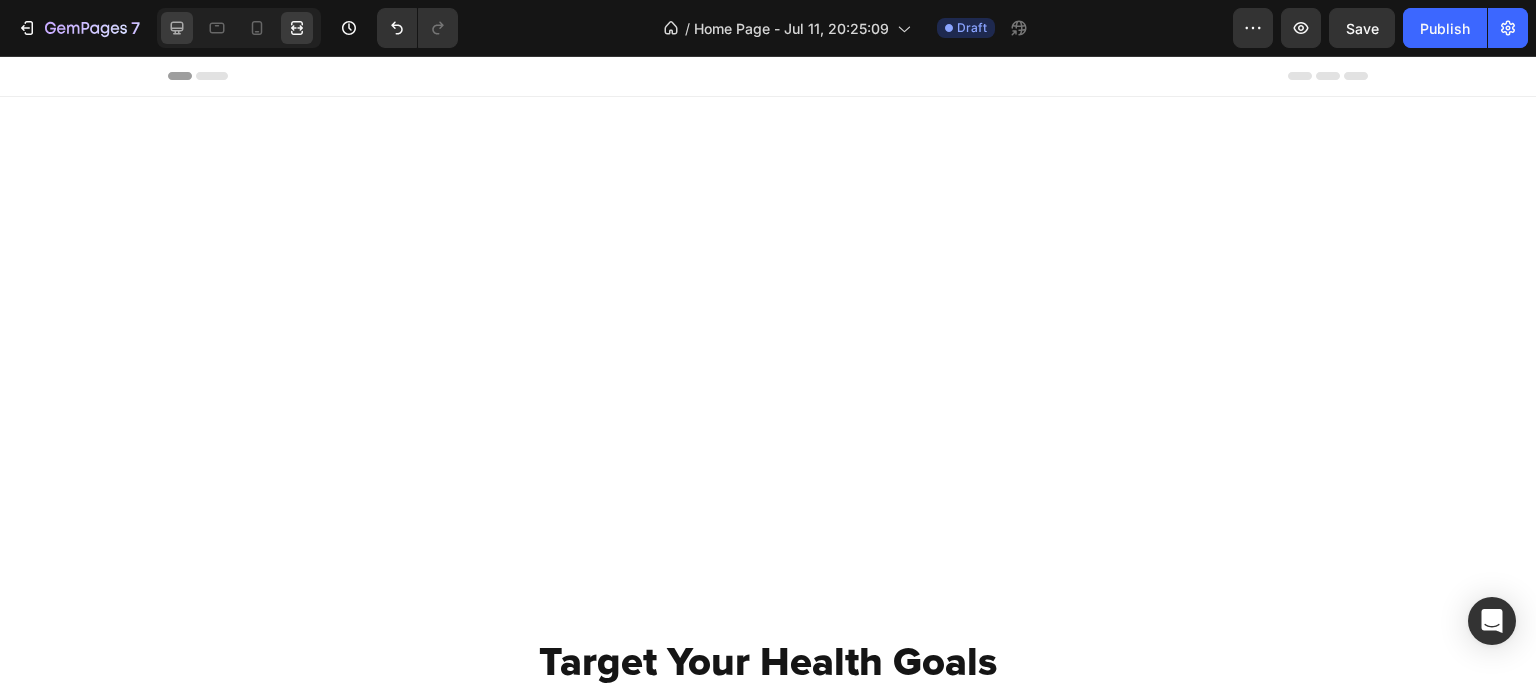 scroll, scrollTop: 1330, scrollLeft: 0, axis: vertical 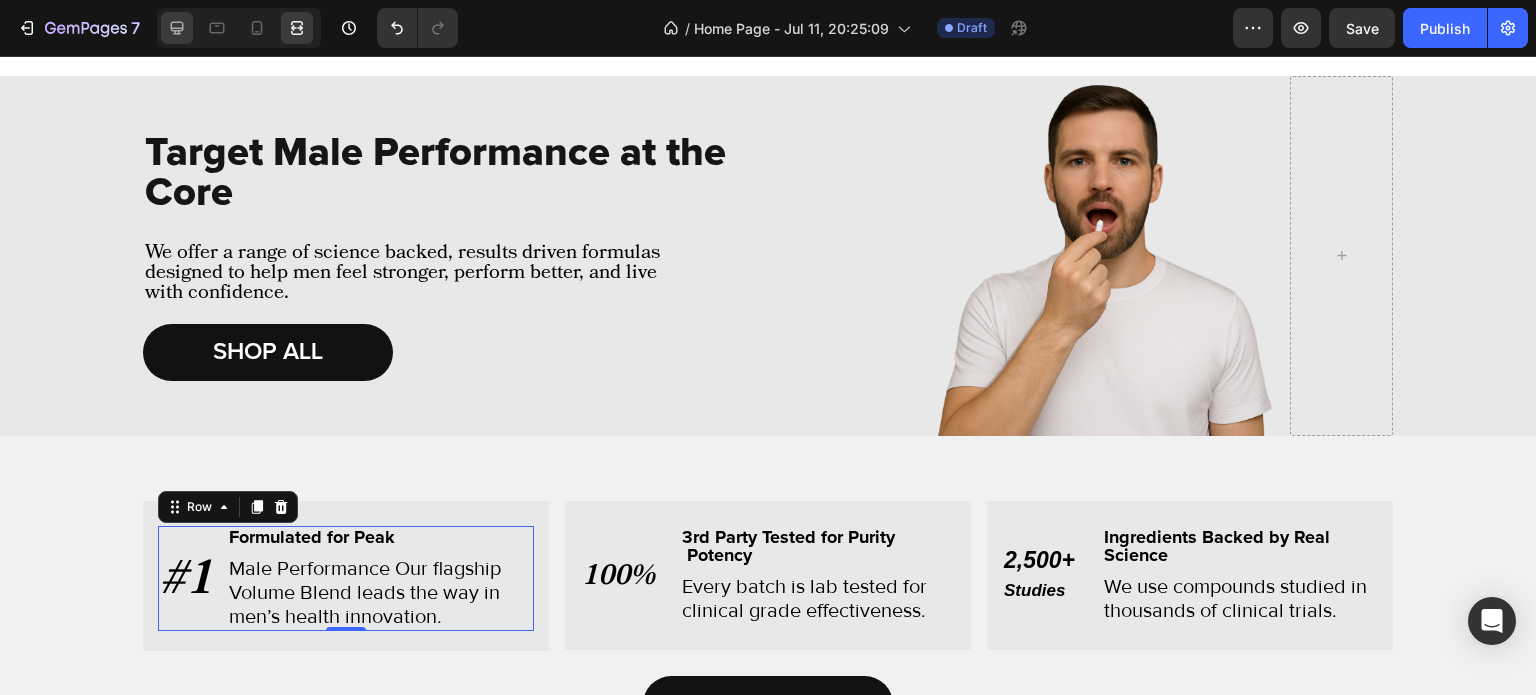 click 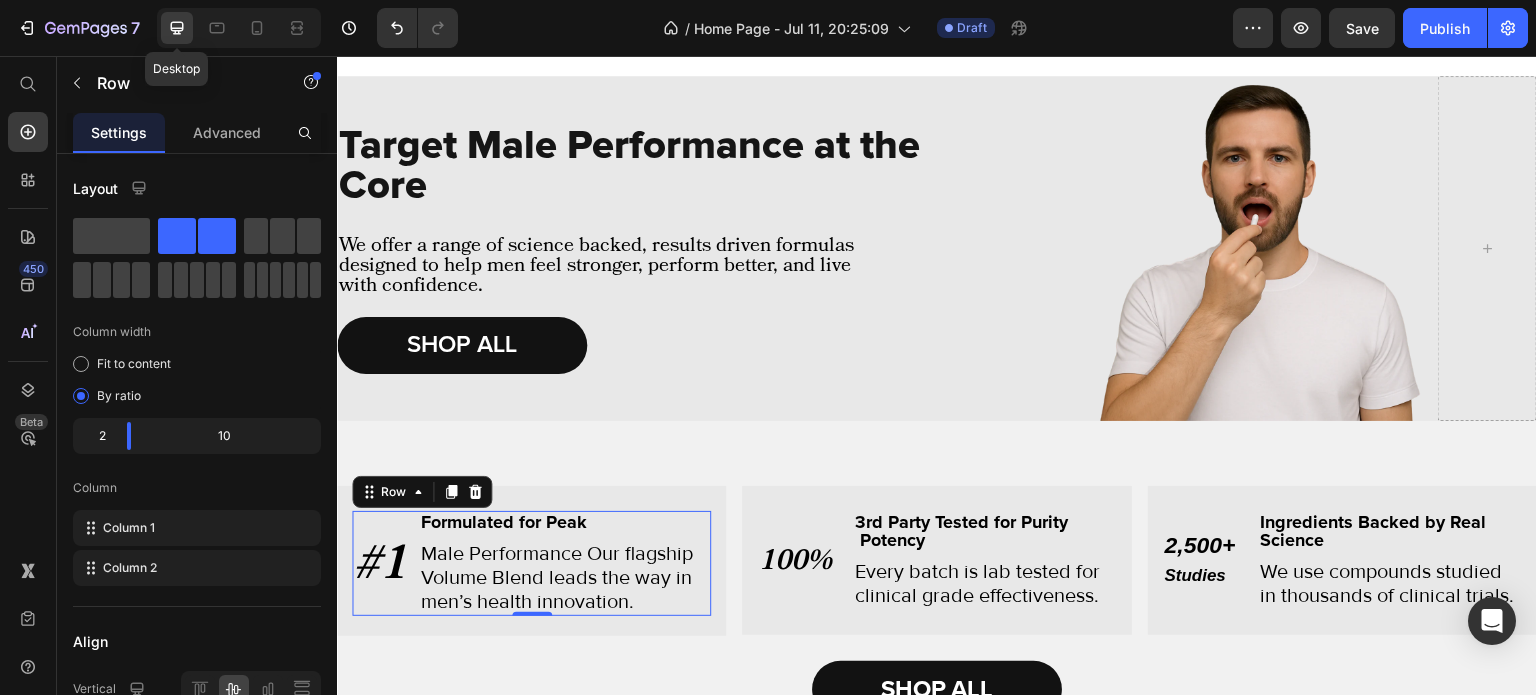 scroll, scrollTop: 520, scrollLeft: 0, axis: vertical 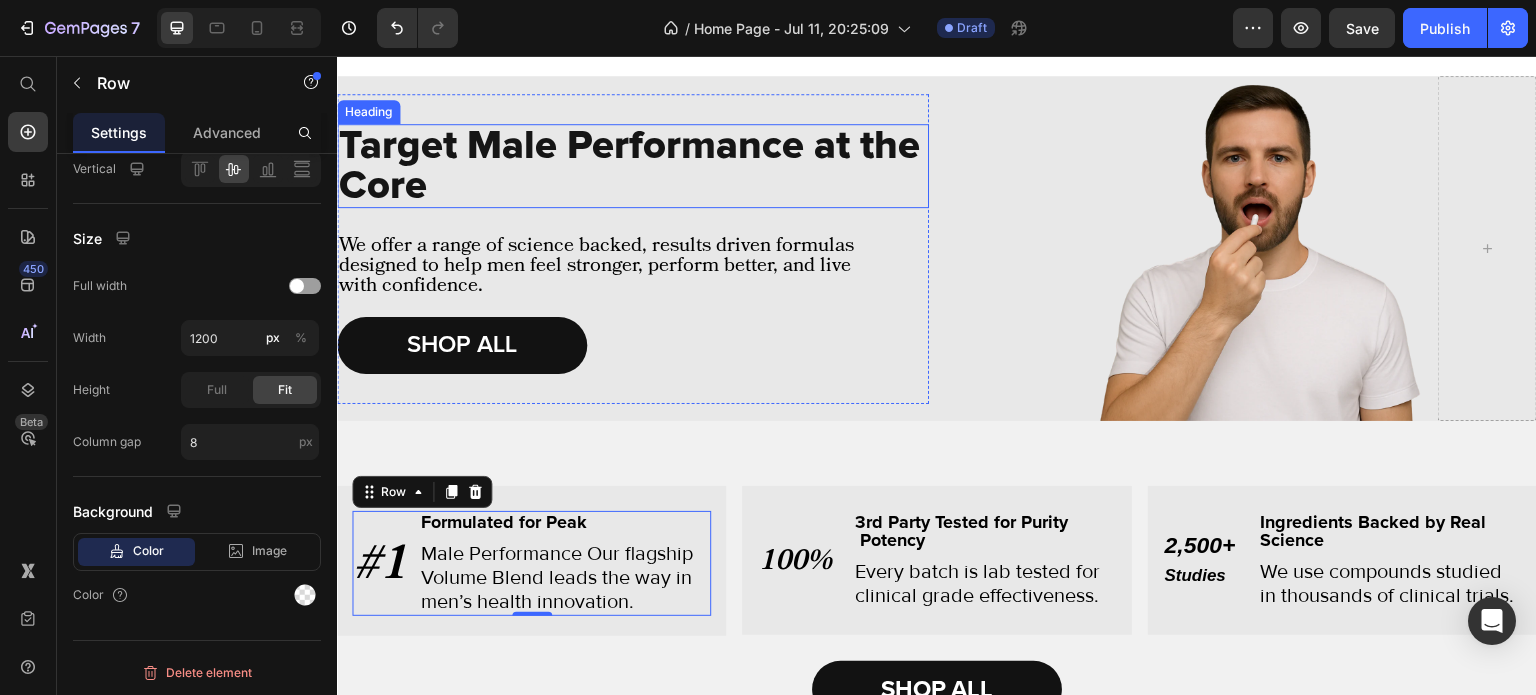 click on "Target Male Performance at the Core" at bounding box center [633, 166] 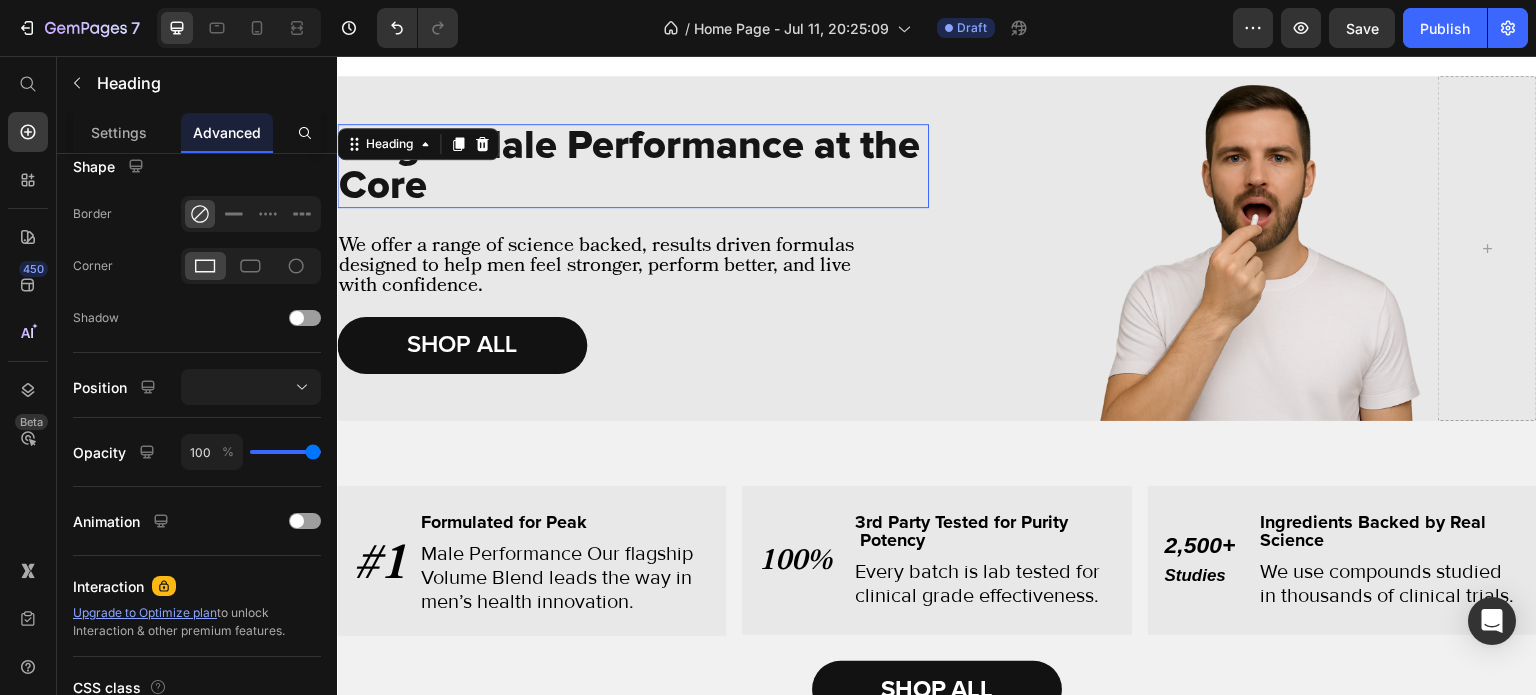 scroll, scrollTop: 0, scrollLeft: 0, axis: both 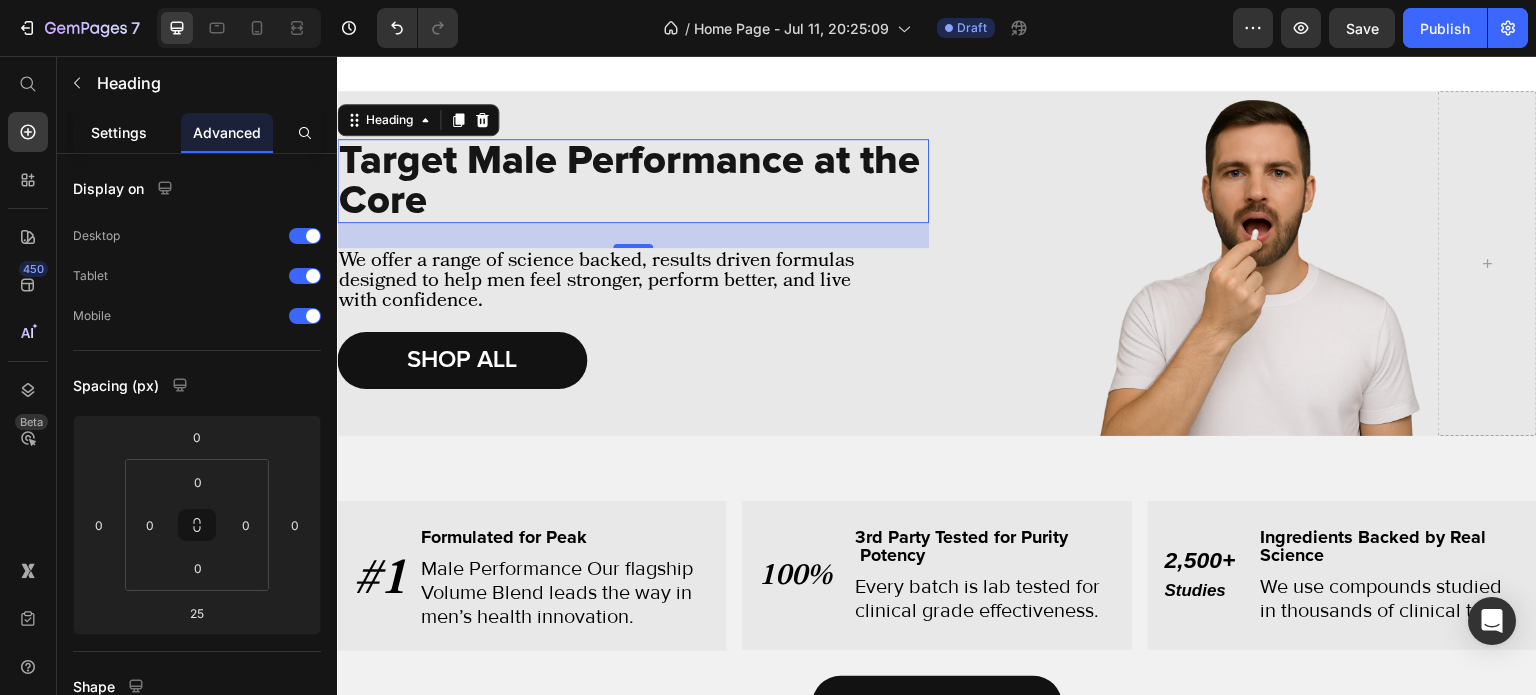 click on "Settings" at bounding box center [119, 132] 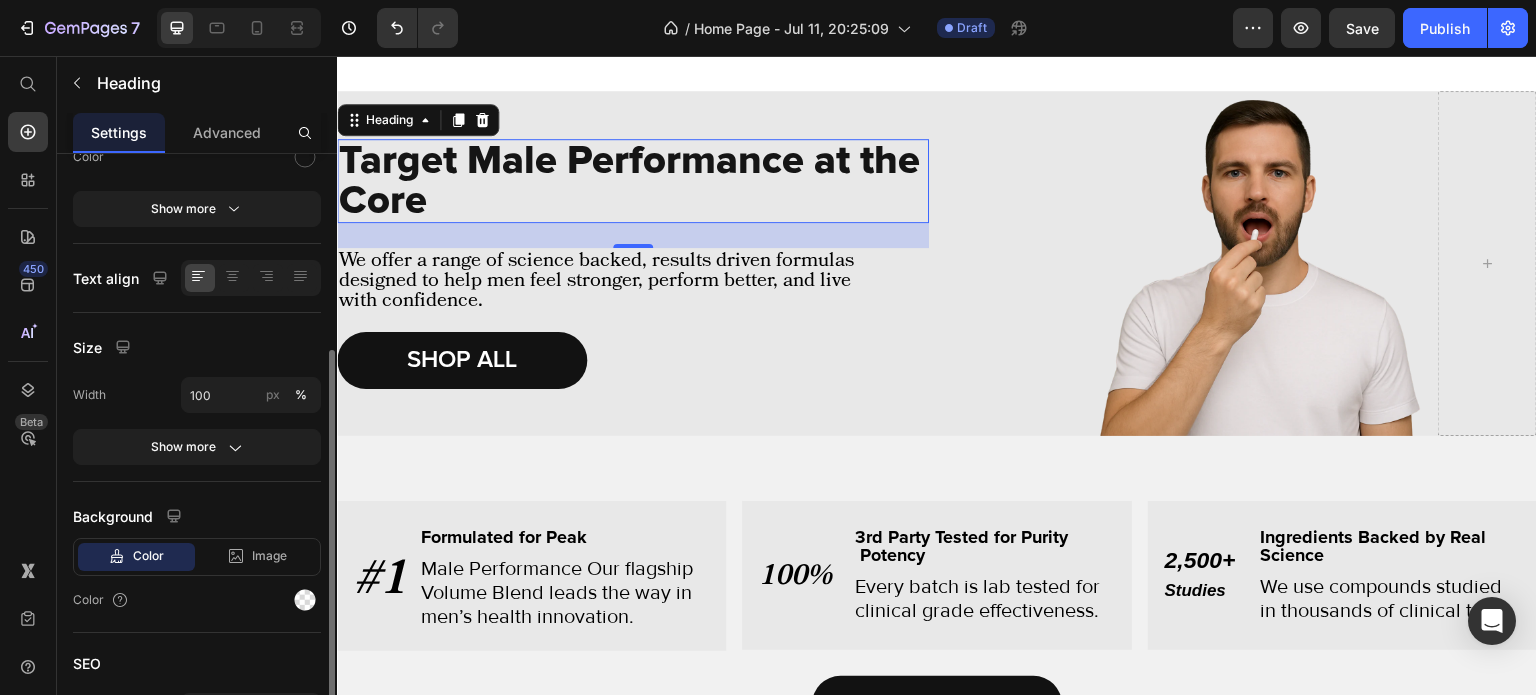 scroll, scrollTop: 315, scrollLeft: 0, axis: vertical 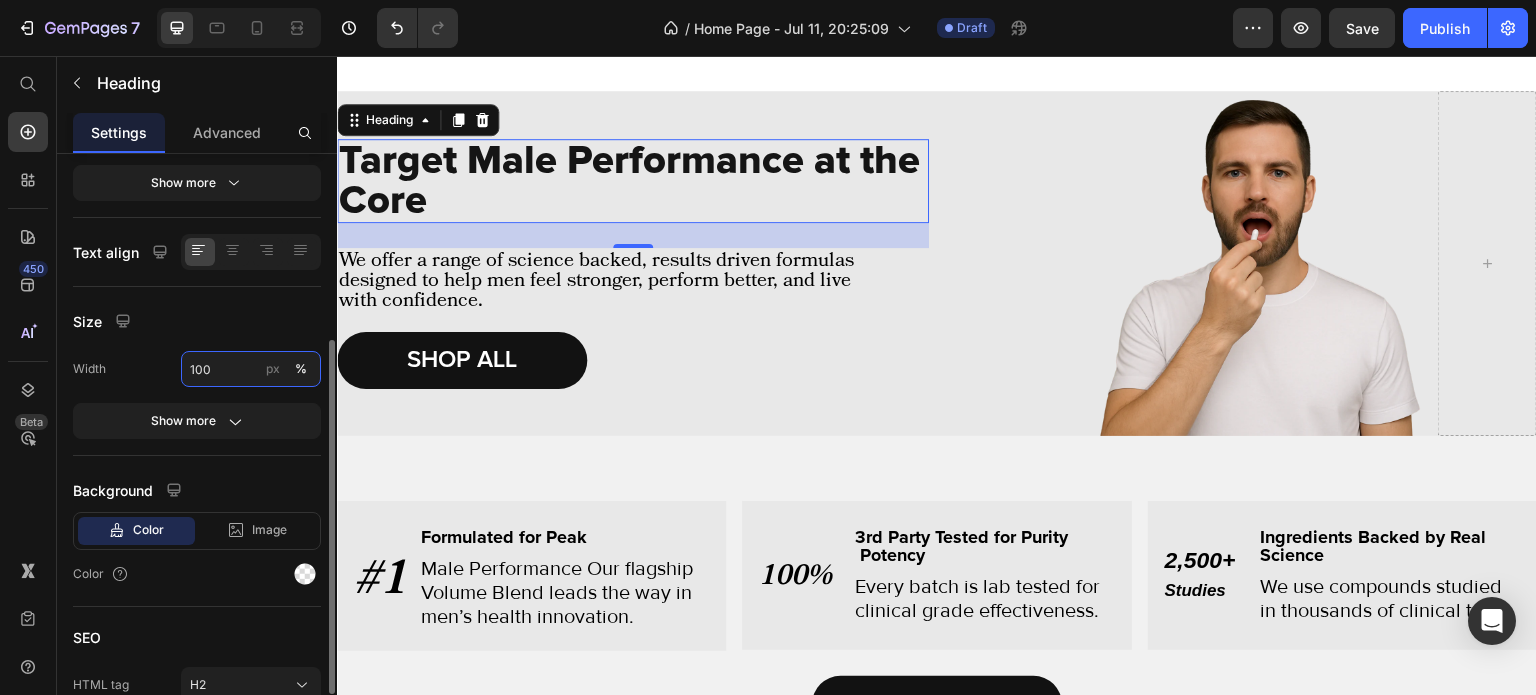 click on "100" at bounding box center [251, 369] 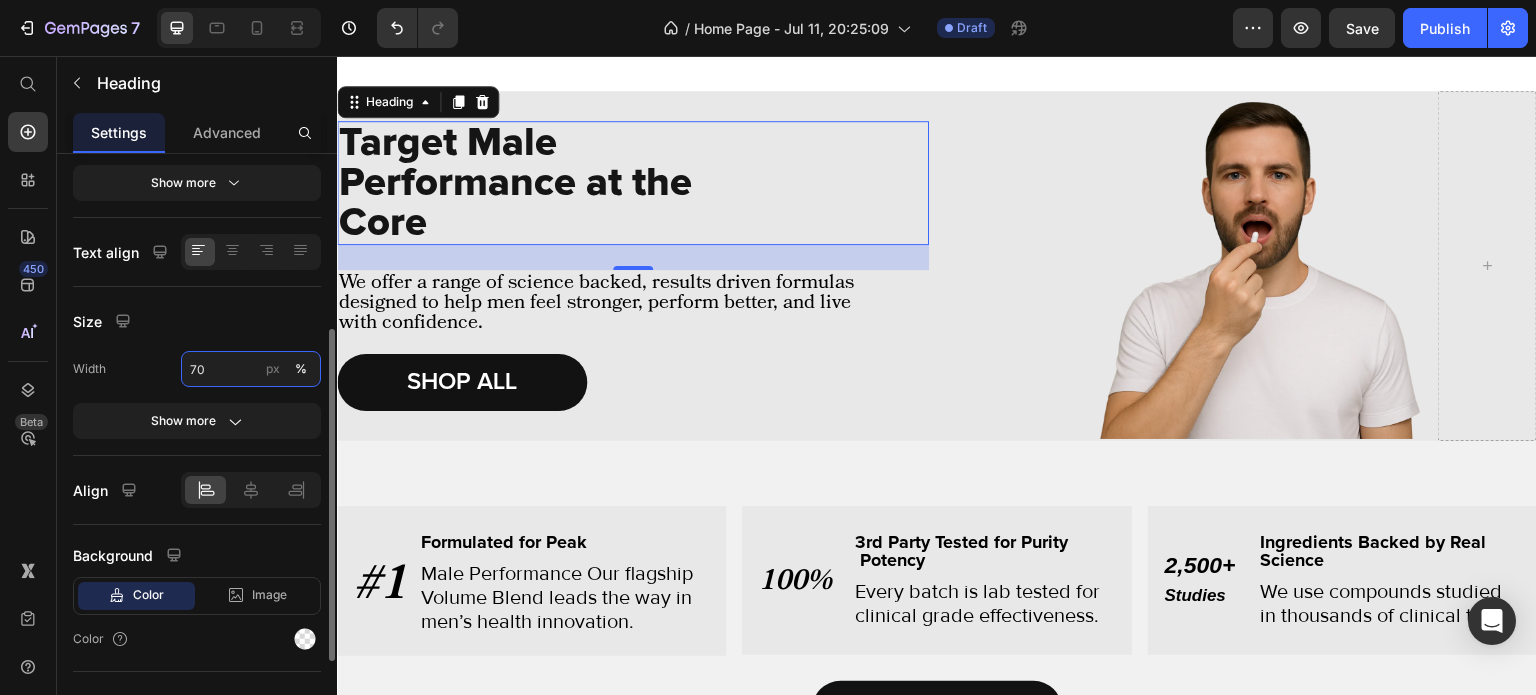 click on "70" at bounding box center (251, 369) 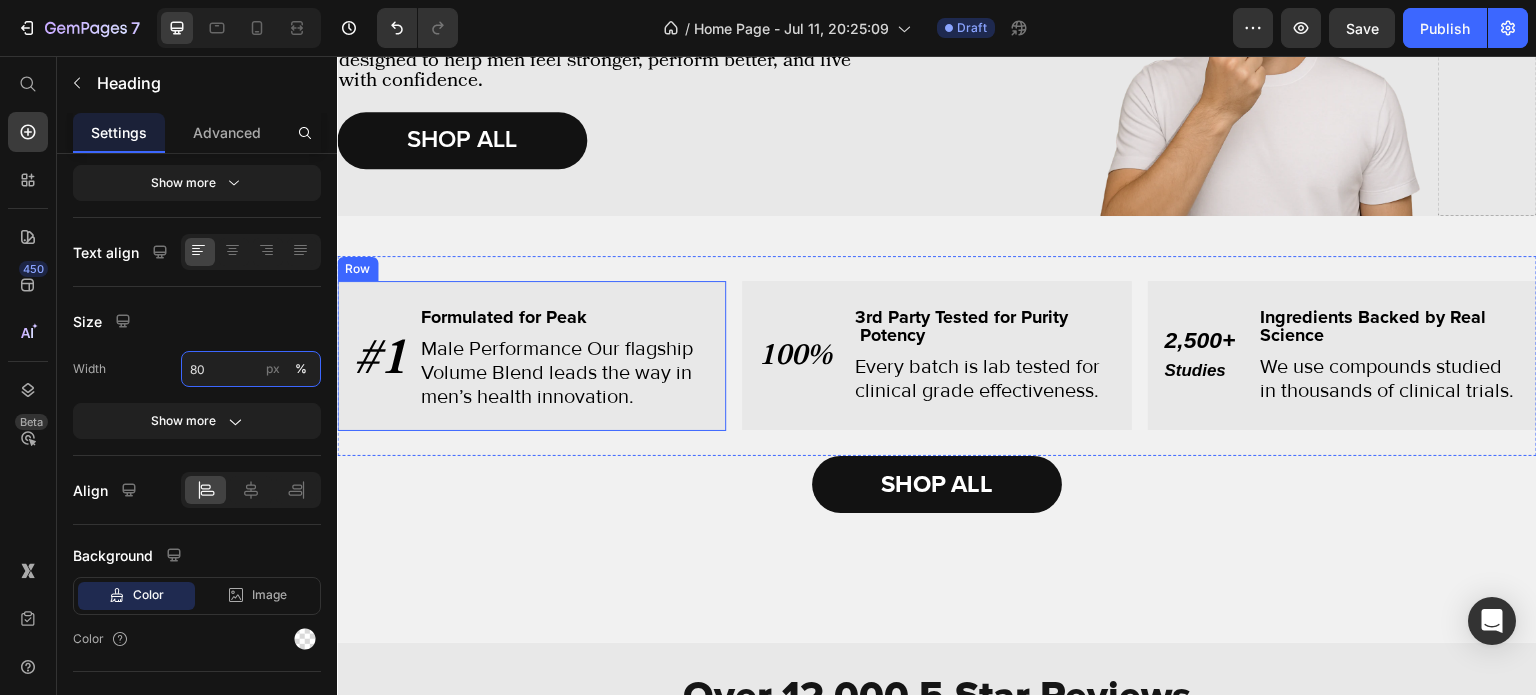 scroll, scrollTop: 1536, scrollLeft: 0, axis: vertical 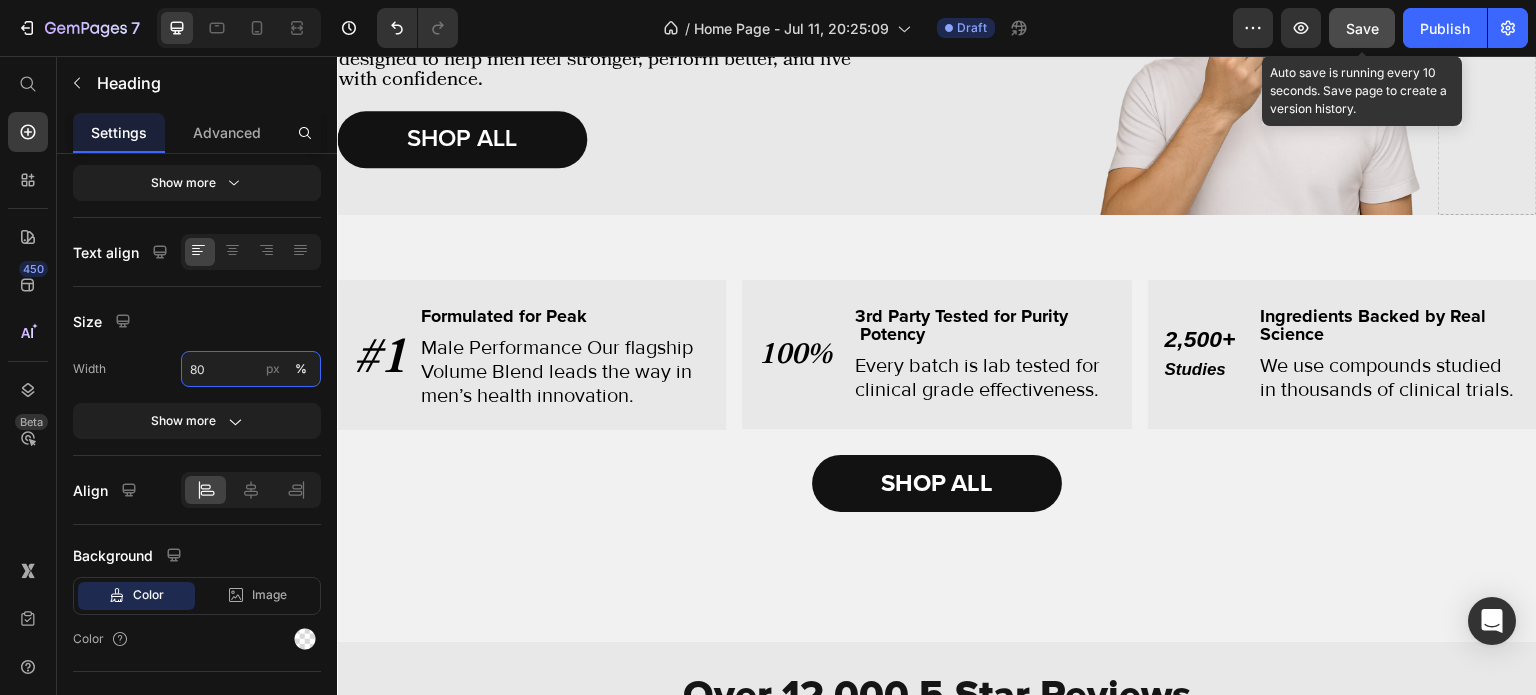 type on "80" 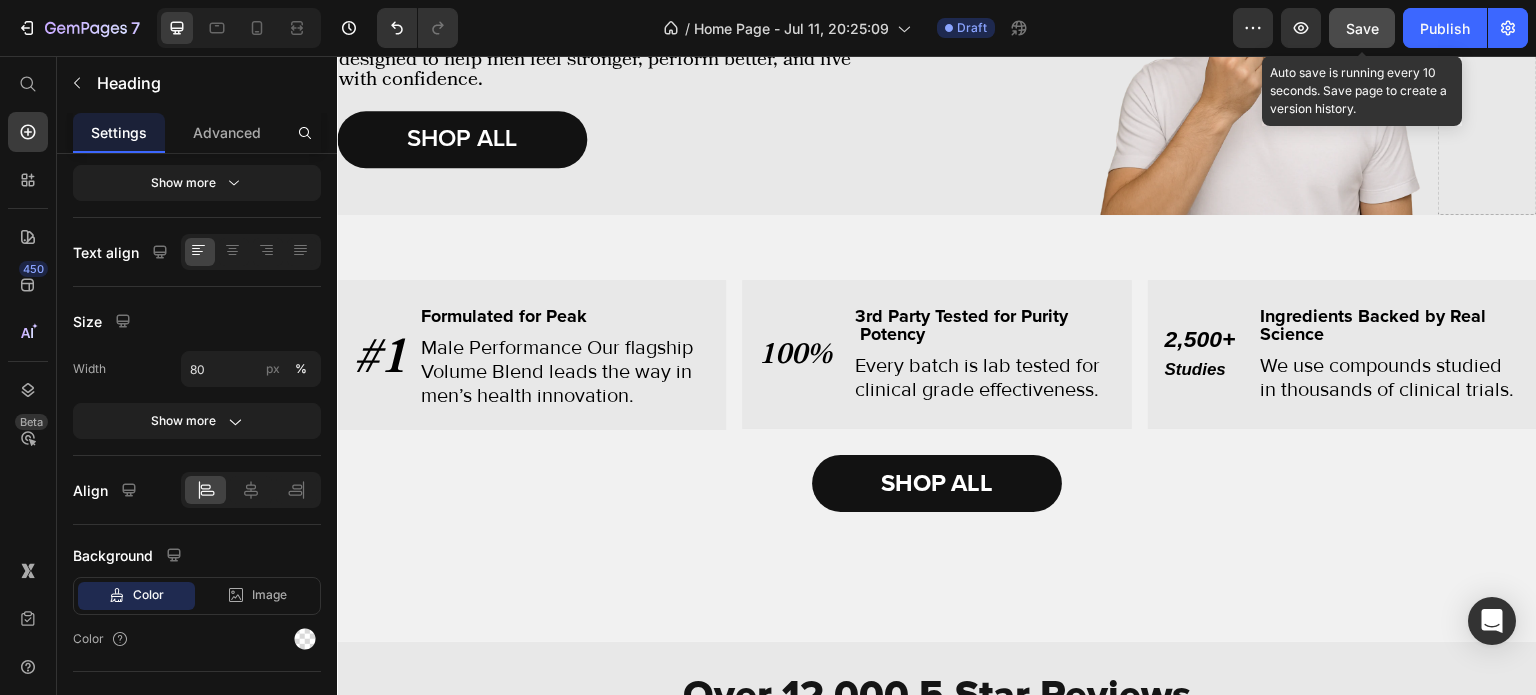 click on "Save" 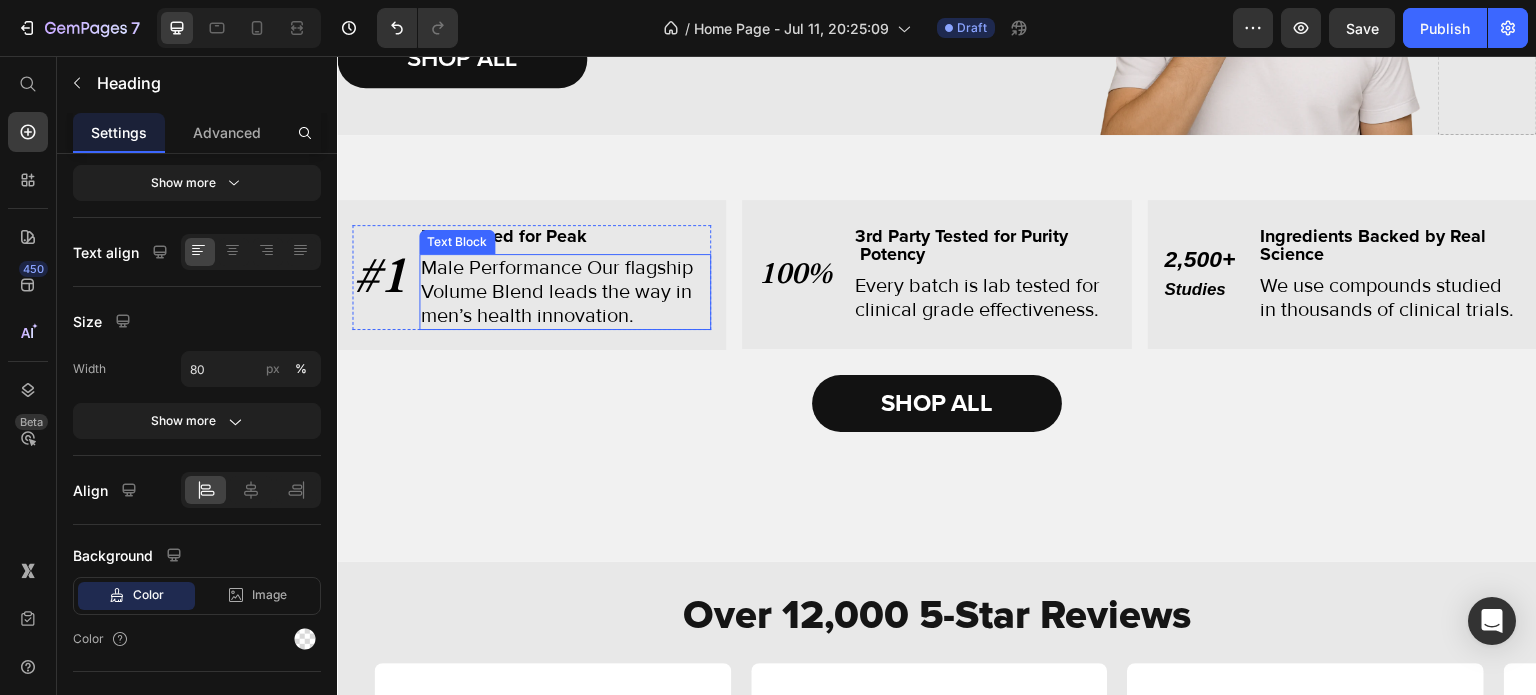 scroll, scrollTop: 1960, scrollLeft: 0, axis: vertical 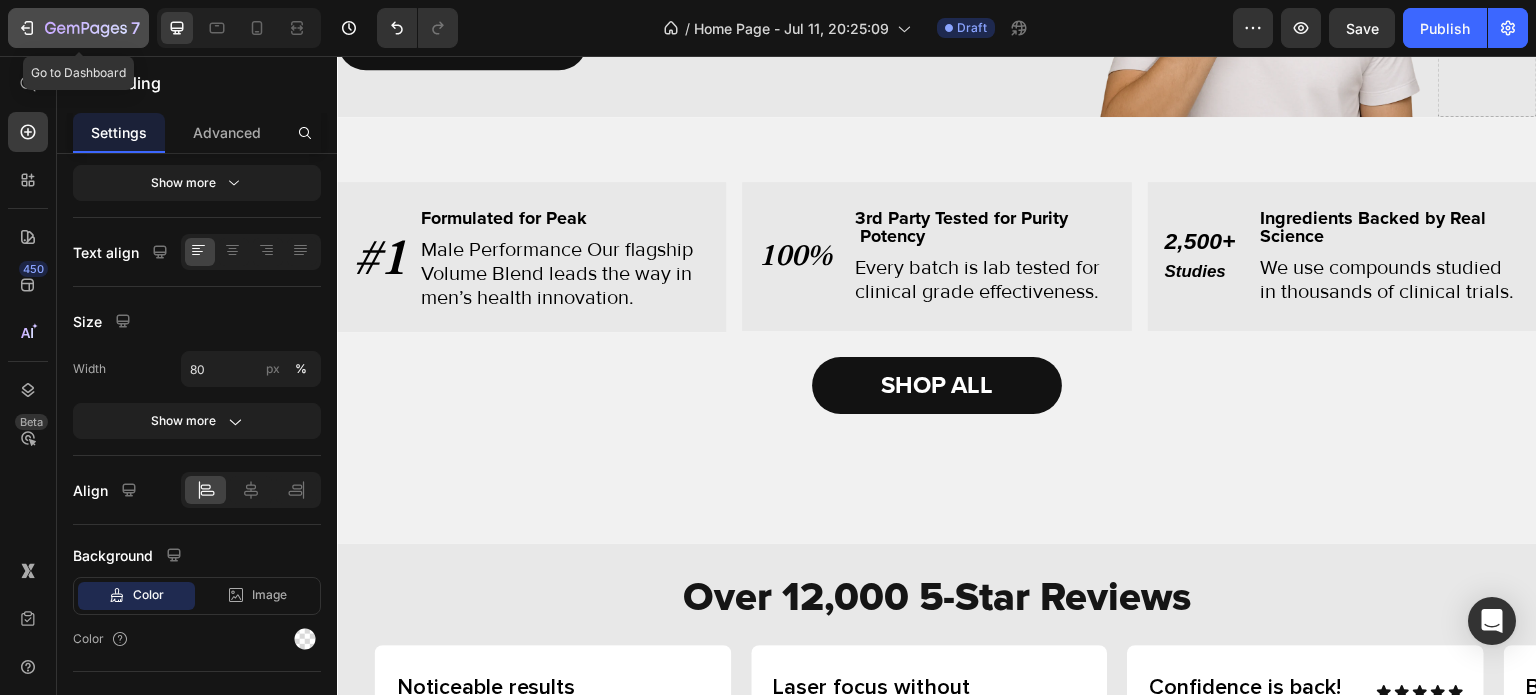 click on "7" 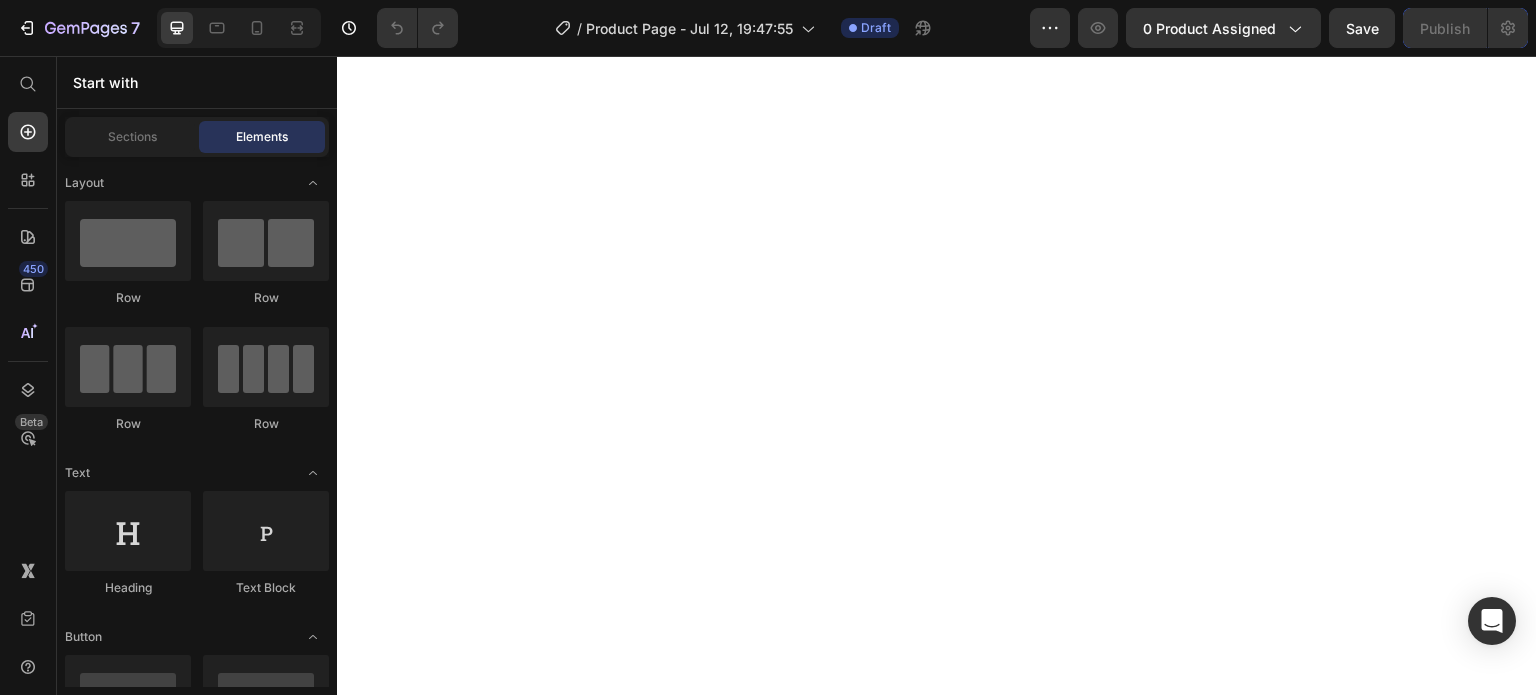 scroll, scrollTop: 0, scrollLeft: 0, axis: both 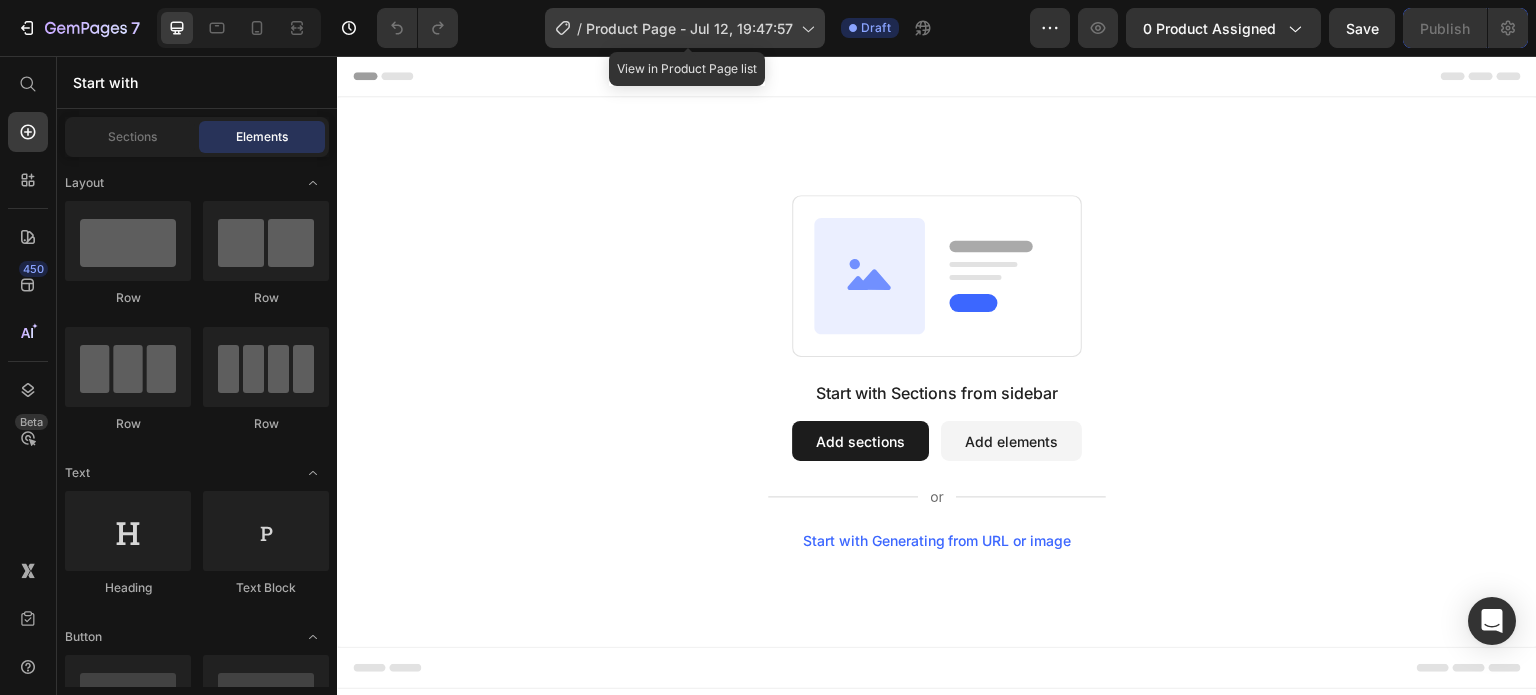 click on "/  Product Page - Jul 12, 19:47:57" 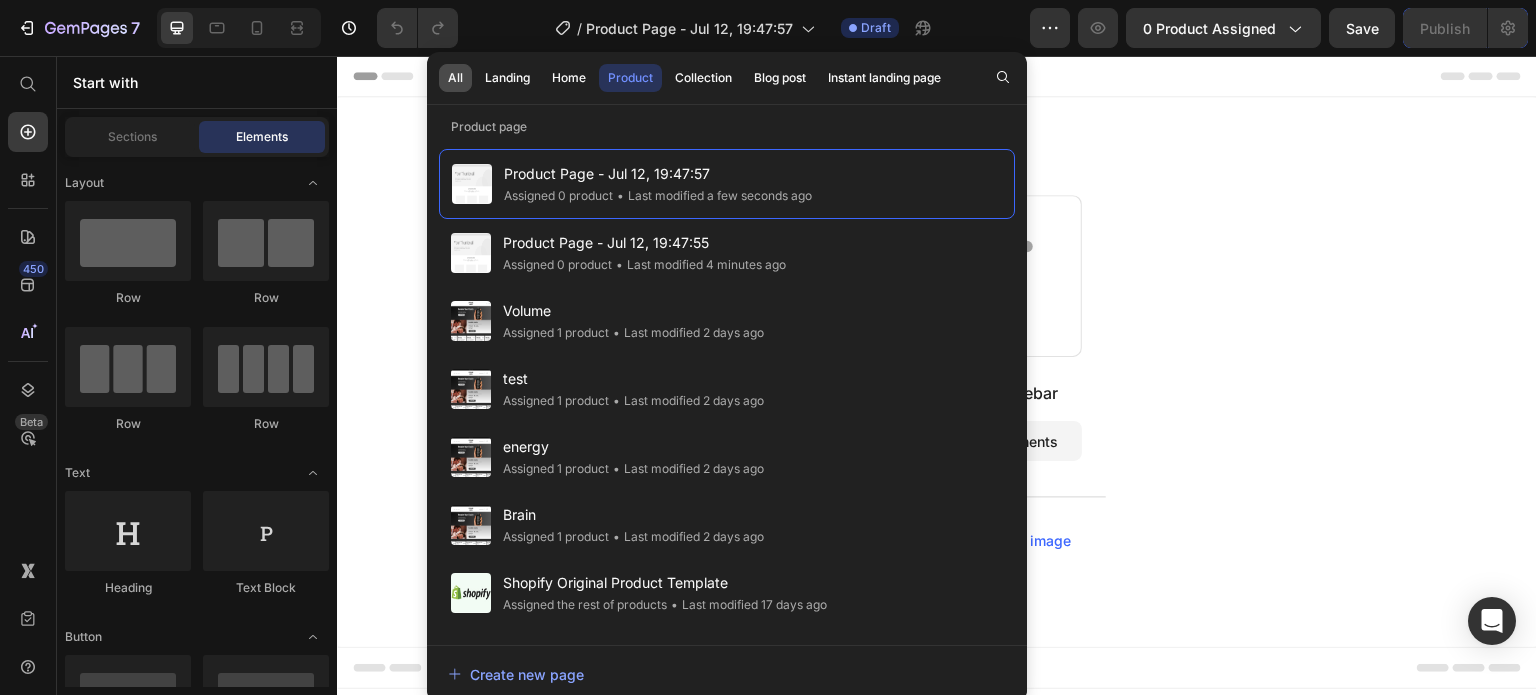 click on "All" 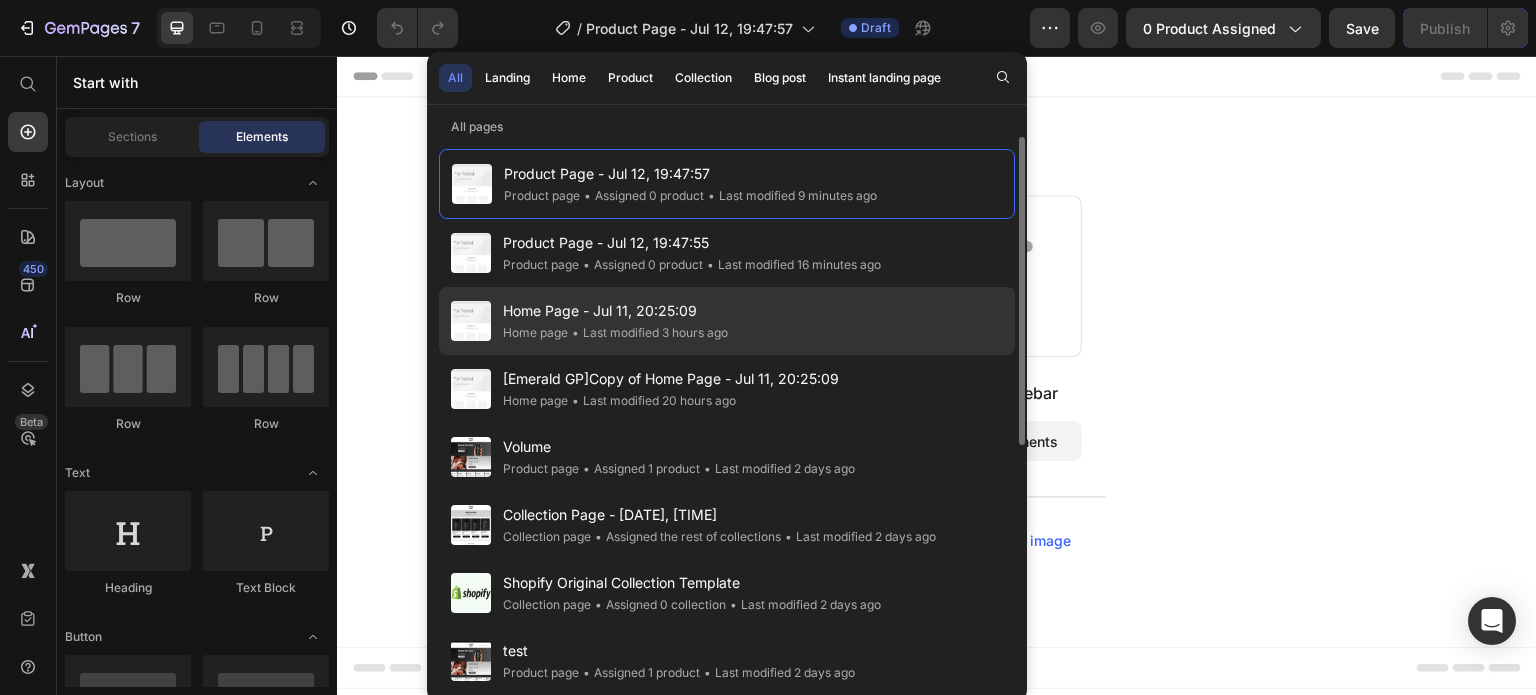 click on "• Last modified 3 hours ago" 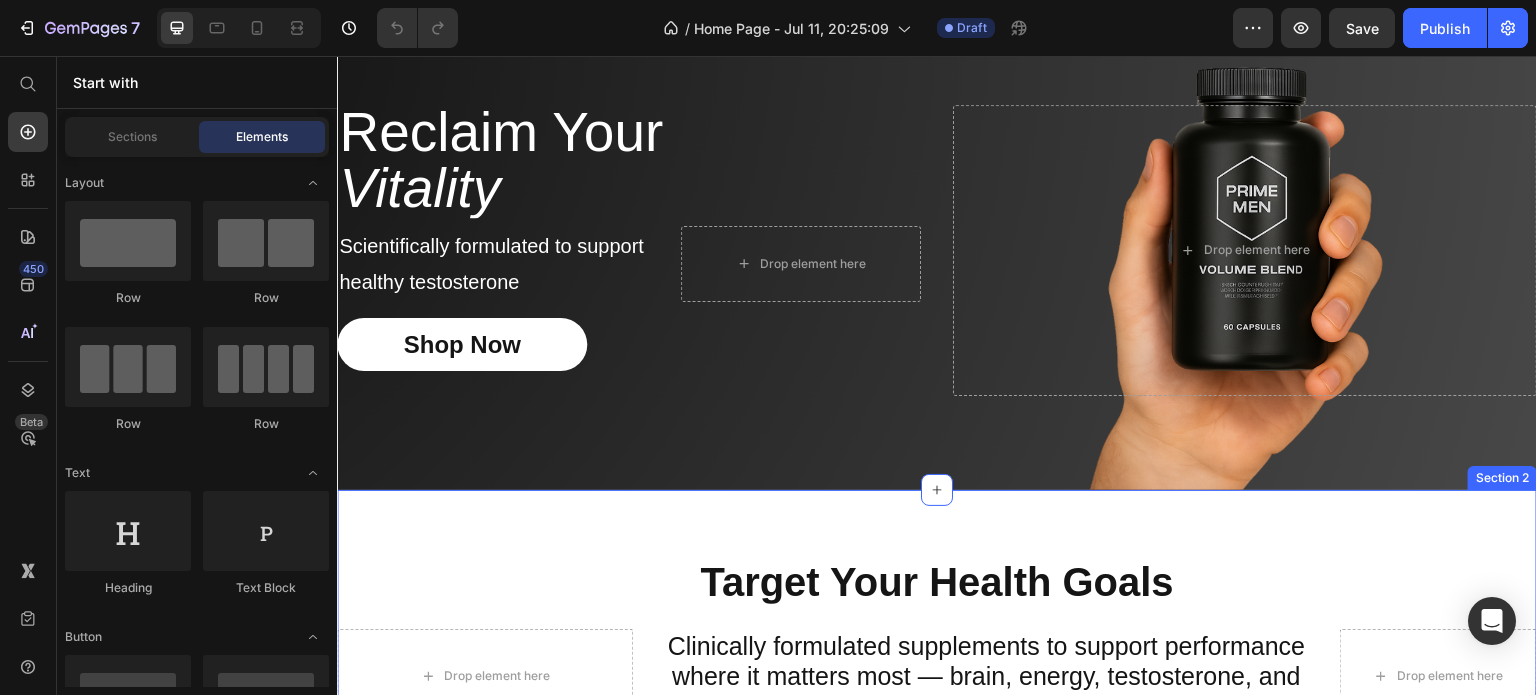 scroll, scrollTop: 70, scrollLeft: 0, axis: vertical 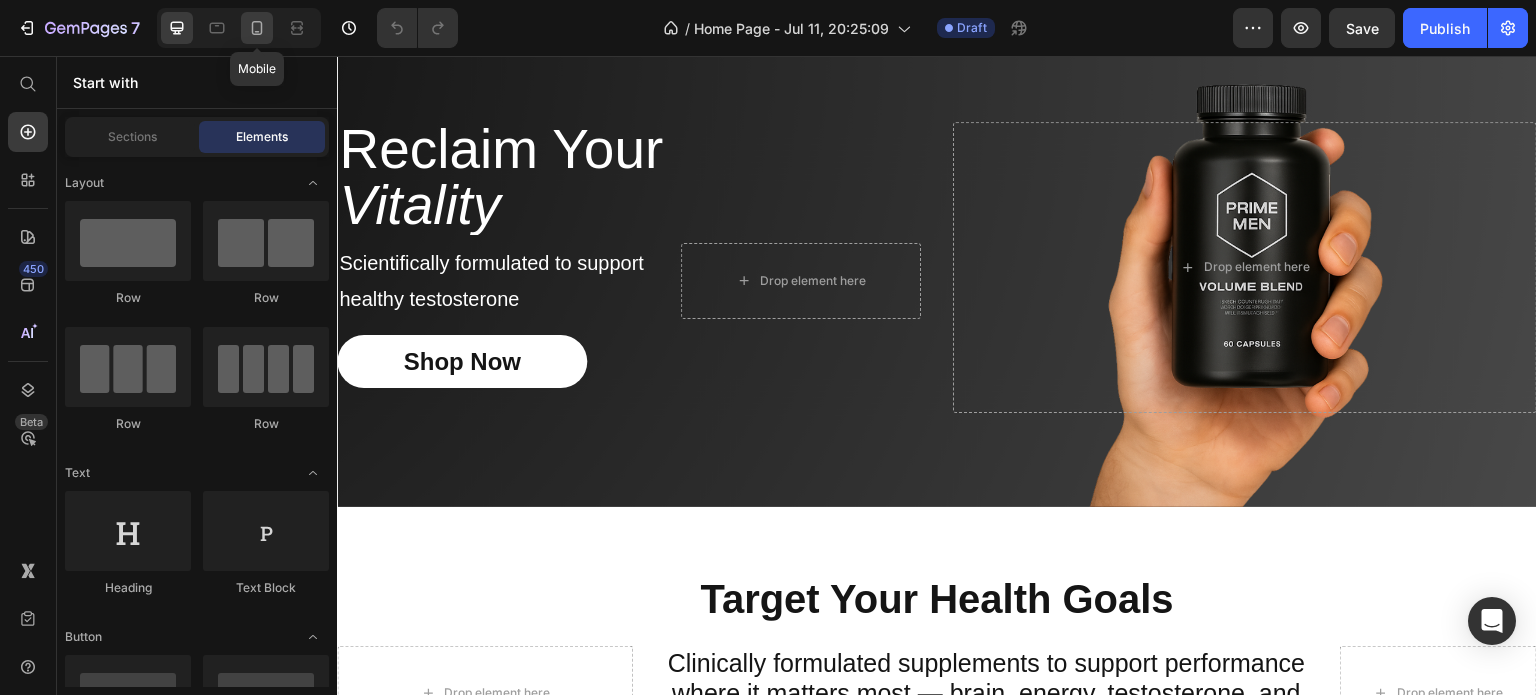 click 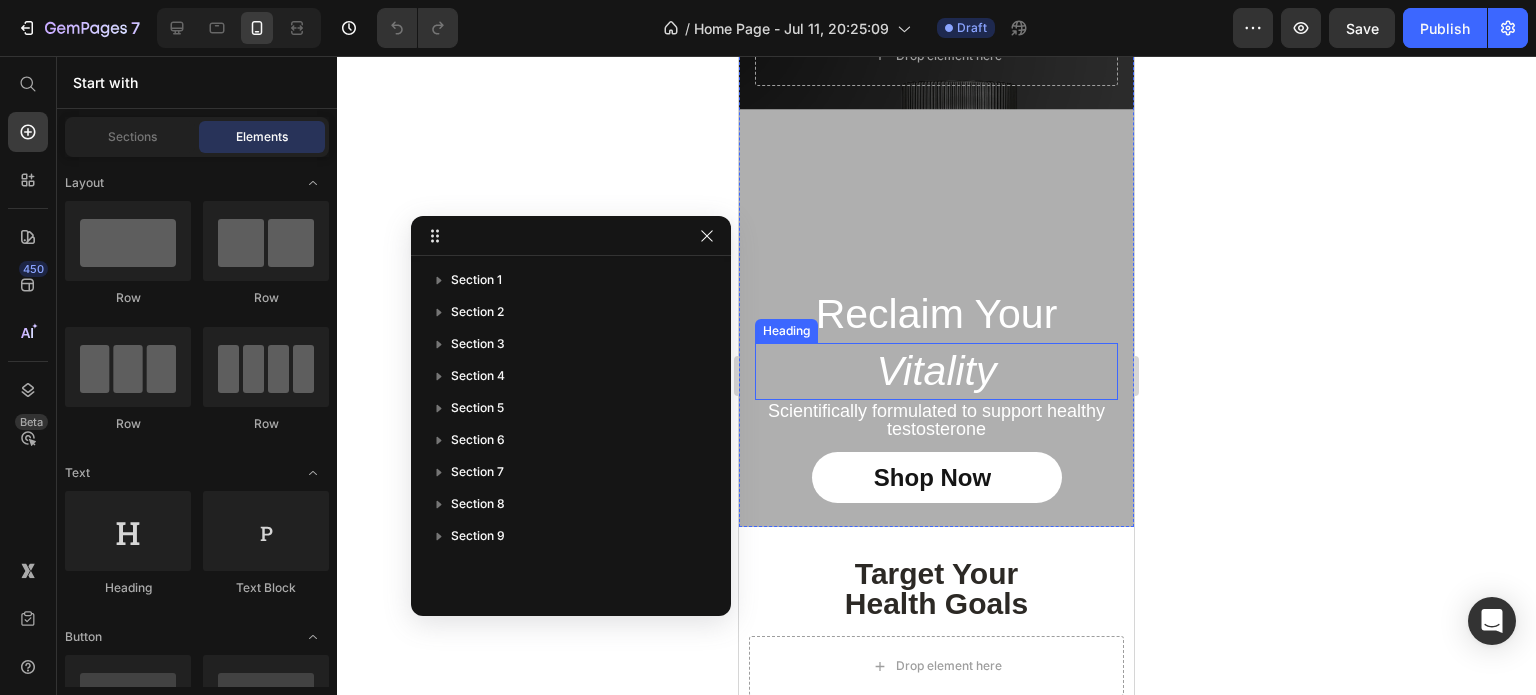 scroll, scrollTop: 0, scrollLeft: 0, axis: both 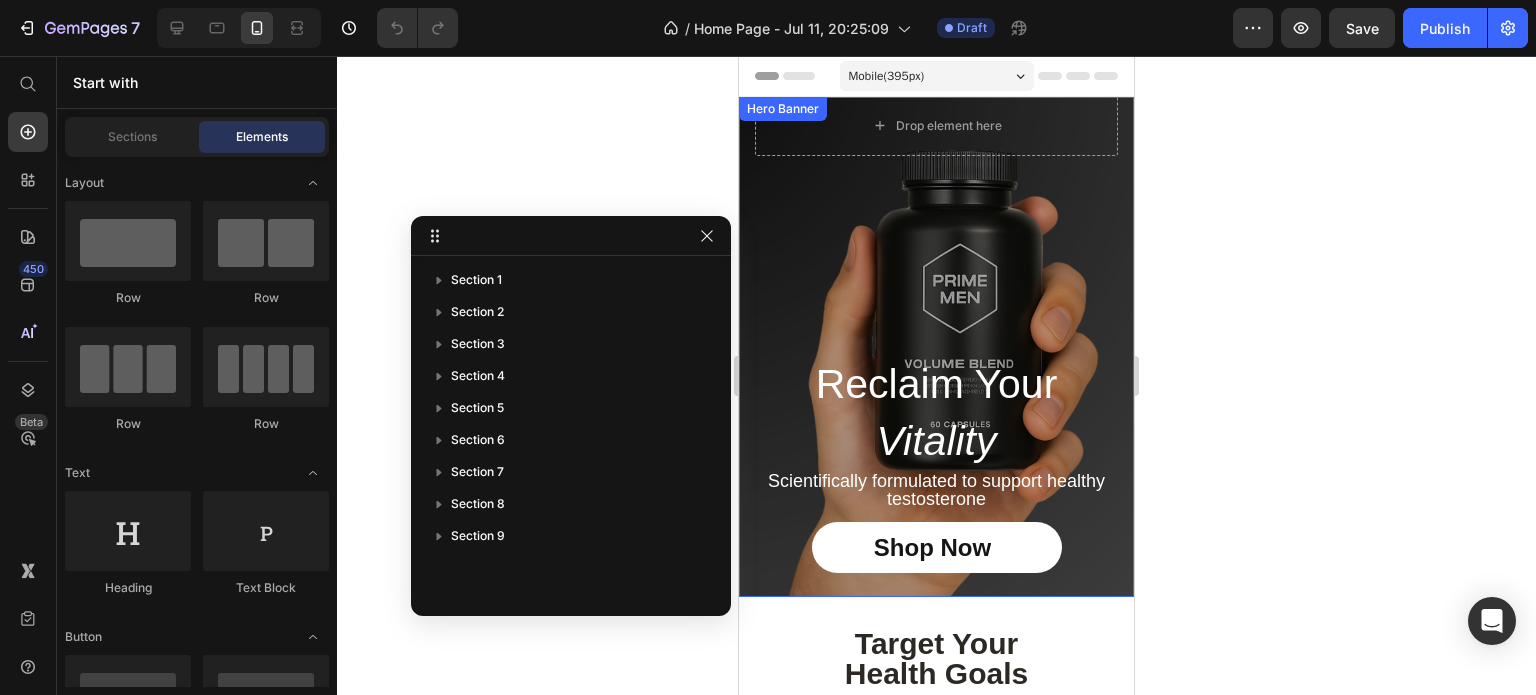 click on "Reclaim Your  Heading Vitality Heading Scientifically formulated to support healthy testosterone Text Block Shop Now Button" at bounding box center [936, 377] 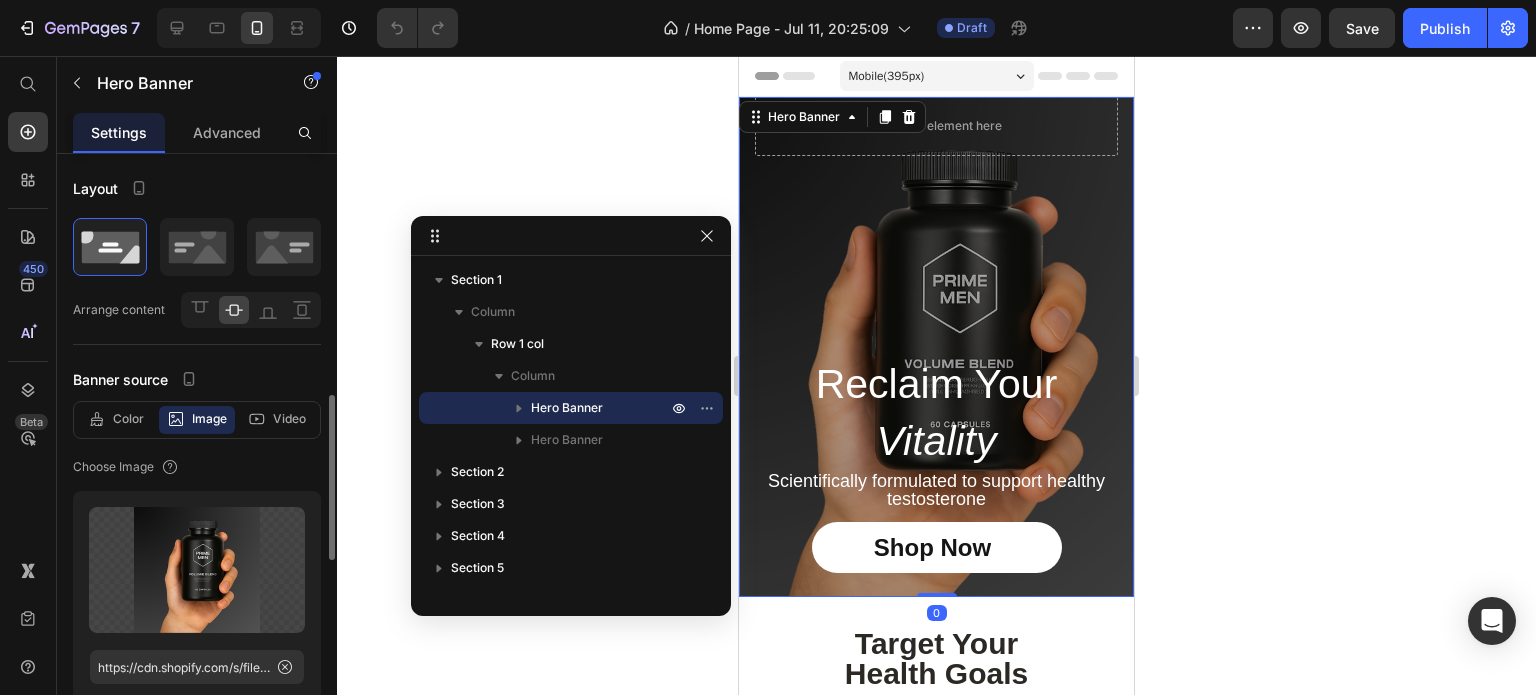 scroll, scrollTop: 189, scrollLeft: 0, axis: vertical 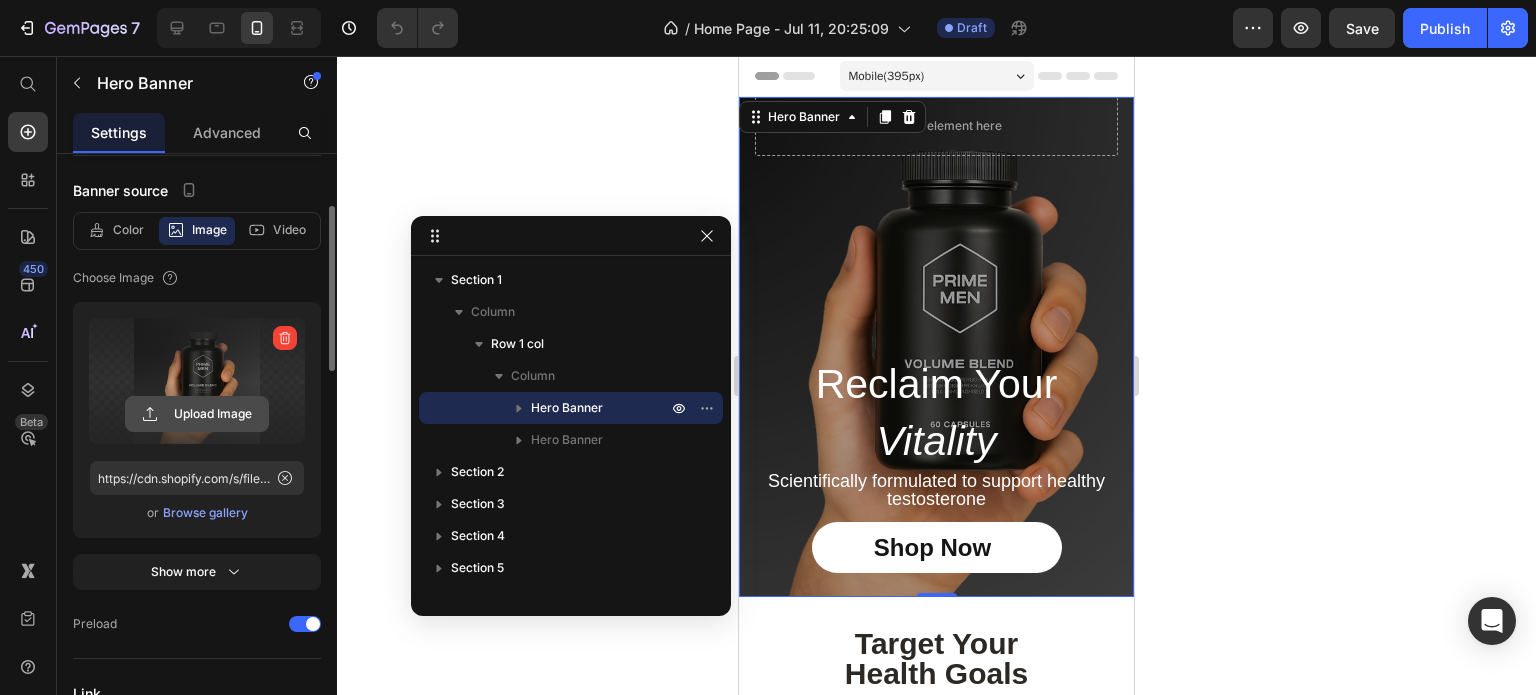 click 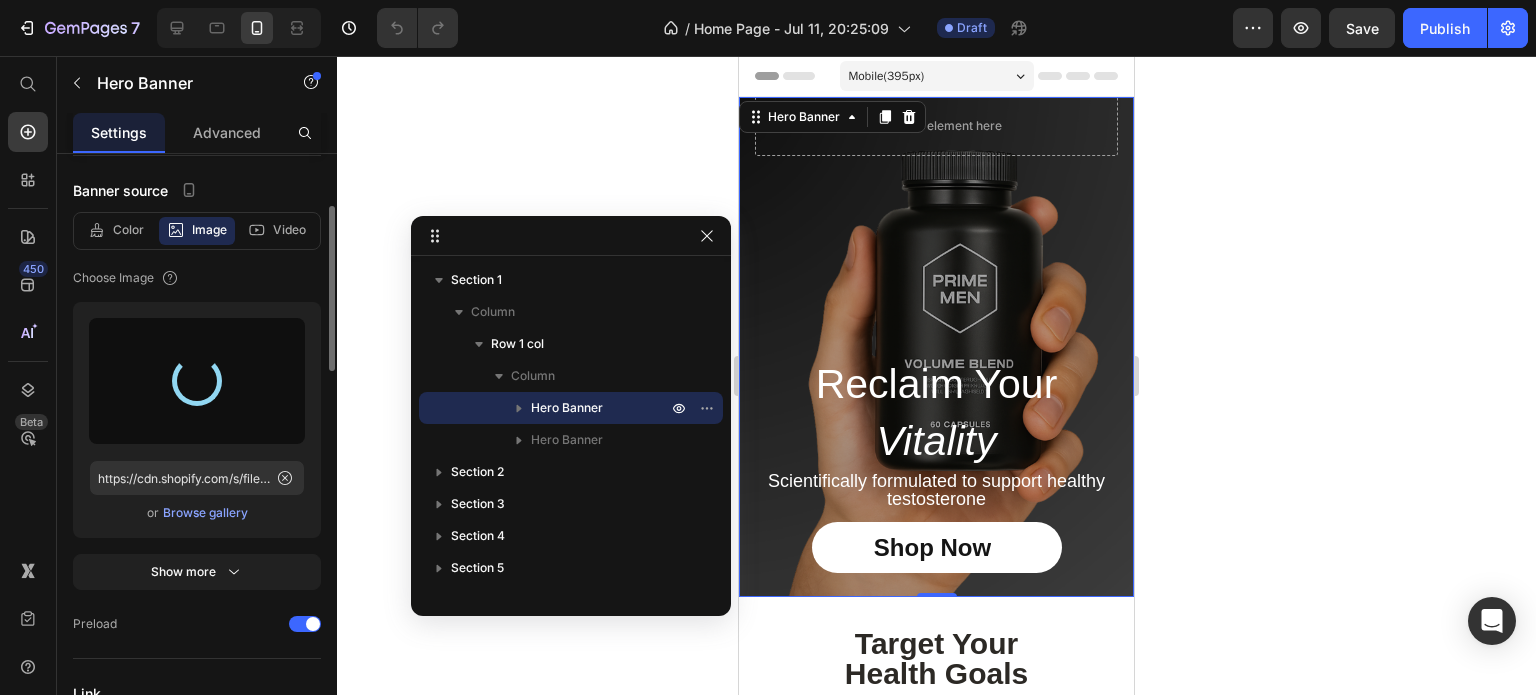type on "https://cdn.shopify.com/s/files/1/0644/5370/5824/files/gempages_572674907528233799-4df3f97d-ad61-4a38-b1ec-b8dc028d8901.png" 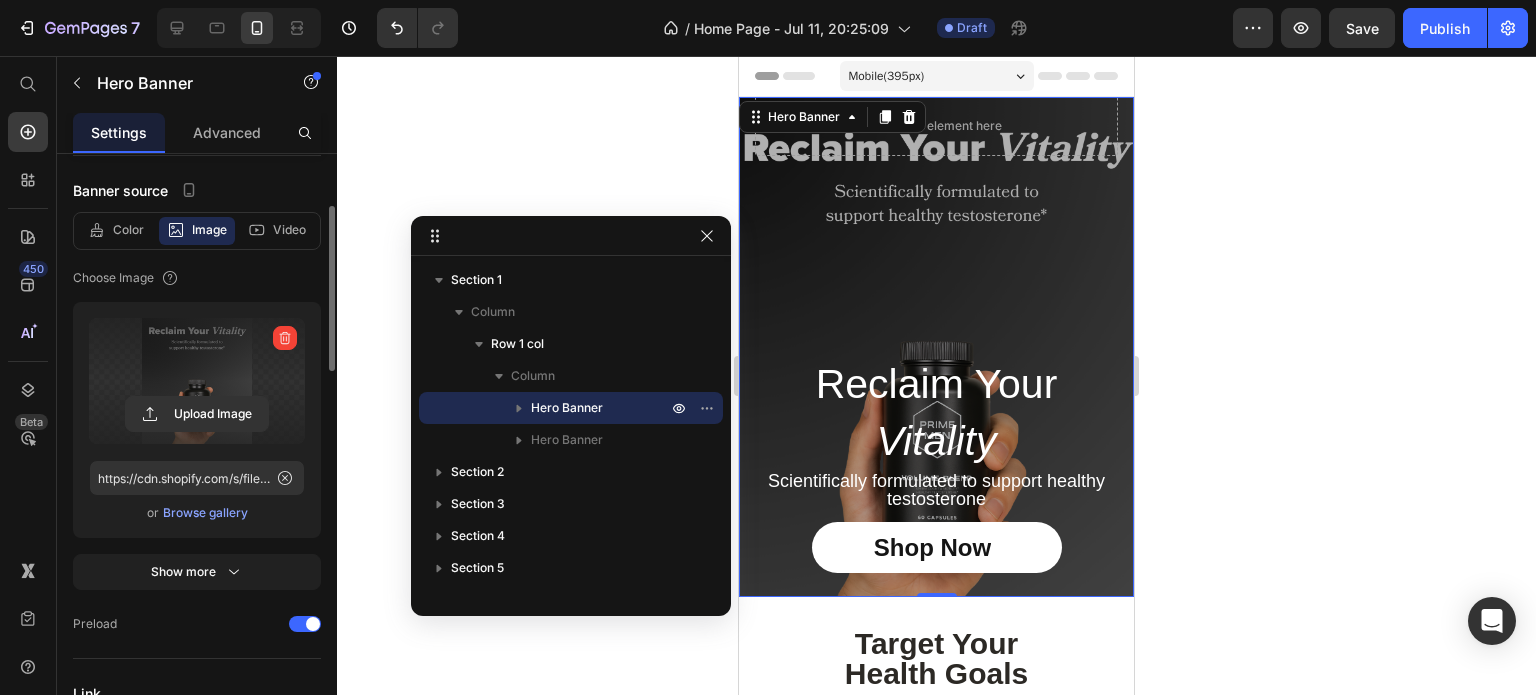 scroll, scrollTop: 82, scrollLeft: 0, axis: vertical 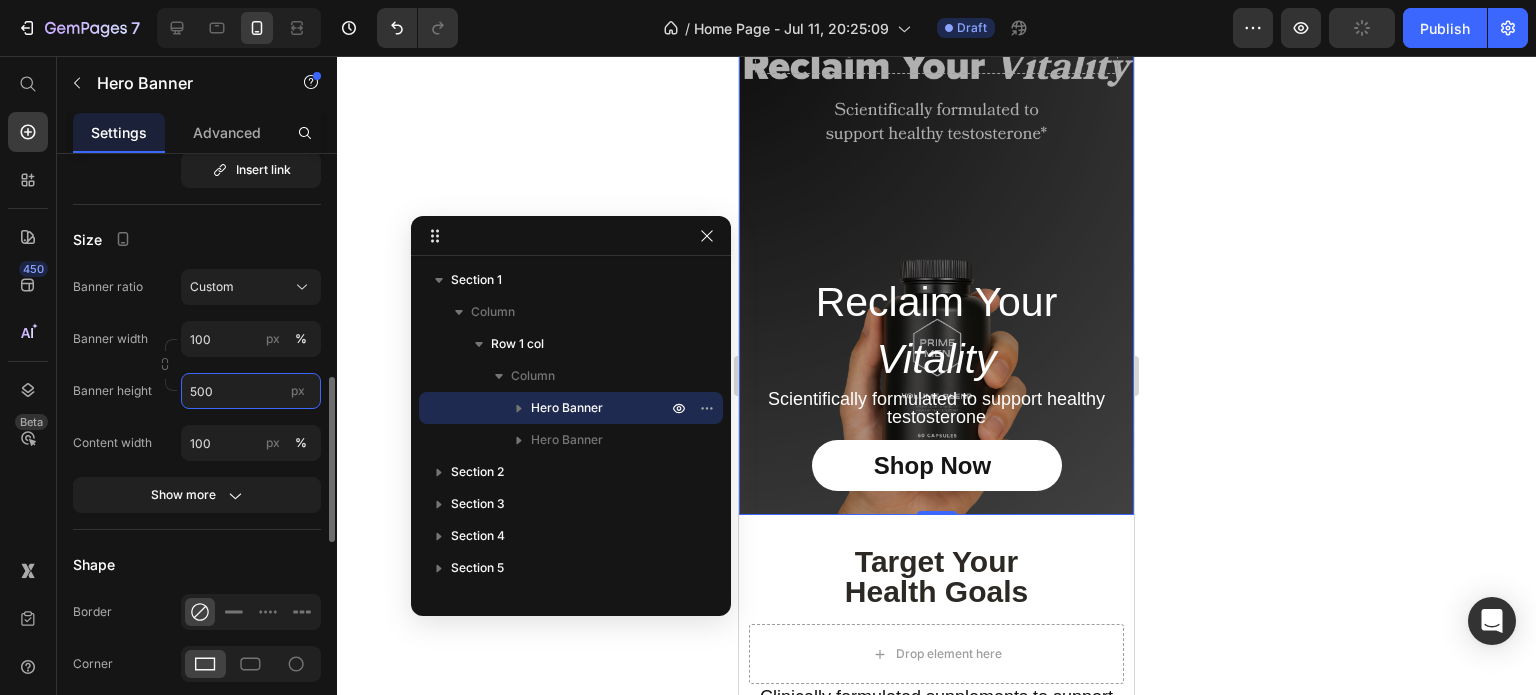 click on "500" at bounding box center [251, 391] 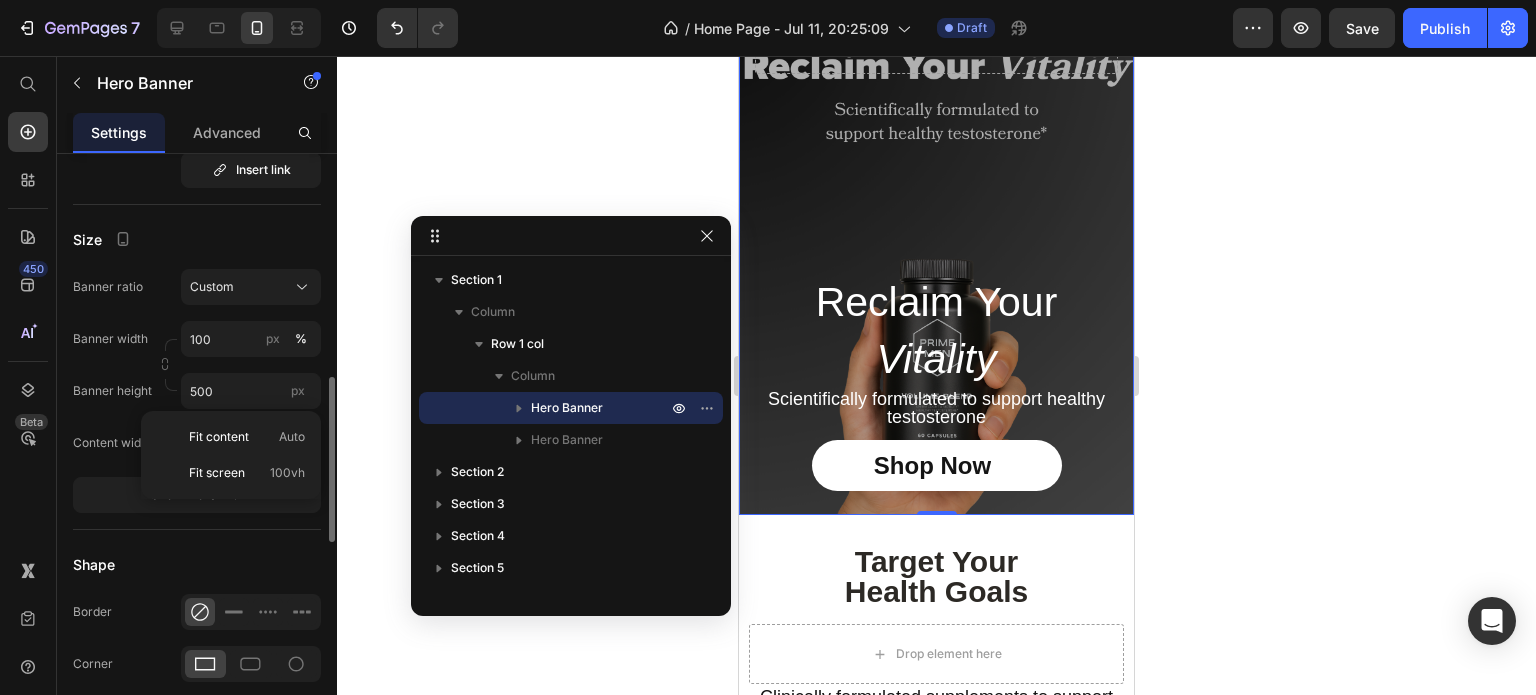 click on "Banner width 100 px % Banner height 500 px" 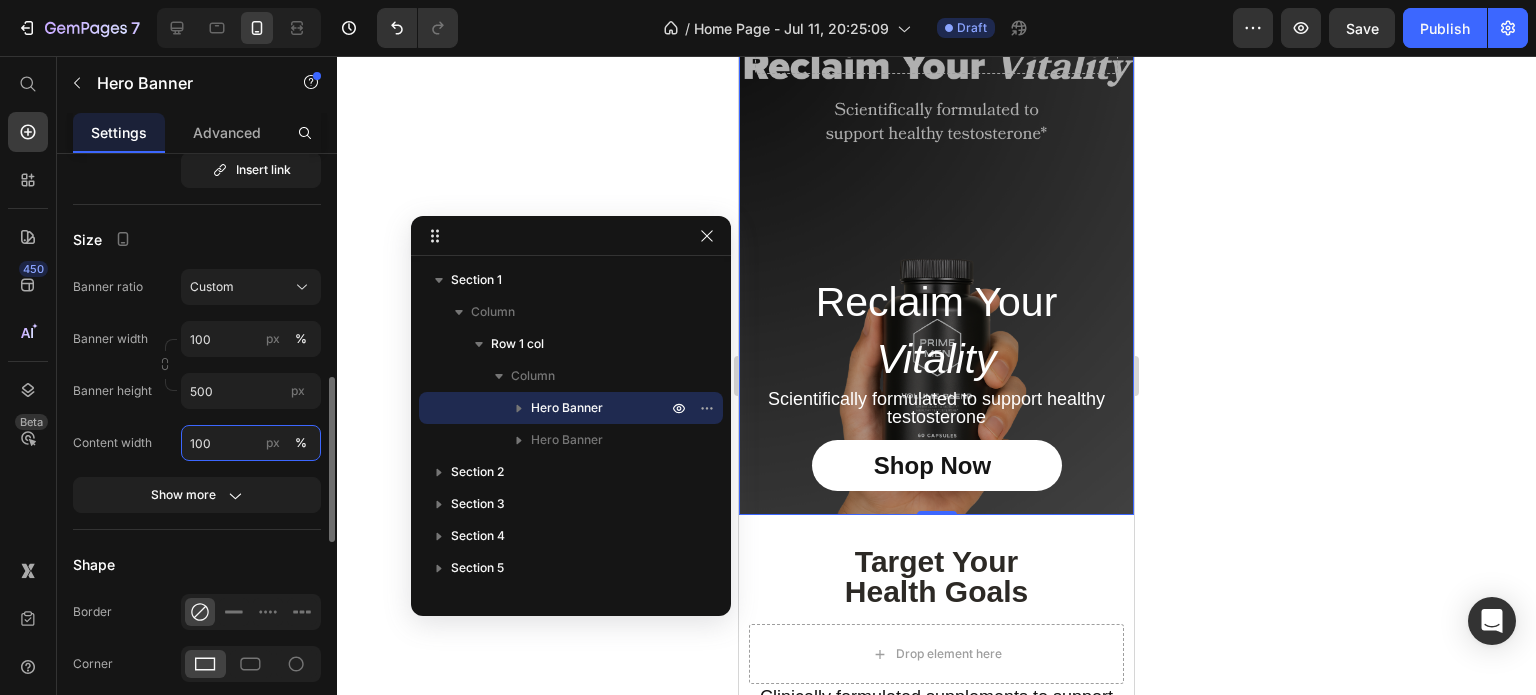 click on "100" at bounding box center [251, 443] 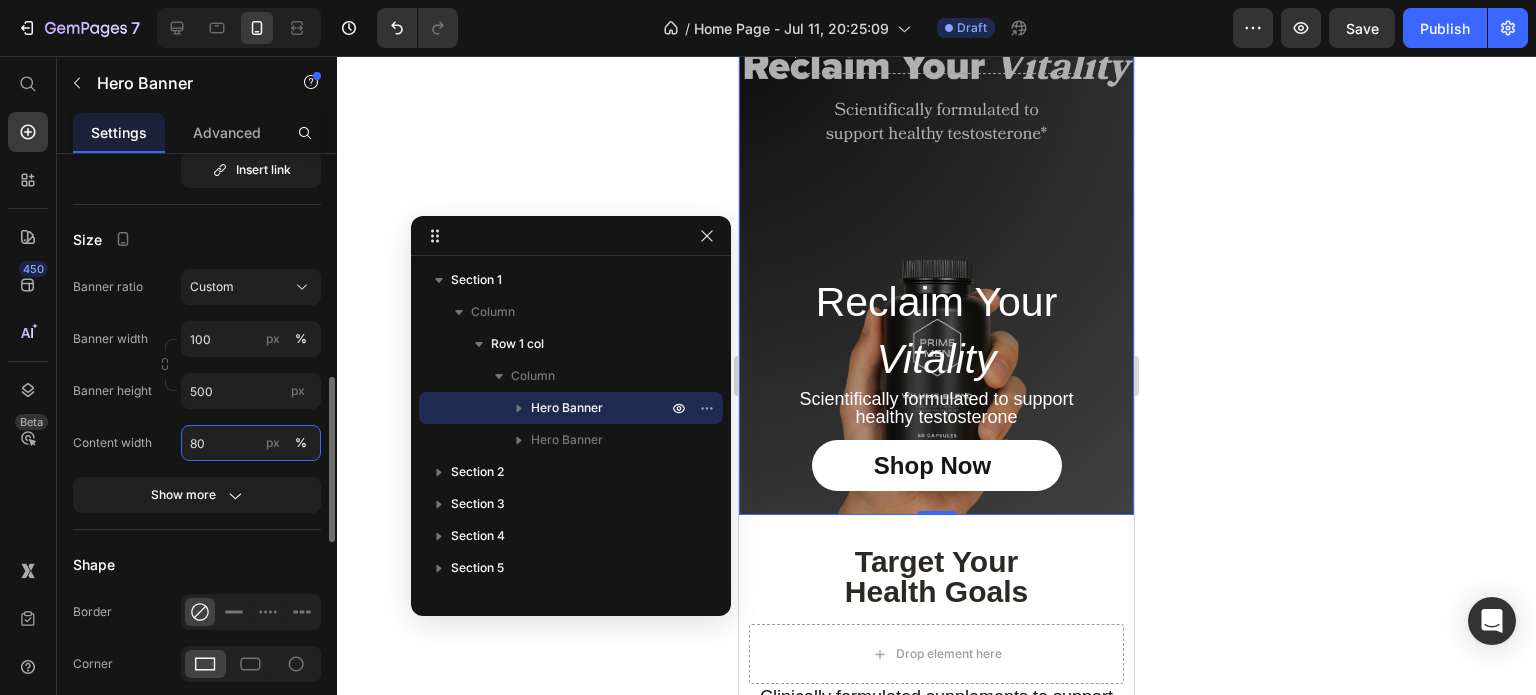 type on "8" 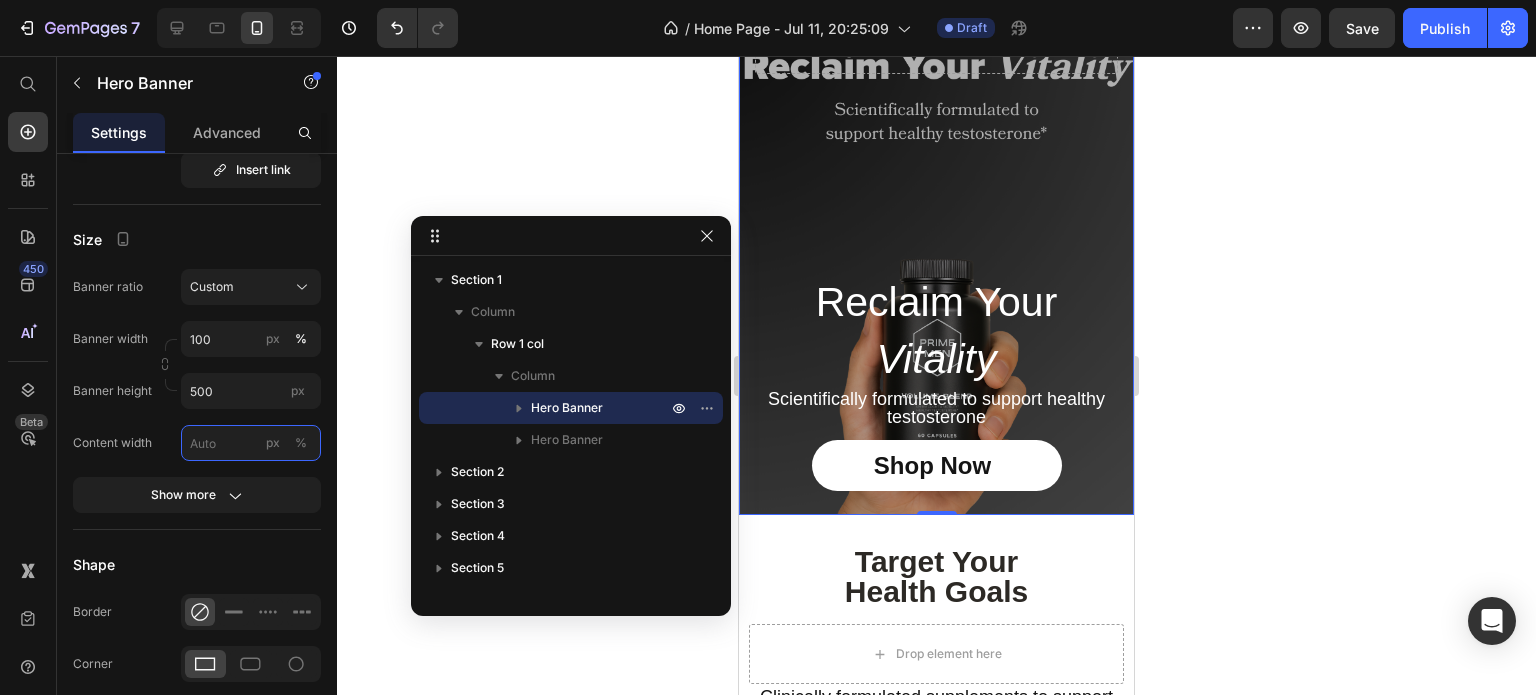 scroll, scrollTop: 0, scrollLeft: 0, axis: both 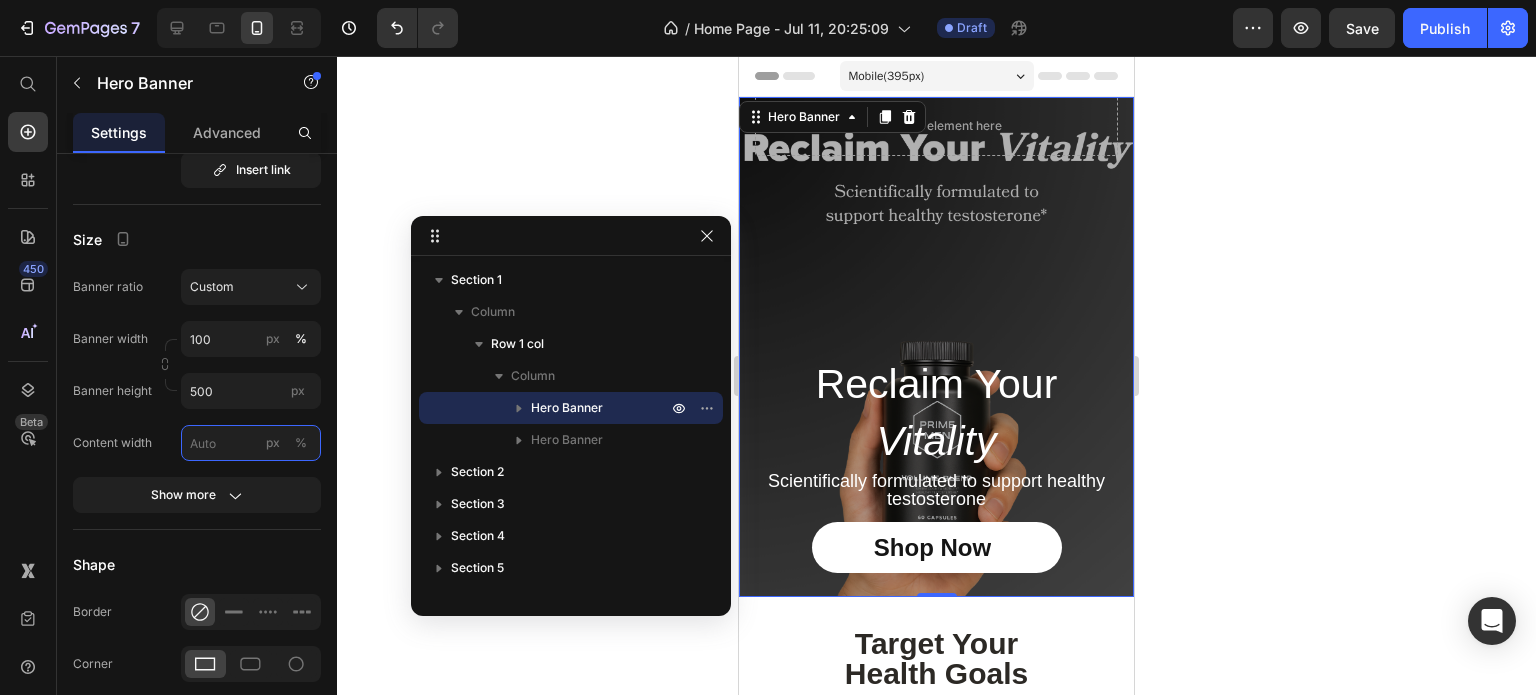 type 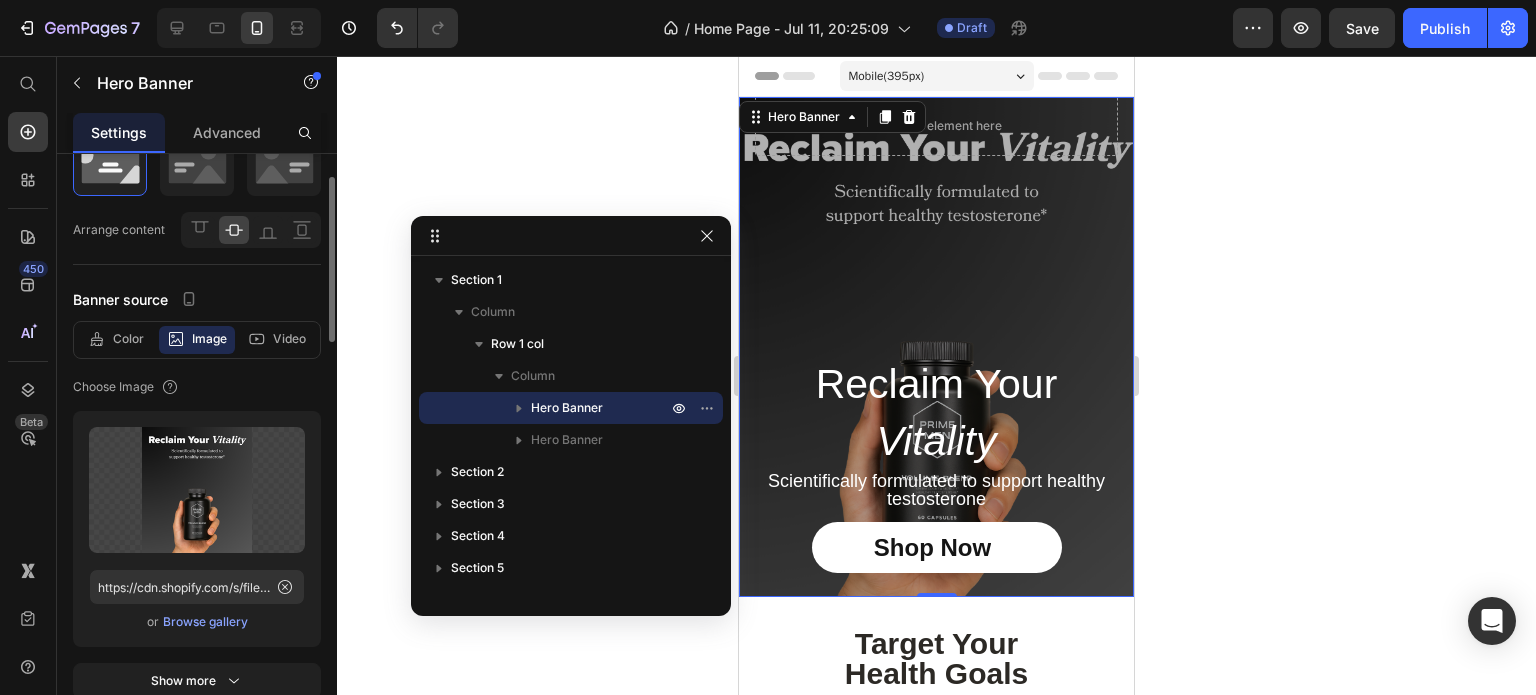 scroll, scrollTop: 81, scrollLeft: 0, axis: vertical 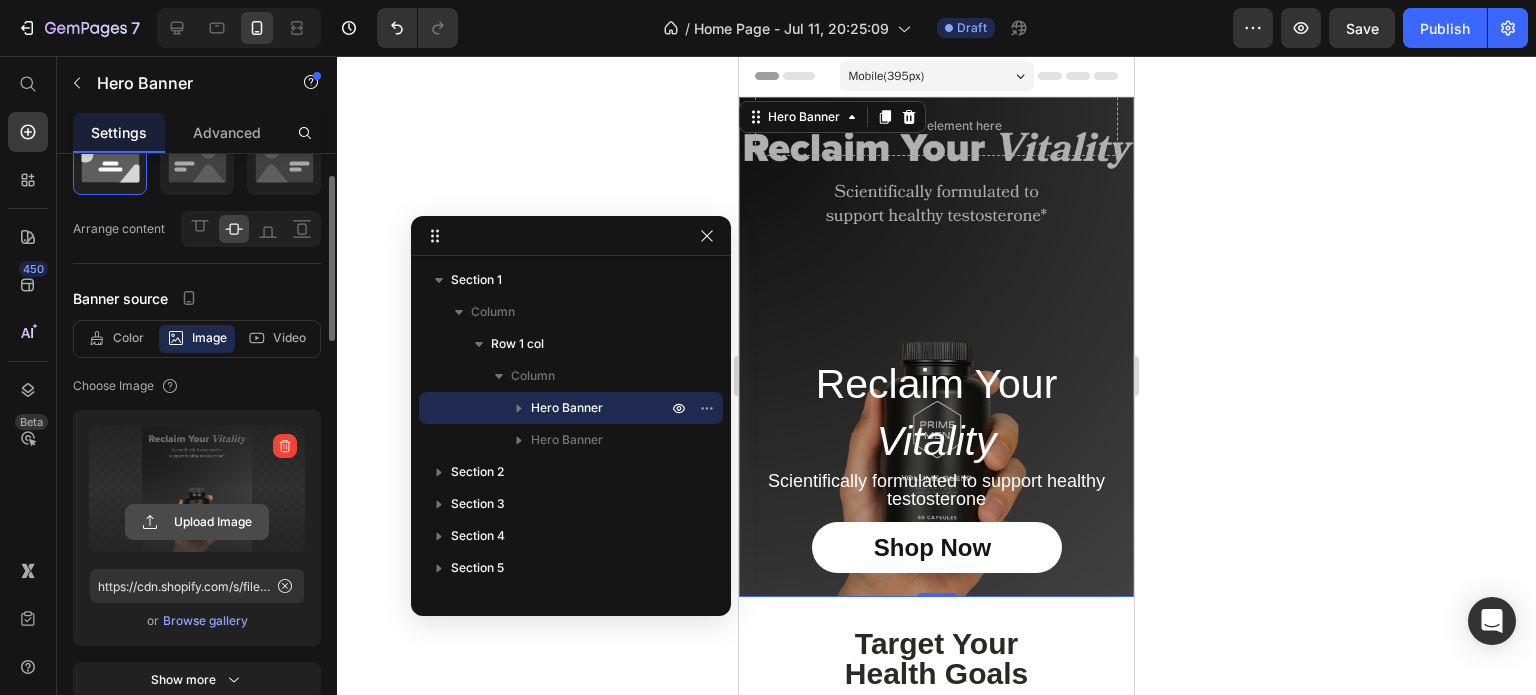 click 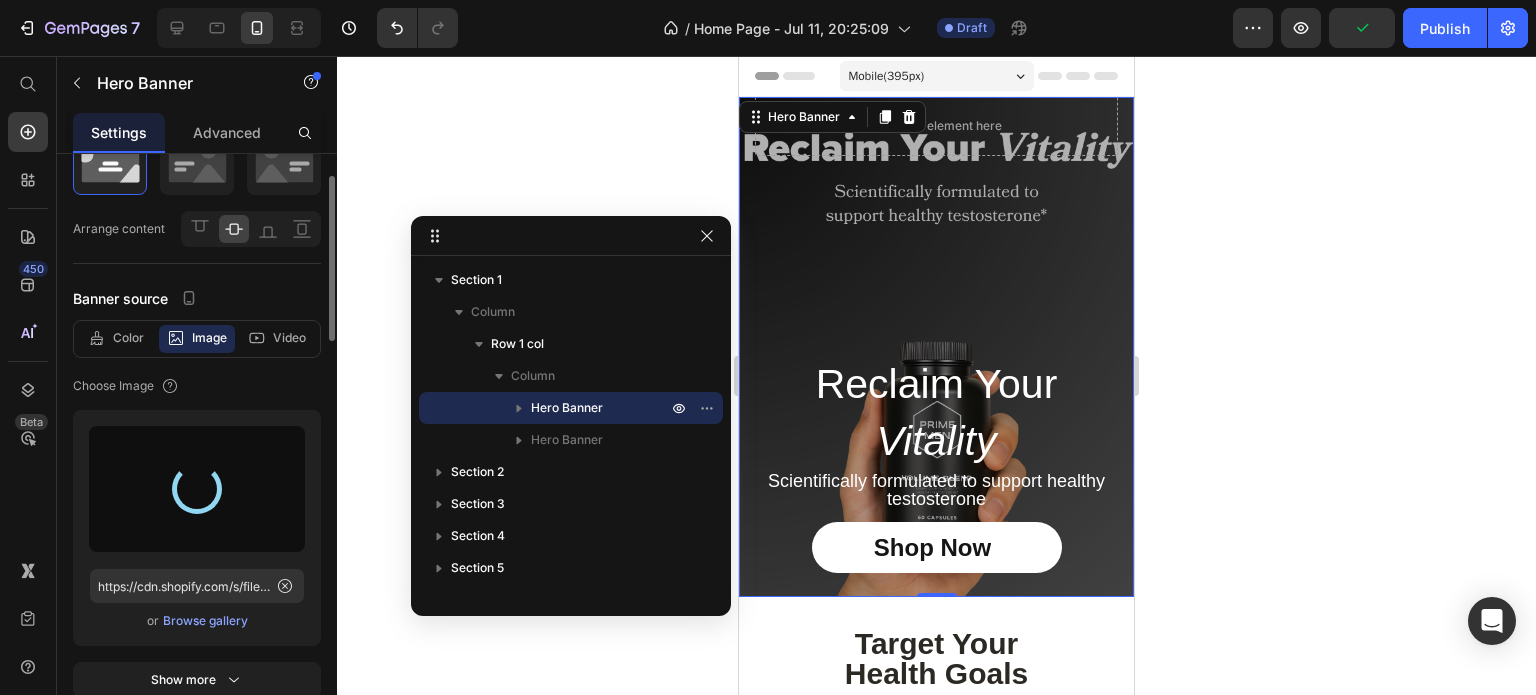 type on "https://cdn.shopify.com/s/files/1/0644/5370/5824/files/gempages_572674907528233799-8595b615-3bd1-4185-90c0-3abfcb1dbc3a.png" 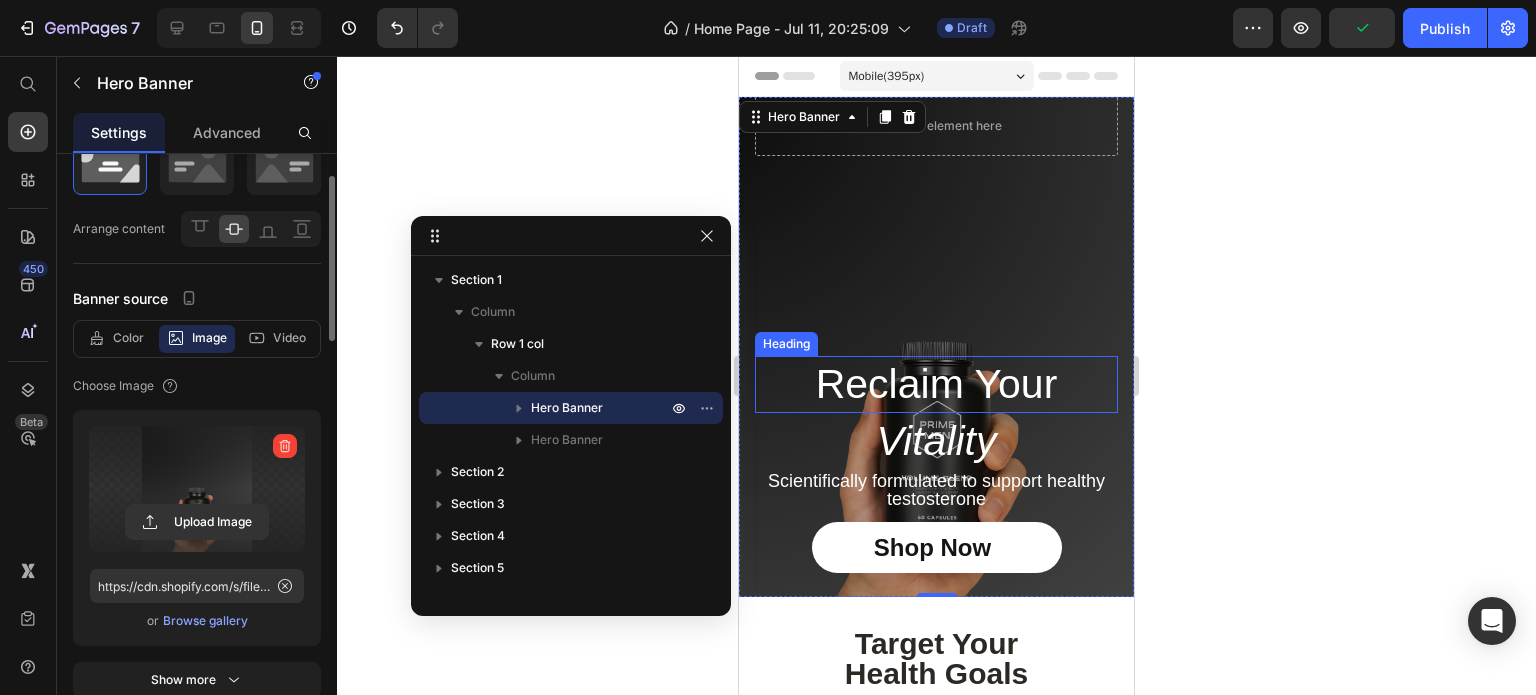 click on "Reclaim Your" at bounding box center [936, 384] 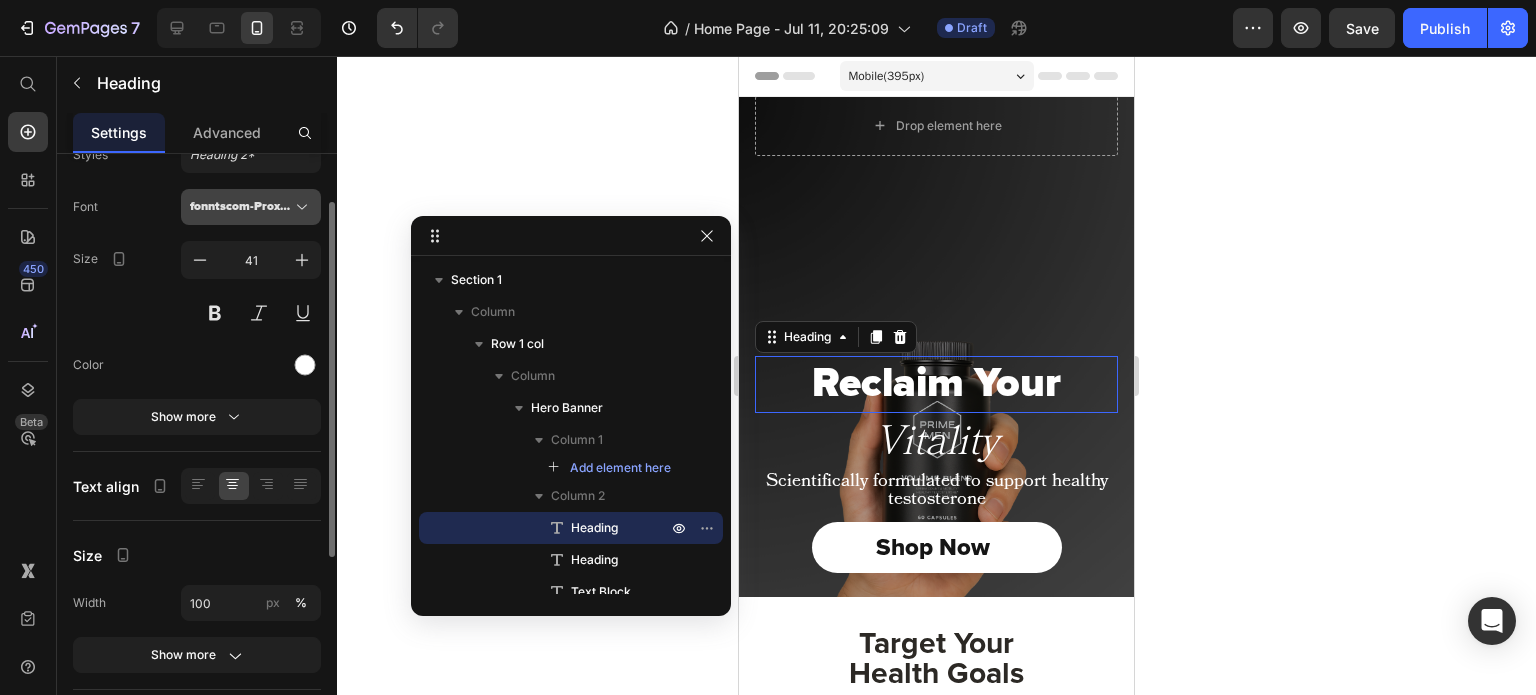 scroll, scrollTop: 0, scrollLeft: 0, axis: both 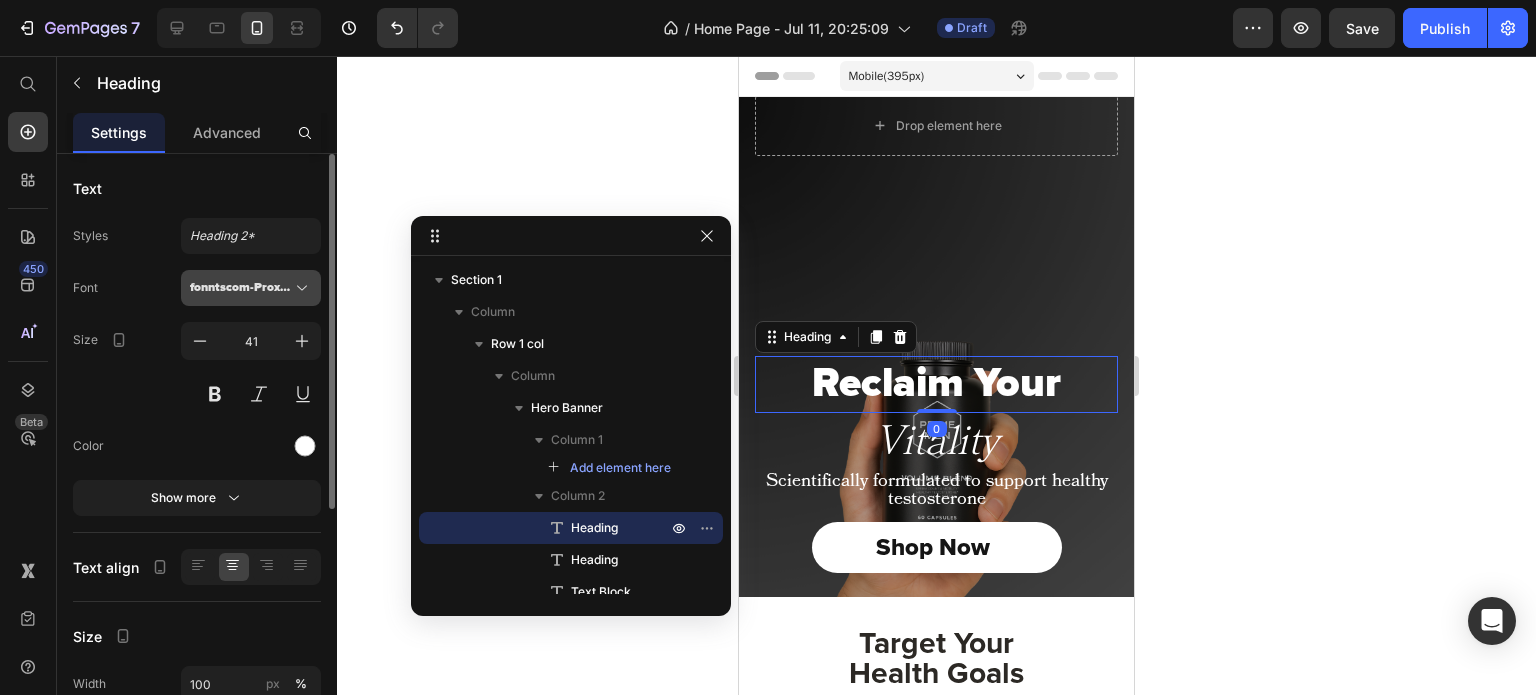 click on "fonntscom-Proxima_Nova_Black" at bounding box center [251, 288] 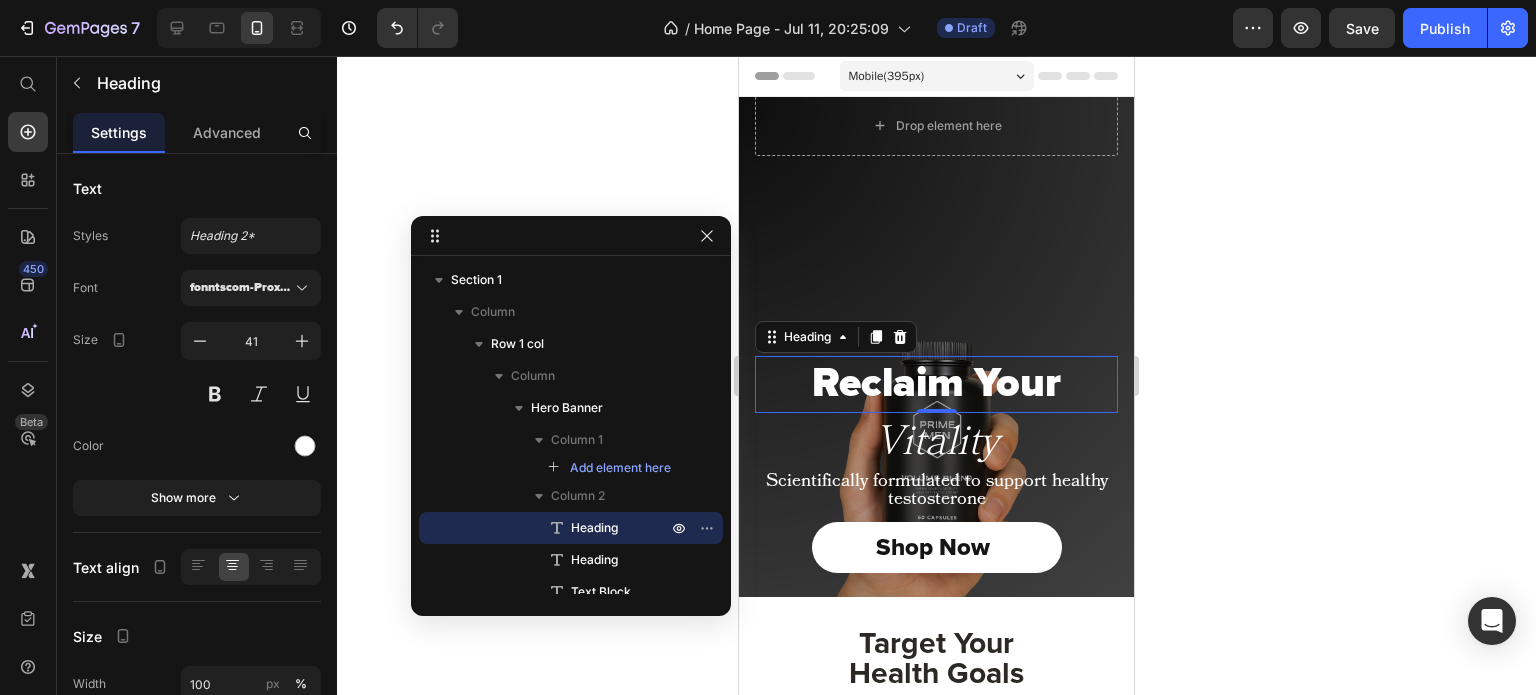 click 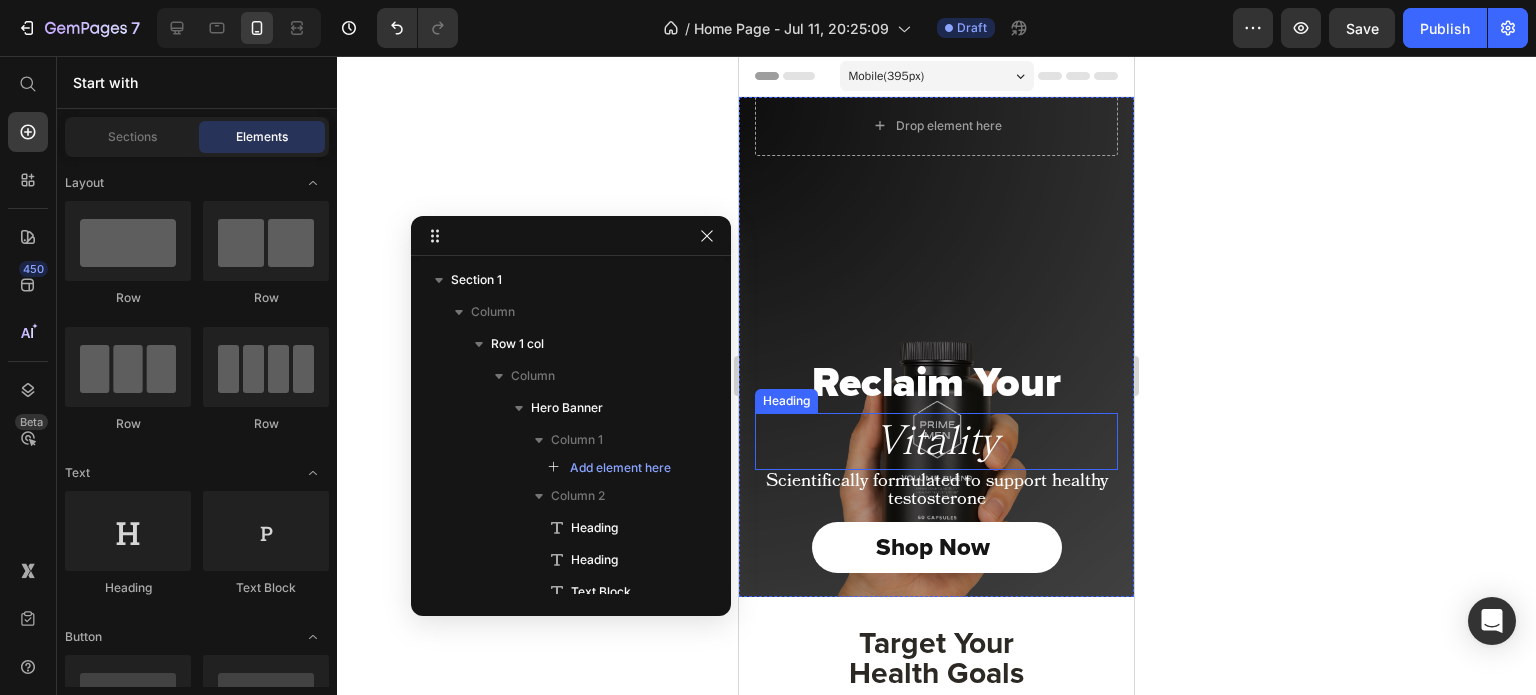click on "Vitality" at bounding box center [936, 441] 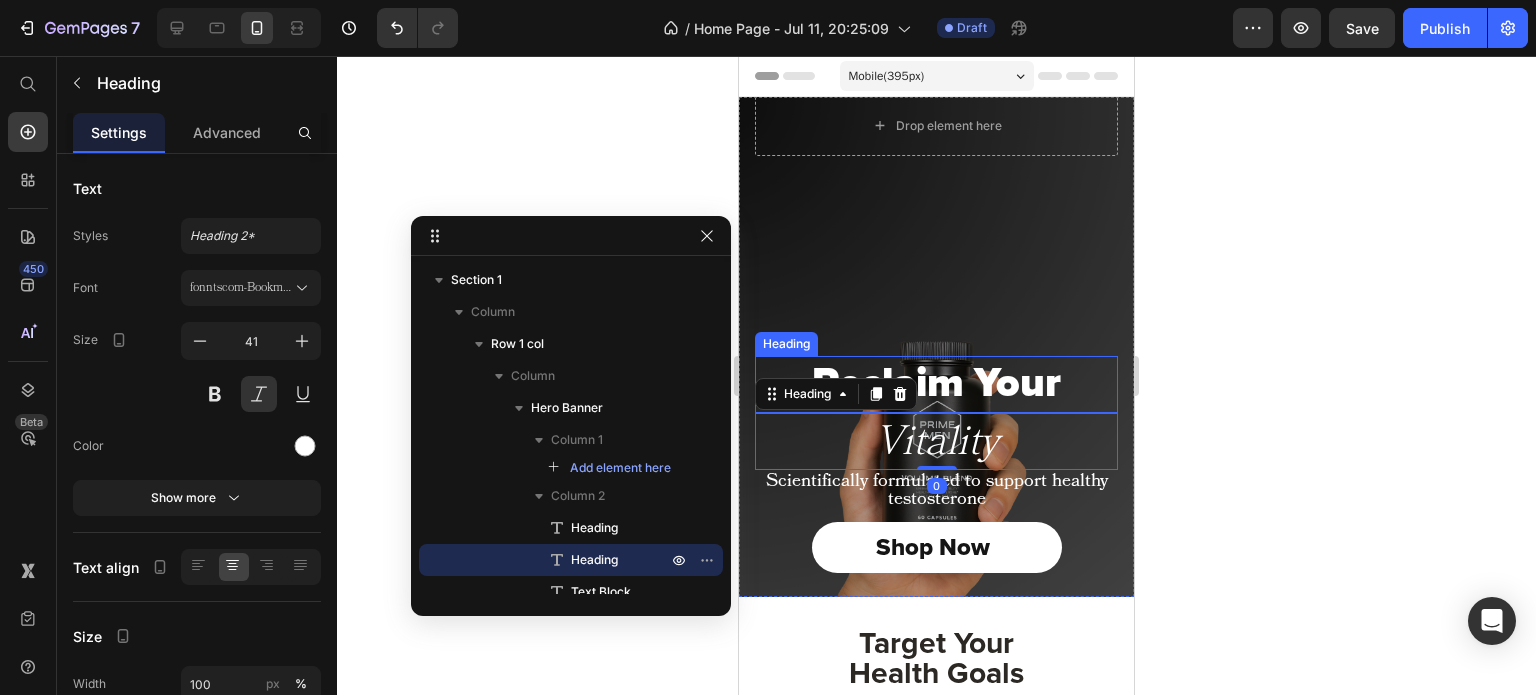 click on "Reclaim Your" at bounding box center (936, 384) 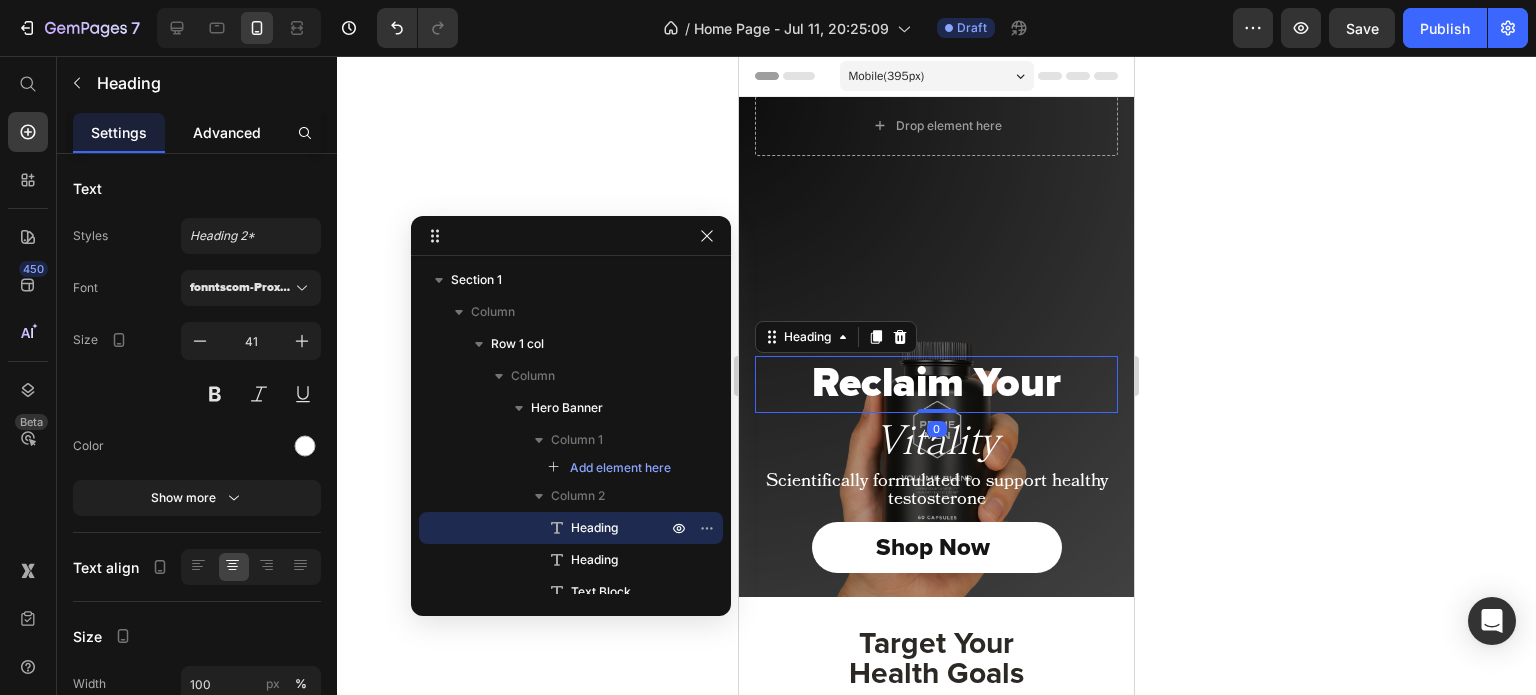 click on "Advanced" at bounding box center (227, 132) 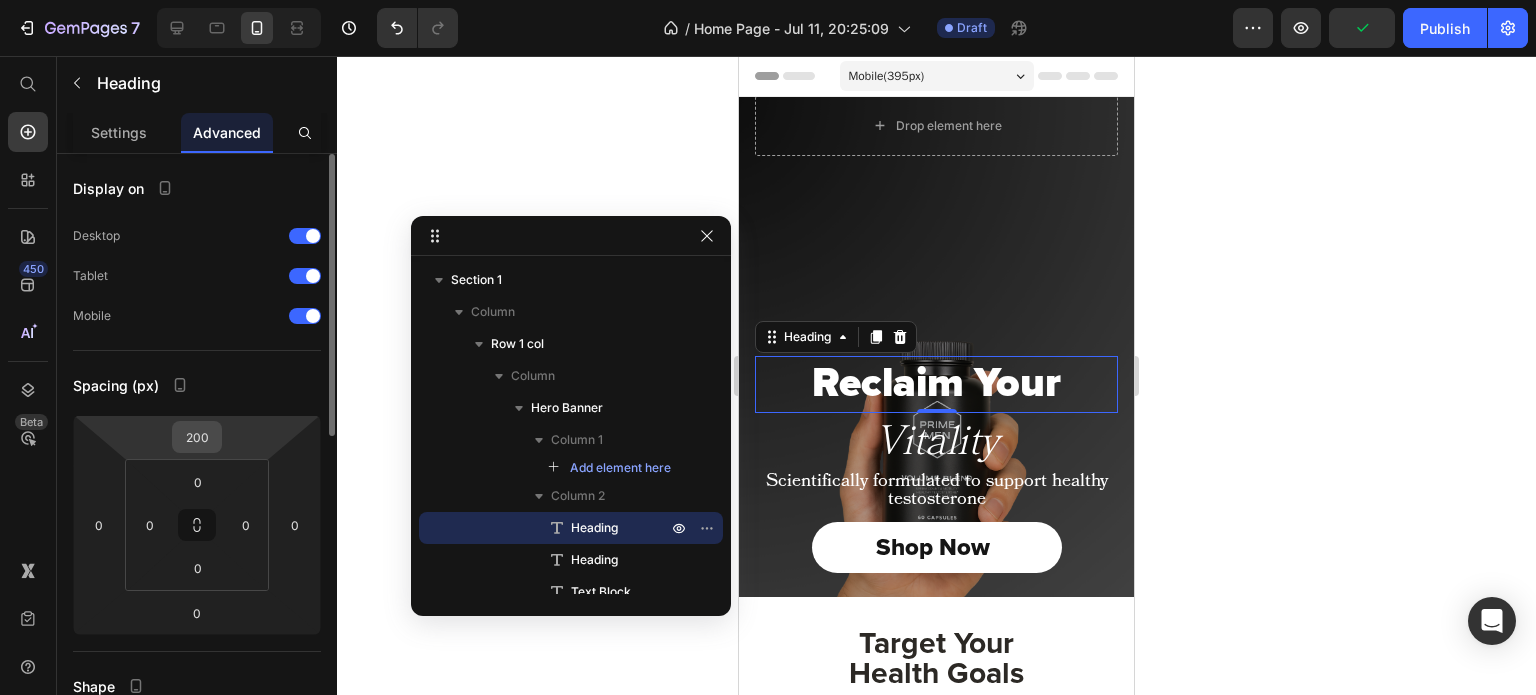 click on "200" at bounding box center (197, 437) 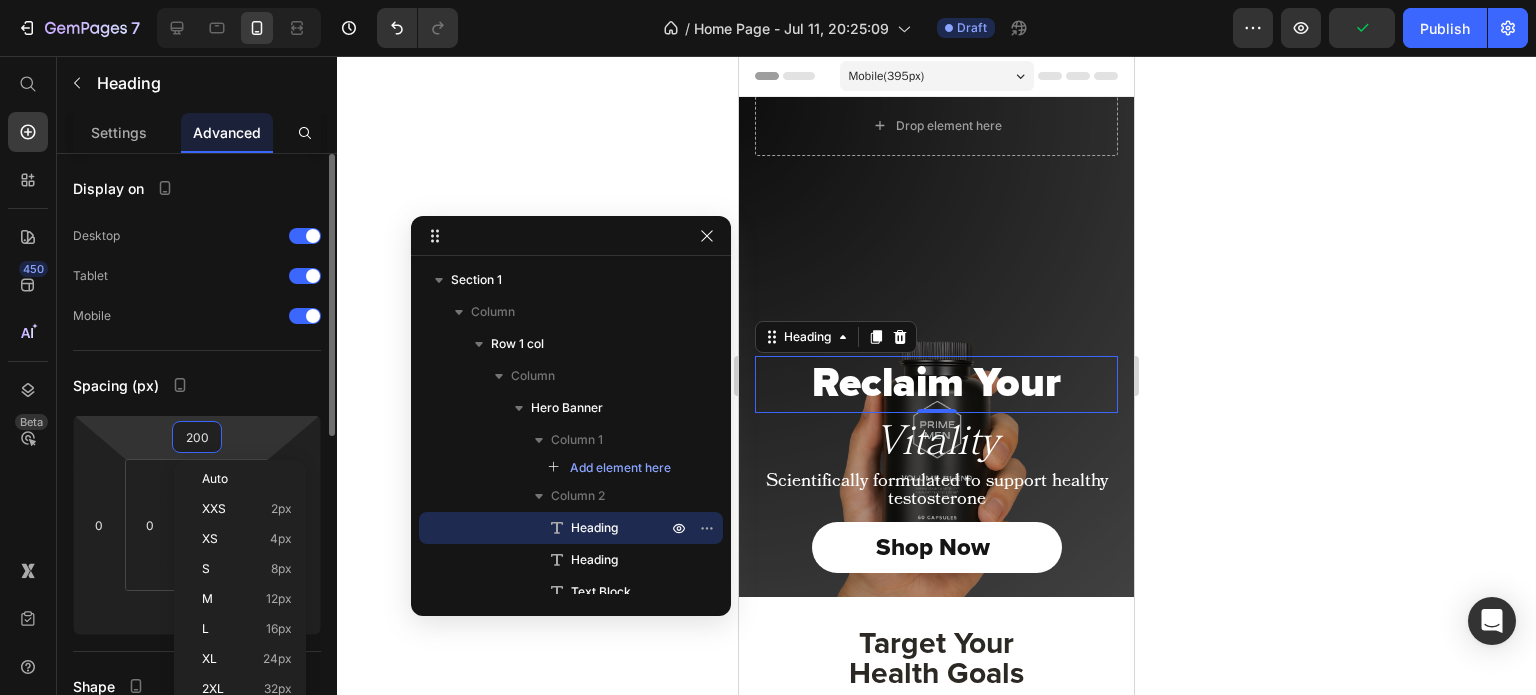 type on "0" 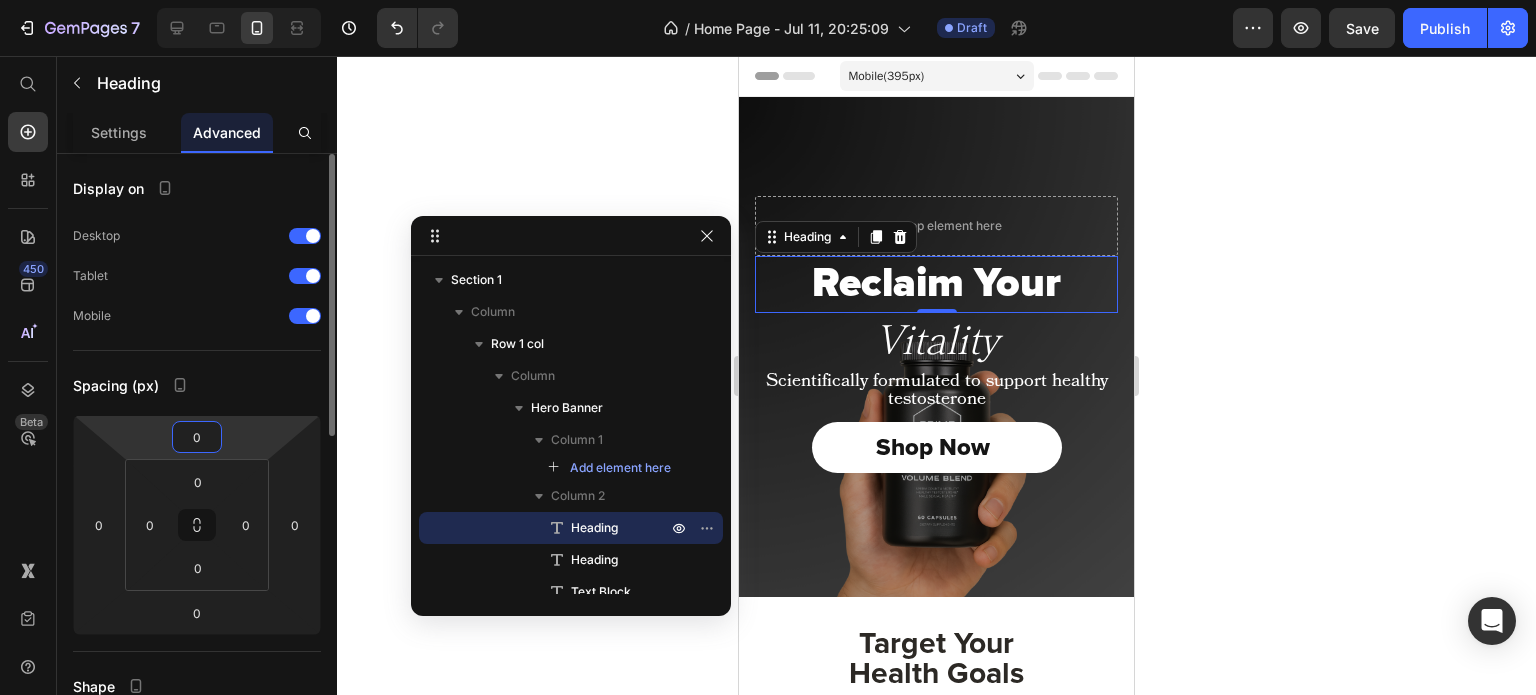 click on "0" at bounding box center [197, 437] 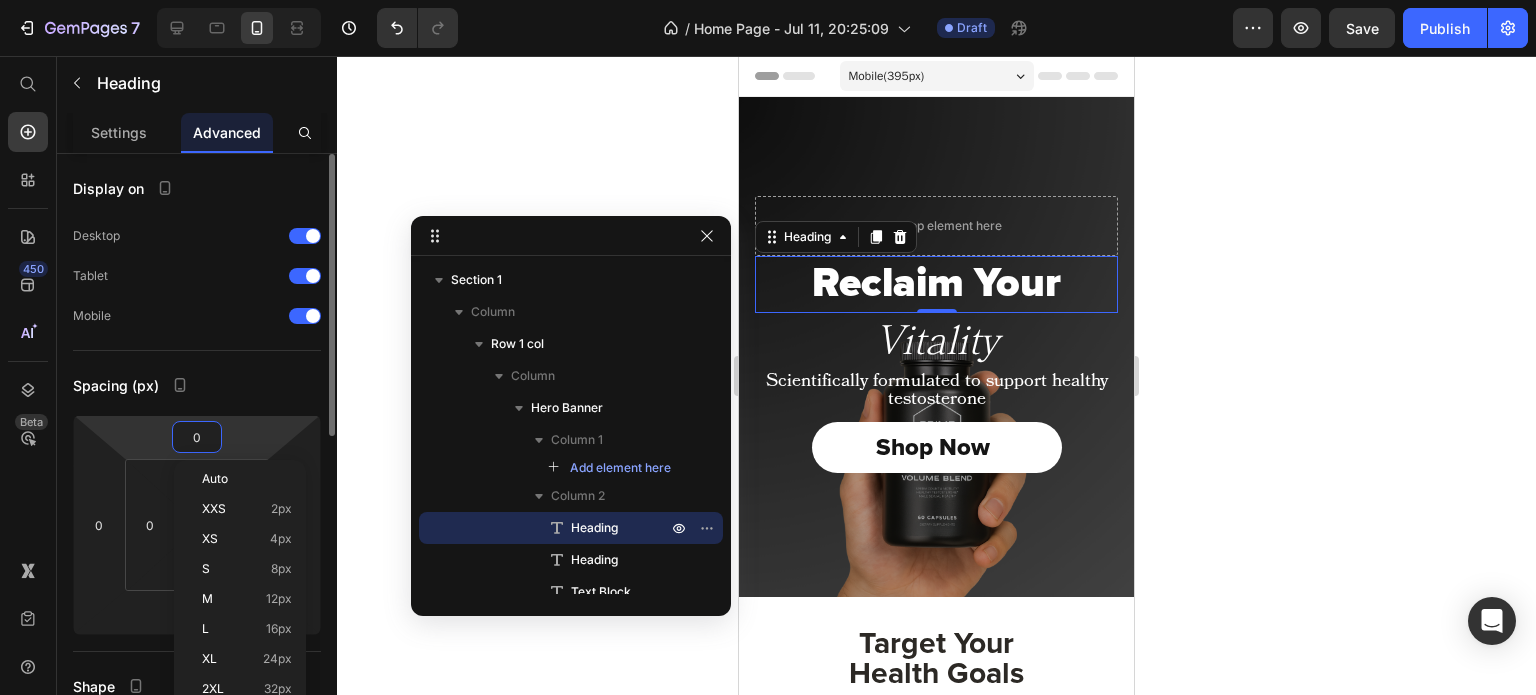 click on "0" at bounding box center [197, 437] 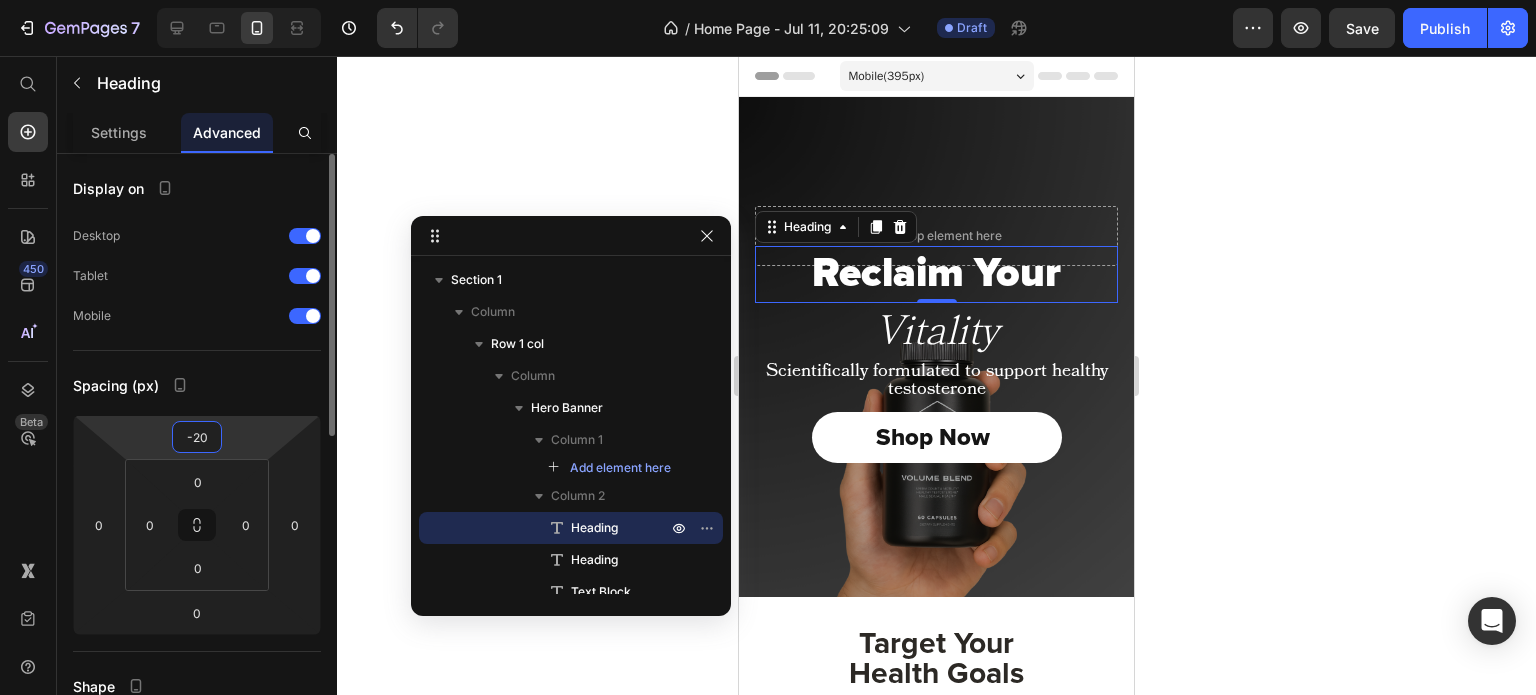 type on "-2" 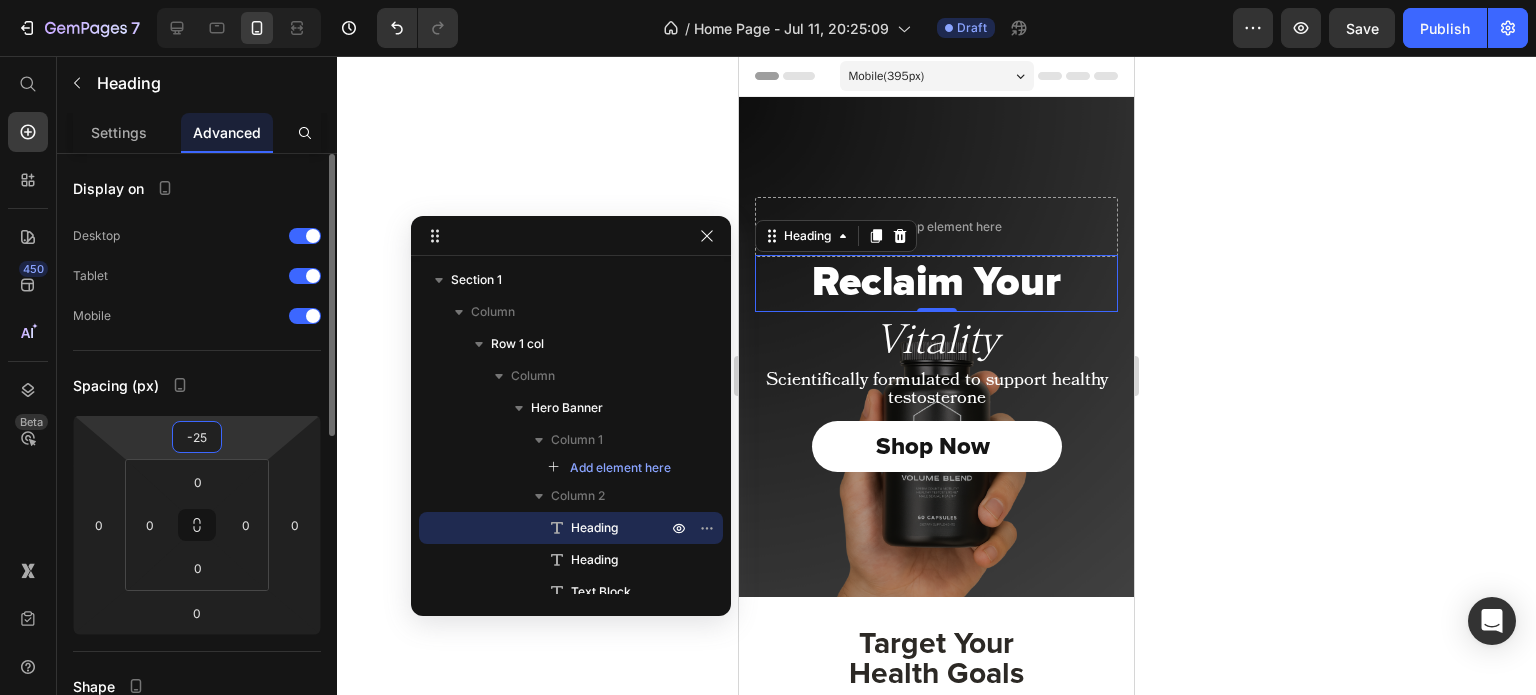 type on "-2" 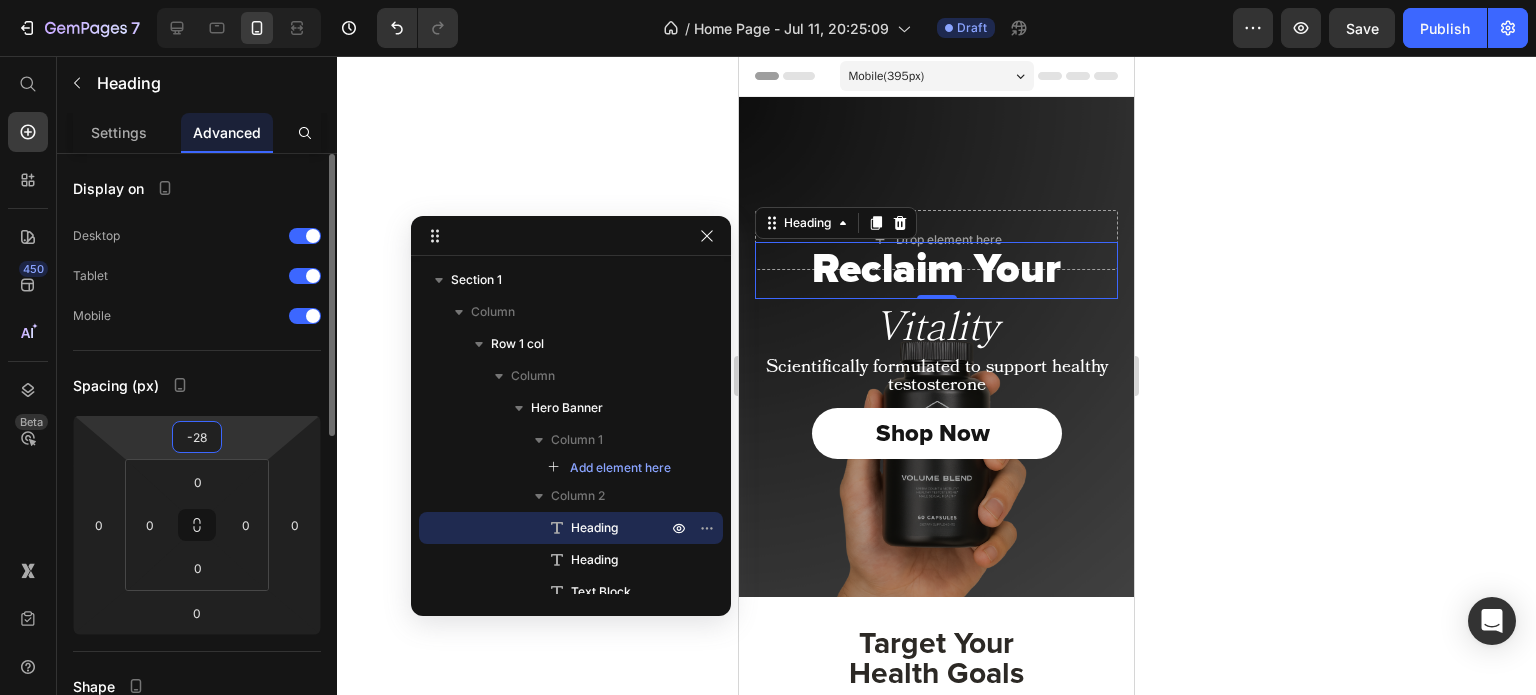 type on "-280" 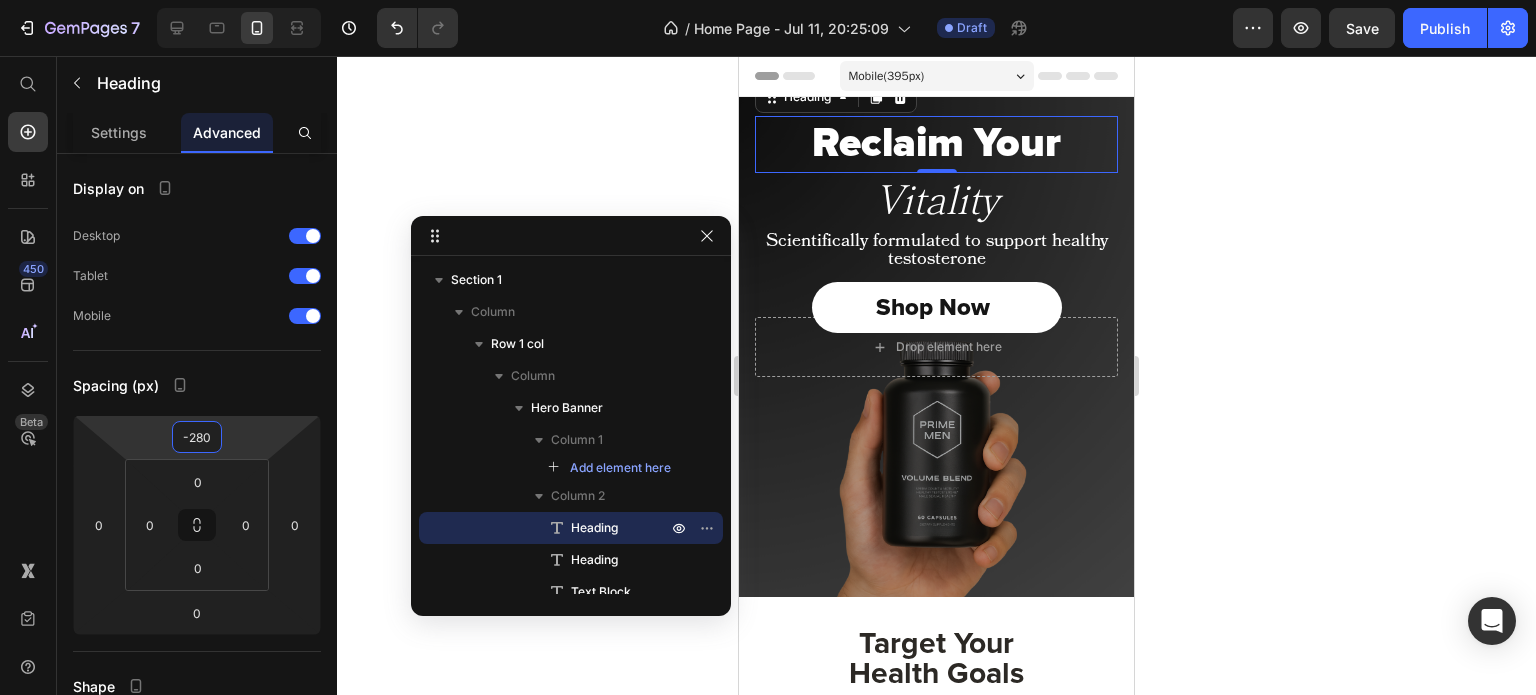 click 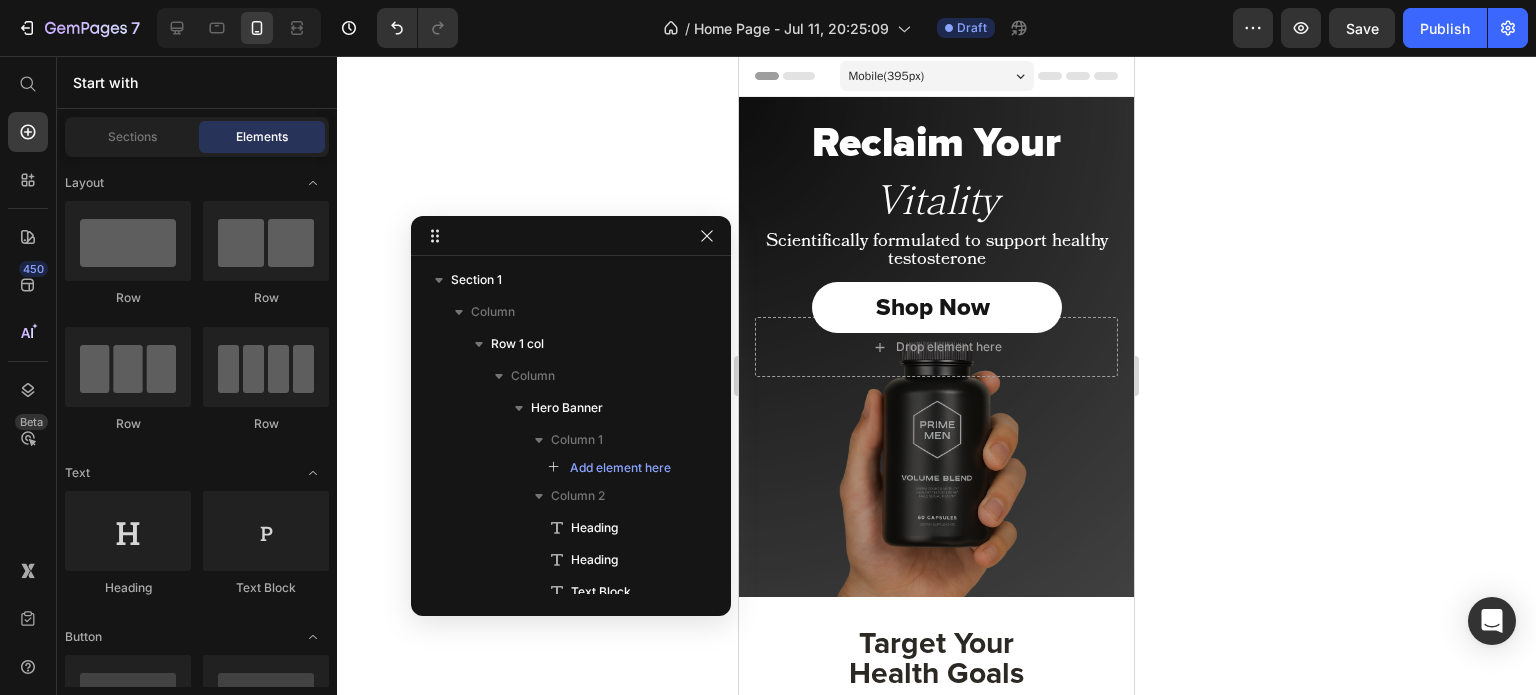 click 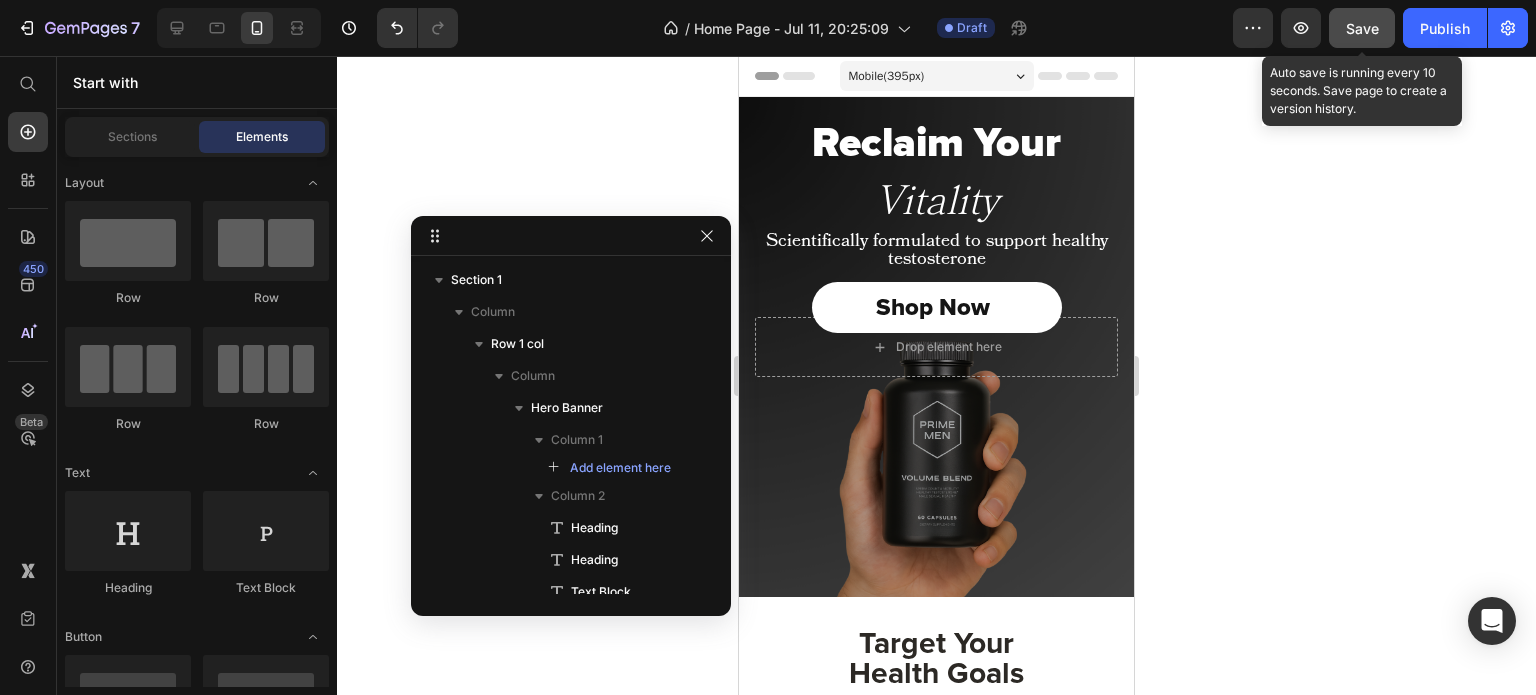 drag, startPoint x: 1364, startPoint y: 32, endPoint x: 259, endPoint y: 315, distance: 1140.6638 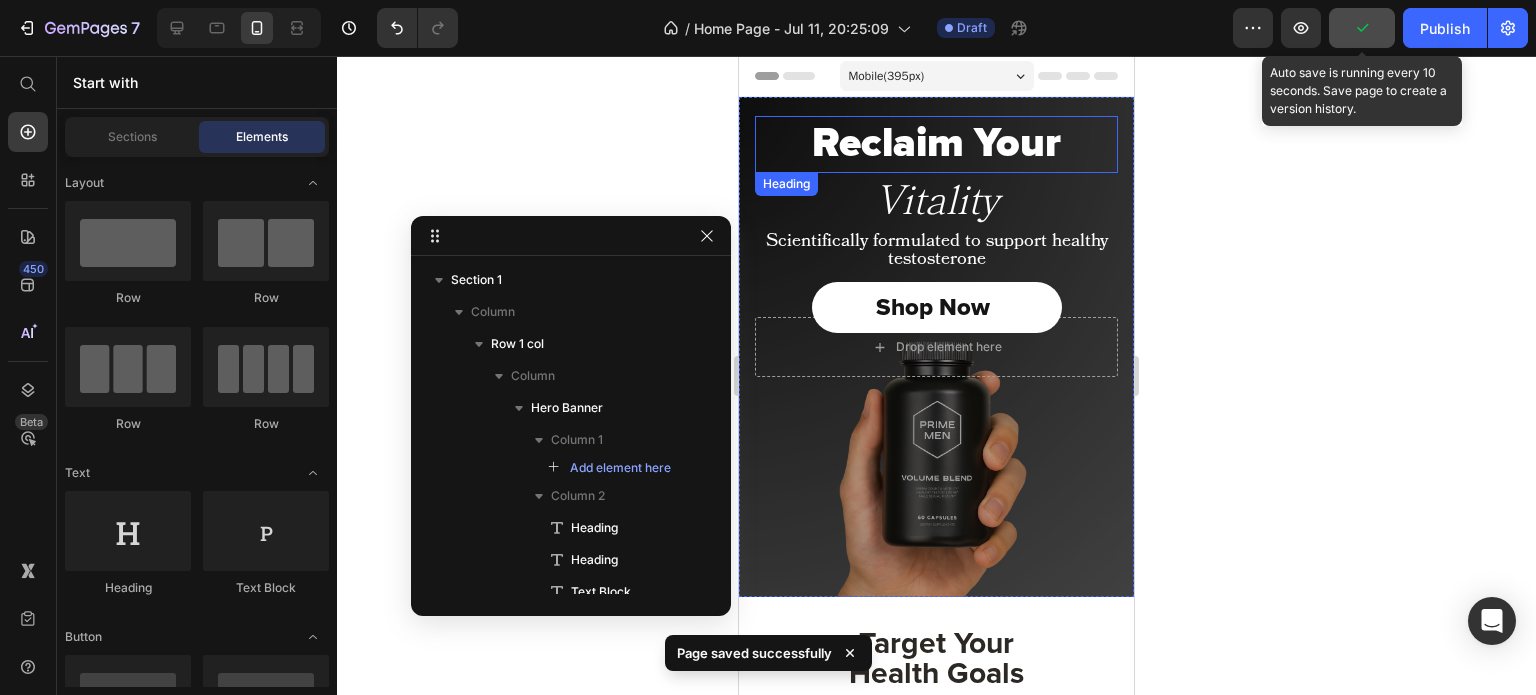 click on "Reclaim Your" at bounding box center (936, 144) 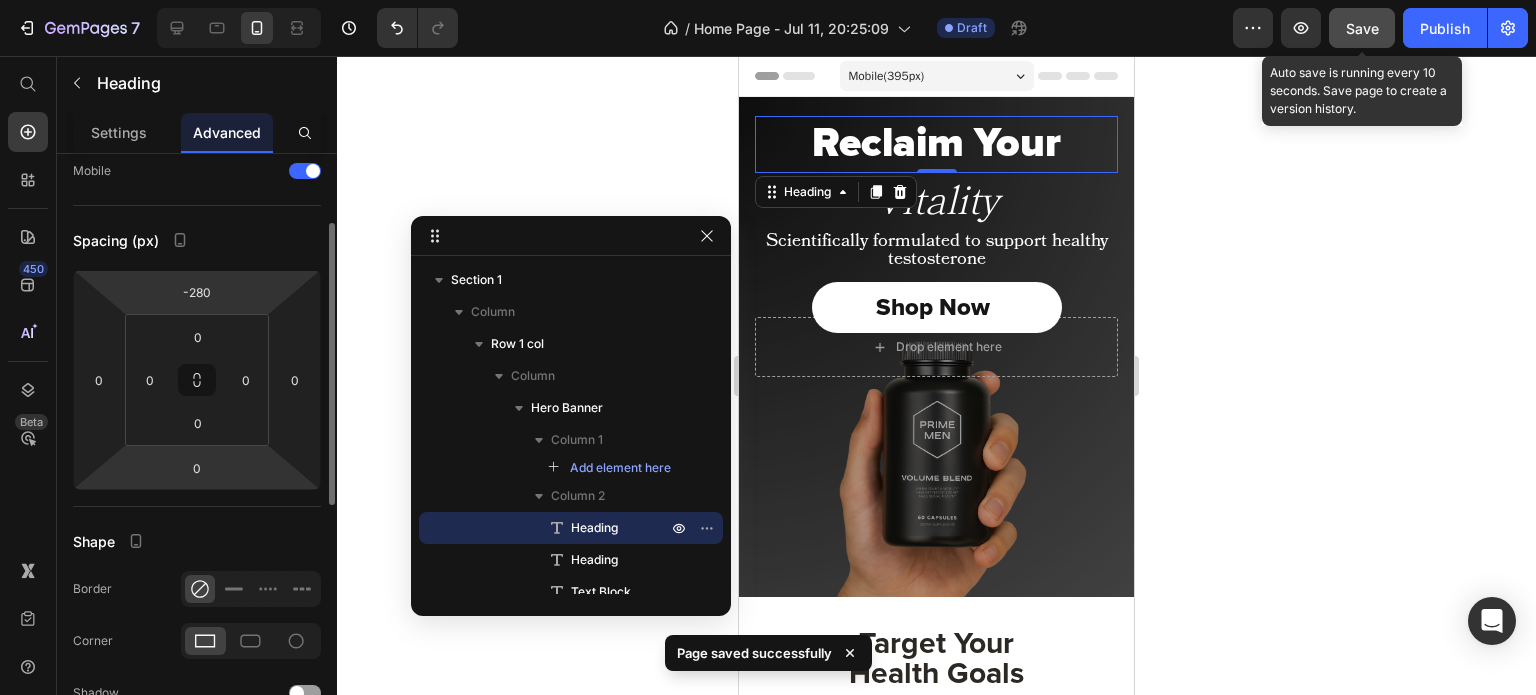 scroll, scrollTop: 146, scrollLeft: 0, axis: vertical 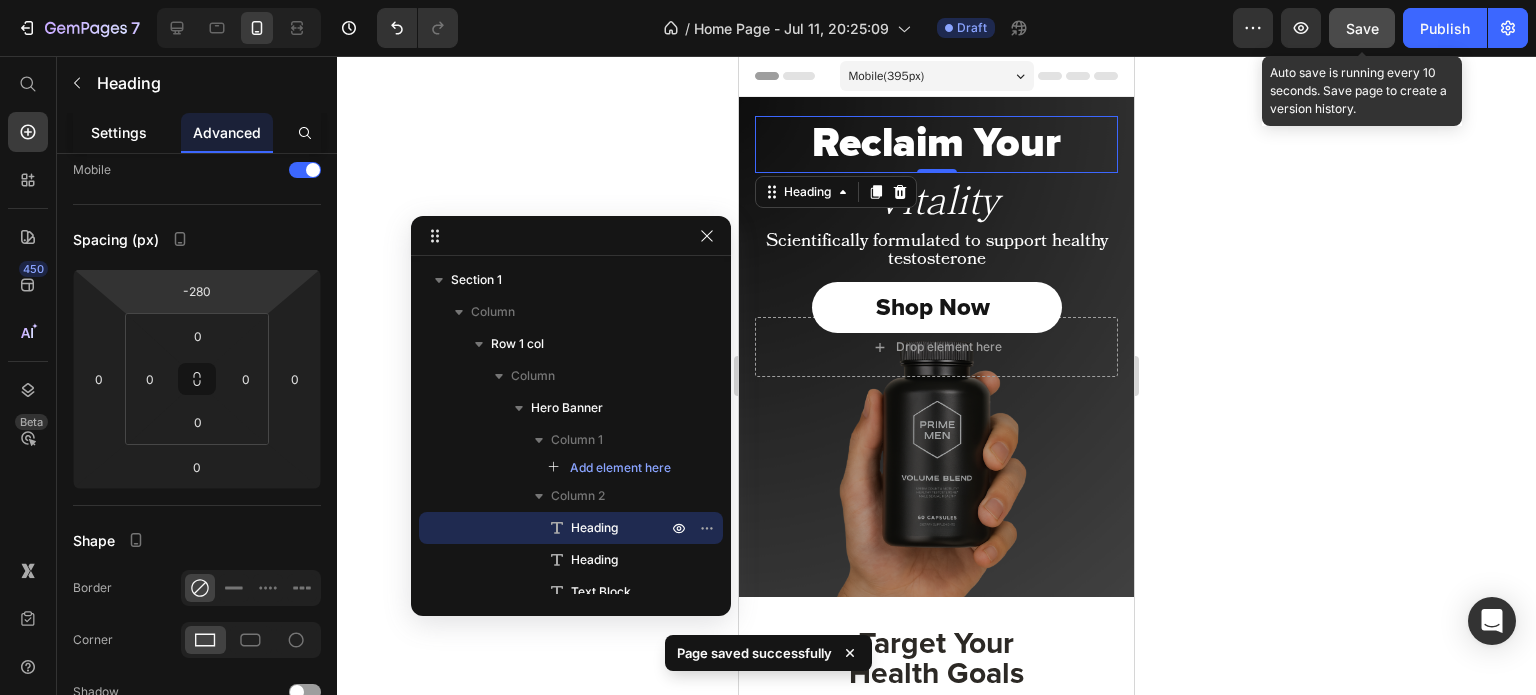 click on "Settings" at bounding box center [119, 132] 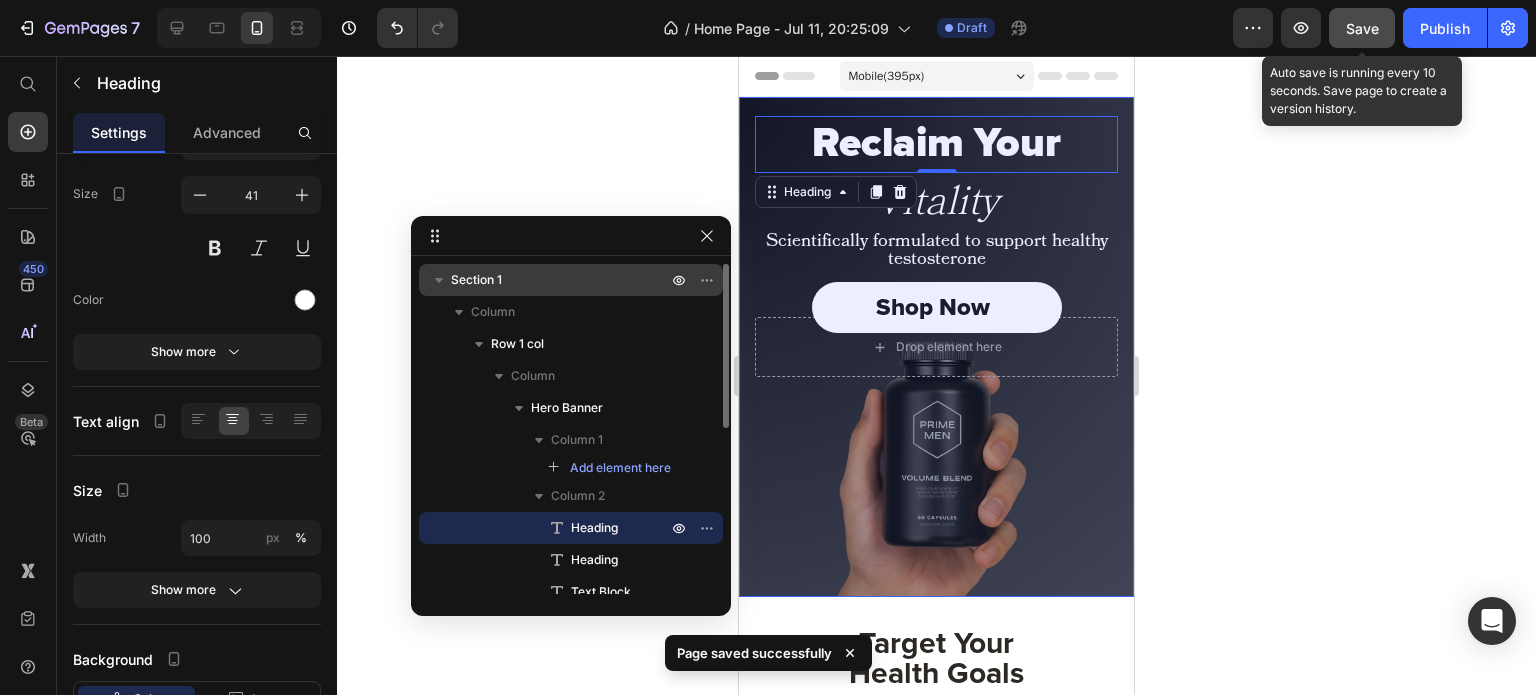 scroll, scrollTop: 0, scrollLeft: 0, axis: both 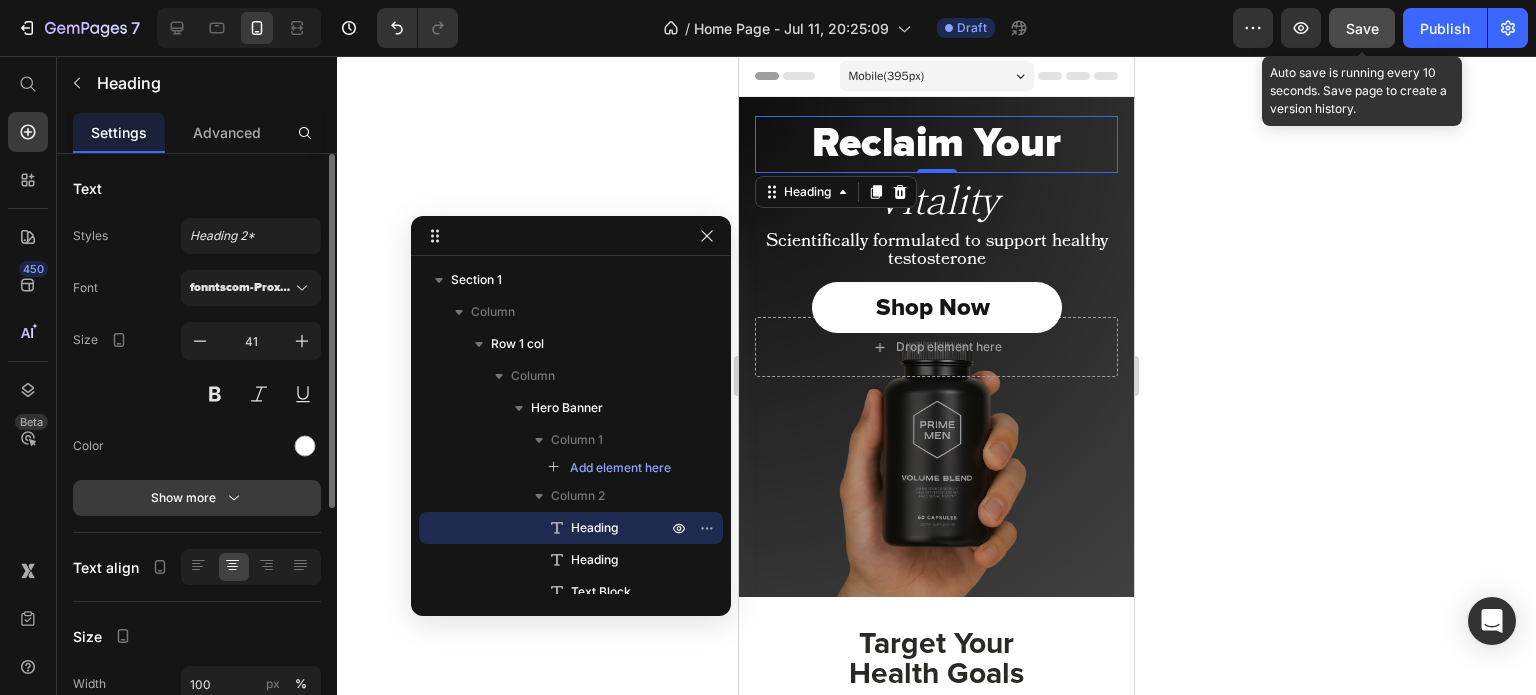 click on "Show more" at bounding box center (197, 498) 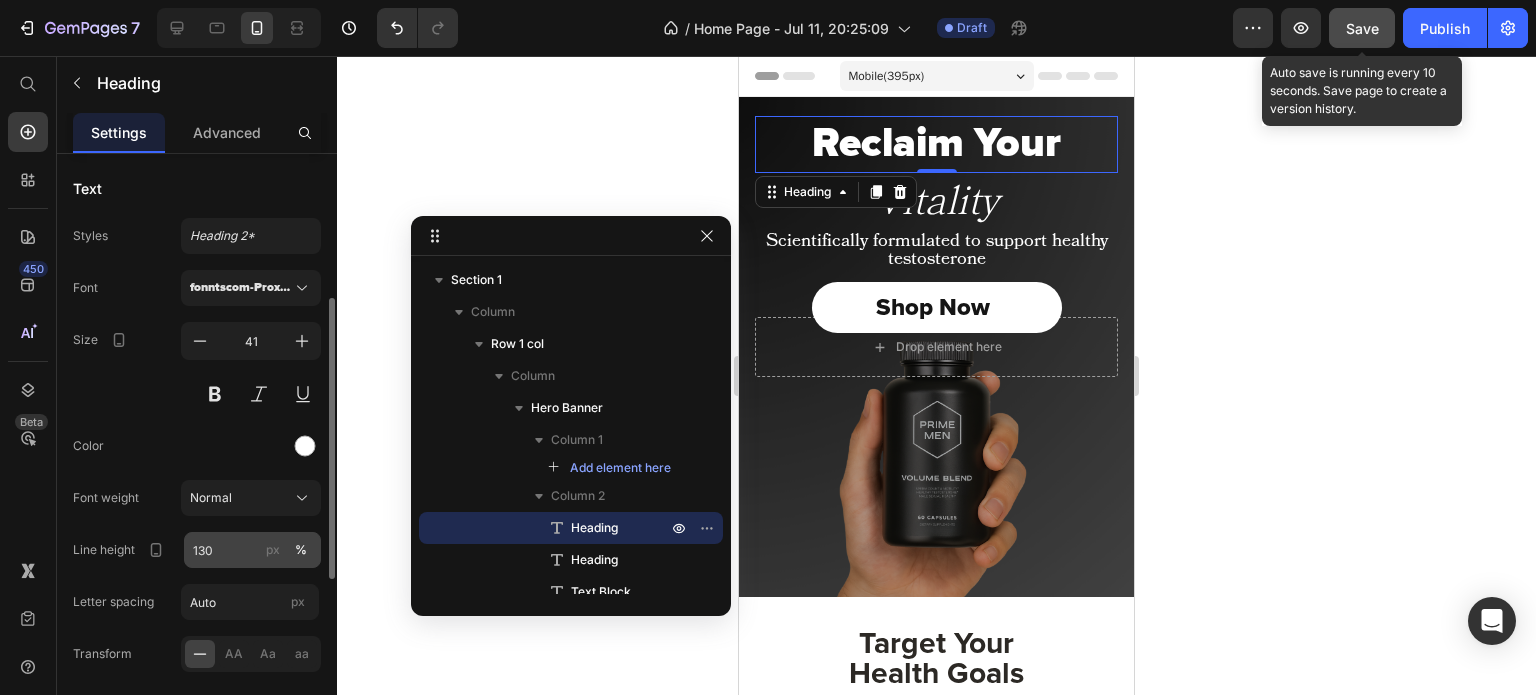 scroll, scrollTop: 102, scrollLeft: 0, axis: vertical 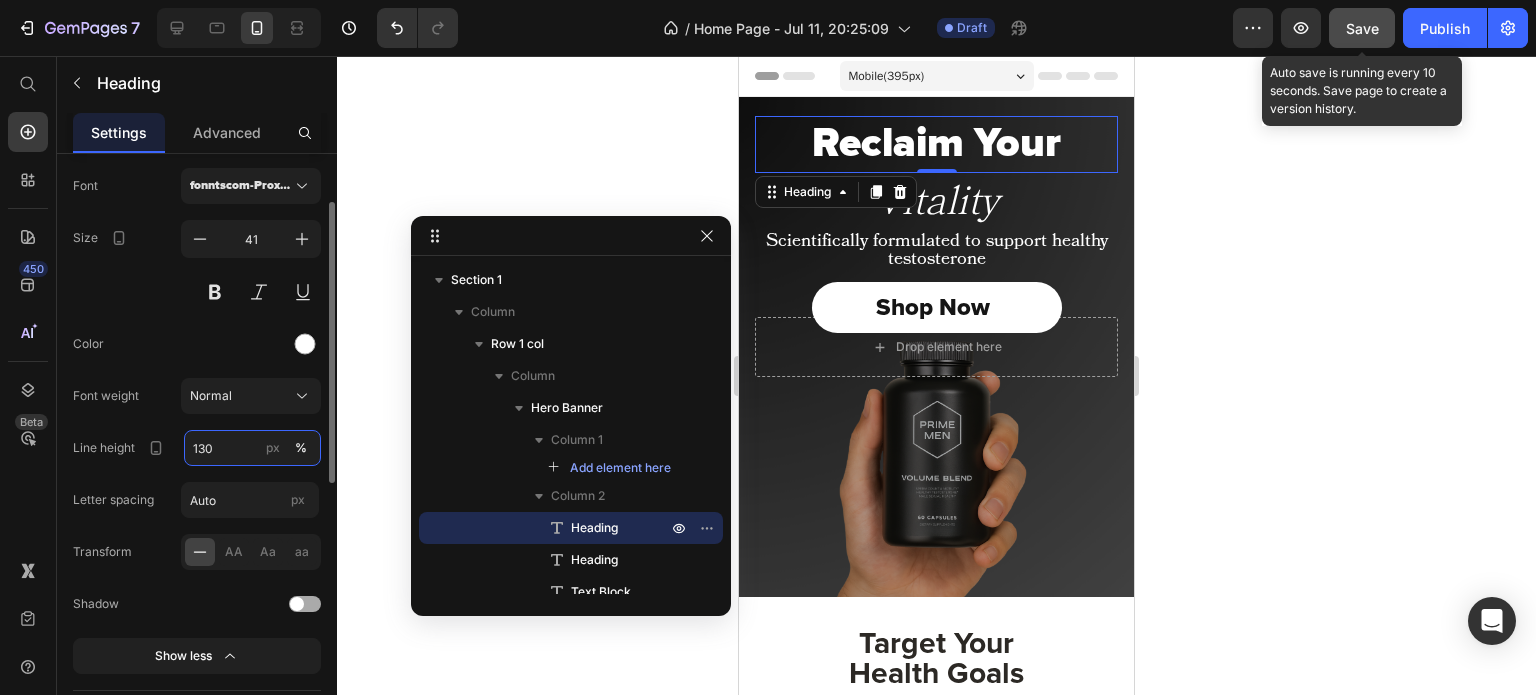 click on "130" at bounding box center (252, 448) 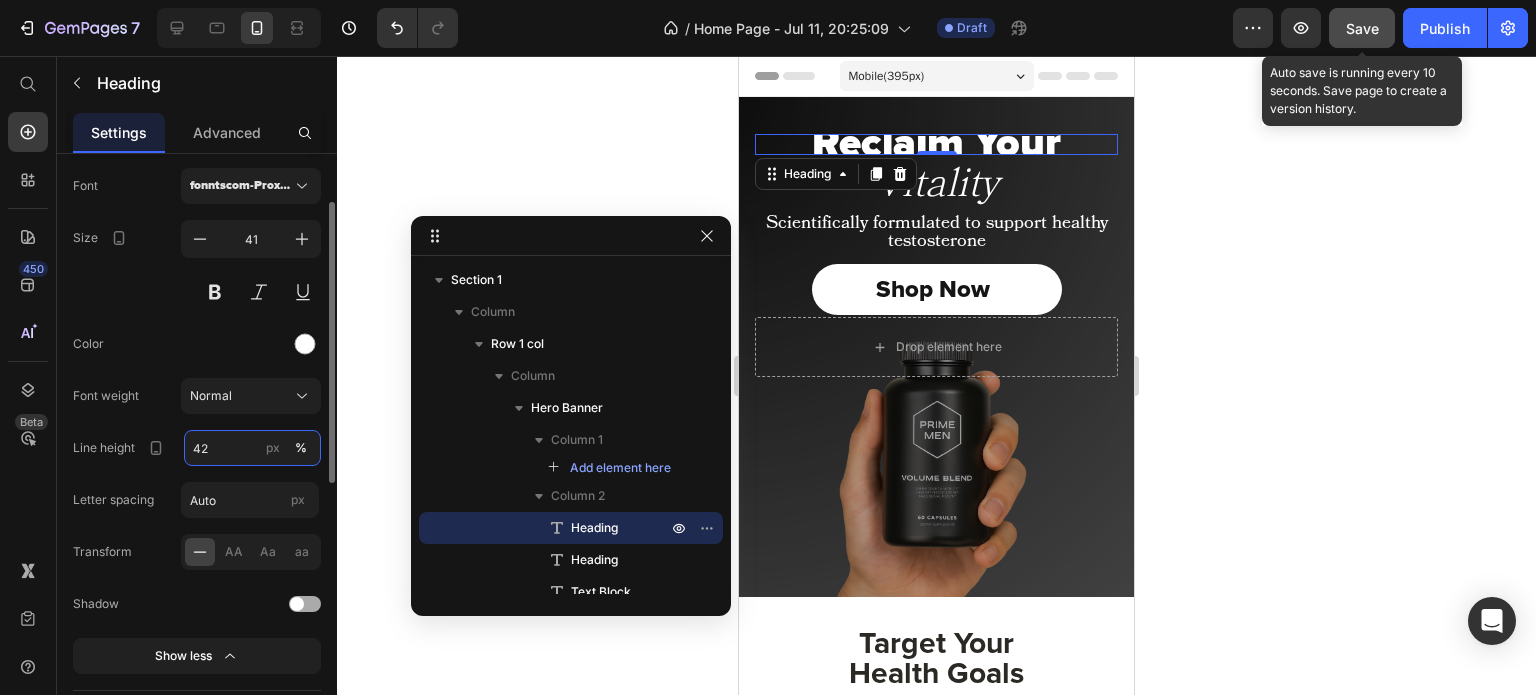 type on "42" 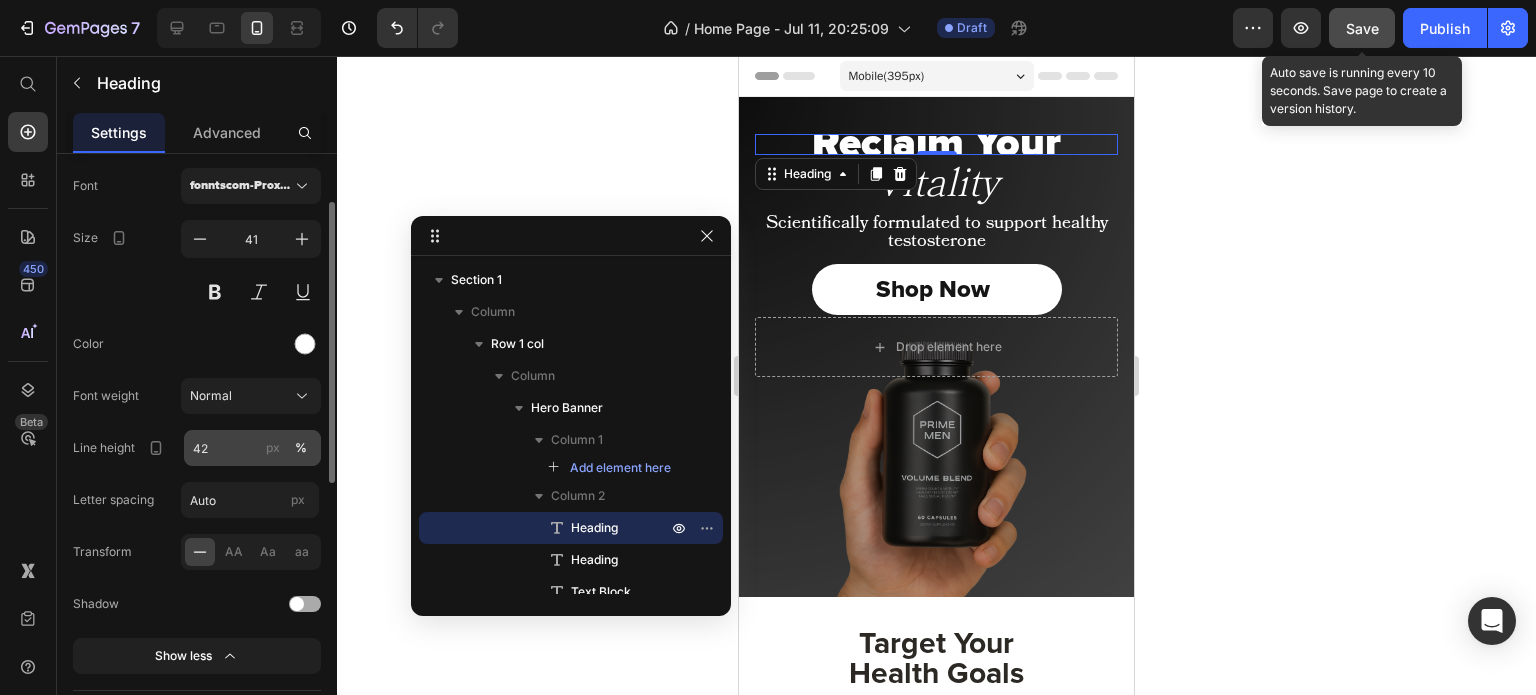 click on "px" 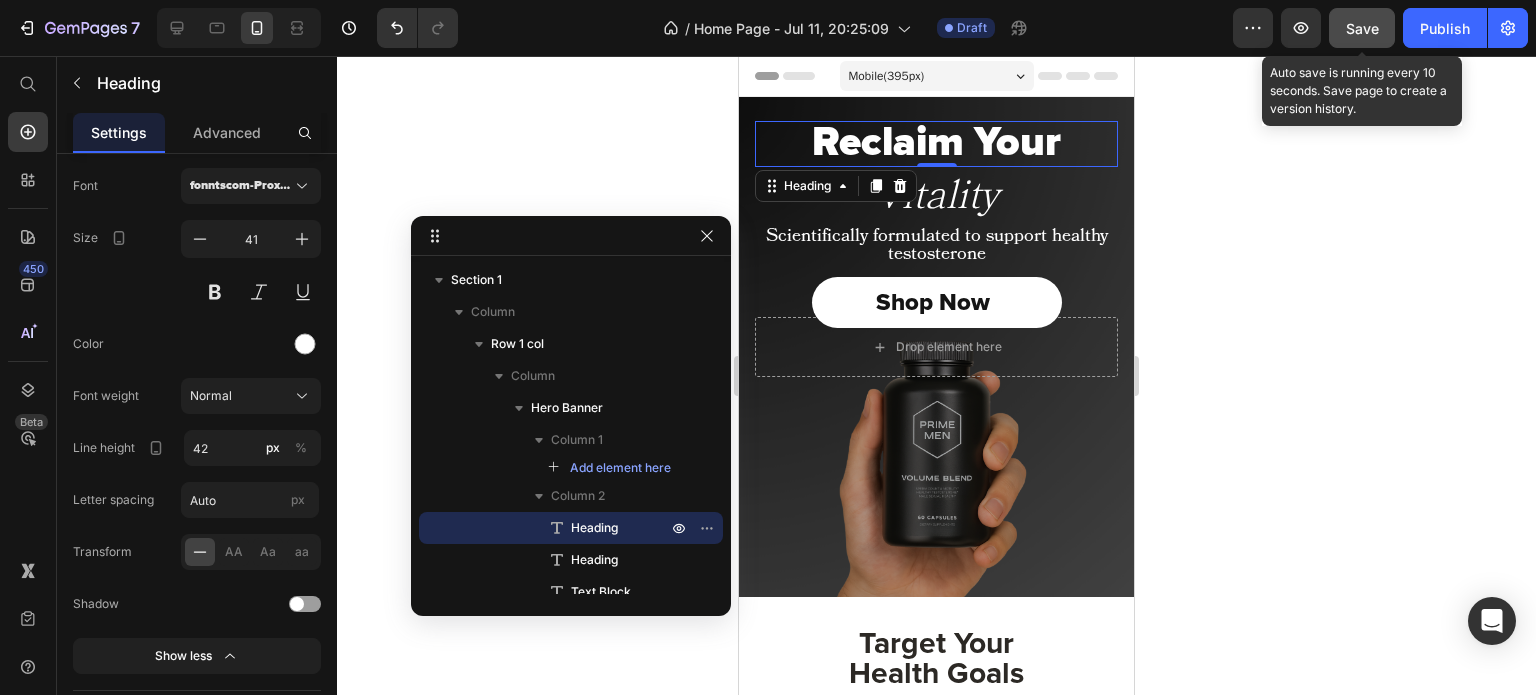 click 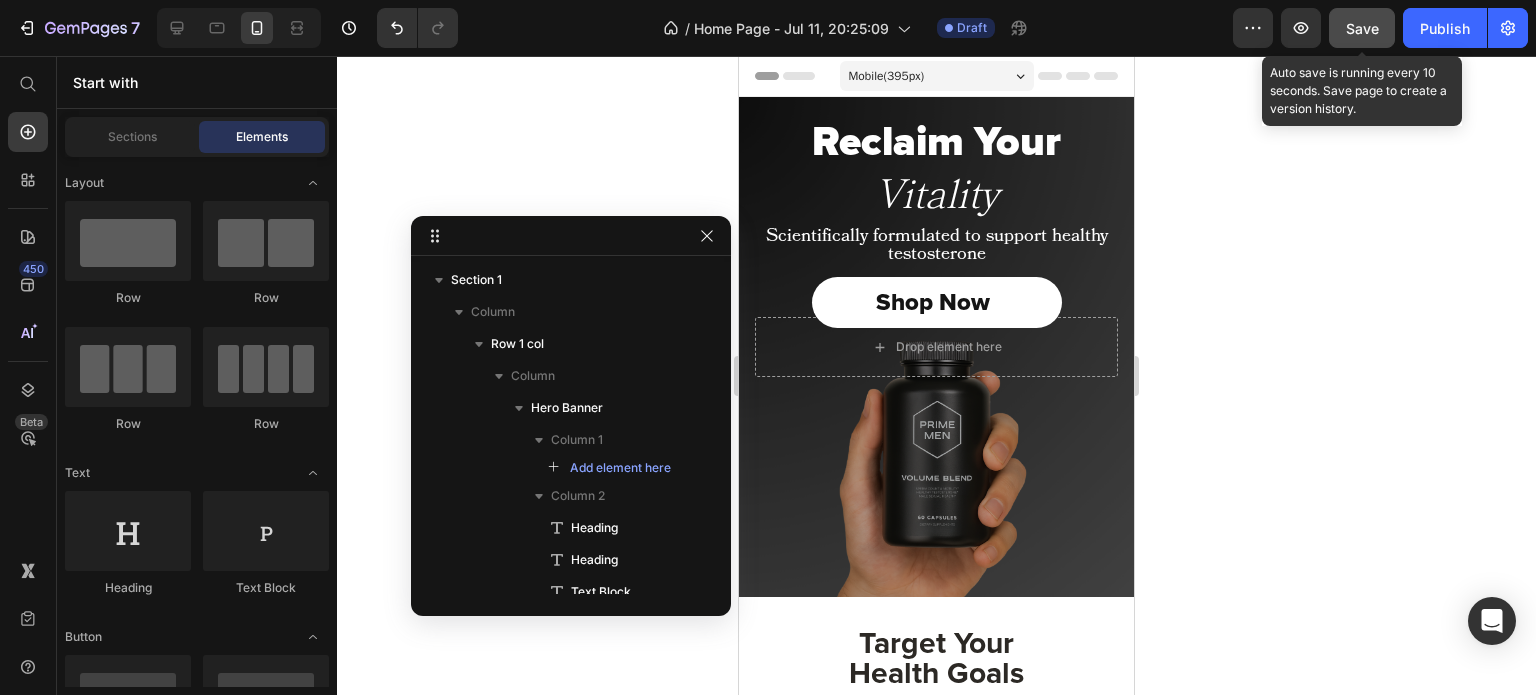 click 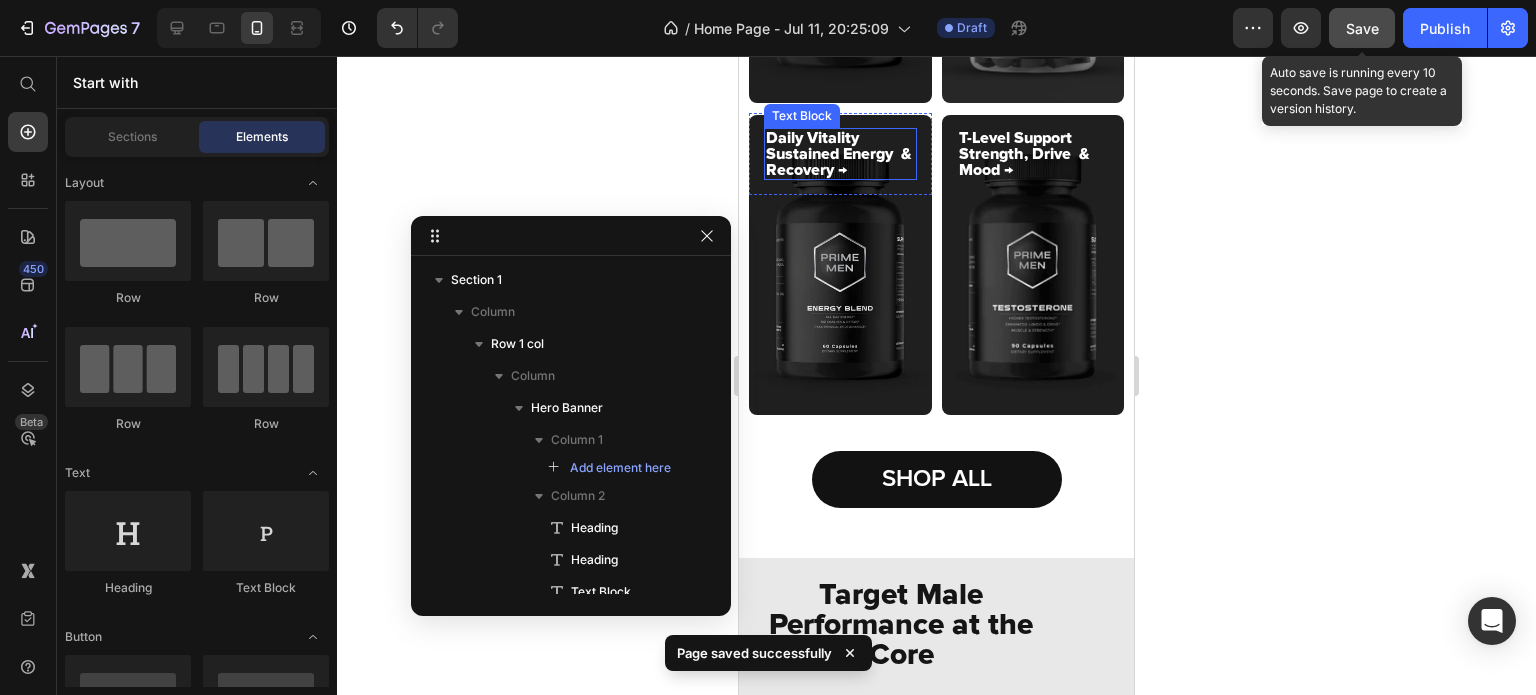 scroll, scrollTop: 1002, scrollLeft: 0, axis: vertical 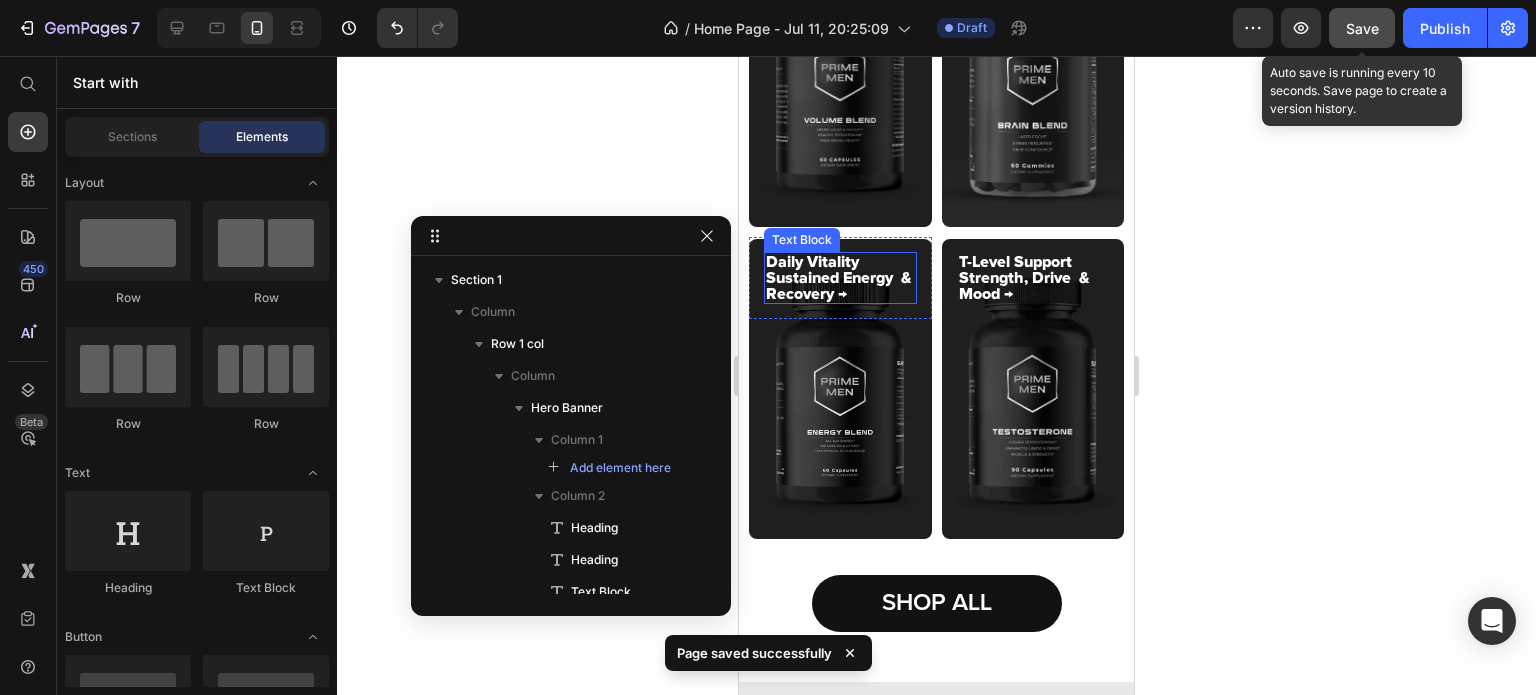 click on "Daily Vitality Sustained Energy  & Recovery →" at bounding box center (840, 278) 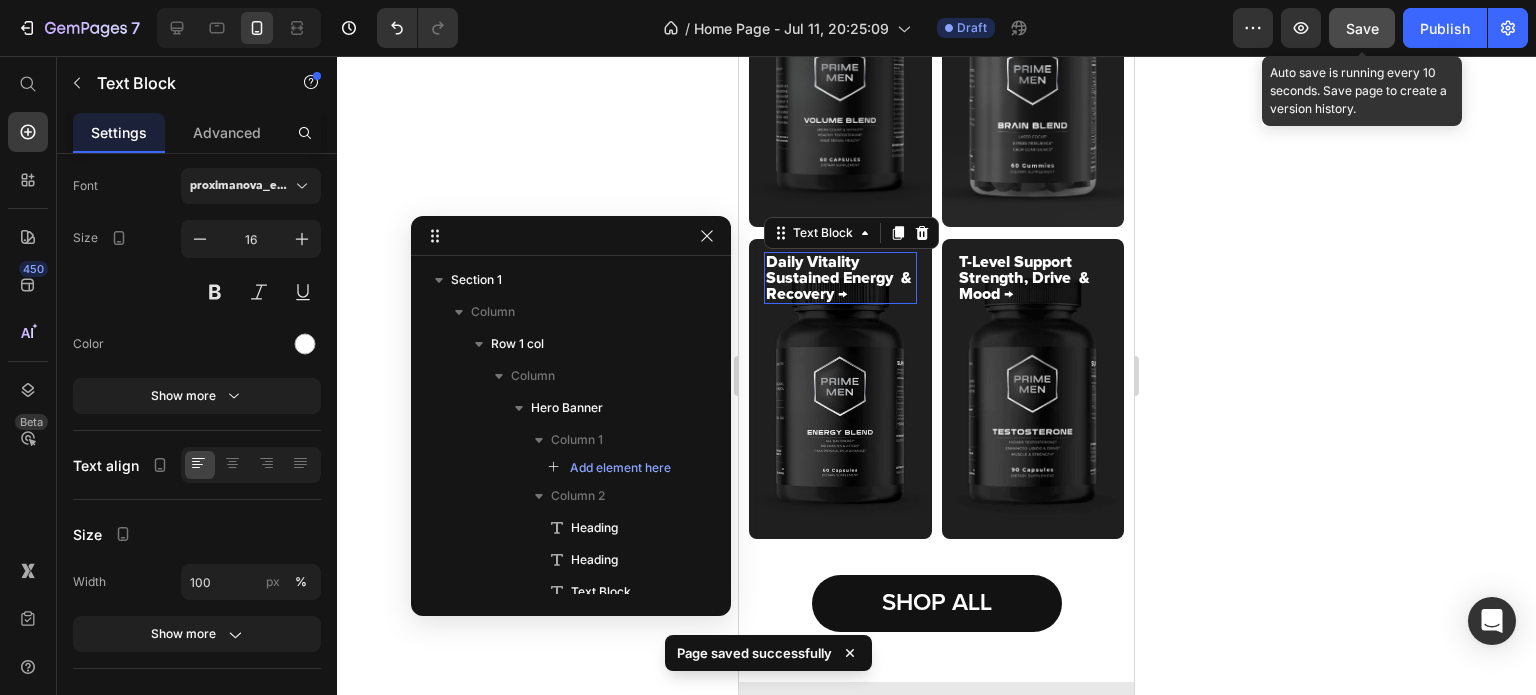 scroll, scrollTop: 626, scrollLeft: 0, axis: vertical 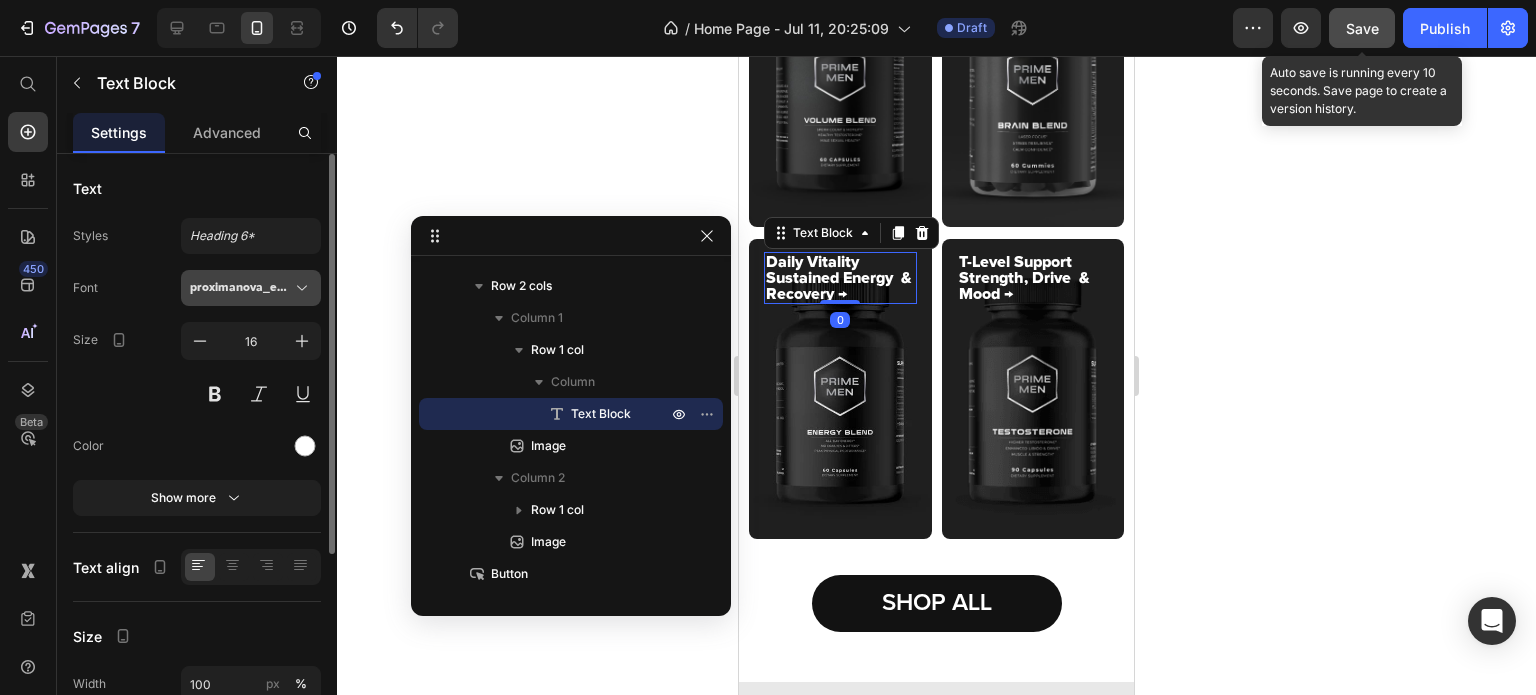 click on "proximanova_extrabold" at bounding box center (241, 288) 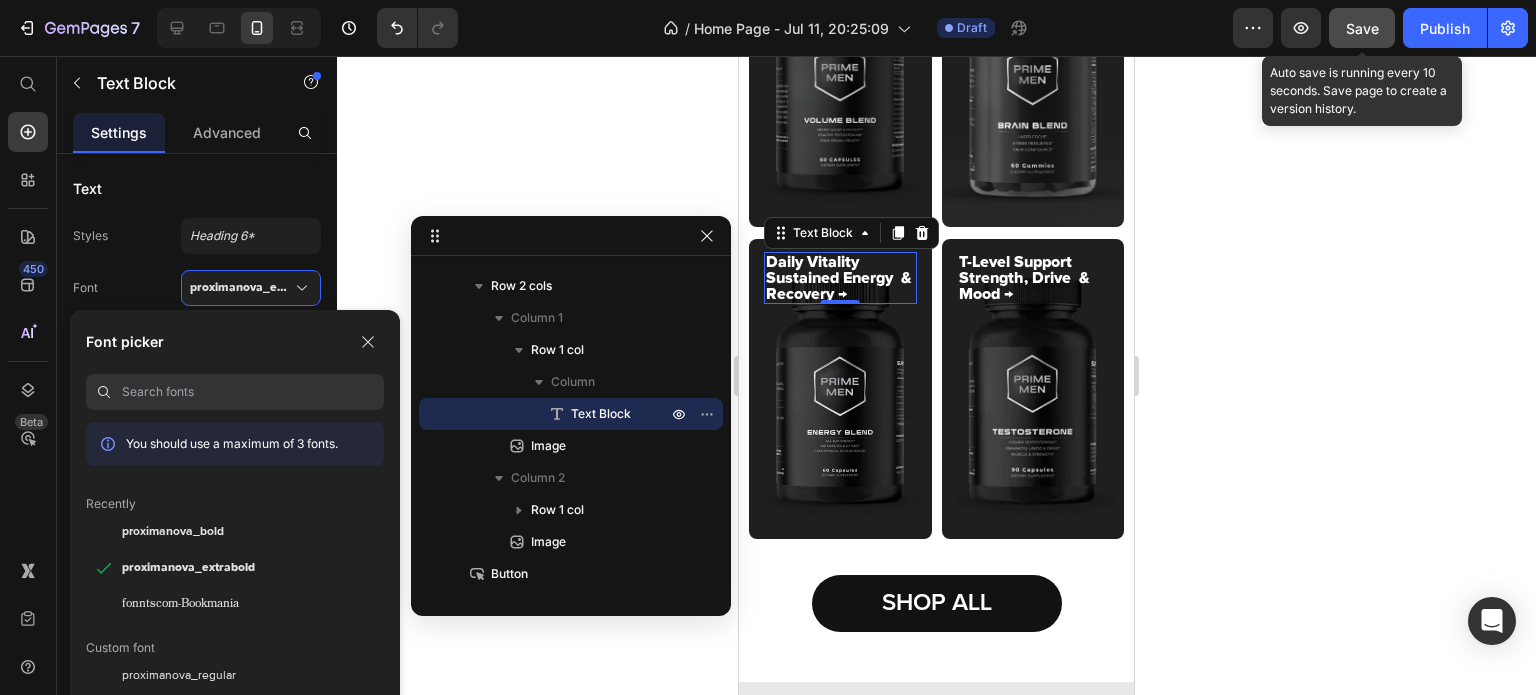 click on "Font picker You should use a maximum of 3 fonts. Recently proximanova_bold proximanova_extrabold fonntscom-Bookmania Custom font proximanova_regular fonntscom-Proxima_Nova_Semibold fonntscom-ProximaSansMedium fonntscom-Bookmania_Semibold_Italic fonntscom-ProximaNova-Semibold fonntscom-Proxima_Nova_Black fonntscom-Proxima_Nova_S_W01SC_Black_It Proximanova fonntscom-Bookmania_Semibold Bookmania fonntscom-Proxima_Nova_Alt_Extra_Condensed_Black_Italic fonntscom-Bookmania_Light Google font Switch font source ABeeZee ADLaM Display" at bounding box center [235, 513] 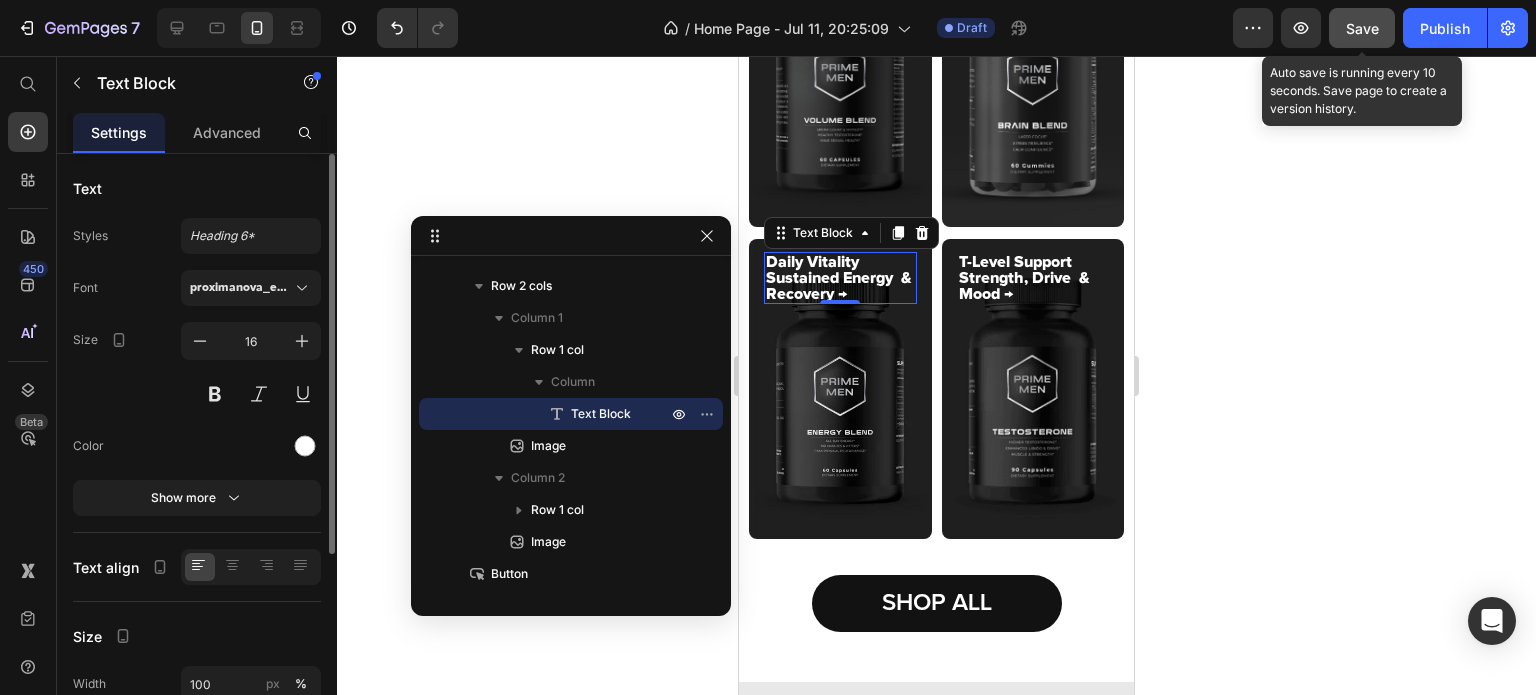 click on "Styles Heading 6* Font proximanova_extrabold Size 16 Color Show more" 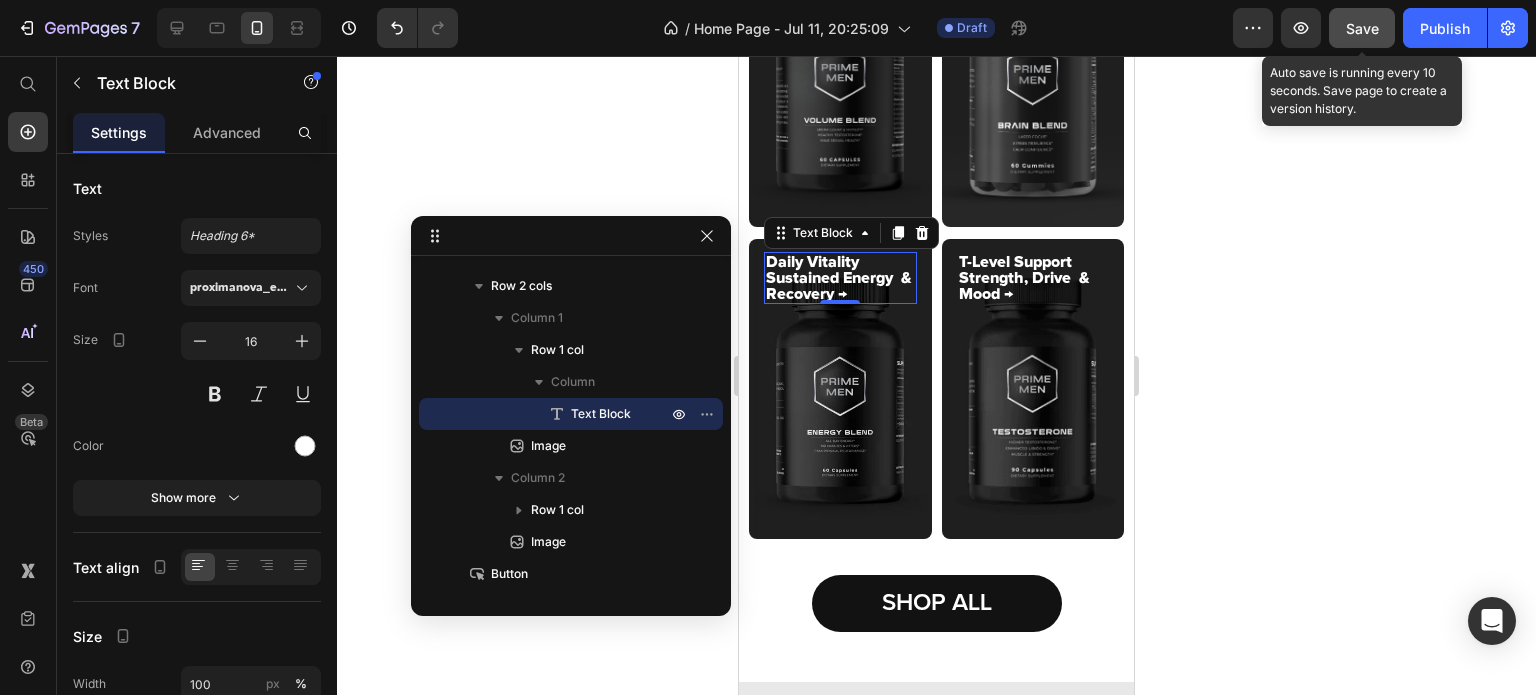drag, startPoint x: 1312, startPoint y: 267, endPoint x: 1178, endPoint y: 388, distance: 180.54639 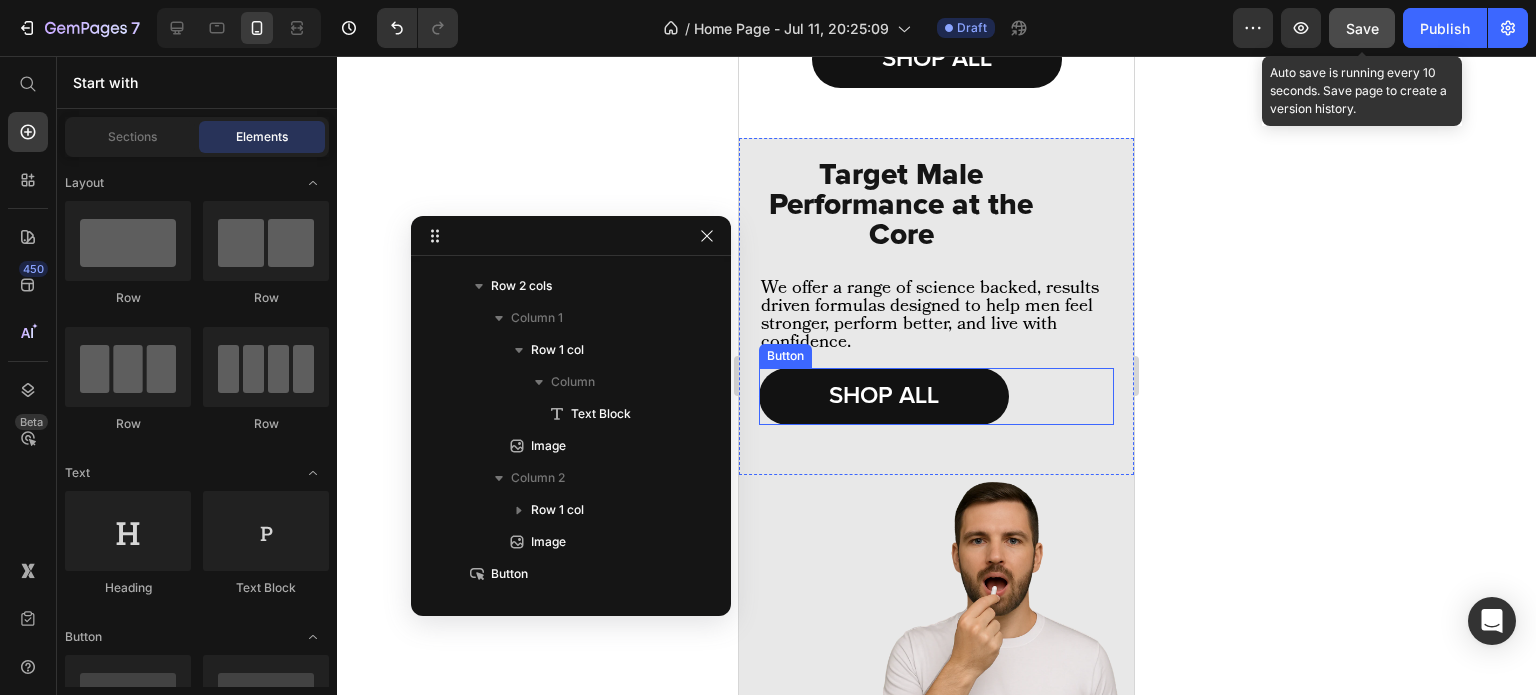 scroll, scrollTop: 1547, scrollLeft: 0, axis: vertical 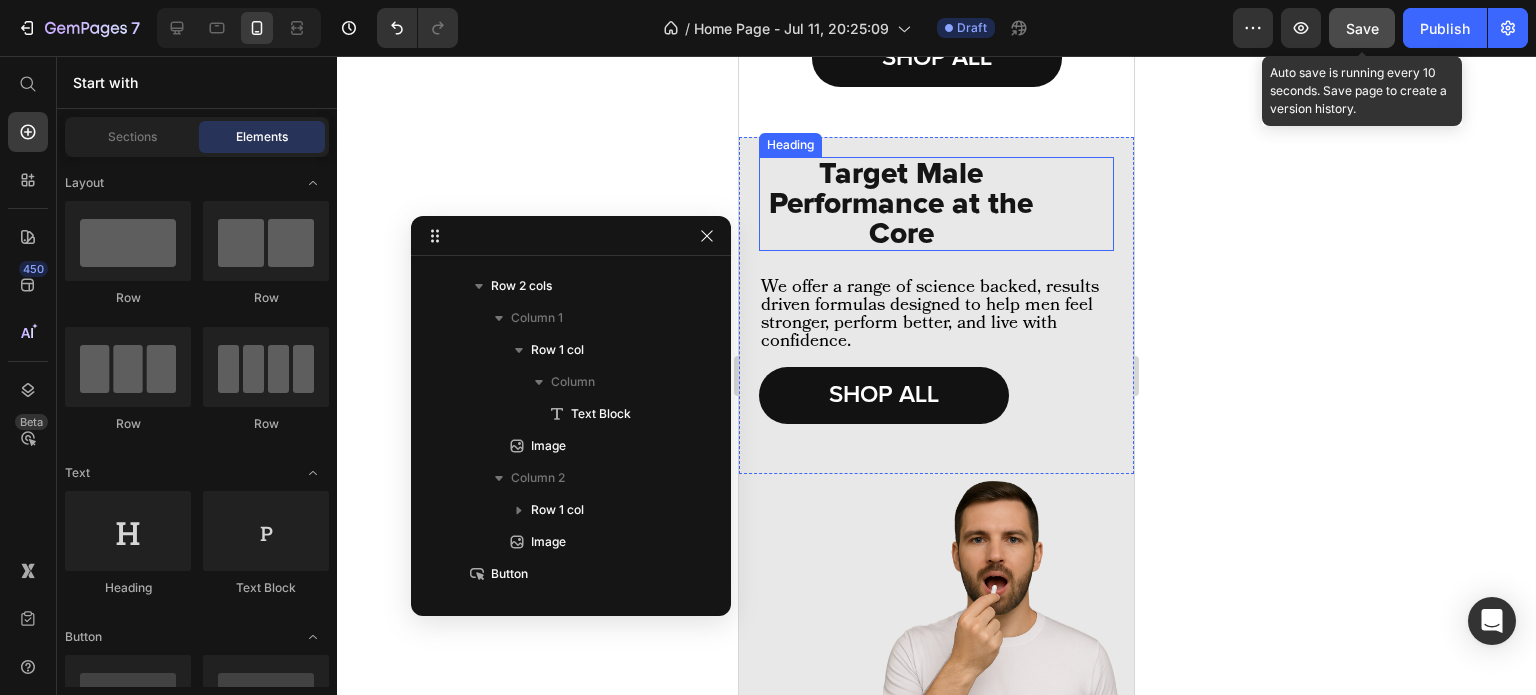 click on "Target Male Performance at the Core" at bounding box center [901, 204] 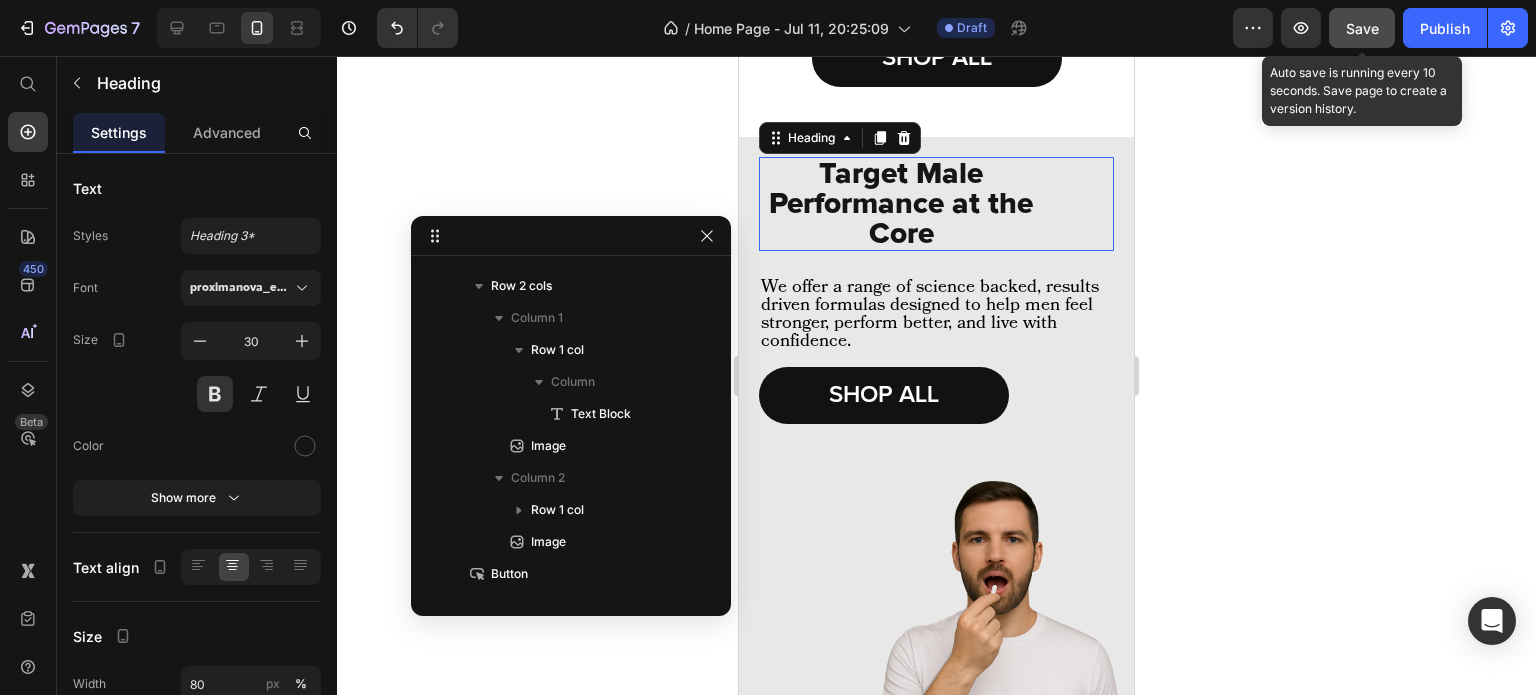 scroll, scrollTop: 1010, scrollLeft: 0, axis: vertical 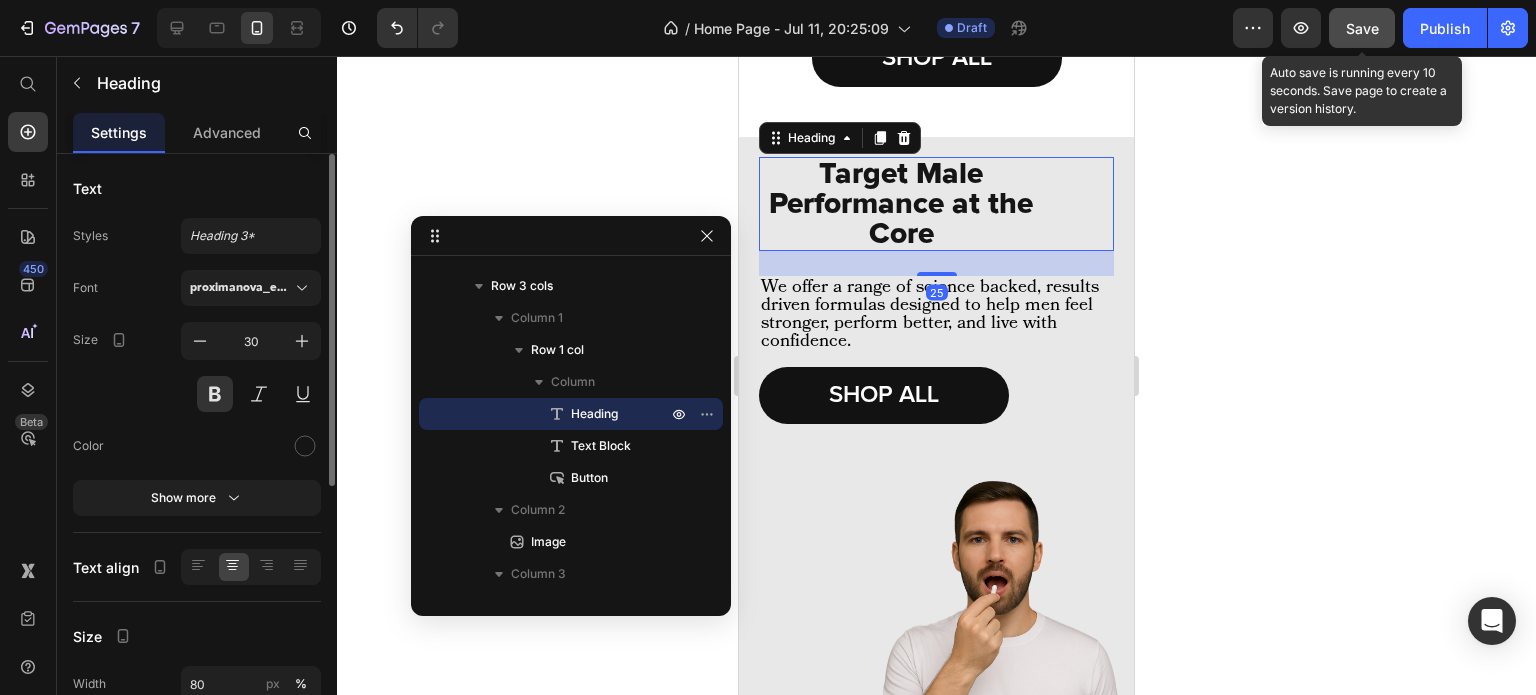 click 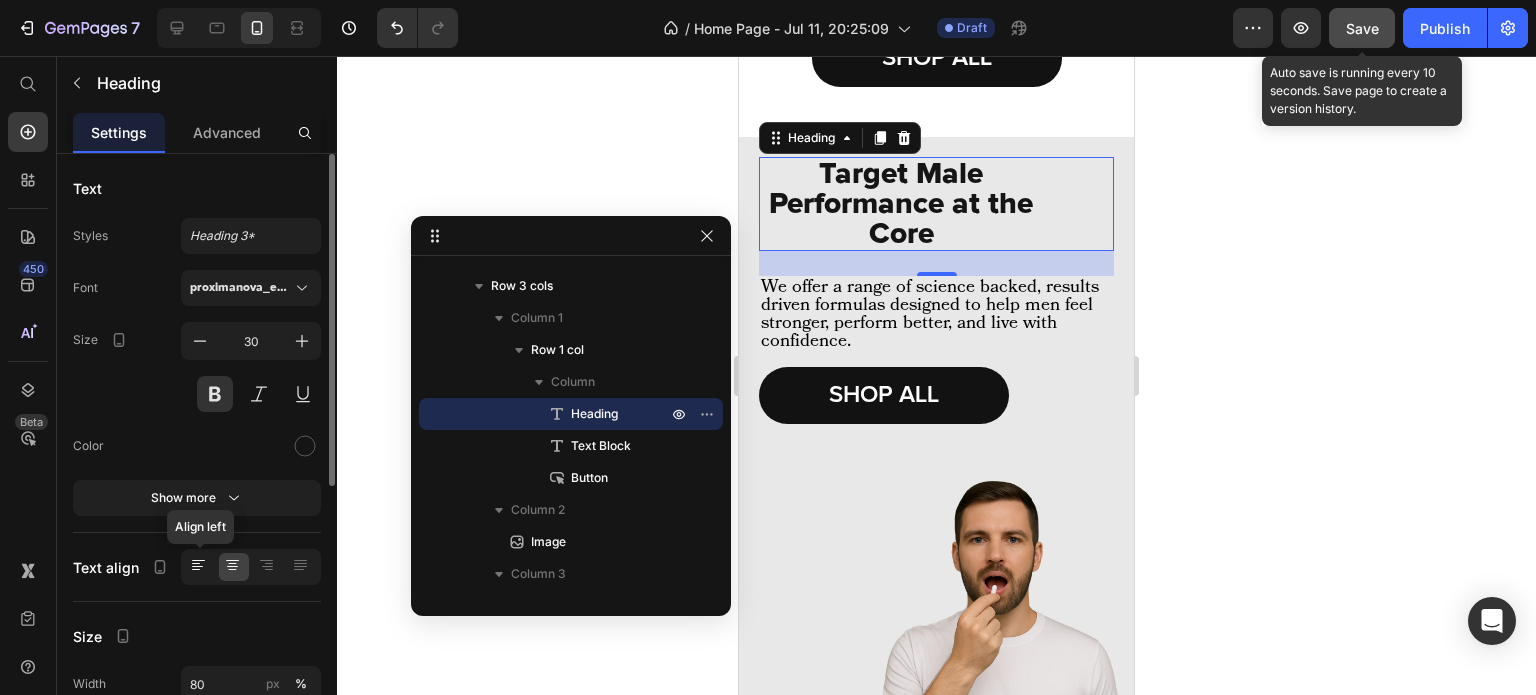 click 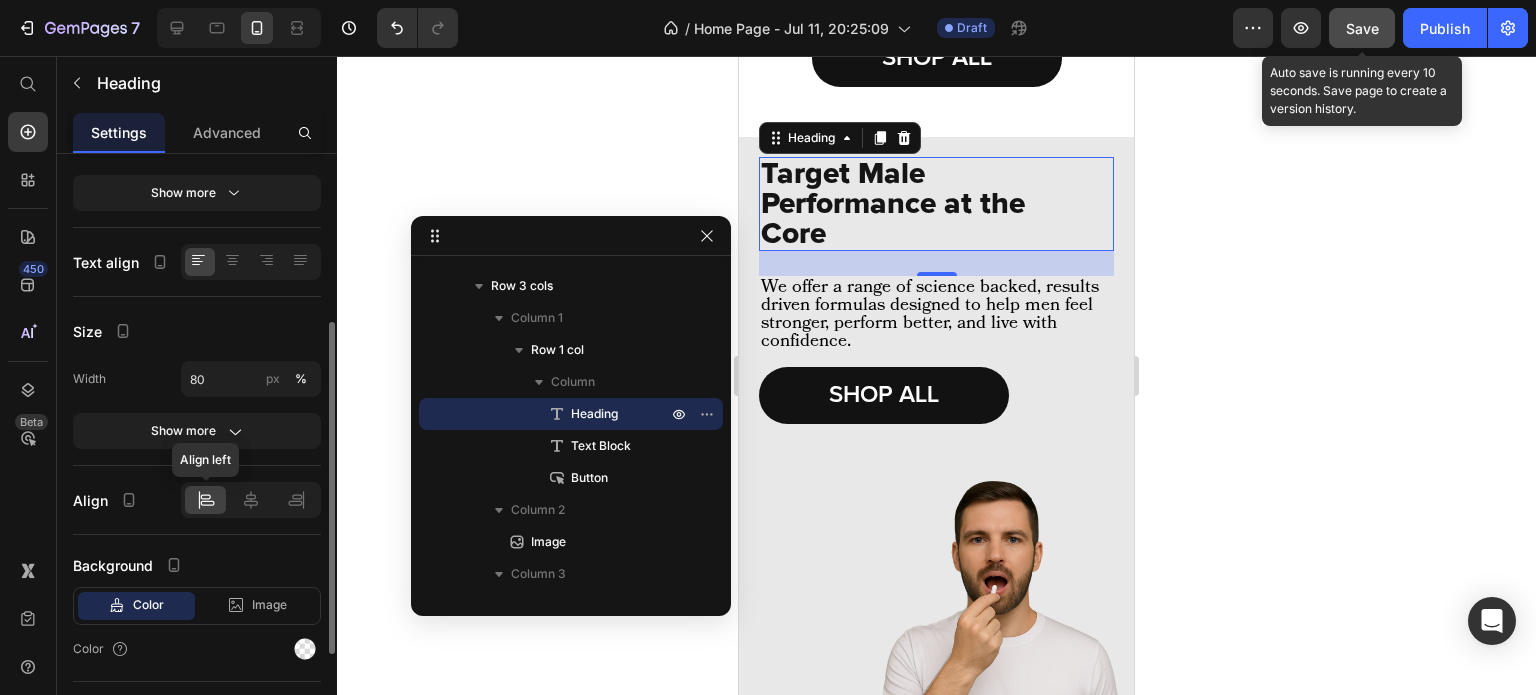 scroll, scrollTop: 306, scrollLeft: 0, axis: vertical 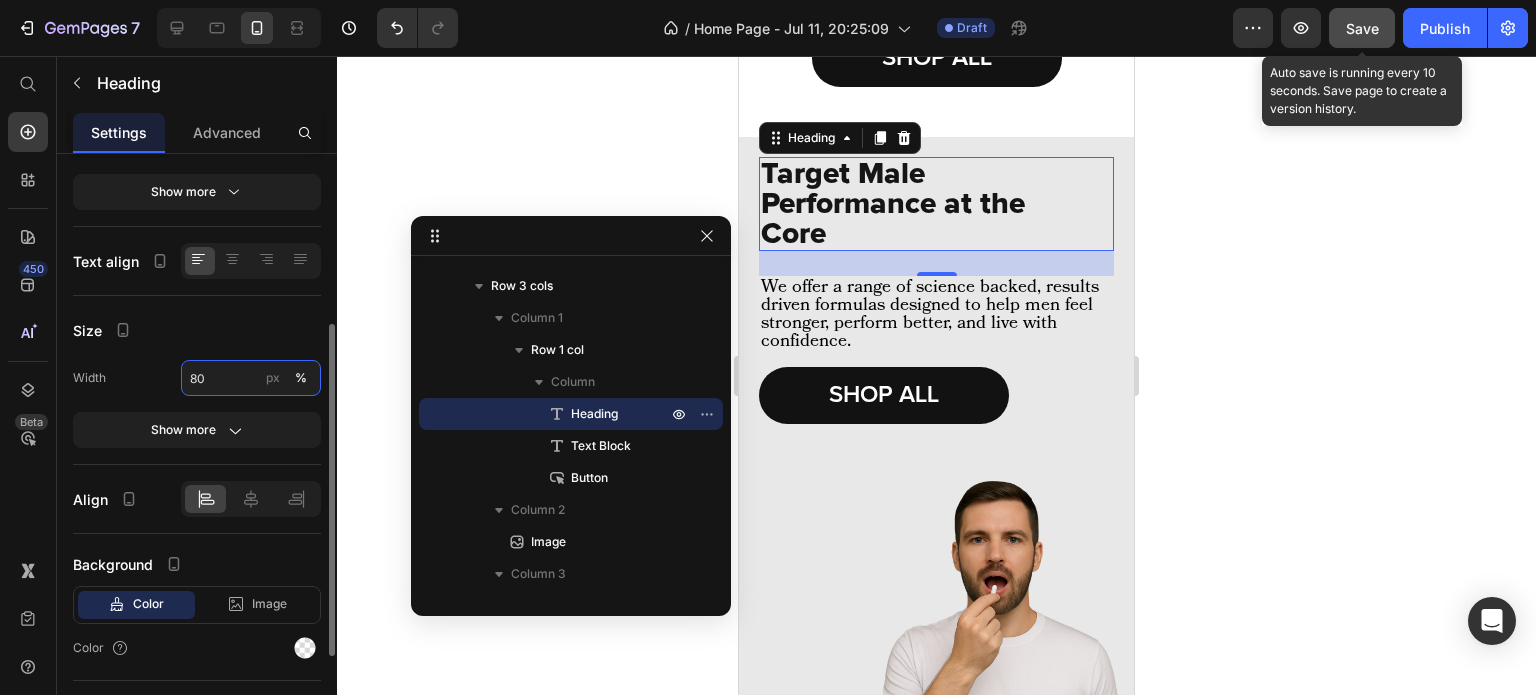 click on "80" at bounding box center (251, 378) 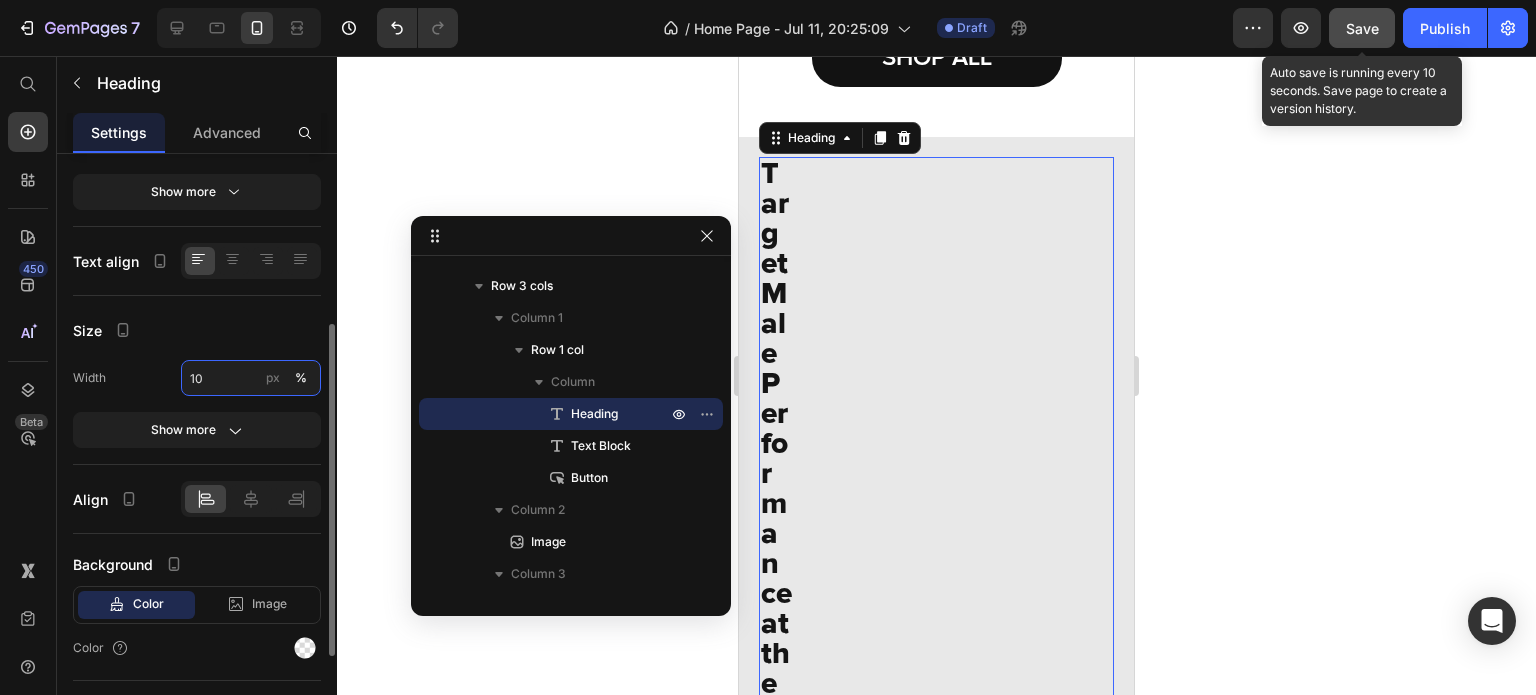 type on "100" 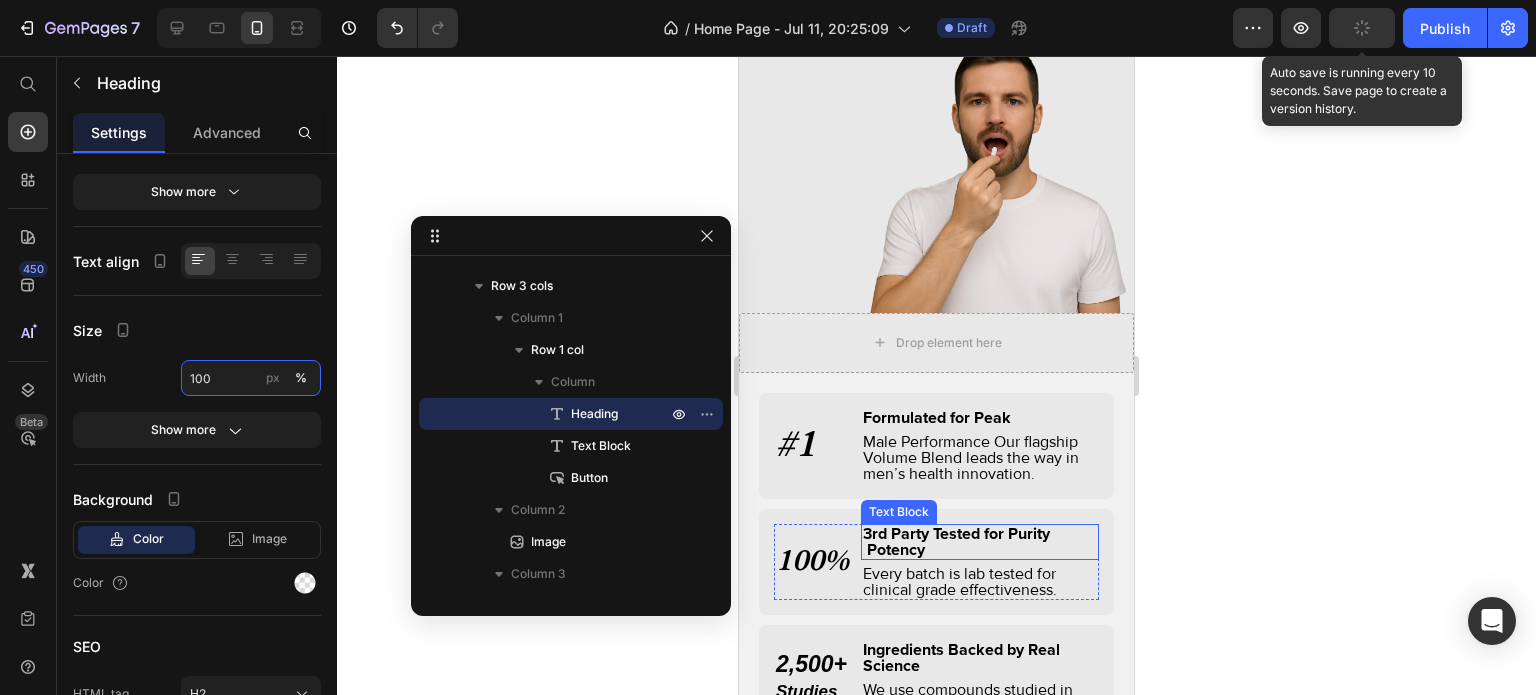 scroll, scrollTop: 2172, scrollLeft: 0, axis: vertical 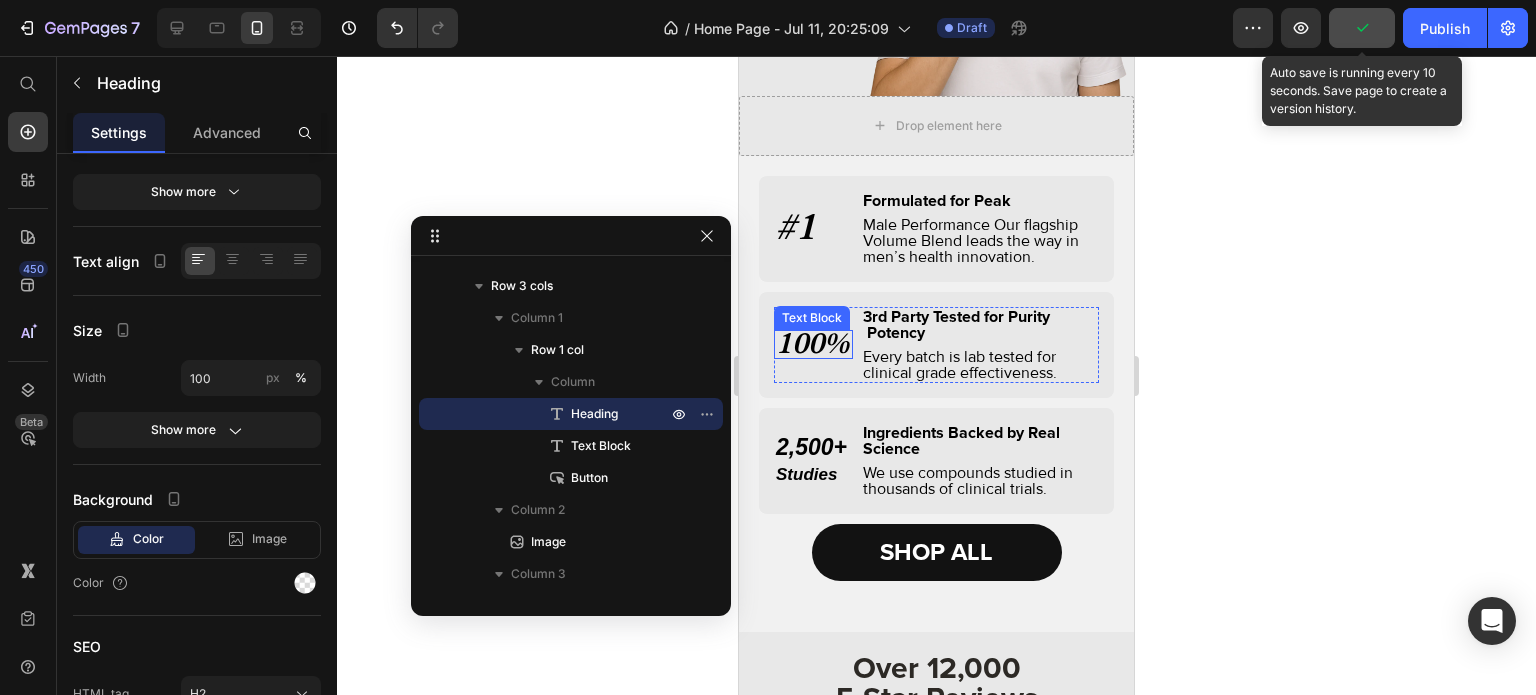 click on "100%" at bounding box center (812, 344) 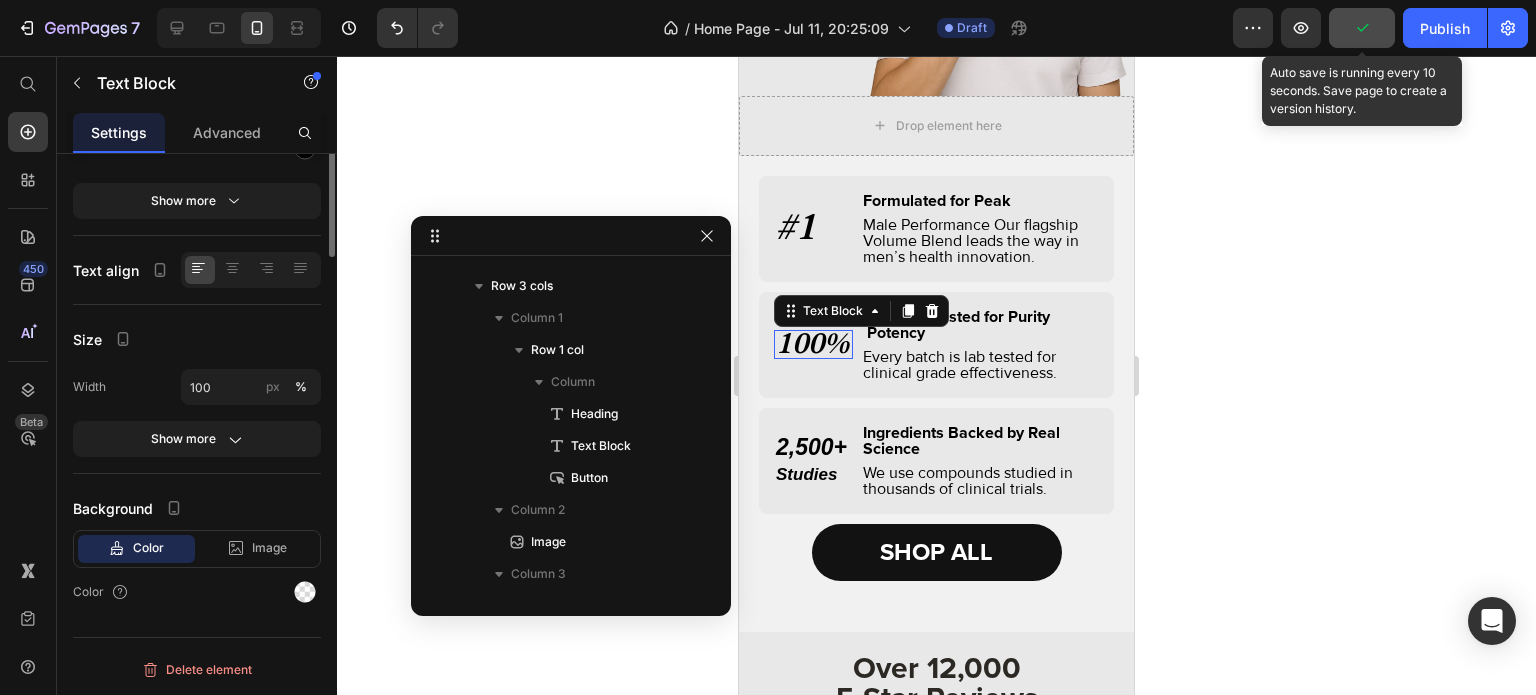 scroll, scrollTop: 1546, scrollLeft: 0, axis: vertical 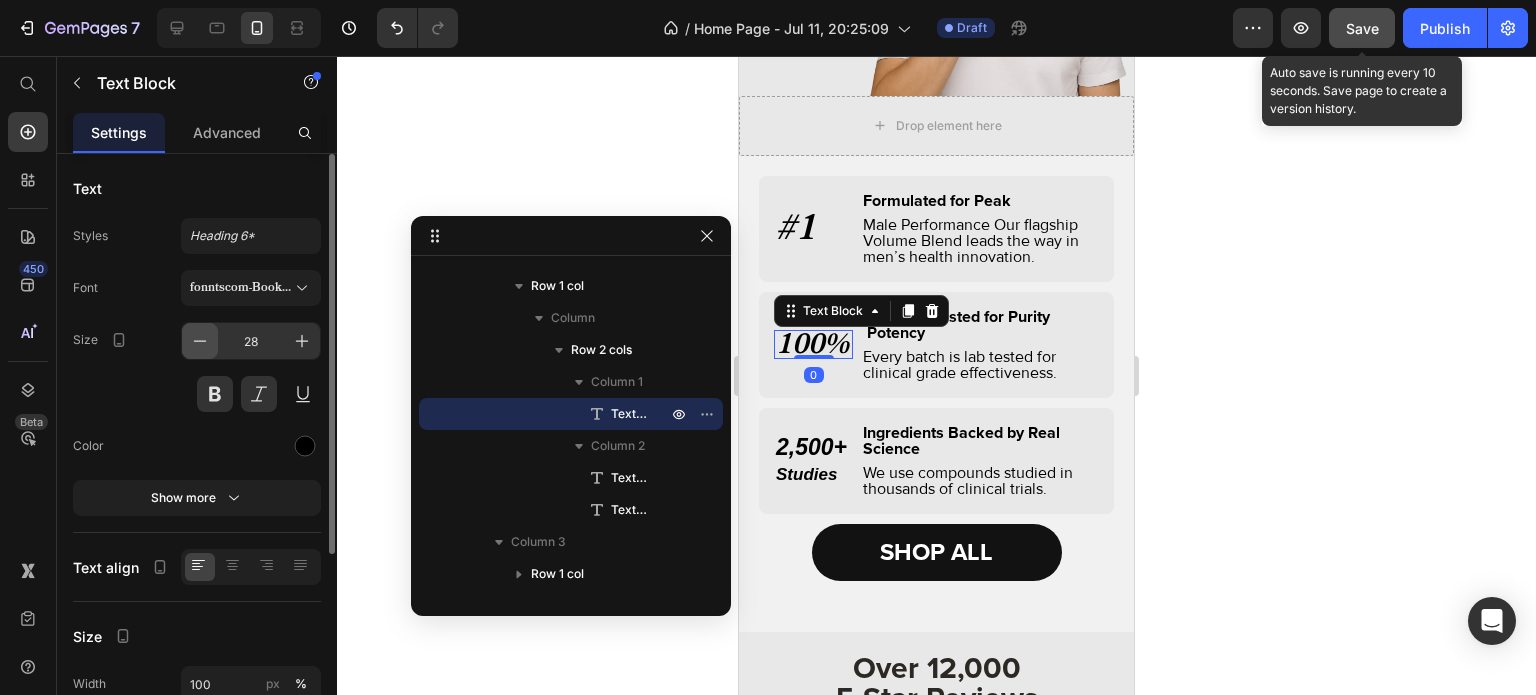 click 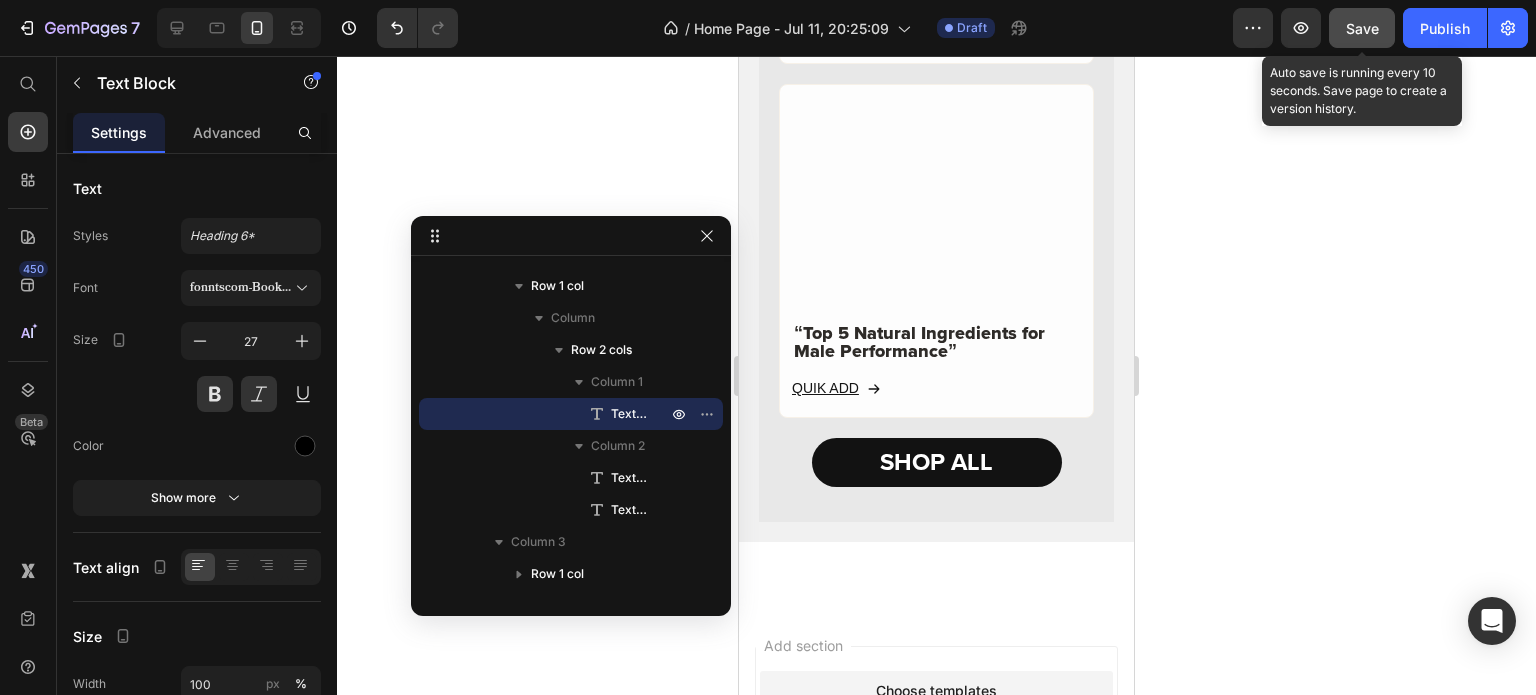 scroll, scrollTop: 6100, scrollLeft: 0, axis: vertical 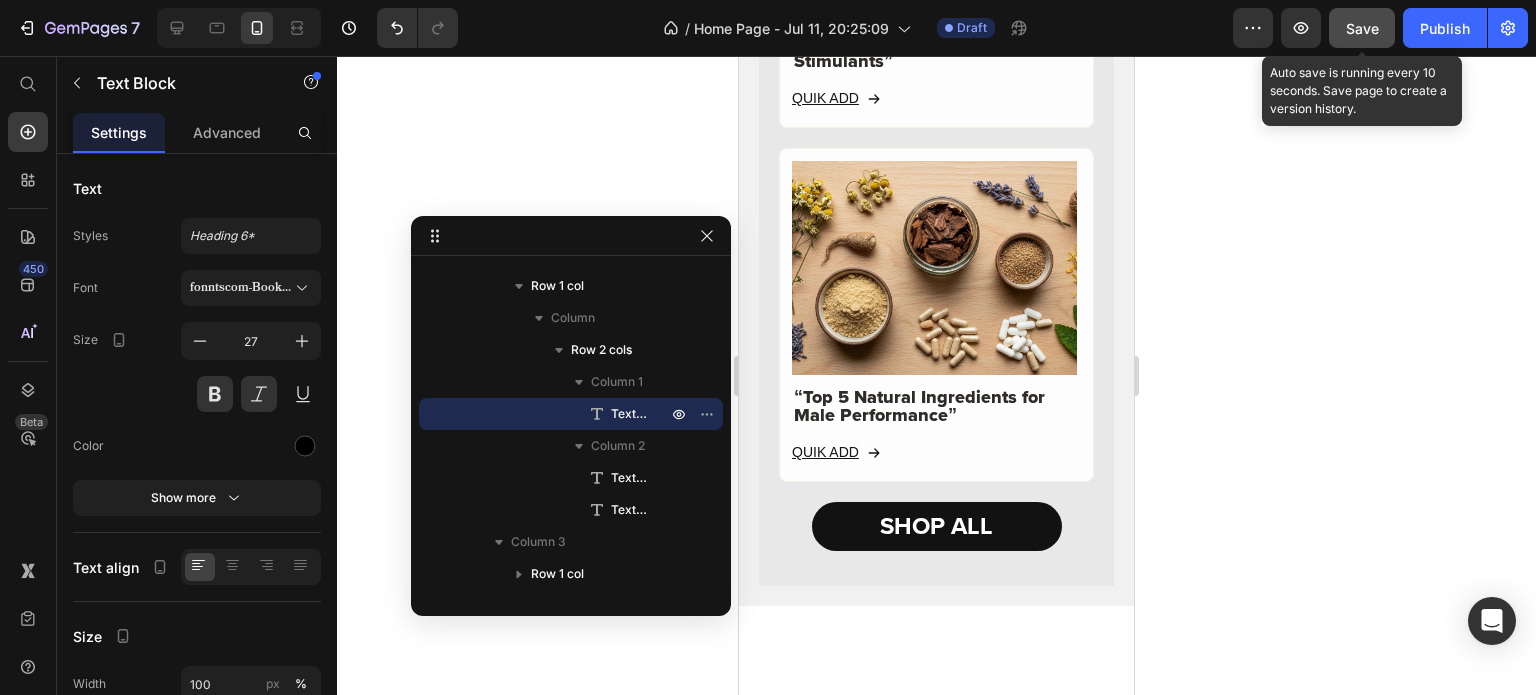 click on "Save" at bounding box center [1362, 28] 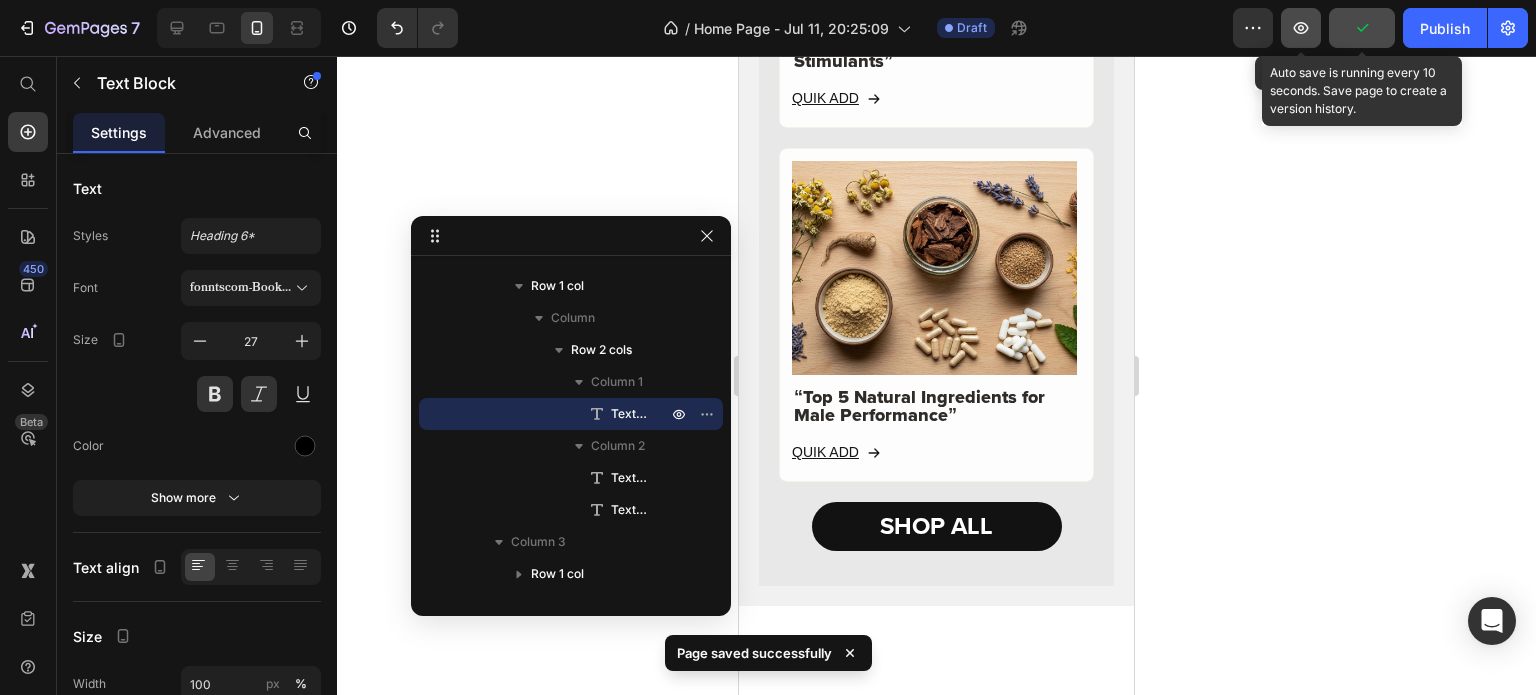 click 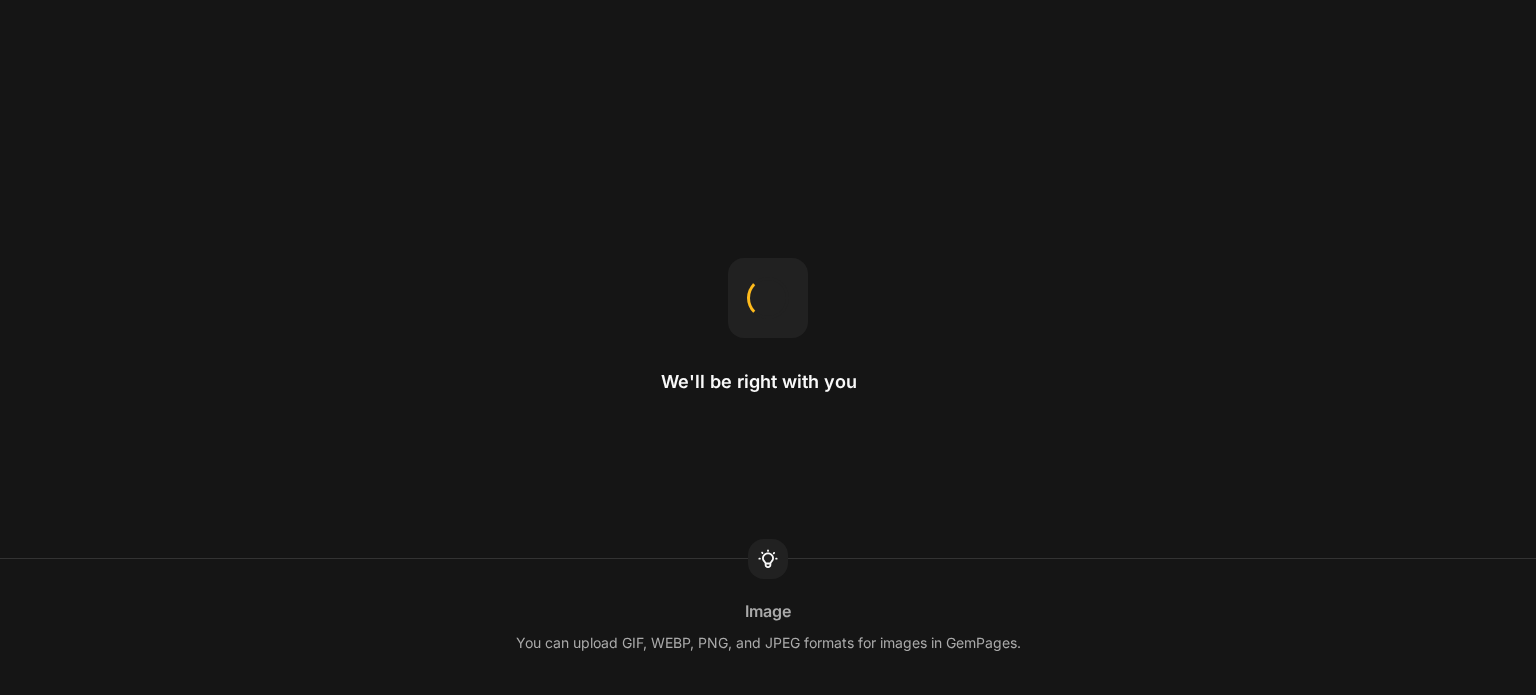 scroll, scrollTop: 0, scrollLeft: 0, axis: both 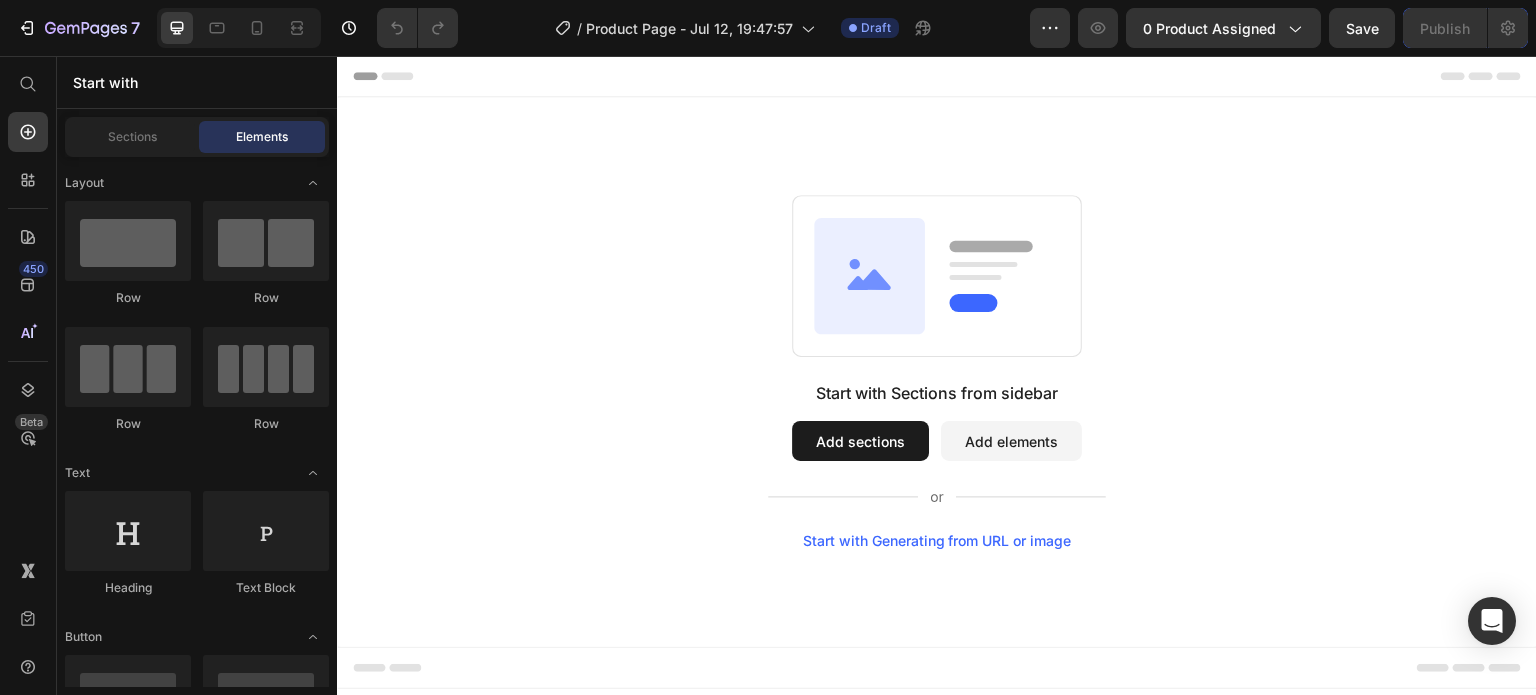 click on "Add elements" at bounding box center [1011, 441] 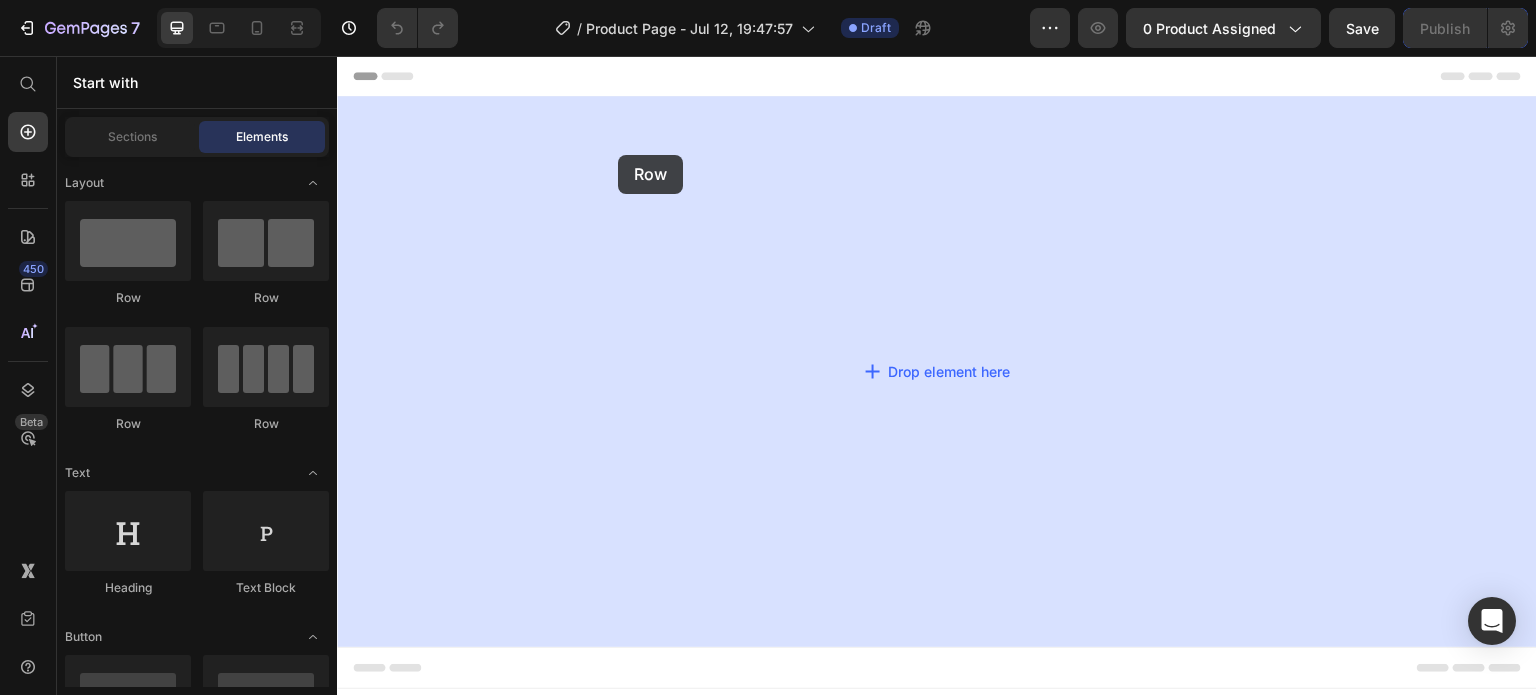 drag, startPoint x: 437, startPoint y: 303, endPoint x: 621, endPoint y: 158, distance: 234.26694 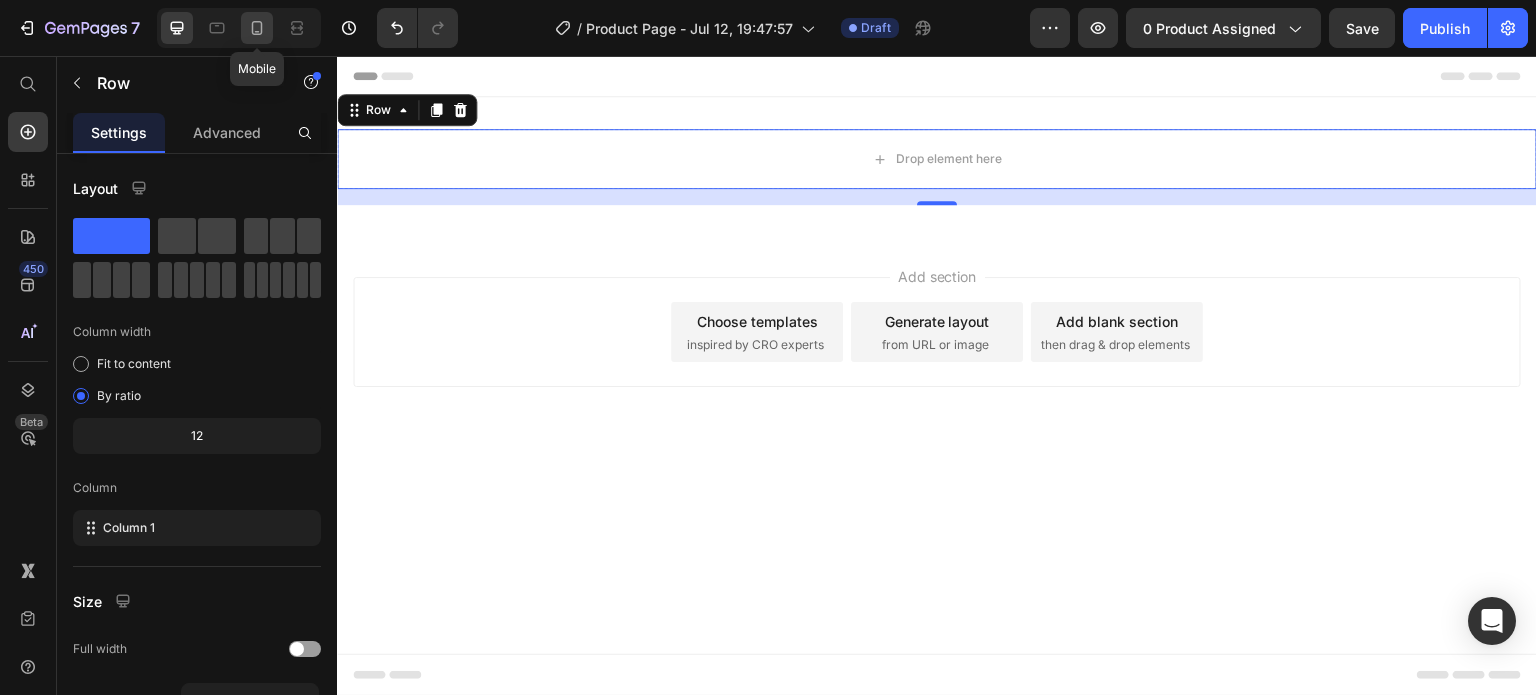 click 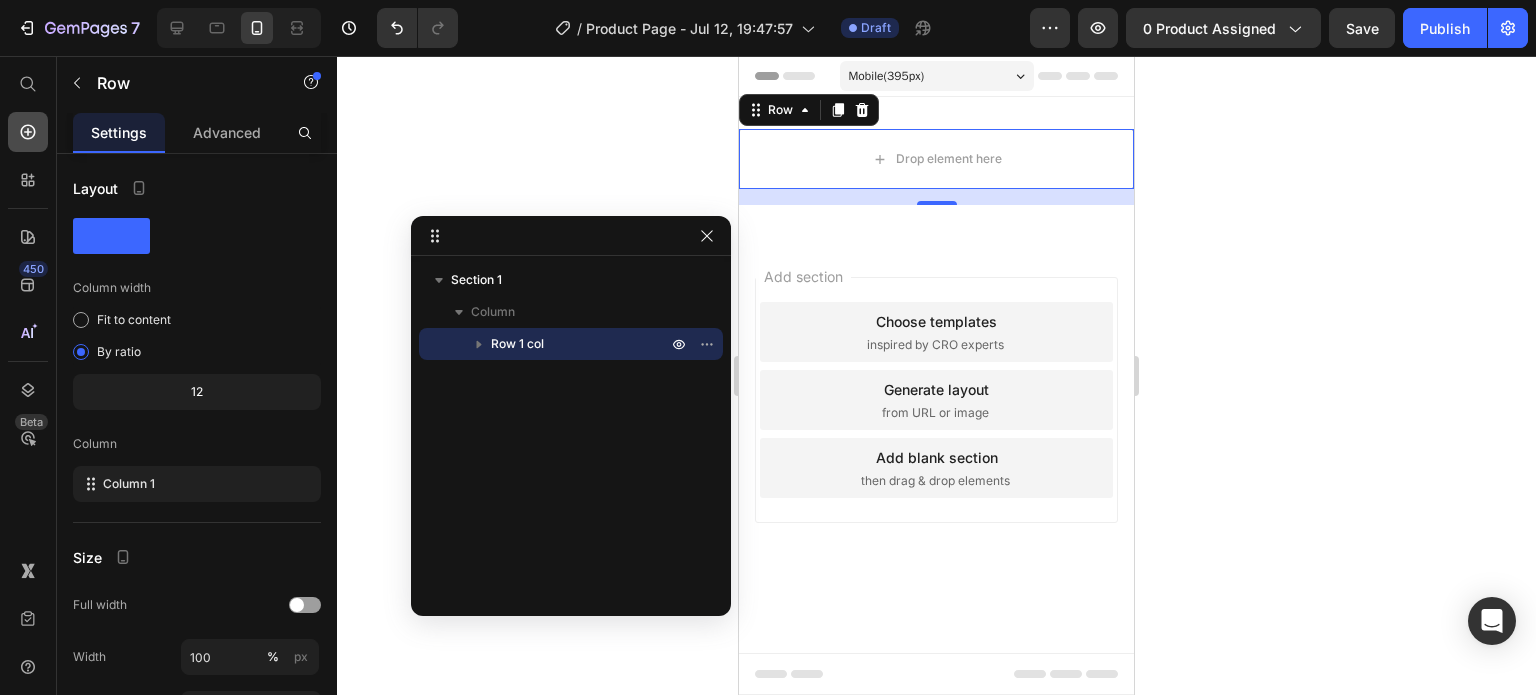click 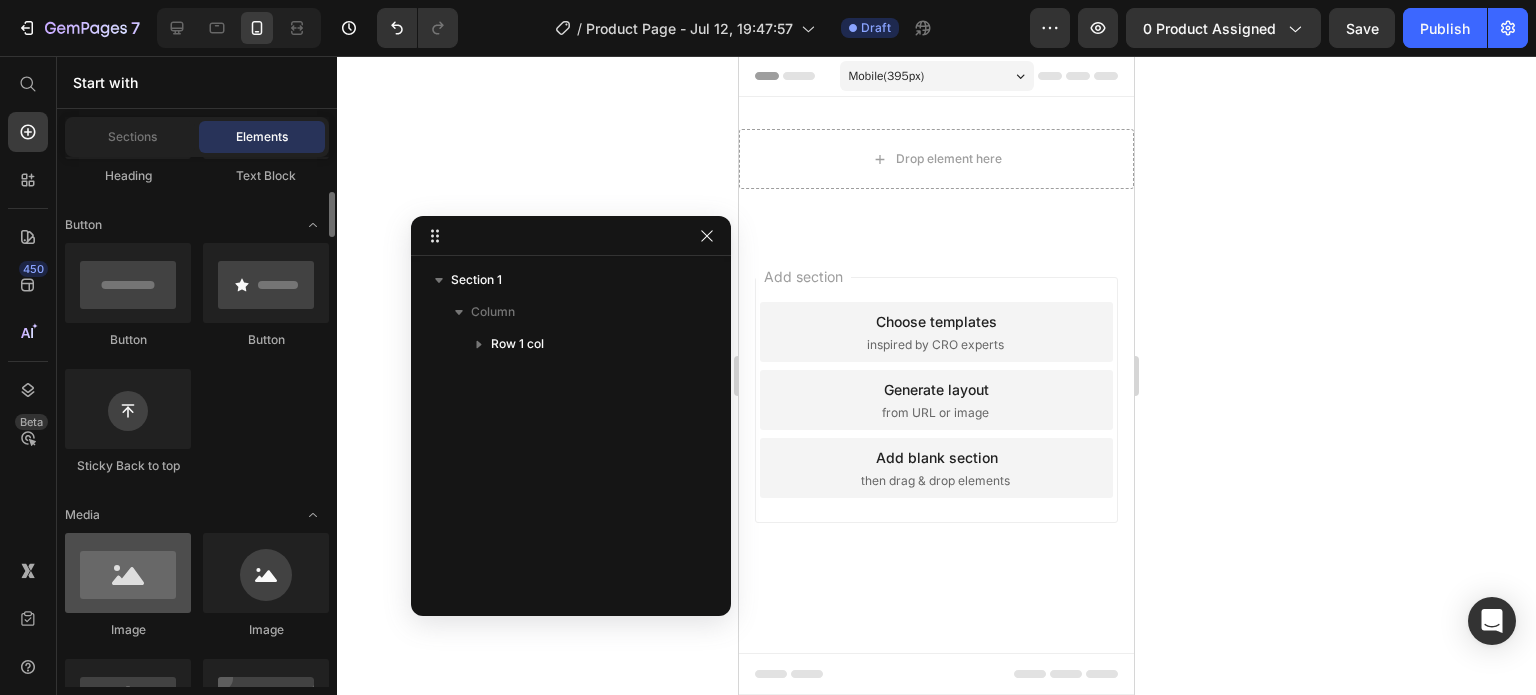 scroll, scrollTop: 412, scrollLeft: 0, axis: vertical 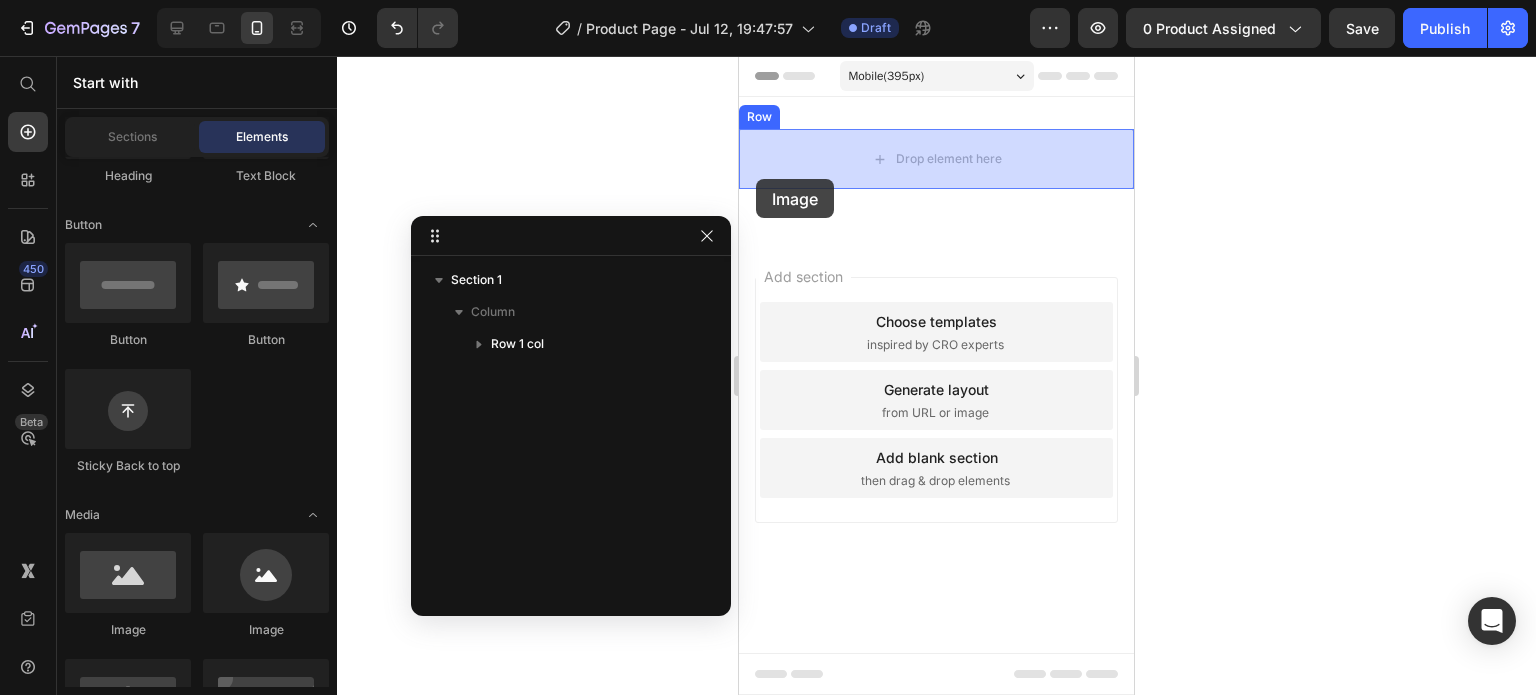 drag, startPoint x: 877, startPoint y: 647, endPoint x: 756, endPoint y: 179, distance: 483.38907 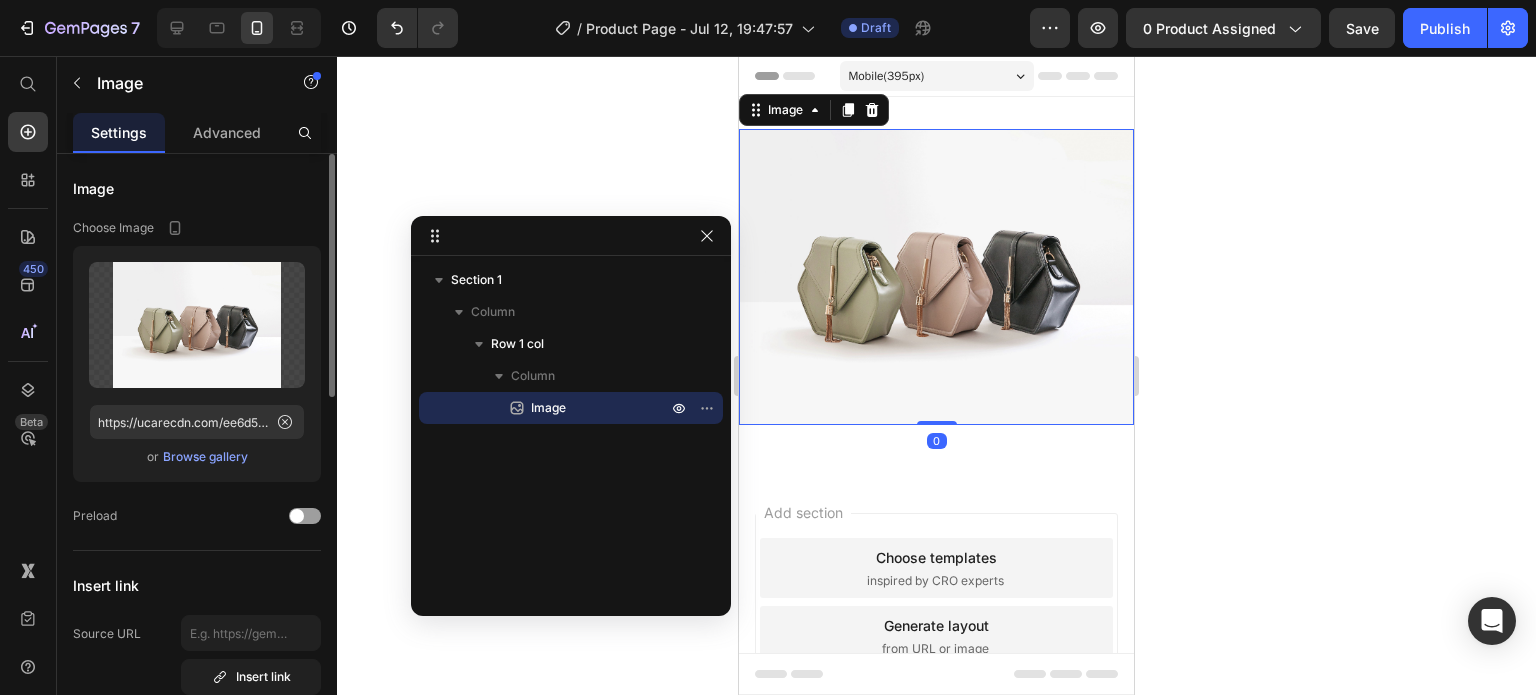 click on "Upload Image https://ucarecdn.com/ee6d5074-1640-4cc7-8933-47c8589c3dee/-/format/auto/  or   Browse gallery" 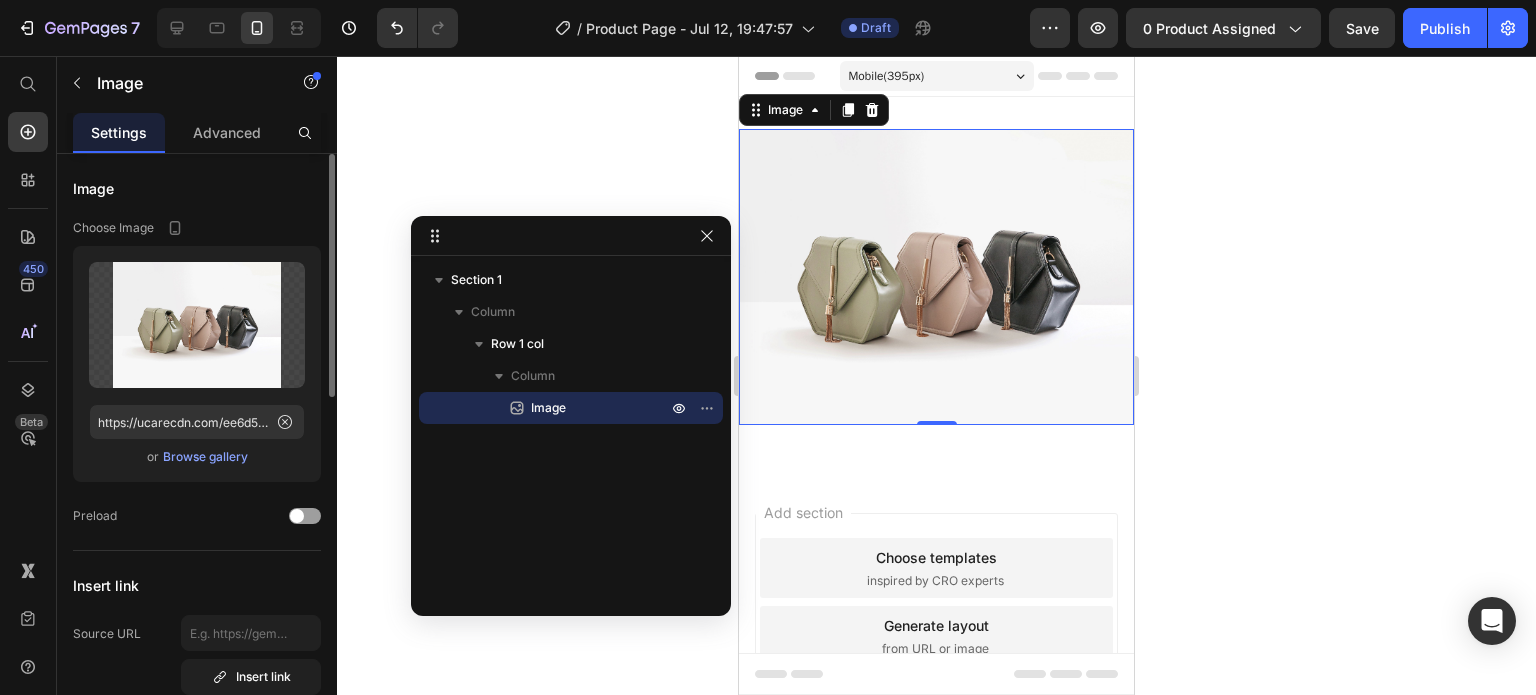 click on "Browse gallery" at bounding box center (205, 457) 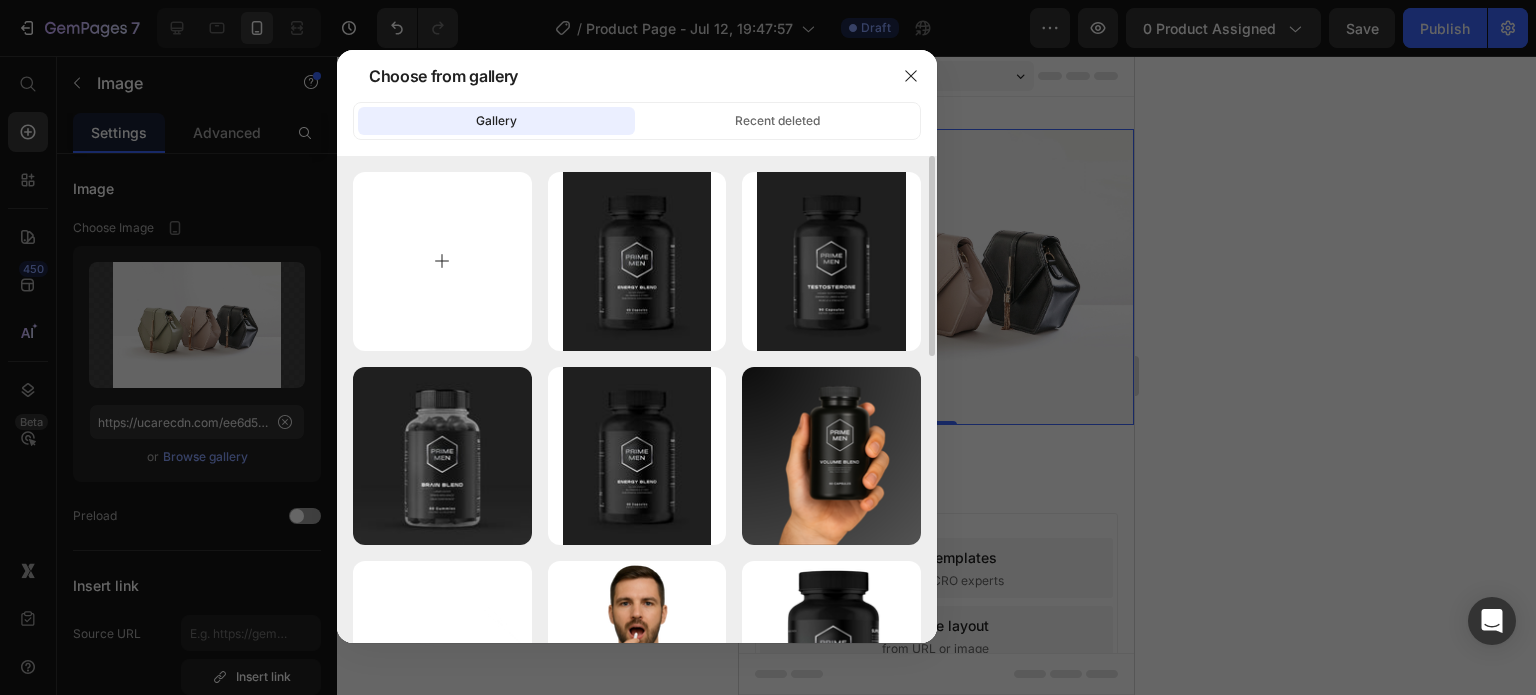 click at bounding box center (442, 261) 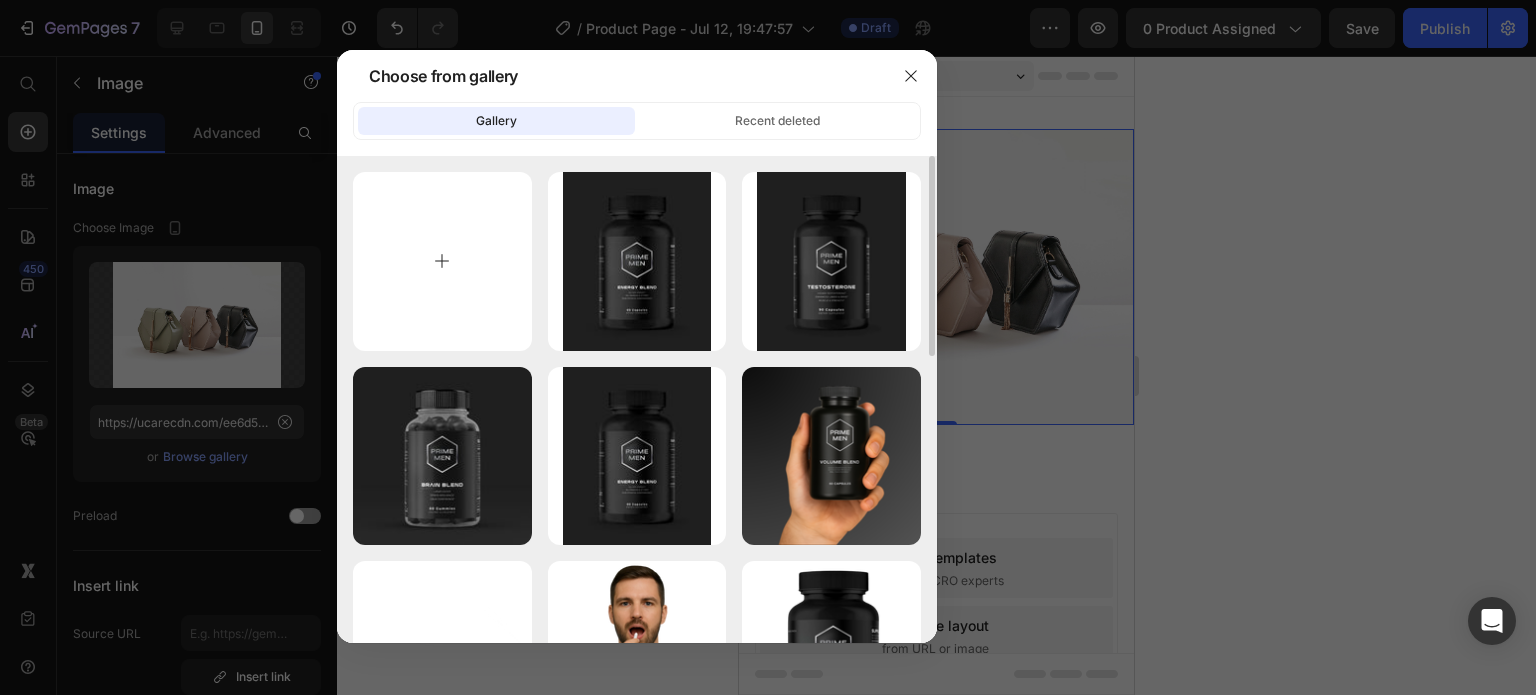 type on "C:\fakepath\Copy of prime volume mobile.png" 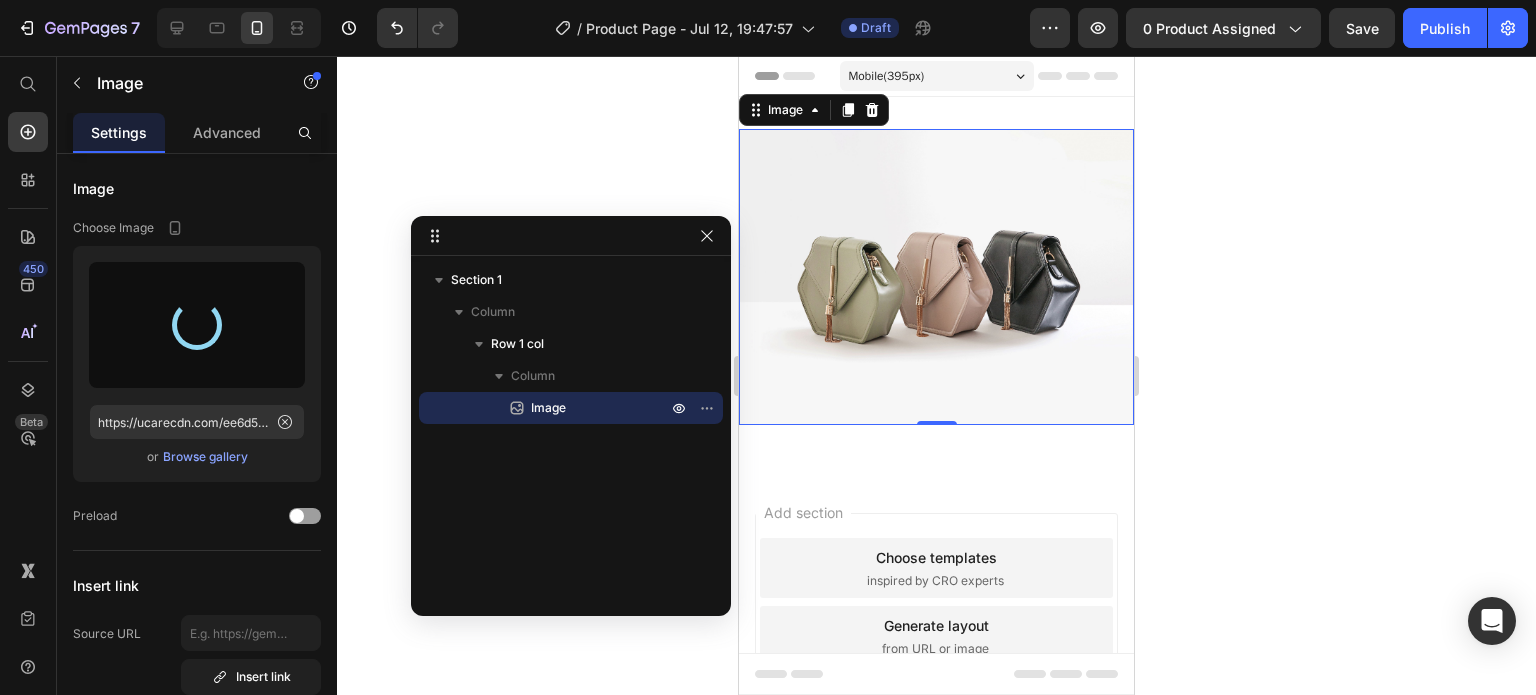 type on "https://cdn.shopify.com/s/files/1/0644/5370/5824/files/gempages_572674907528233799-4df3f97d-ad61-4a38-b1ec-b8dc028d8901.png" 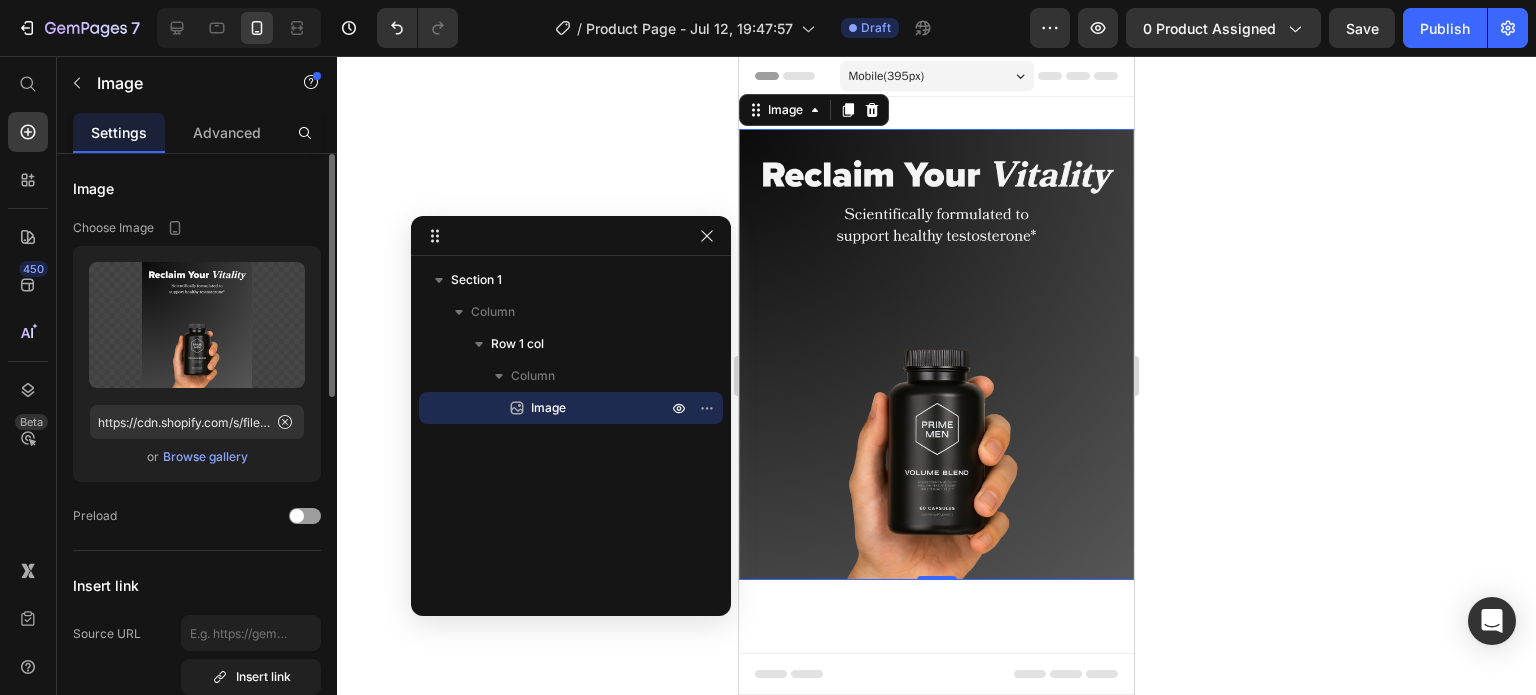 click on "Browse gallery" at bounding box center [205, 457] 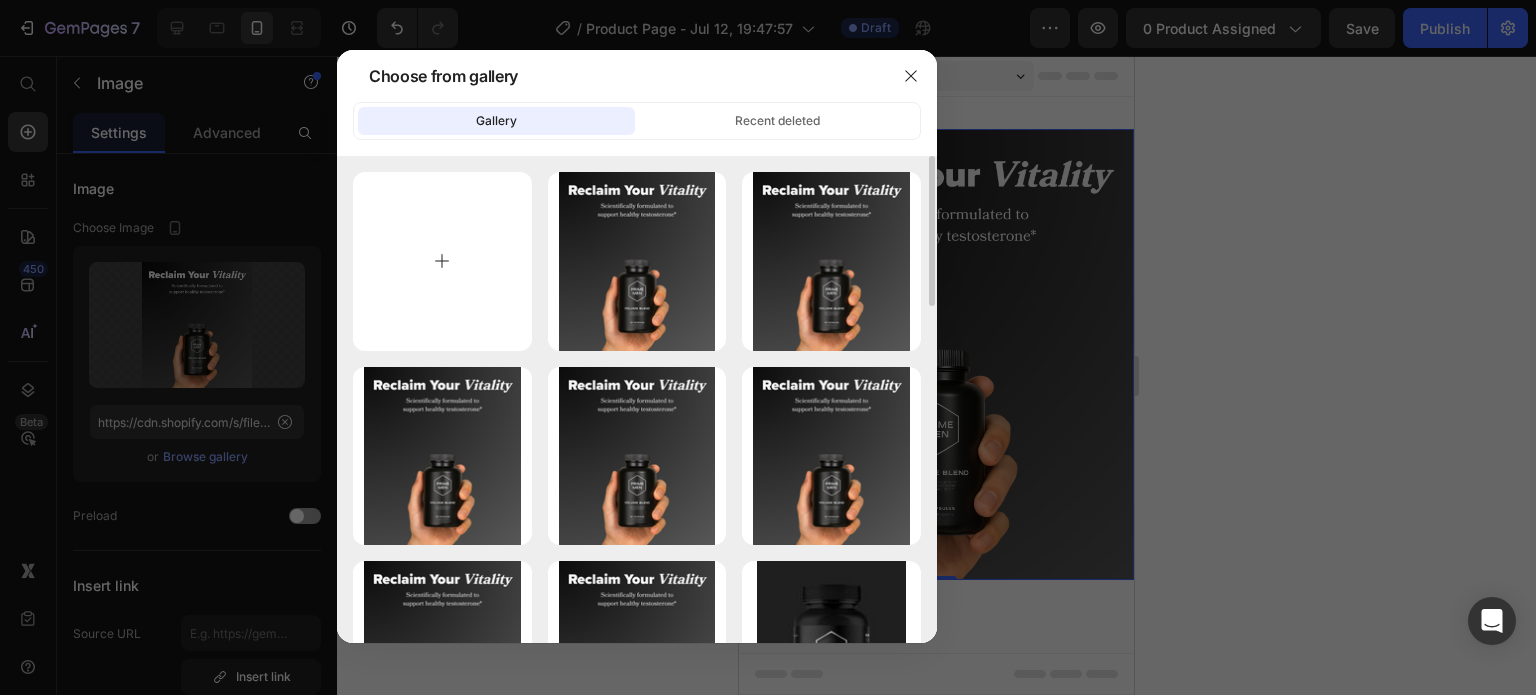 click at bounding box center (442, 261) 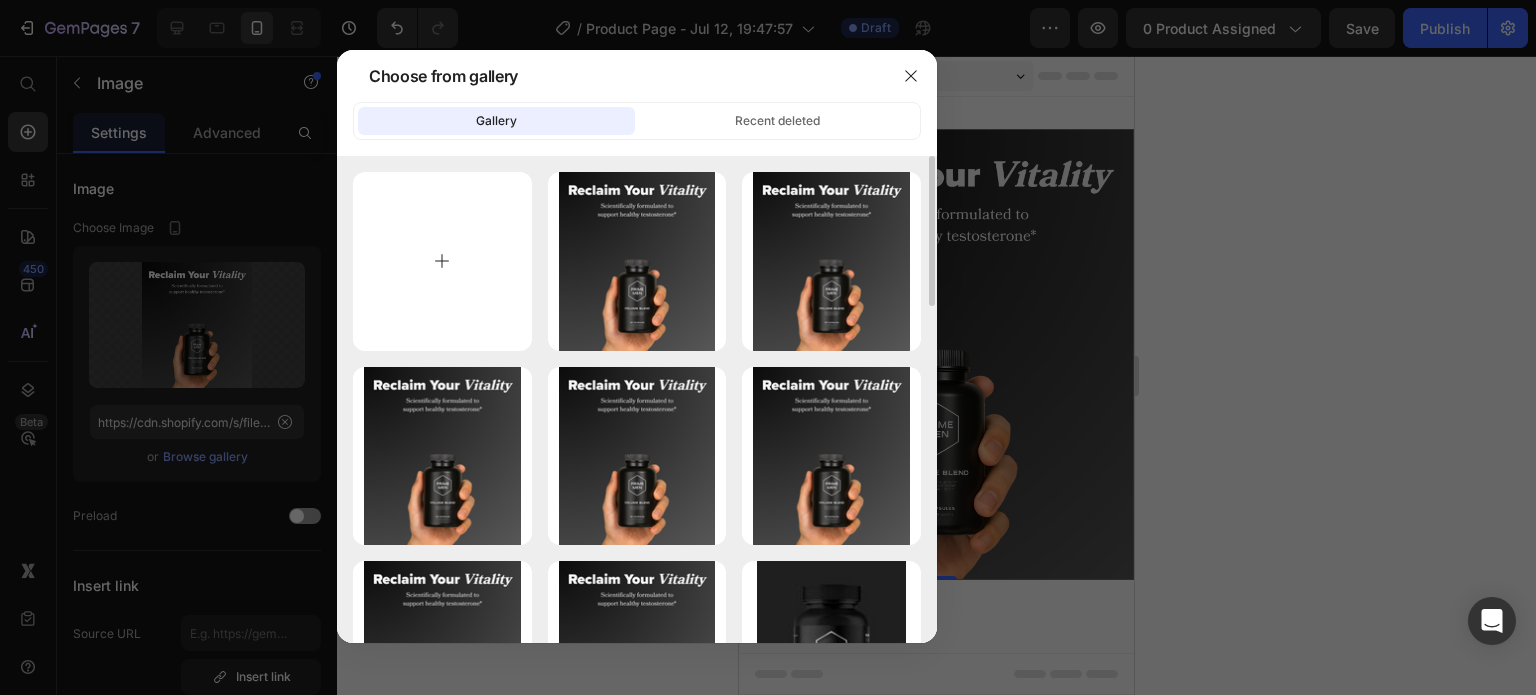 type on "C:\fakepath\Copy of prime volume mobile (1).png" 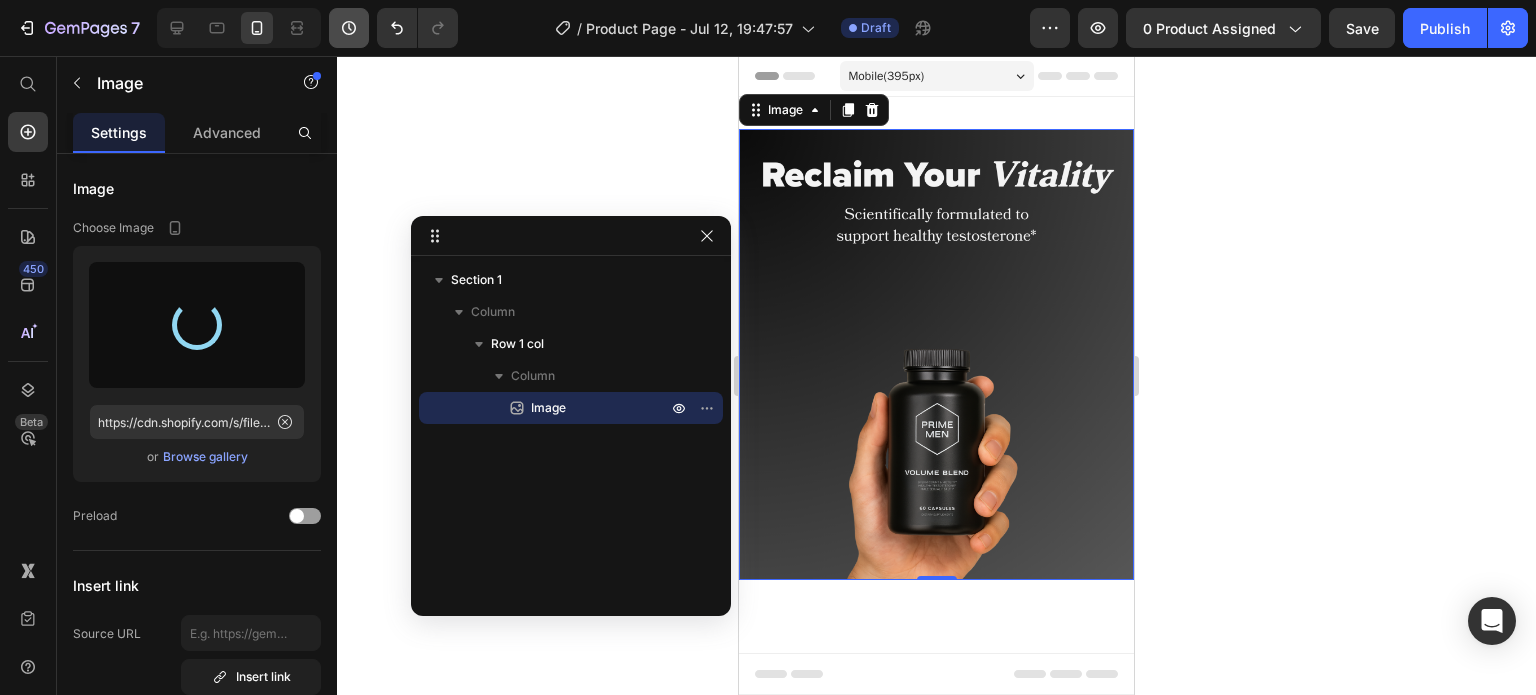 type on "https://cdn.shopify.com/s/files/1/0644/5370/5824/files/gempages_572674907528233799-5f9a101e-a628-4caa-9237-2c2fcd2a7adc.png" 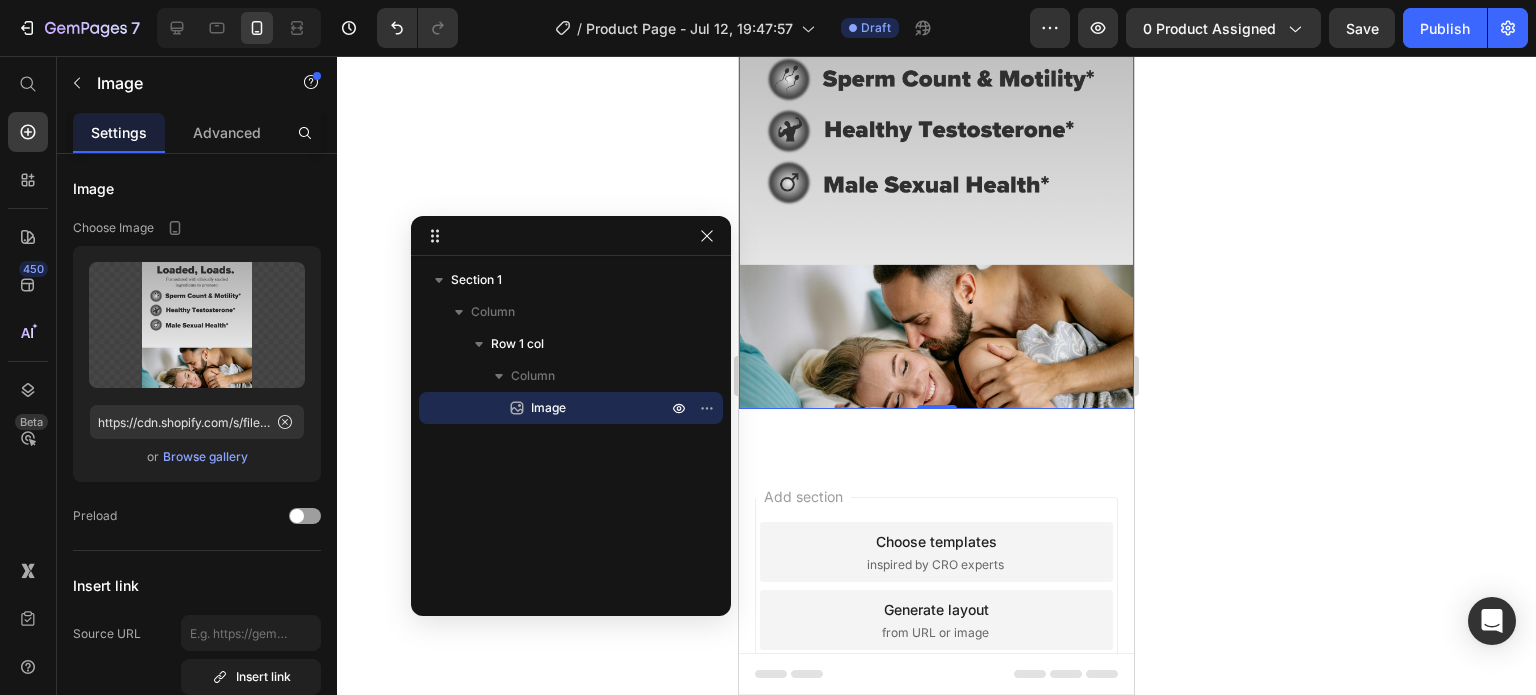 scroll, scrollTop: 0, scrollLeft: 0, axis: both 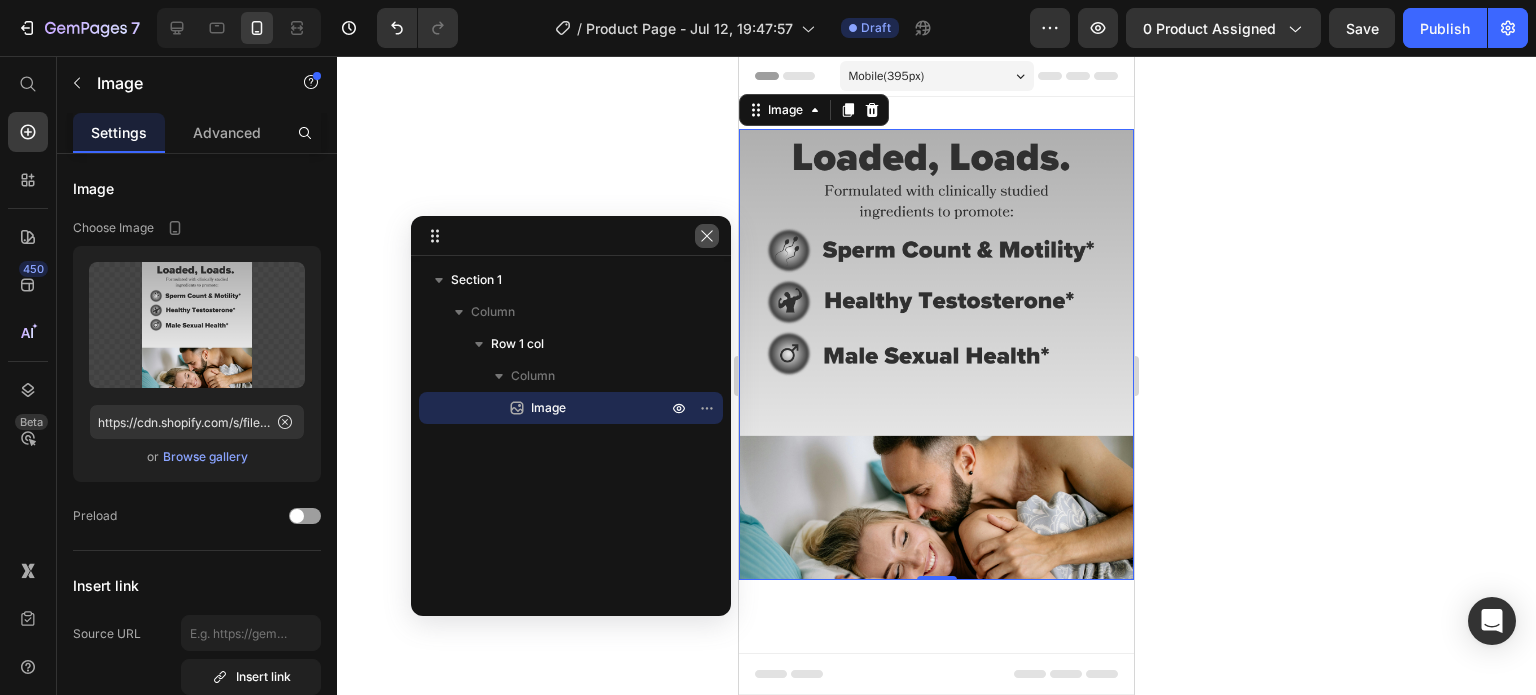 click 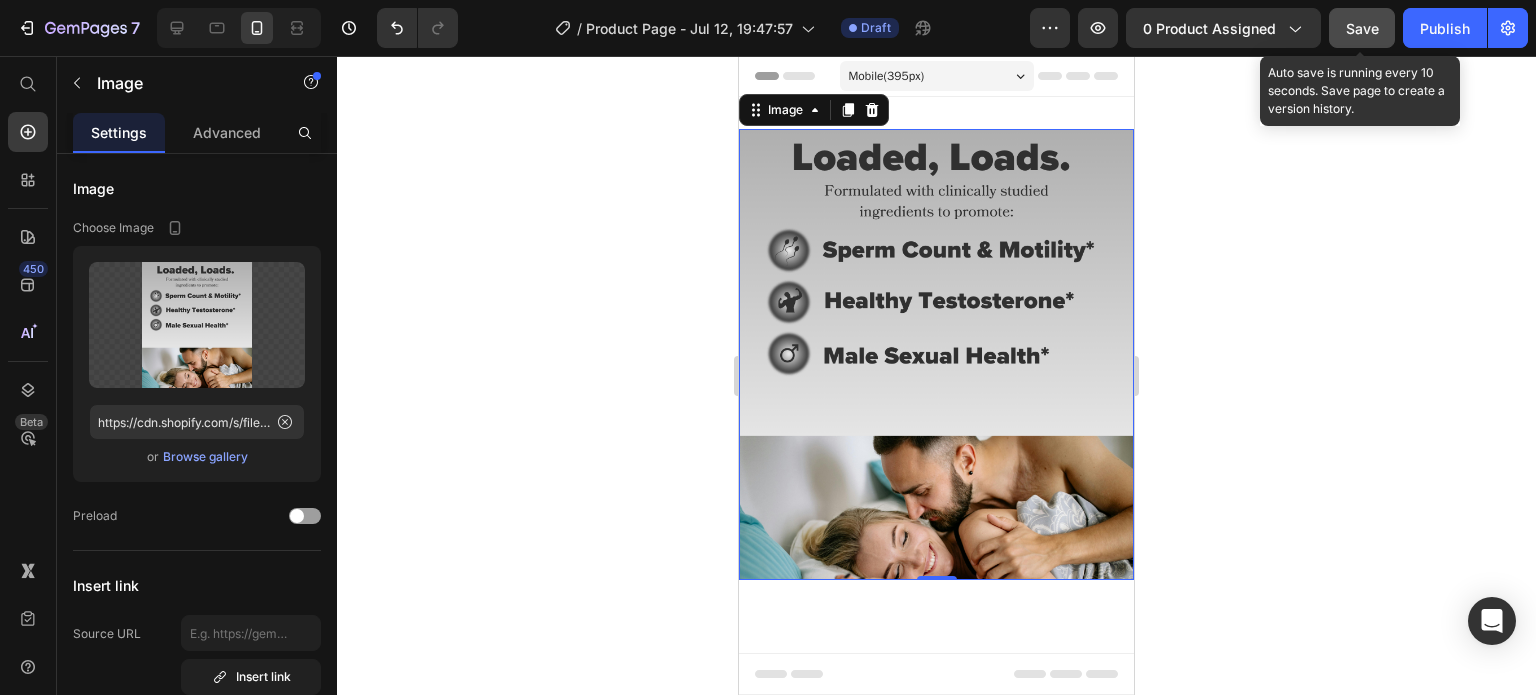 click on "Save" at bounding box center [1362, 28] 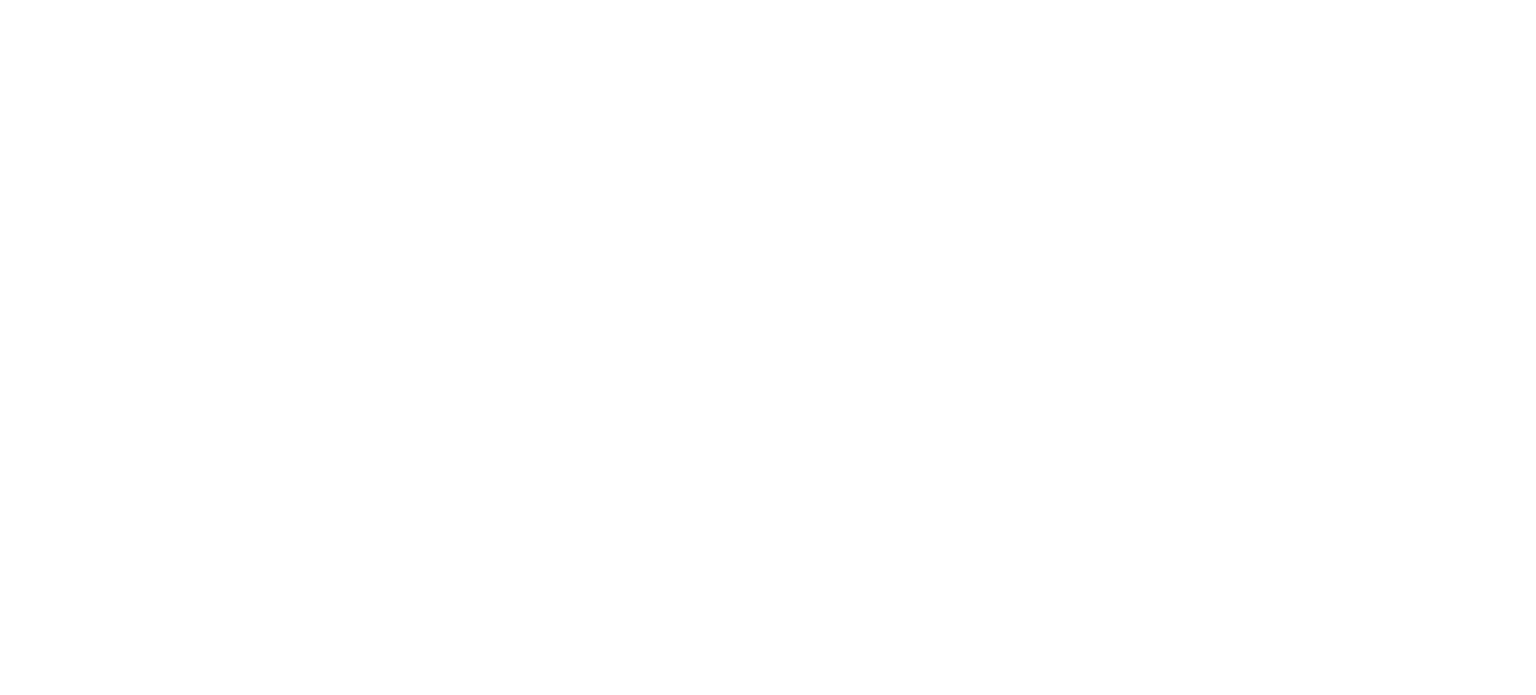 scroll, scrollTop: 0, scrollLeft: 0, axis: both 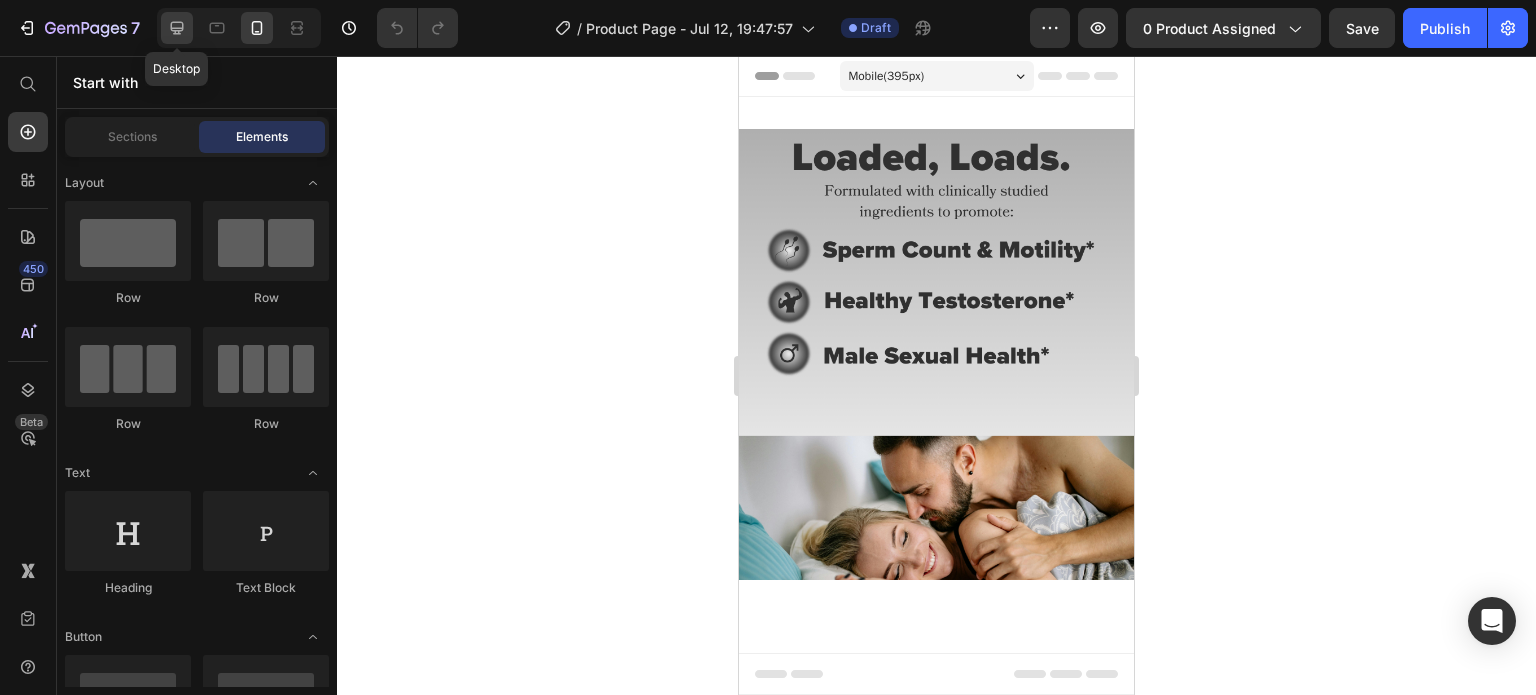 click 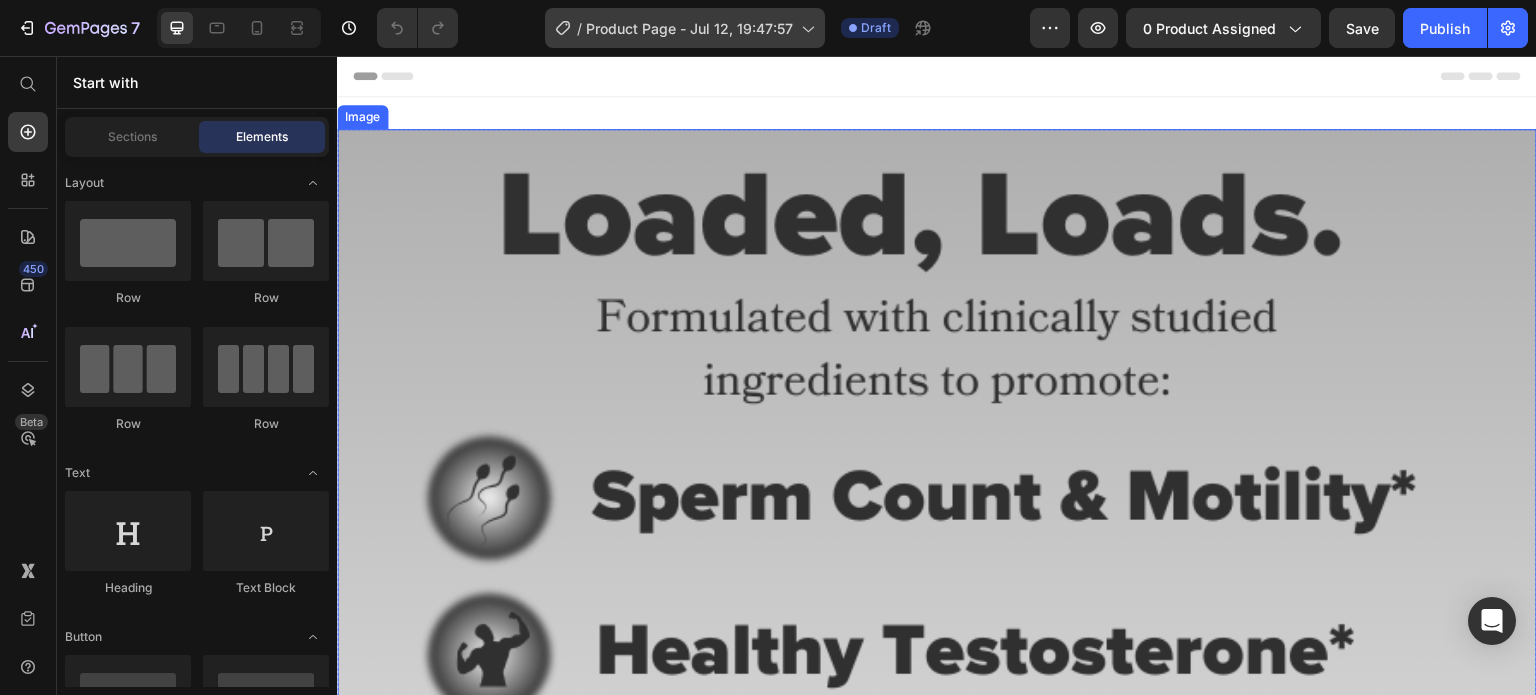 scroll, scrollTop: 0, scrollLeft: 0, axis: both 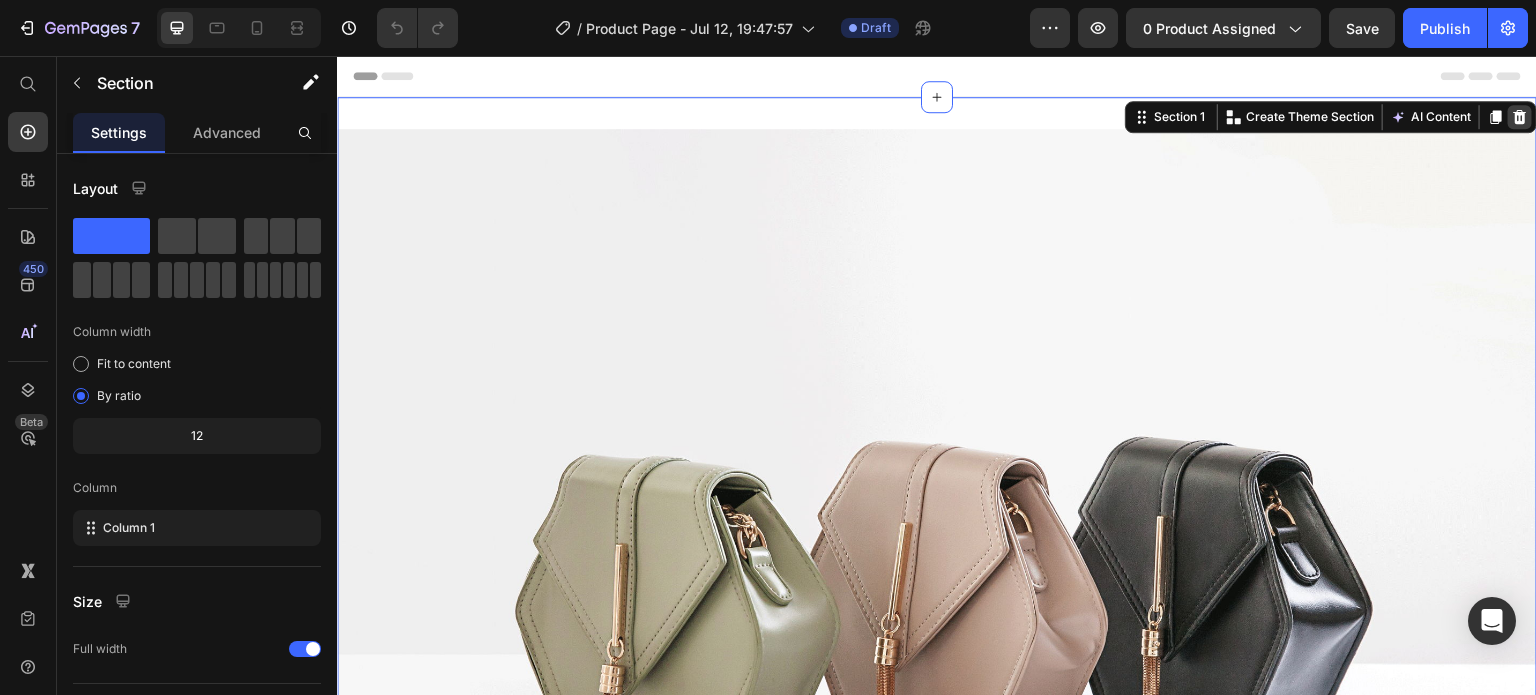click 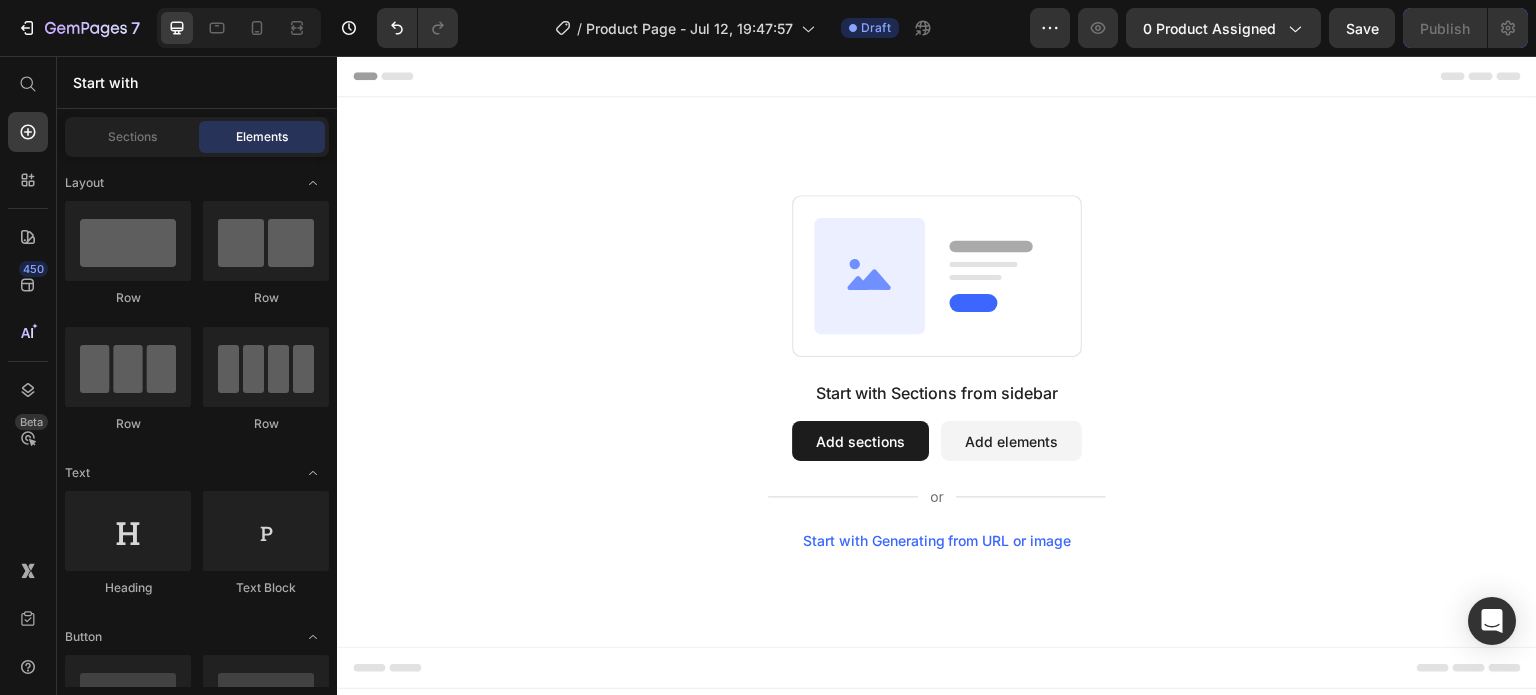 scroll, scrollTop: 0, scrollLeft: 0, axis: both 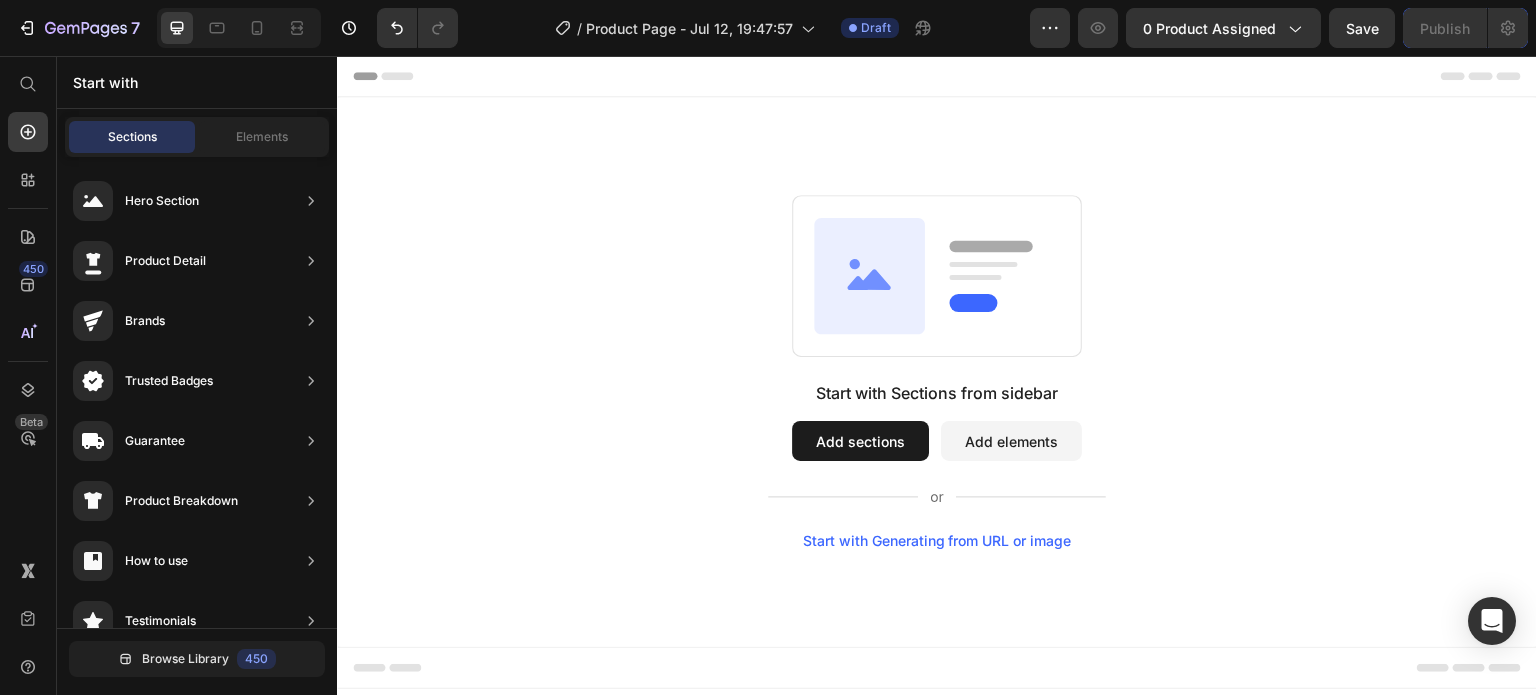 click on "Add sections" at bounding box center [860, 441] 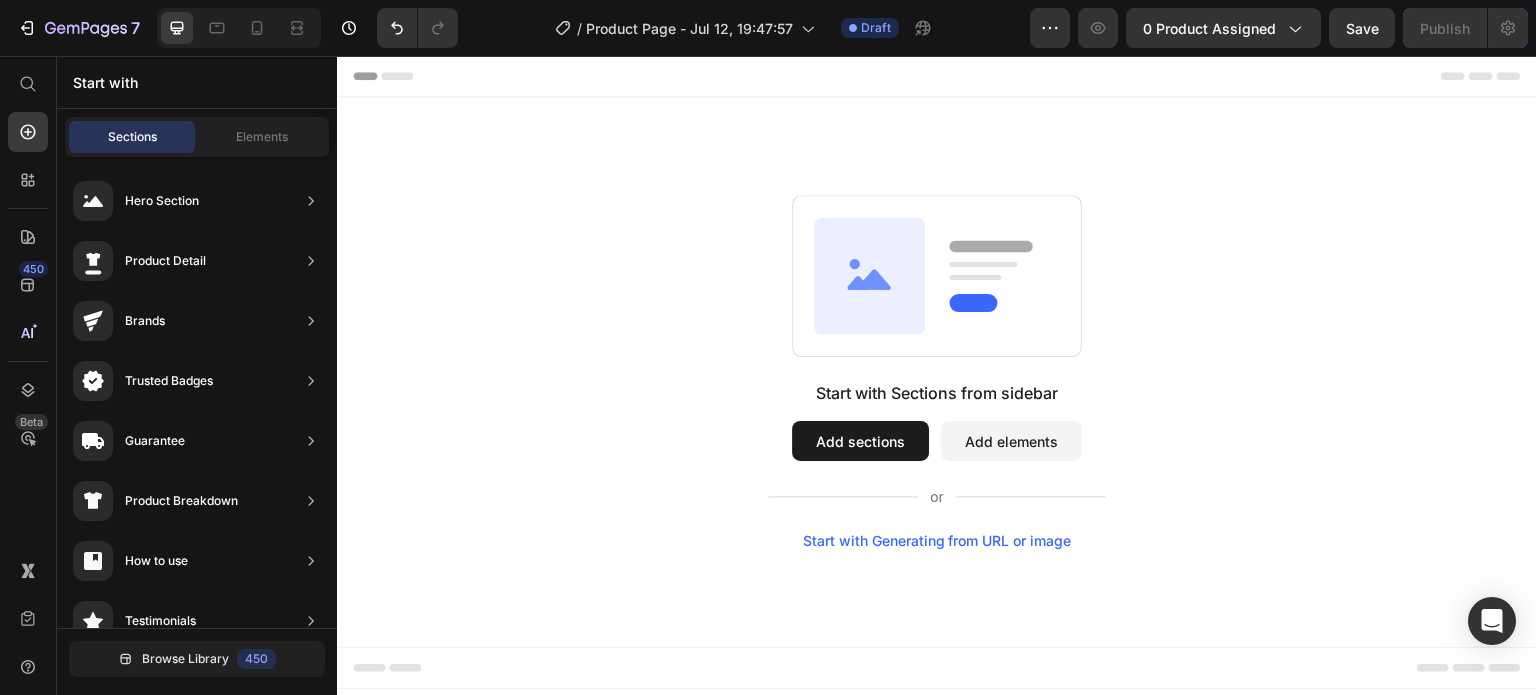 click on "Add elements" at bounding box center (1011, 441) 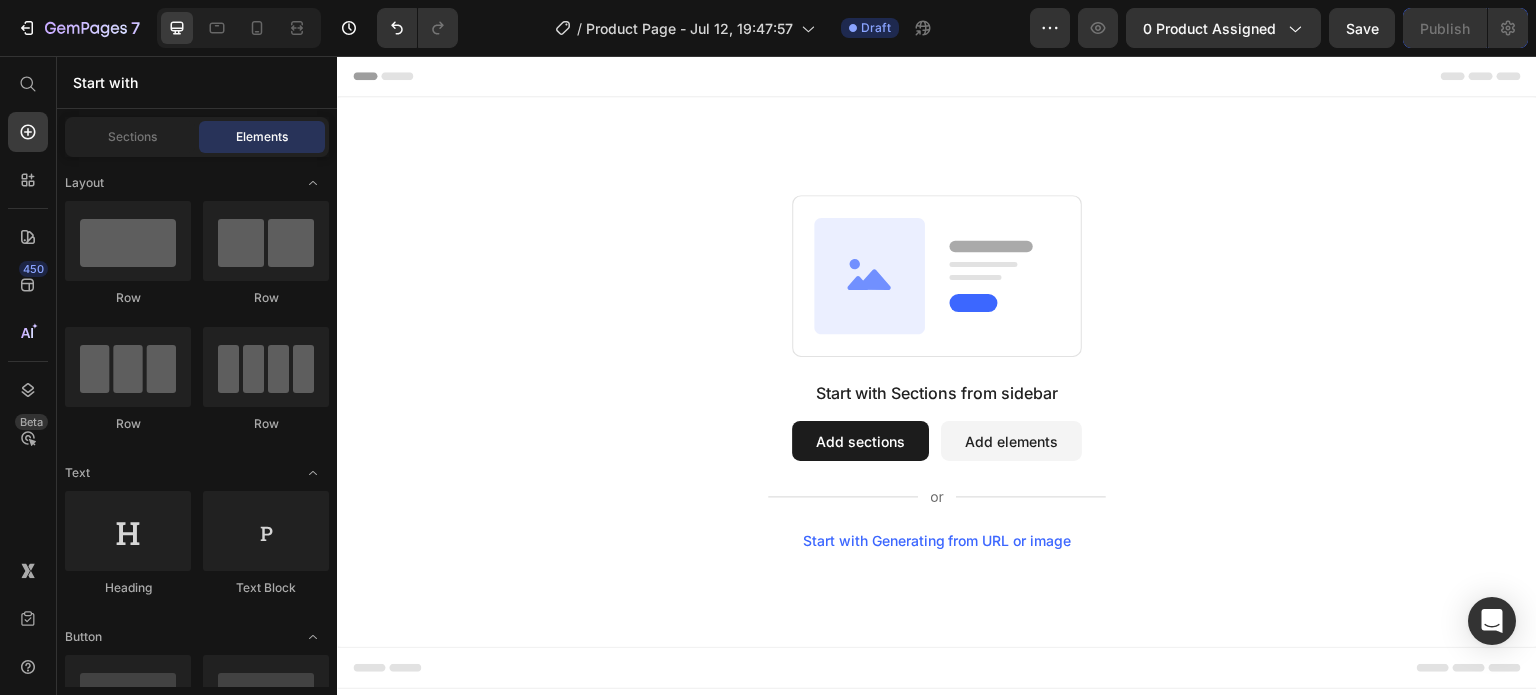 click on "Add sections" at bounding box center [860, 441] 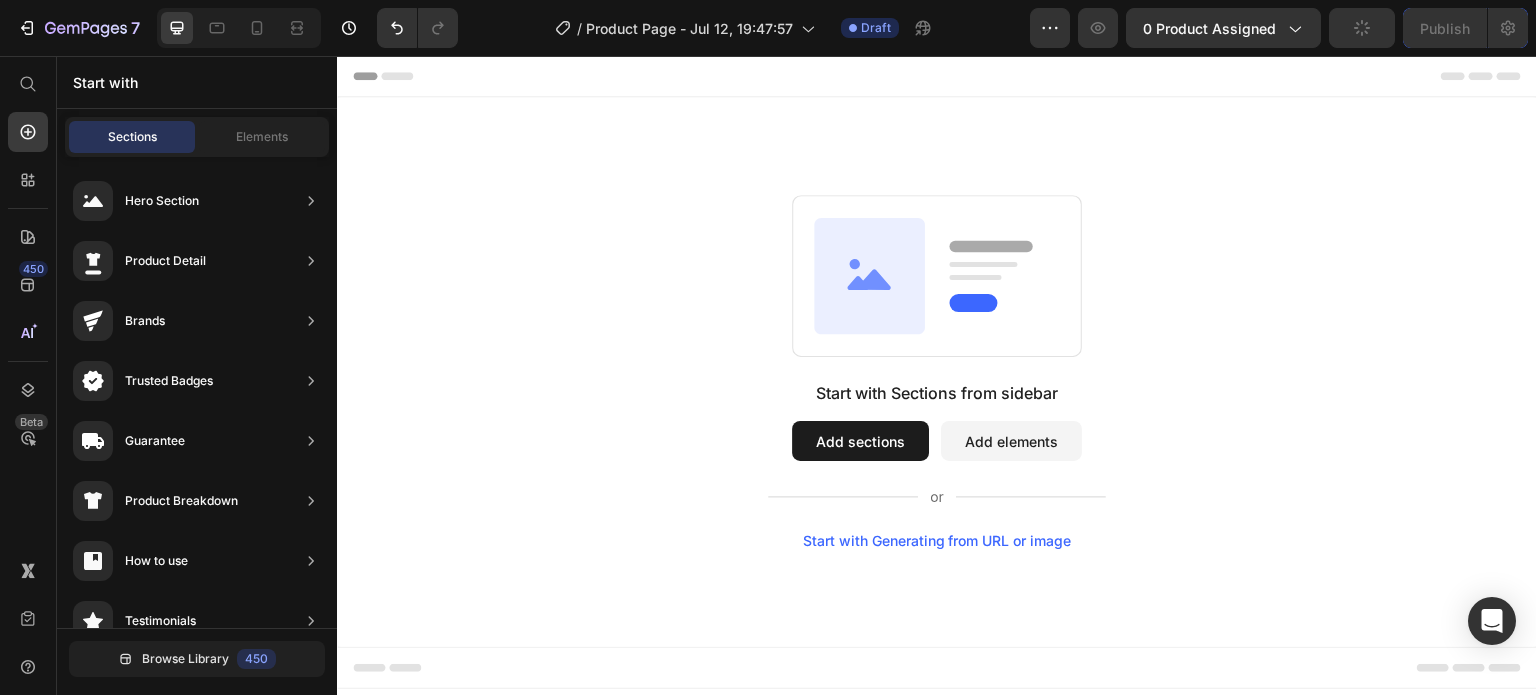click on "Add elements" at bounding box center (1011, 441) 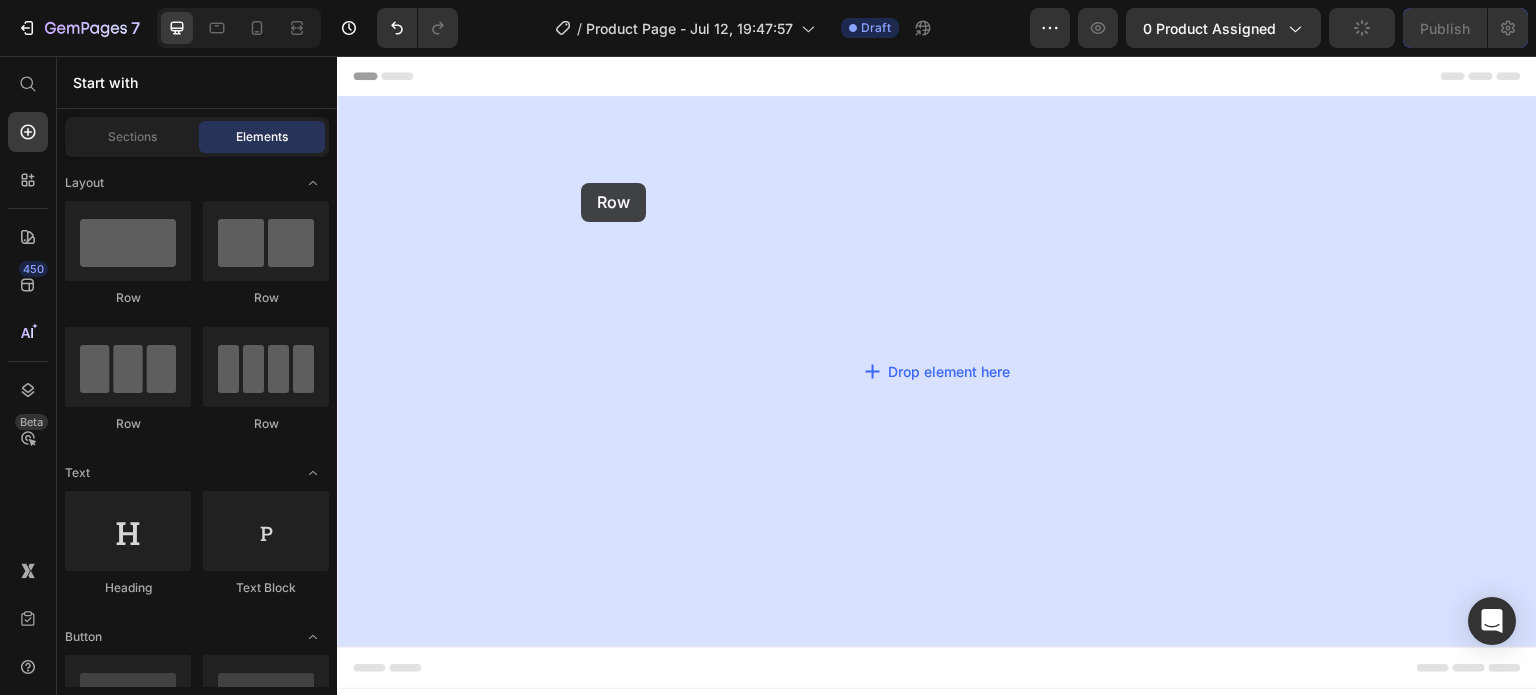 drag, startPoint x: 460, startPoint y: 287, endPoint x: 581, endPoint y: 185, distance: 158.25612 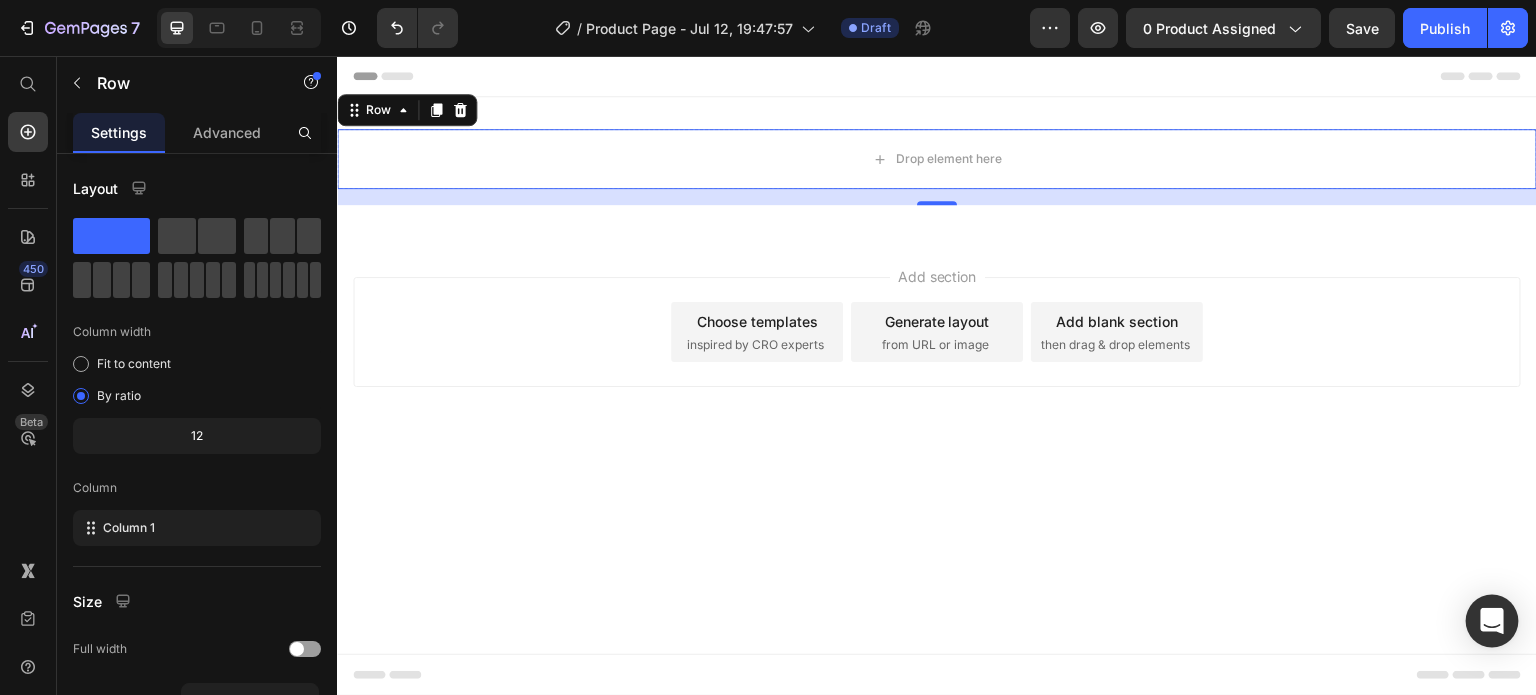 click at bounding box center [1492, 621] 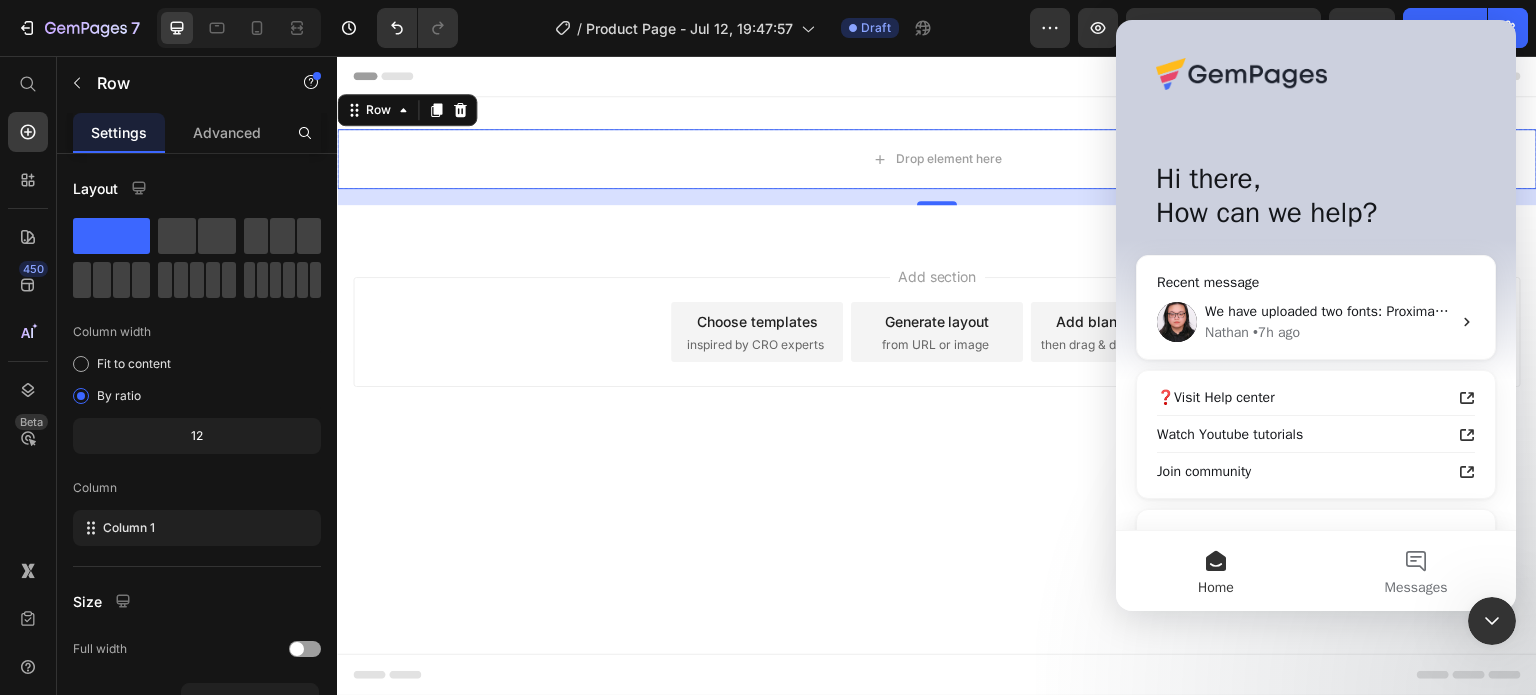 scroll, scrollTop: 0, scrollLeft: 0, axis: both 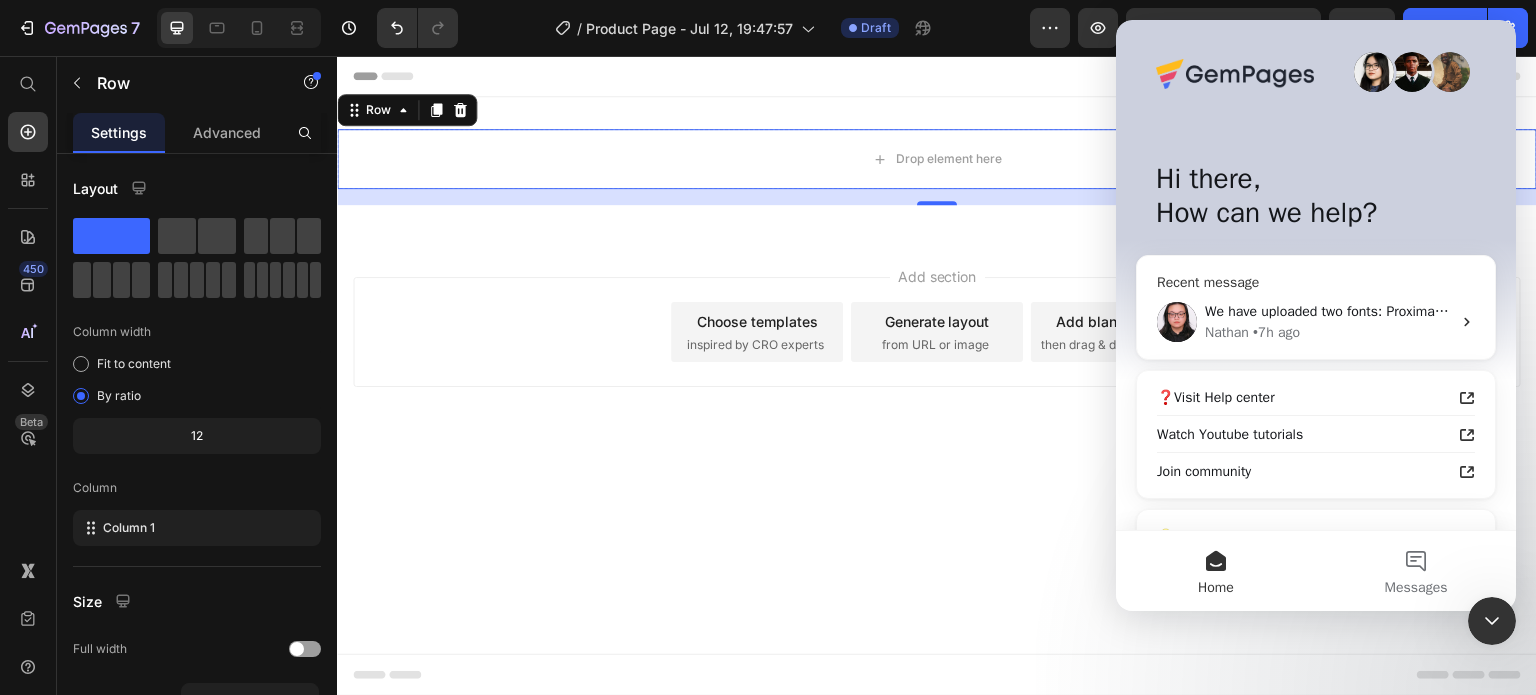 click on "We have uploaded two fonts:  Proximanova (400, 700, 800) Bookmania (400, 600, 700) With these font weight, you can also use the SemiBold setting and it will display correctly.   We have tested the font on this duplicate page: Duplicate page, Live page Please give this a check and let me know if the fonts are available on your end!   In case you cannot find them on your original page, please search their name on the Font picker. They should appear for you as well. [NAME] •  7h ago" at bounding box center (1316, 322) 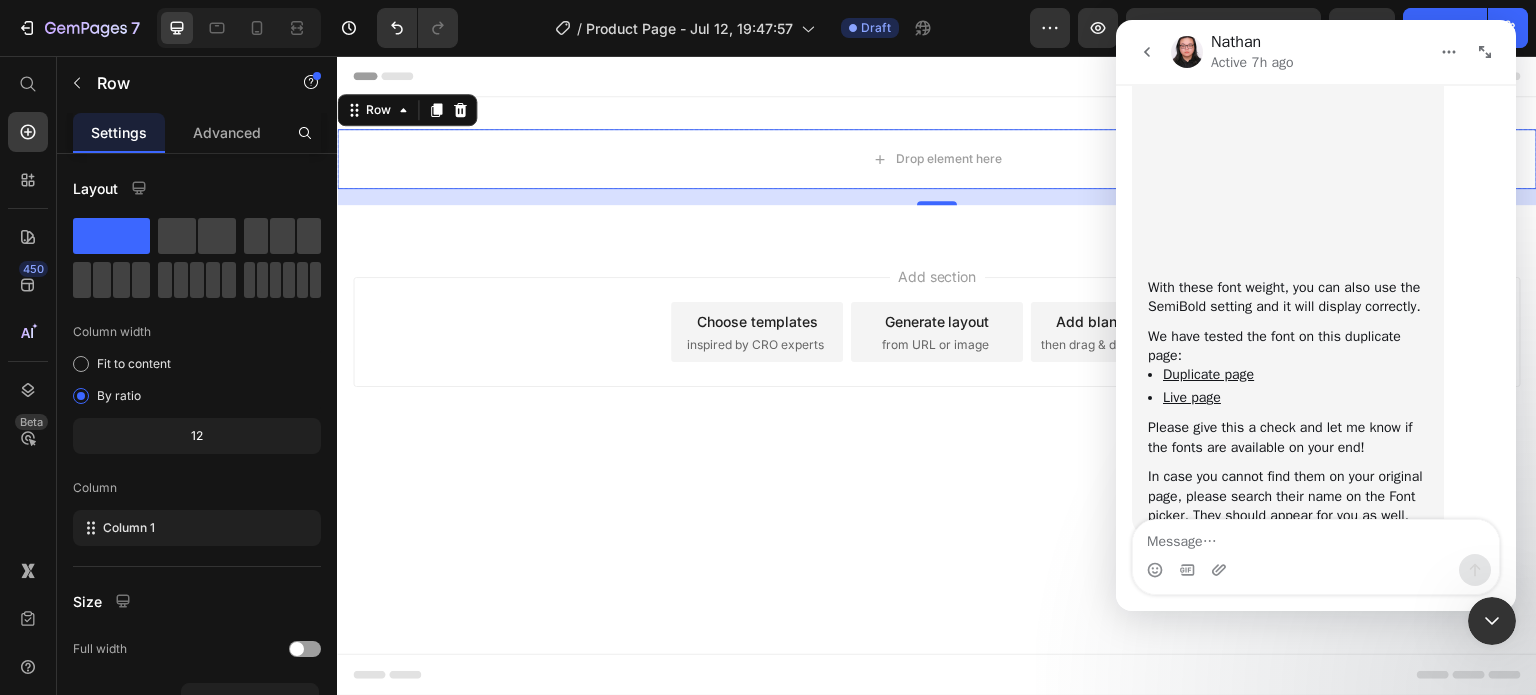 scroll, scrollTop: 10612, scrollLeft: 0, axis: vertical 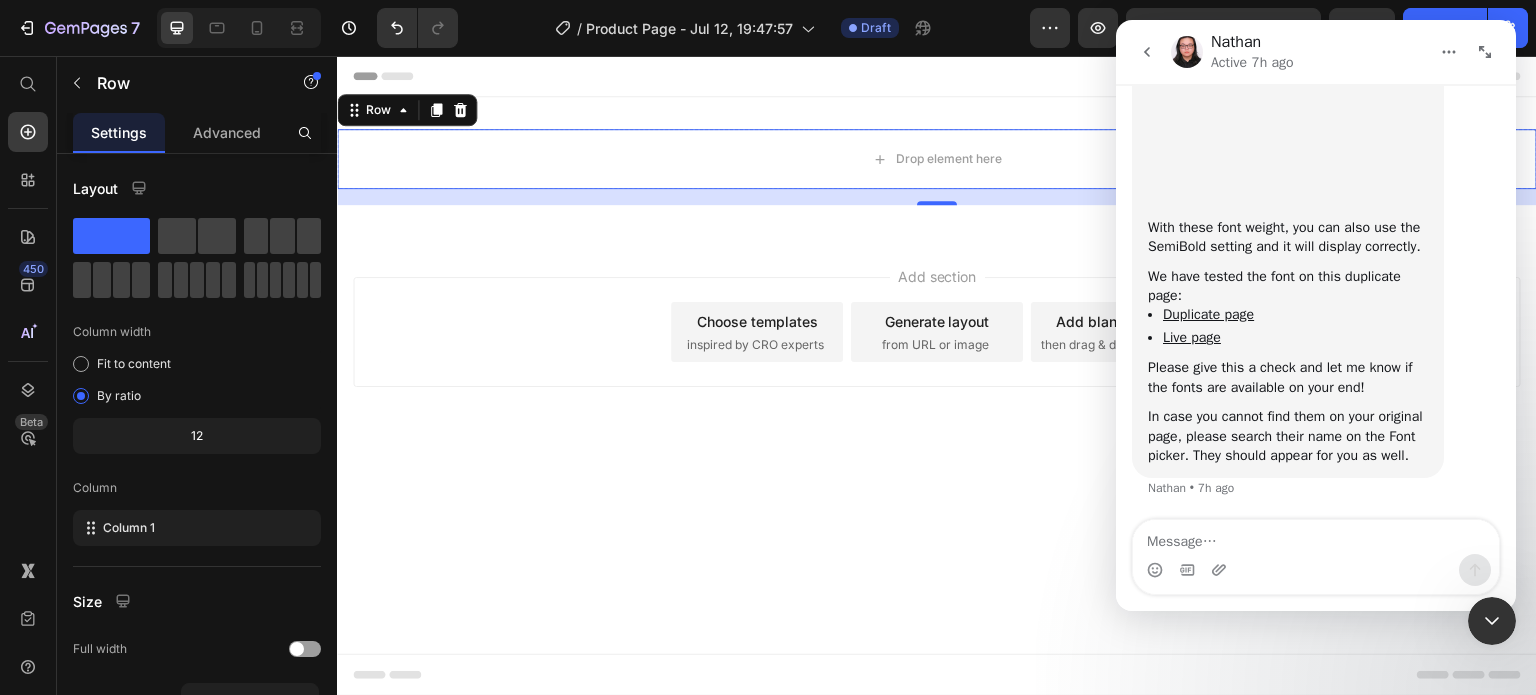 click at bounding box center [1316, 537] 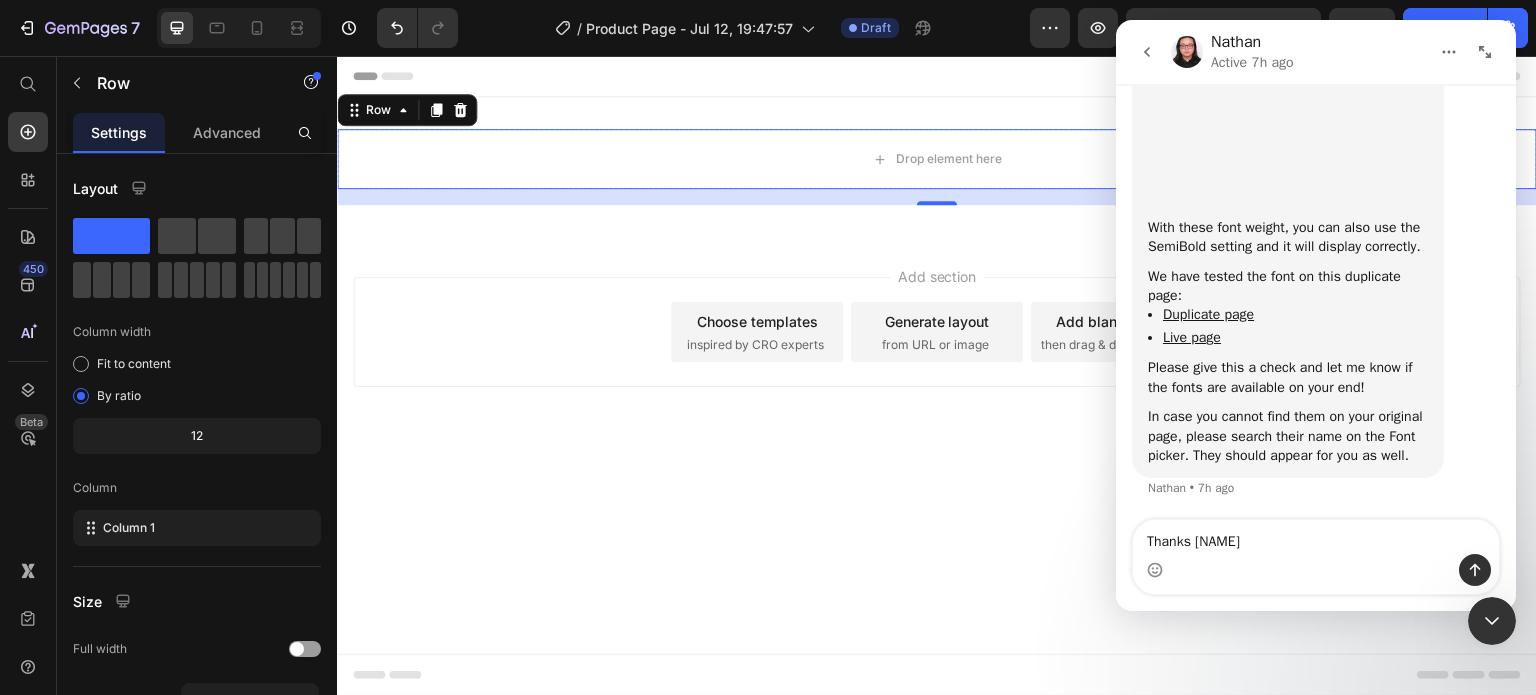 type on "Thanks [NAME]" 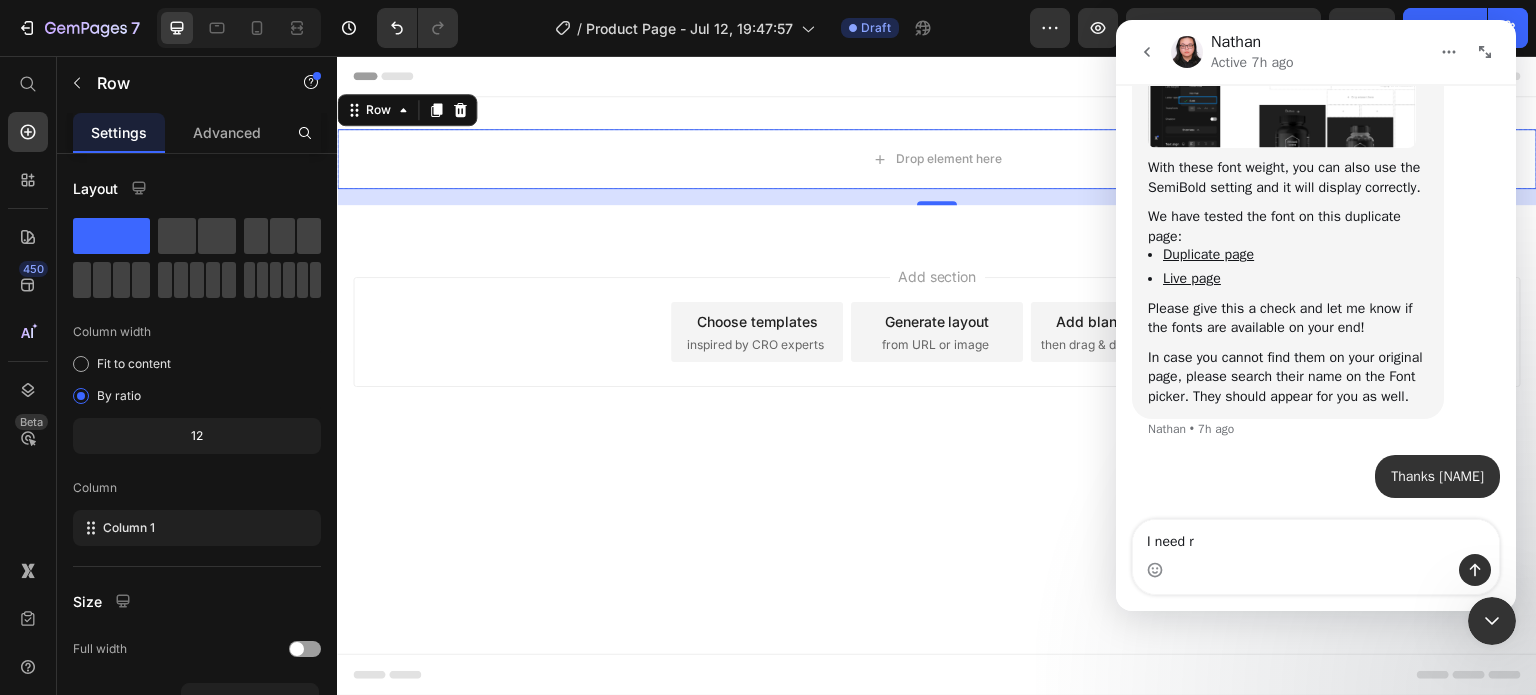 scroll, scrollTop: 10600, scrollLeft: 0, axis: vertical 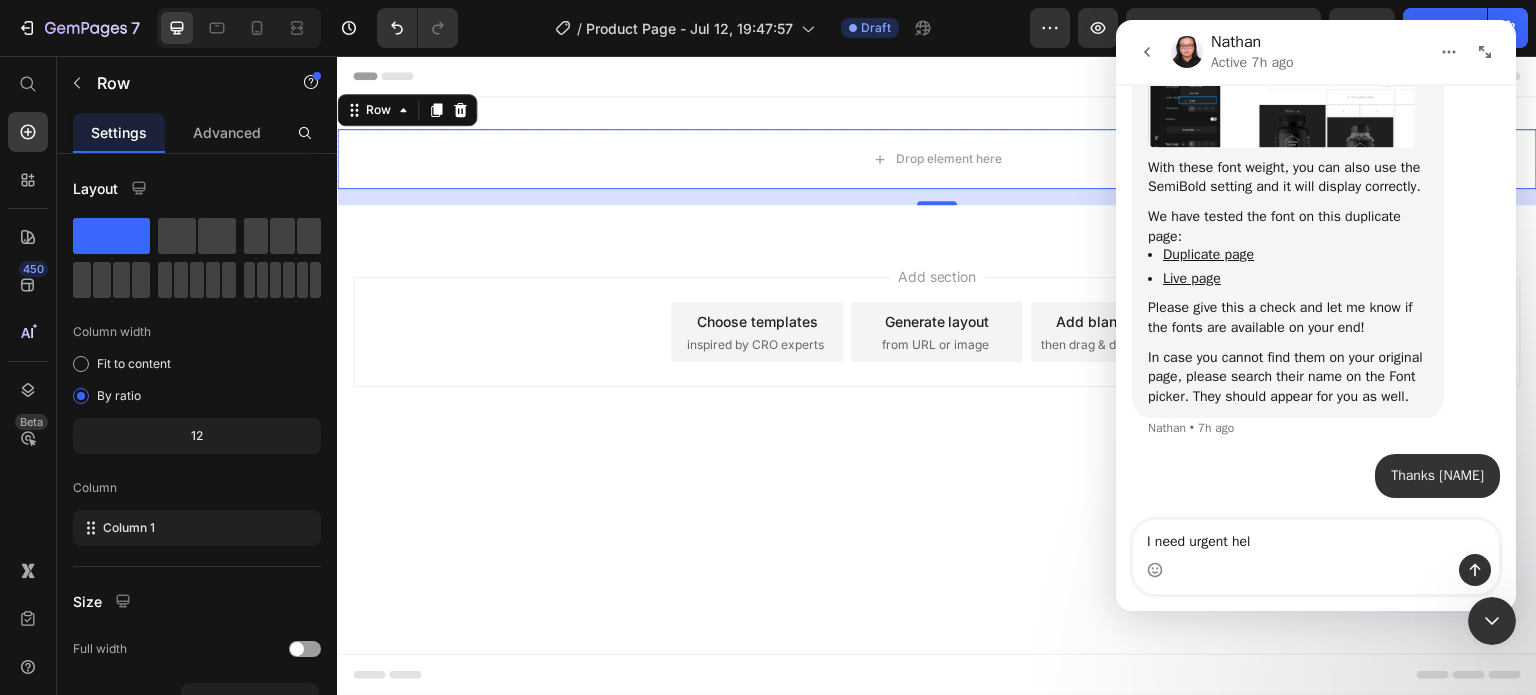type on "I need urgent help" 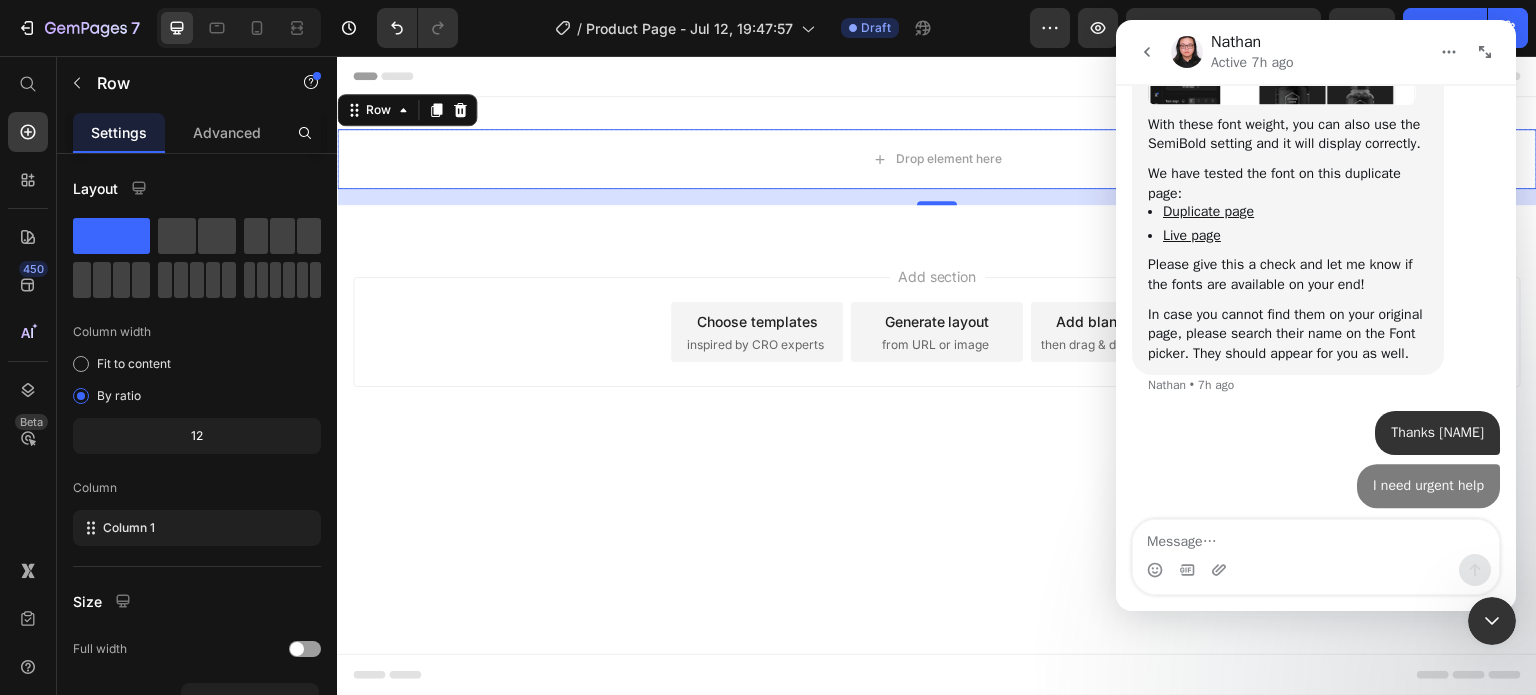 scroll, scrollTop: 10646, scrollLeft: 0, axis: vertical 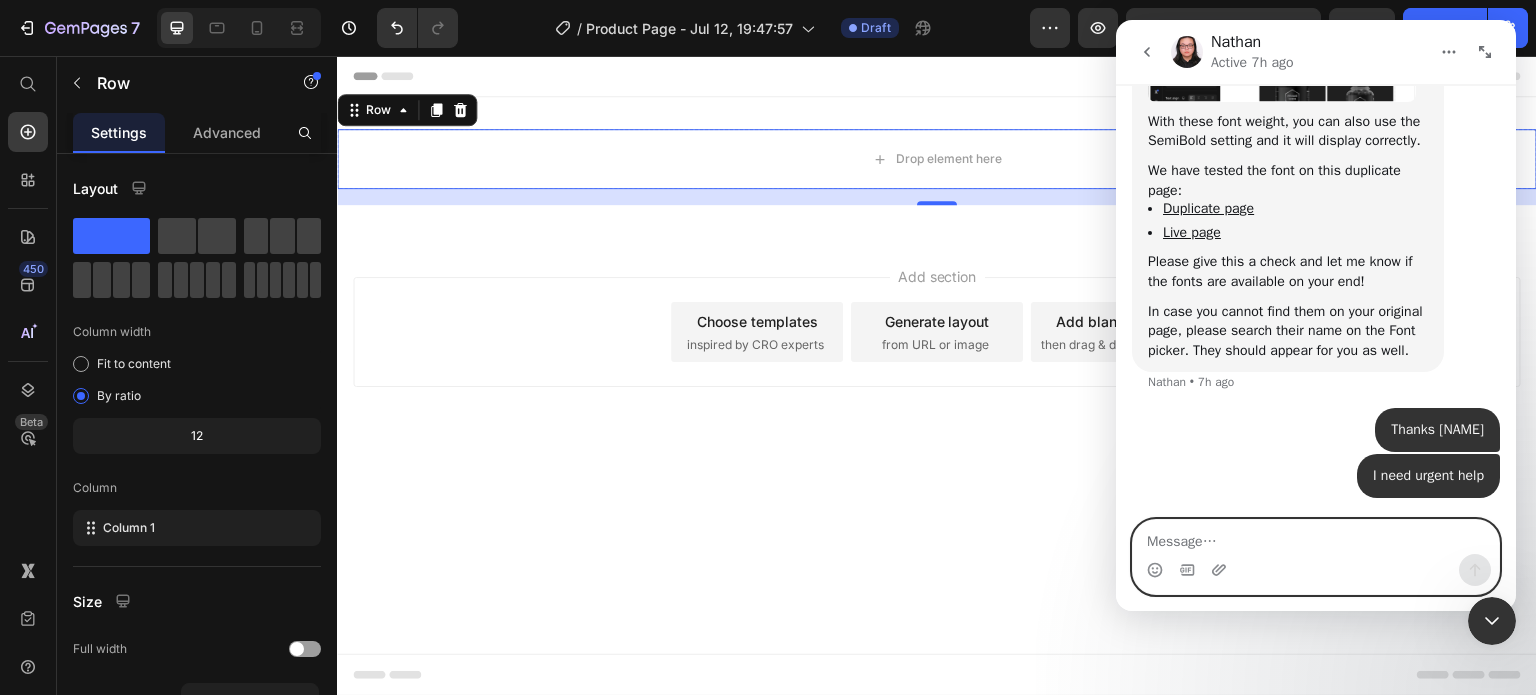 click at bounding box center [1316, 537] 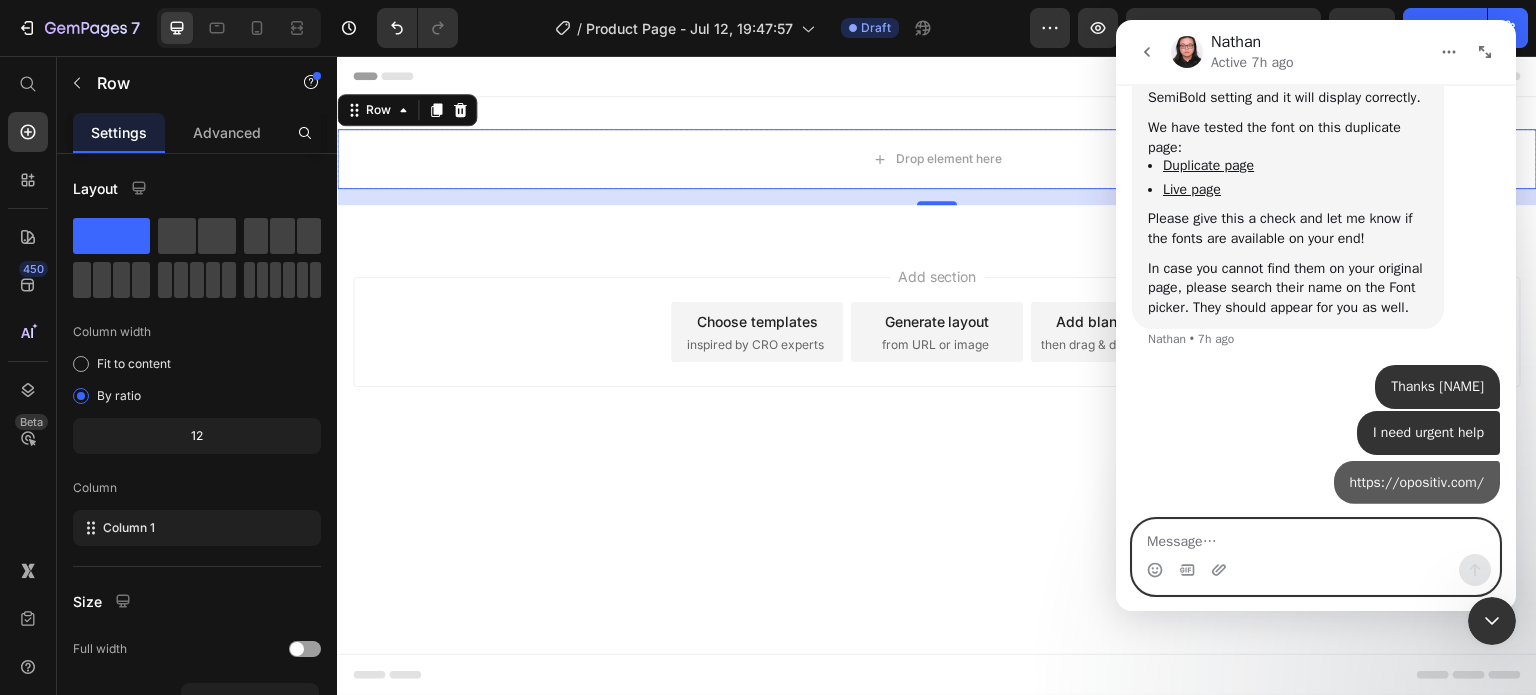 scroll, scrollTop: 10692, scrollLeft: 0, axis: vertical 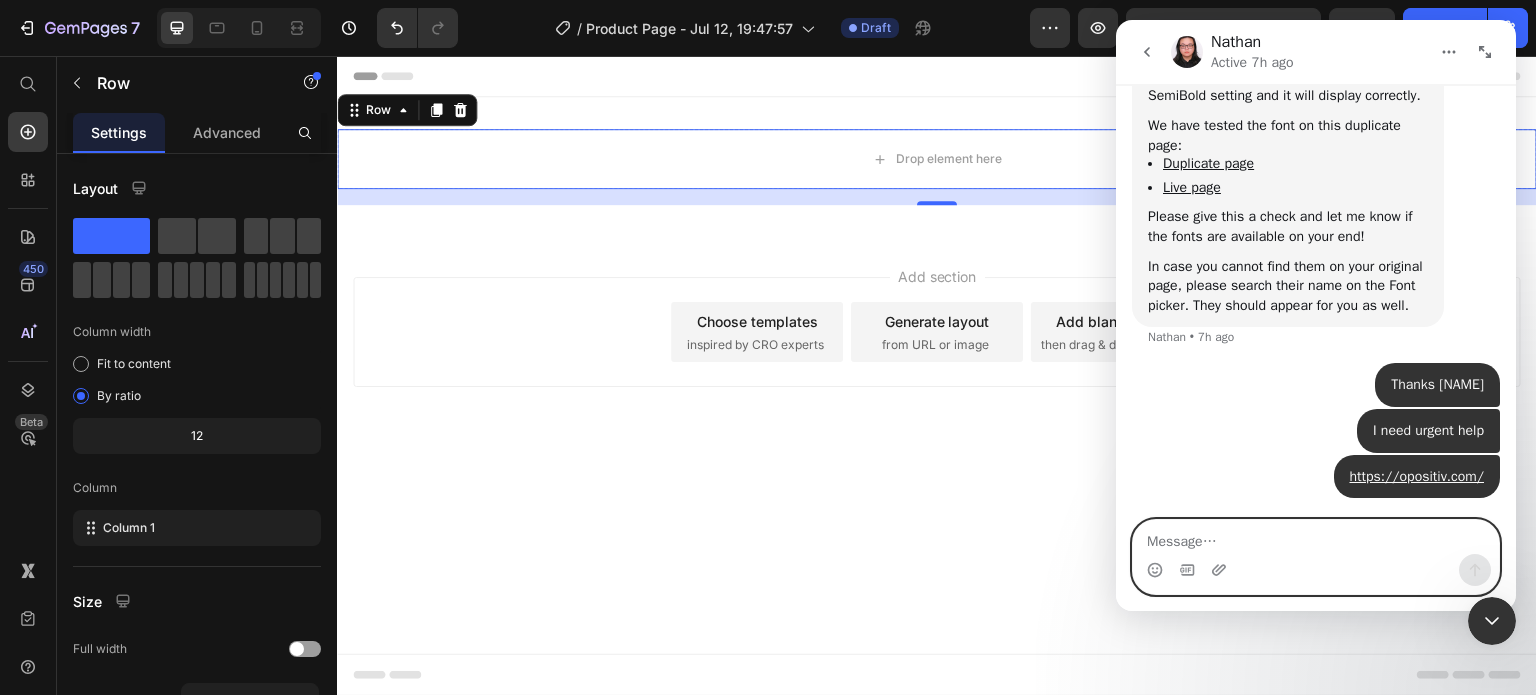 click at bounding box center (1316, 537) 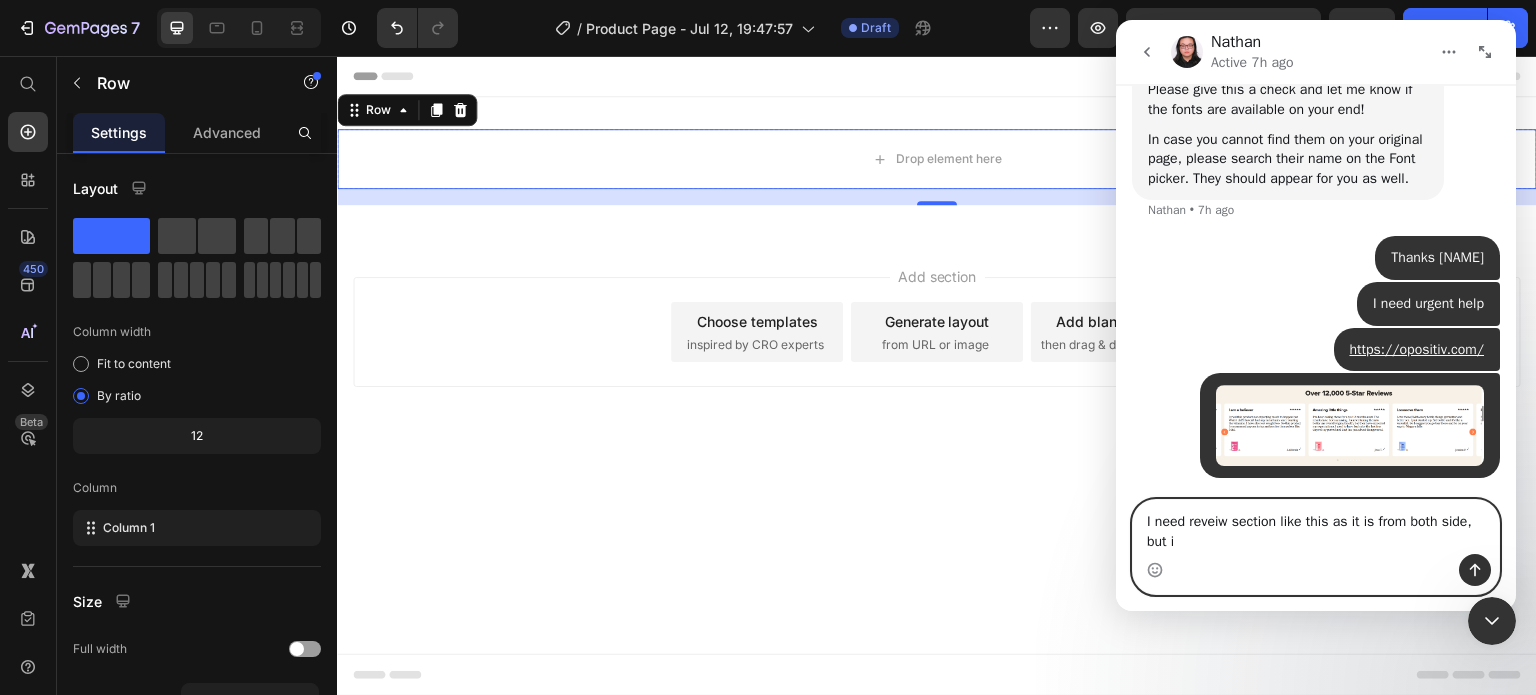 scroll, scrollTop: 10819, scrollLeft: 0, axis: vertical 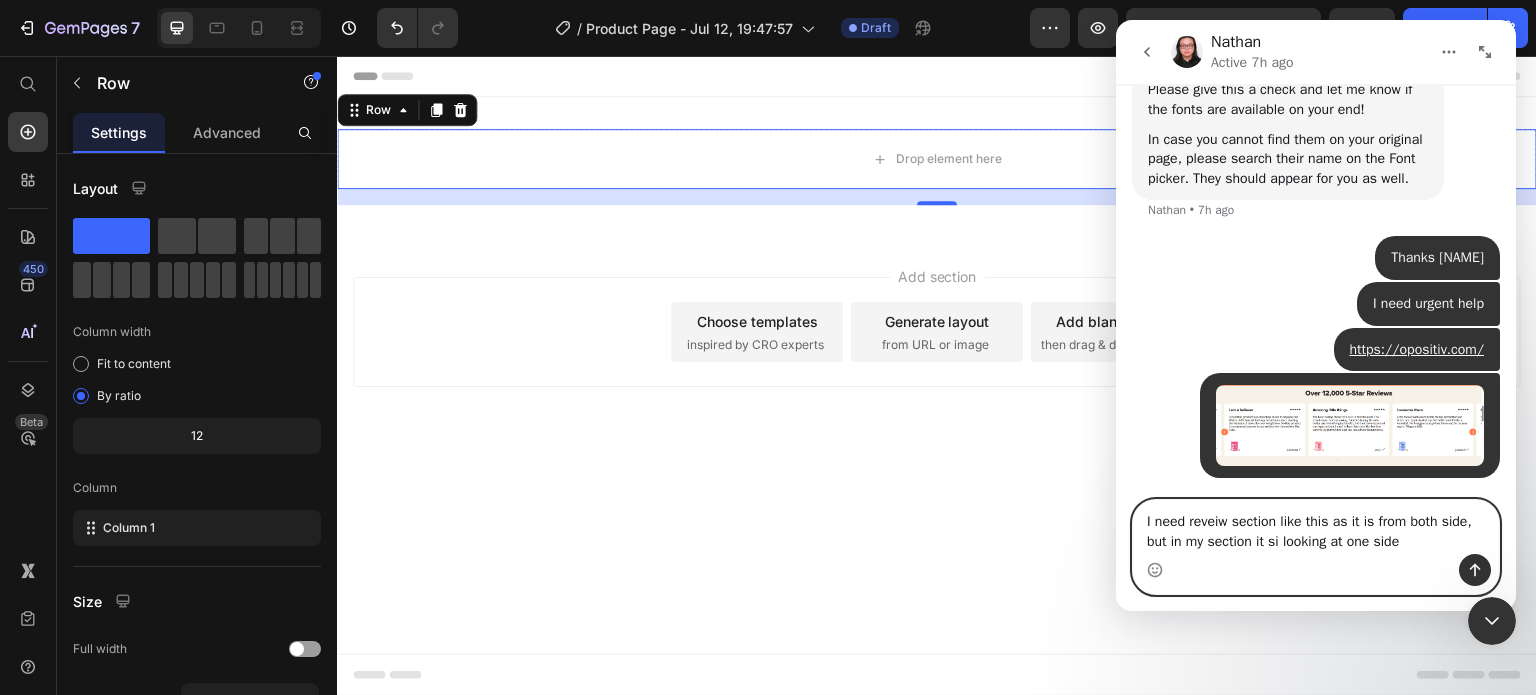 type on "I need reveiw section like this as it is from both side, but in my section it si looking at one side." 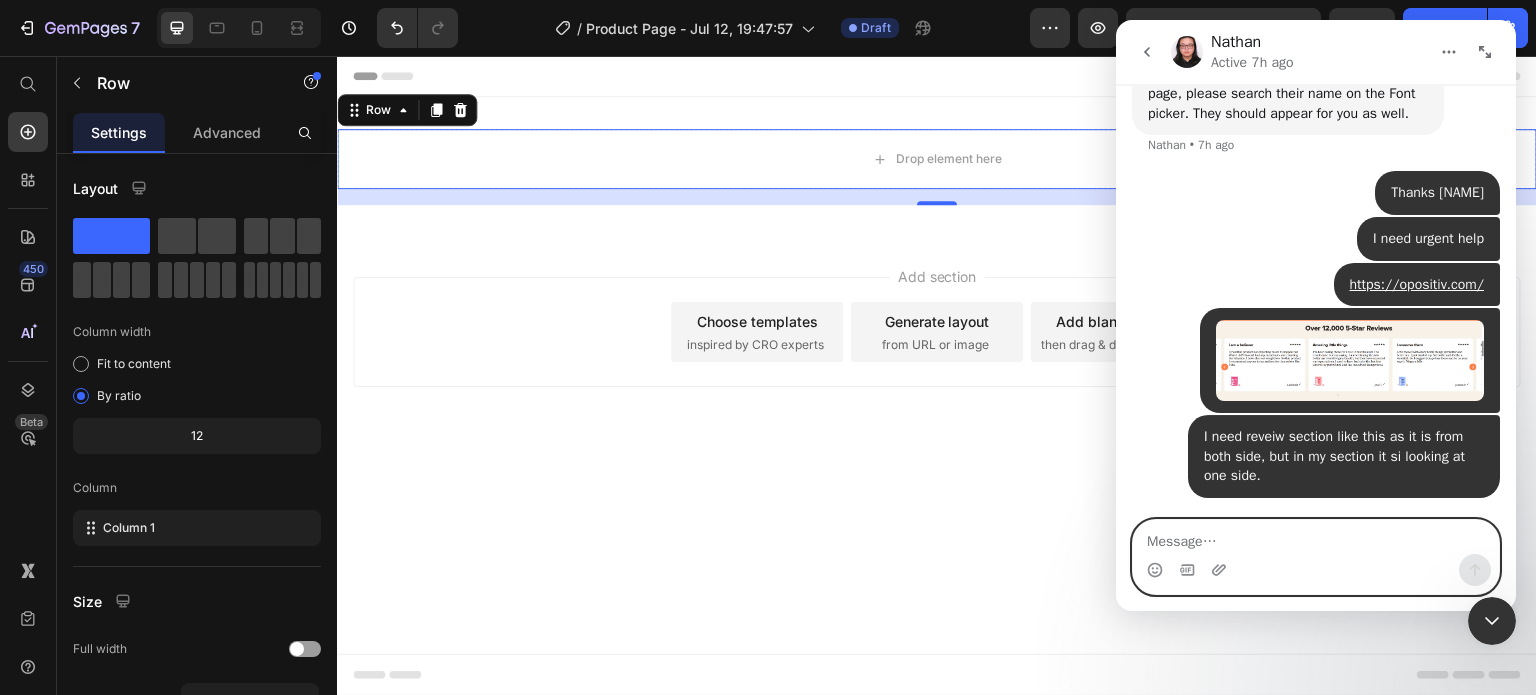 scroll, scrollTop: 10884, scrollLeft: 0, axis: vertical 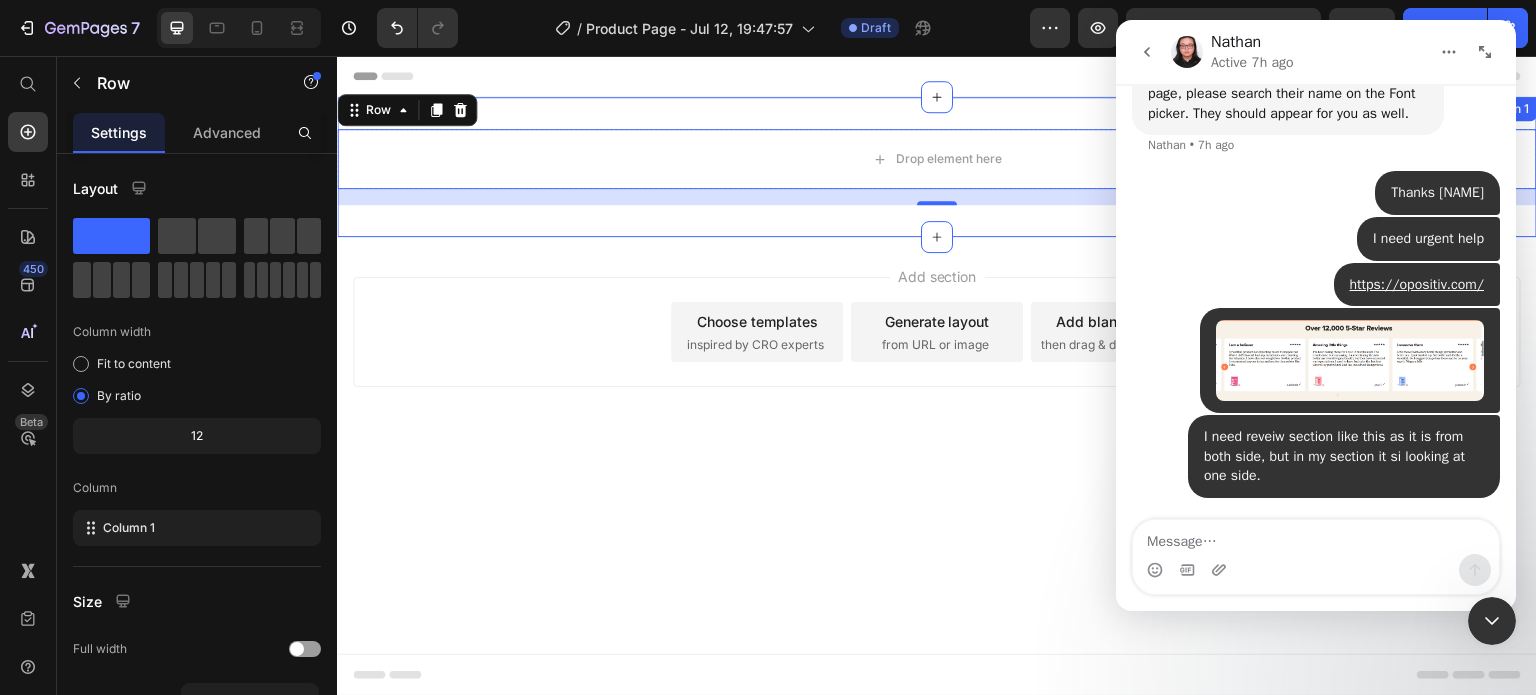 click on "Drop element here Row   16 Section 1" at bounding box center [937, 167] 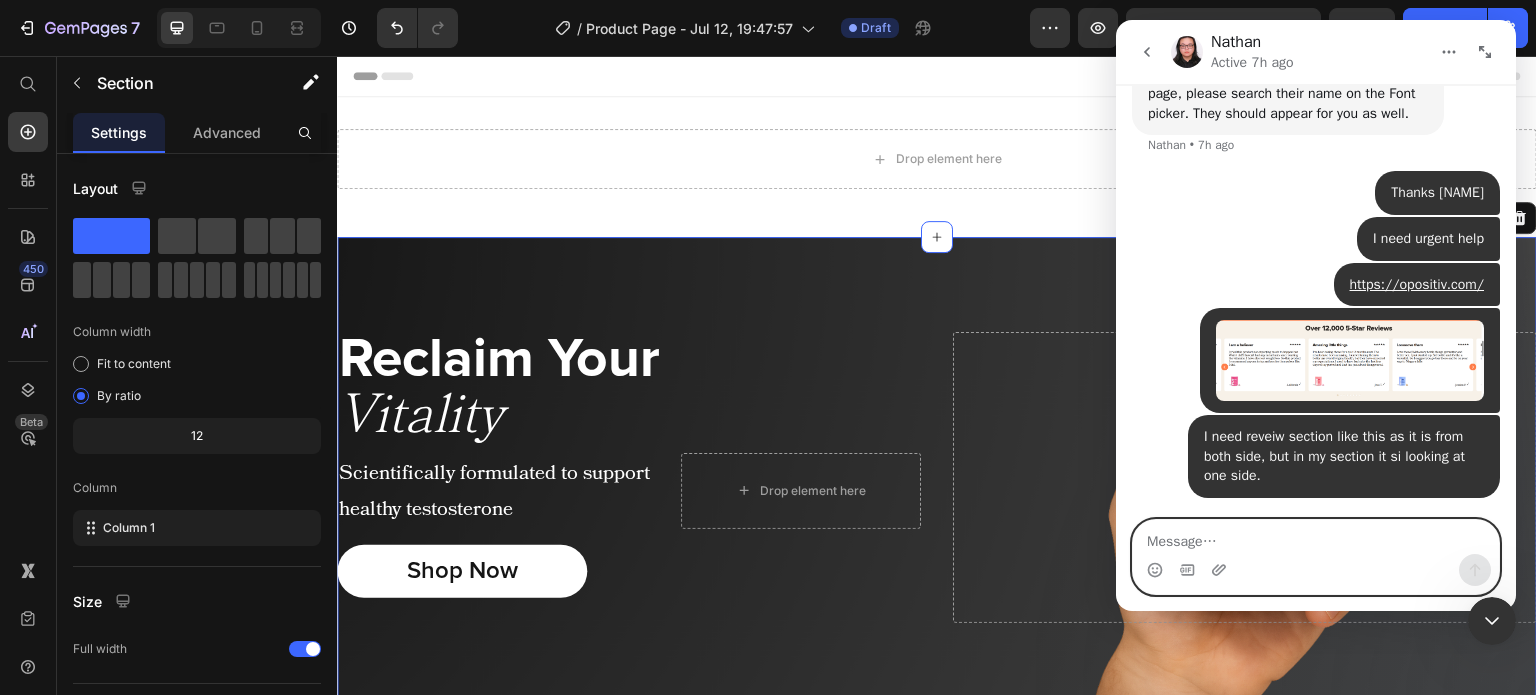 click at bounding box center (1316, 537) 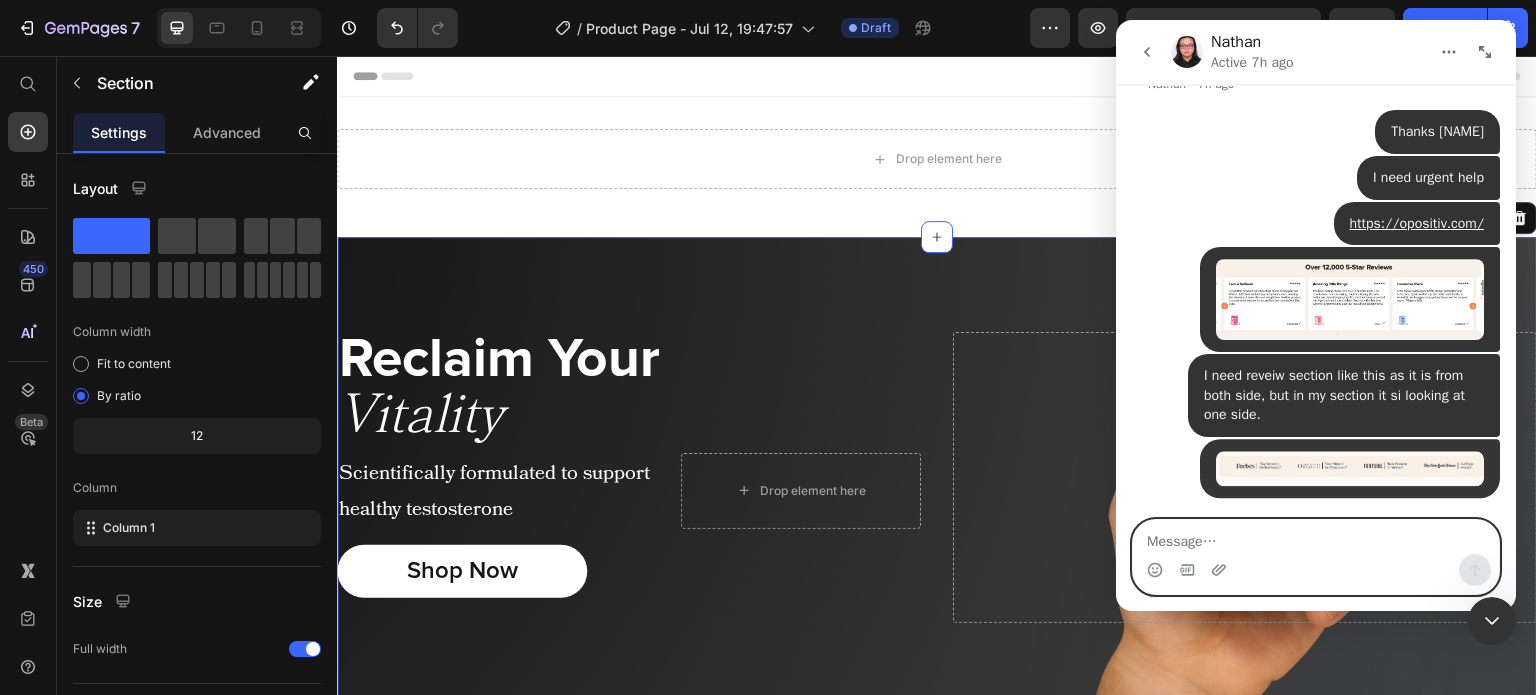 scroll, scrollTop: 10944, scrollLeft: 0, axis: vertical 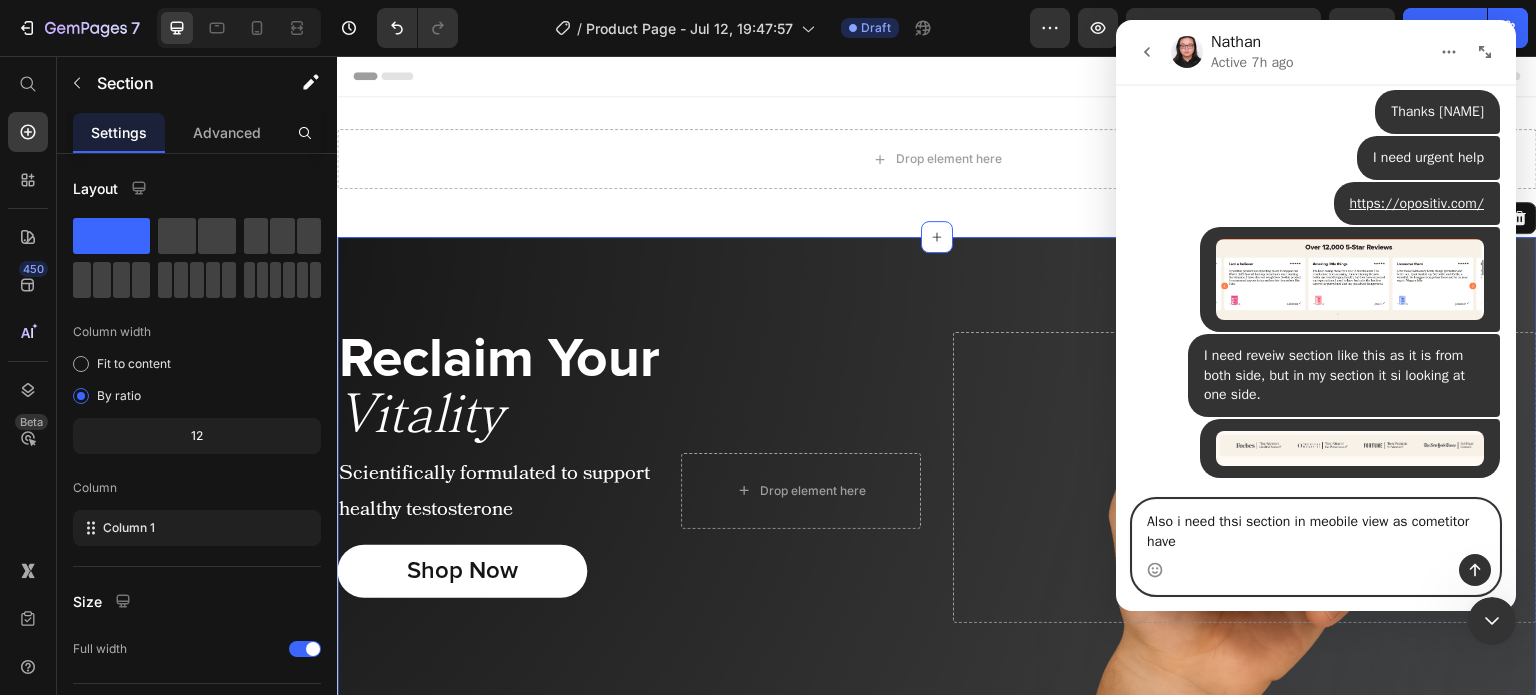 type on "Also i need thsi section in meobile view as cometitor have." 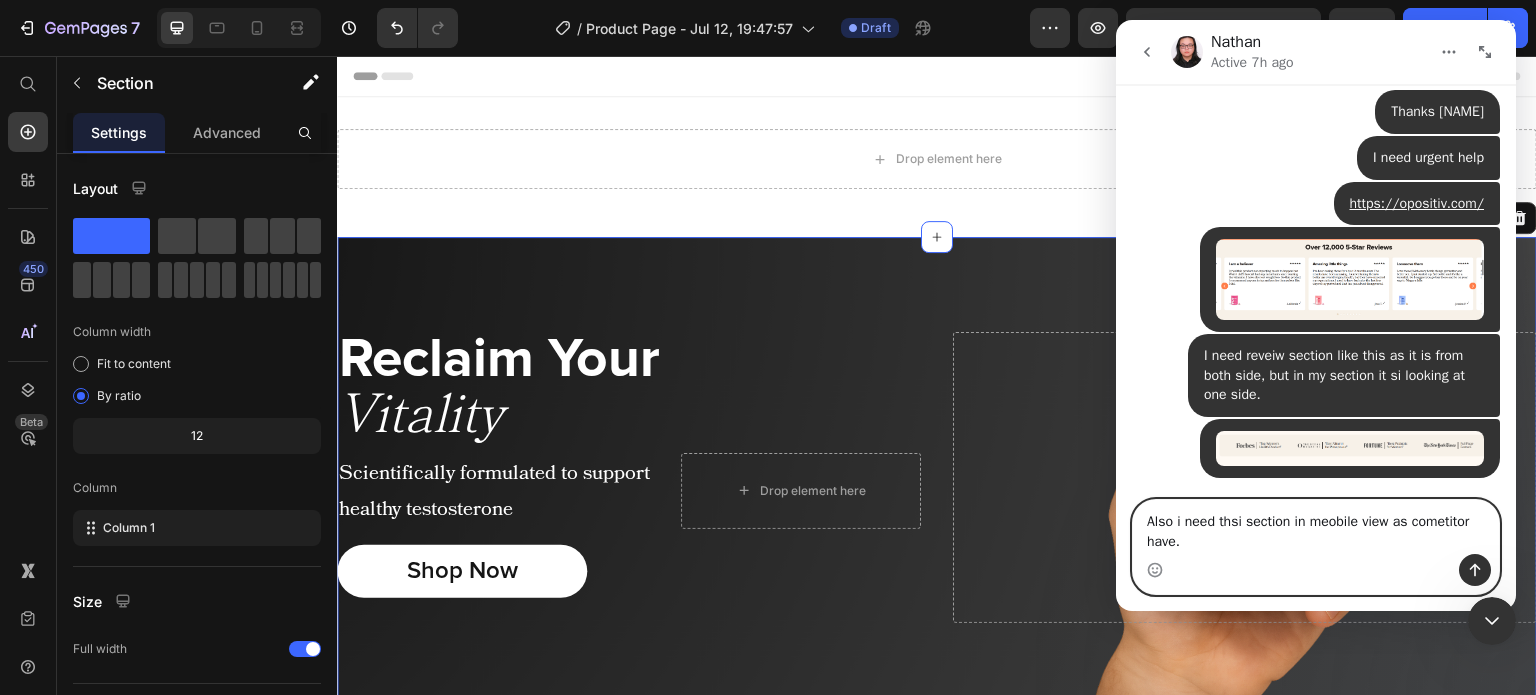 type 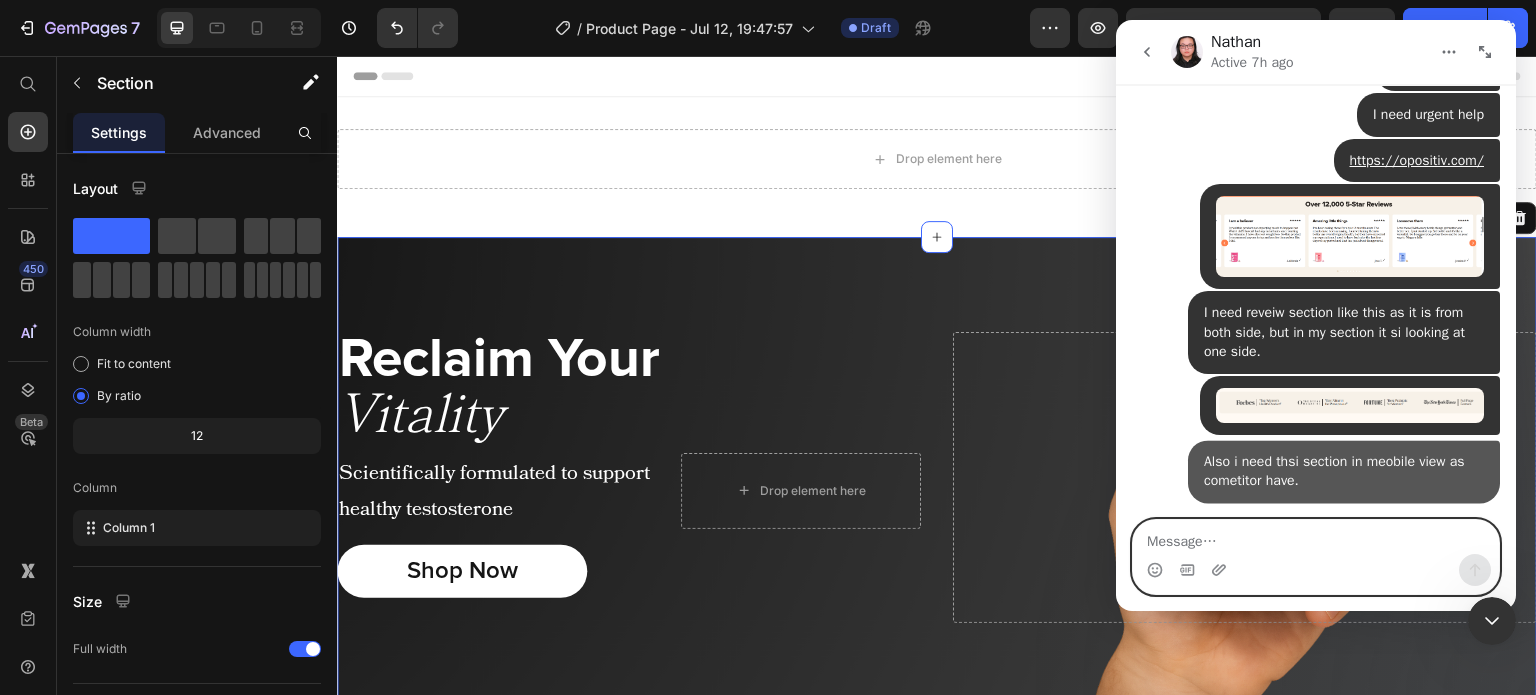 scroll, scrollTop: 11010, scrollLeft: 0, axis: vertical 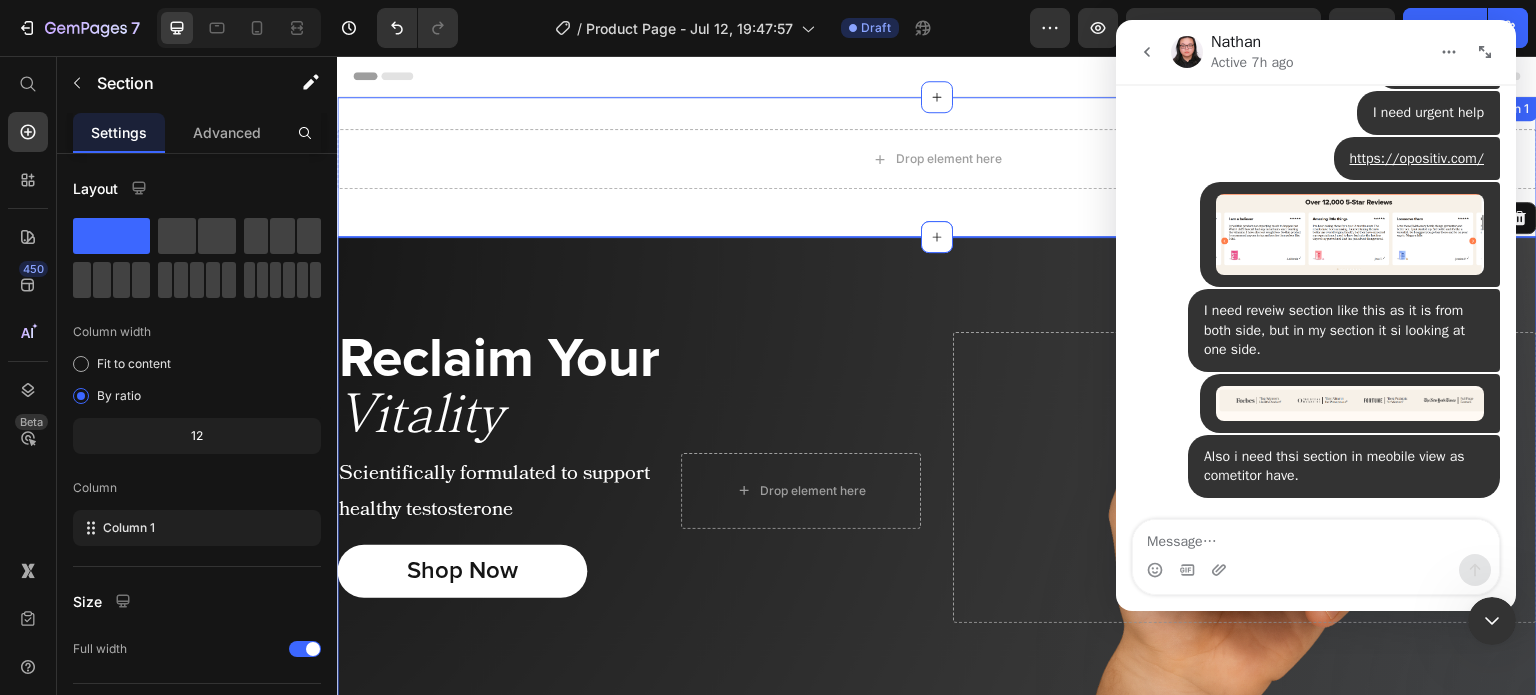click on "Drop element here Row Section 1" at bounding box center [937, 167] 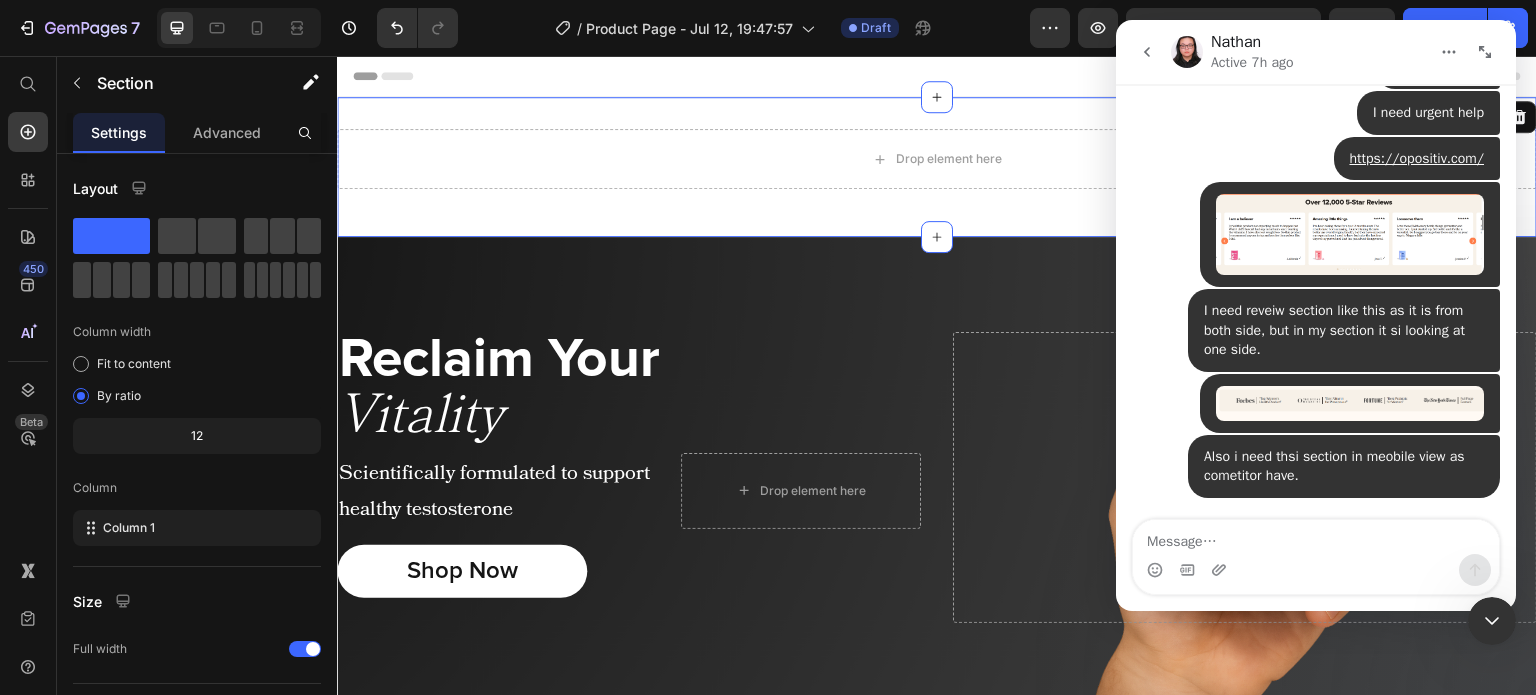 click 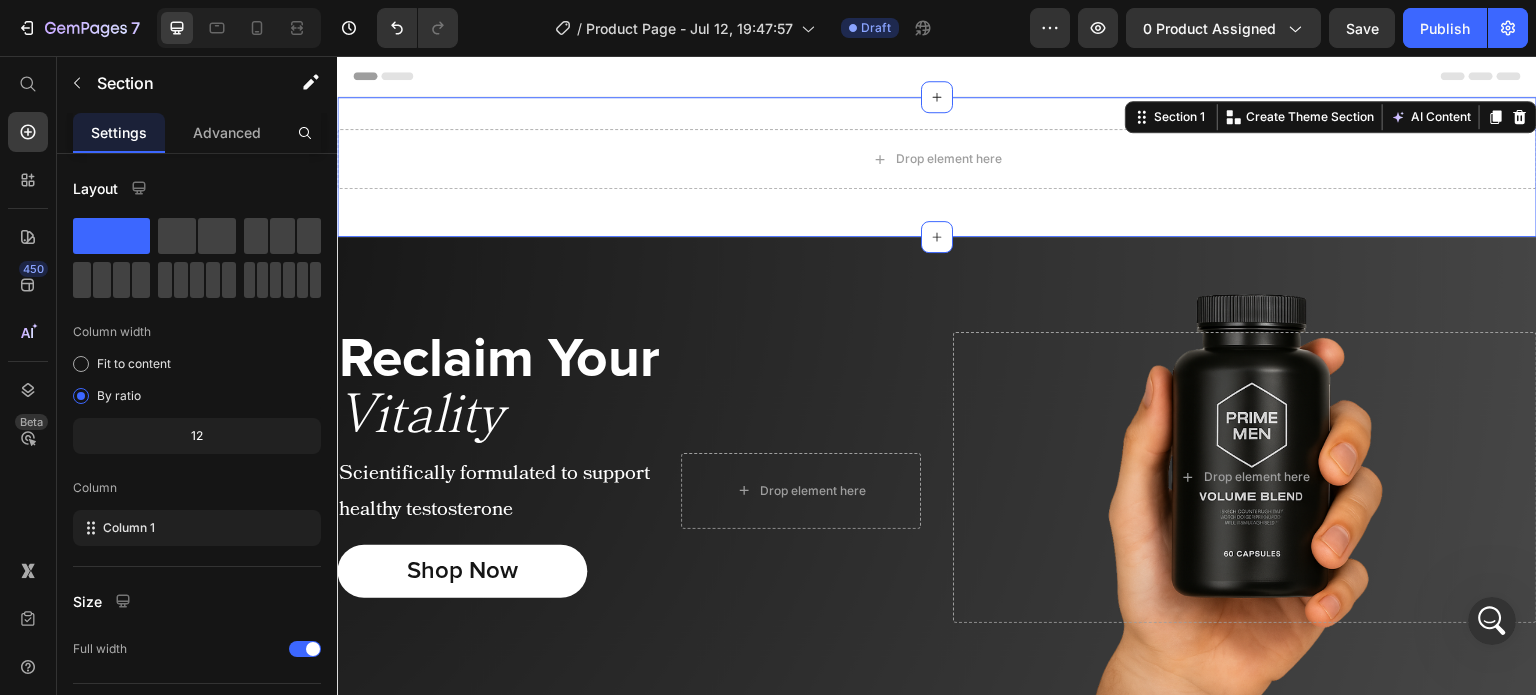 scroll, scrollTop: 0, scrollLeft: 0, axis: both 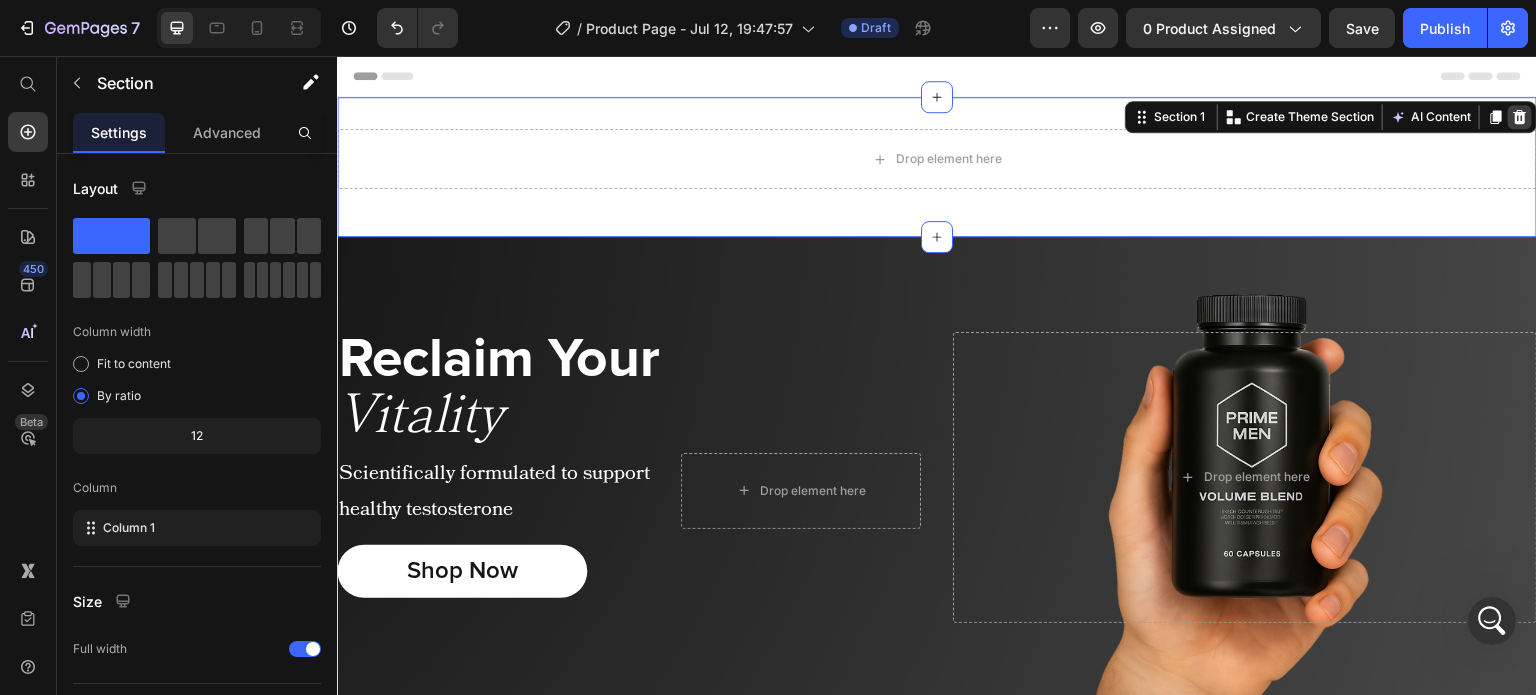 click at bounding box center [1520, 117] 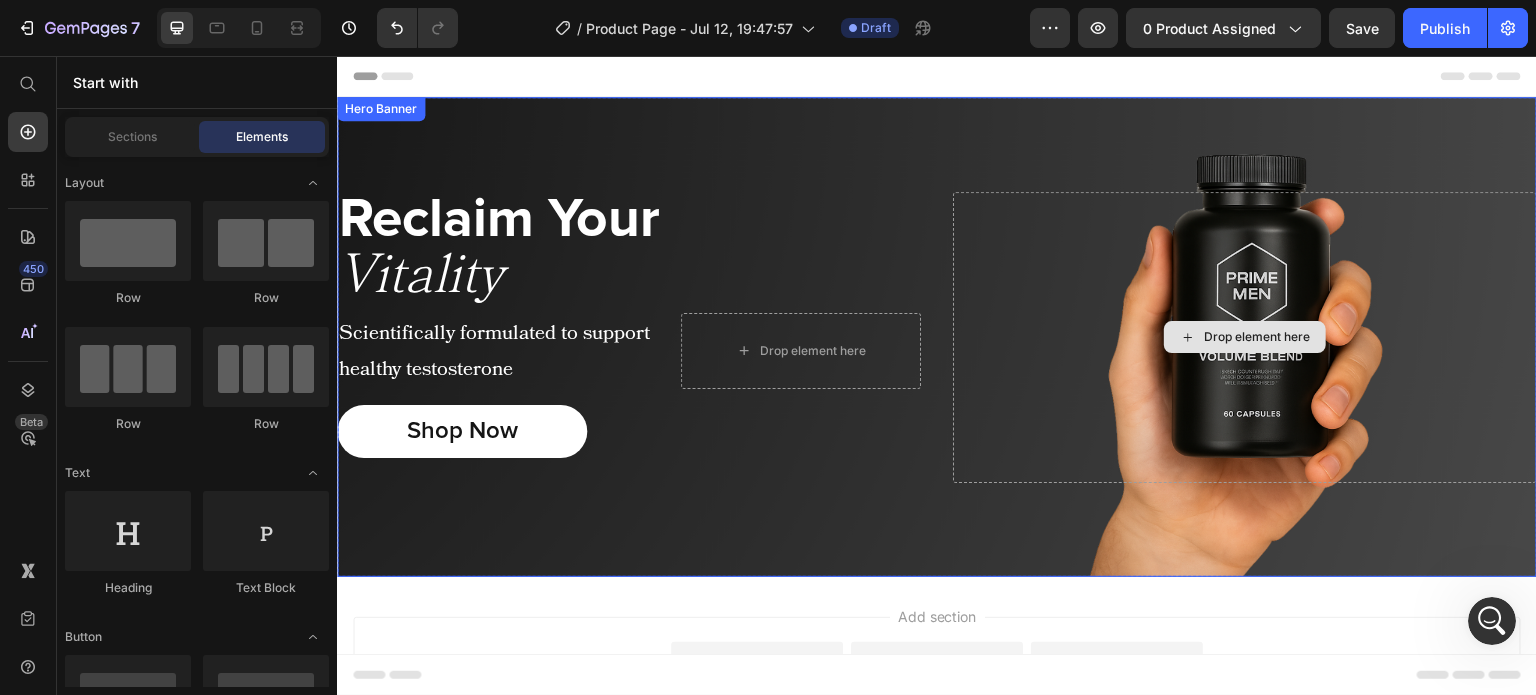 scroll, scrollTop: 120, scrollLeft: 0, axis: vertical 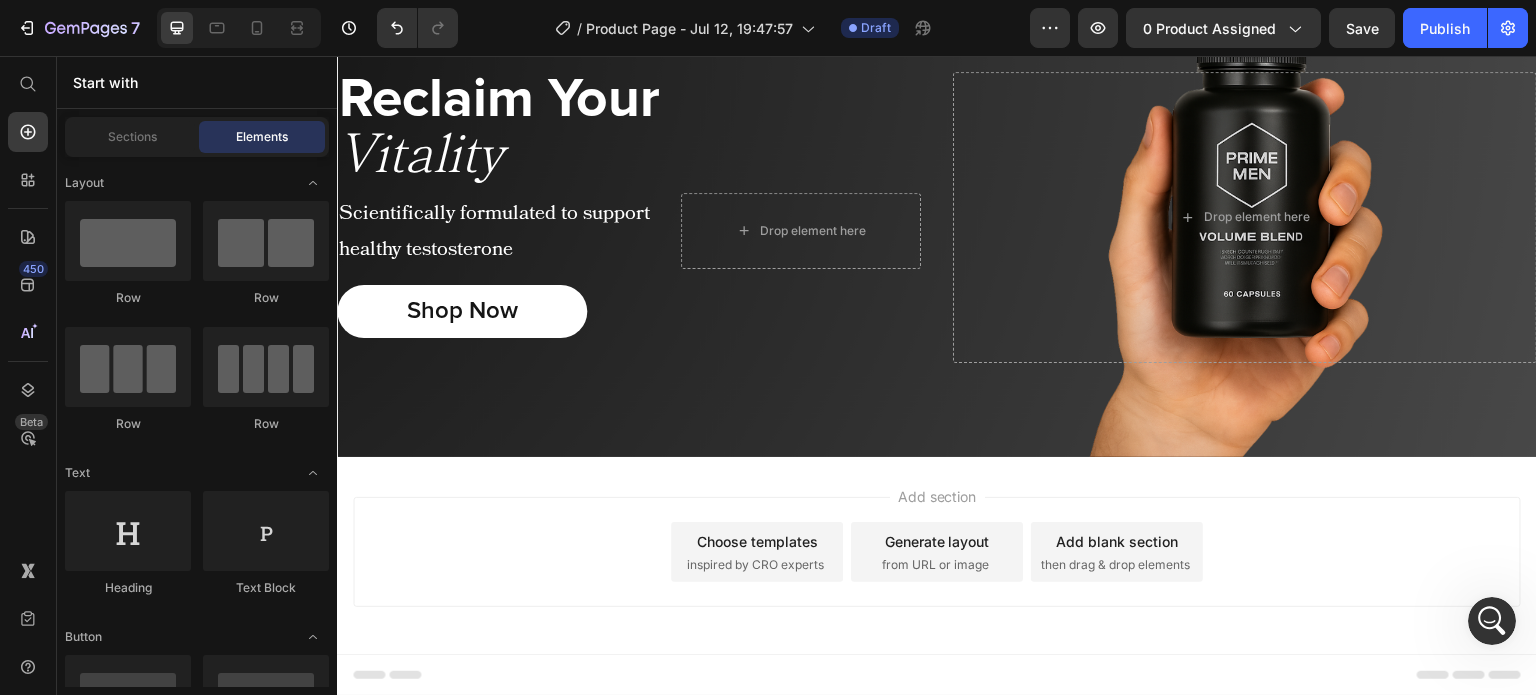click on "Add blank section then drag & drop elements" at bounding box center (1117, 552) 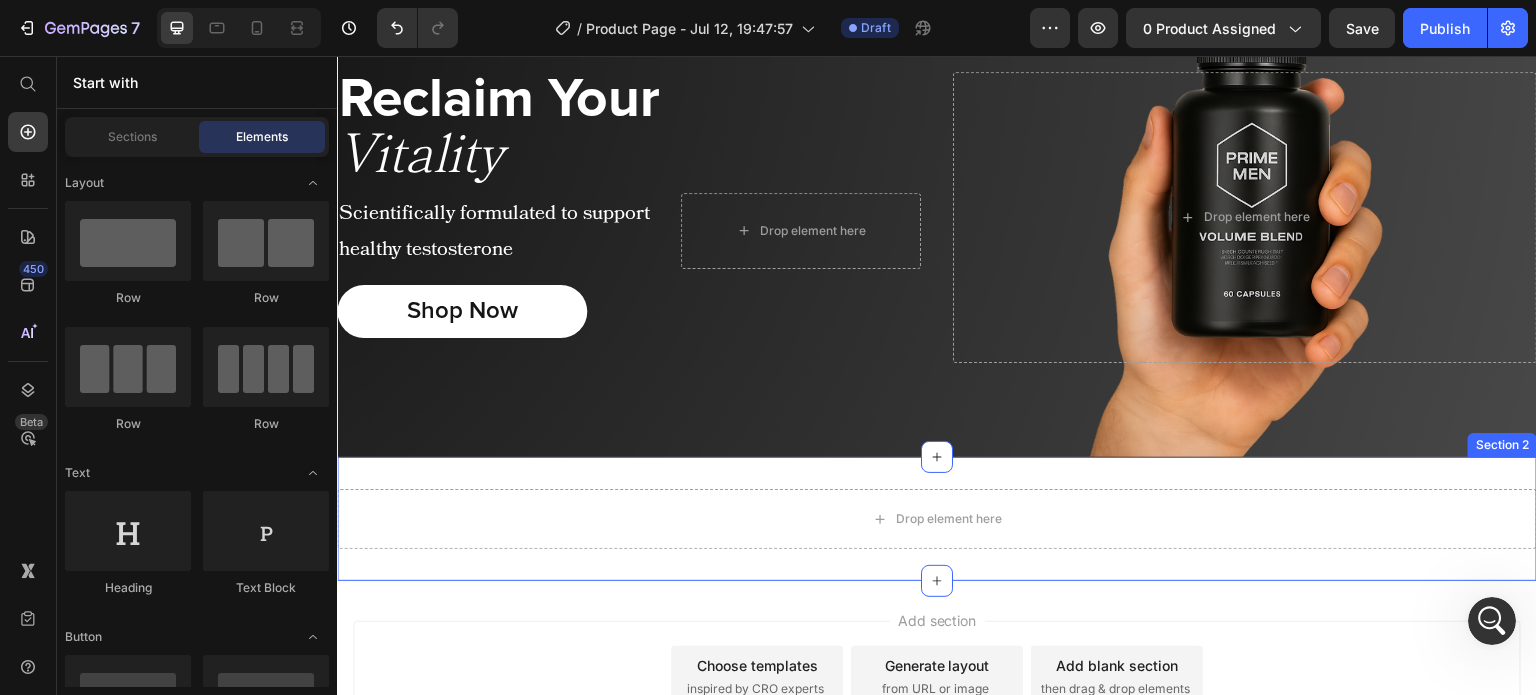 click on "Drop element here Section 2" at bounding box center [937, 519] 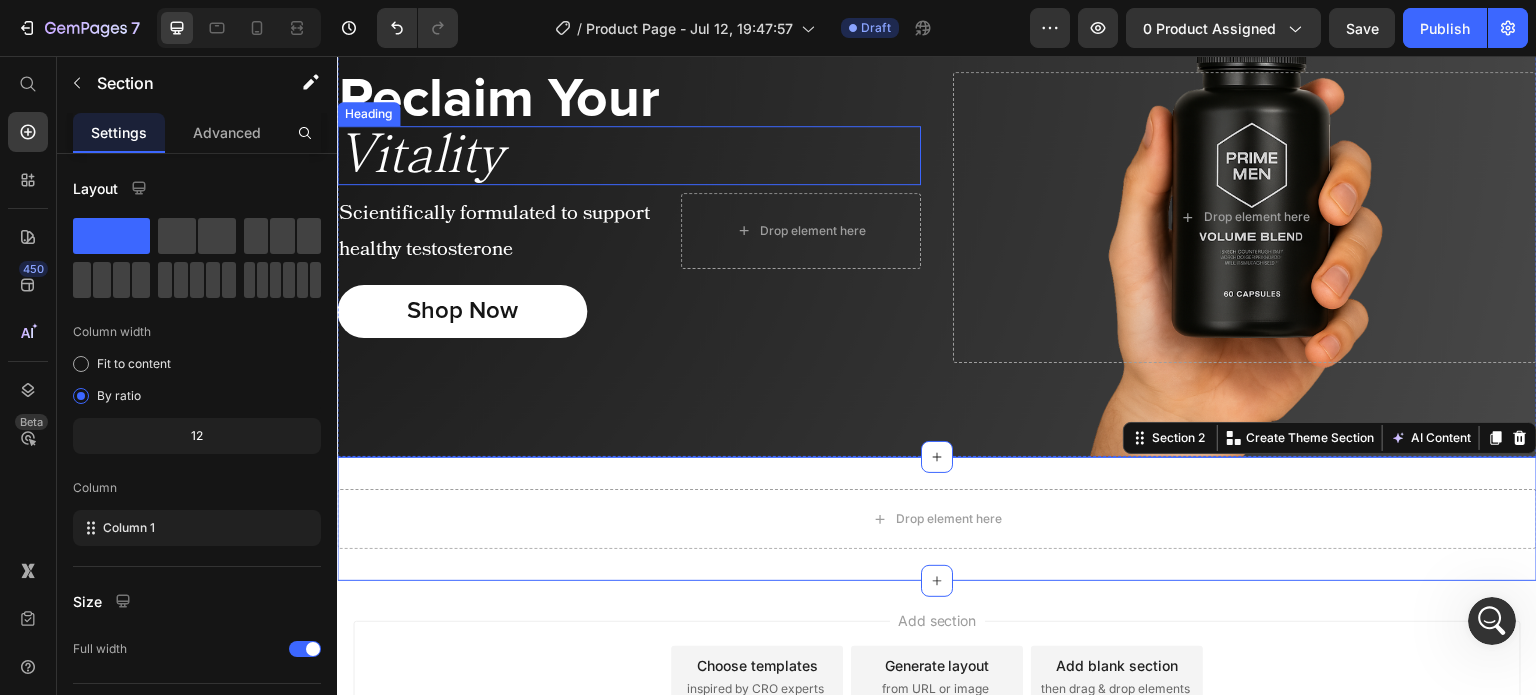 scroll, scrollTop: 0, scrollLeft: 0, axis: both 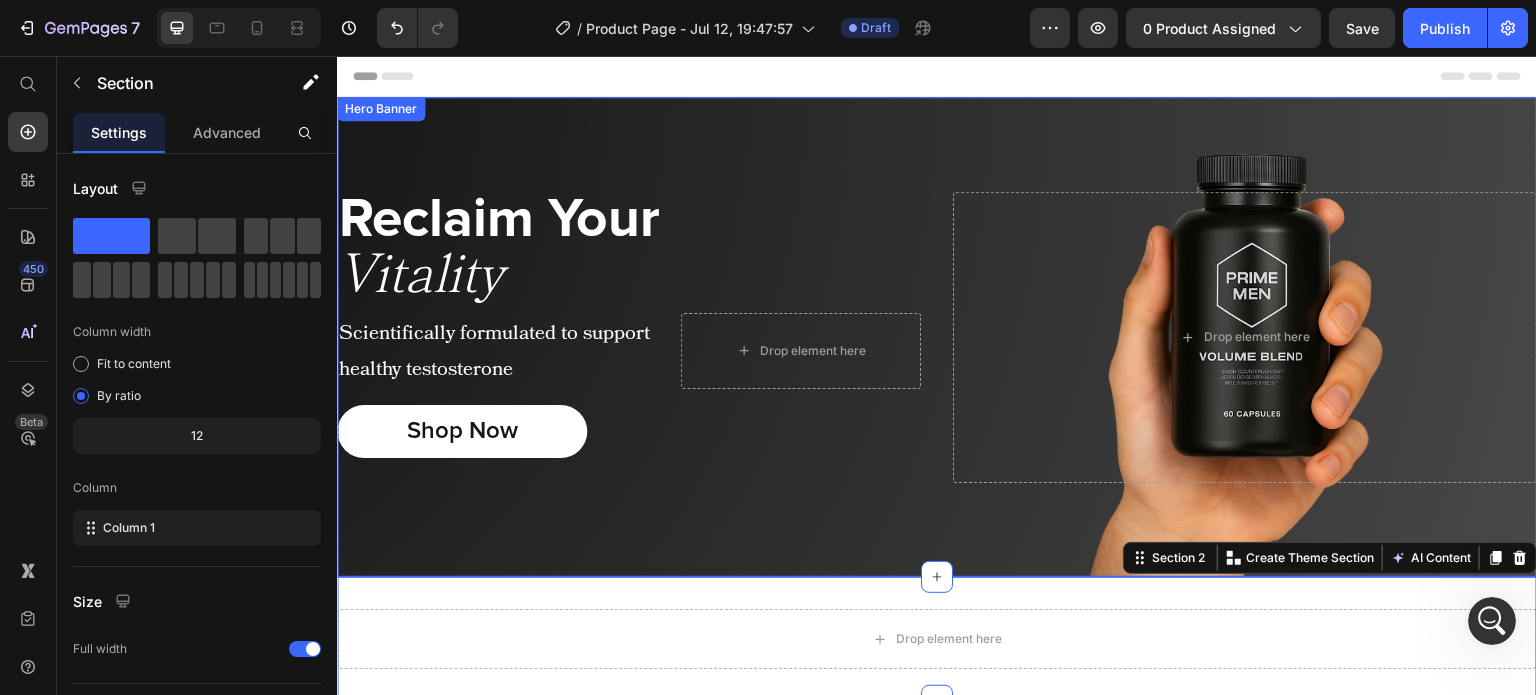 click at bounding box center [937, 337] 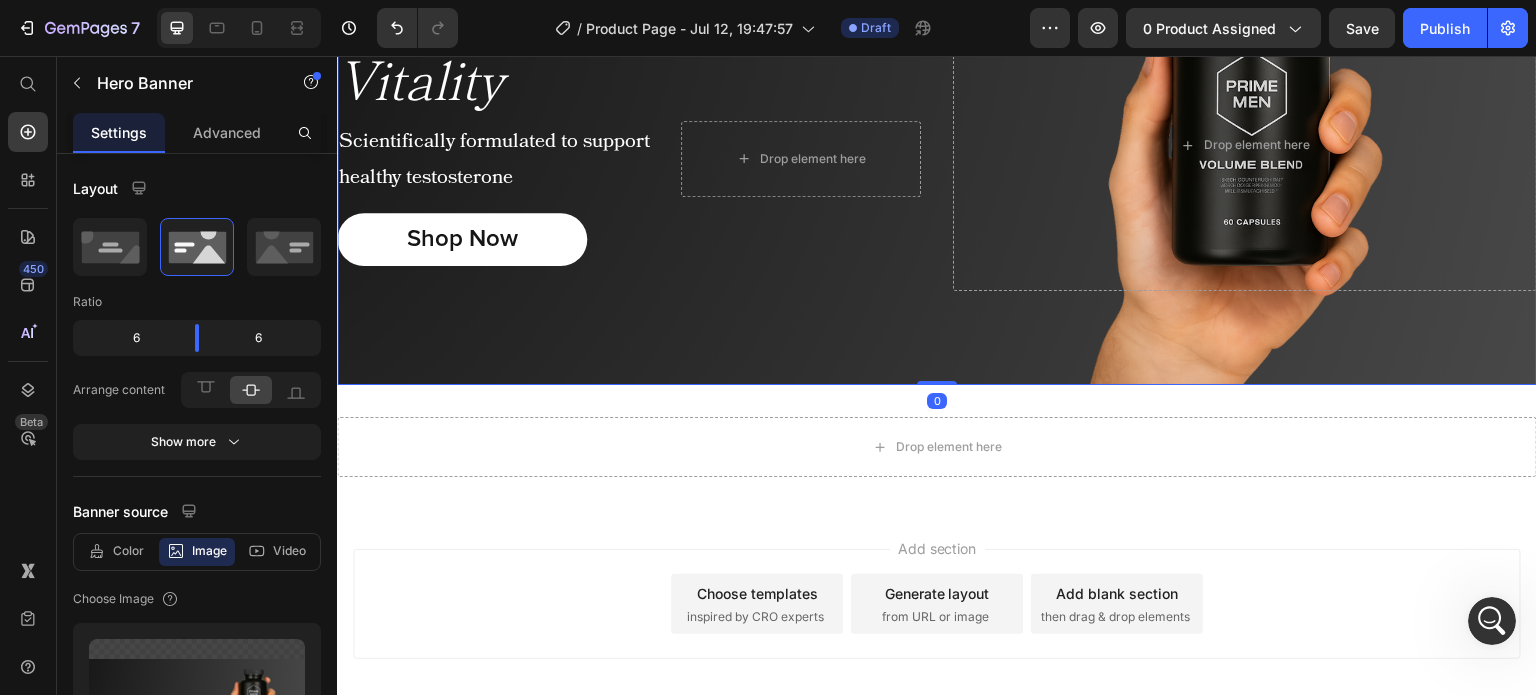 scroll, scrollTop: 286, scrollLeft: 0, axis: vertical 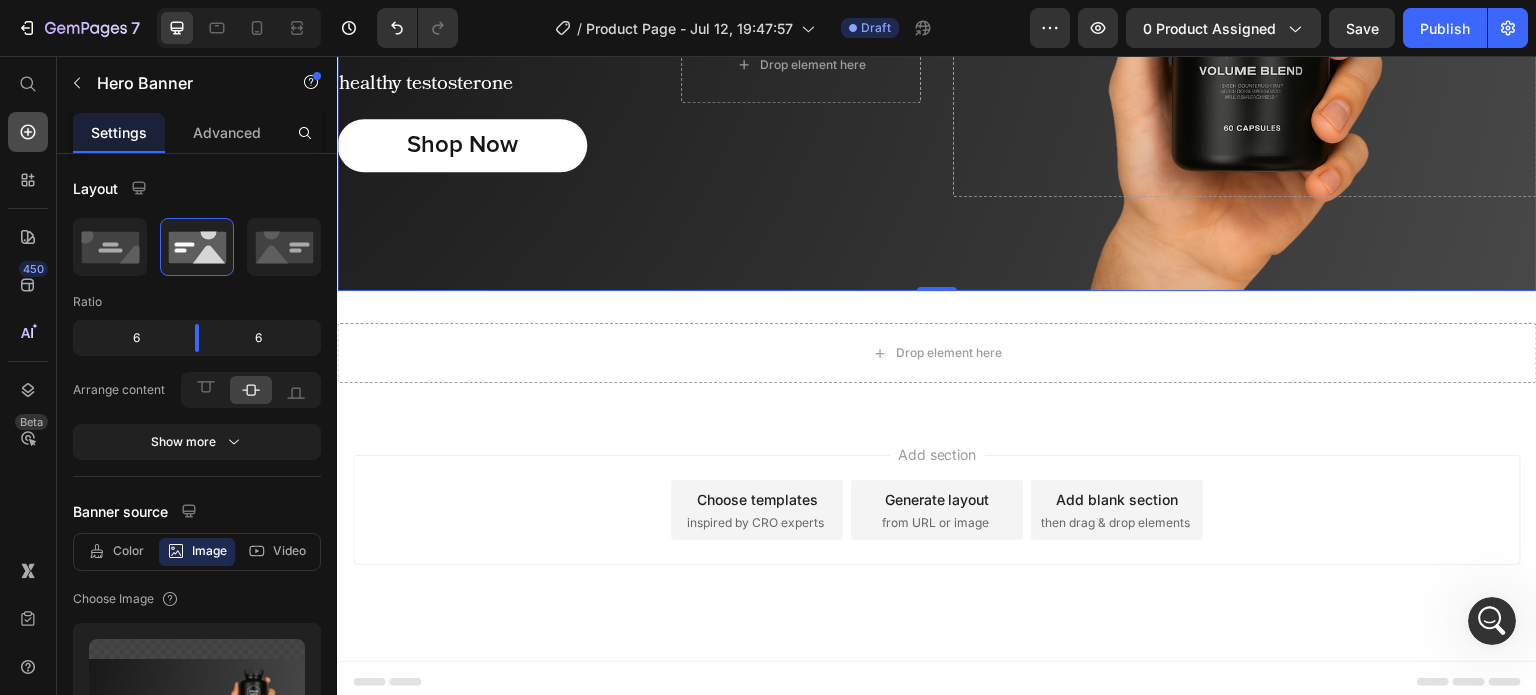 click 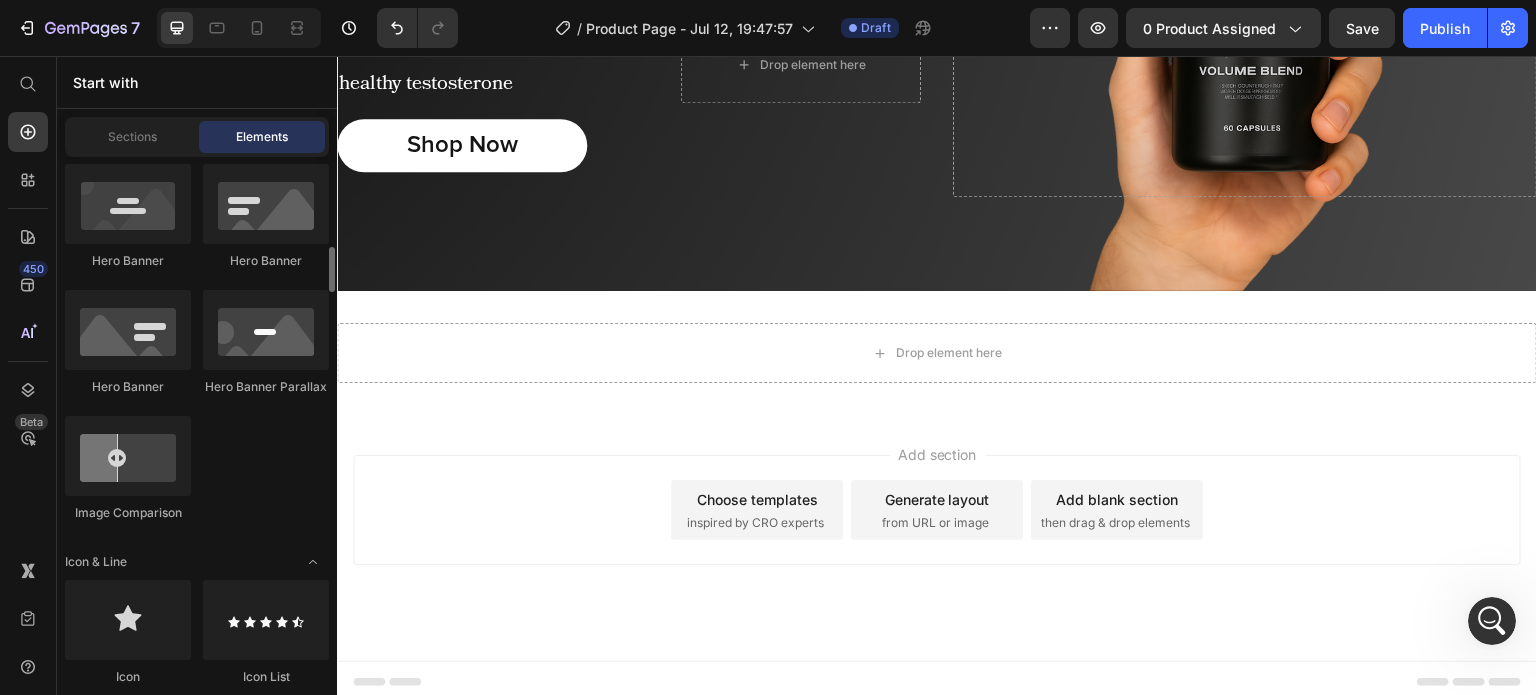 scroll, scrollTop: 1036, scrollLeft: 0, axis: vertical 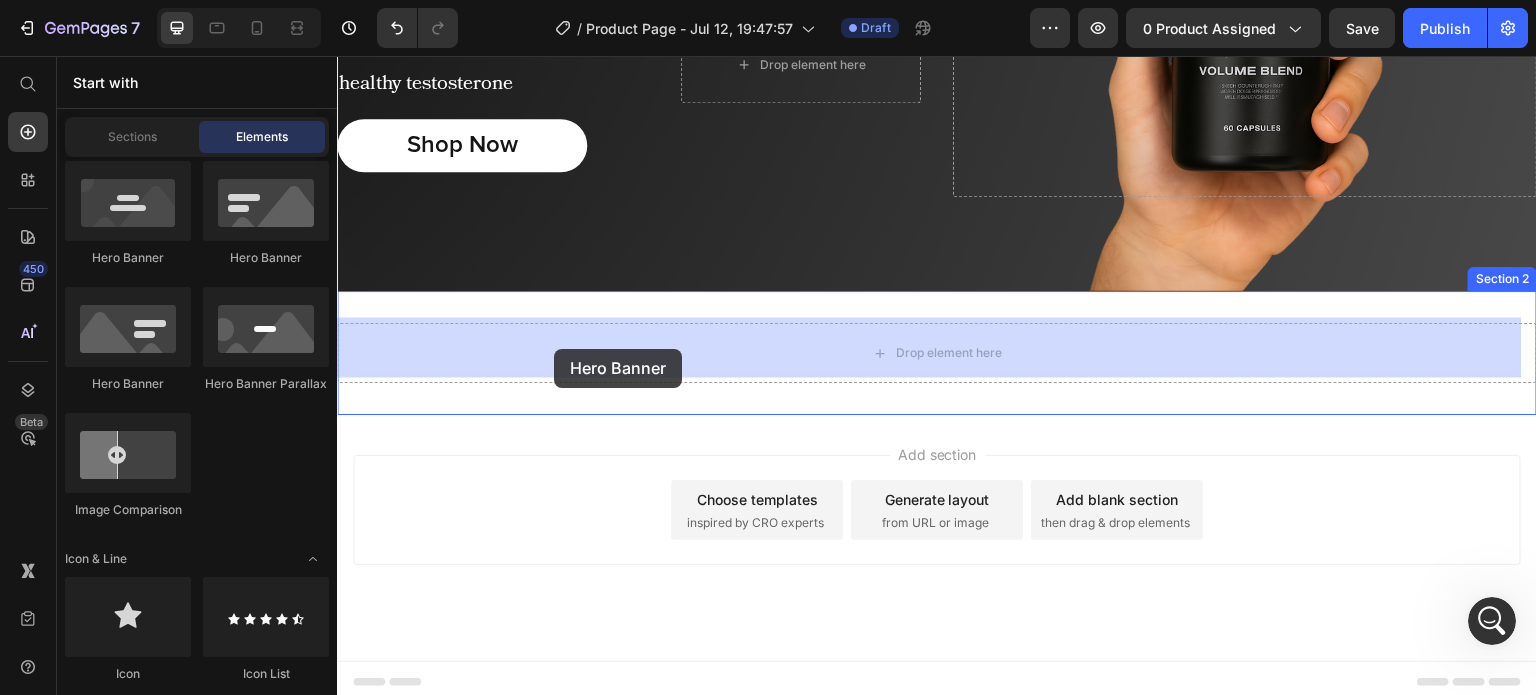 drag, startPoint x: 459, startPoint y: 407, endPoint x: 556, endPoint y: 348, distance: 113.534134 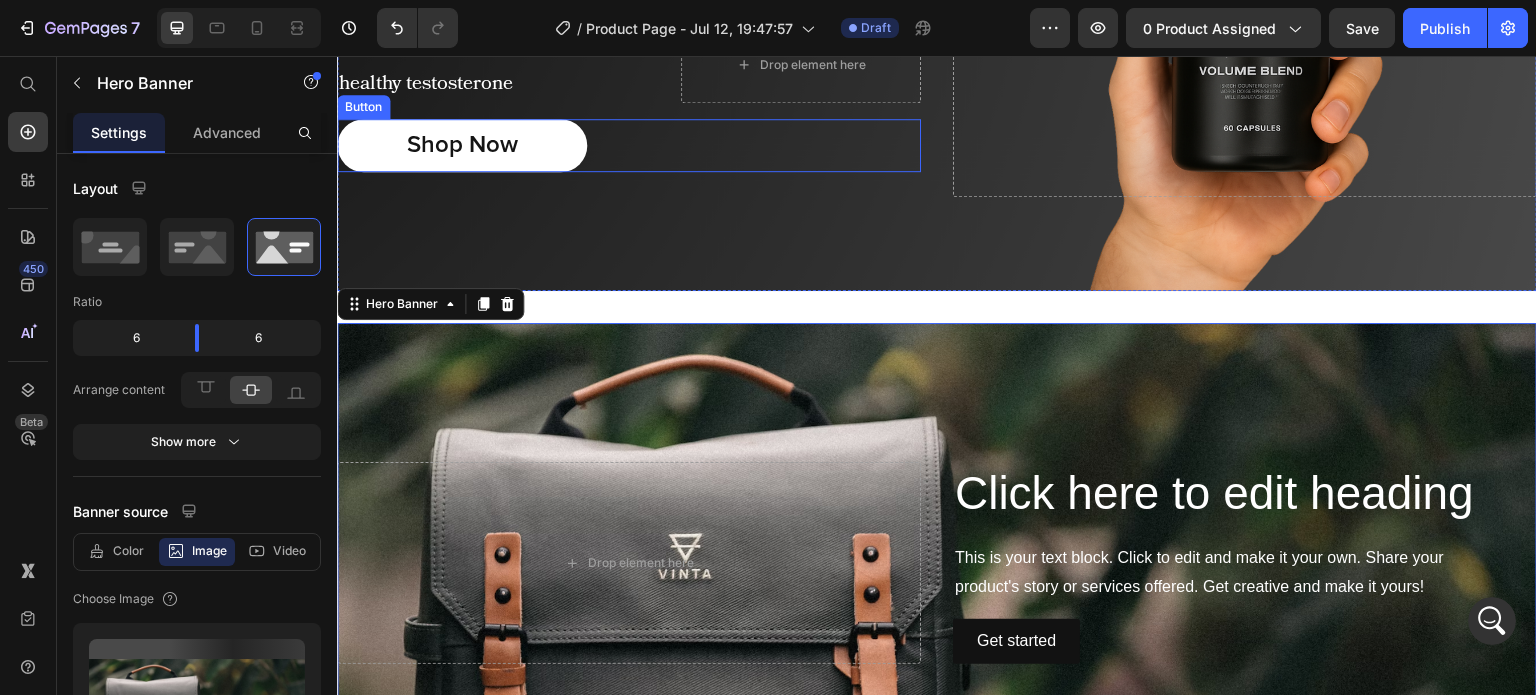 scroll, scrollTop: 184, scrollLeft: 0, axis: vertical 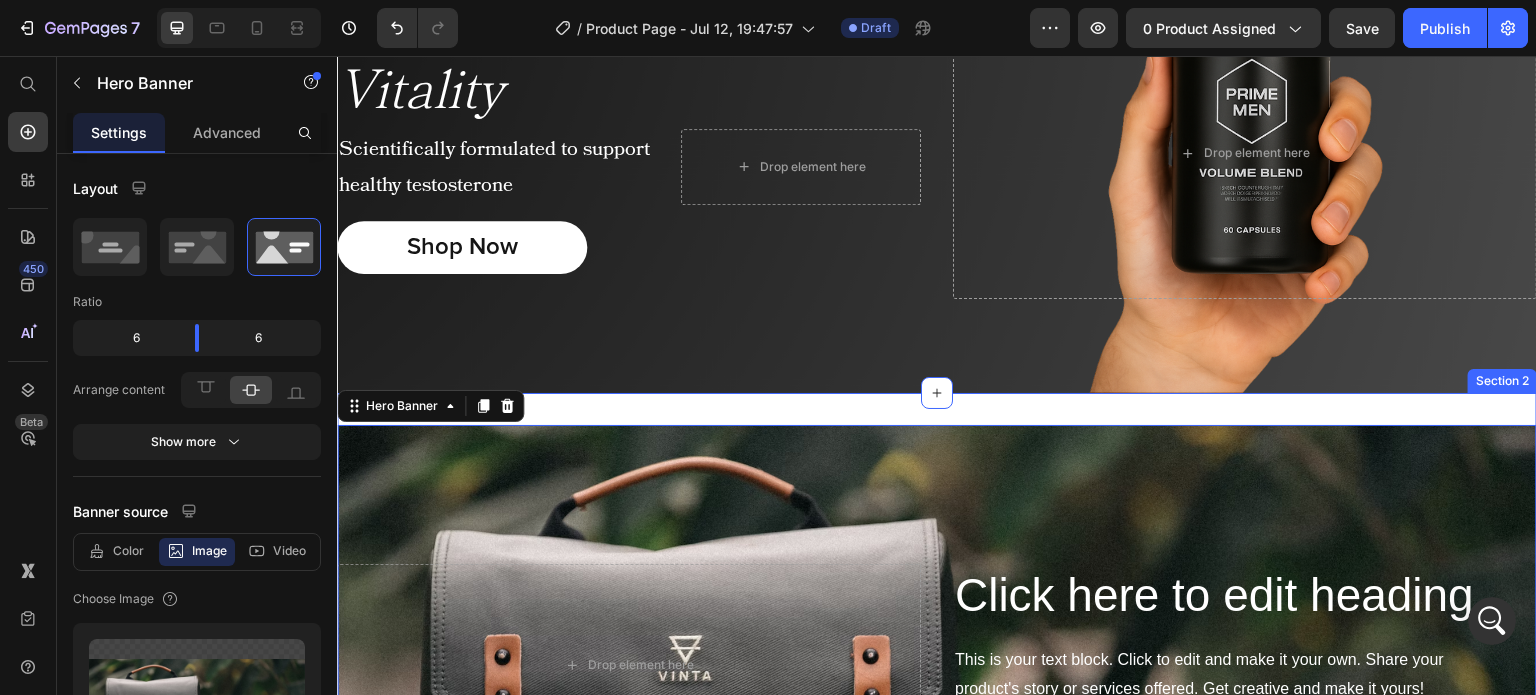 click on "Click here to edit heading Heading This is your text block. Click to edit and make it your own. Share your                       product's story or services offered. Get creative and make it yours! Text Block Get started Button
Drop element here Hero Banner   0 Section 2" at bounding box center [937, 665] 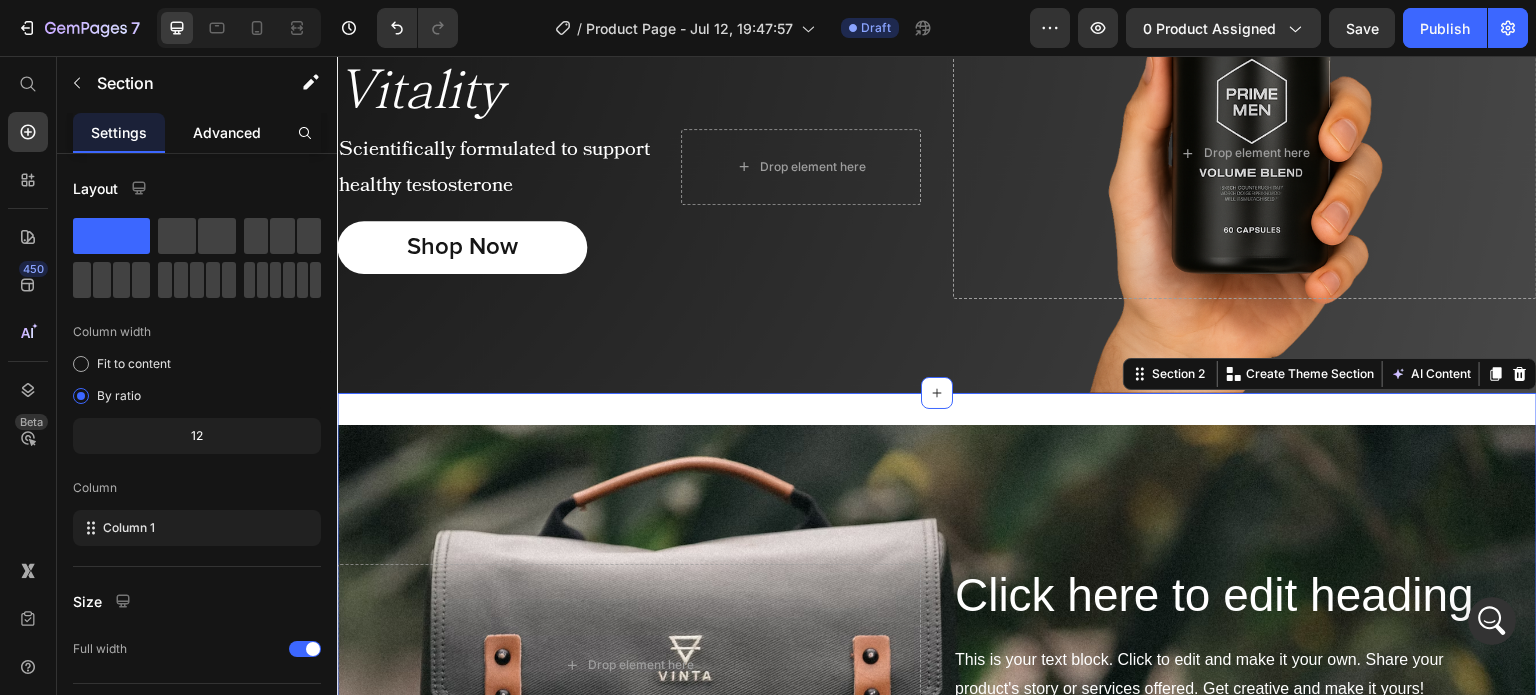 click on "Advanced" at bounding box center (227, 132) 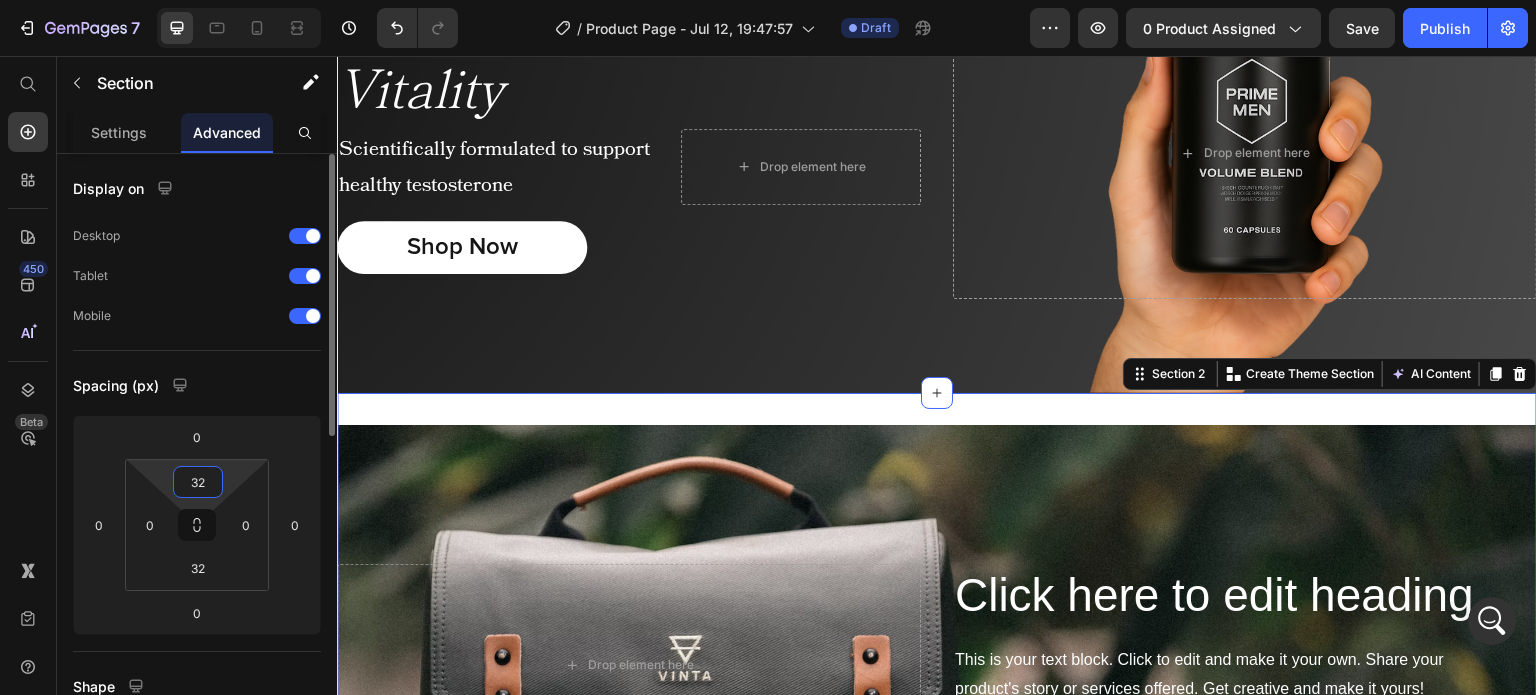 click on "32" at bounding box center (198, 482) 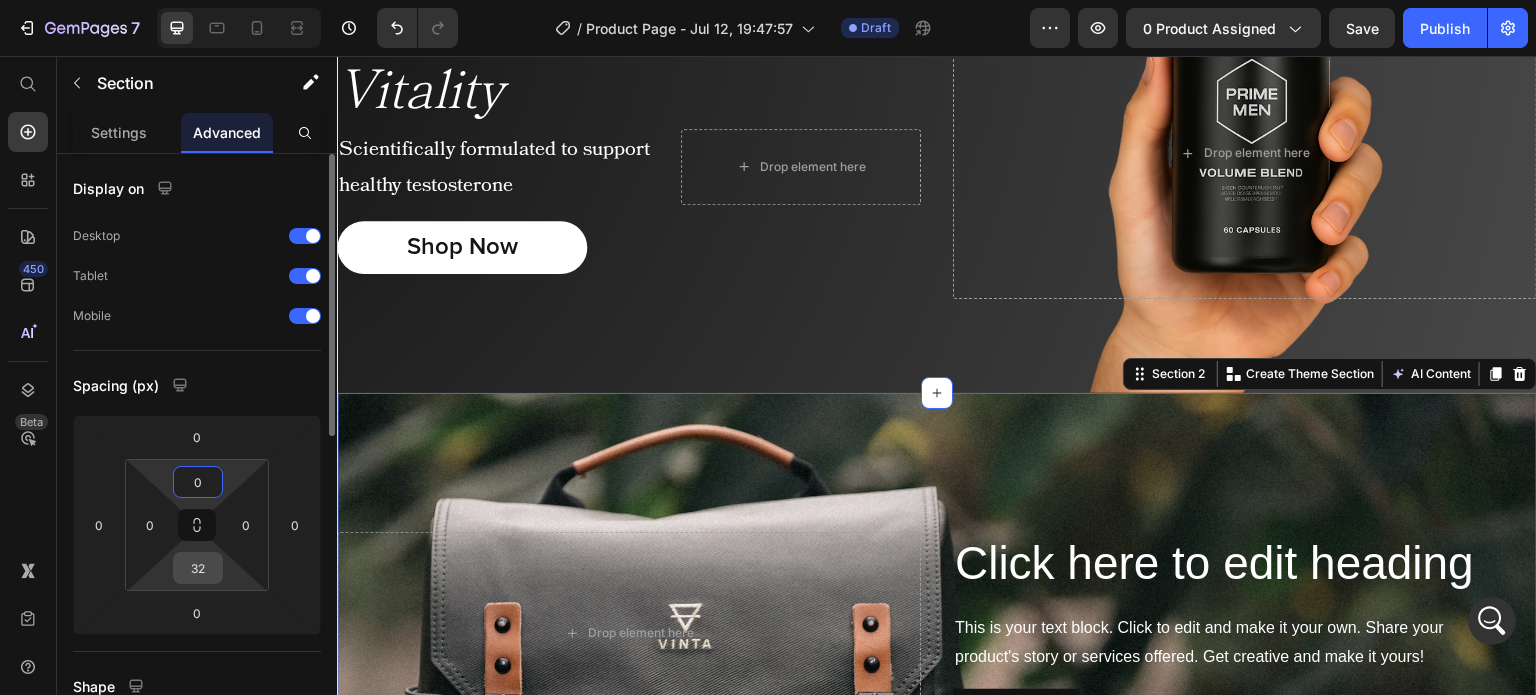 type on "0" 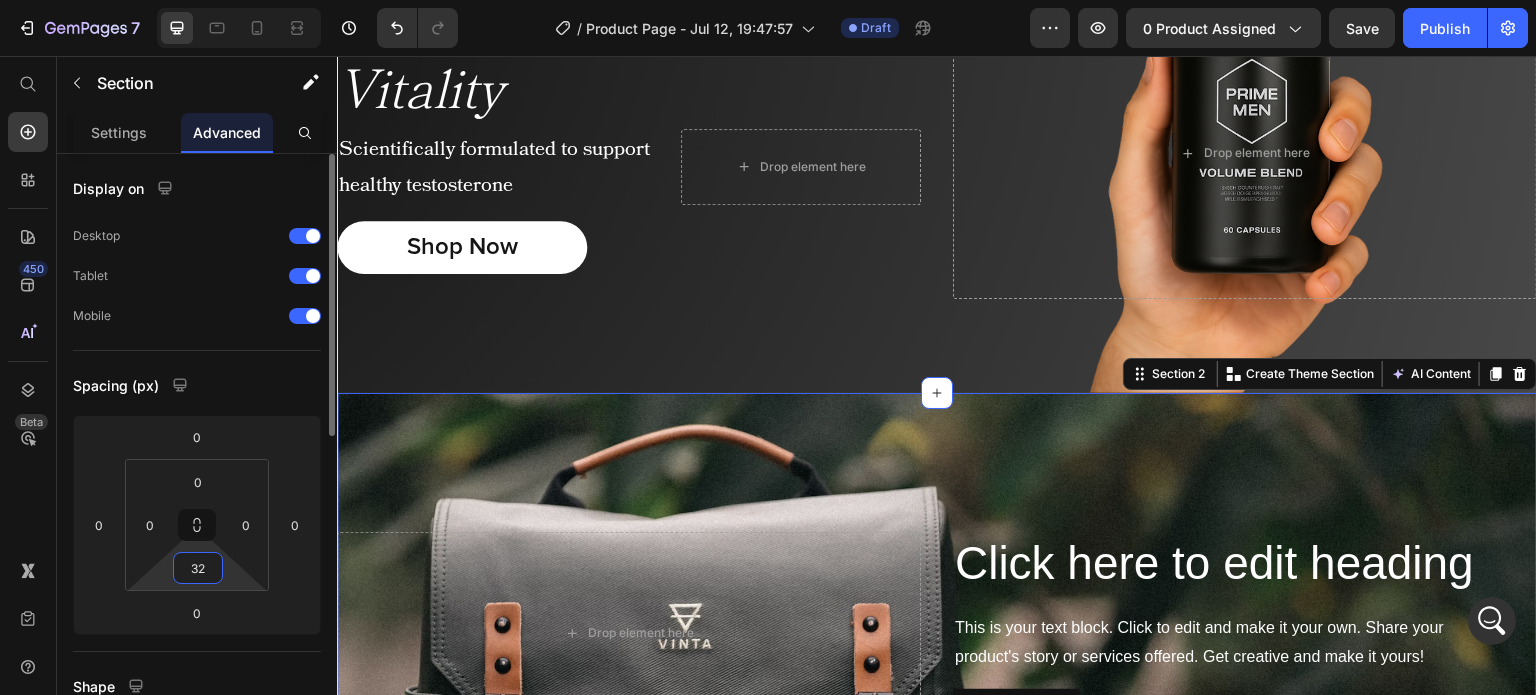 click on "32" at bounding box center (198, 568) 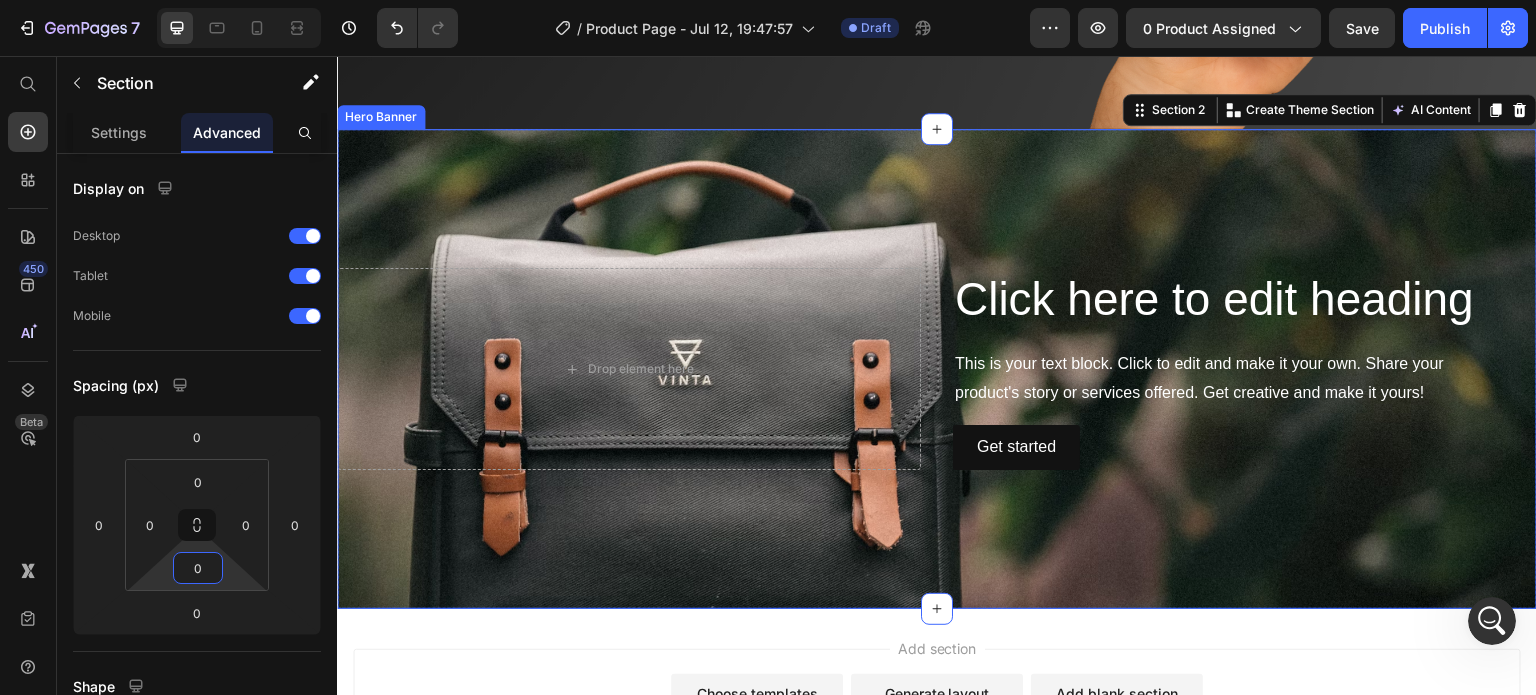 scroll, scrollTop: 456, scrollLeft: 0, axis: vertical 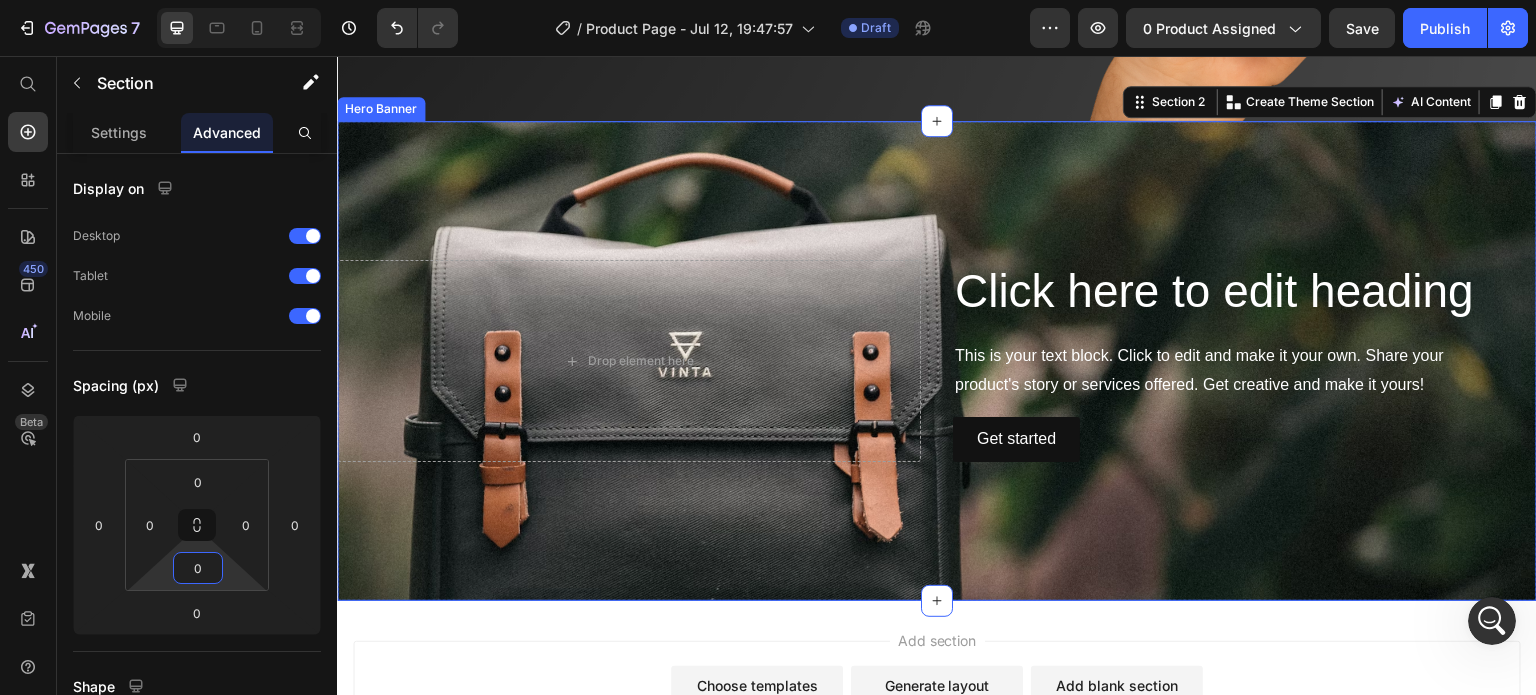 click on "Click here to edit heading Heading This is your text block. Click to edit and make it your own. Share your                       product's story or services offered. Get creative and make it yours! Text Block Get started Button
Drop element here" at bounding box center [937, 361] 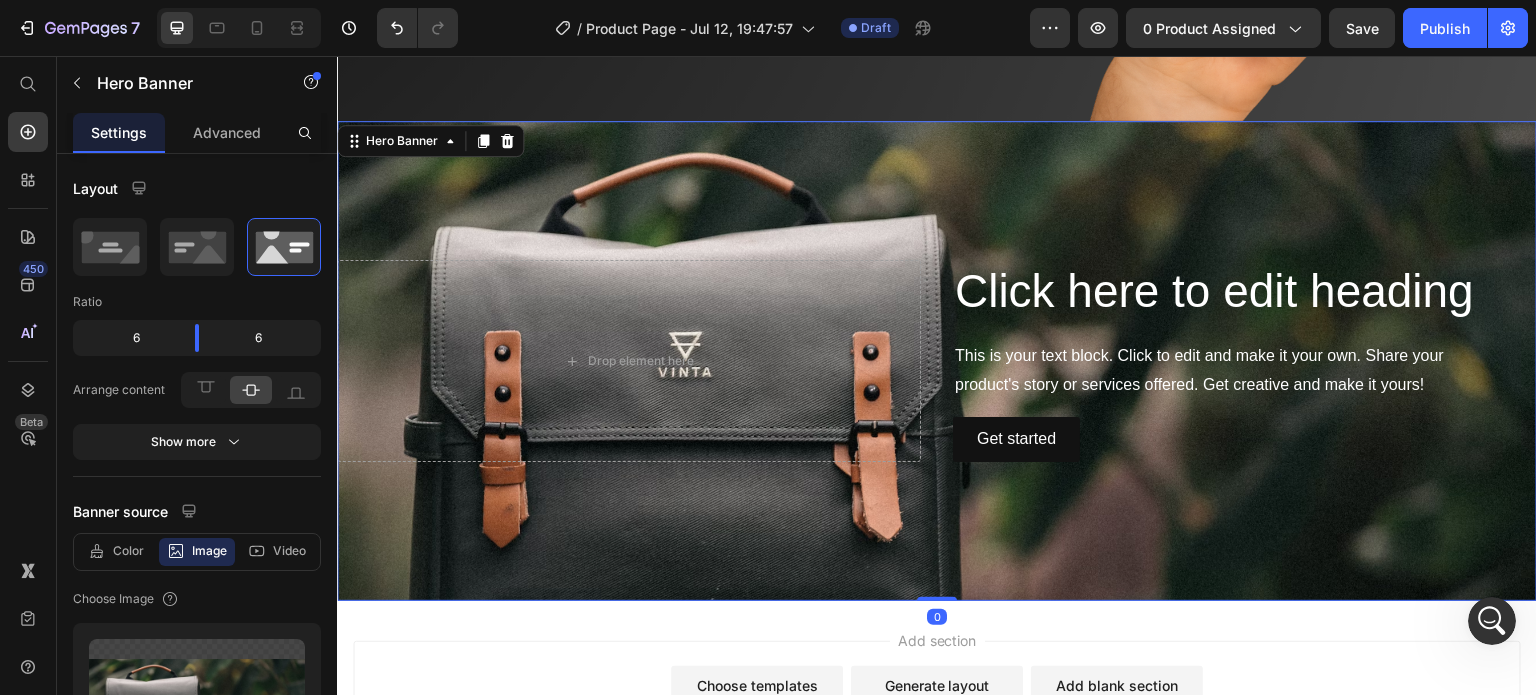 click on "Settings" at bounding box center (119, 132) 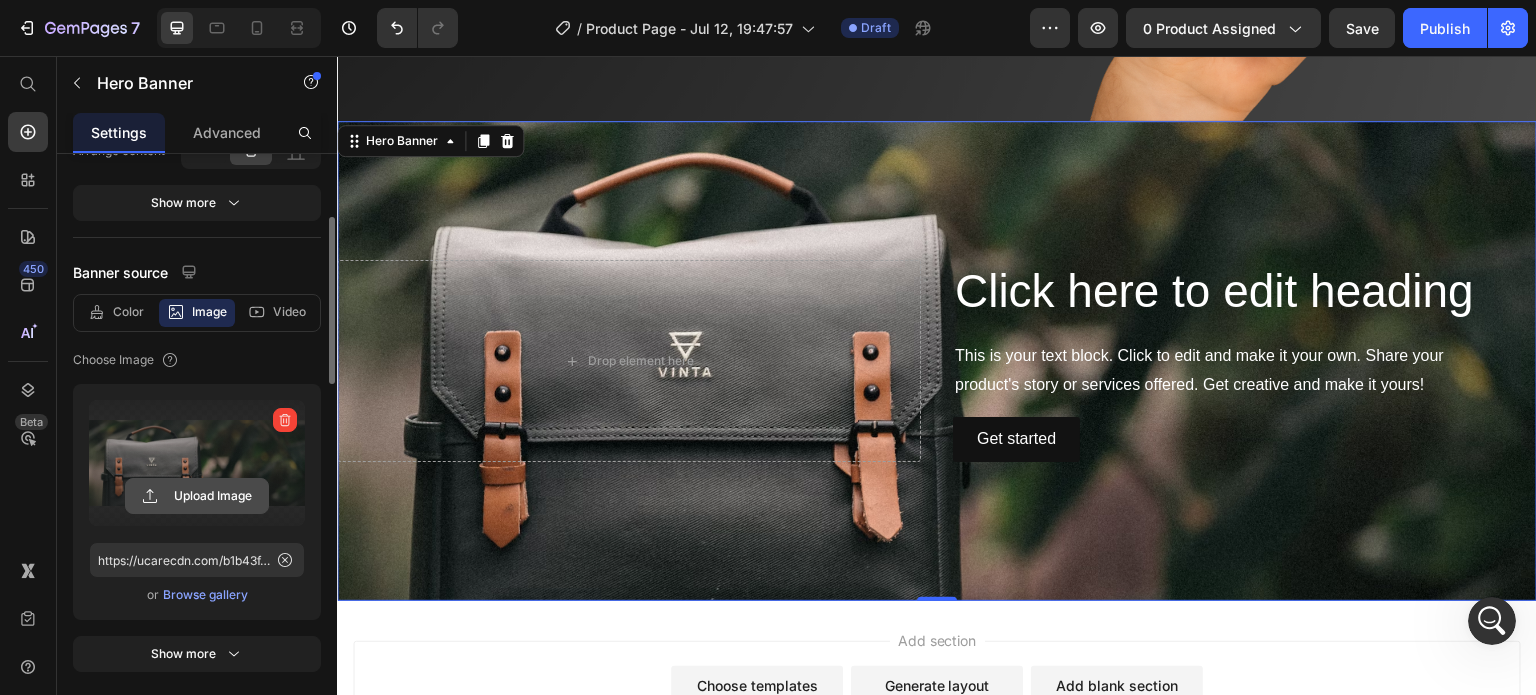scroll, scrollTop: 240, scrollLeft: 0, axis: vertical 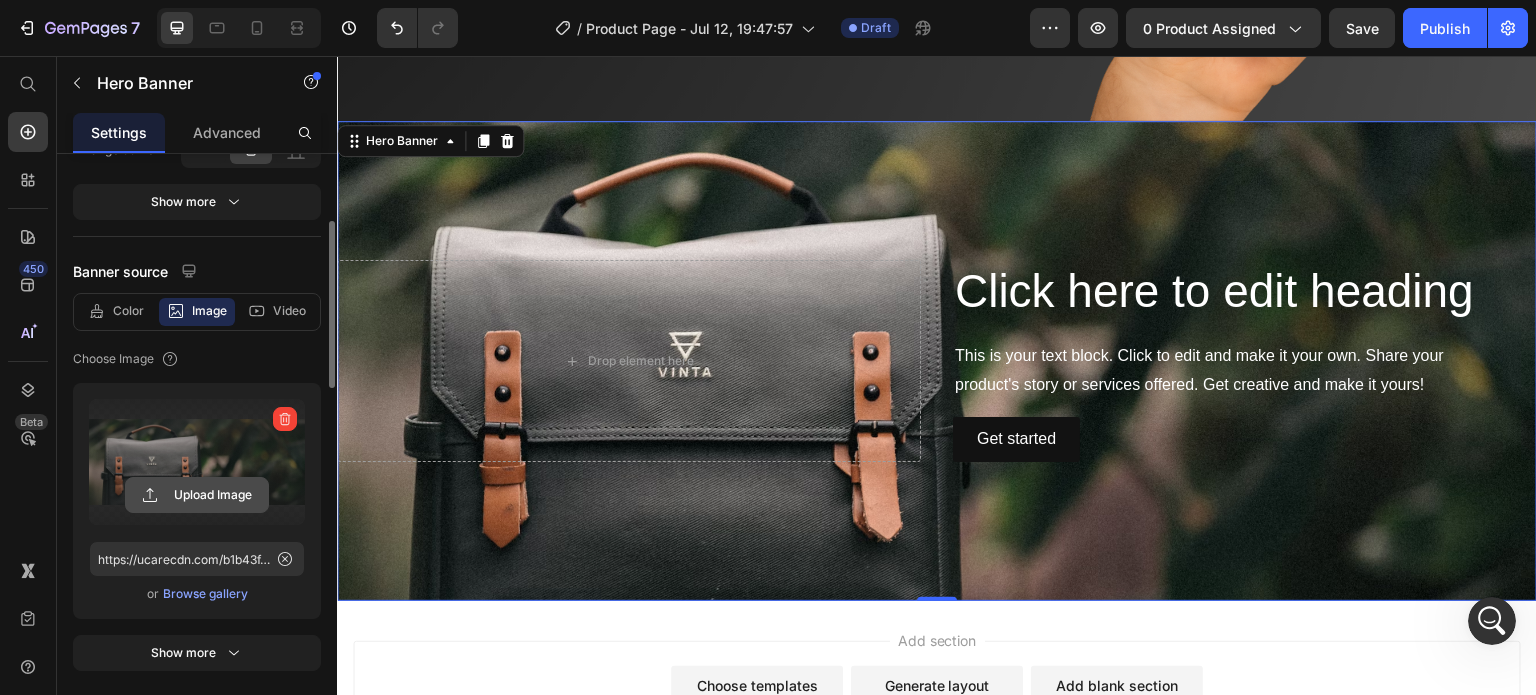 click 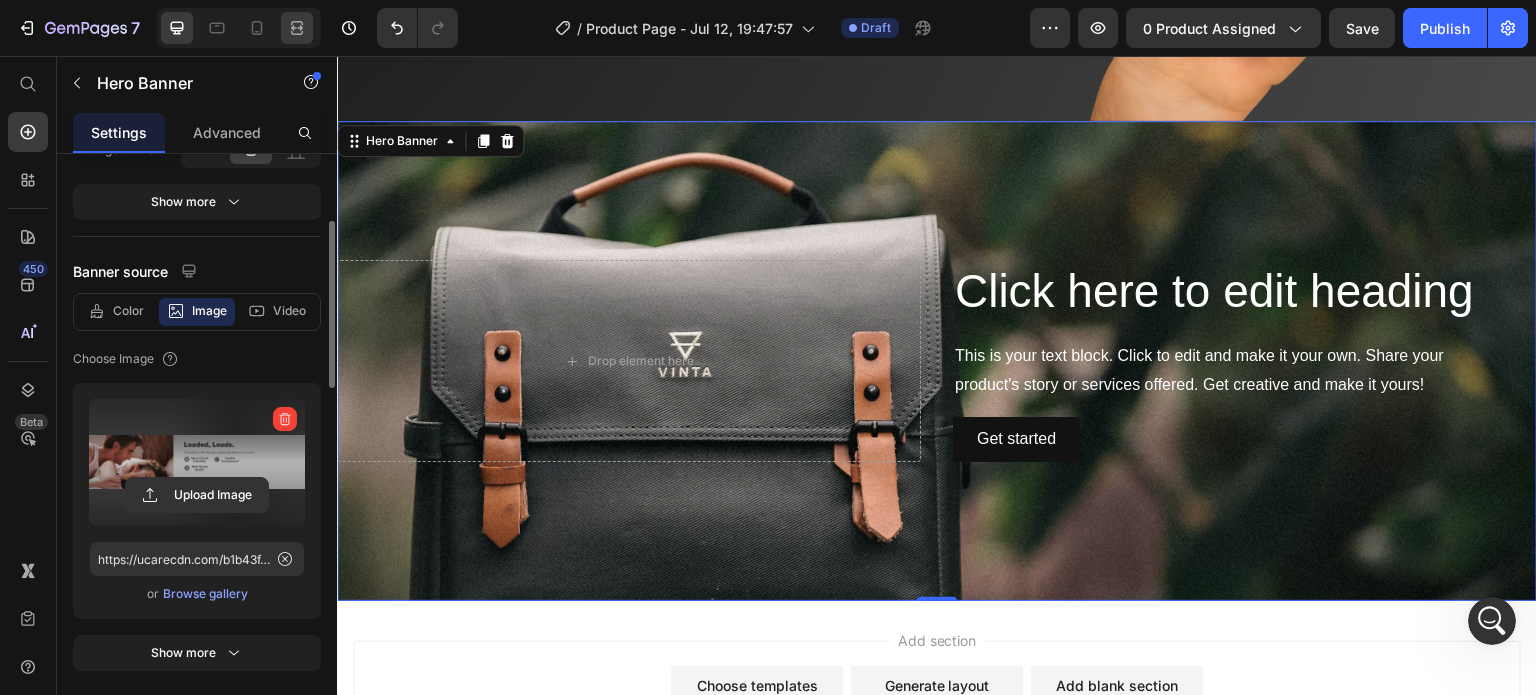 type on "https://cdn.shopify.com/s/files/1/0644/5370/5824/files/gempages_572674907528233799-d14e656d-e9d0-489e-bbf1-e4fe706f524b.png" 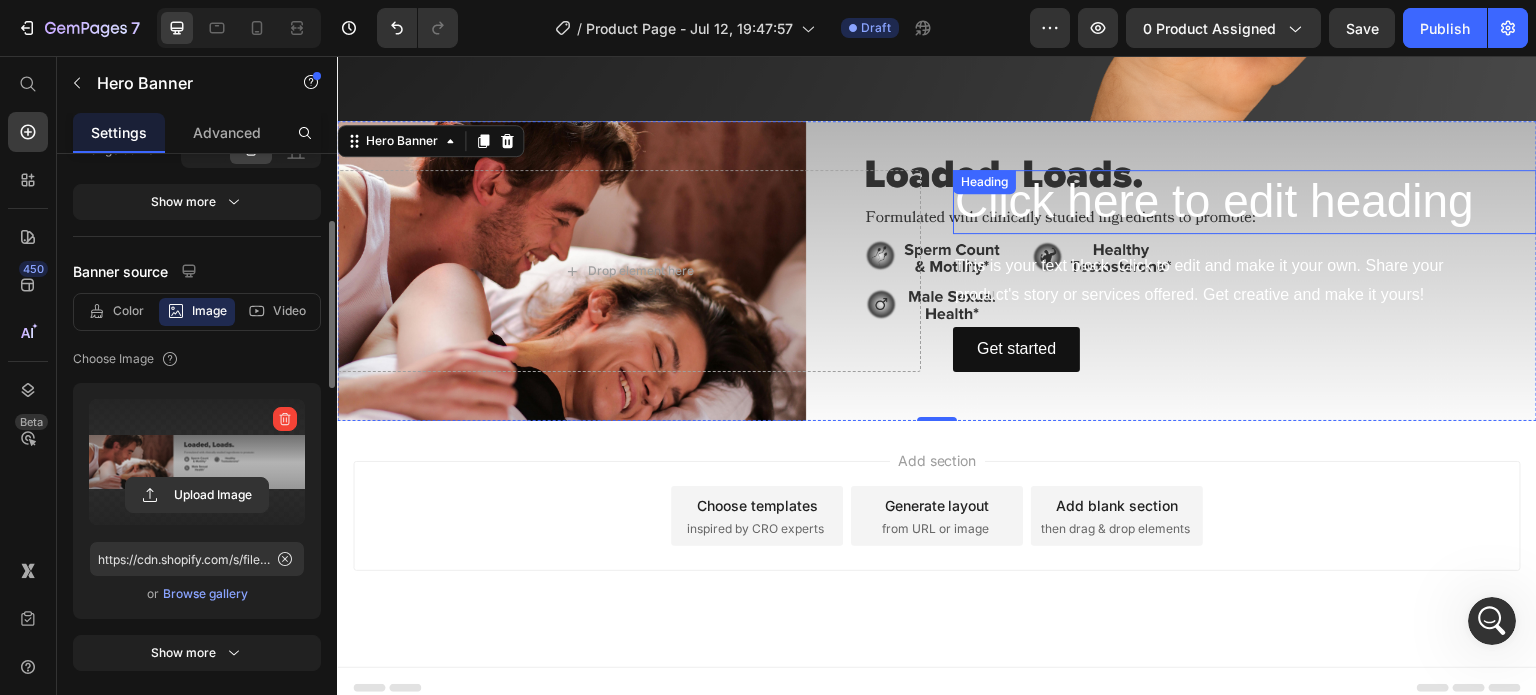 click on "Click here to edit heading" at bounding box center (1245, 202) 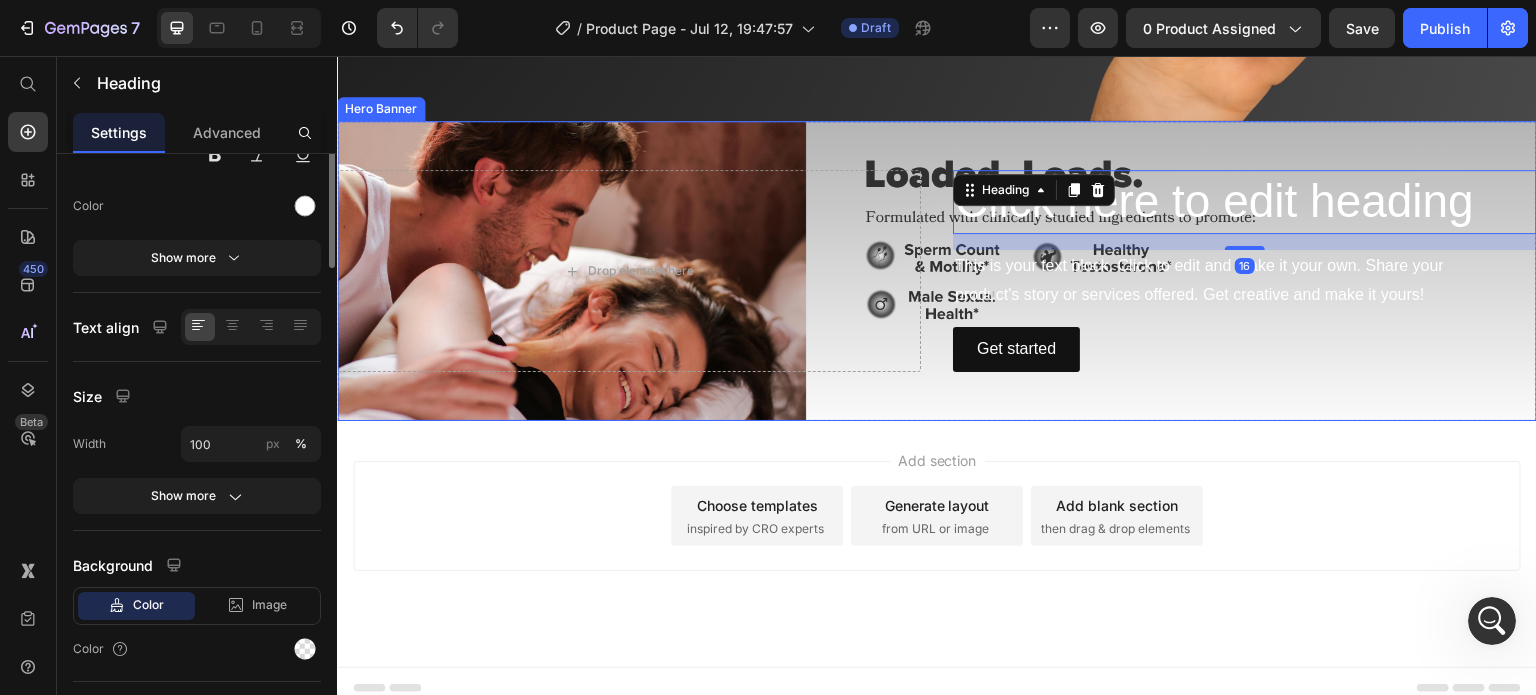 scroll, scrollTop: 0, scrollLeft: 0, axis: both 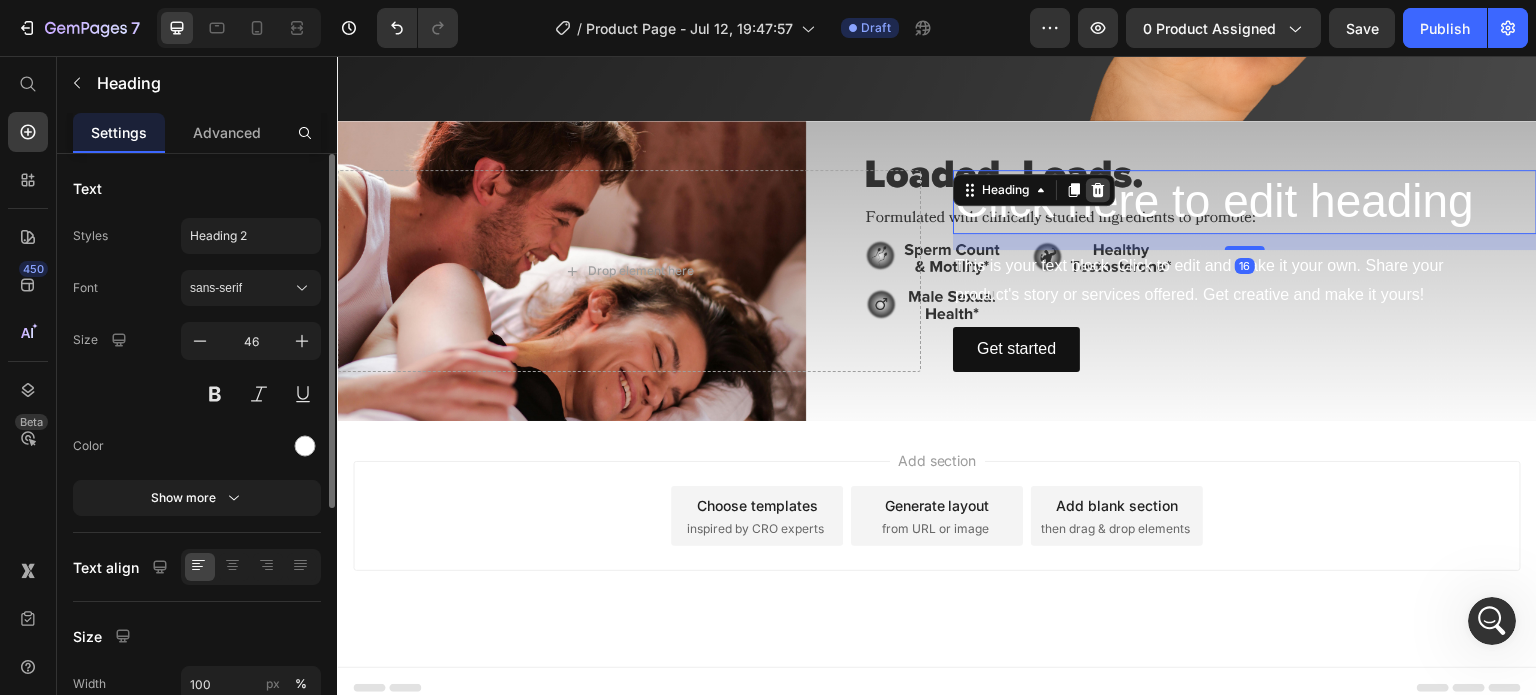 click 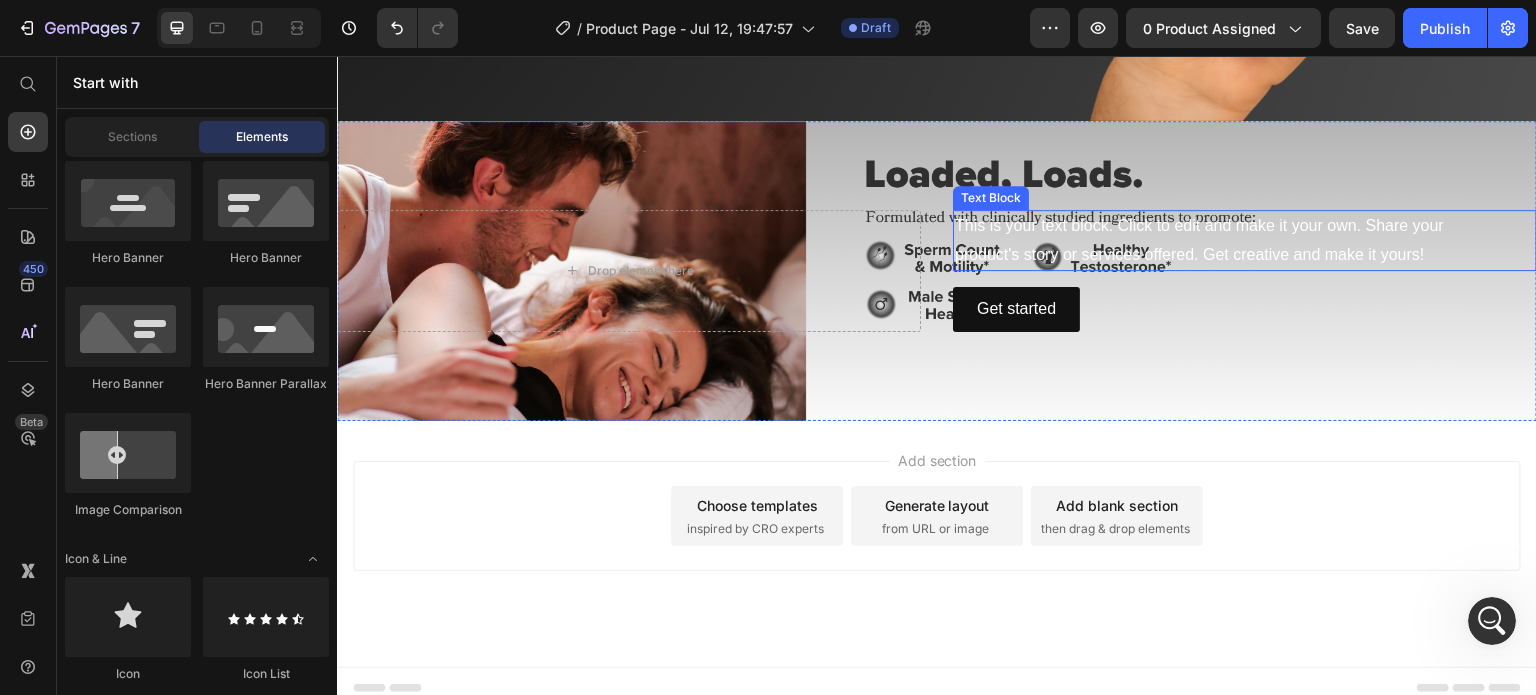 click on "This is your text block. Click to edit and make it your own. Share your                       product's story or services offered. Get creative and make it yours!" at bounding box center (1245, 241) 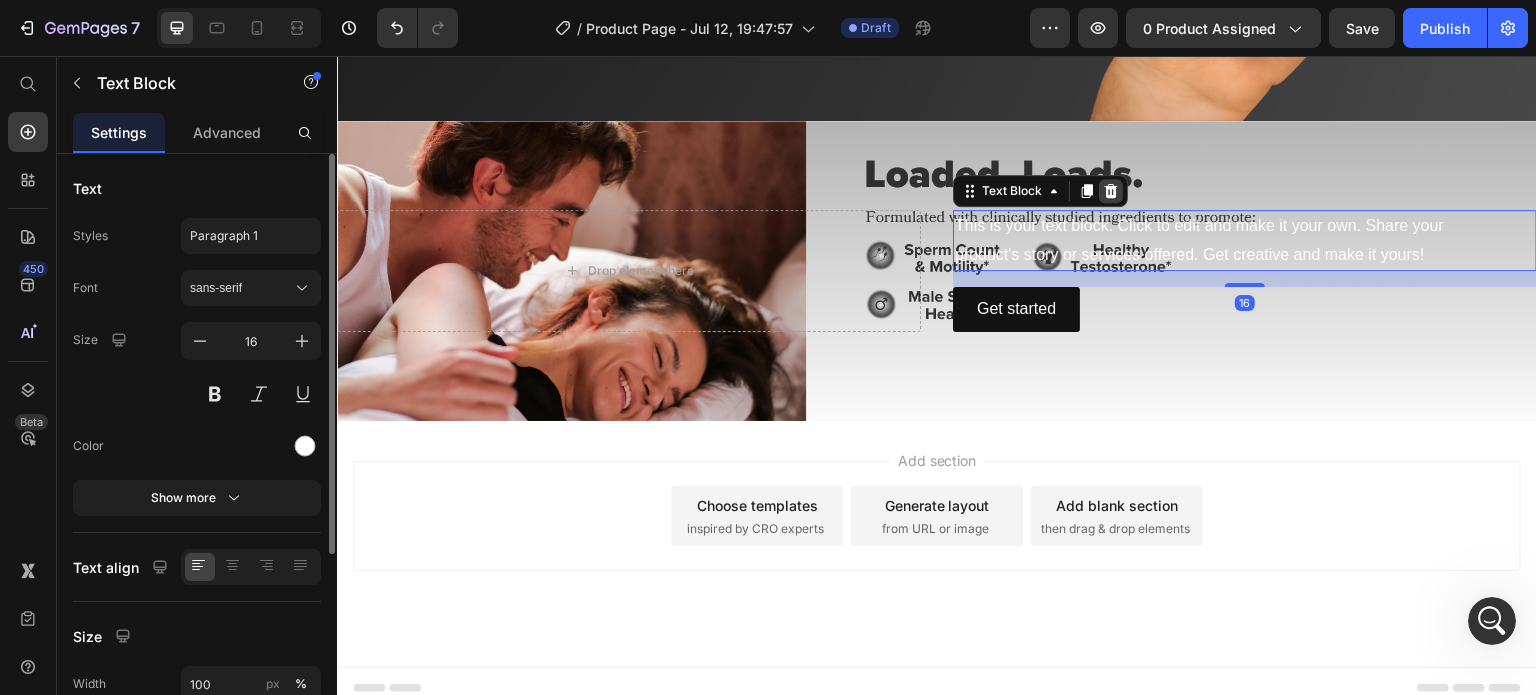 click at bounding box center (1111, 191) 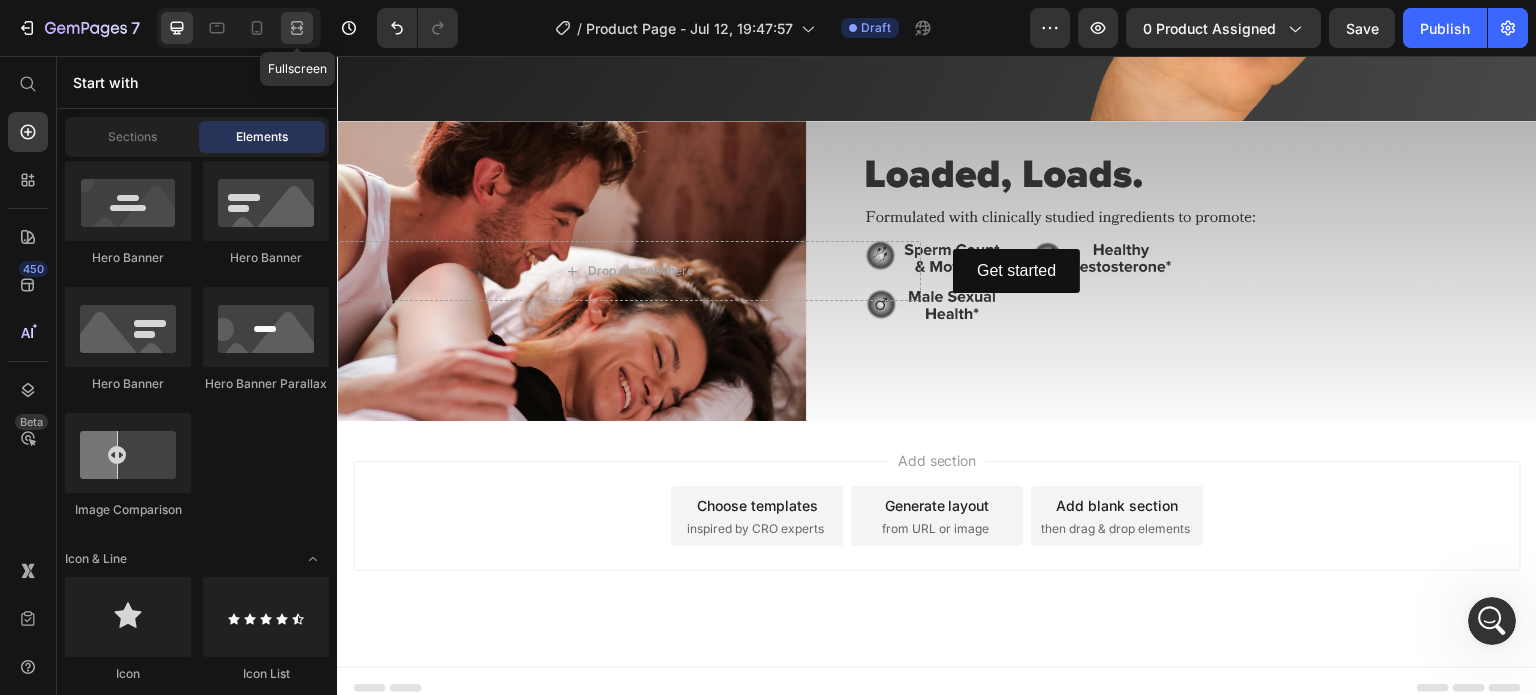 click 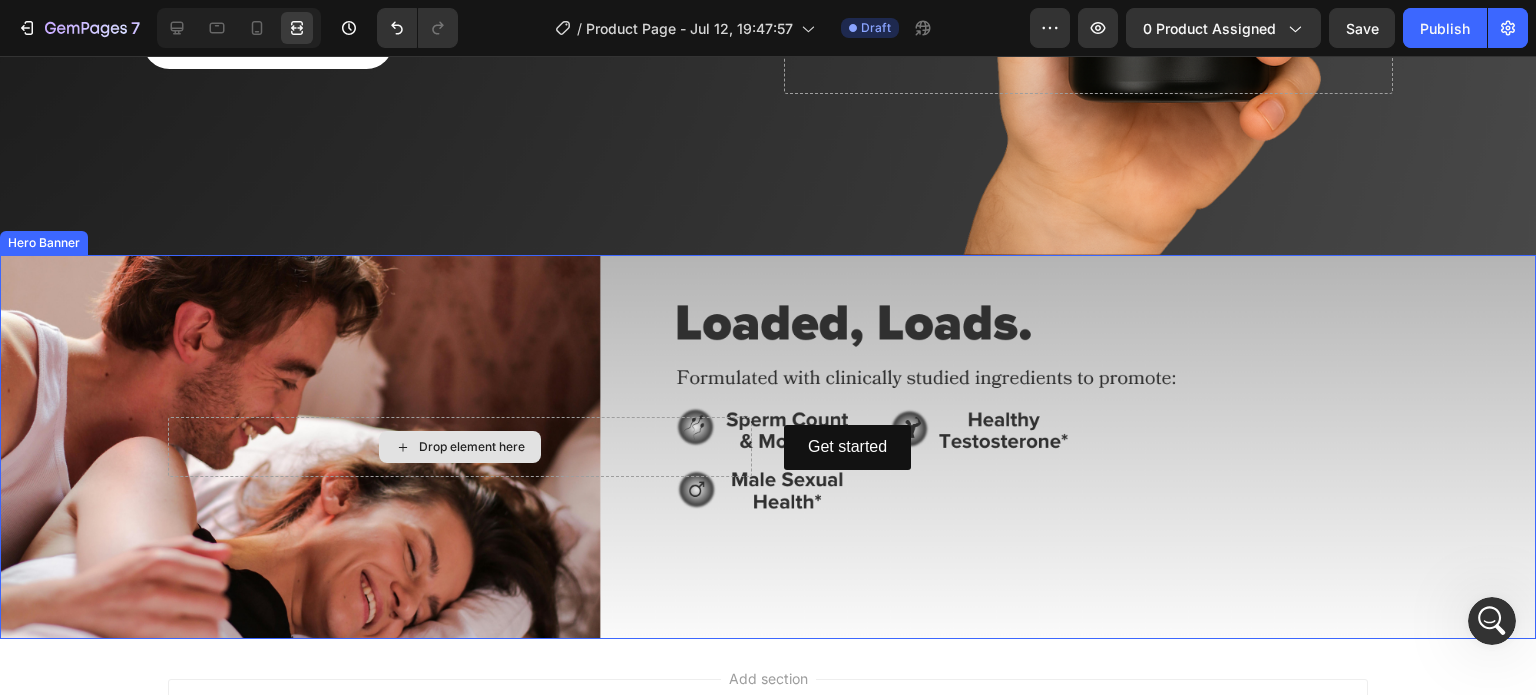 click on "Drop element here" at bounding box center [460, 447] 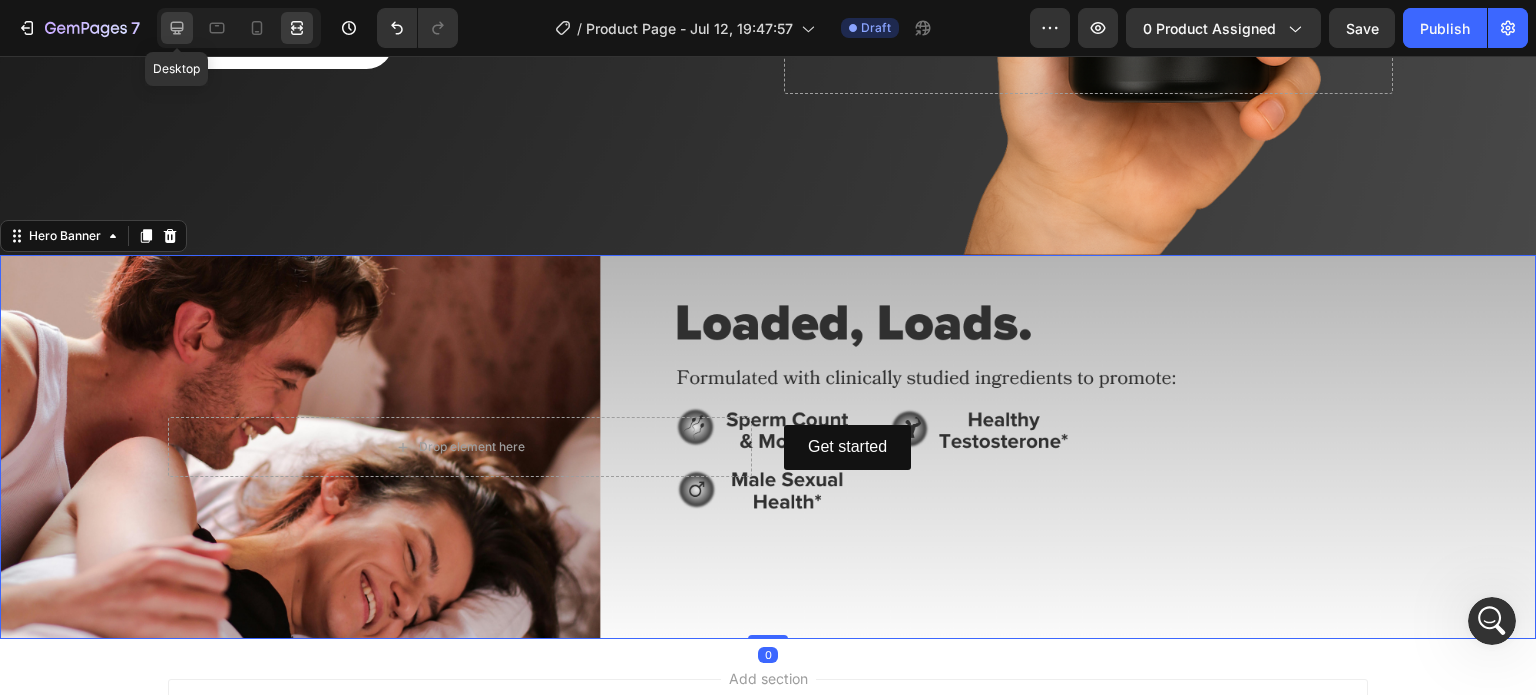 click 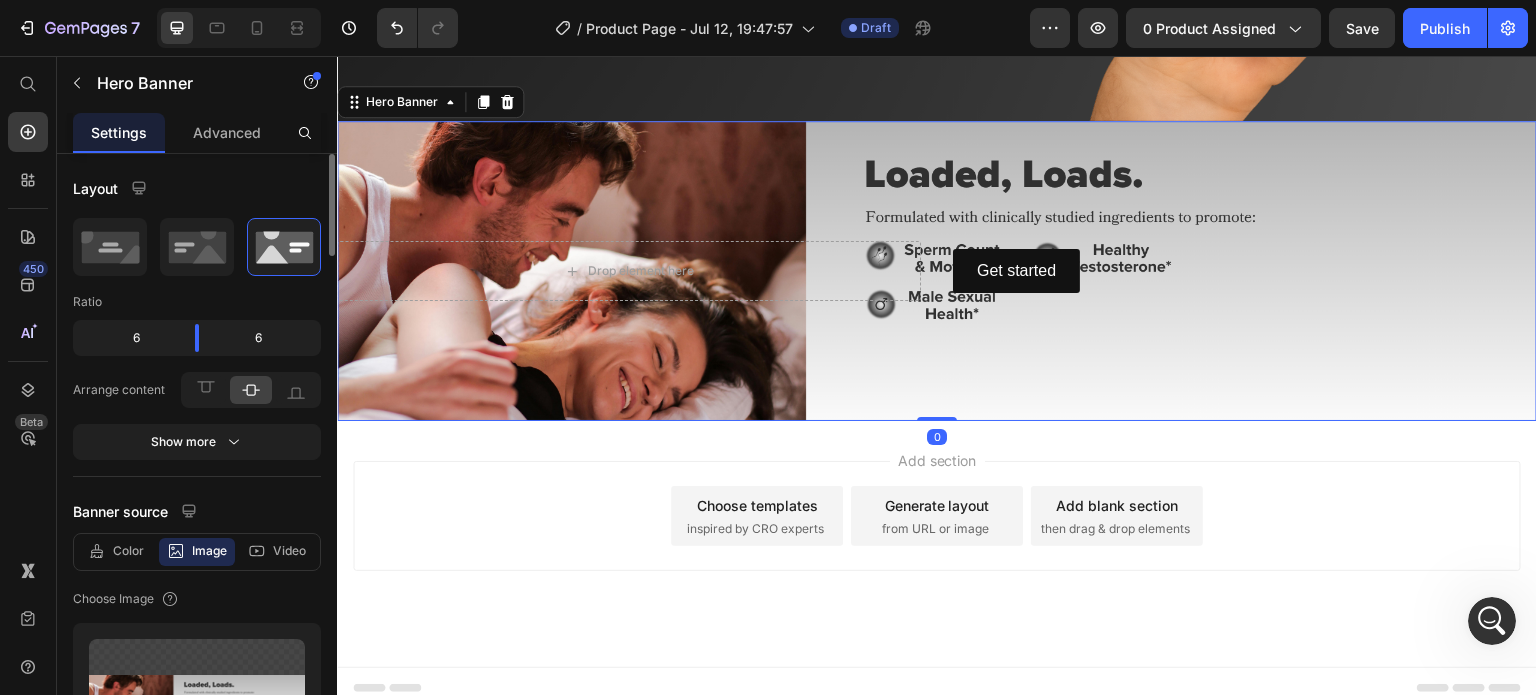 scroll, scrollTop: 459, scrollLeft: 0, axis: vertical 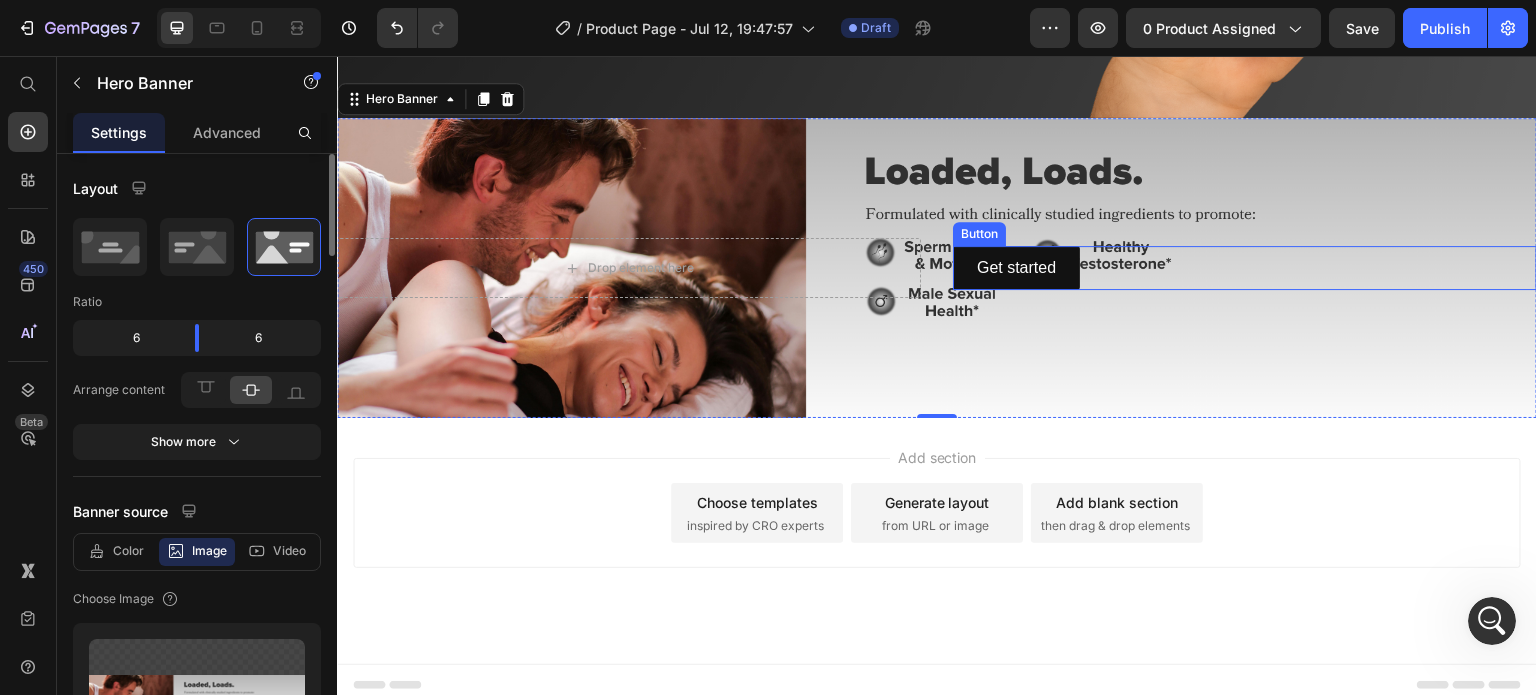 click on "Get started Button" at bounding box center [1245, 268] 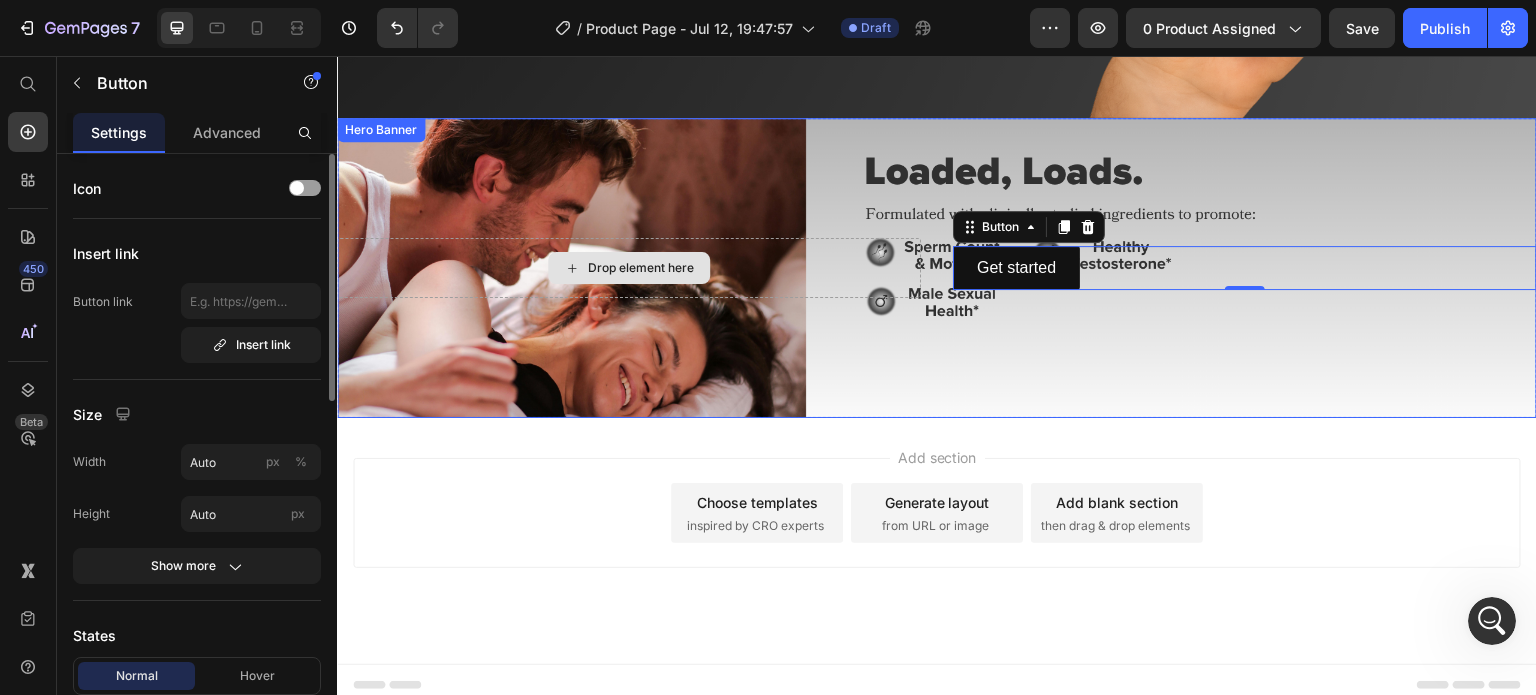 click on "Drop element here" at bounding box center [629, 268] 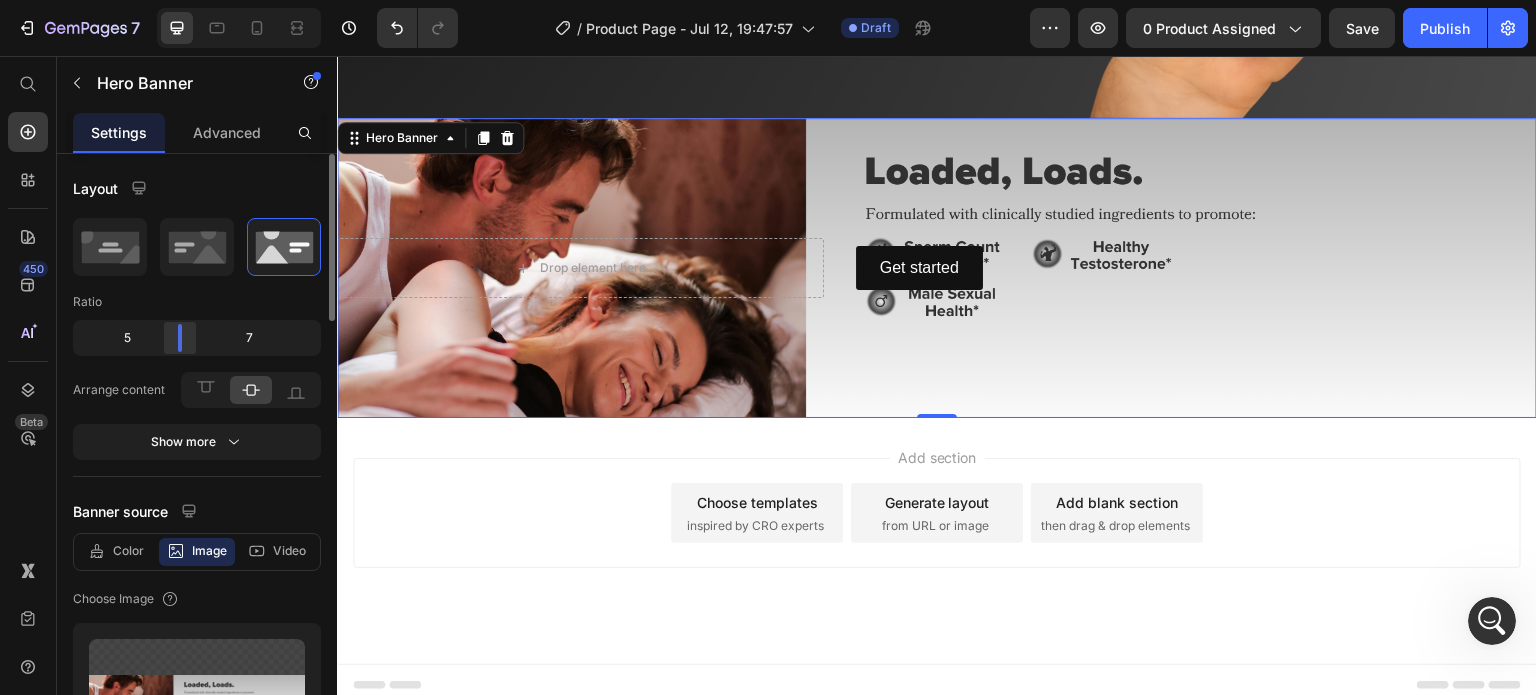 drag, startPoint x: 206, startPoint y: 336, endPoint x: 162, endPoint y: 337, distance: 44.011364 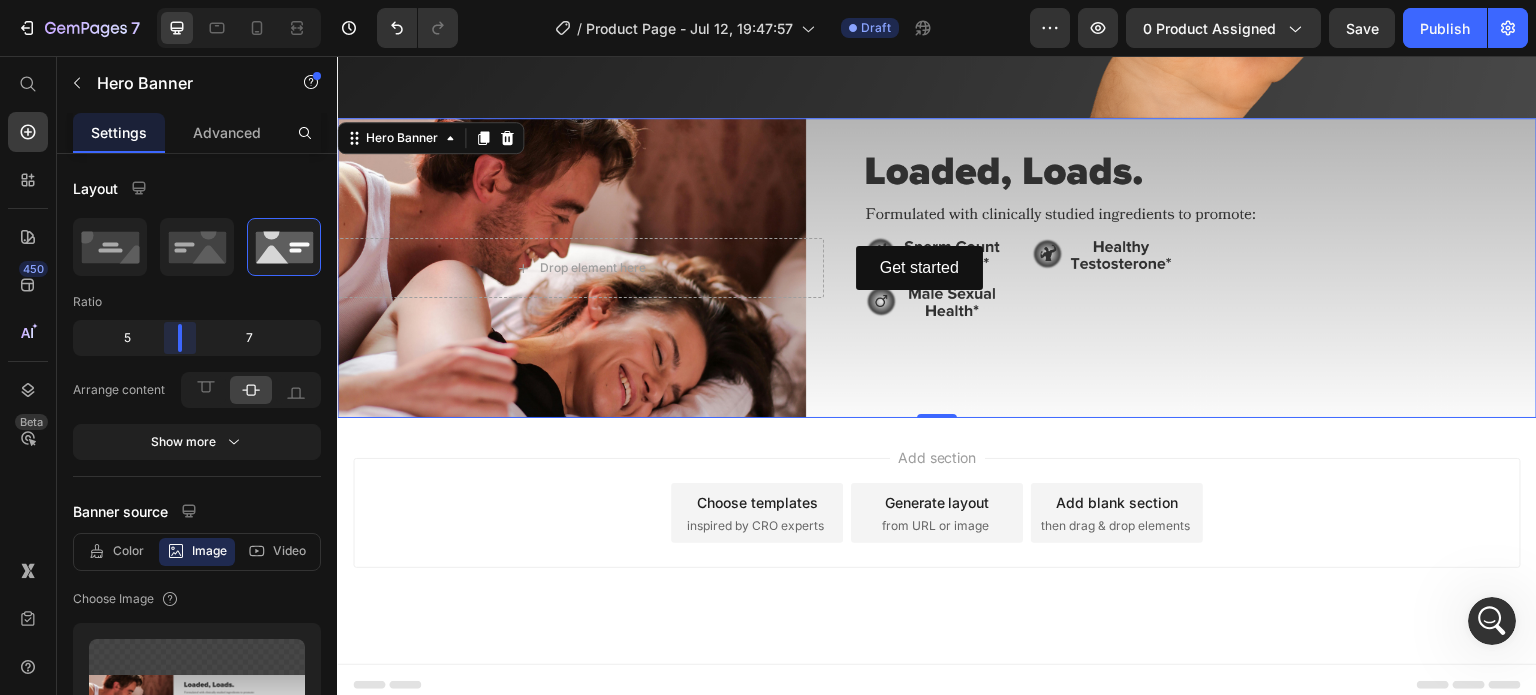 drag, startPoint x: 157, startPoint y: 343, endPoint x: 180, endPoint y: 345, distance: 23.086792 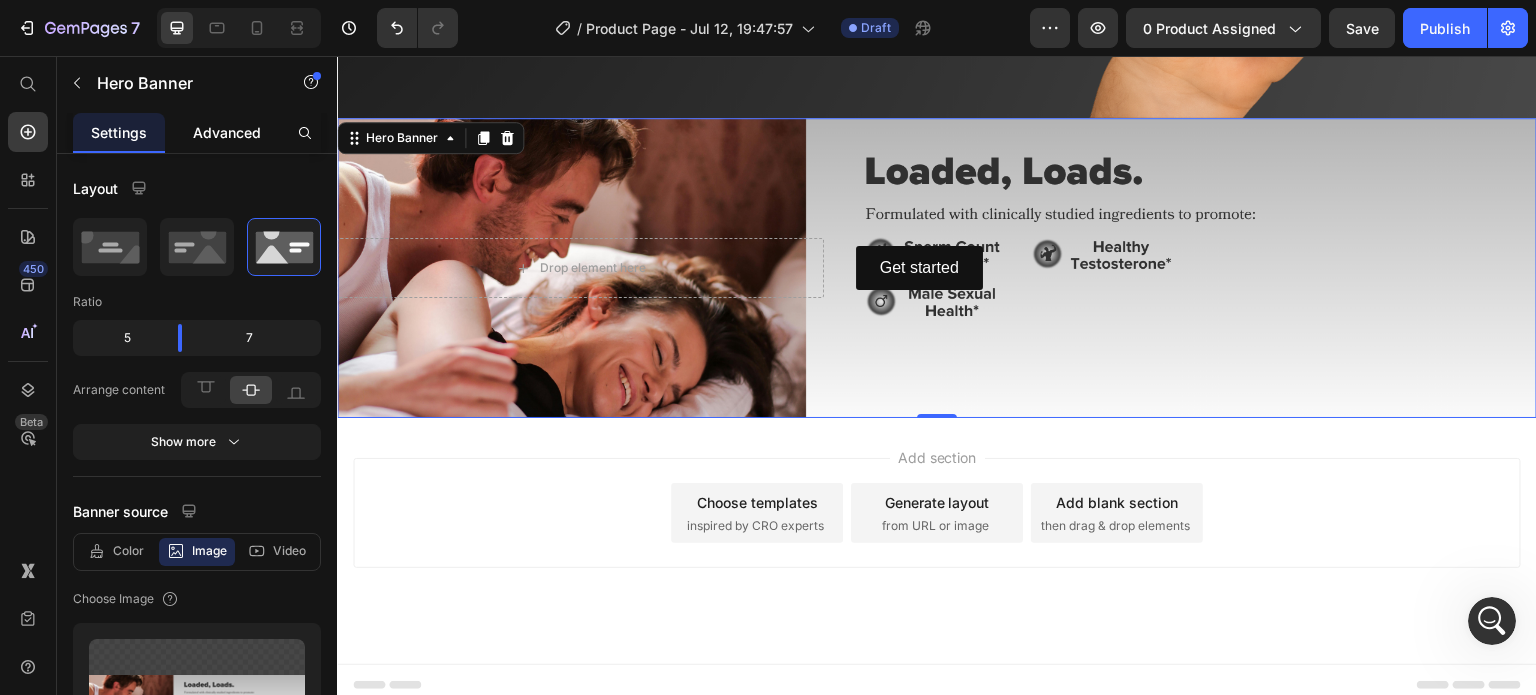 click on "Advanced" at bounding box center (227, 132) 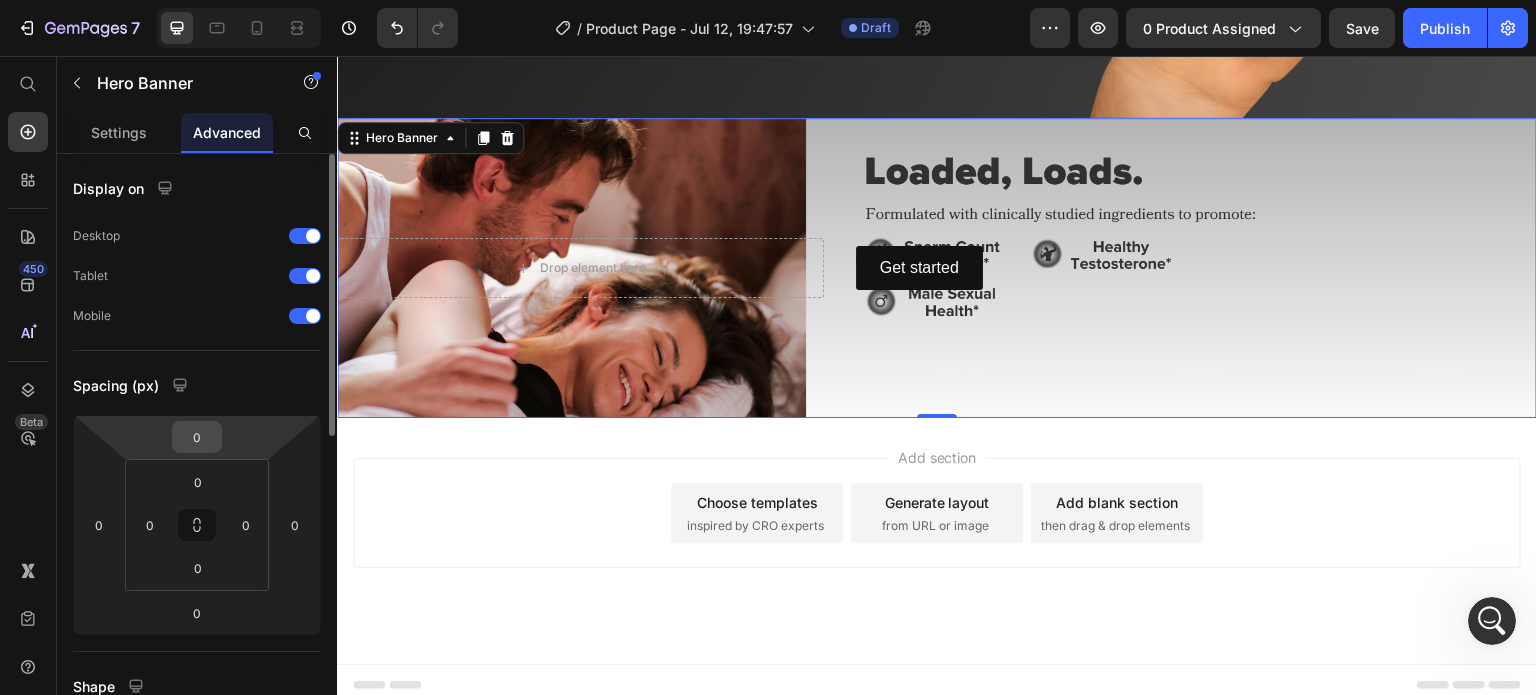 click on "0" at bounding box center (197, 437) 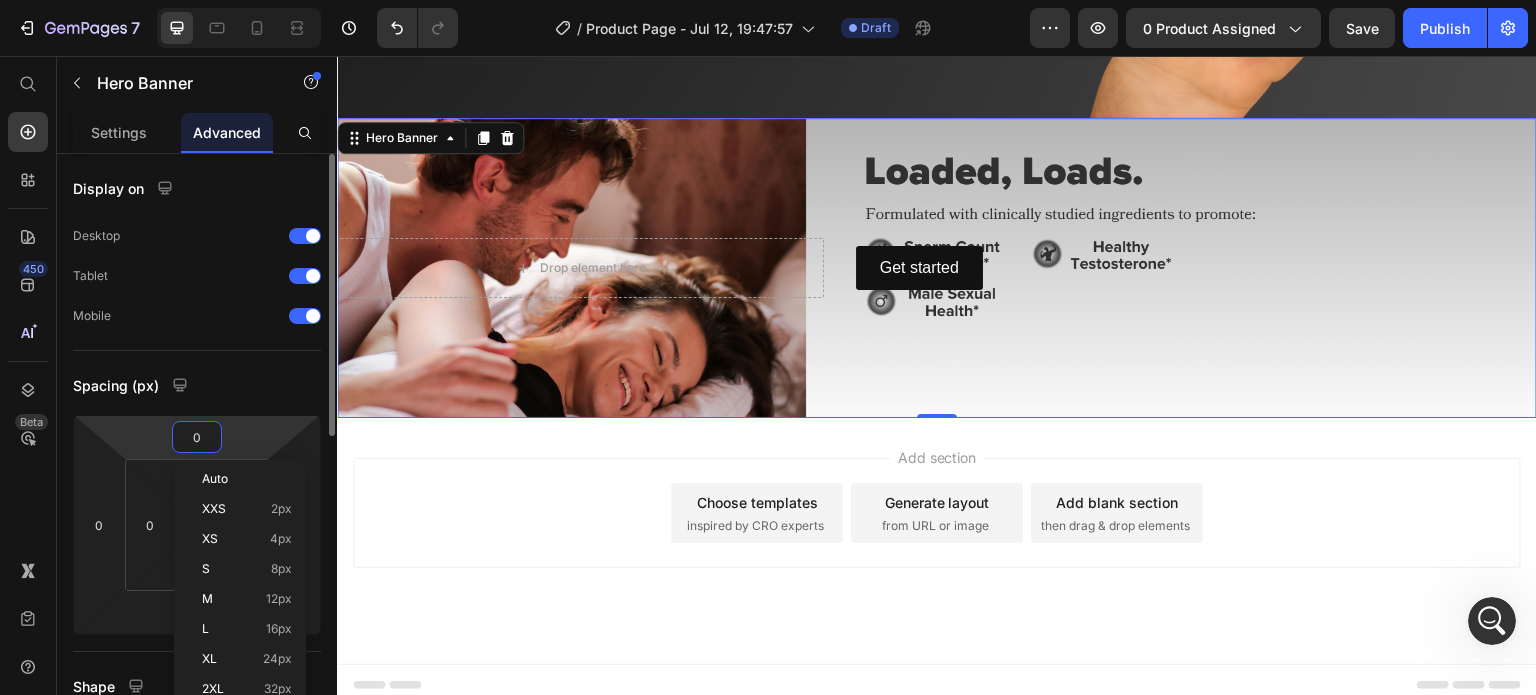 click on "0" at bounding box center [197, 437] 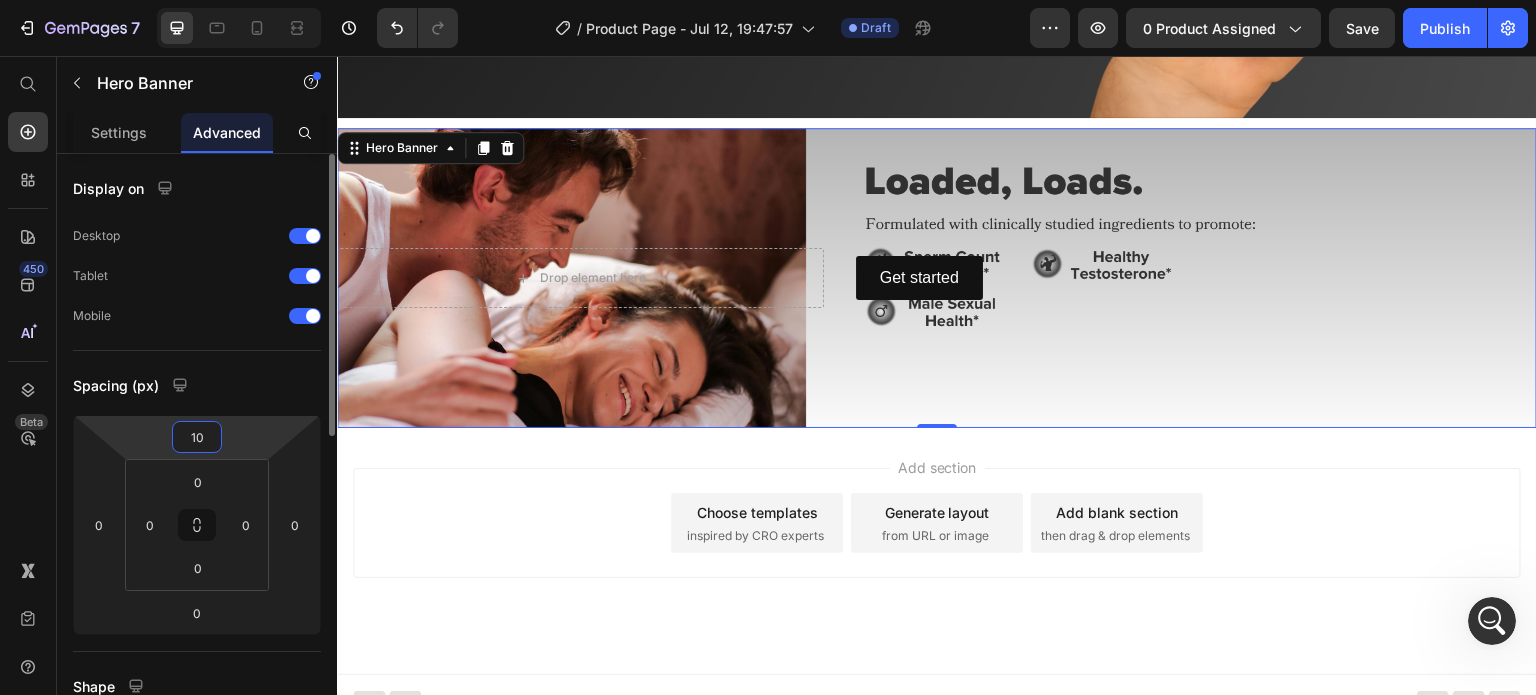 type on "1" 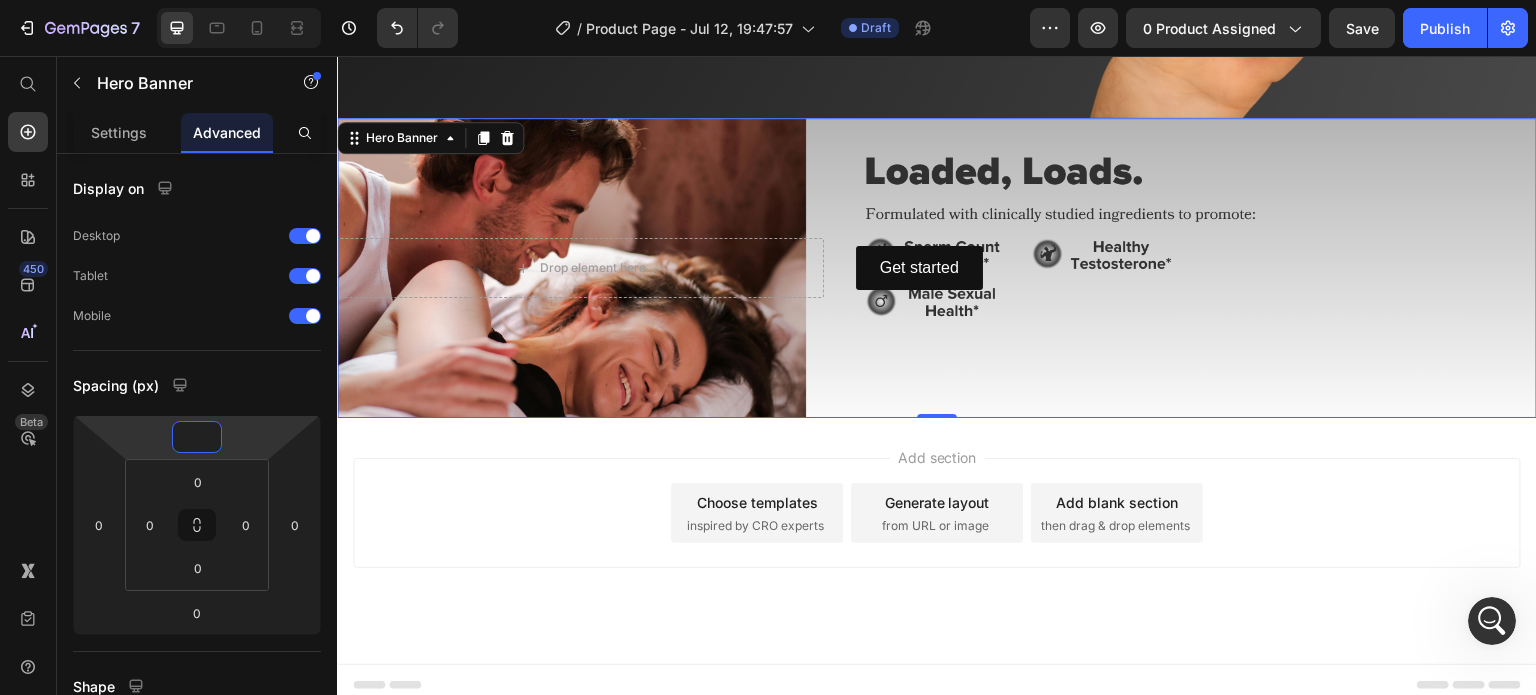 click on "Get started Button" at bounding box center [1196, 268] 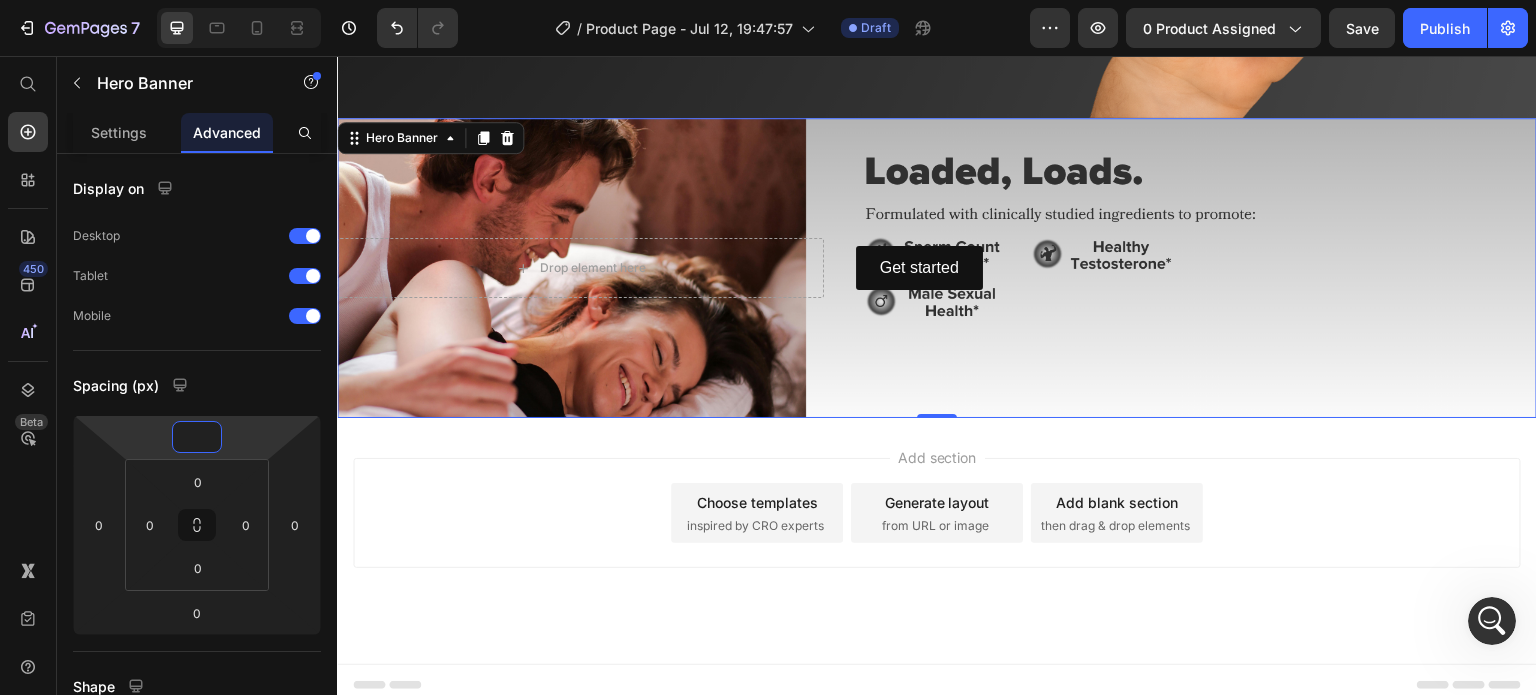 type on "0" 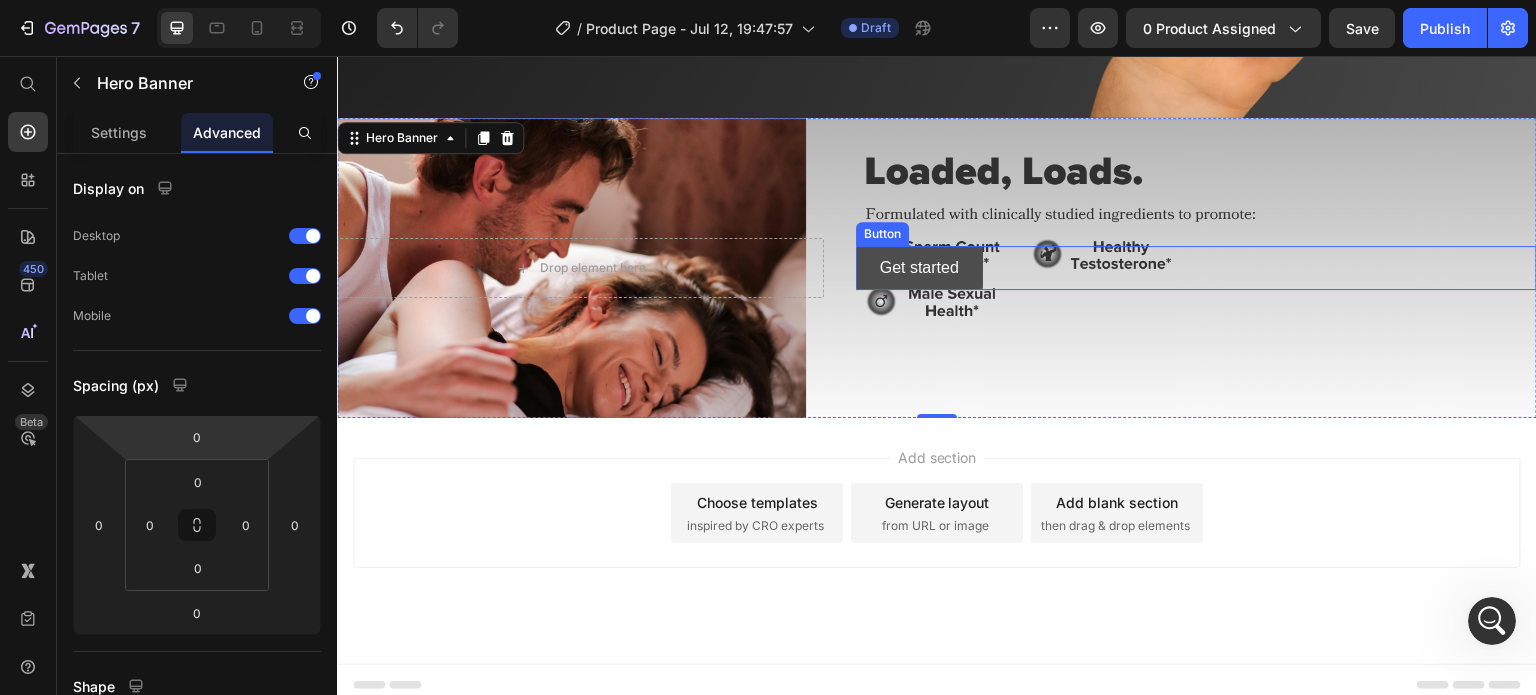 click on "Get started" at bounding box center [919, 268] 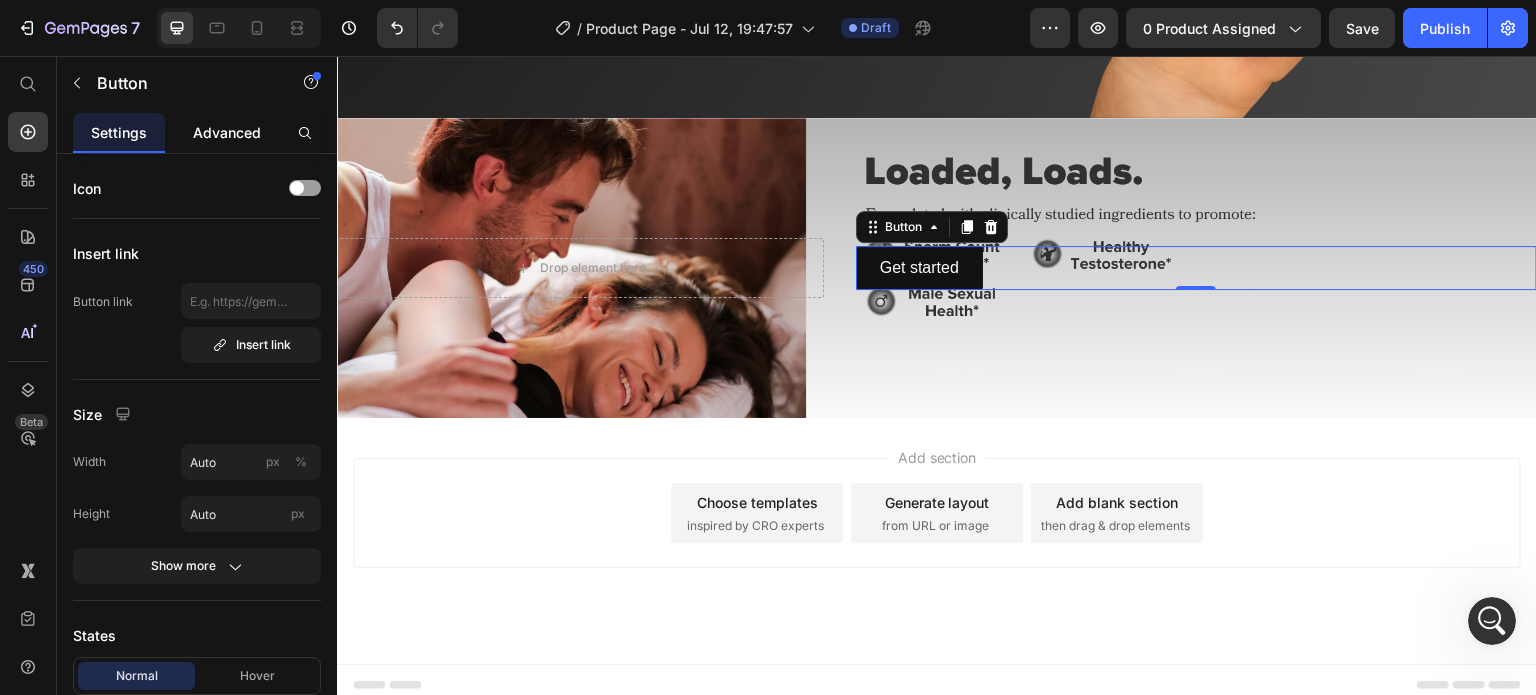 click on "Advanced" 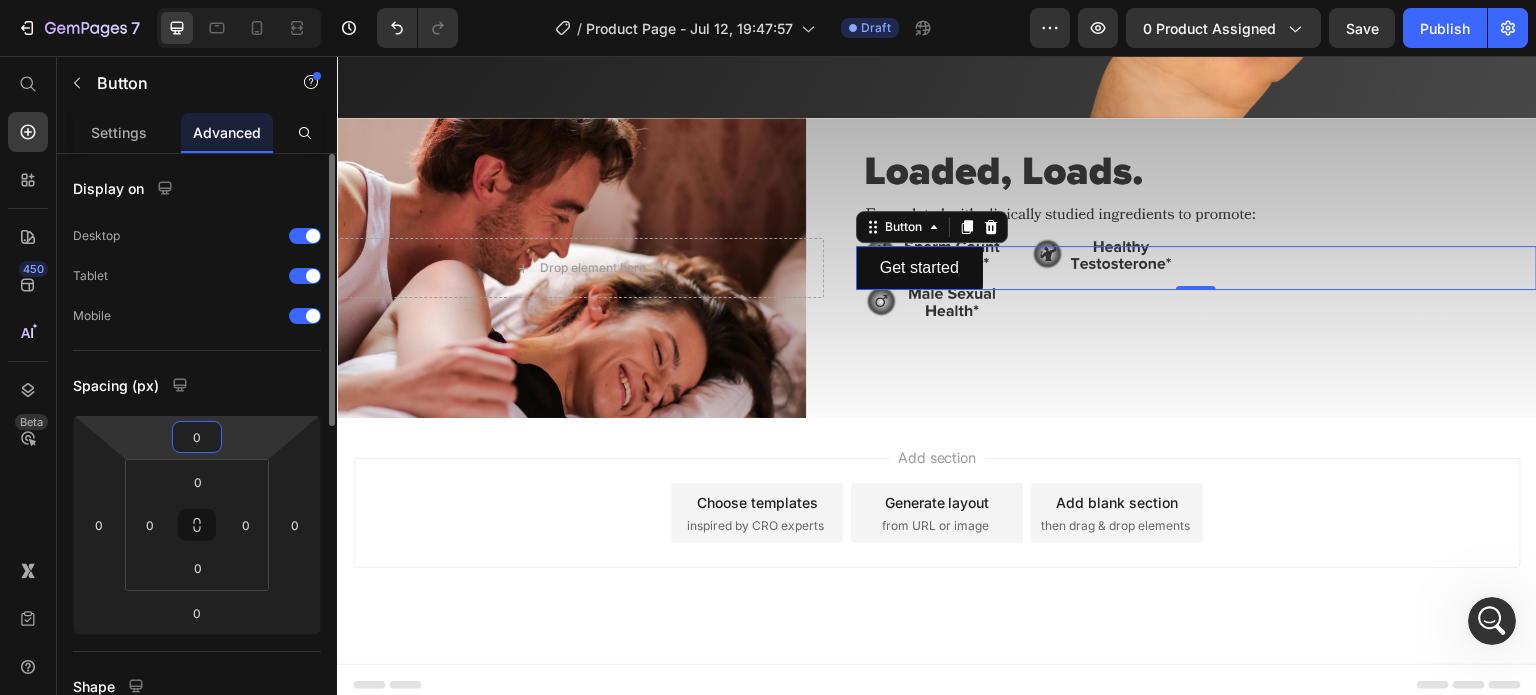 click on "0" at bounding box center (197, 437) 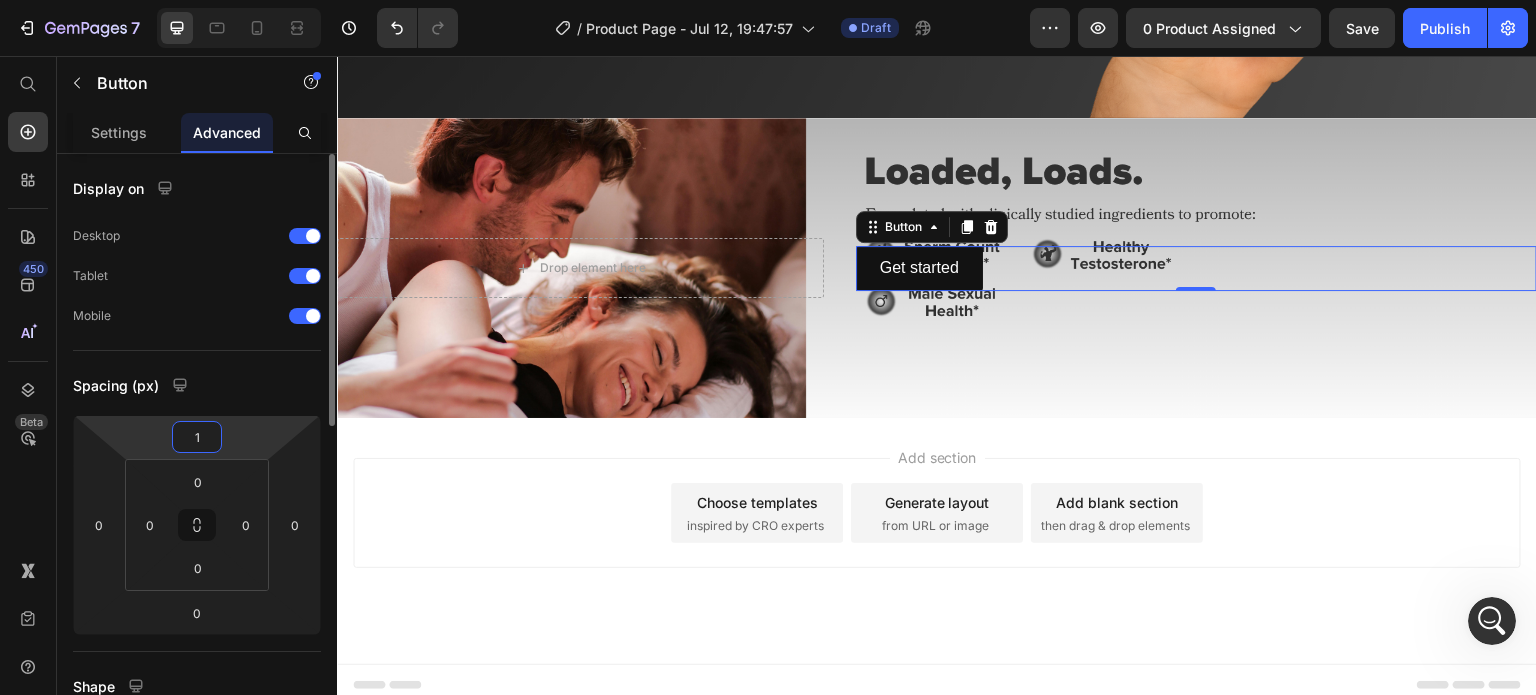 click on "1" at bounding box center (197, 437) 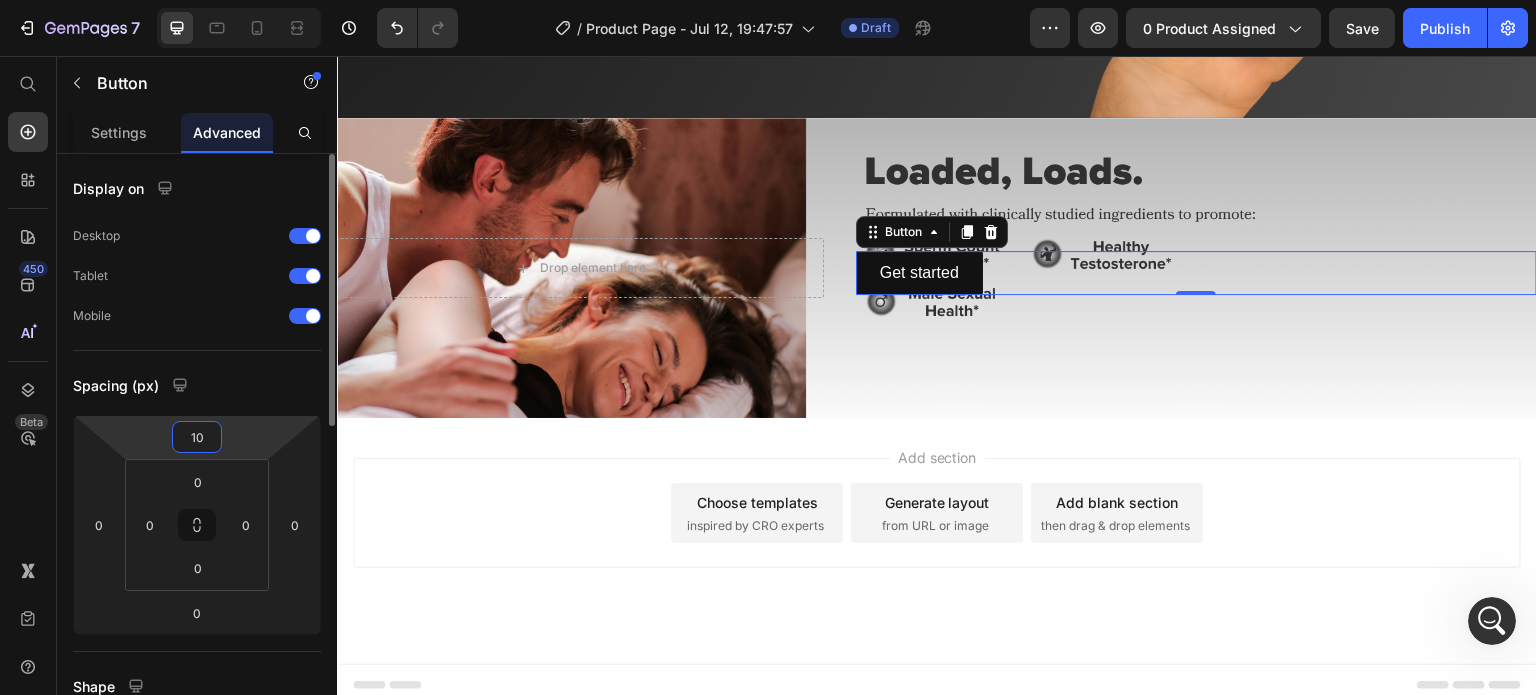 type on "1" 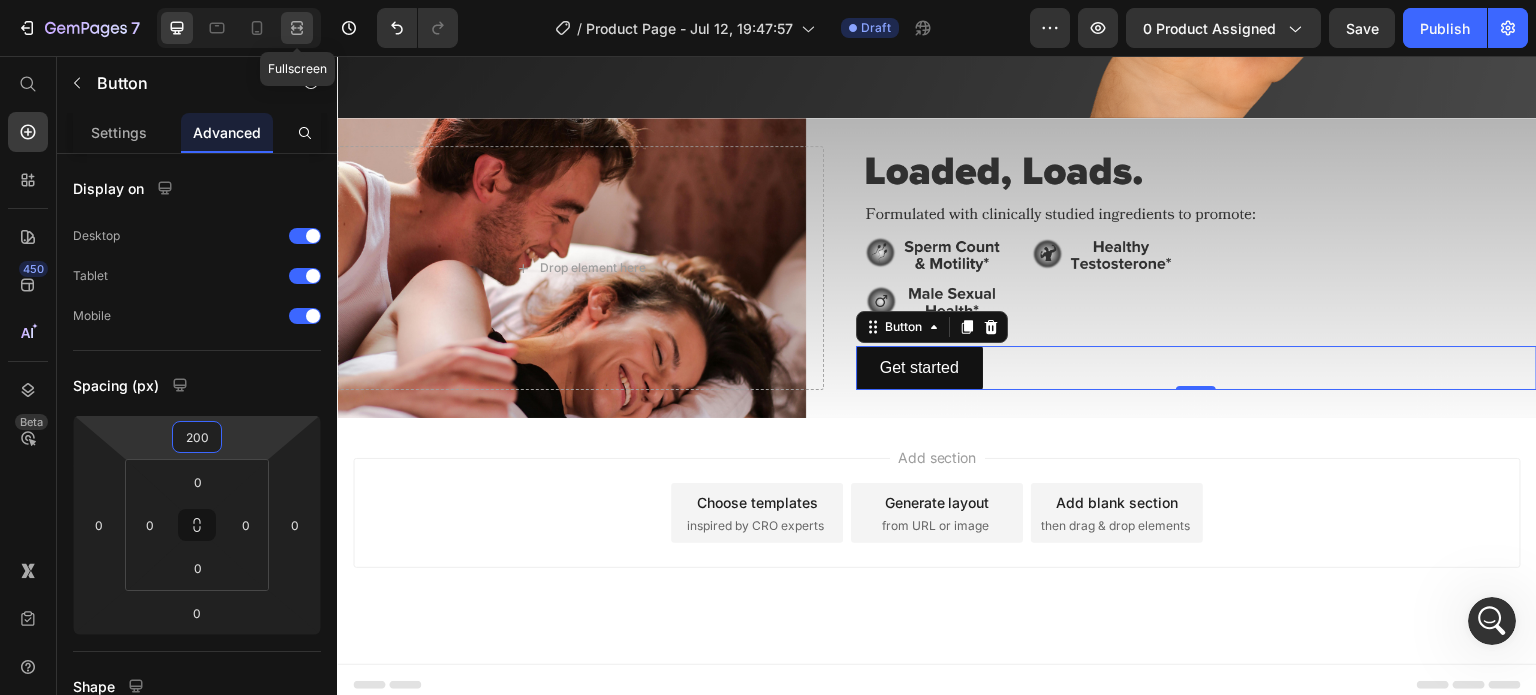 type on "200" 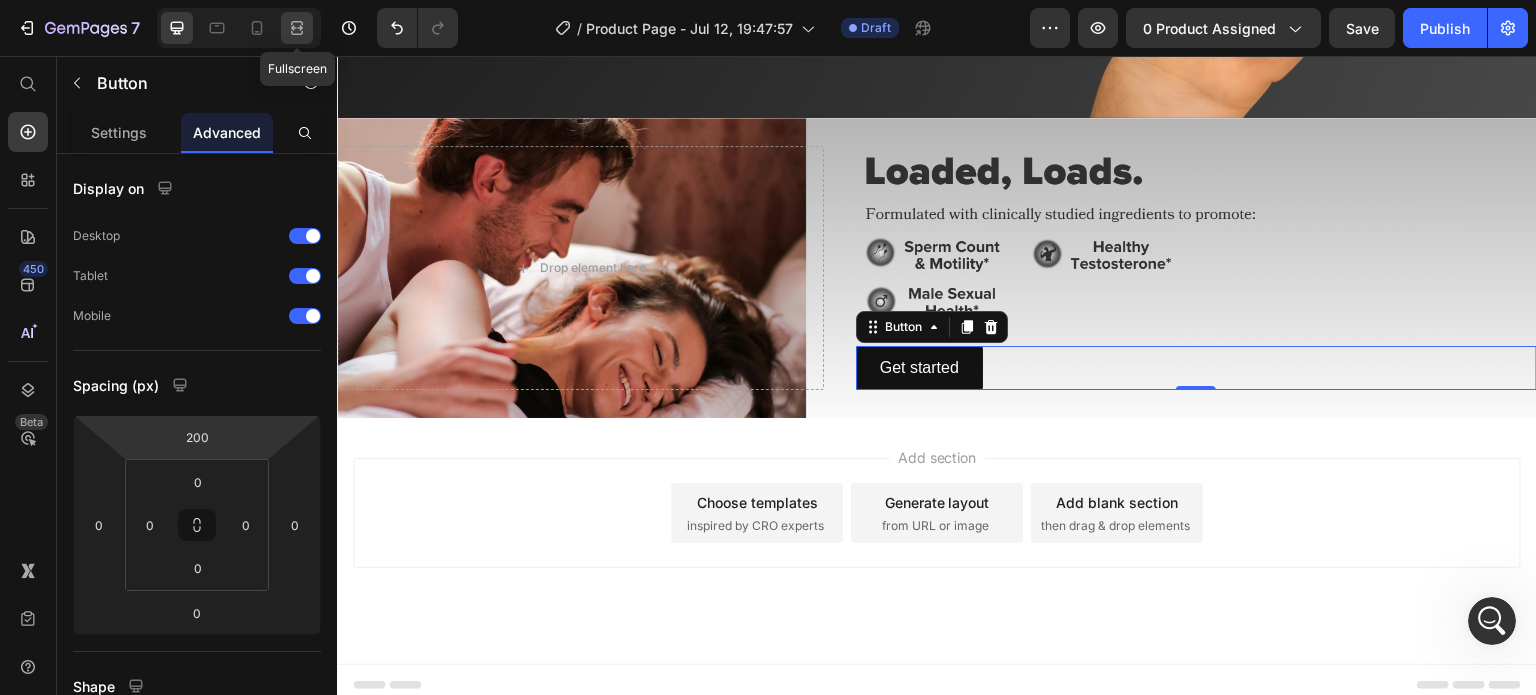 click 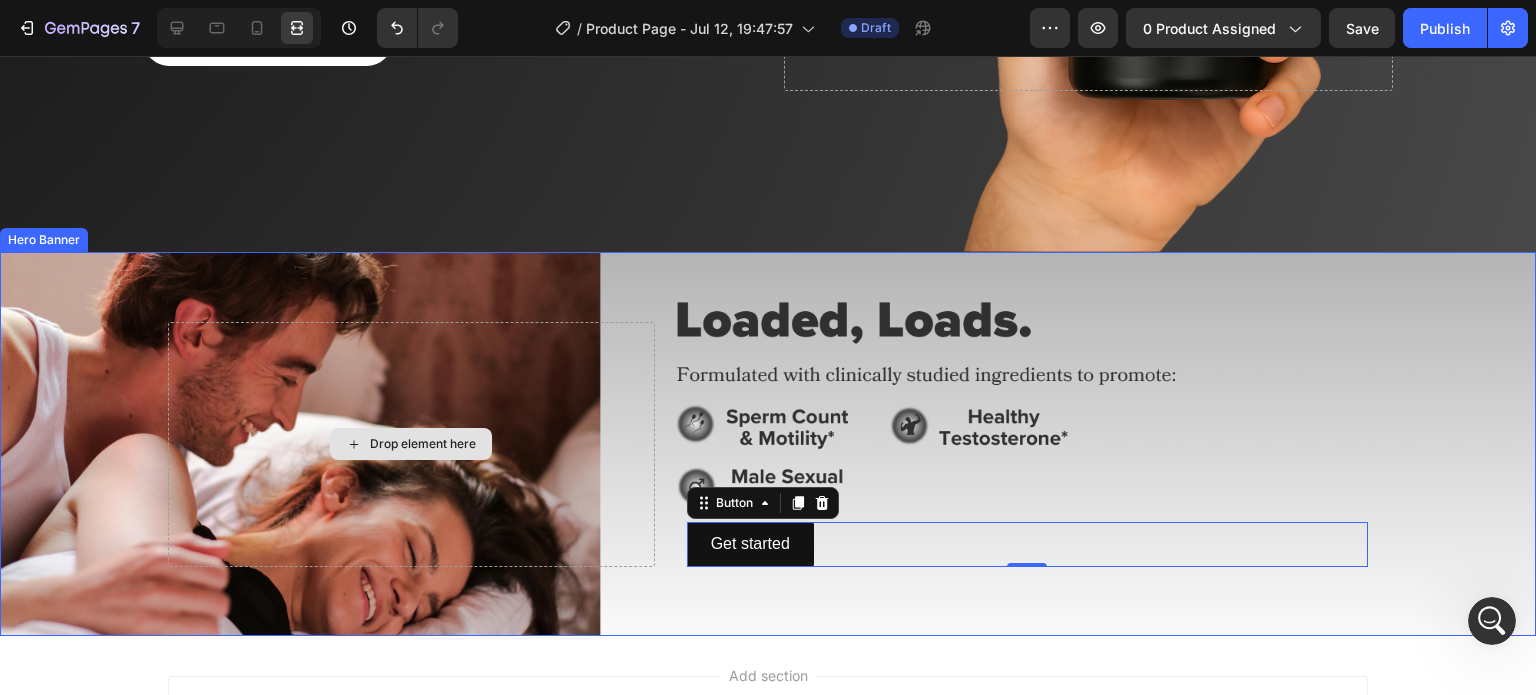 scroll, scrollTop: 571, scrollLeft: 0, axis: vertical 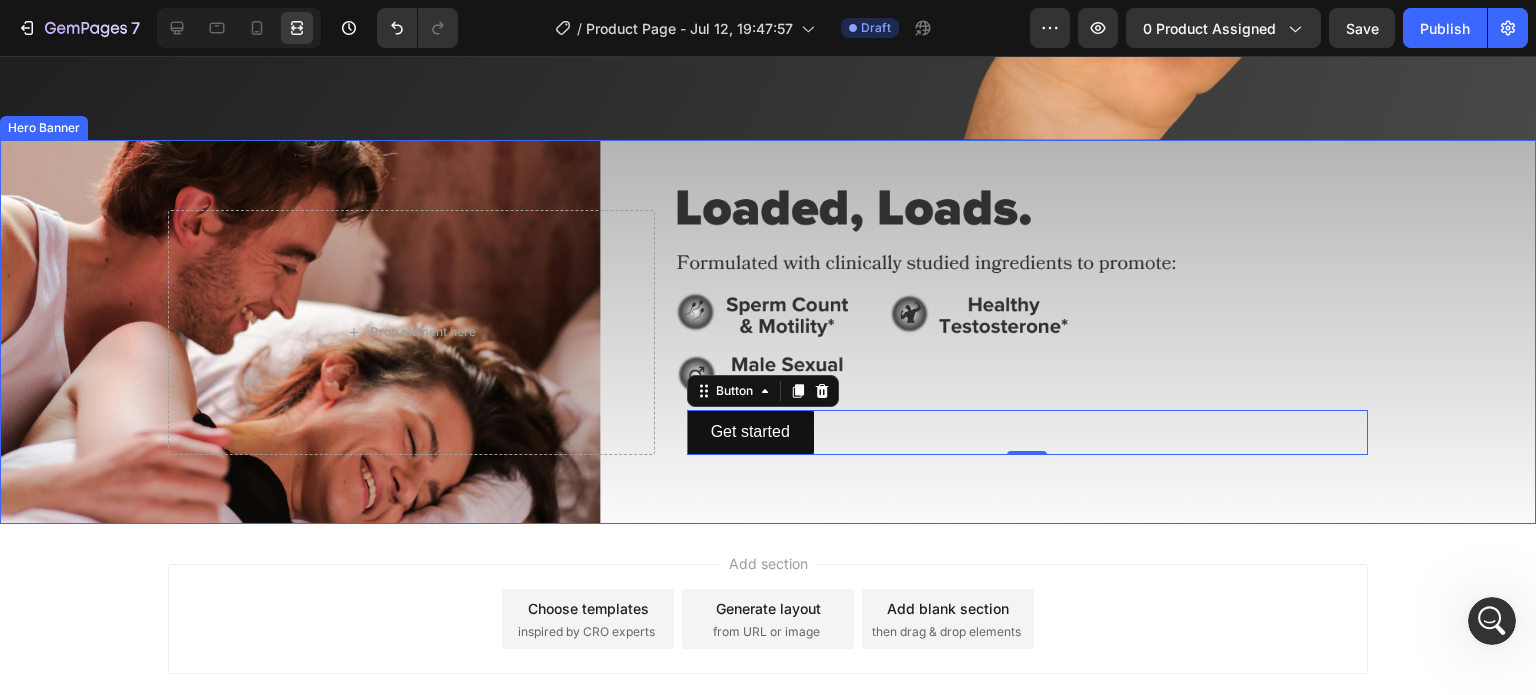 click on "Get started Button   0
Drop element here" at bounding box center [768, 332] 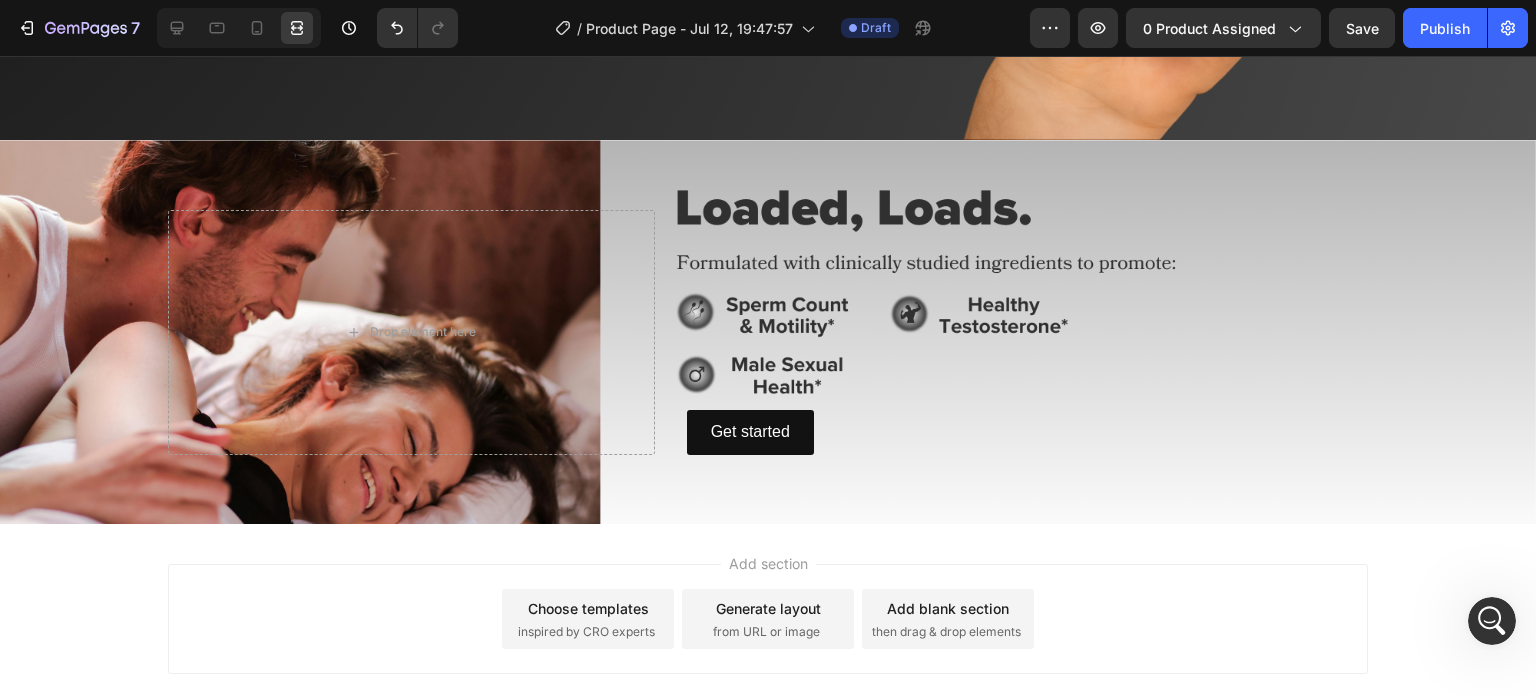 click on "Add section Choose templates inspired by CRO experts Generate layout from URL or image Add blank section then drag & drop elements" at bounding box center (768, 647) 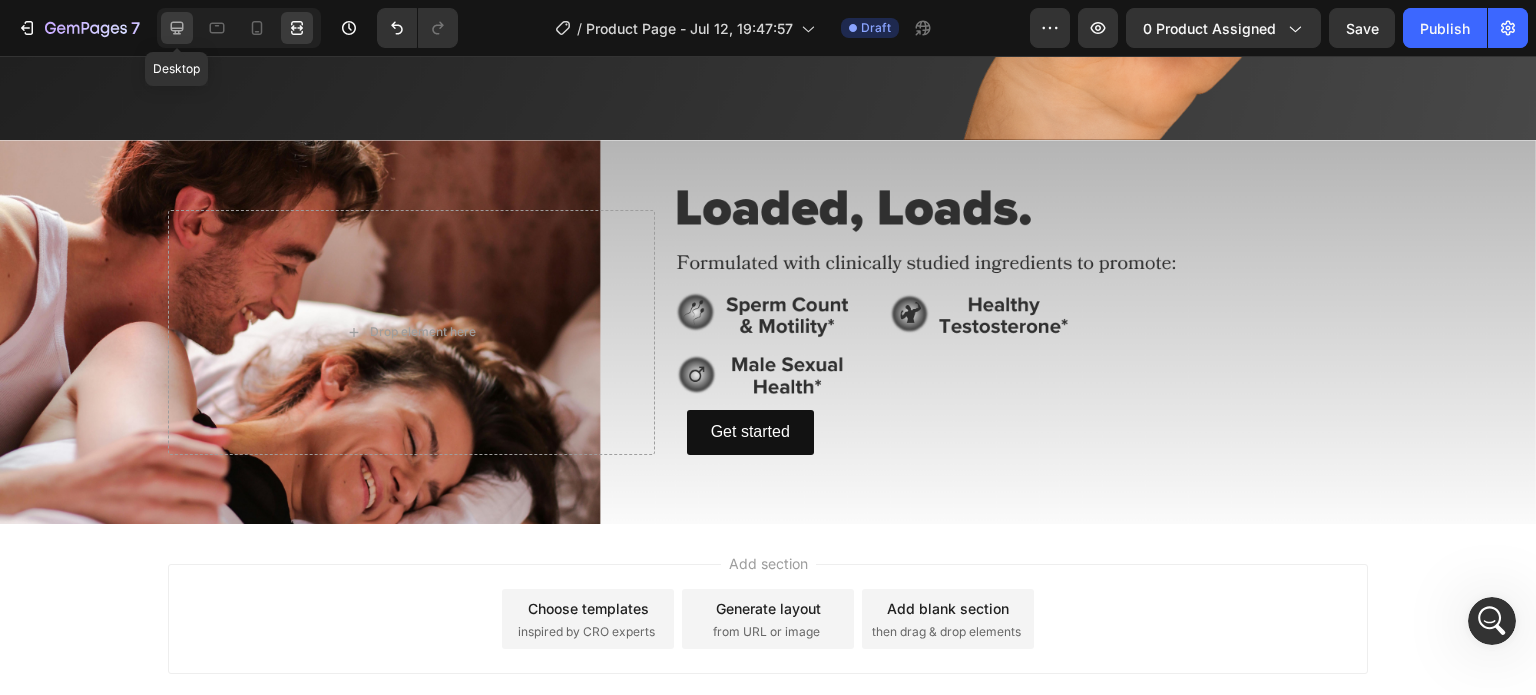 click 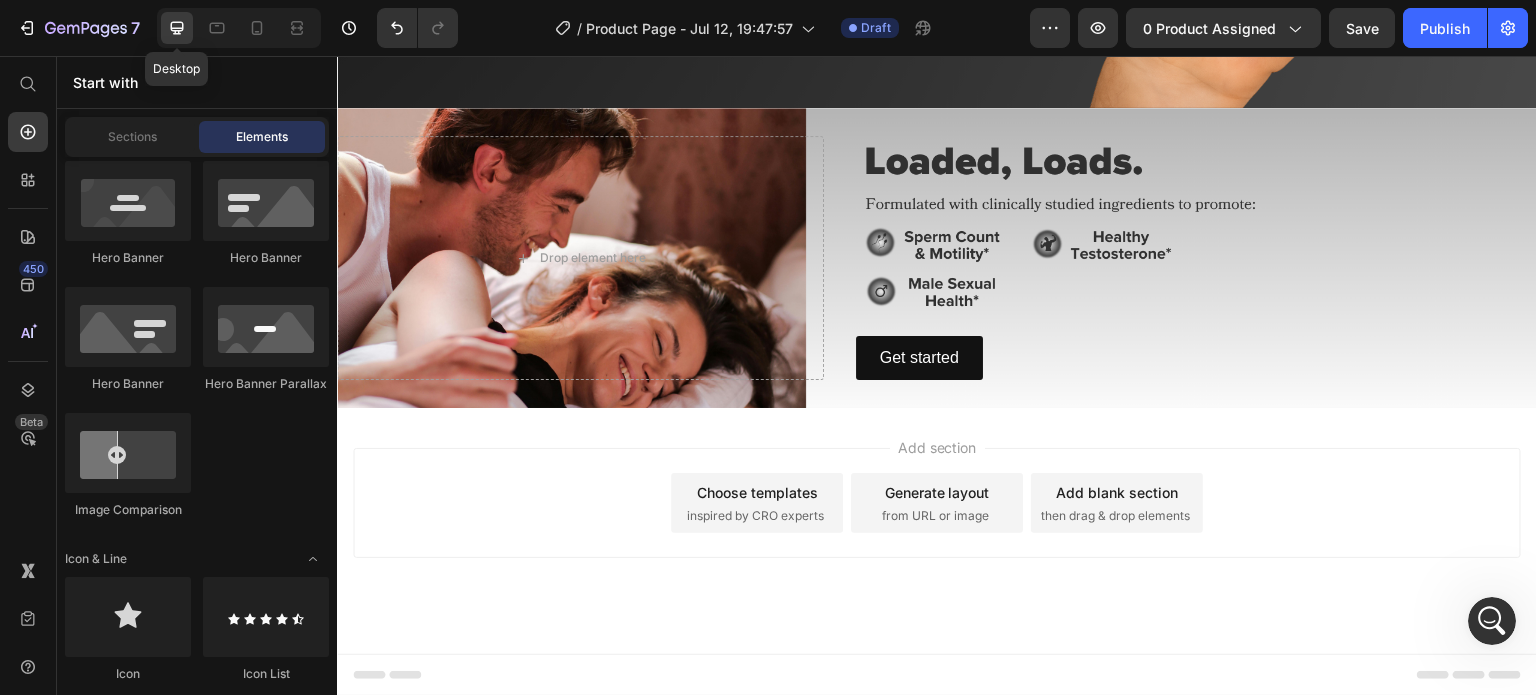 scroll, scrollTop: 459, scrollLeft: 0, axis: vertical 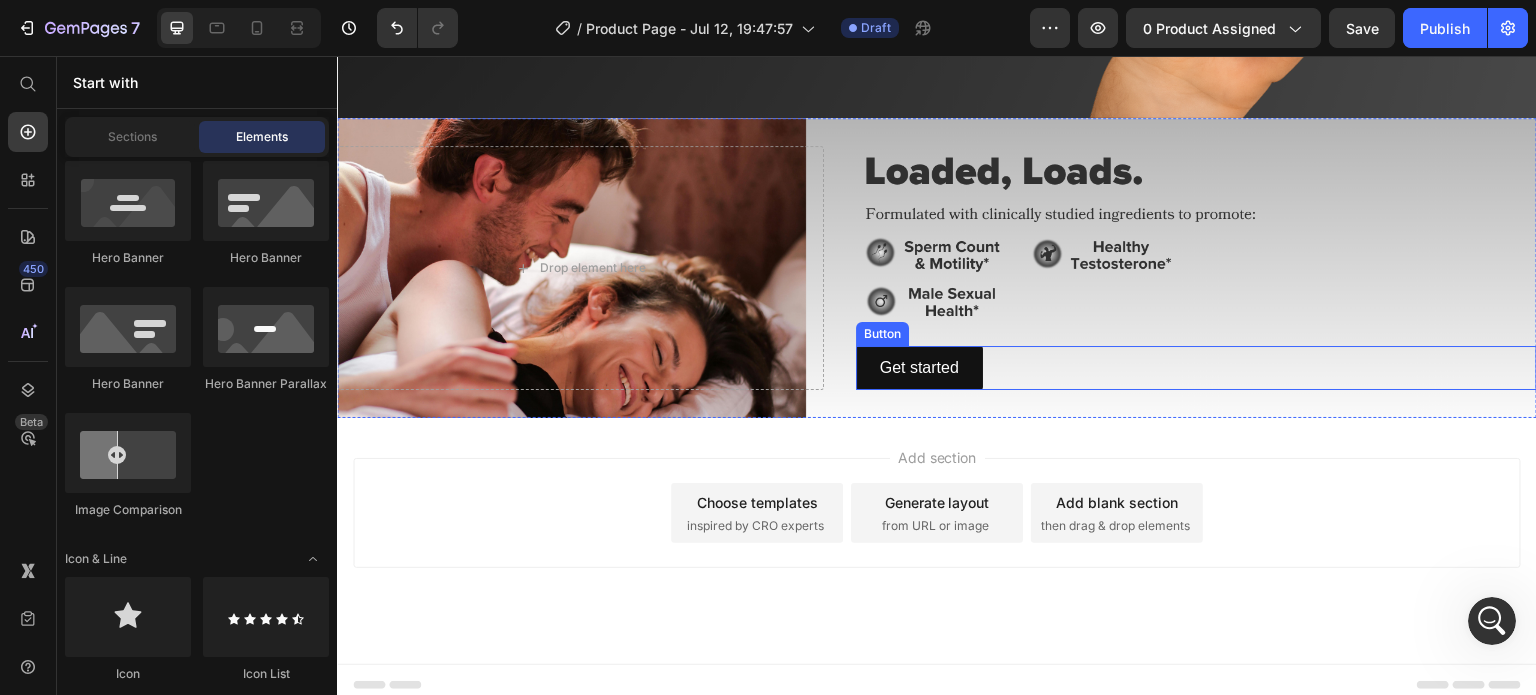 click on "Get started Button" at bounding box center [1196, 368] 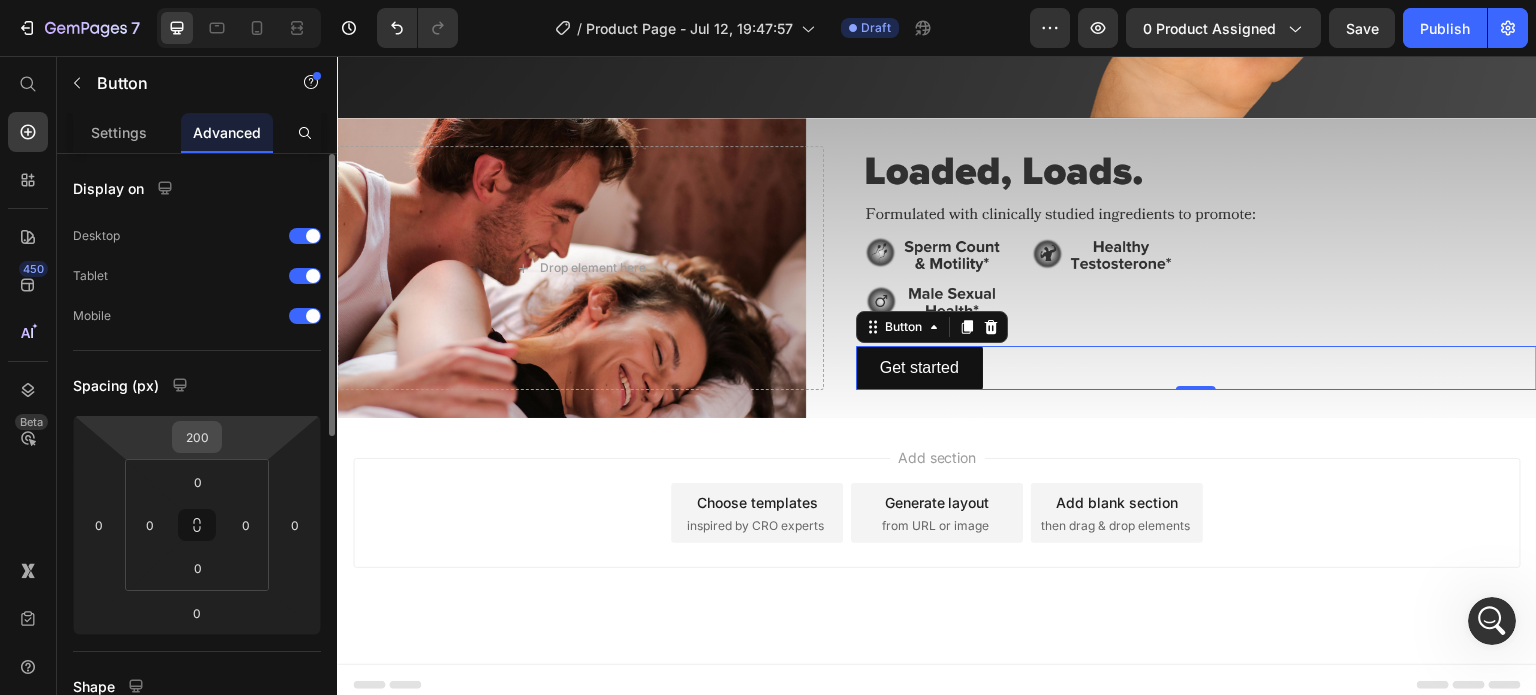 click on "200" at bounding box center [197, 437] 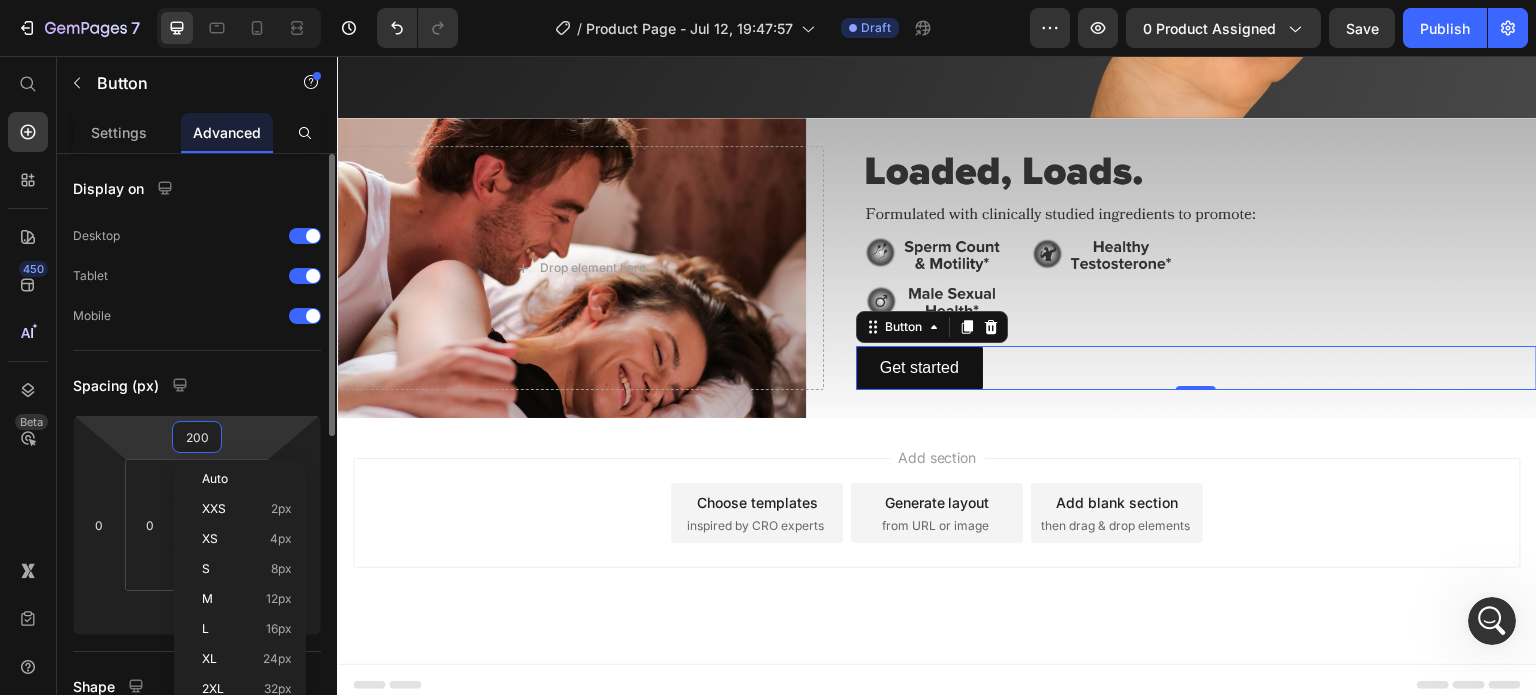 click on "200" at bounding box center [197, 437] 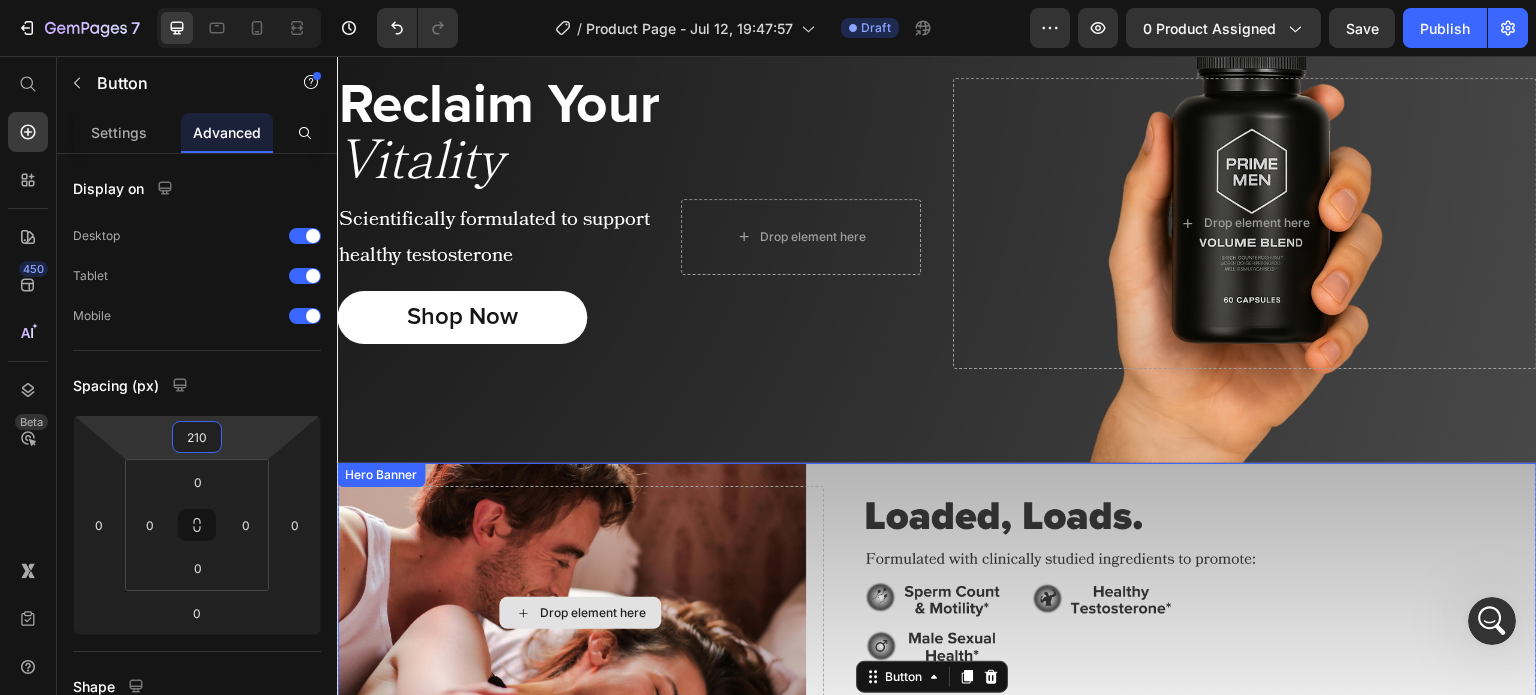 scroll, scrollTop: 81, scrollLeft: 0, axis: vertical 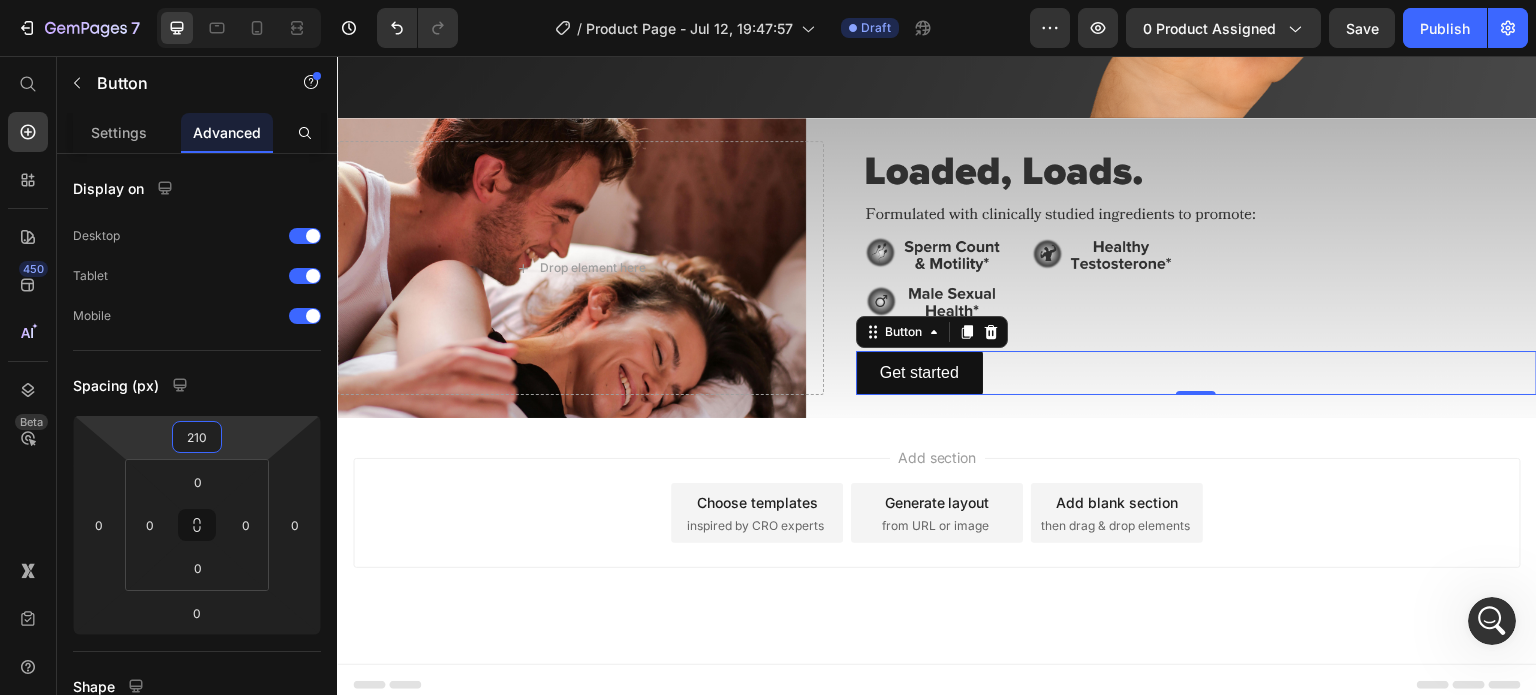 click on "Get started Button   0" at bounding box center (1196, 373) 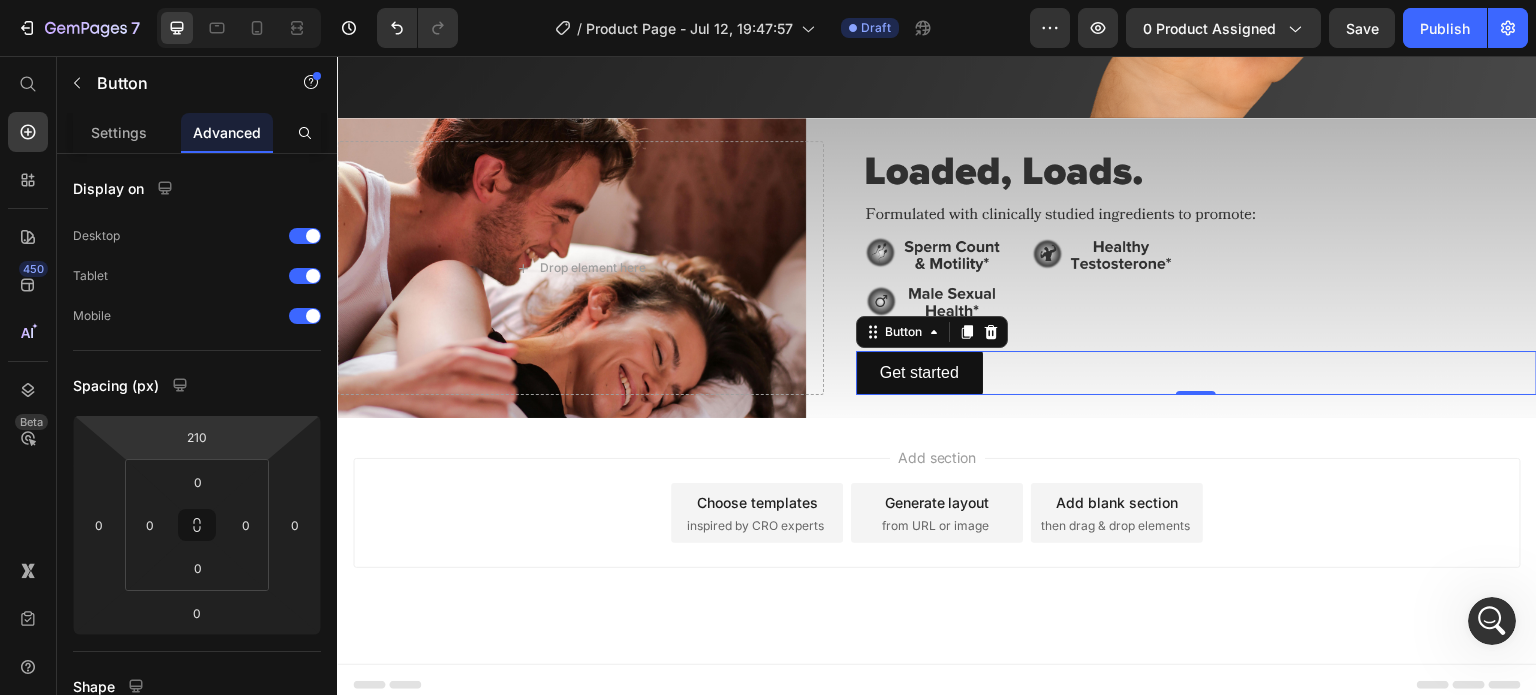 type on "0" 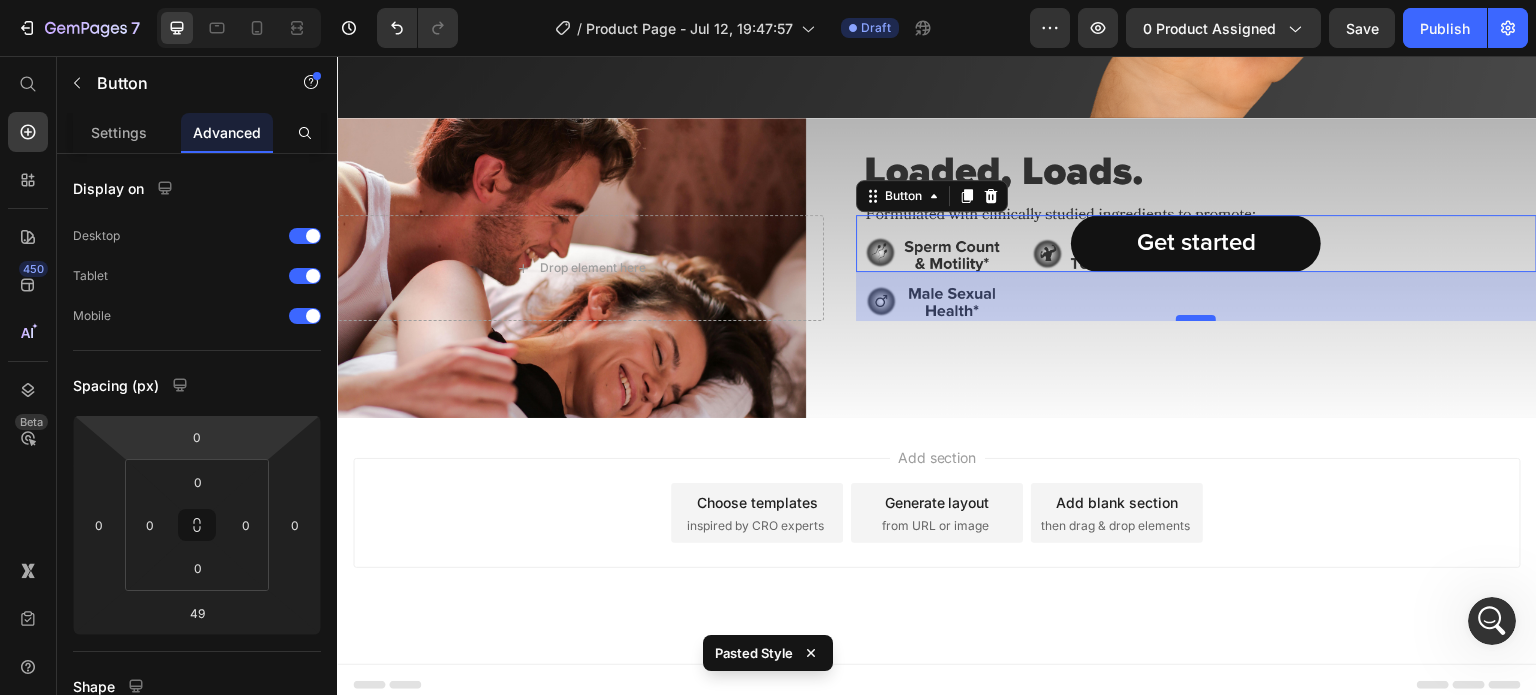 click on "49" at bounding box center (1196, 272) 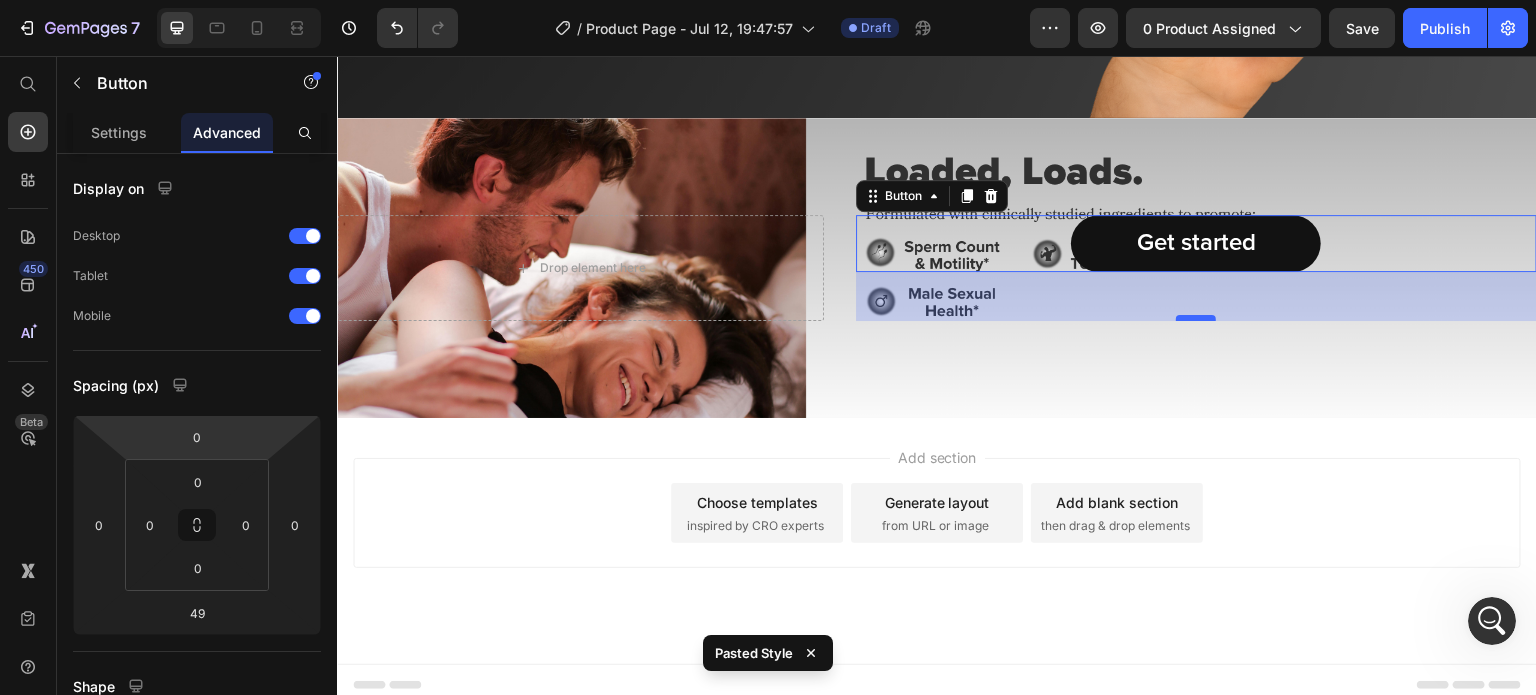 click at bounding box center [1196, 318] 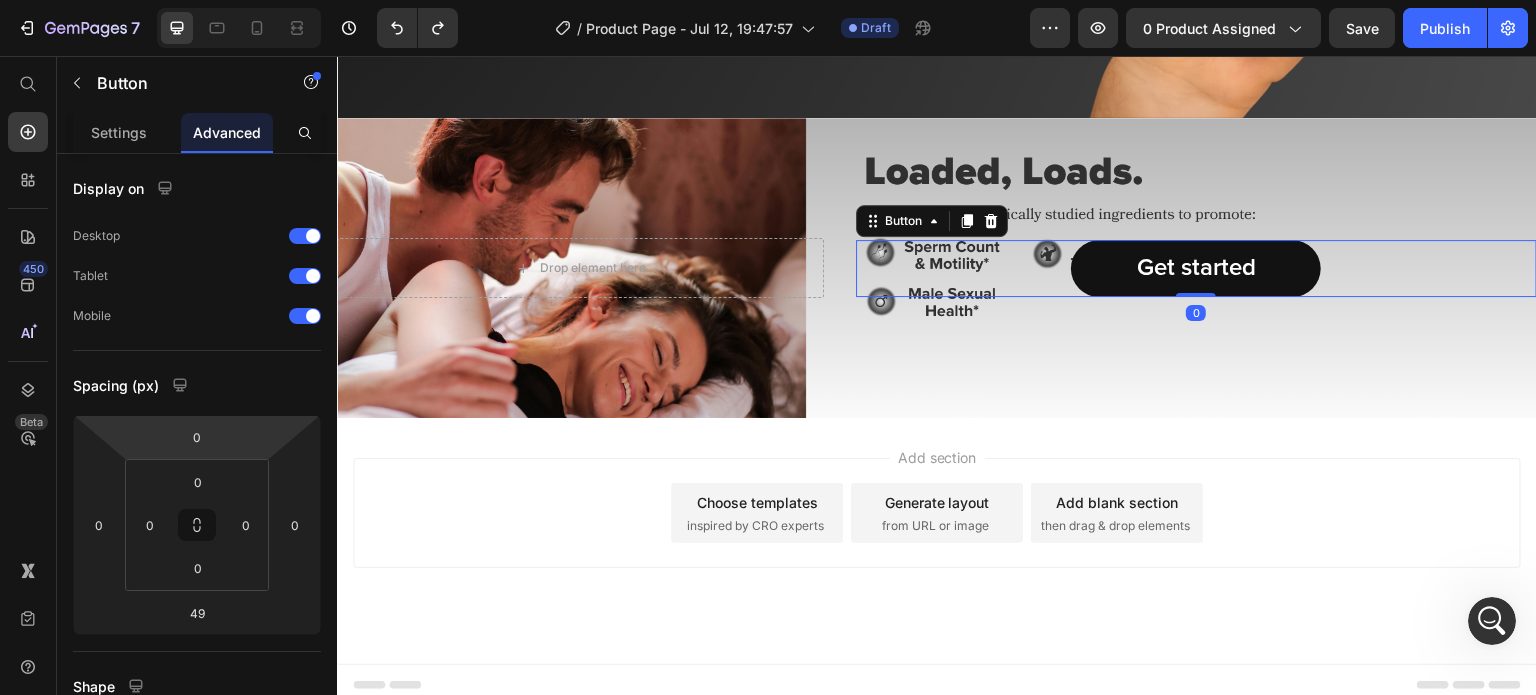 drag, startPoint x: 1185, startPoint y: 308, endPoint x: 1184, endPoint y: 224, distance: 84.00595 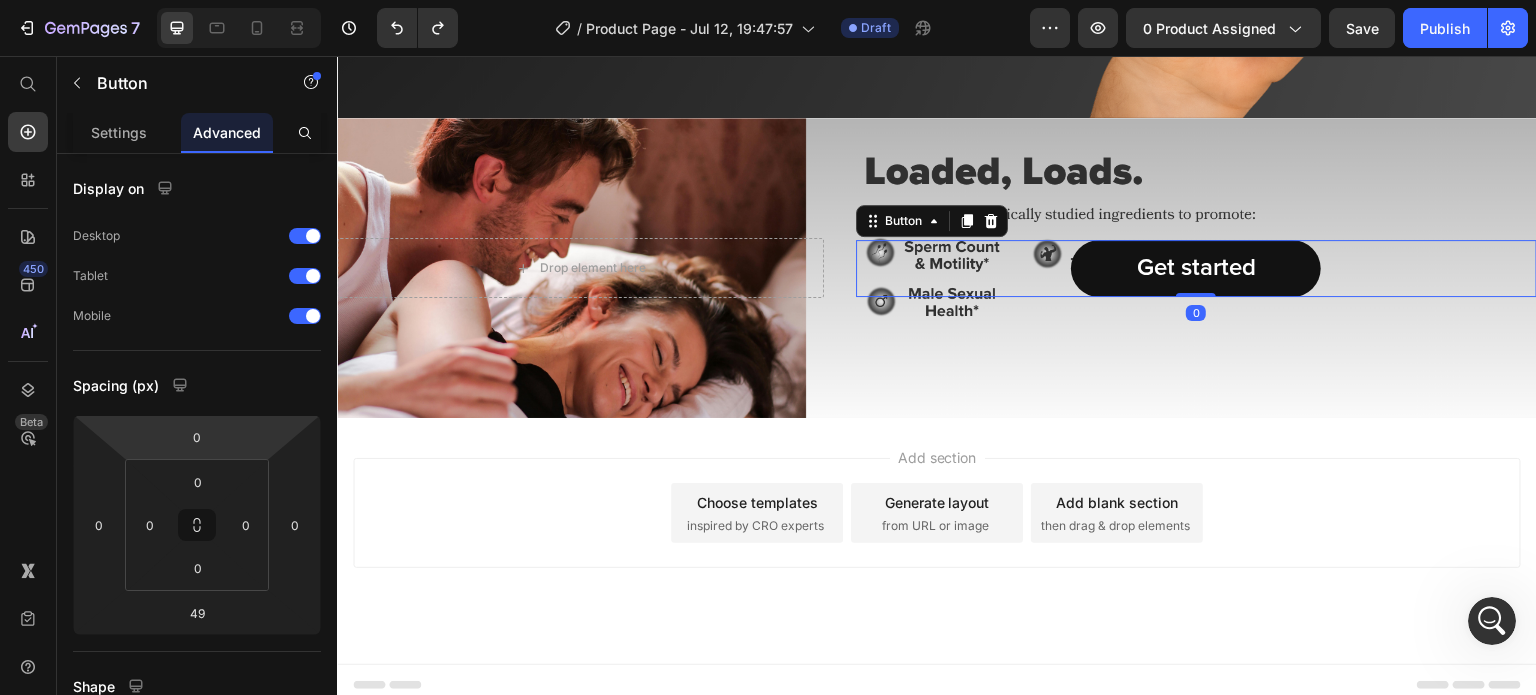 click on "Get started Button   0
Drop element here" at bounding box center (937, 268) 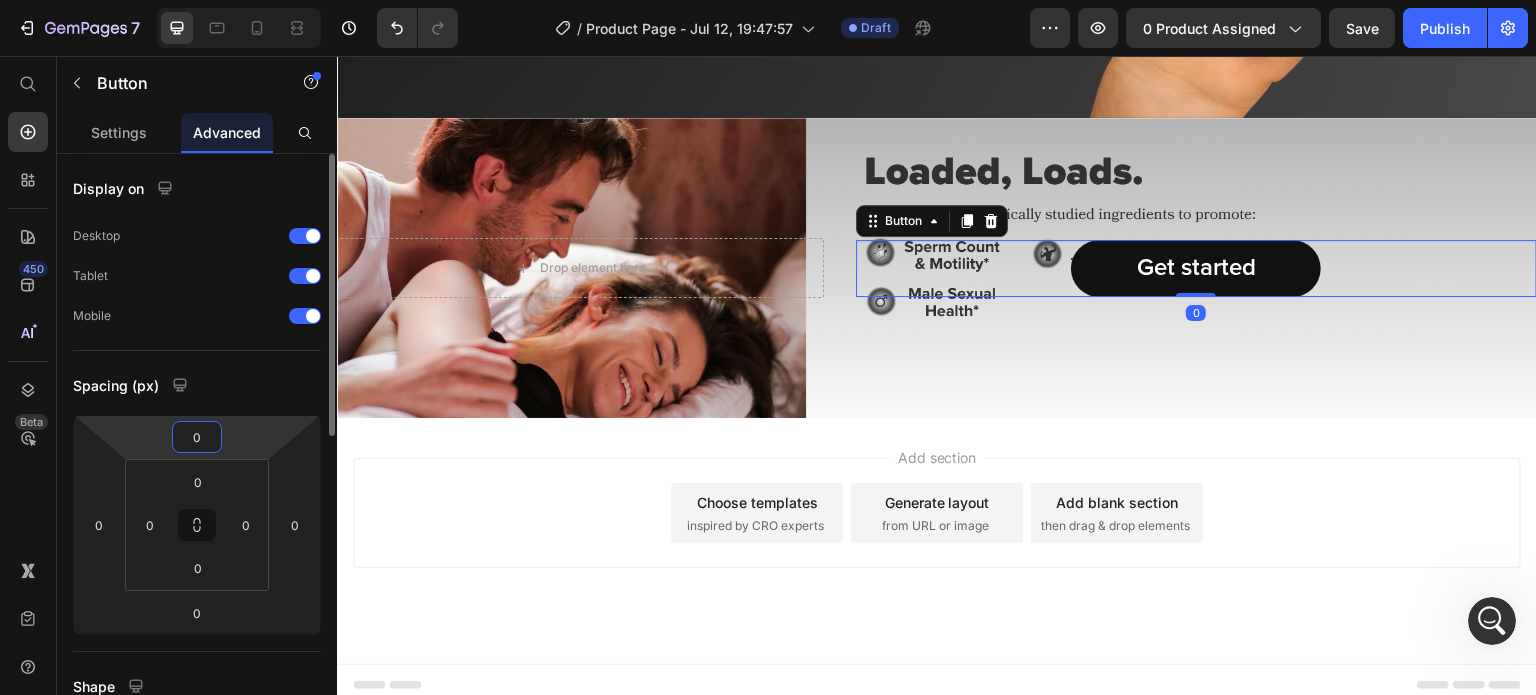 click on "0" at bounding box center (197, 437) 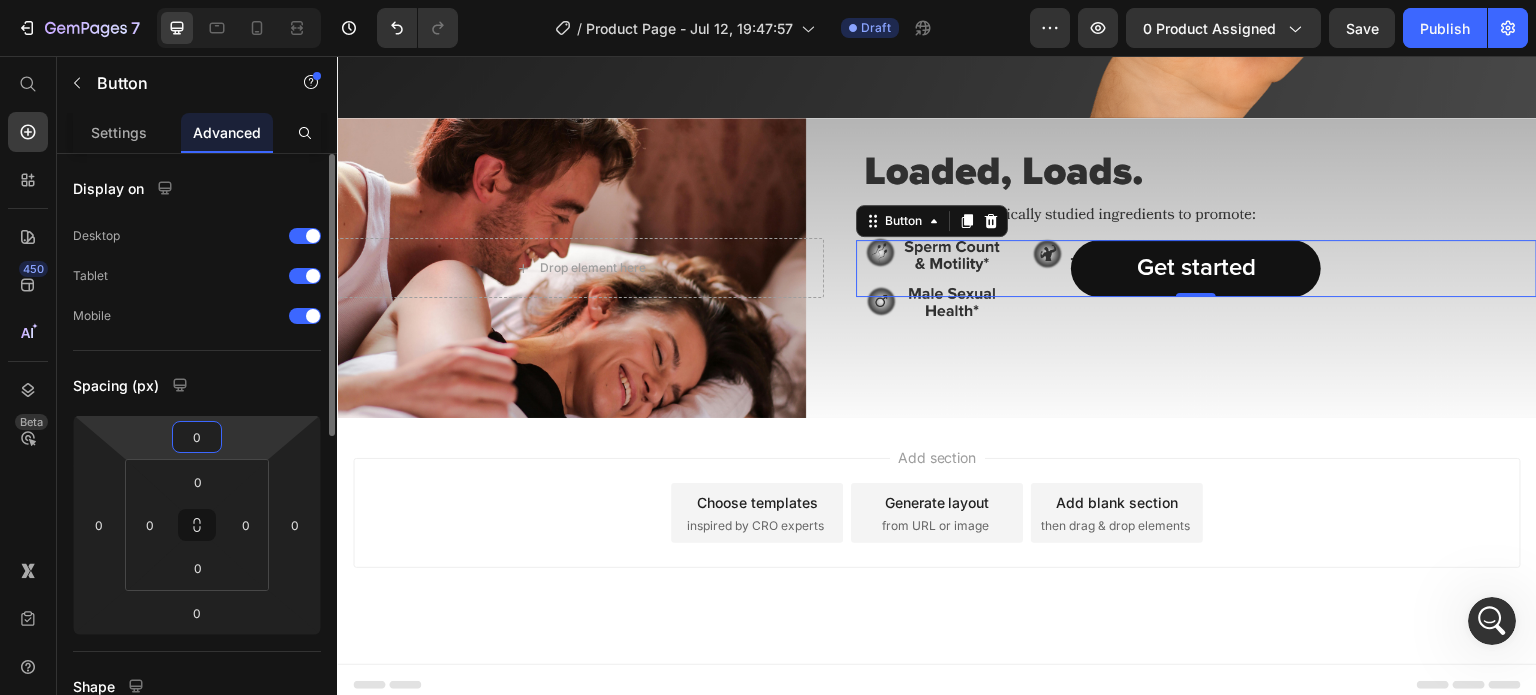 click on "0" at bounding box center [197, 437] 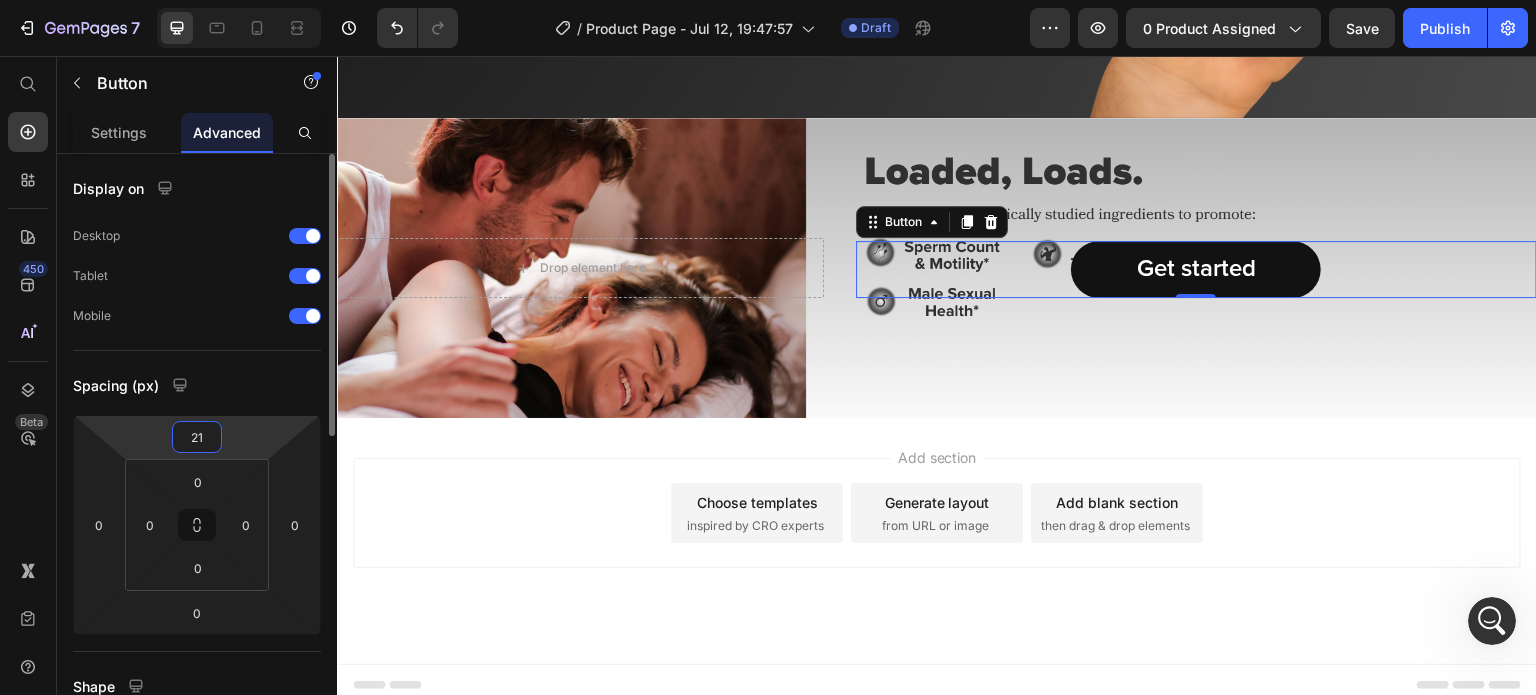 type on "210" 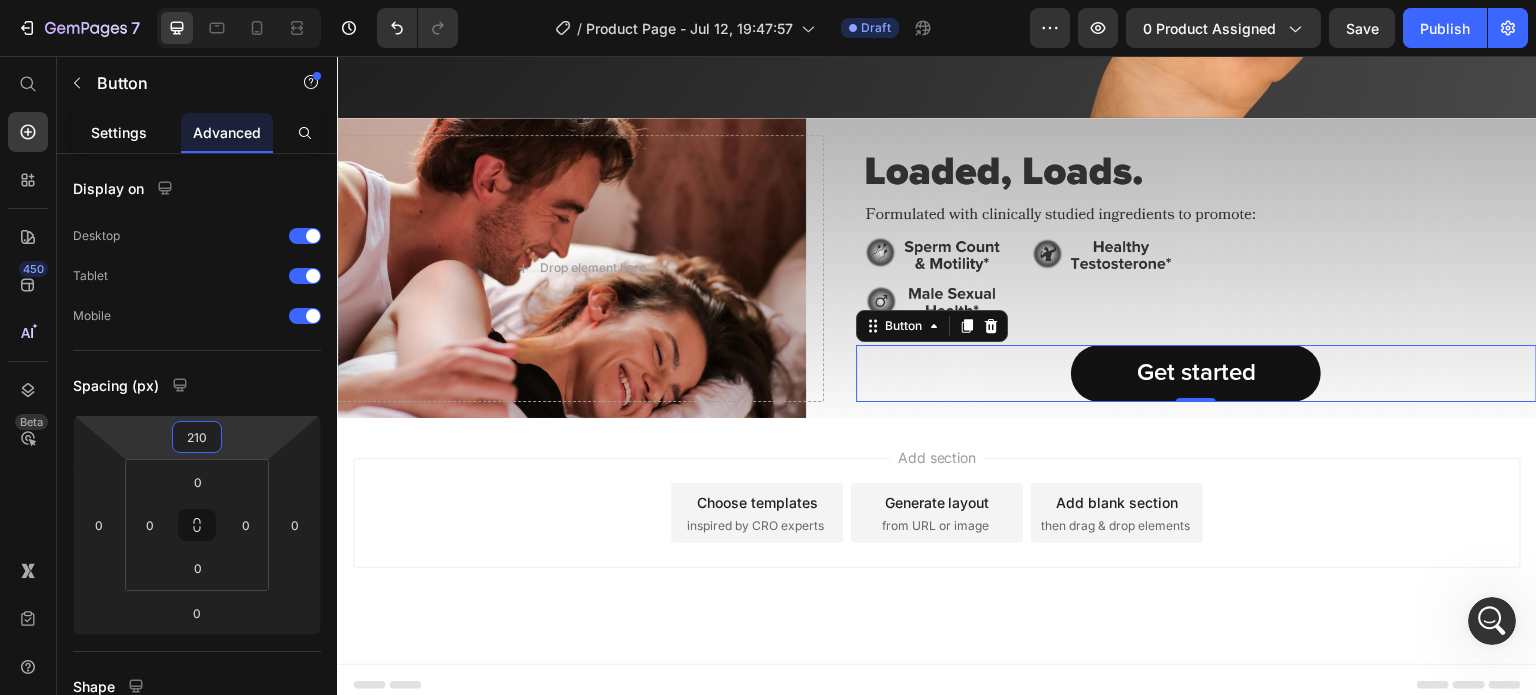 click on "Settings" at bounding box center (119, 132) 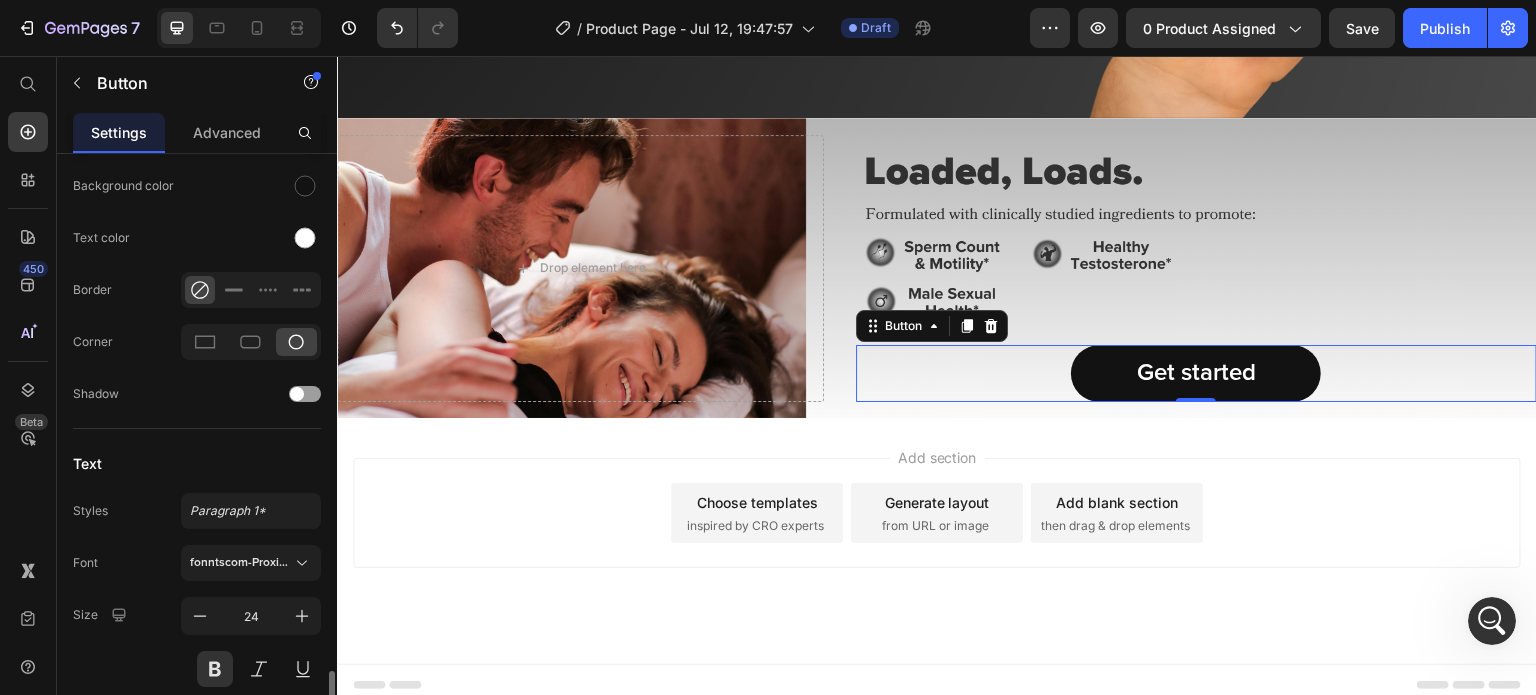 scroll, scrollTop: 740, scrollLeft: 0, axis: vertical 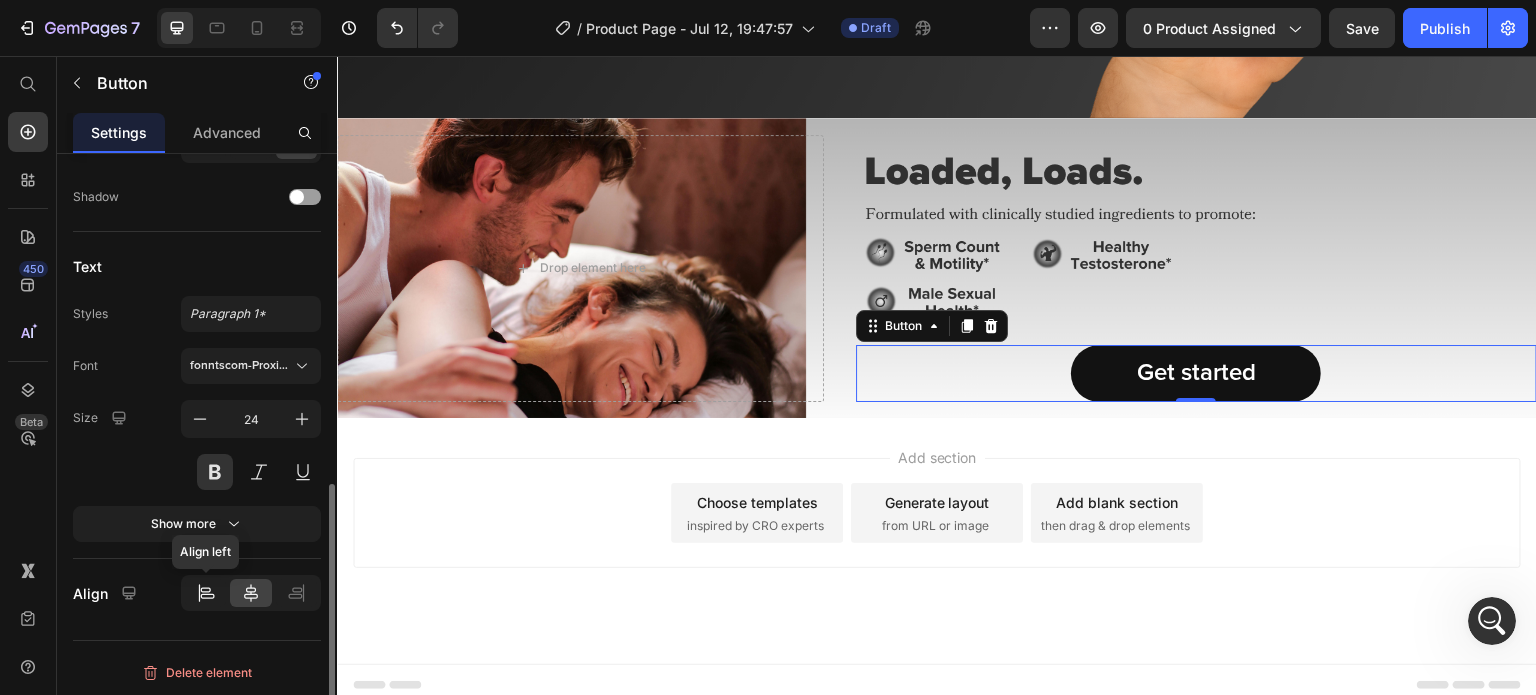 click 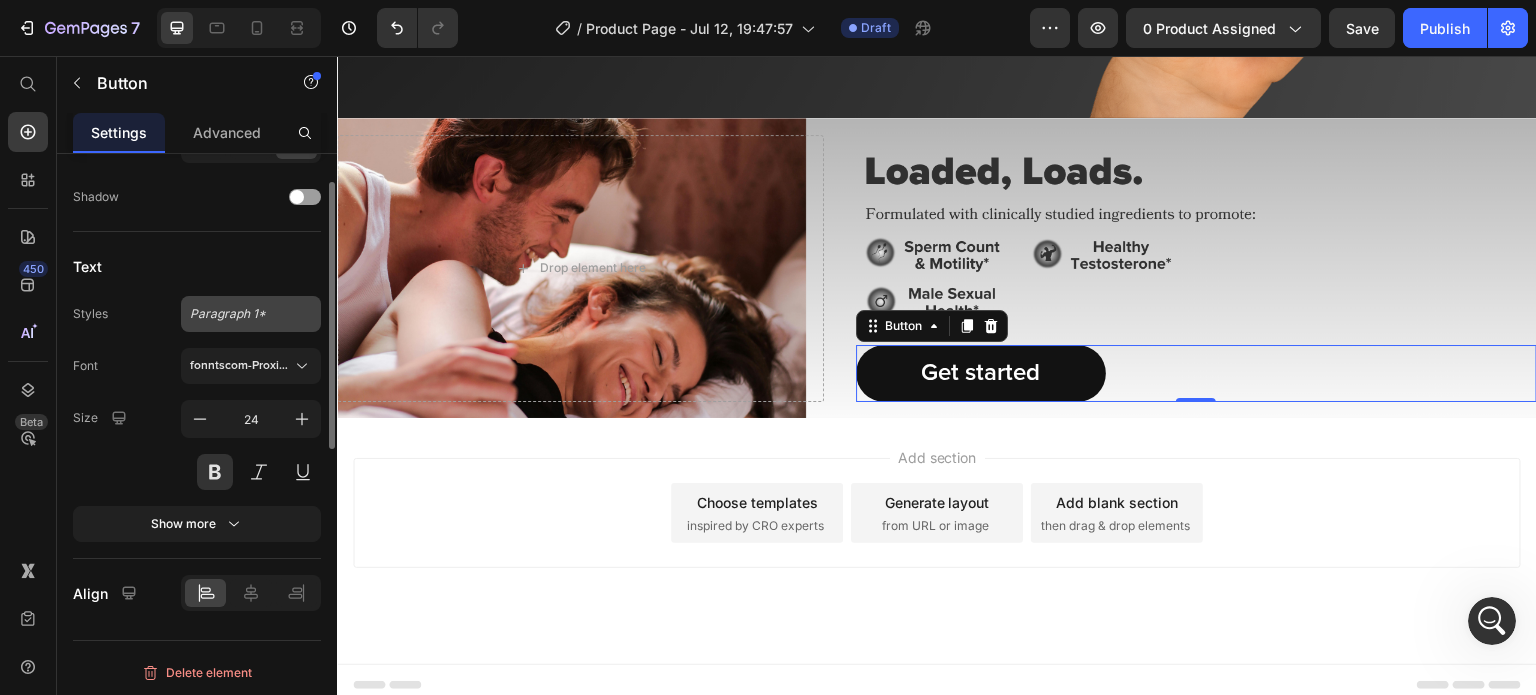 scroll, scrollTop: 521, scrollLeft: 0, axis: vertical 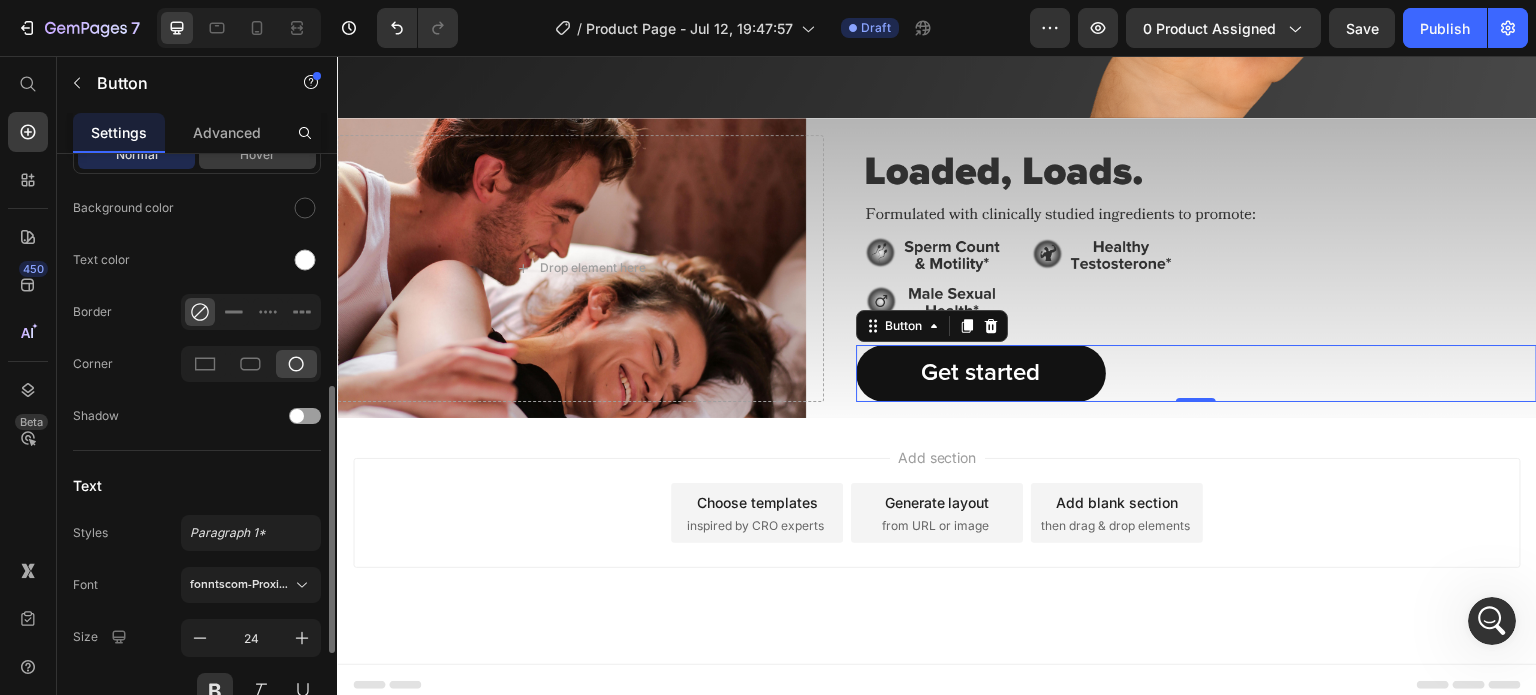 click on "Hover" at bounding box center (257, 155) 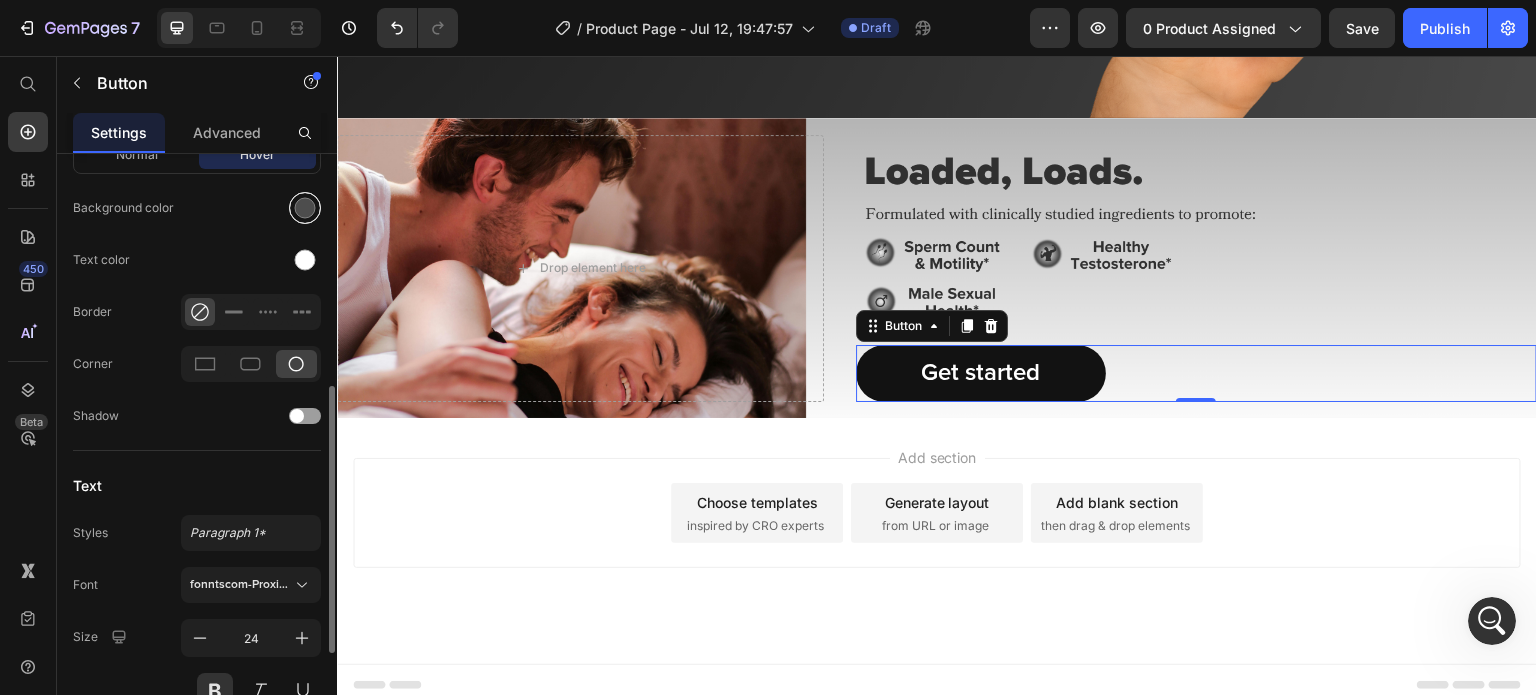 click at bounding box center [305, 208] 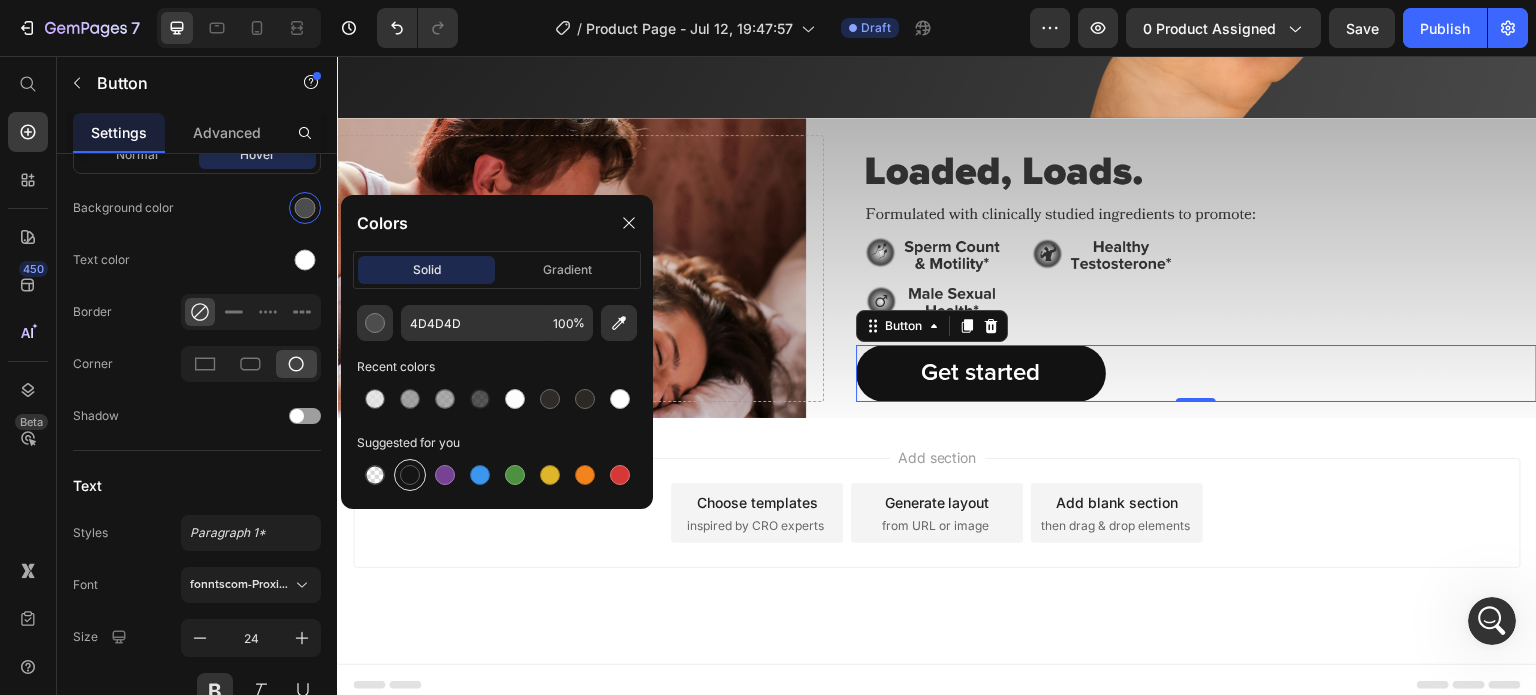 click at bounding box center [410, 475] 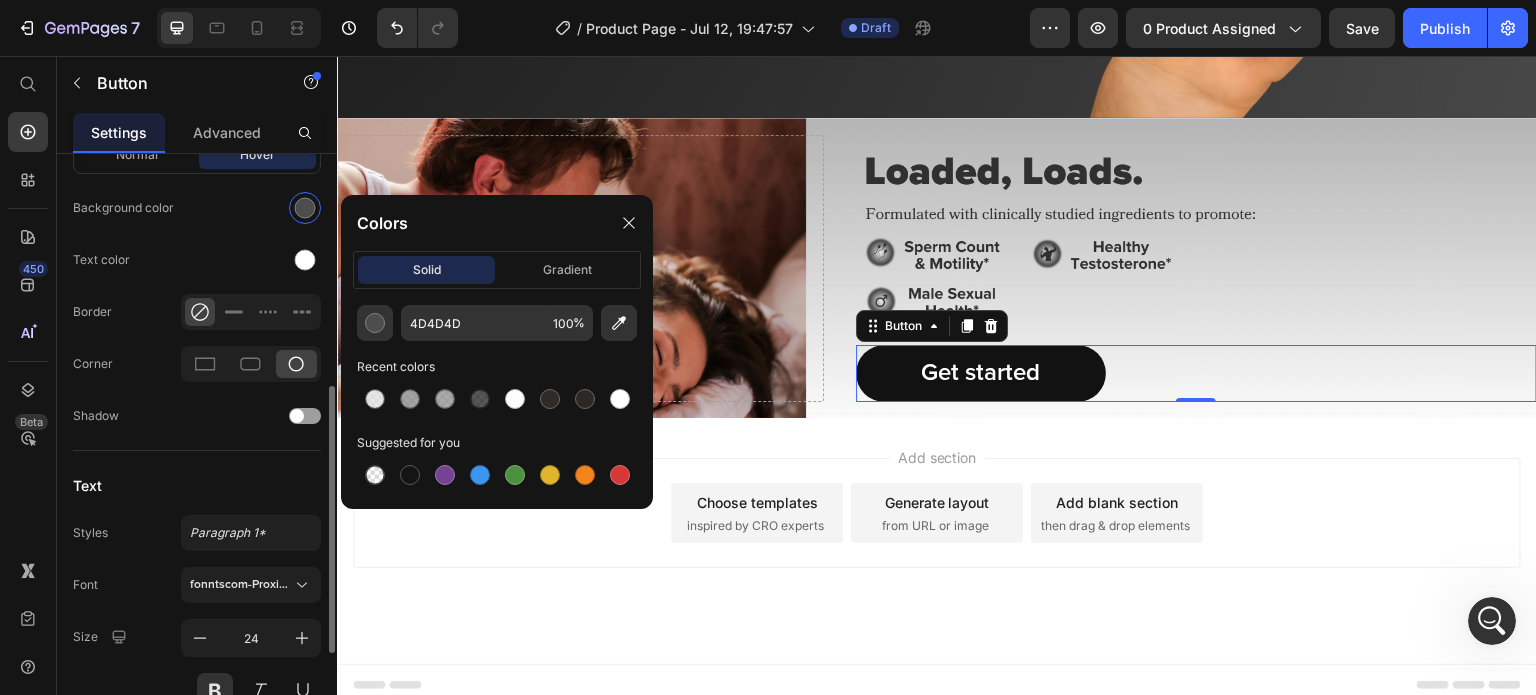 type on "151515" 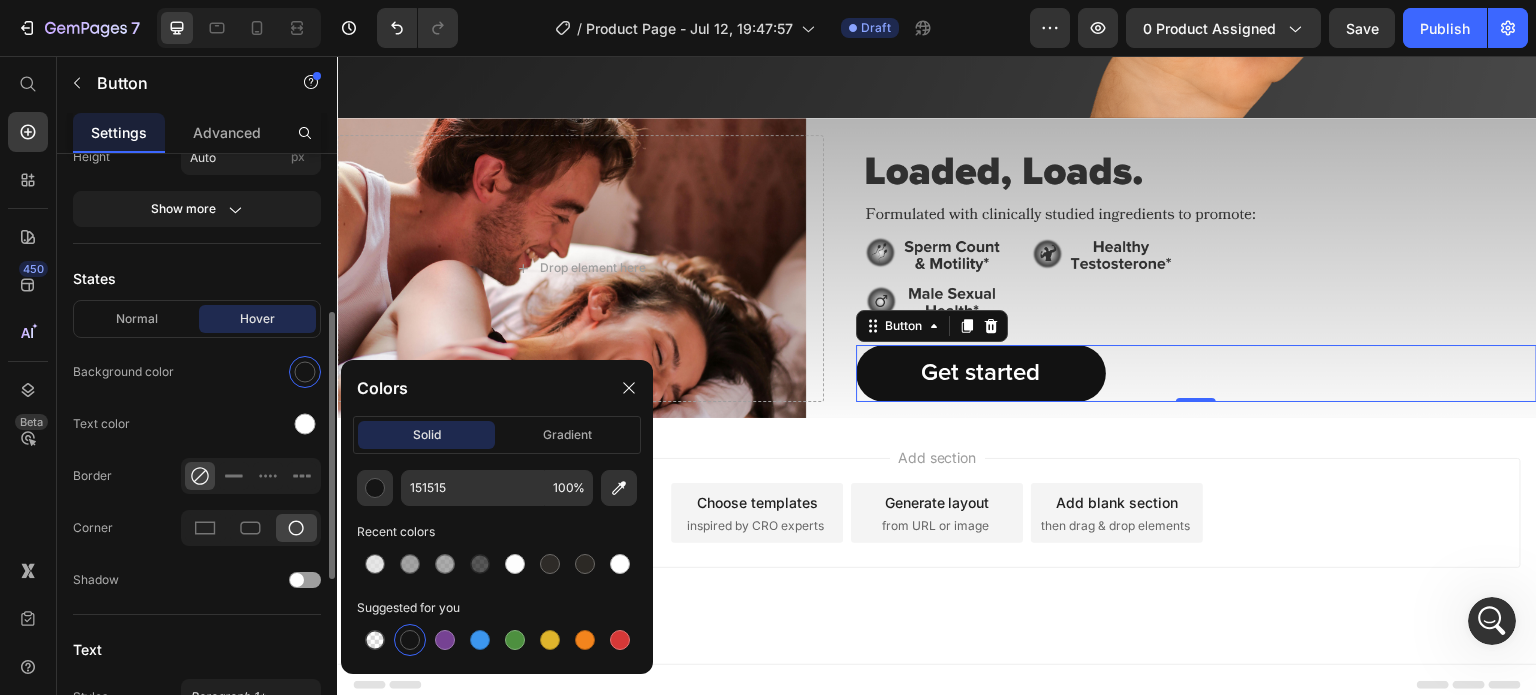 scroll, scrollTop: 356, scrollLeft: 0, axis: vertical 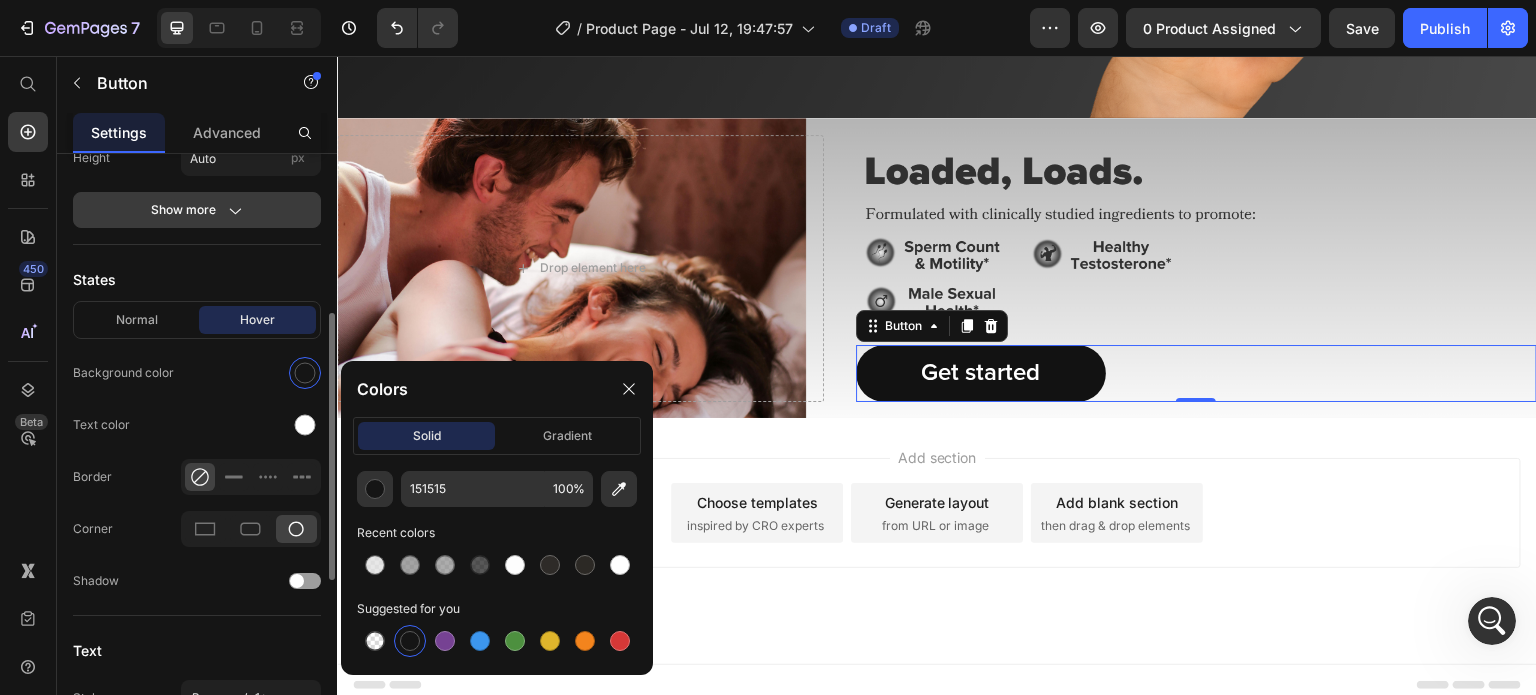 click on "Show more" 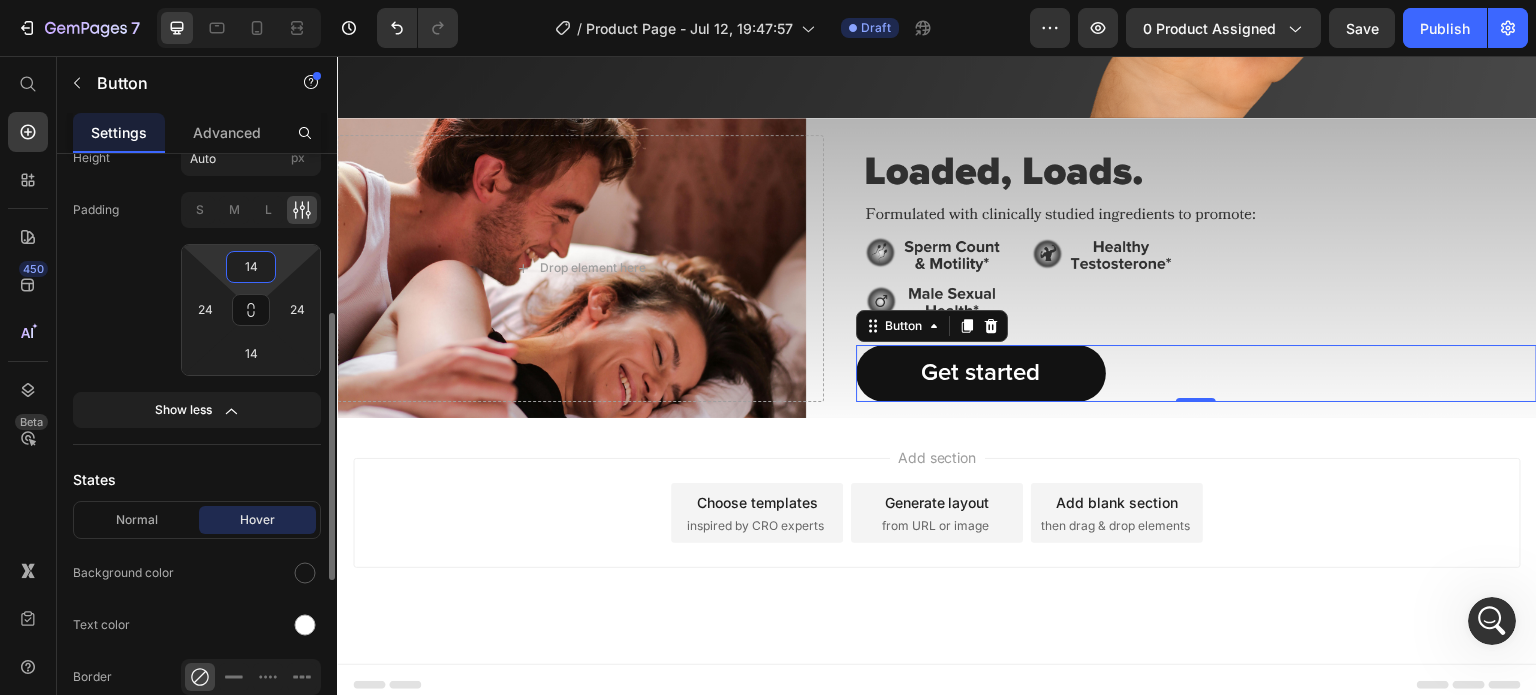 click on "14" at bounding box center [251, 267] 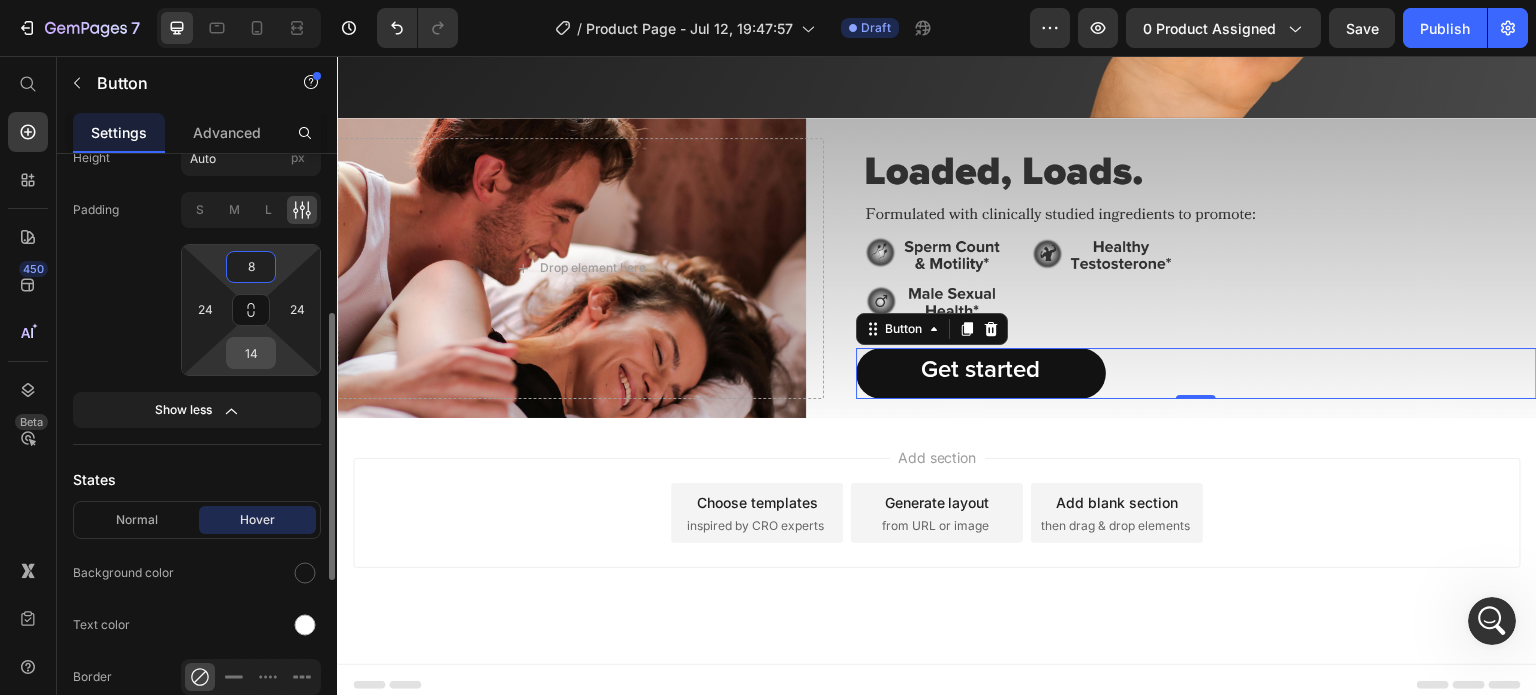 type on "8" 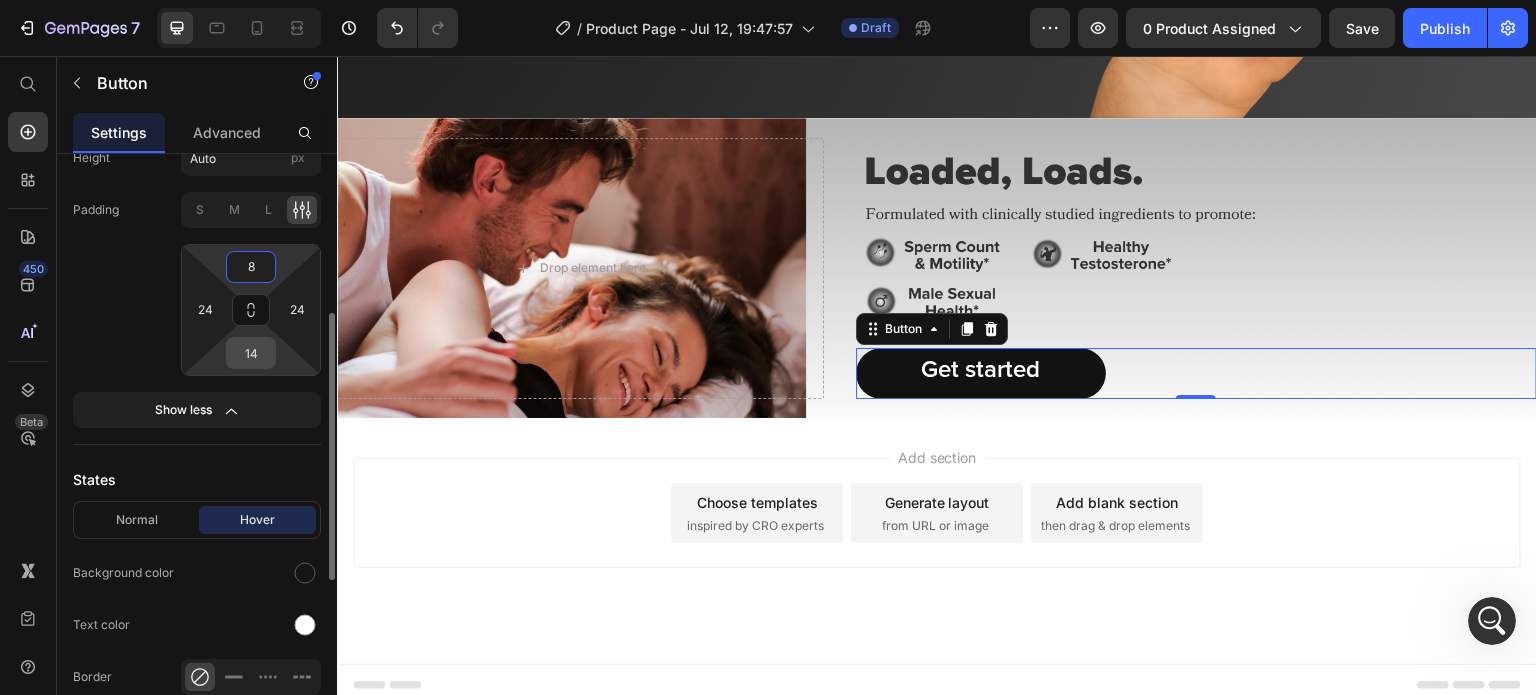 click on "14" at bounding box center [251, 353] 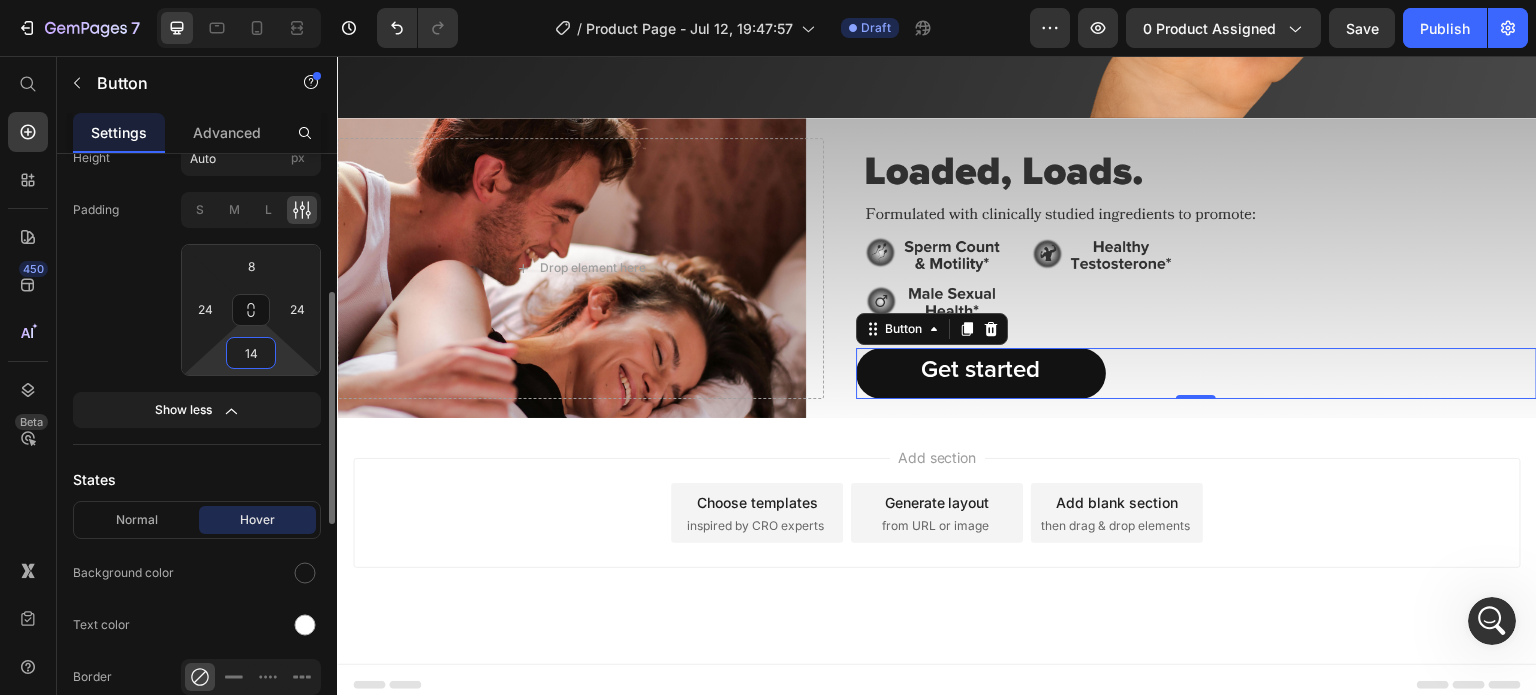 click on "14" at bounding box center (251, 353) 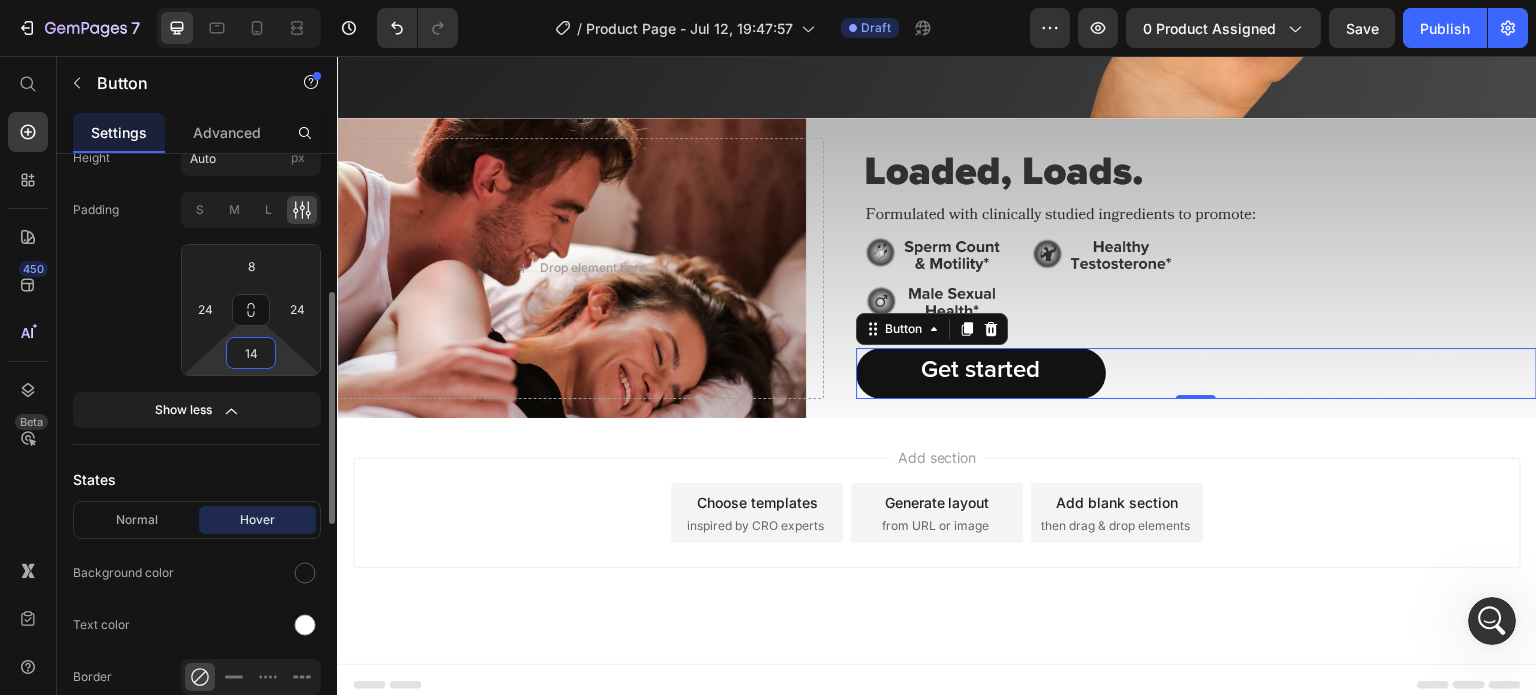 type on "9" 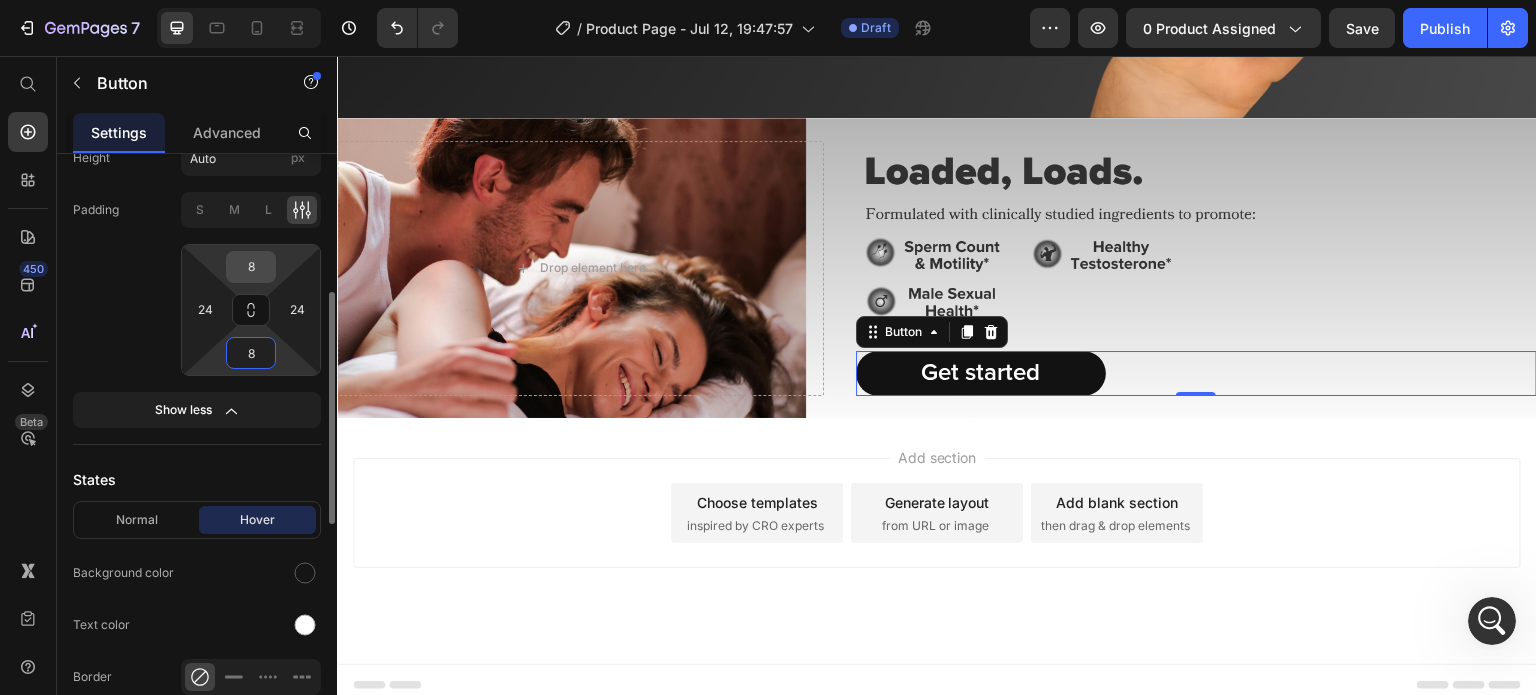 type on "8" 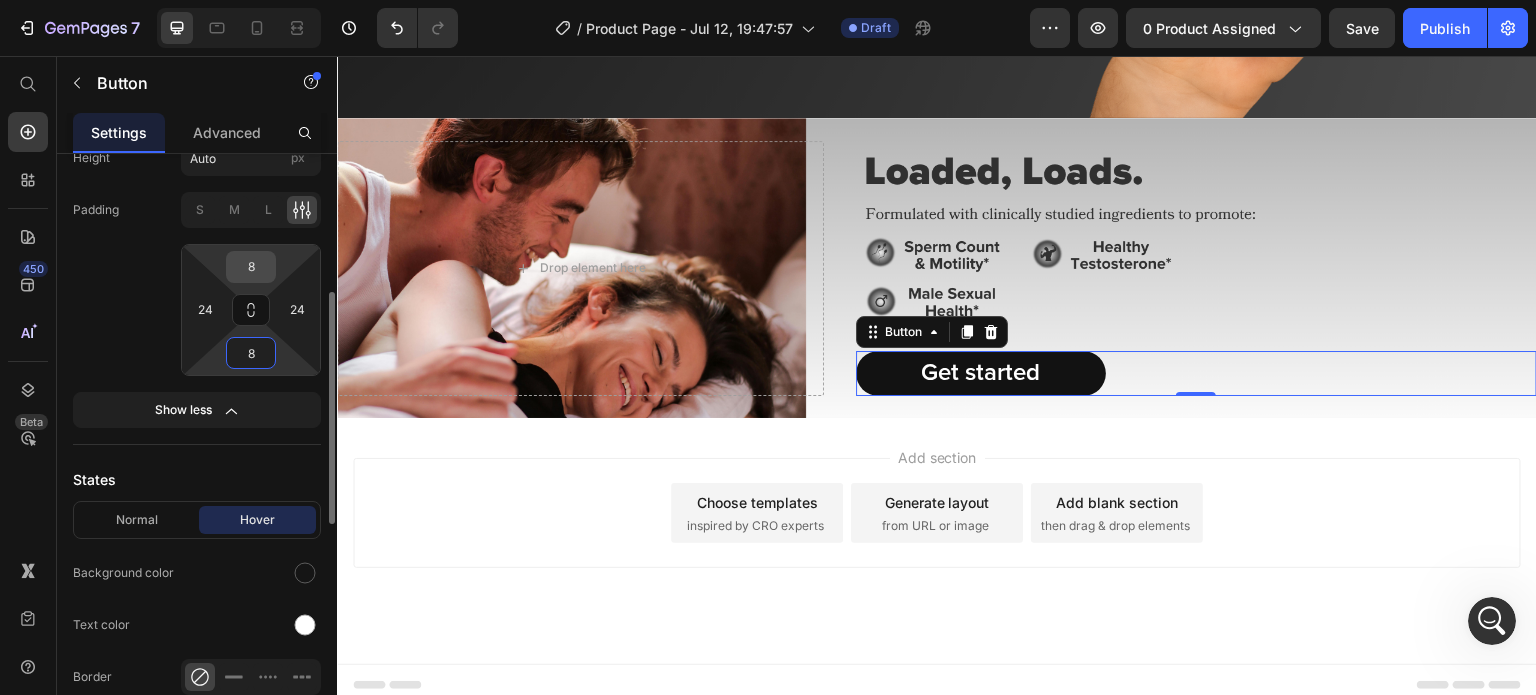 click on "8" at bounding box center (251, 267) 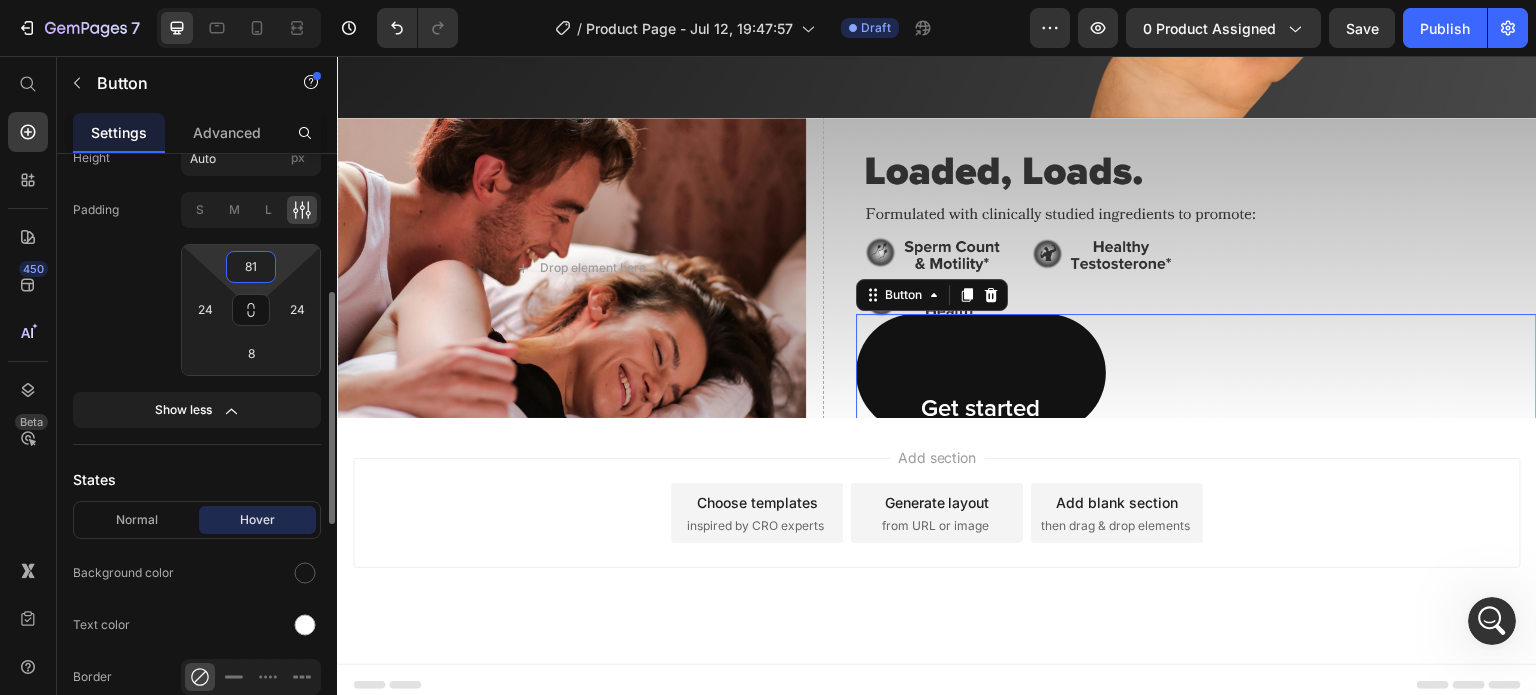 click on "81" at bounding box center (251, 267) 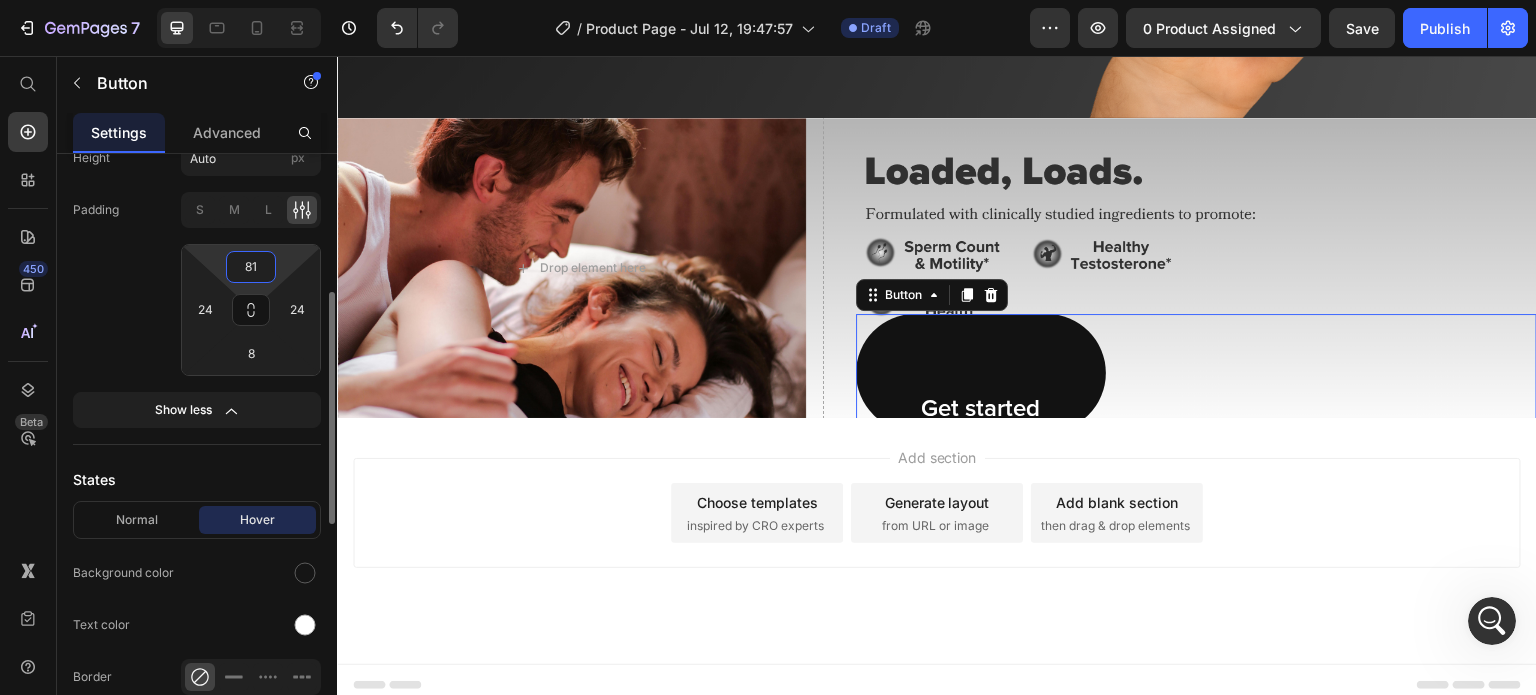 type on "2" 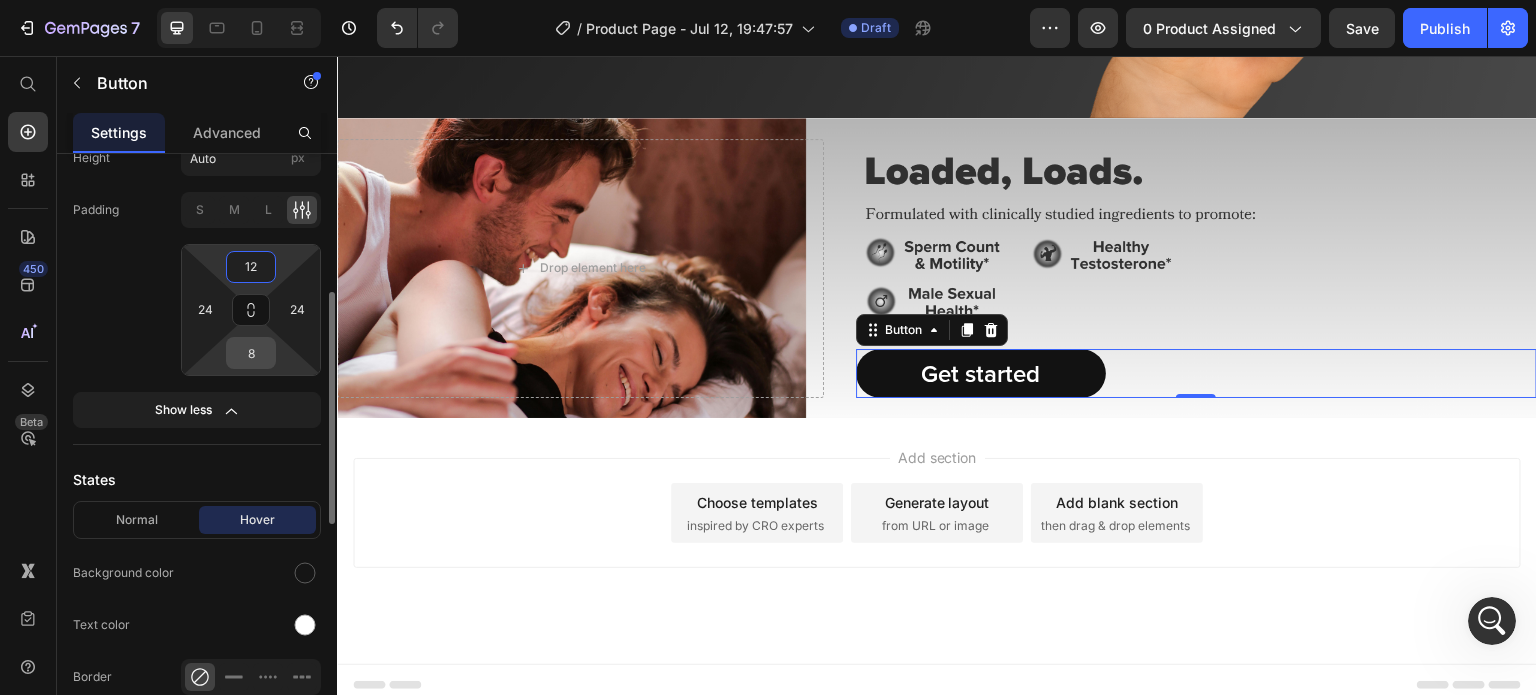 type on "12" 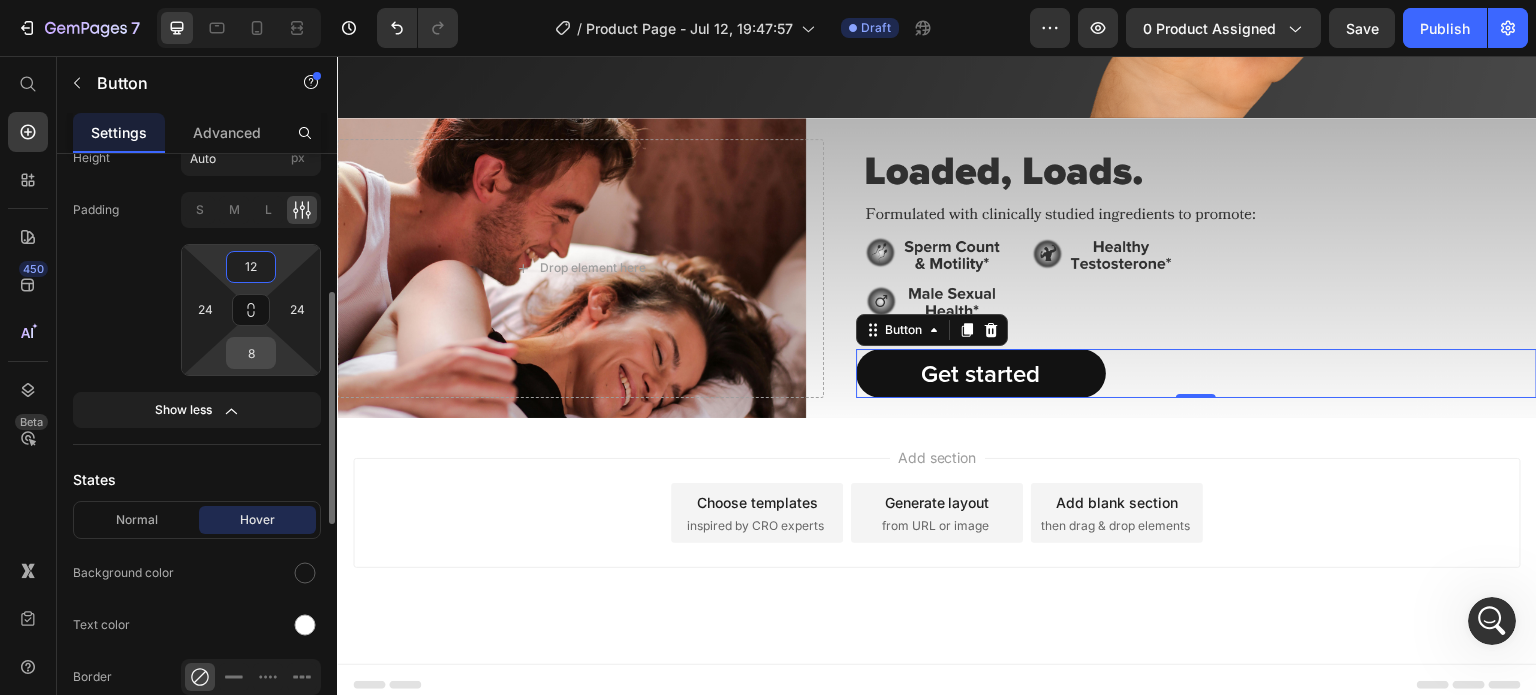 click on "8" at bounding box center (251, 353) 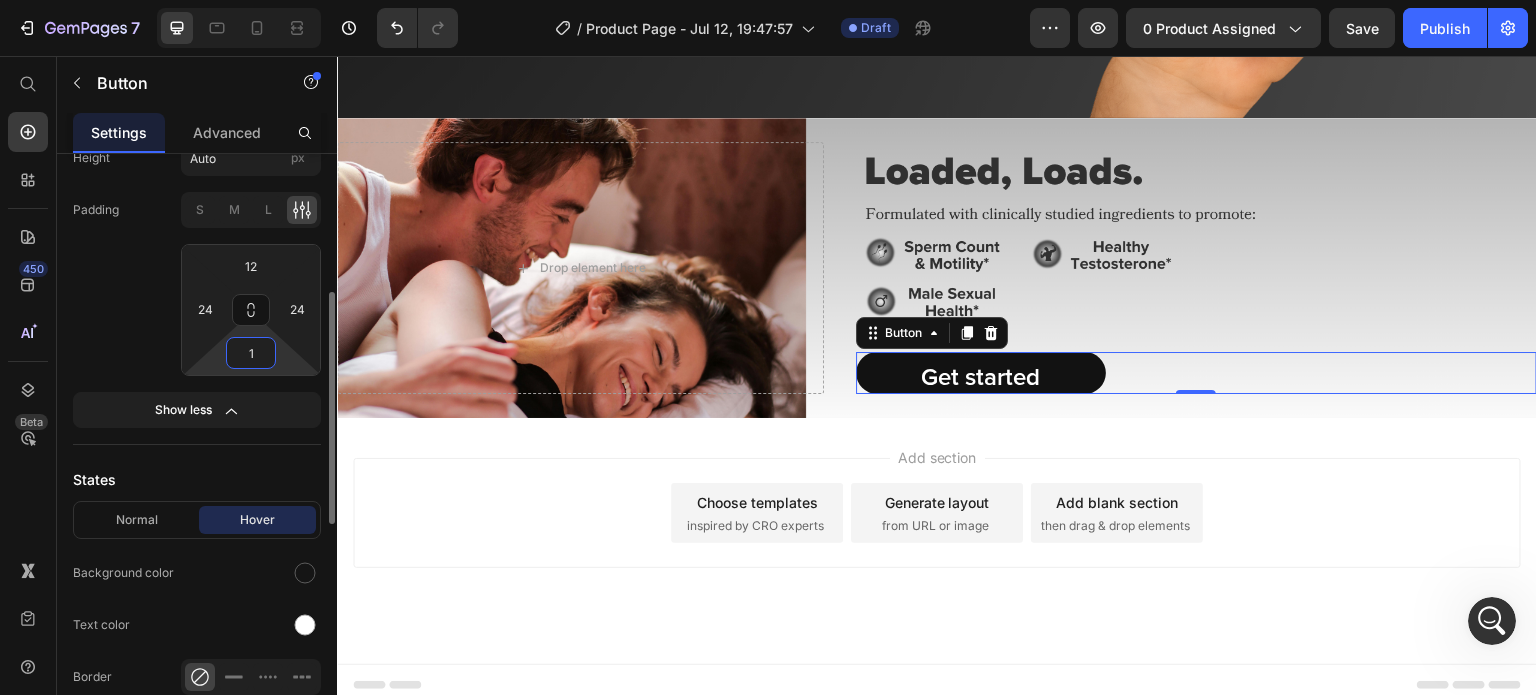 click on "1" at bounding box center [251, 353] 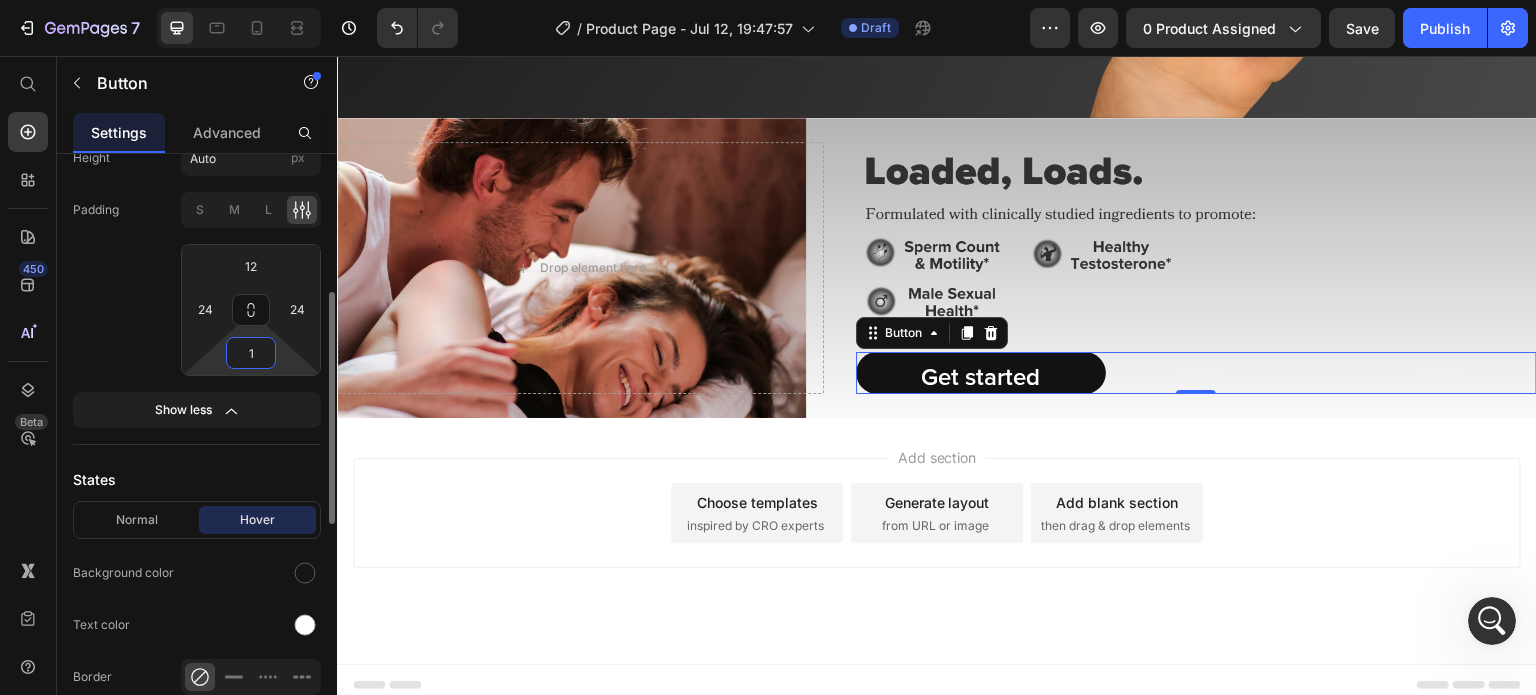 type on "12" 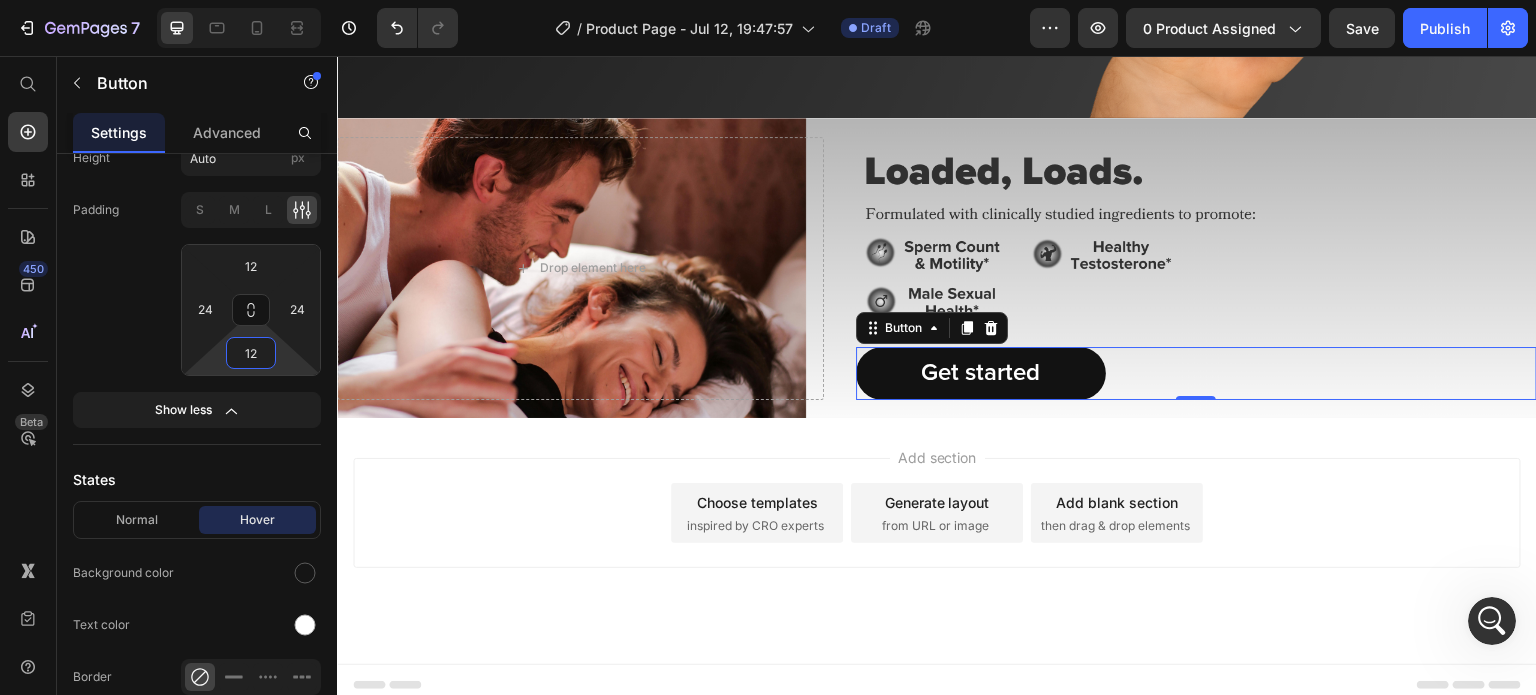 click on "Add section Choose templates inspired by CRO experts Generate layout from URL or image Add blank section then drag & drop elements" at bounding box center [937, 541] 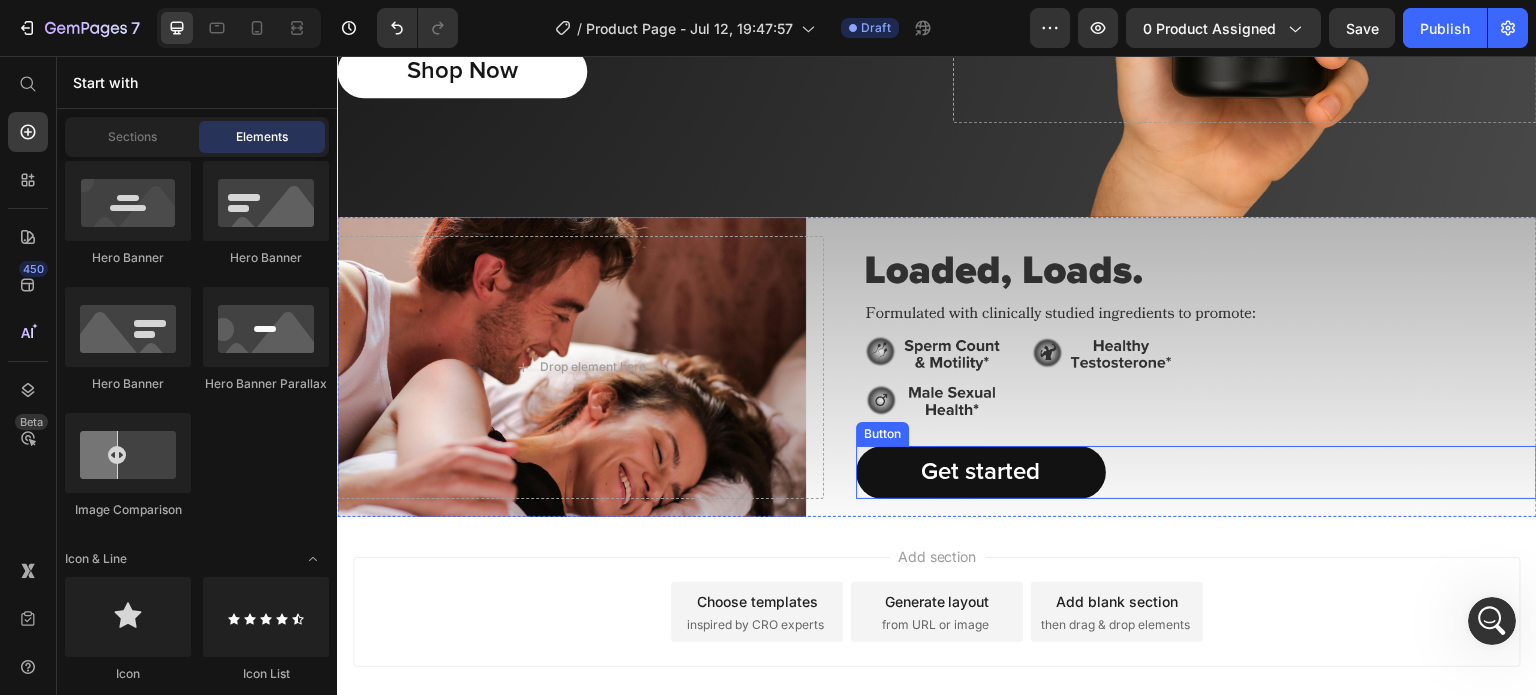 scroll, scrollTop: 380, scrollLeft: 0, axis: vertical 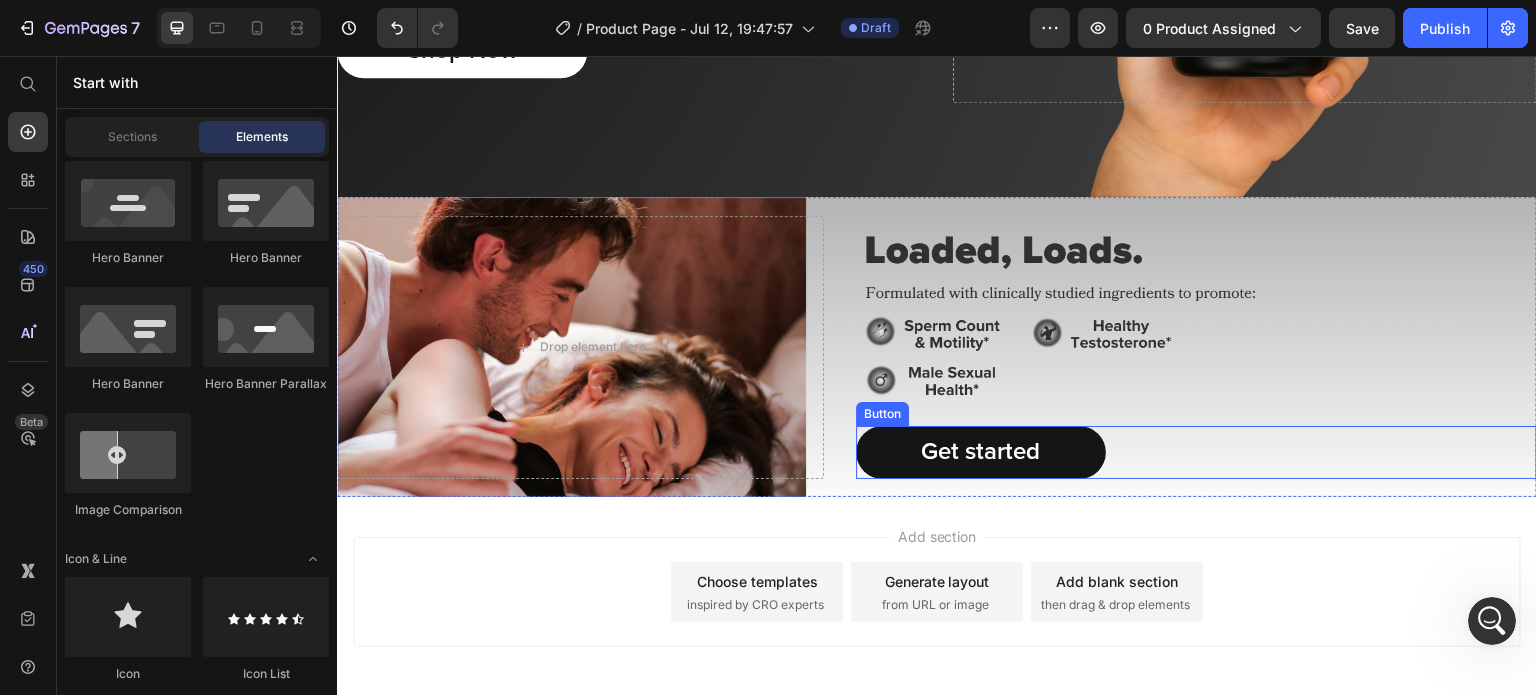 click on "Get started" at bounding box center [981, 452] 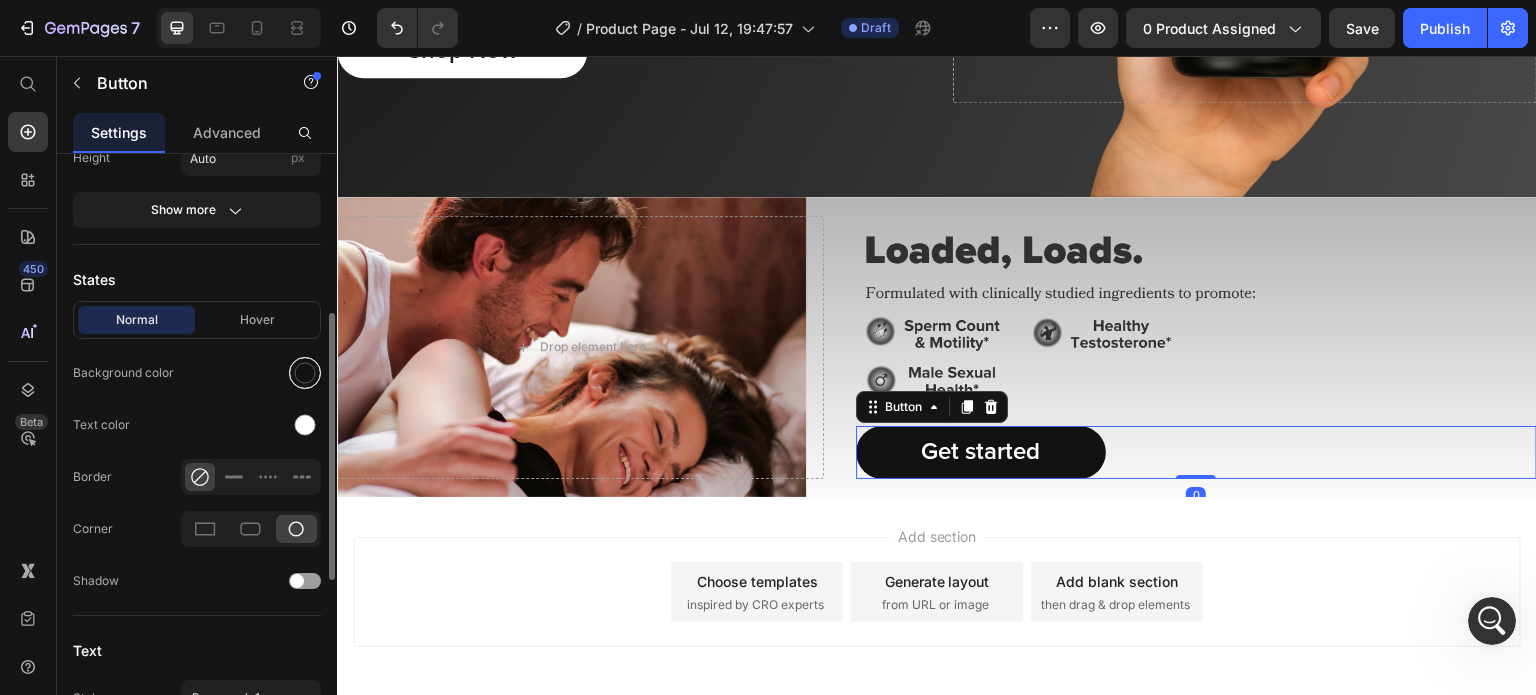 drag, startPoint x: 309, startPoint y: 363, endPoint x: 27, endPoint y: 301, distance: 288.73517 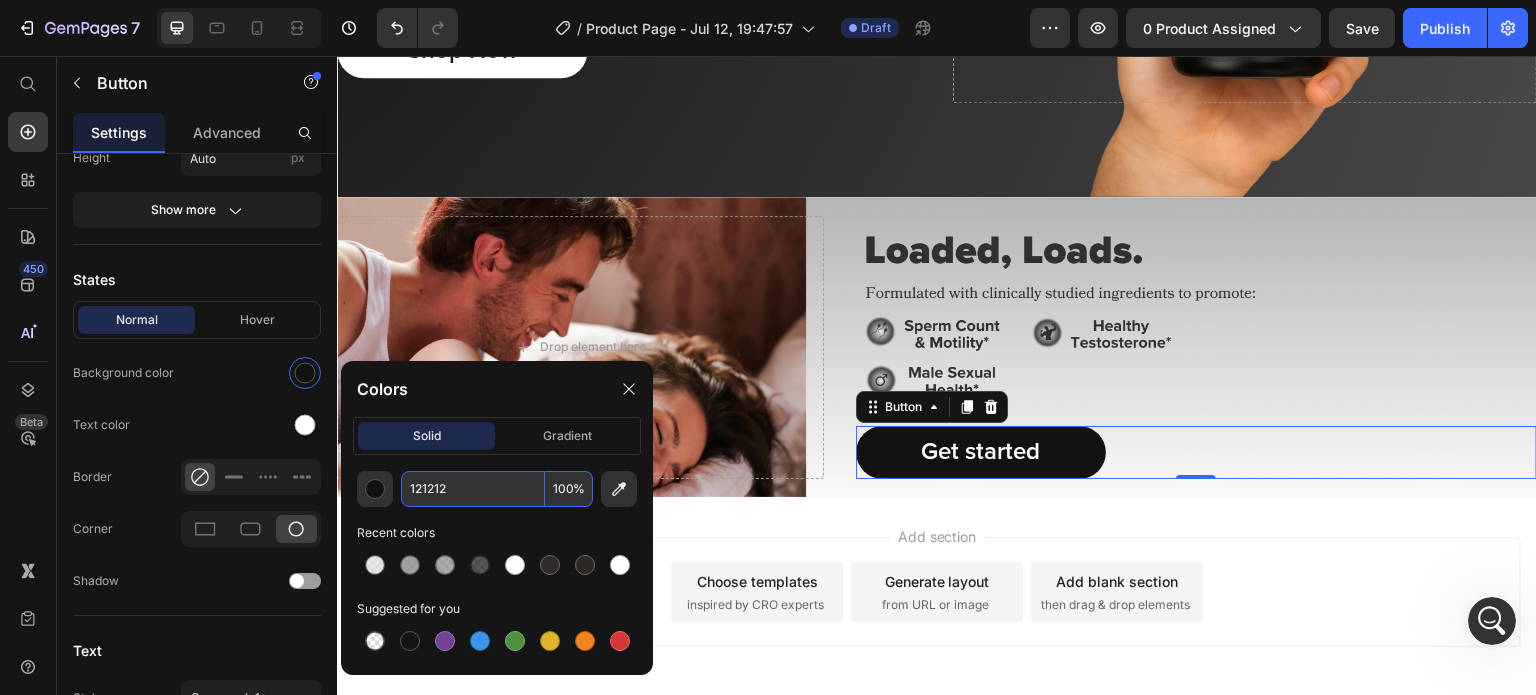 click on "121212" at bounding box center (473, 489) 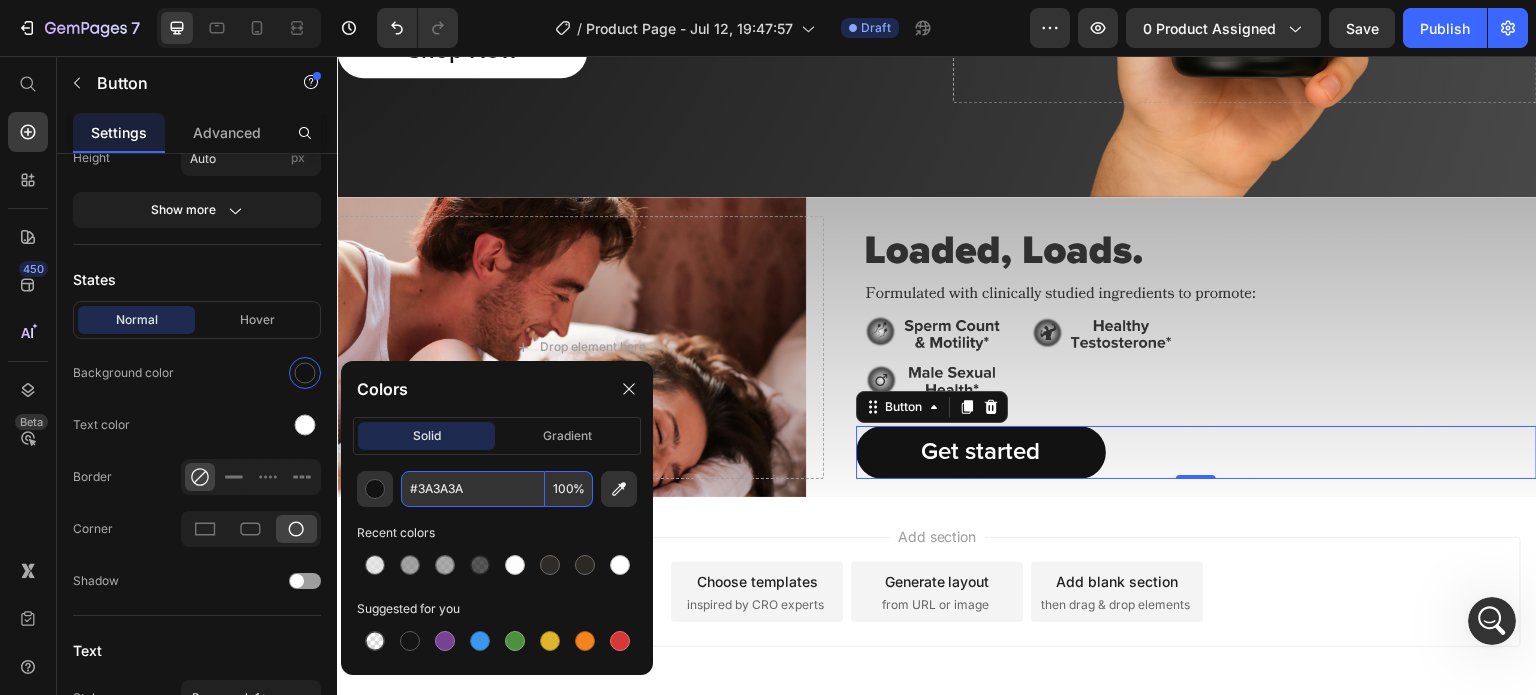 type on "3A3A3A" 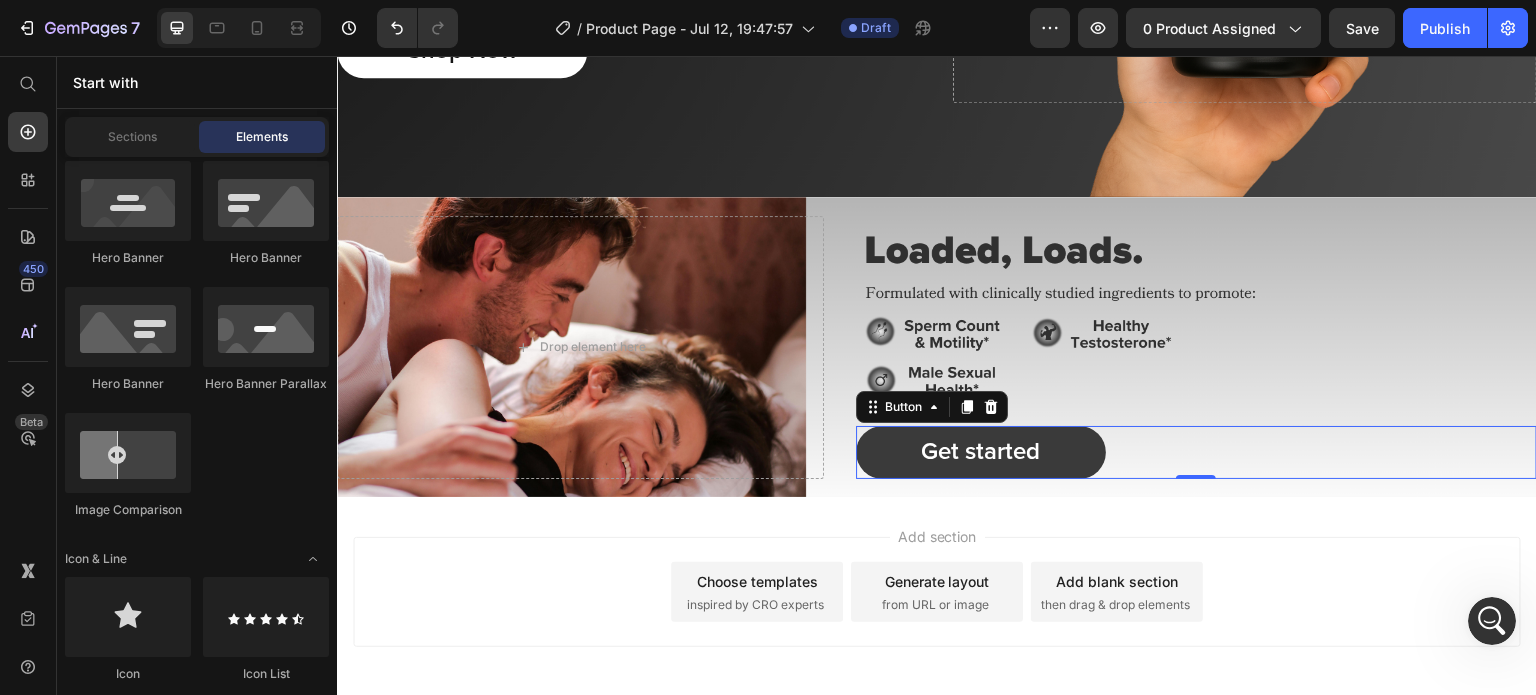 click on "Add section Choose templates inspired by CRO experts Generate layout from URL or image Add blank section then drag & drop elements" at bounding box center [937, 620] 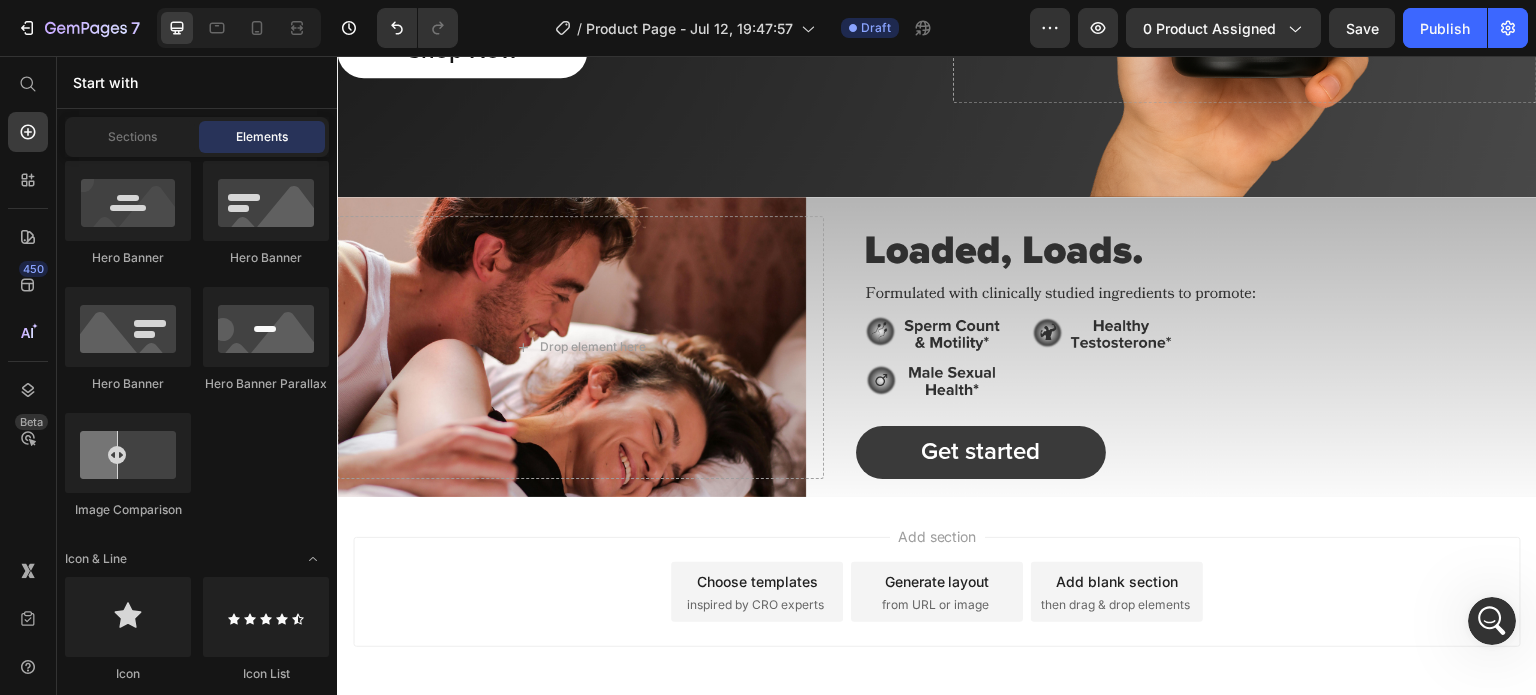 scroll, scrollTop: 459, scrollLeft: 0, axis: vertical 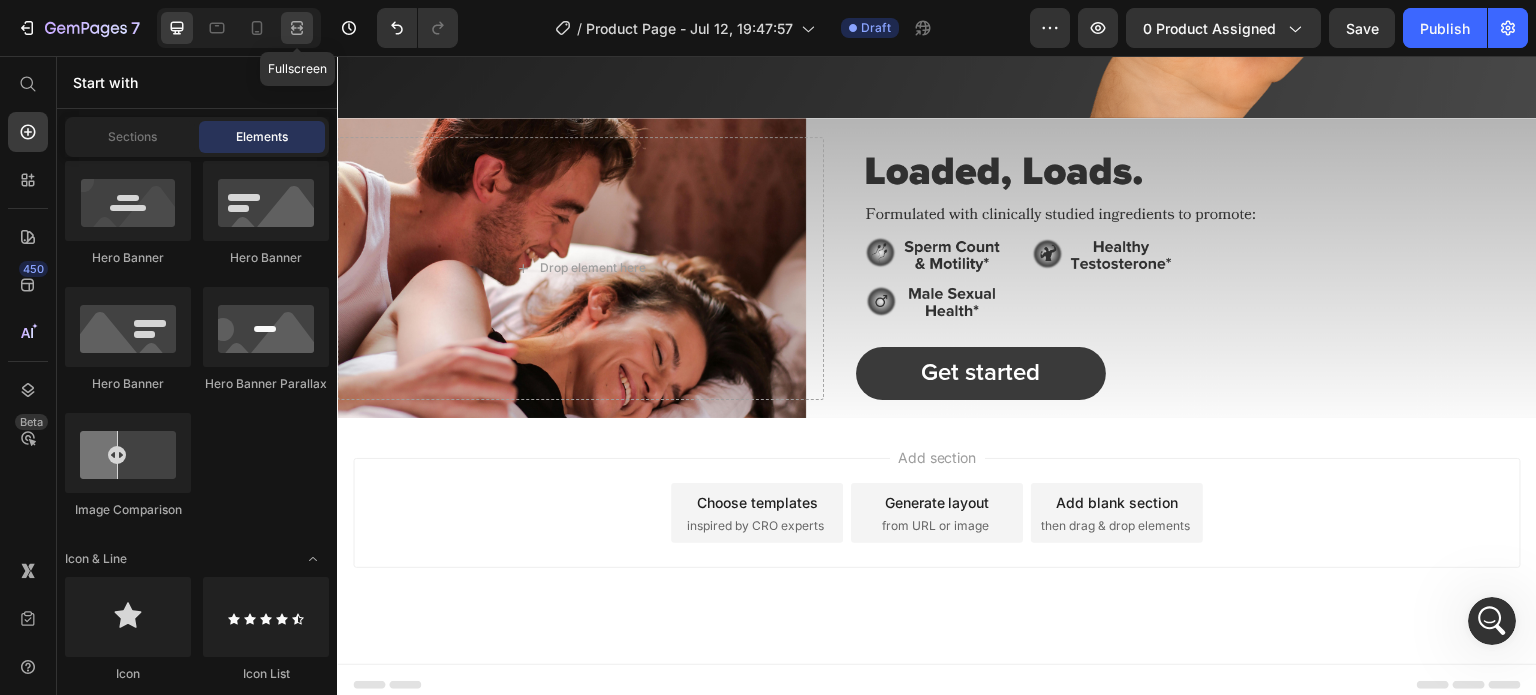 click 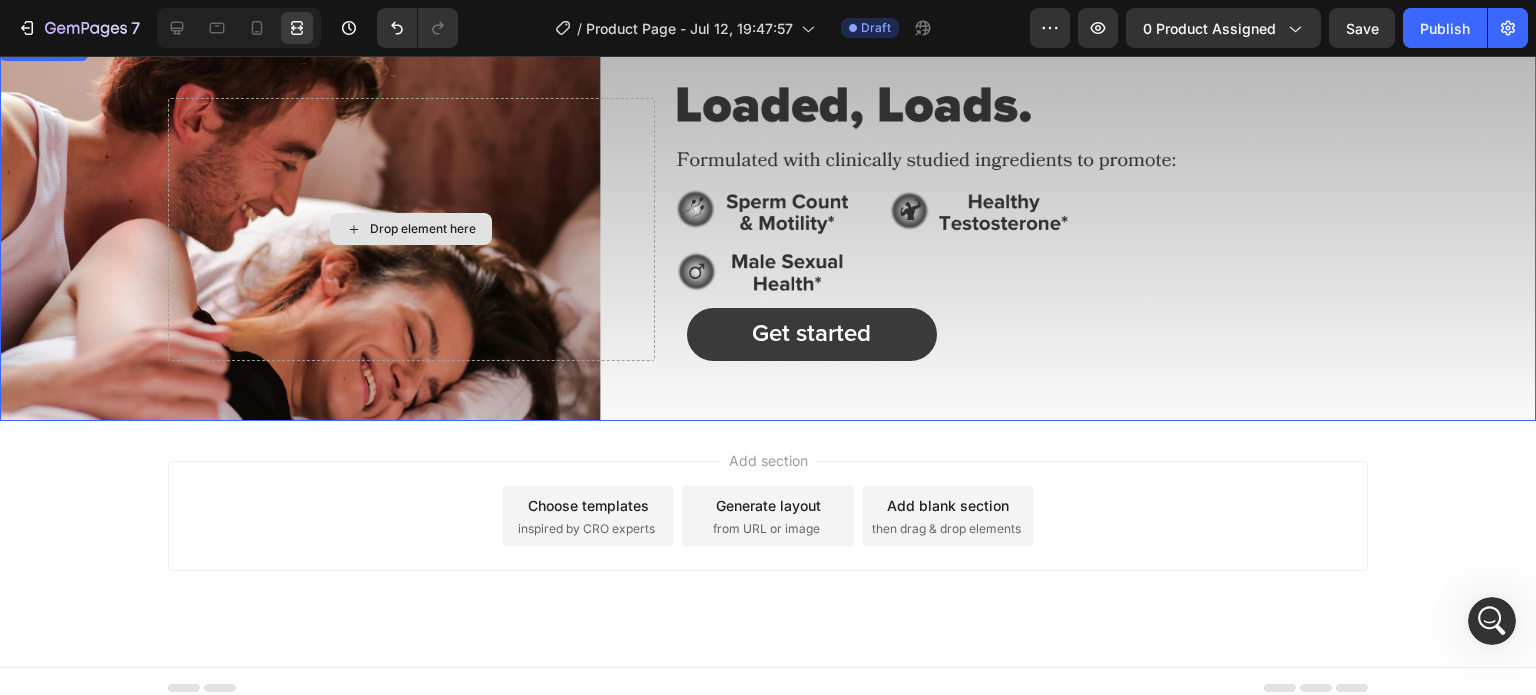 scroll, scrollTop: 677, scrollLeft: 0, axis: vertical 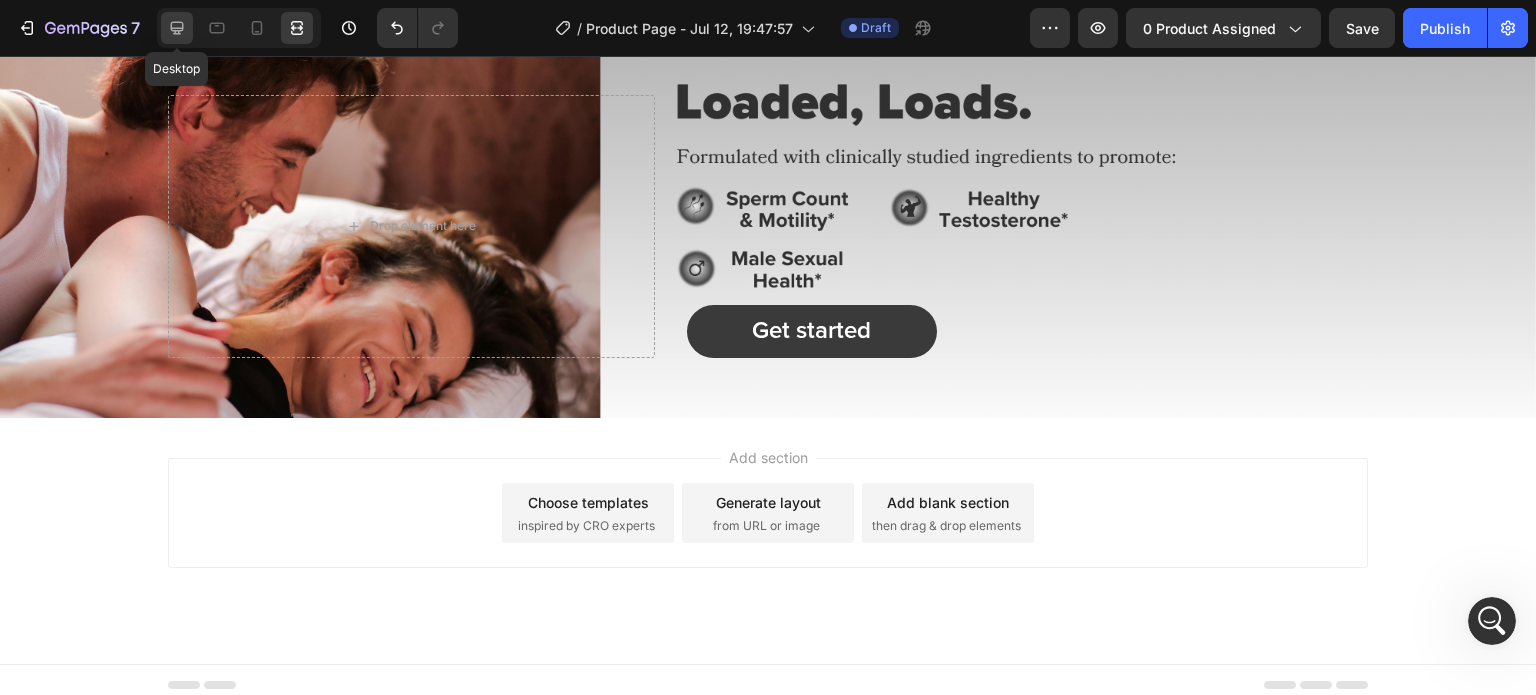 click 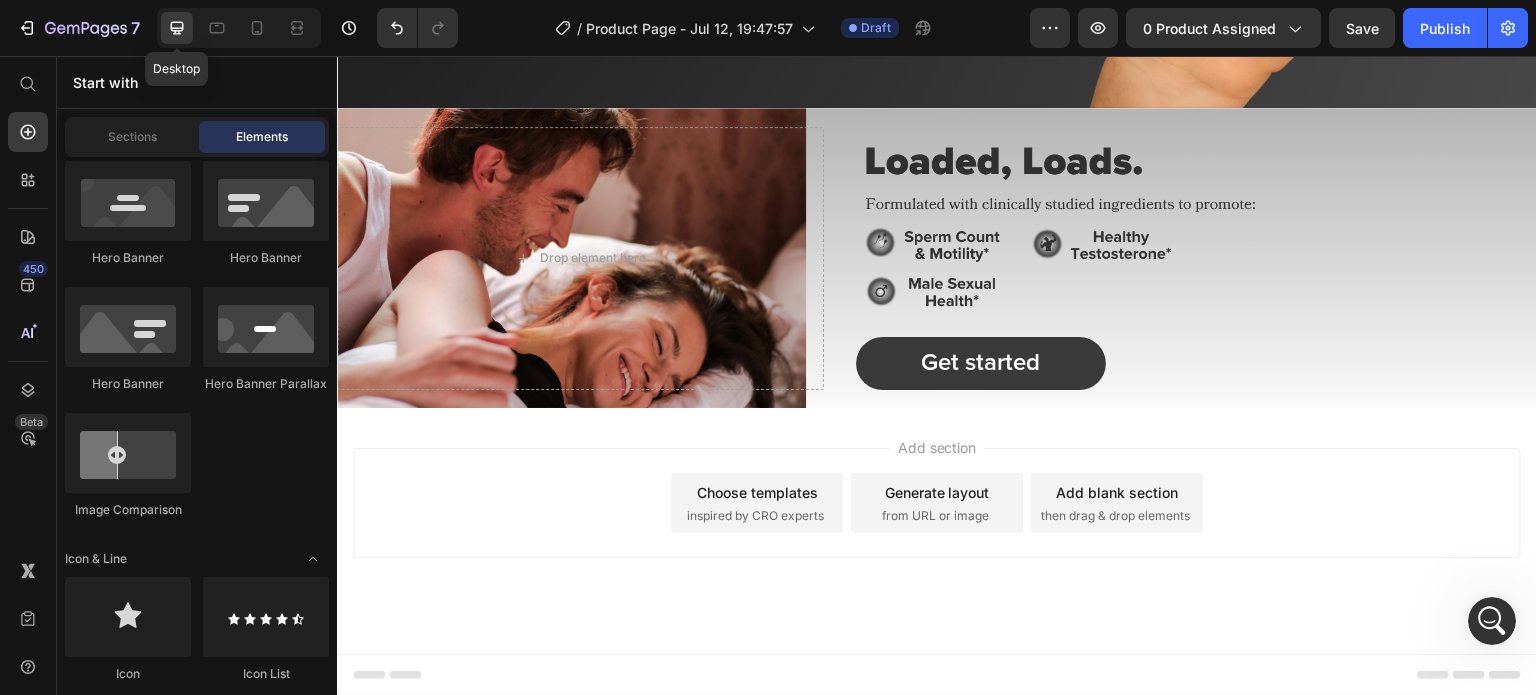 scroll, scrollTop: 459, scrollLeft: 0, axis: vertical 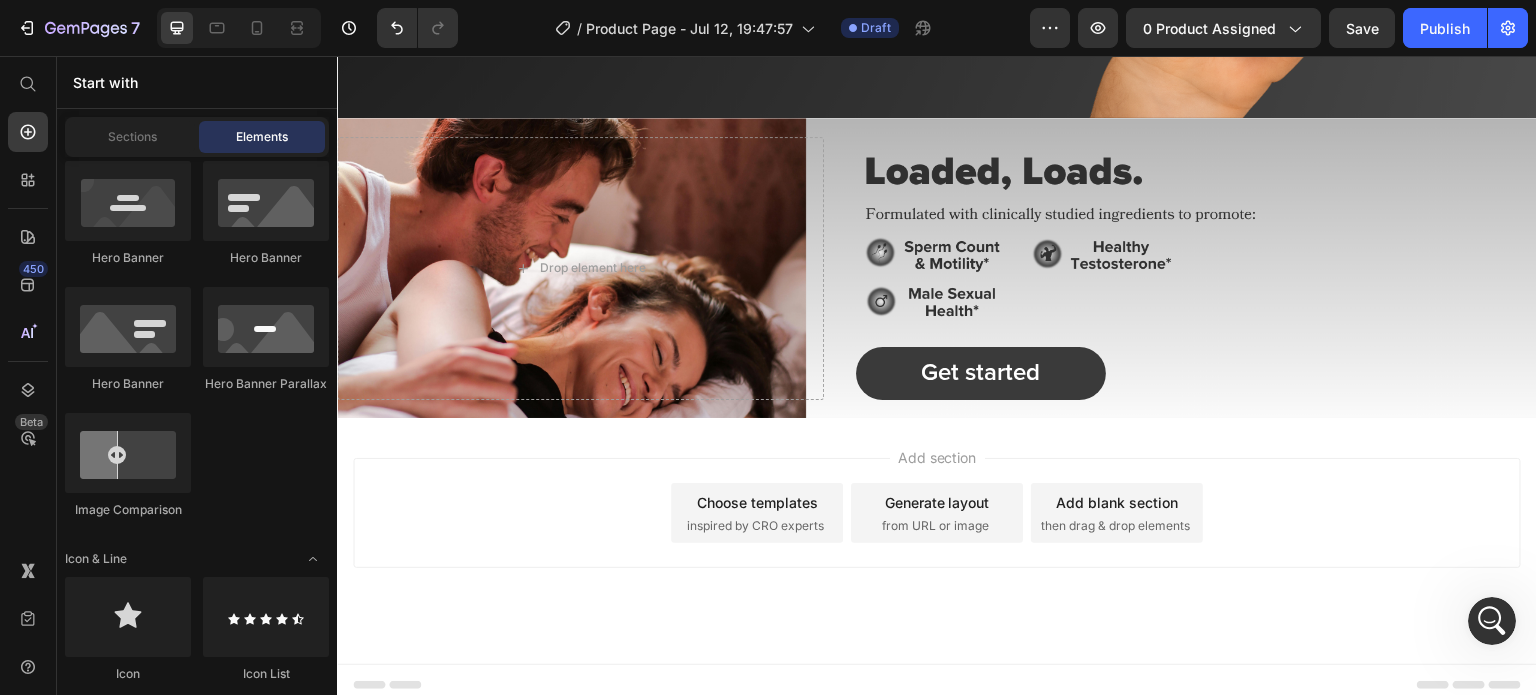 click on "Add blank section" at bounding box center [1117, 502] 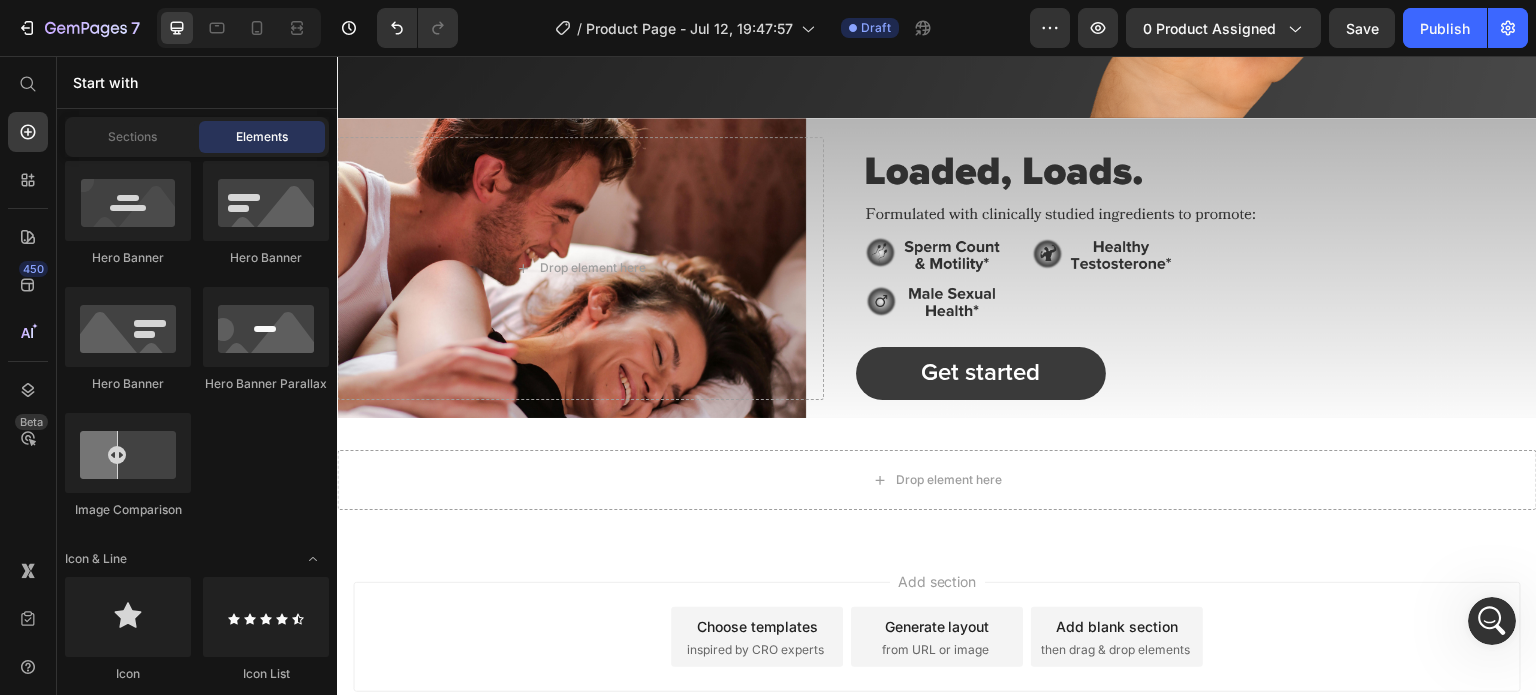 scroll, scrollTop: 543, scrollLeft: 0, axis: vertical 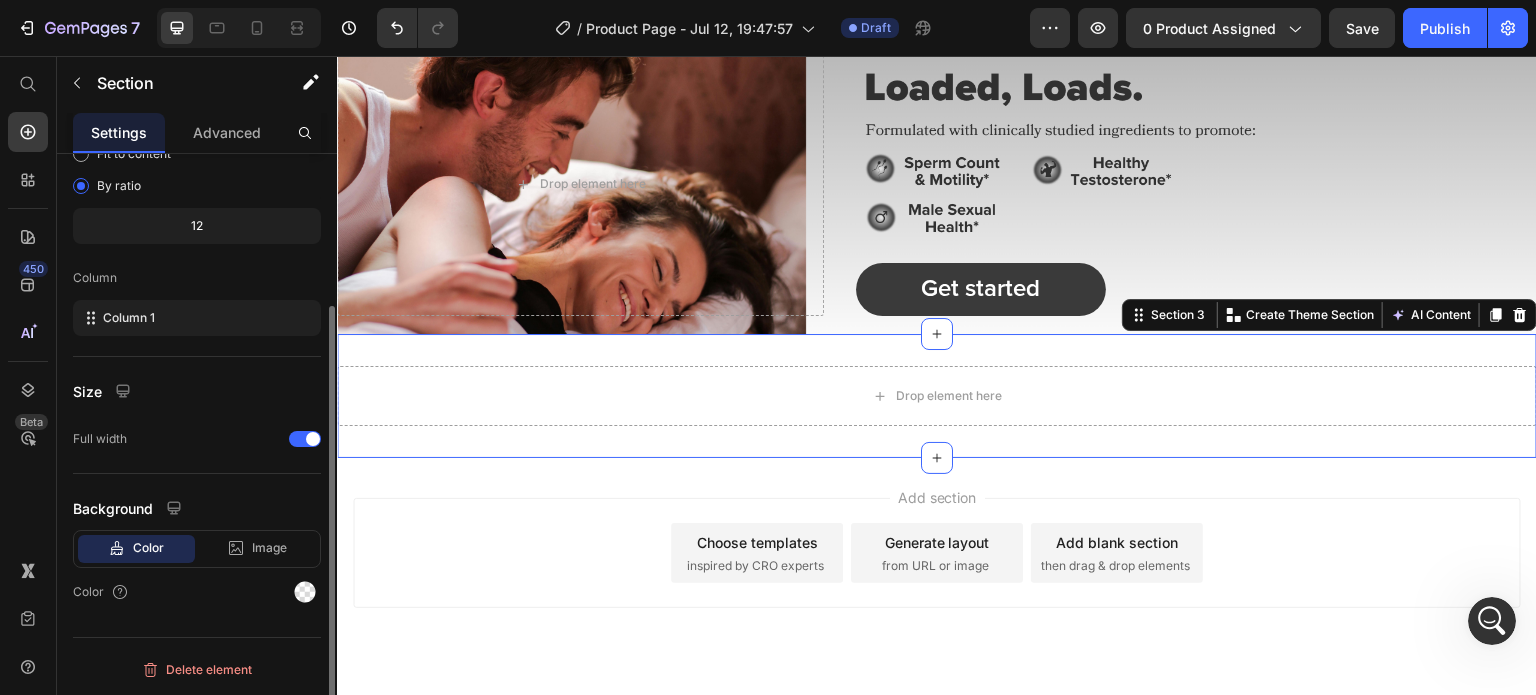 click on "Drop element here Section 3   Create Theme Section AI Content Write with GemAI What would you like to describe here? Tone and Voice Persuasive Product Show more Generate" at bounding box center (937, 396) 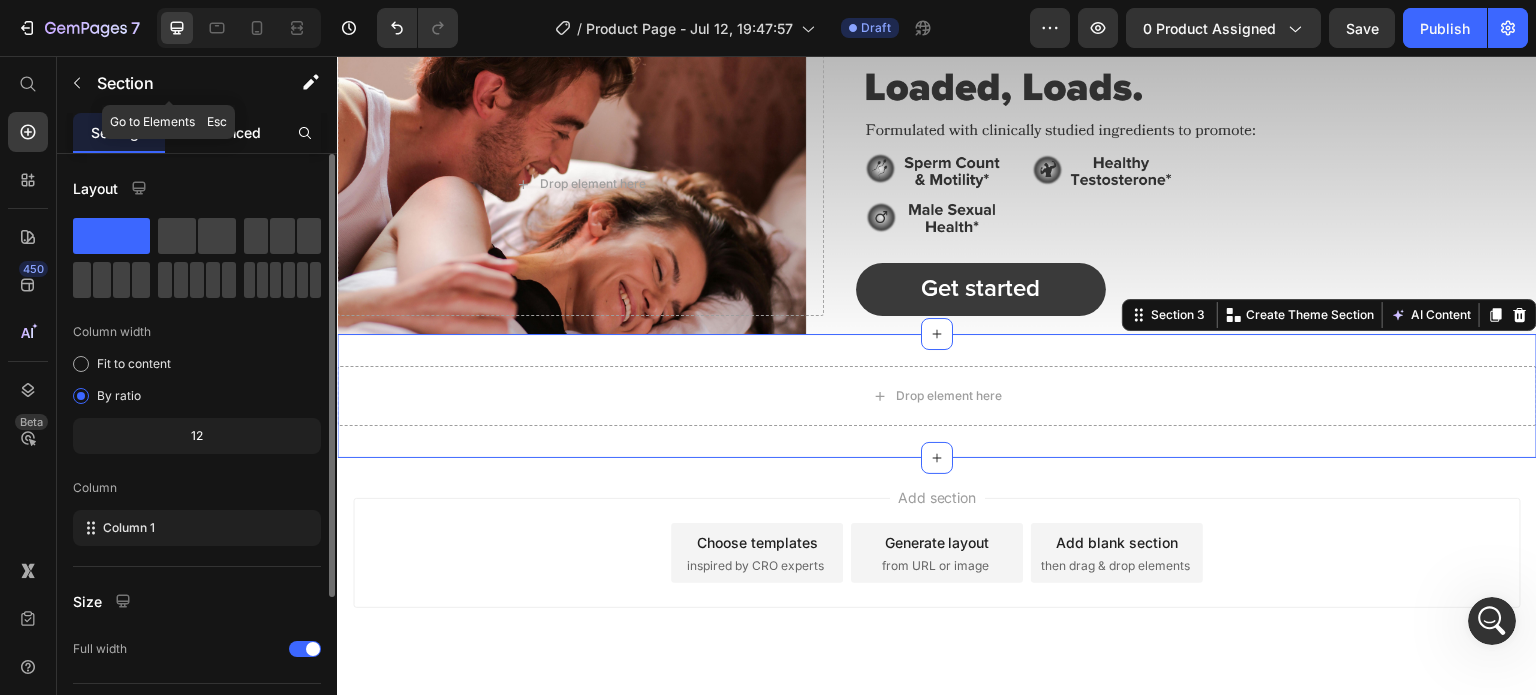 scroll, scrollTop: 11087, scrollLeft: 0, axis: vertical 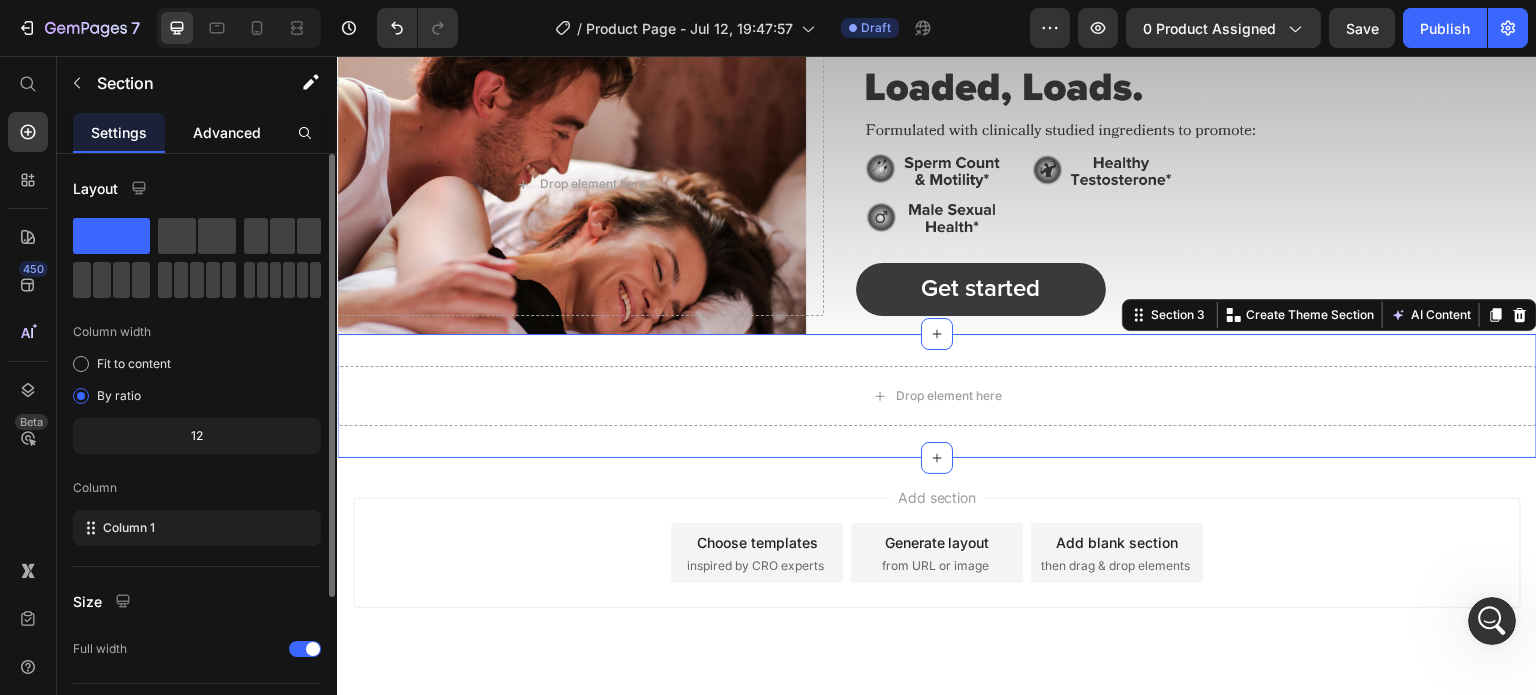 click on "Advanced" at bounding box center (227, 132) 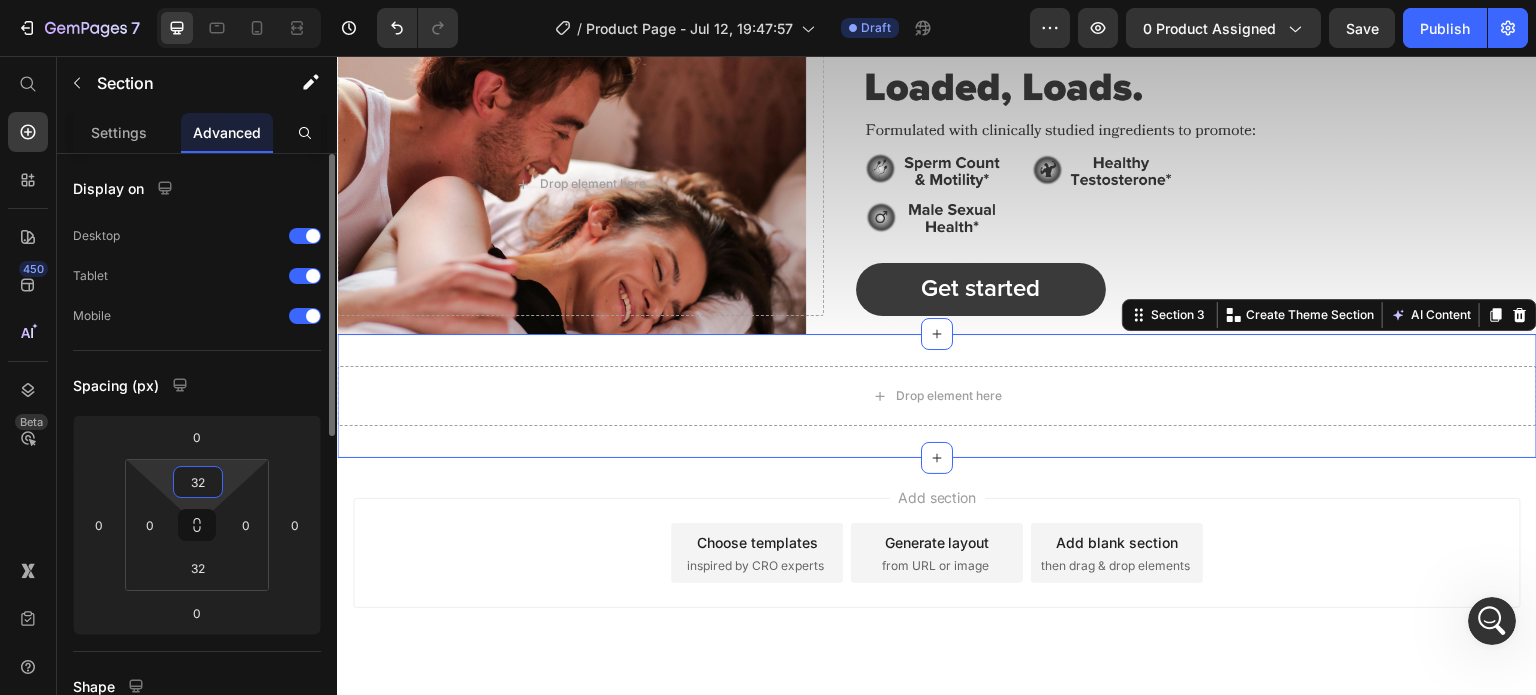 click on "32" at bounding box center [198, 482] 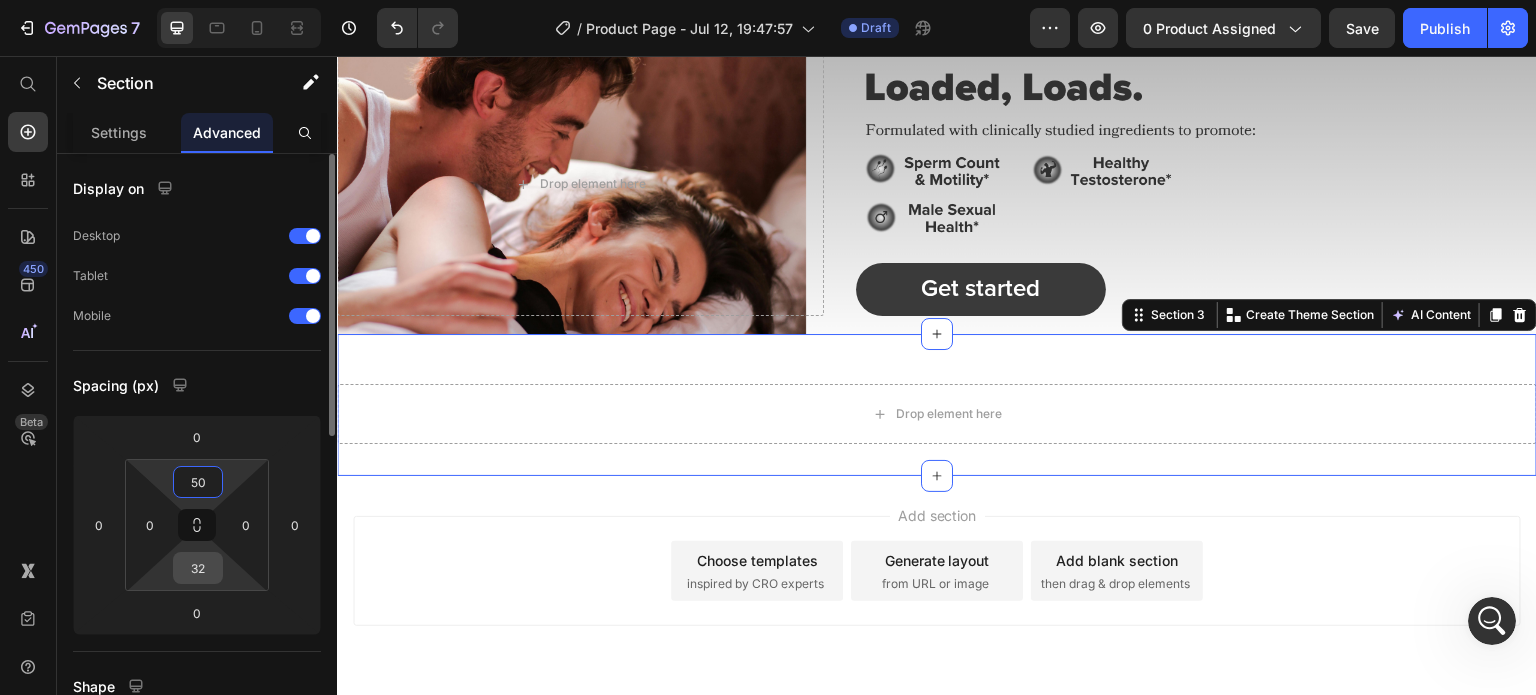 type on "50" 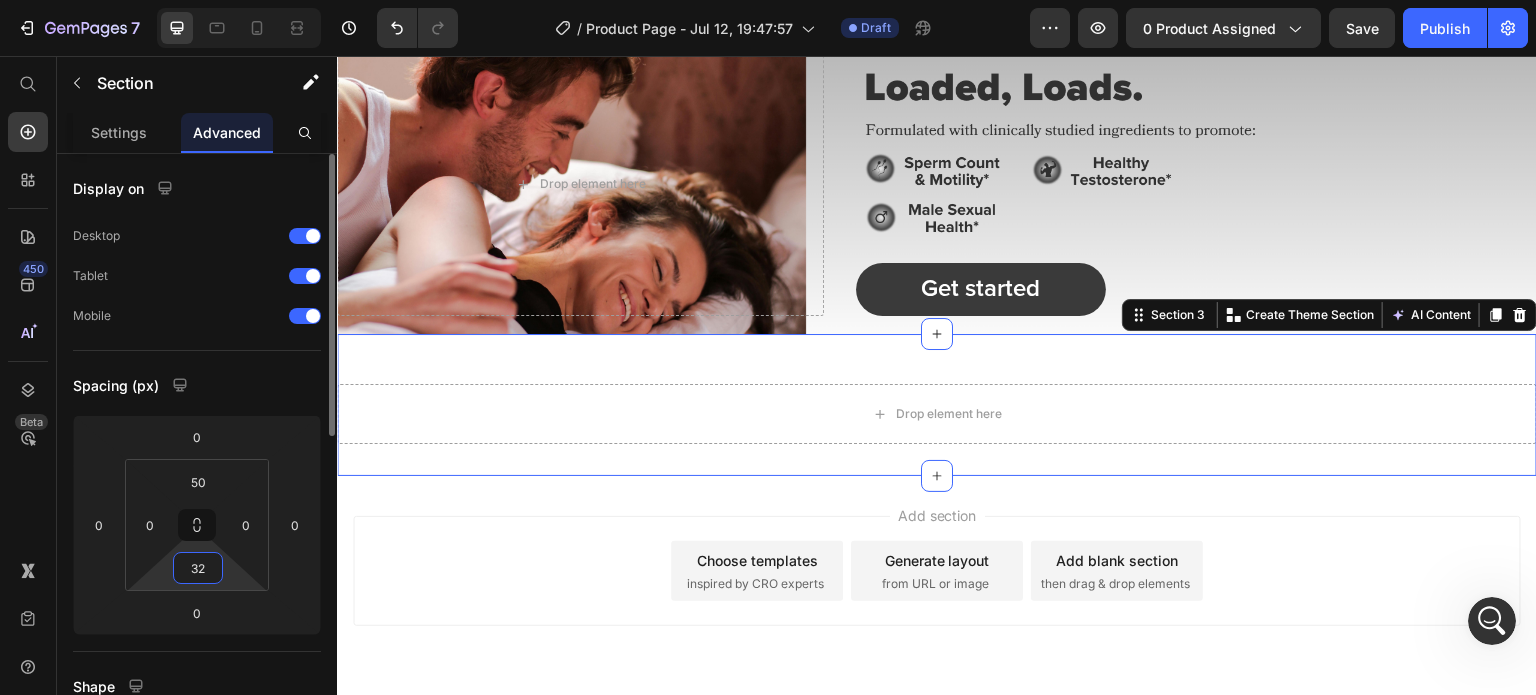 click on "32" at bounding box center [198, 568] 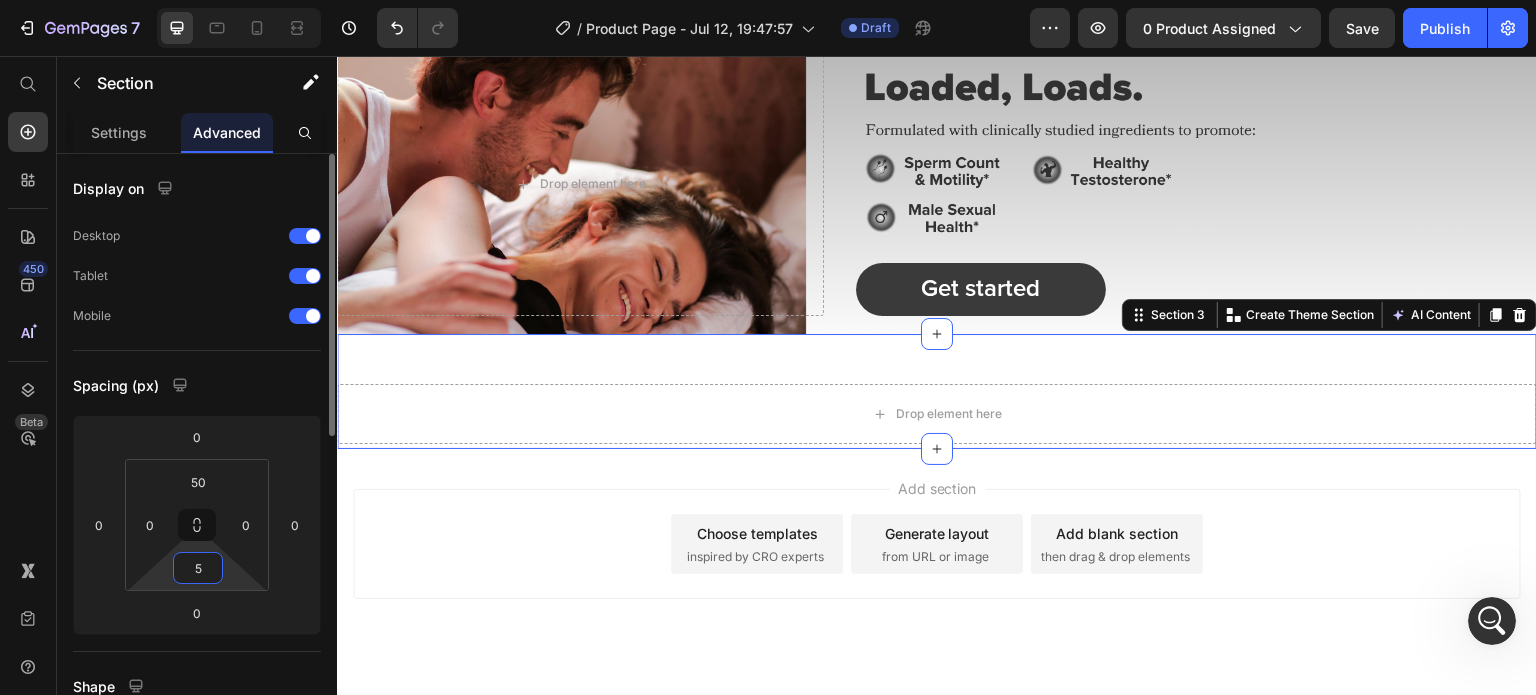 click on "5" at bounding box center [198, 568] 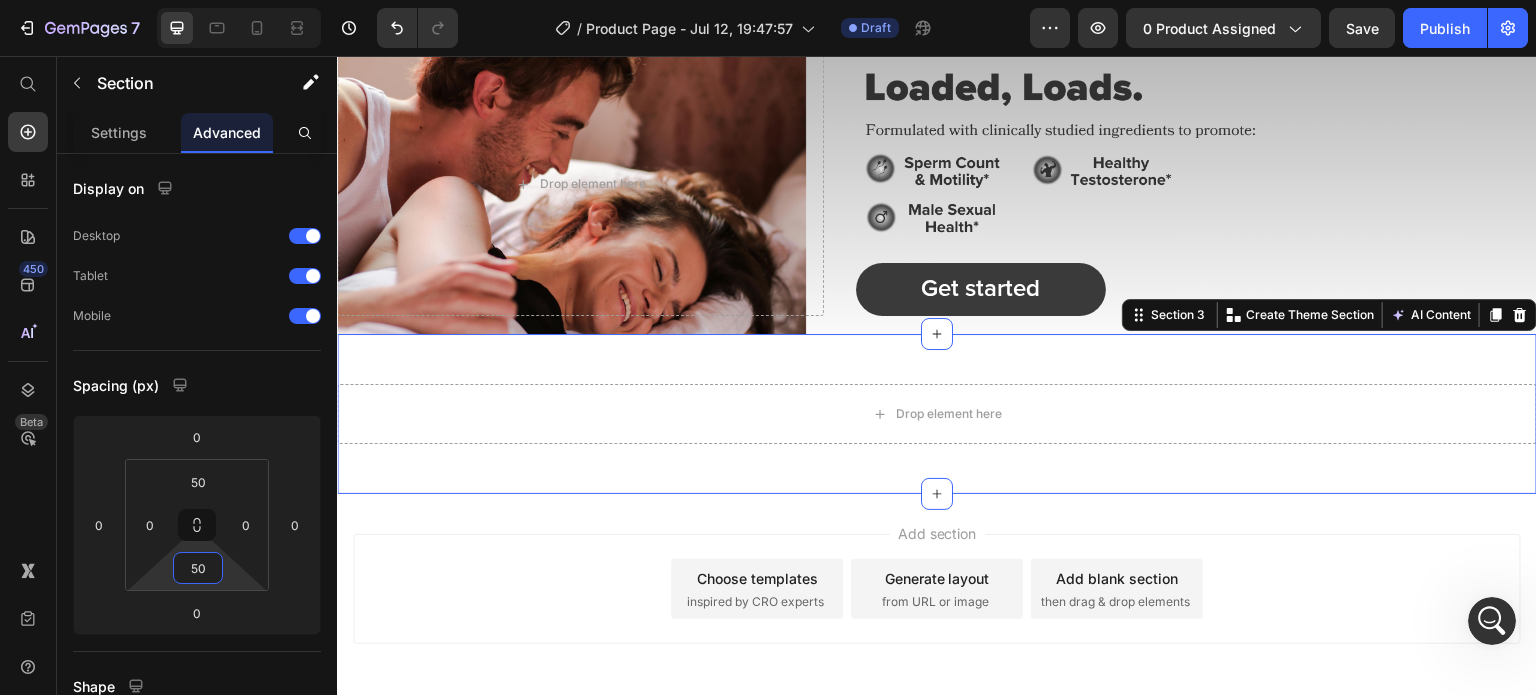 type on "50" 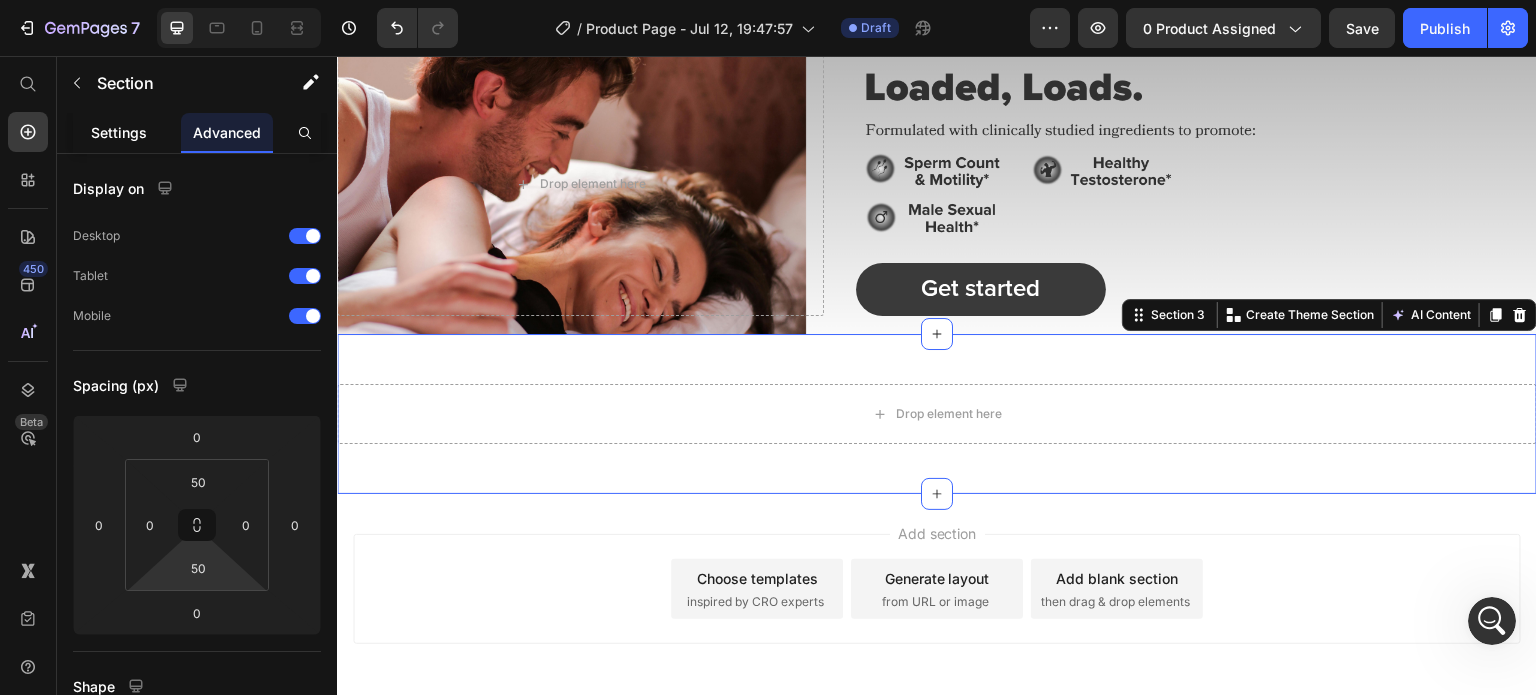 click on "Settings" at bounding box center [119, 132] 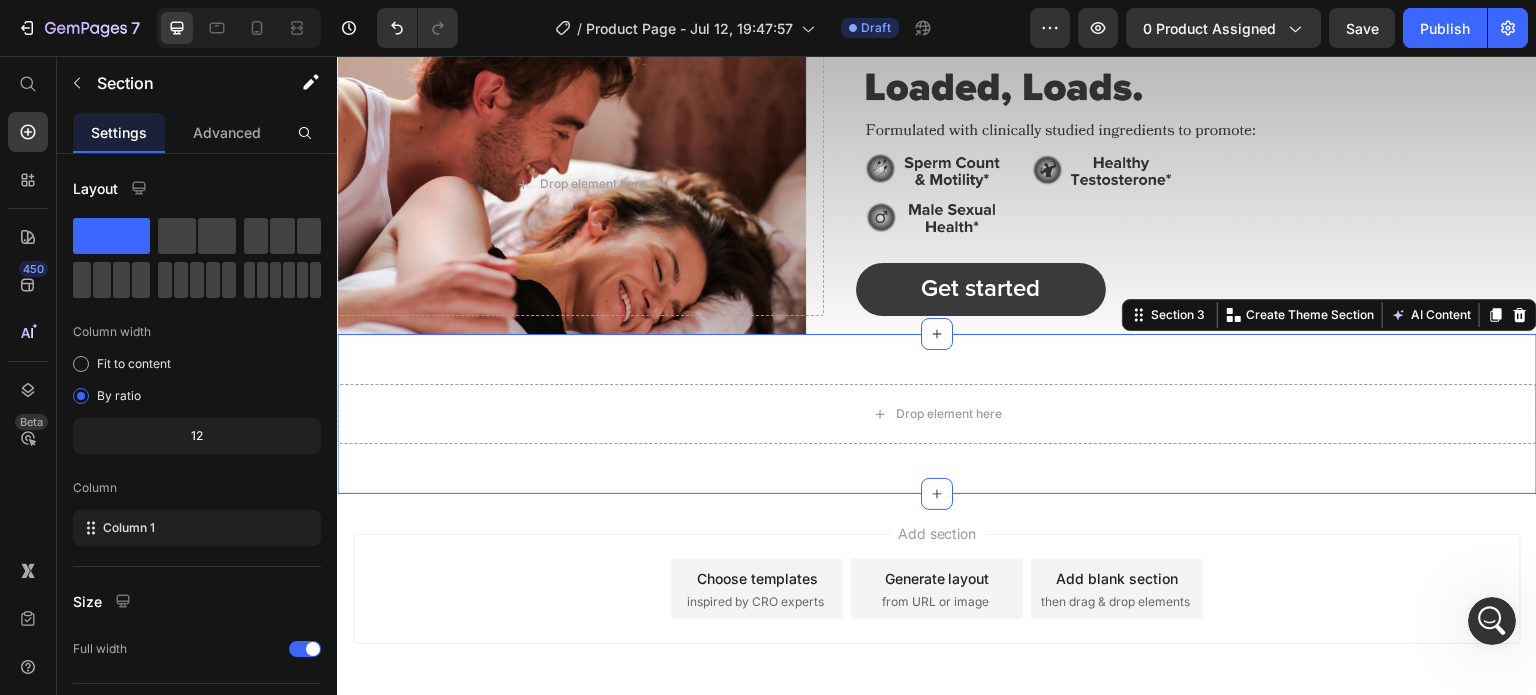 scroll, scrollTop: 208, scrollLeft: 0, axis: vertical 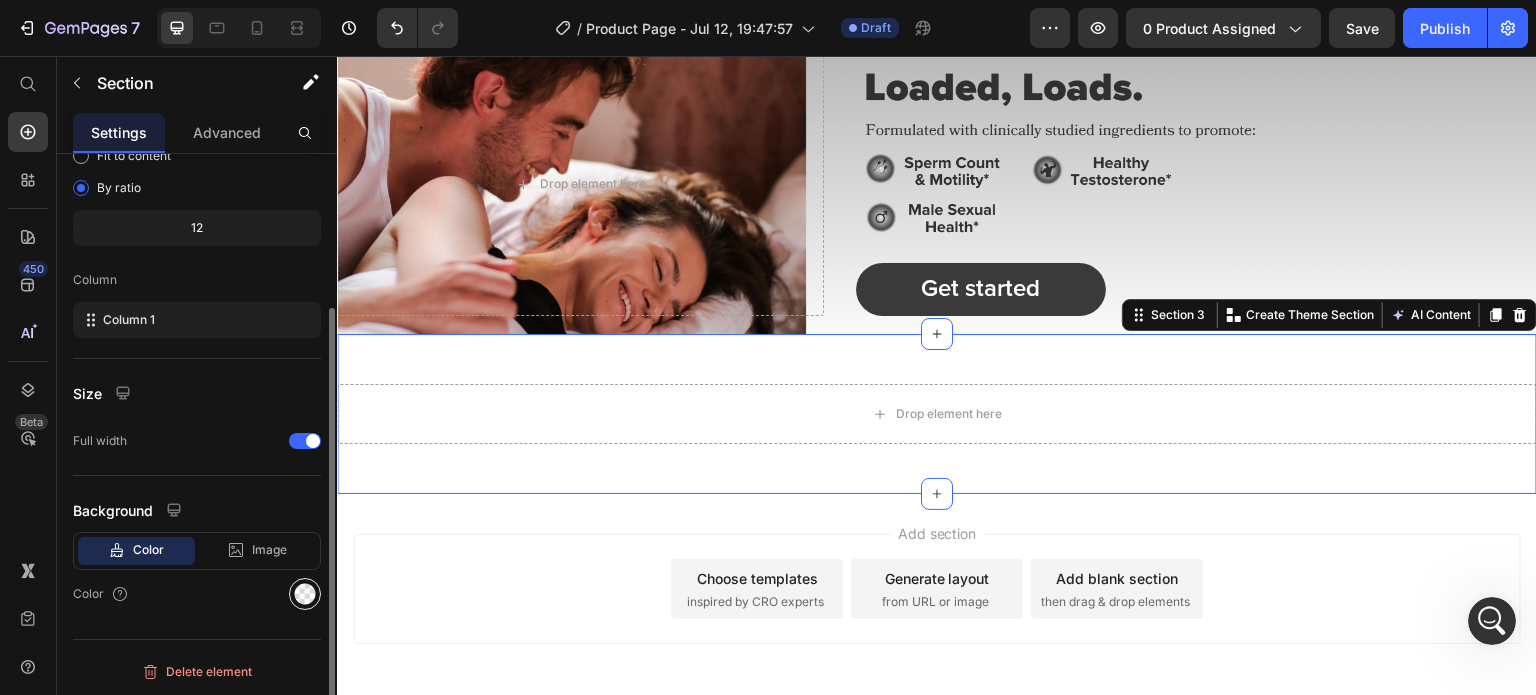 click at bounding box center [305, 594] 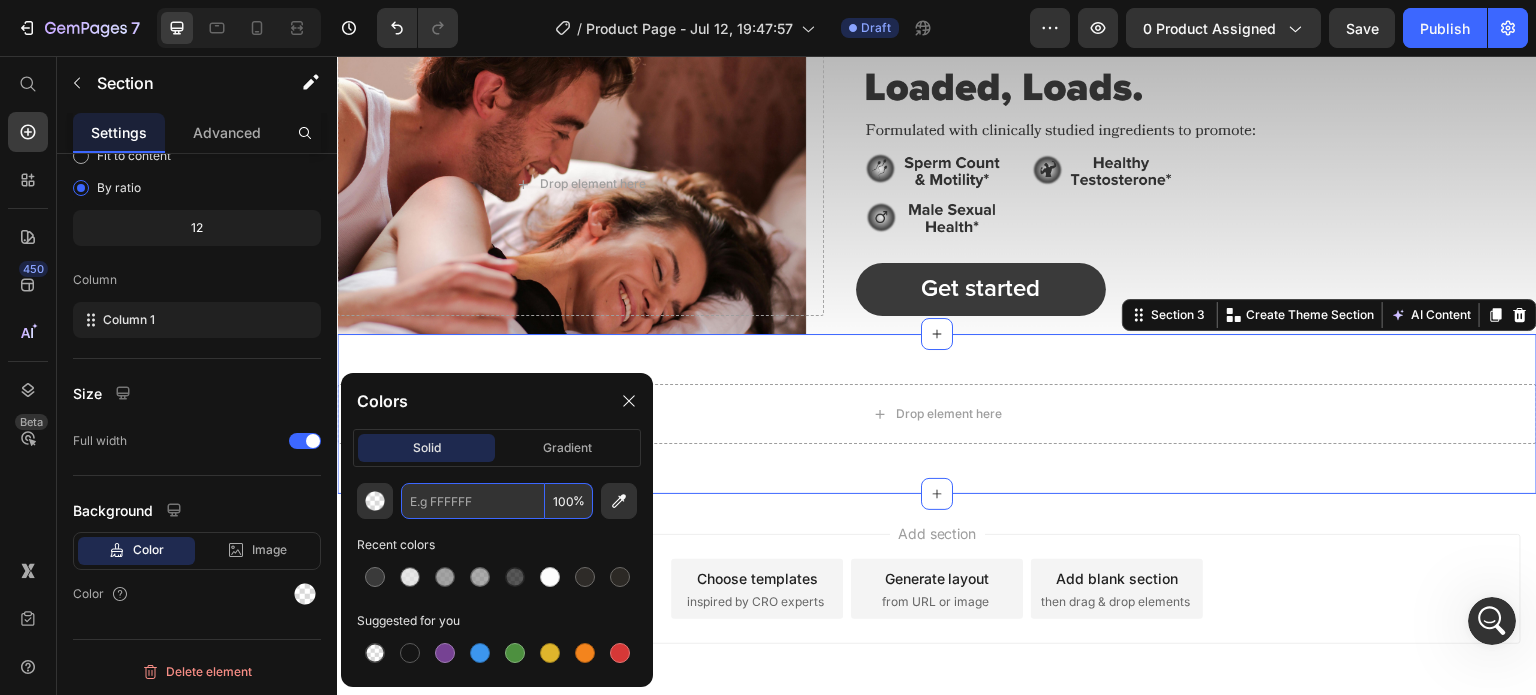 click at bounding box center (473, 501) 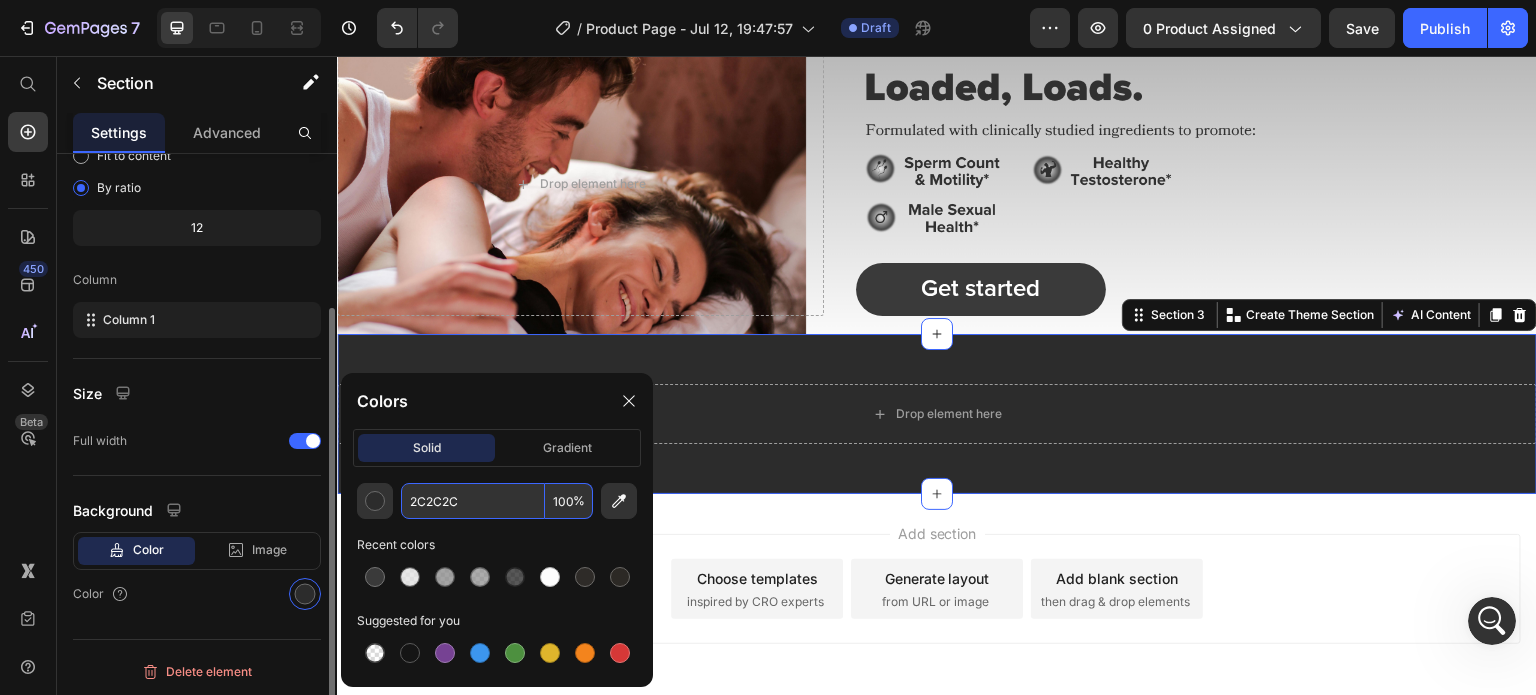 type on "2C2C2C" 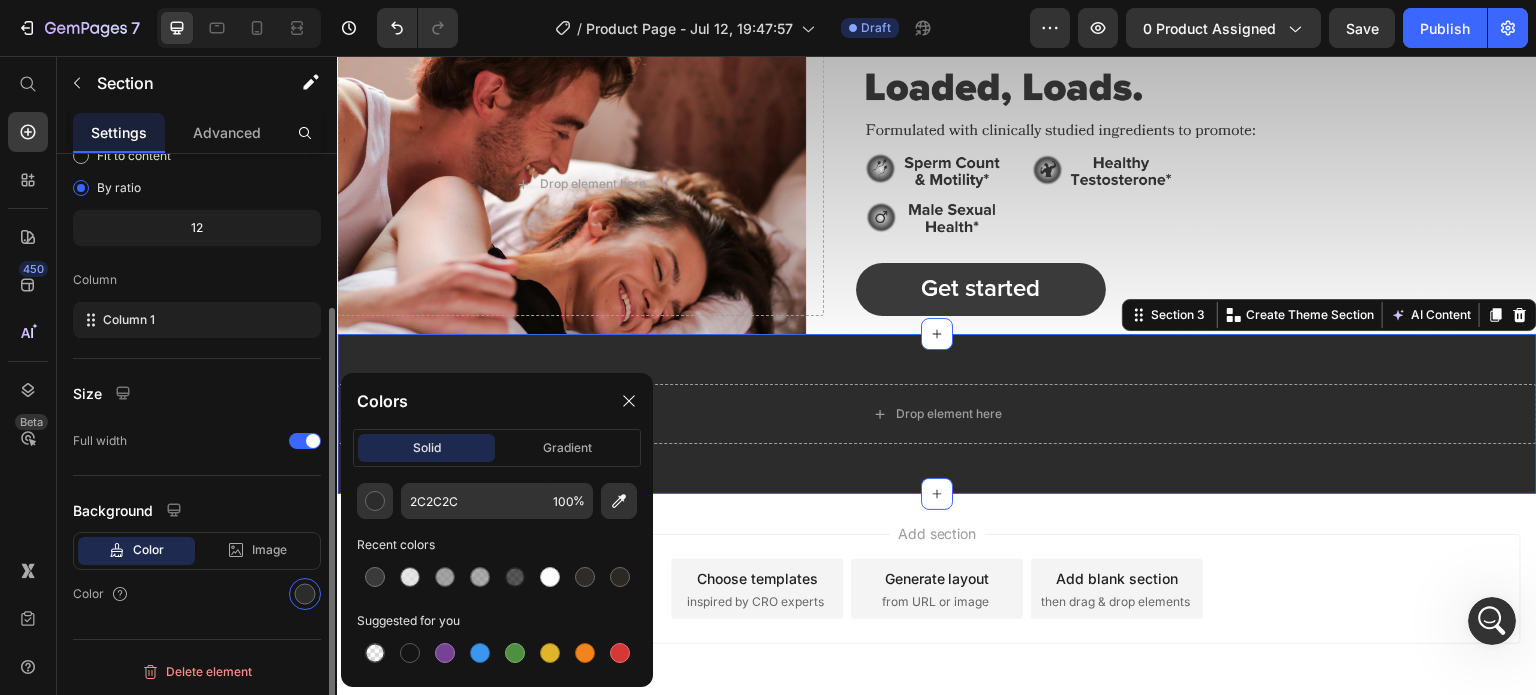 click on "Size" at bounding box center (197, 393) 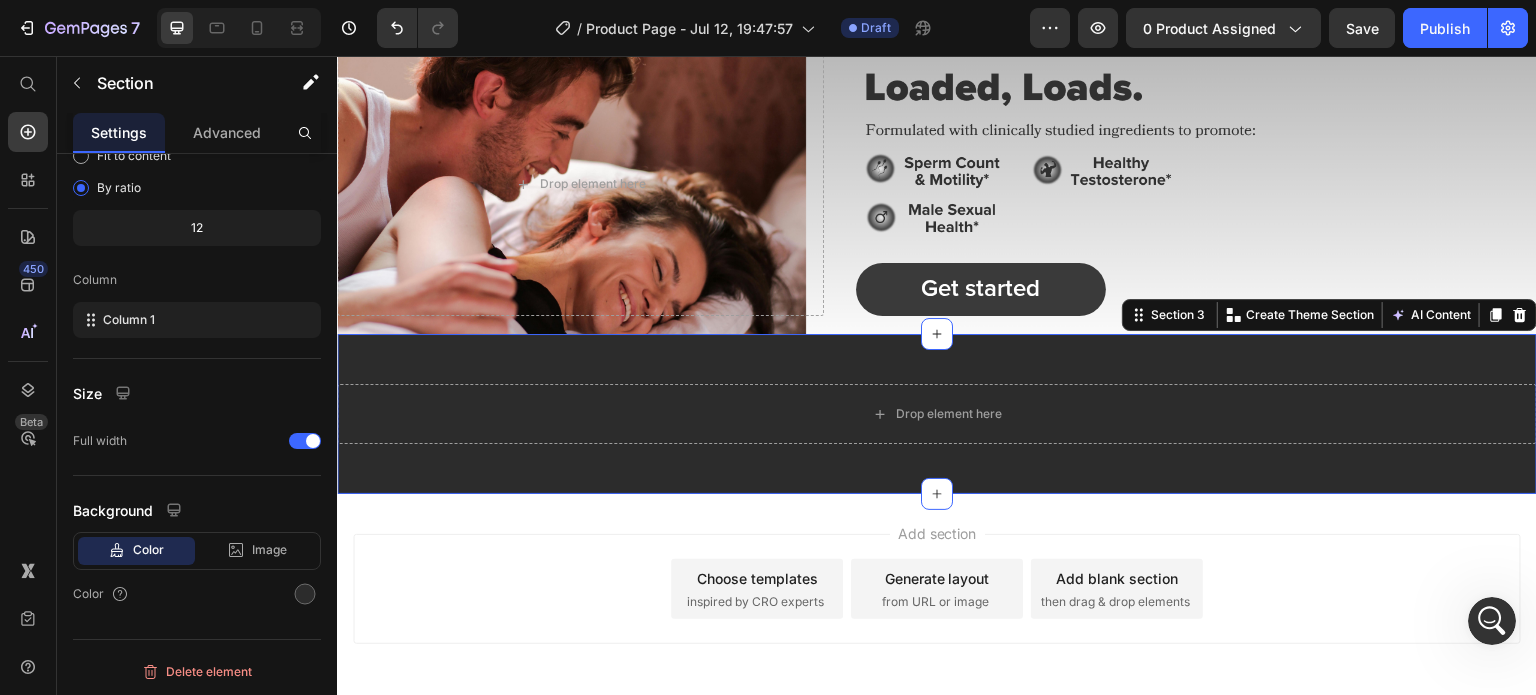 scroll, scrollTop: 11087, scrollLeft: 0, axis: vertical 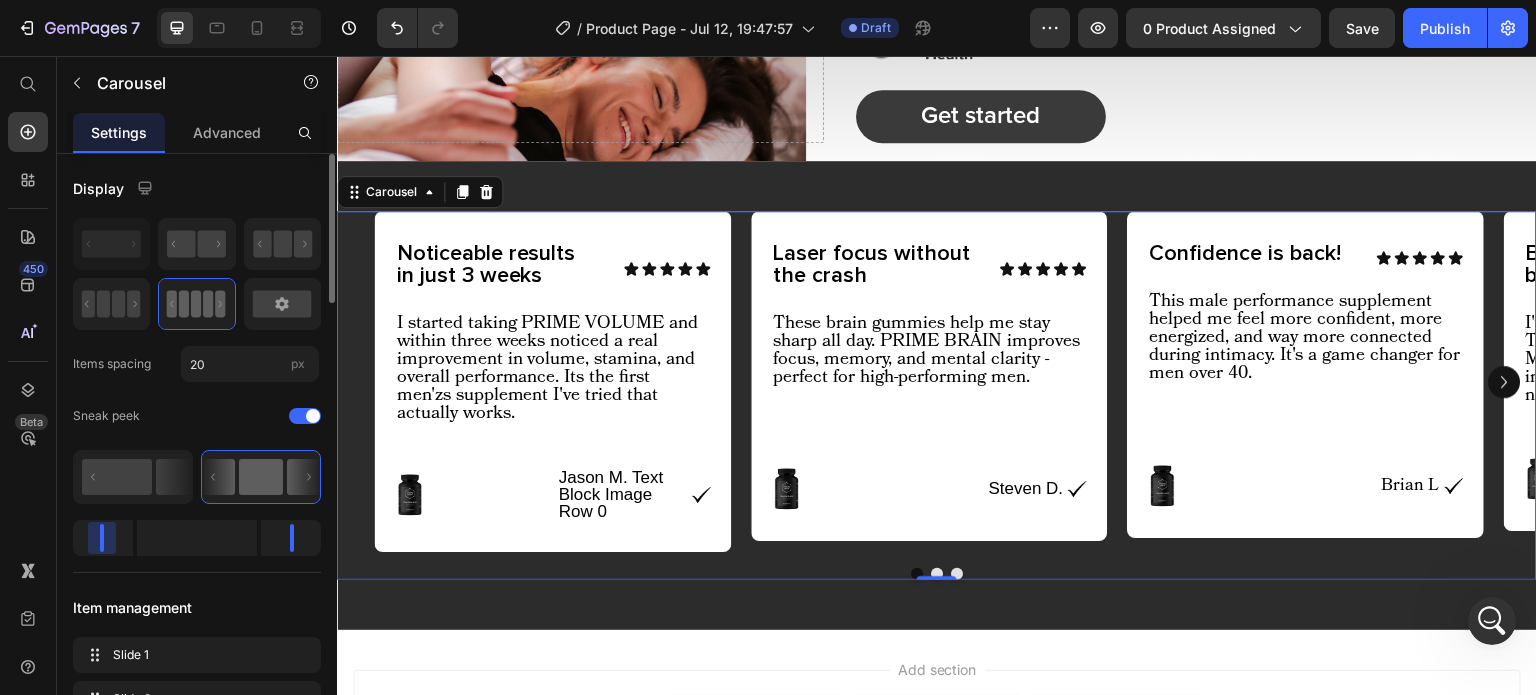 drag, startPoint x: 85, startPoint y: 527, endPoint x: 104, endPoint y: 557, distance: 35.510563 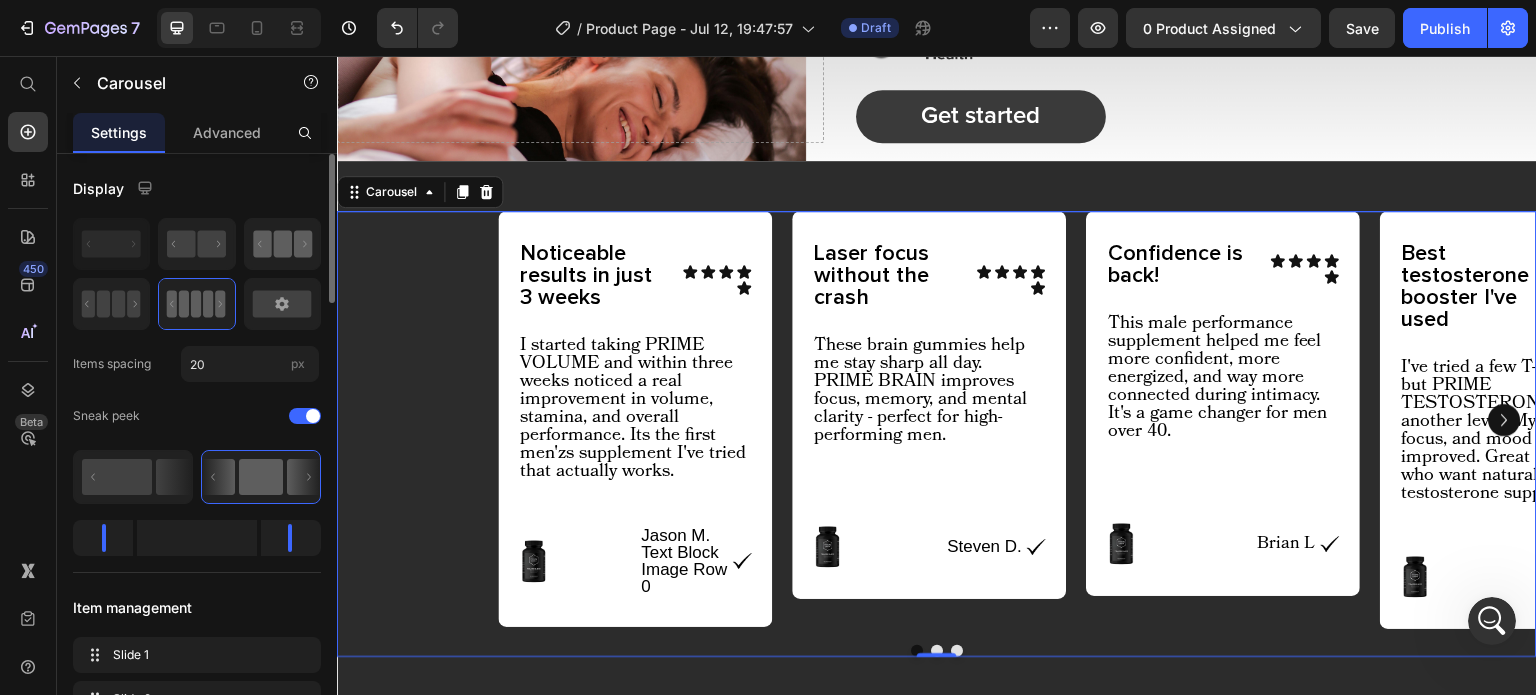 click 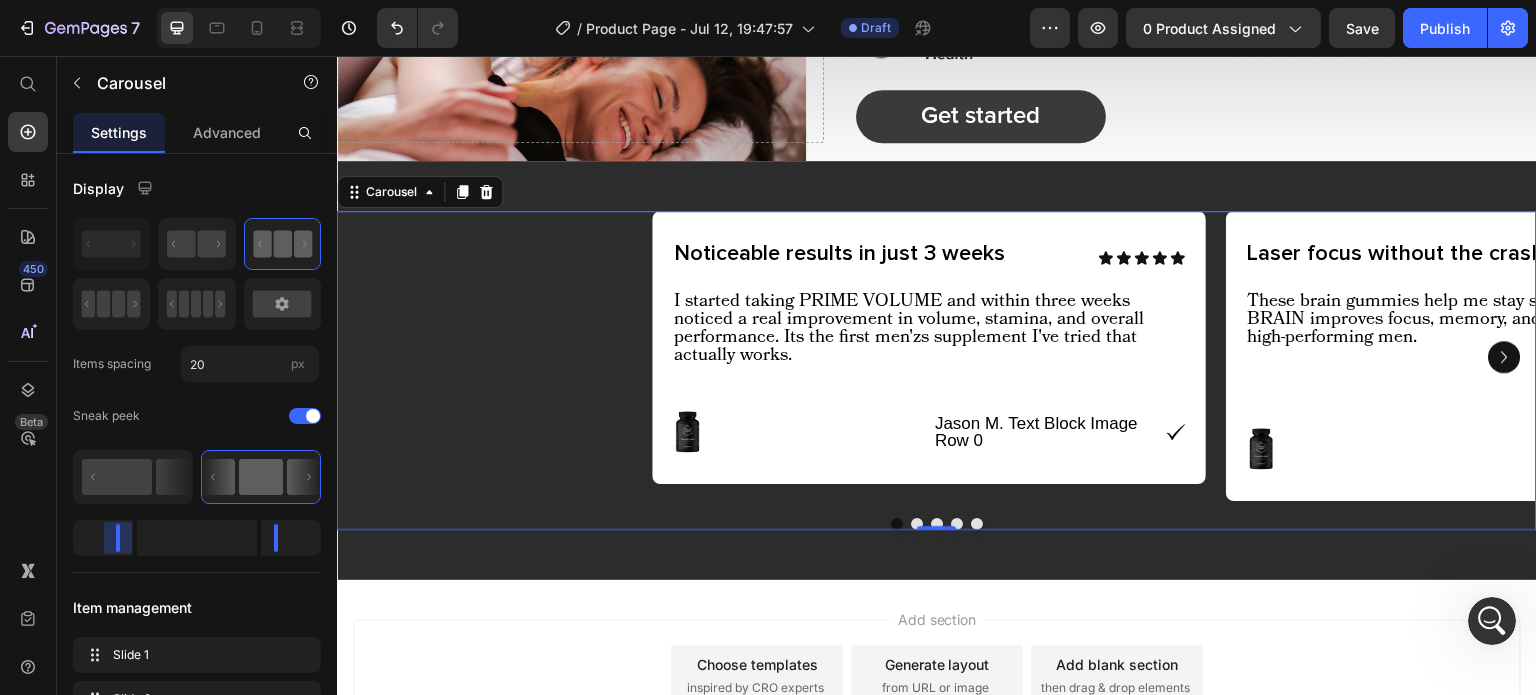 drag, startPoint x: 96, startPoint y: 530, endPoint x: 123, endPoint y: 535, distance: 27.45906 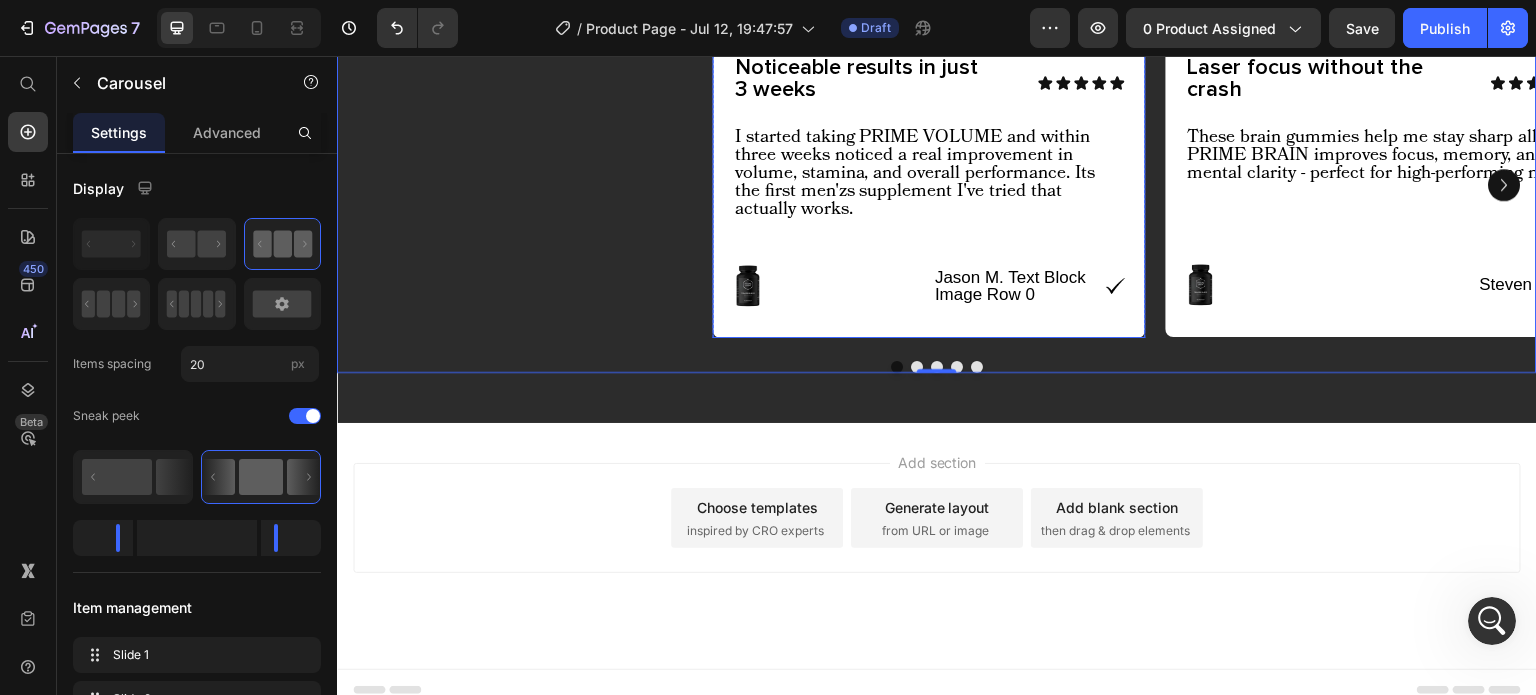 scroll, scrollTop: 758, scrollLeft: 0, axis: vertical 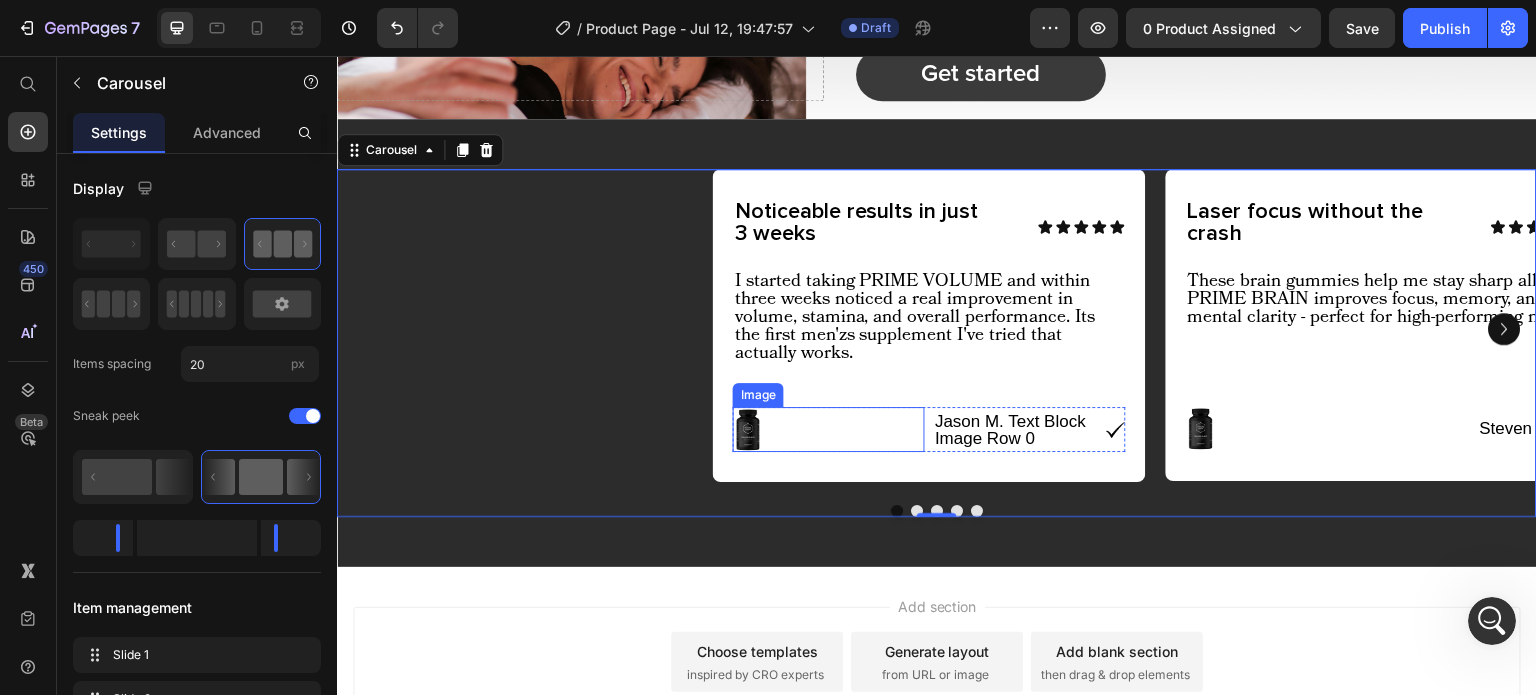 click at bounding box center (829, 429) 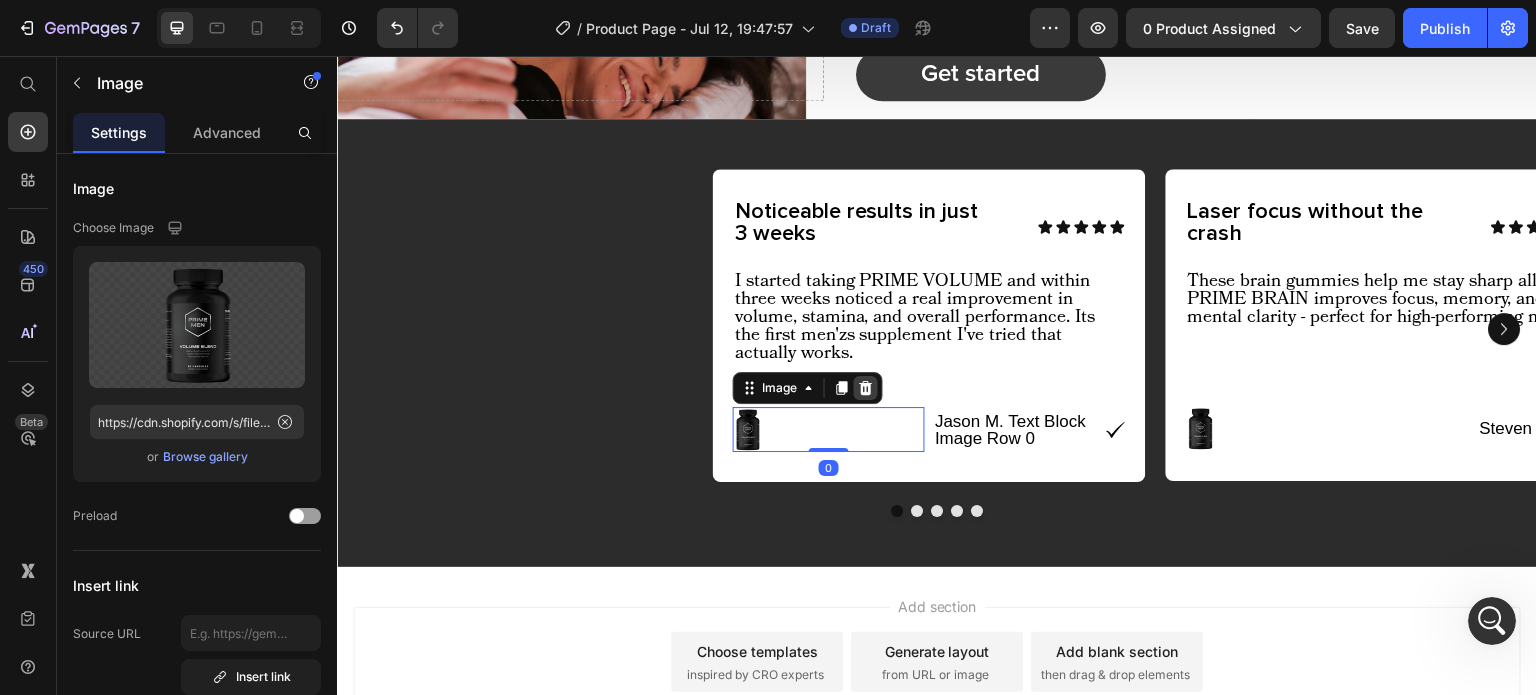 click 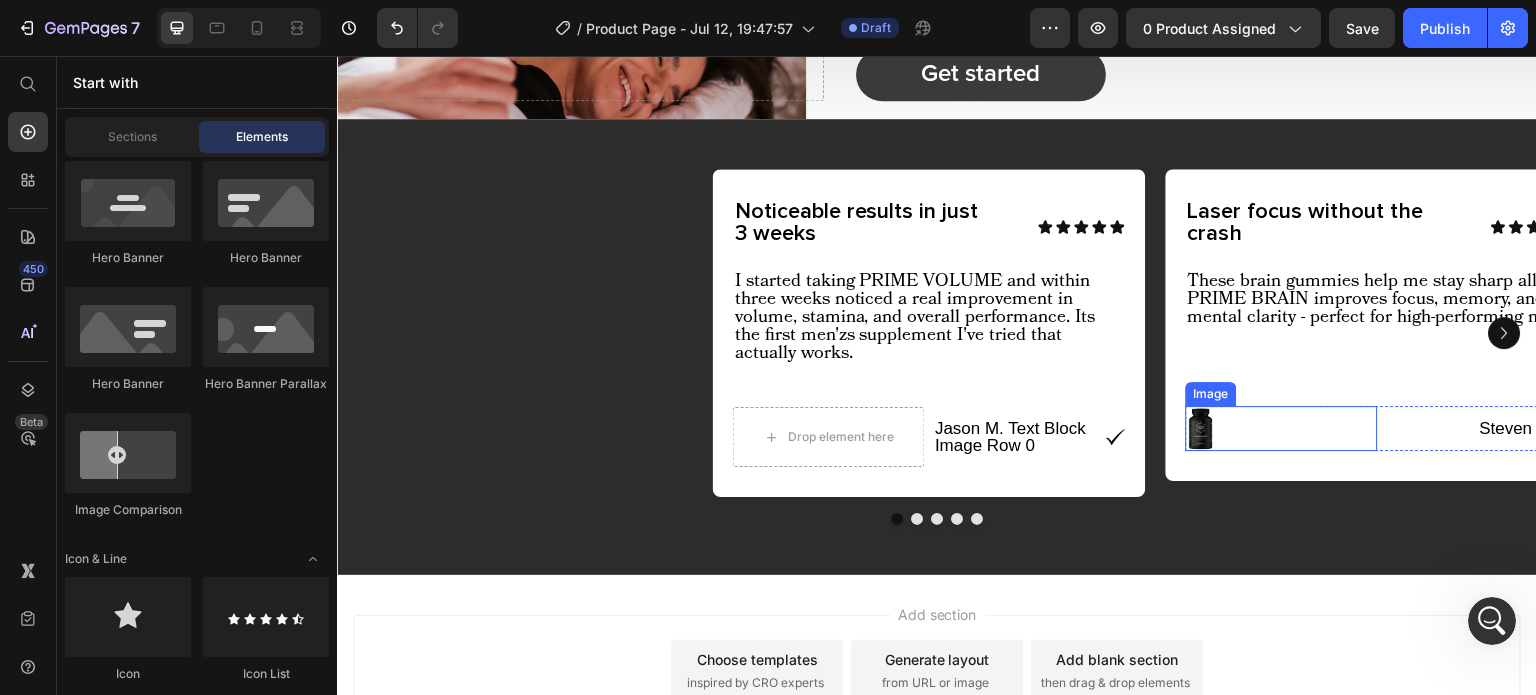 click at bounding box center [1282, 428] 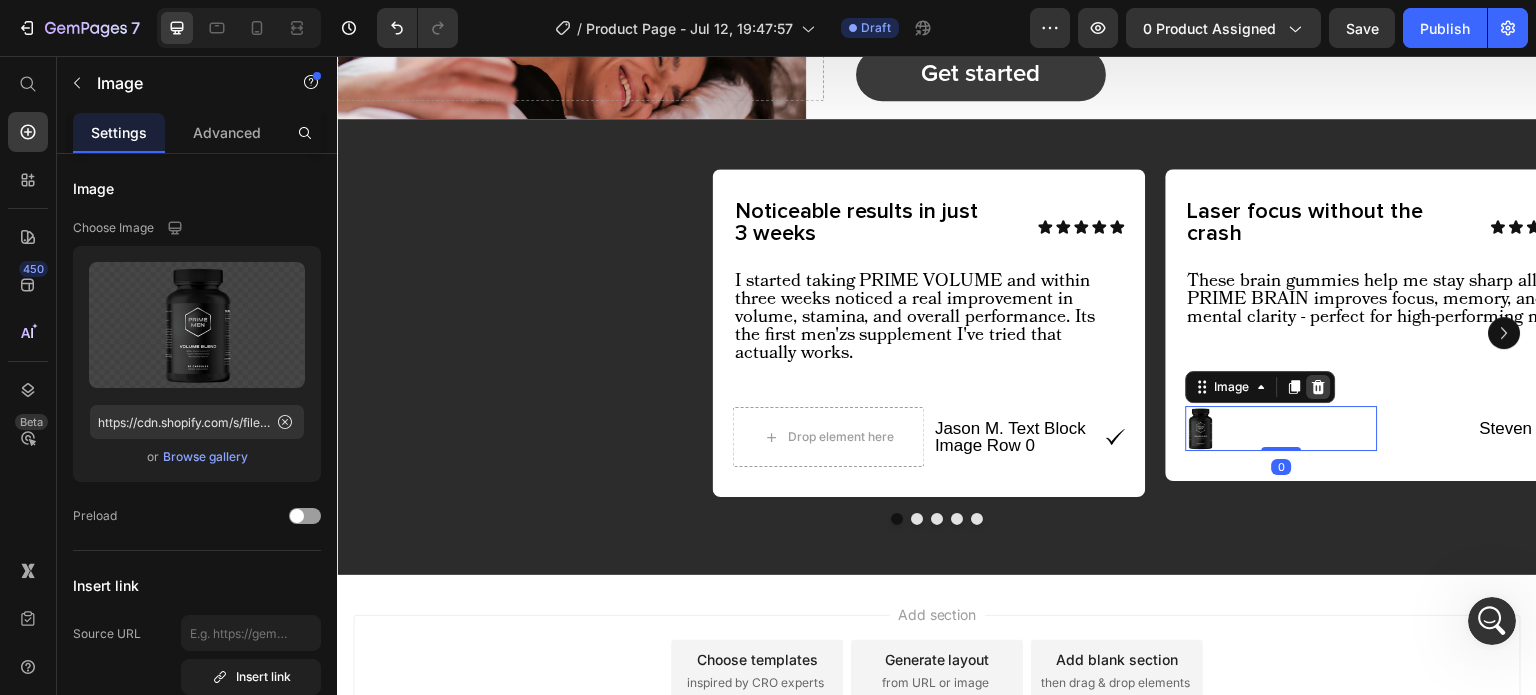 click 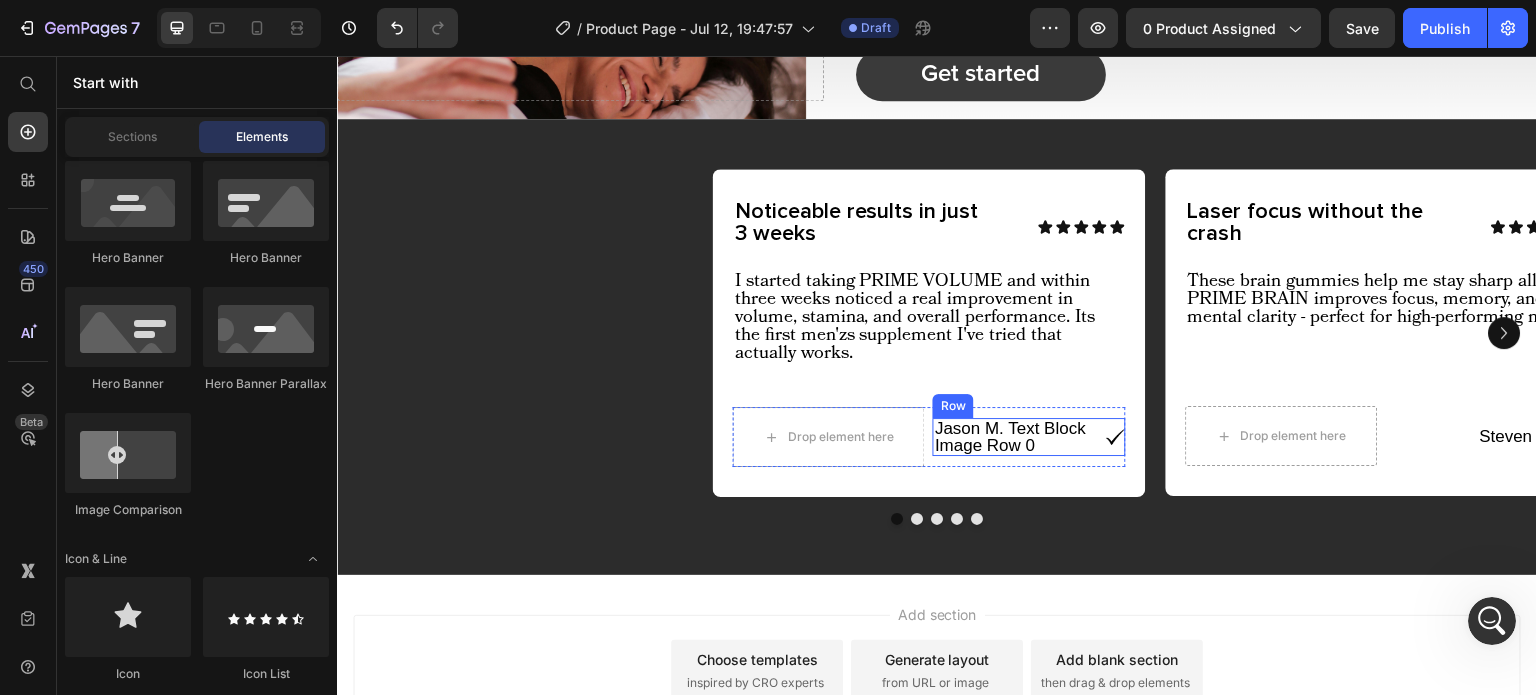 click on "Jason M. Text Block Image Row" at bounding box center [1029, 437] 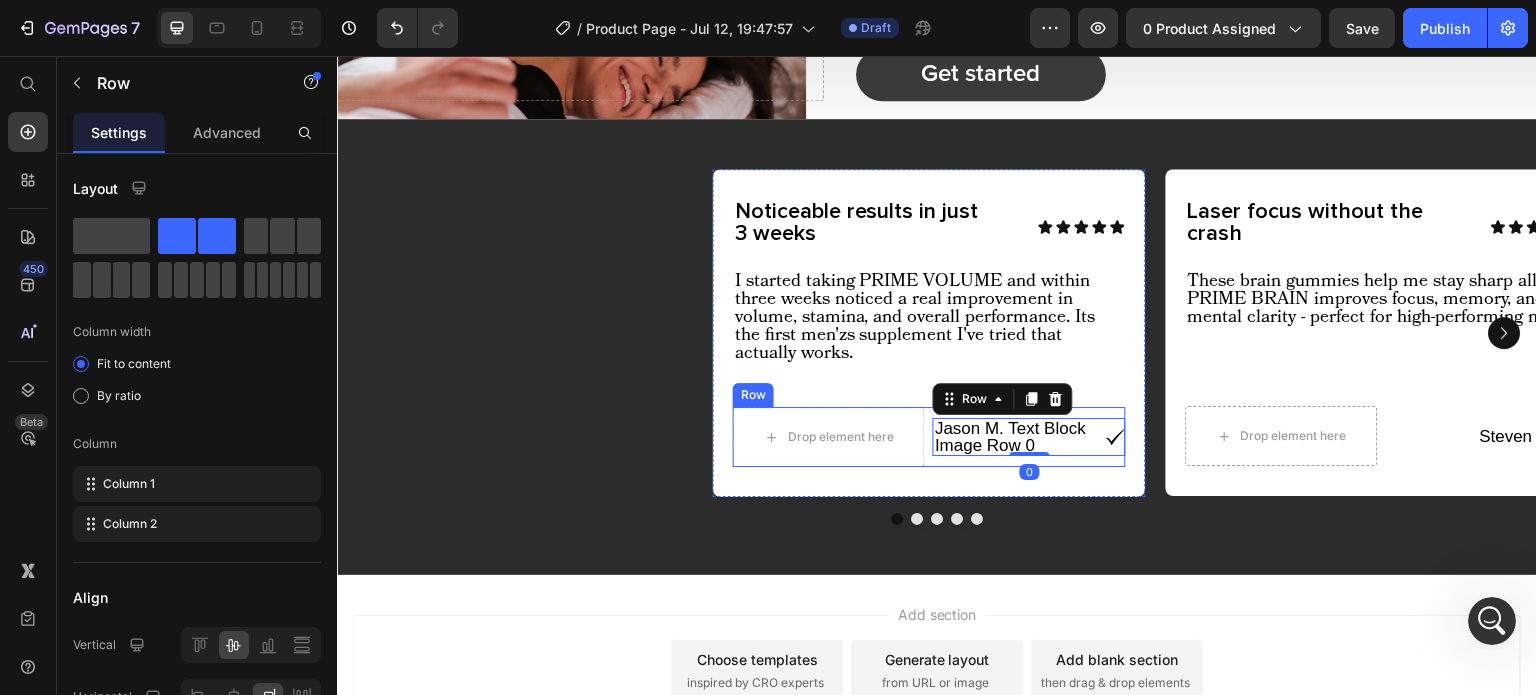 click on "Jason M. Text Block Image Row   0" at bounding box center (1029, 437) 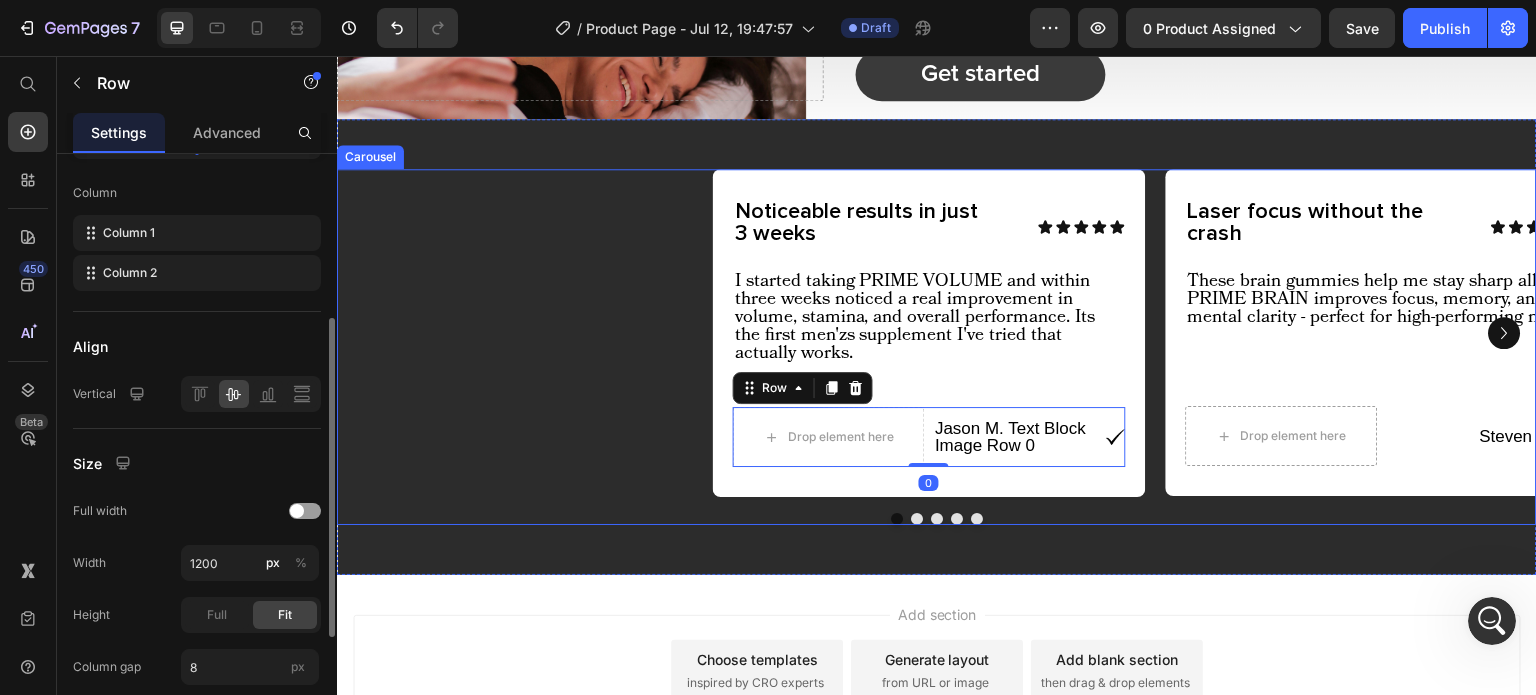 scroll, scrollTop: 299, scrollLeft: 0, axis: vertical 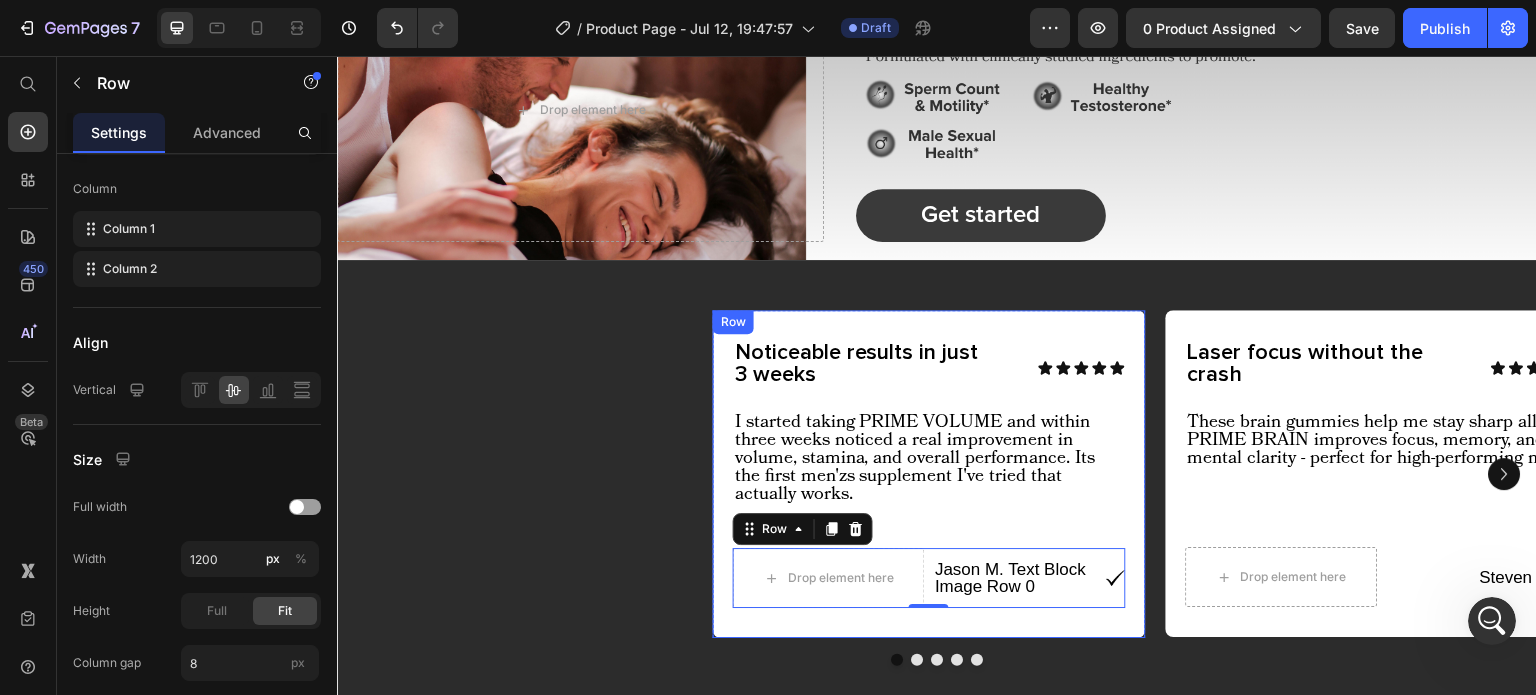 click on "Noticeable results in just 3 weeks Text Block Icon Icon Icon Icon Icon Icon List Row I started taking PRIME VOLUME and within three weeks noticed a real improvement in volume, stamina, and overall performance. Its the first men'zs supplement I've tried that actually works. Text Block
Drop element here Jason M. Text Block Image Row Row   0" at bounding box center (929, 474) 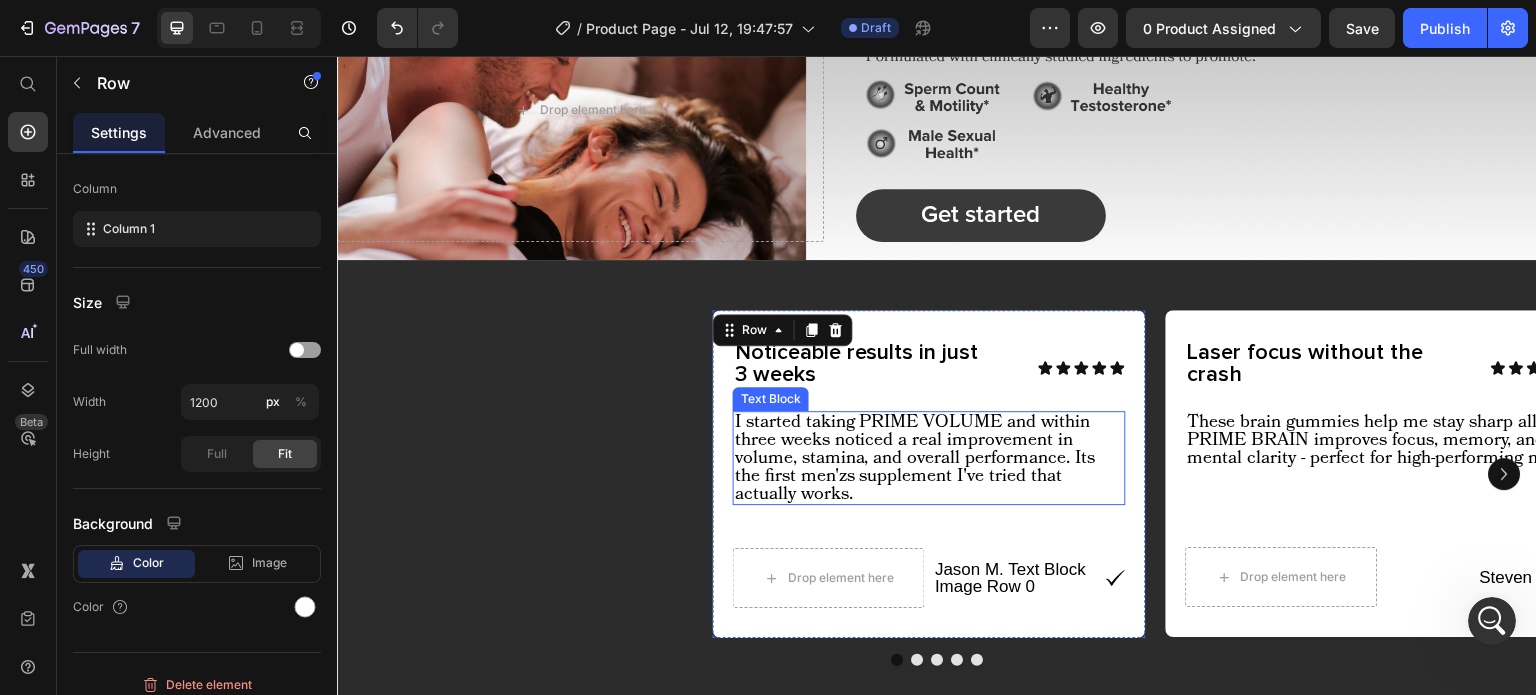 click on "I started taking PRIME VOLUME and within three weeks noticed a real improvement in volume, stamina, and overall performance. Its the first men'zs supplement I've tried that actually works." at bounding box center [929, 458] 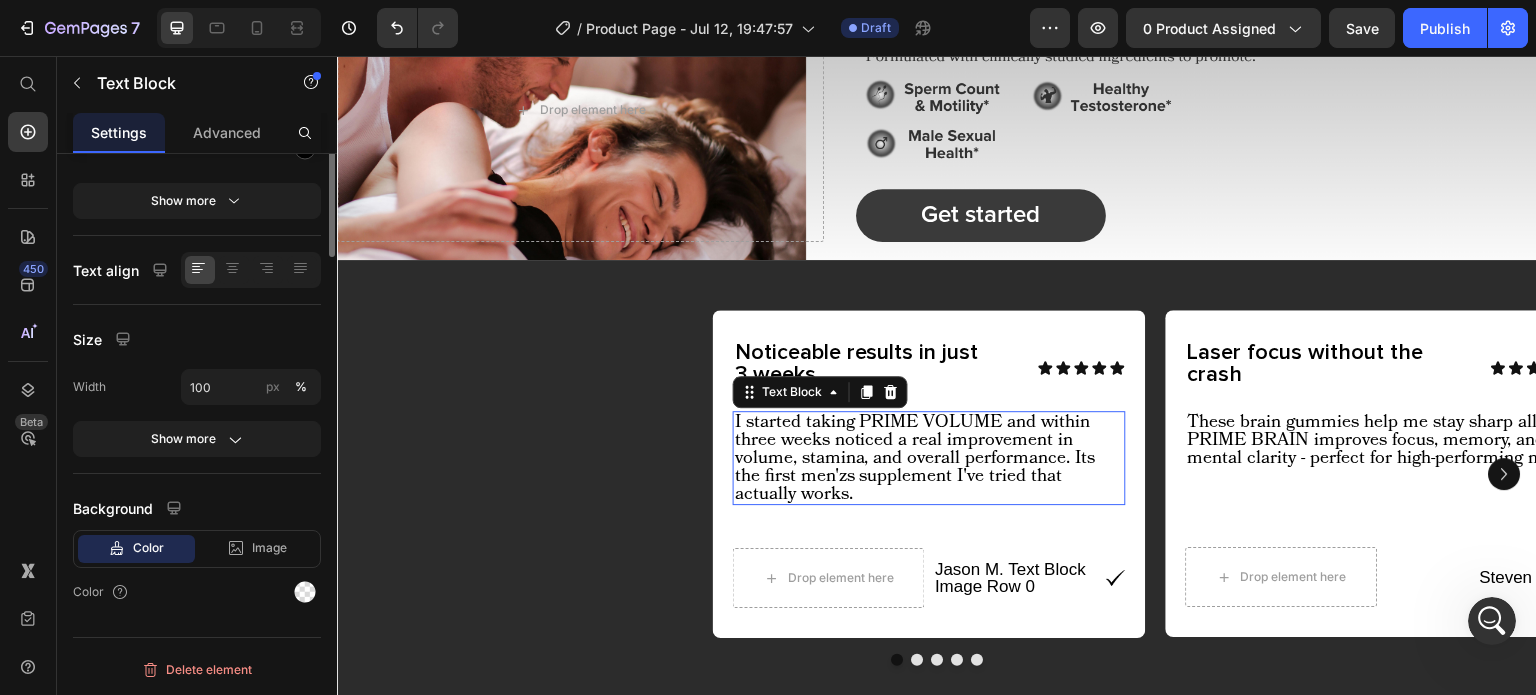 scroll, scrollTop: 0, scrollLeft: 0, axis: both 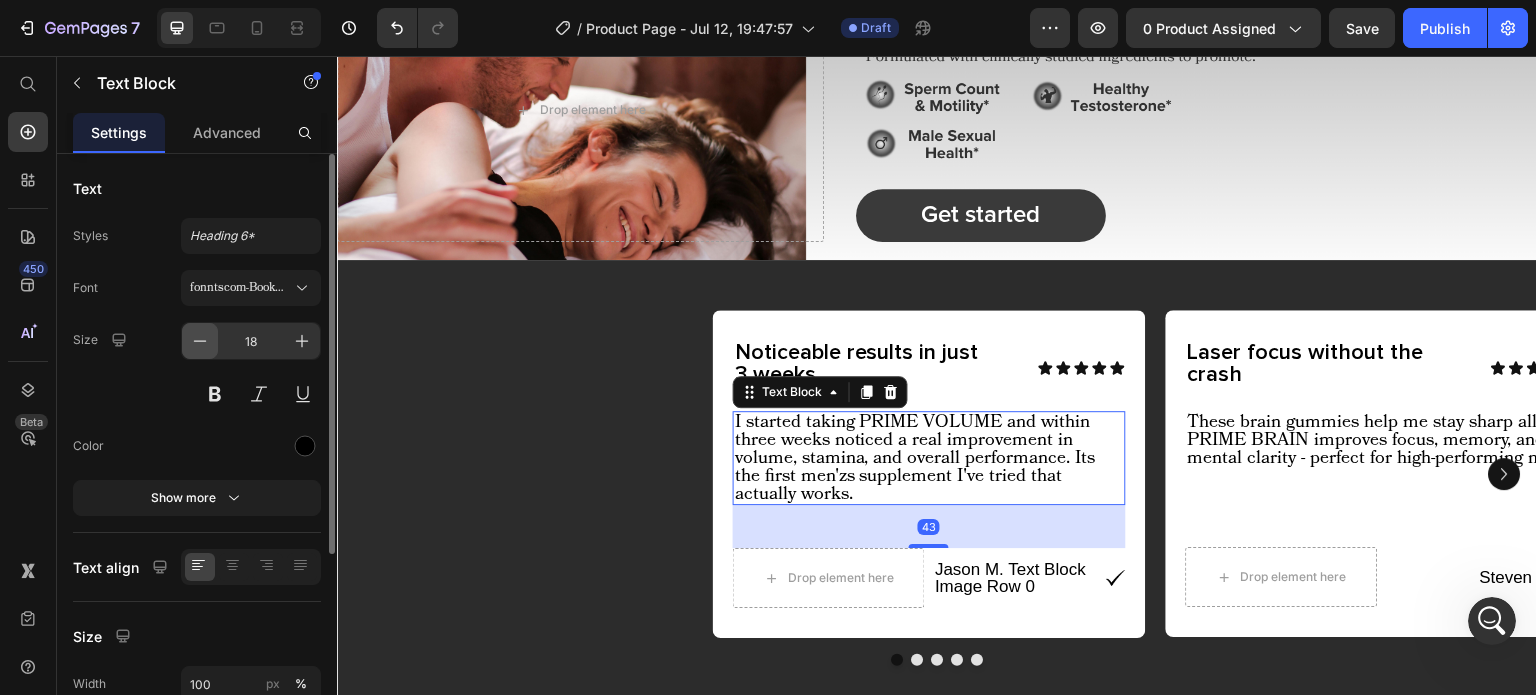 click 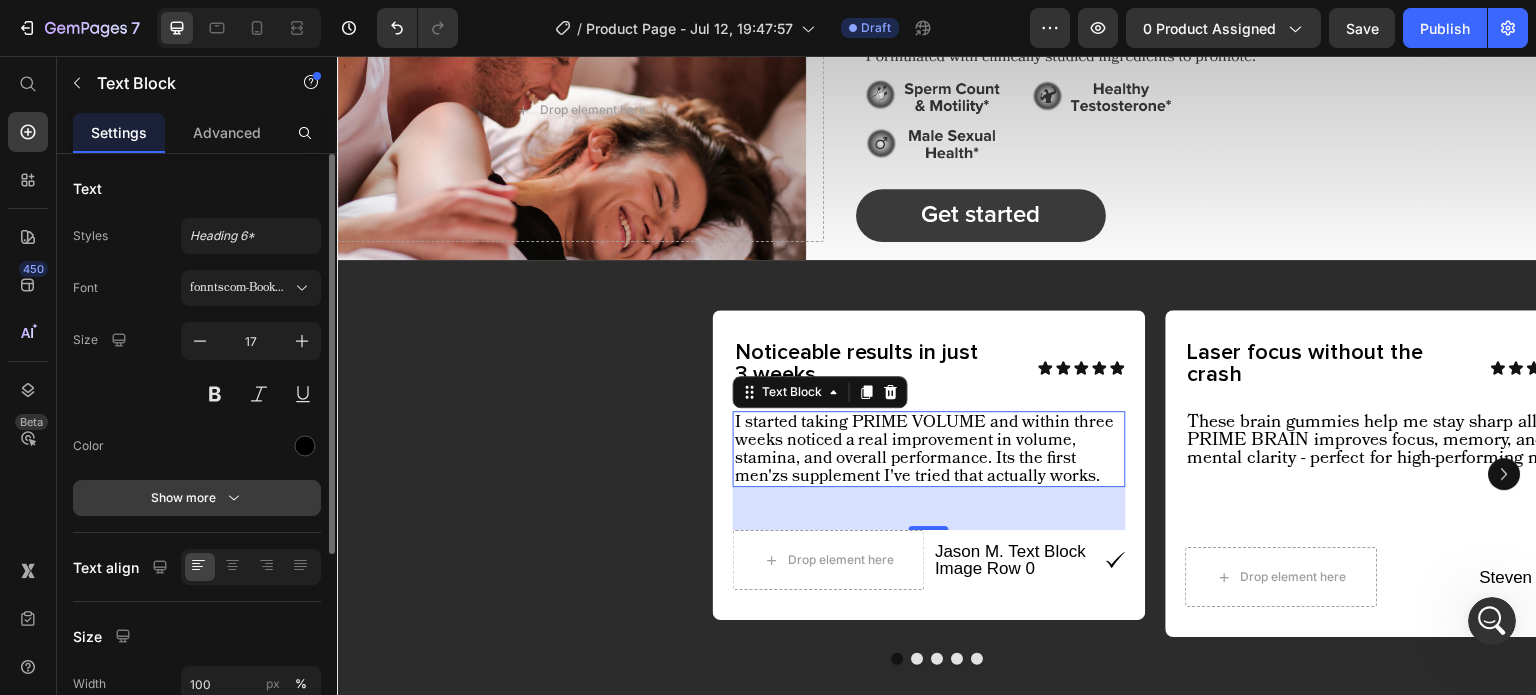 click 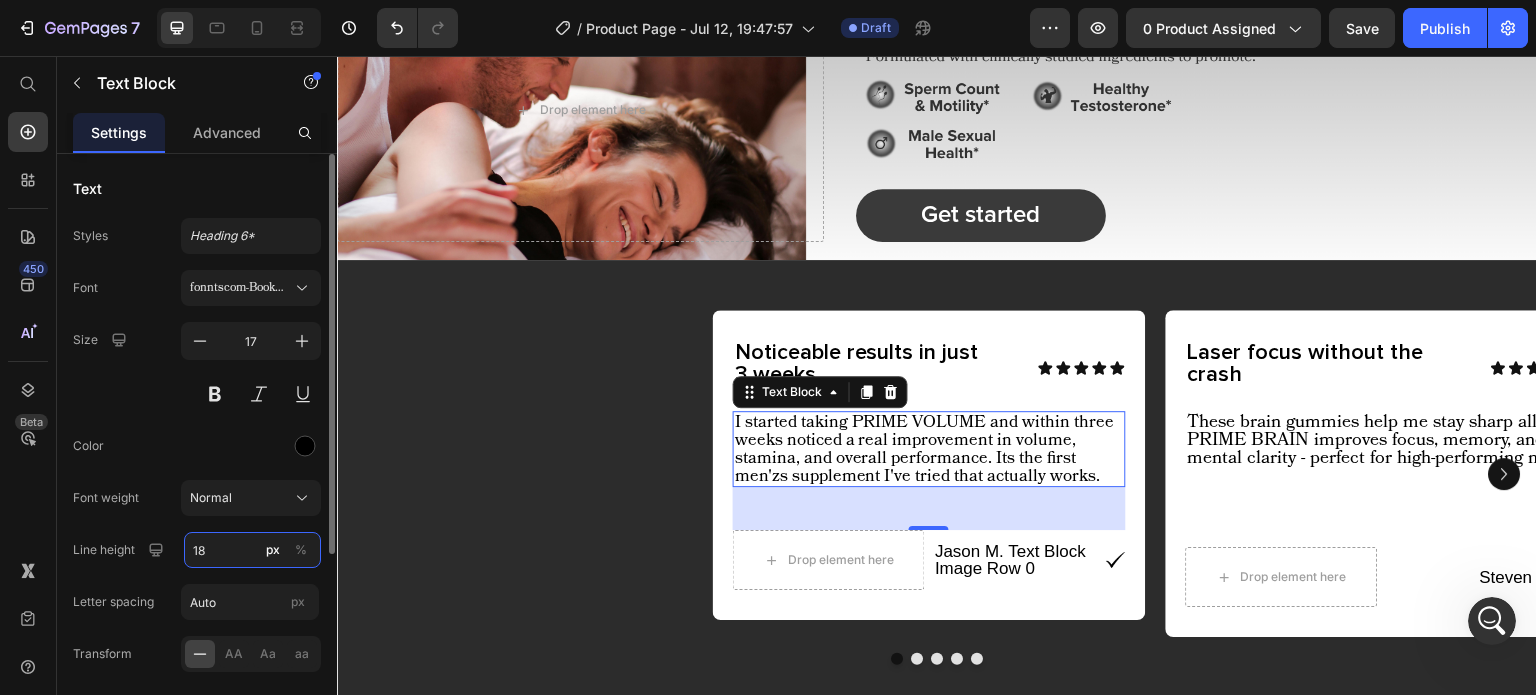 click on "18" at bounding box center [252, 550] 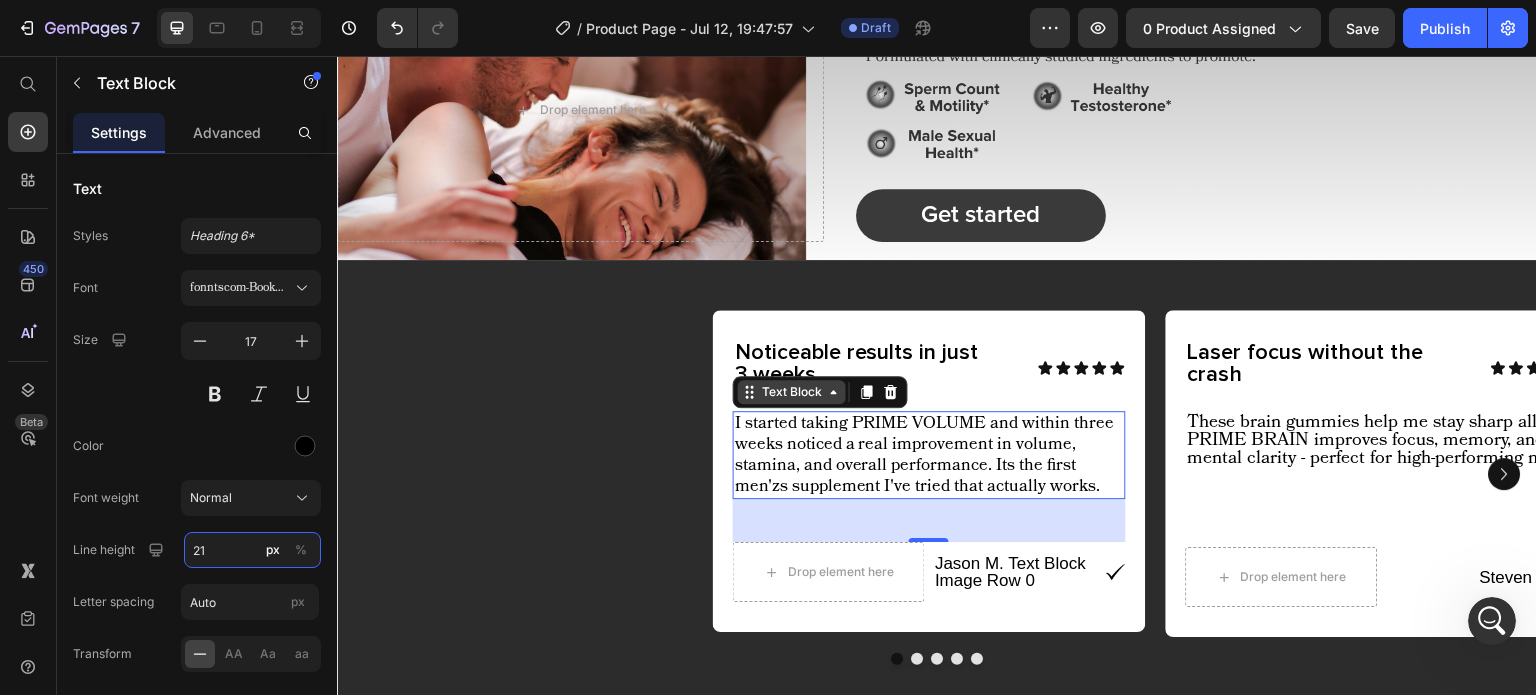 type on "21" 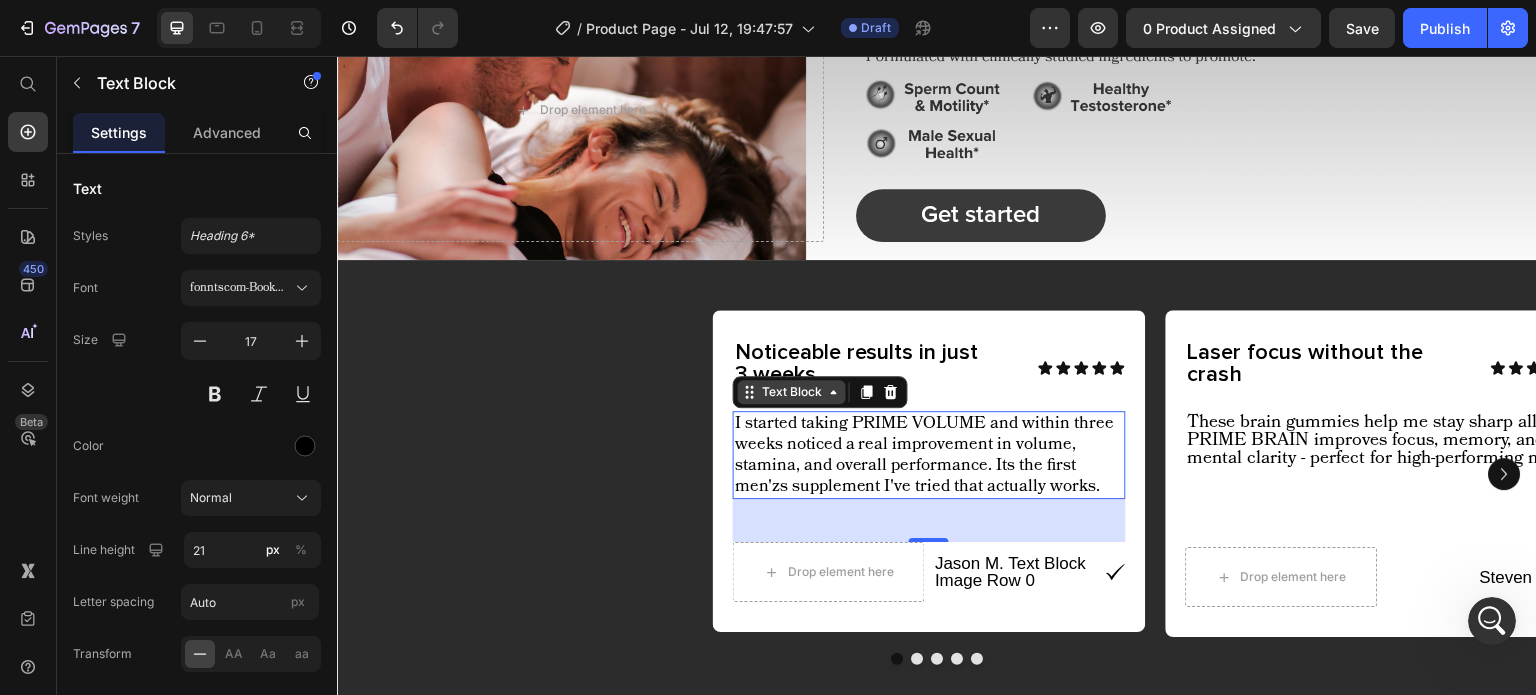 click on "Text Block" at bounding box center [792, 392] 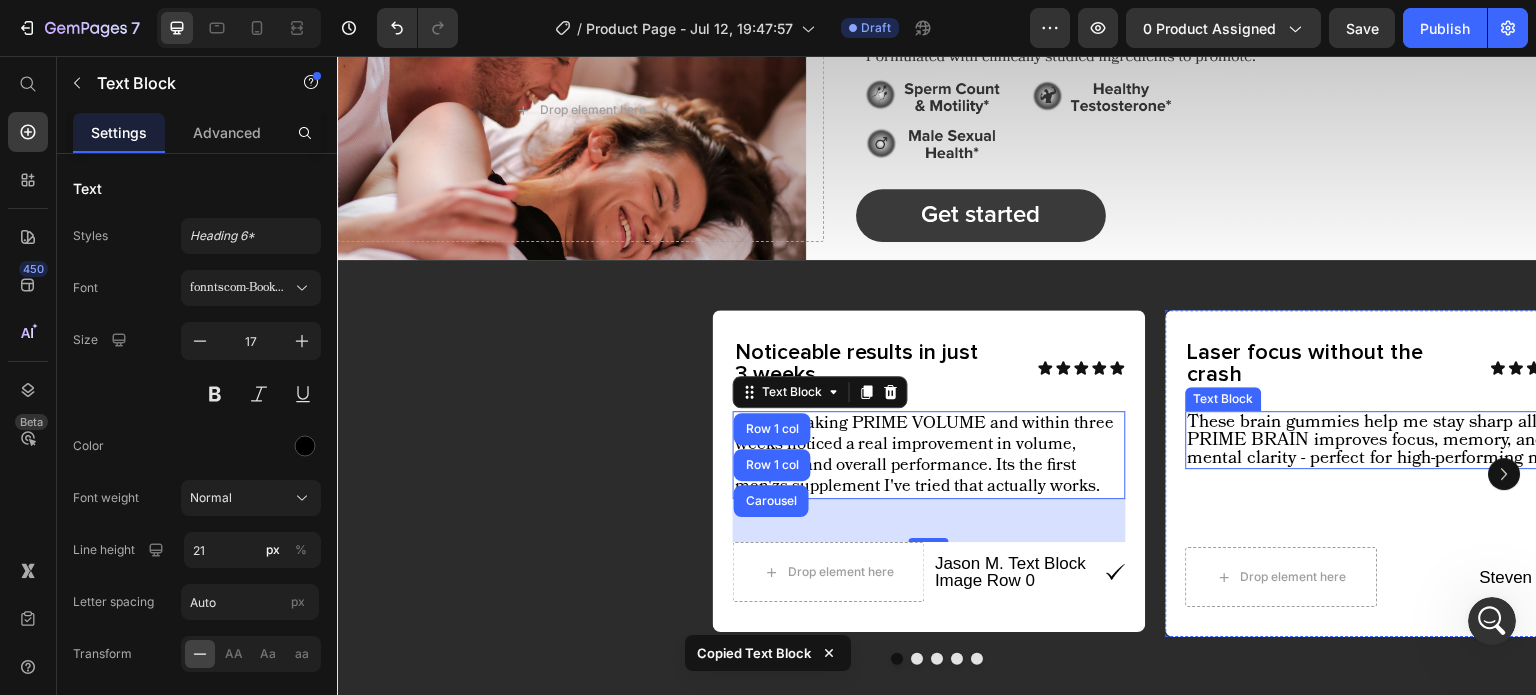 click on "These brain gummies help me stay sharp all day. PRIME BRAIN improves focus, memory, and mental clarity - perfect for high-performing men." at bounding box center (1382, 440) 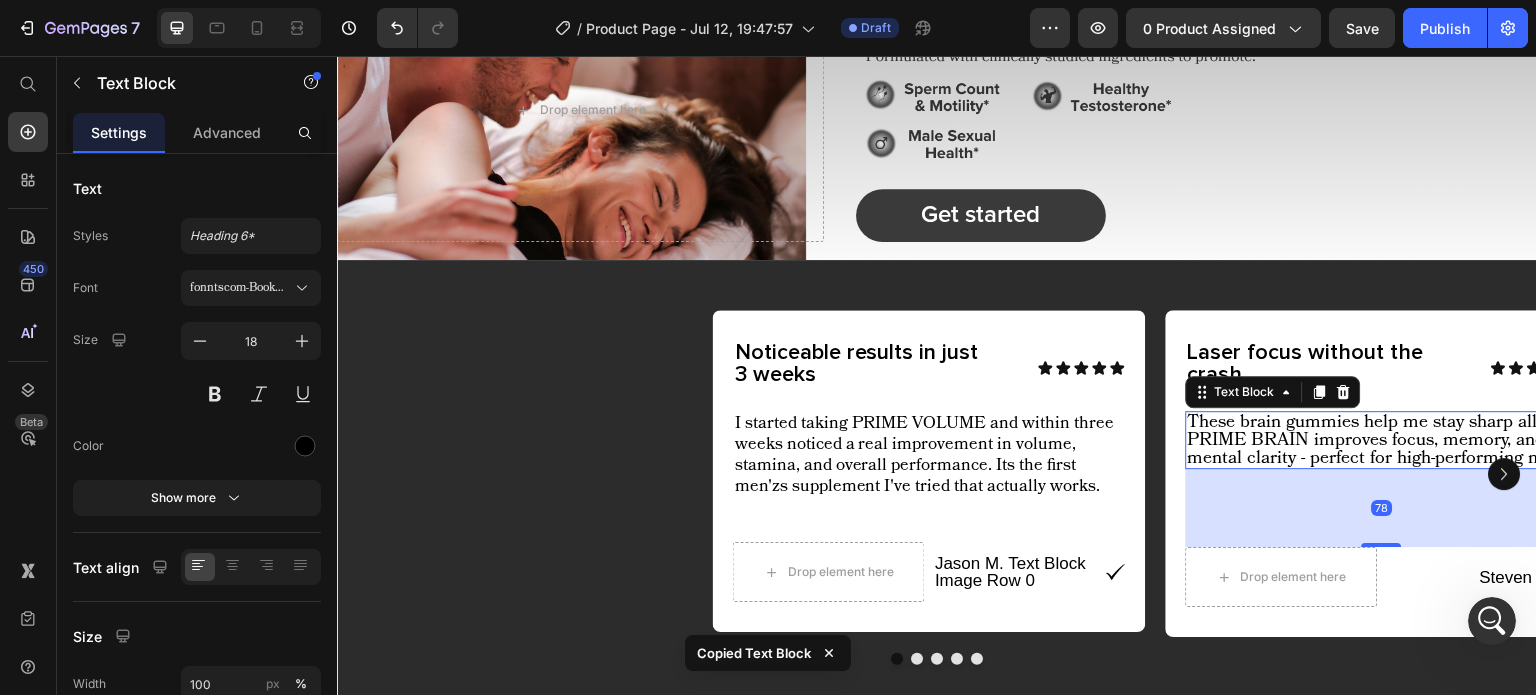 type on "17" 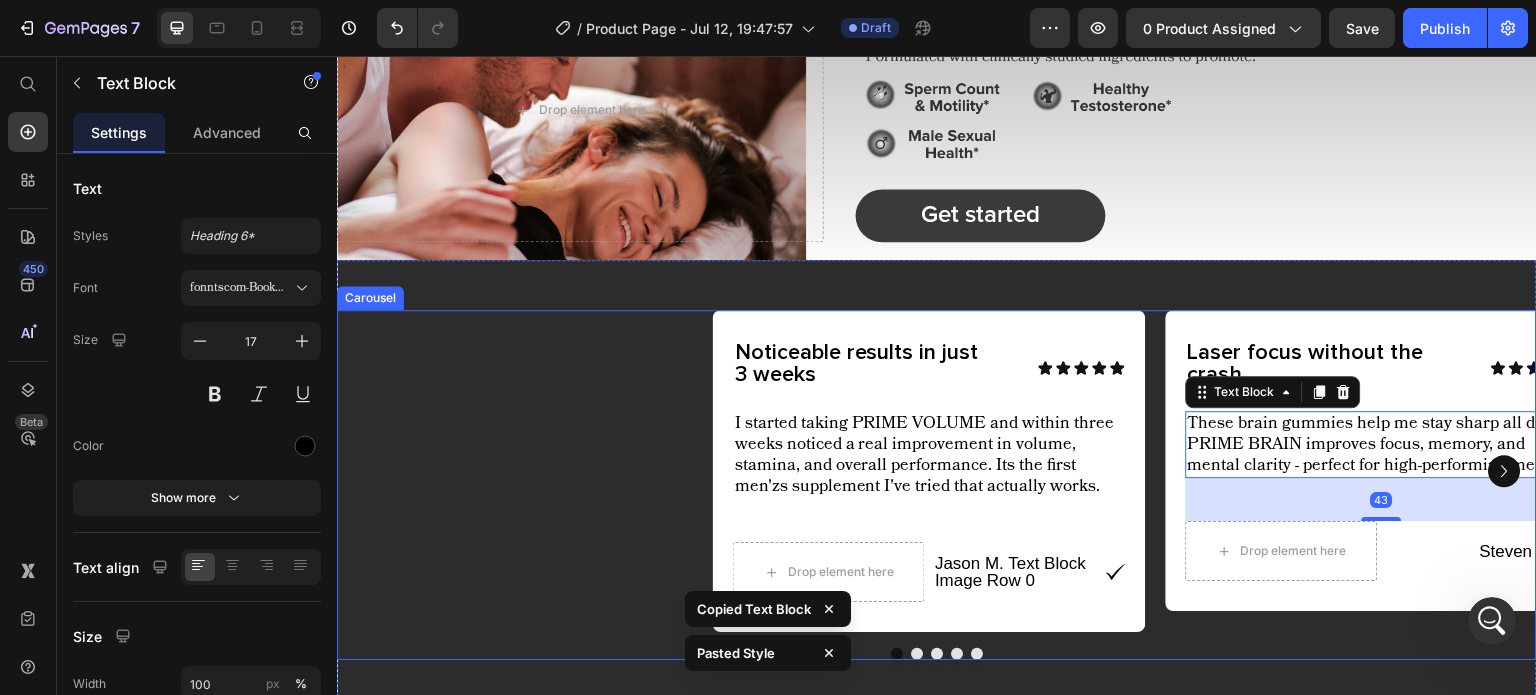 click 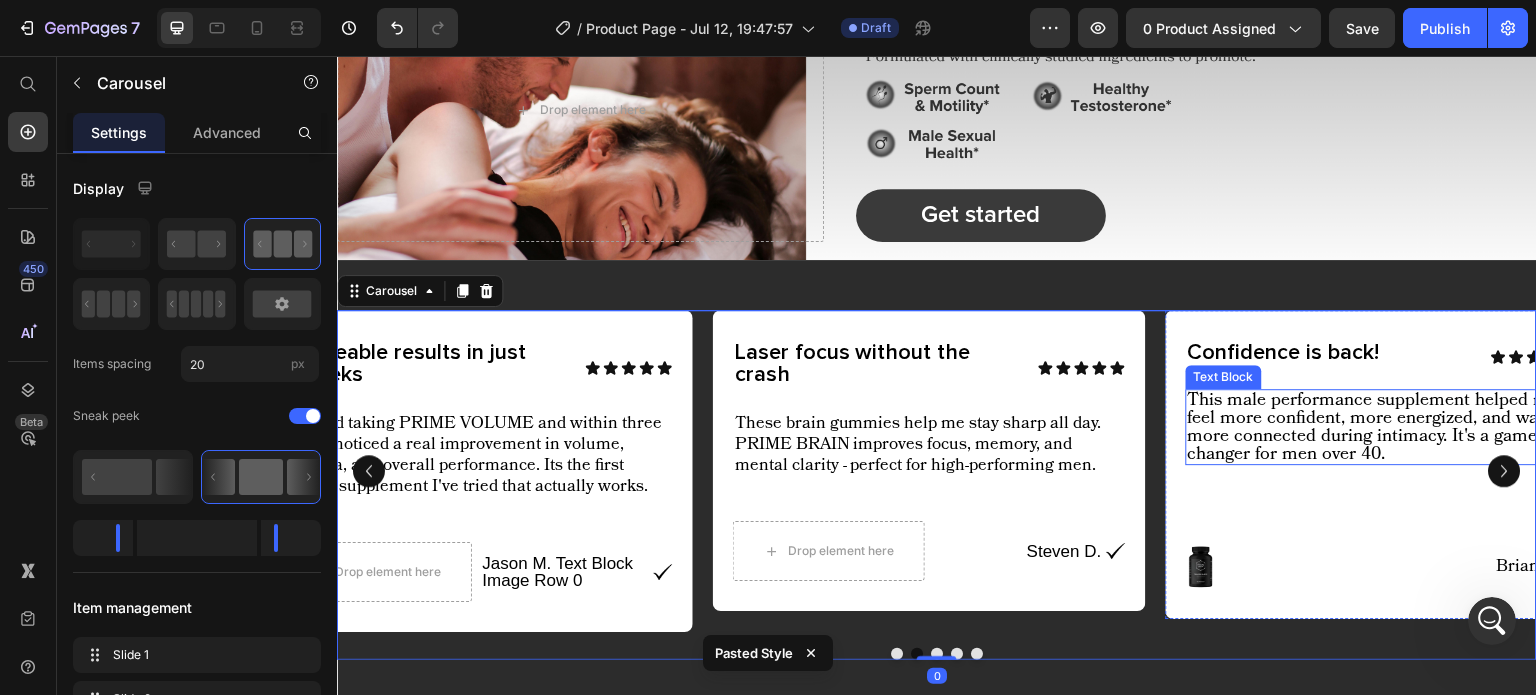 click on "This male performance supplement helped me feel more confident, more energized, and way more connected during intimacy. It's a game changer for men over 40." at bounding box center (1382, 427) 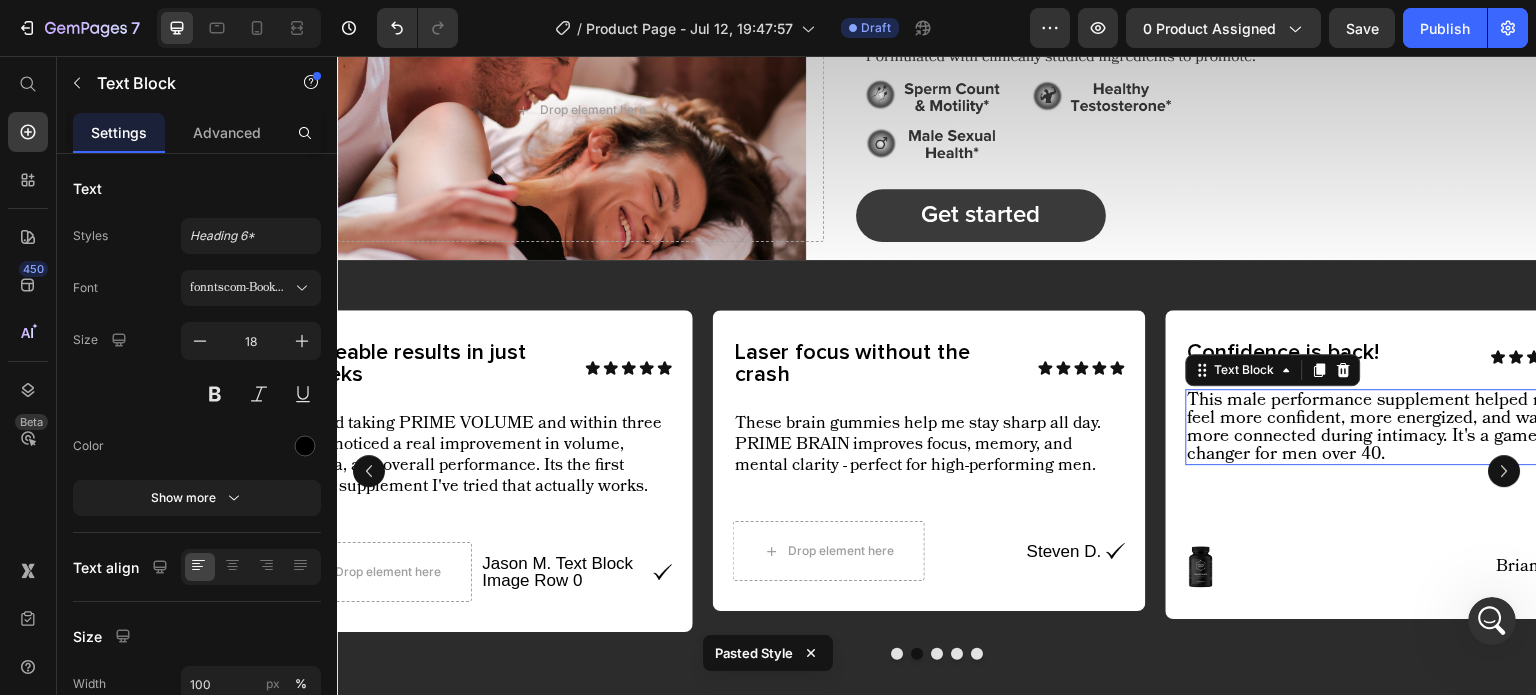 type on "17" 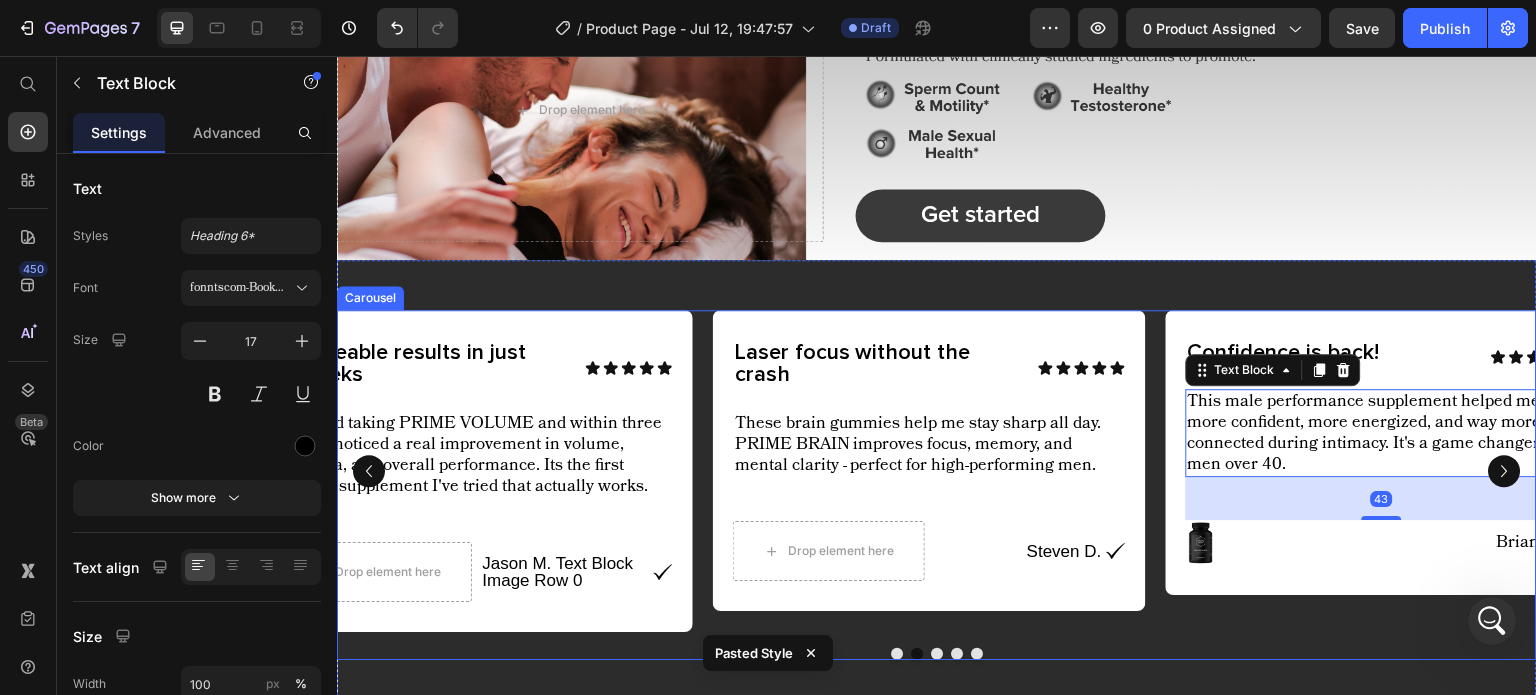 click 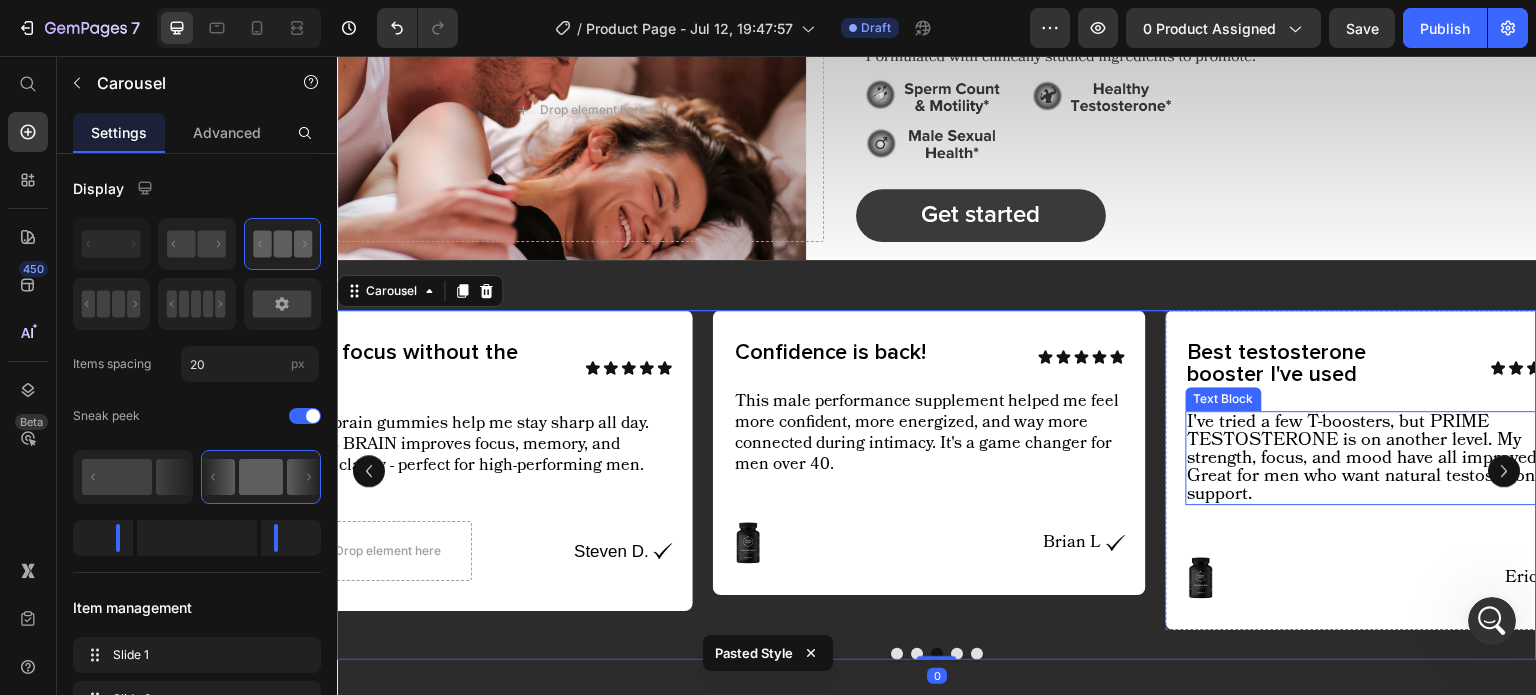 click on "I've tried a few T-boosters, but PRIME TESTOSTERONE is on another level. My strength, focus, and mood have all improved. Great for men who want natural testosterone support." at bounding box center [1382, 458] 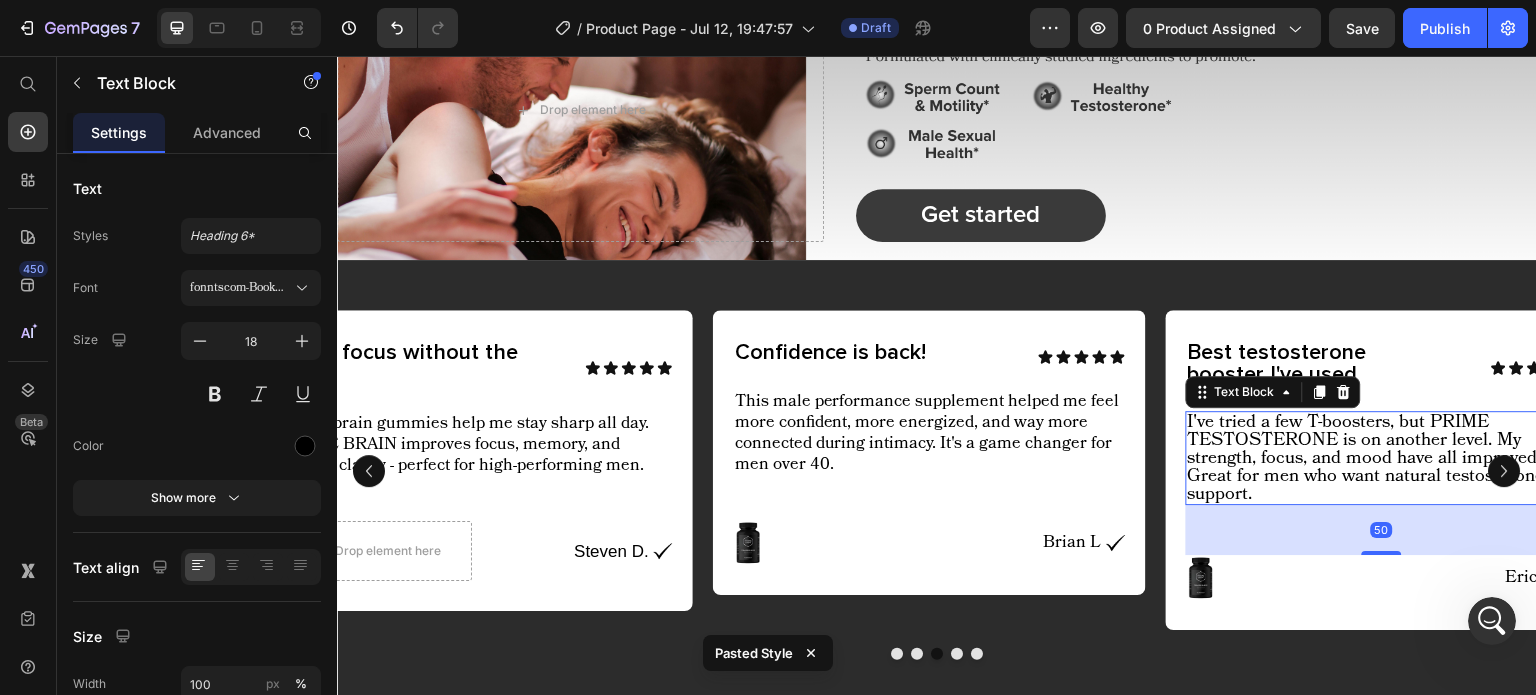 type on "17" 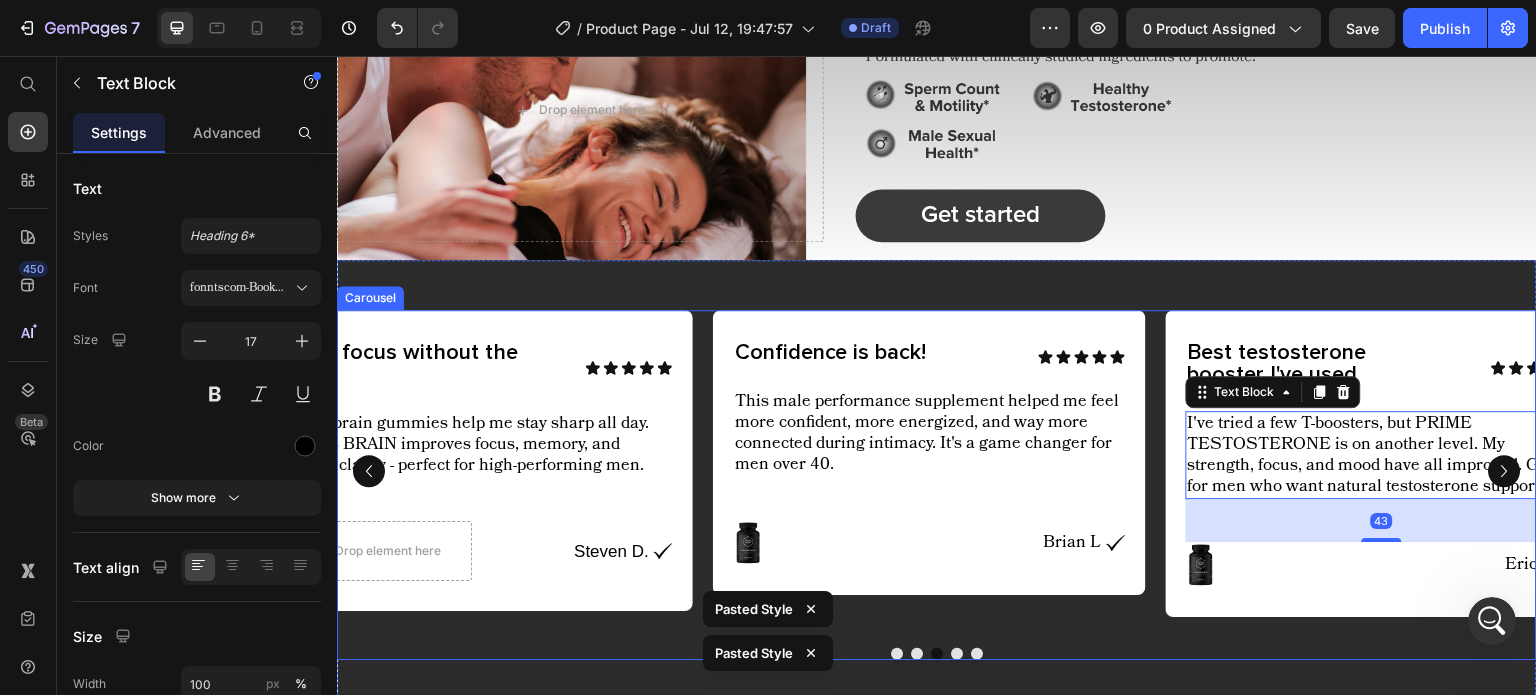 click 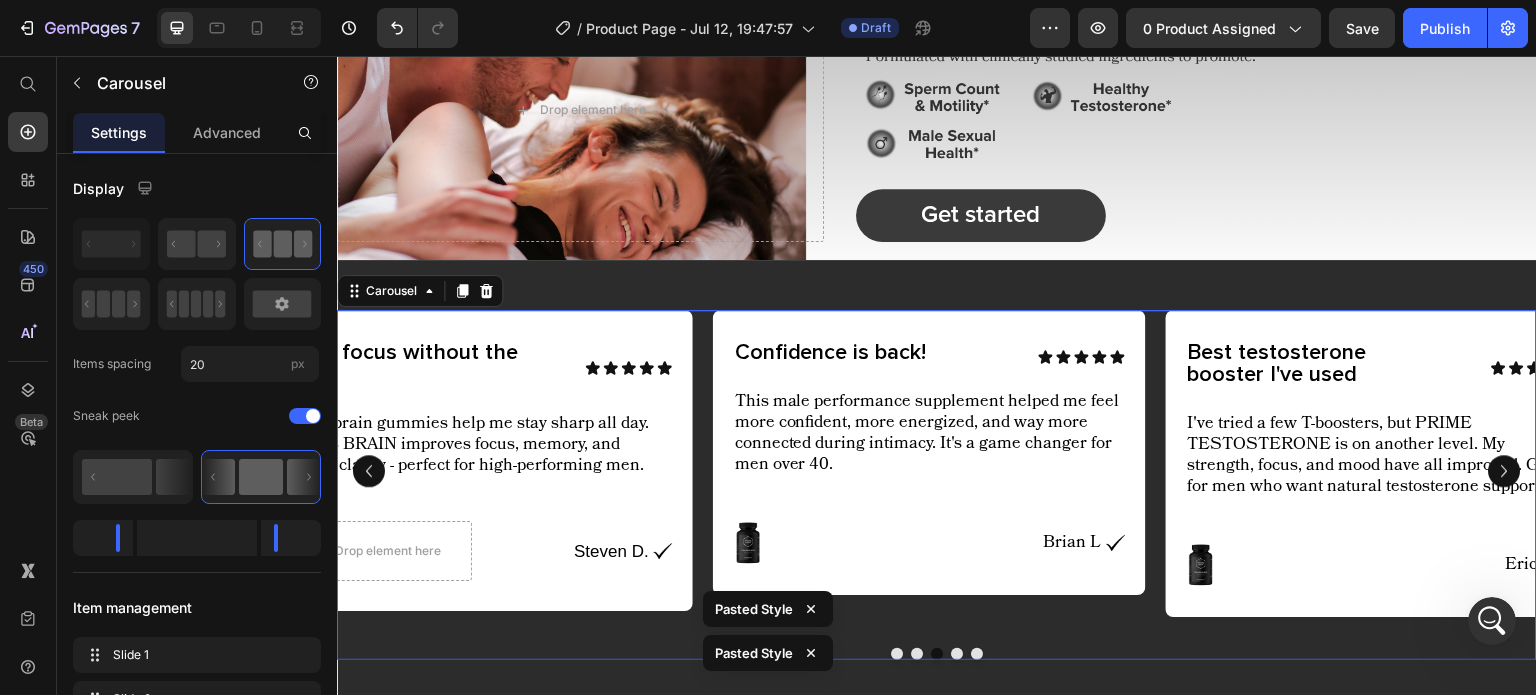 click 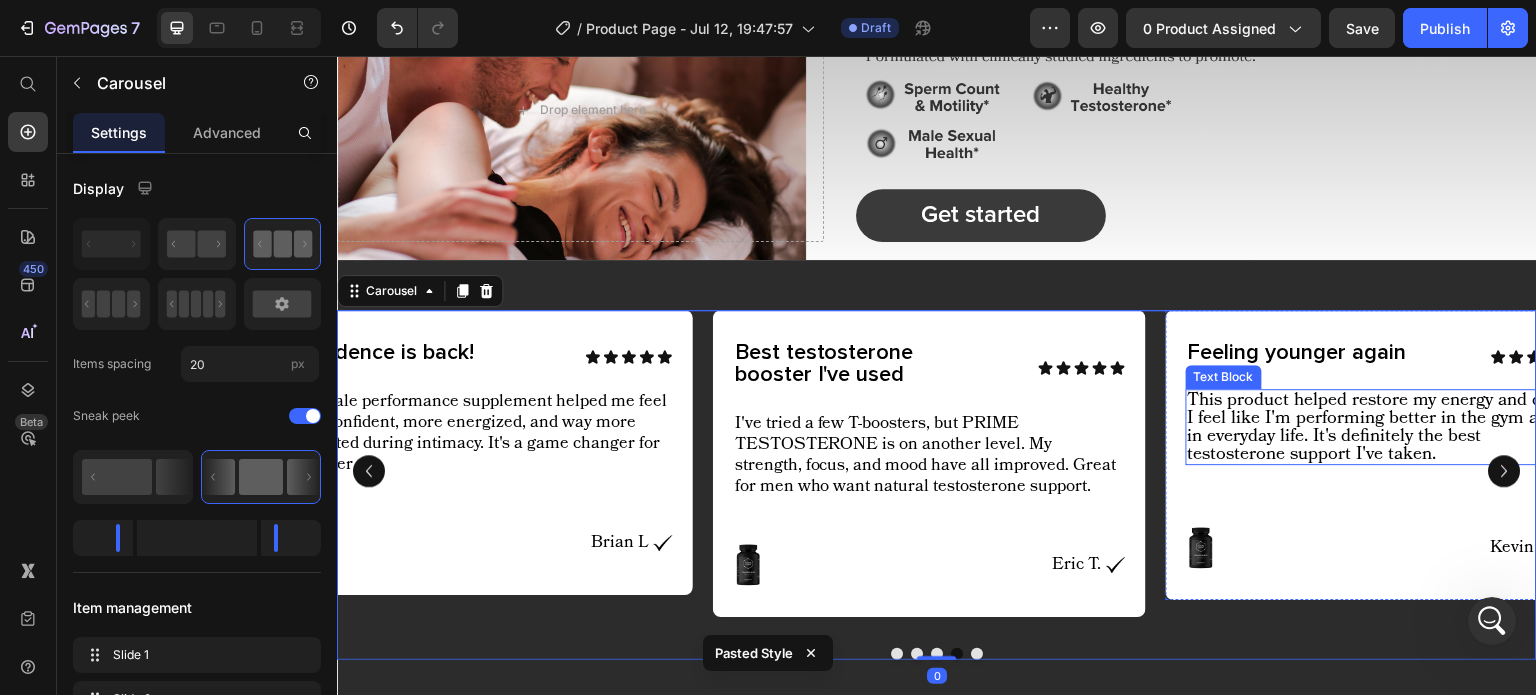 click on "This product helped restore my energy and drive. I feel like I'm performing better in the gym and in everyday life. It's definitely the best testosterone support I've taken." at bounding box center (1382, 427) 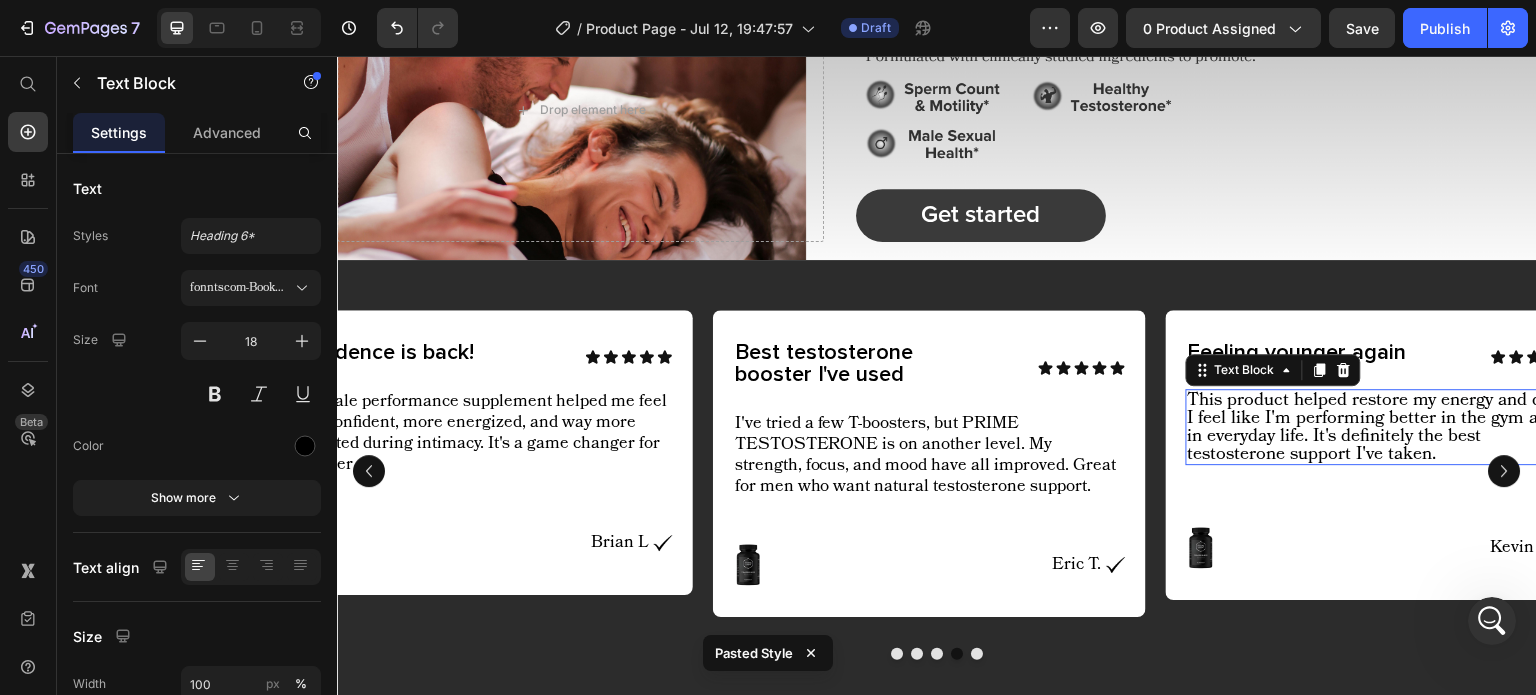 type on "17" 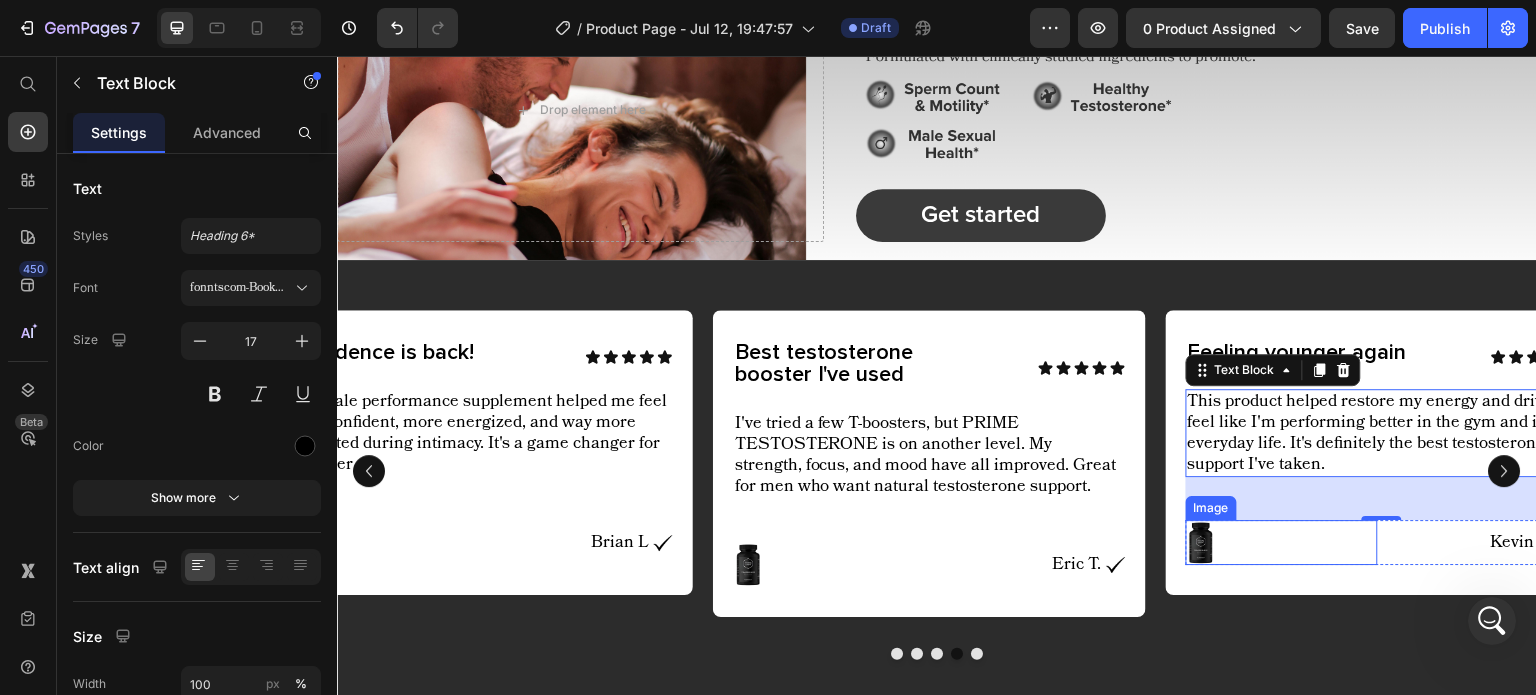 click at bounding box center [1282, 542] 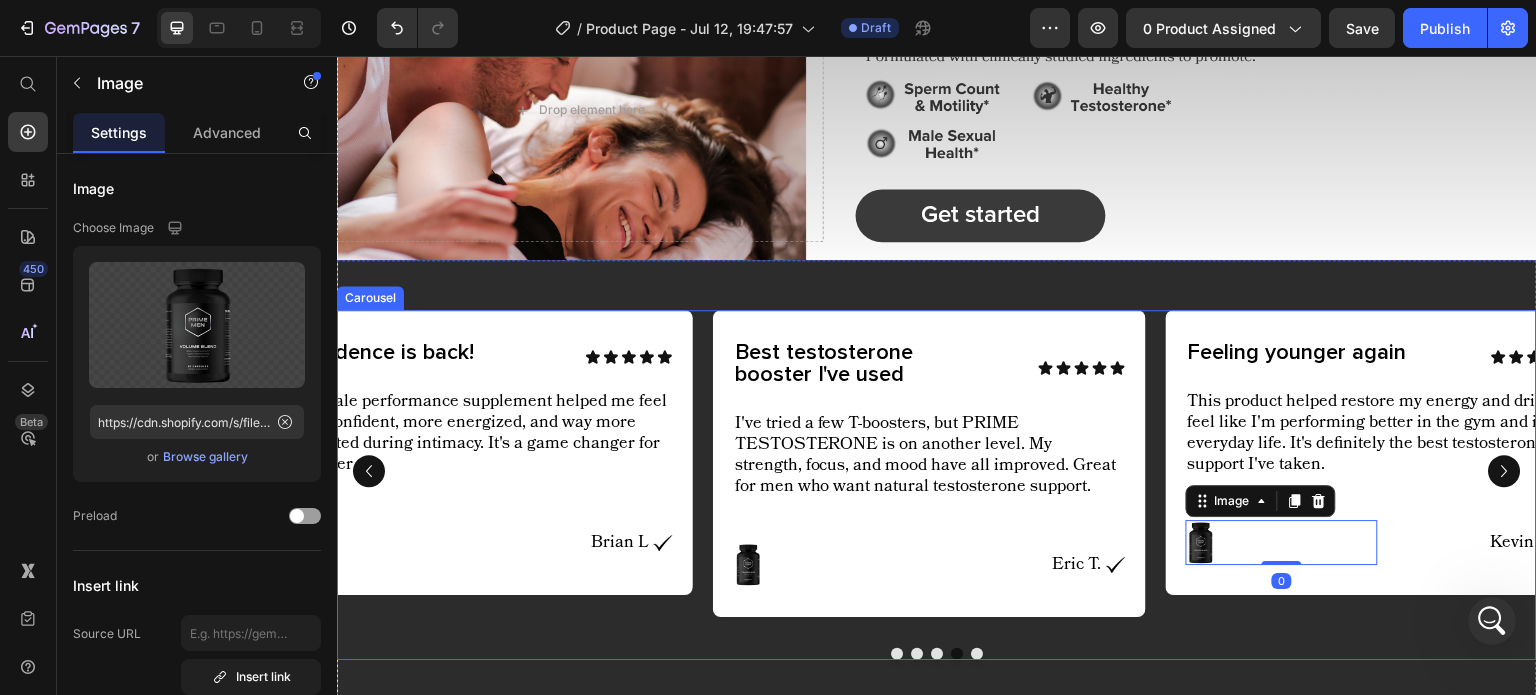 click 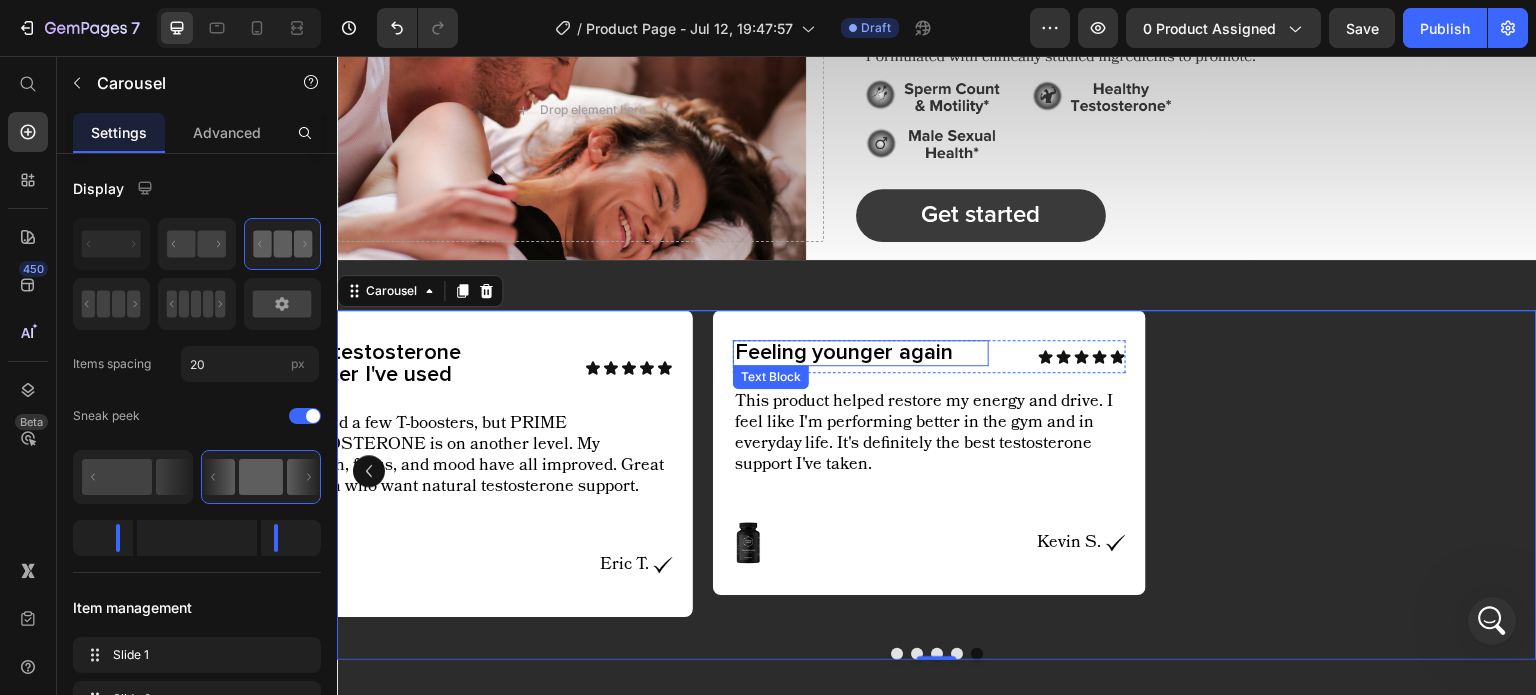 click on "Feeling younger again" at bounding box center (844, 353) 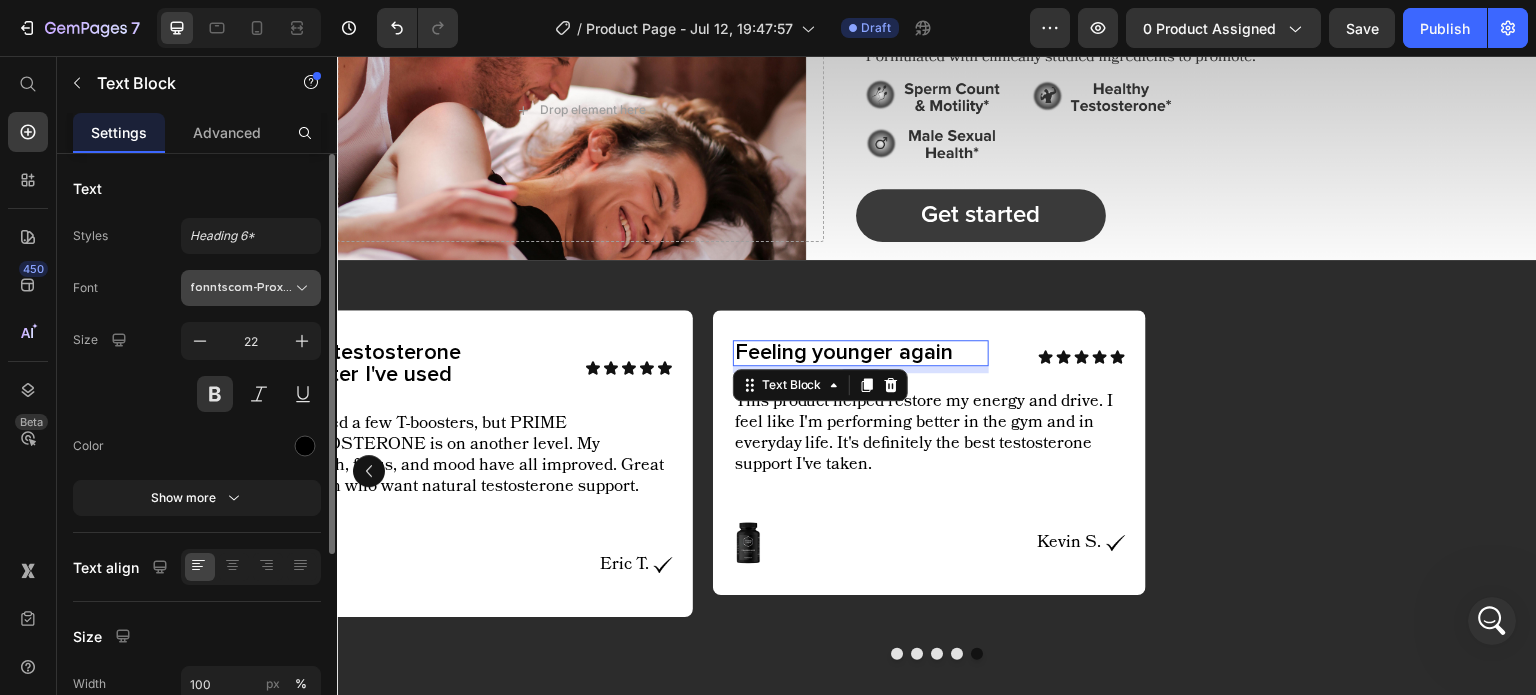 click on "fonntscom-ProximaNova-Semibold" at bounding box center (241, 288) 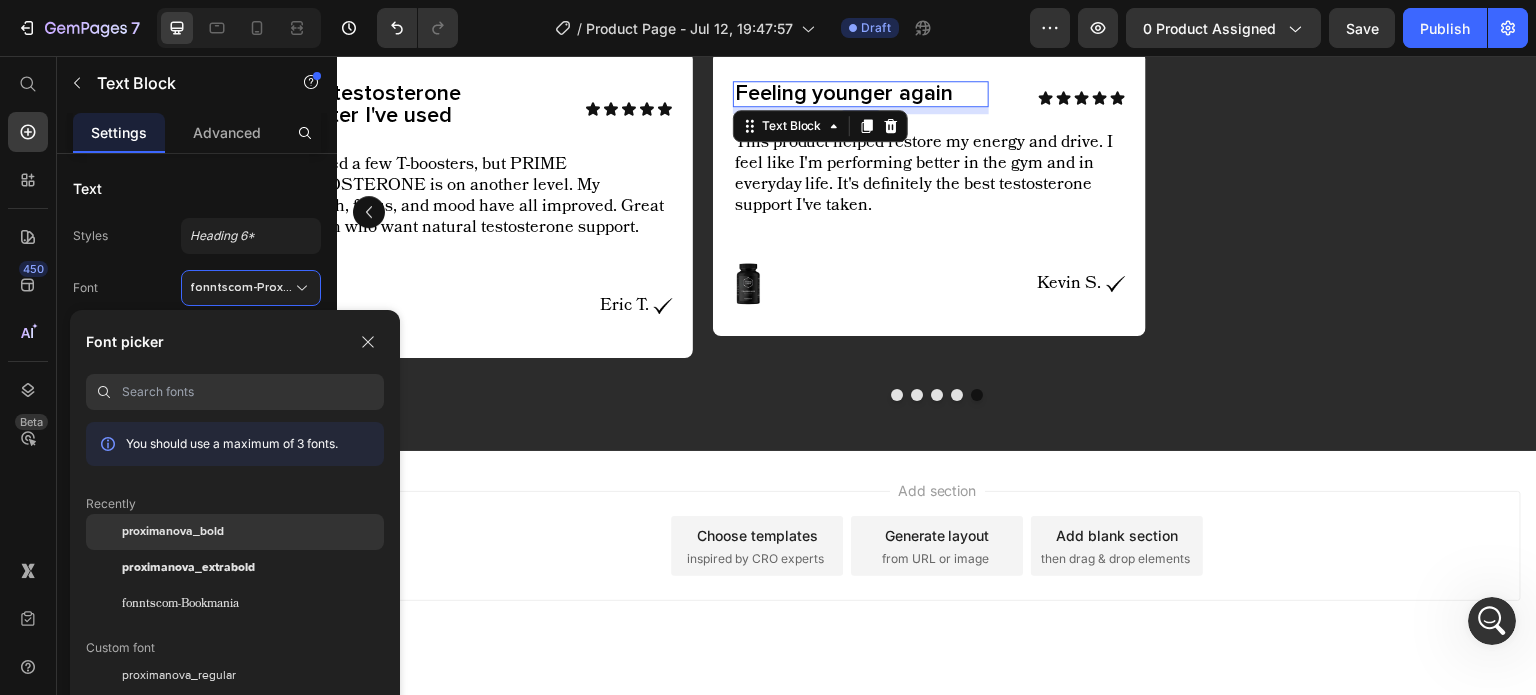 scroll, scrollTop: 877, scrollLeft: 0, axis: vertical 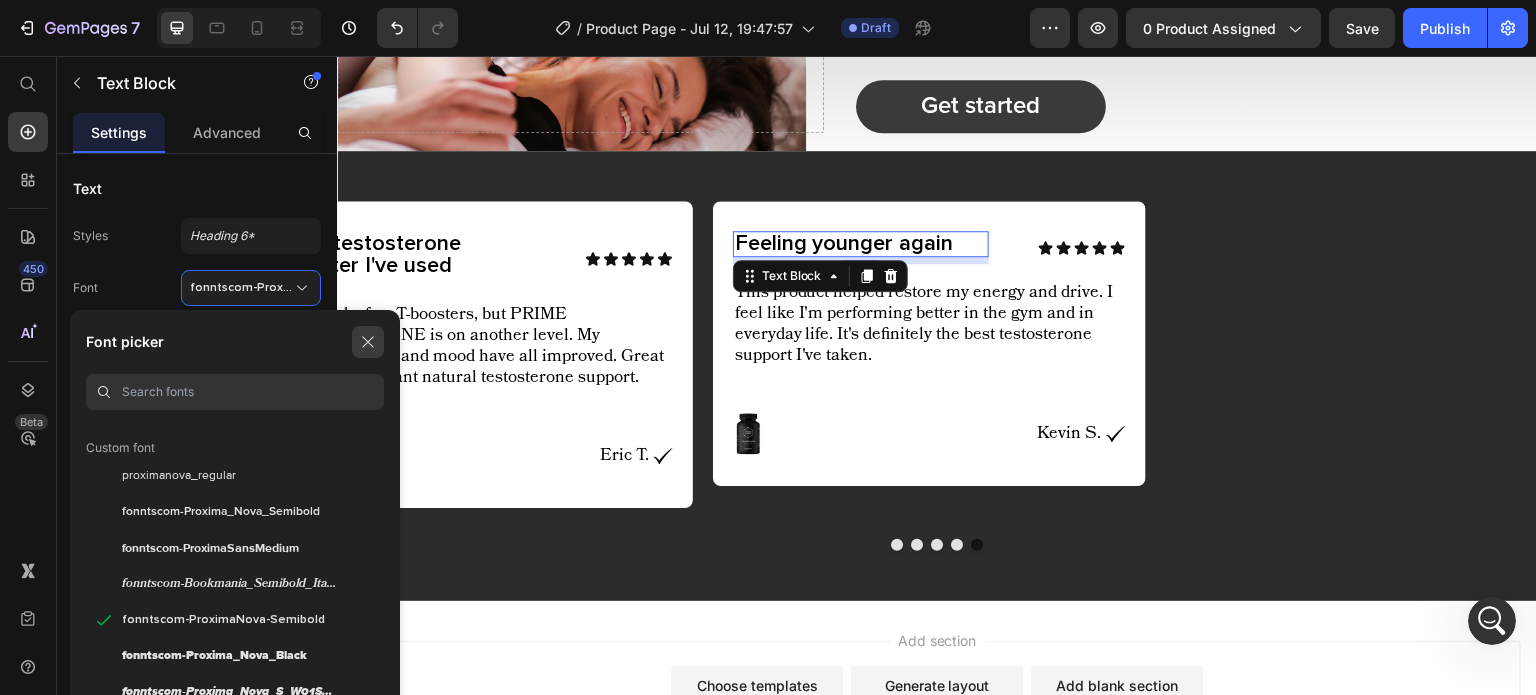 click 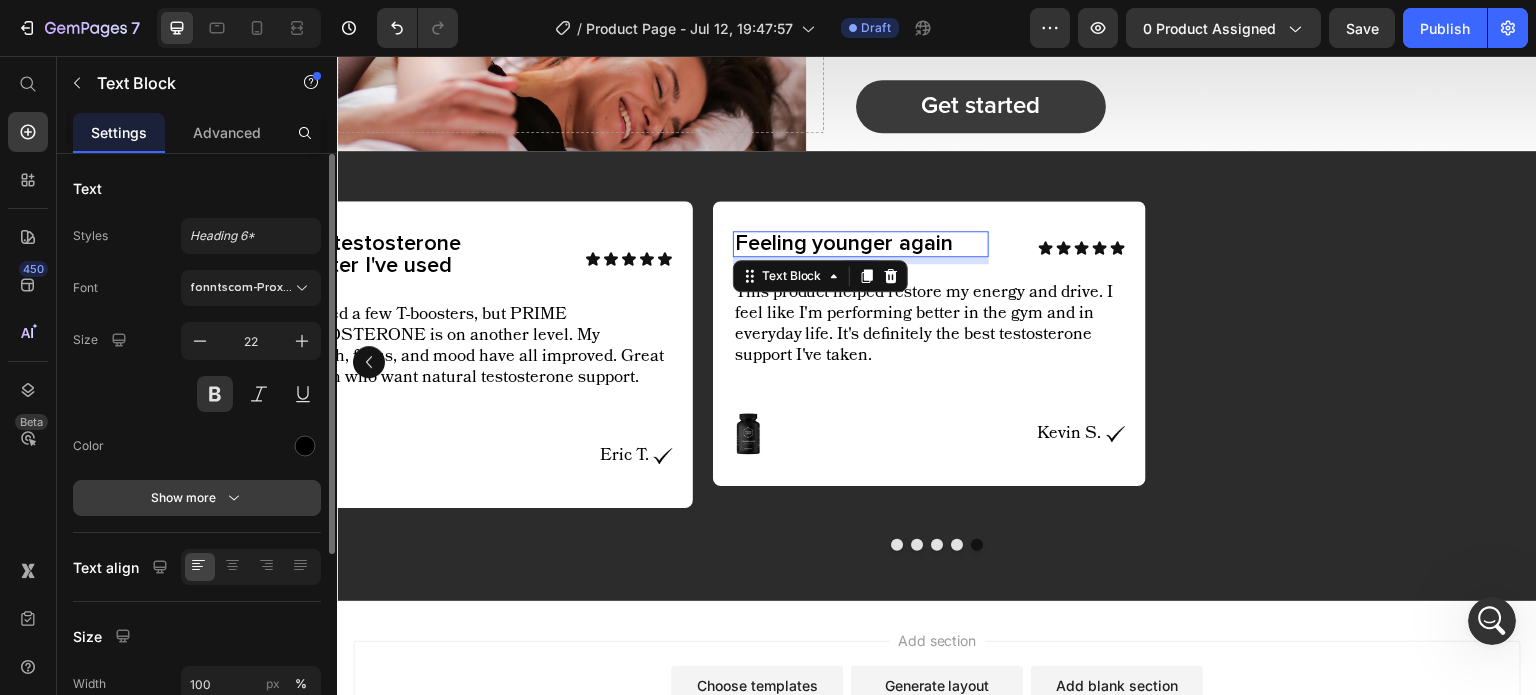 click on "Show more" at bounding box center (197, 498) 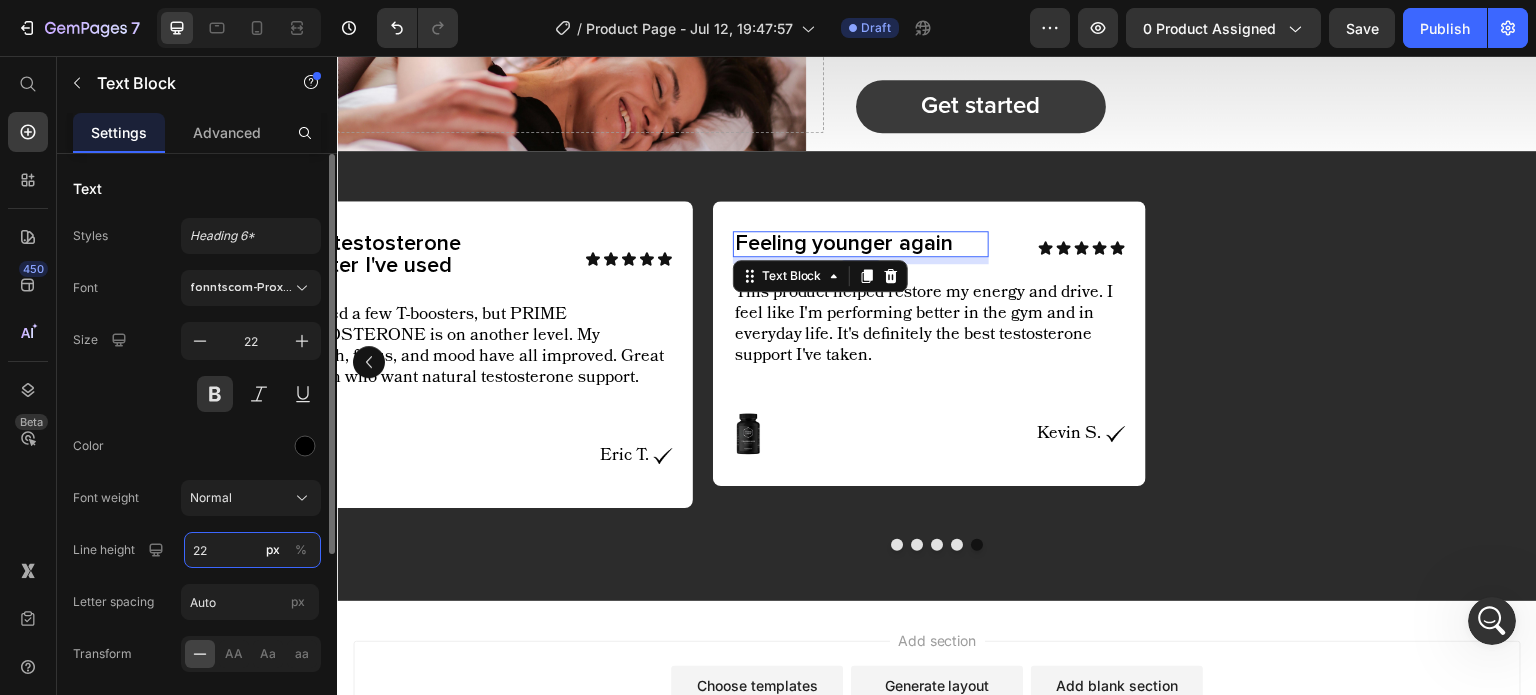click on "22" at bounding box center [252, 550] 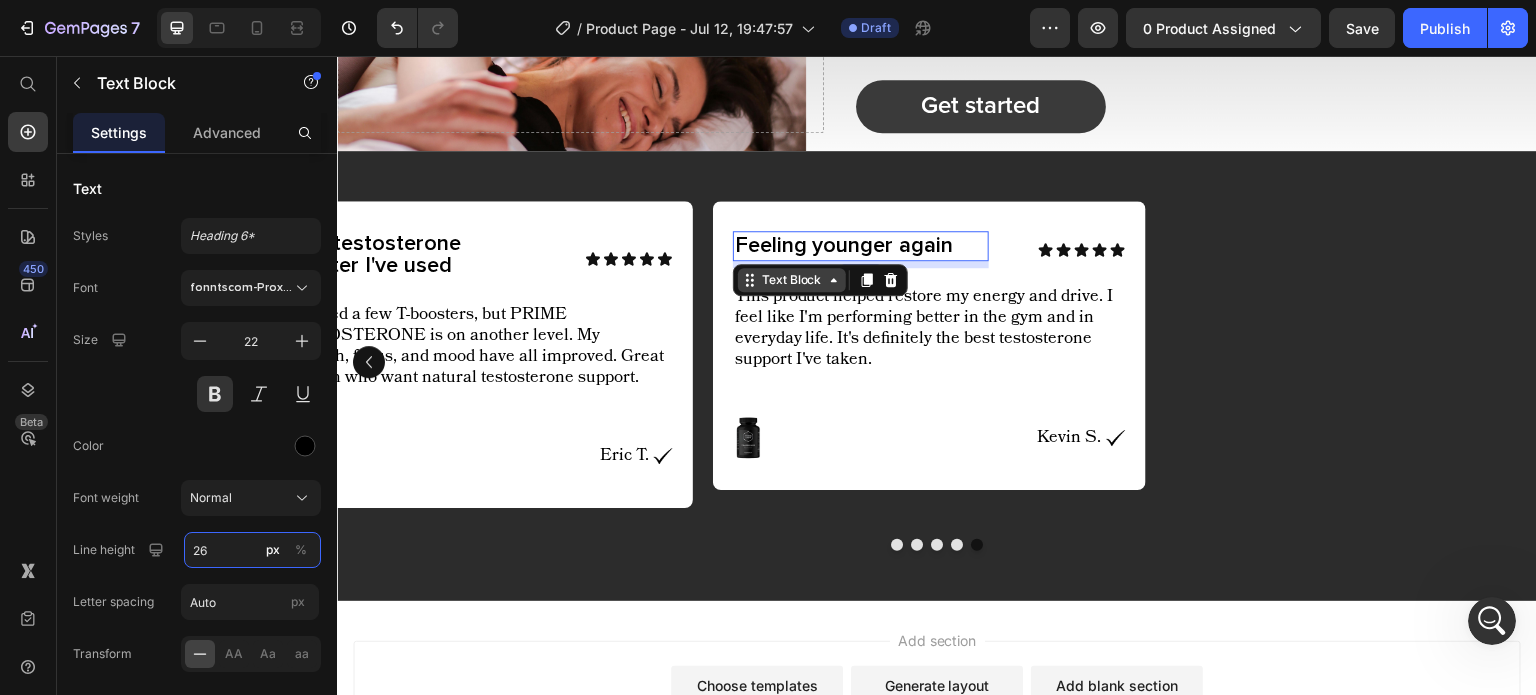type on "26" 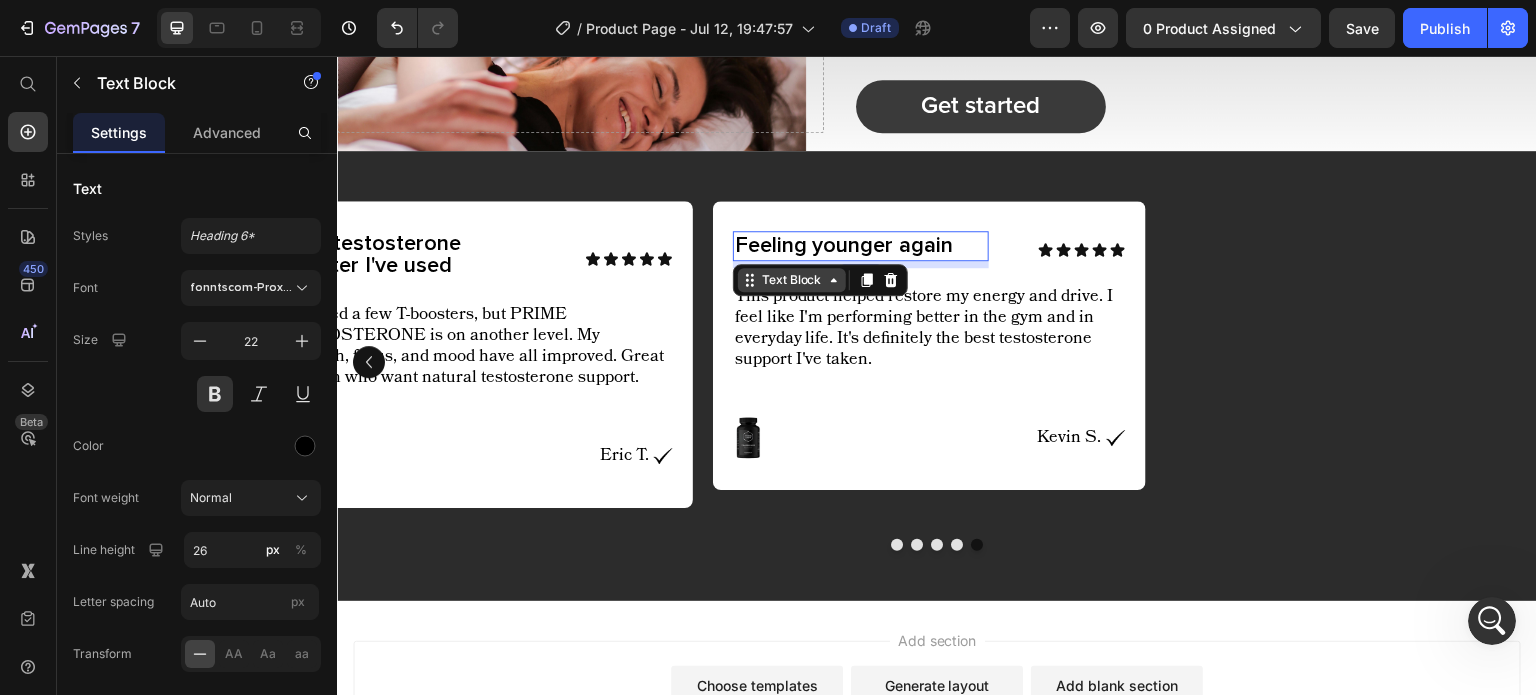 click on "Text Block" at bounding box center [792, 280] 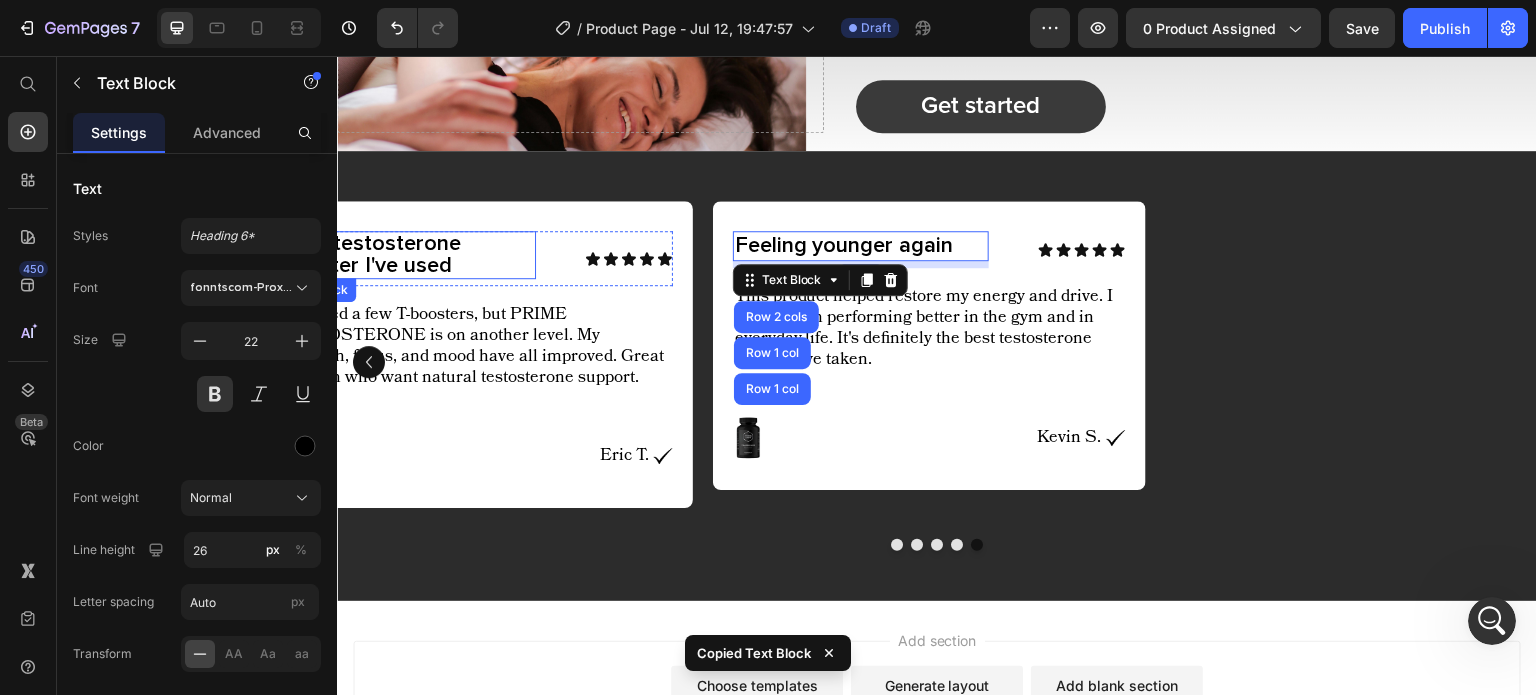 click on "Best testosterone booster I've used" at bounding box center [408, 255] 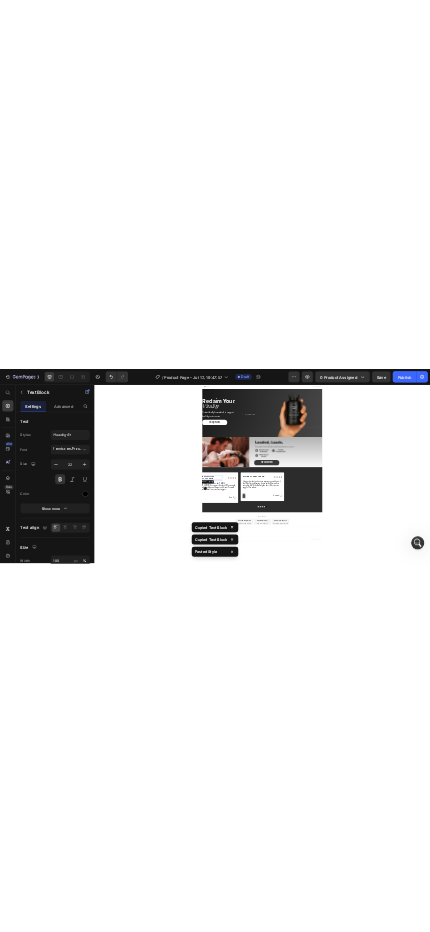 scroll, scrollTop: 0, scrollLeft: 0, axis: both 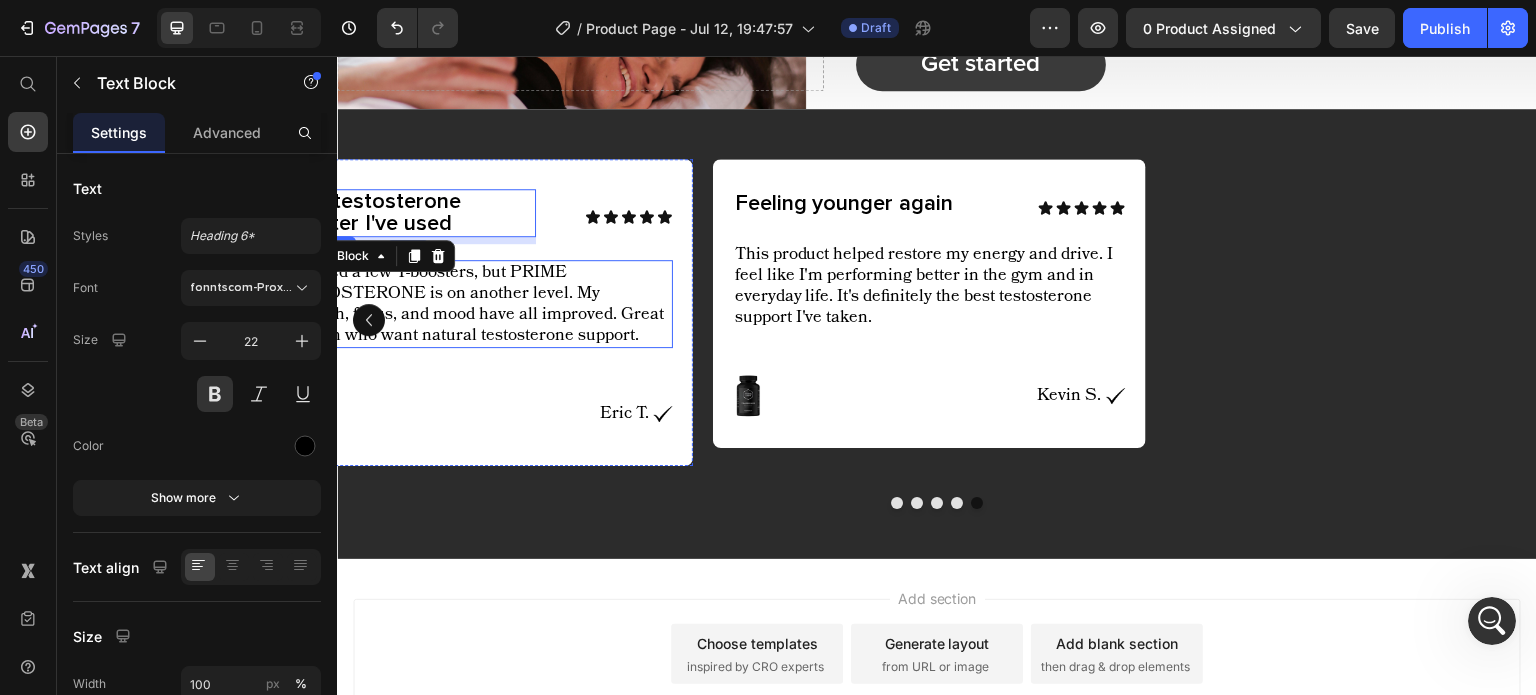 click on "I've tried a few T-boosters, but PRIME TESTOSTERONE is on another level. My strength, focus, and mood have all improved. Great for men who want natural testosterone support." at bounding box center (476, 304) 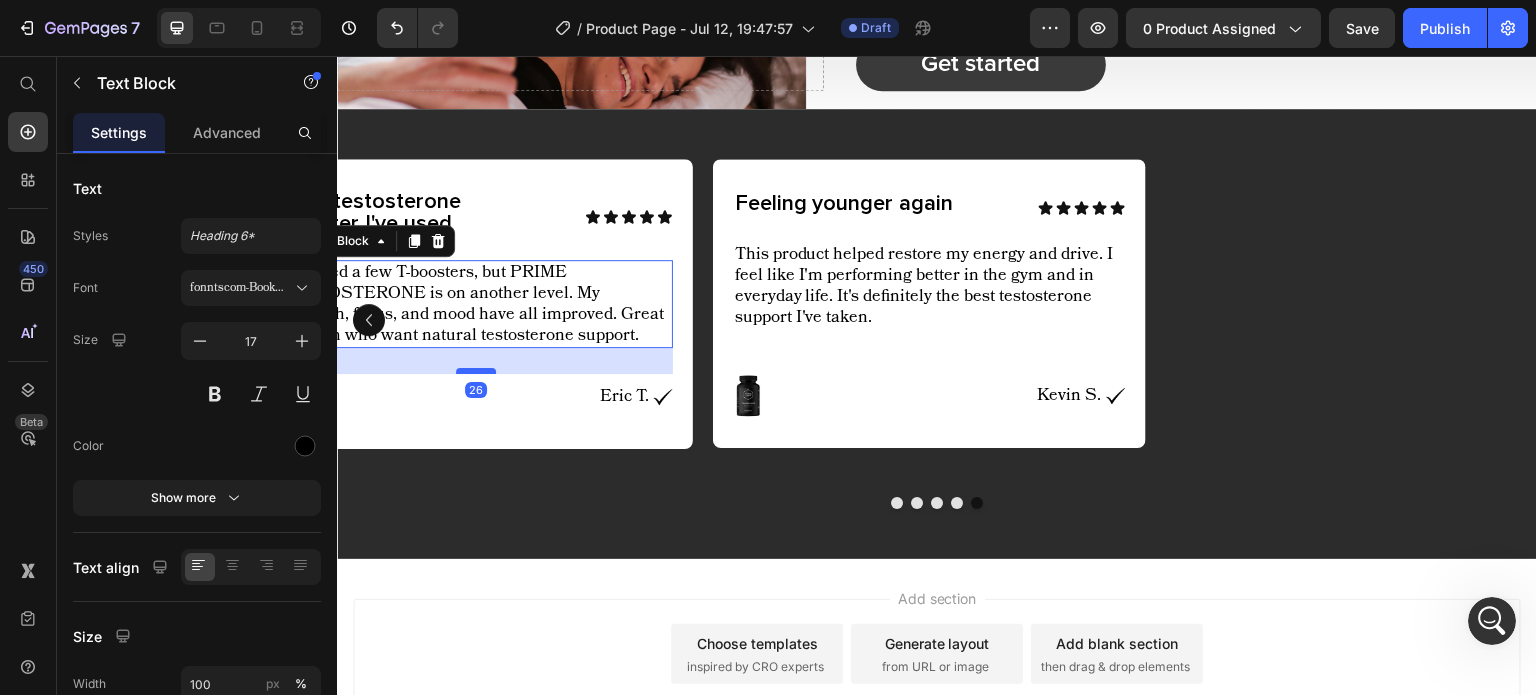 drag, startPoint x: 483, startPoint y: 377, endPoint x: 485, endPoint y: 360, distance: 17.117243 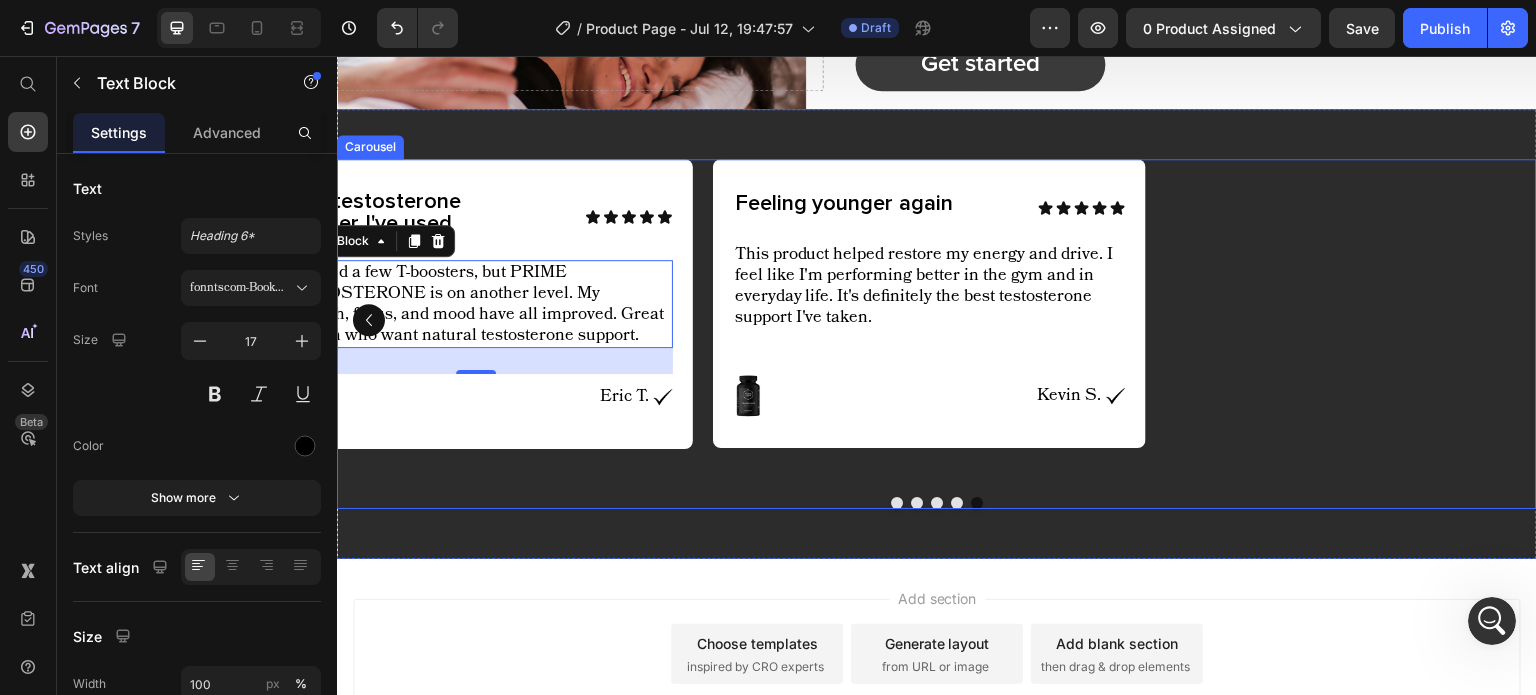 click at bounding box center (957, 503) 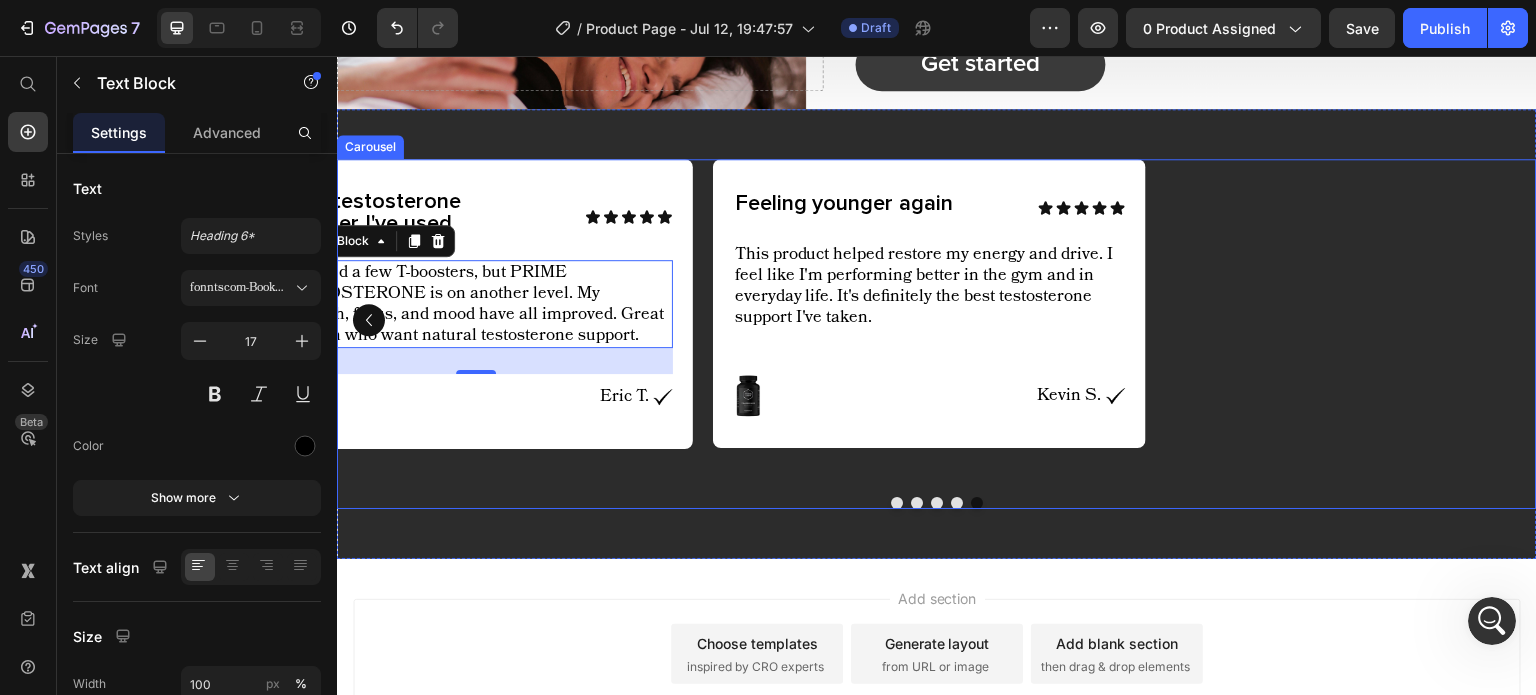 click at bounding box center [957, 503] 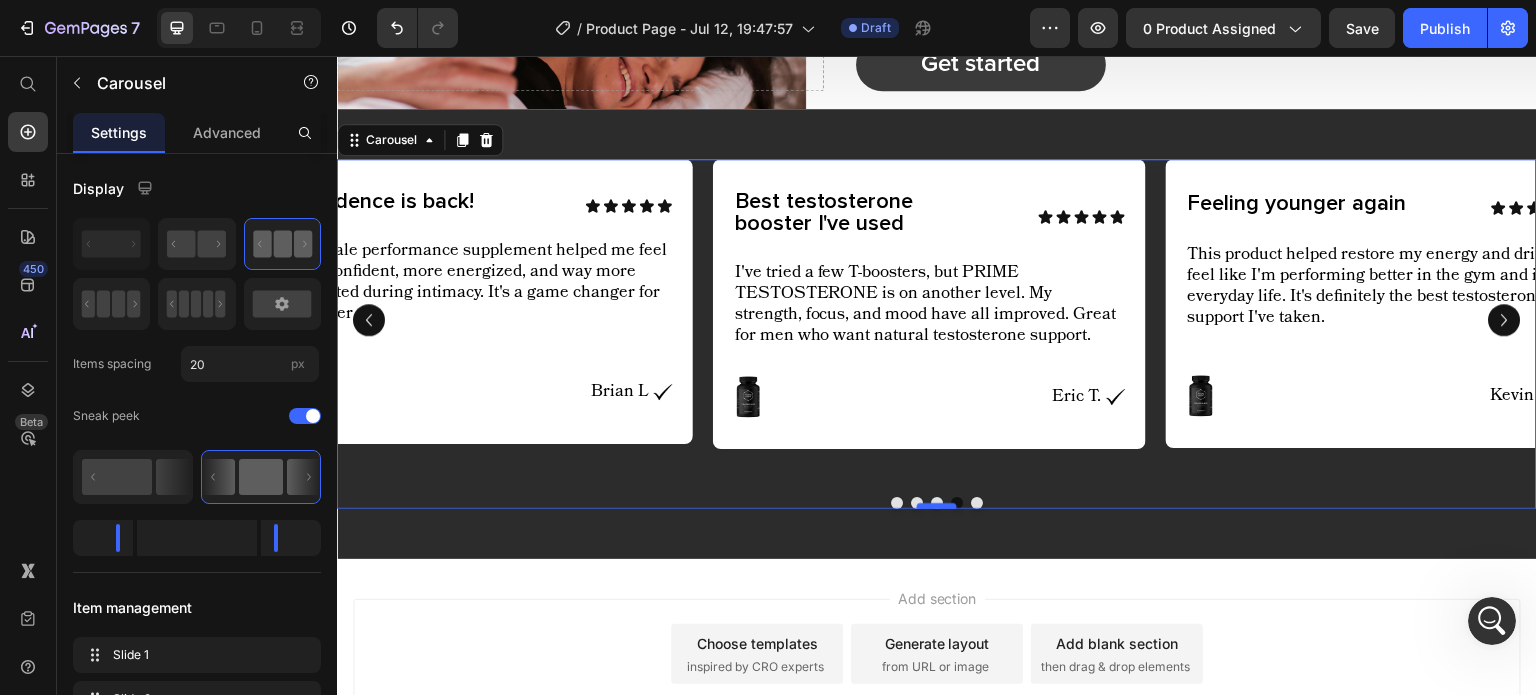 click at bounding box center (937, 506) 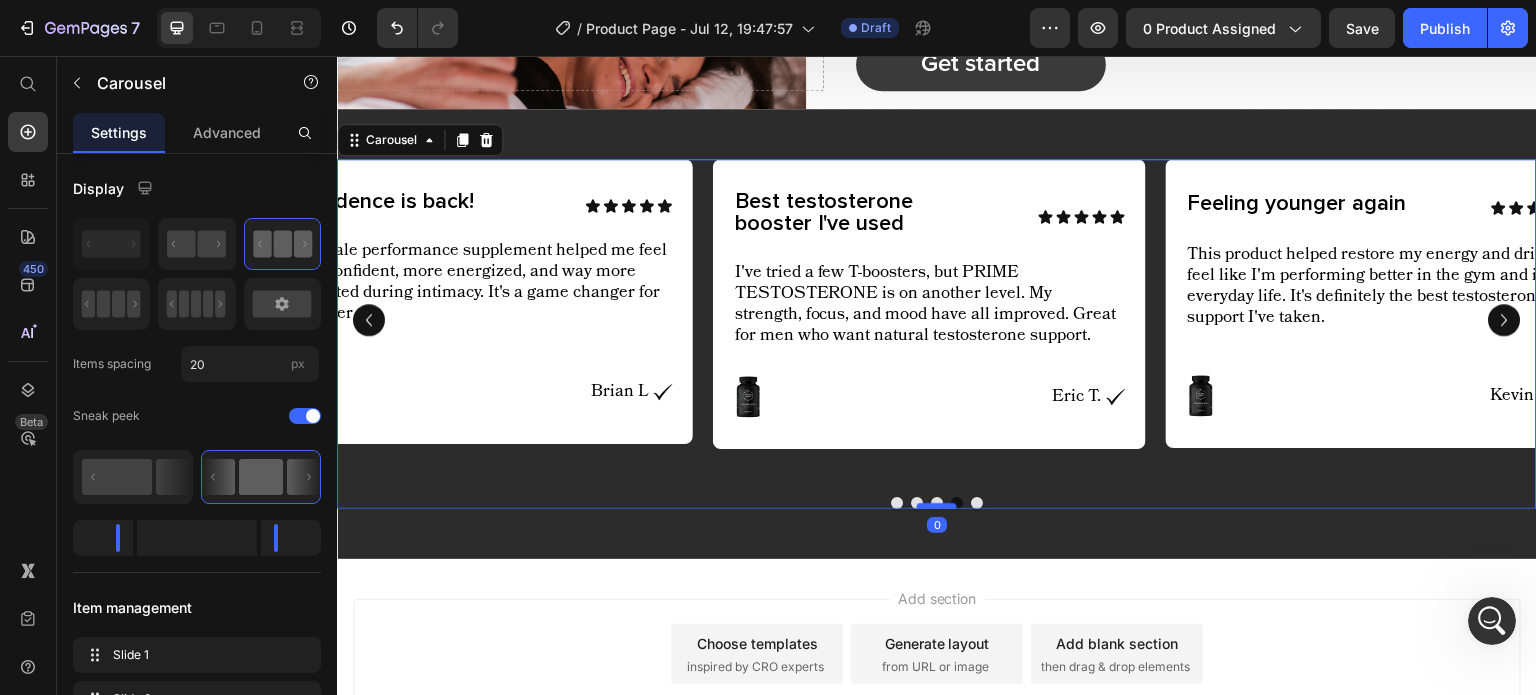 click at bounding box center (937, 506) 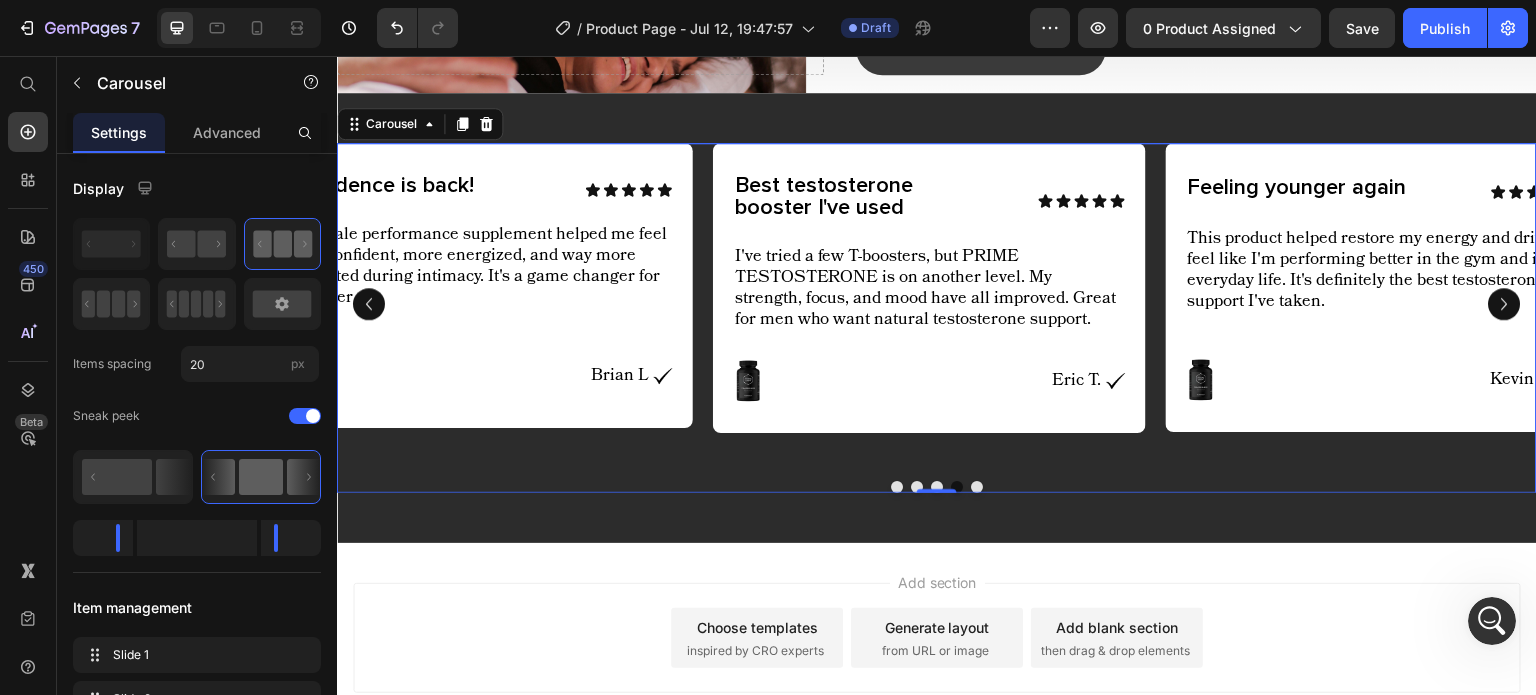 scroll, scrollTop: 735, scrollLeft: 0, axis: vertical 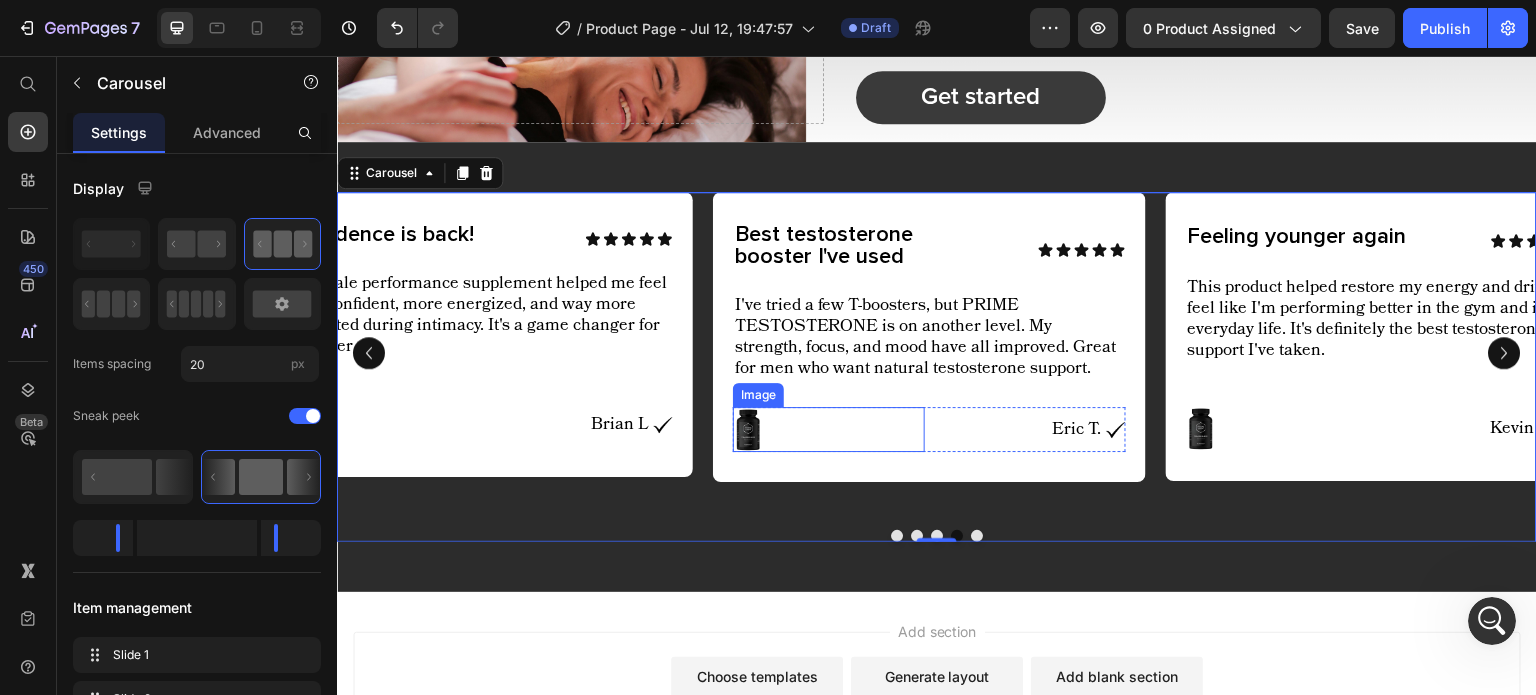 click at bounding box center (829, 429) 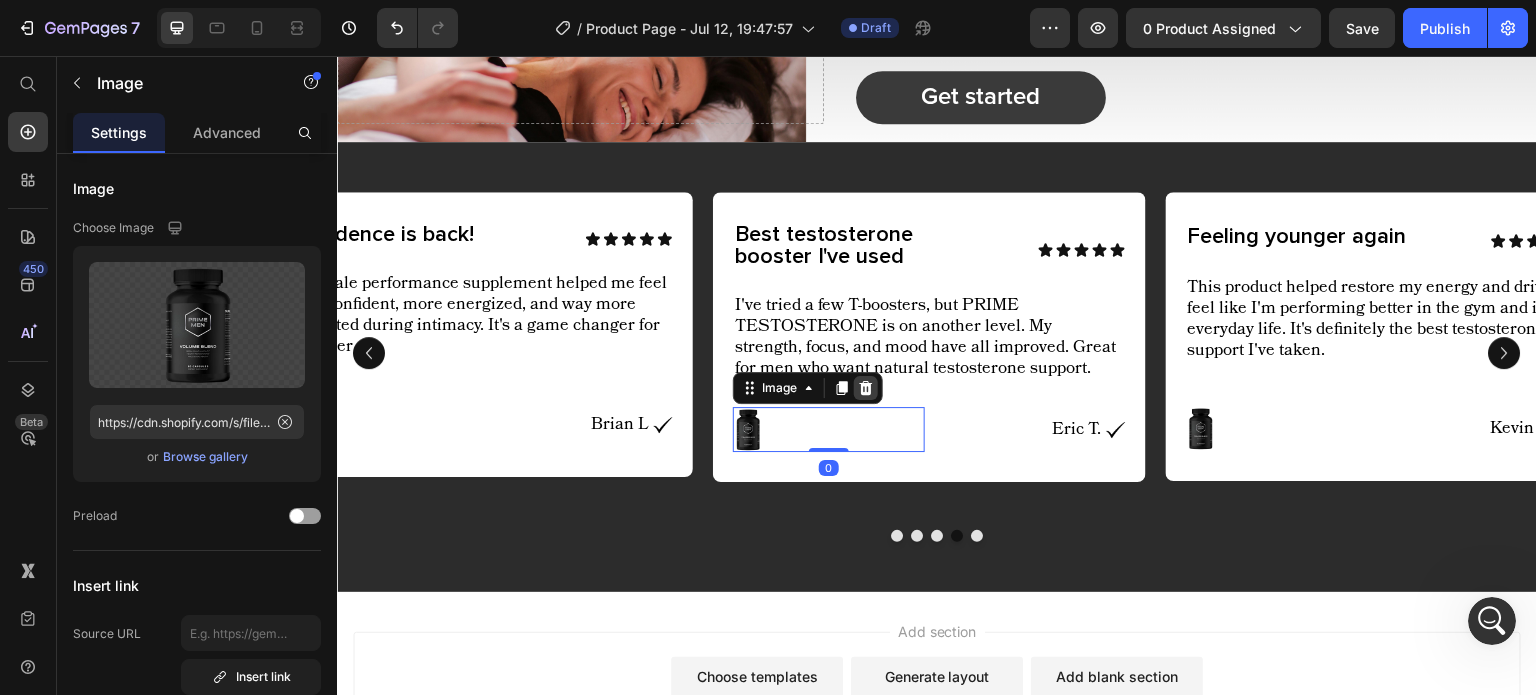 click 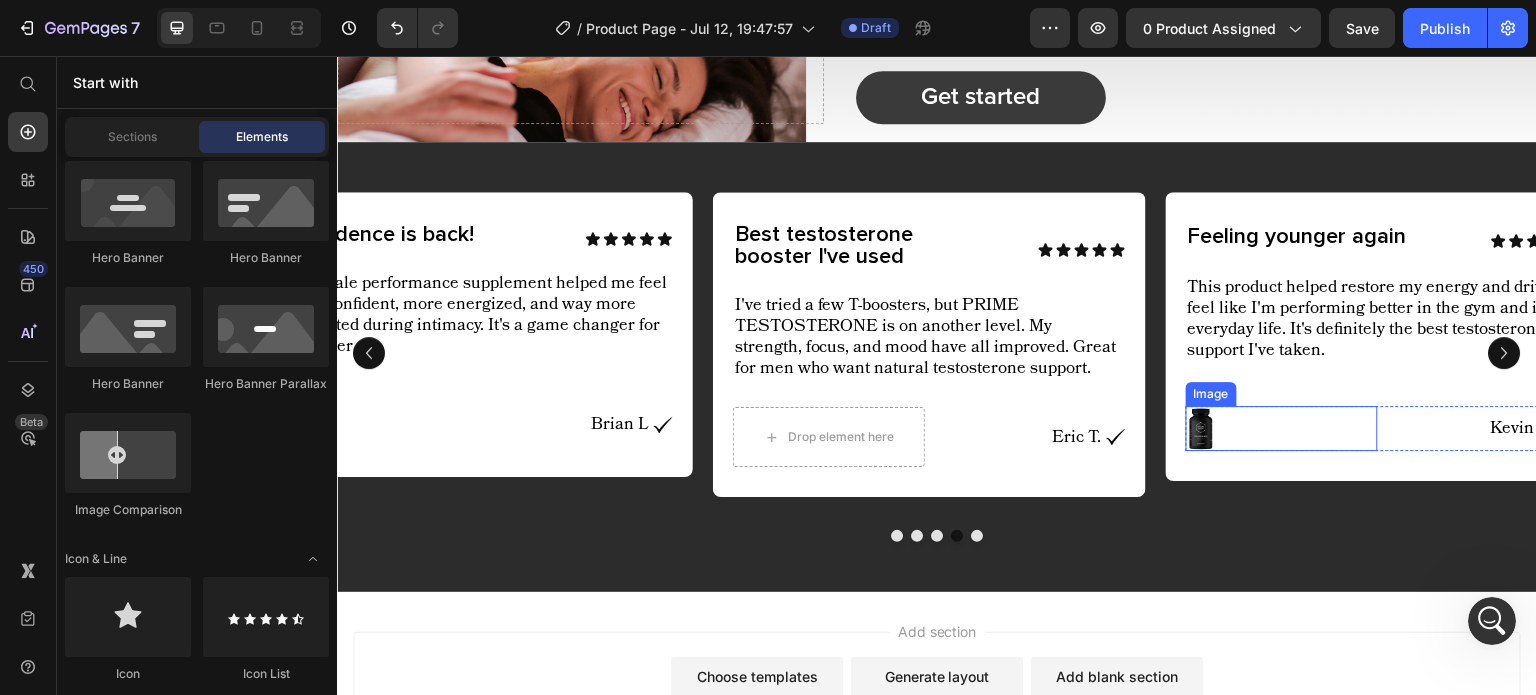 click at bounding box center (1282, 428) 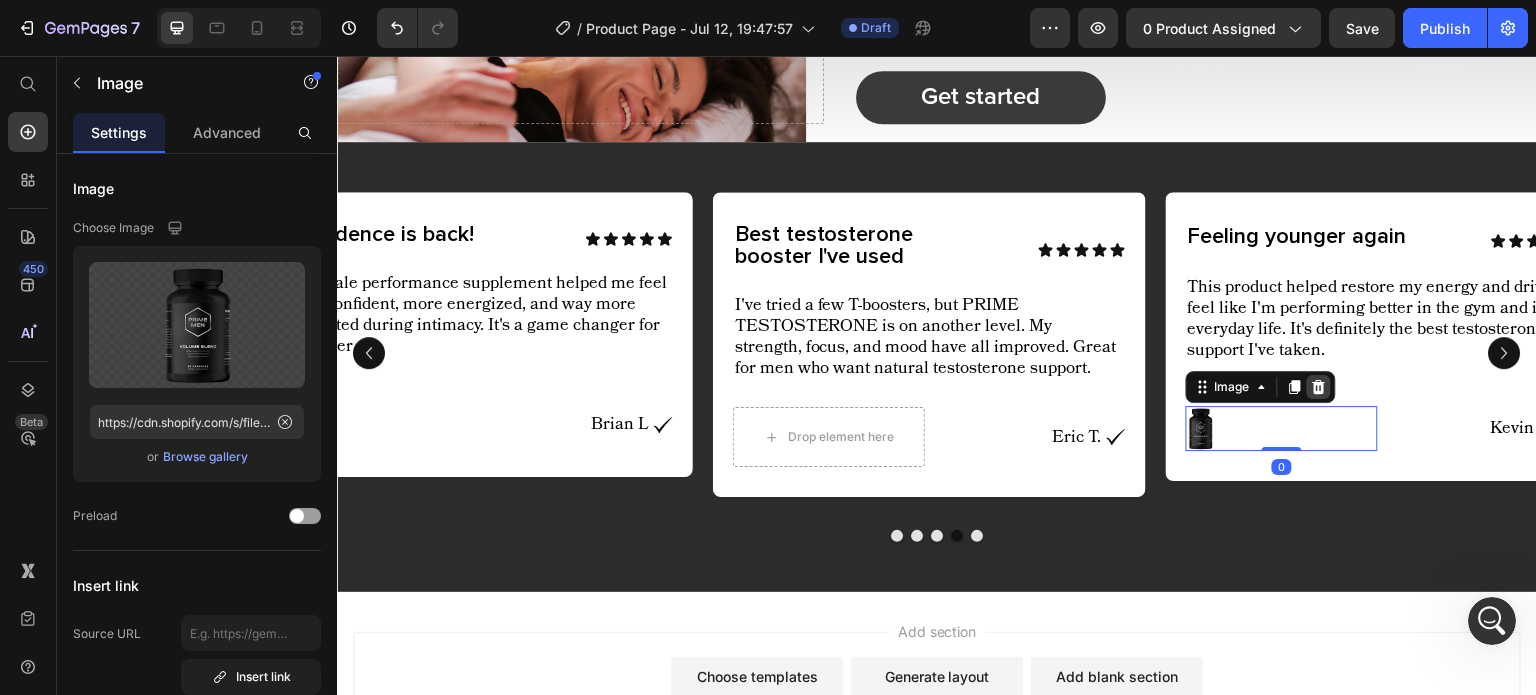 click 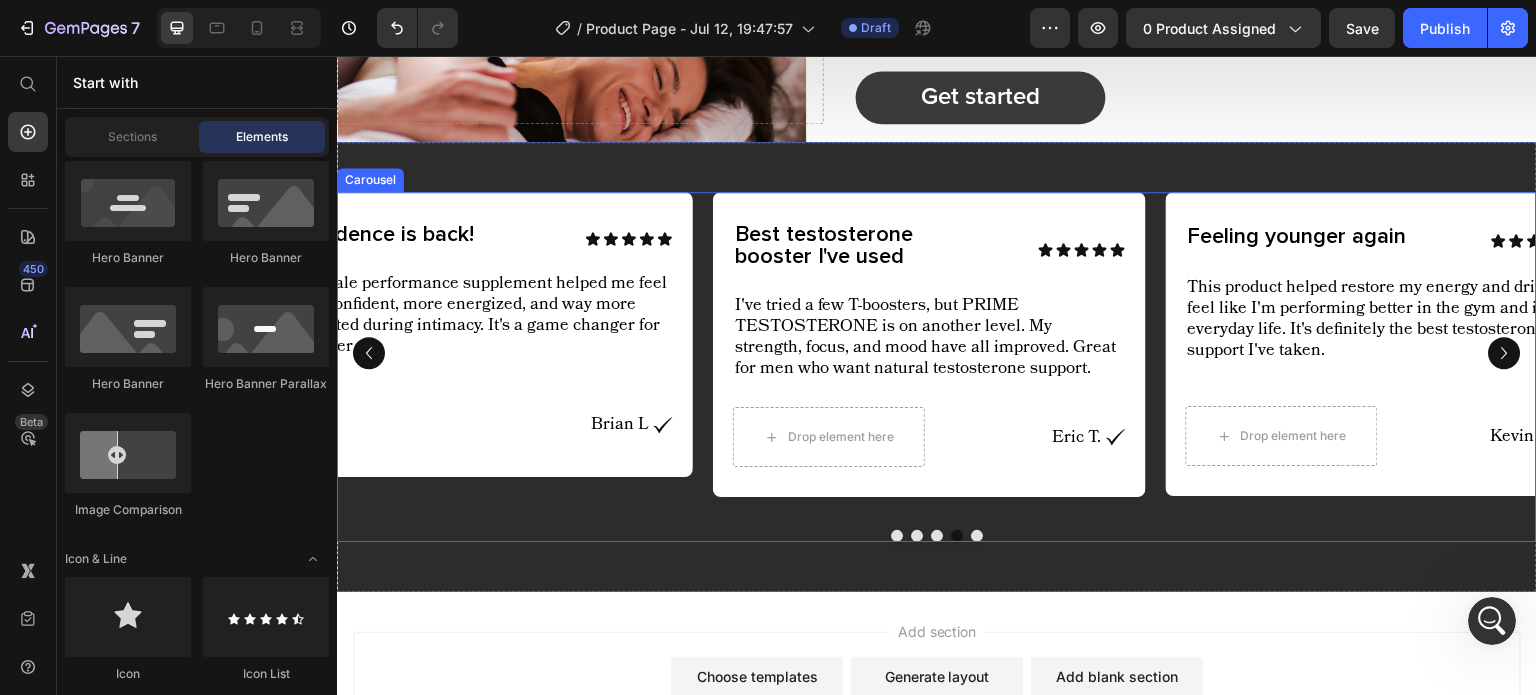 click 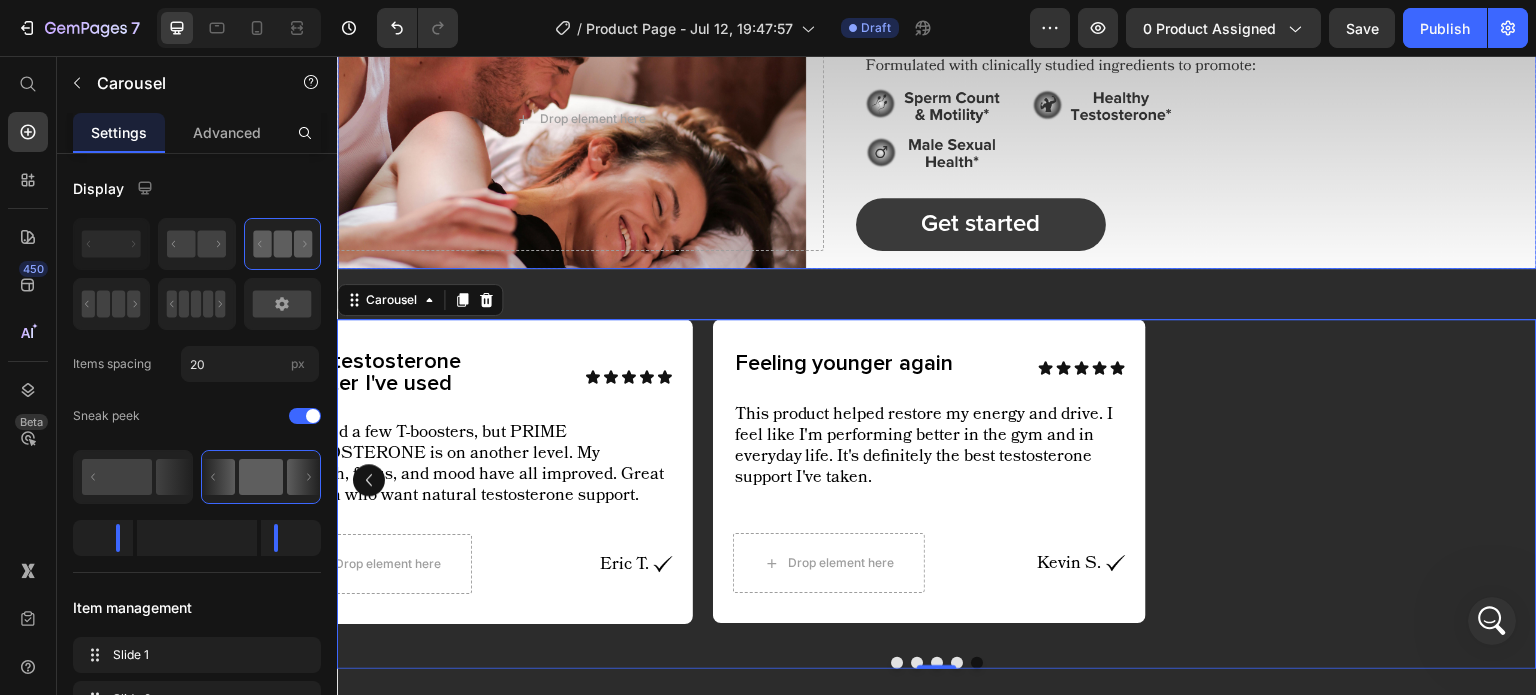 scroll, scrollTop: 908, scrollLeft: 0, axis: vertical 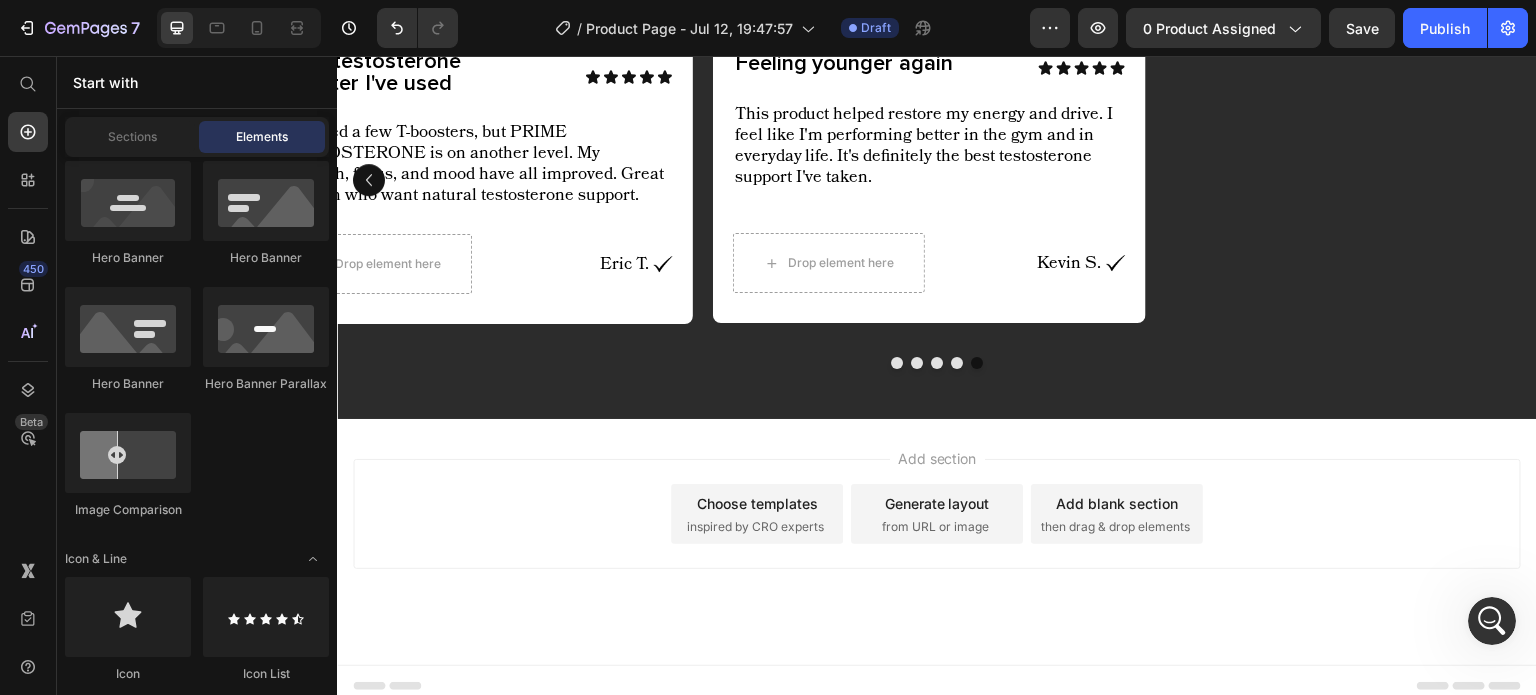 click on "Add blank section" at bounding box center [1117, 503] 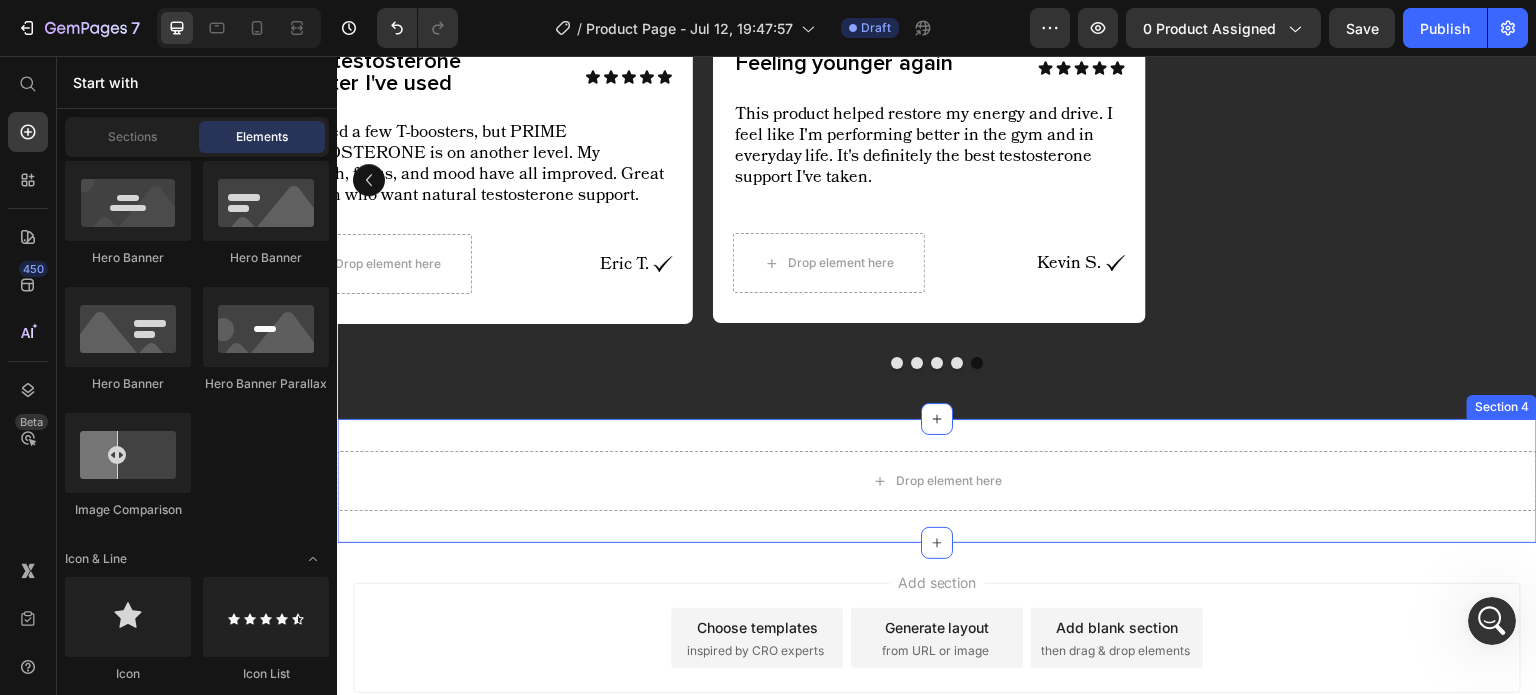 click on "Drop element here Section 4" at bounding box center (937, 481) 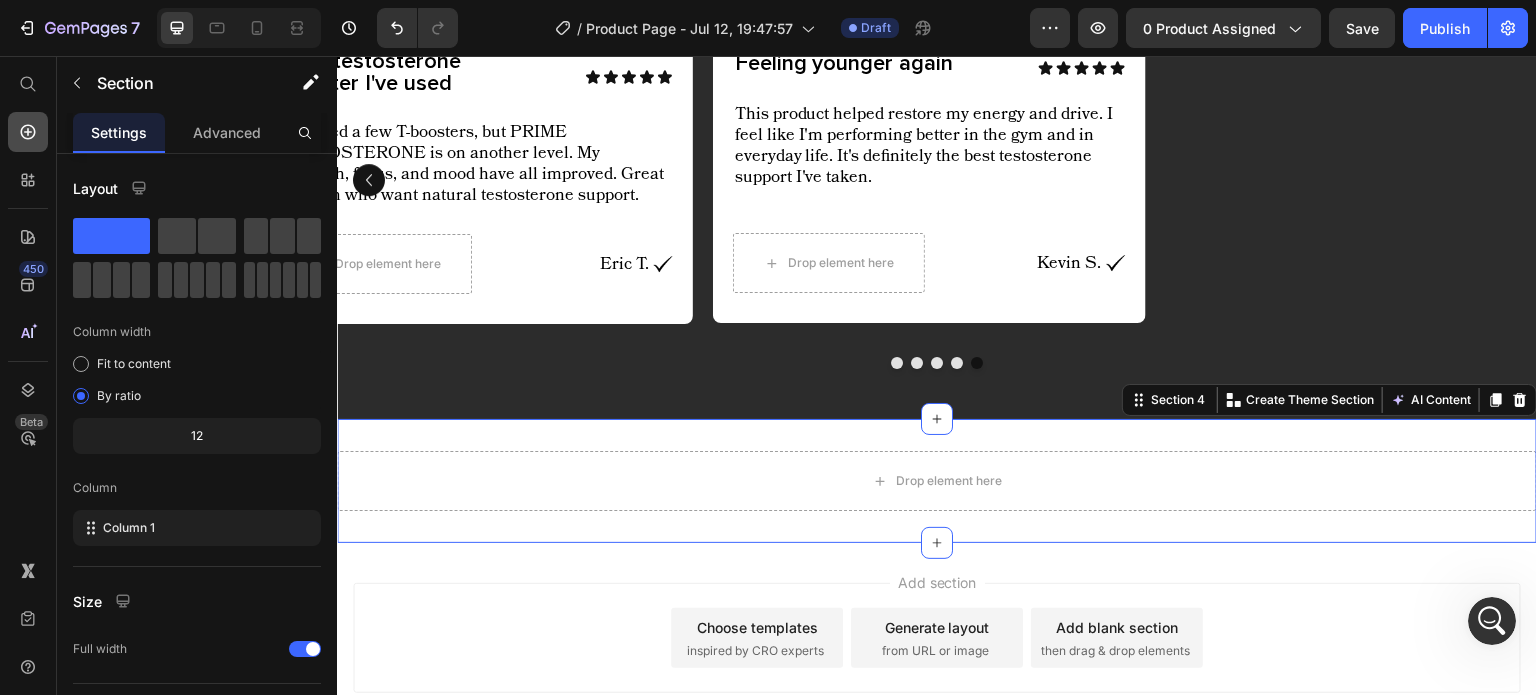 click 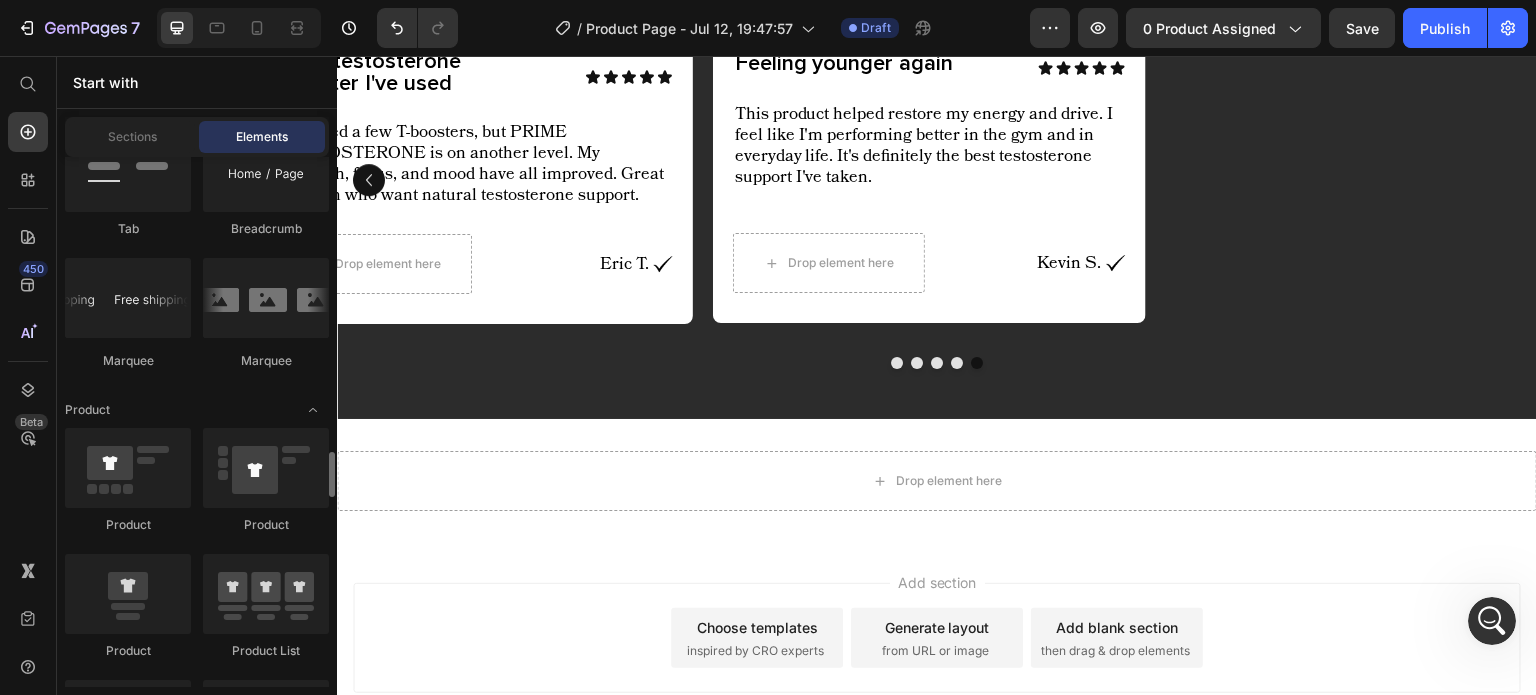 scroll, scrollTop: 2535, scrollLeft: 0, axis: vertical 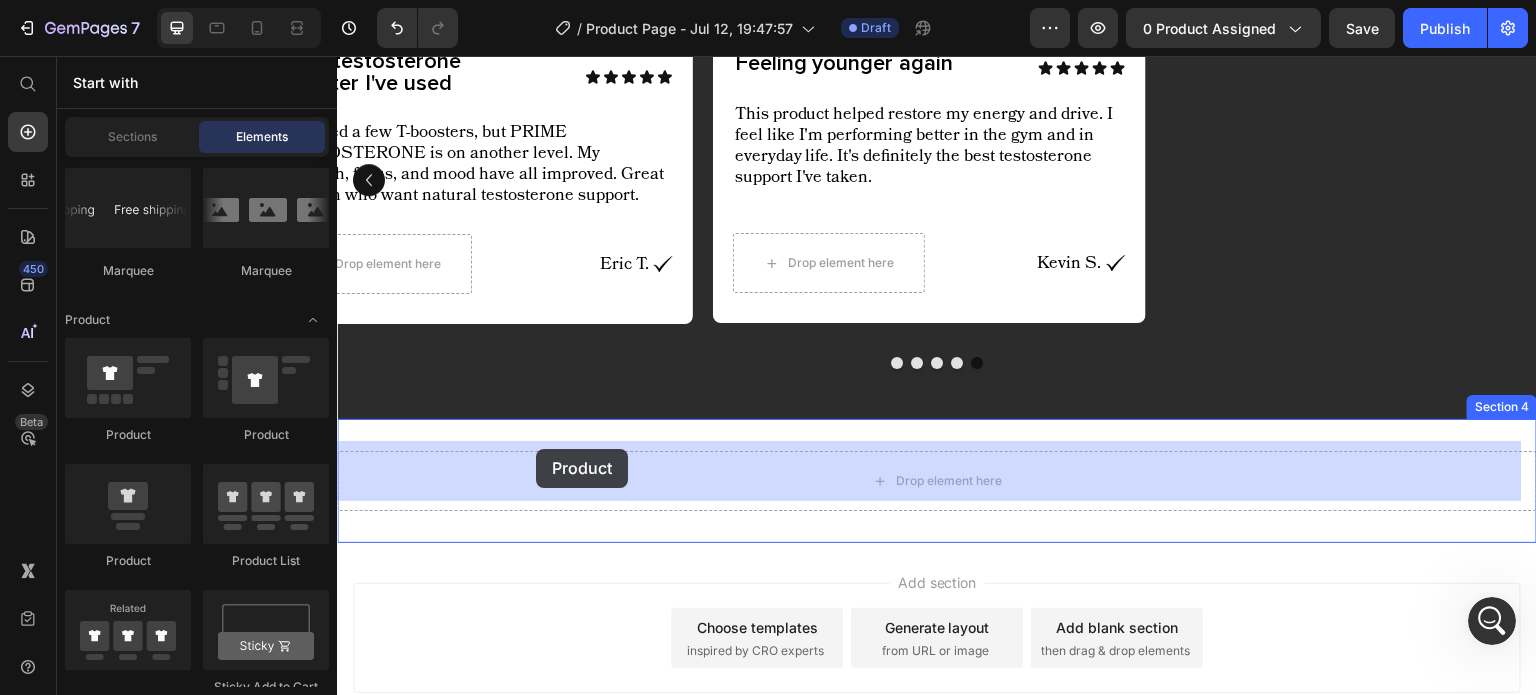 drag, startPoint x: 468, startPoint y: 441, endPoint x: 533, endPoint y: 470, distance: 71.17584 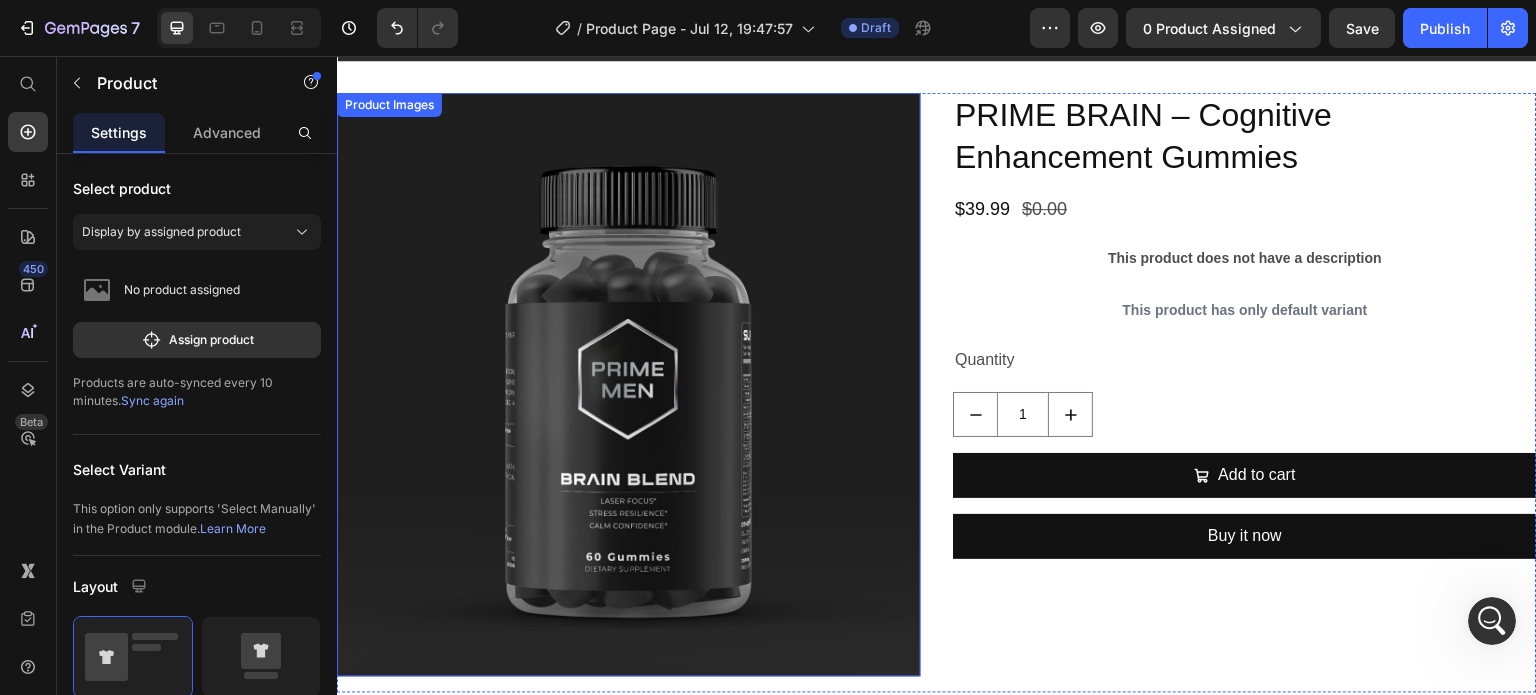 scroll, scrollTop: 1565, scrollLeft: 0, axis: vertical 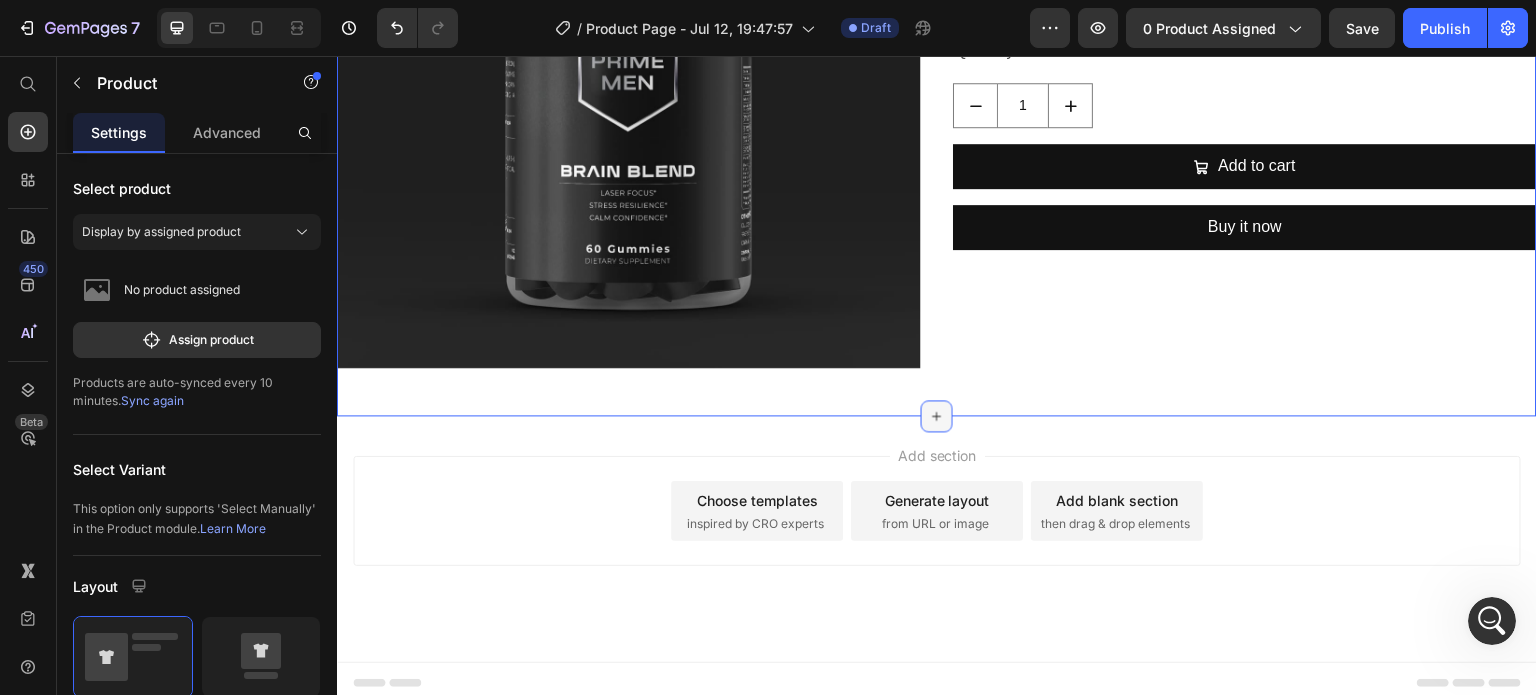 click at bounding box center (937, 416) 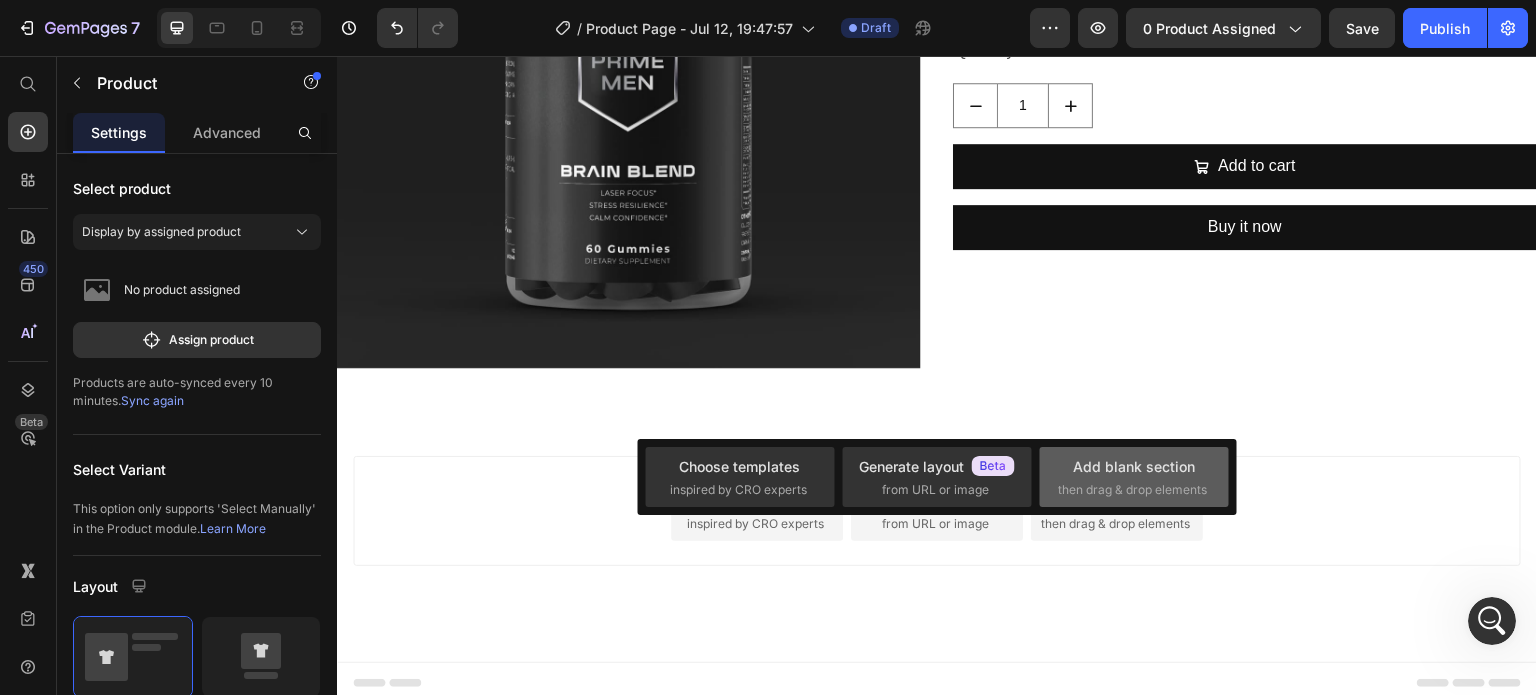 click on "Add blank section" at bounding box center (1134, 466) 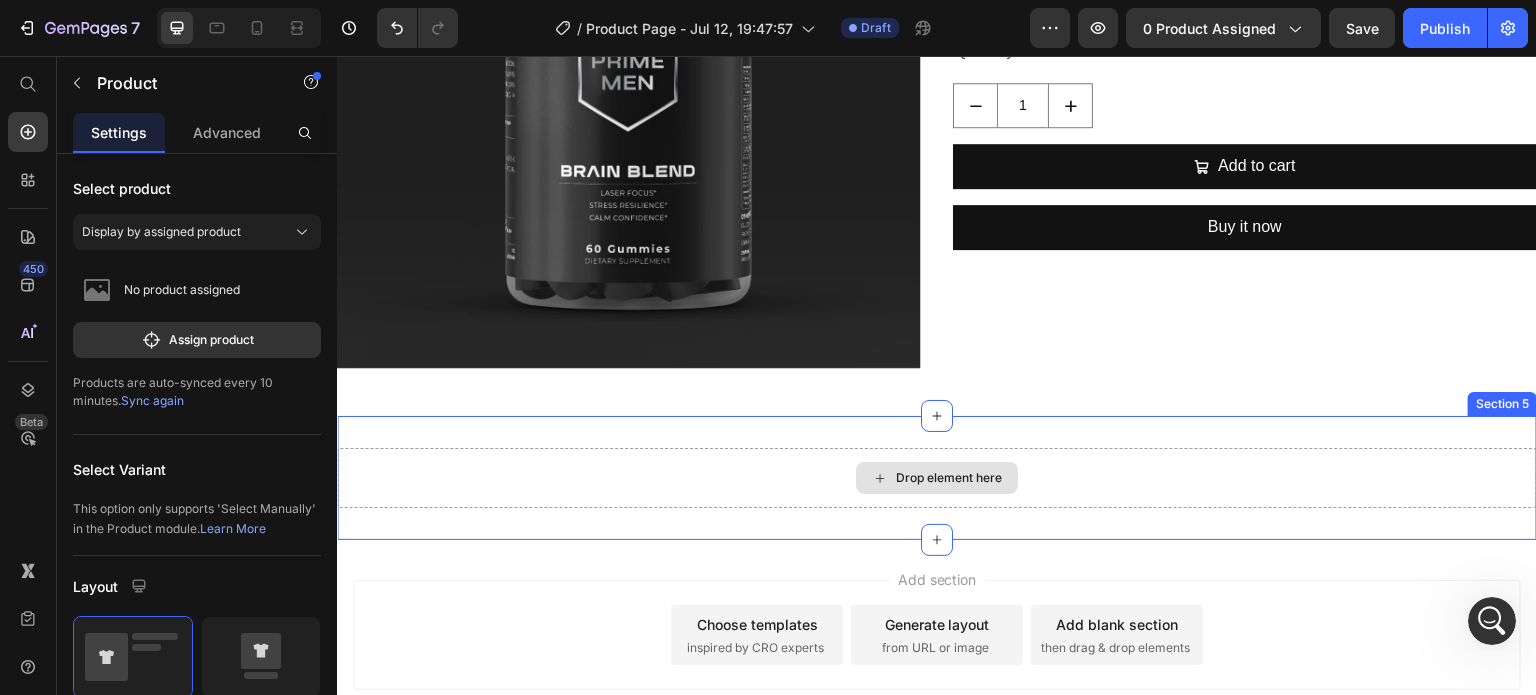 click on "Drop element here" at bounding box center [937, 478] 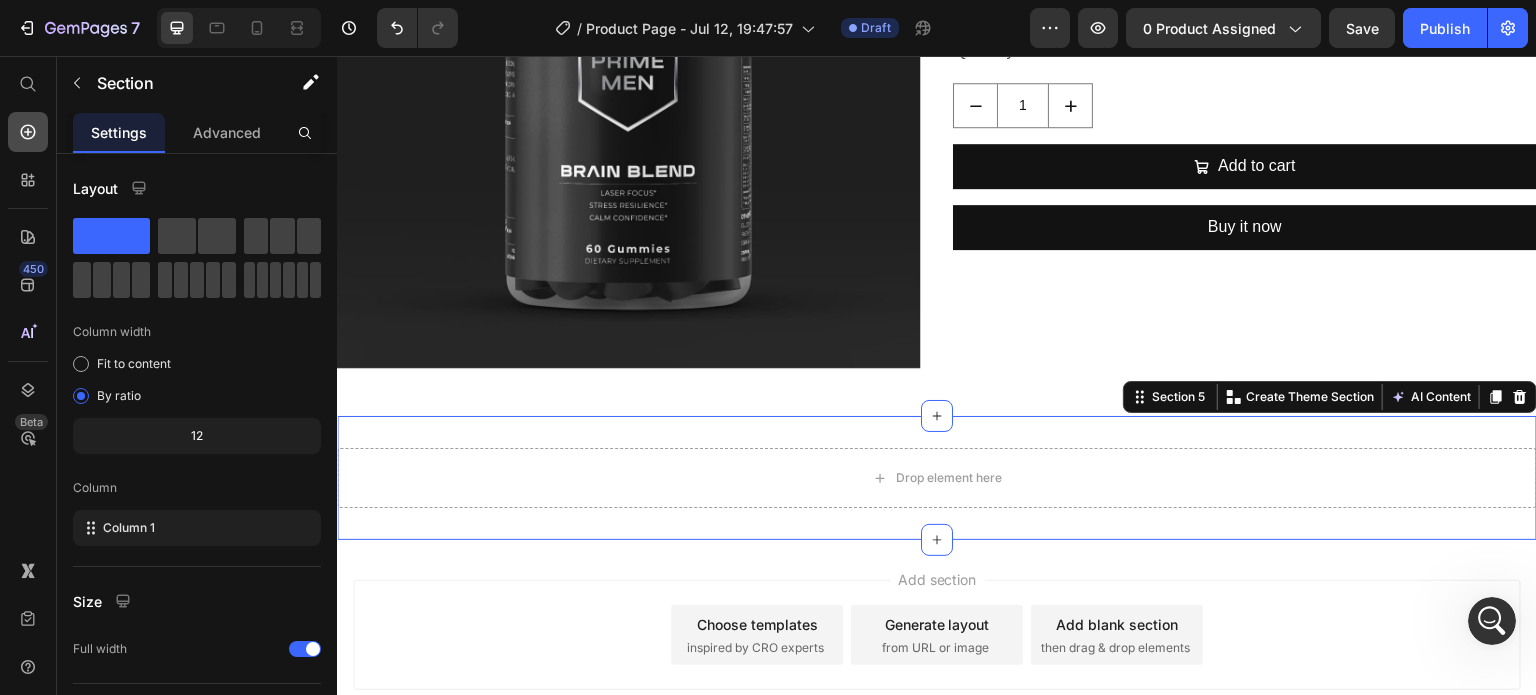 click 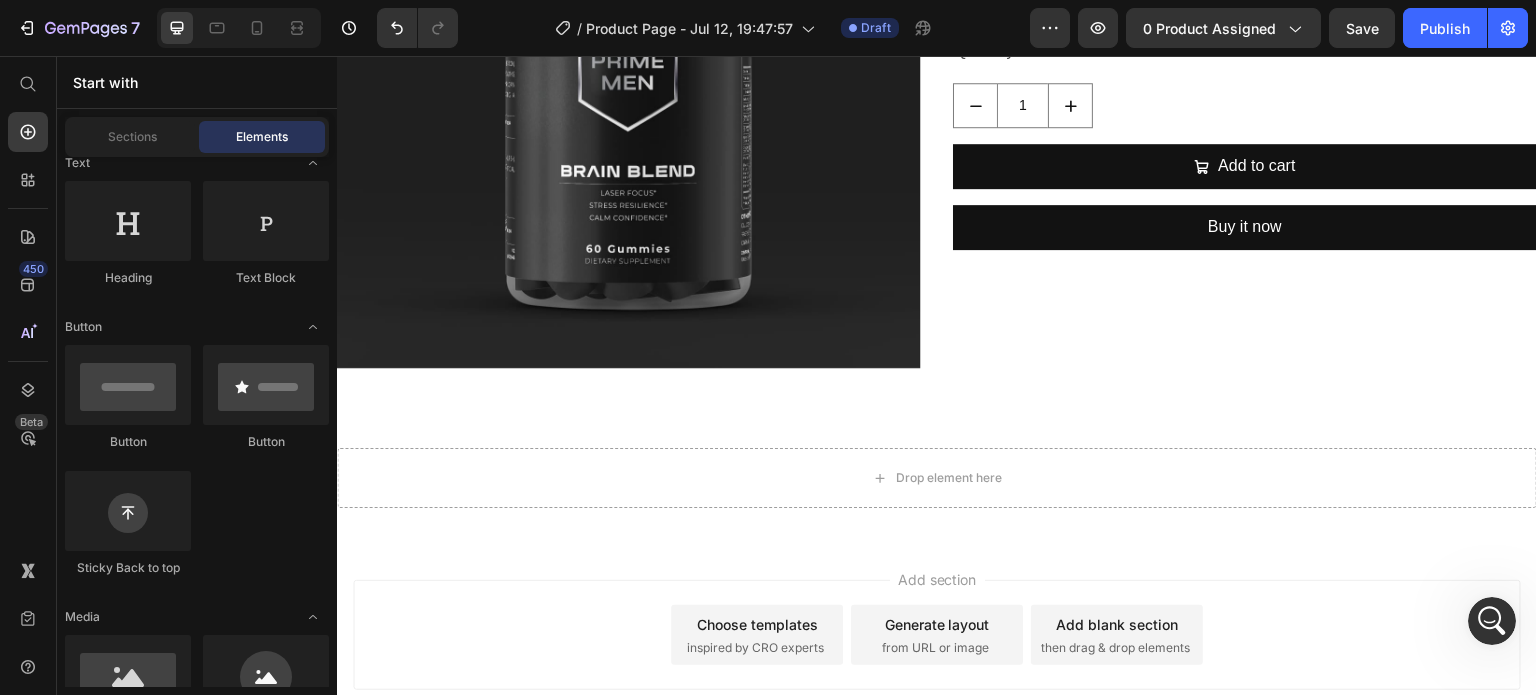 scroll, scrollTop: 0, scrollLeft: 0, axis: both 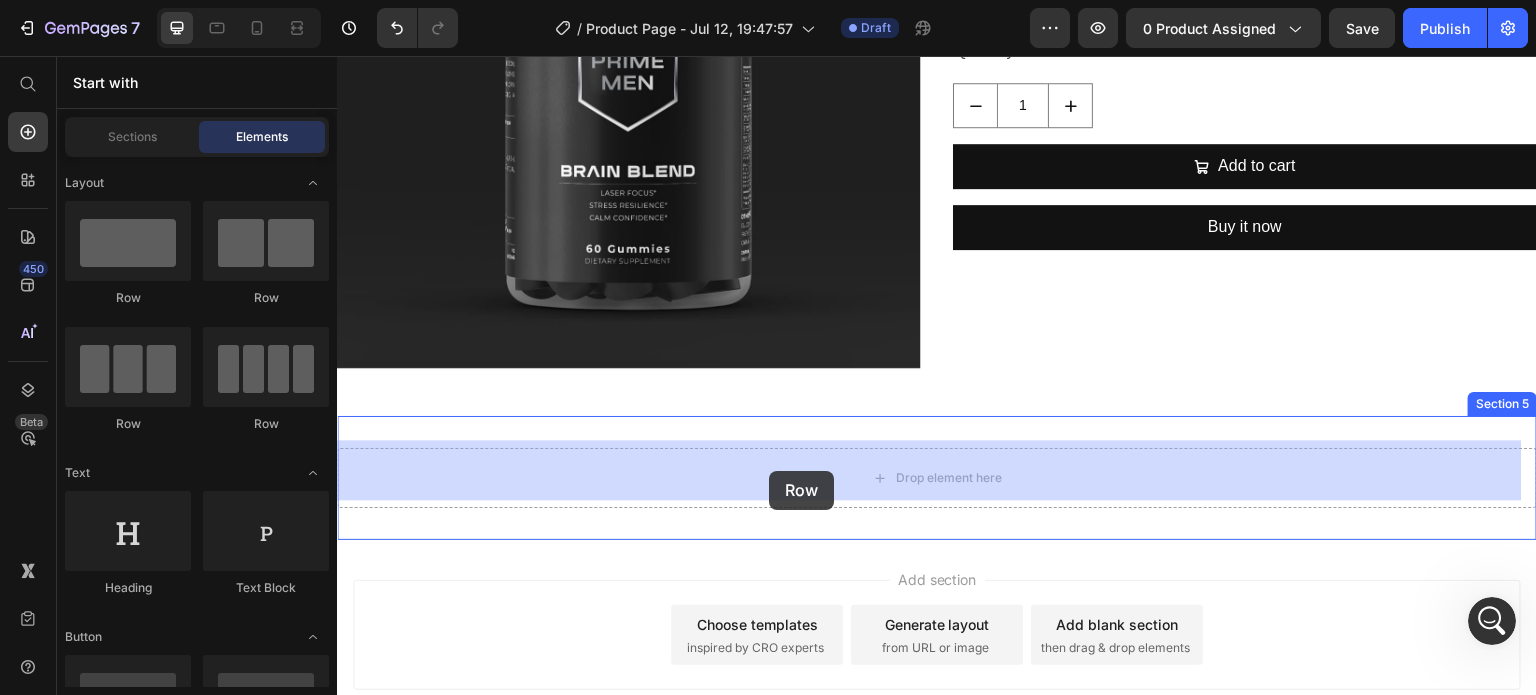 drag, startPoint x: 450, startPoint y: 321, endPoint x: 637, endPoint y: 548, distance: 294.10544 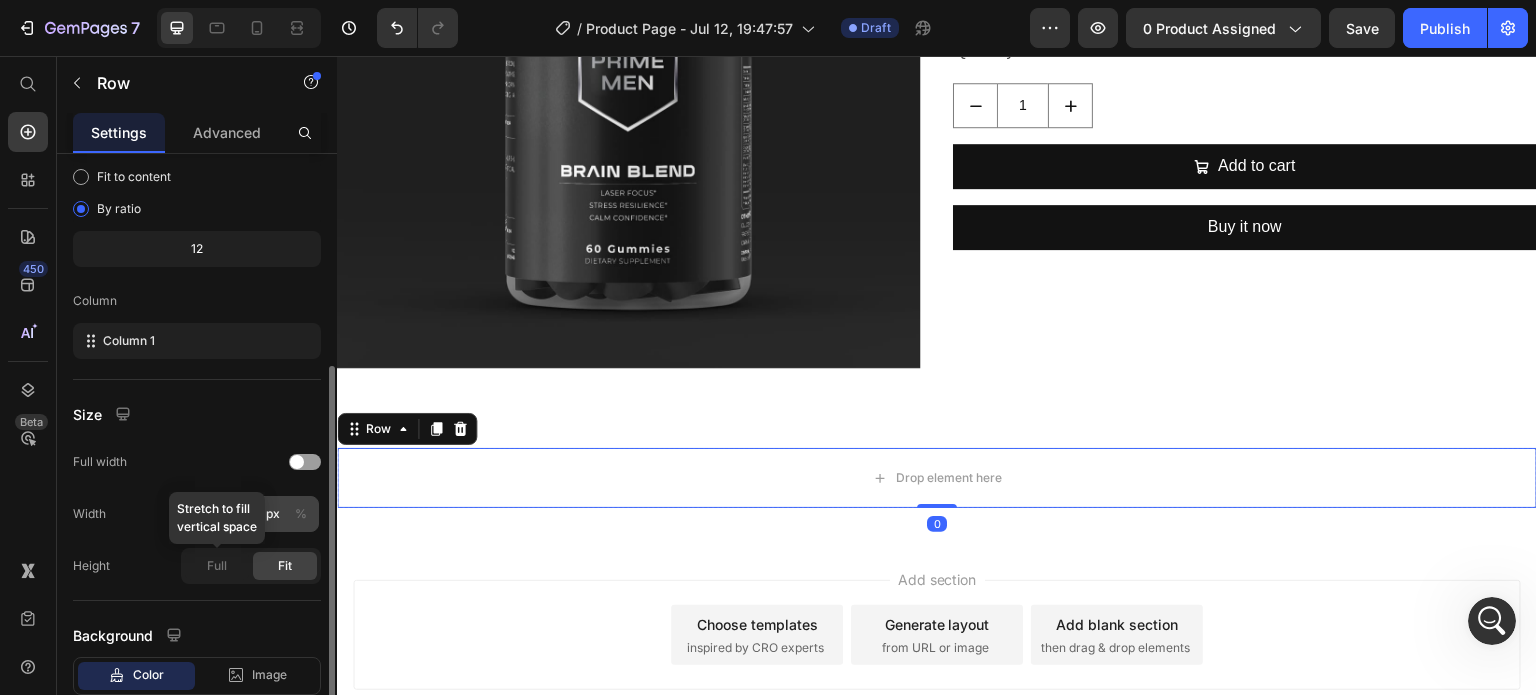 scroll, scrollTop: 241, scrollLeft: 0, axis: vertical 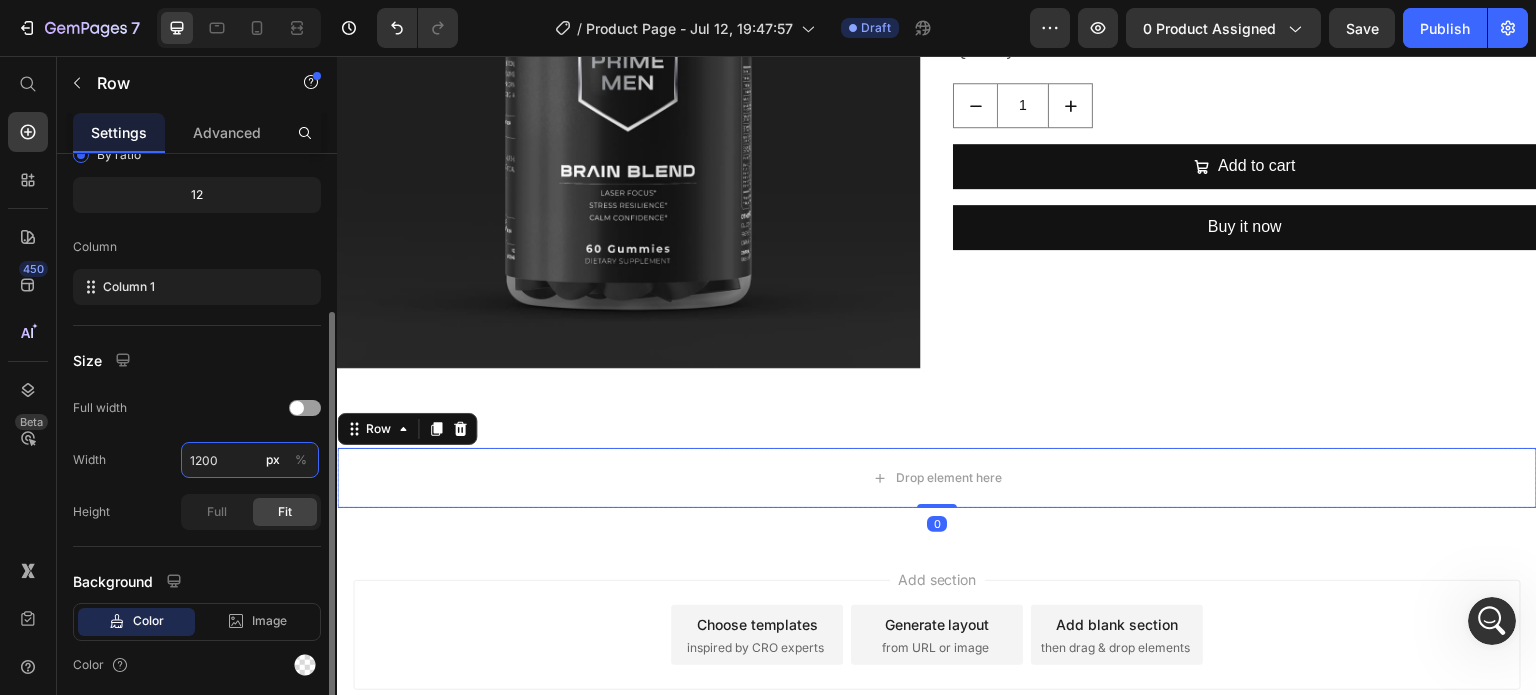 click on "1200" at bounding box center [250, 460] 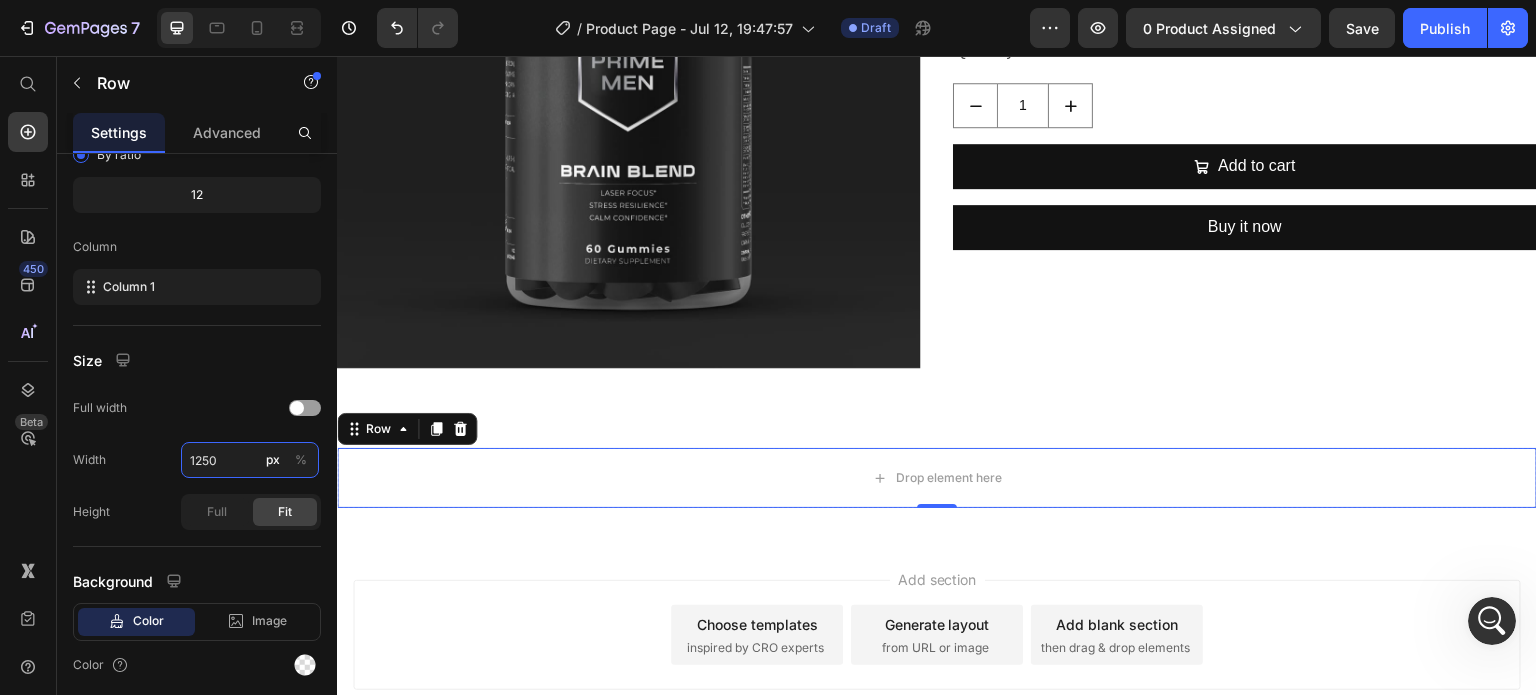 type on "1250" 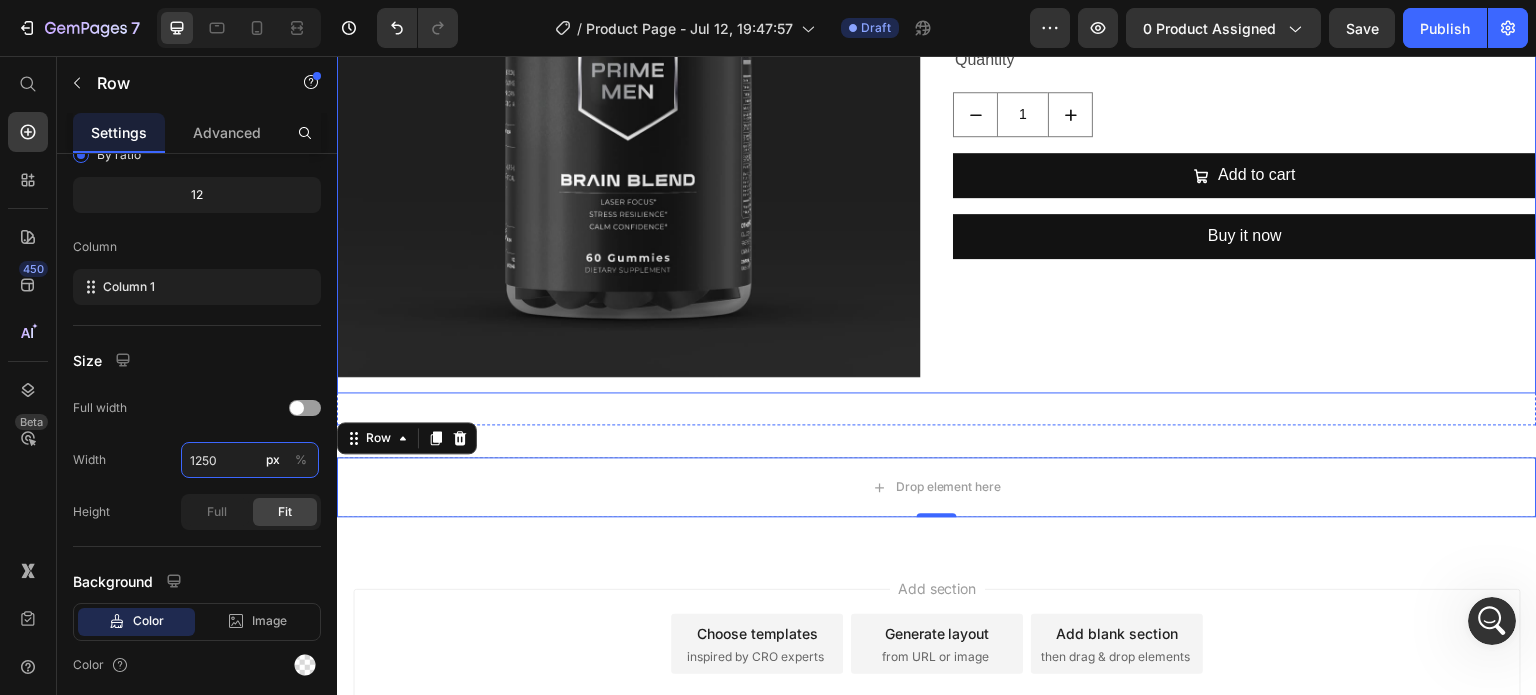 scroll, scrollTop: 1581, scrollLeft: 0, axis: vertical 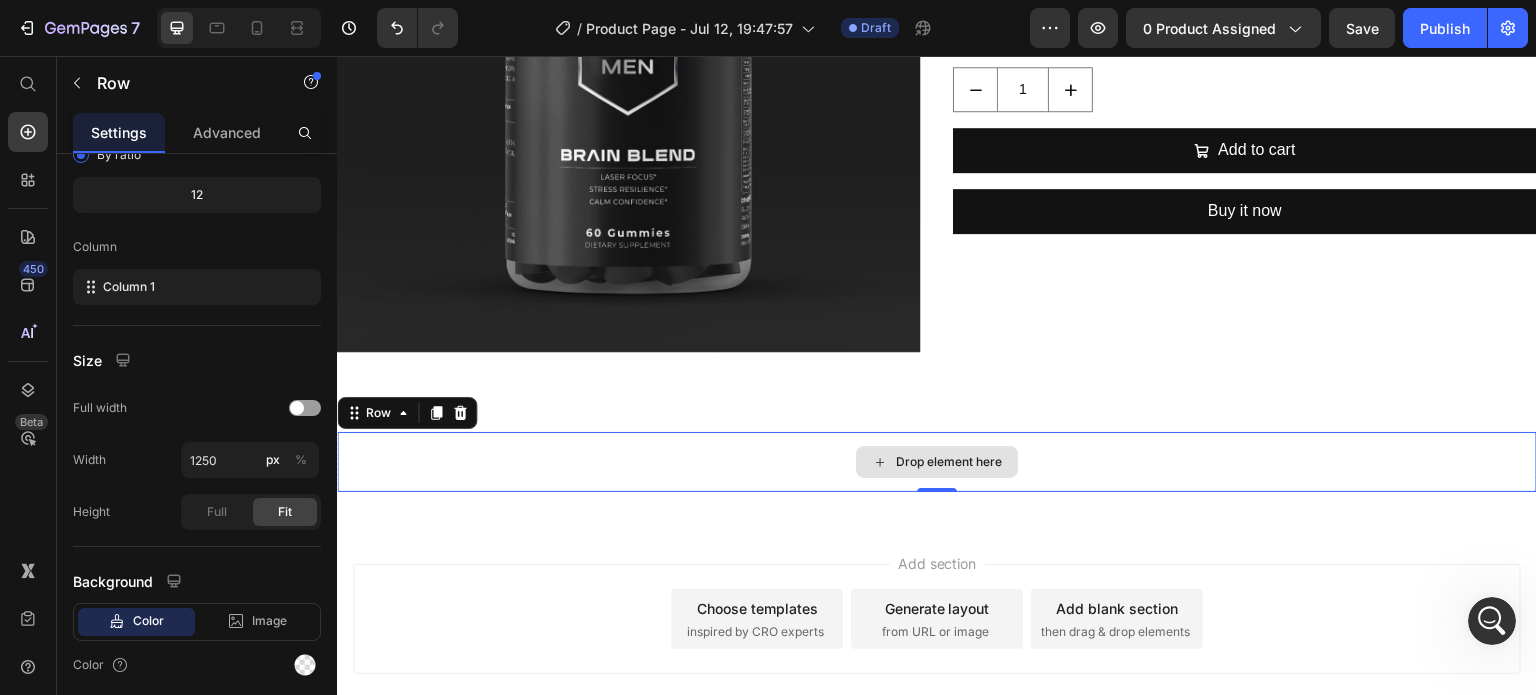 click on "Drop element here" at bounding box center [937, 462] 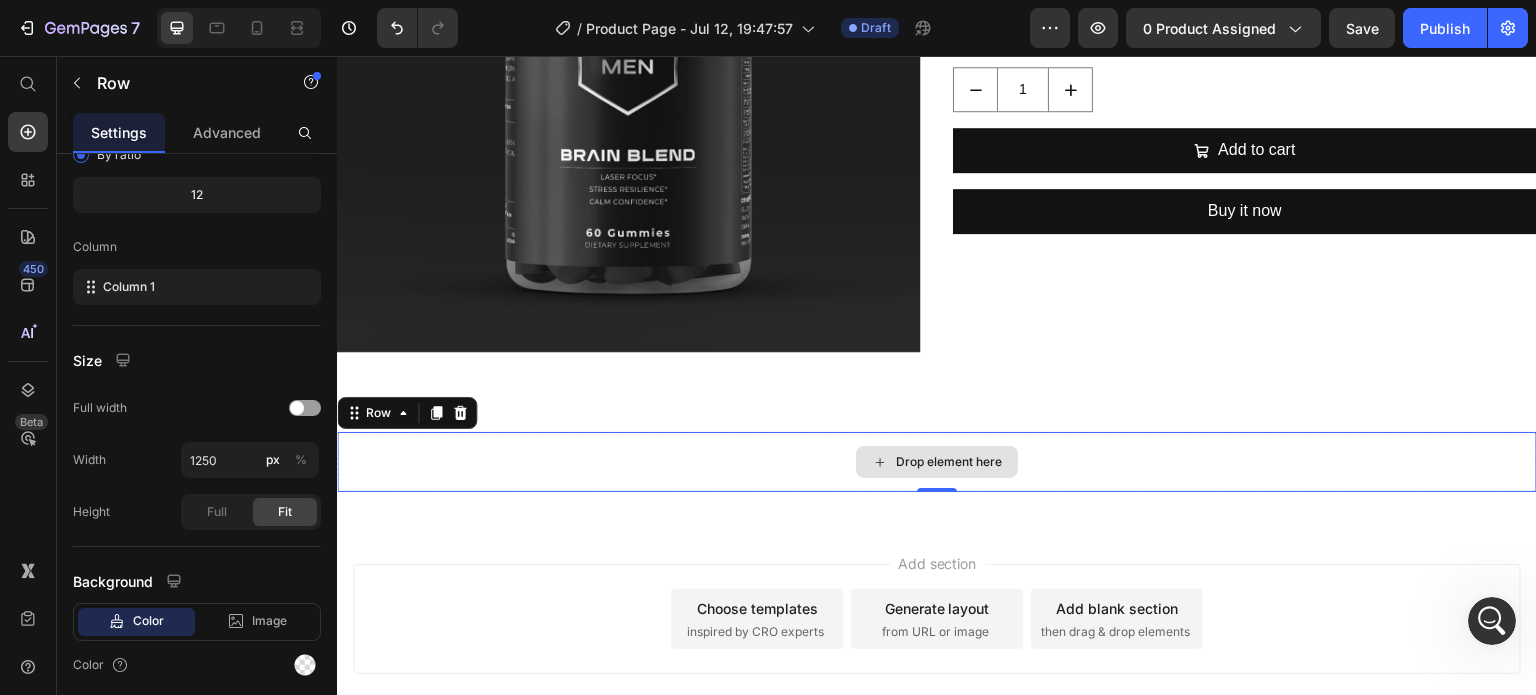click on "Drop element here" at bounding box center (937, 462) 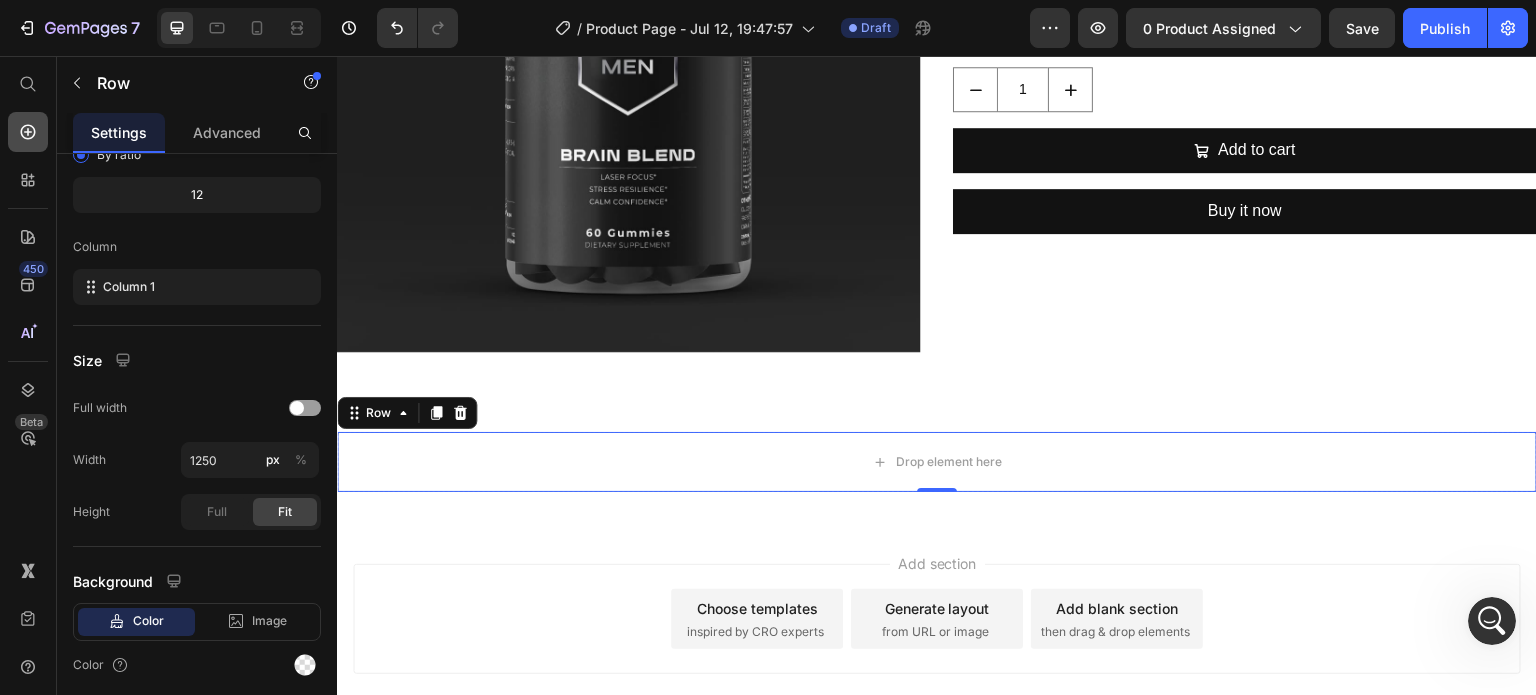 click 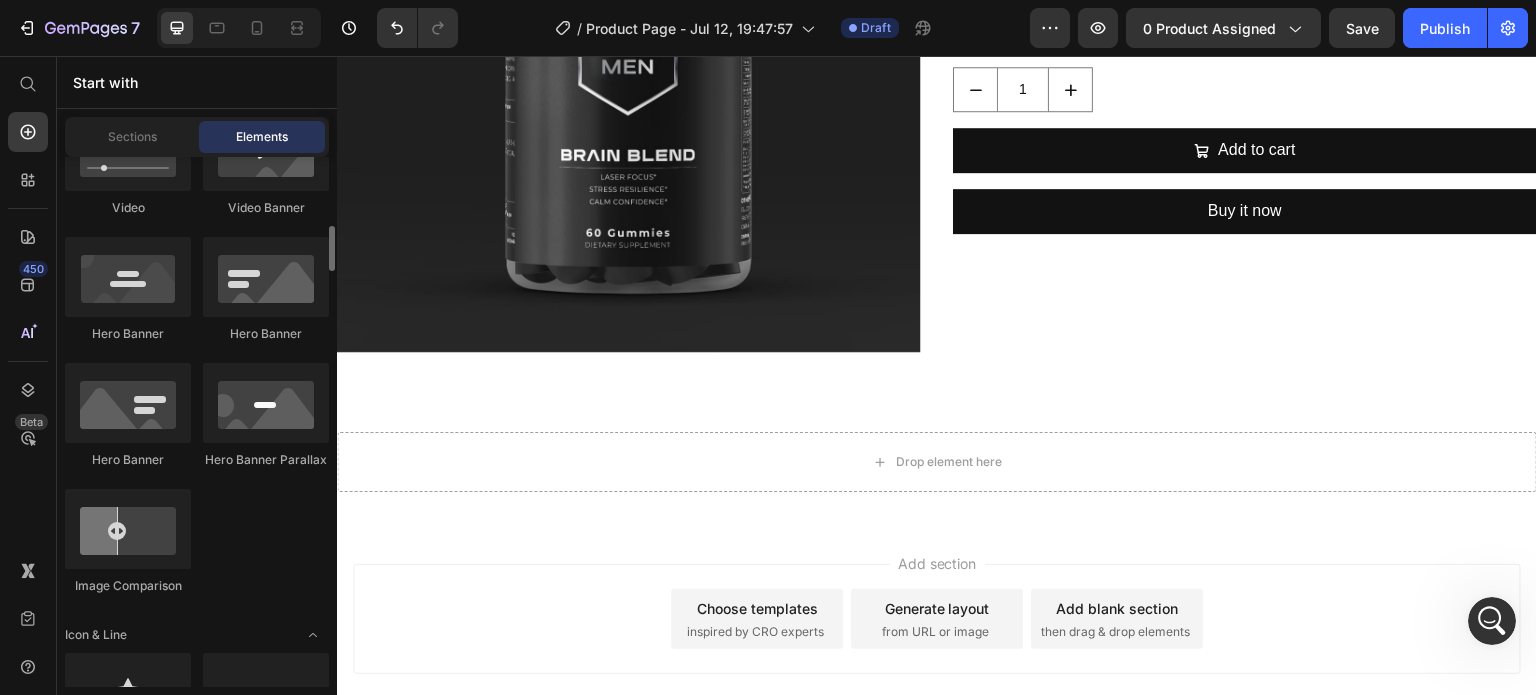 scroll, scrollTop: 946, scrollLeft: 0, axis: vertical 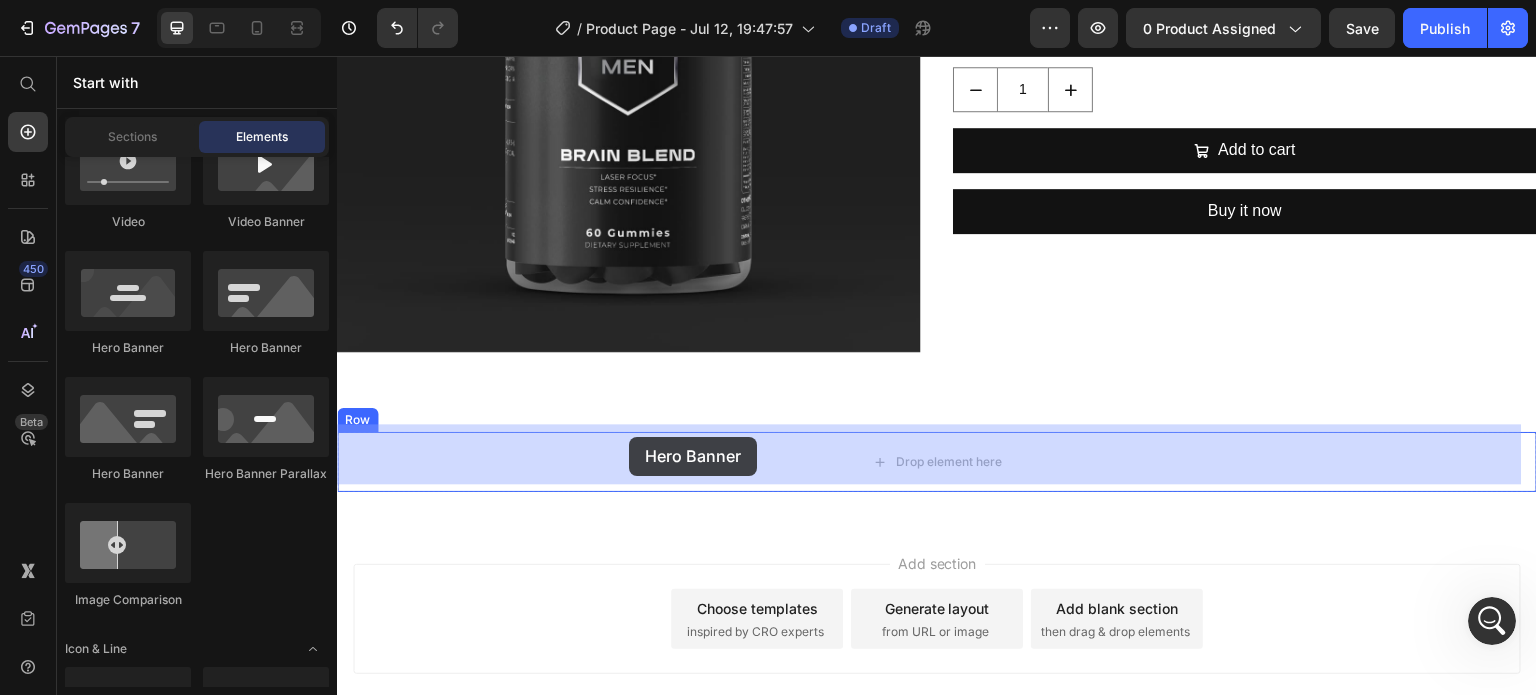 drag, startPoint x: 438, startPoint y: 365, endPoint x: 629, endPoint y: 437, distance: 204.12006 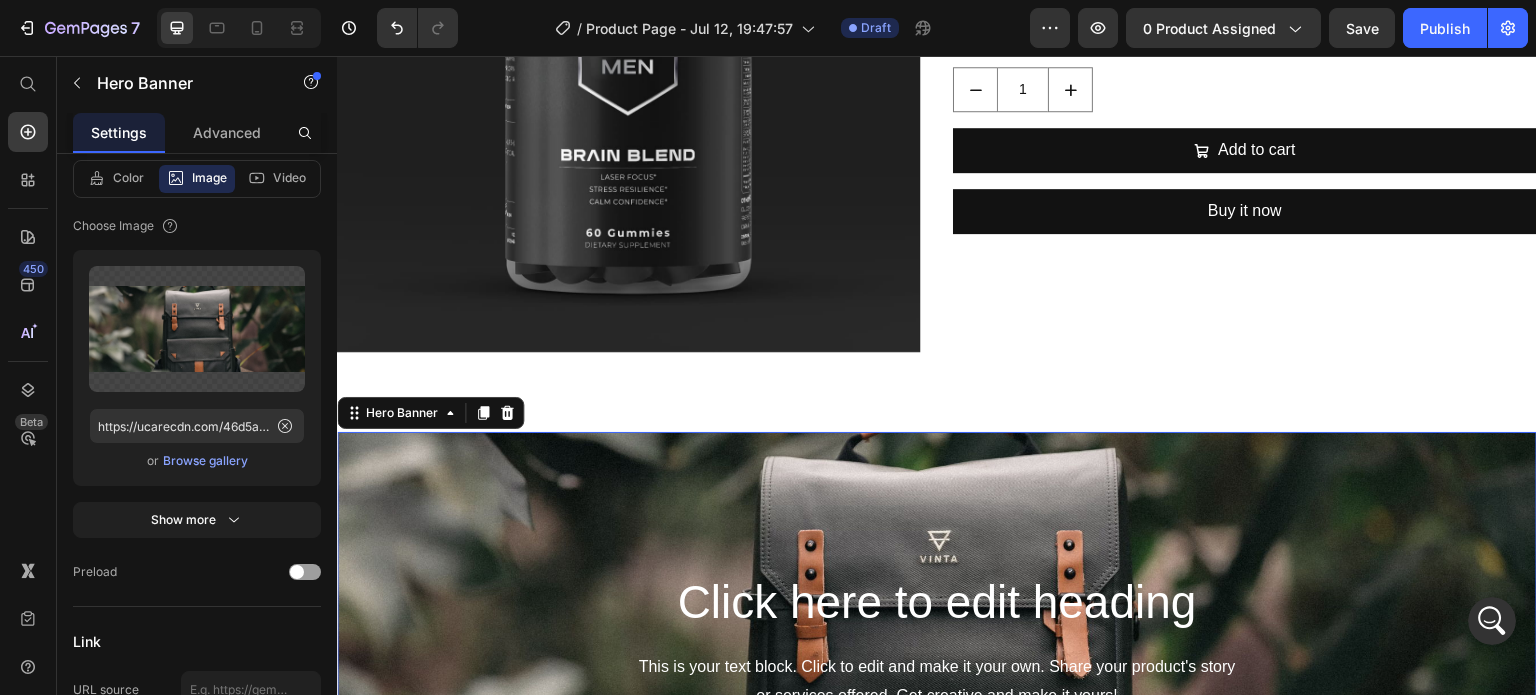 scroll, scrollTop: 0, scrollLeft: 0, axis: both 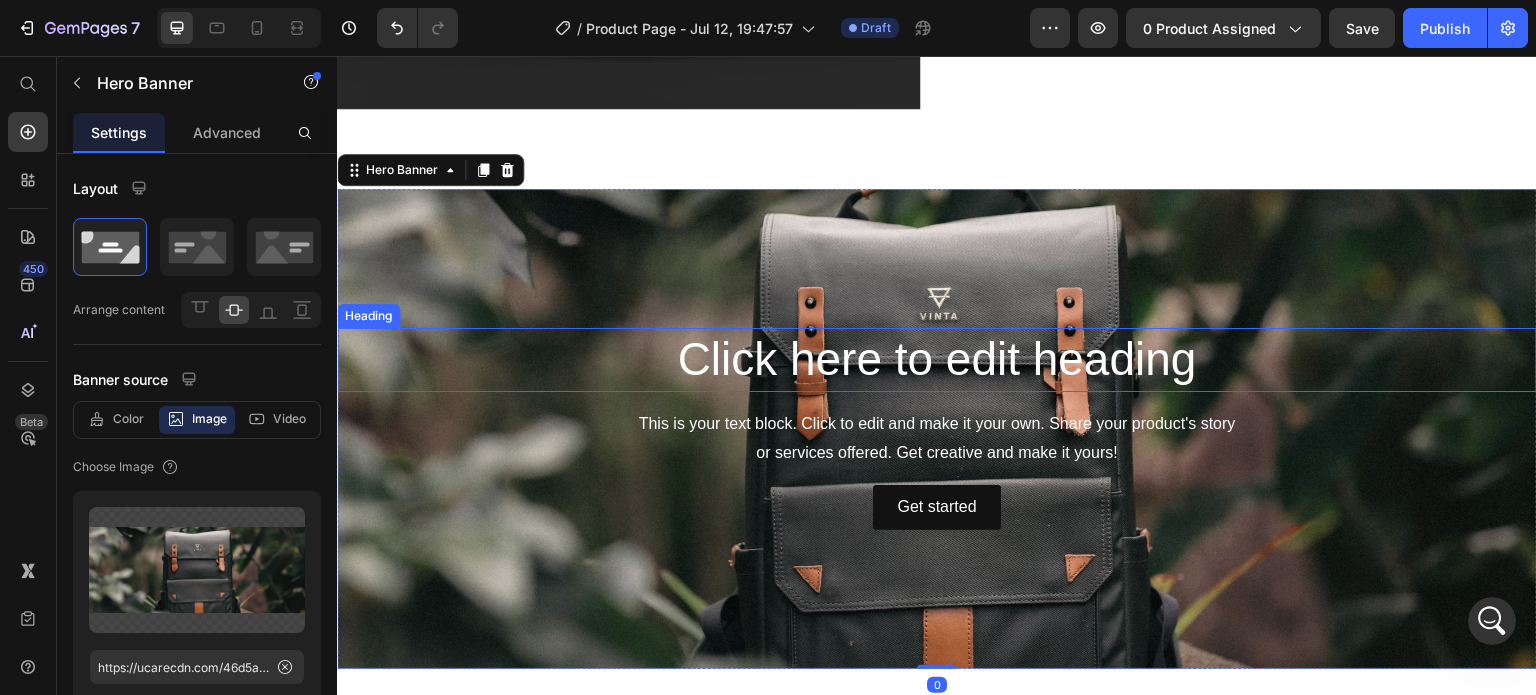 click on "Click here to edit heading" at bounding box center [937, 360] 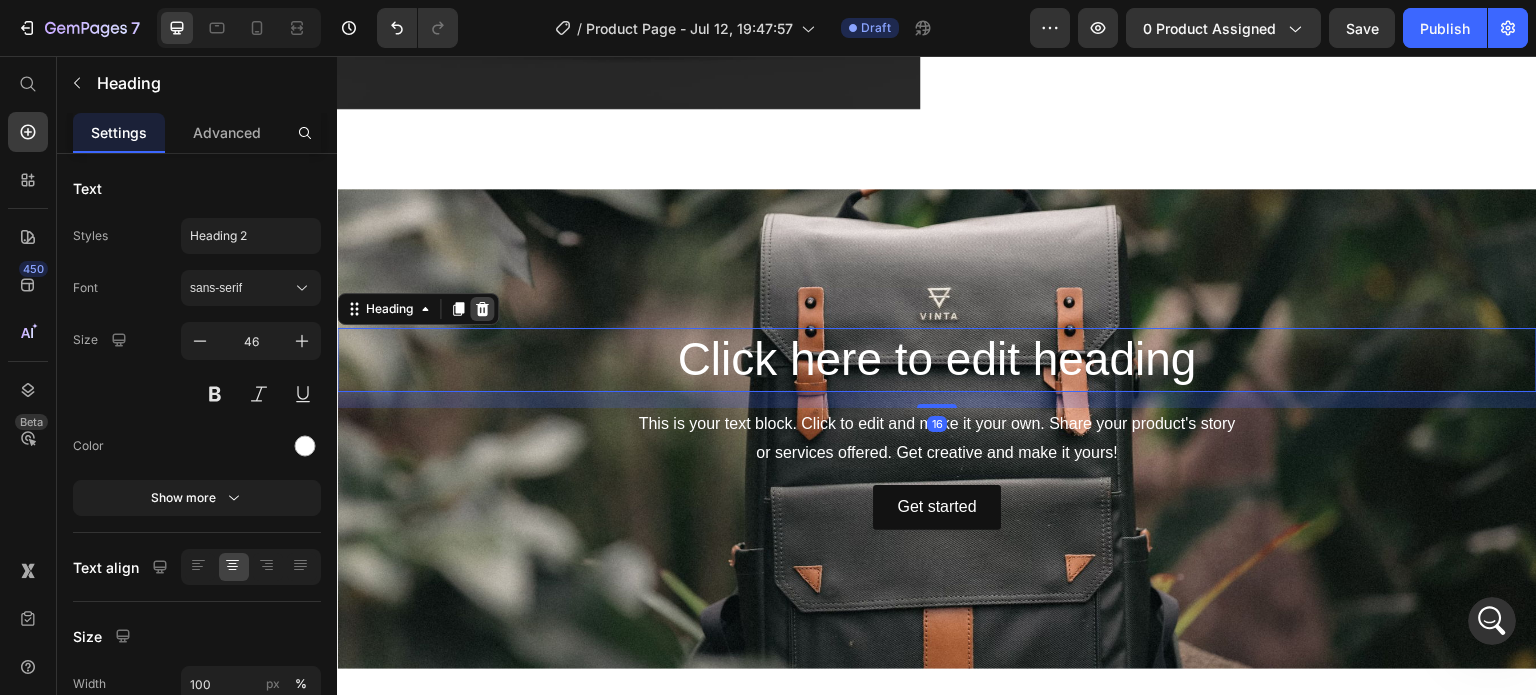 click 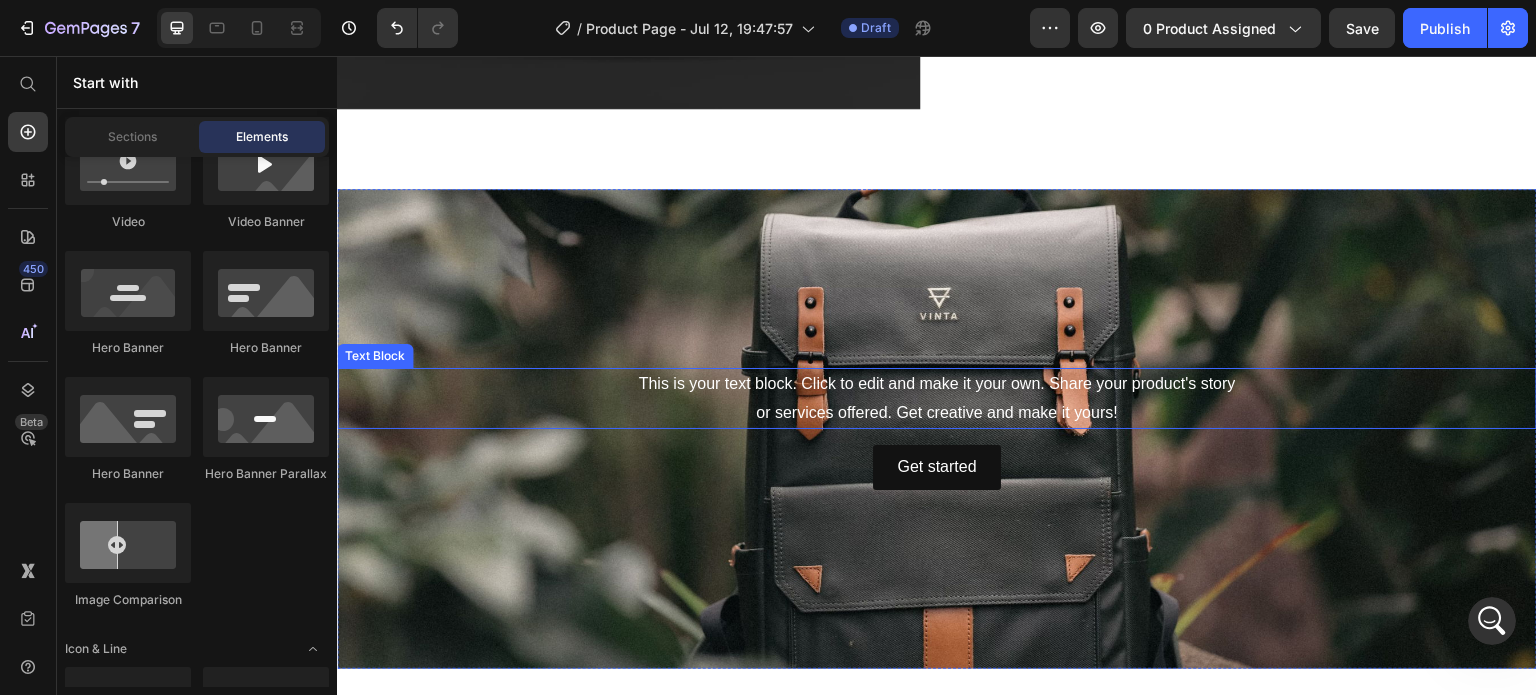 click on "This is your text block. Click to edit and make it your own. Share your product's story                   or services offered. Get creative and make it yours!" at bounding box center (937, 399) 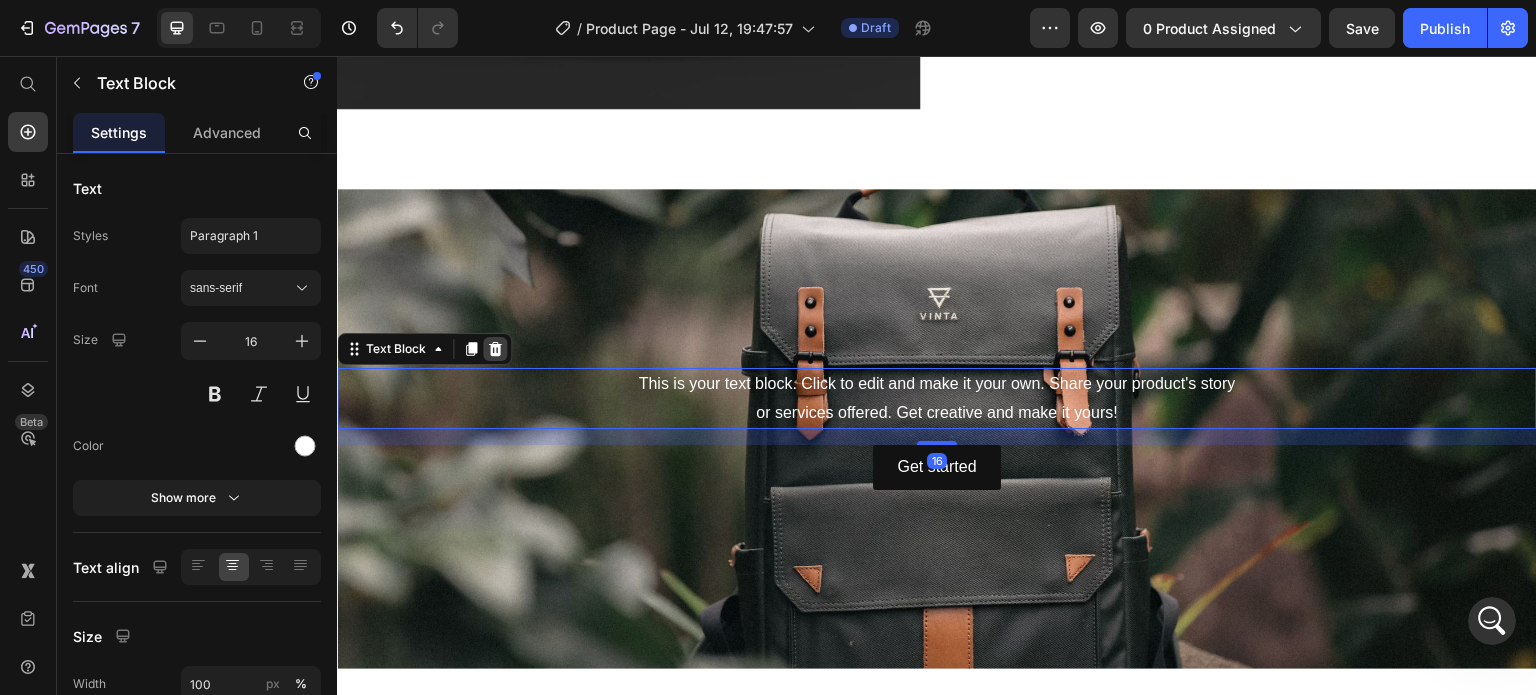 click 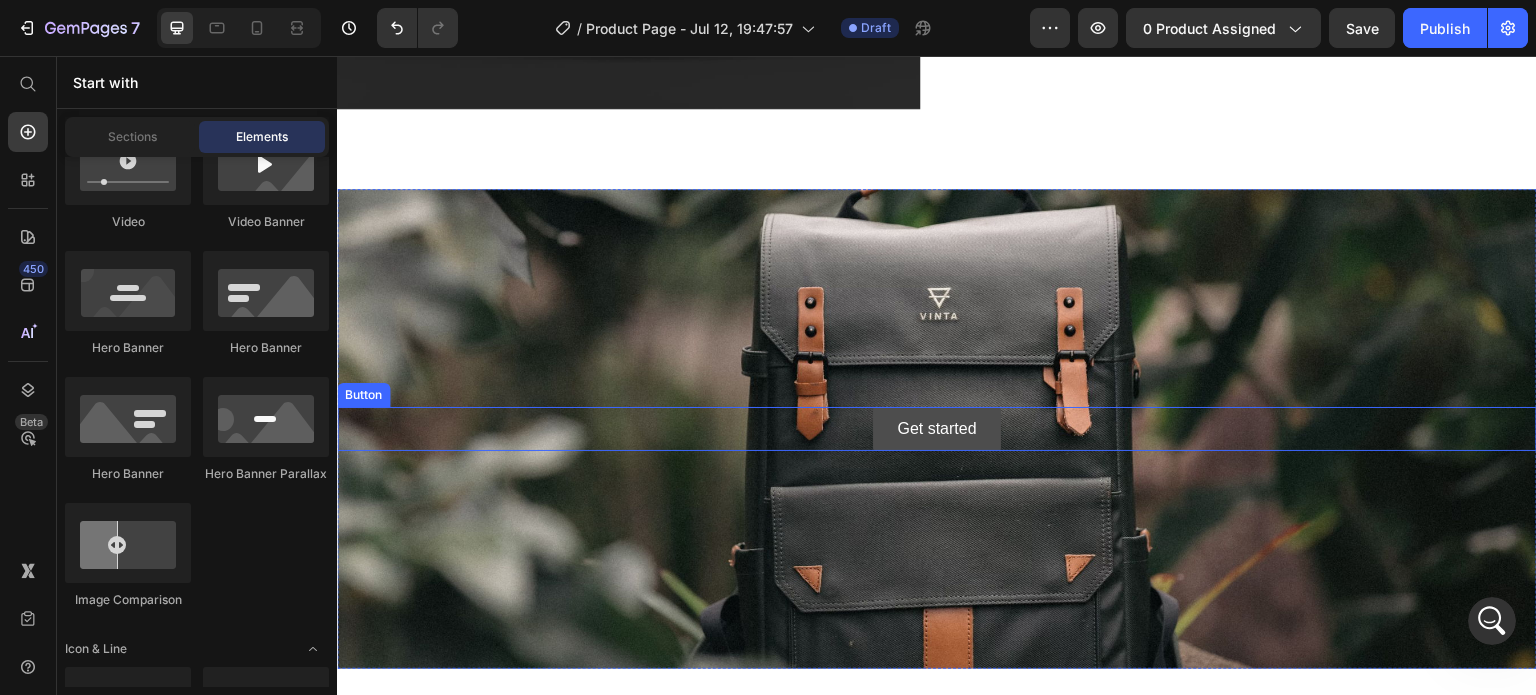 click on "Get started" at bounding box center [936, 429] 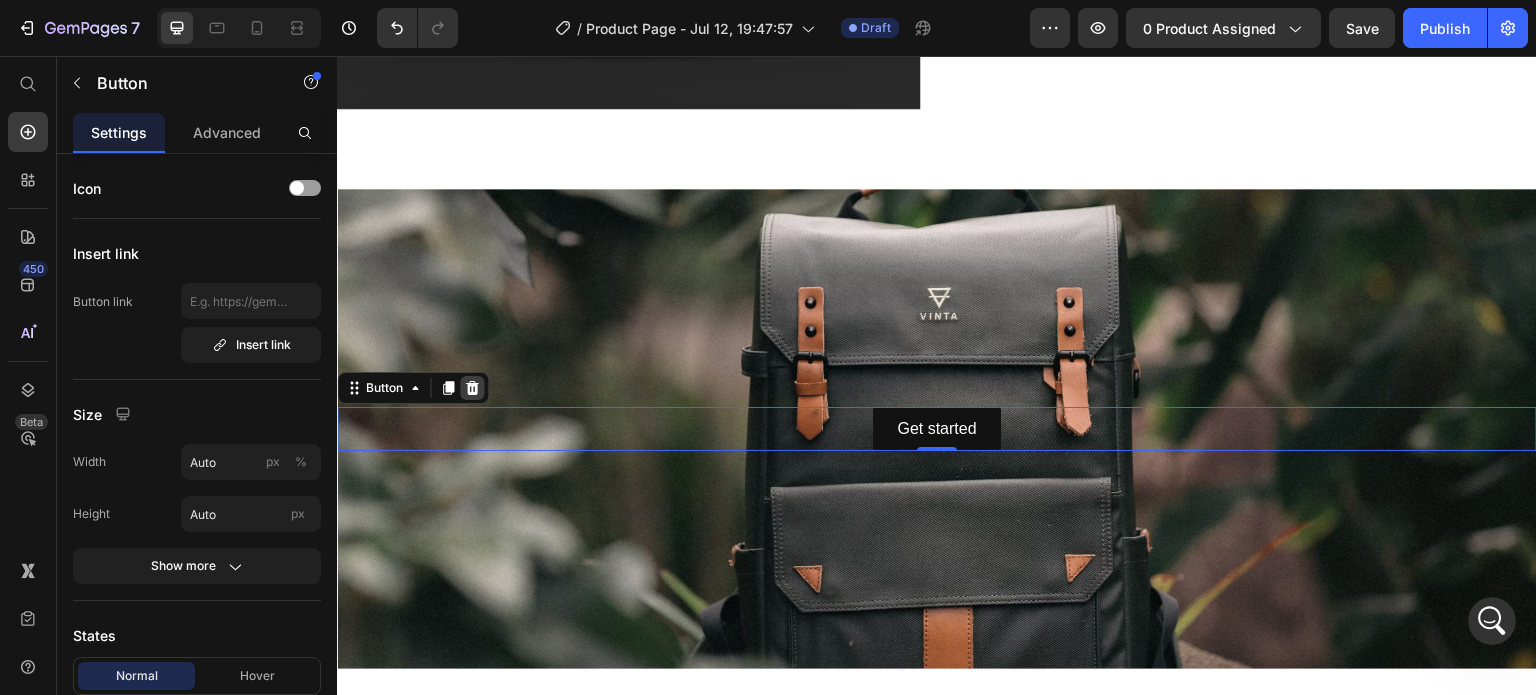 click 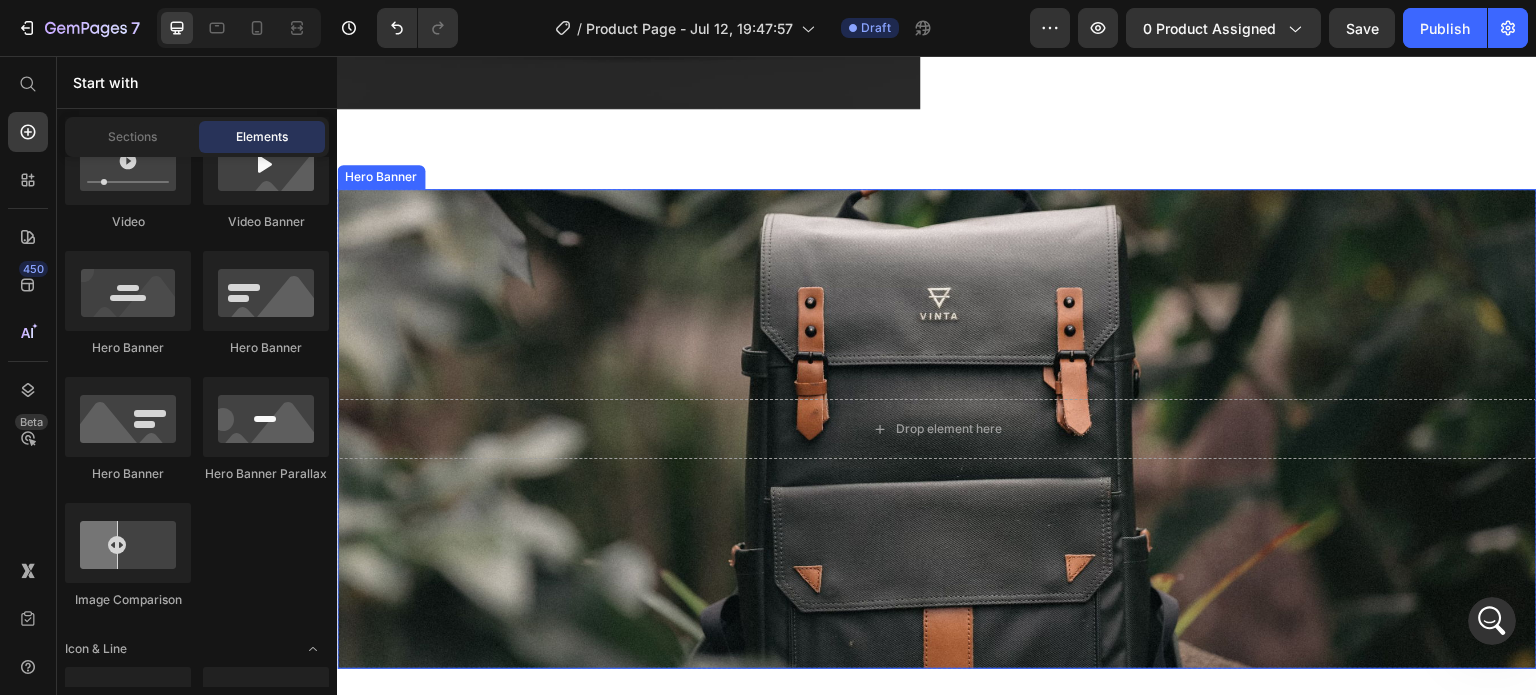 click at bounding box center (937, 429) 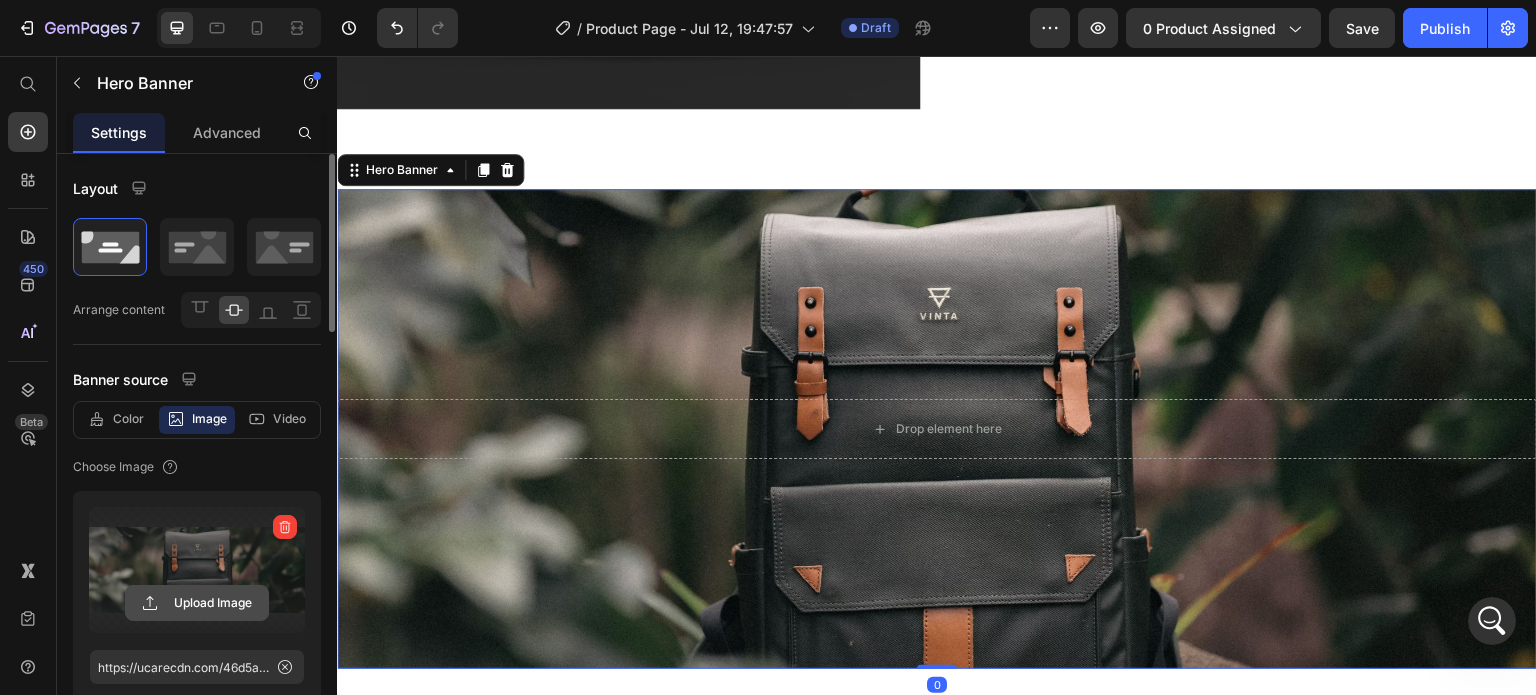 click 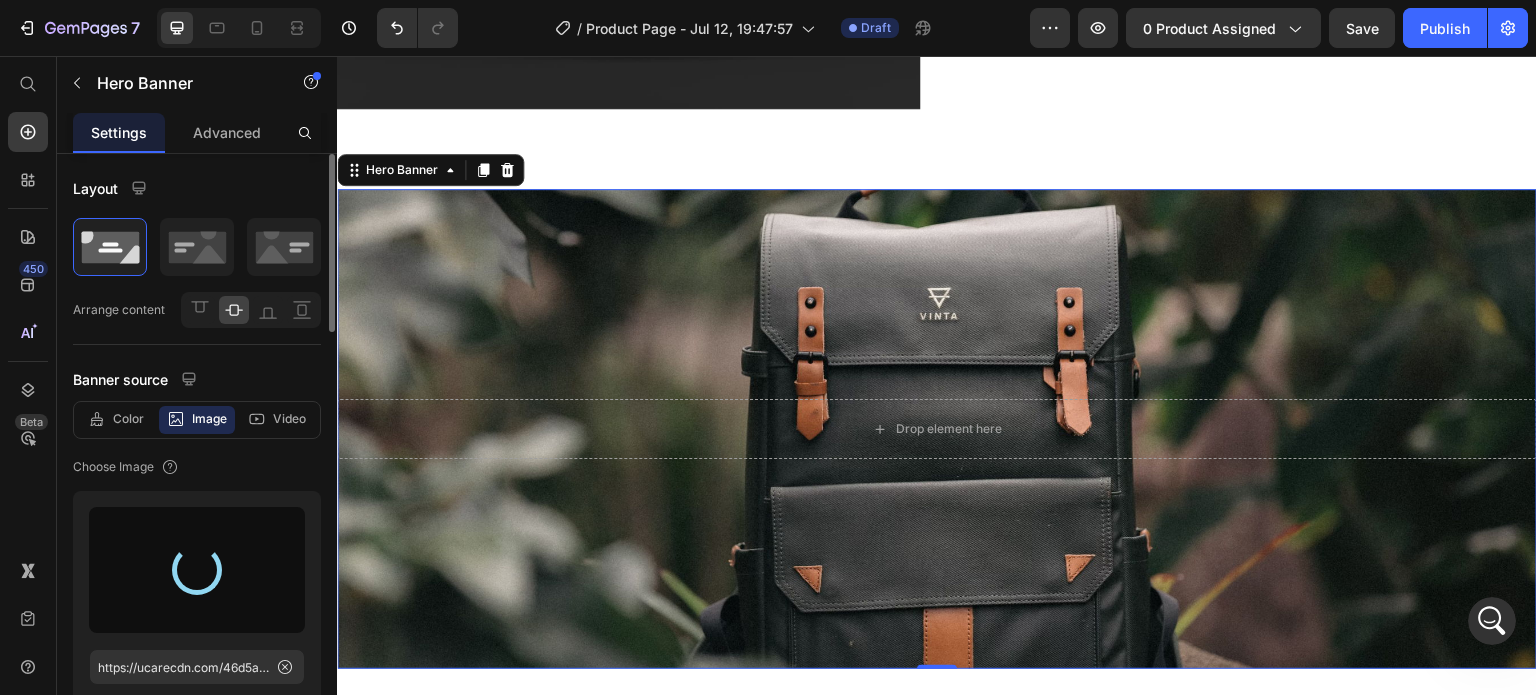 type on "https://cdn.shopify.com/s/files/1/0644/5370/5824/files/gempages_572674907528233799-afe1e48c-0a94-4aeb-b0dc-9db894d7ca3a.png" 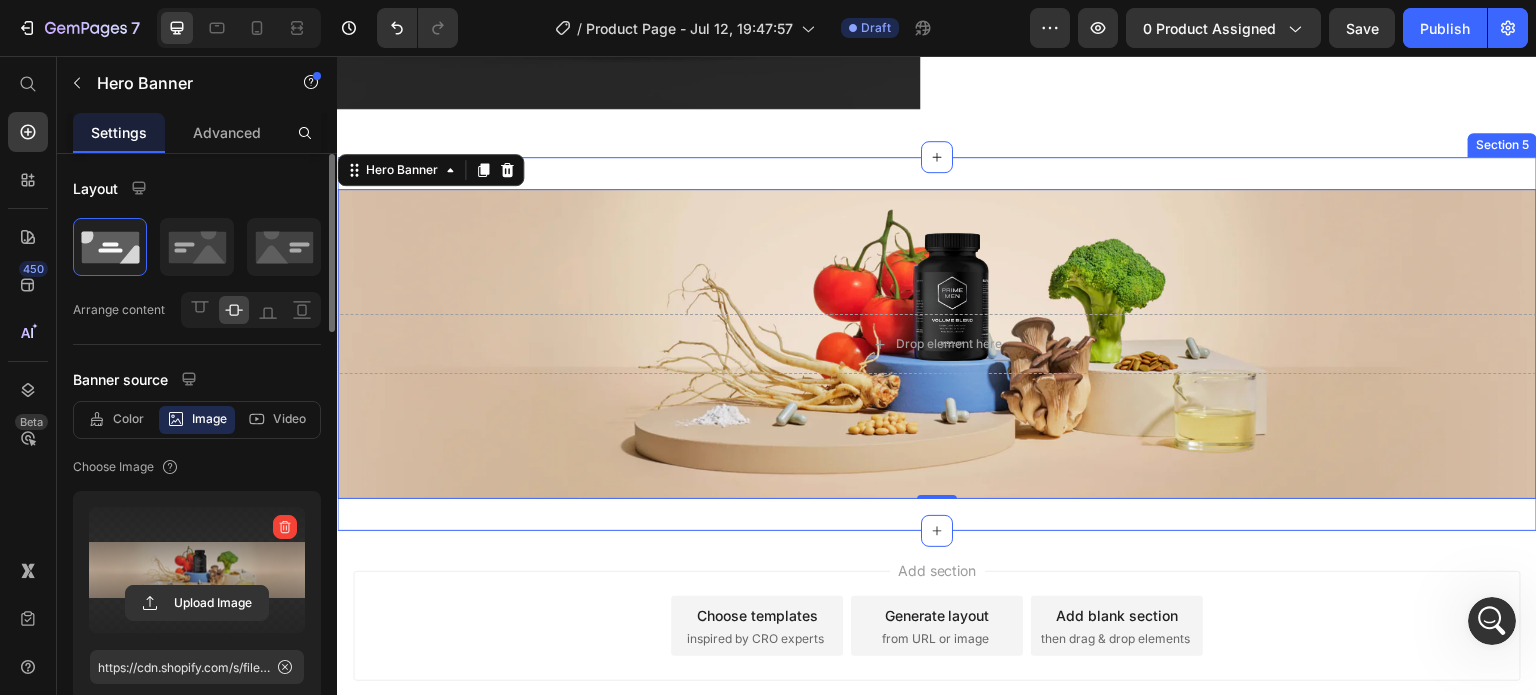 click on "Add section Choose templates inspired by CRO experts Generate layout from URL or image Add blank section then drag & drop elements" at bounding box center [937, 654] 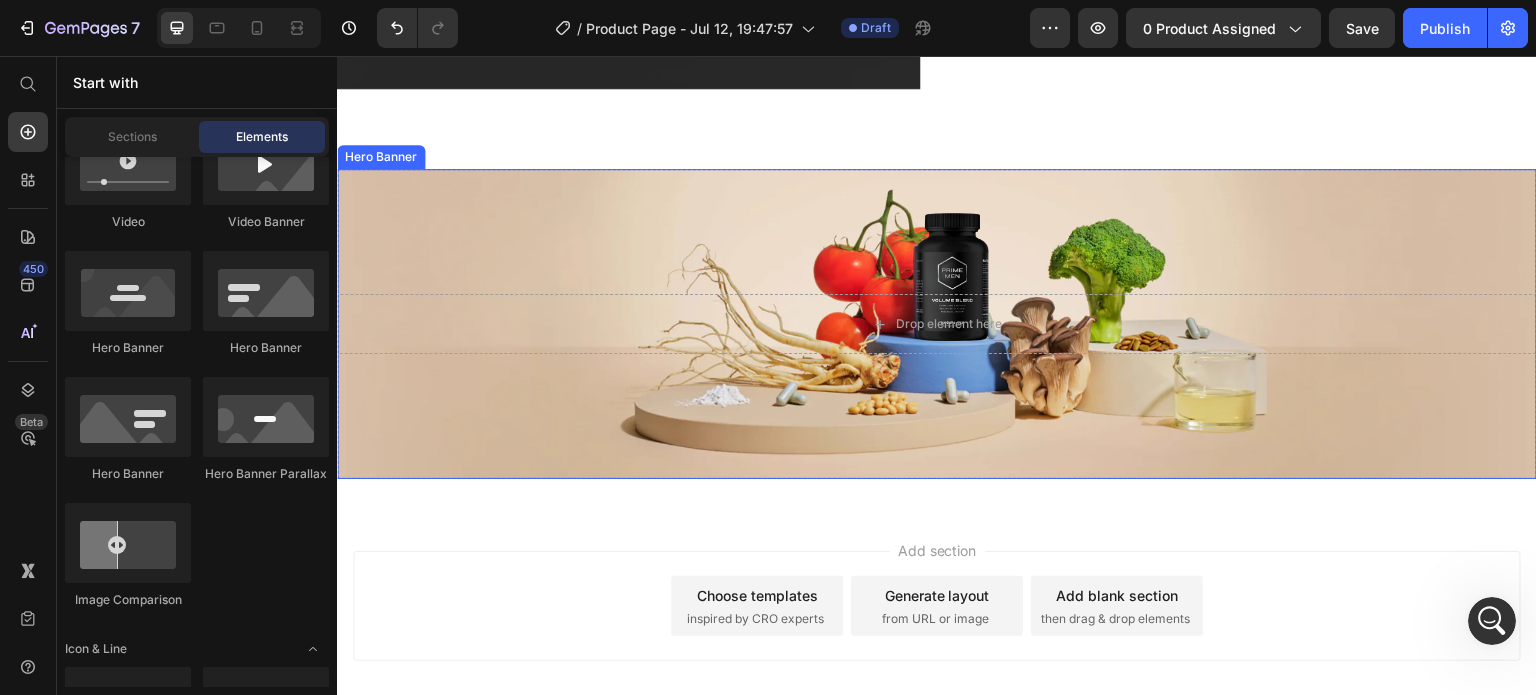 scroll, scrollTop: 1848, scrollLeft: 0, axis: vertical 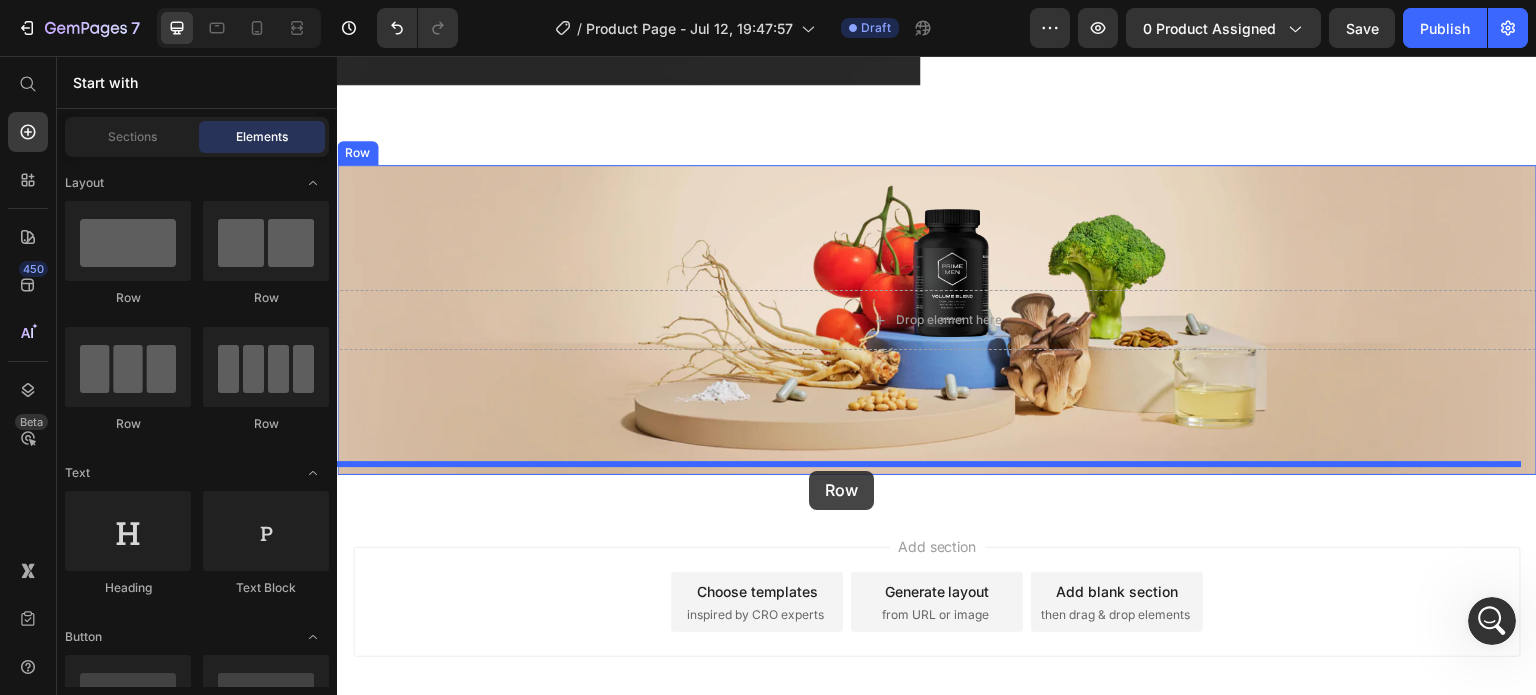 drag, startPoint x: 461, startPoint y: 298, endPoint x: 809, endPoint y: 470, distance: 388.18552 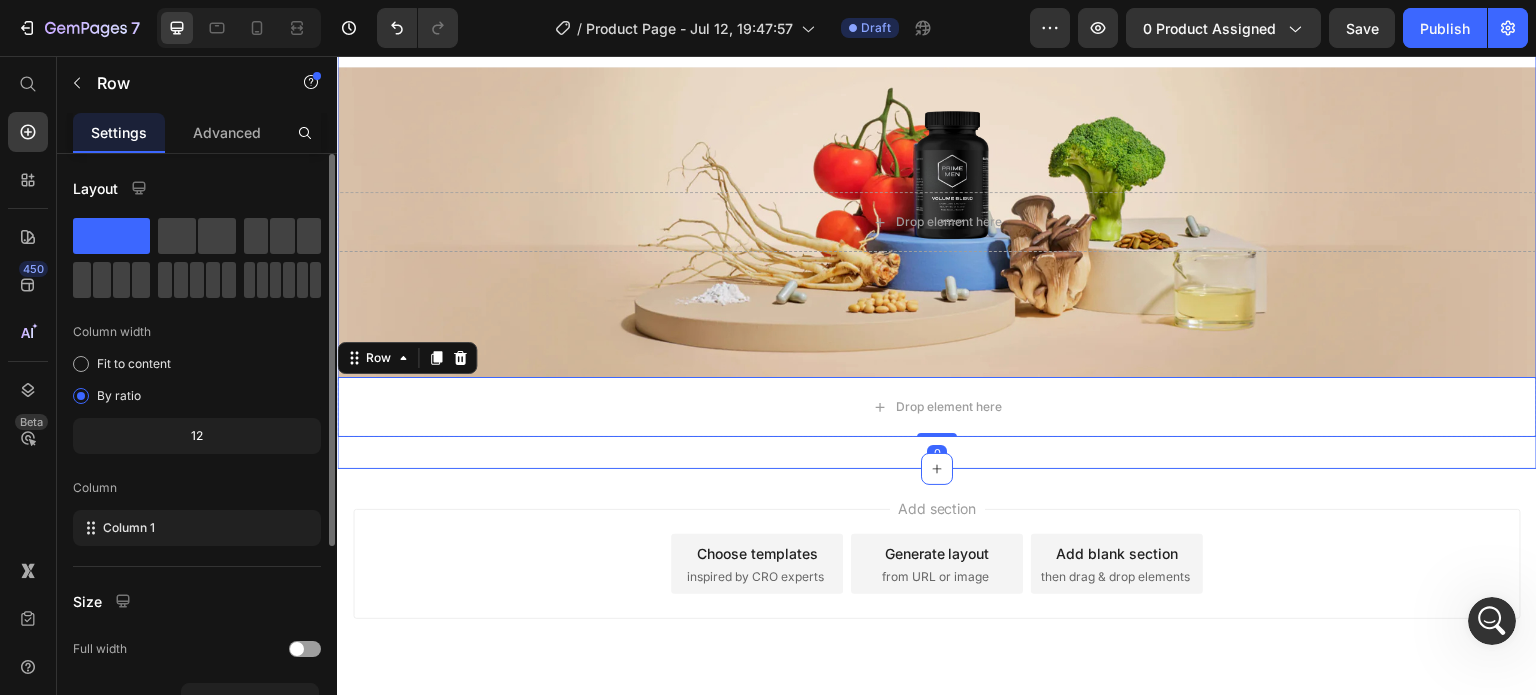 scroll, scrollTop: 1948, scrollLeft: 0, axis: vertical 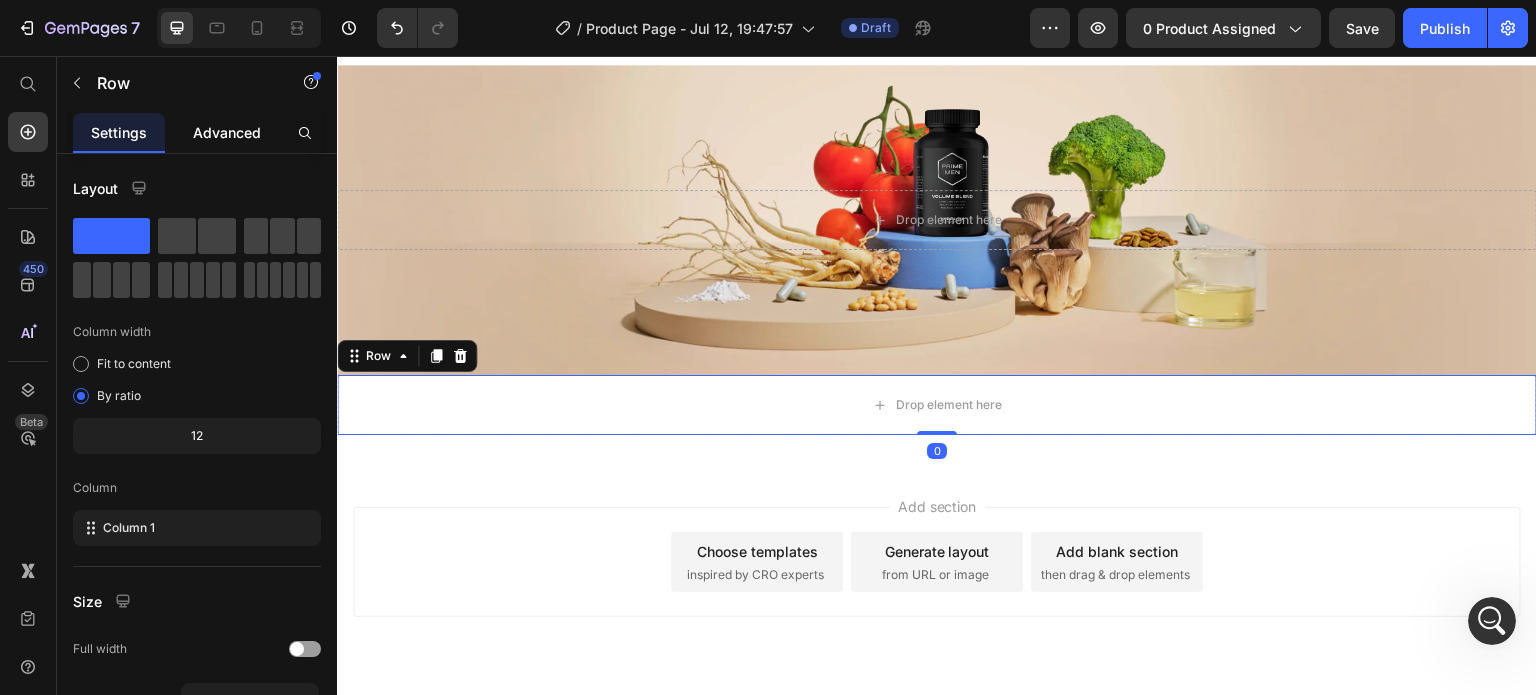 click on "Advanced" 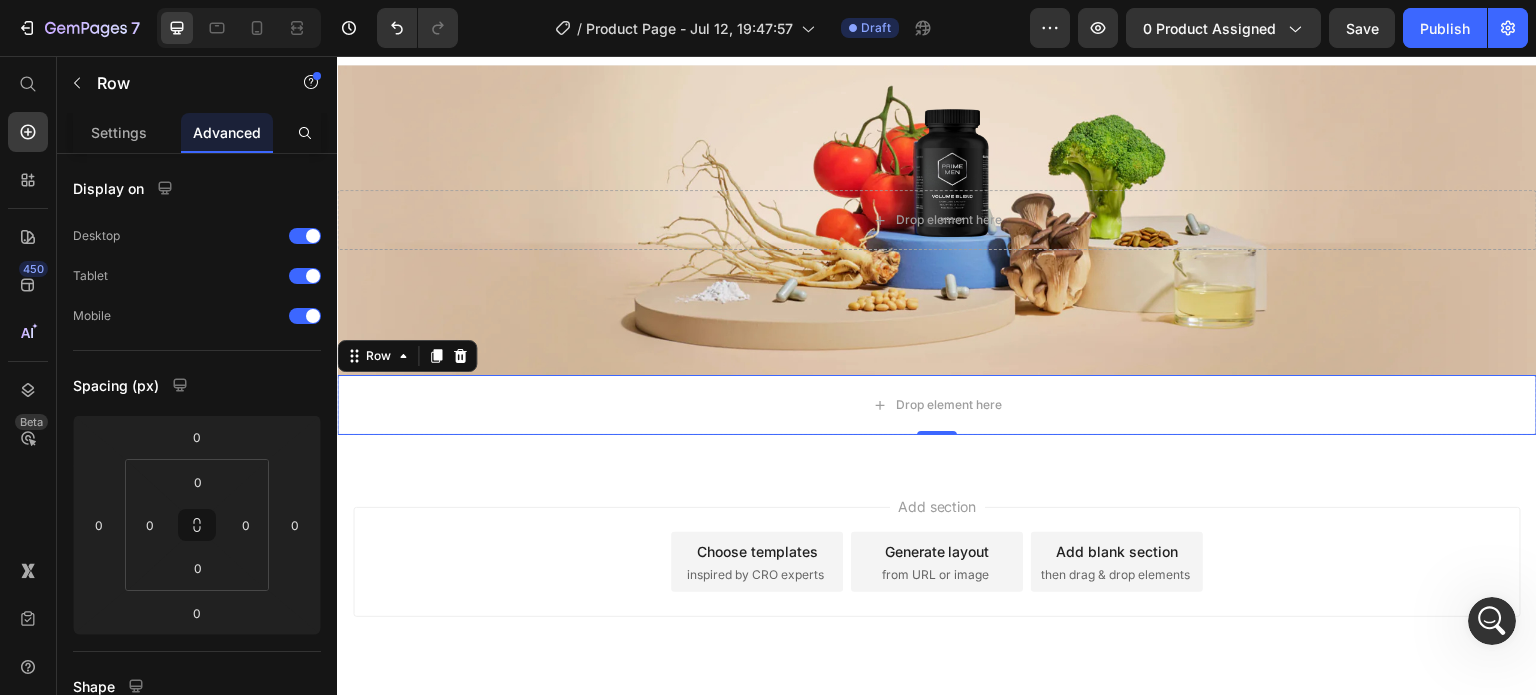 scroll, scrollTop: 504, scrollLeft: 0, axis: vertical 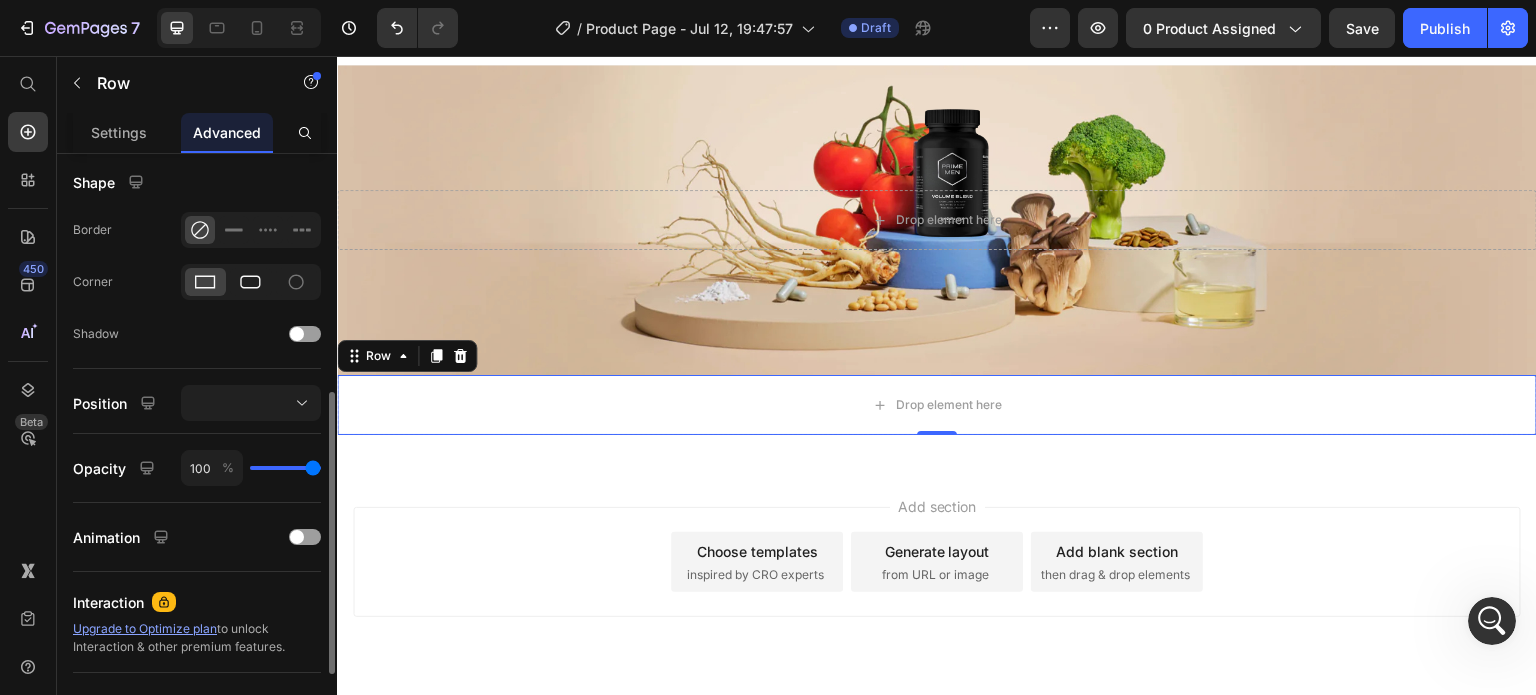 drag, startPoint x: 237, startPoint y: 283, endPoint x: 11, endPoint y: 281, distance: 226.00885 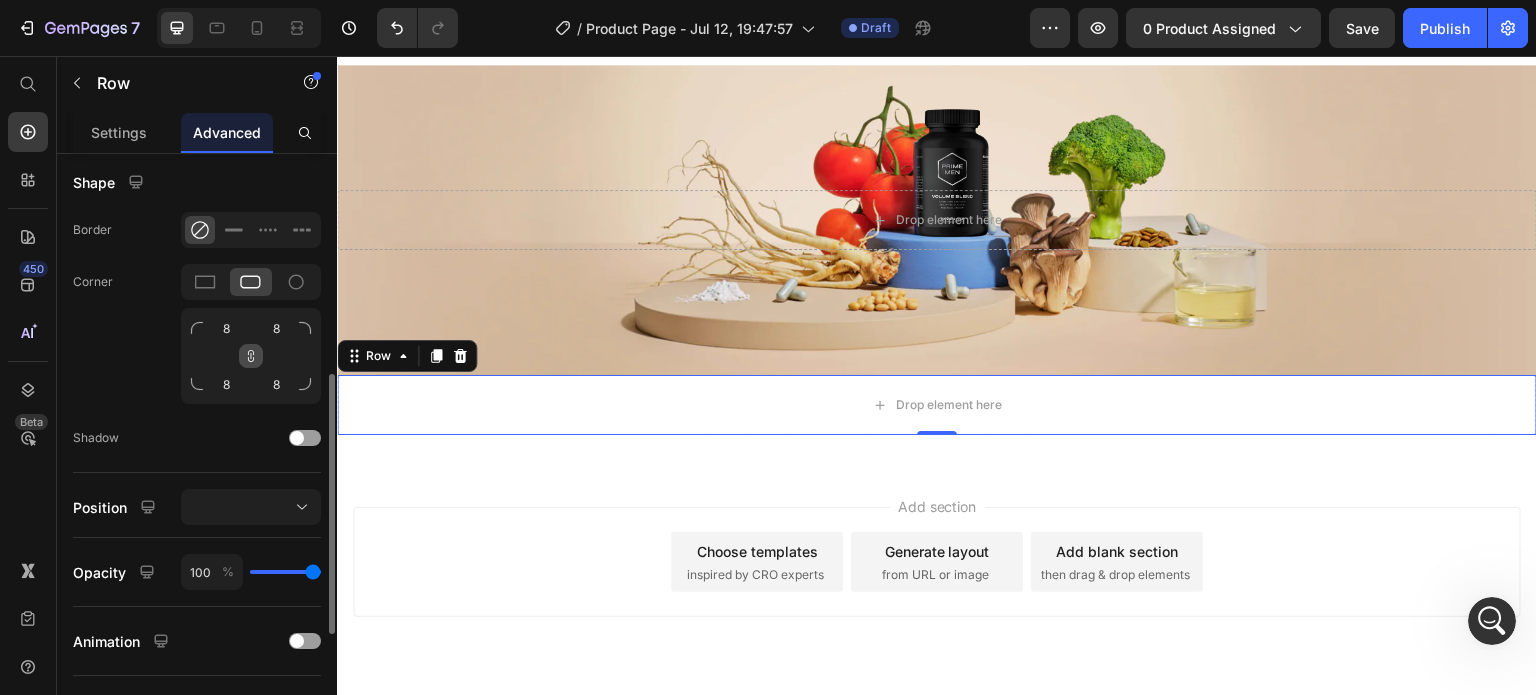 click 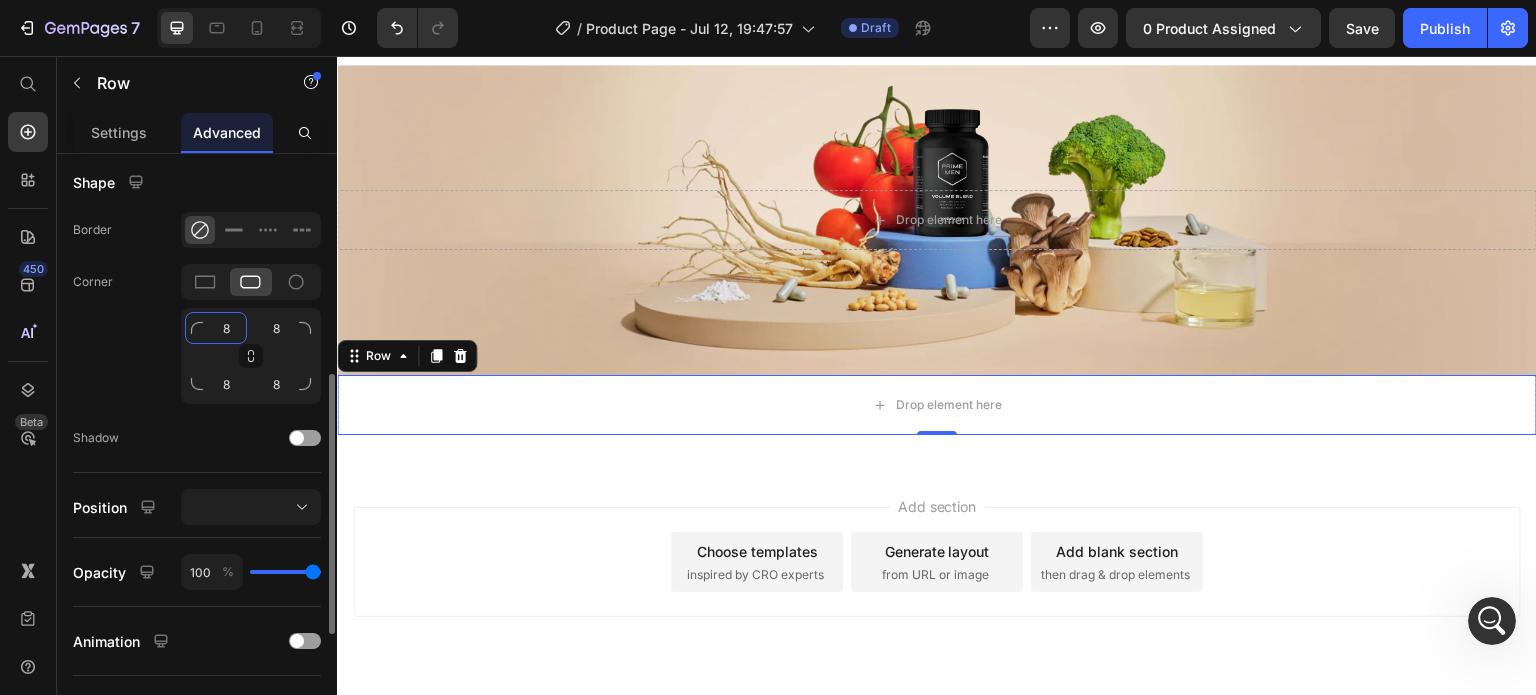 click on "8" 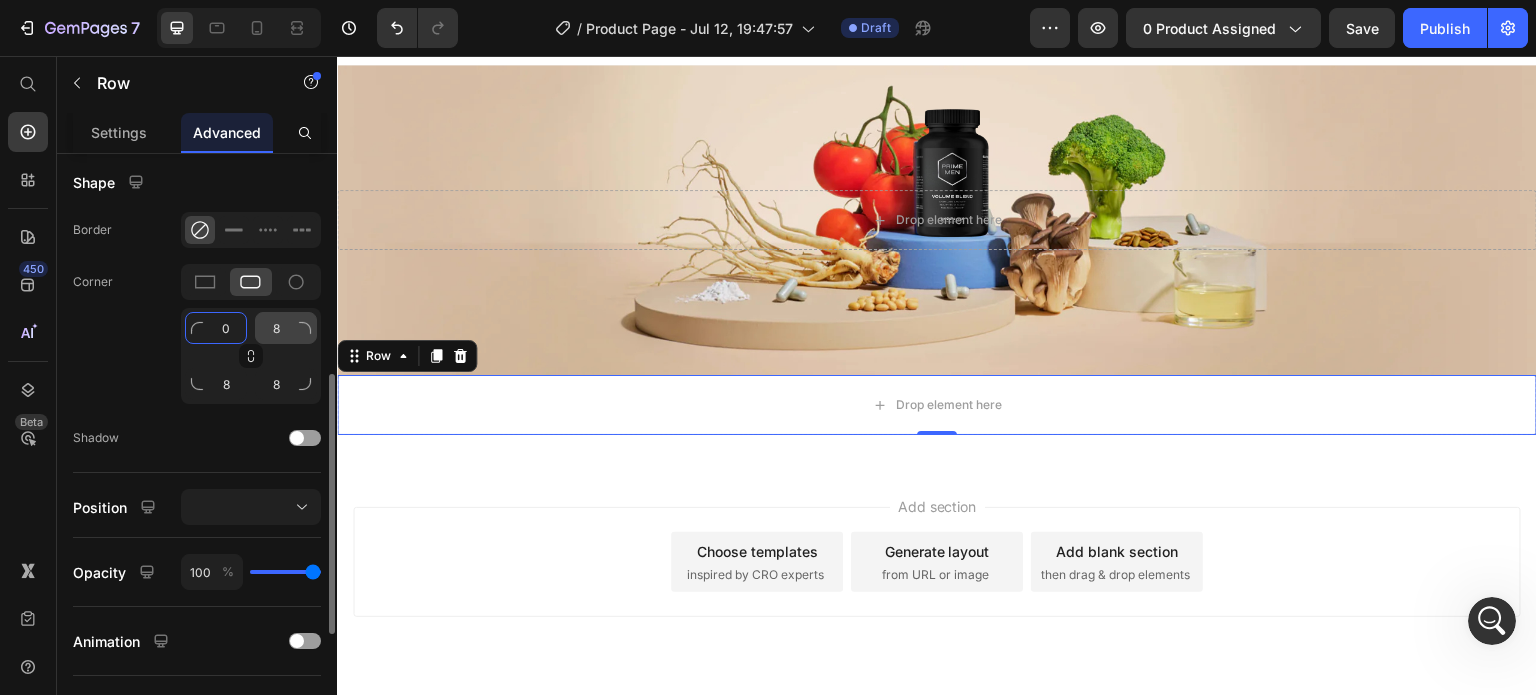 type on "0" 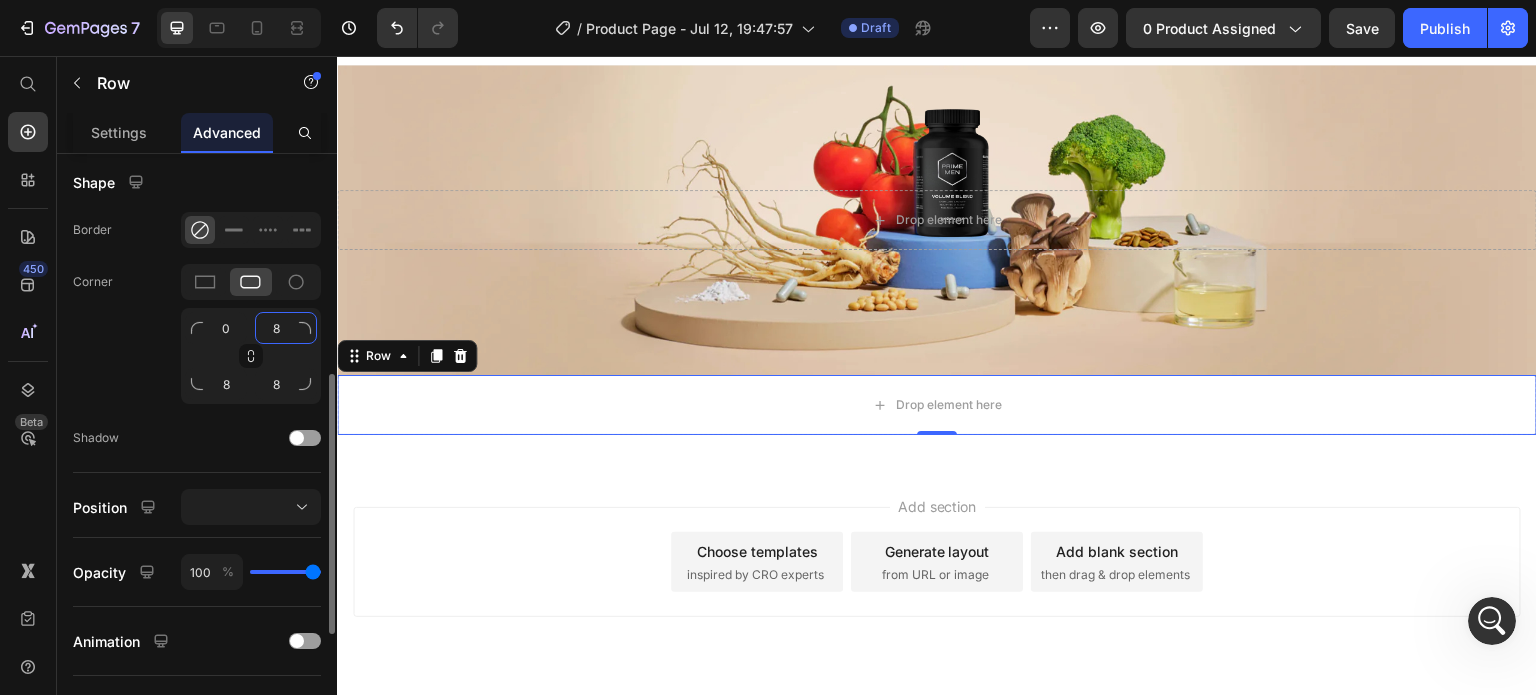 click on "8" 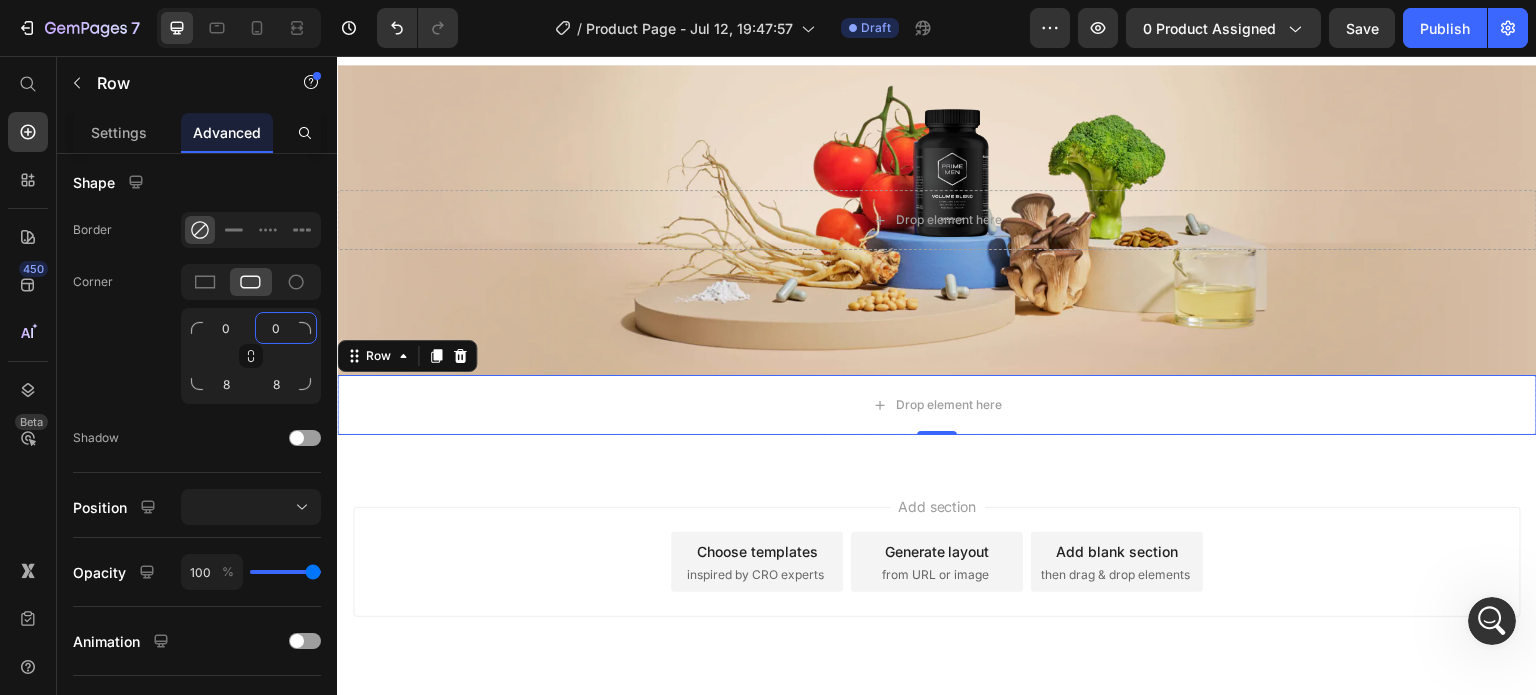 type on "0" 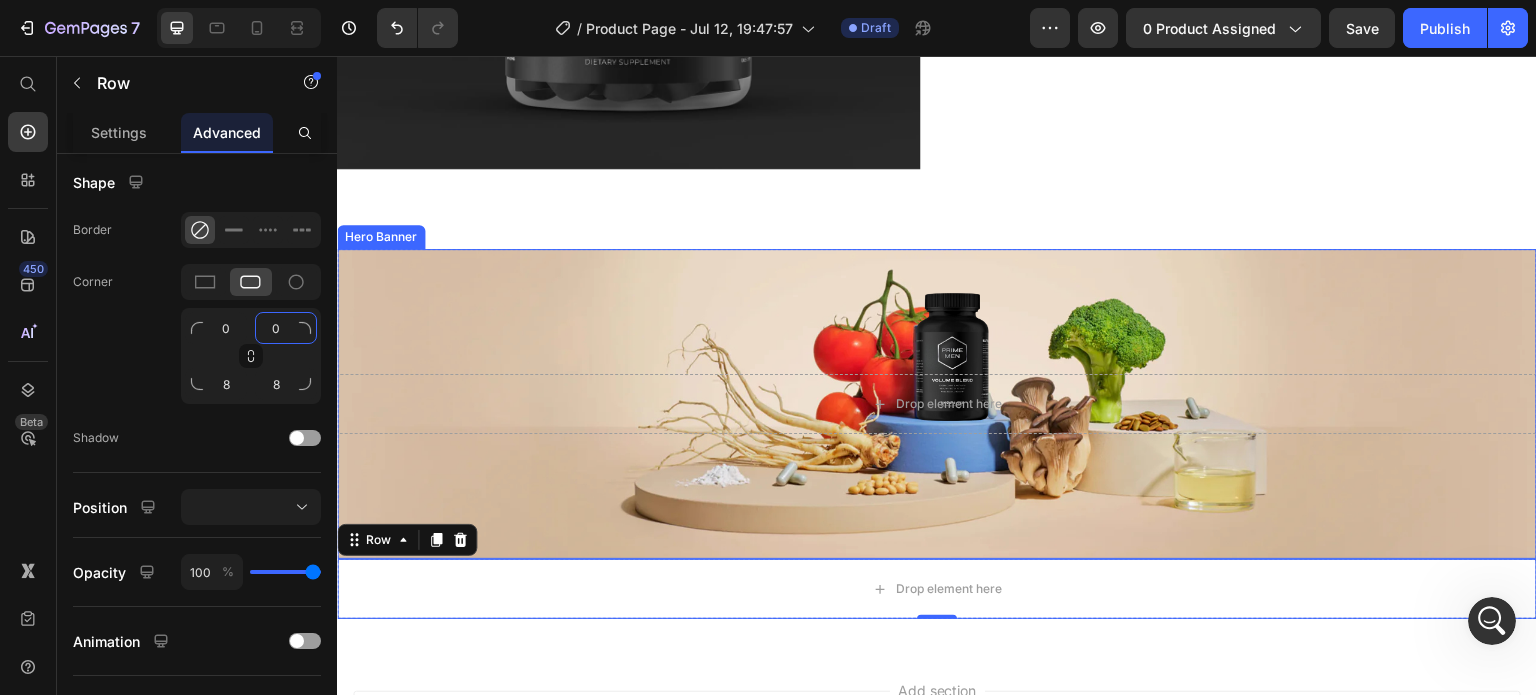 scroll, scrollTop: 1857, scrollLeft: 0, axis: vertical 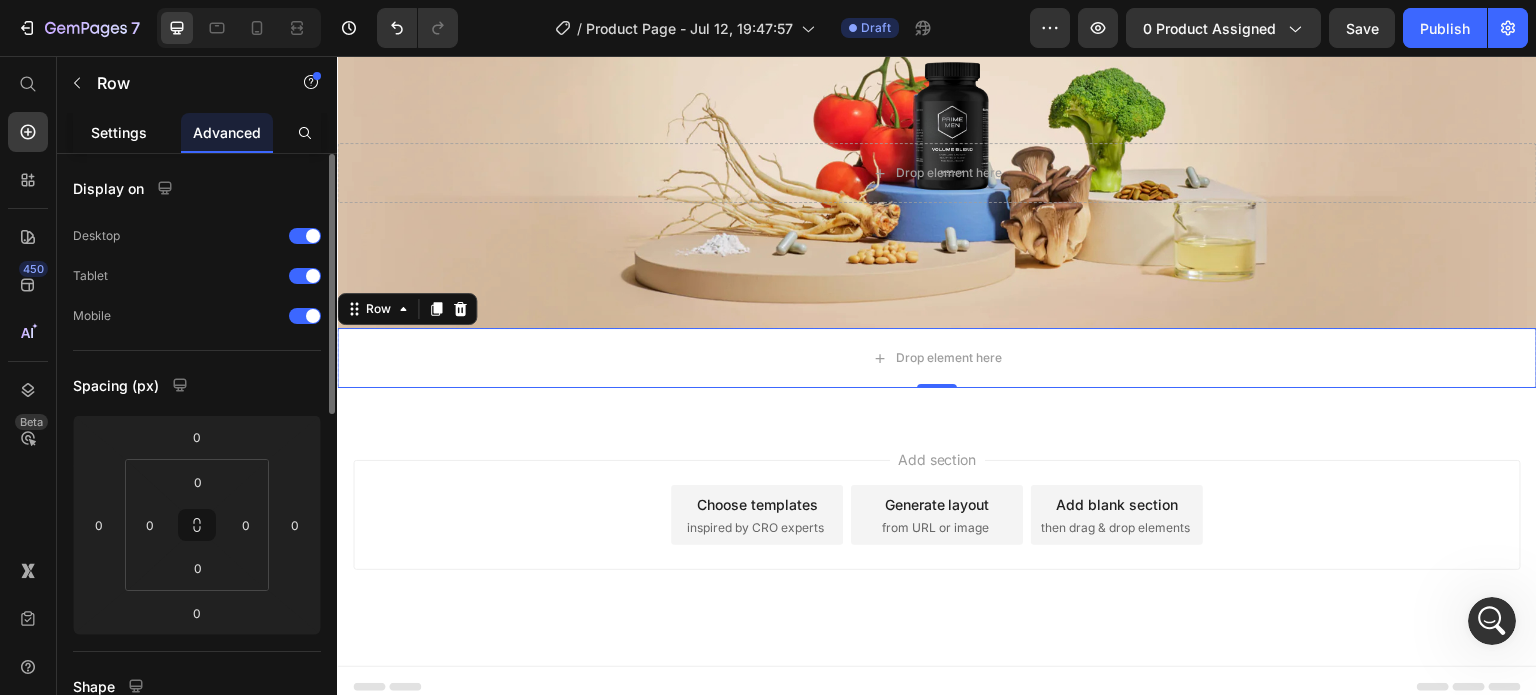 click on "Settings" at bounding box center (119, 132) 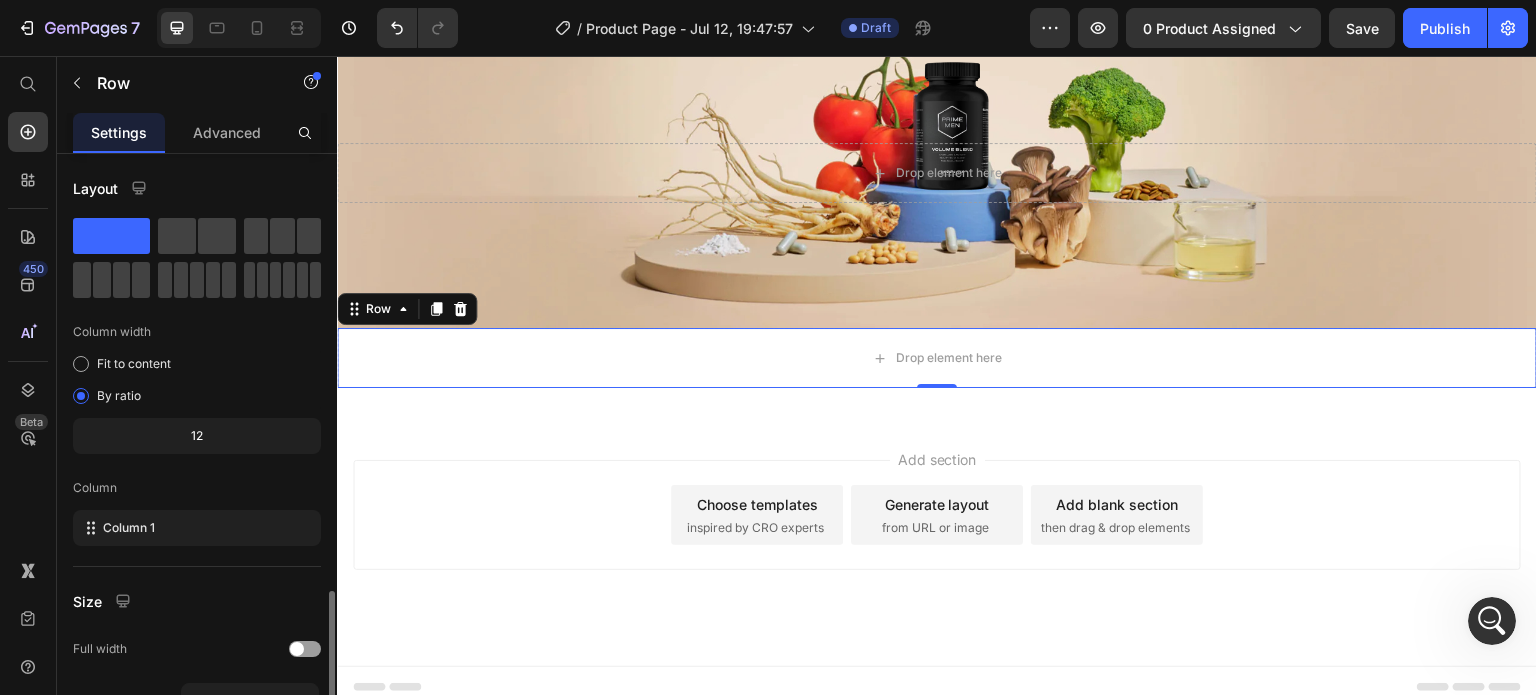 scroll, scrollTop: 312, scrollLeft: 0, axis: vertical 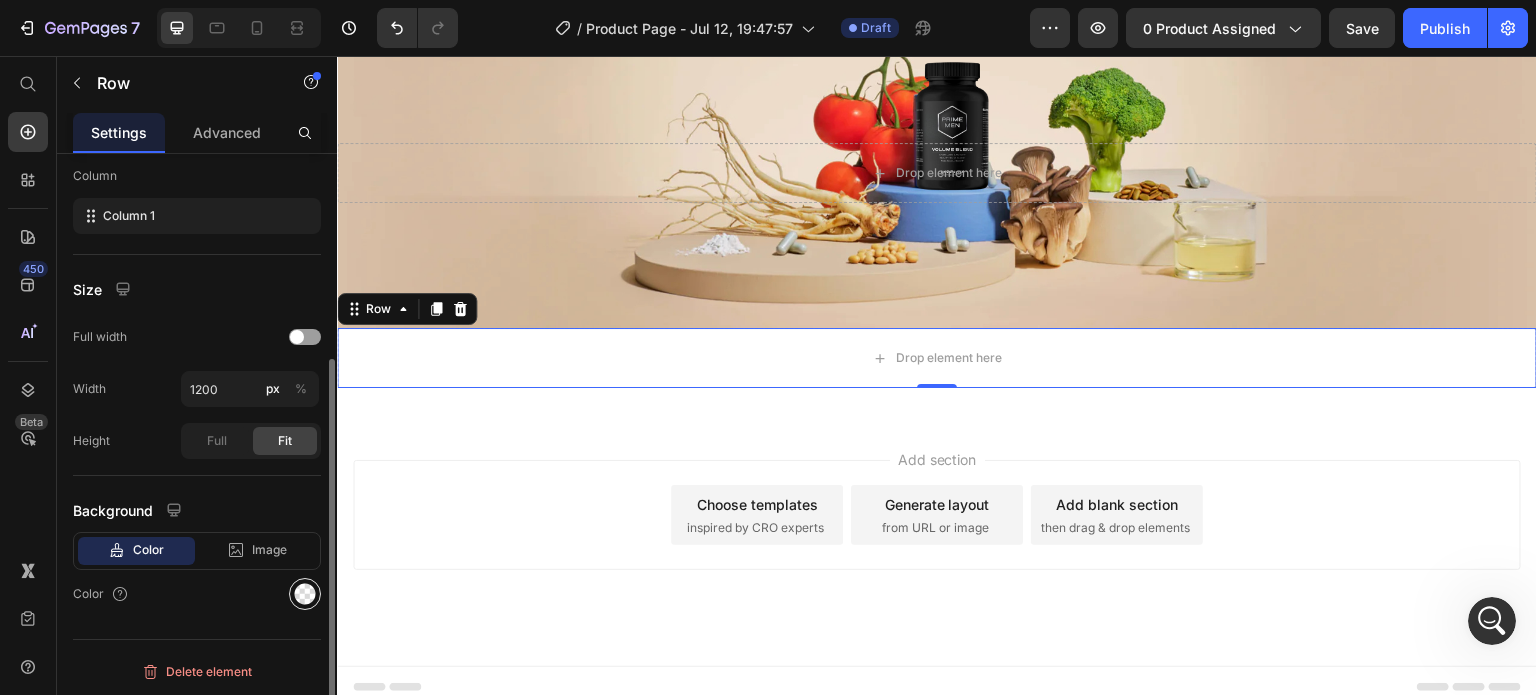 click at bounding box center [305, 594] 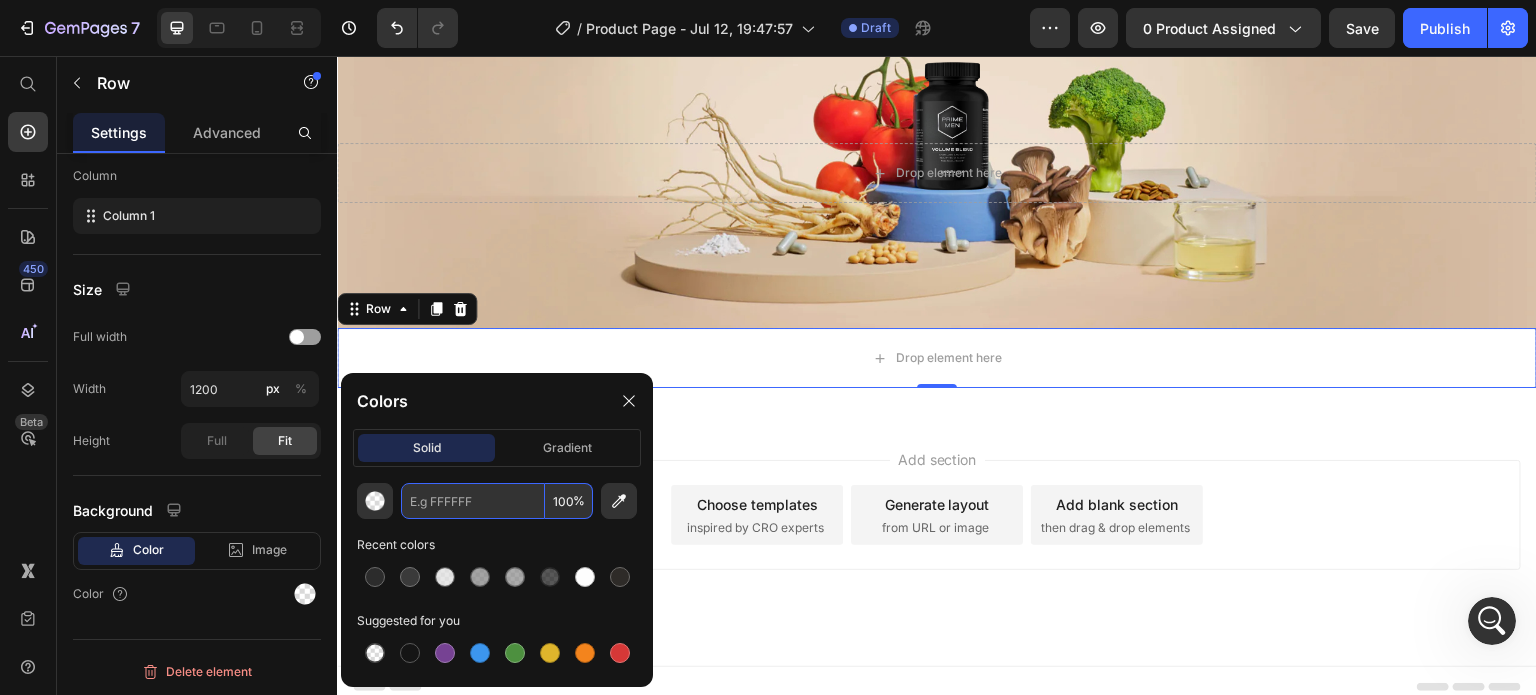 type on "\" 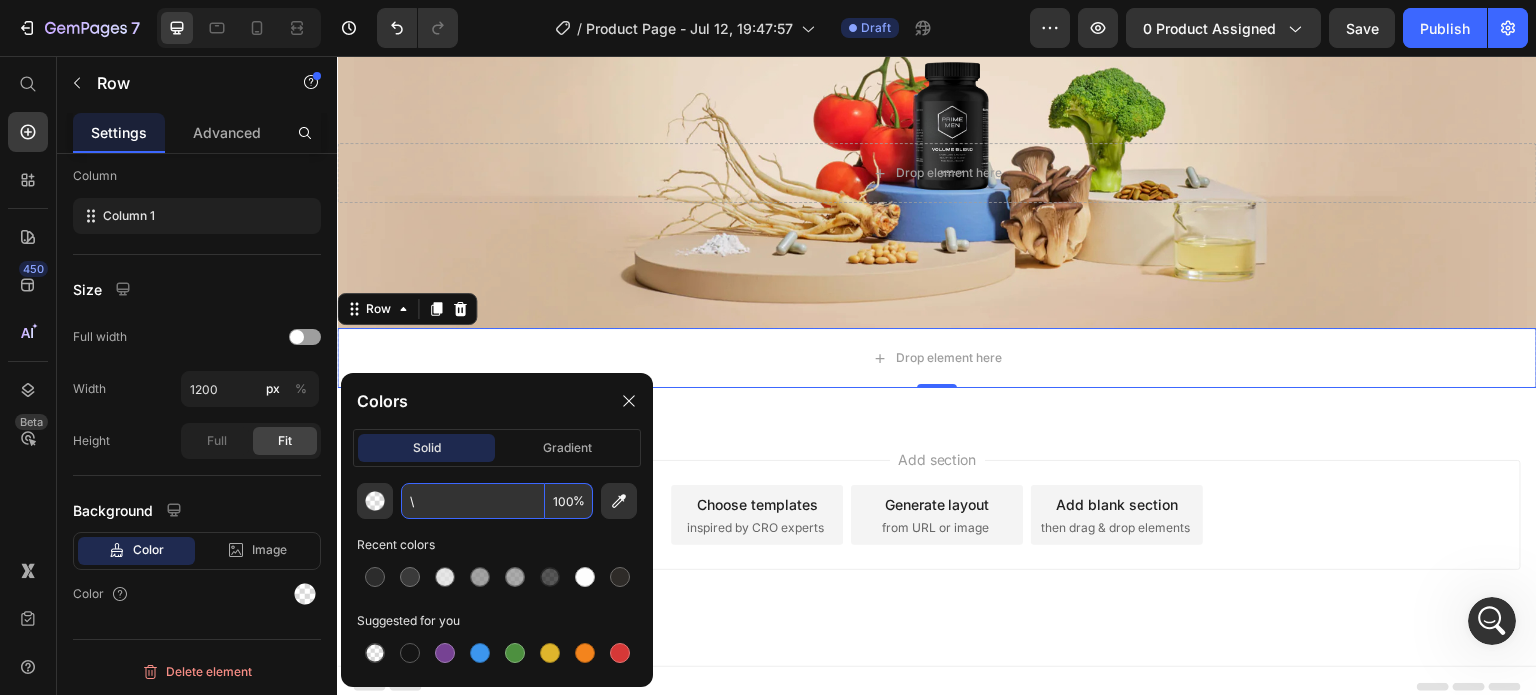 click on "\" at bounding box center (473, 501) 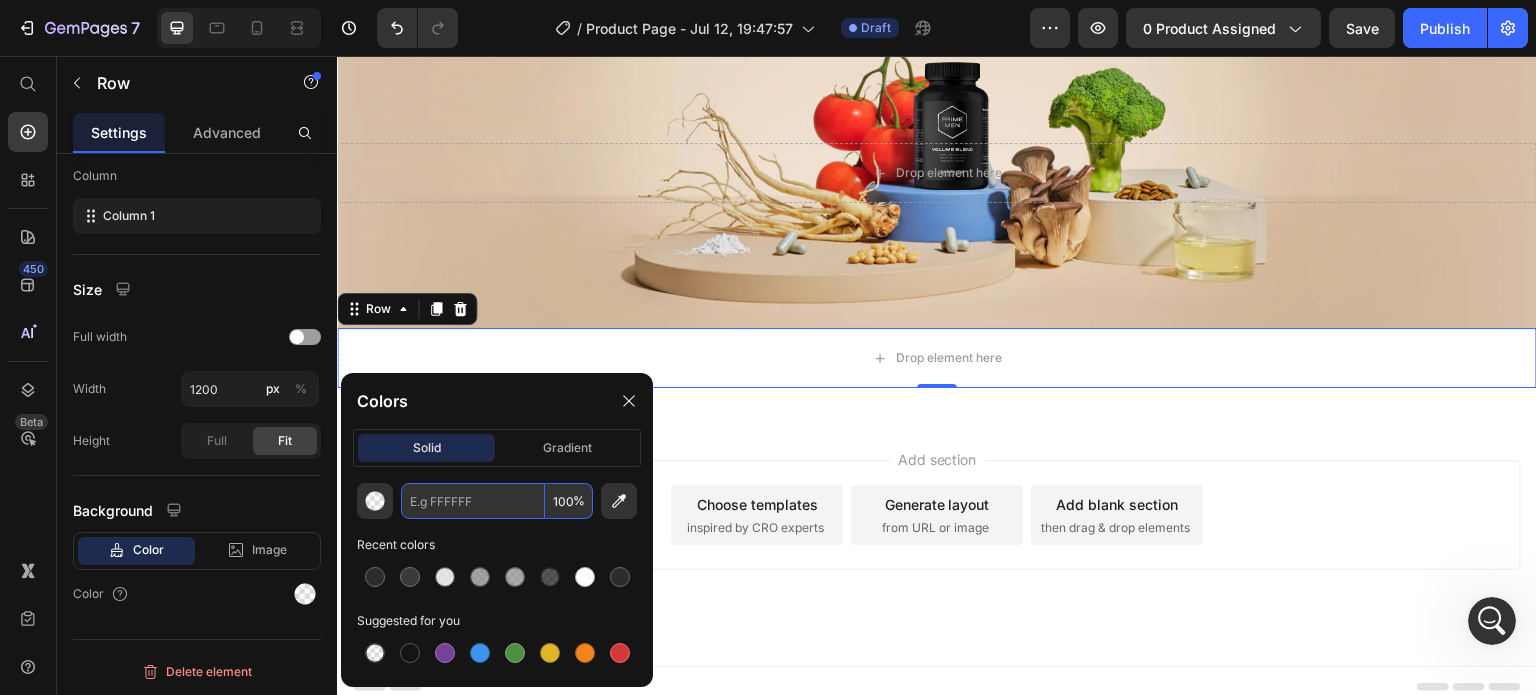 paste on "#D1D1D1" 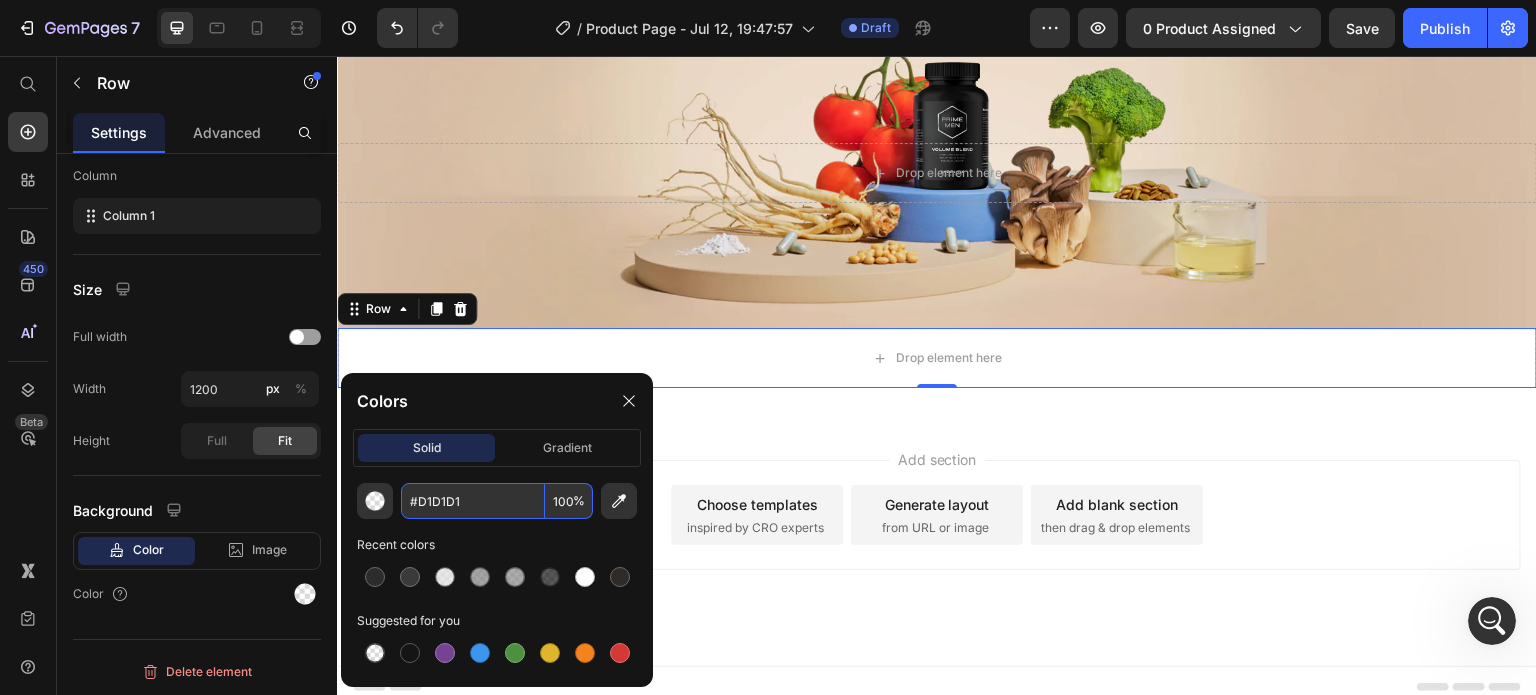 type on "D1D1D1" 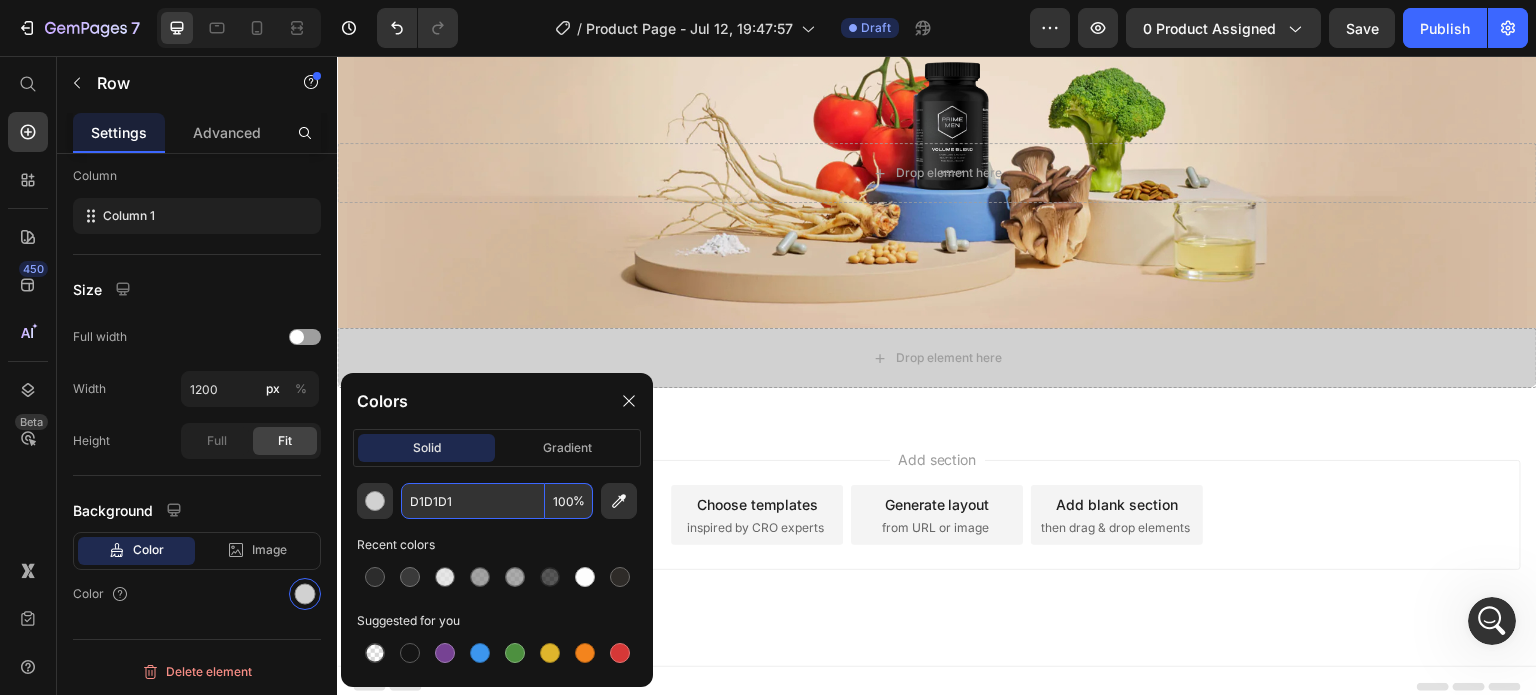 click on "Generate layout from URL or image" at bounding box center [937, 515] 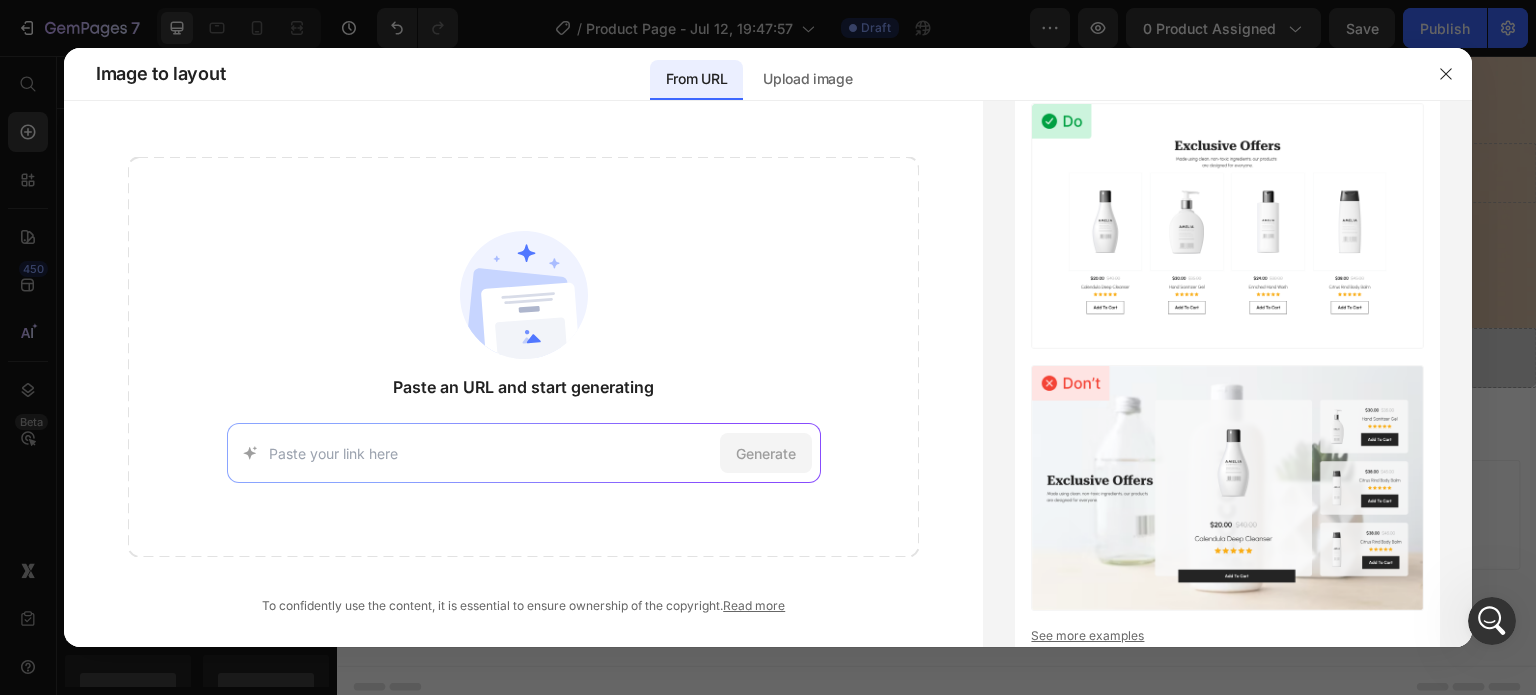 drag, startPoint x: 1441, startPoint y: 56, endPoint x: 758, endPoint y: 167, distance: 691.961 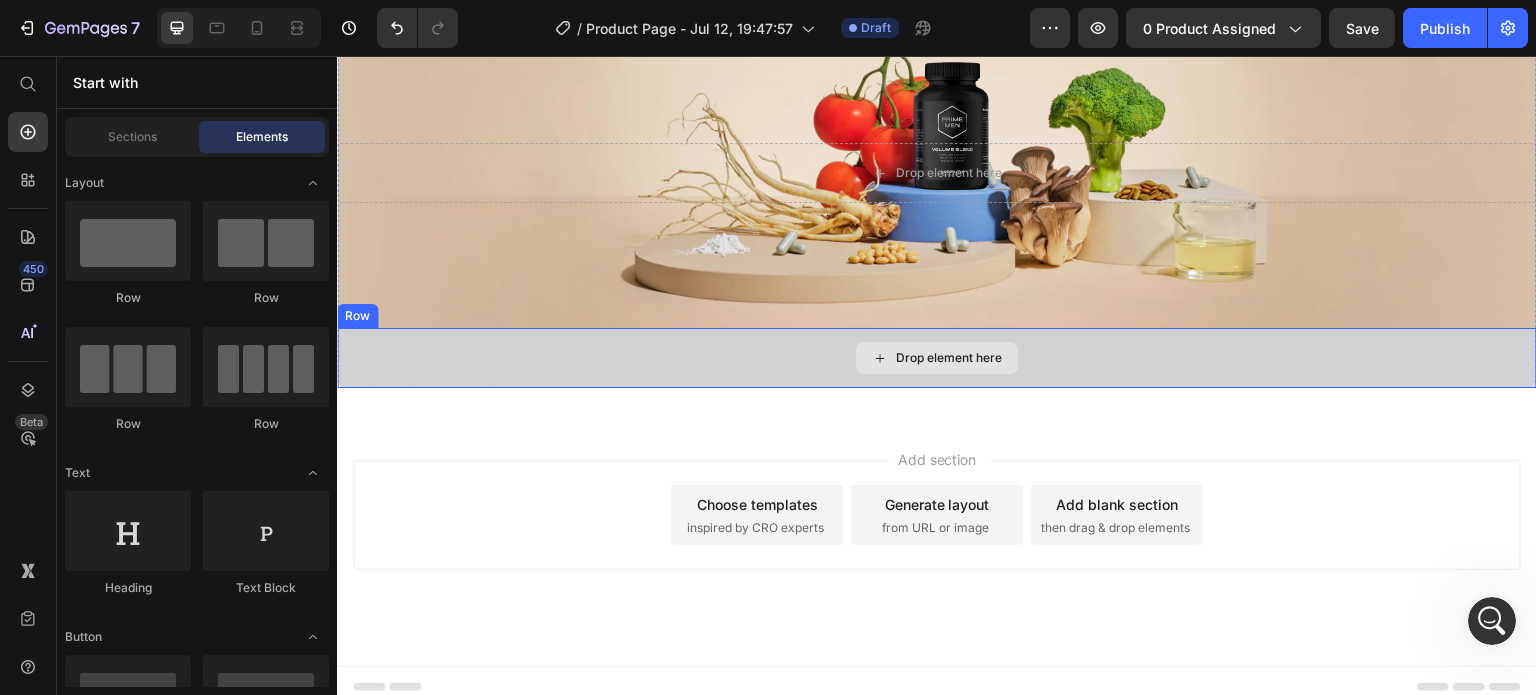 click on "Drop element here" at bounding box center [937, 358] 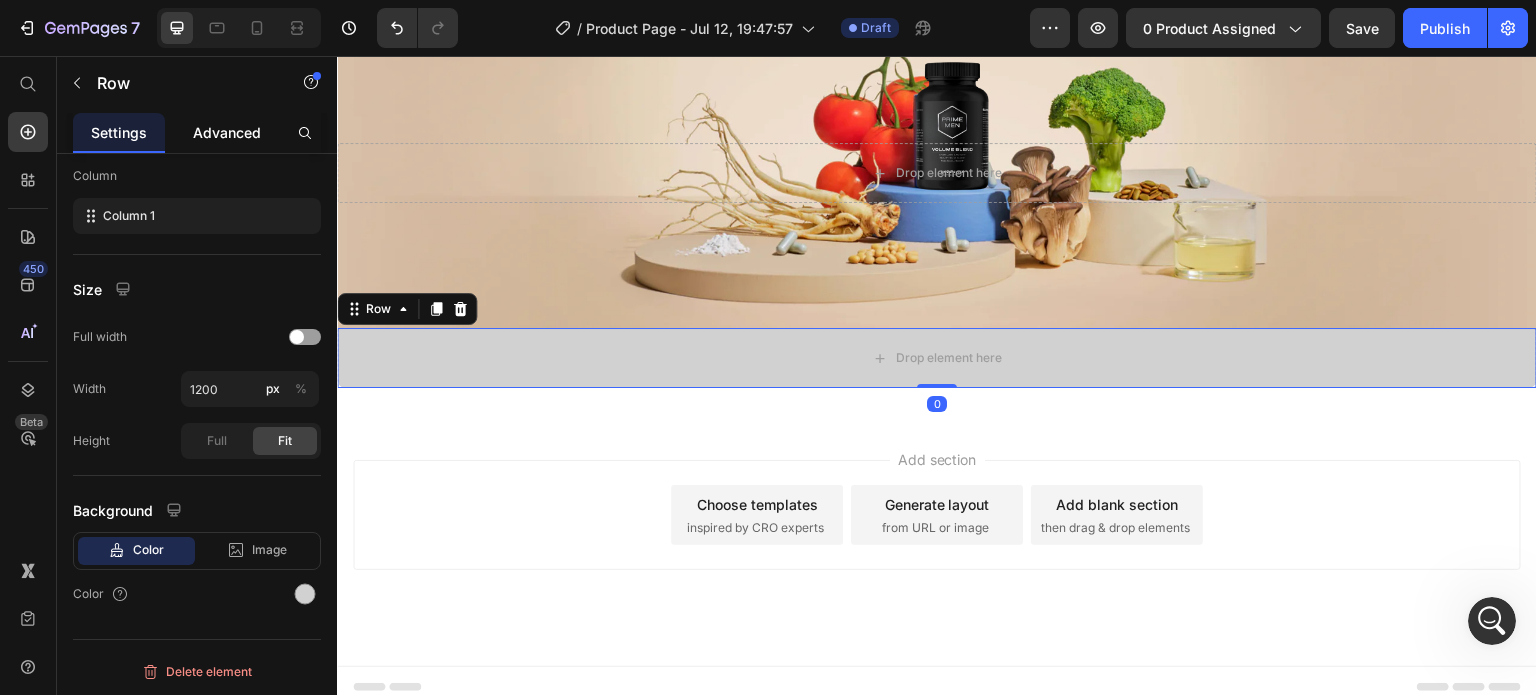 click on "Advanced" at bounding box center (227, 132) 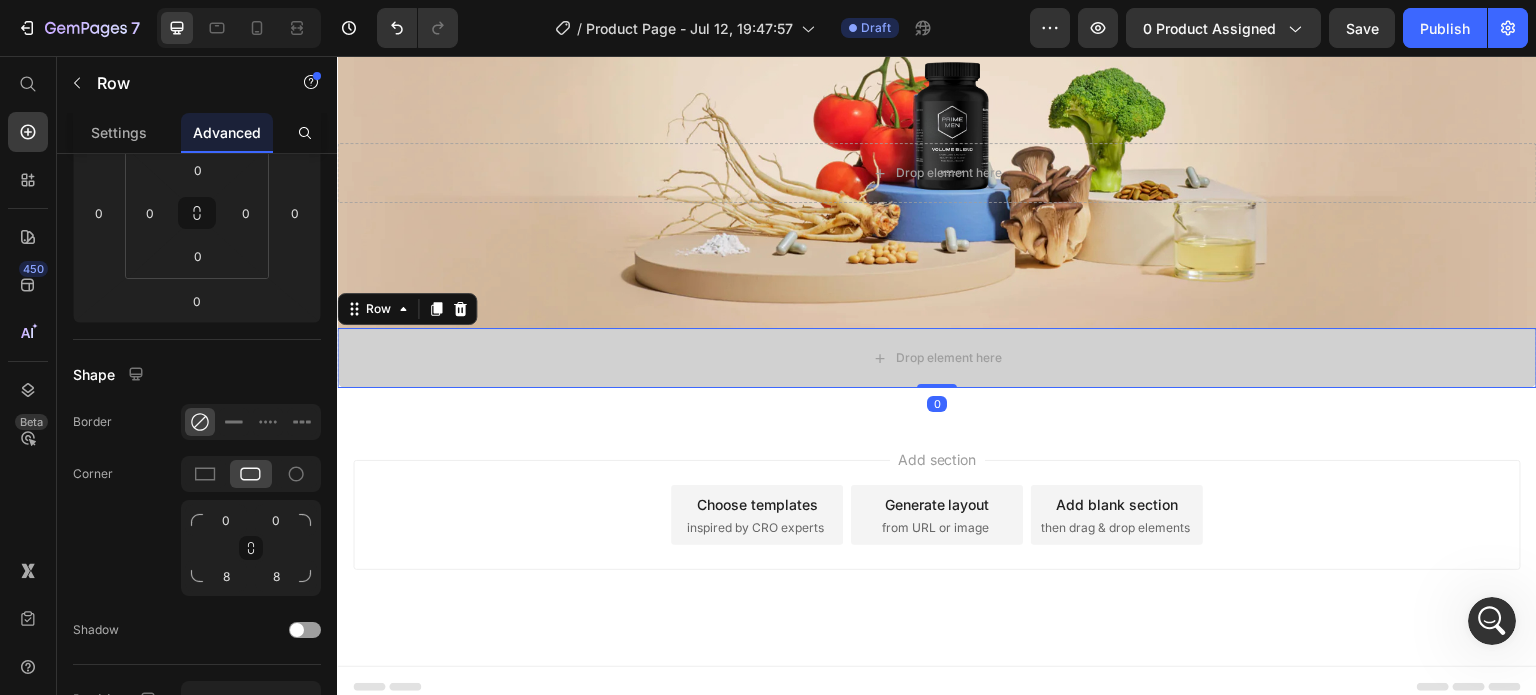 scroll, scrollTop: 0, scrollLeft: 0, axis: both 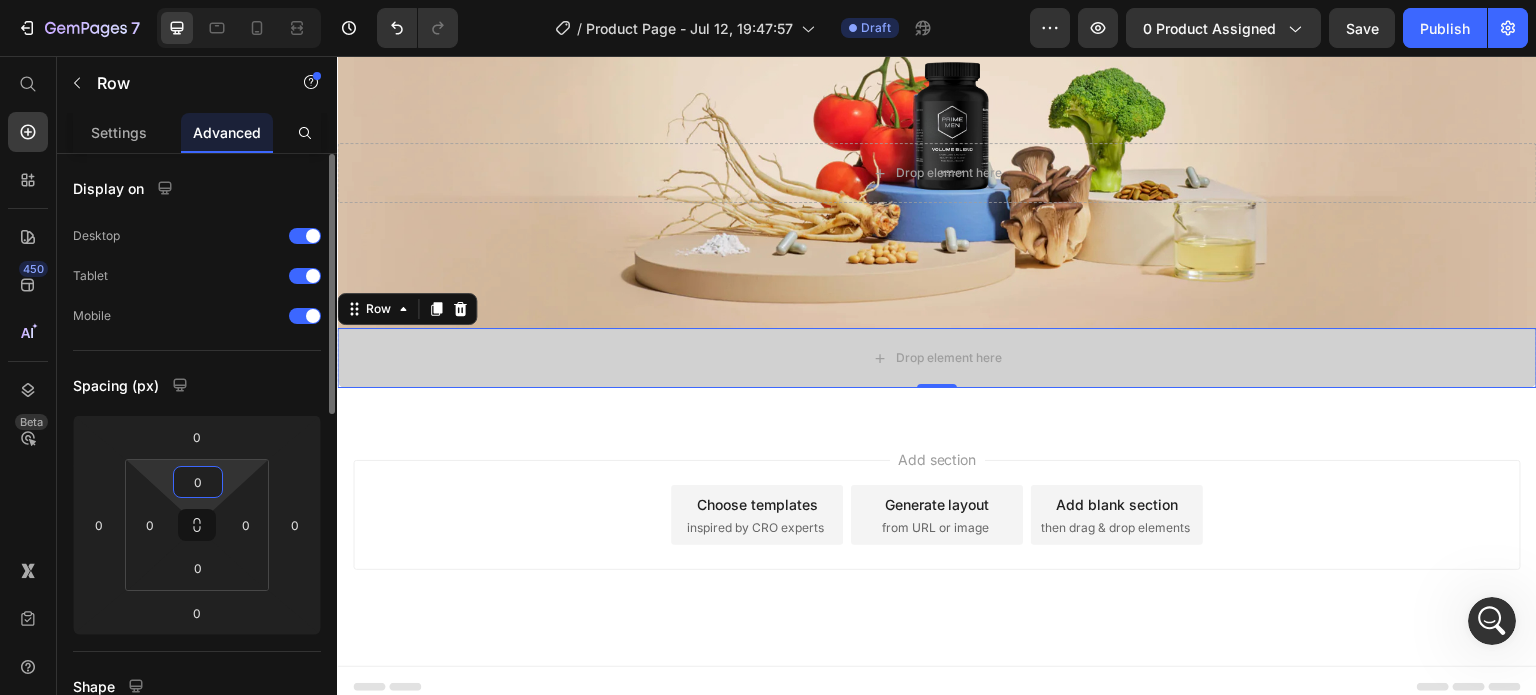 click on "0" at bounding box center (198, 482) 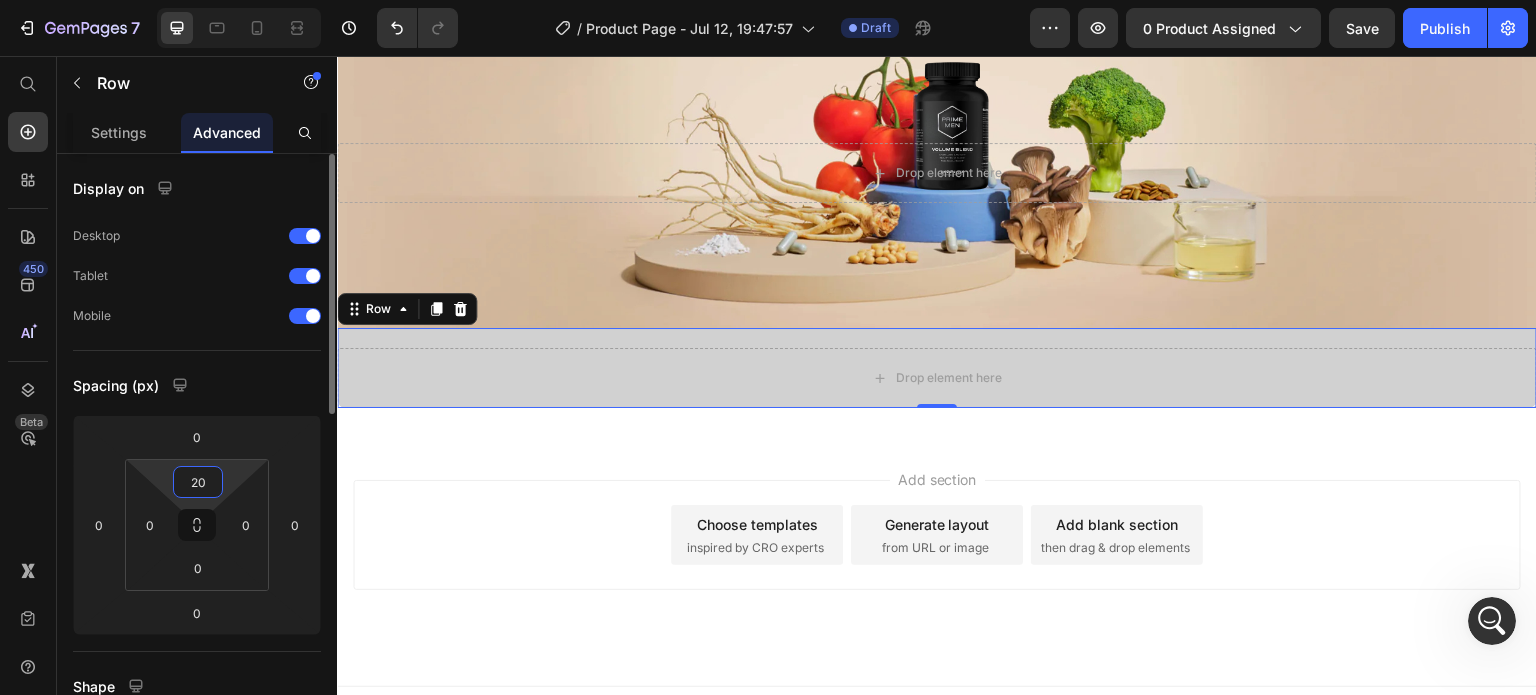 type on "2" 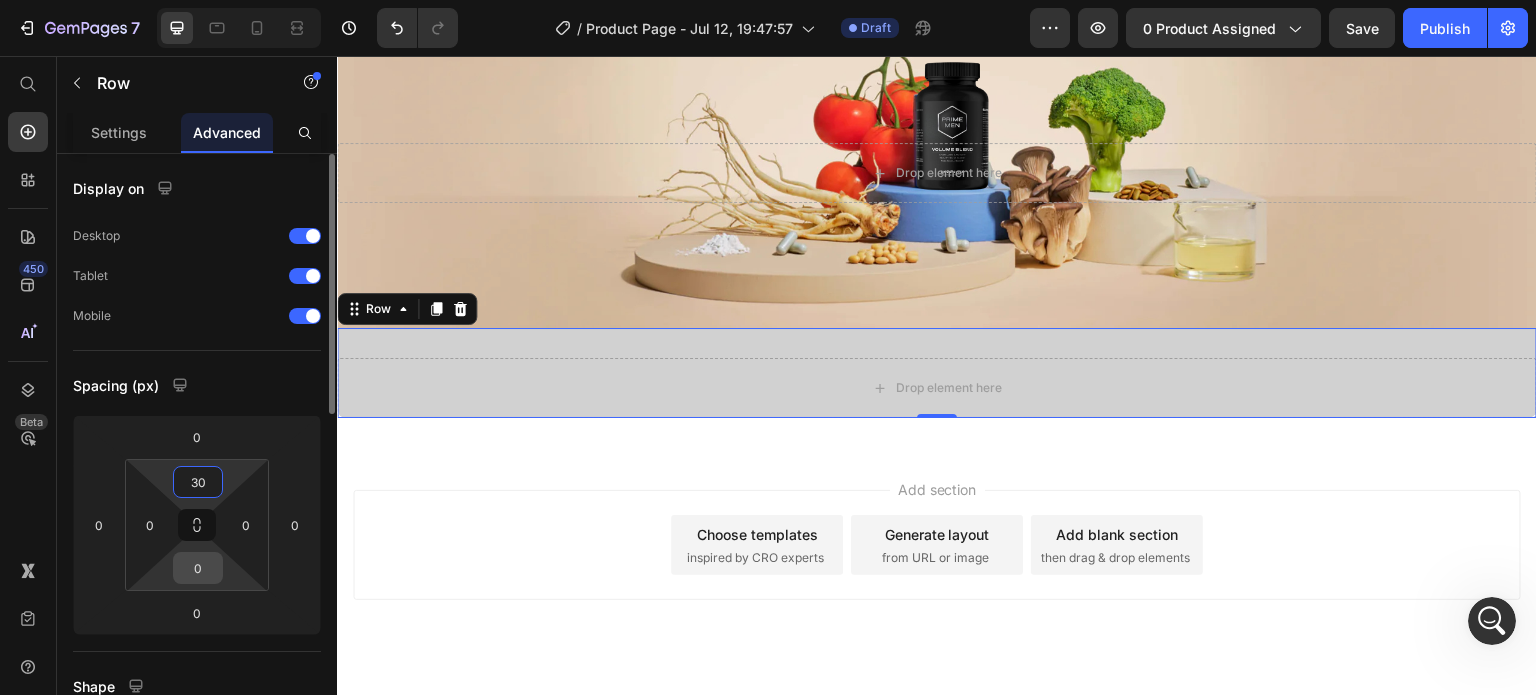 type on "30" 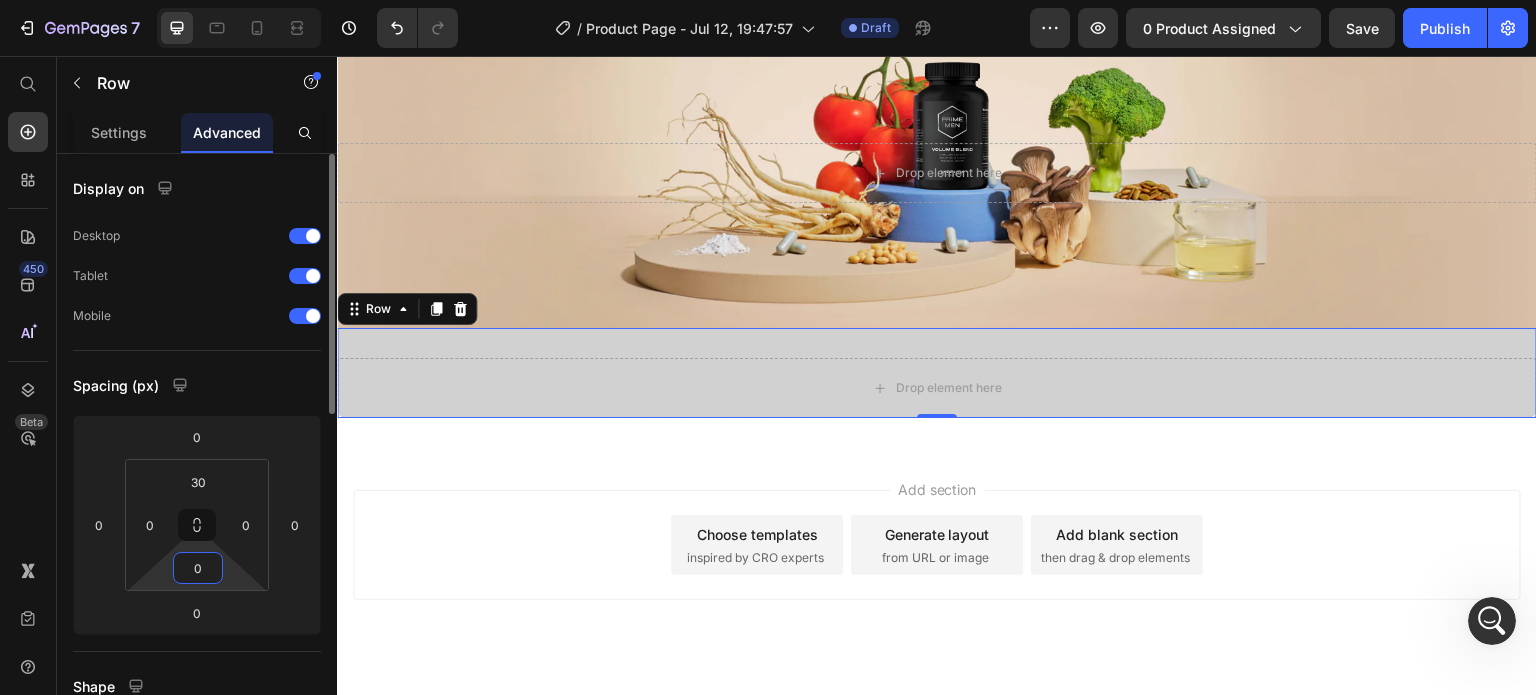 click on "0" at bounding box center (198, 568) 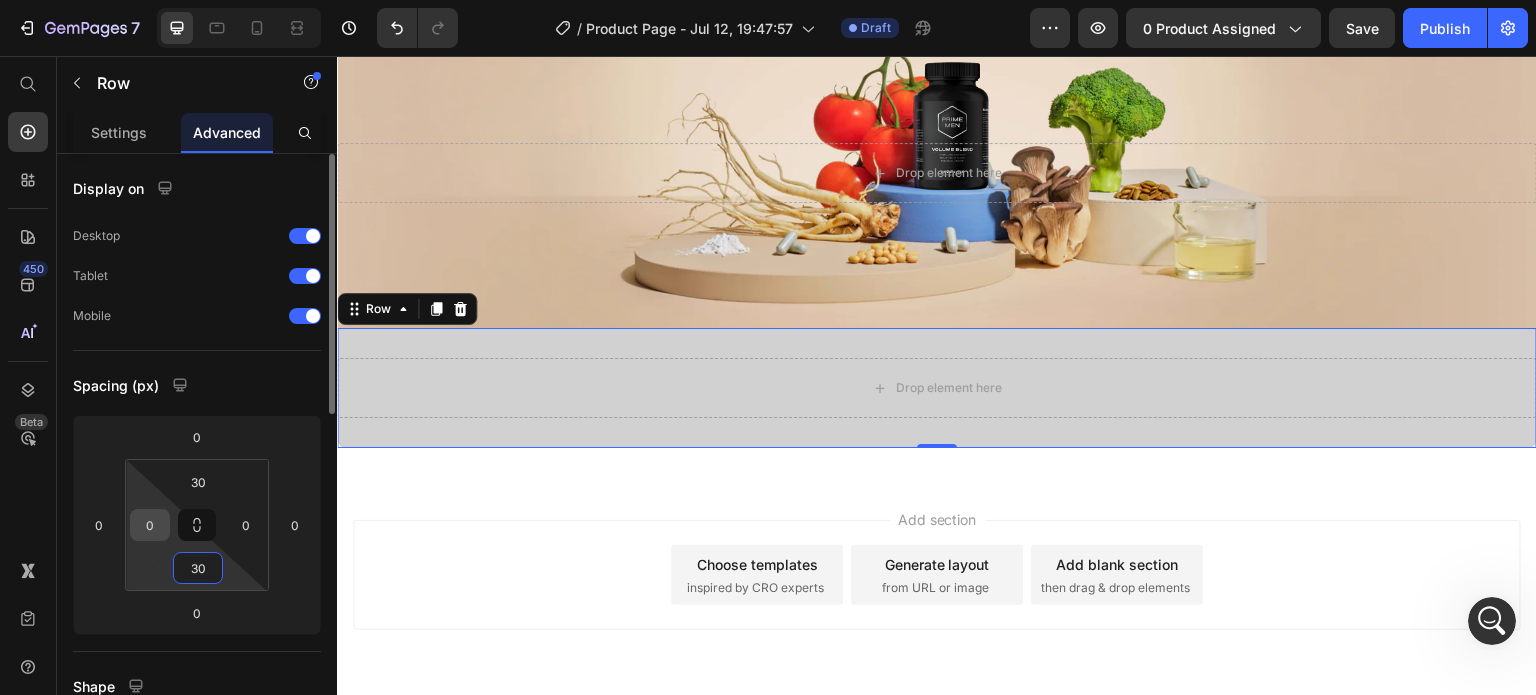 type on "30" 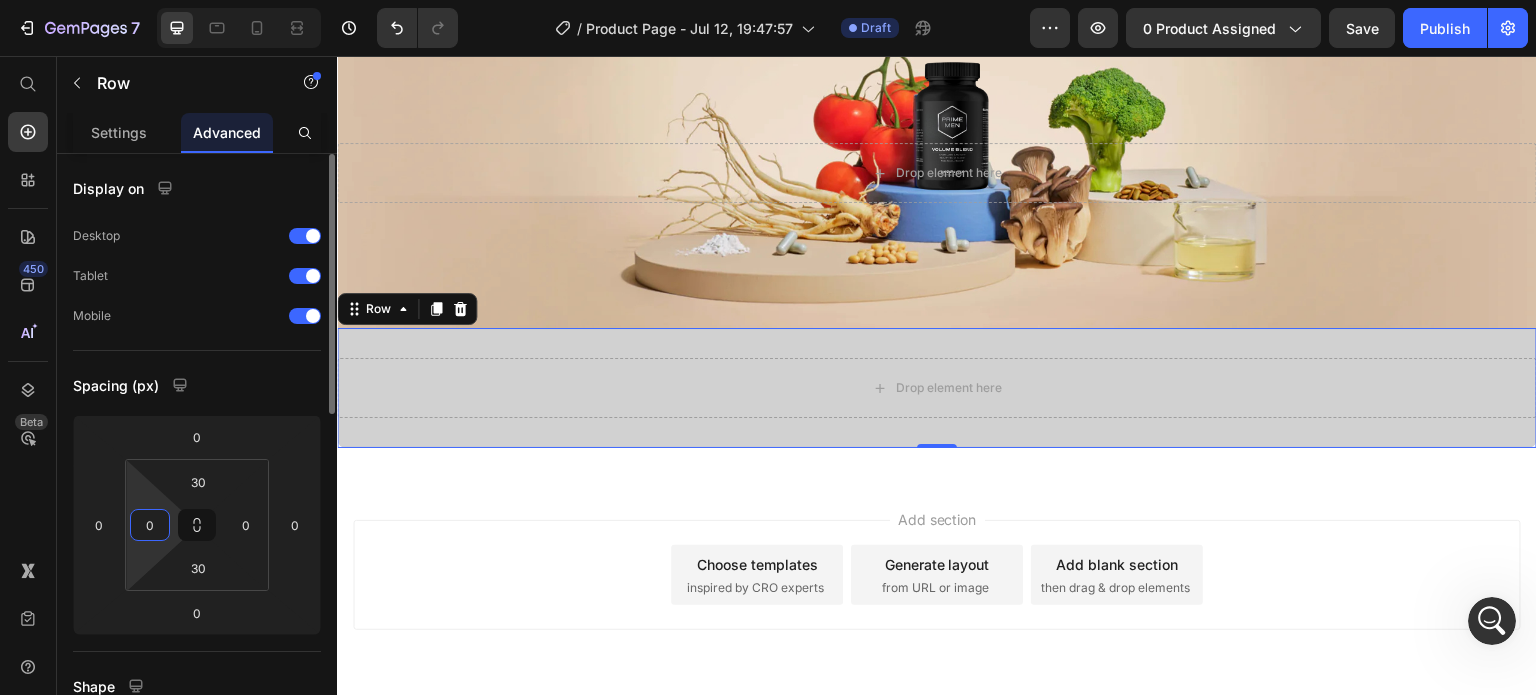 click on "0" at bounding box center (150, 525) 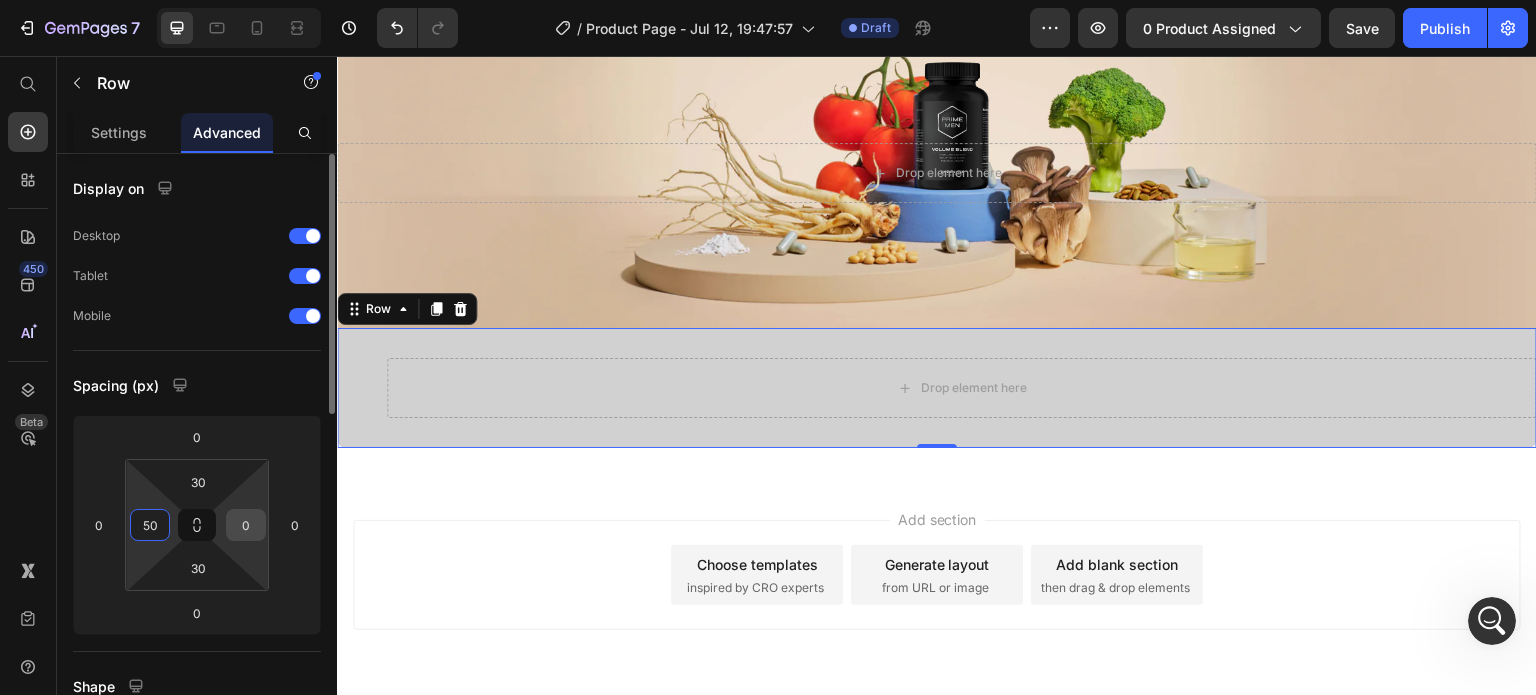 type on "50" 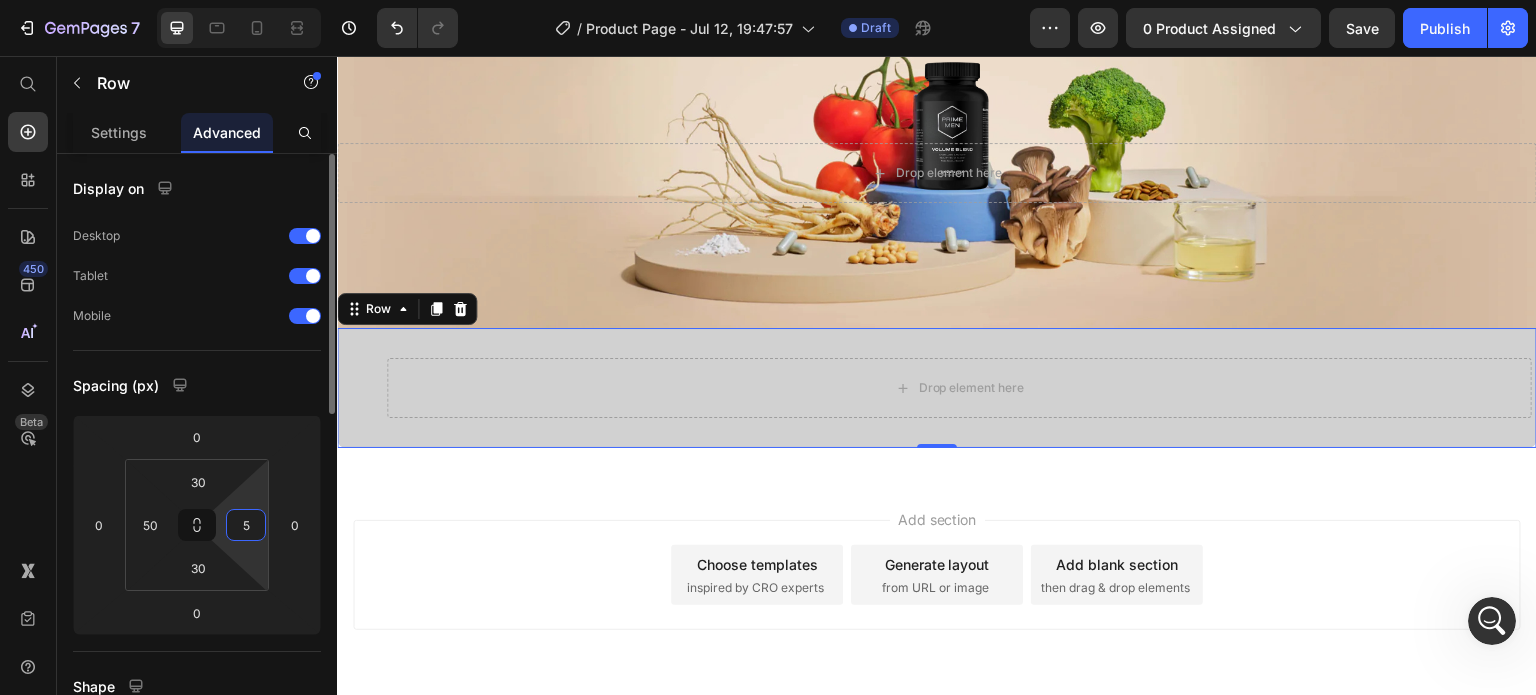 type on "0" 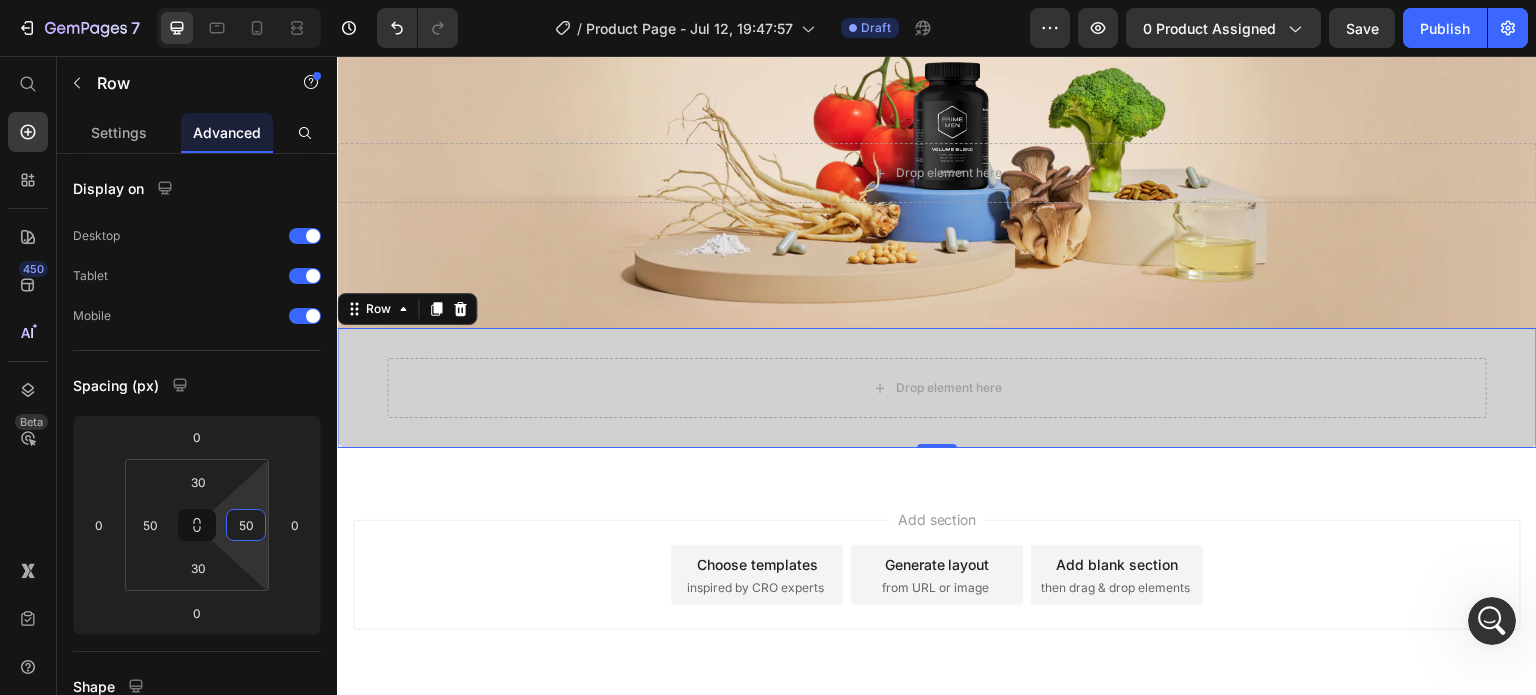 type on "50" 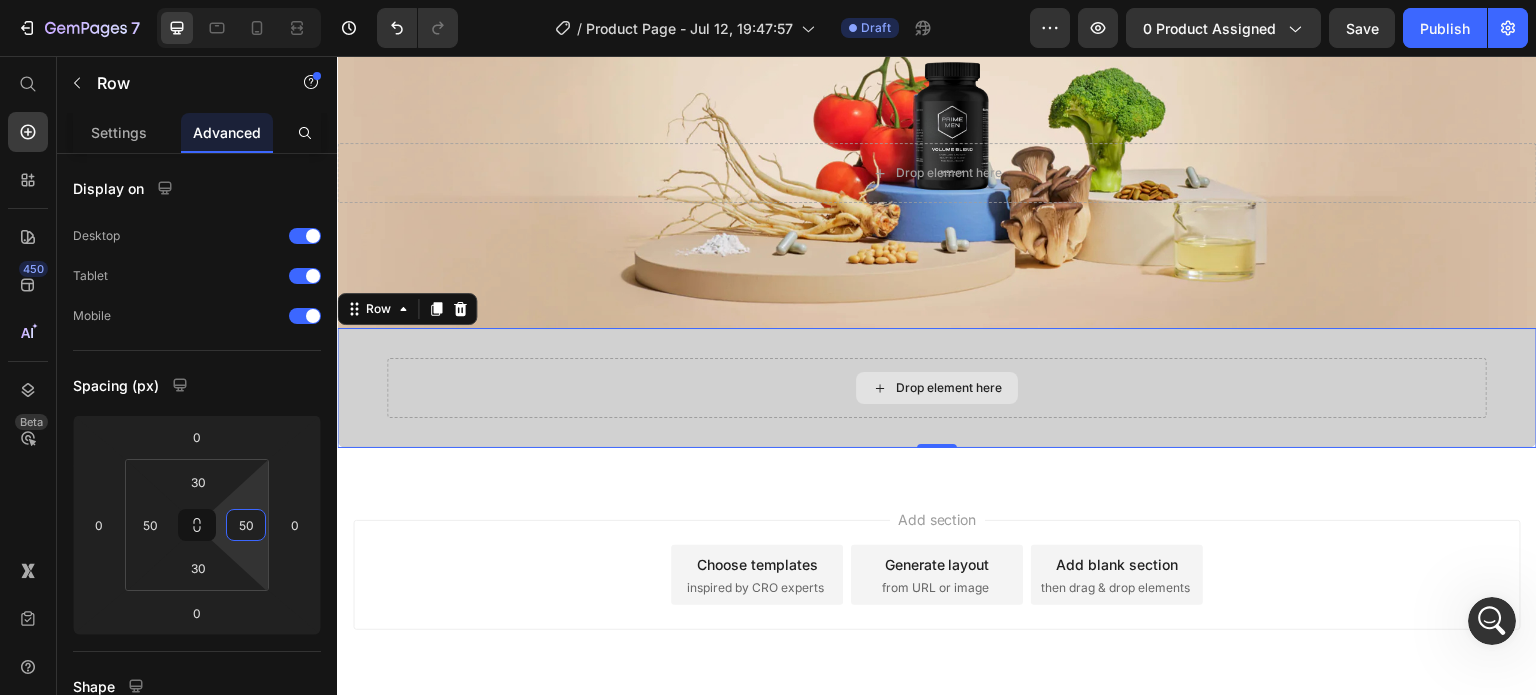 scroll, scrollTop: 1888, scrollLeft: 0, axis: vertical 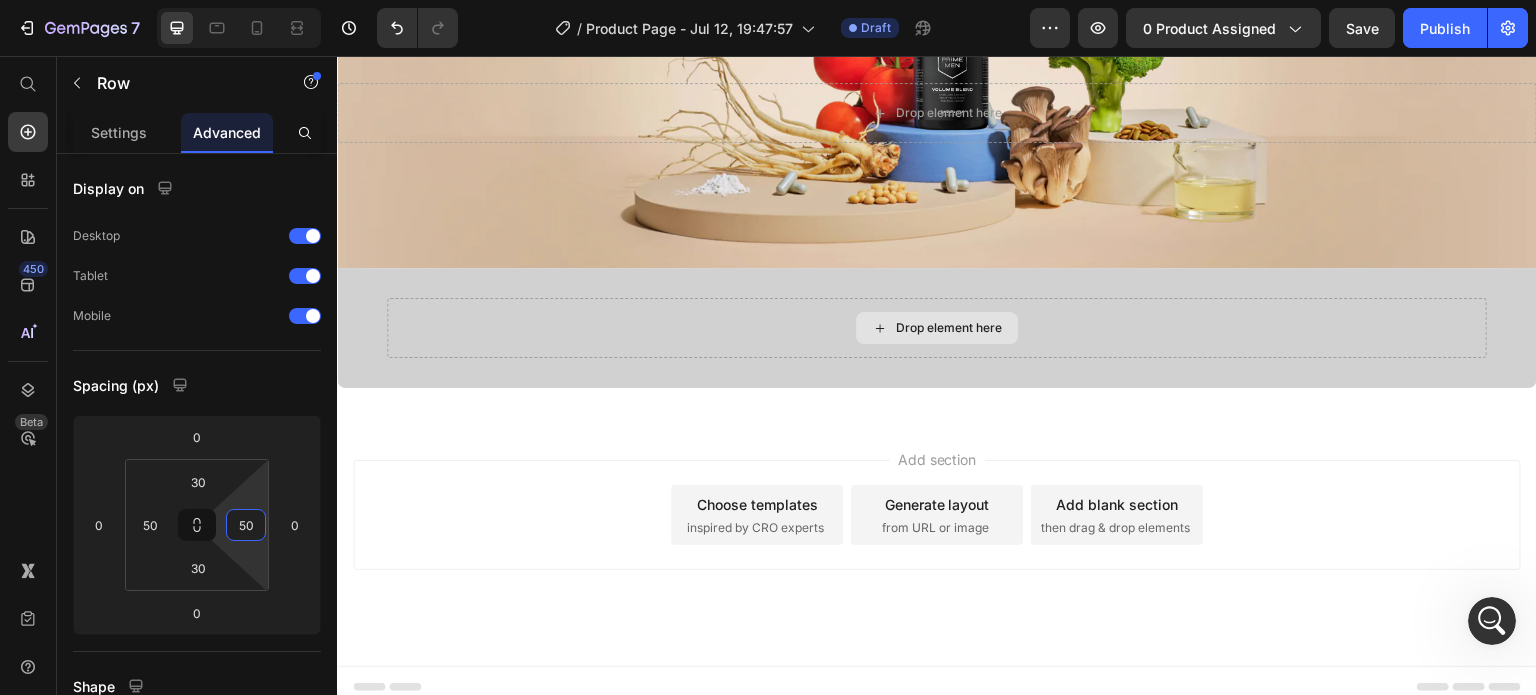 click on "Drop element here" at bounding box center (937, 328) 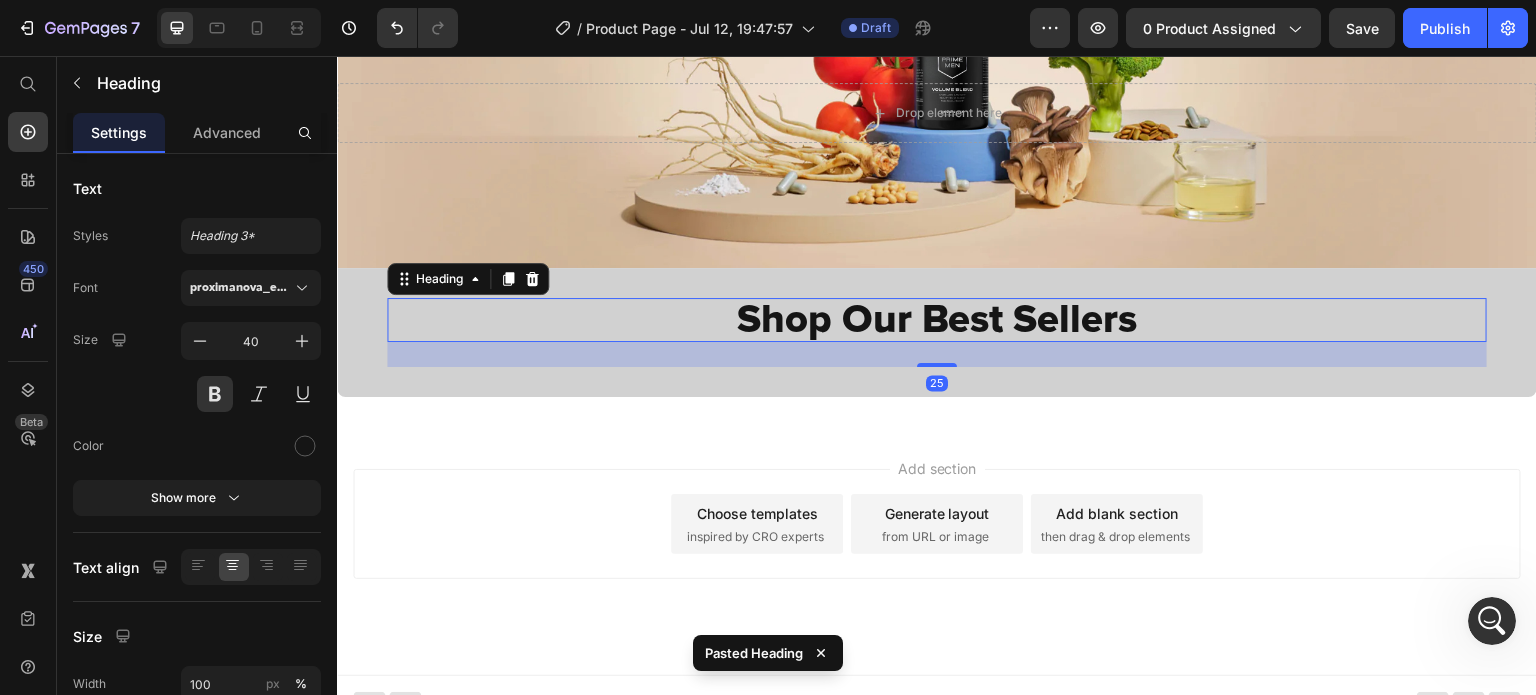 click on "Shop Our Best Sellers" at bounding box center (937, 320) 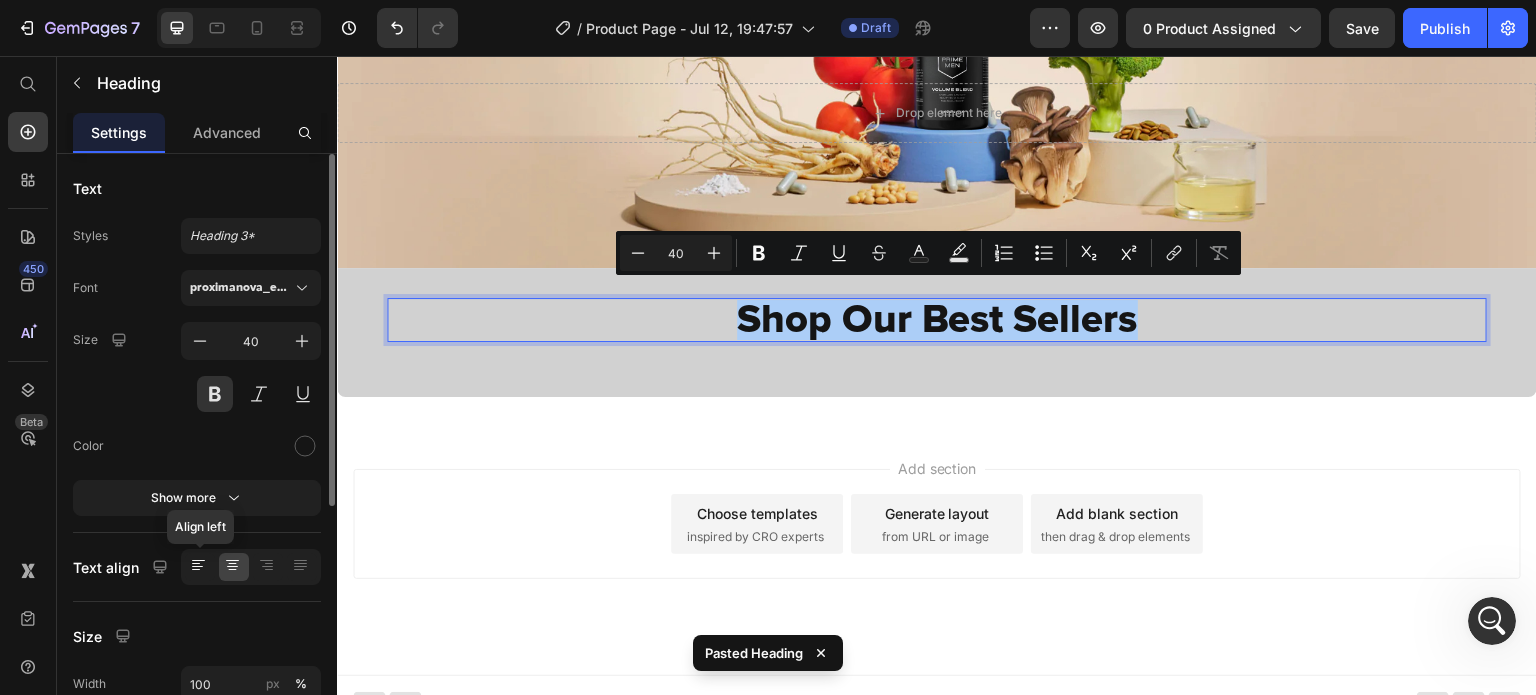 click 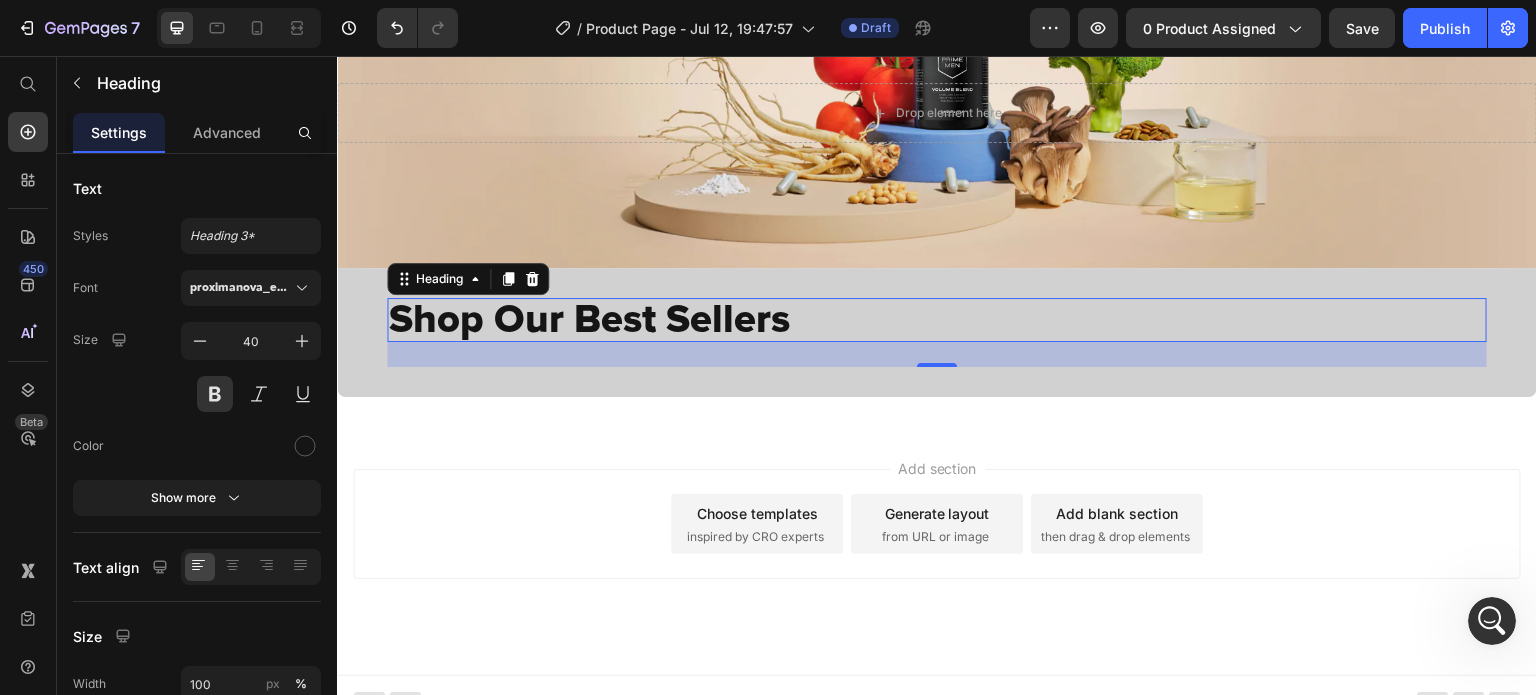 click on "Shop Our Best Sellers" at bounding box center [937, 320] 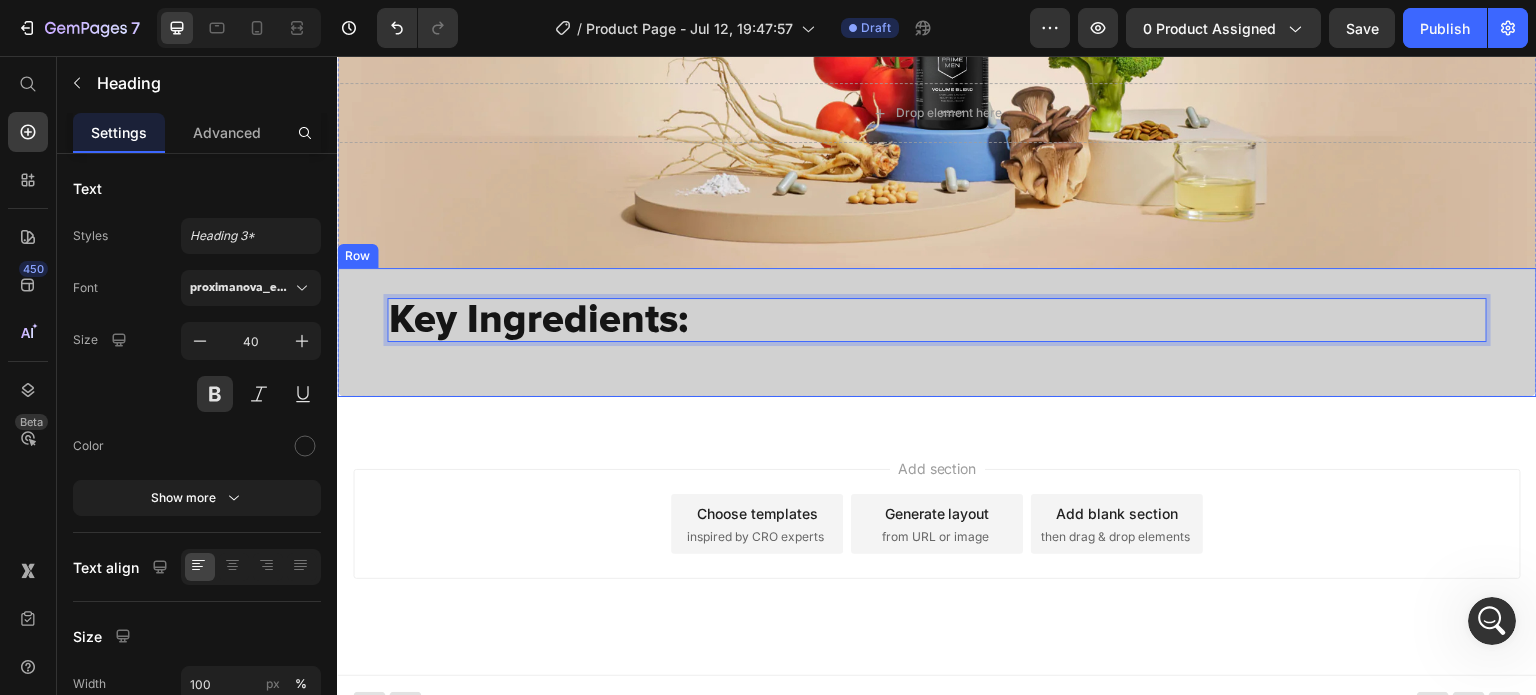 click on "Key Ingredients: Heading   25 Row" at bounding box center [937, 332] 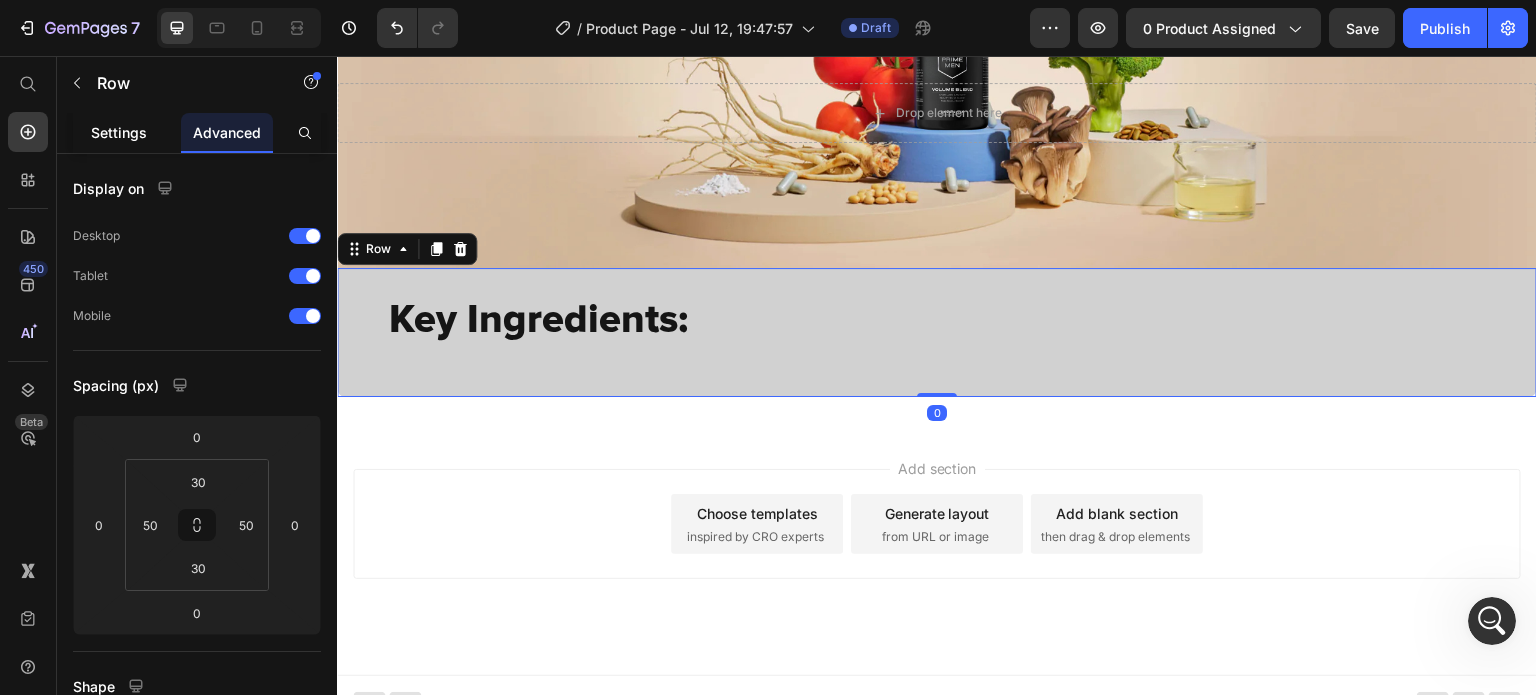 drag, startPoint x: 138, startPoint y: 153, endPoint x: 129, endPoint y: 137, distance: 18.35756 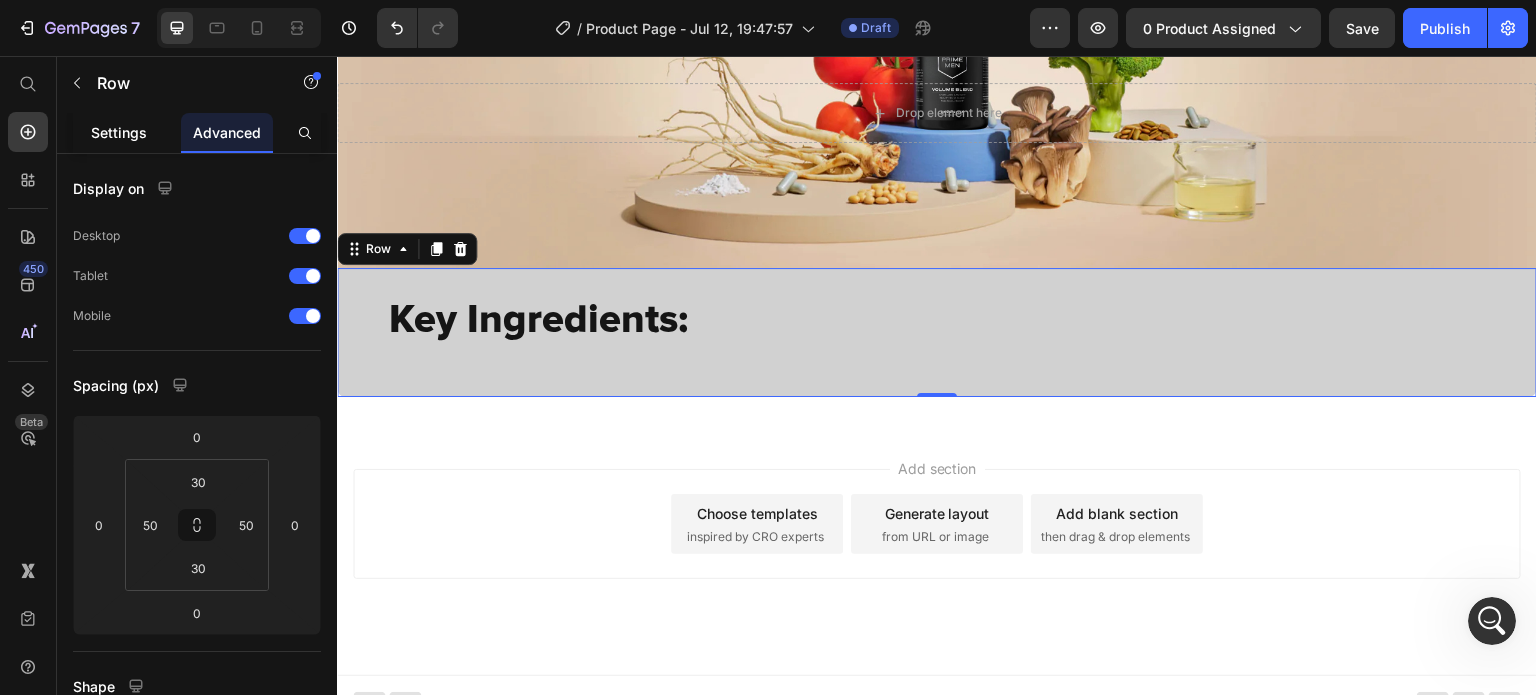 click on "Settings" at bounding box center (119, 132) 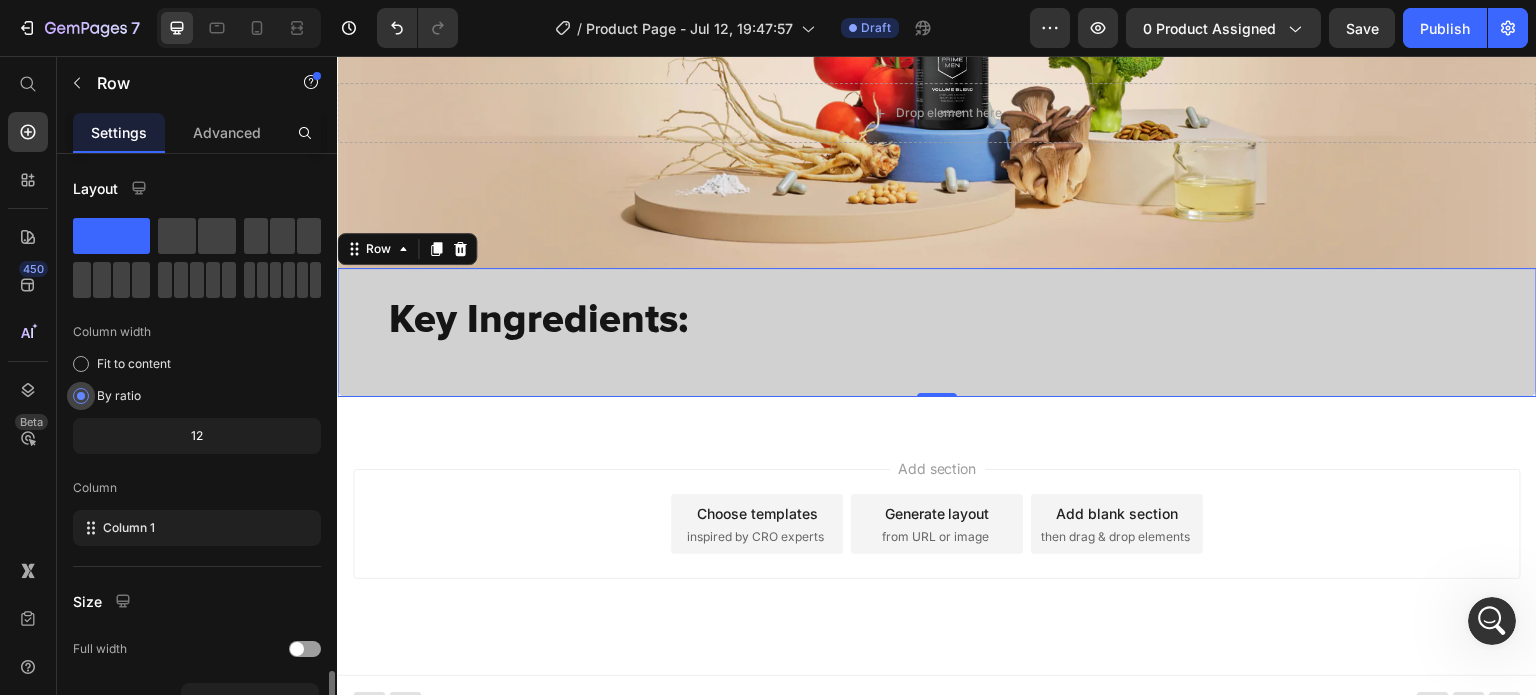 scroll, scrollTop: 312, scrollLeft: 0, axis: vertical 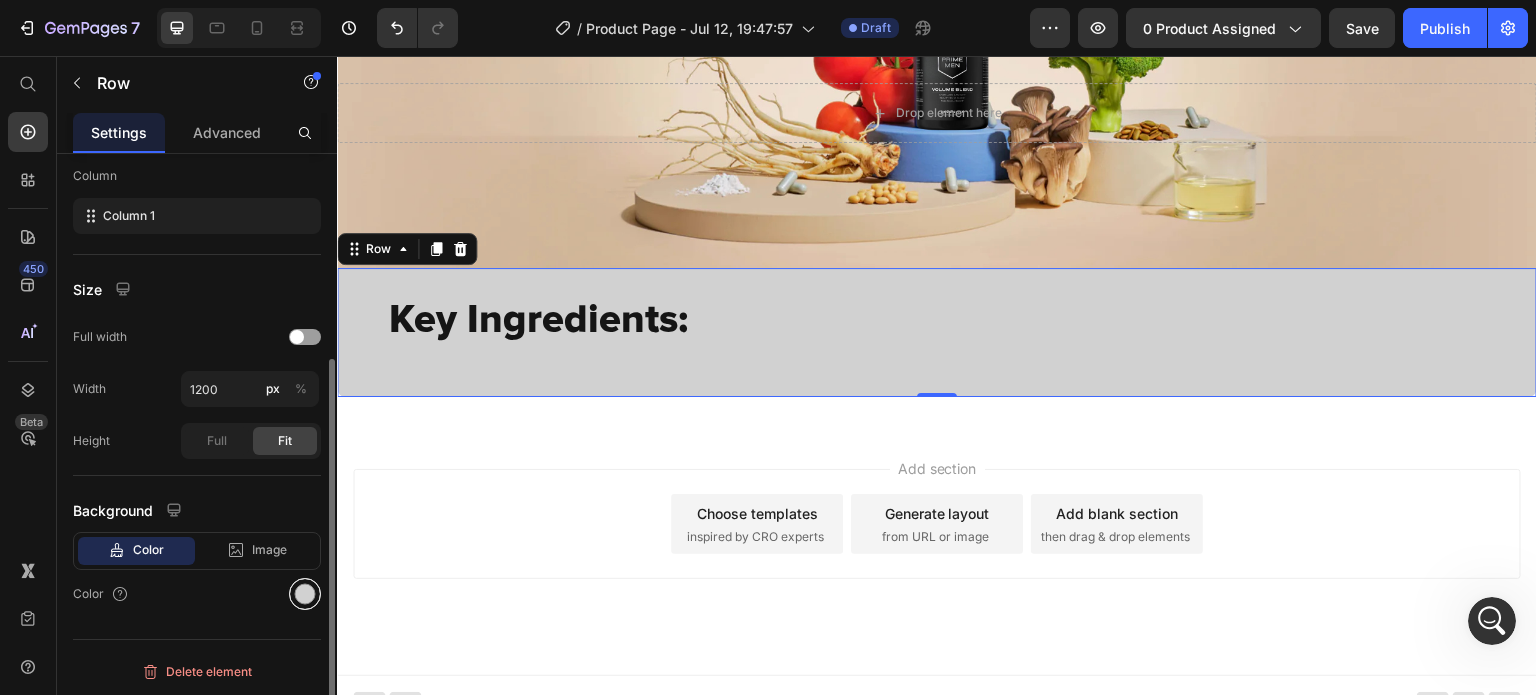 click at bounding box center [305, 594] 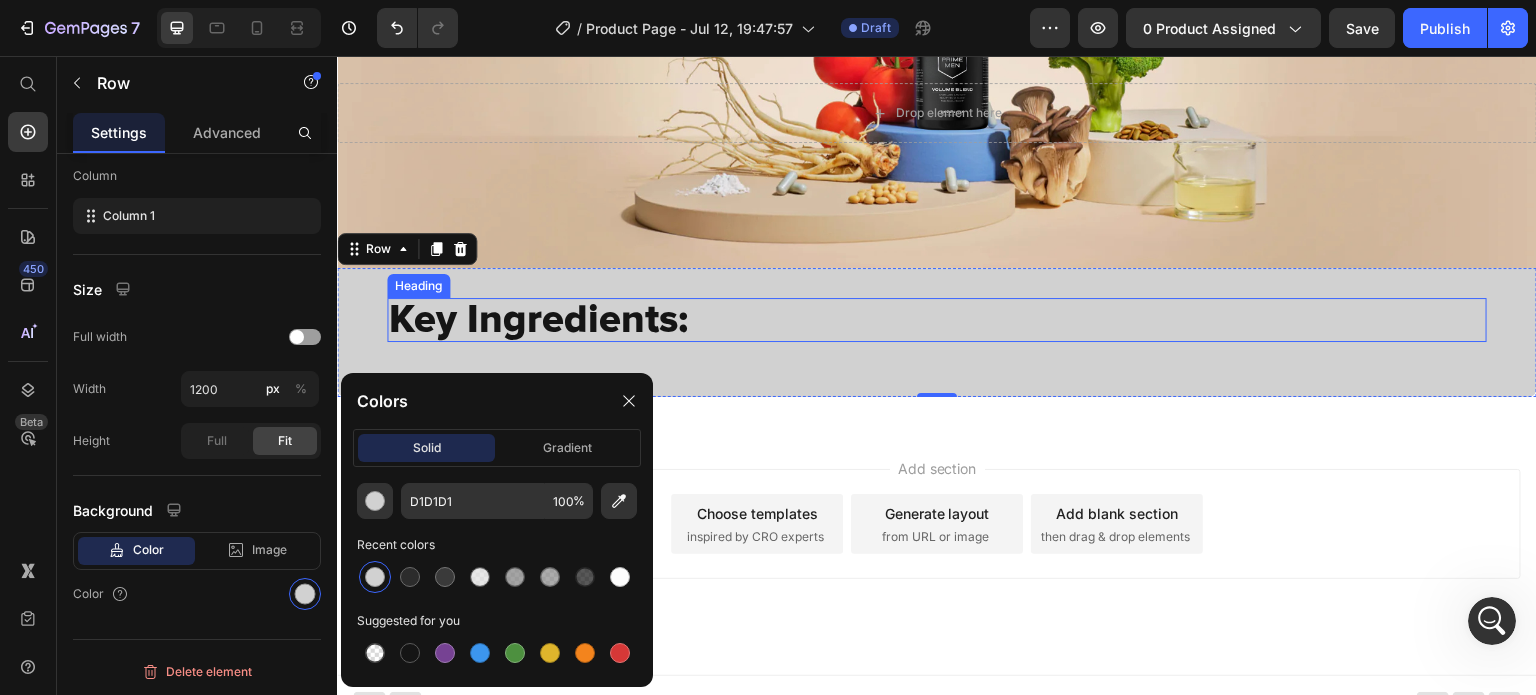 click on "Key Ingredients:" at bounding box center (937, 320) 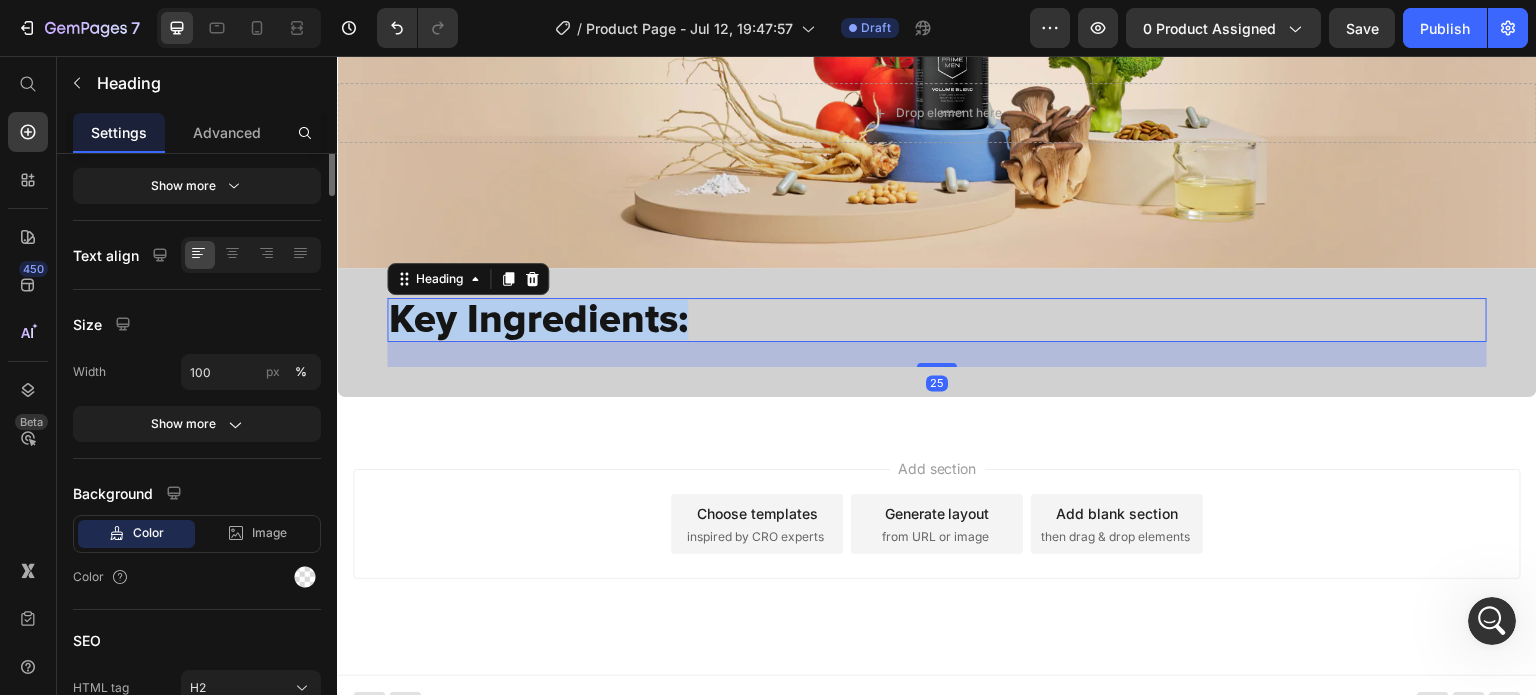scroll, scrollTop: 0, scrollLeft: 0, axis: both 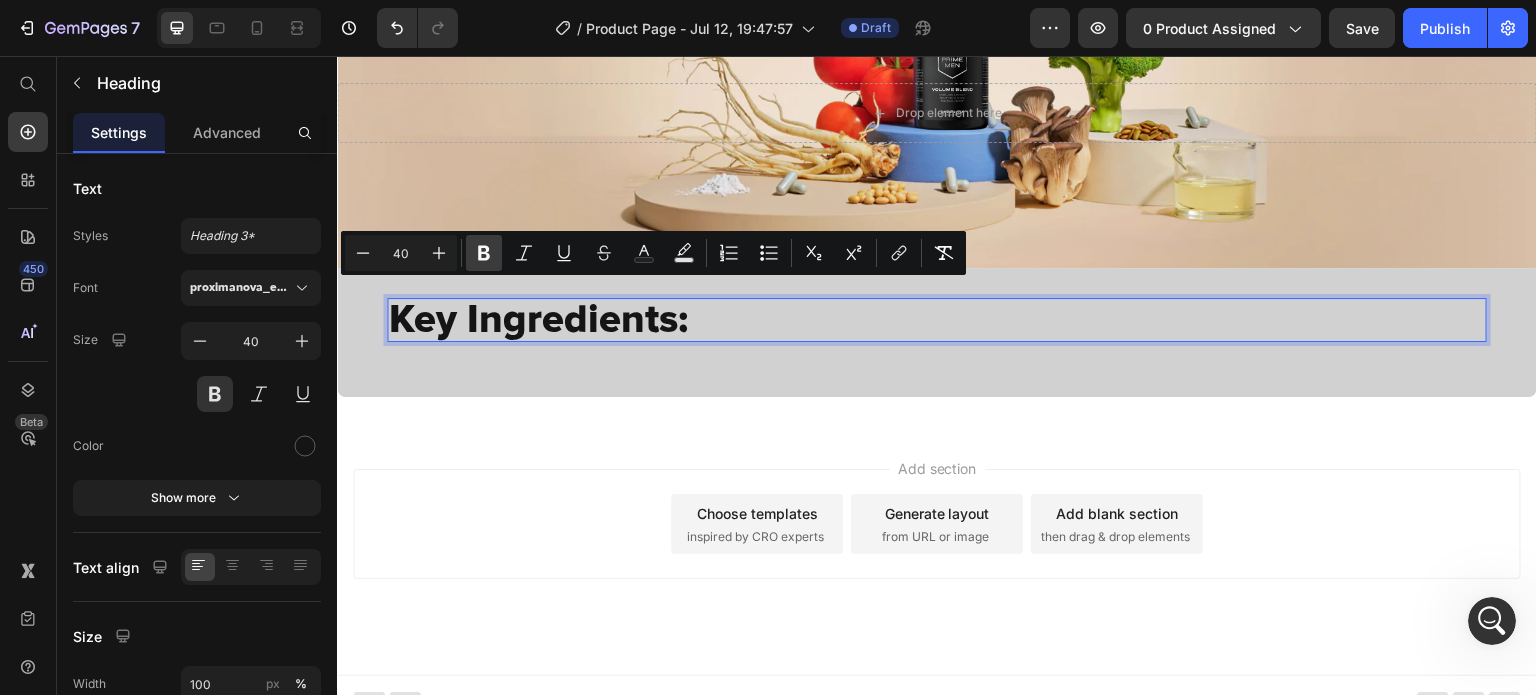 click on "Bold" at bounding box center (484, 253) 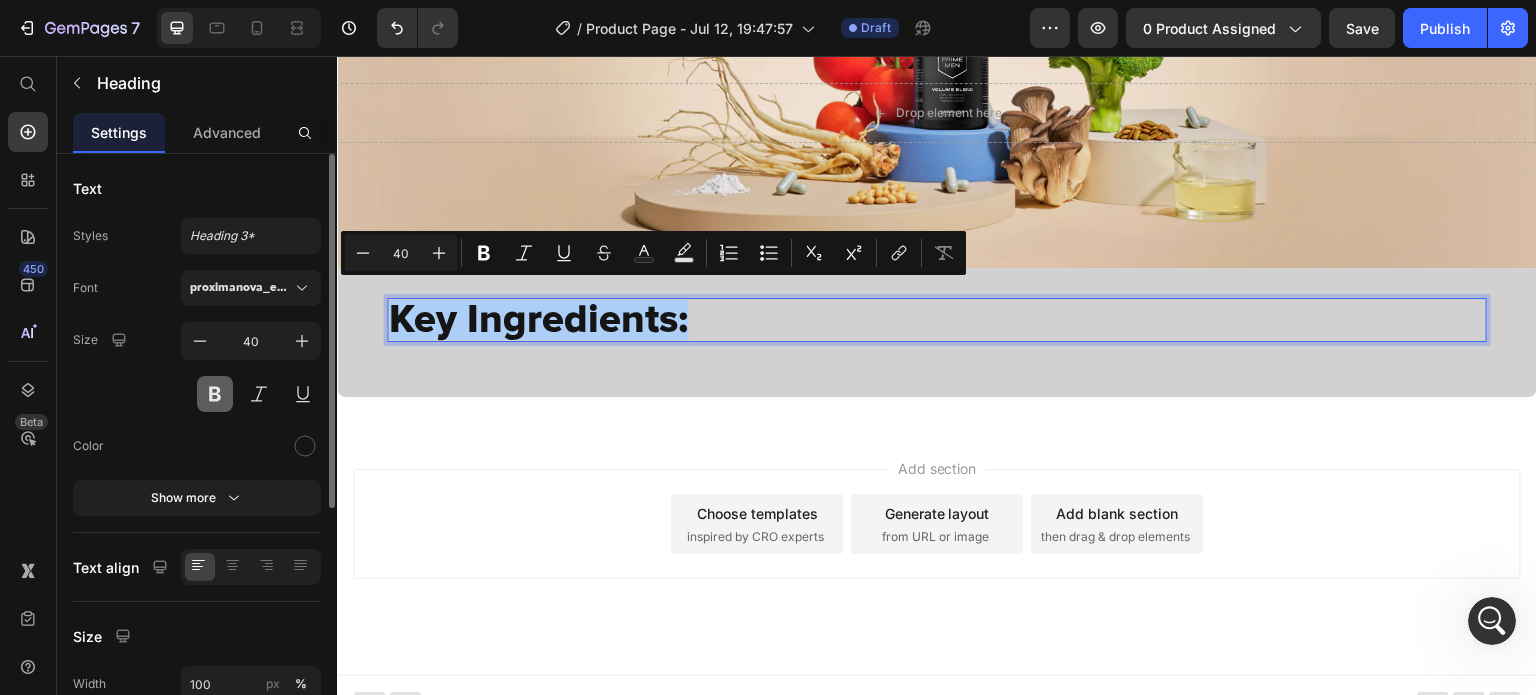 click at bounding box center [215, 394] 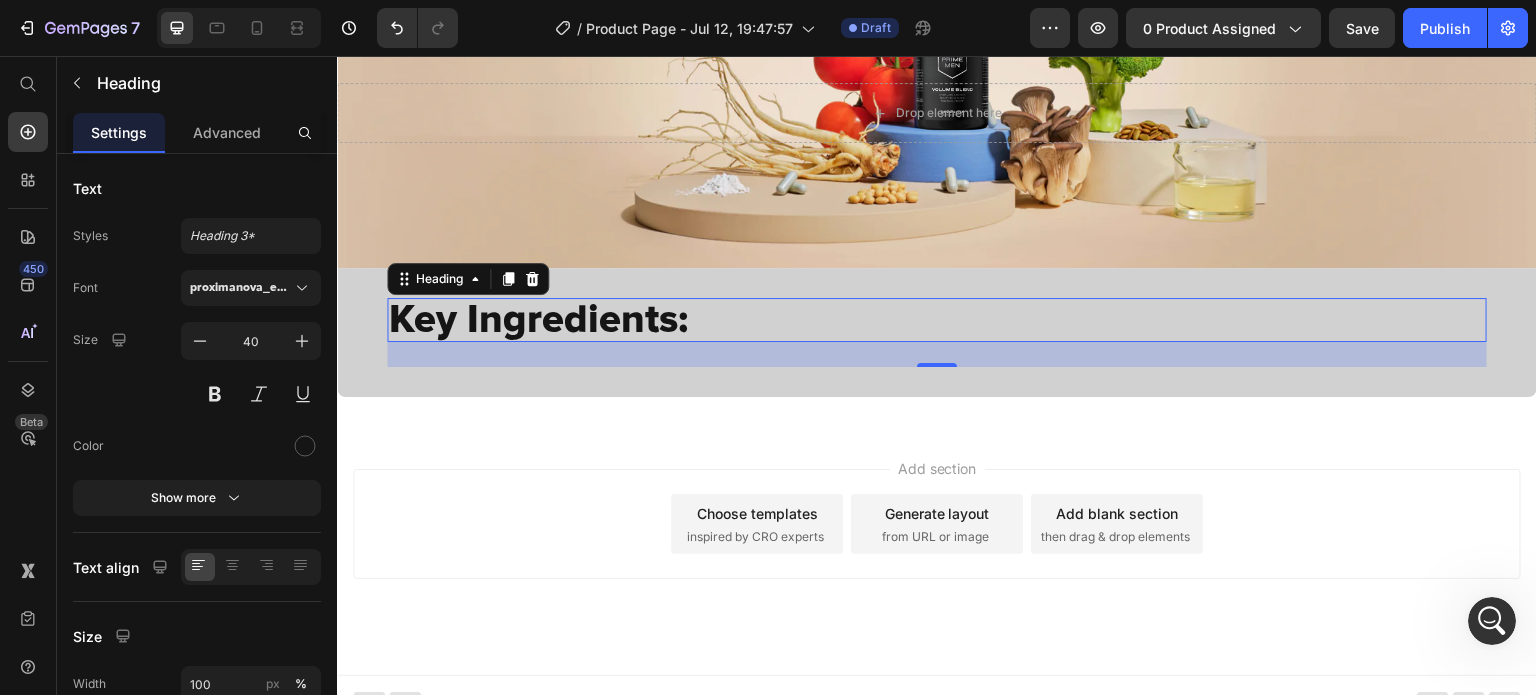 click on "Add section Choose templates inspired by CRO experts Generate layout from URL or image Add blank section then drag & drop elements" at bounding box center [937, 552] 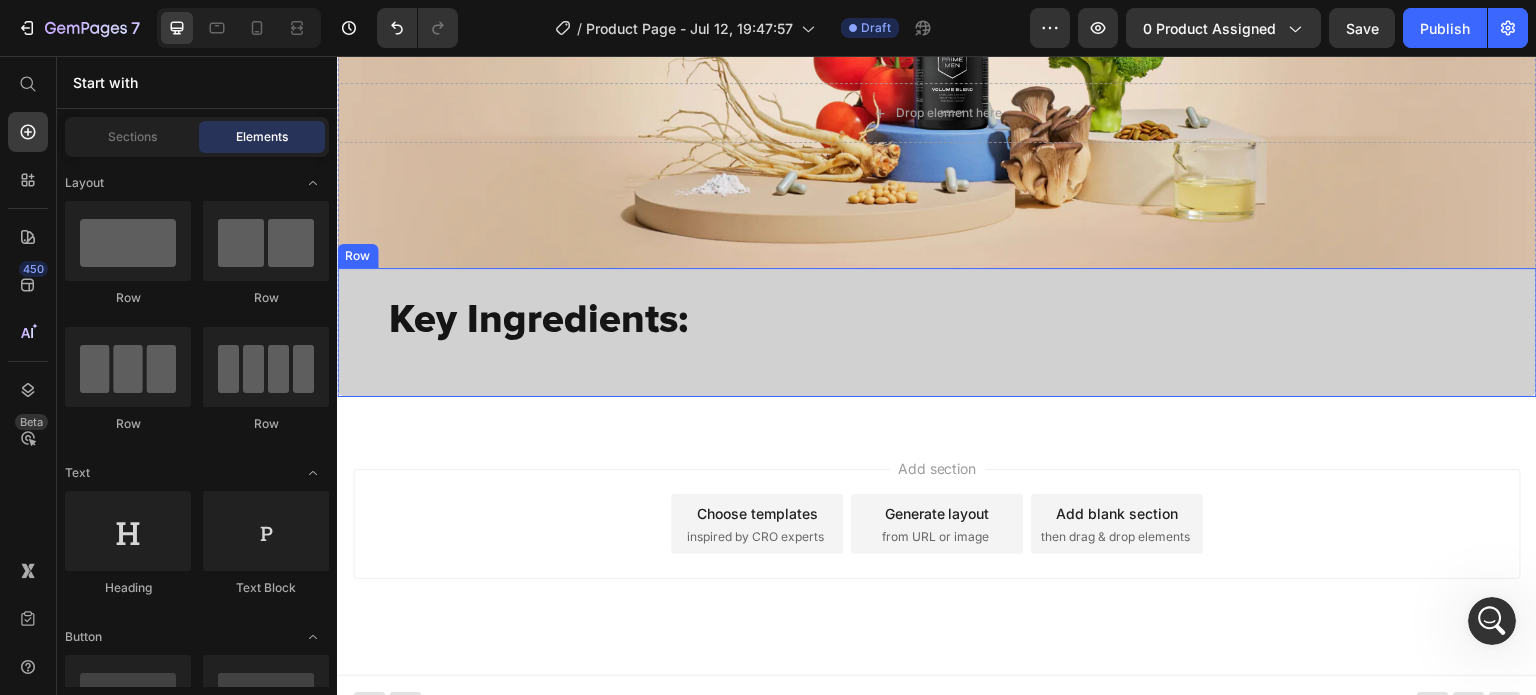 scroll, scrollTop: 1969, scrollLeft: 0, axis: vertical 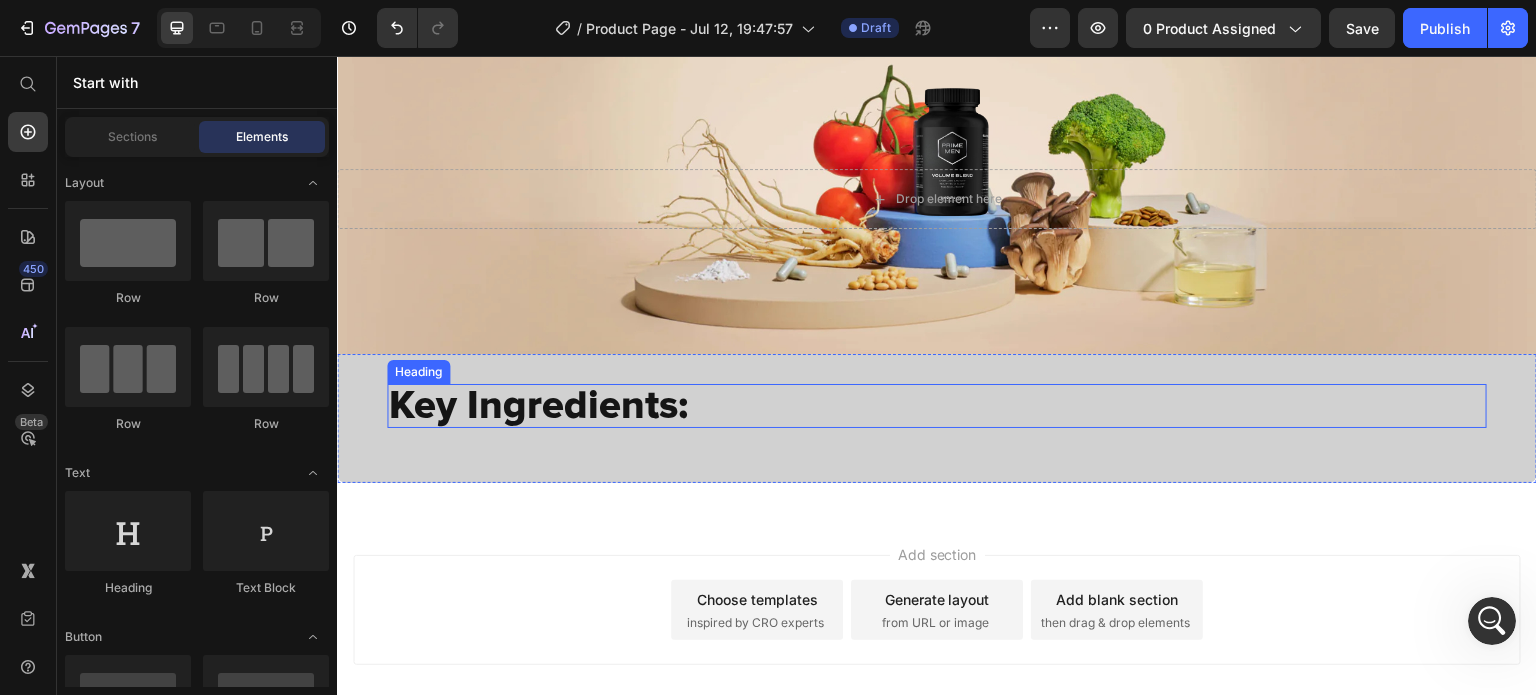 click on "Key Ingredients:" at bounding box center [937, 406] 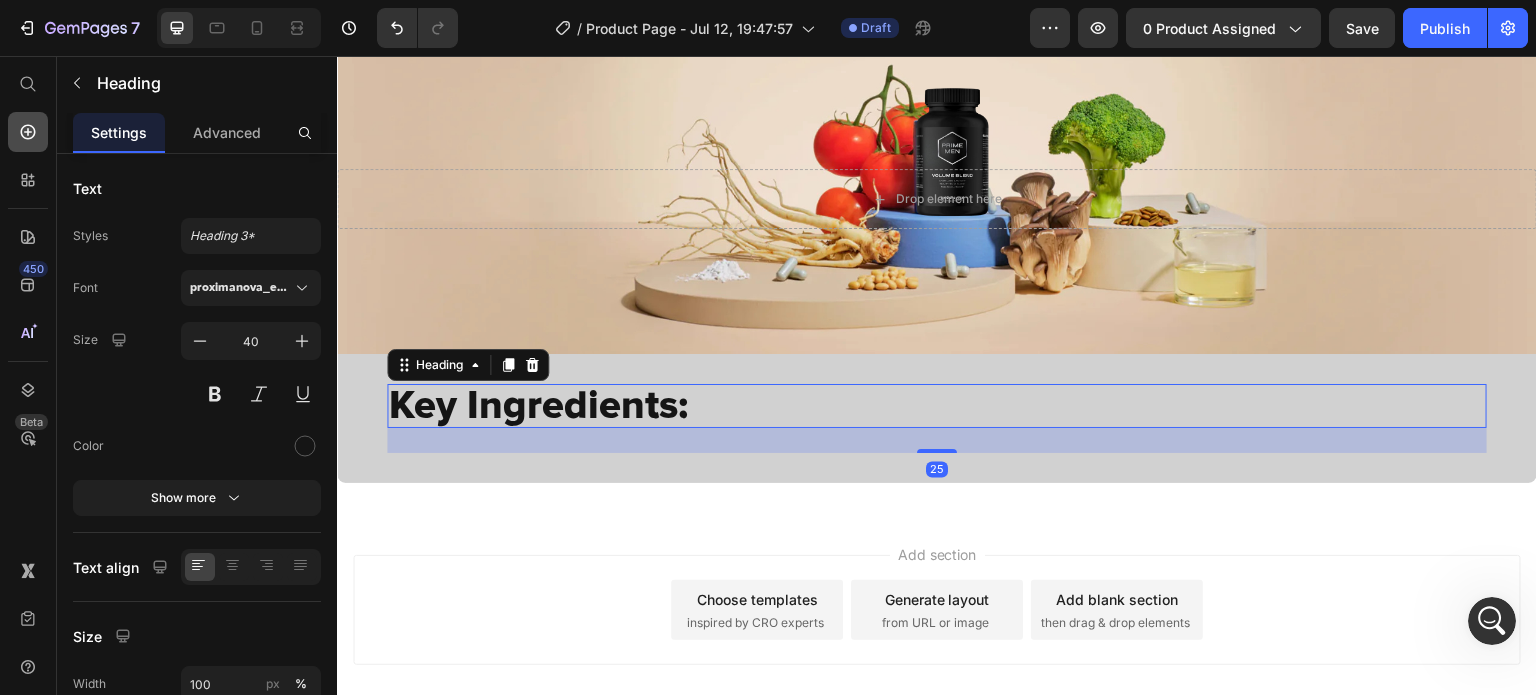 click 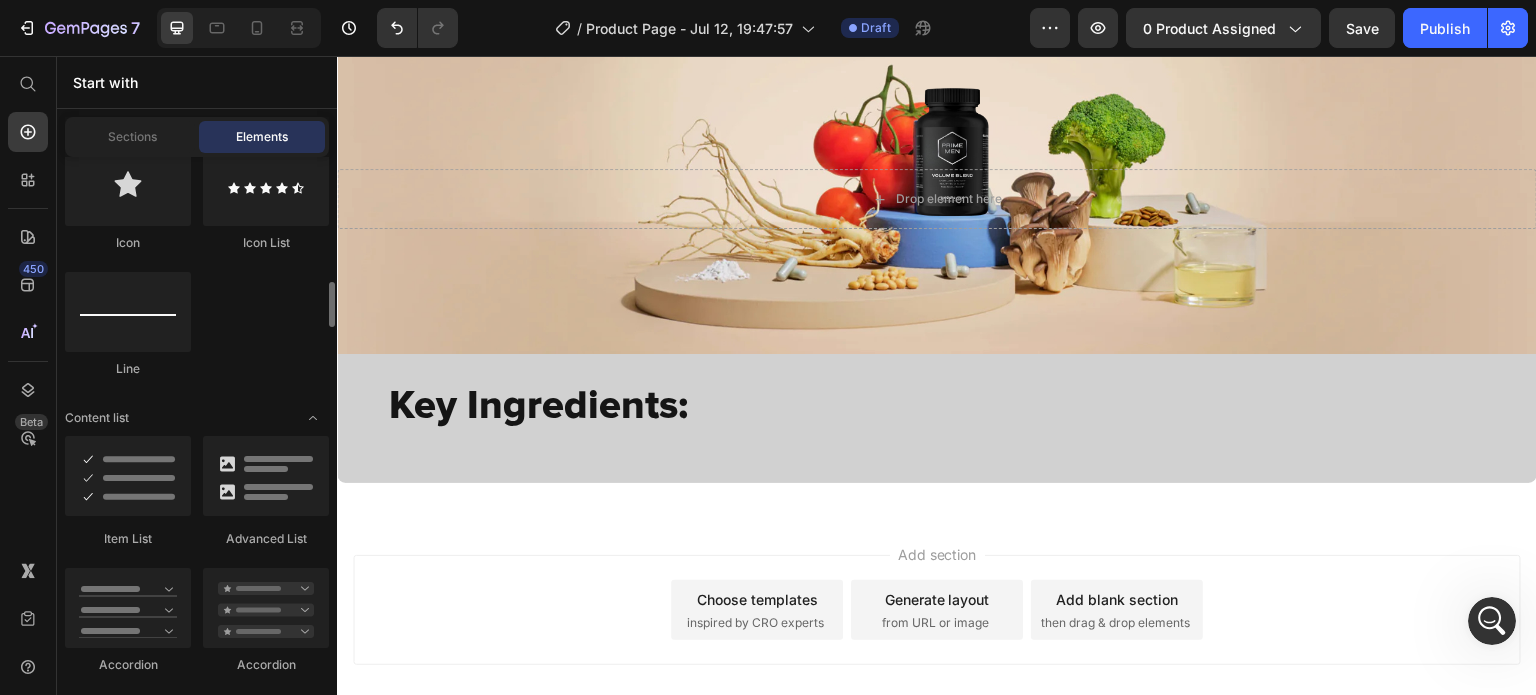 scroll, scrollTop: 1541, scrollLeft: 0, axis: vertical 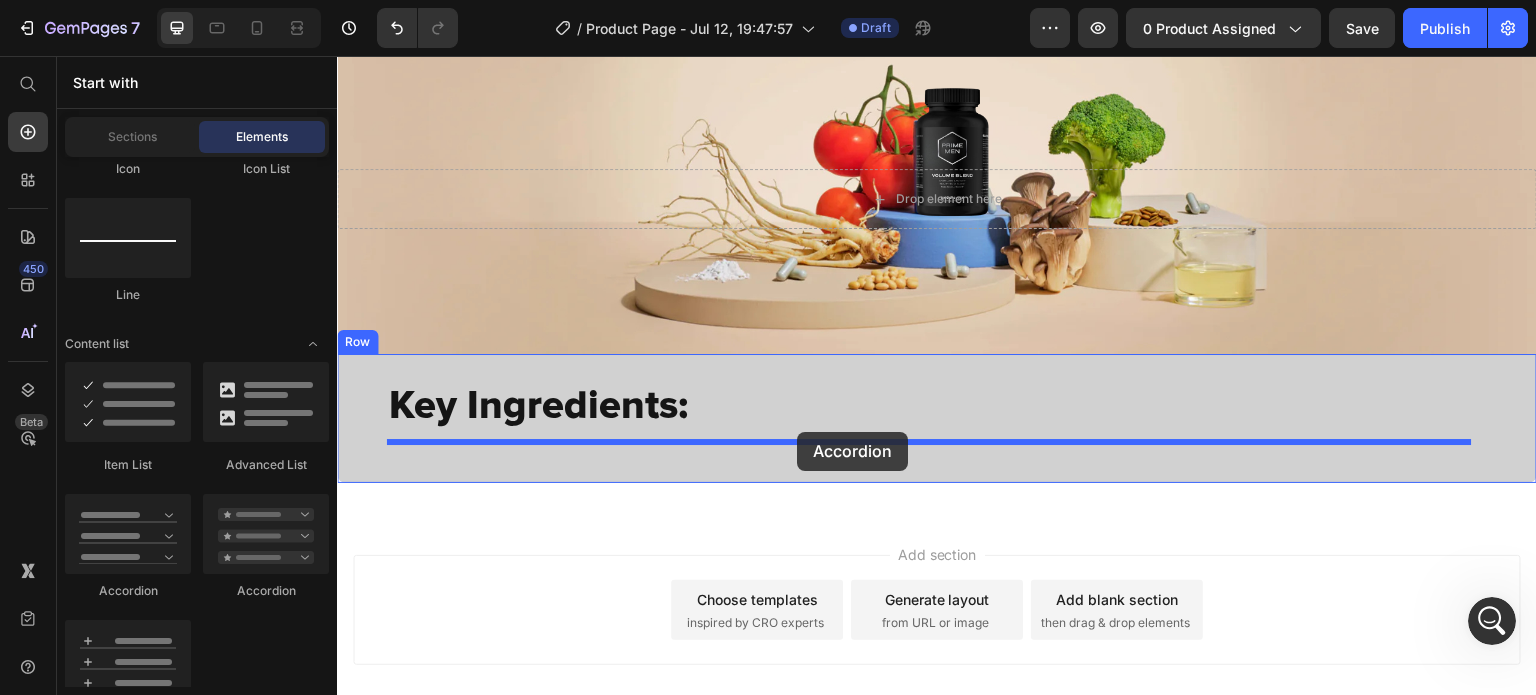 drag, startPoint x: 473, startPoint y: 572, endPoint x: 797, endPoint y: 432, distance: 352.95325 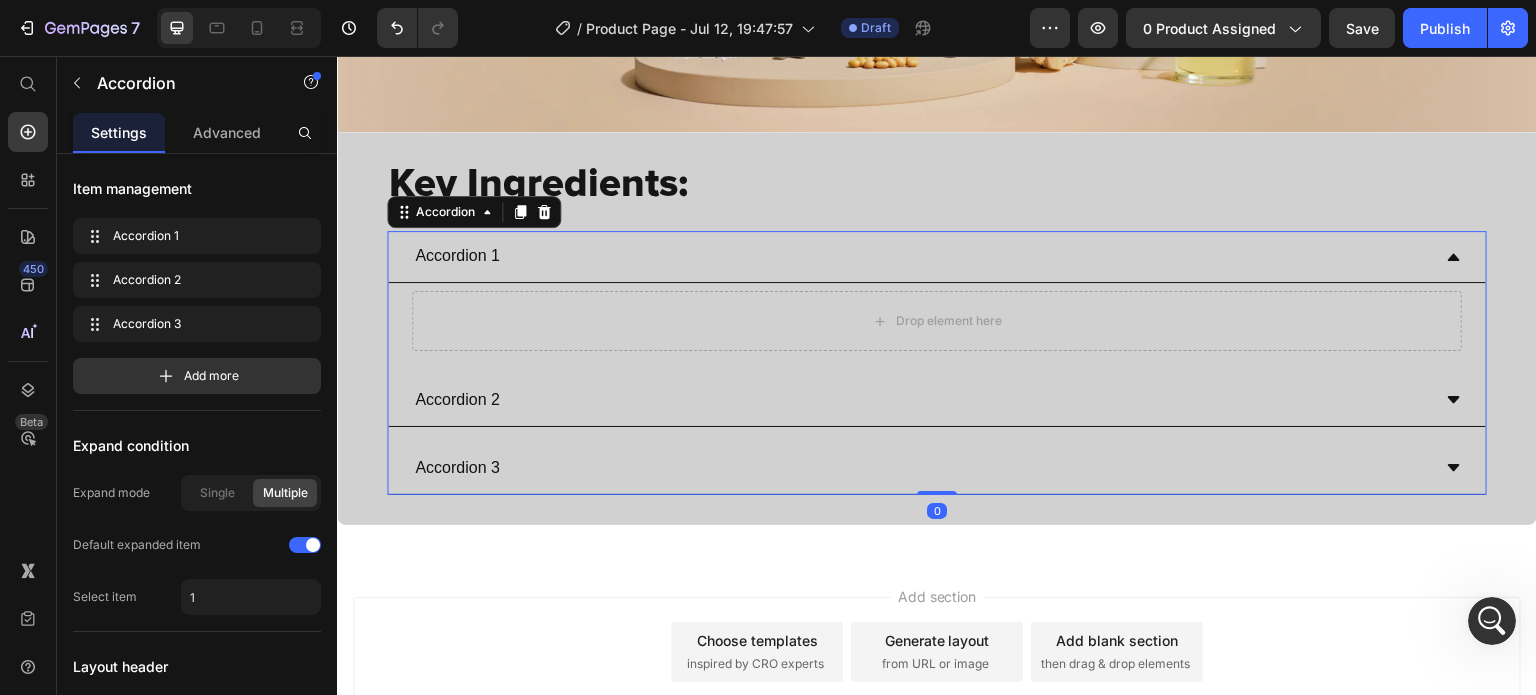 scroll, scrollTop: 2201, scrollLeft: 0, axis: vertical 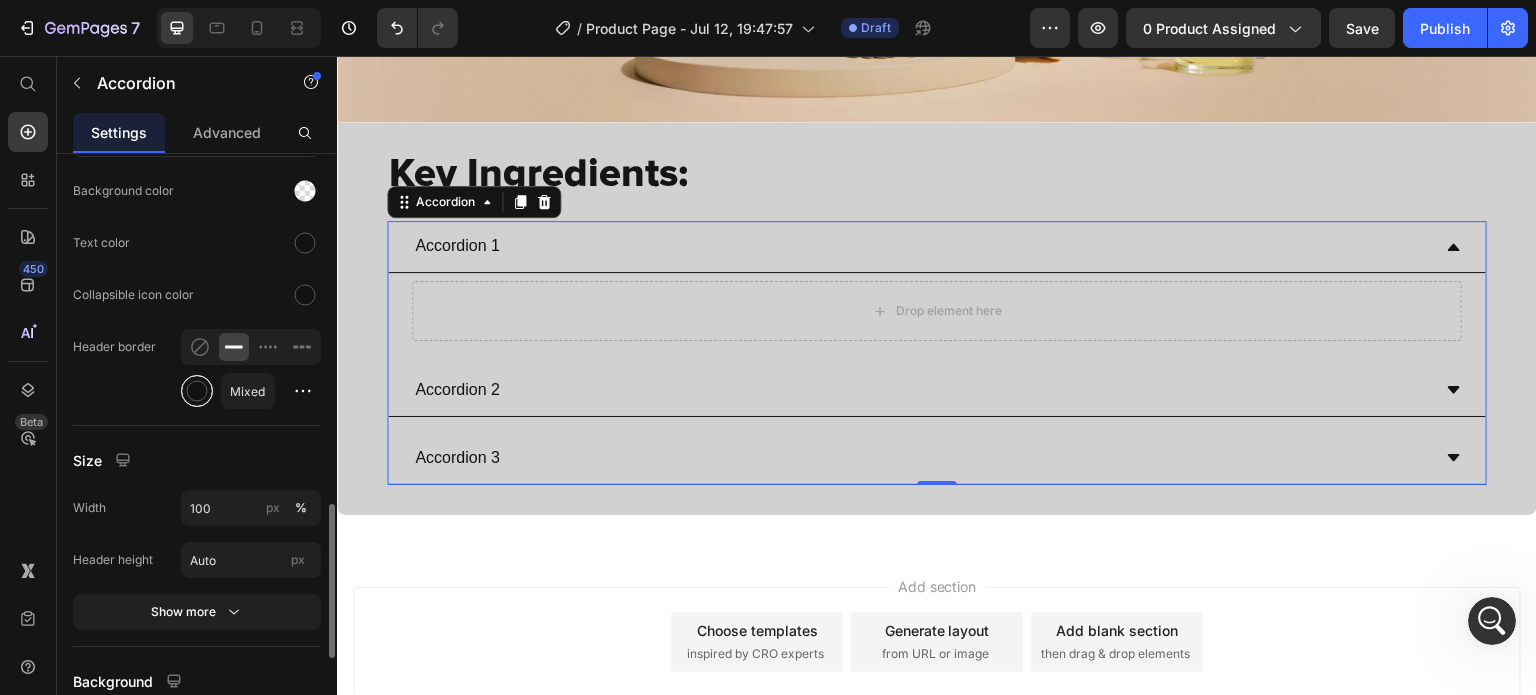 click at bounding box center (197, 391) 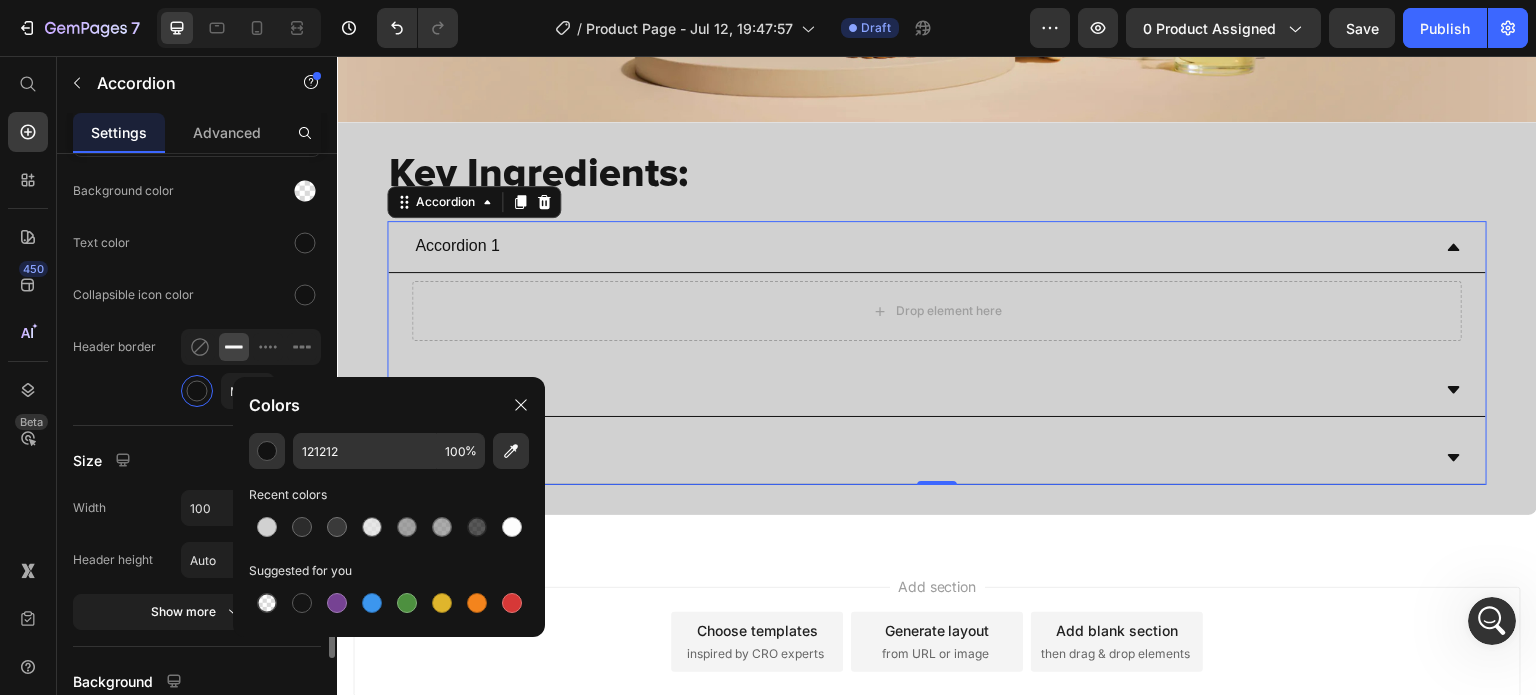 click on "States header Collapse Hover Expand Background color Text color Collapsible icon color Header border Mixed" 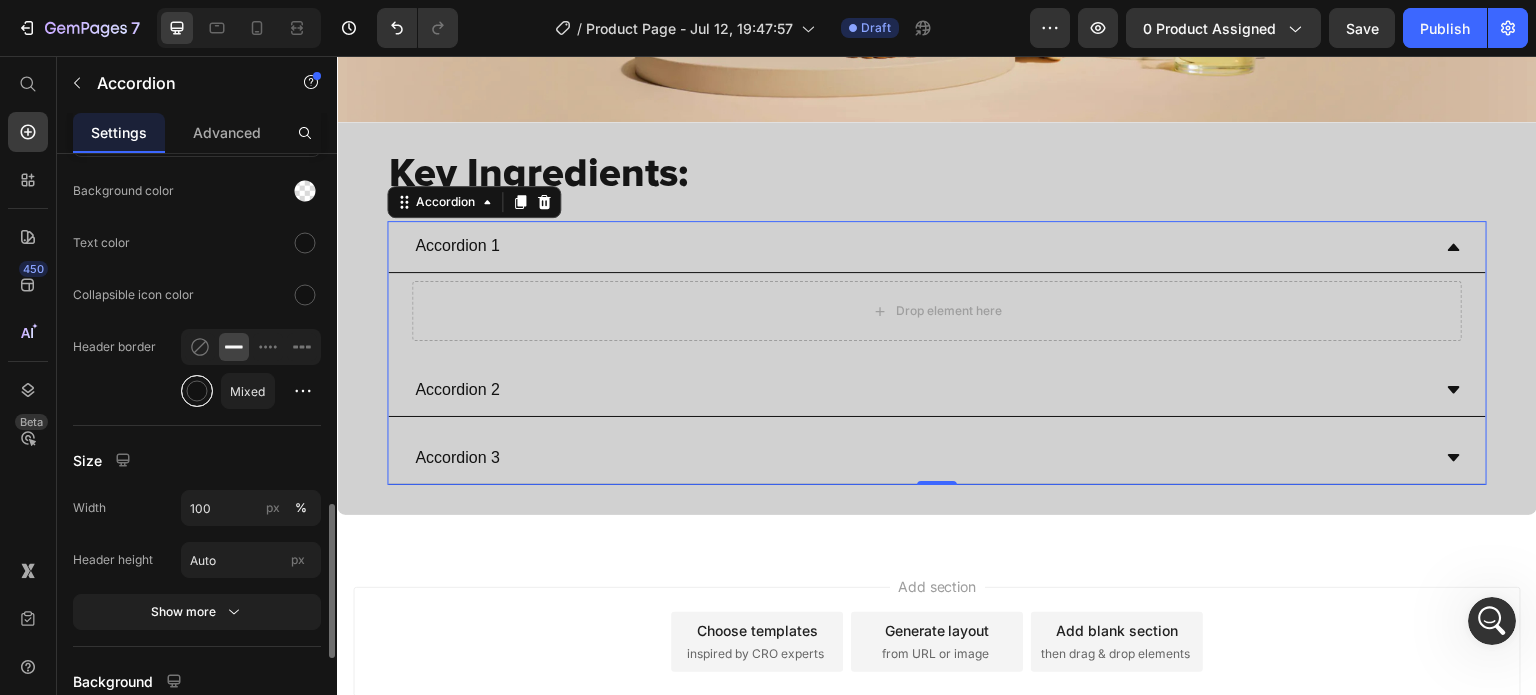 click at bounding box center (197, 391) 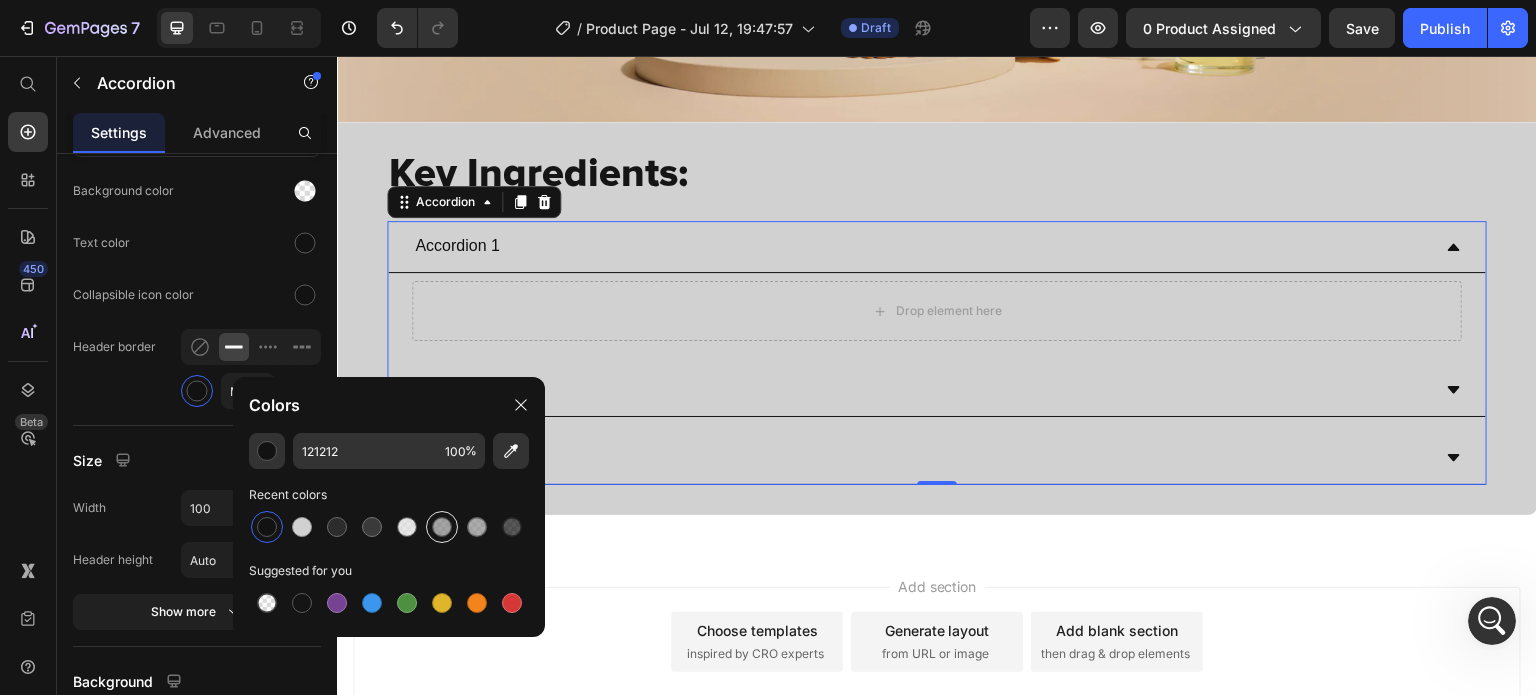 click at bounding box center (442, 527) 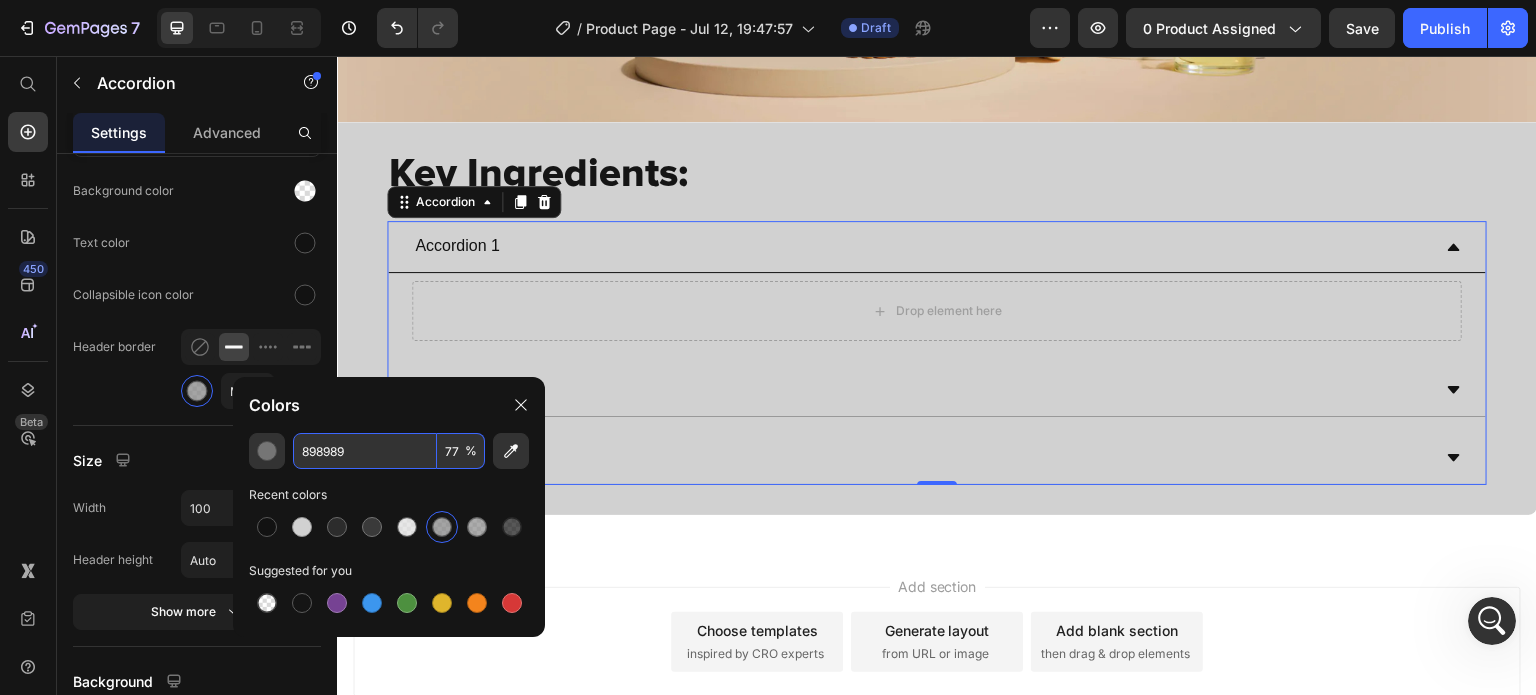click on "898989" at bounding box center (365, 451) 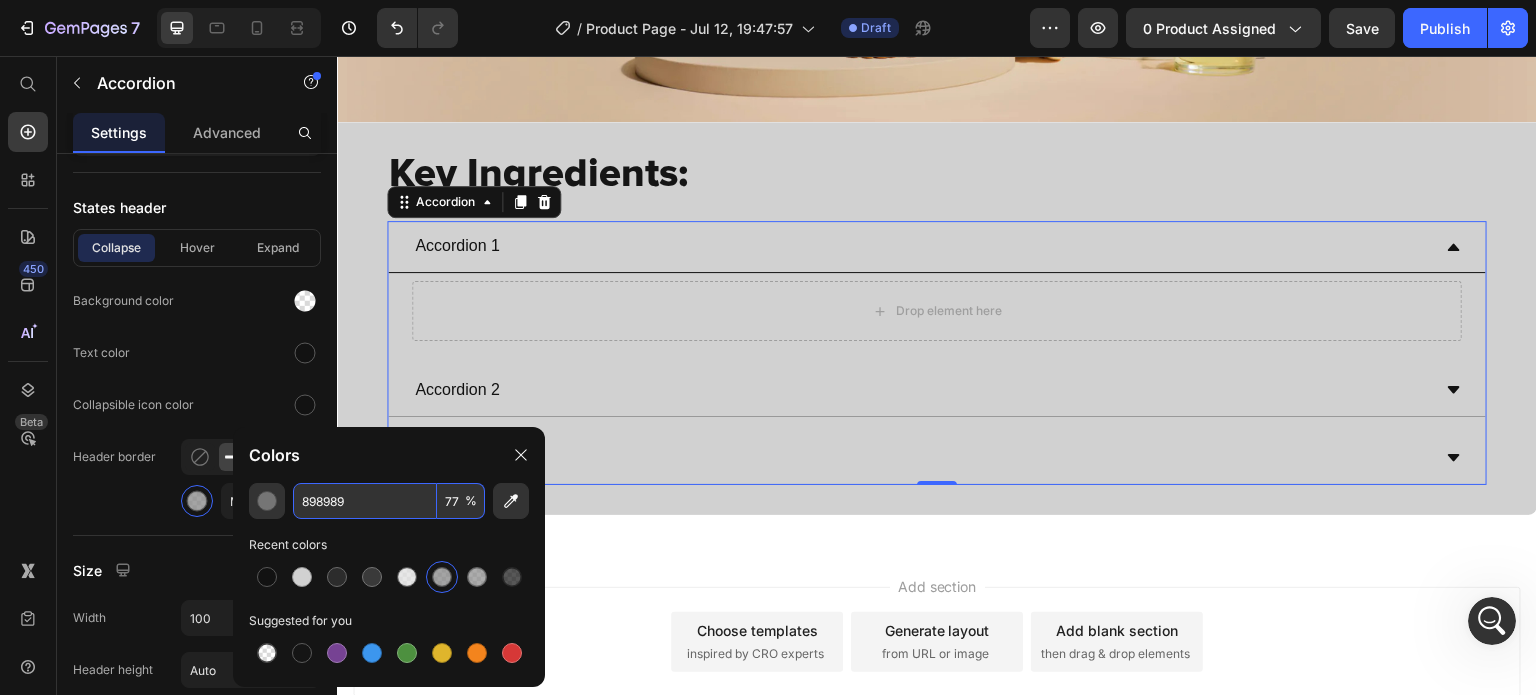 scroll, scrollTop: 1242, scrollLeft: 0, axis: vertical 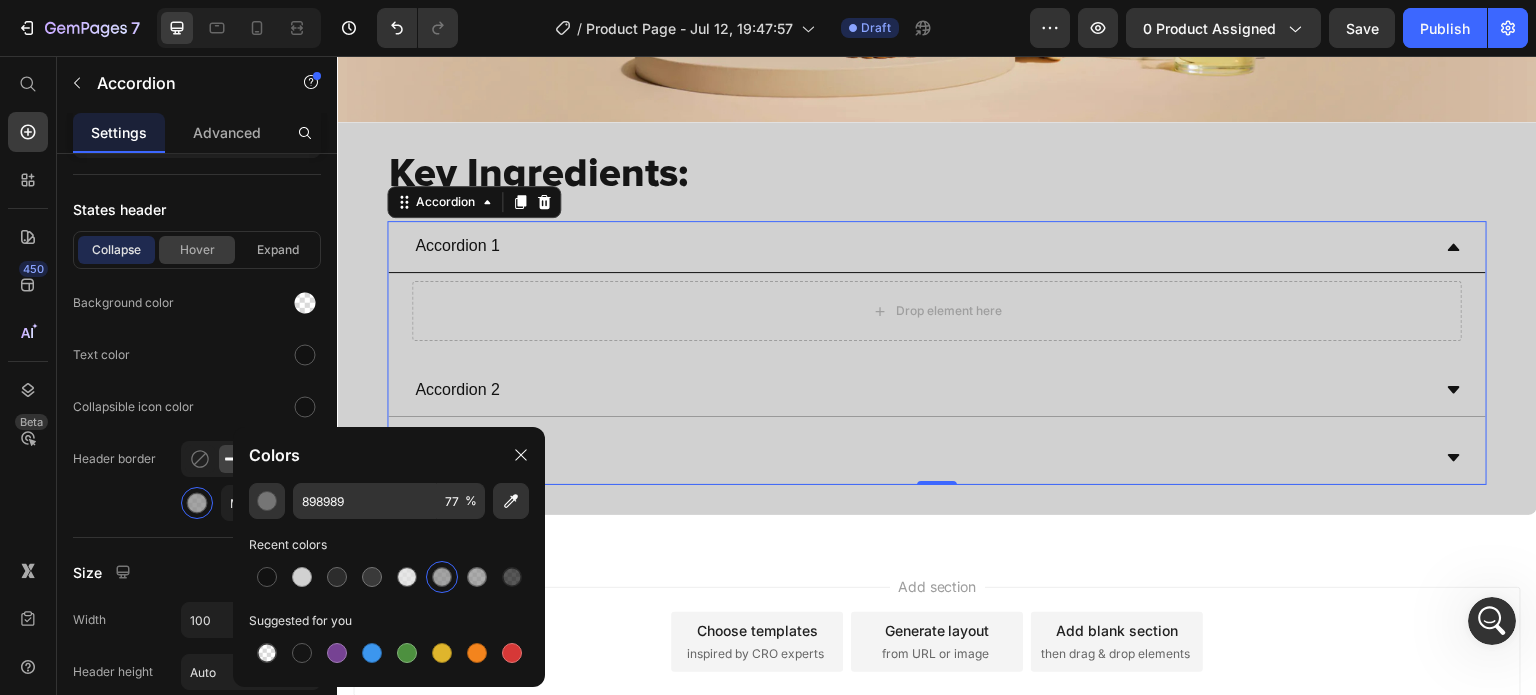 click on "Hover" at bounding box center [197, 250] 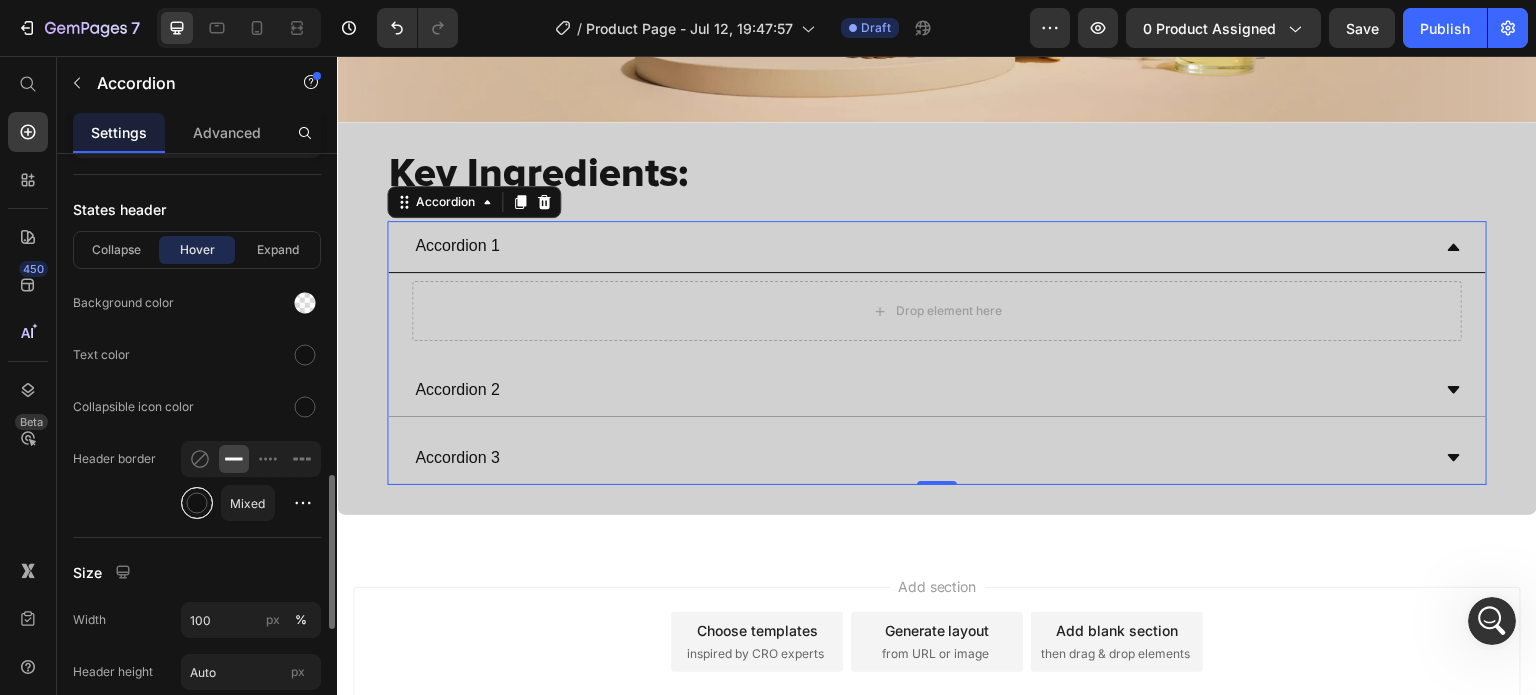 click at bounding box center [197, 503] 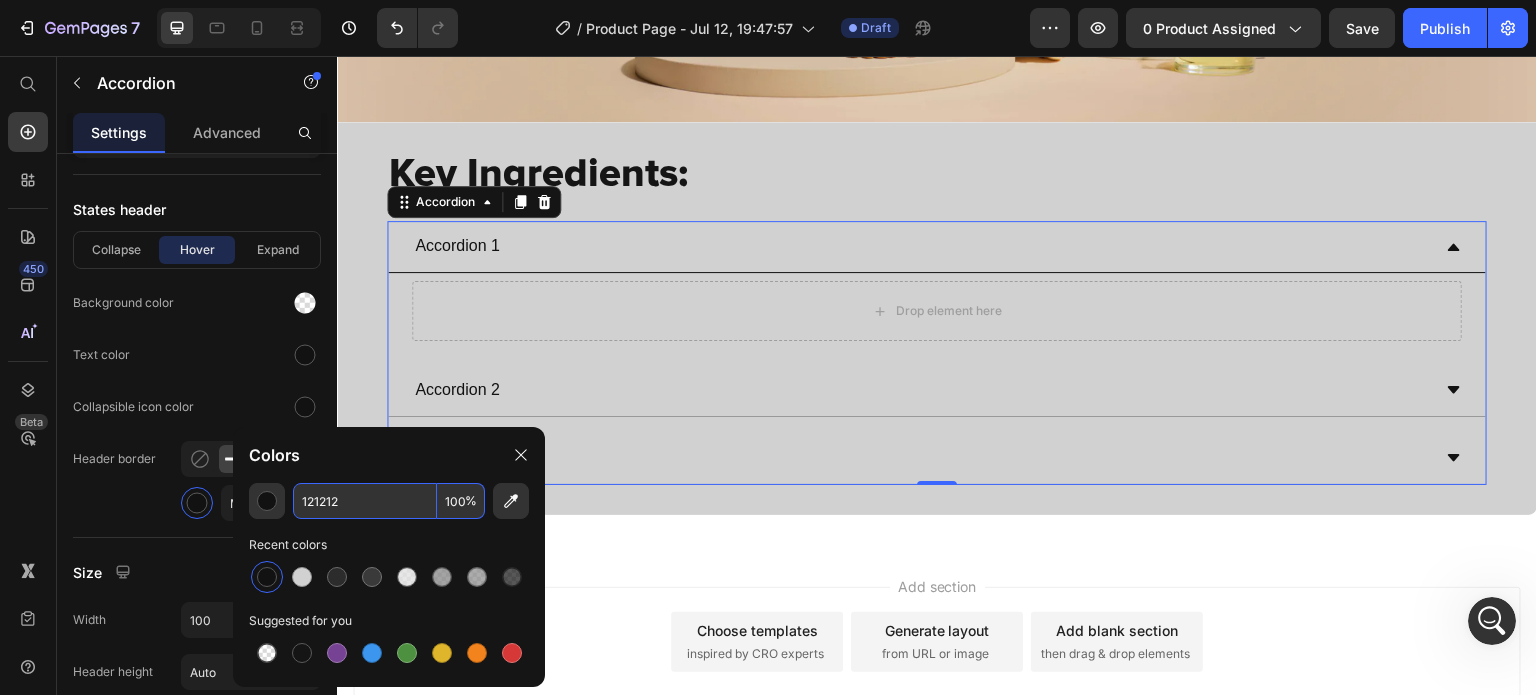 click on "121212" at bounding box center [365, 501] 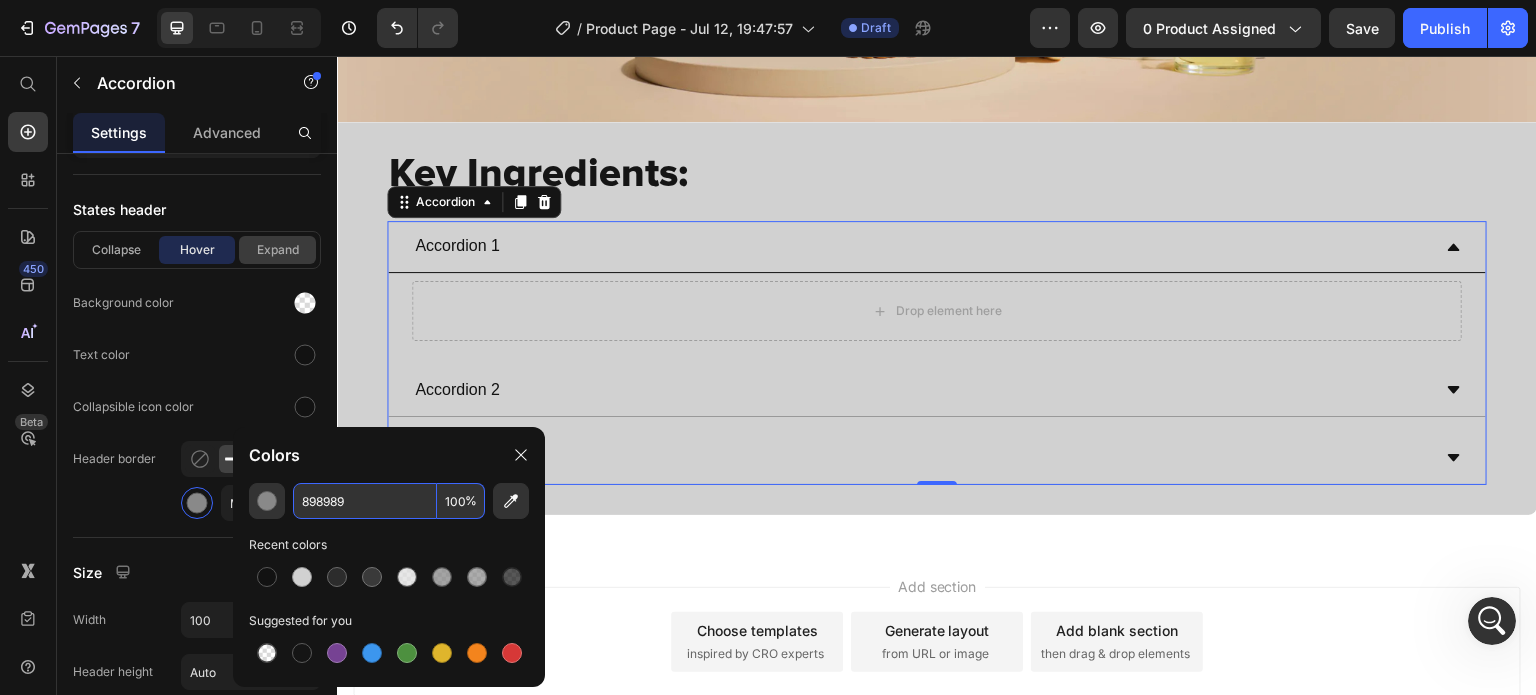 type on "898989" 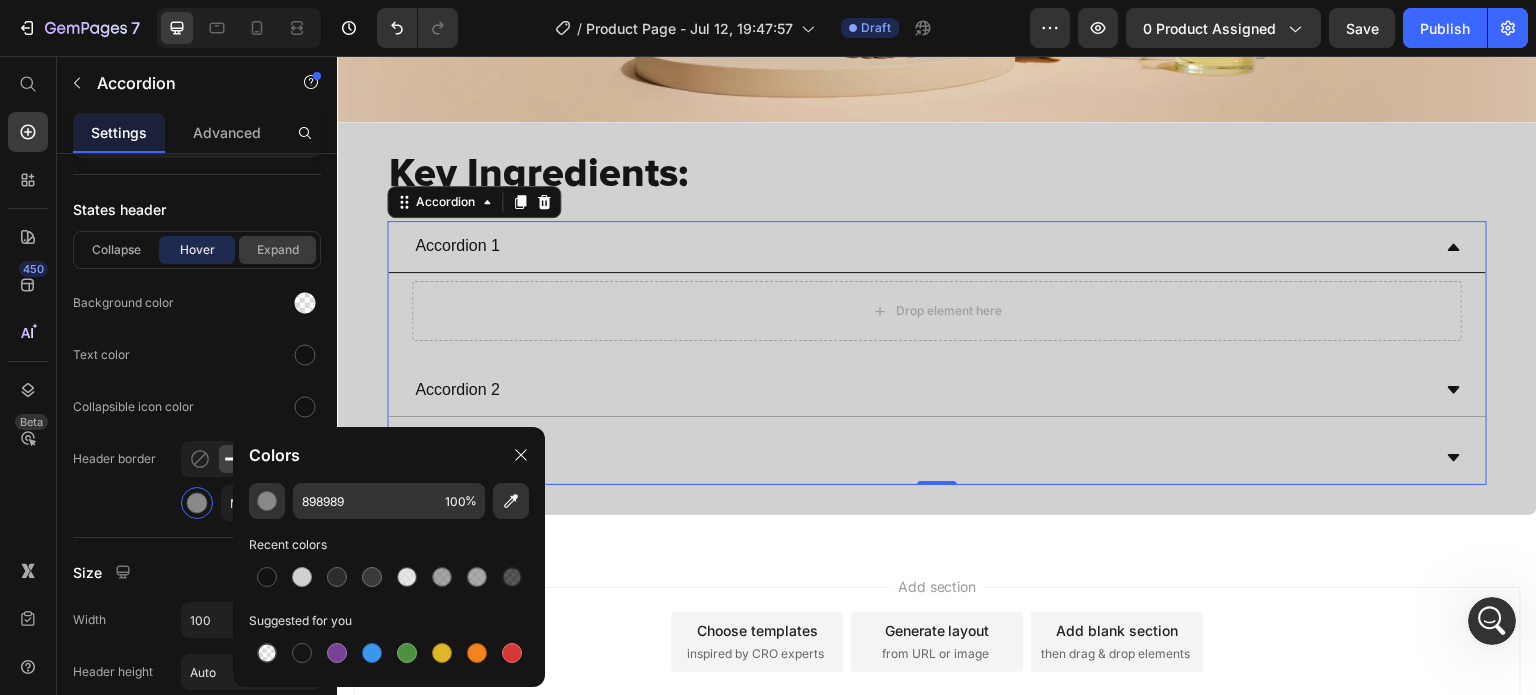 click on "Expand" at bounding box center (277, 250) 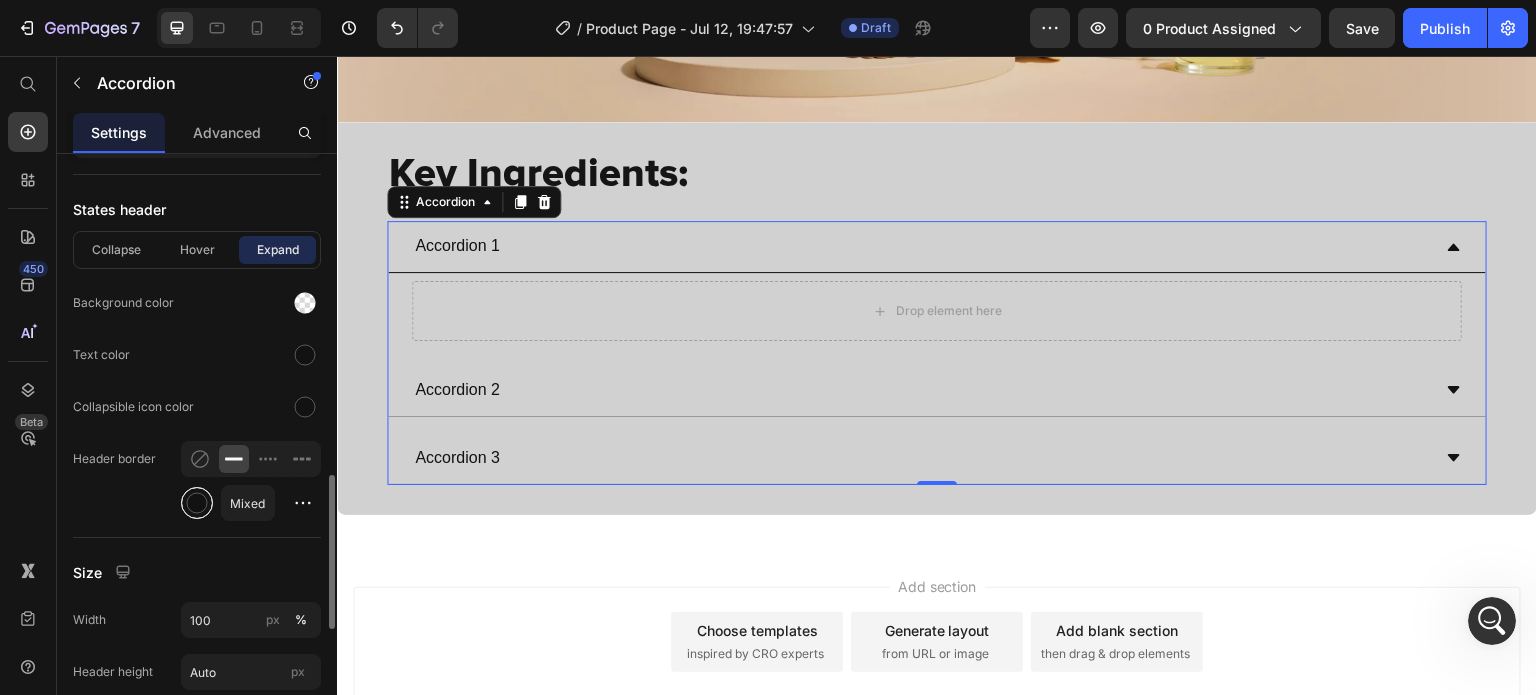click at bounding box center [197, 503] 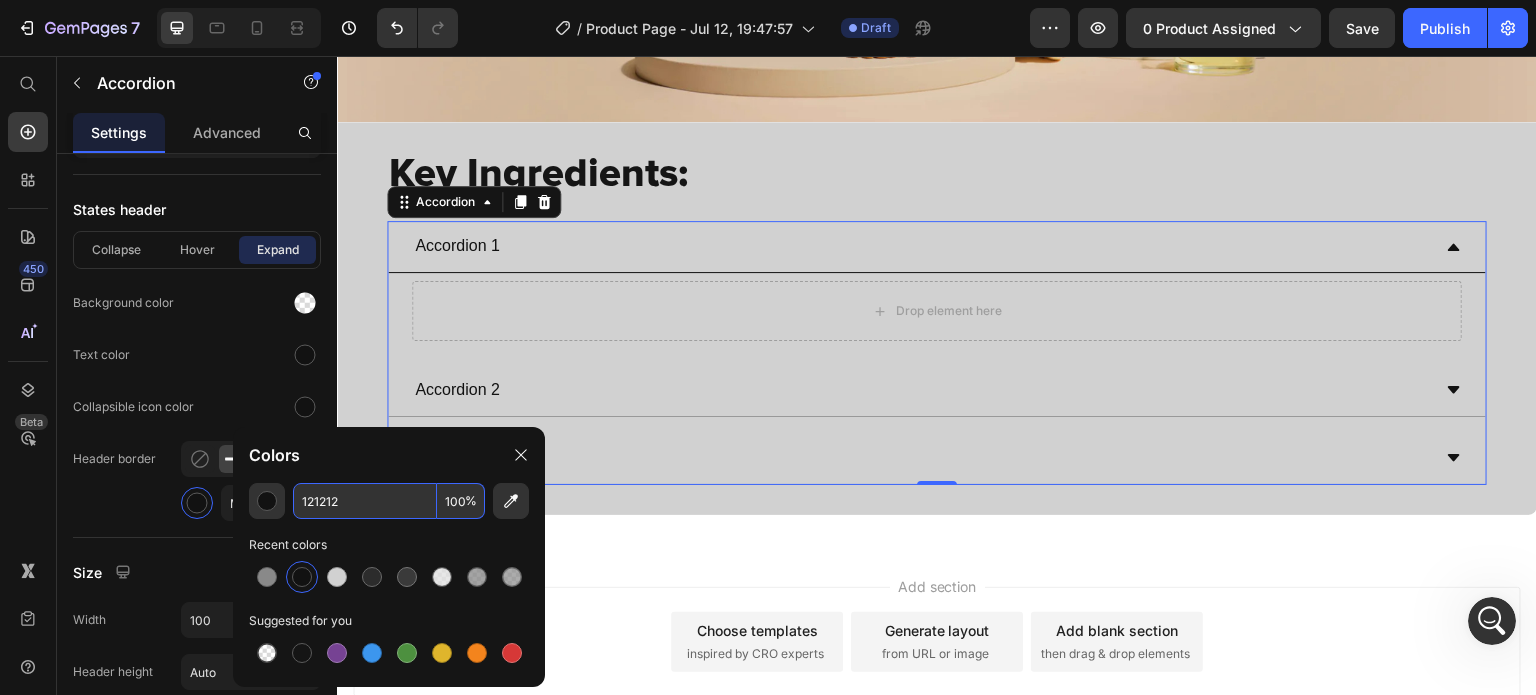 click on "121212" at bounding box center (365, 501) 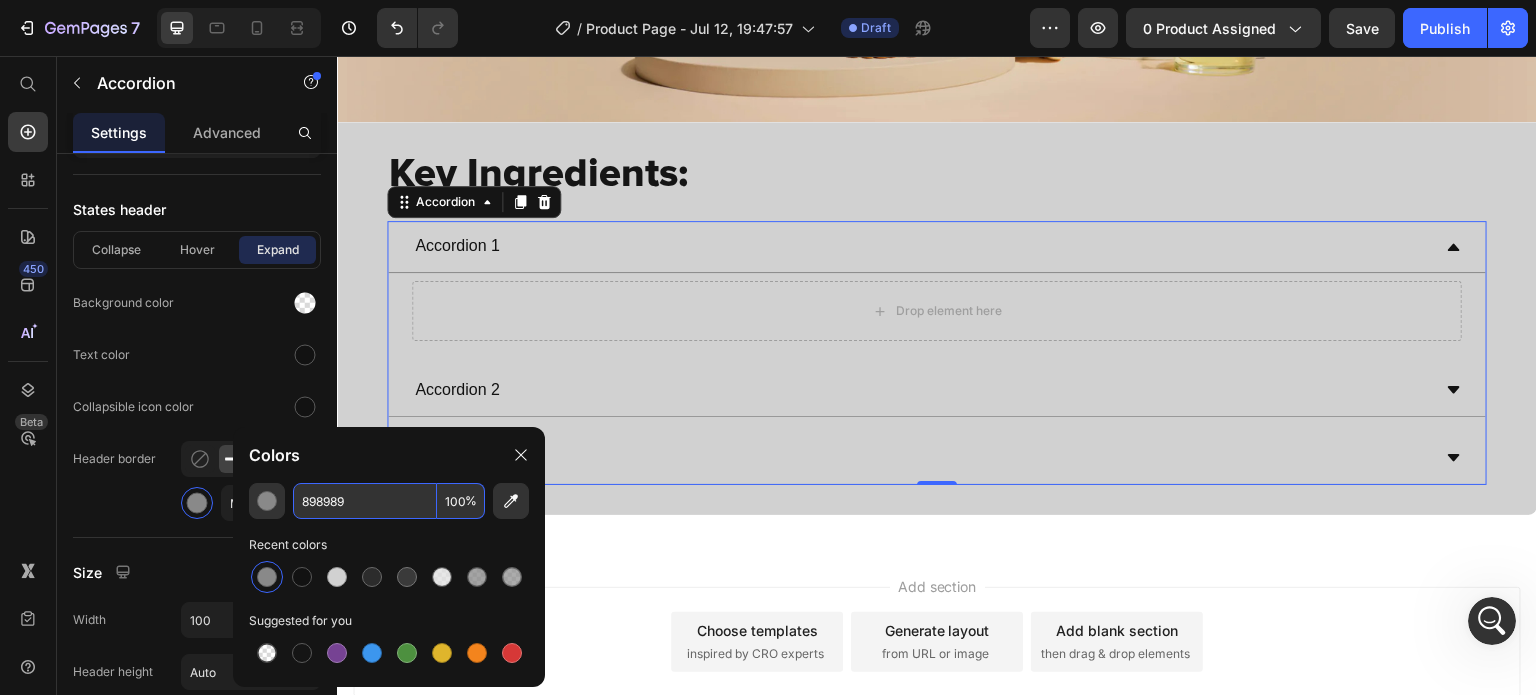 type on "898989" 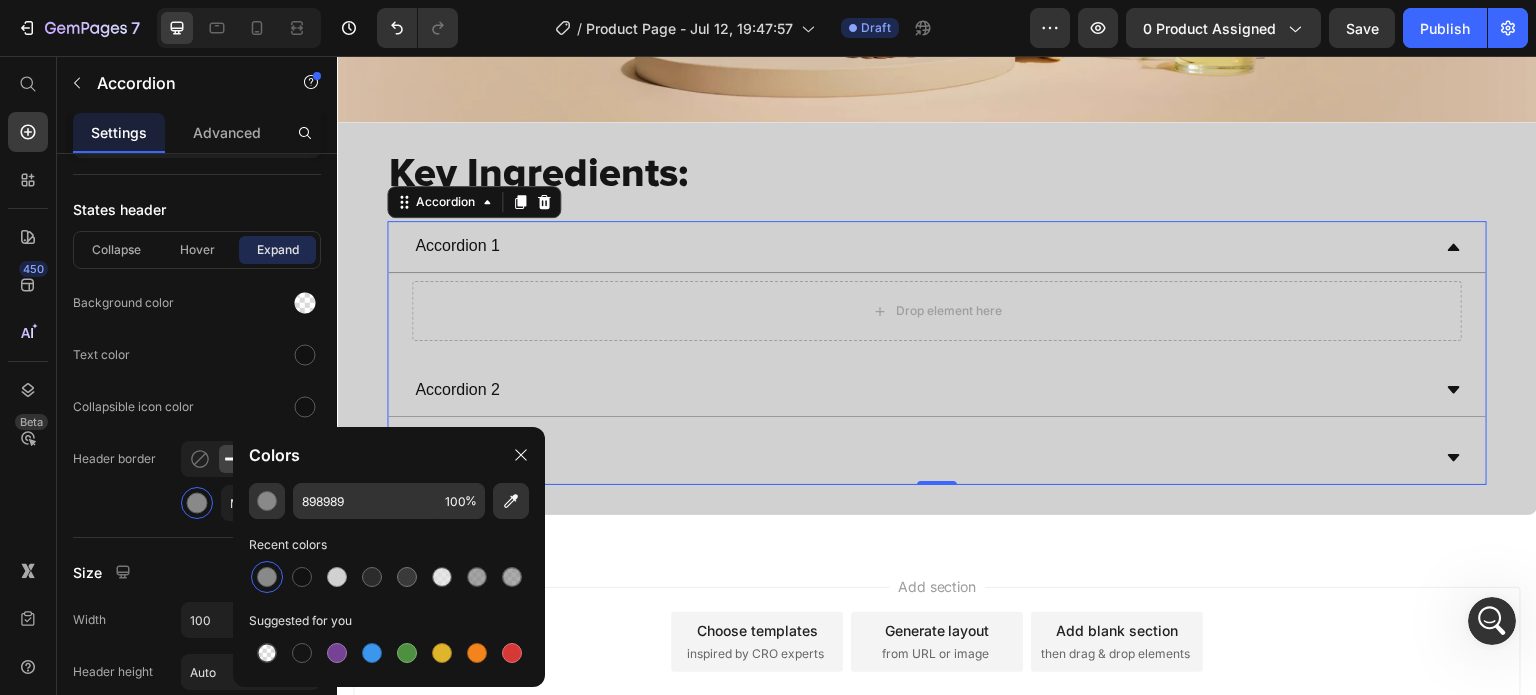 click on "Text color" 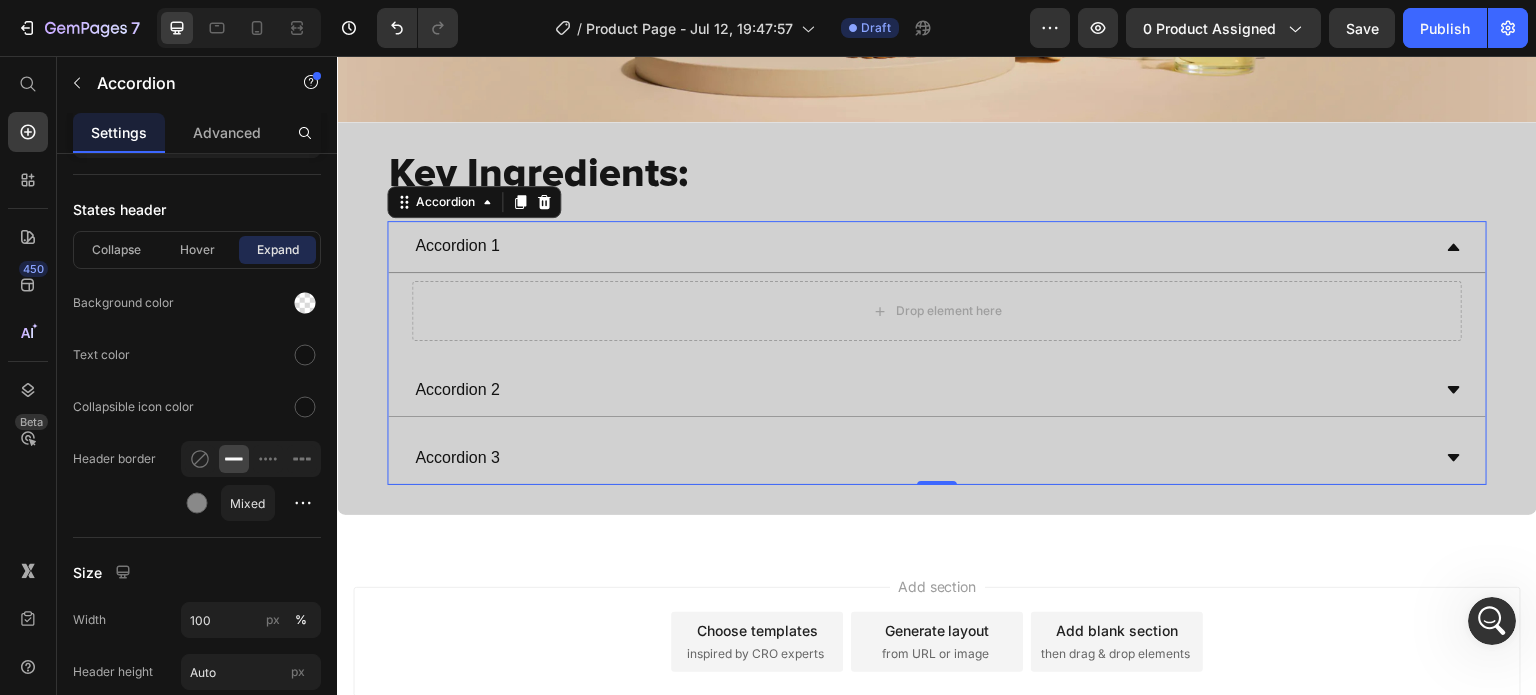 click on "Add section Choose templates inspired by CRO experts Generate layout from URL or image Add blank section then drag & drop elements" at bounding box center [937, 670] 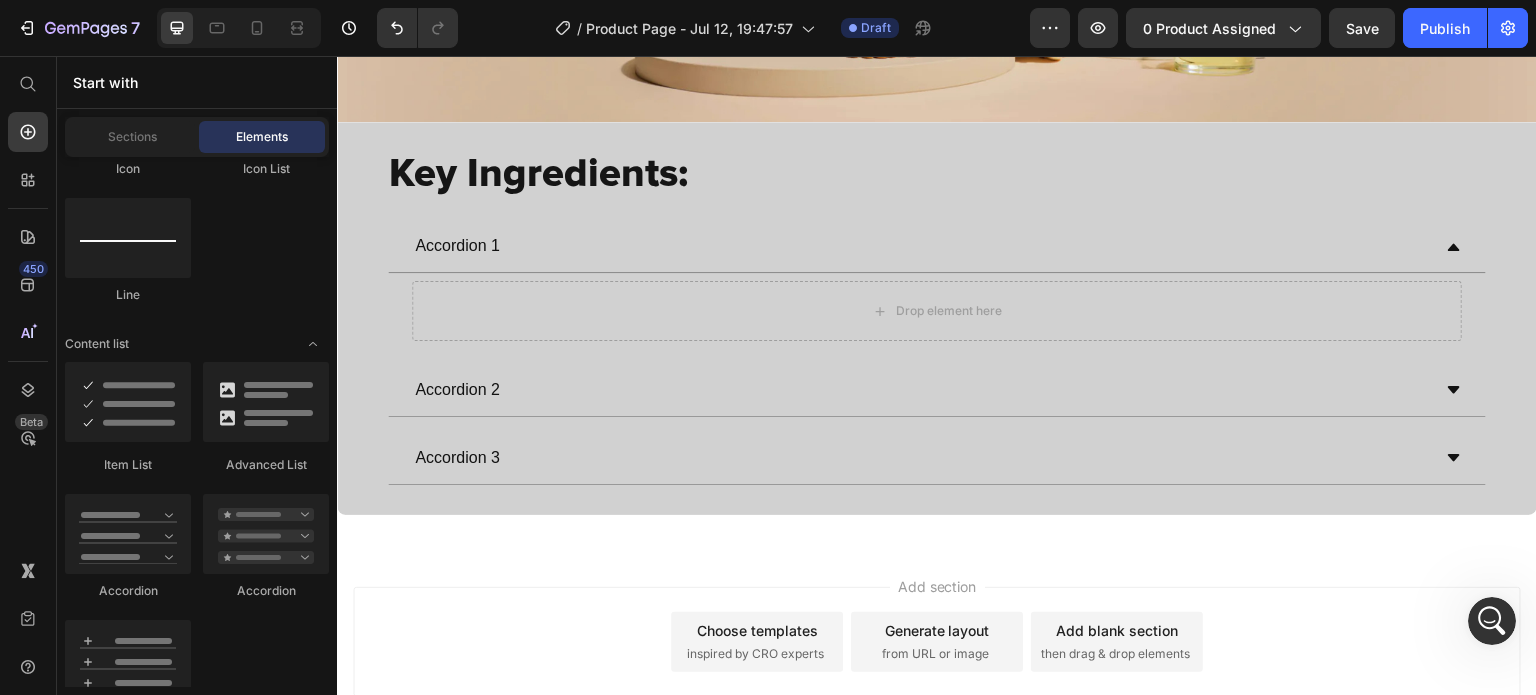 scroll, scrollTop: 2163, scrollLeft: 0, axis: vertical 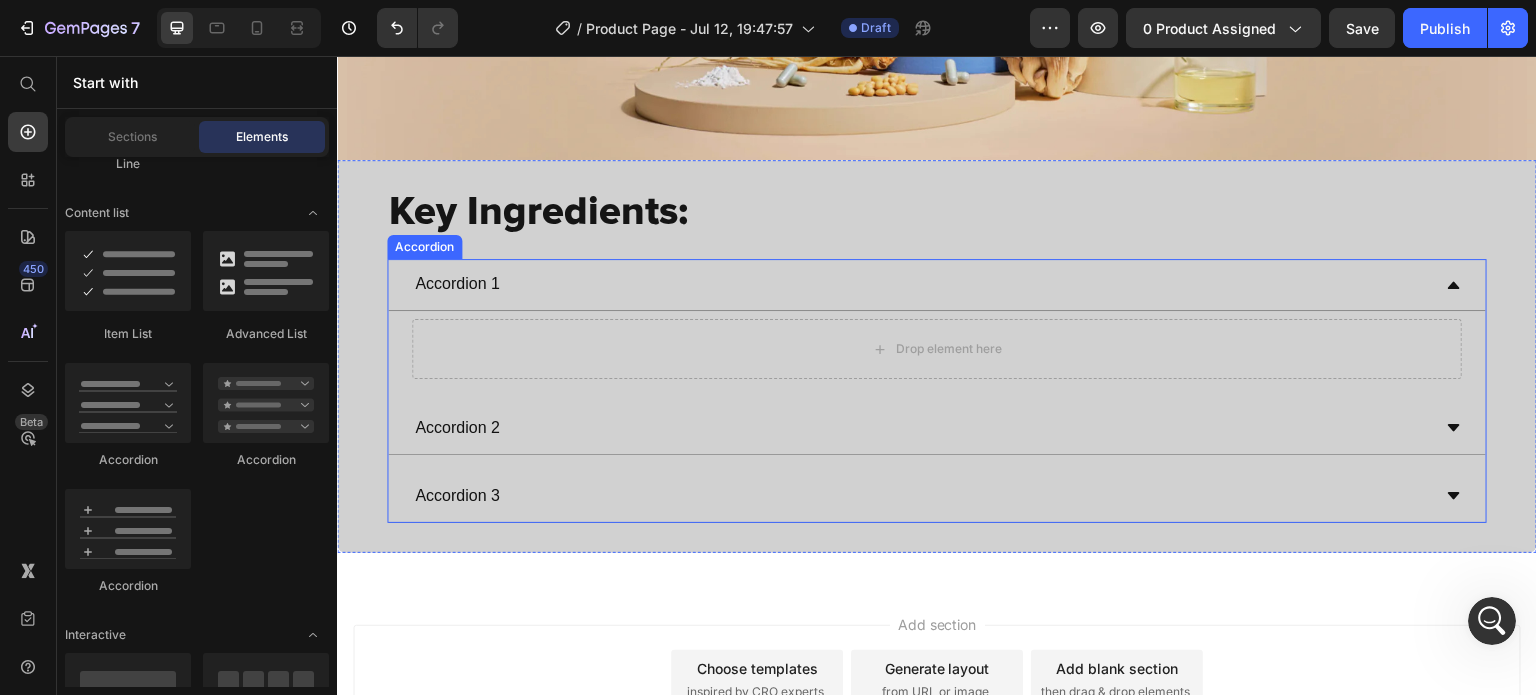 click on "Accordion 1" at bounding box center [457, 284] 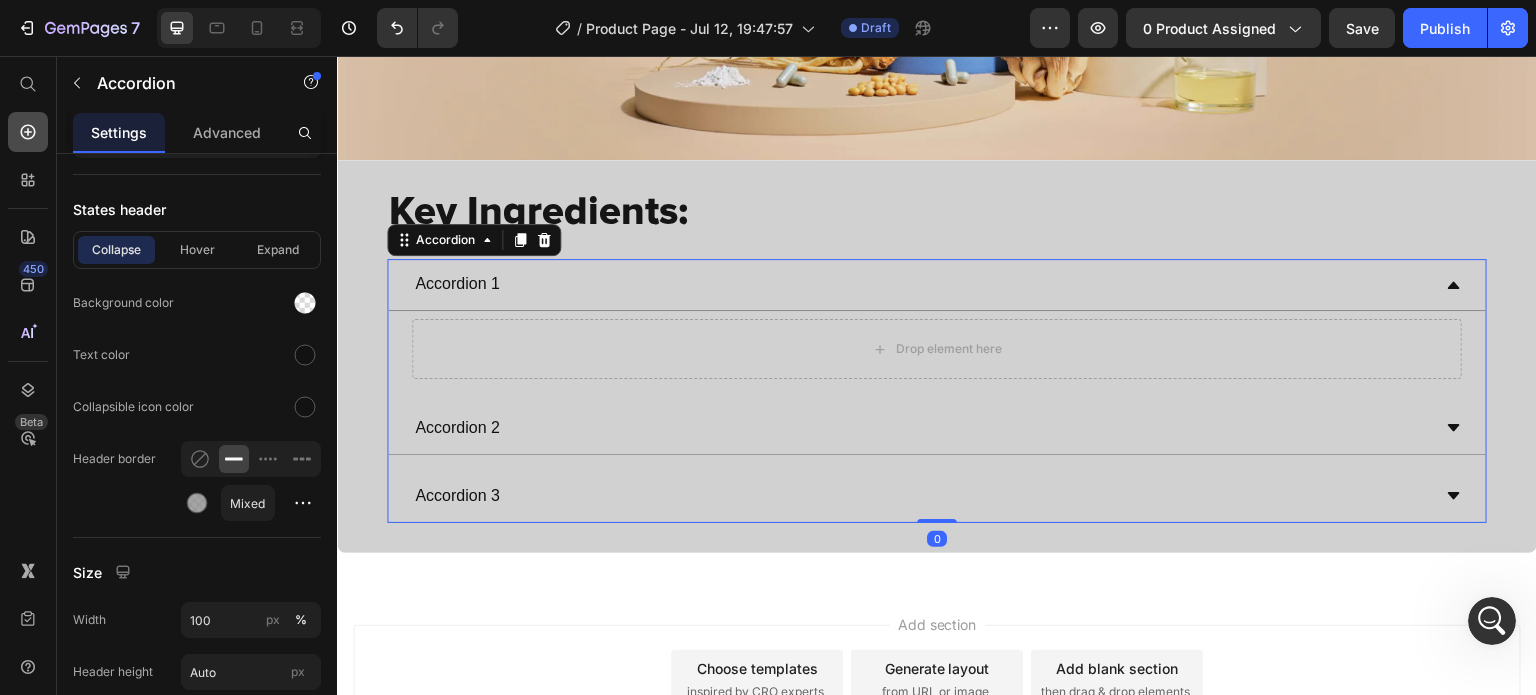 click 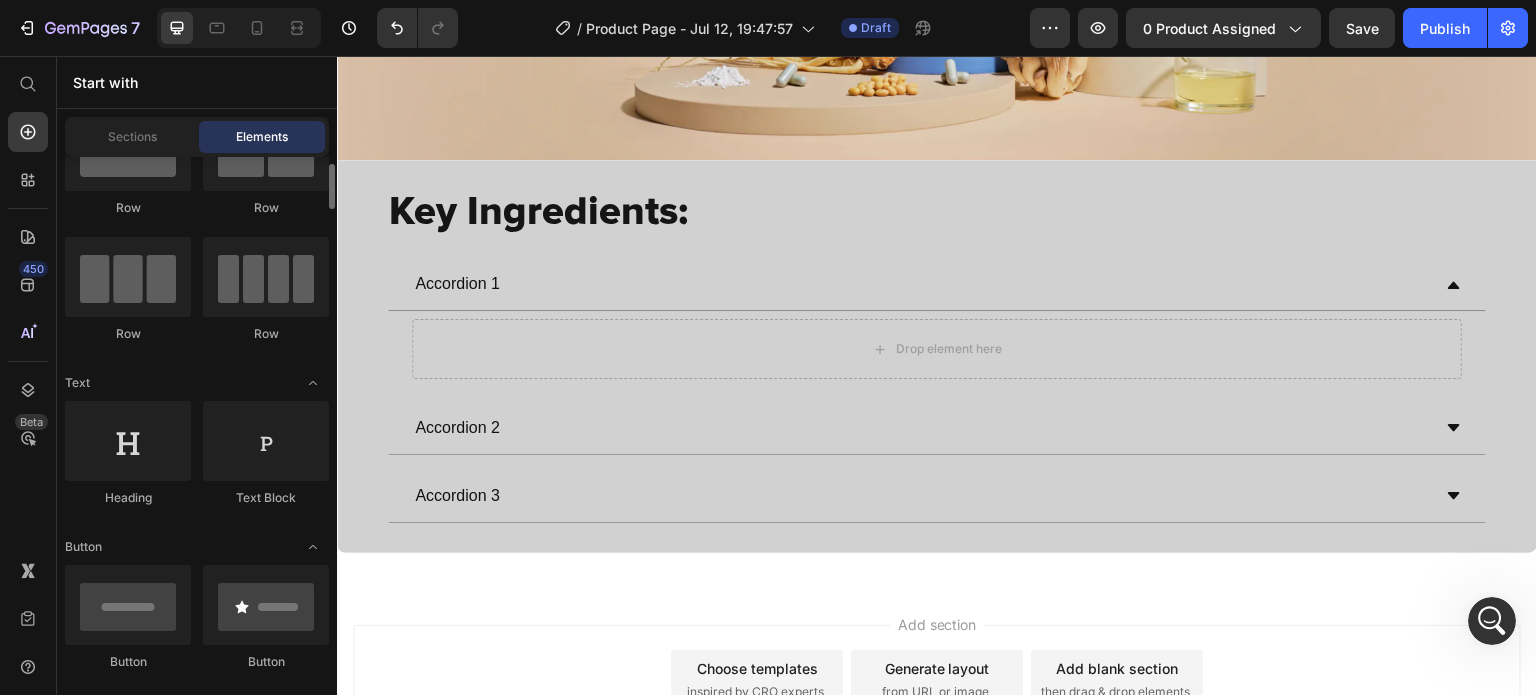 scroll, scrollTop: 0, scrollLeft: 0, axis: both 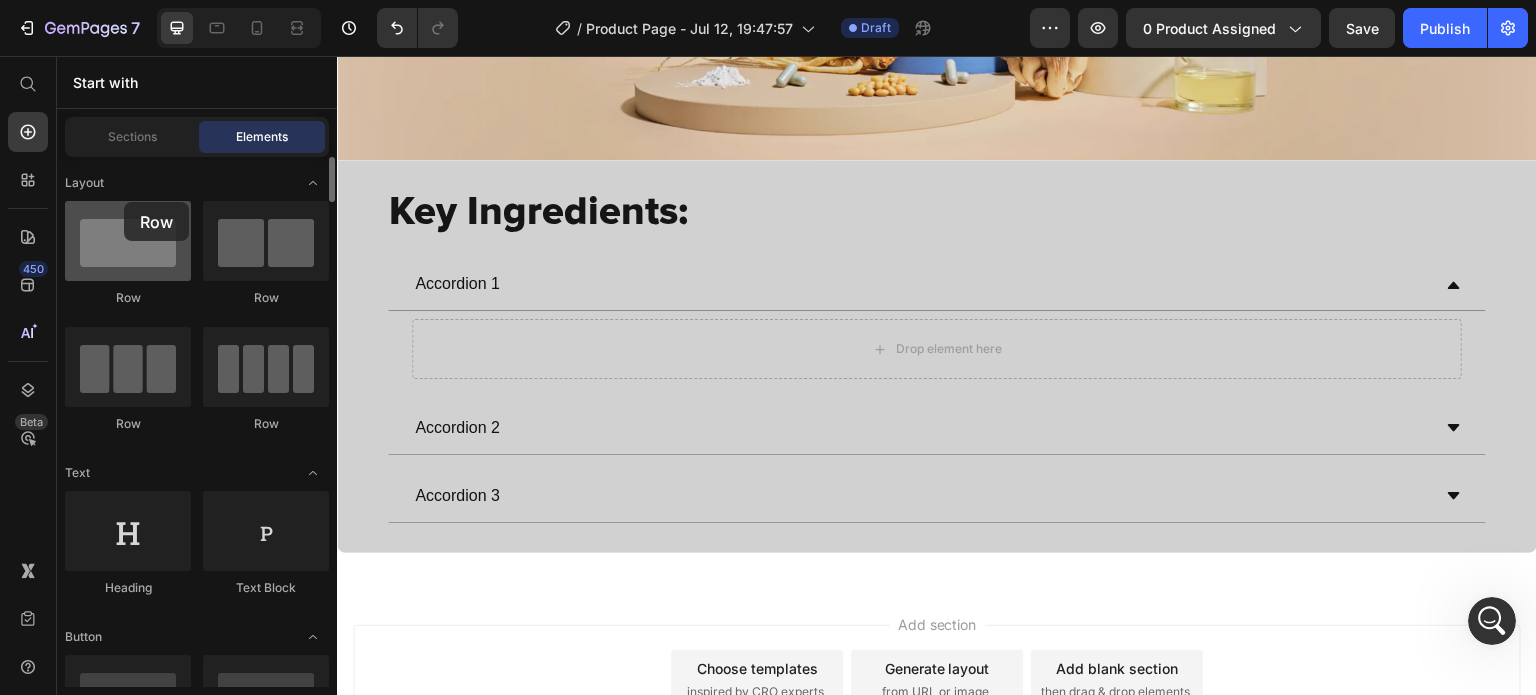 drag, startPoint x: 280, startPoint y: 270, endPoint x: 124, endPoint y: 203, distance: 169.77927 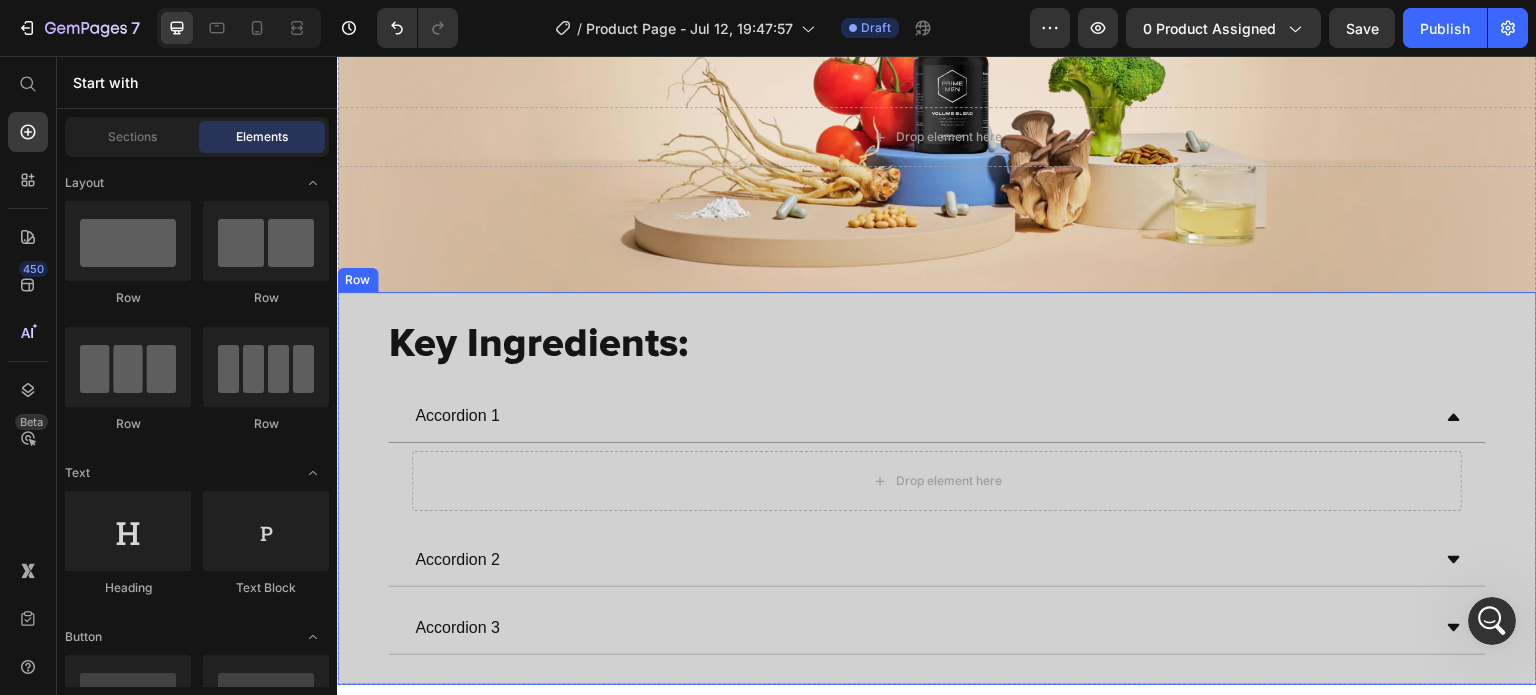 scroll, scrollTop: 2037, scrollLeft: 0, axis: vertical 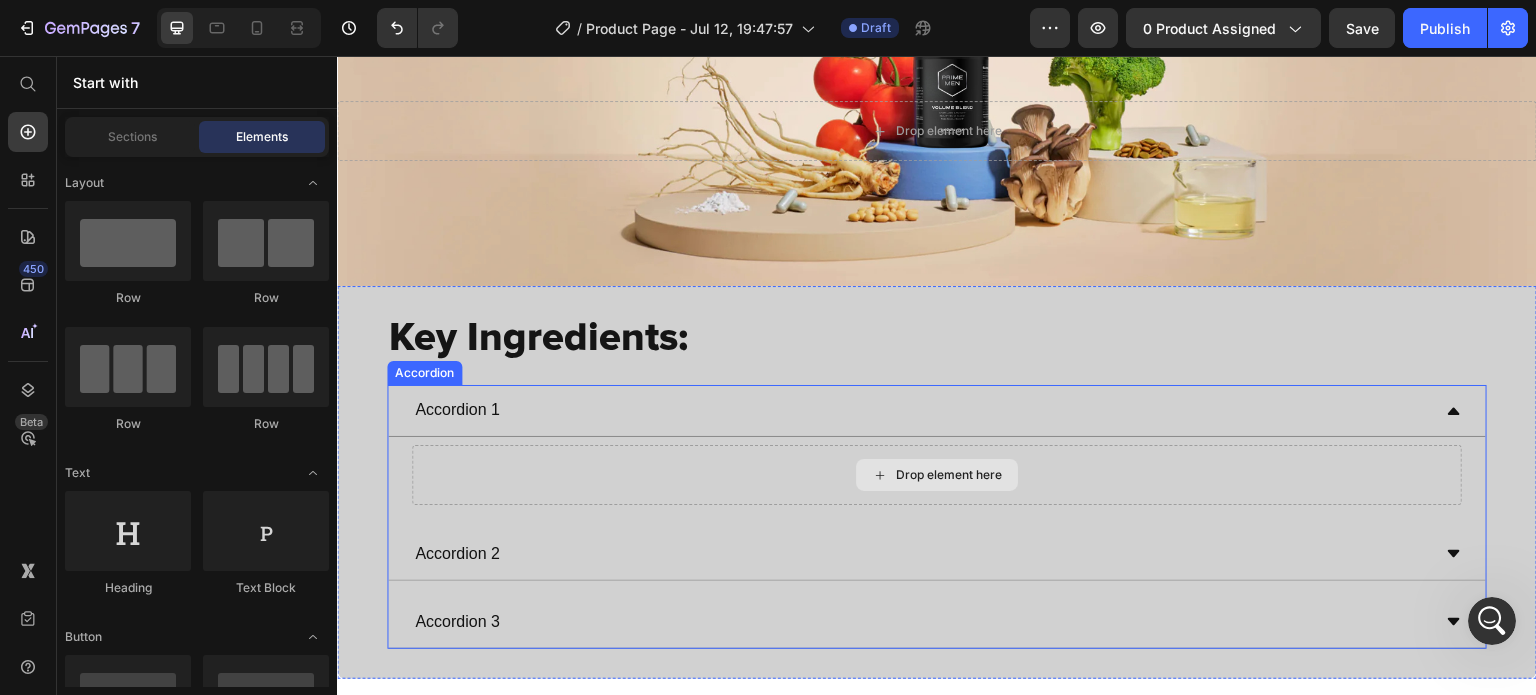 click on "Drop element here" at bounding box center [937, 475] 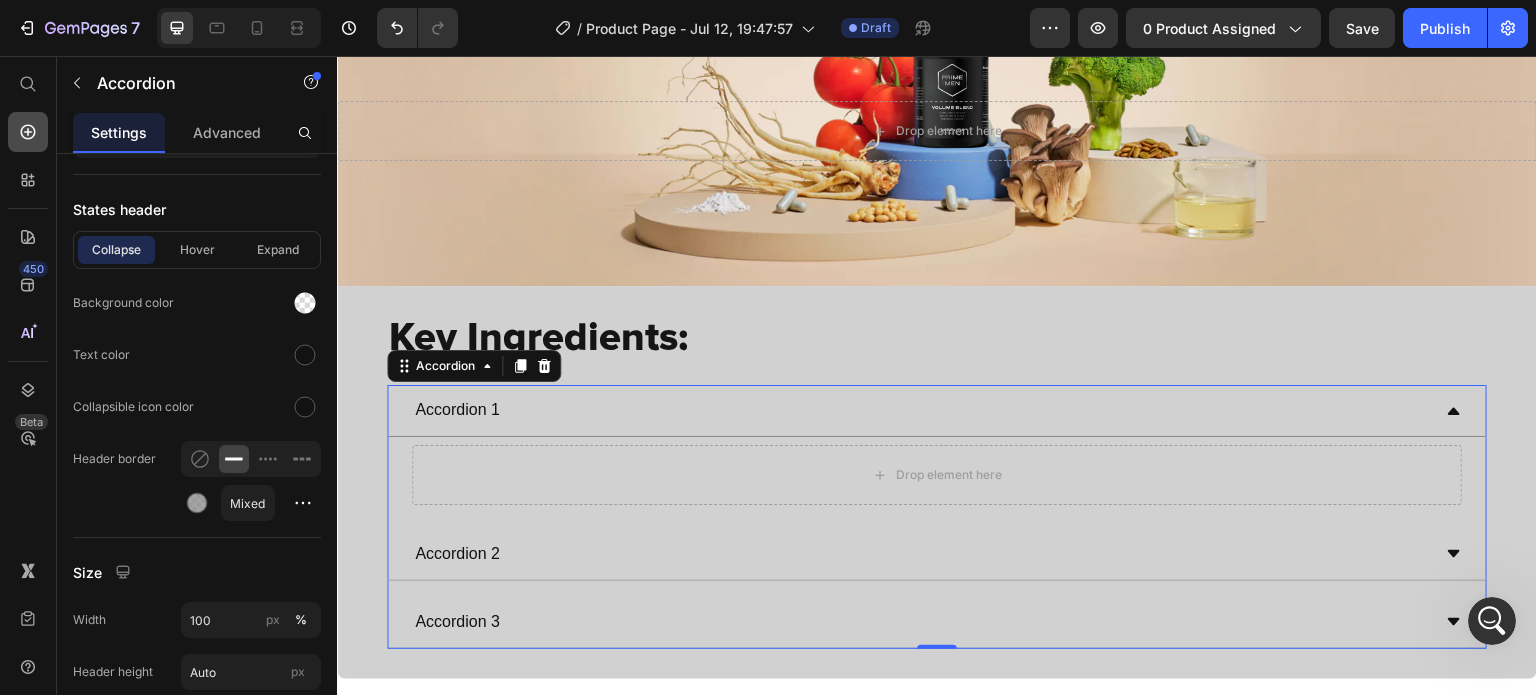 click 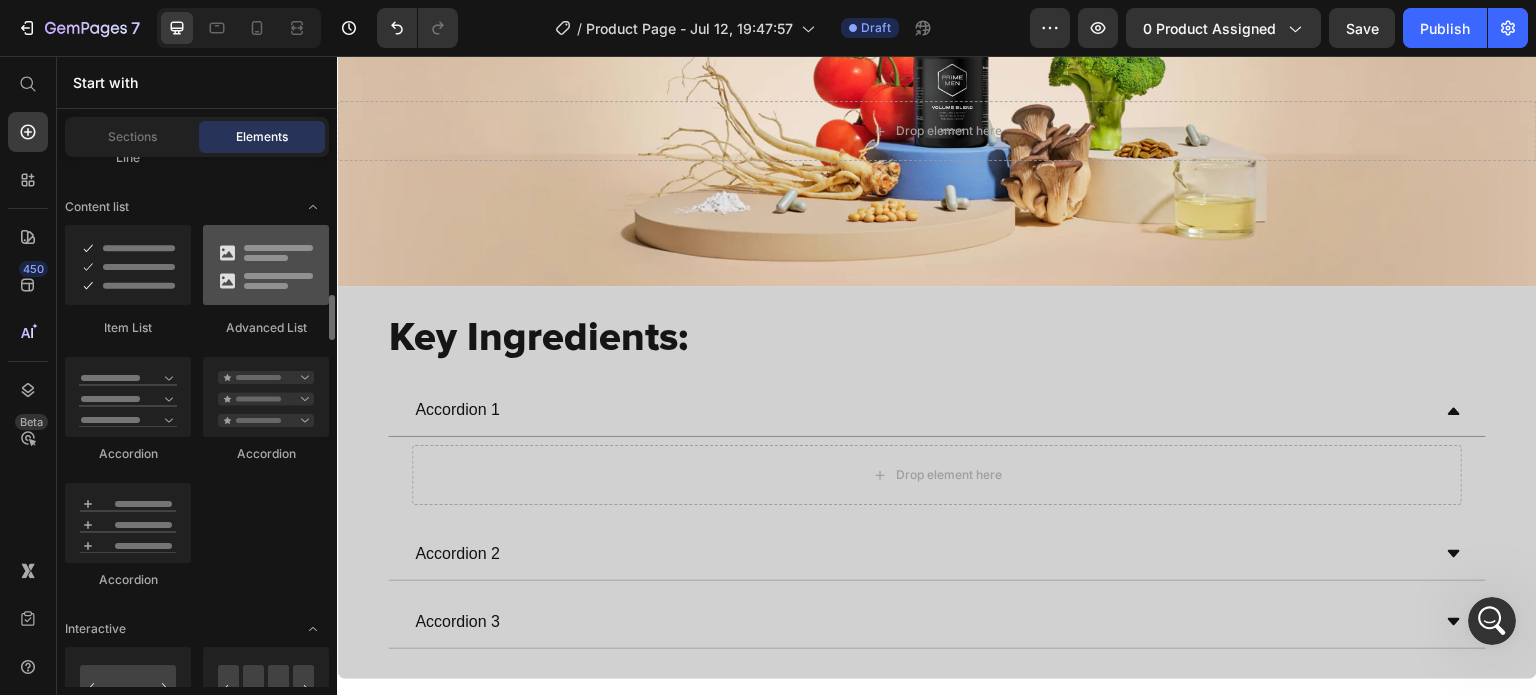 scroll, scrollTop: 1679, scrollLeft: 0, axis: vertical 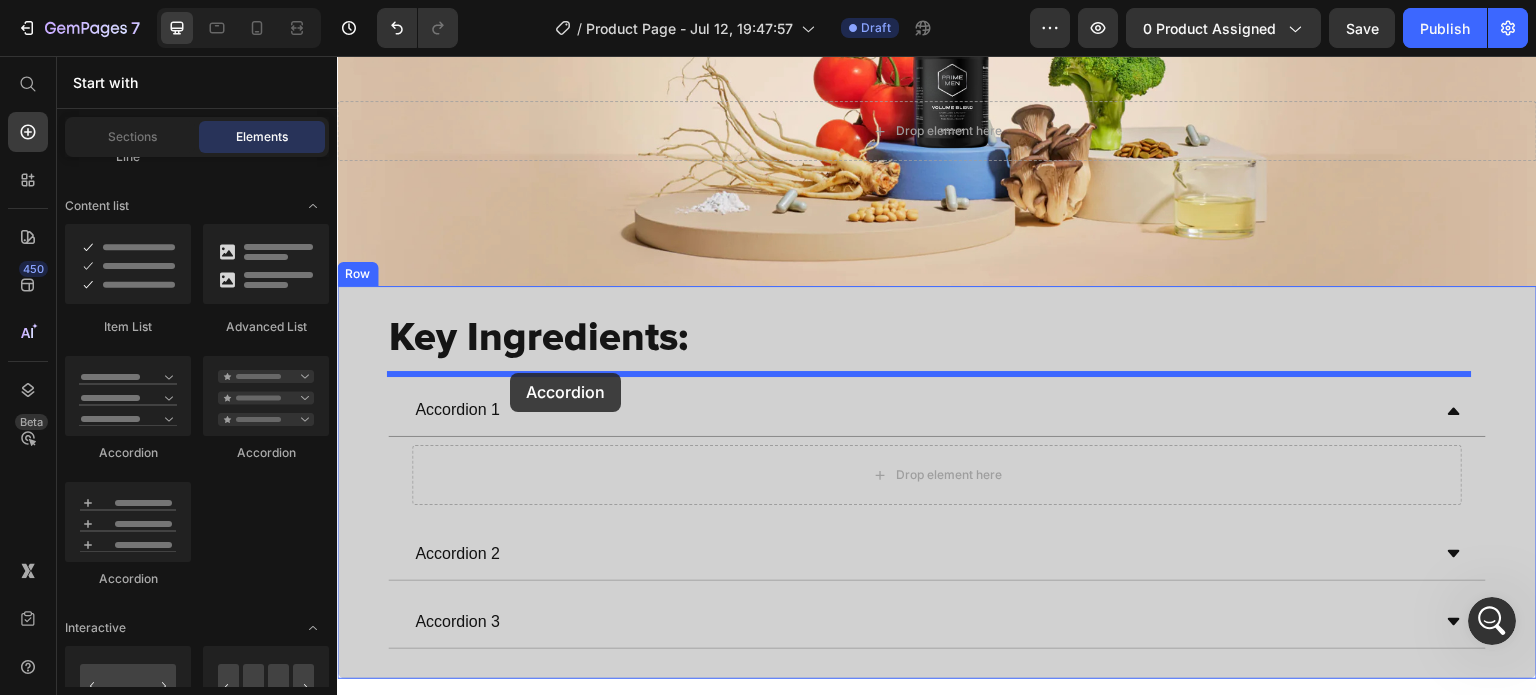 drag, startPoint x: 585, startPoint y: 466, endPoint x: 511, endPoint y: 373, distance: 118.84864 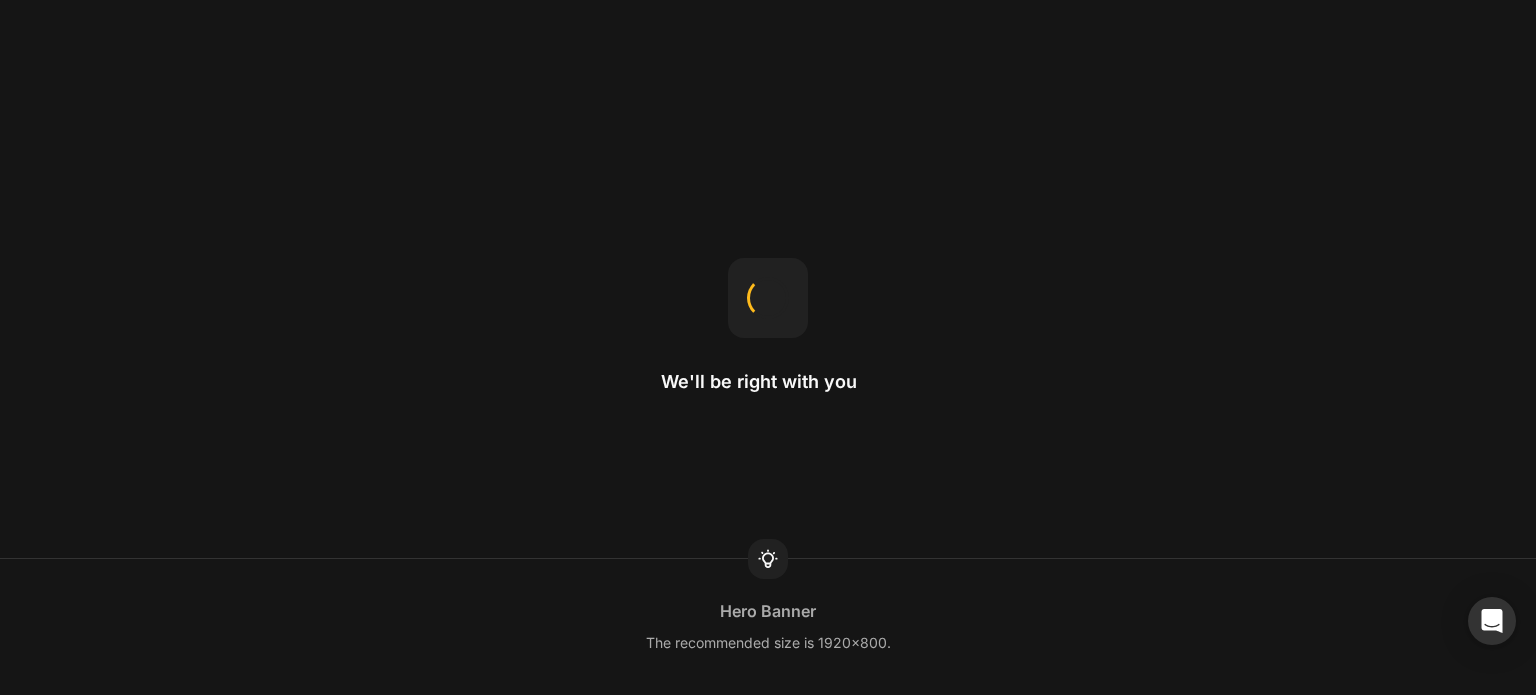 scroll, scrollTop: 0, scrollLeft: 0, axis: both 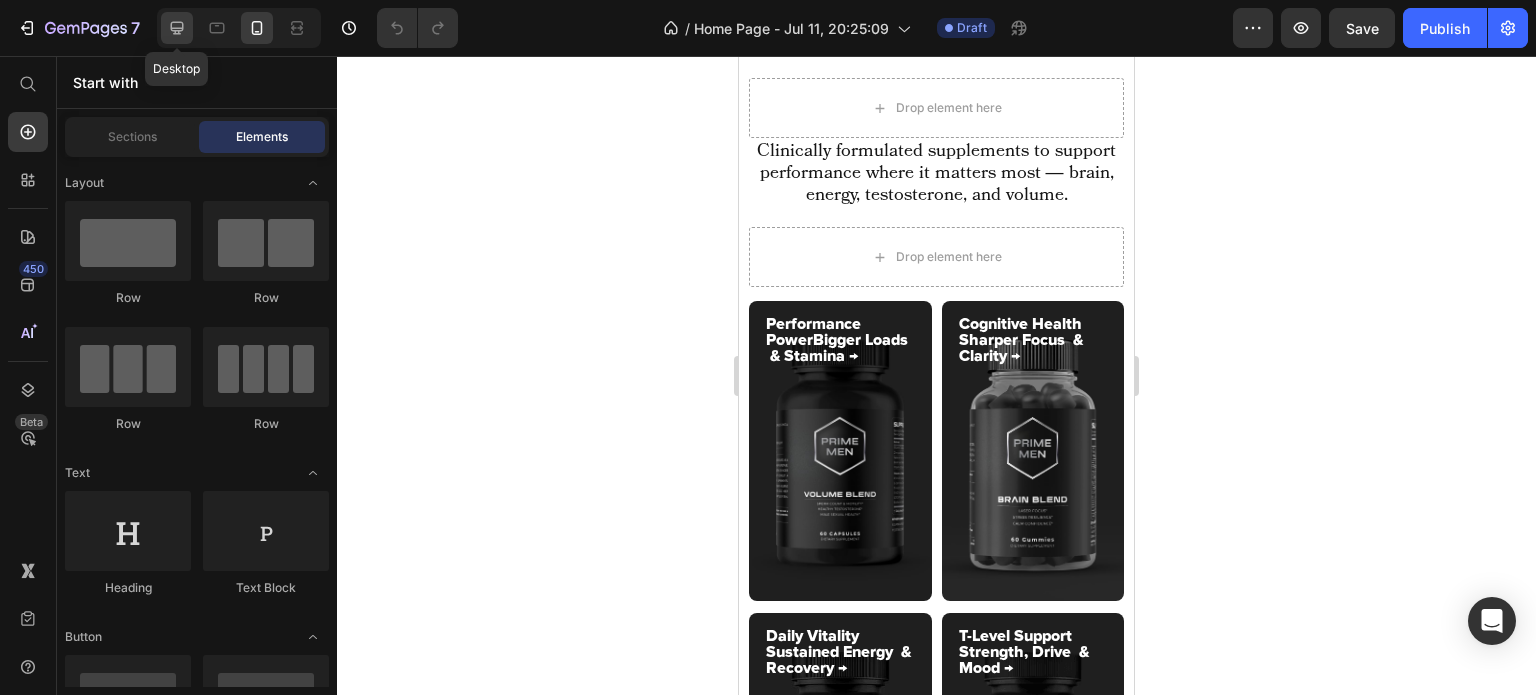 click 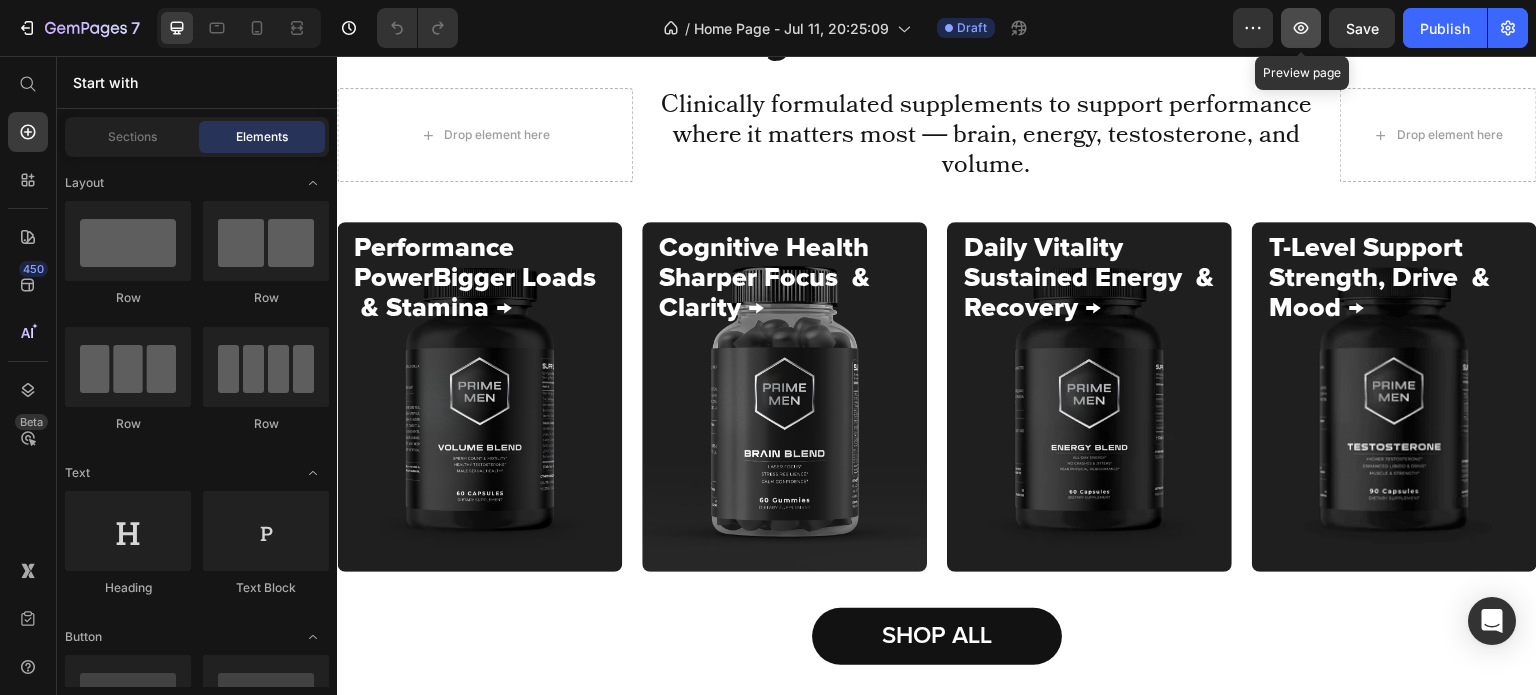 click 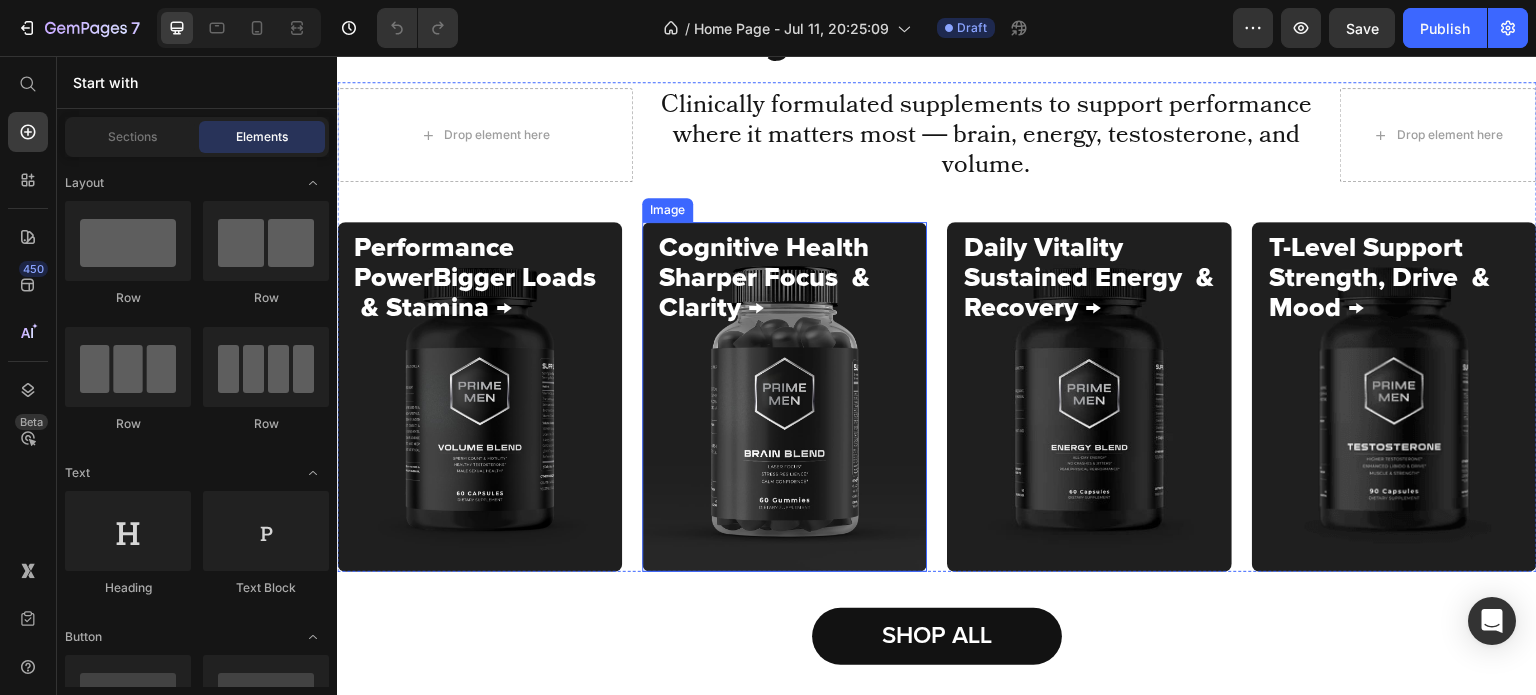 scroll, scrollTop: 0, scrollLeft: 0, axis: both 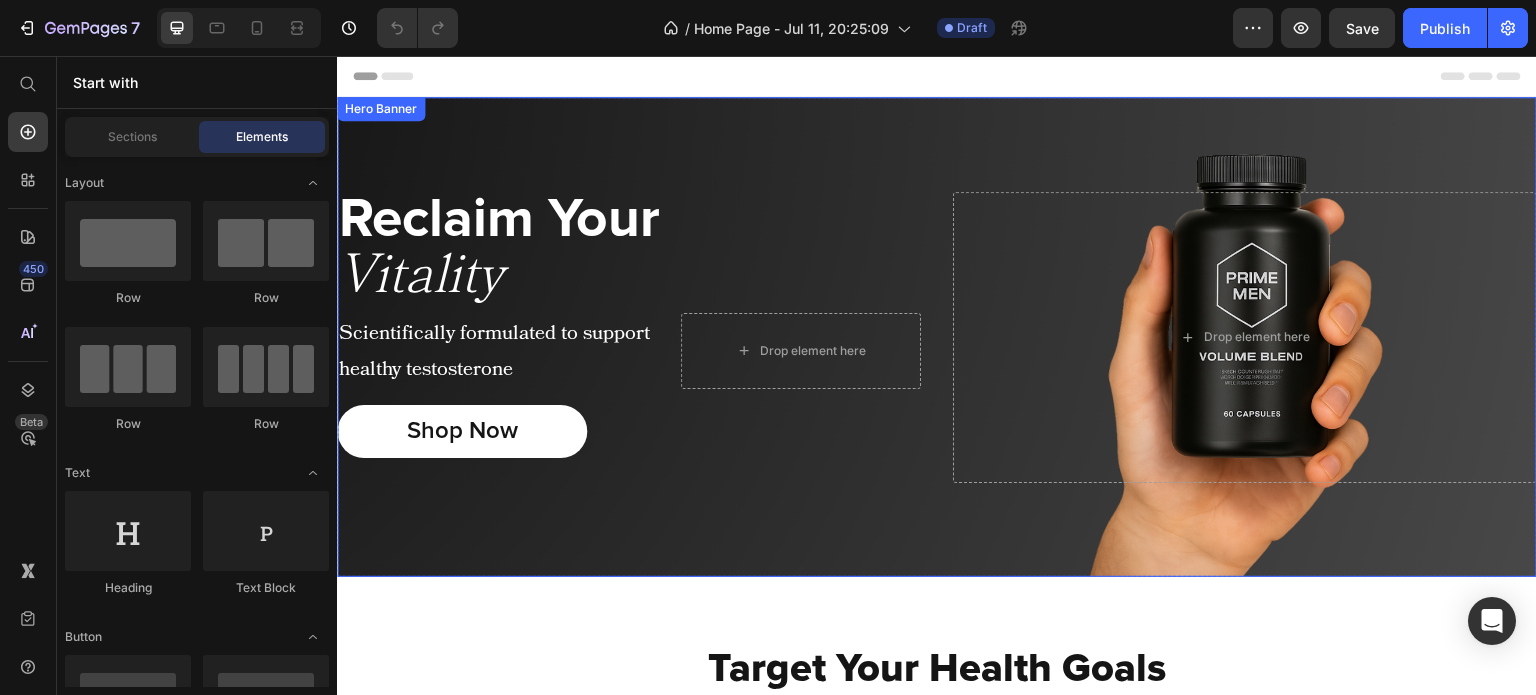 click at bounding box center [937, 337] 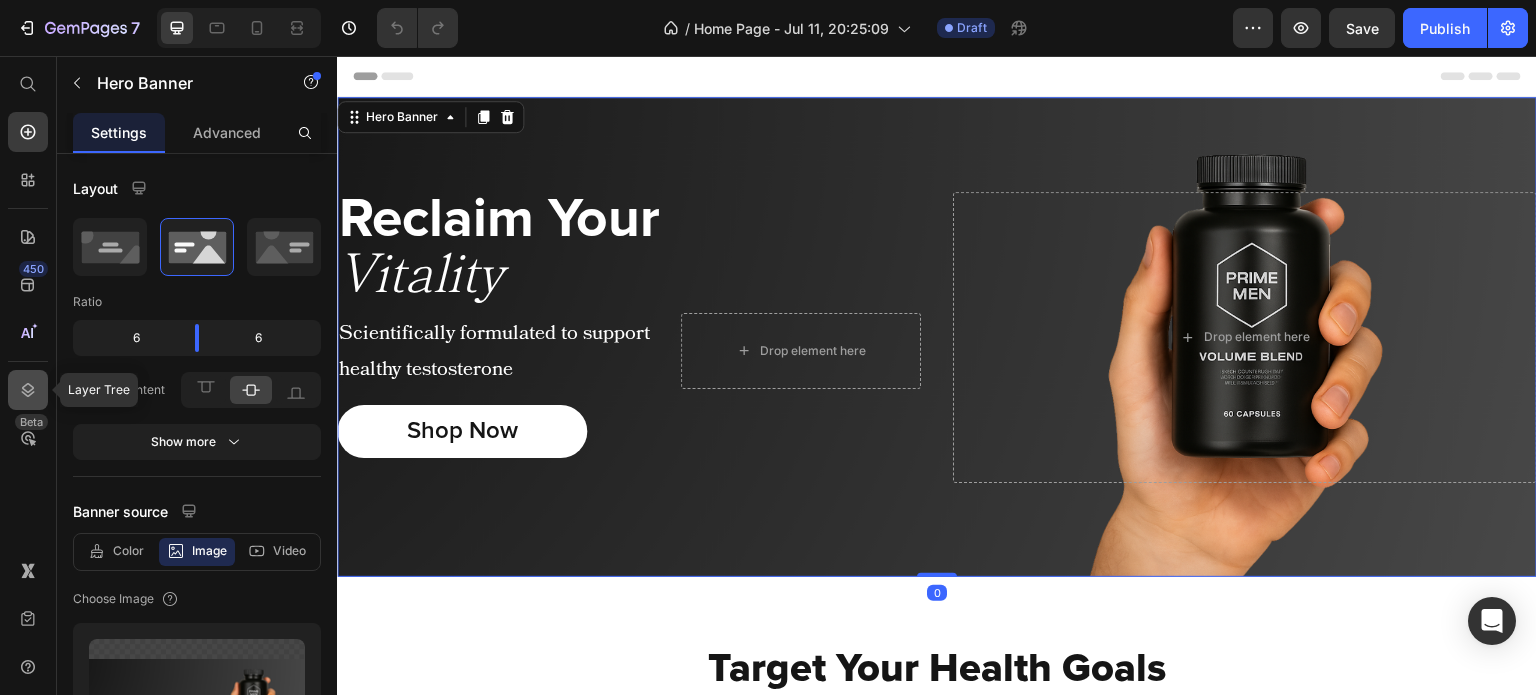 click 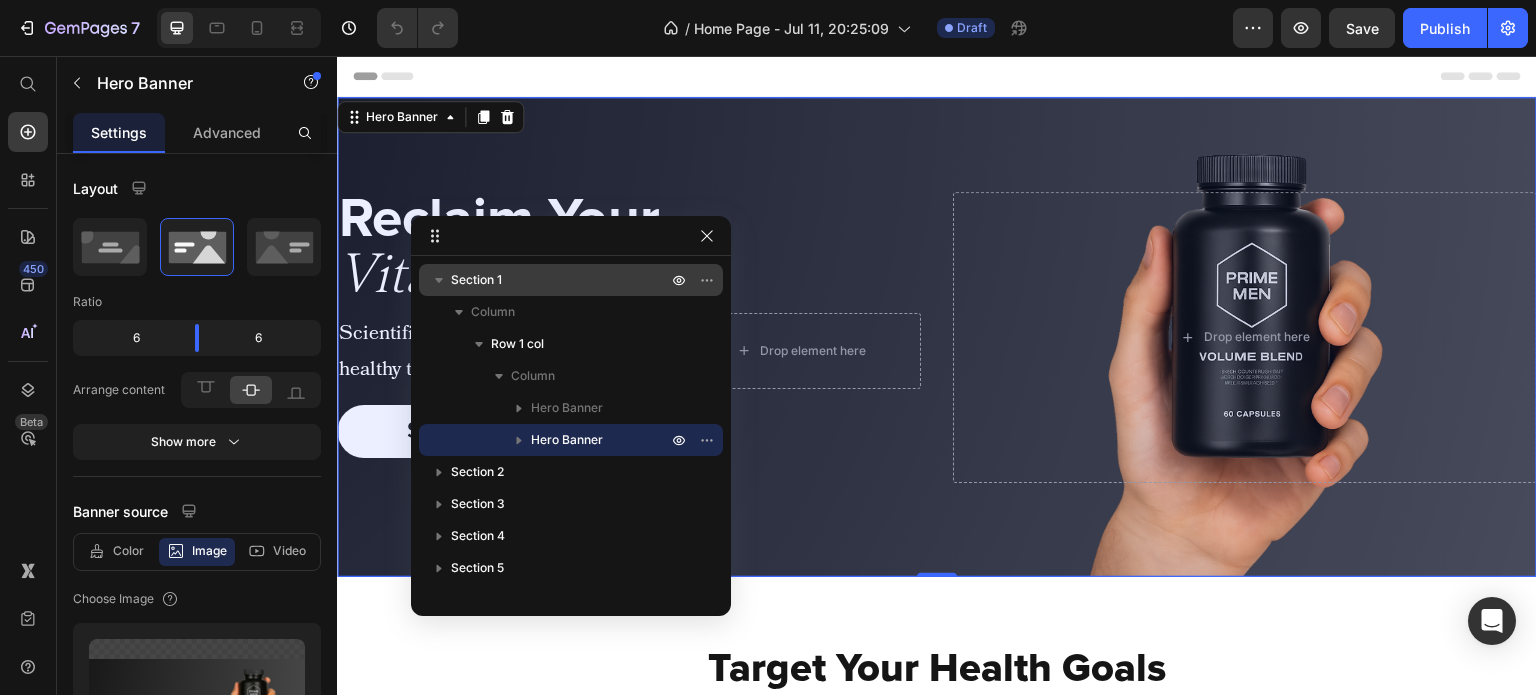 click on "Section 1" at bounding box center (561, 280) 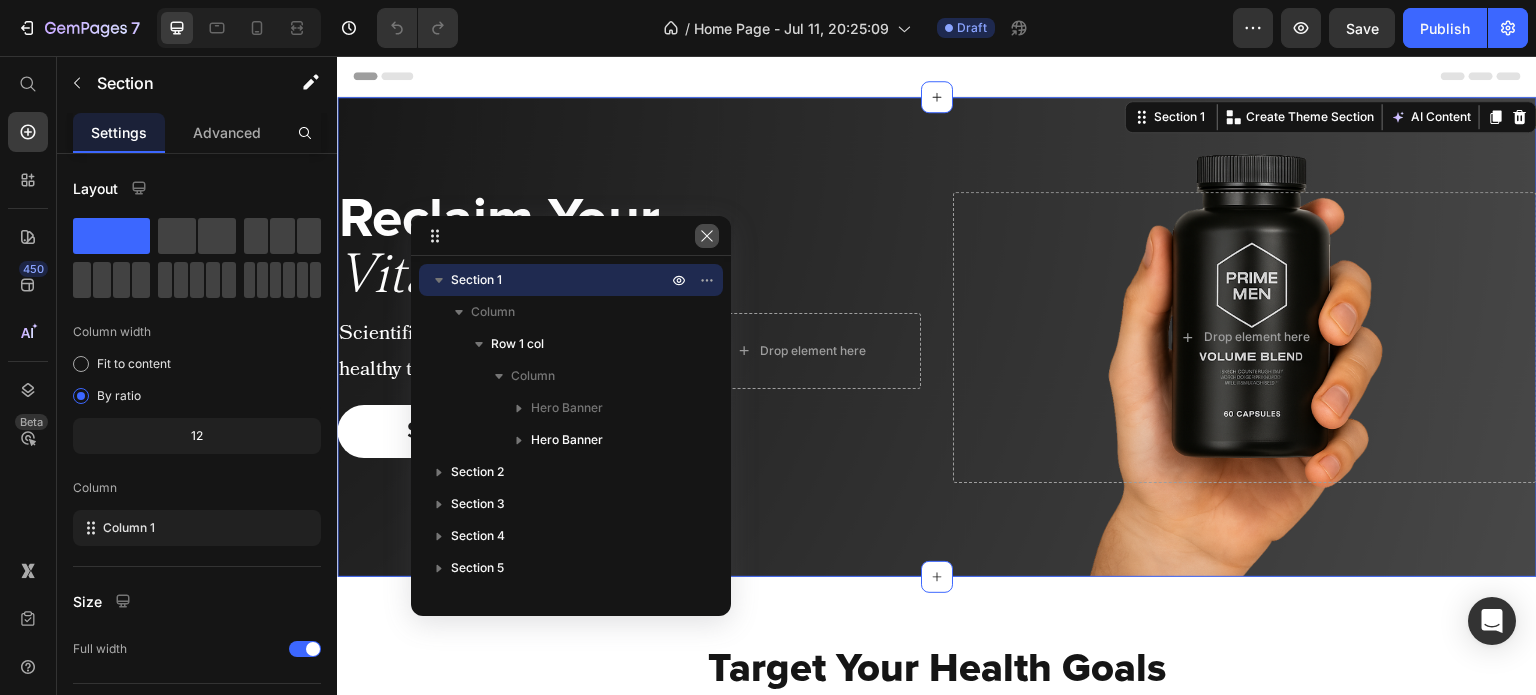 click 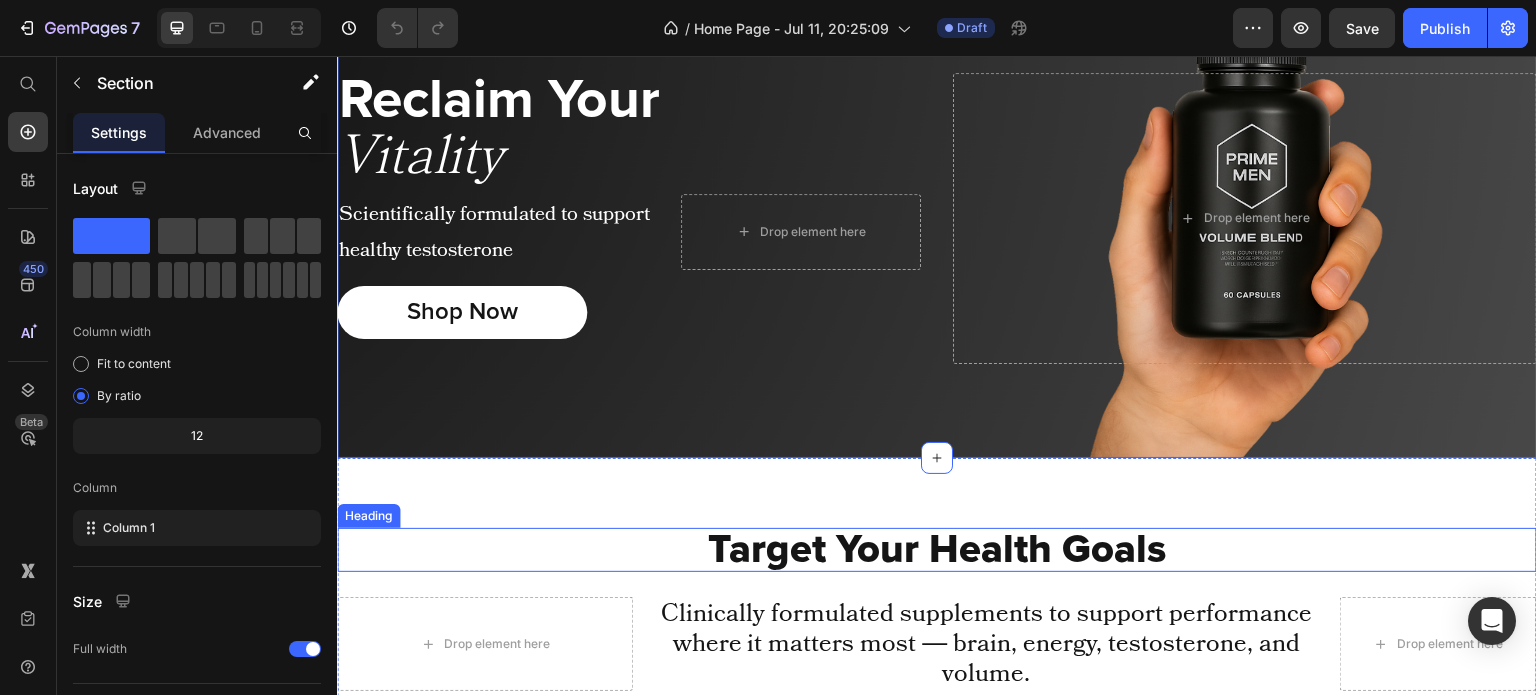 scroll, scrollTop: 100, scrollLeft: 0, axis: vertical 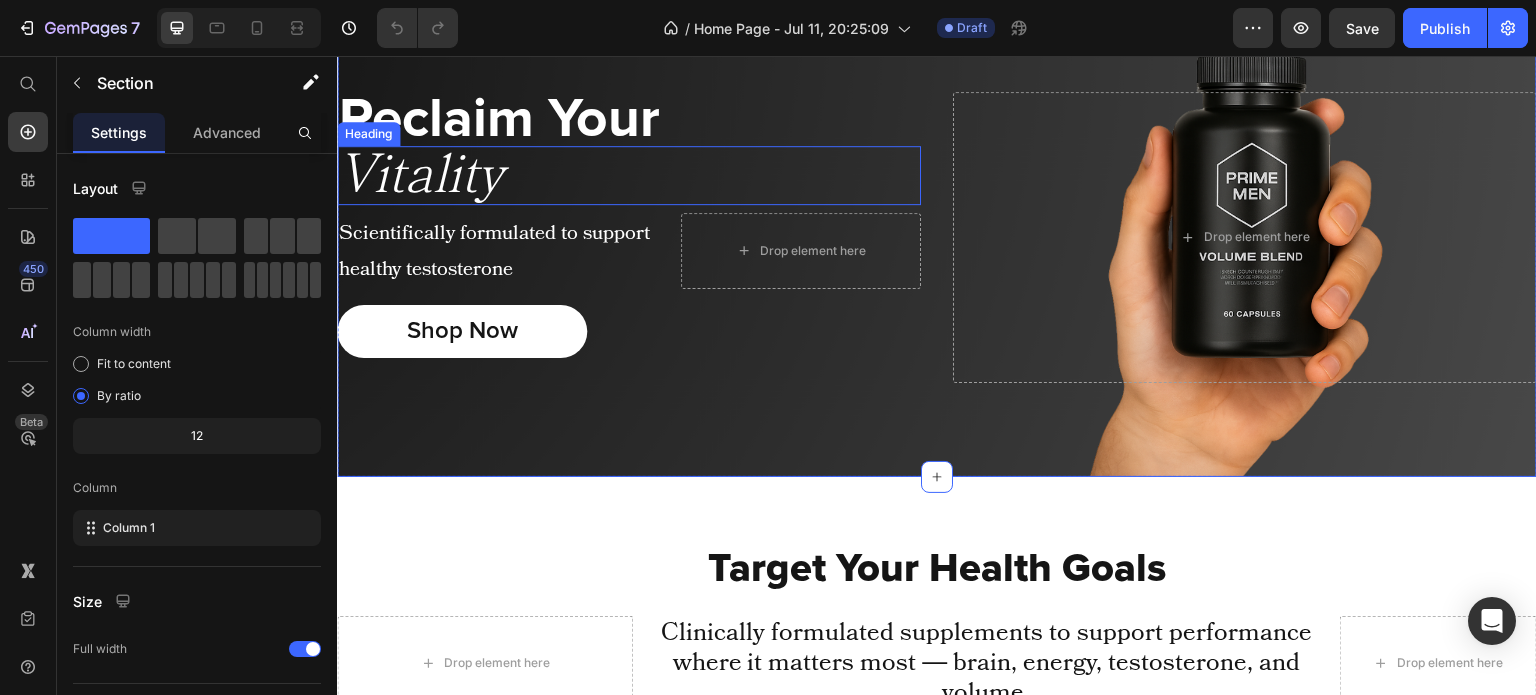 click on "Vitality" at bounding box center [629, 175] 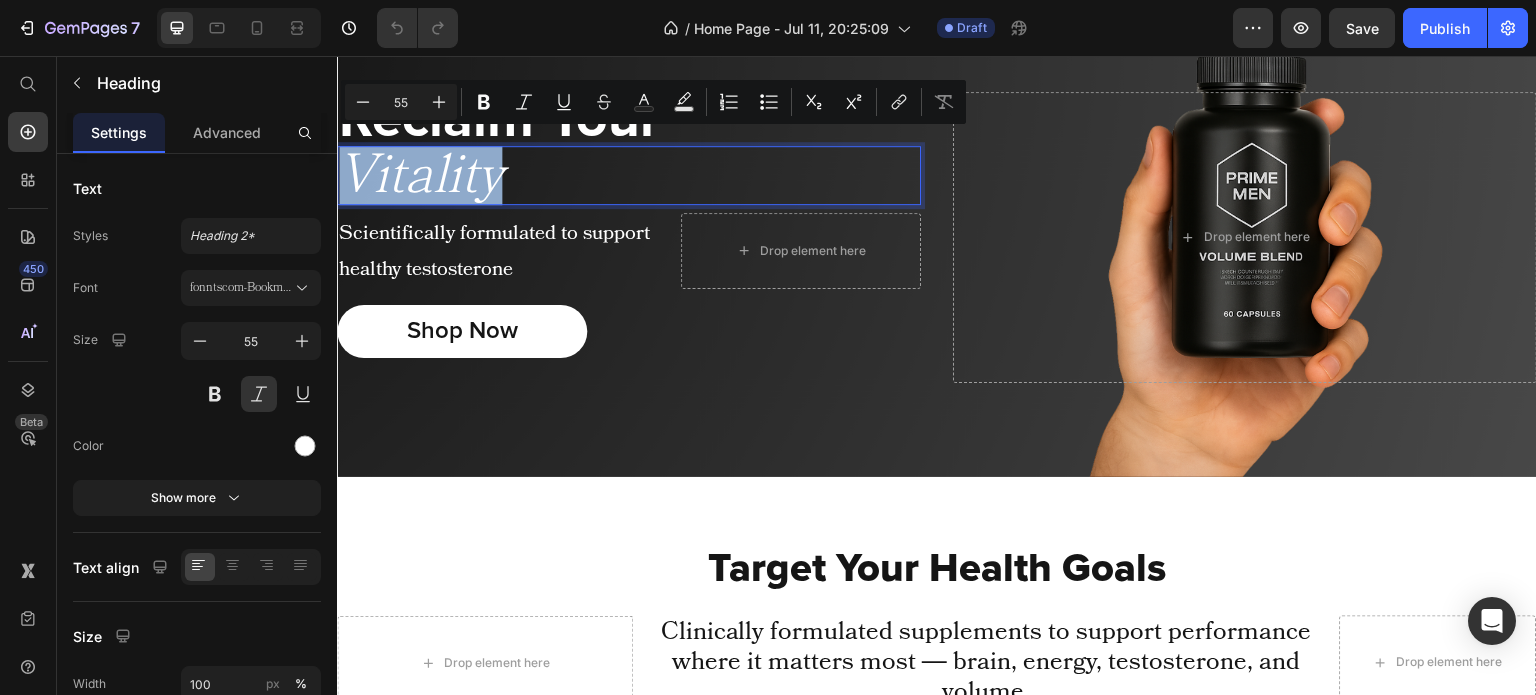 click on "Vitality" at bounding box center (629, 175) 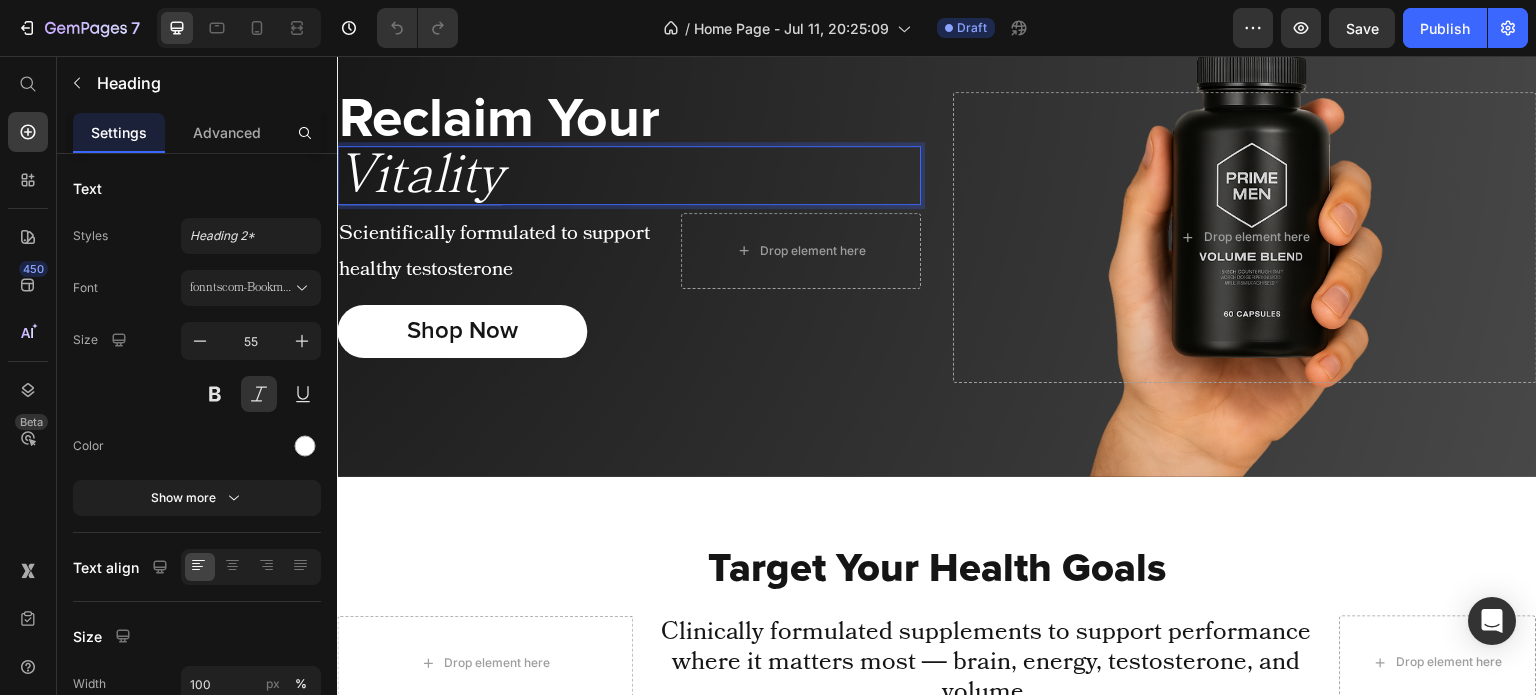click on "Vitality" at bounding box center [629, 175] 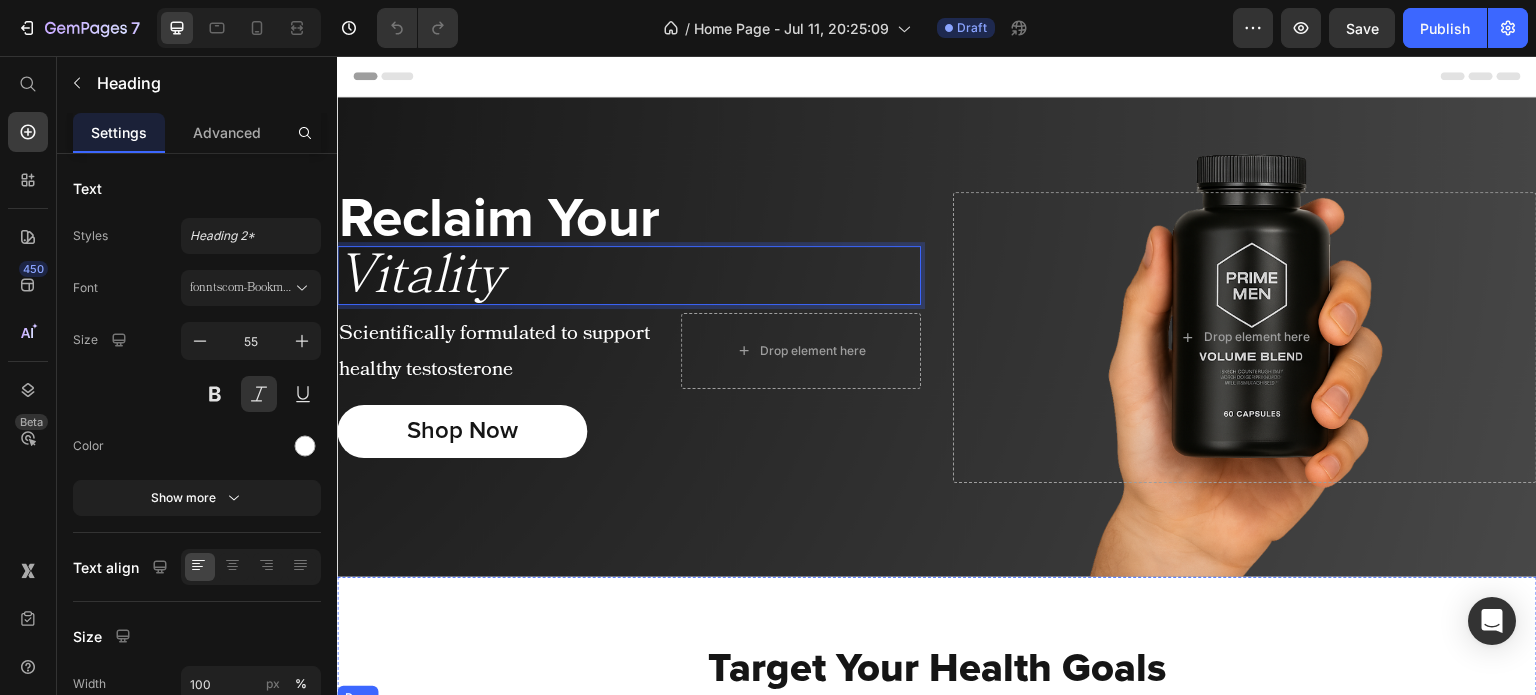 scroll, scrollTop: 0, scrollLeft: 0, axis: both 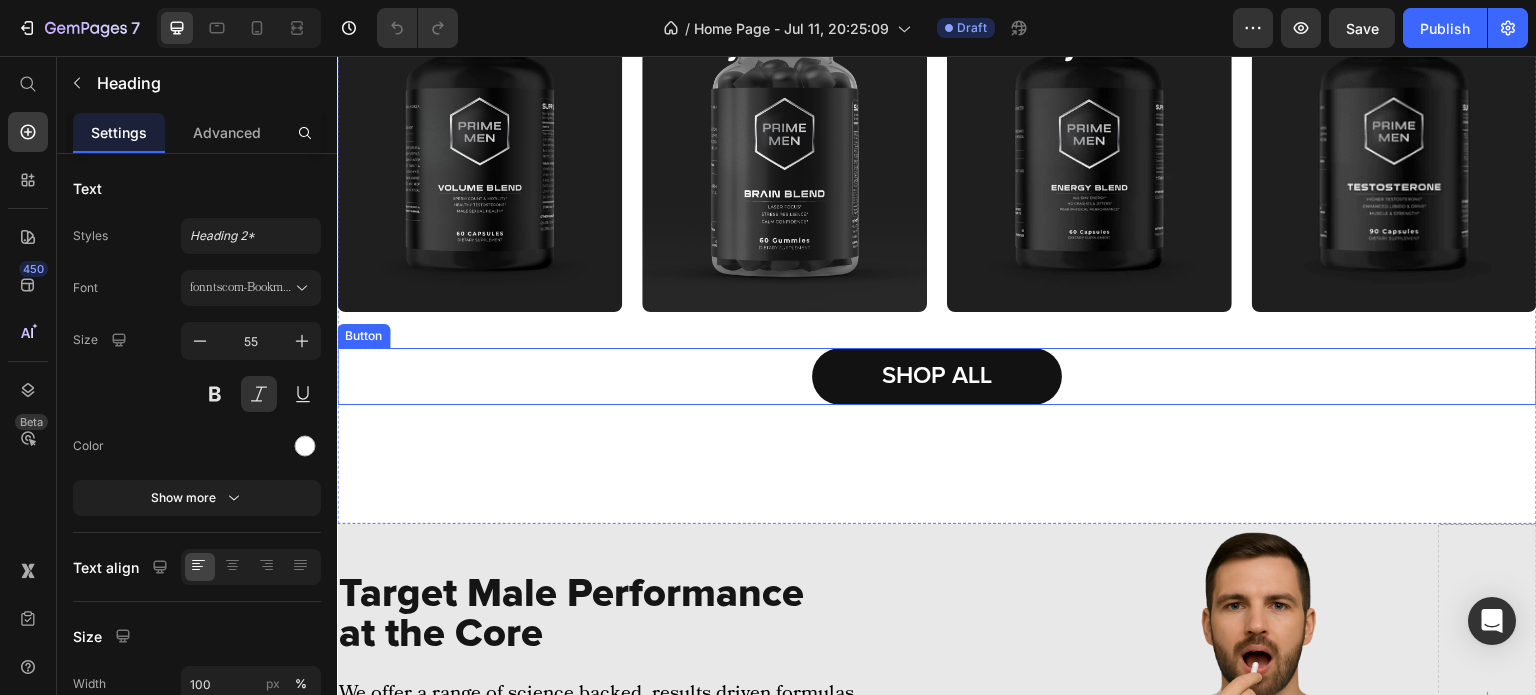 click on "SHOP ALL Button" at bounding box center (937, 376) 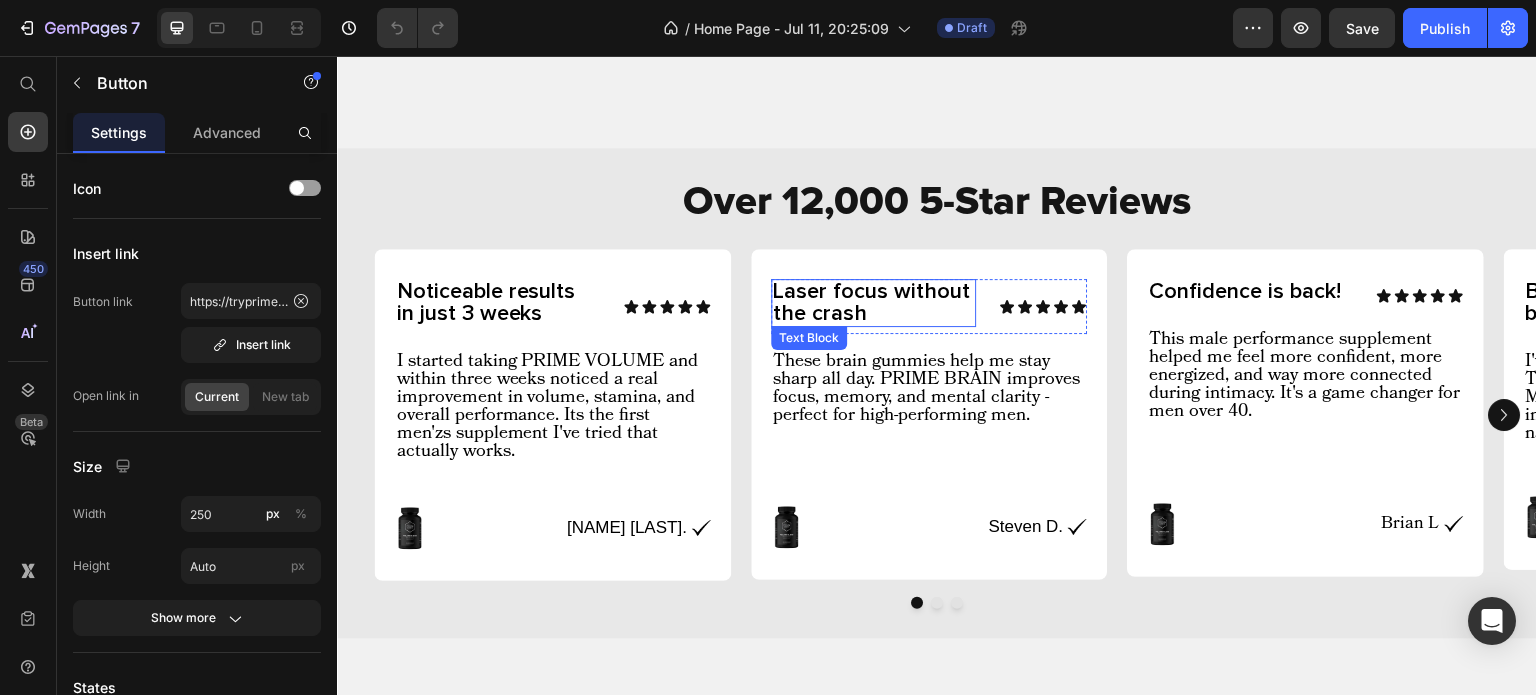 scroll, scrollTop: 2028, scrollLeft: 0, axis: vertical 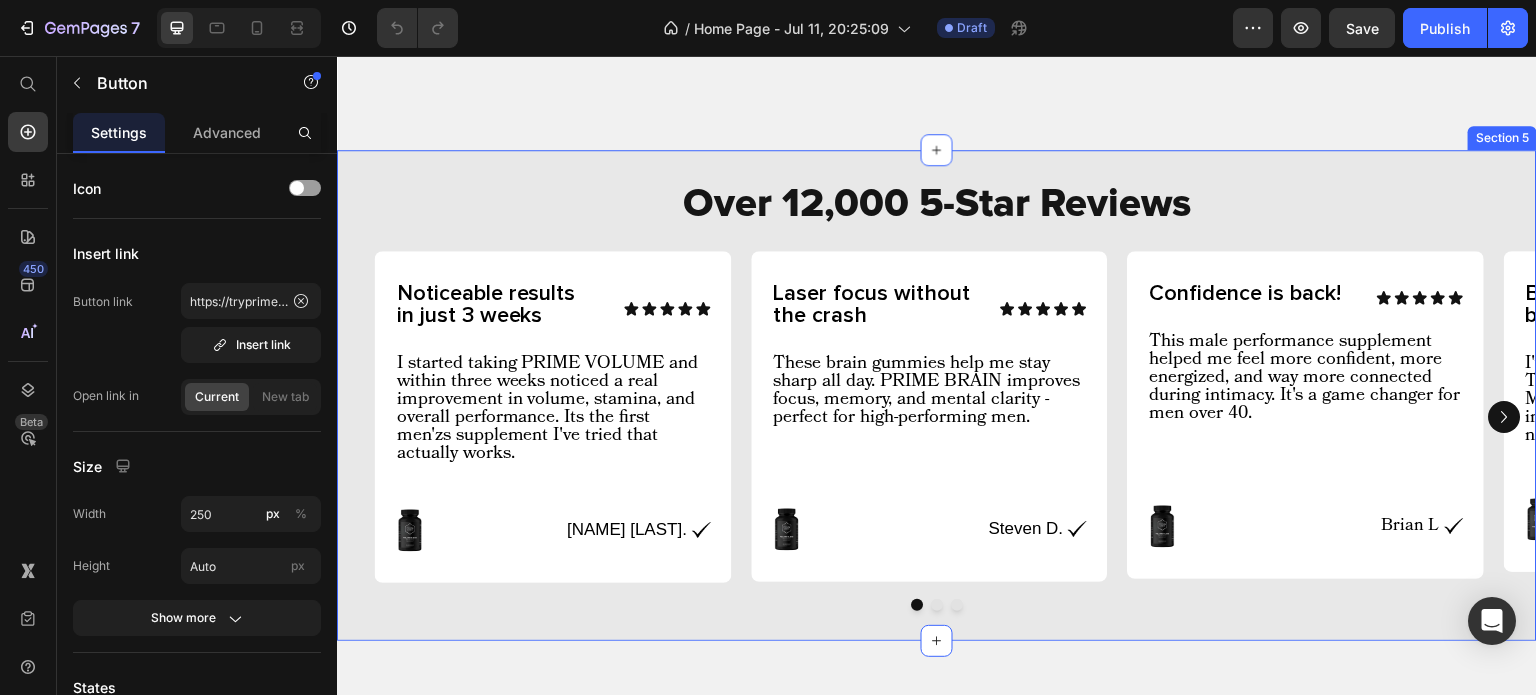 click on "Over 12,000 5-Star Reviews Heading Over 12,000 5-Star Reviews Heading
Noticeable results in just 3 weeks Text Block Icon Icon Icon Icon Icon Icon List Row I started taking PRIME VOLUME and within three weeks noticed a real improvement in volume, stamina, and overall performance. Its the first men'zs supplement I've tried that actually works. Text Block Image Jason M. Text Block Image Row Row Row Row Laser focus without the crash Text Block Icon Icon Icon Icon Icon Icon List Row These brain gummies help me stay sharp all day. PRIME BRAIN improves focus, memory, and mental clarity - perfect for high-performing men. Text Block Image Steven D. Text Block Image Row Row Row Row Confidence is back! Text Block Icon Icon Icon Icon Icon Icon List Row This male performance supplement helped me feel more confident, more energized, and way more connected during intimacy. It's a game changer for men over 40. Text Block Image Brian L Text Block Image Row Row Row Row Icon Icon" at bounding box center [937, 395] 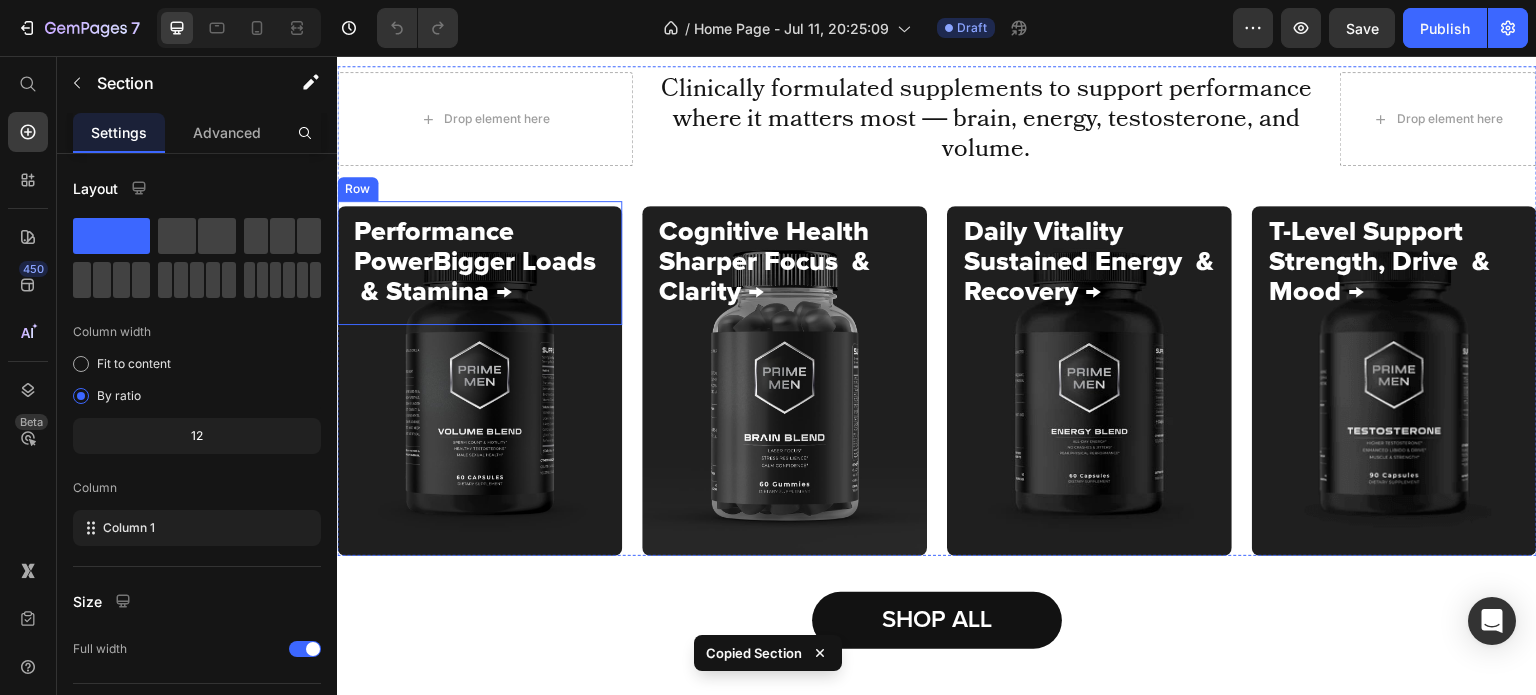 scroll, scrollTop: 607, scrollLeft: 0, axis: vertical 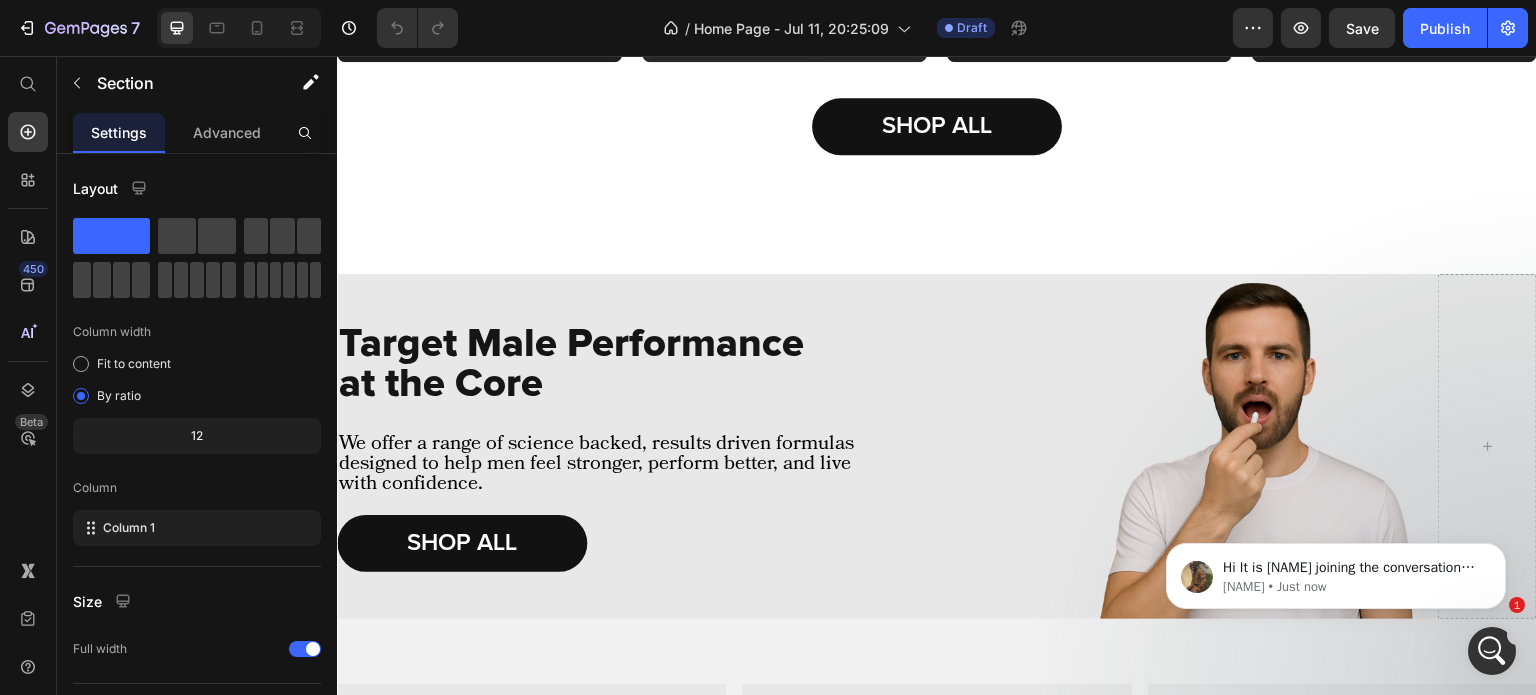 click 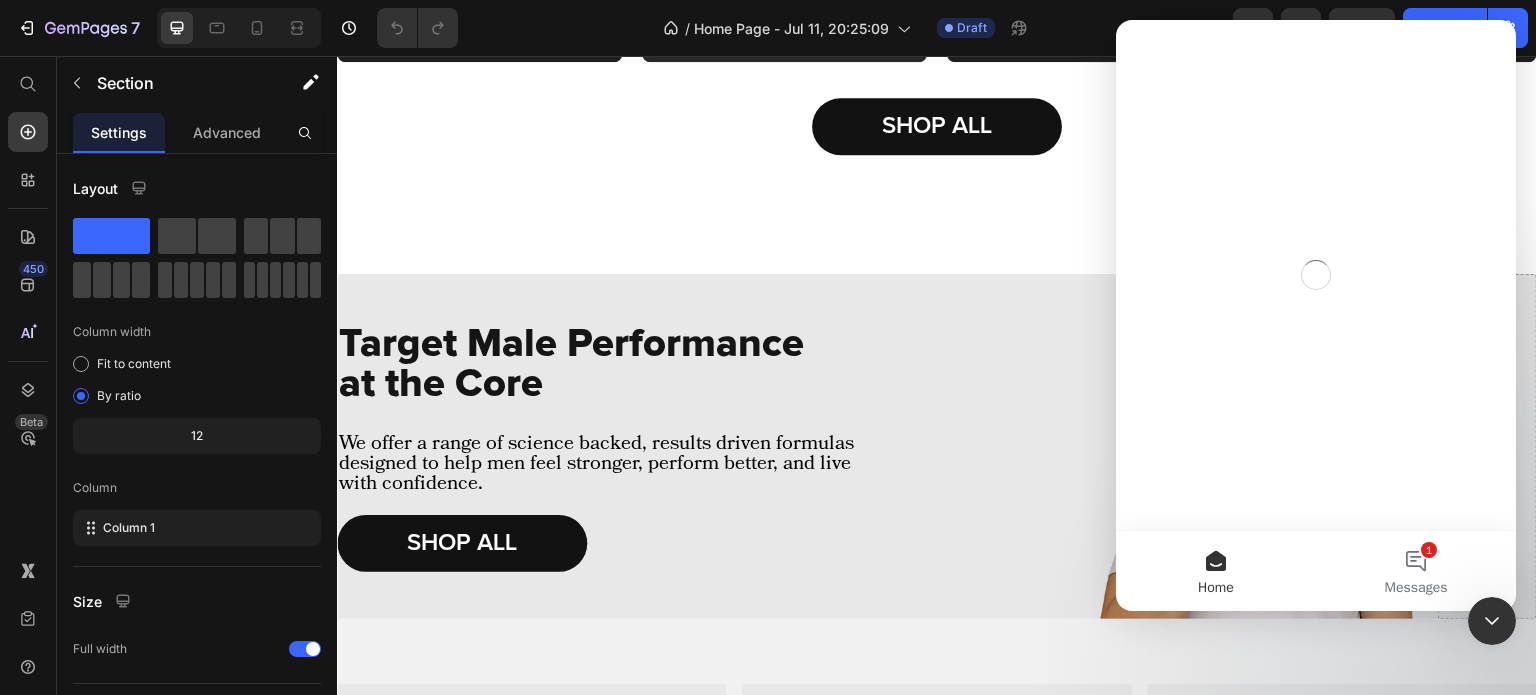 scroll, scrollTop: 0, scrollLeft: 0, axis: both 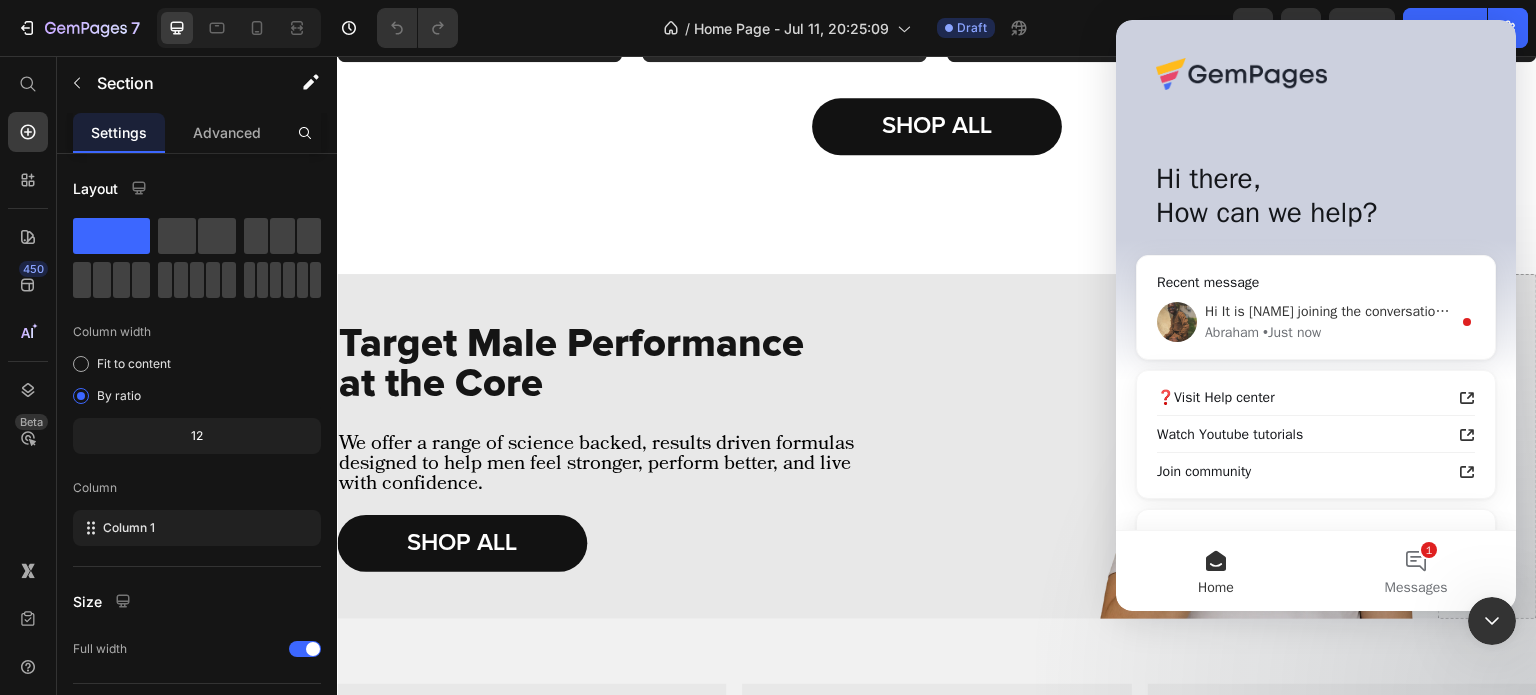 click on "Hi   It is Abraham joining the conversation with Nathan for your support. Hope you are doing well and thank you for your patience.   I understand you would like to have section on your sample page and screenshot on your page and I understand the urgency behind your concern, if that is the case, Kindly allow me gather necessary information regarding this and will update you as soon as possible. I appreciate your kind patience!" at bounding box center [1328, 311] 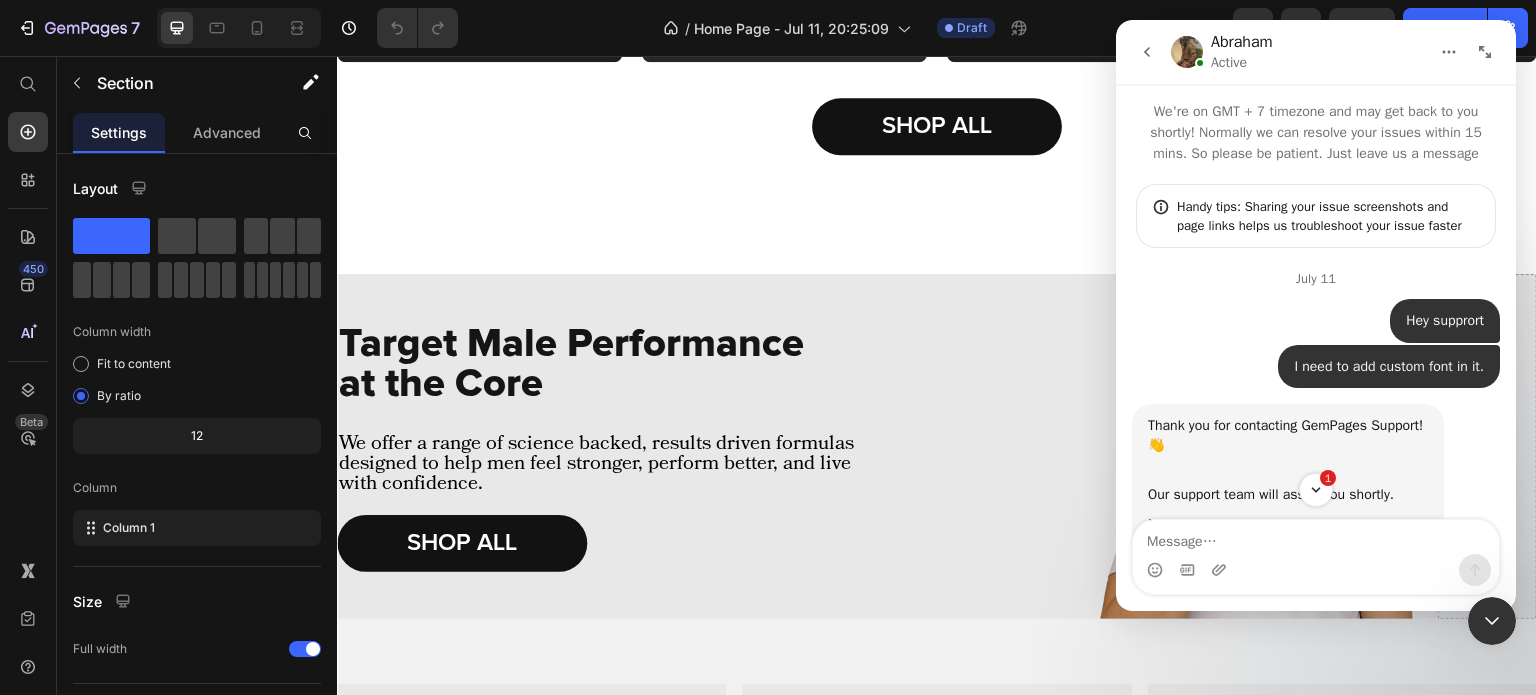 scroll, scrollTop: 2, scrollLeft: 0, axis: vertical 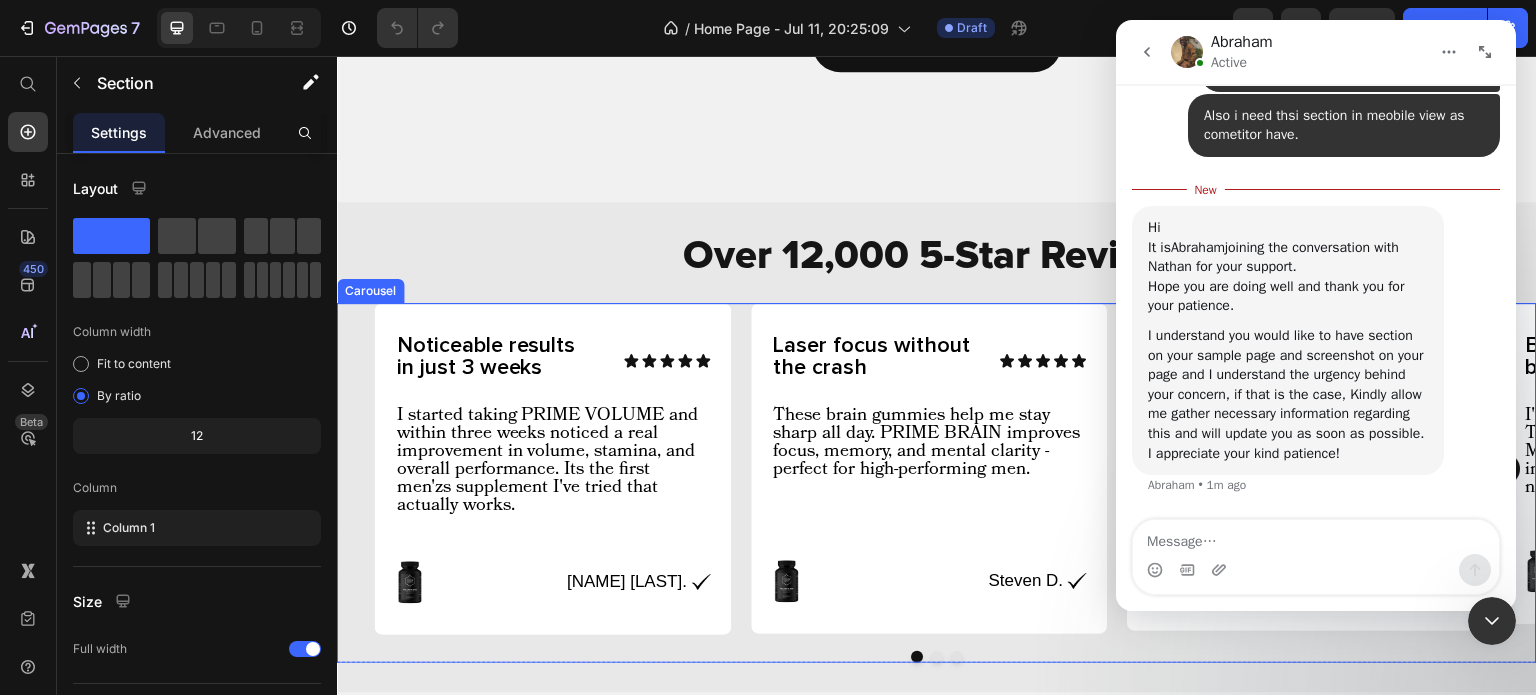 click on "Noticeable results in just 3 weeks Text Block Icon Icon Icon Icon Icon Icon List Row I started taking PRIME VOLUME and within three weeks noticed a real improvement in volume, stamina, and overall performance. Its the first men'zs supplement I've tried that actually works. Text Block Image Jason M. Text Block Image Row Row Row Row Laser focus without the crash Text Block Icon Icon Icon Icon Icon Icon List Row These brain gummies help me stay sharp all day. PRIME BRAIN improves focus, memory, and mental clarity - perfect for high-performing men. Text Block Image Steven D. Text Block Image Row Row Row Row Confidence is back! Text Block Icon Icon Icon Icon Icon Icon List Row This male performance supplement helped me feel more confident, more energized, and way more connected during intimacy. It's a game changer for men over 40. Text Block Image Brian L Text Block Image Row Row Row Row Best testosterone booster I've used Text Block Icon Icon Icon Icon Icon Icon List Row Text Block Image Eric T. Text Block Image" at bounding box center [937, 468] 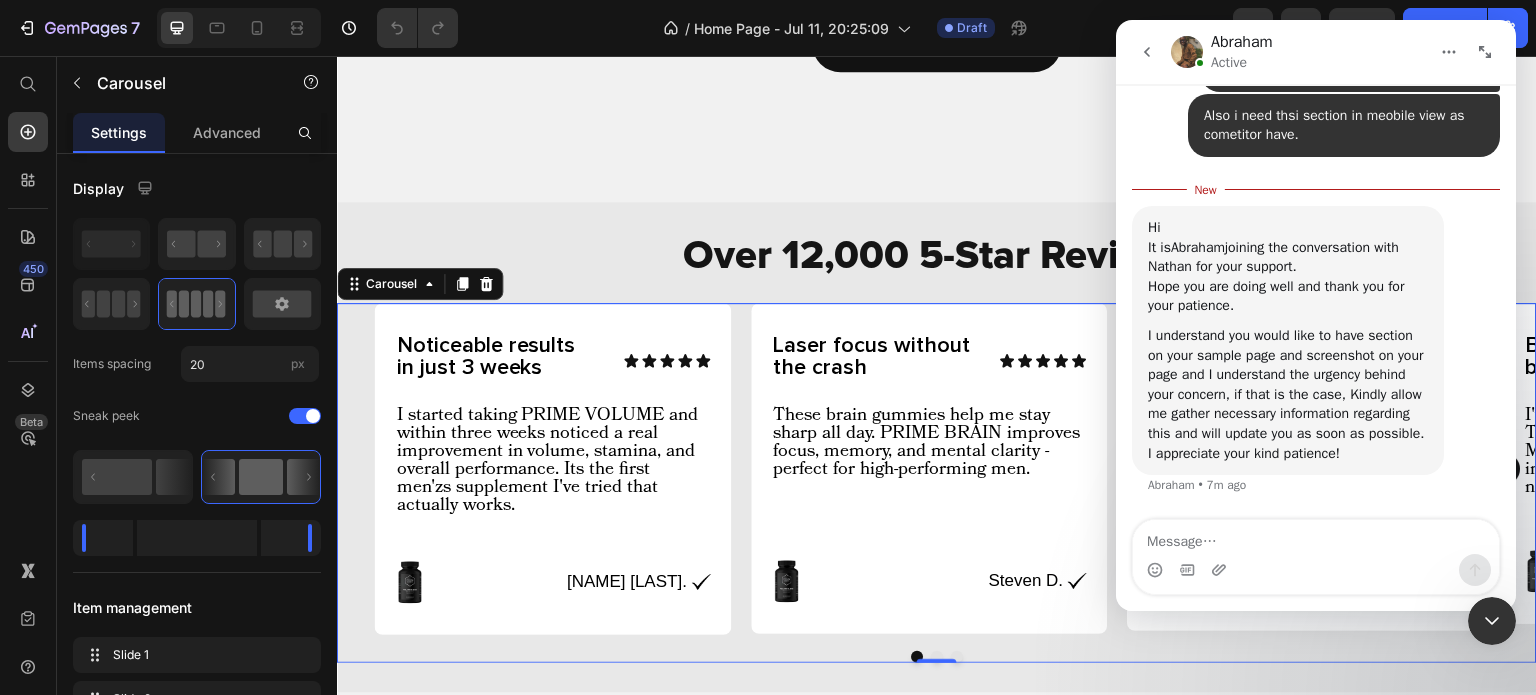 drag, startPoint x: 1492, startPoint y: 639, endPoint x: 1990, endPoint y: 1235, distance: 776.67236 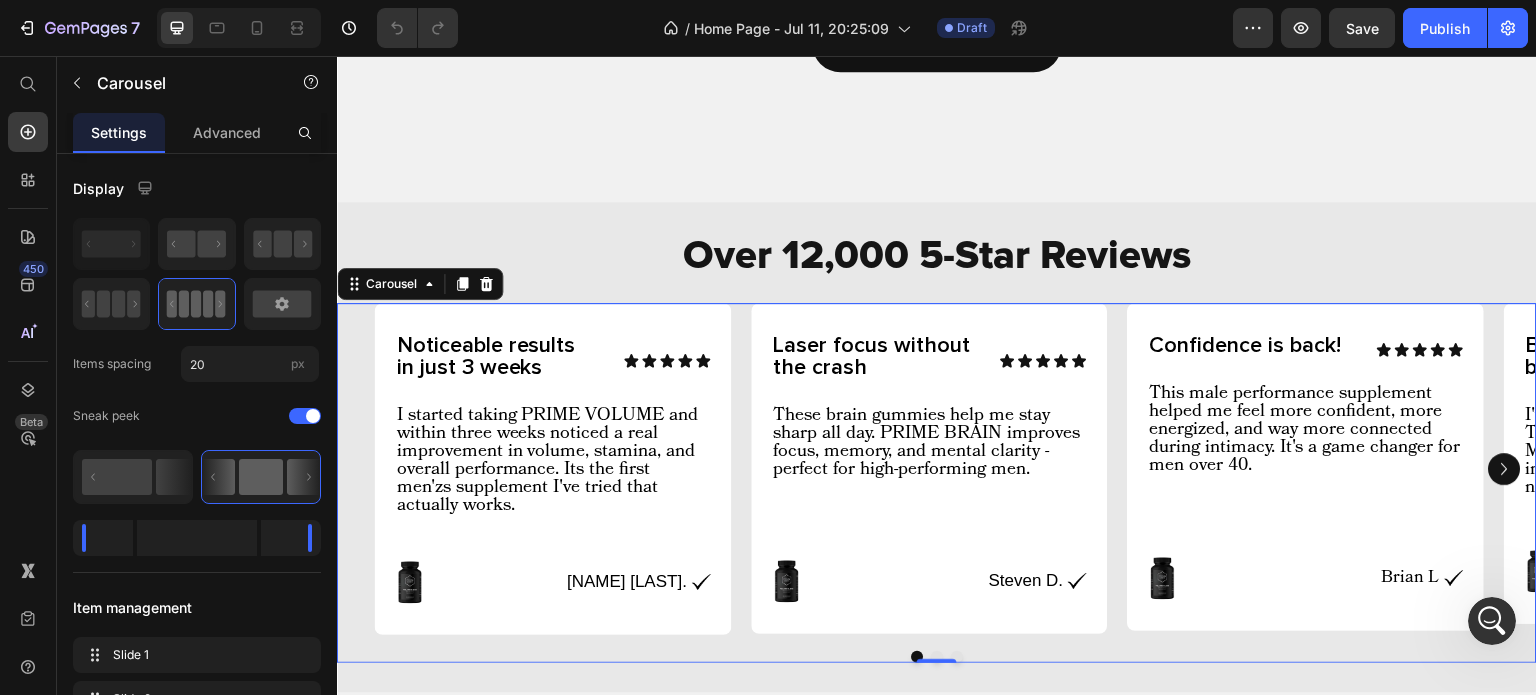 scroll, scrollTop: 0, scrollLeft: 0, axis: both 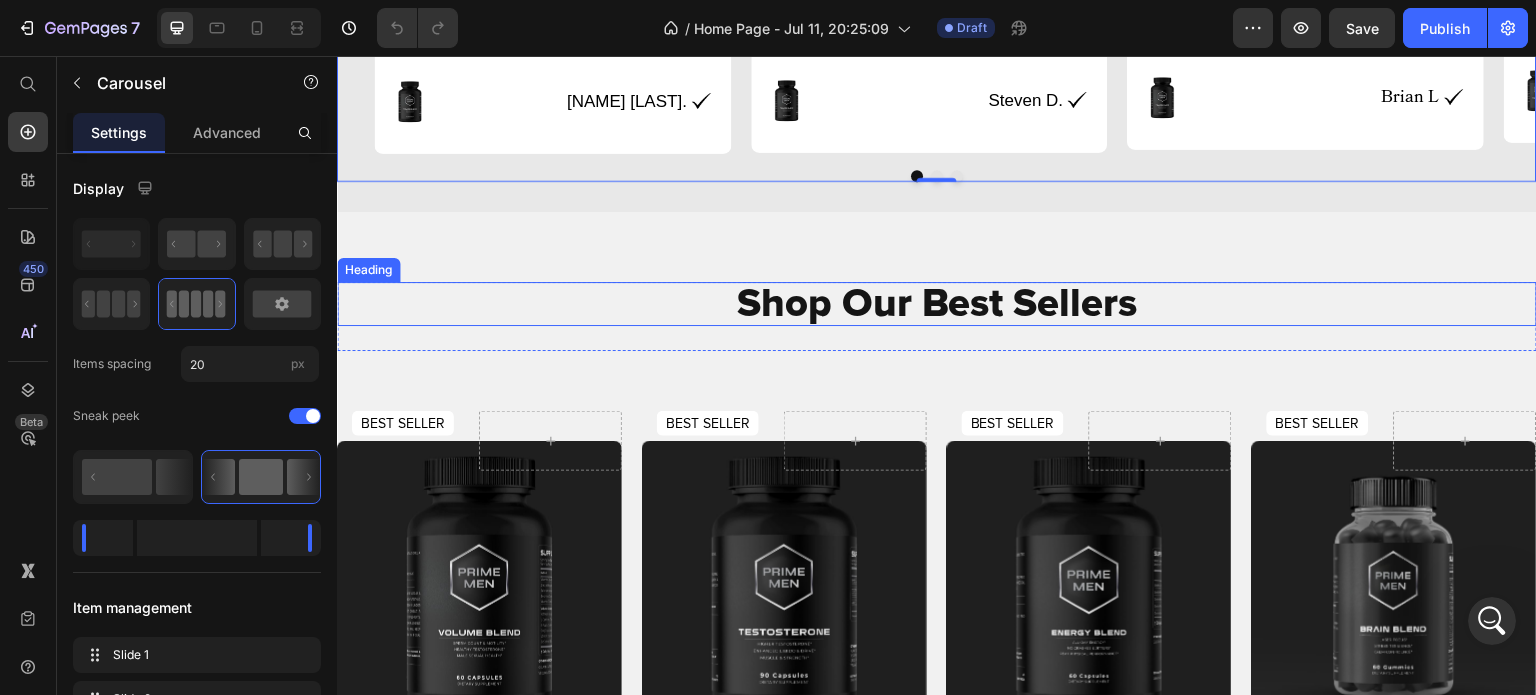 click on "Shop Our Best Sellers" at bounding box center [937, 304] 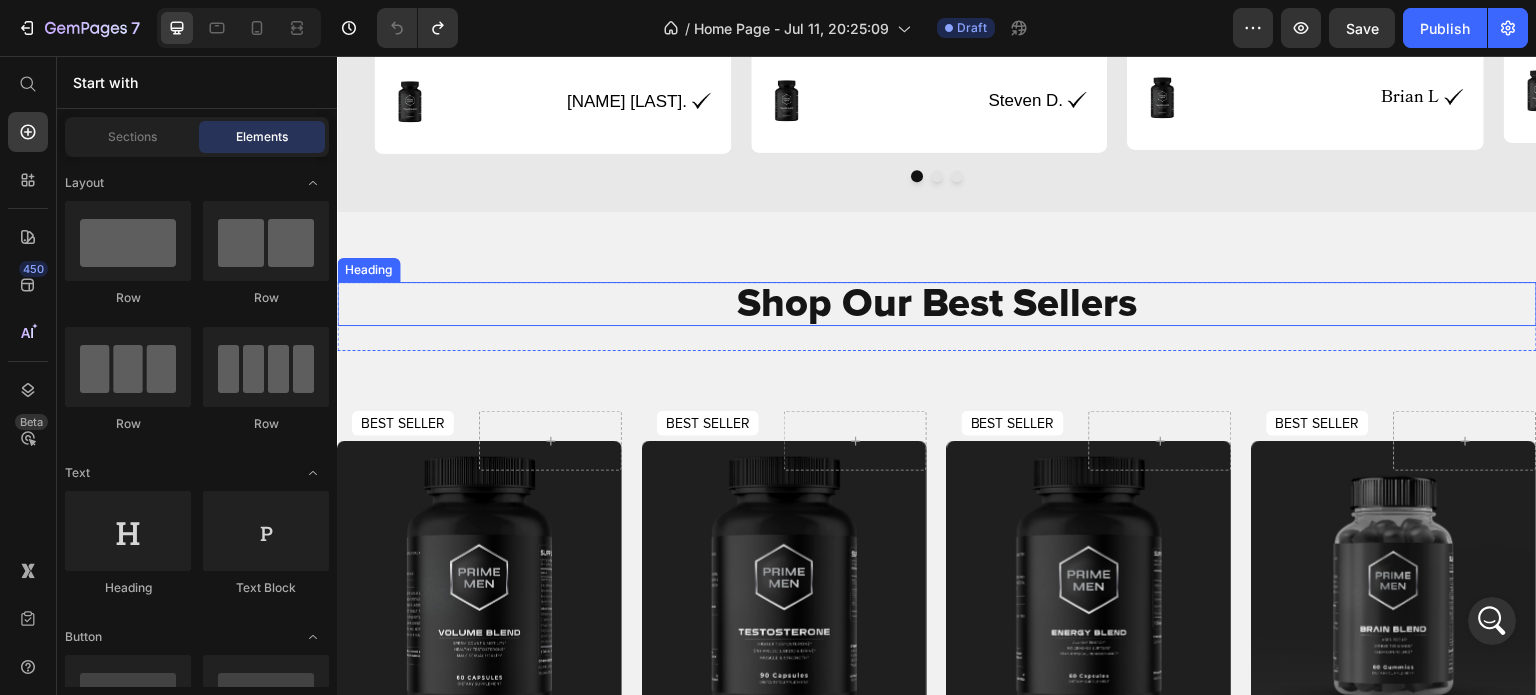 click on "Shop Our Best Sellers" at bounding box center [937, 304] 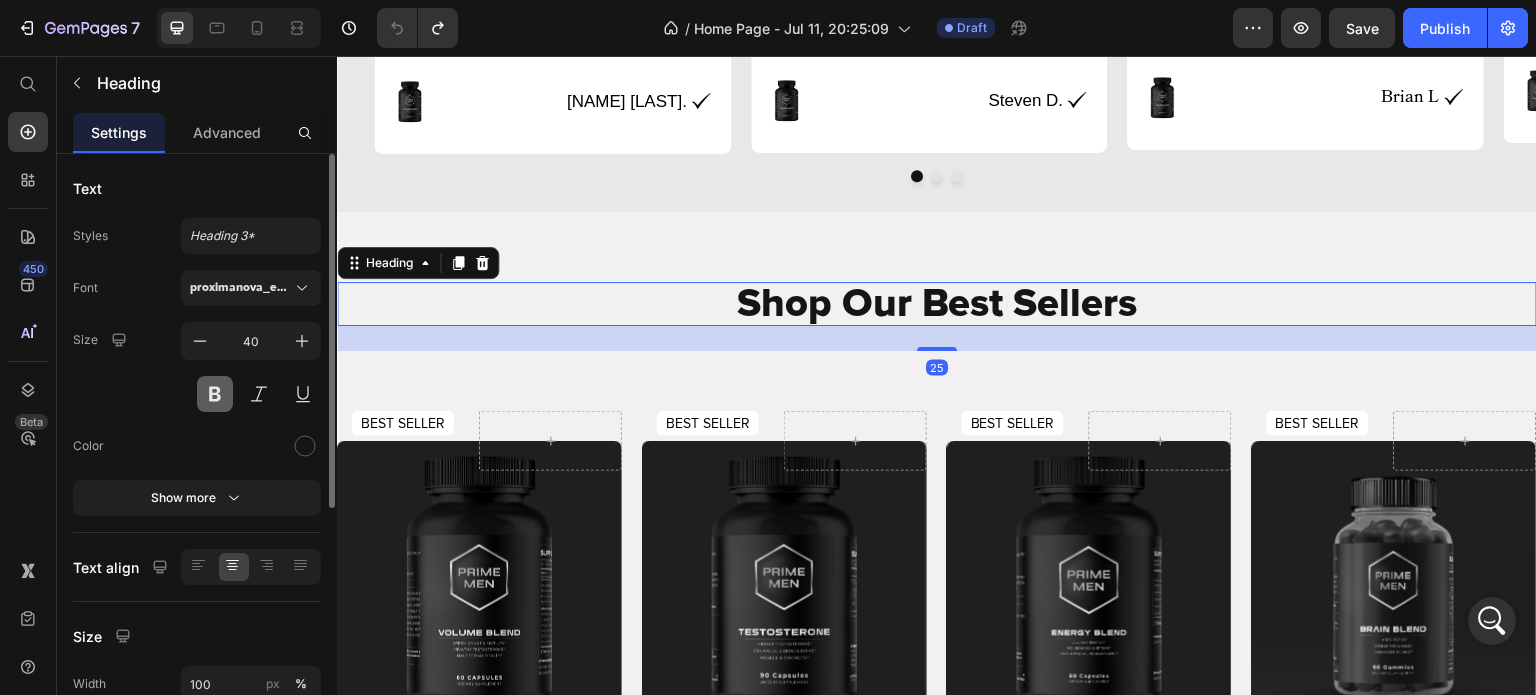 click at bounding box center (215, 394) 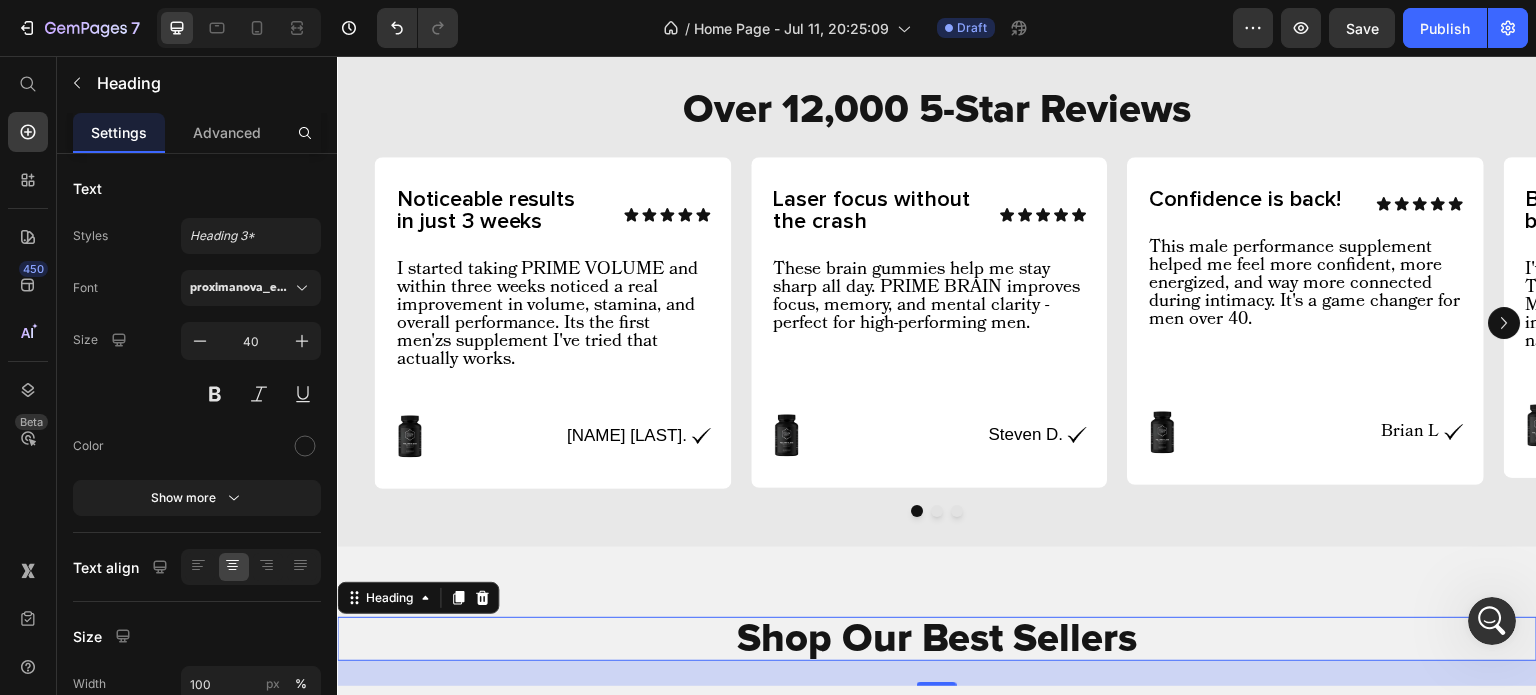 scroll, scrollTop: 2072, scrollLeft: 0, axis: vertical 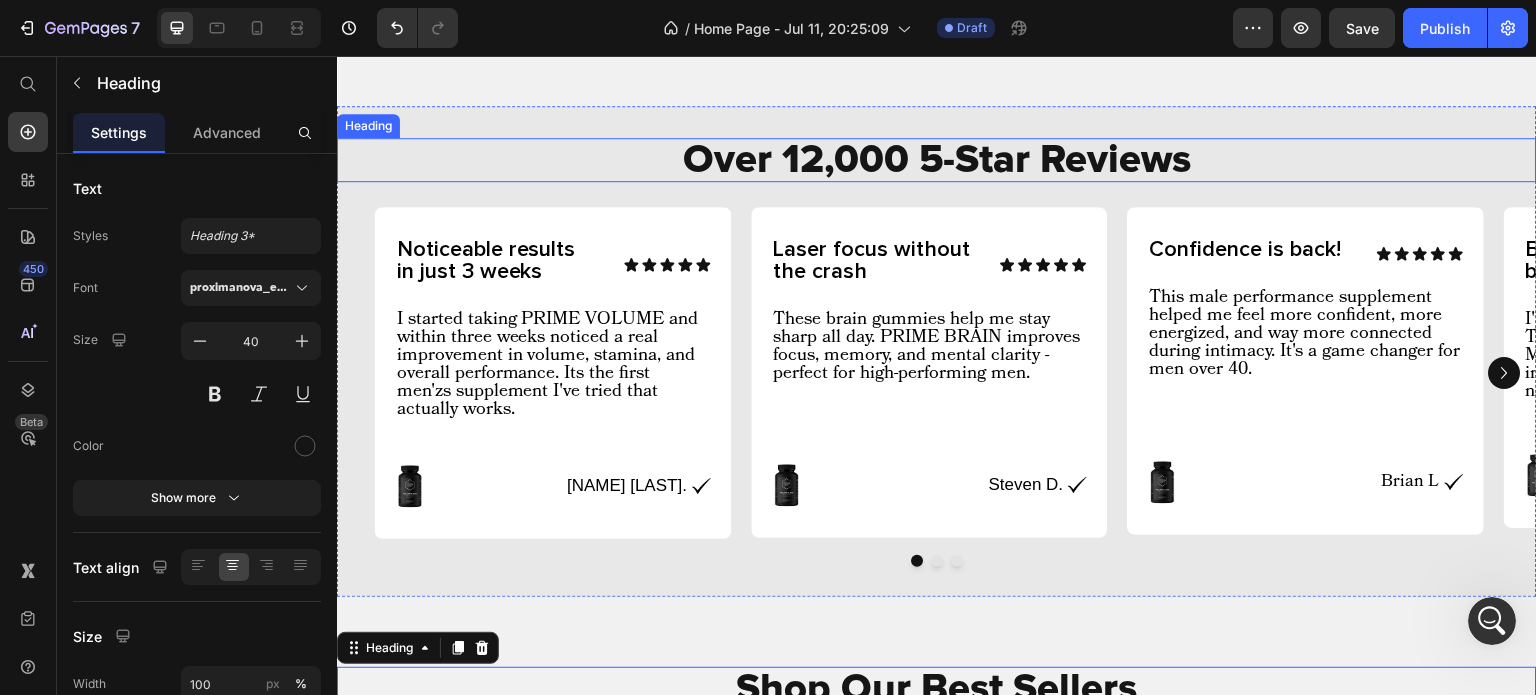 click on "Over 12,000 5-Star Reviews" at bounding box center (937, 160) 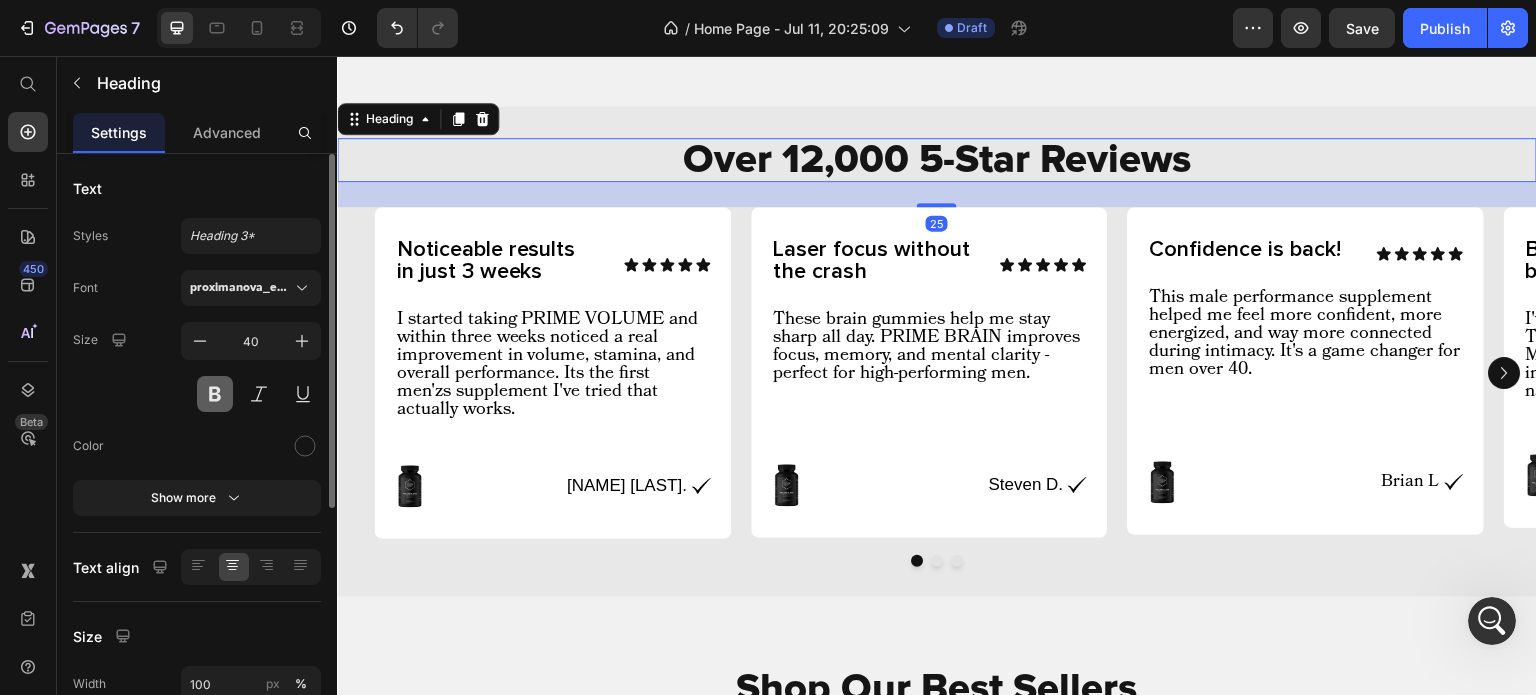 click at bounding box center (215, 394) 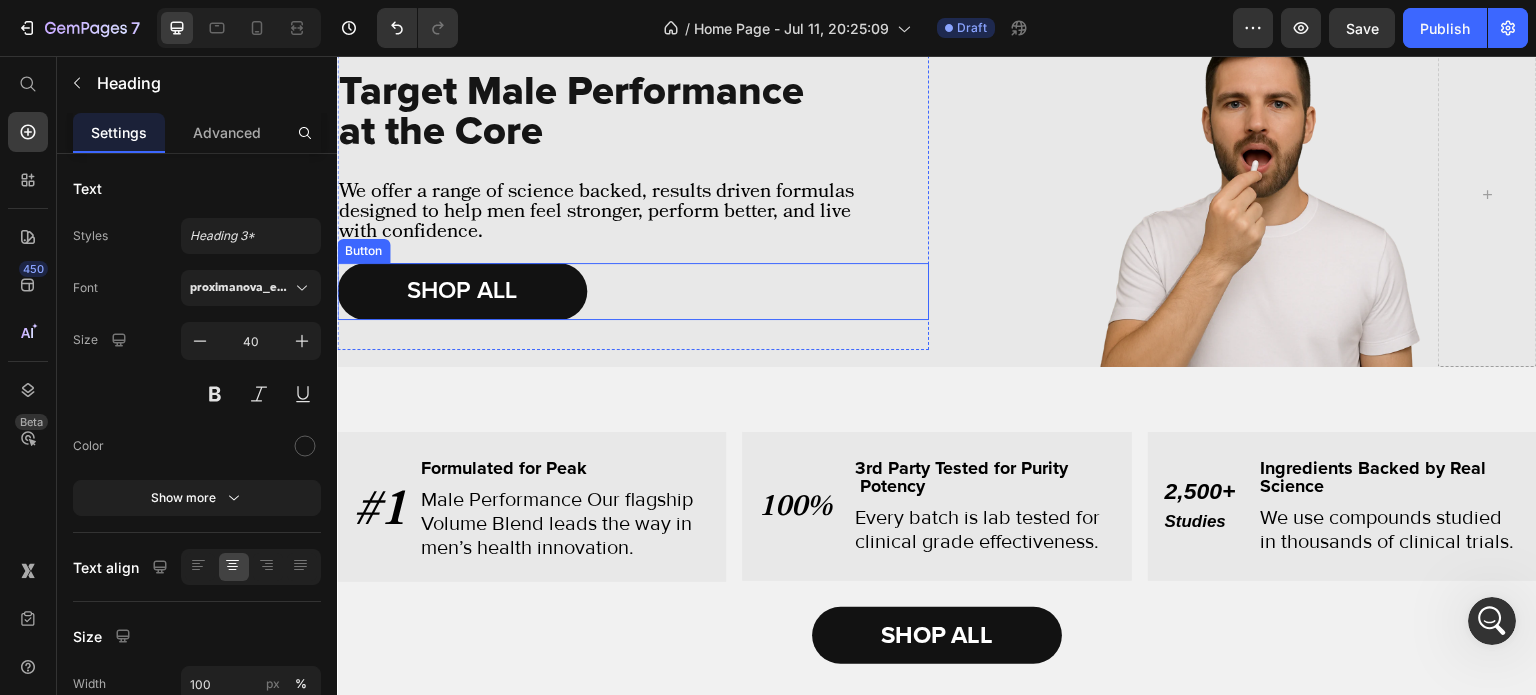 scroll, scrollTop: 1376, scrollLeft: 0, axis: vertical 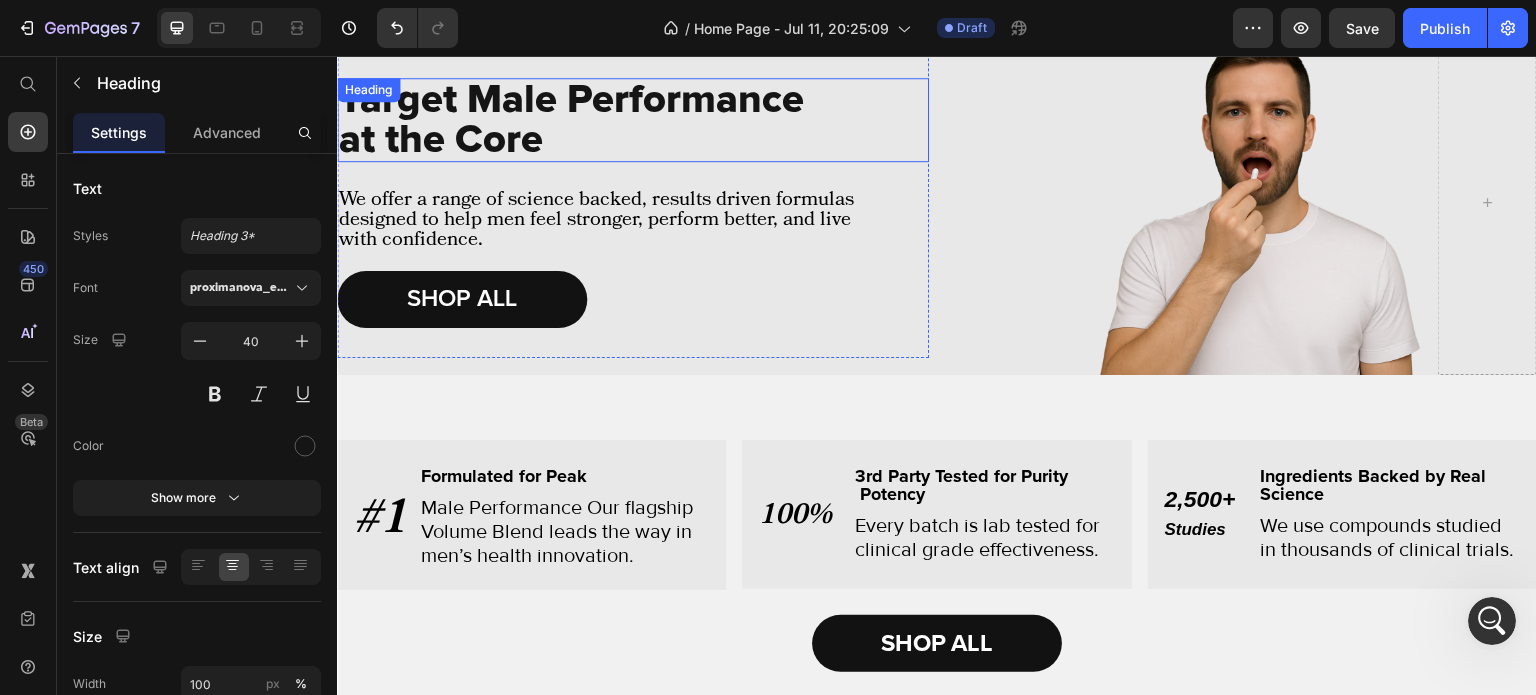 click on "Target Male Performance at the Core" at bounding box center (574, 120) 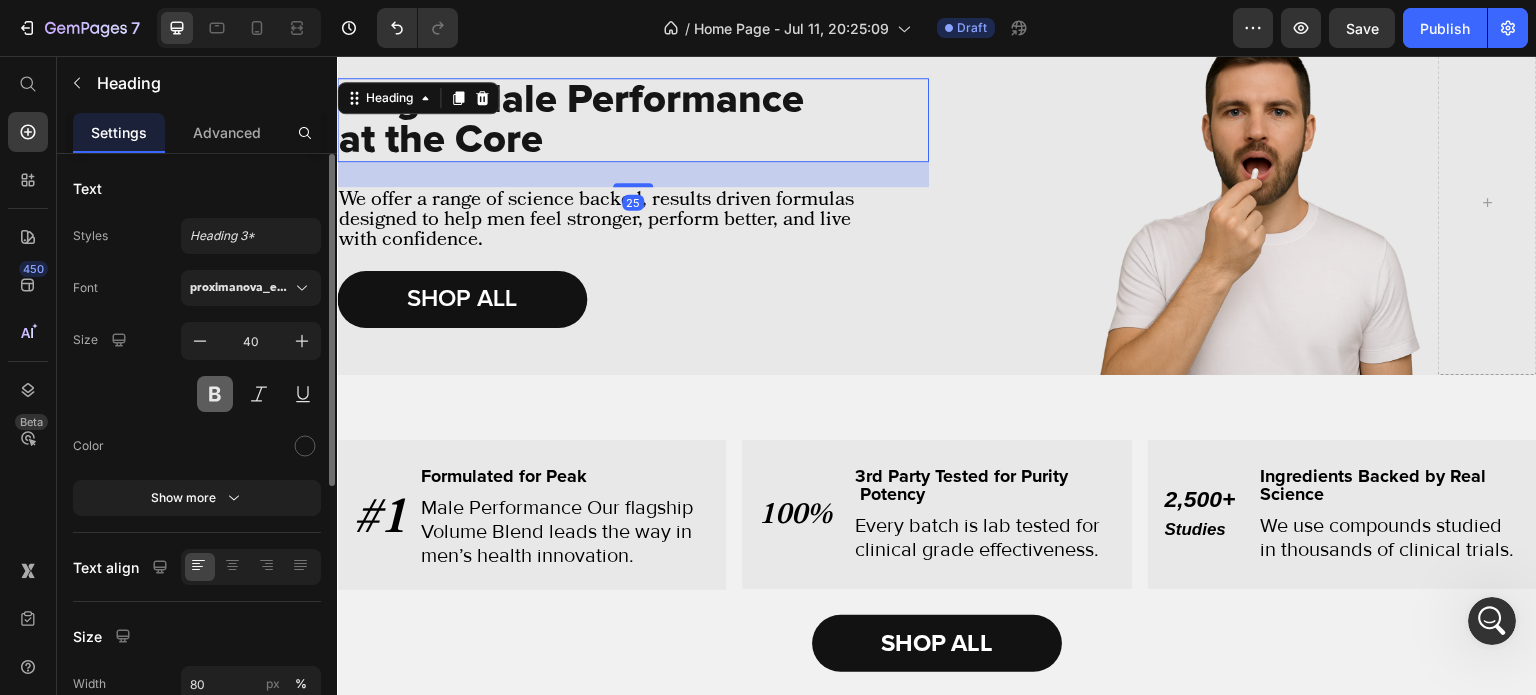 click at bounding box center [215, 394] 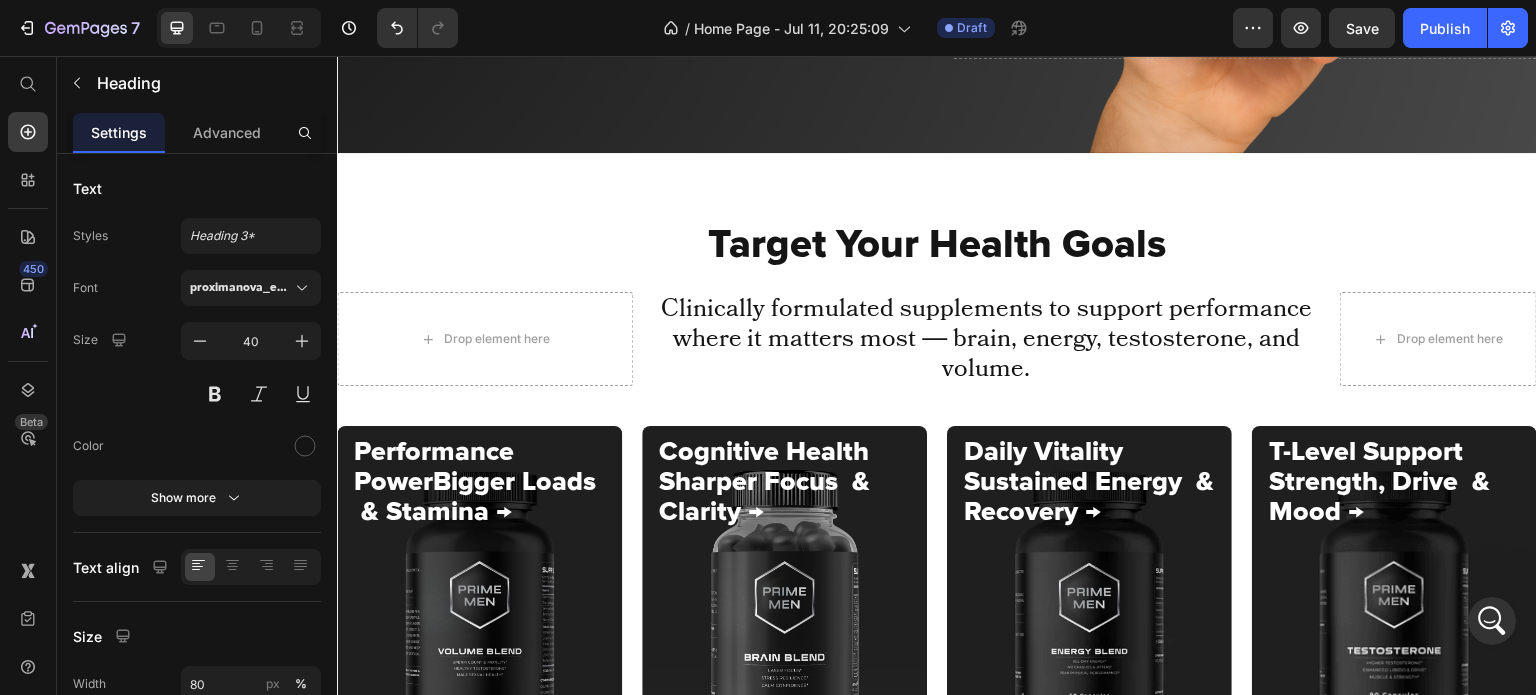 scroll, scrollTop: 424, scrollLeft: 0, axis: vertical 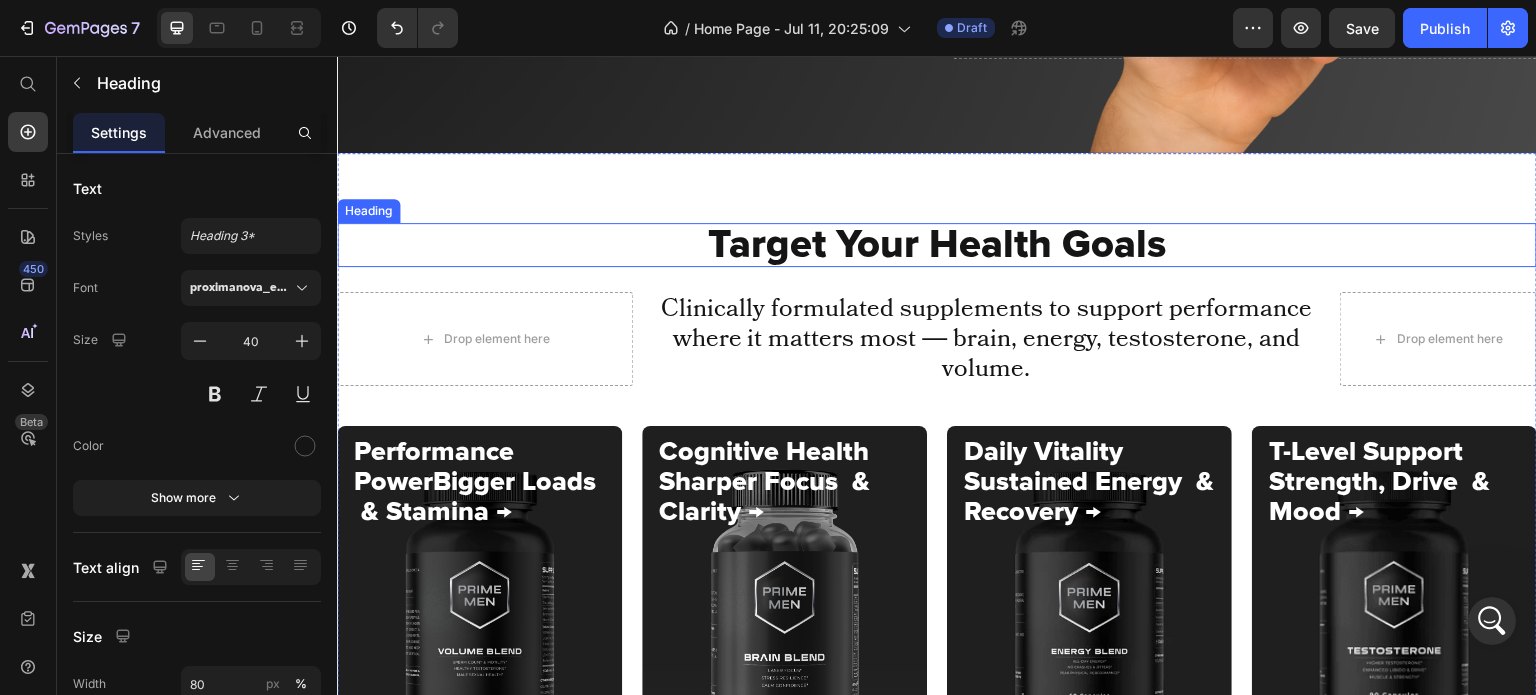 click on "Target Your Health Goals" at bounding box center [937, 245] 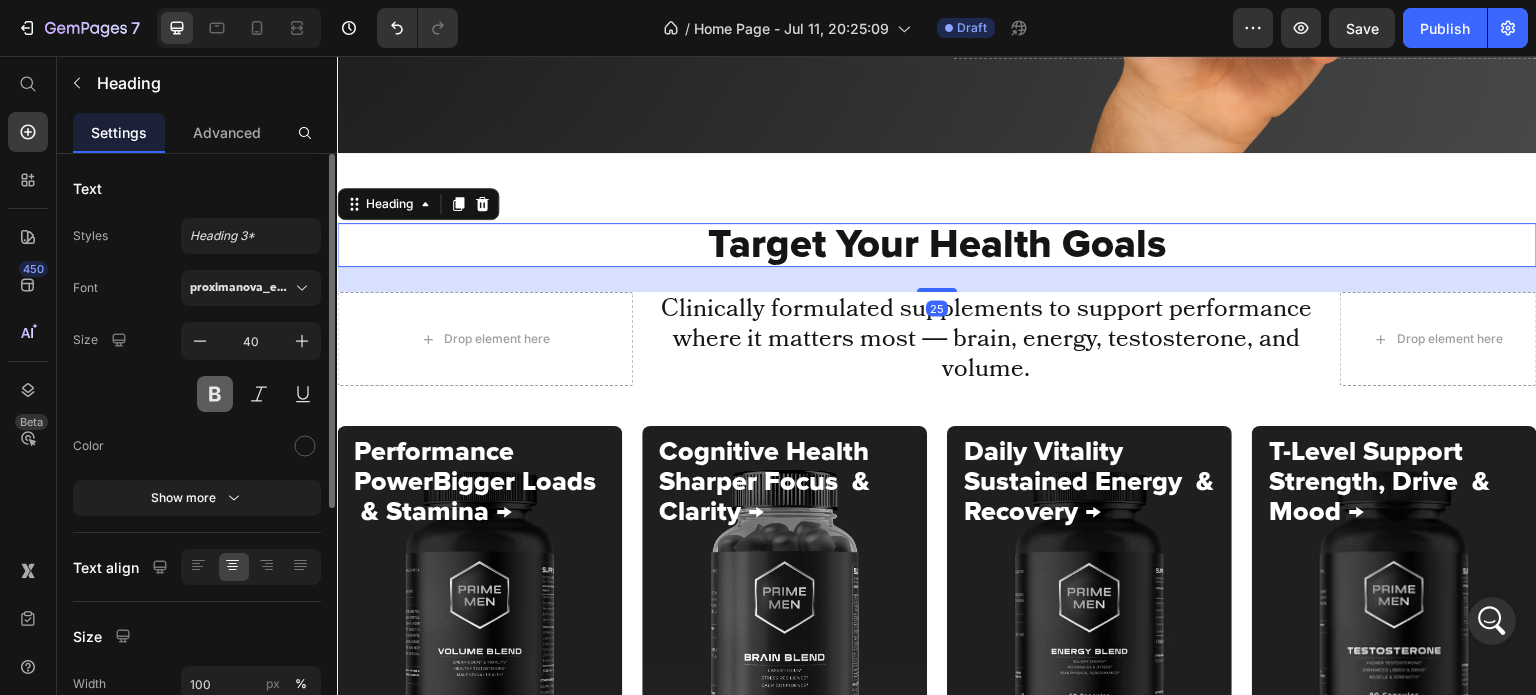 click at bounding box center (215, 394) 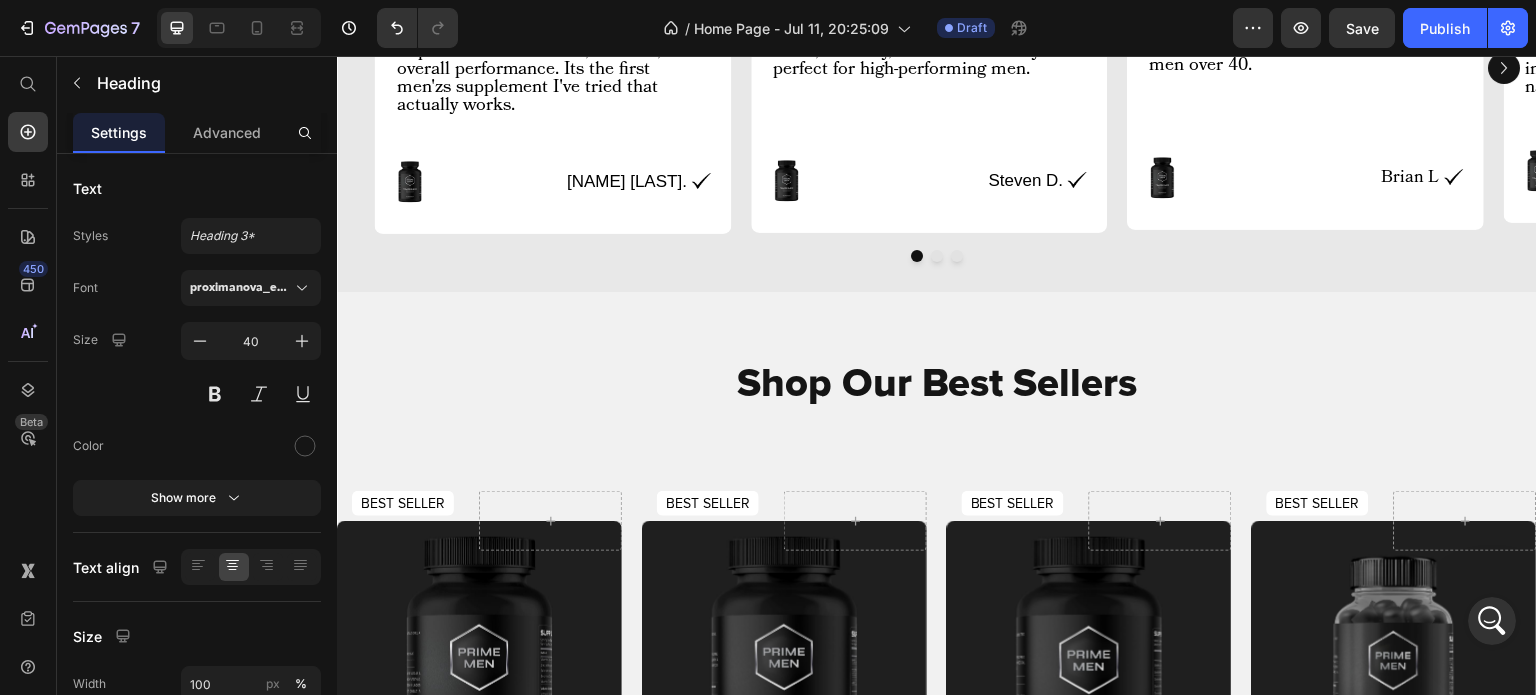 scroll, scrollTop: 3251, scrollLeft: 0, axis: vertical 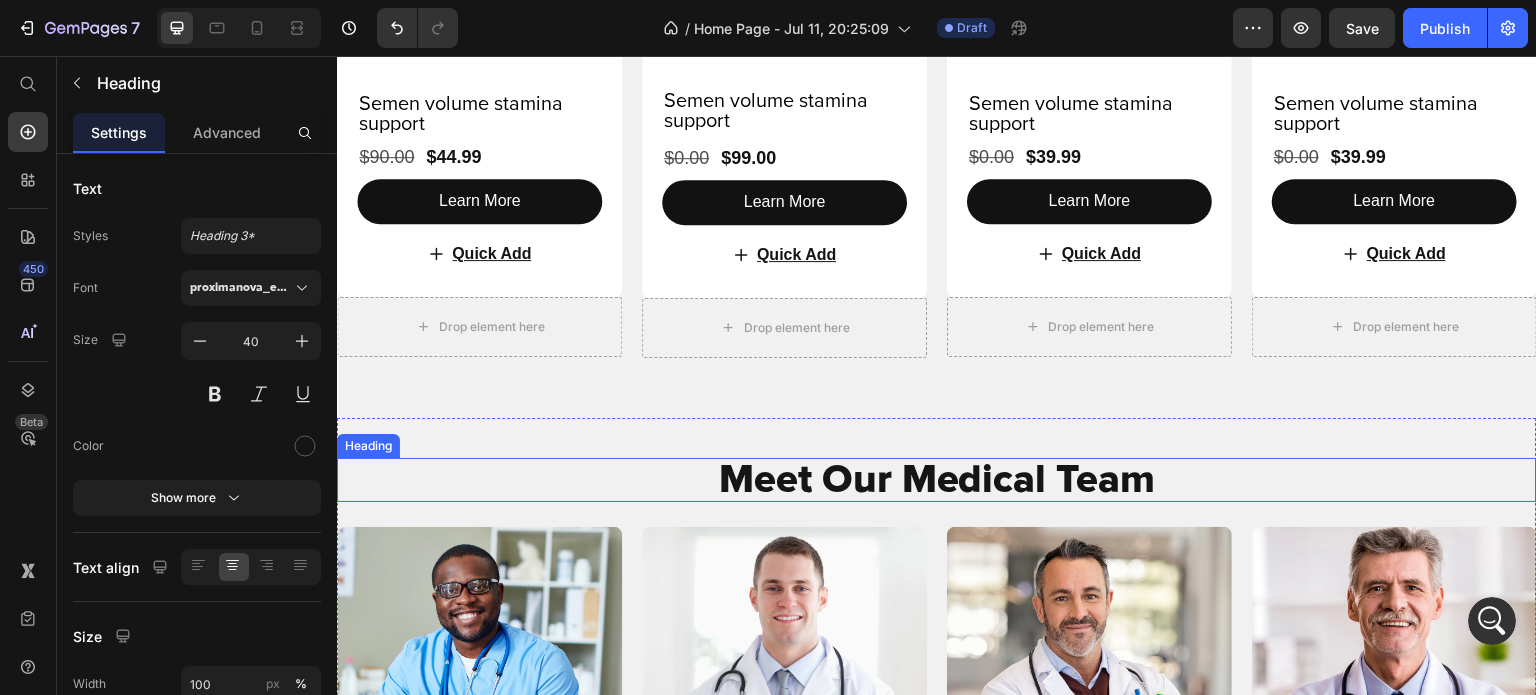 click on "Meet Our Medical Team" at bounding box center [937, 480] 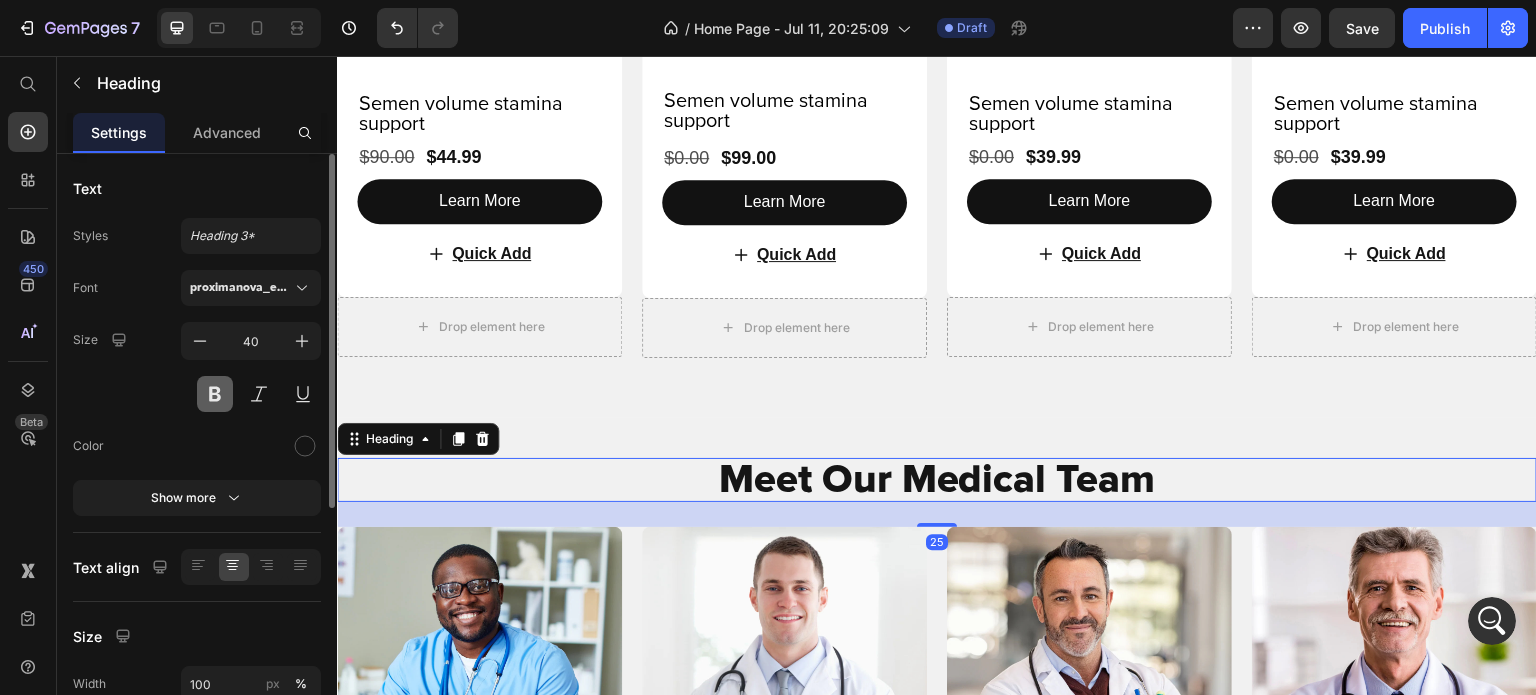 click at bounding box center [215, 394] 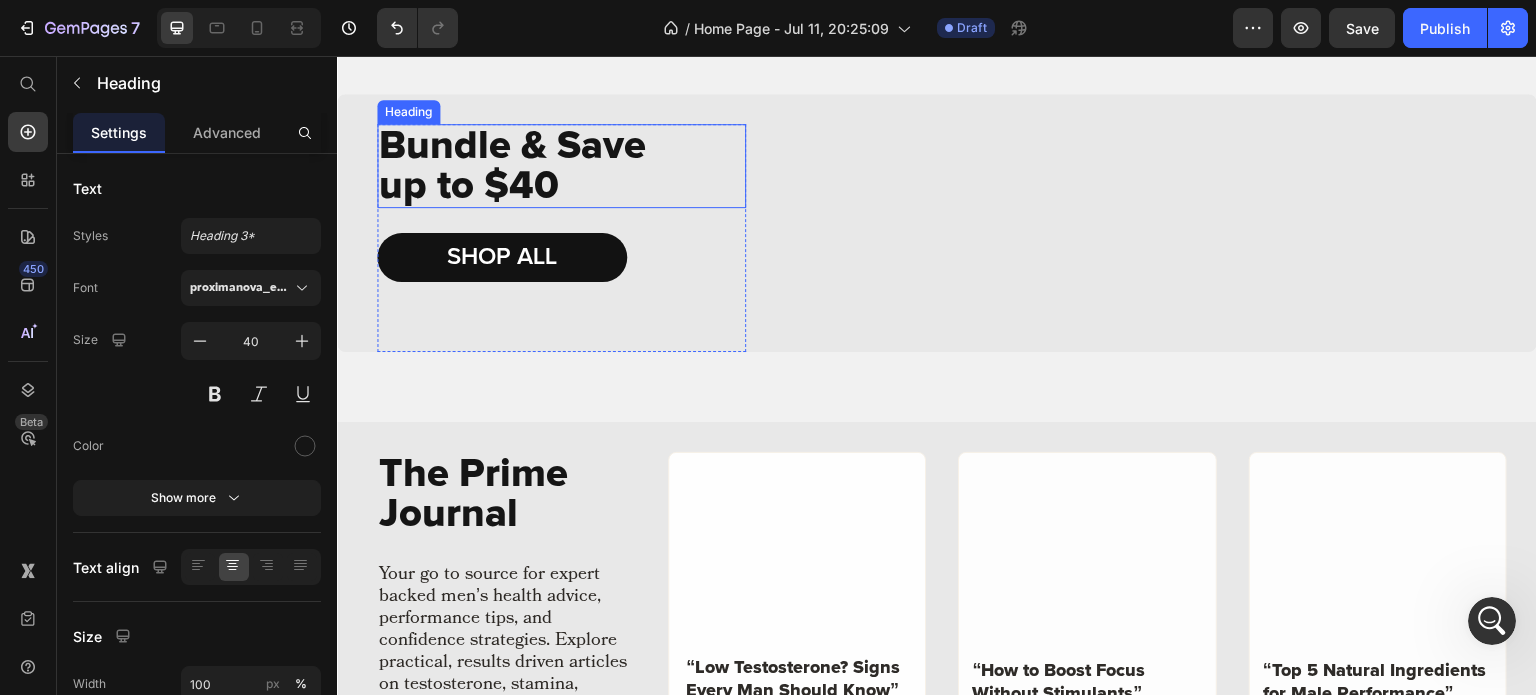 scroll, scrollTop: 4420, scrollLeft: 0, axis: vertical 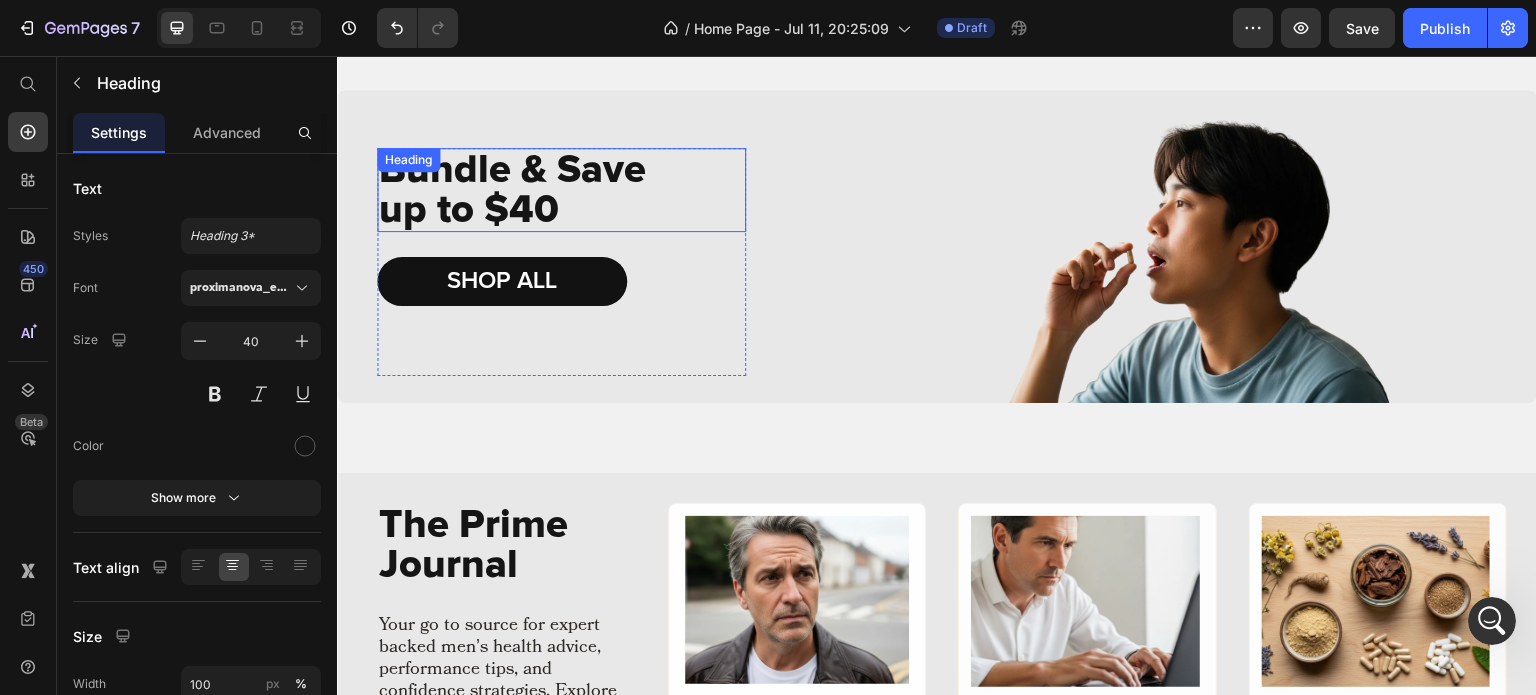 click on "Bundle & Save  up to $40" at bounding box center [561, 190] 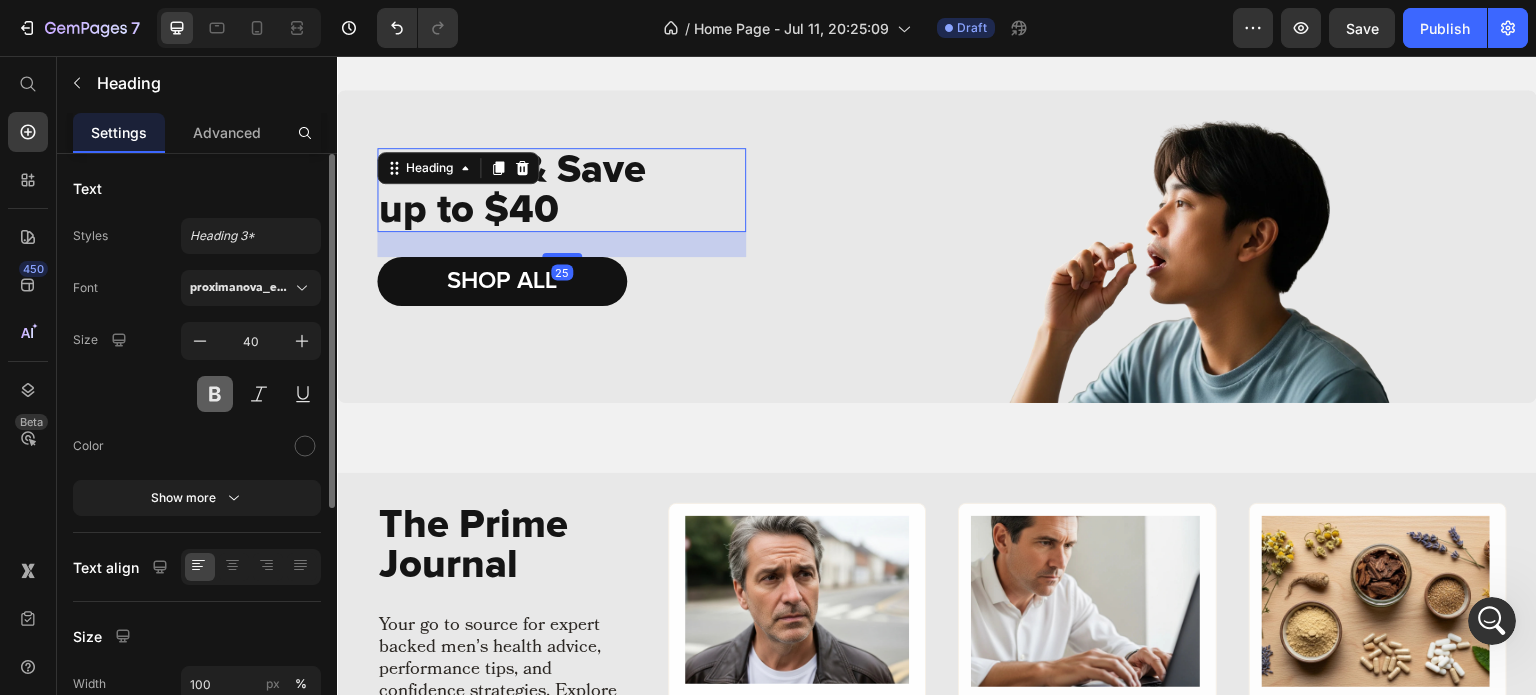 click at bounding box center [215, 394] 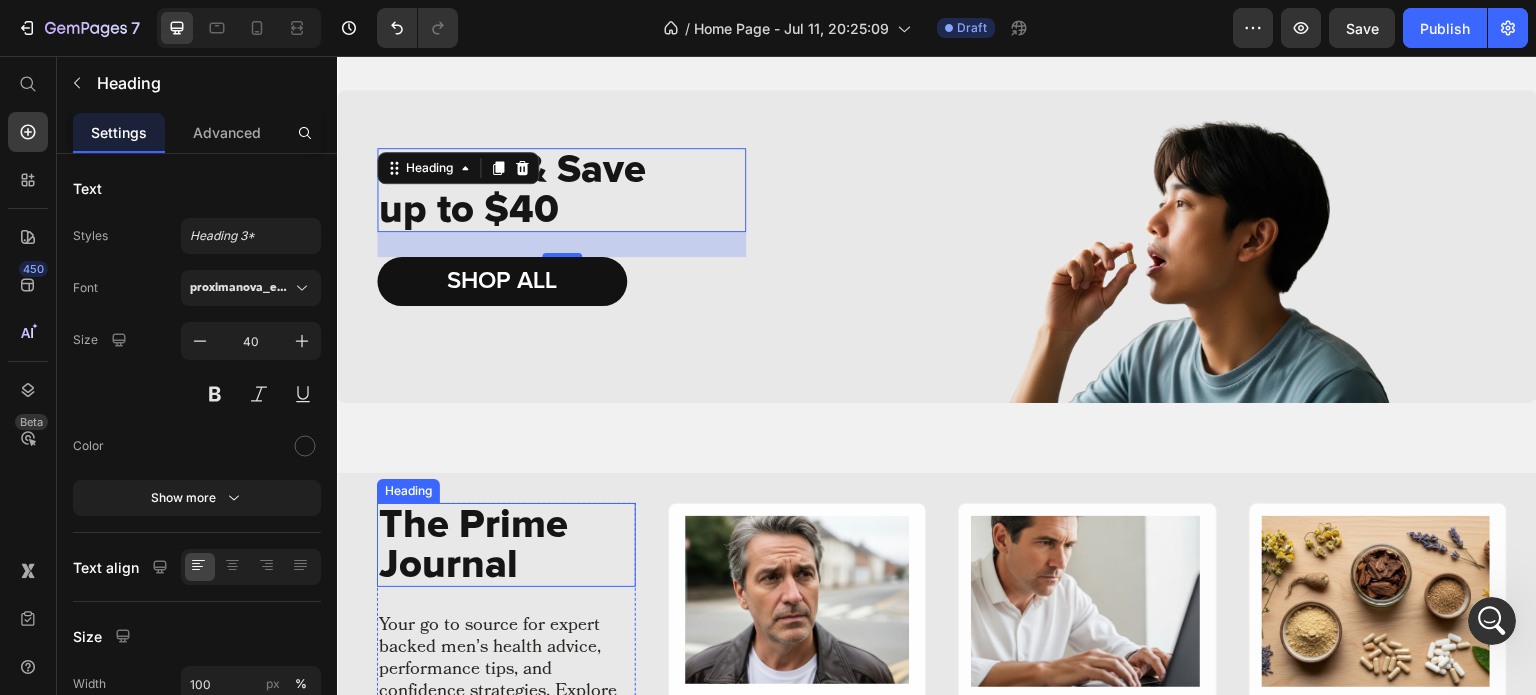 click on "The Prime Journal" at bounding box center (506, 545) 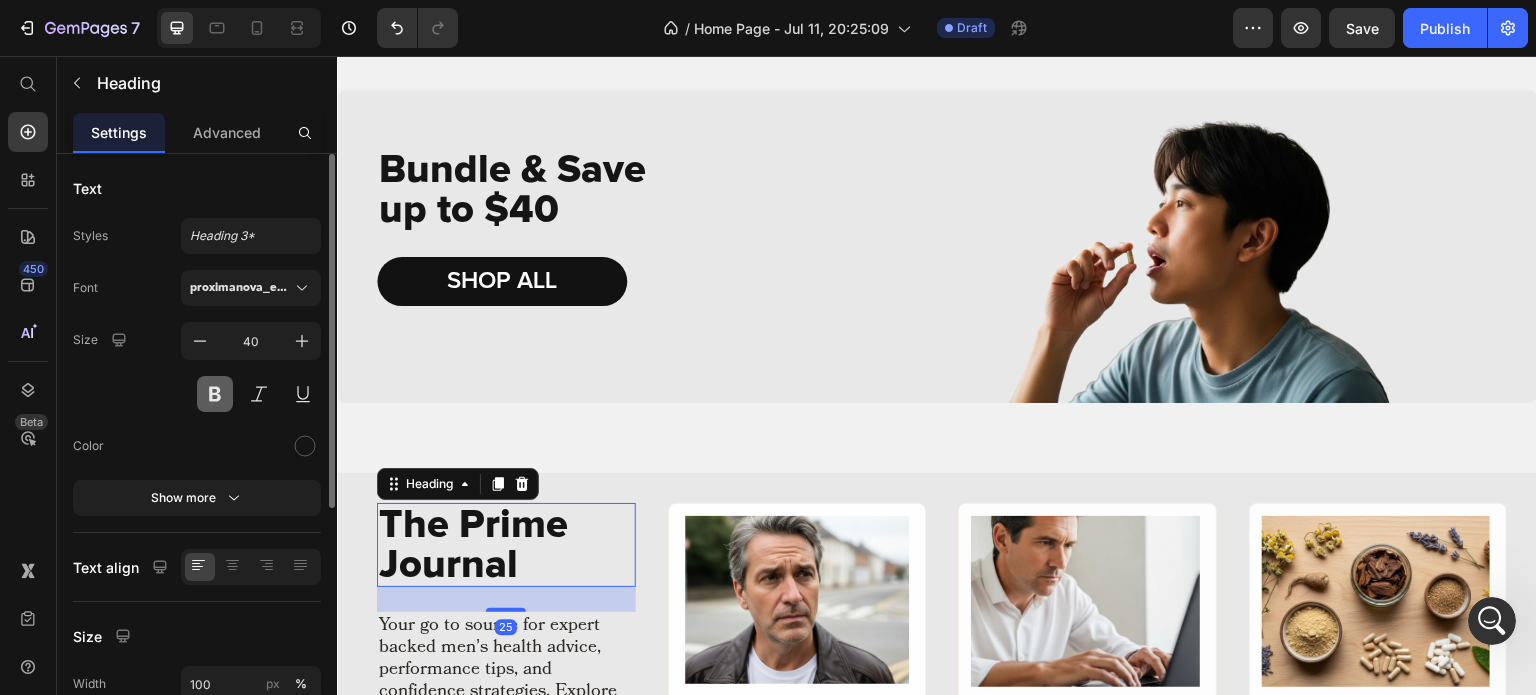 click at bounding box center [215, 394] 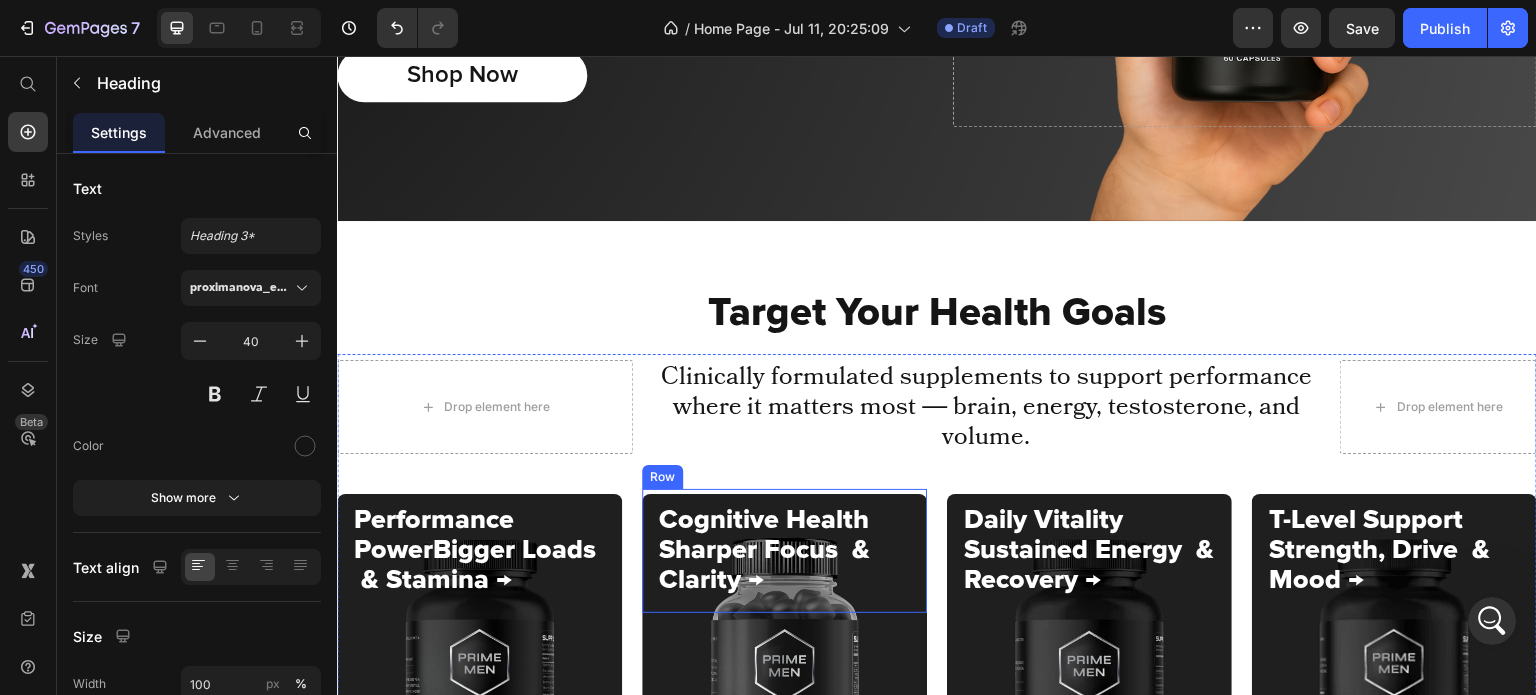 scroll, scrollTop: 452, scrollLeft: 0, axis: vertical 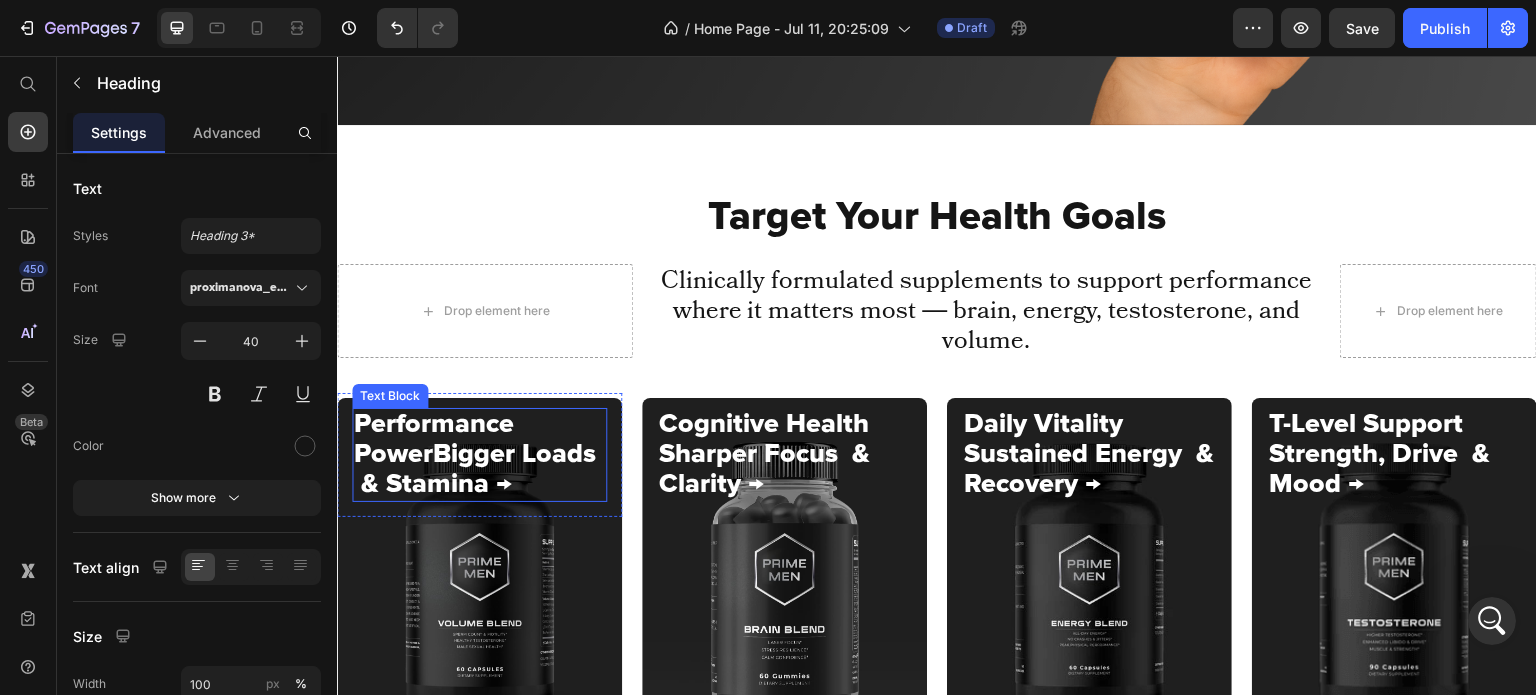 click on "Performance PowerBigger Loads  & Stamina →" at bounding box center (479, 455) 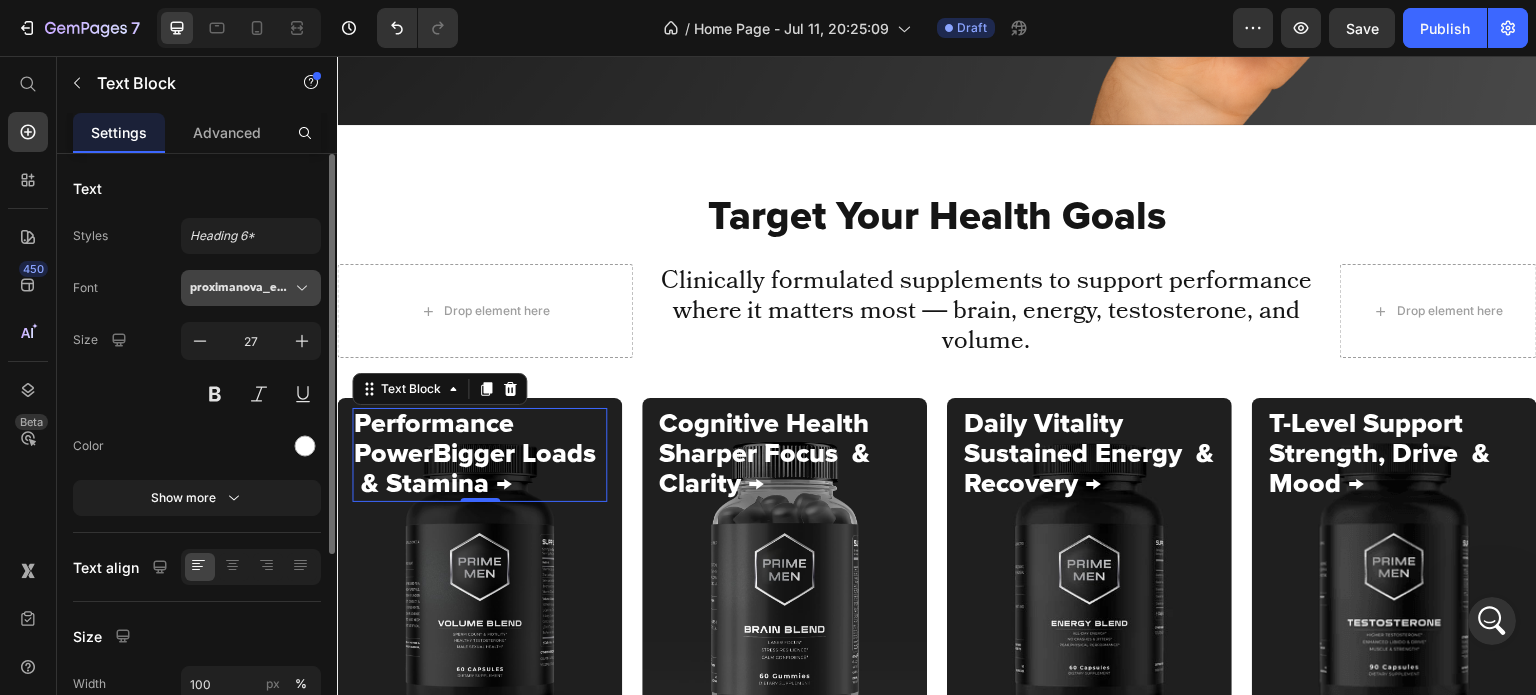 click on "proximanova_extrabold" at bounding box center (241, 288) 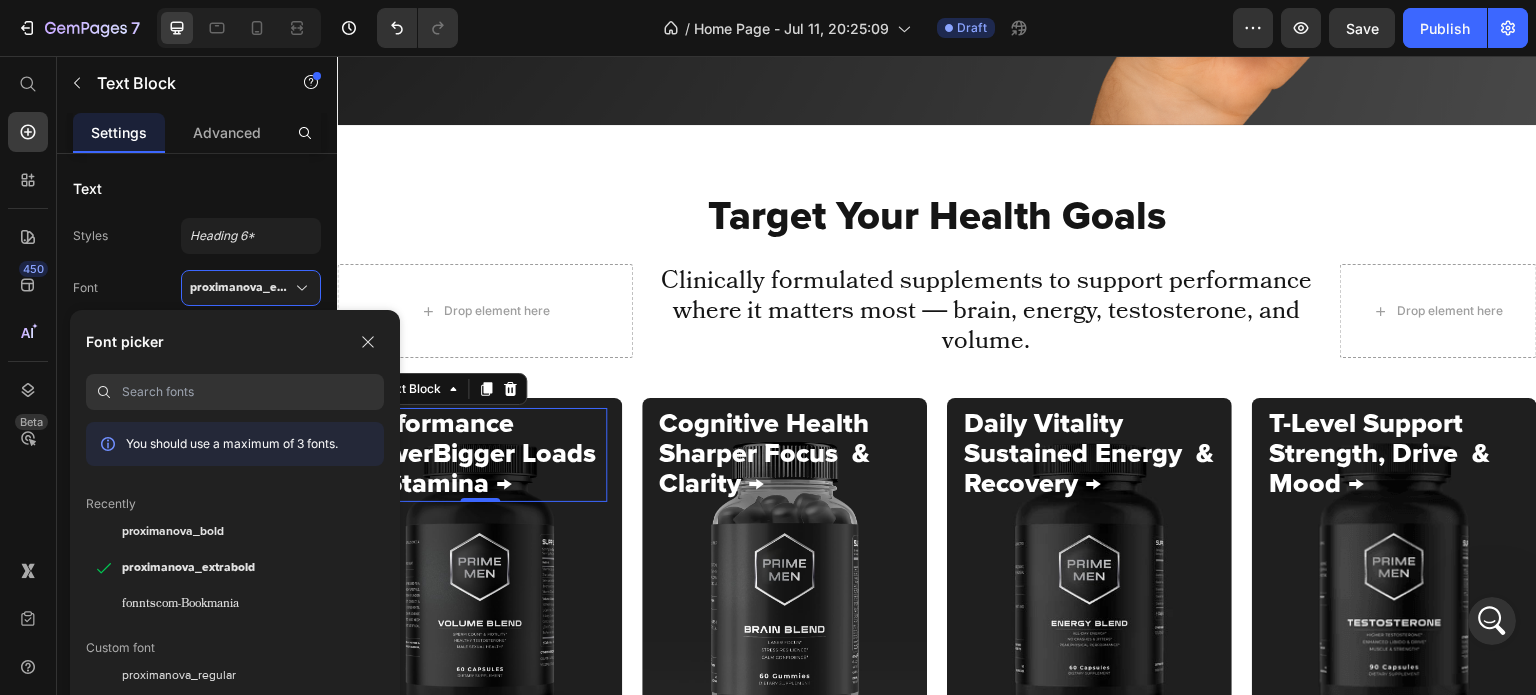 click on "Performance PowerBigger Loads  & Stamina →" at bounding box center (479, 455) 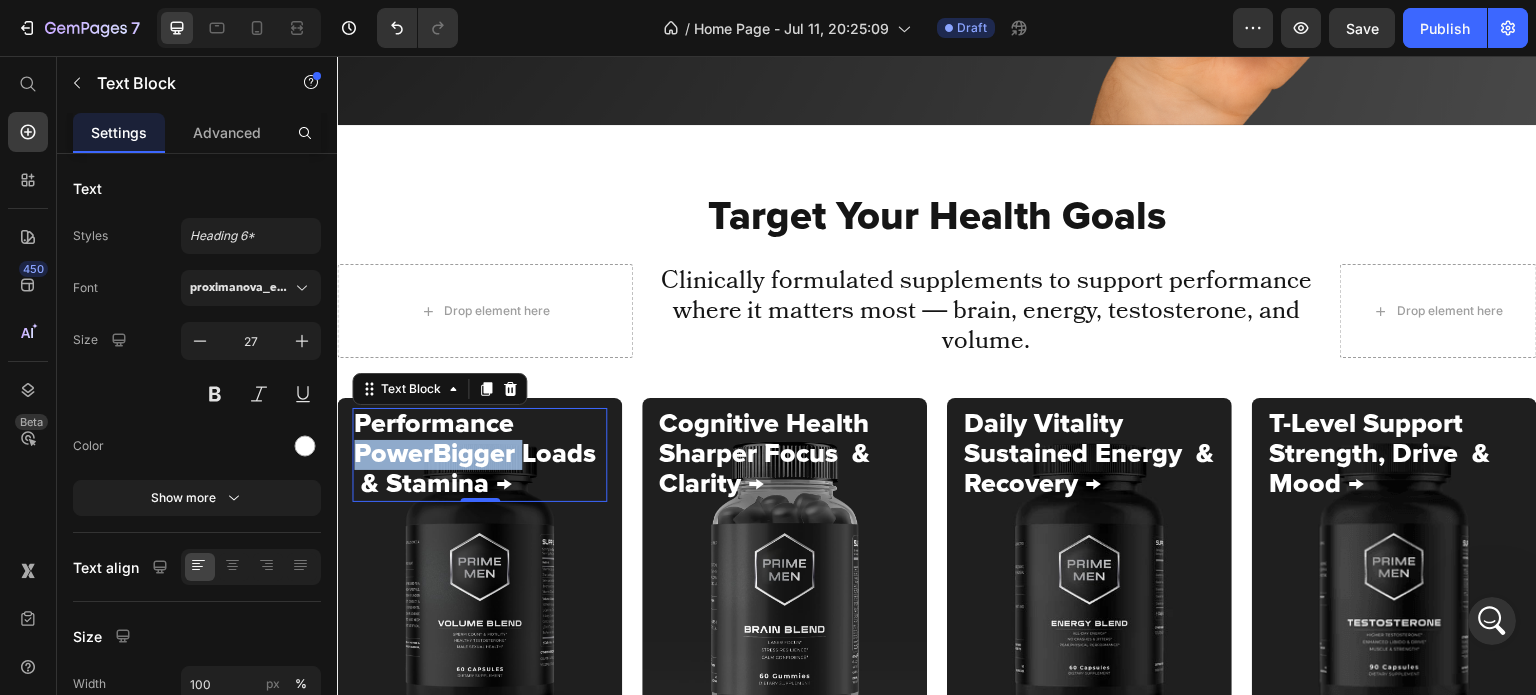 click on "Performance PowerBigger Loads  & Stamina →" at bounding box center [479, 455] 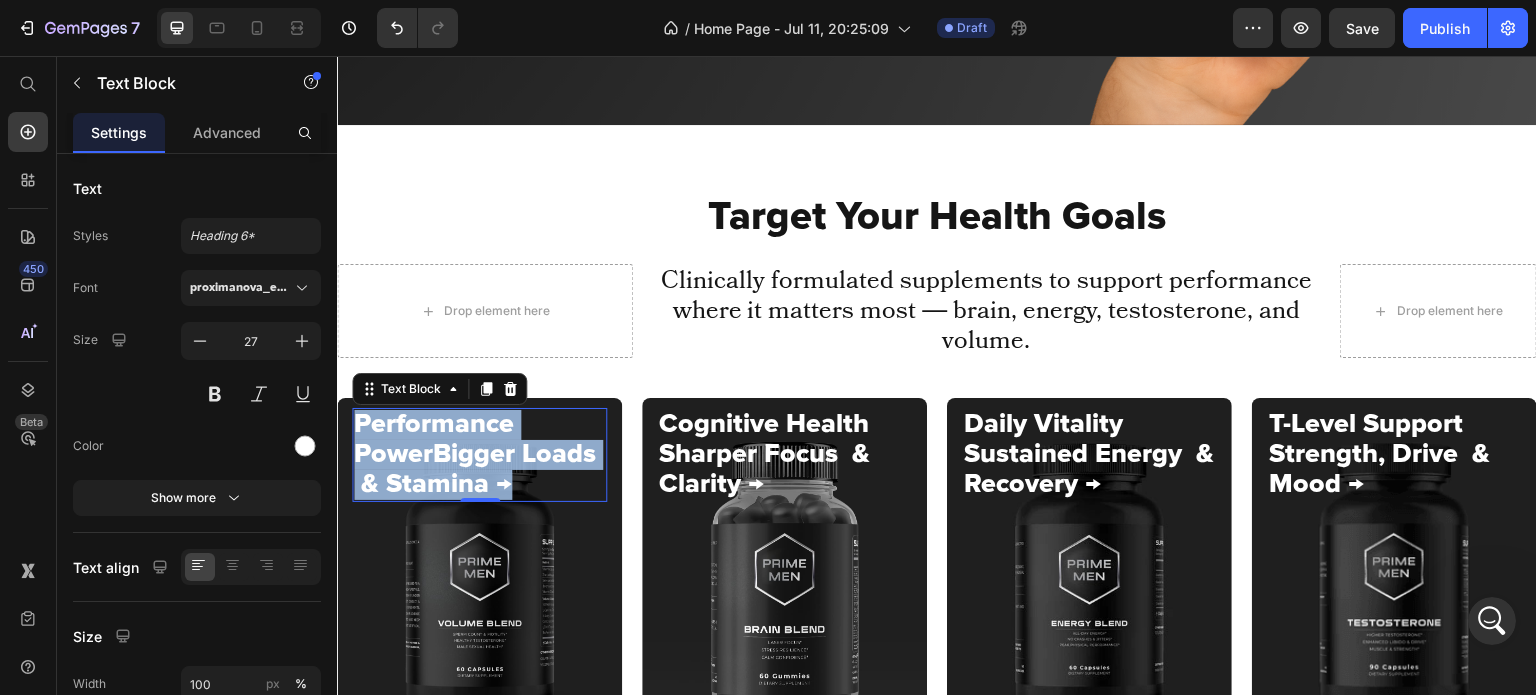 click on "Performance PowerBigger Loads  & Stamina →" at bounding box center (479, 455) 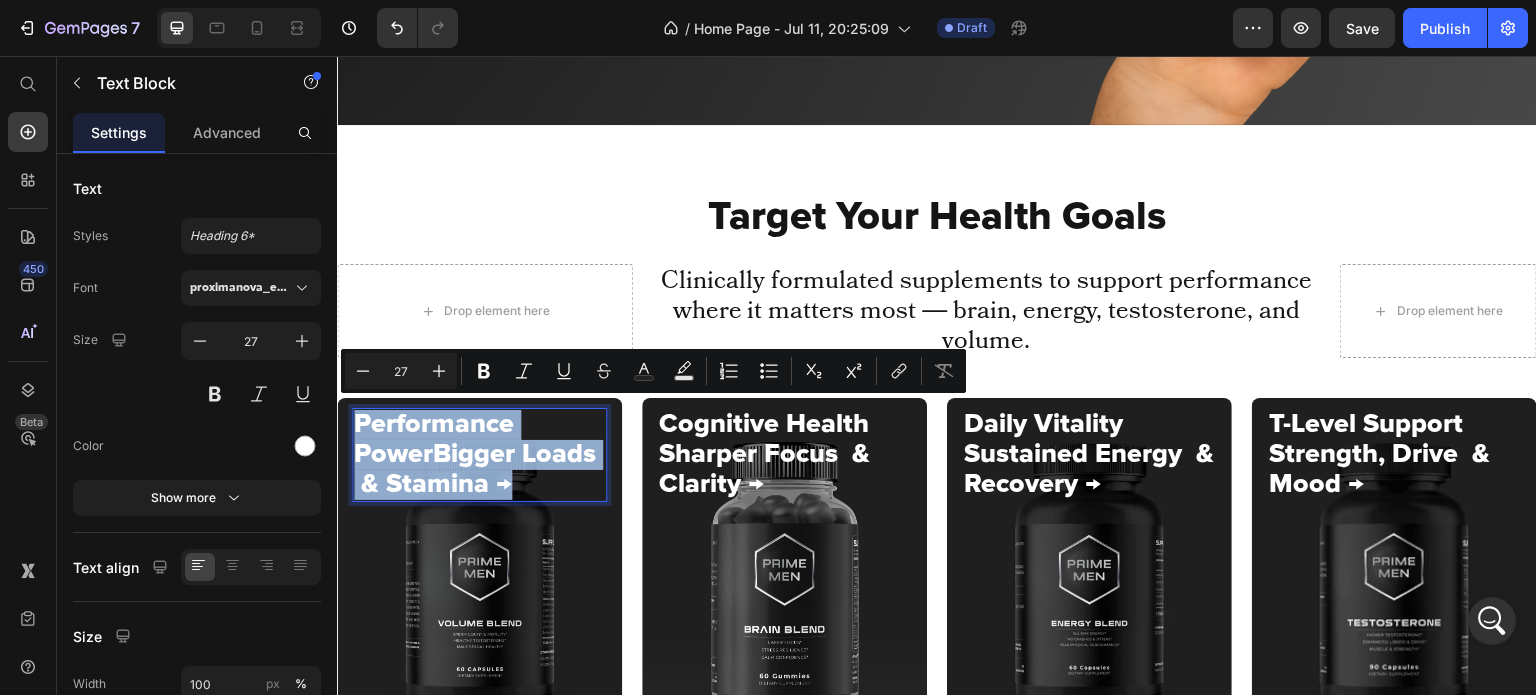 click on "Performance PowerBigger Loads  & Stamina →" at bounding box center [479, 455] 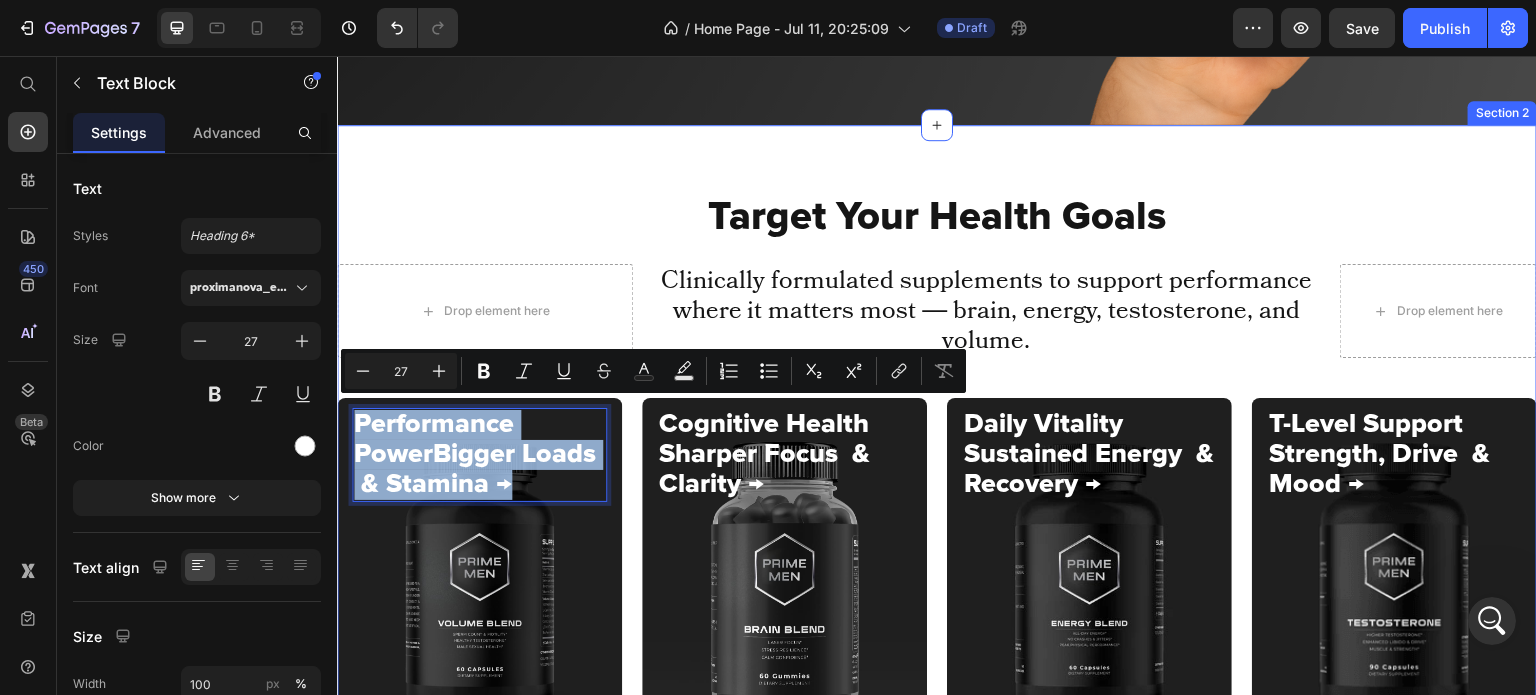 click on "Target Your Health Goals Heading Target Your Health Goals Heading
Drop element here Clinically formulated supplements to support performance where it matters most — brain, energy, testosterone, and volume. Text Block Row
Drop element here Row Performance PowerBigger Loads  & Stamina → Text Block Row Image Cognitive Health Sharper Focus  & Clarity → Text Block Row Image Row Performance PowerBigger Loads  & Stamina → Text Block   0 Row Image Cognitive Health Sharper Focus  & Clarity → Text Block Row Image Daily Vitality Sustained Energy  & Recovery → Text Block Row Image T-Level Support Strength, Drive  & Mood → Text Block Row Image Row Daily Vitality Sustained Energy  & Recovery → Text Block Row Image T-Level Support Strength, Drive  & Mood → Text Block Row Image Row SHOP ALL Button" at bounding box center (937, 542) 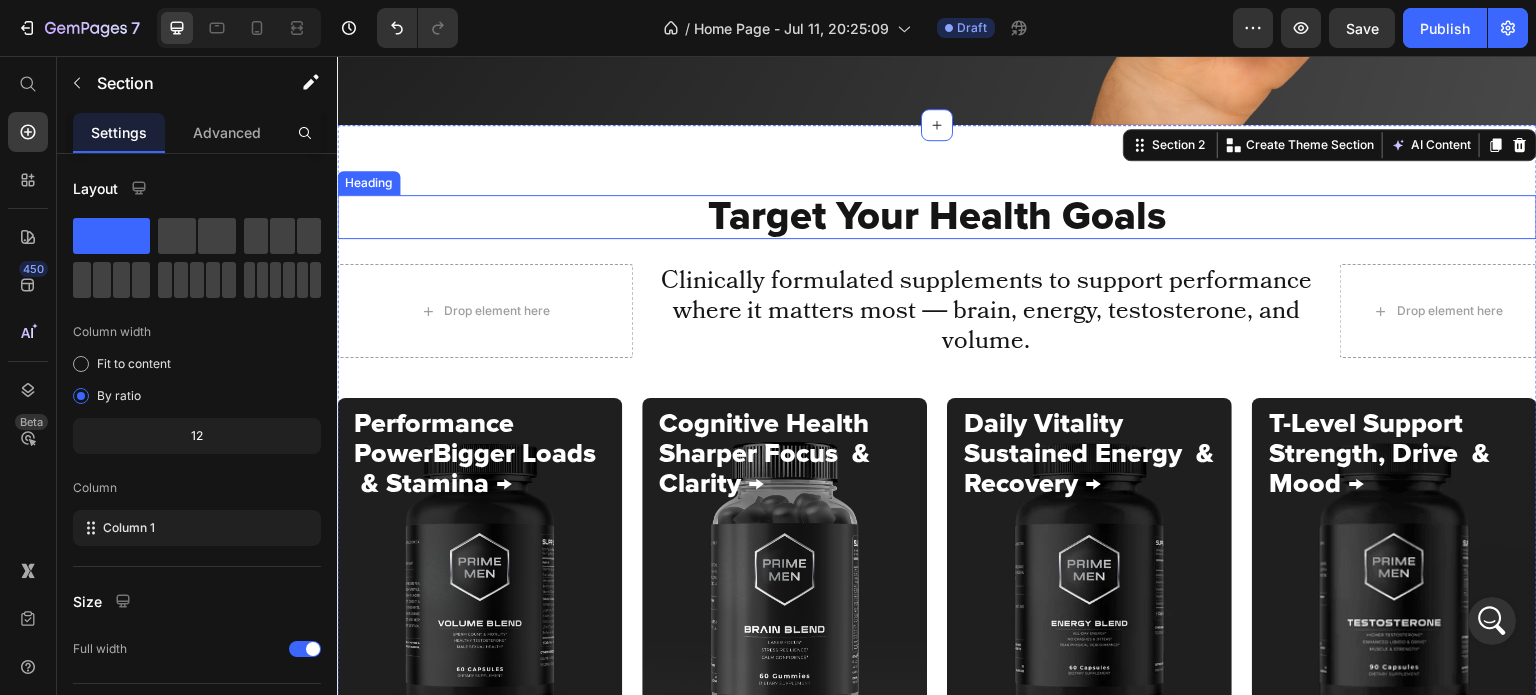 click on "Target Your Health Goals" at bounding box center [937, 217] 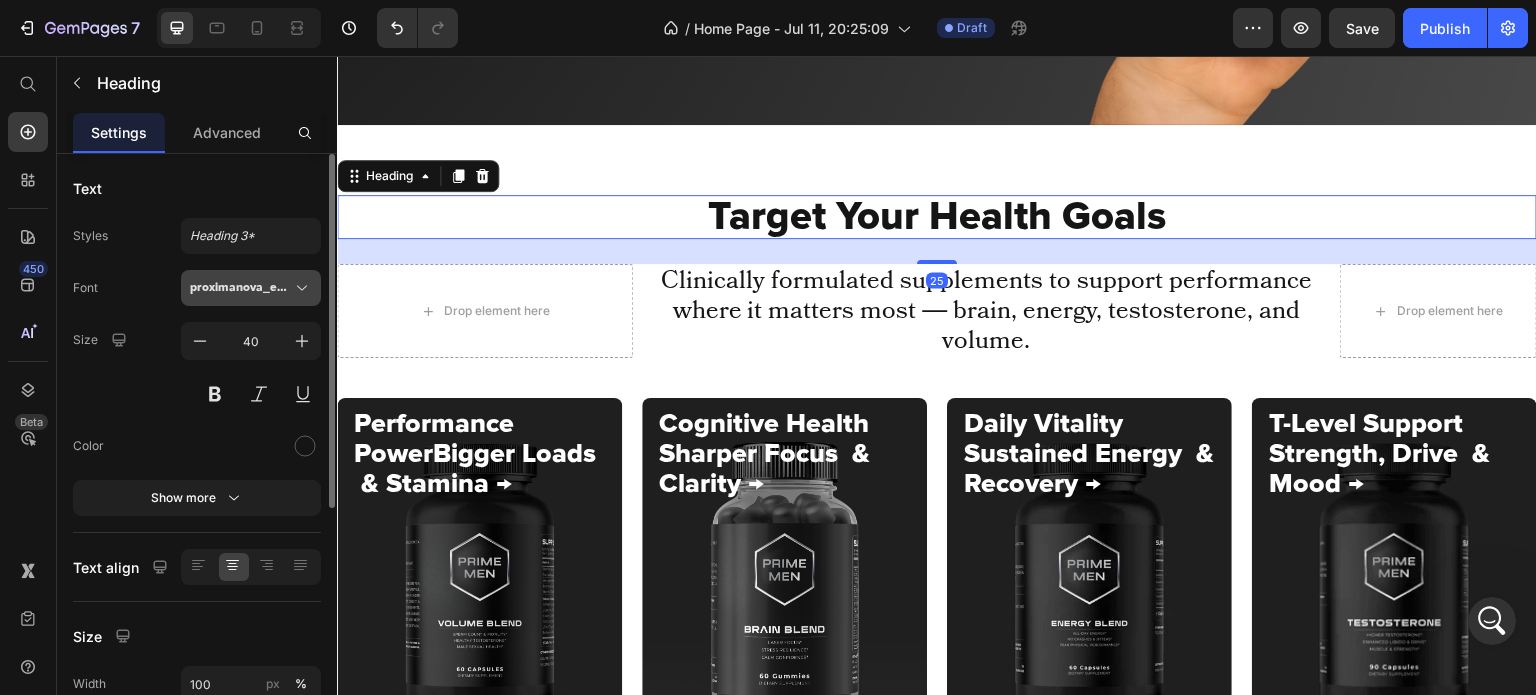 click 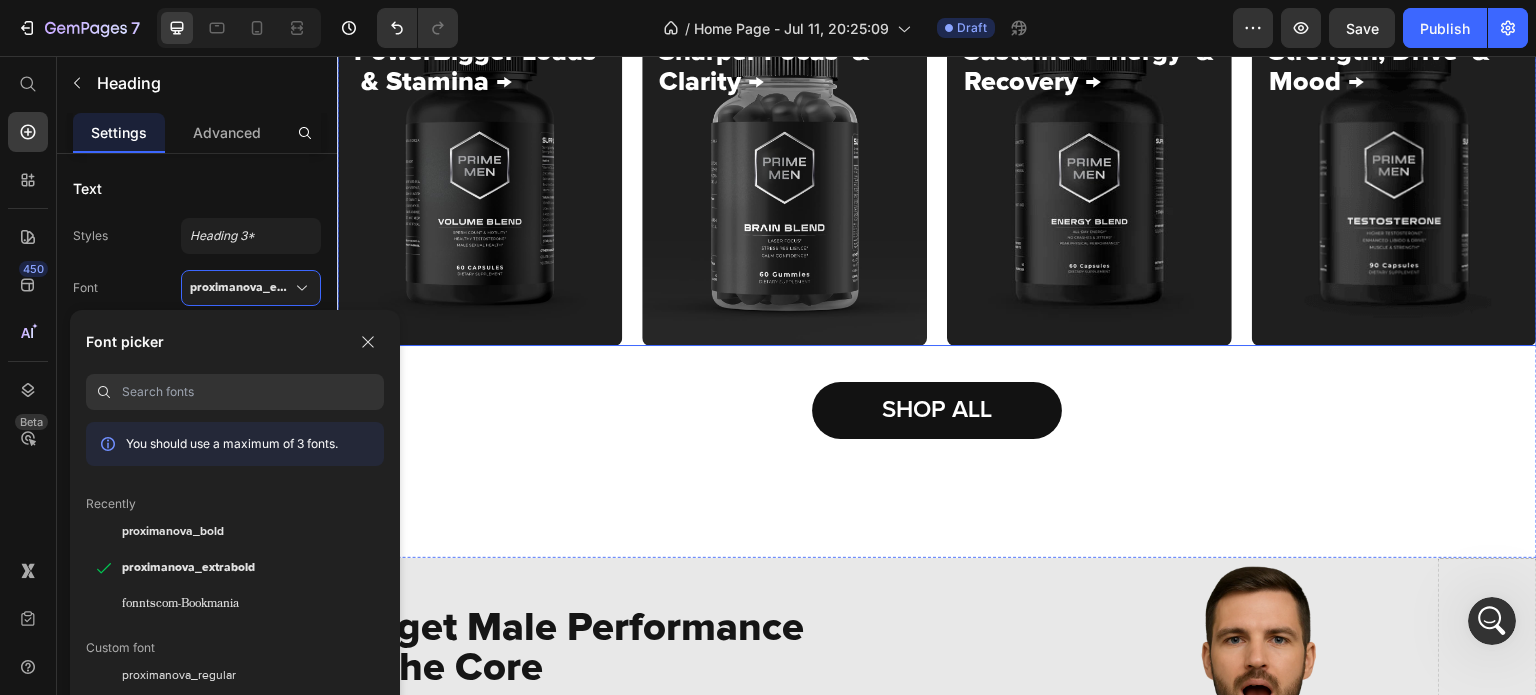 scroll, scrollTop: 1016, scrollLeft: 0, axis: vertical 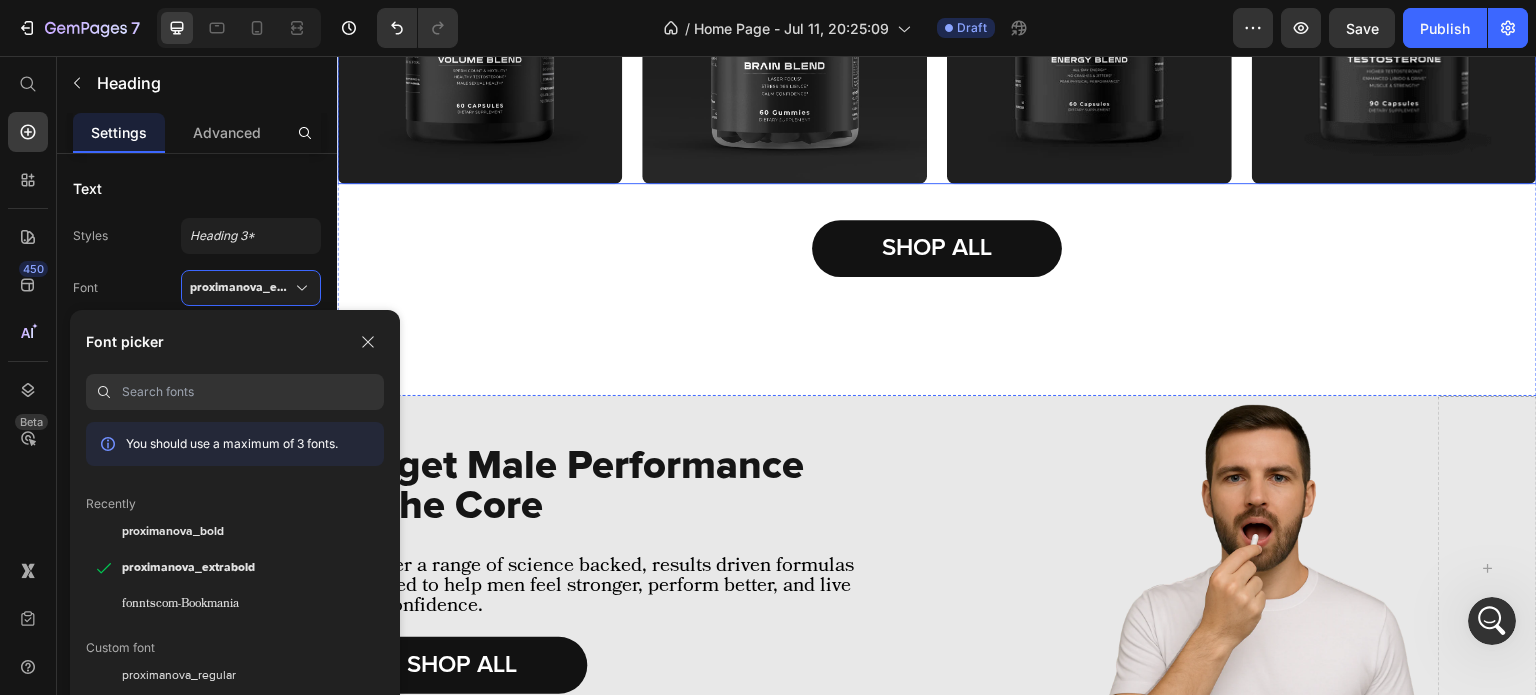 click on "Target Male Performance at the Core Heading We offer a range of science backed, results driven formulas designed to help men feel stronger, perform better, and live with confidence. Text Block SHOP ALL Button" at bounding box center (633, 569) 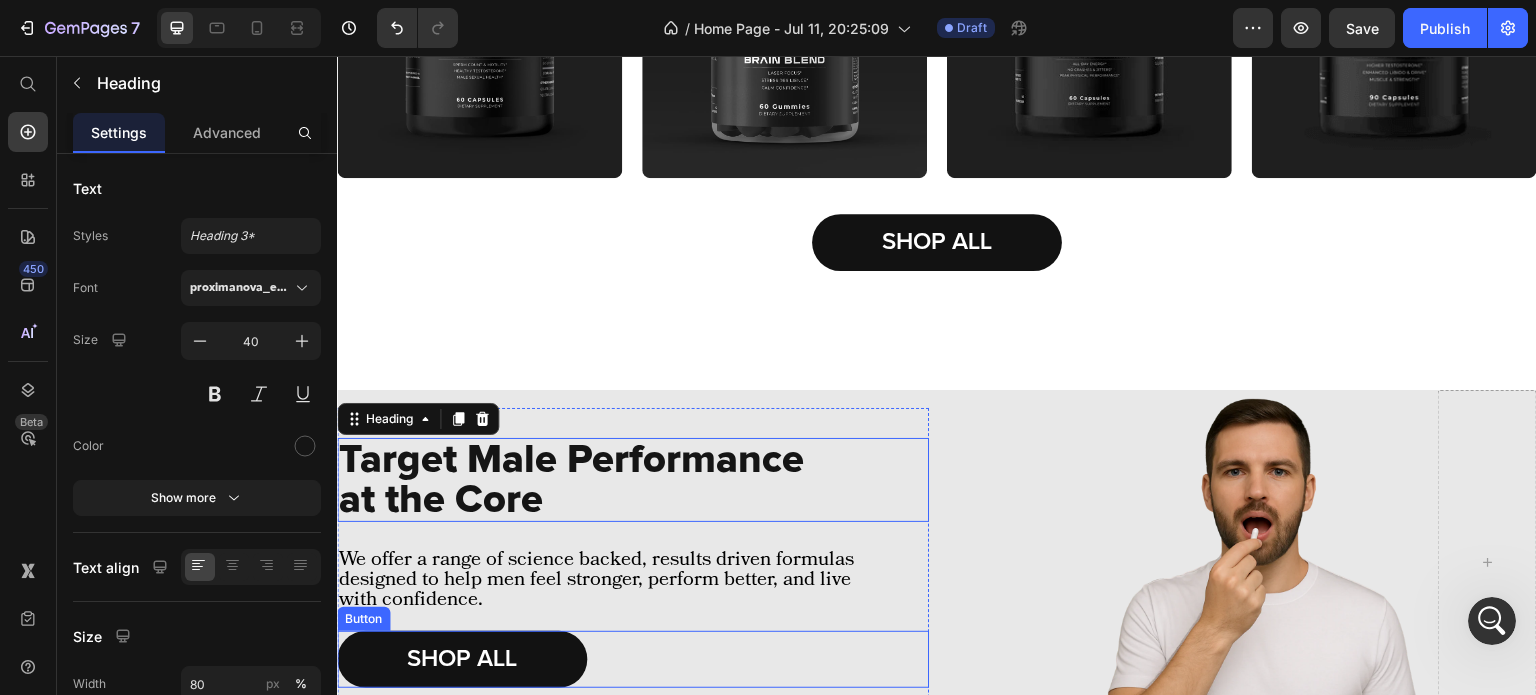 click on "SHOP ALL Button" at bounding box center [633, 659] 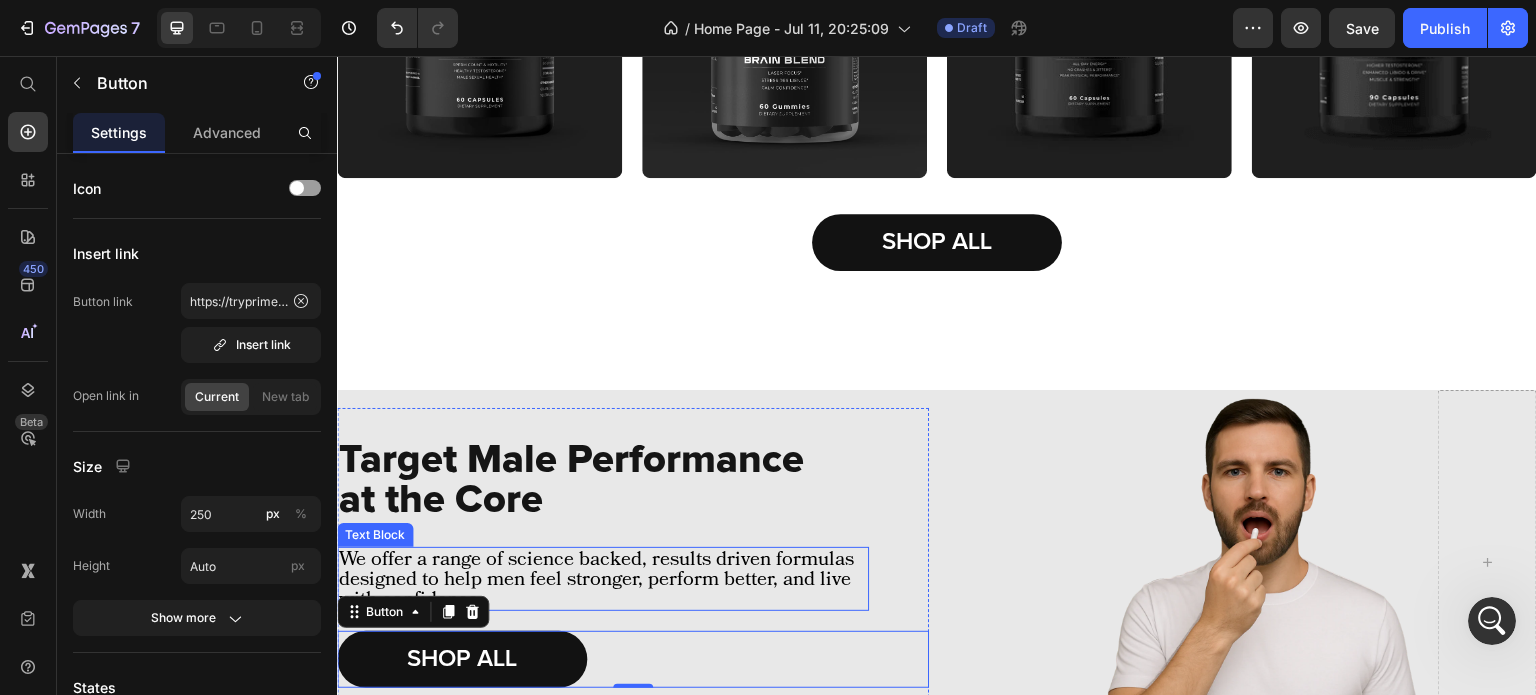 scroll, scrollTop: 1200, scrollLeft: 0, axis: vertical 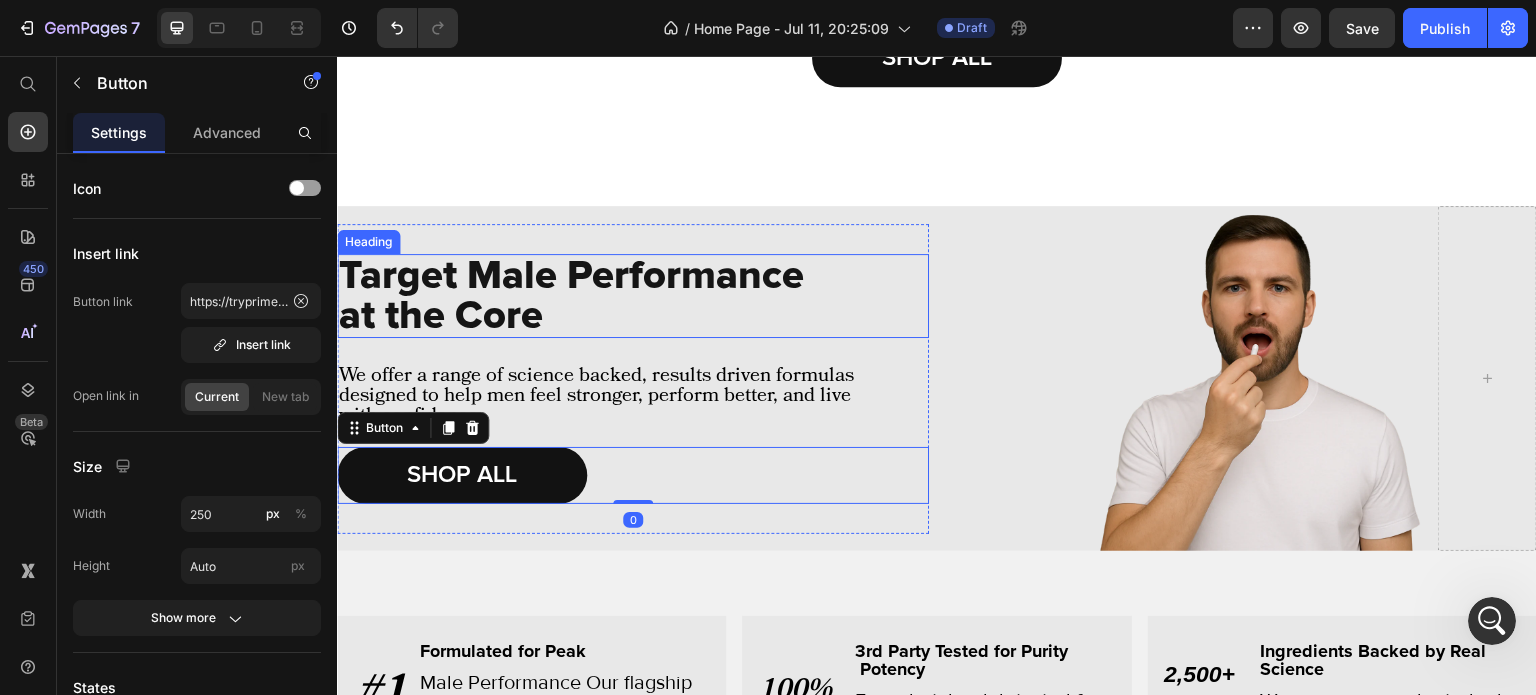 click on "Target Male Performance at the Core" at bounding box center [574, 296] 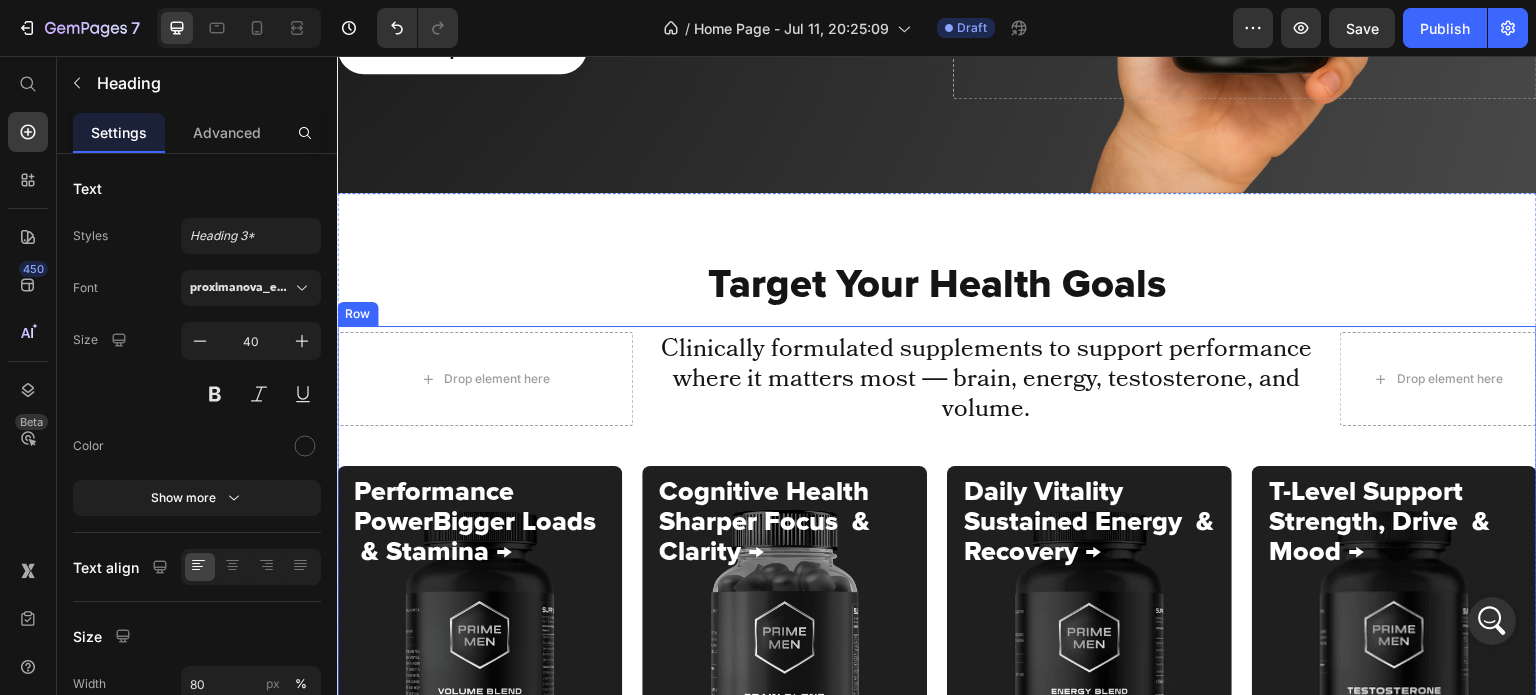 scroll, scrollTop: 466, scrollLeft: 0, axis: vertical 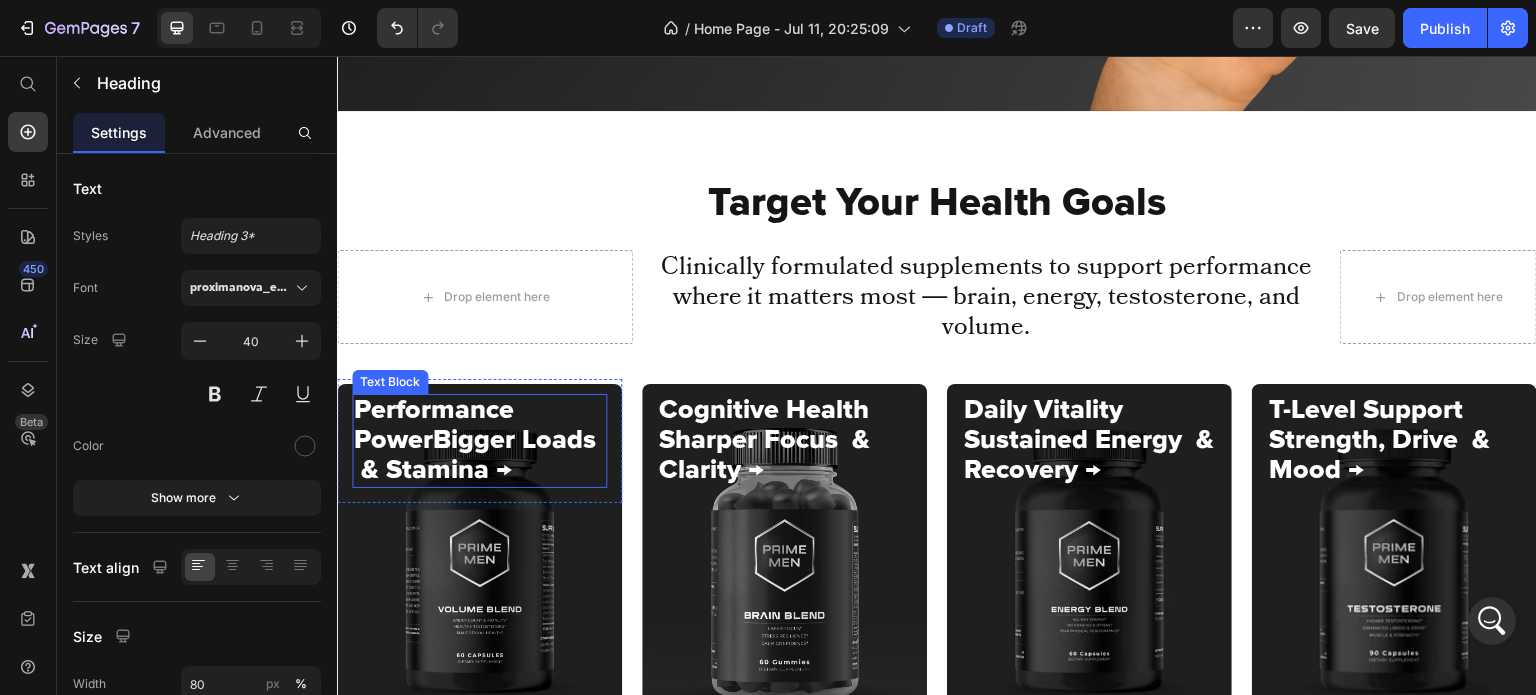 click on "Performance PowerBigger Loads  & Stamina →" at bounding box center (479, 441) 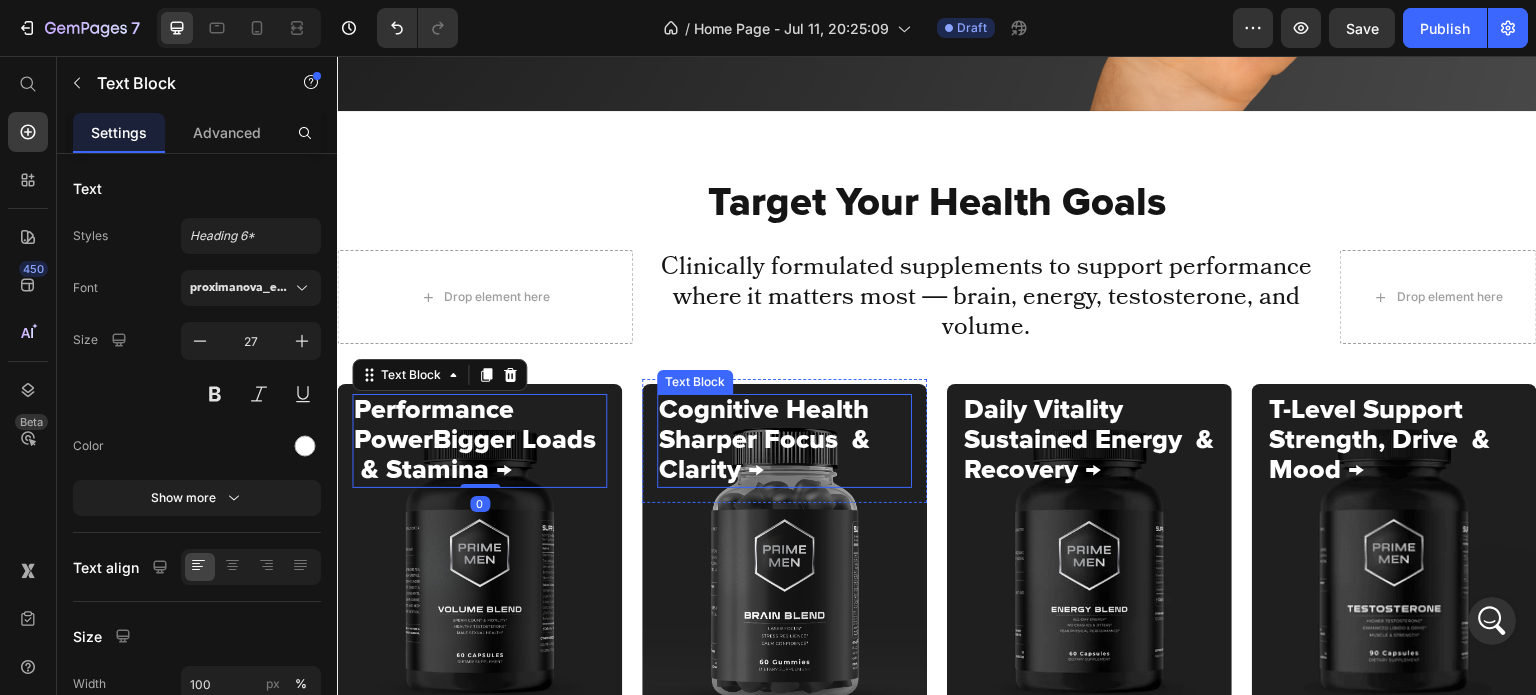 click on "Cognitive Health Sharper Focus  & Clarity →" at bounding box center [784, 441] 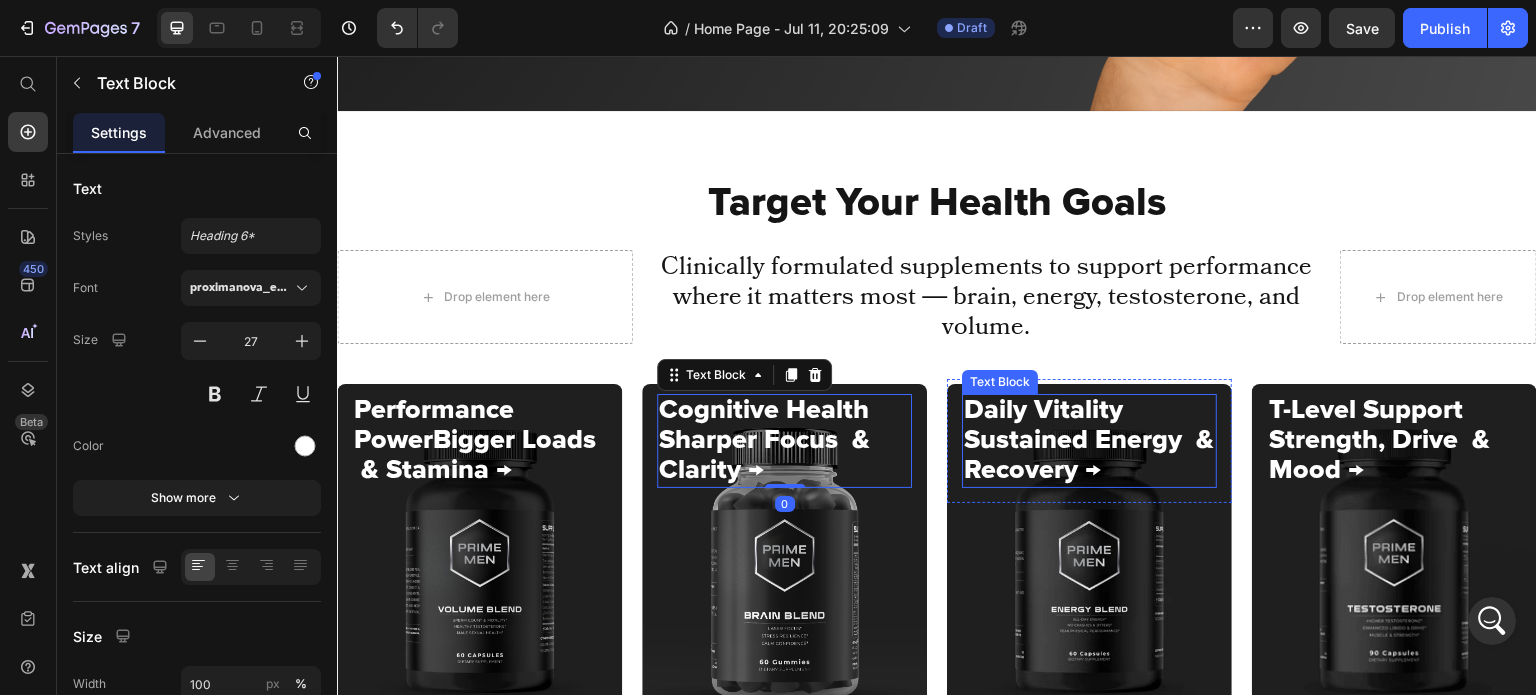 click on "Daily Vitality Sustained Energy  & Recovery →" at bounding box center (1089, 441) 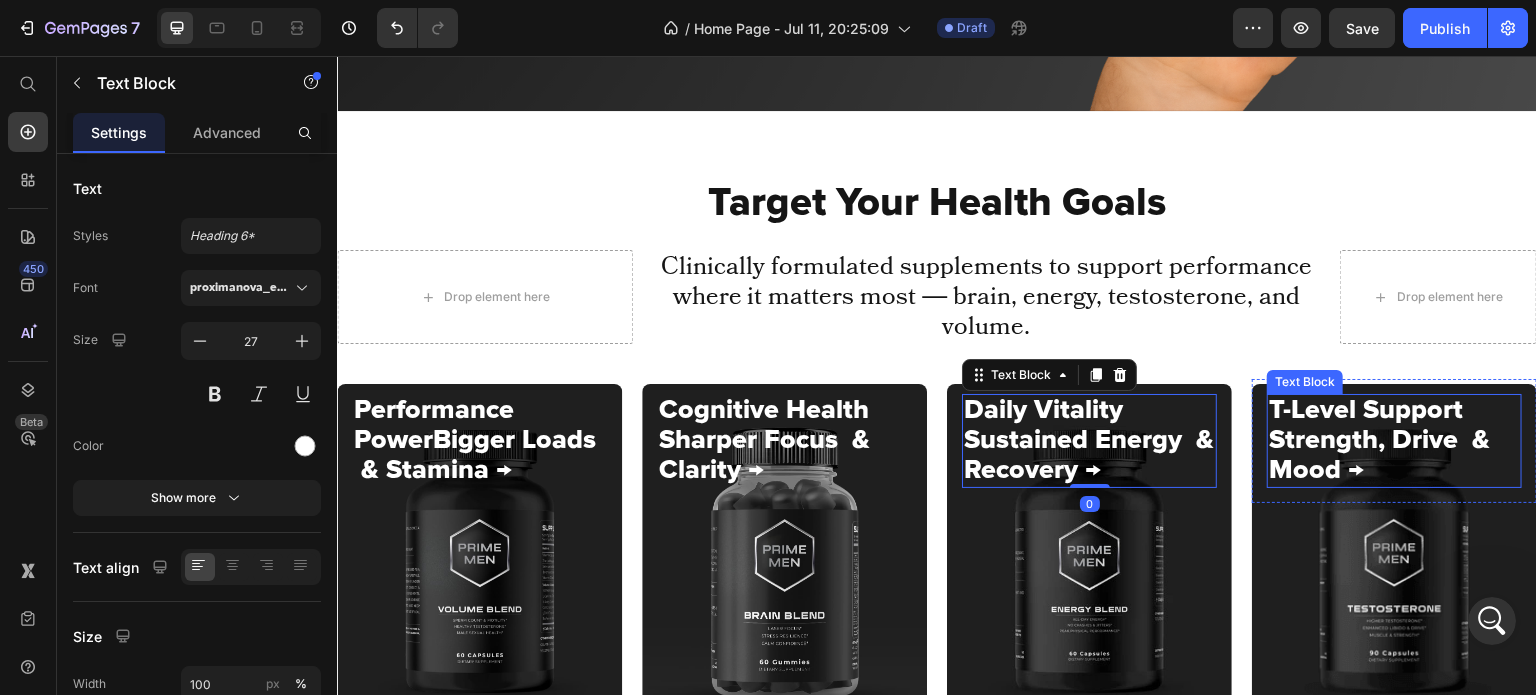 click on "T-Level Support Strength, Drive  & Mood →" at bounding box center (1394, 441) 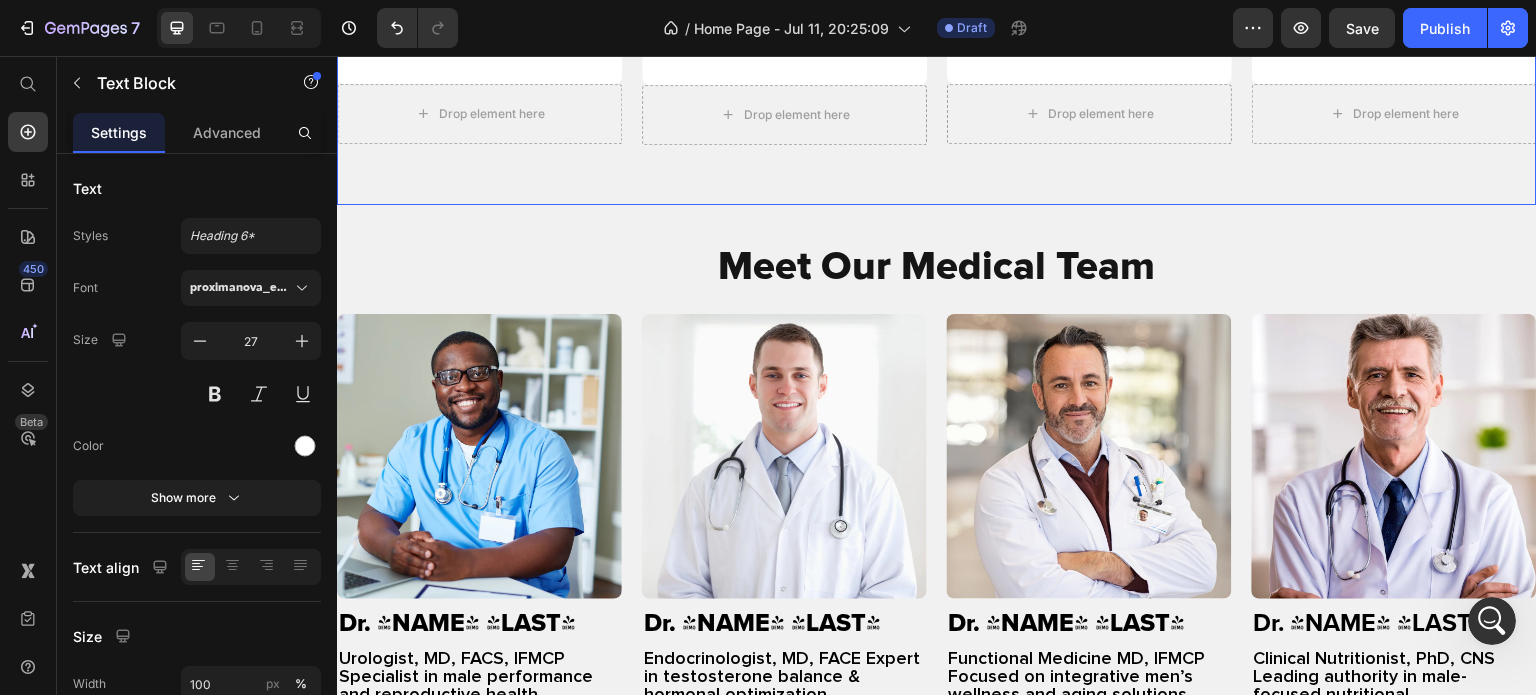 scroll, scrollTop: 3622, scrollLeft: 0, axis: vertical 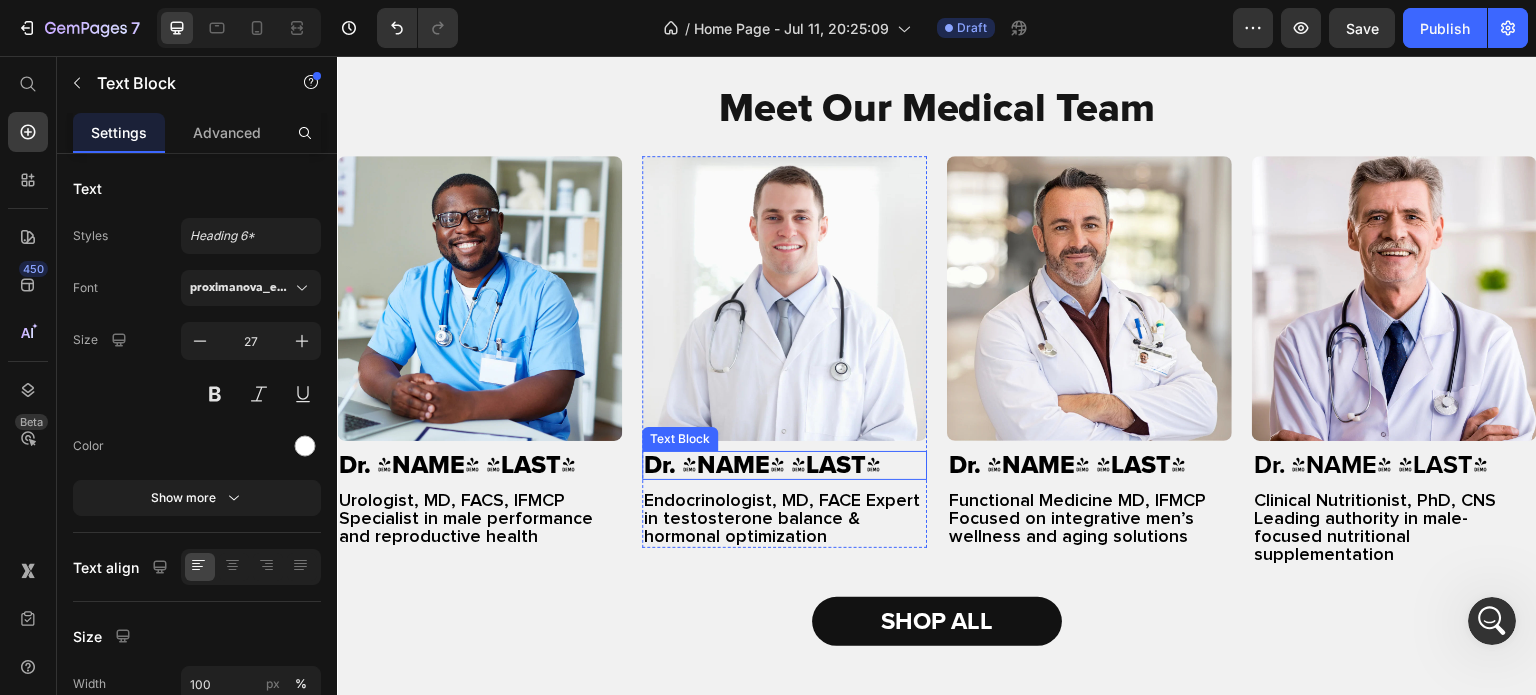 click on "Dr. Alex Grant" at bounding box center [784, 465] 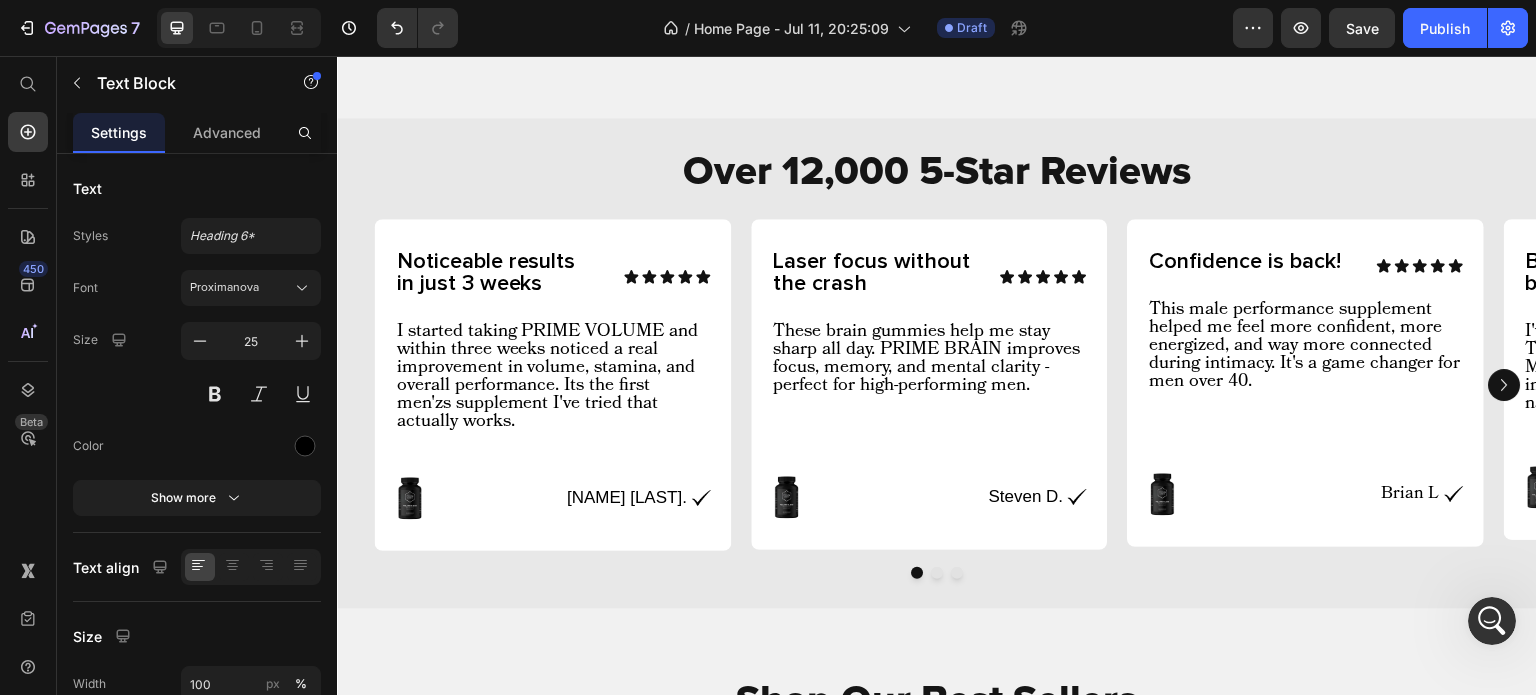 scroll, scrollTop: 2032, scrollLeft: 0, axis: vertical 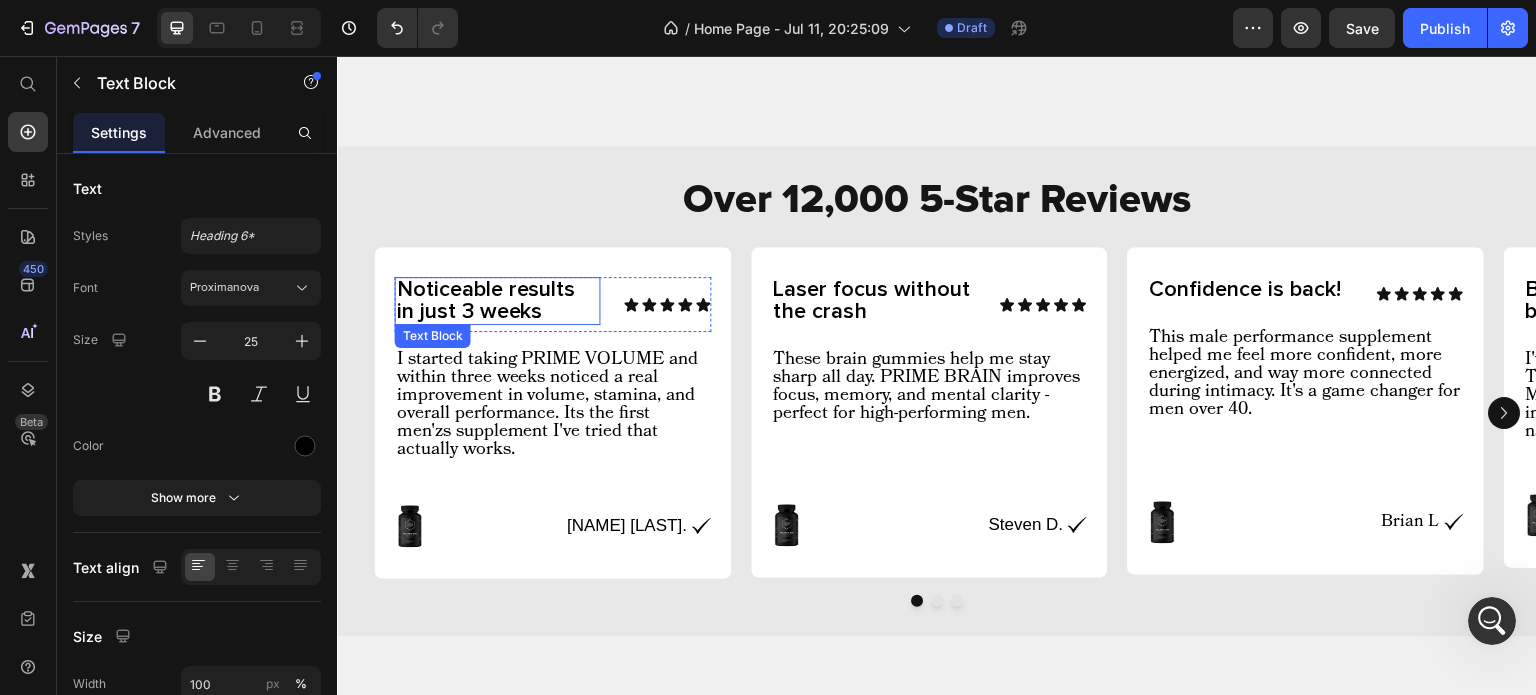 click on "Noticeable results in just 3 weeks" at bounding box center (486, 301) 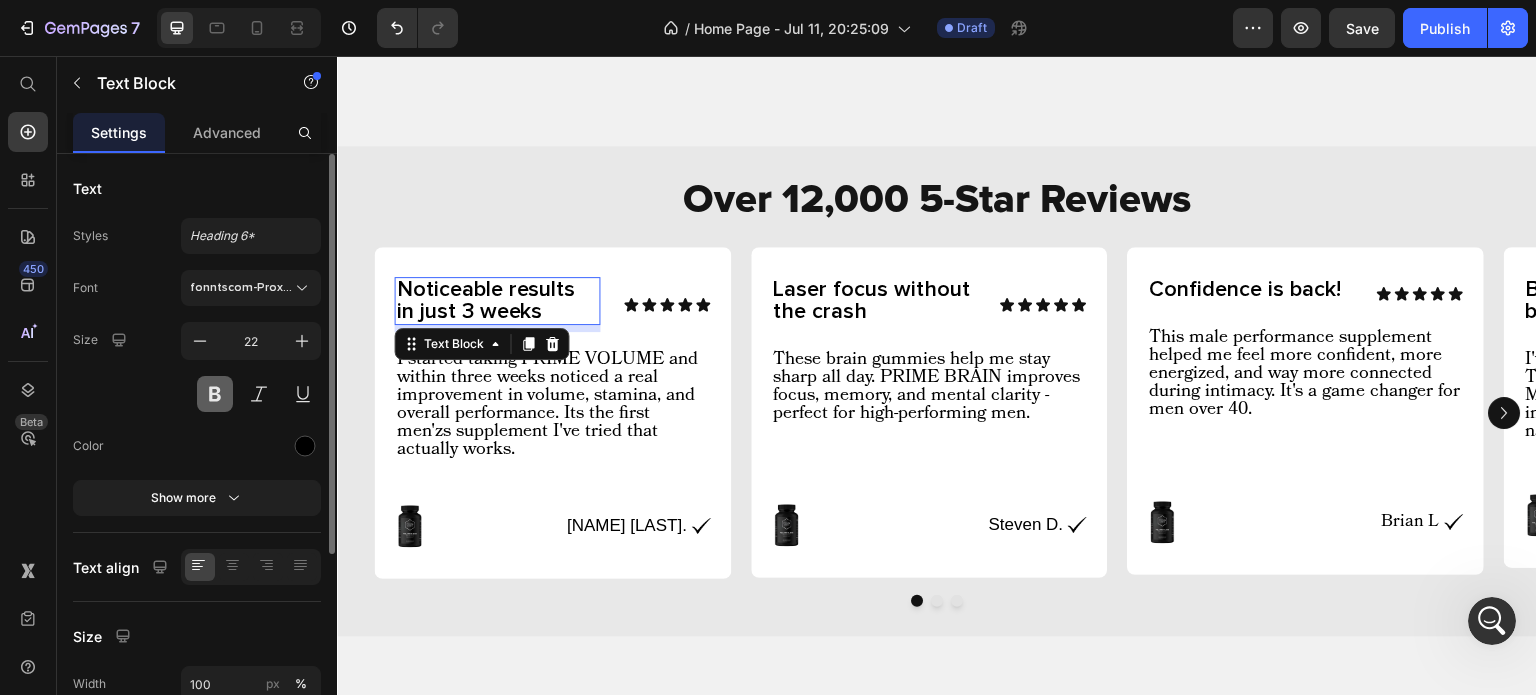 click at bounding box center (215, 394) 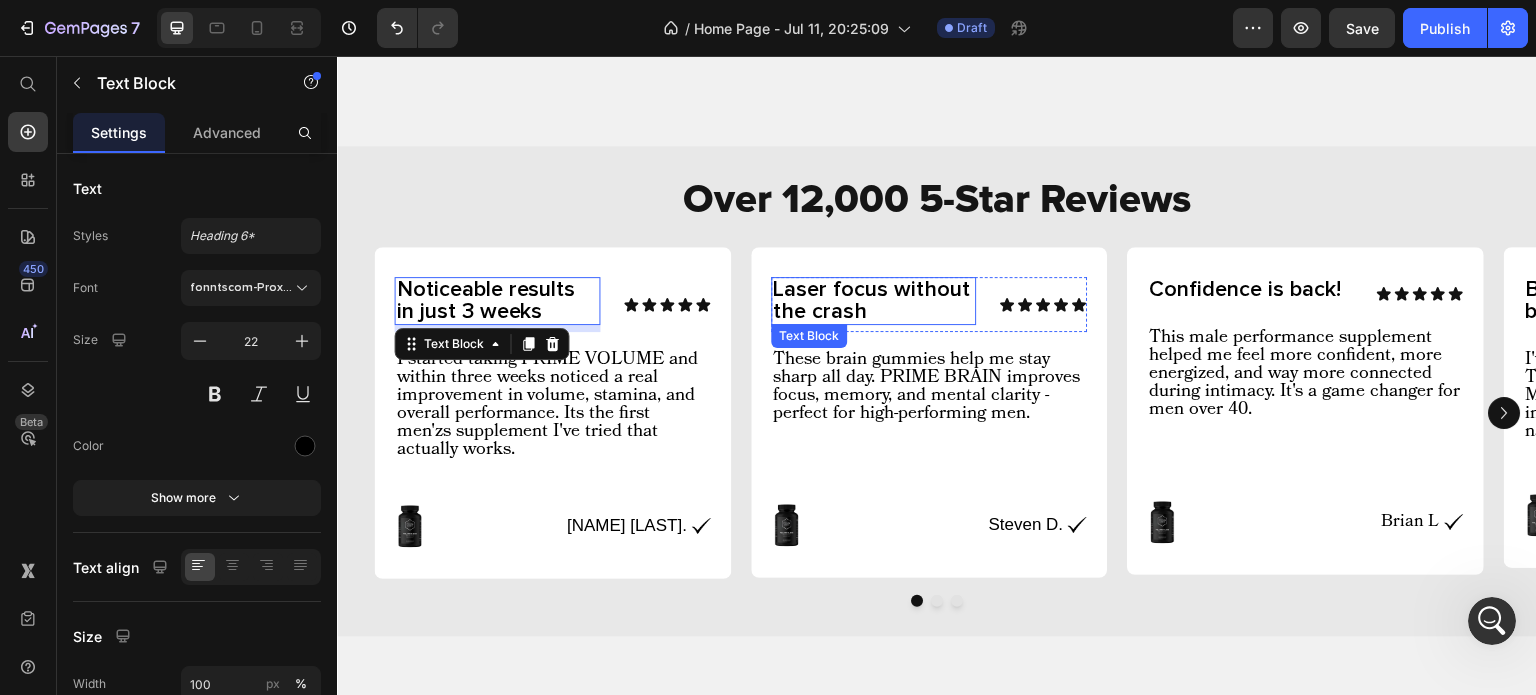 click on "Laser focus without the crash" at bounding box center (874, 301) 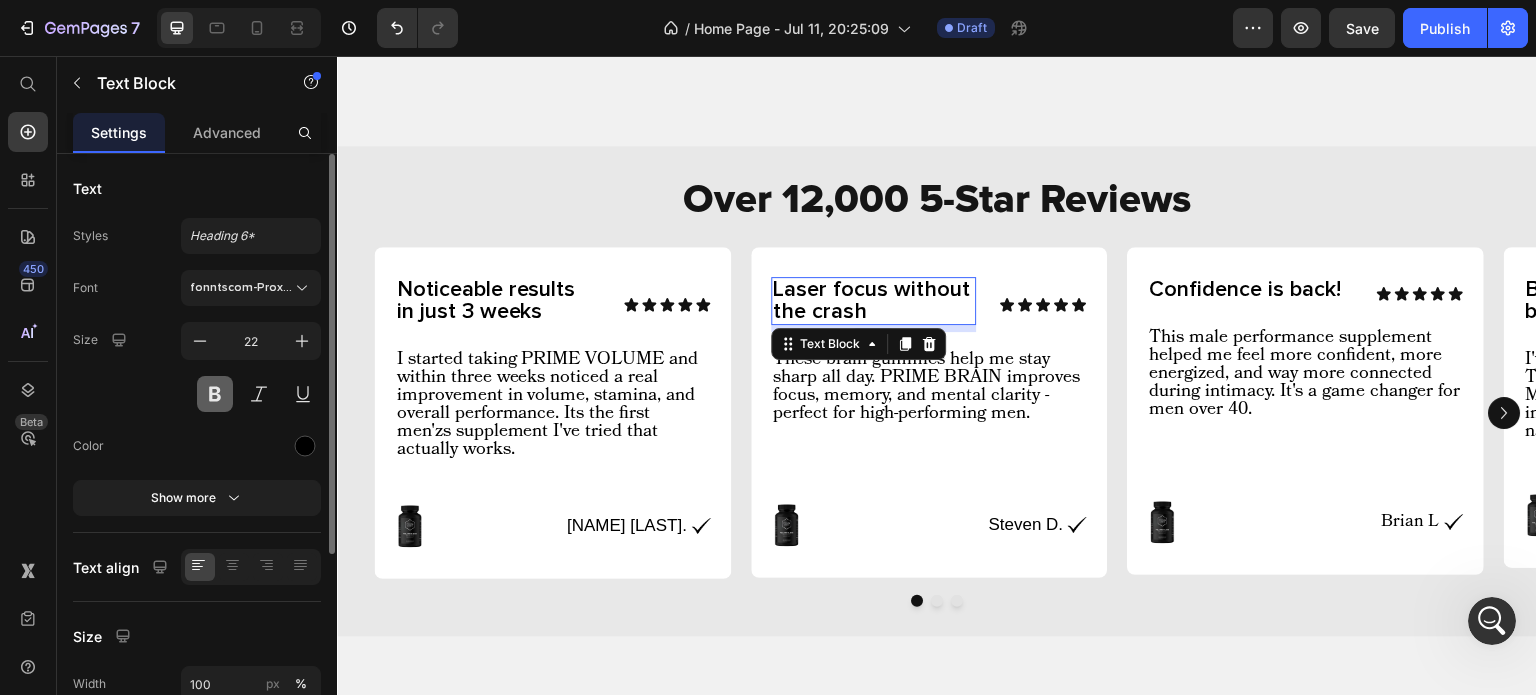 click at bounding box center (215, 394) 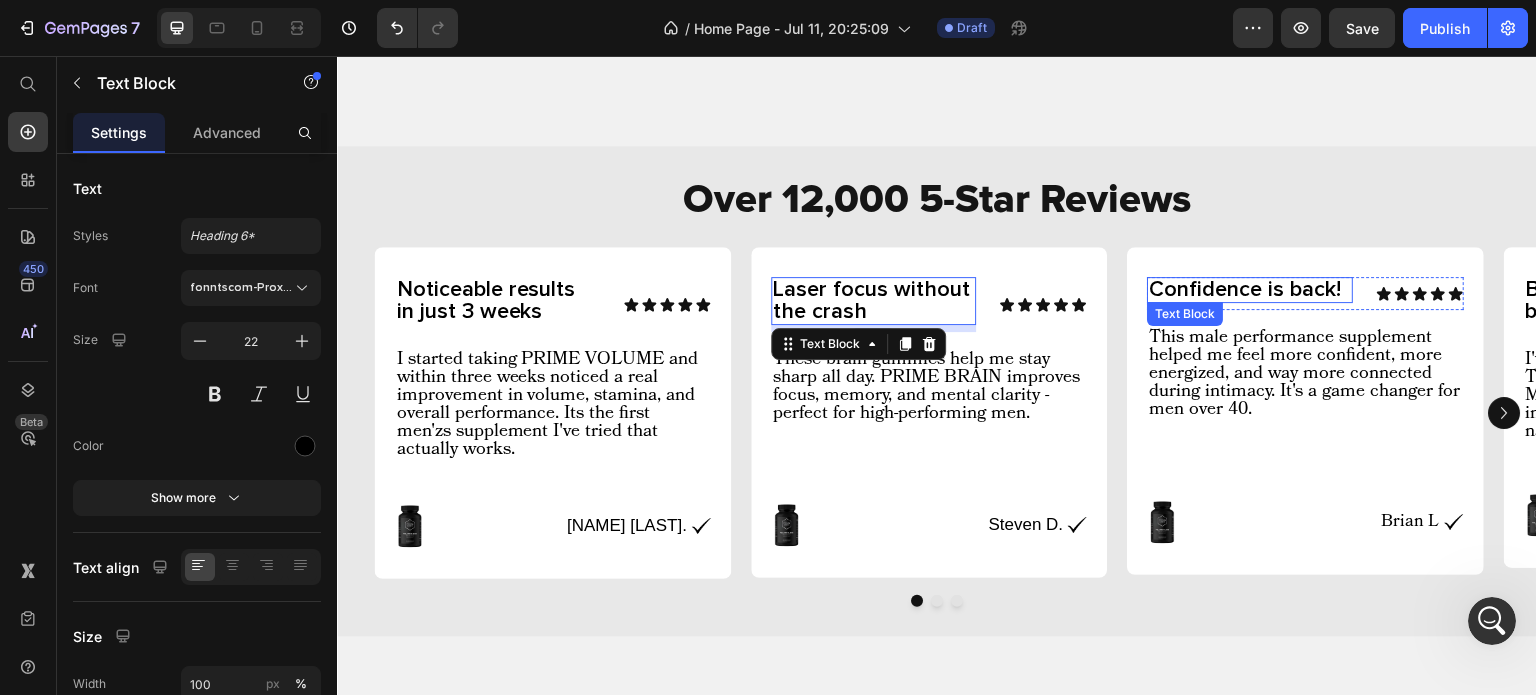 click on "Confidence is back!" at bounding box center (1246, 290) 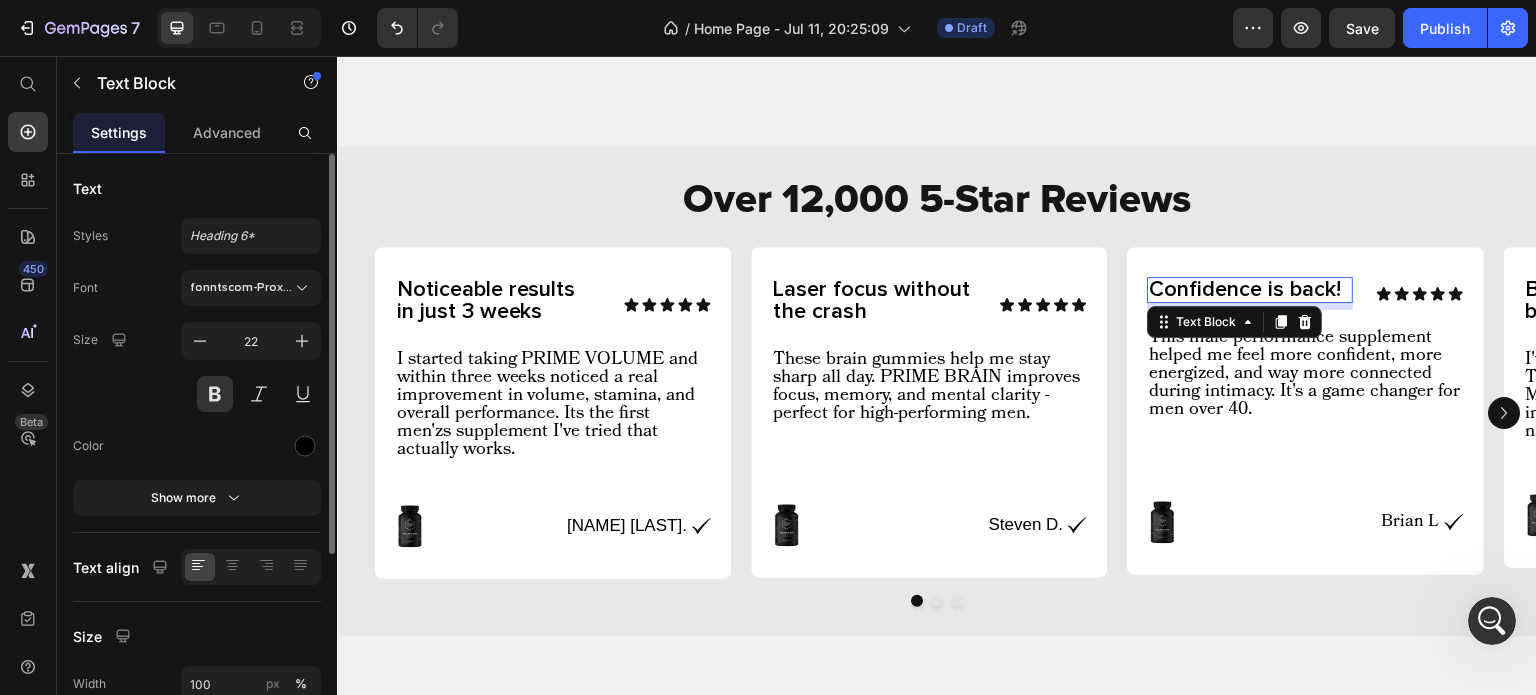 click on "Font fonntscom-ProximaNova-Semibold Size 22 Color Show more" at bounding box center [197, 393] 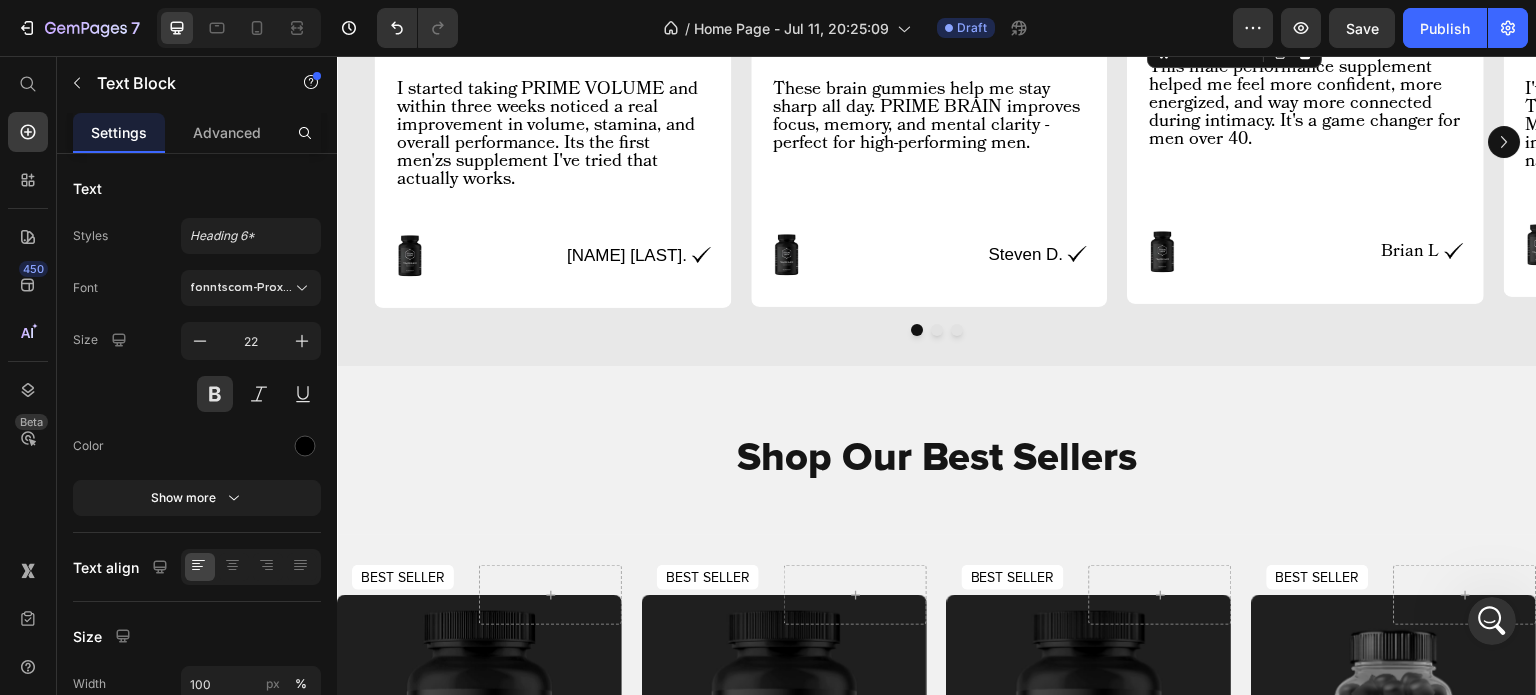scroll, scrollTop: 2766, scrollLeft: 0, axis: vertical 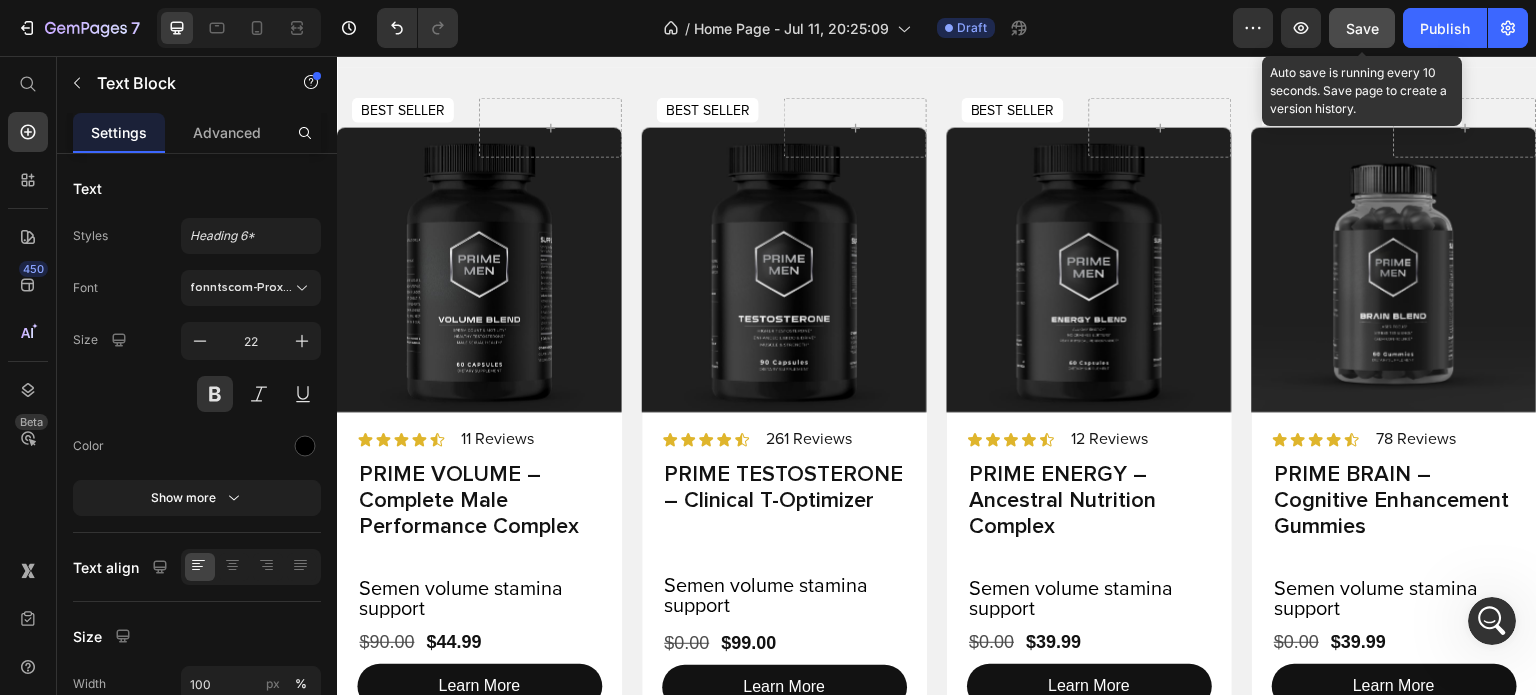 click on "Save" 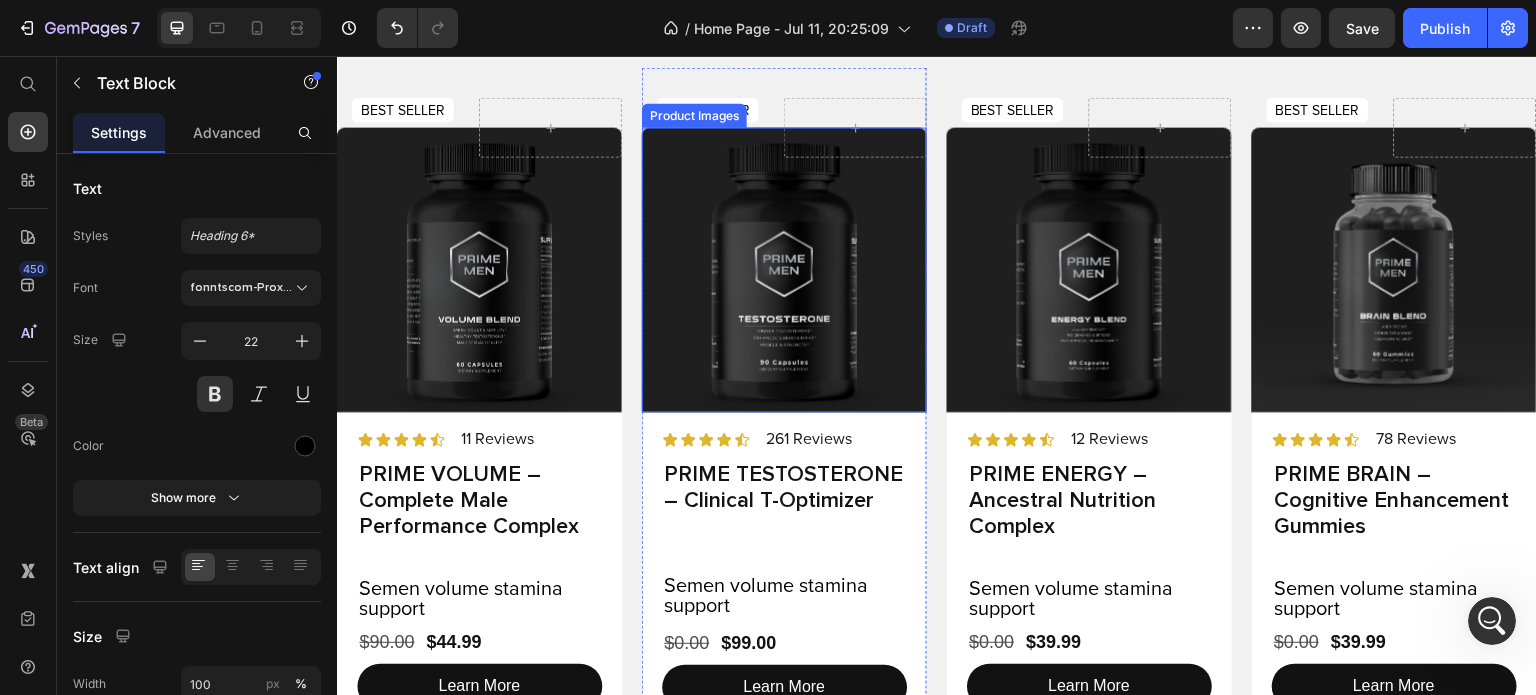 scroll, scrollTop: 11347, scrollLeft: 0, axis: vertical 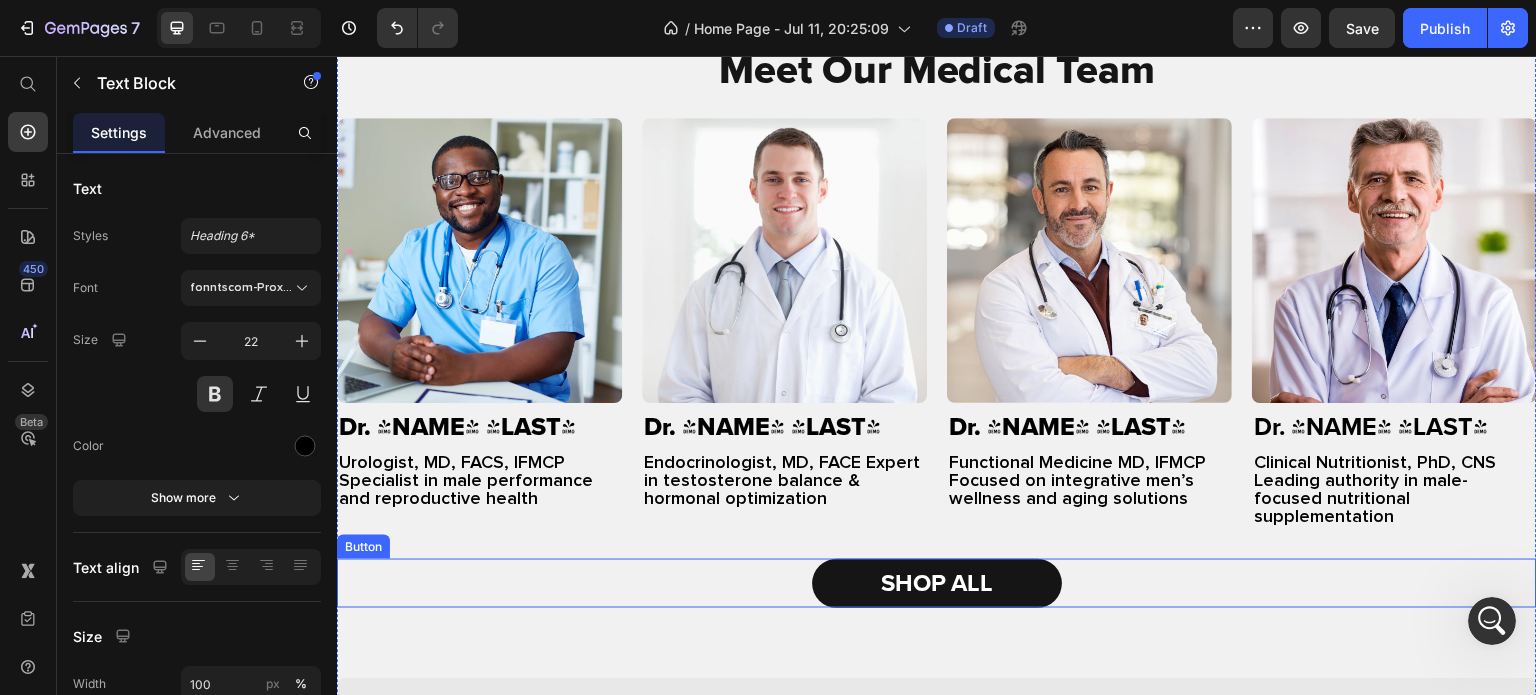 click on "SHOP ALL" at bounding box center (937, 583) 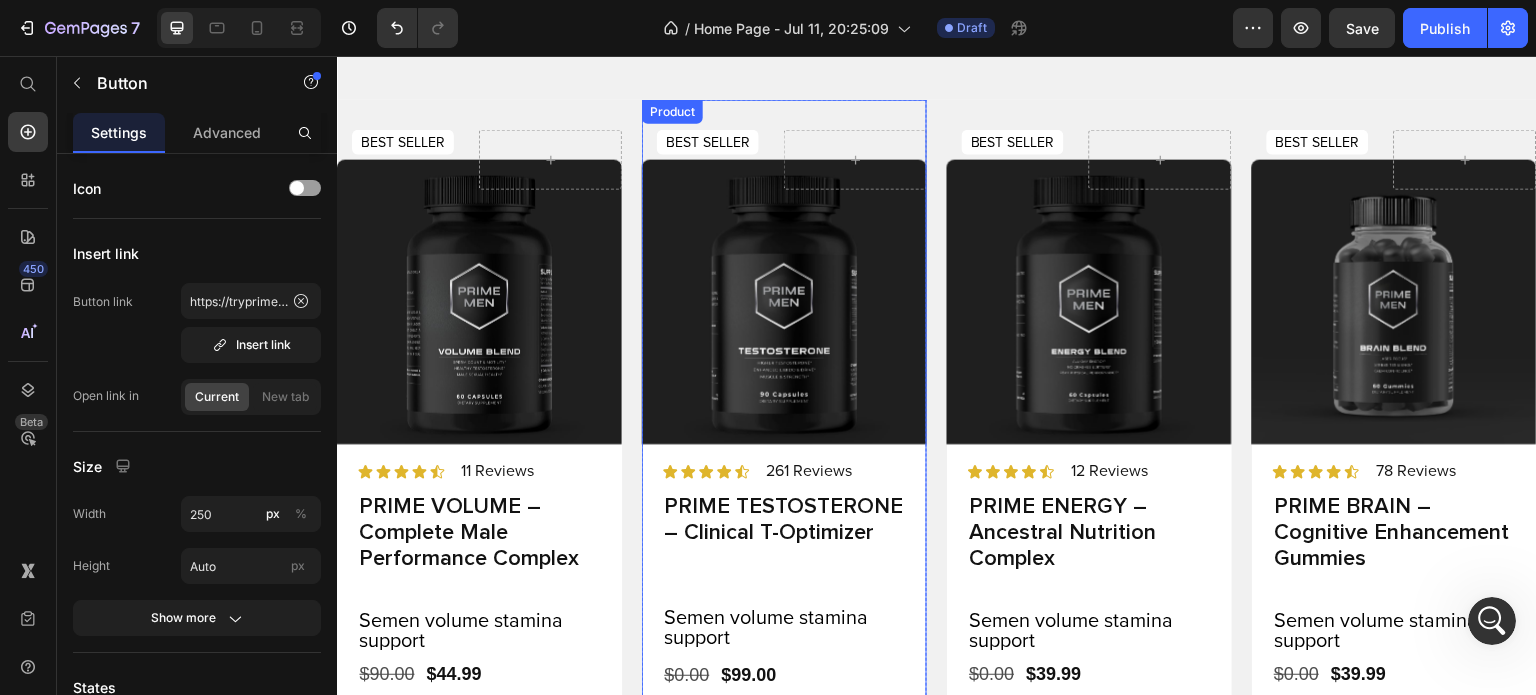 scroll, scrollTop: 2596, scrollLeft: 0, axis: vertical 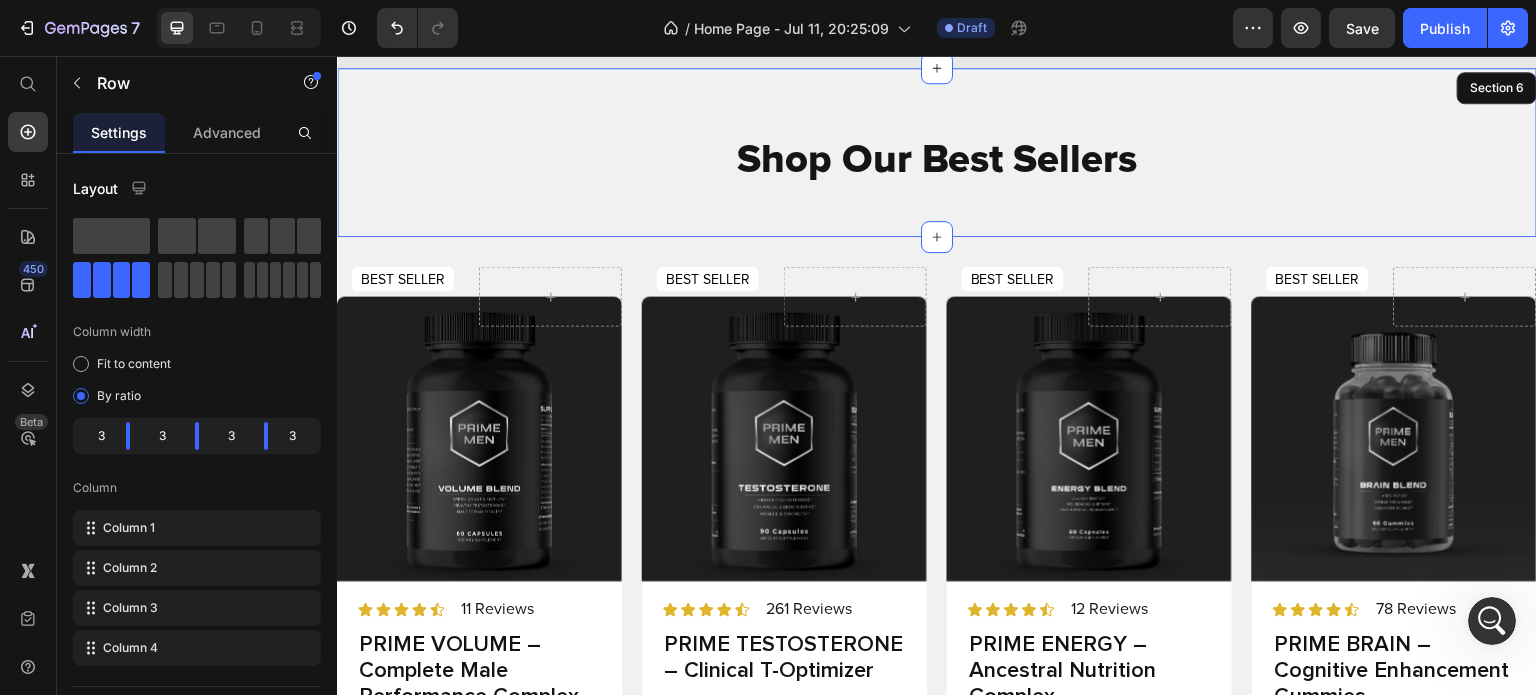 click on "Shop Our  Best Sellers Heading Shop Our Best Sellers Heading Row Section 6" at bounding box center [937, 152] 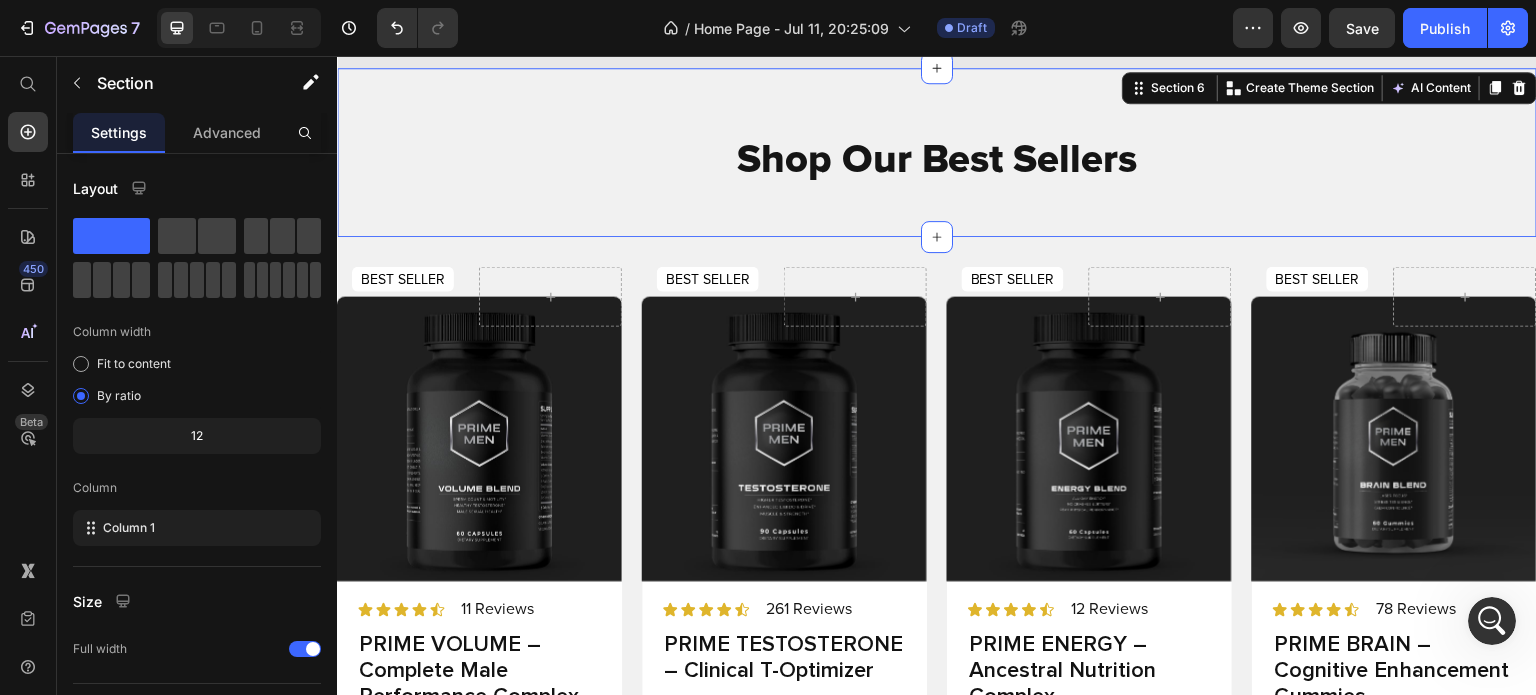 scroll, scrollTop: 2402, scrollLeft: 0, axis: vertical 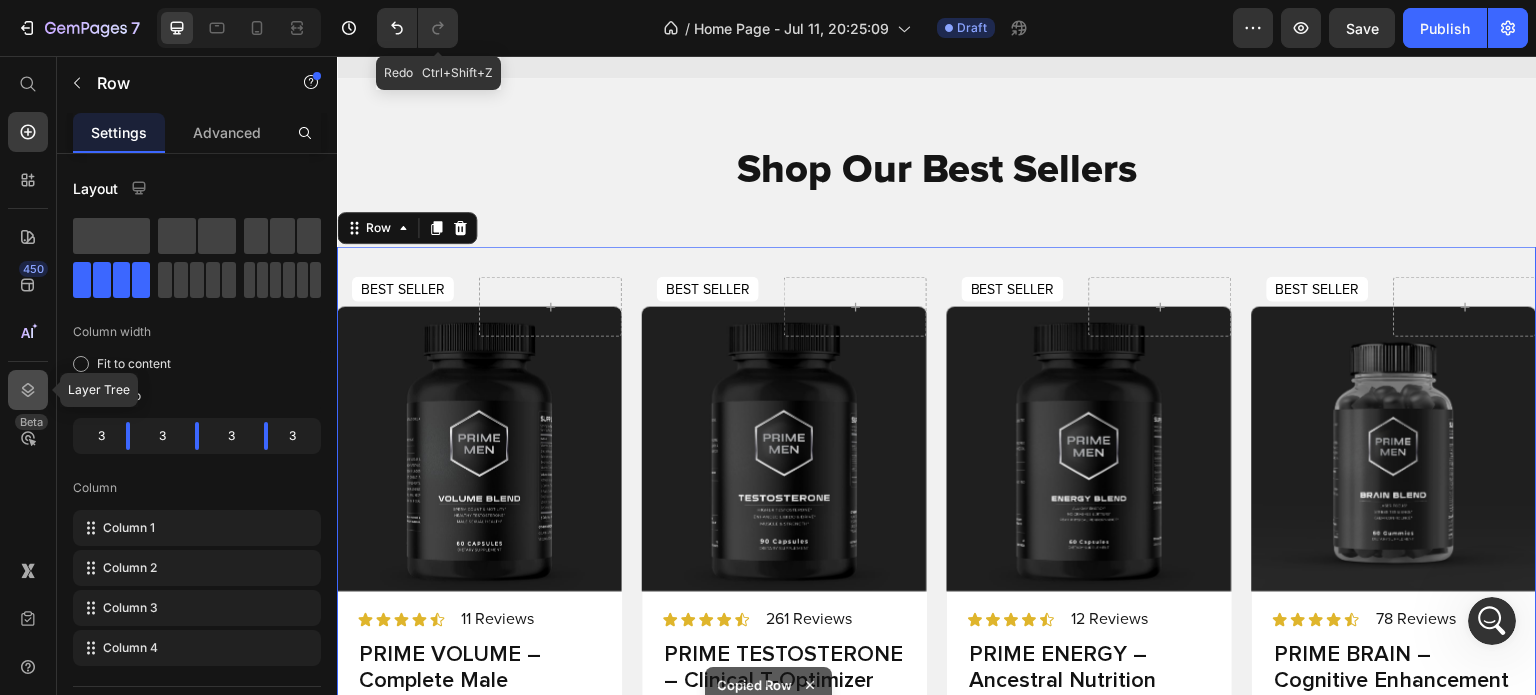 click 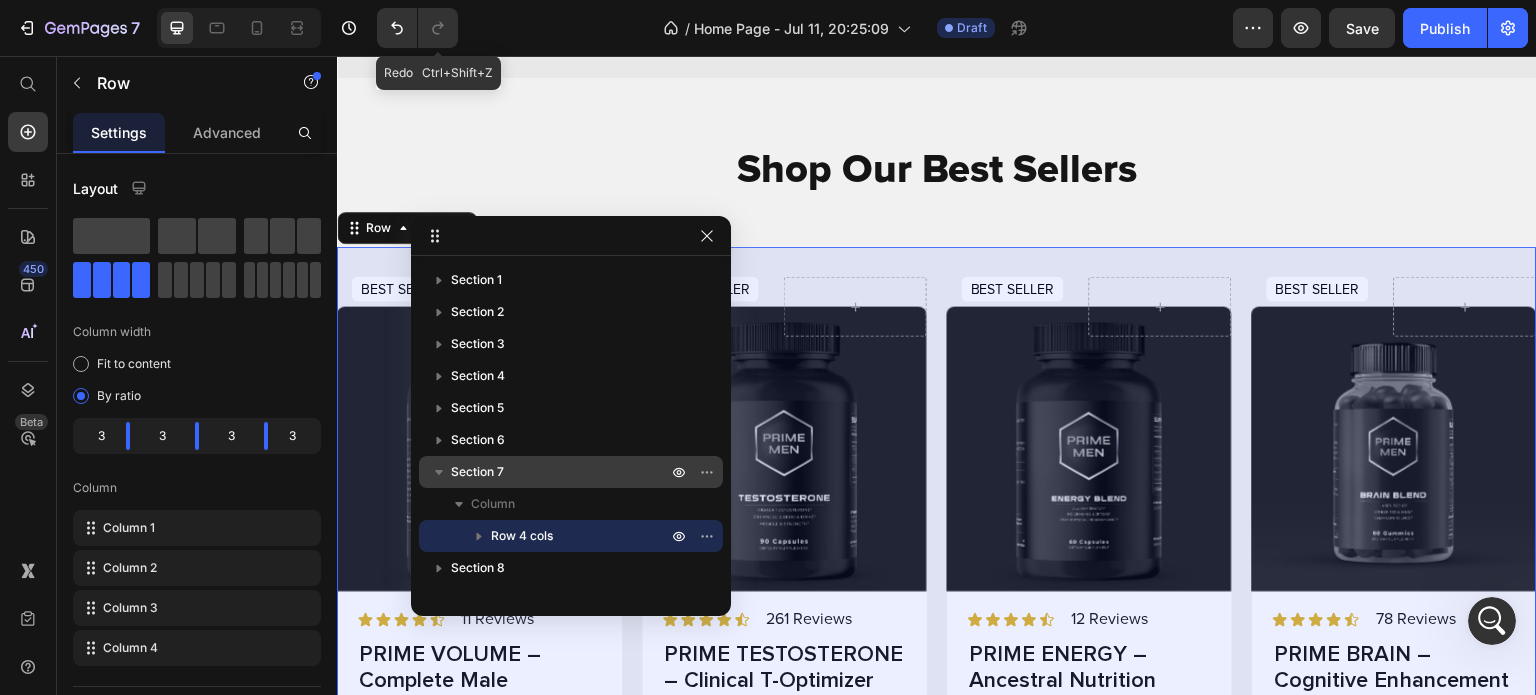 click on "Section 7" at bounding box center [477, 472] 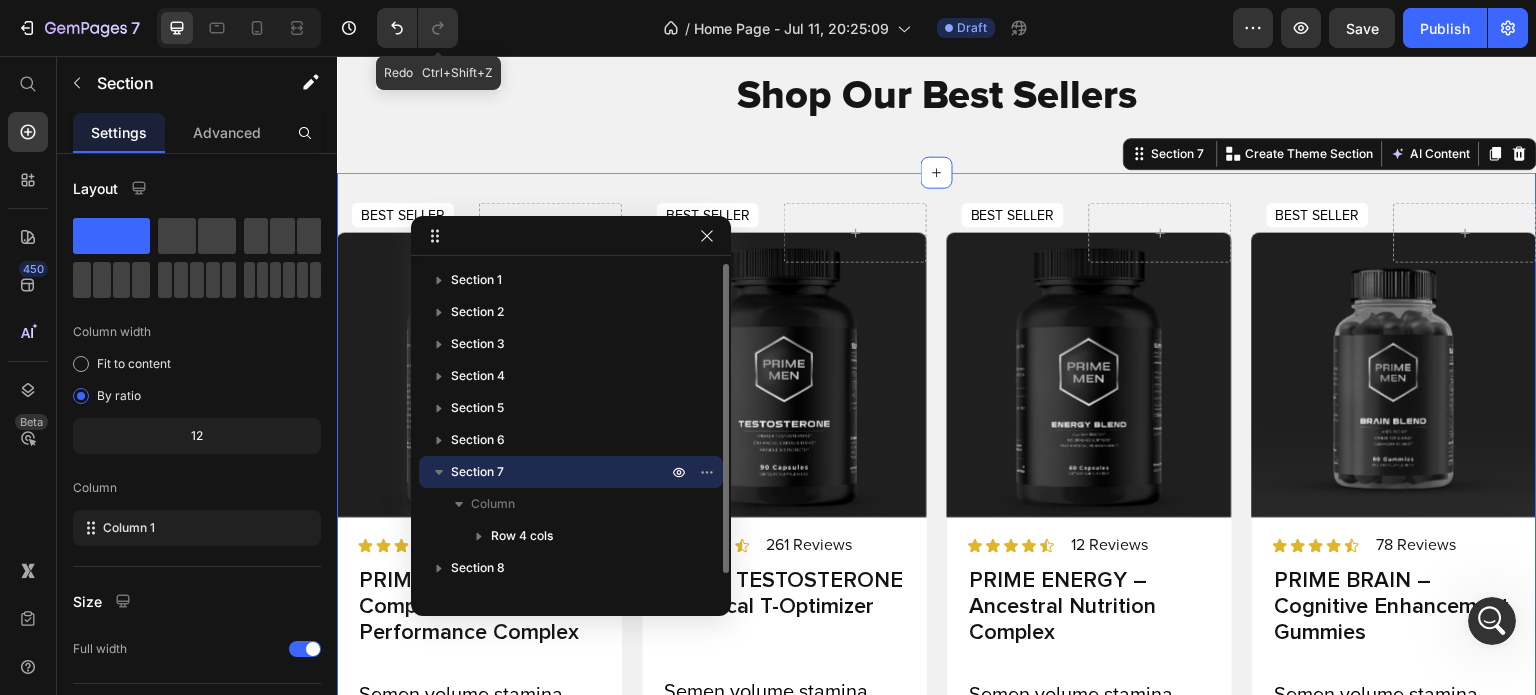 scroll, scrollTop: 2707, scrollLeft: 0, axis: vertical 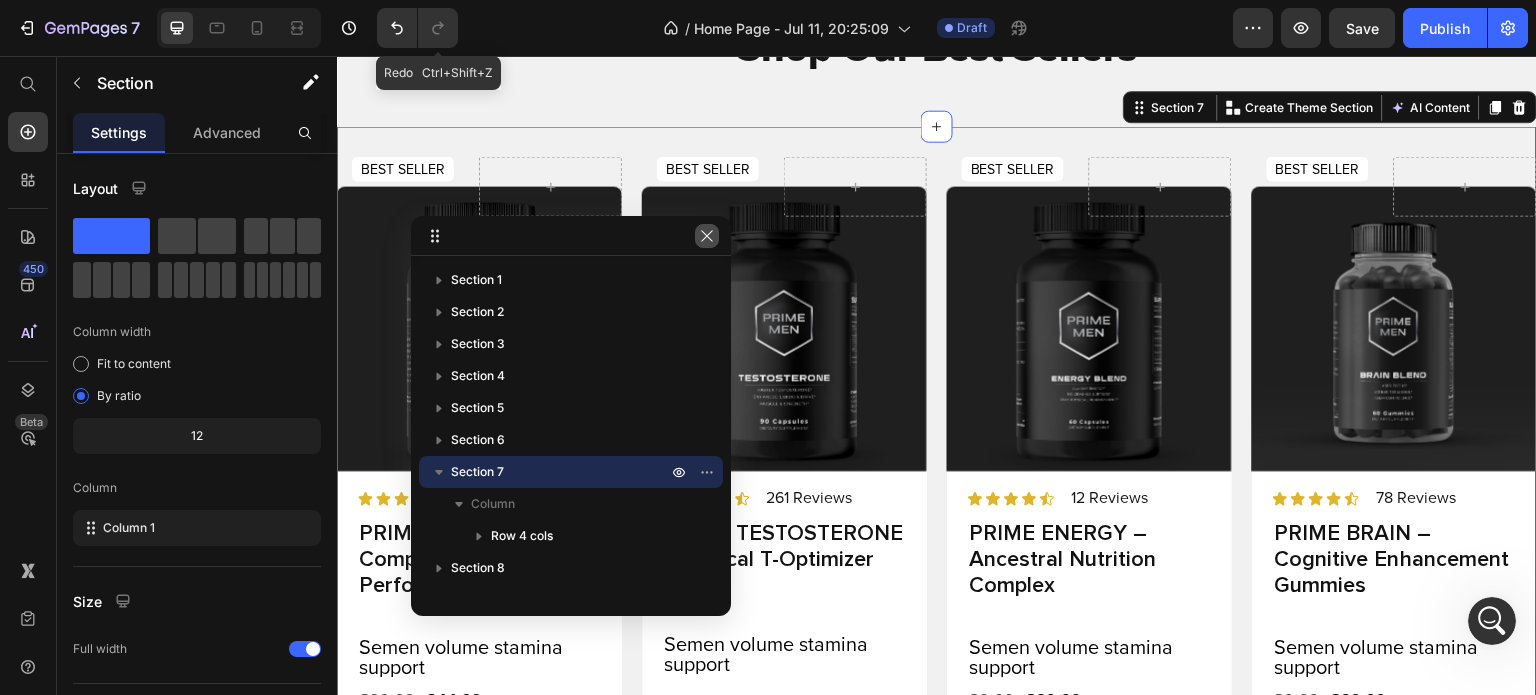 click at bounding box center [707, 236] 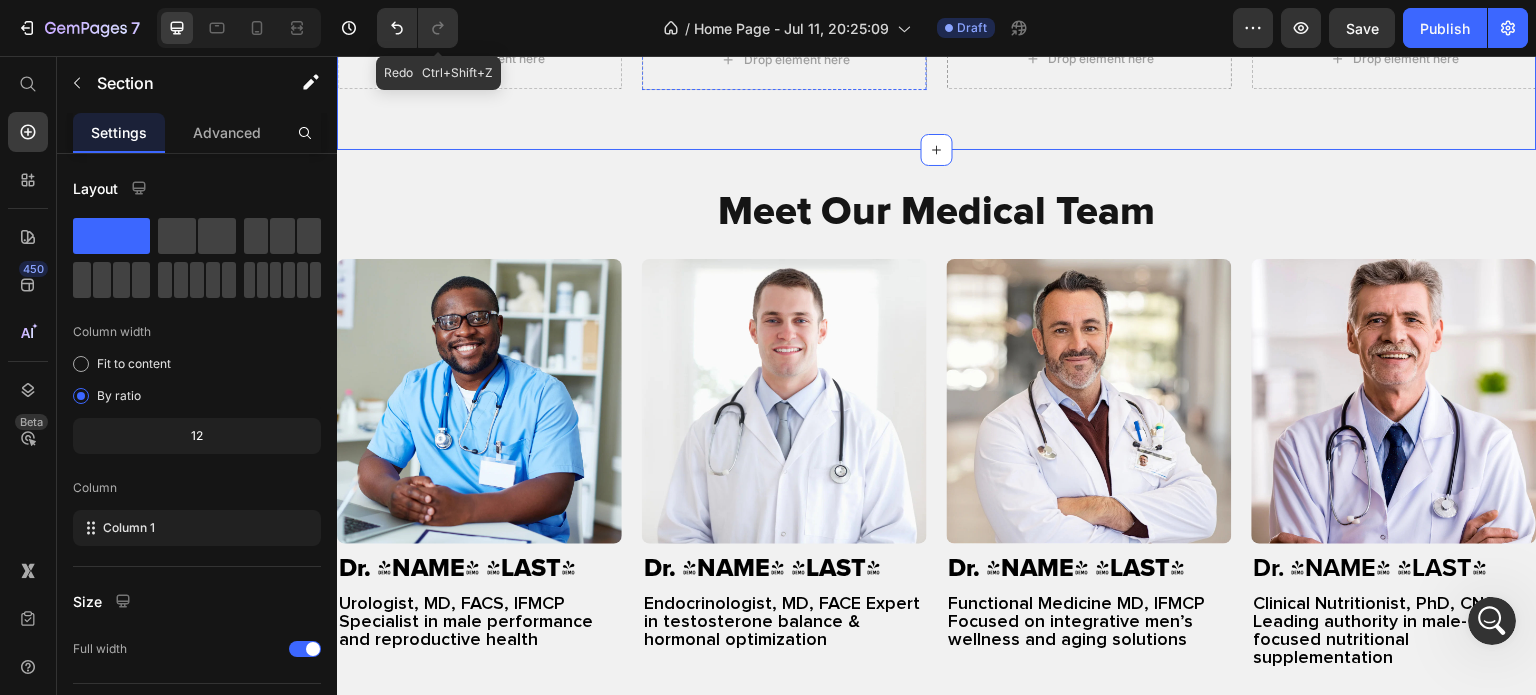 scroll, scrollTop: 3520, scrollLeft: 0, axis: vertical 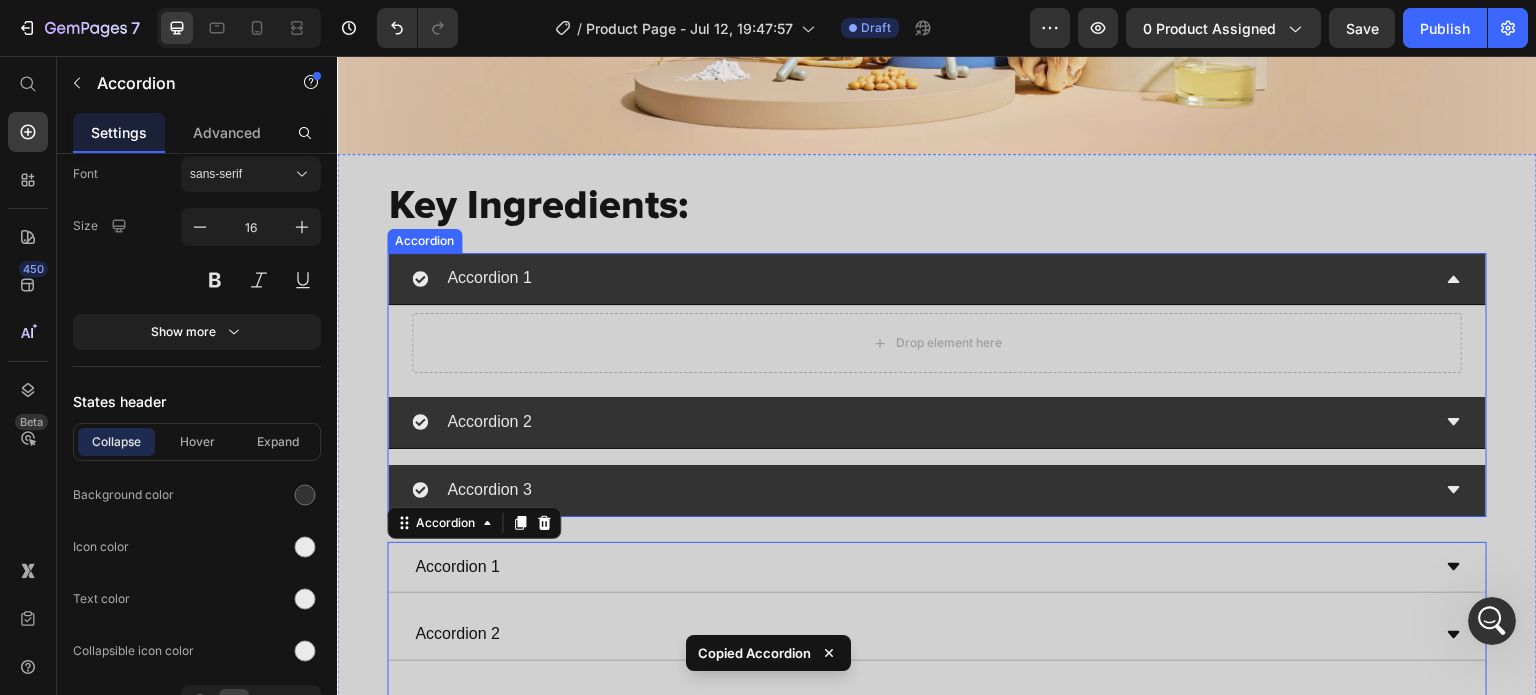 click on "Drop element here" at bounding box center [937, 343] 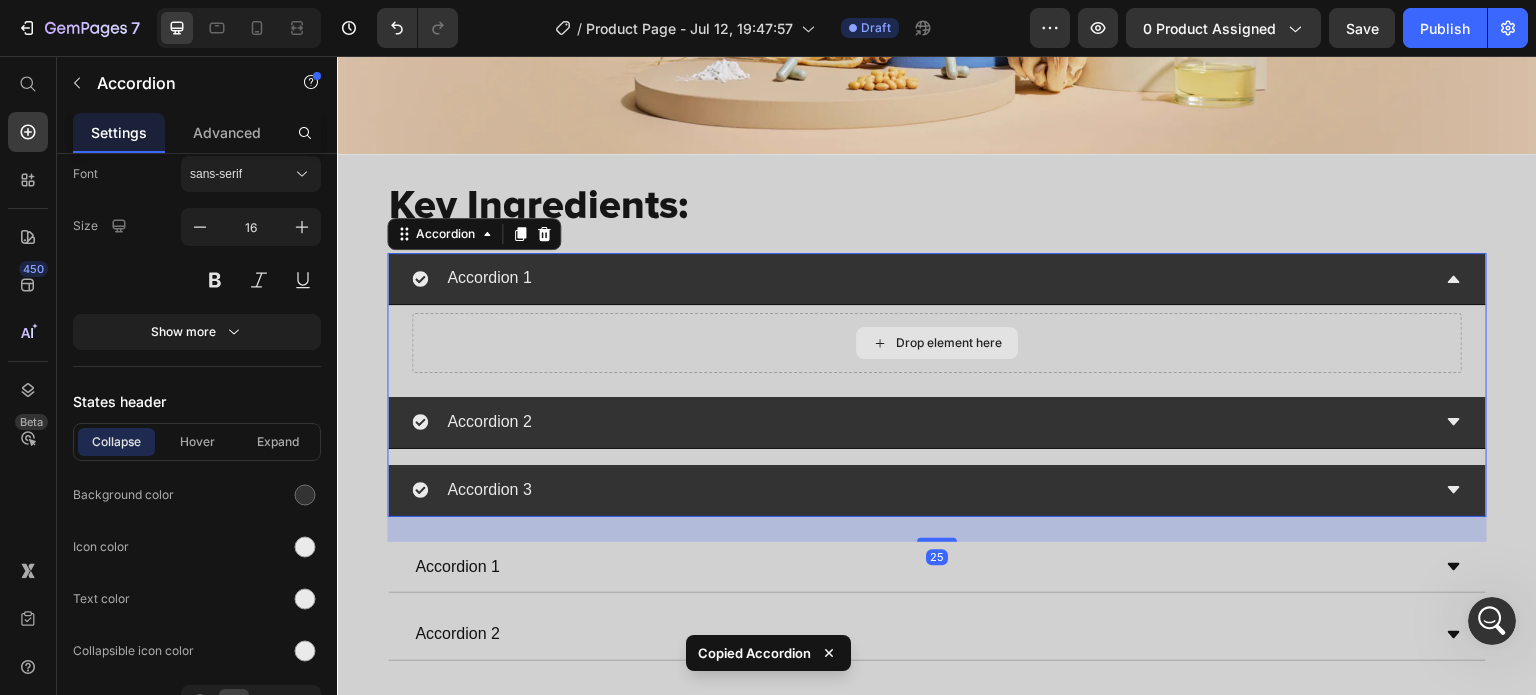 scroll, scrollTop: 2169, scrollLeft: 0, axis: vertical 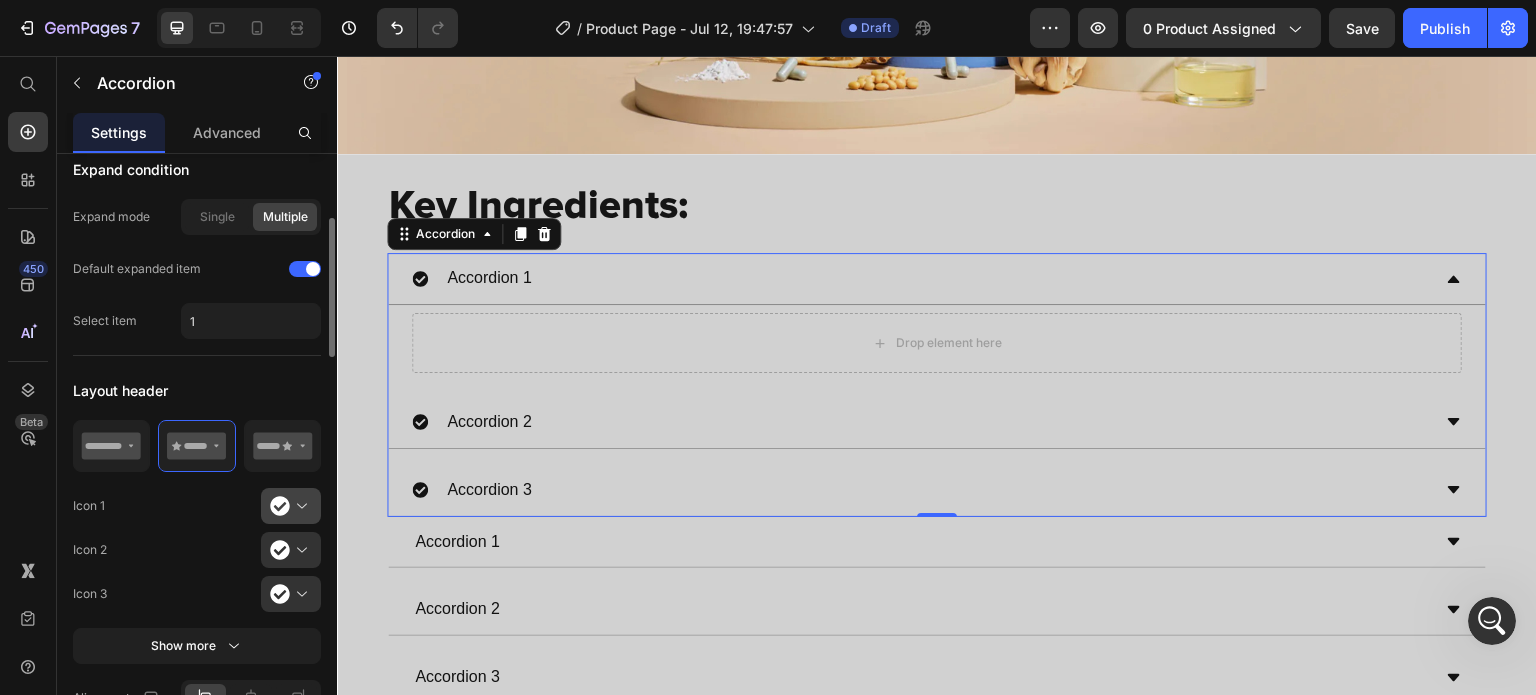 click at bounding box center (299, 506) 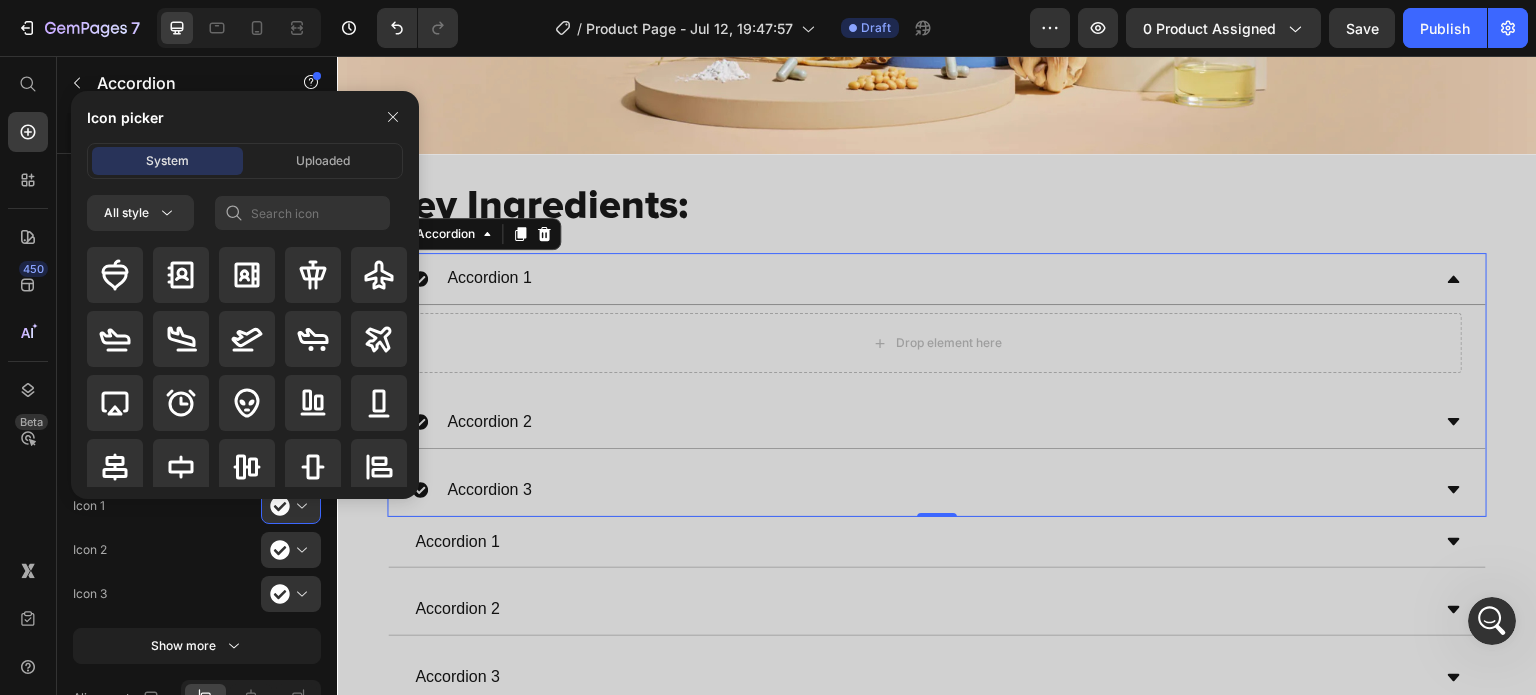 click on "Icon 2" 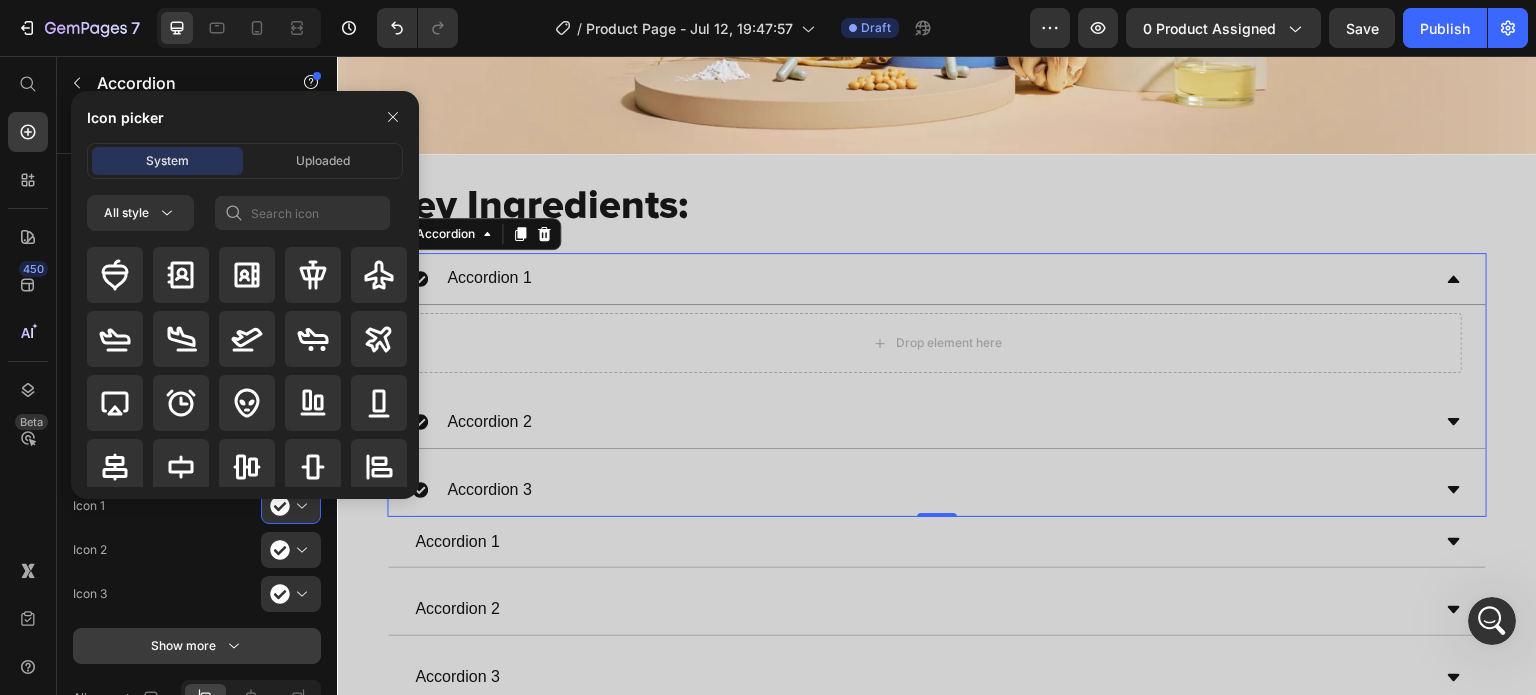 click on "Show more" at bounding box center (197, 646) 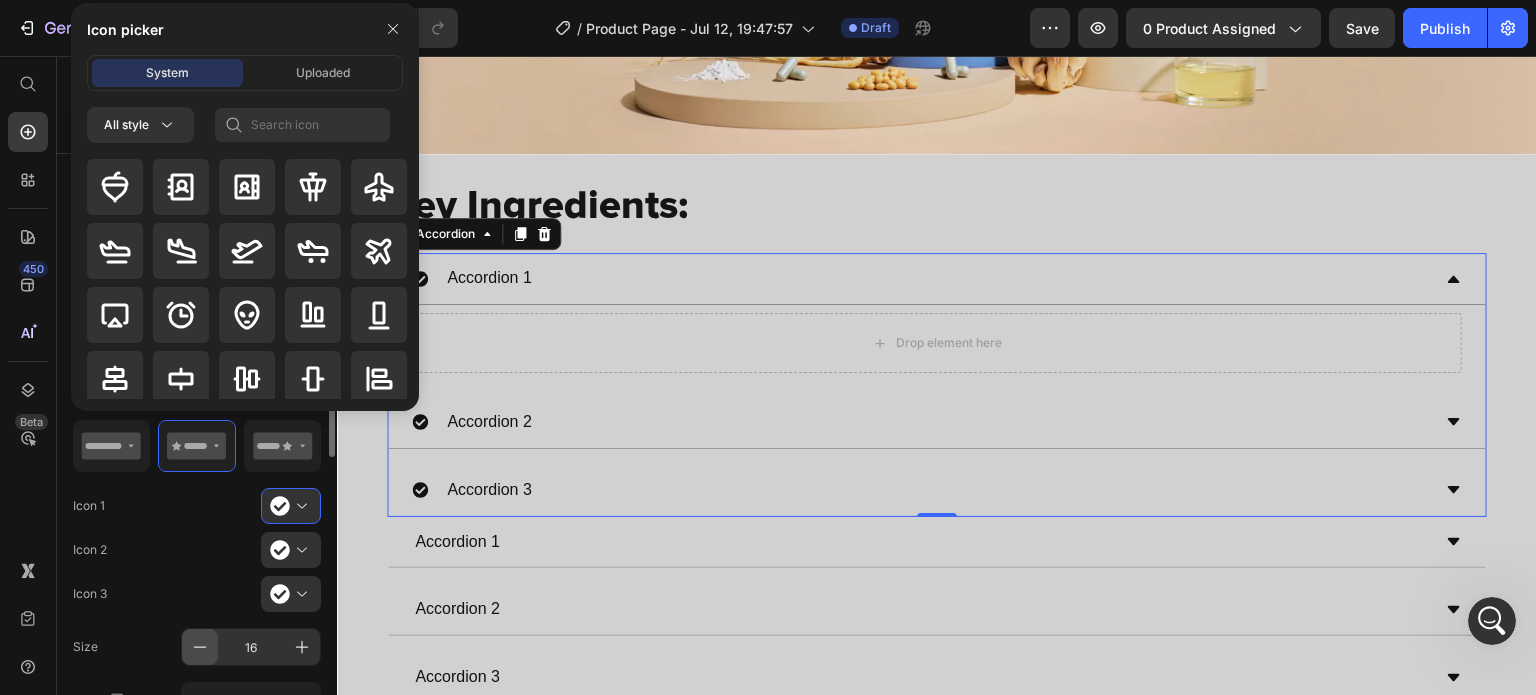 scroll, scrollTop: 364, scrollLeft: 0, axis: vertical 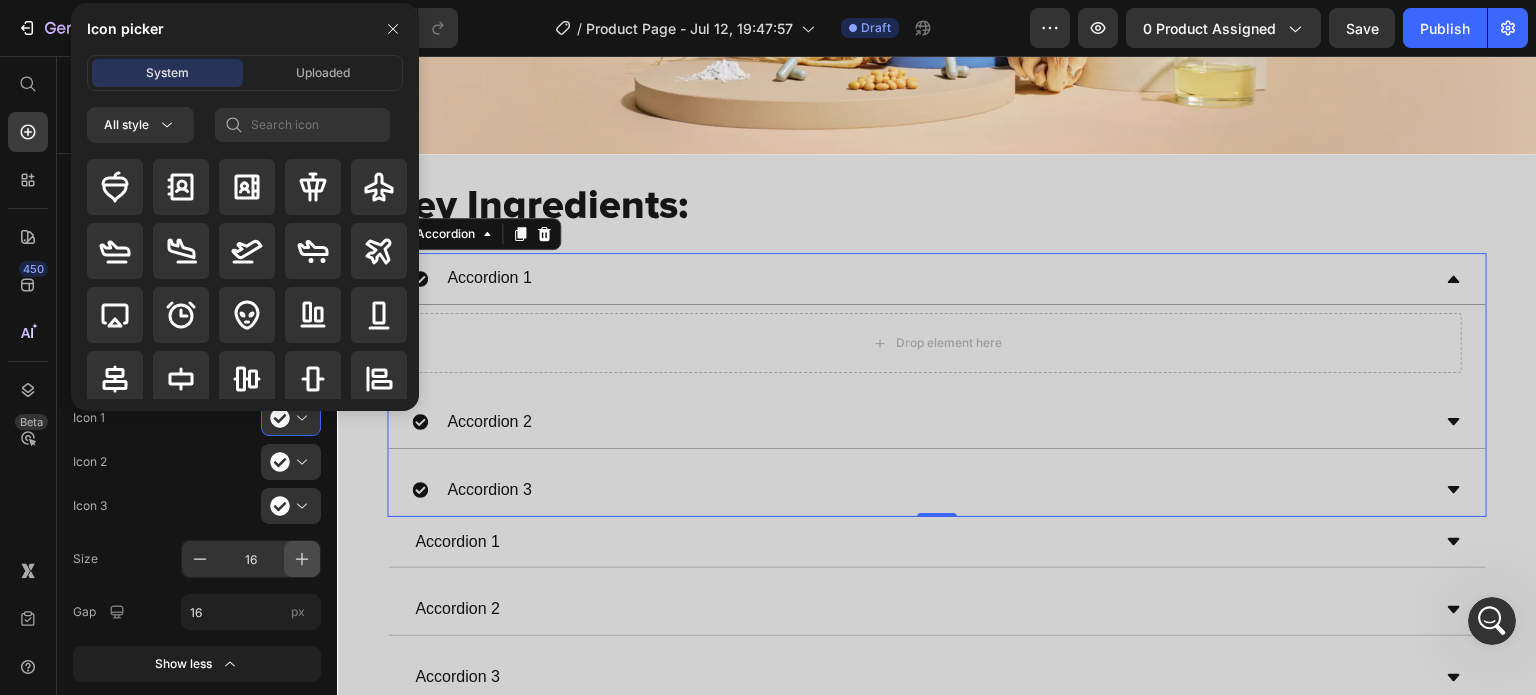 click 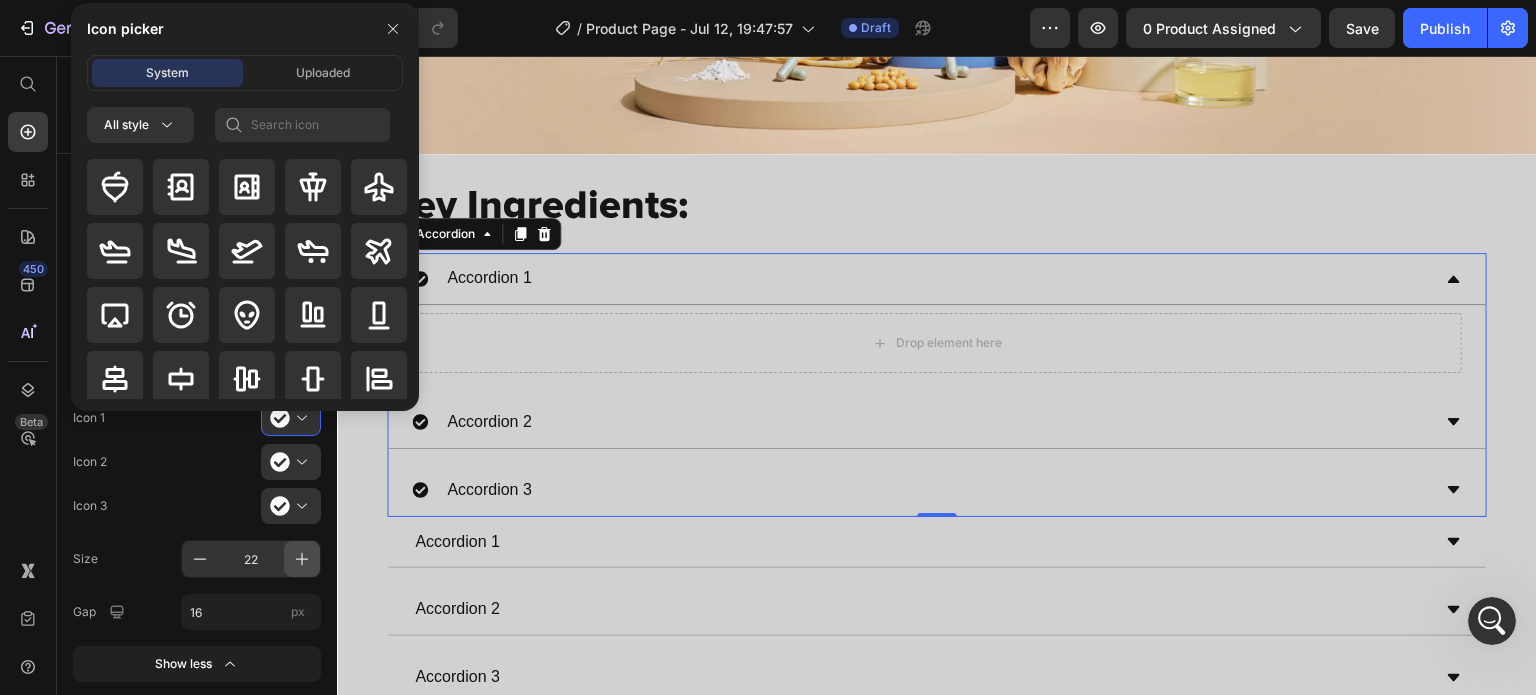 click 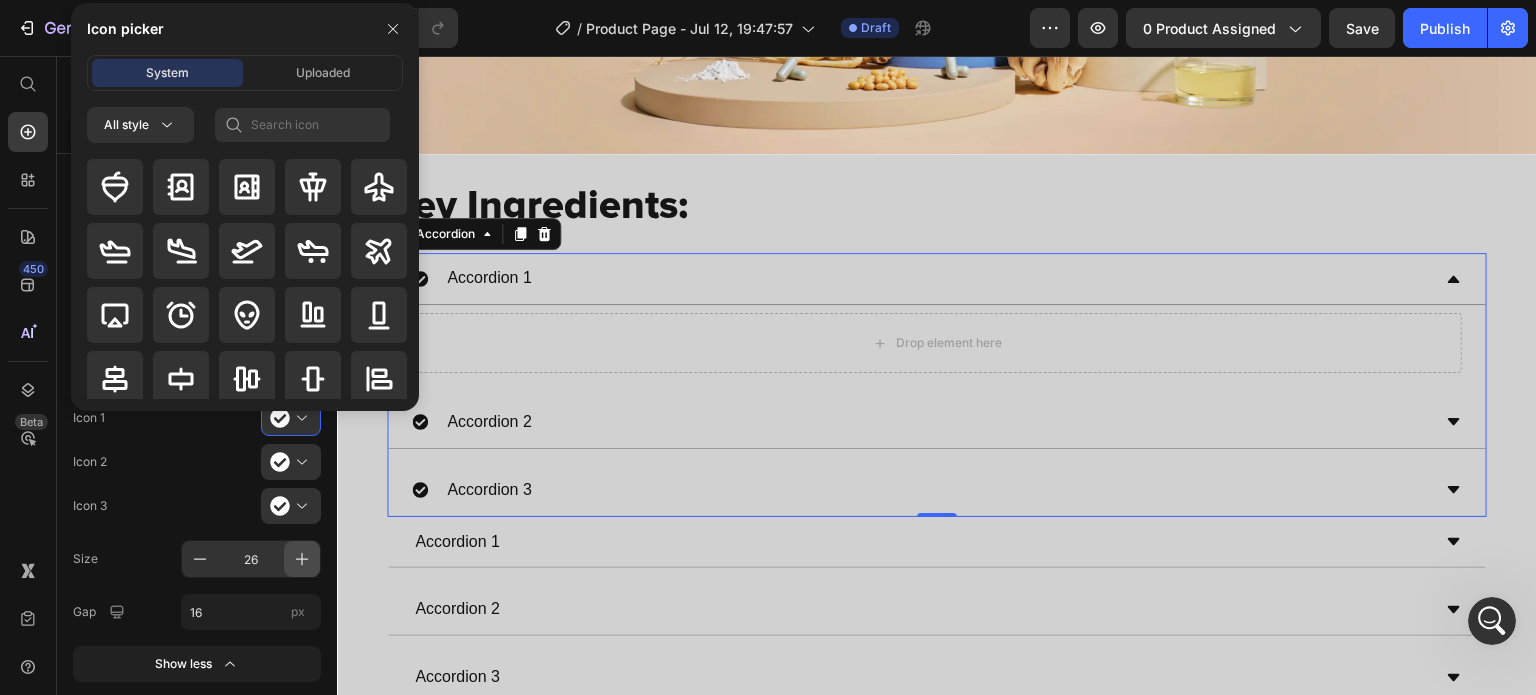 click 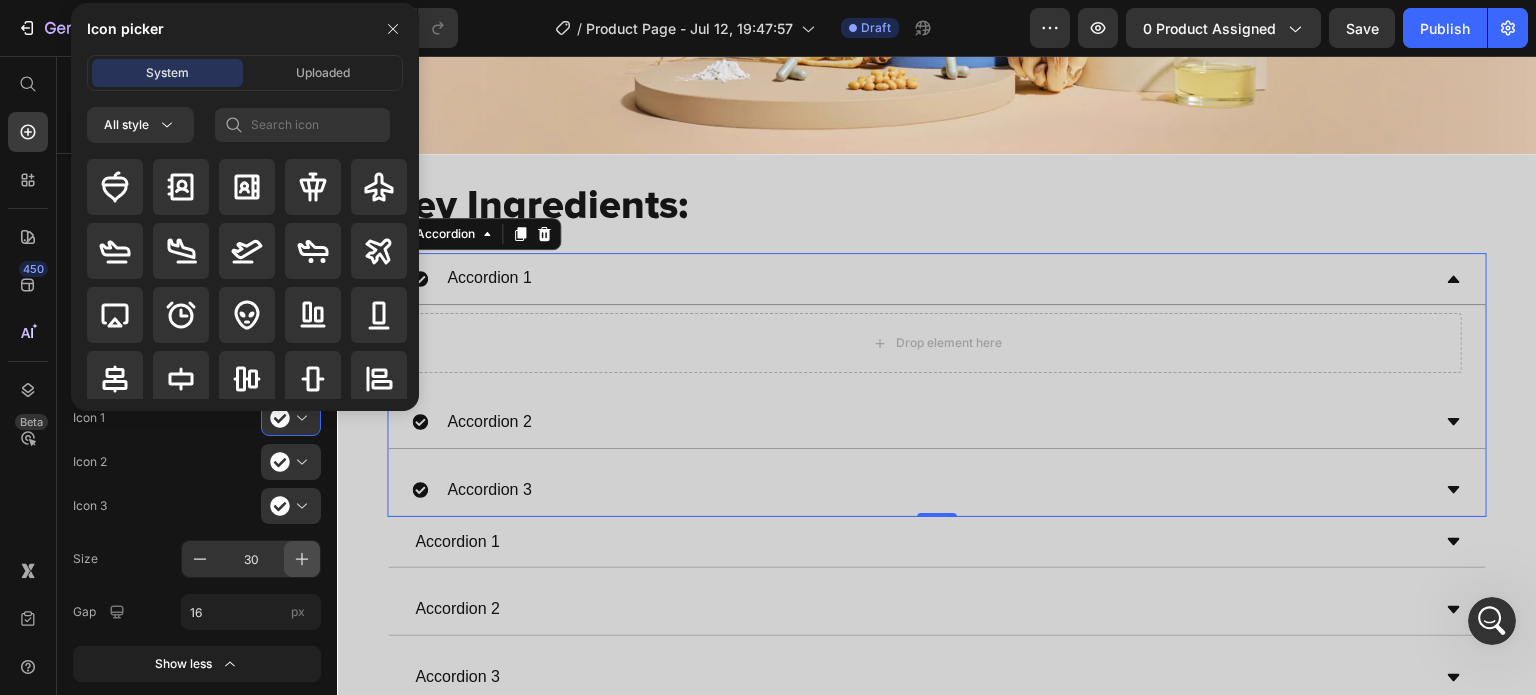 drag, startPoint x: 297, startPoint y: 559, endPoint x: 1, endPoint y: 422, distance: 326.16714 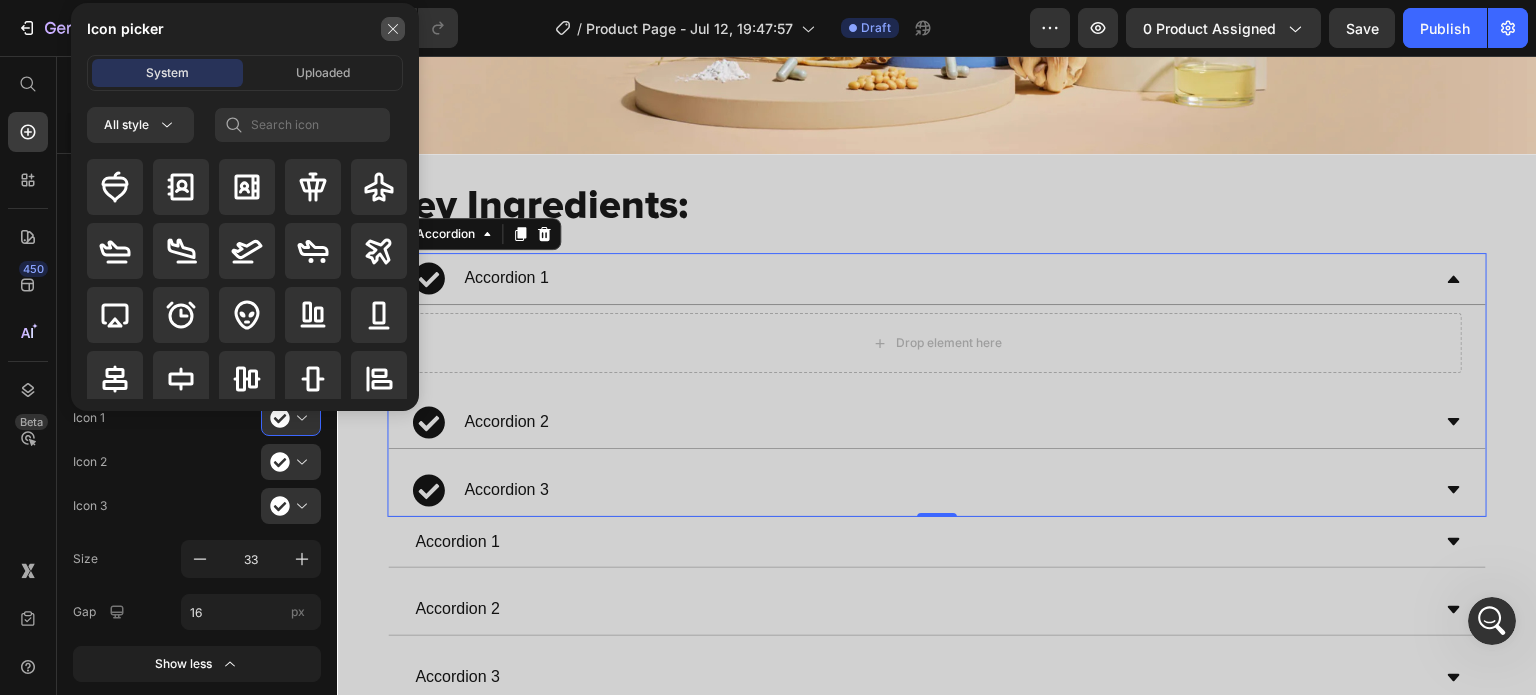 click 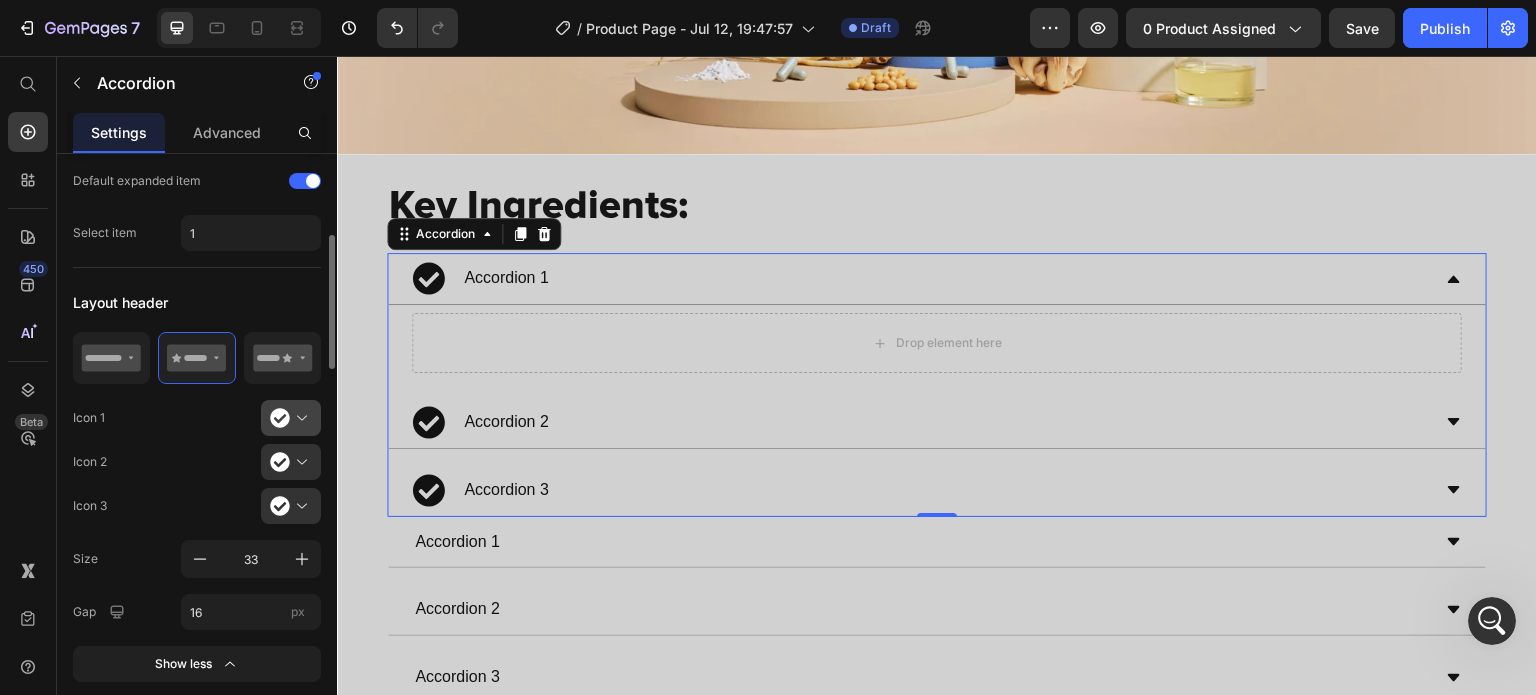 click at bounding box center [299, 418] 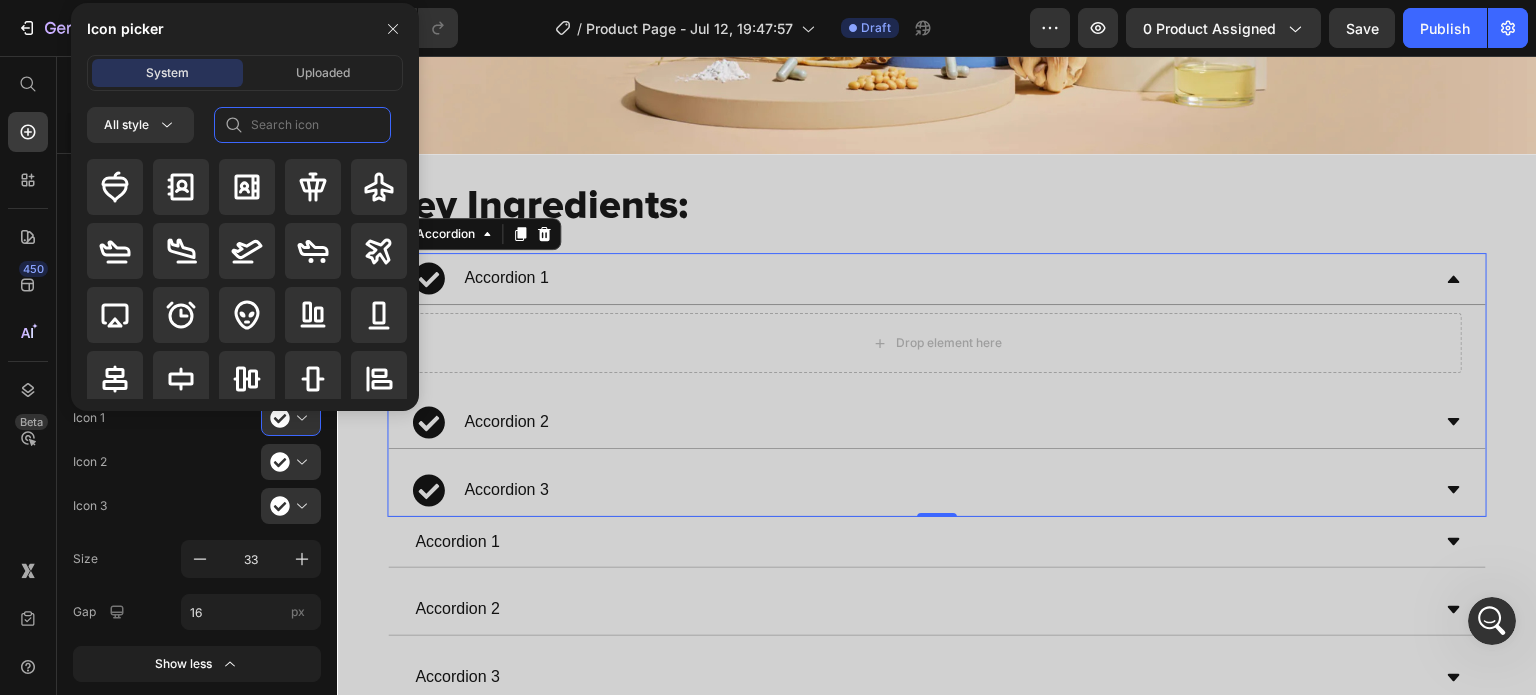 click 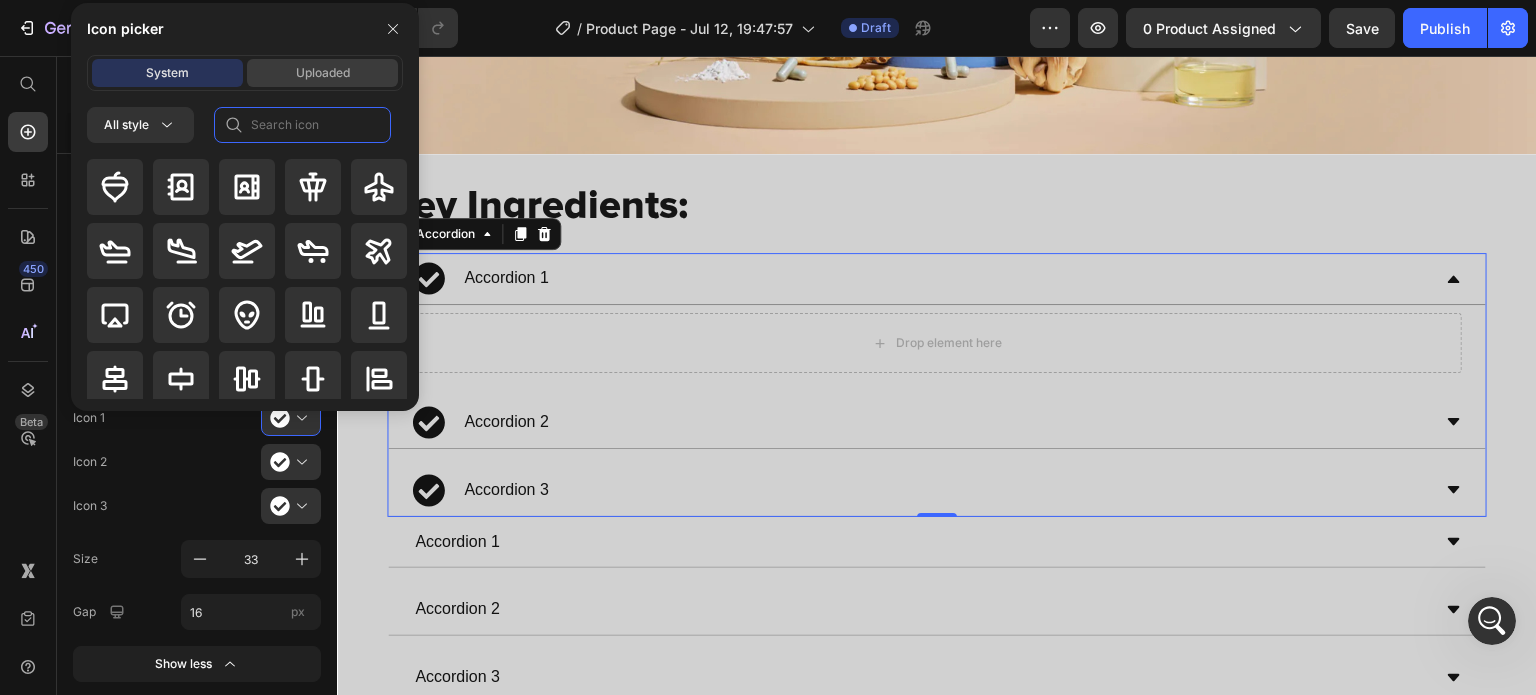 click on "Uploaded" at bounding box center (323, 73) 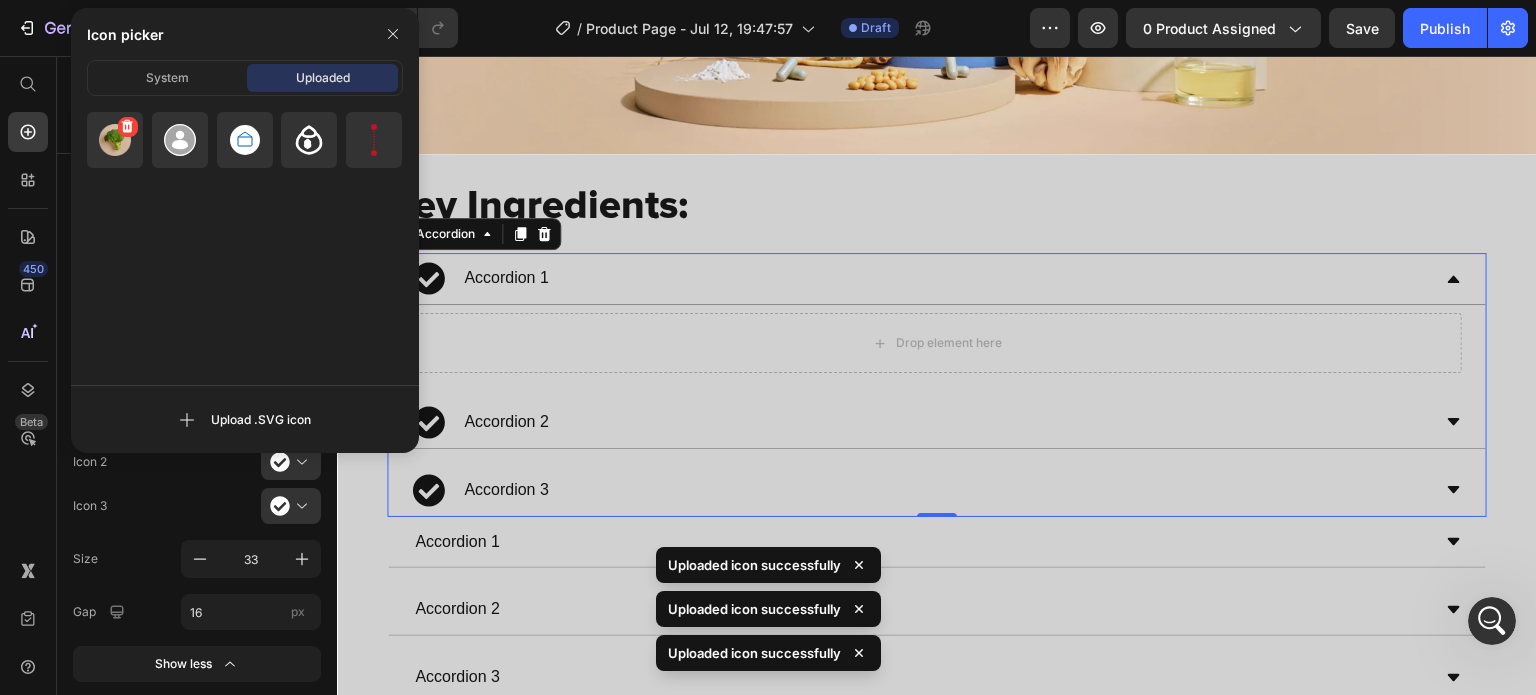 click at bounding box center (115, 140) 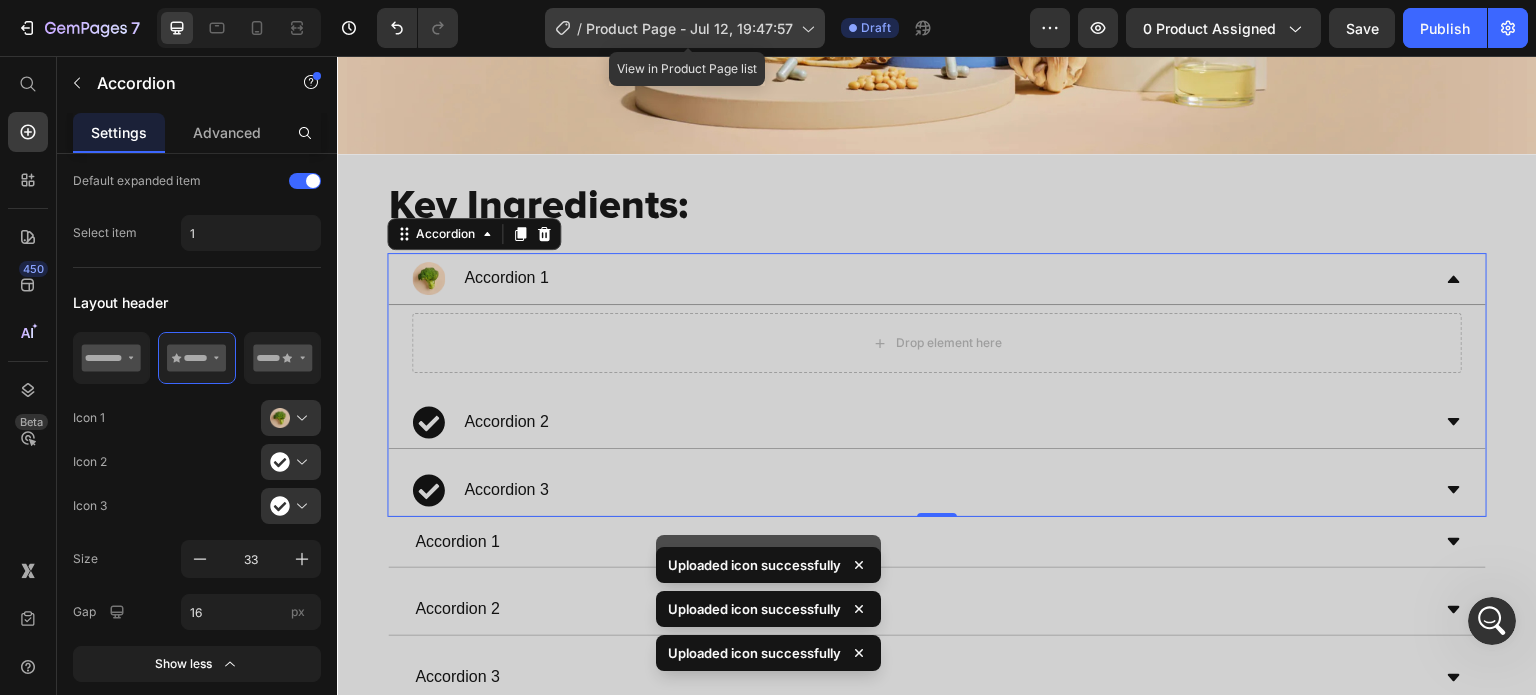 click on "Product Page - Jul 12, 19:47:57" at bounding box center [689, 28] 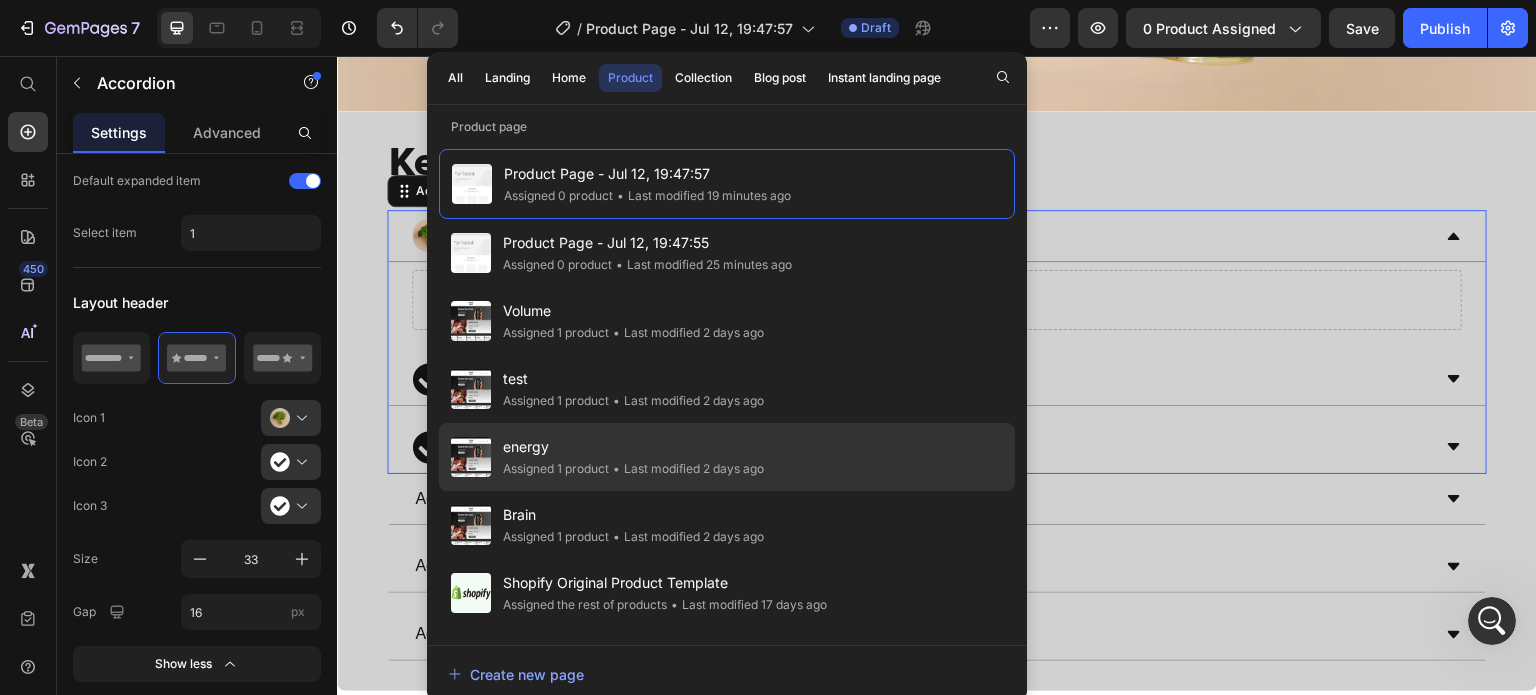 scroll, scrollTop: 2216, scrollLeft: 0, axis: vertical 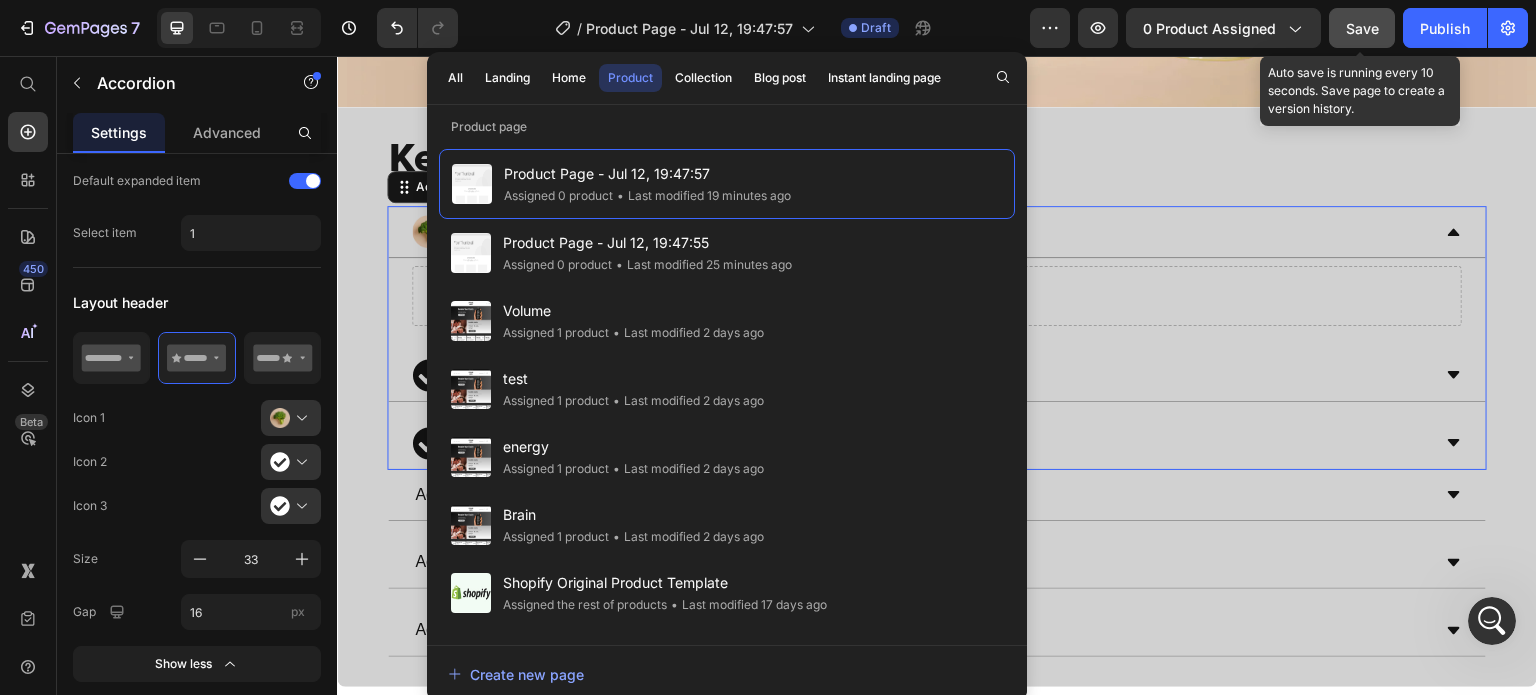click on "Save" at bounding box center (1362, 28) 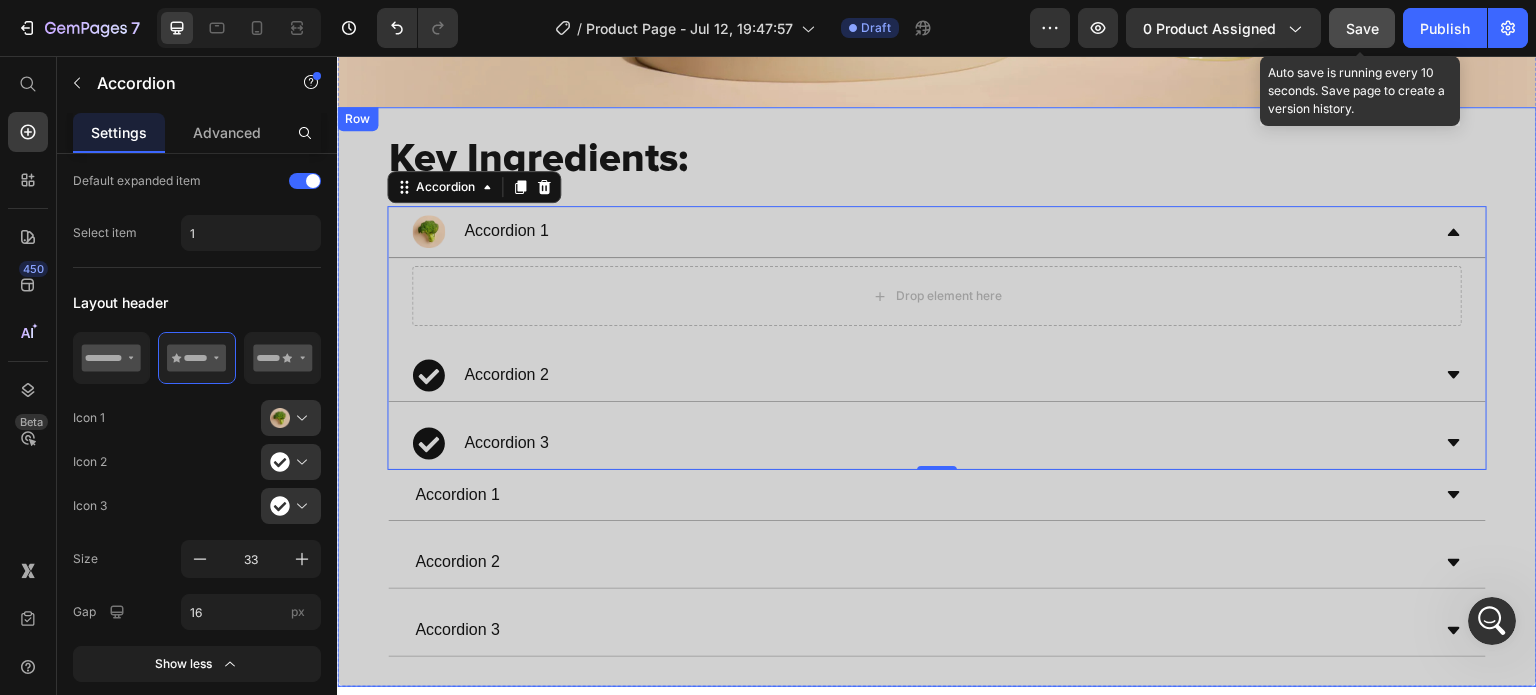click on "Key Ingredients: Heading
Accordion 1
Drop element here
Accordion 2
Accordion 3 Accordion   0
Accordion 1
Accordion 2
Accordion 3 Accordion Row" at bounding box center (937, 397) 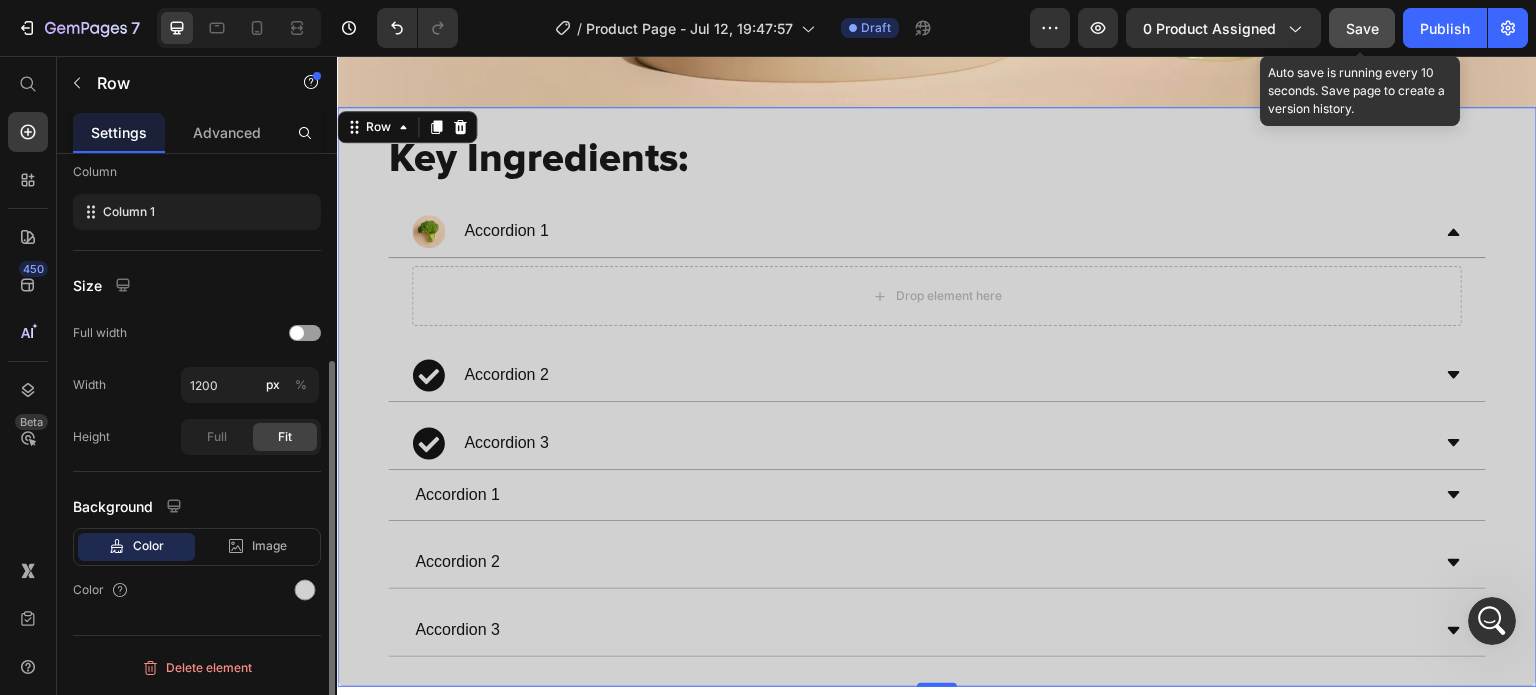 scroll, scrollTop: 0, scrollLeft: 0, axis: both 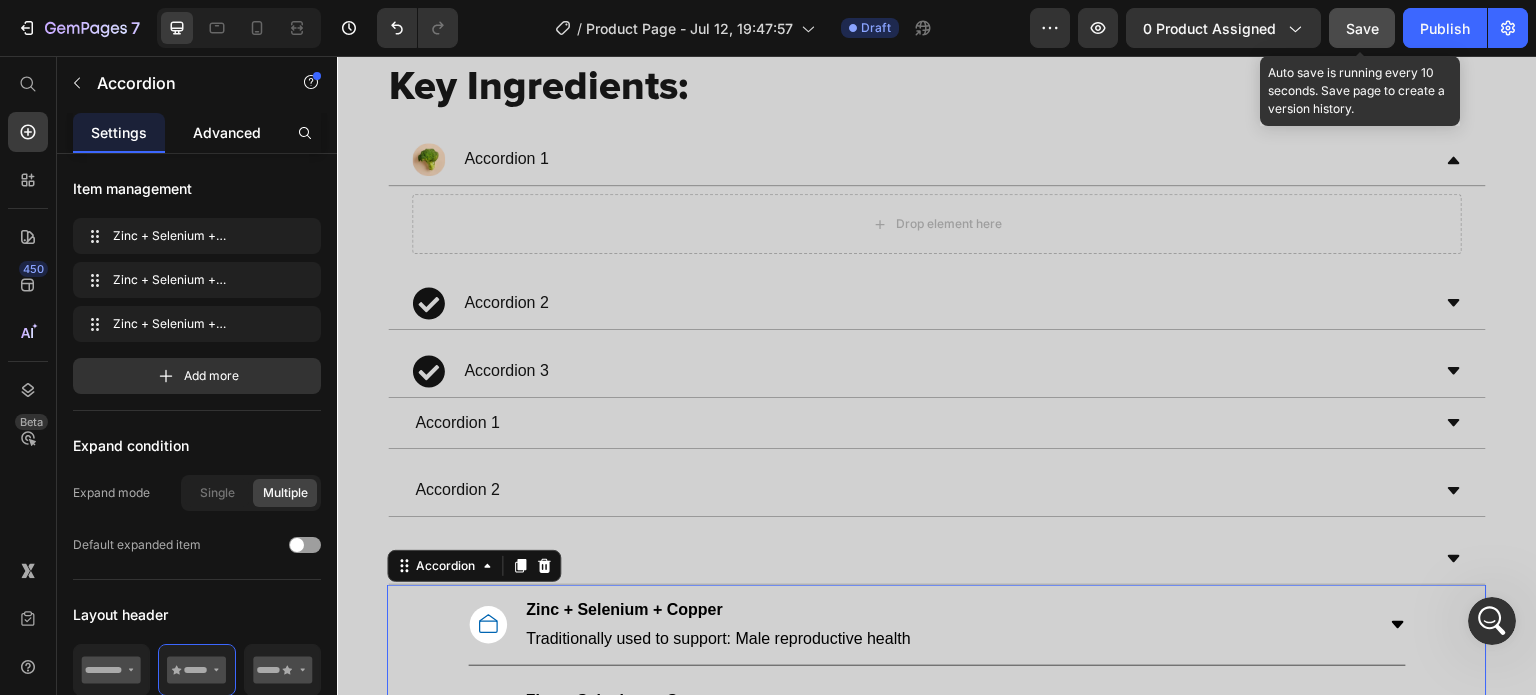 click on "Advanced" at bounding box center (227, 132) 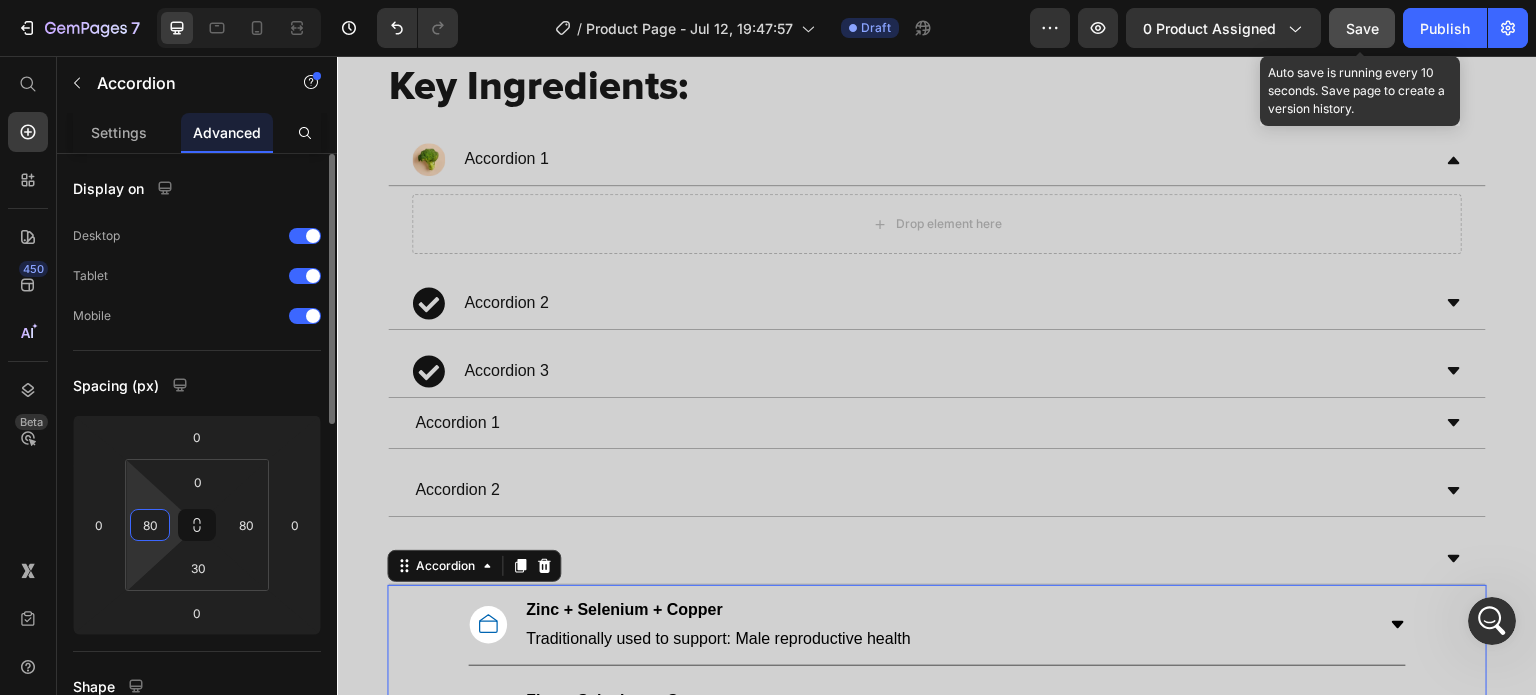 click on "80" at bounding box center (150, 525) 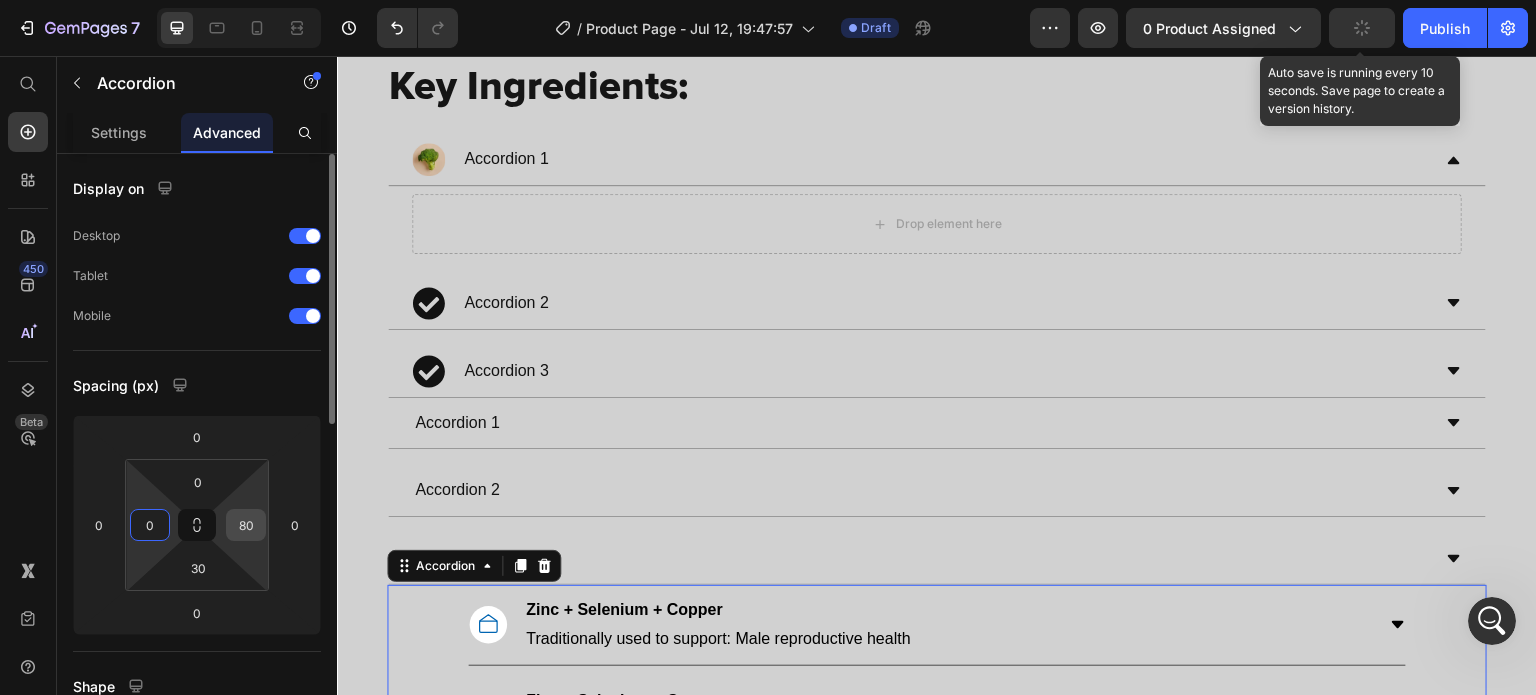 type on "0" 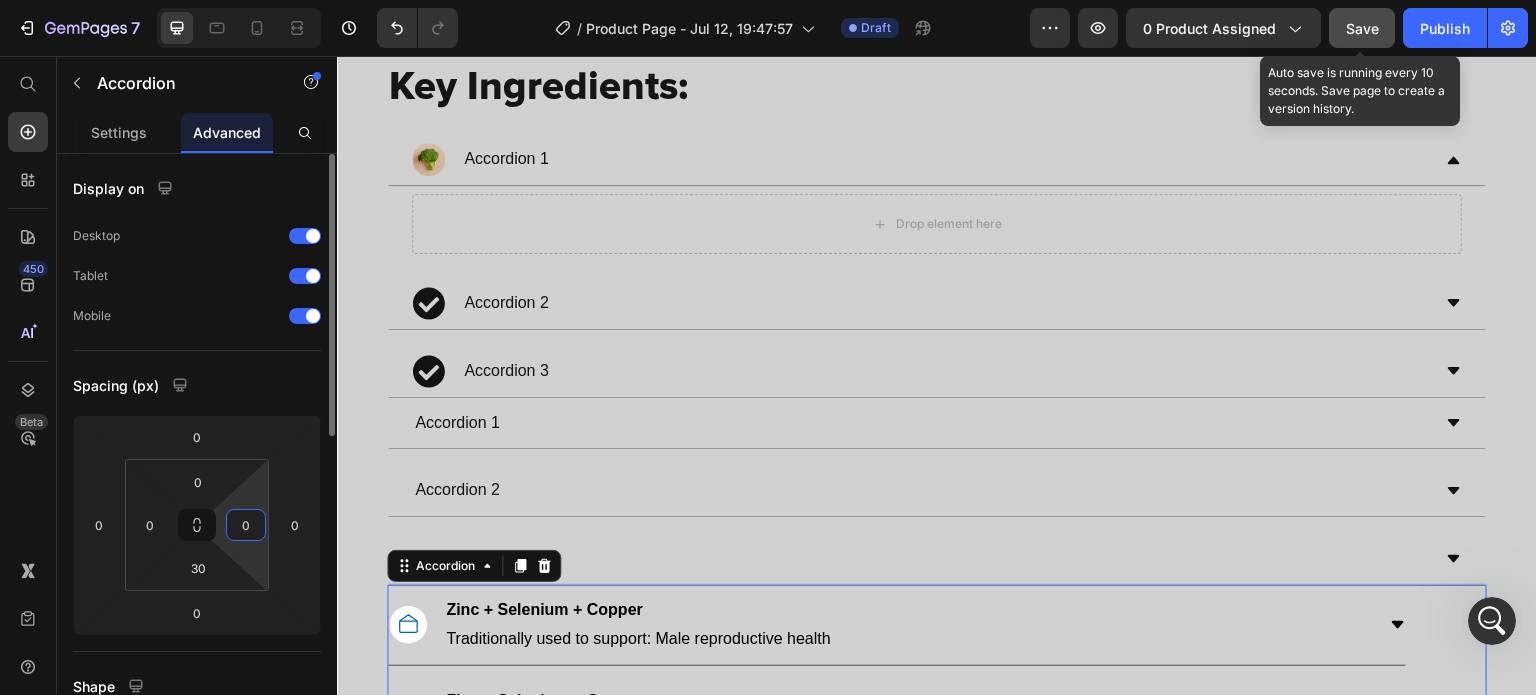 type on "00" 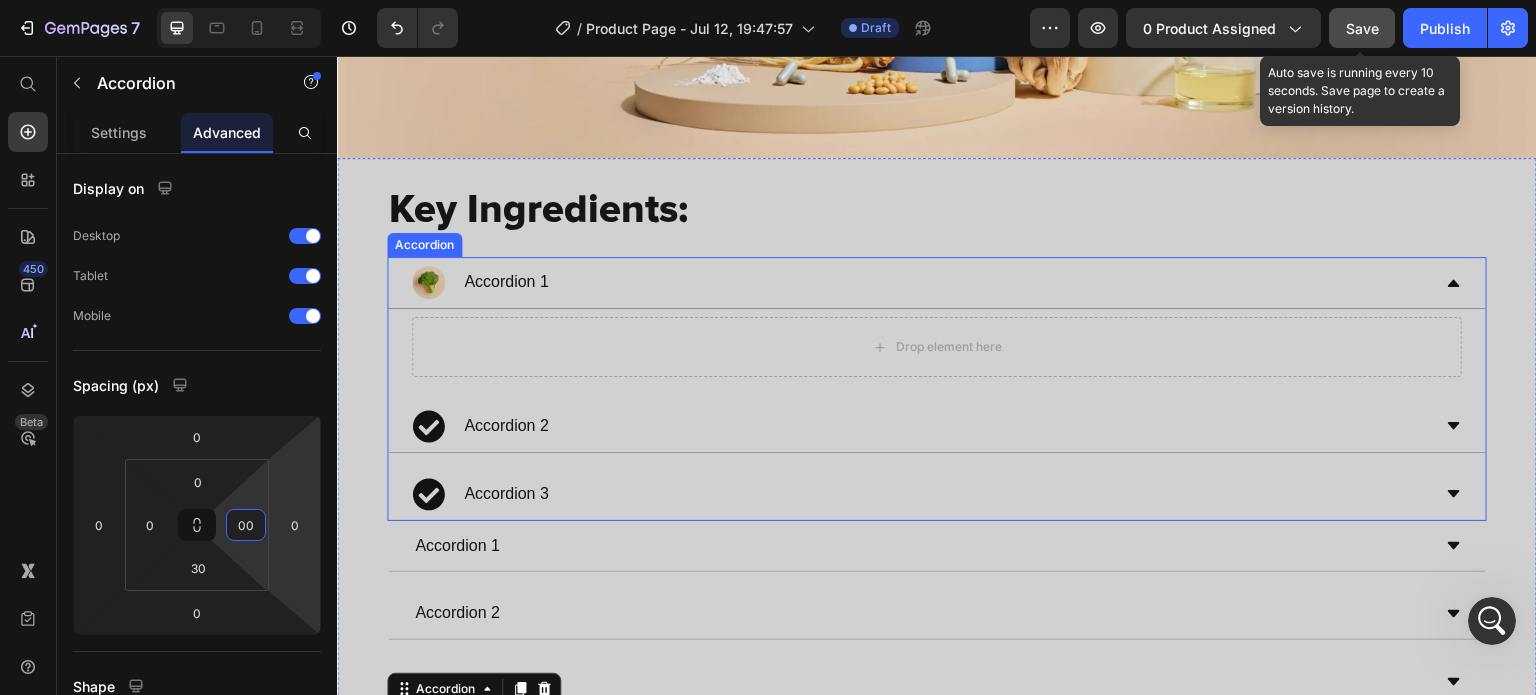 scroll, scrollTop: 2178, scrollLeft: 0, axis: vertical 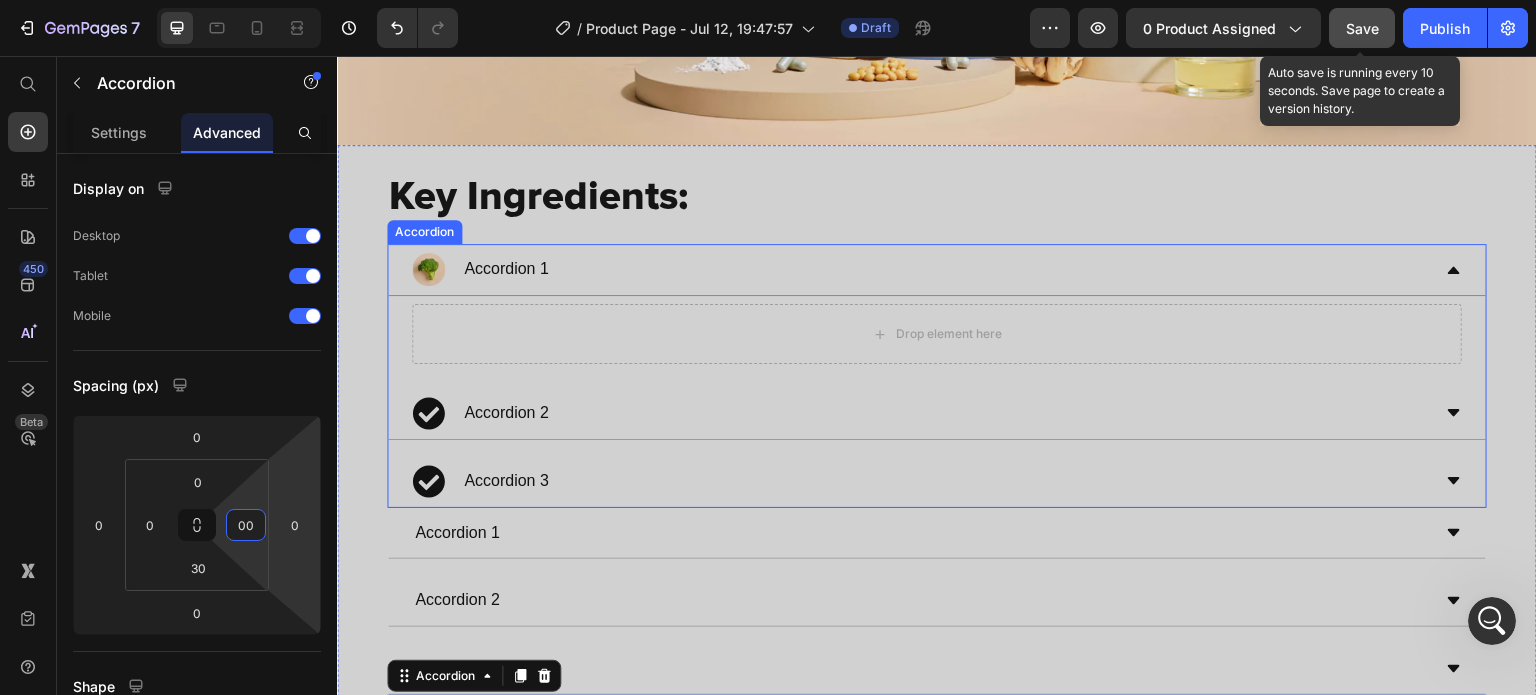 click on "Drop element here" at bounding box center [937, 334] 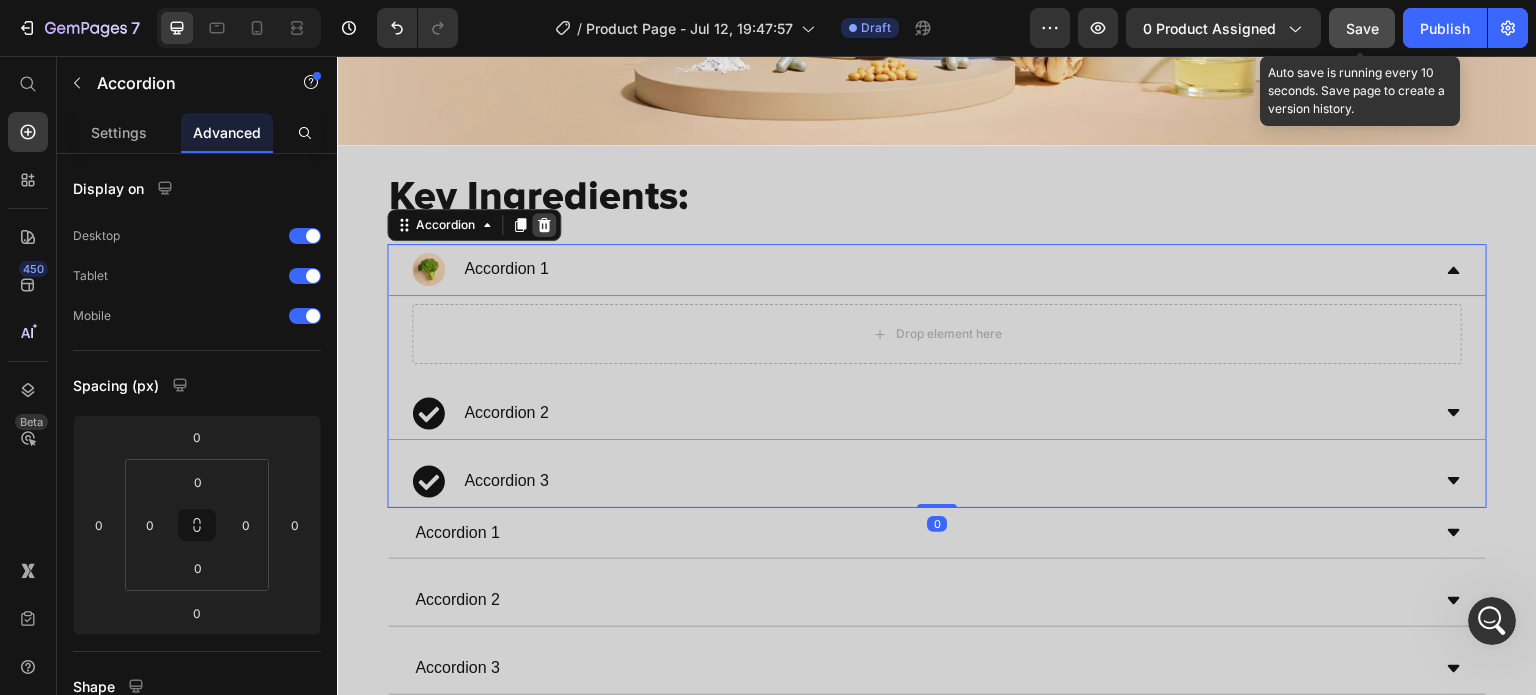 click 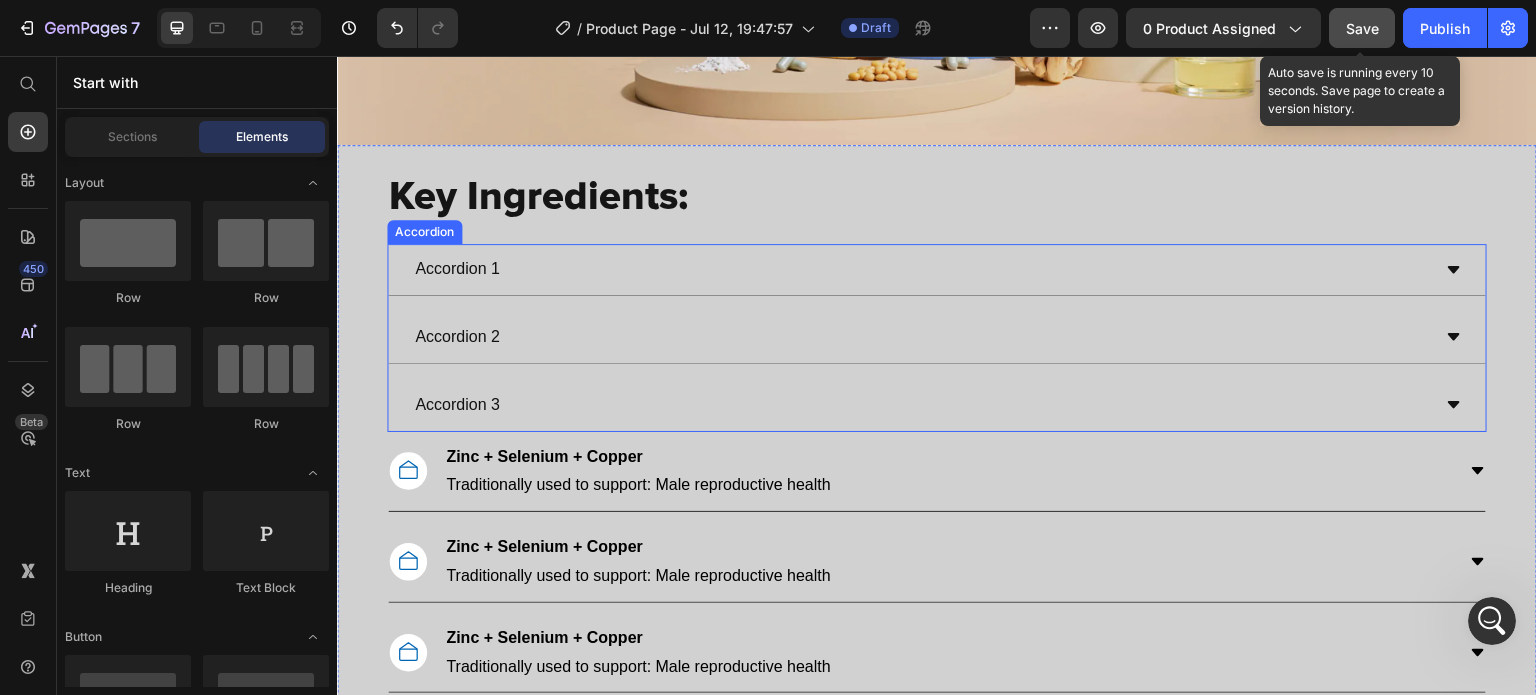 click on "Accordion 1" at bounding box center (921, 269) 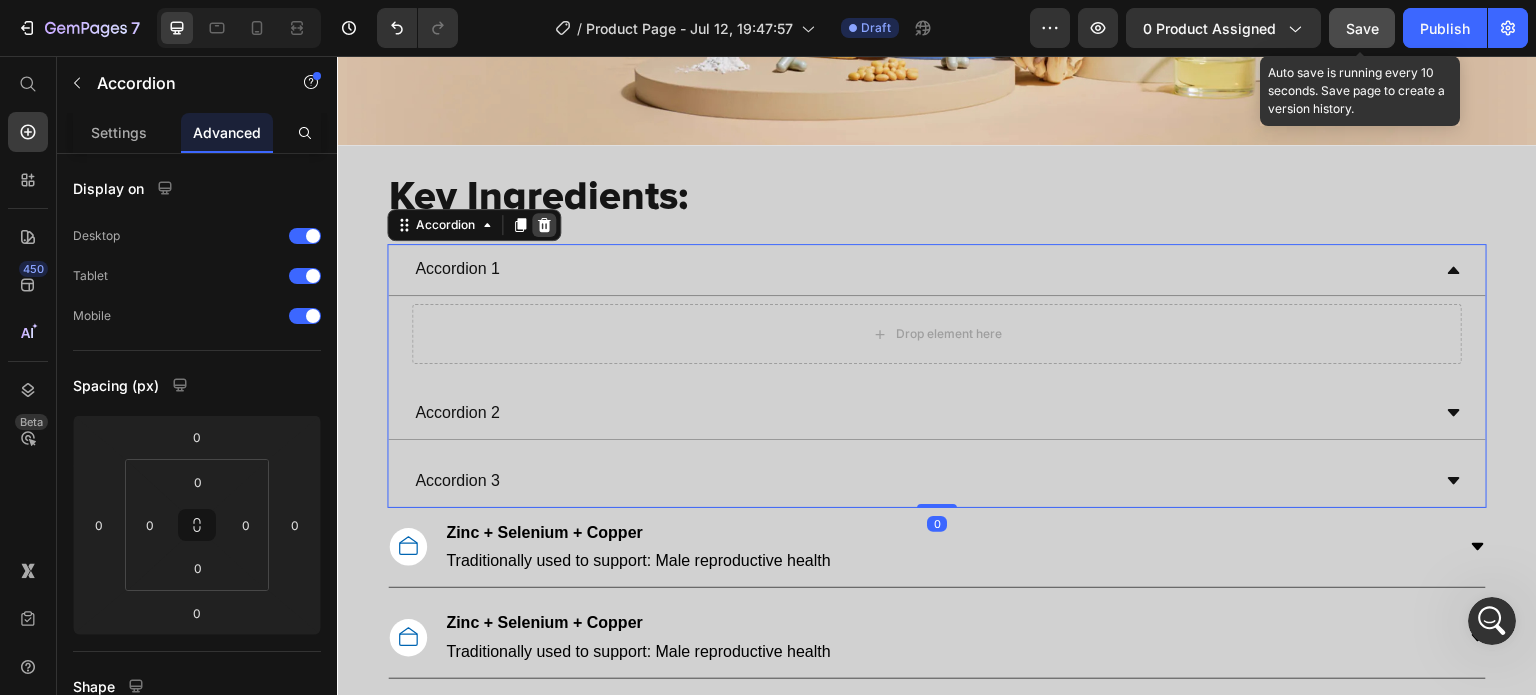 click 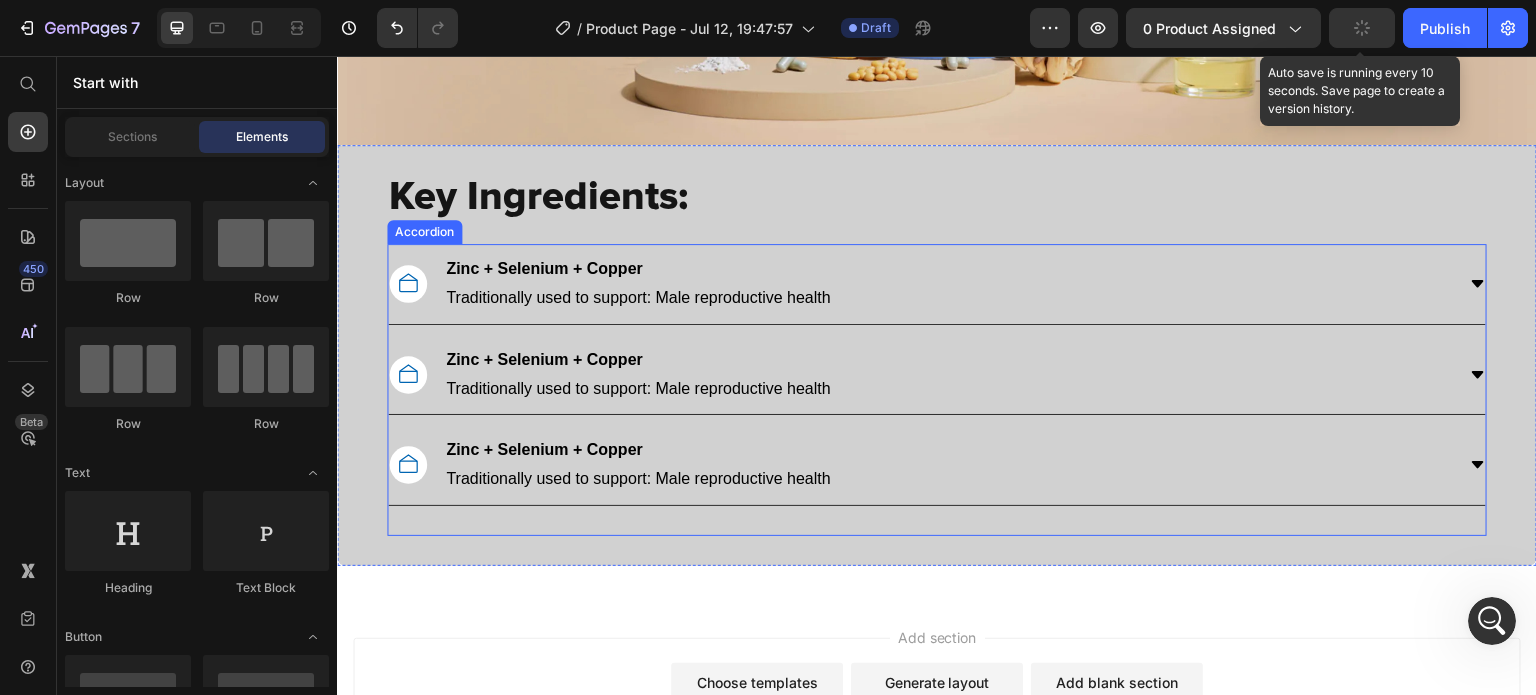 click on "Zinc + Selenium + Copper" at bounding box center (638, 269) 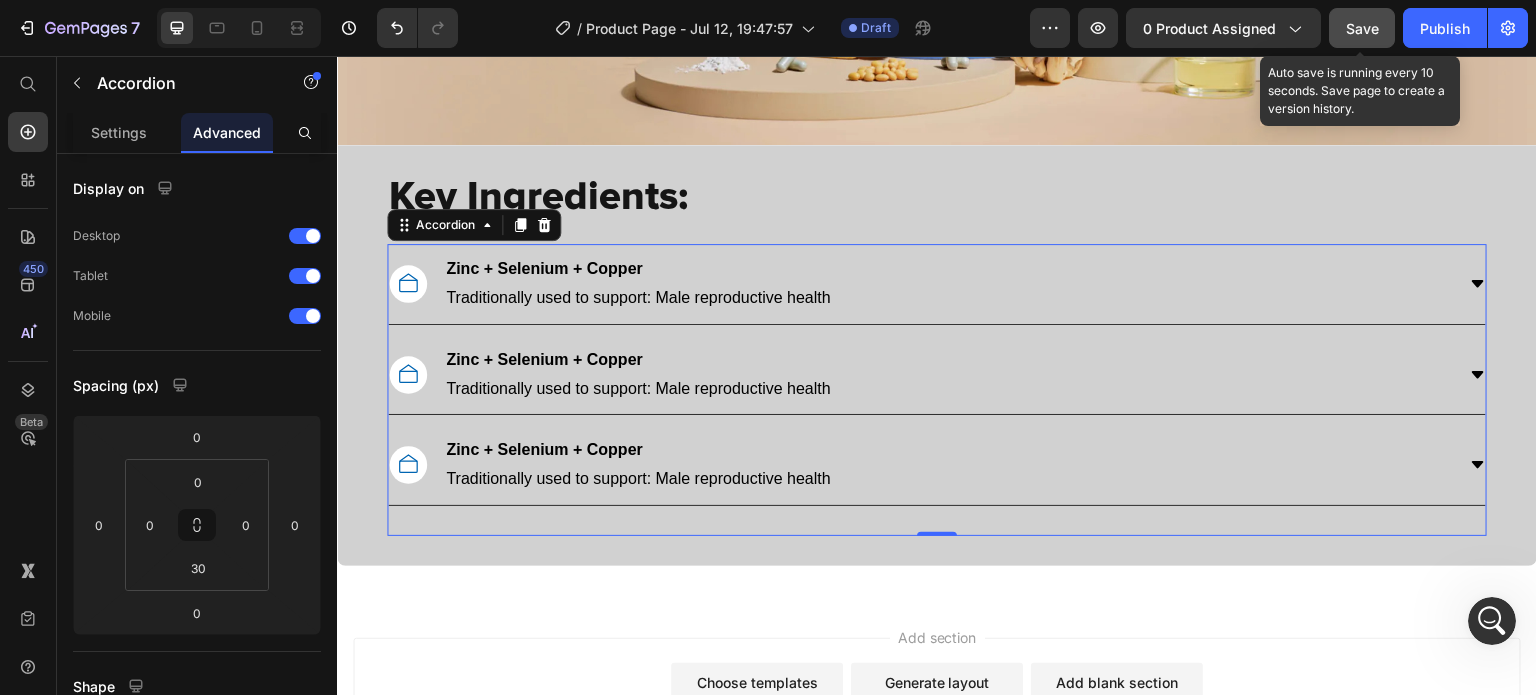 click on "Zinc + Selenium + Copper Traditionally used to support: Male reproductive health" at bounding box center (921, 284) 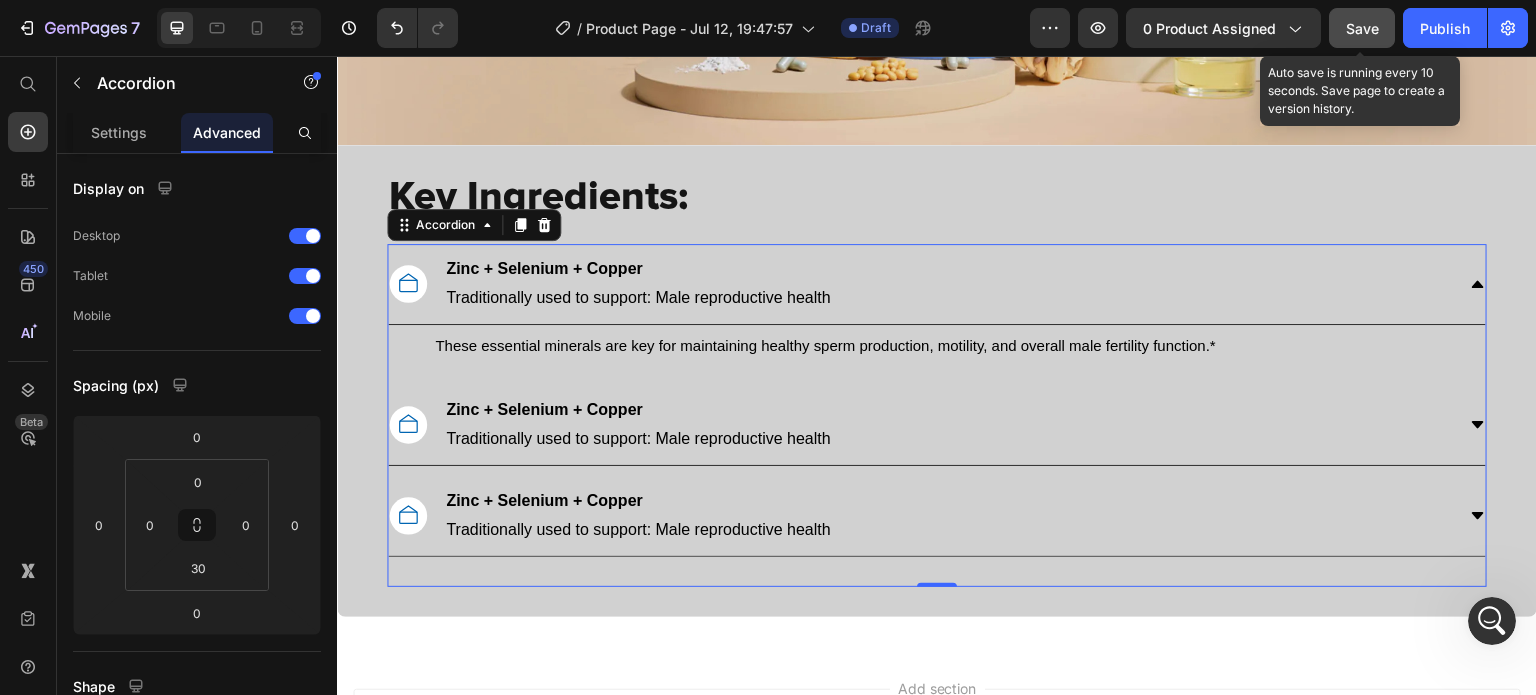 click 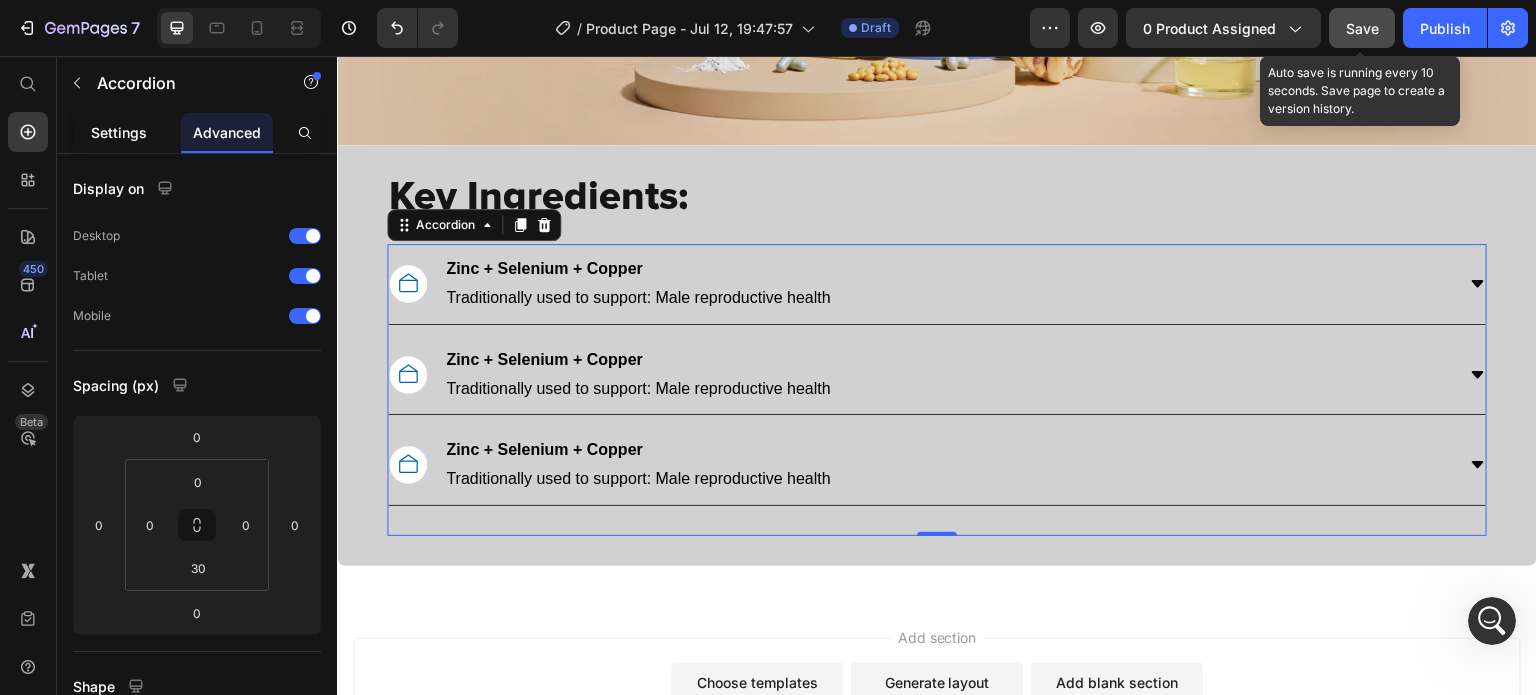 click on "Settings" 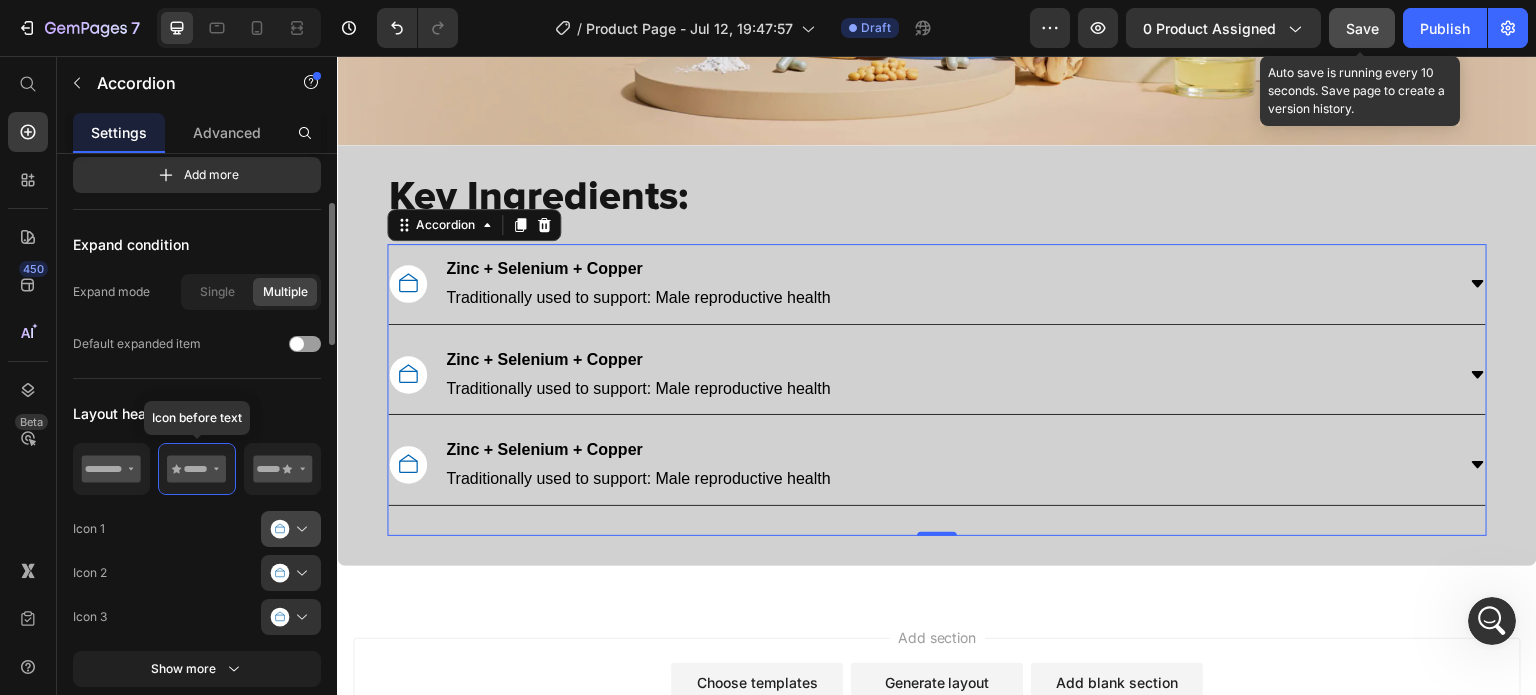 scroll, scrollTop: 202, scrollLeft: 0, axis: vertical 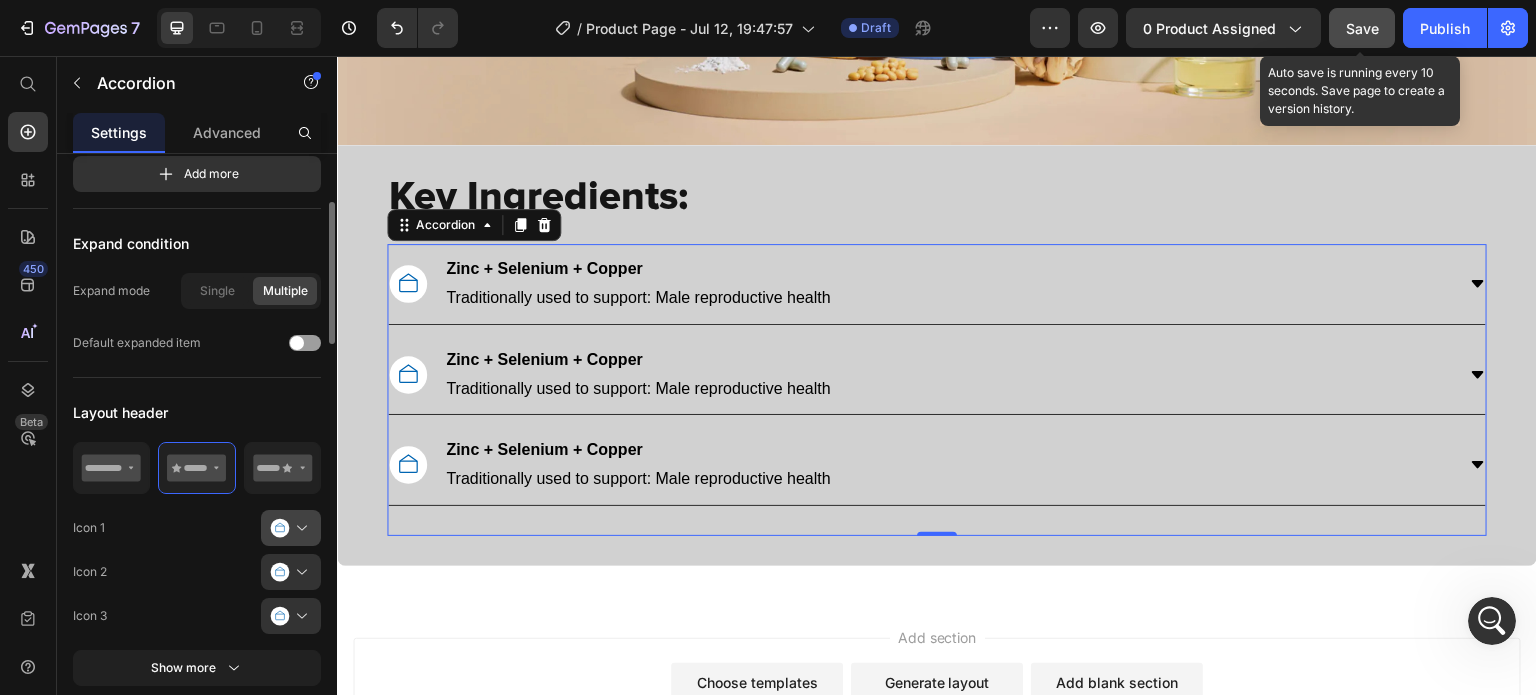click at bounding box center (299, 528) 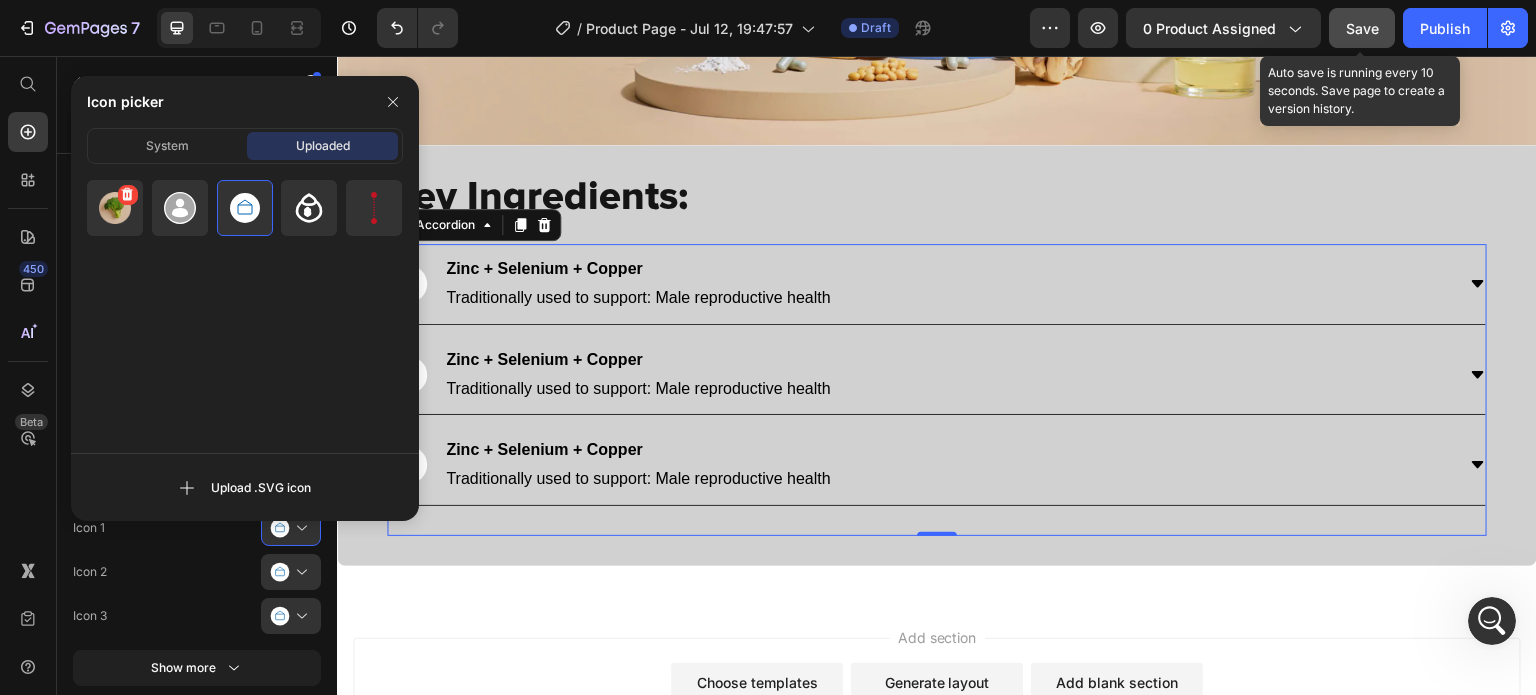 click at bounding box center [115, 208] 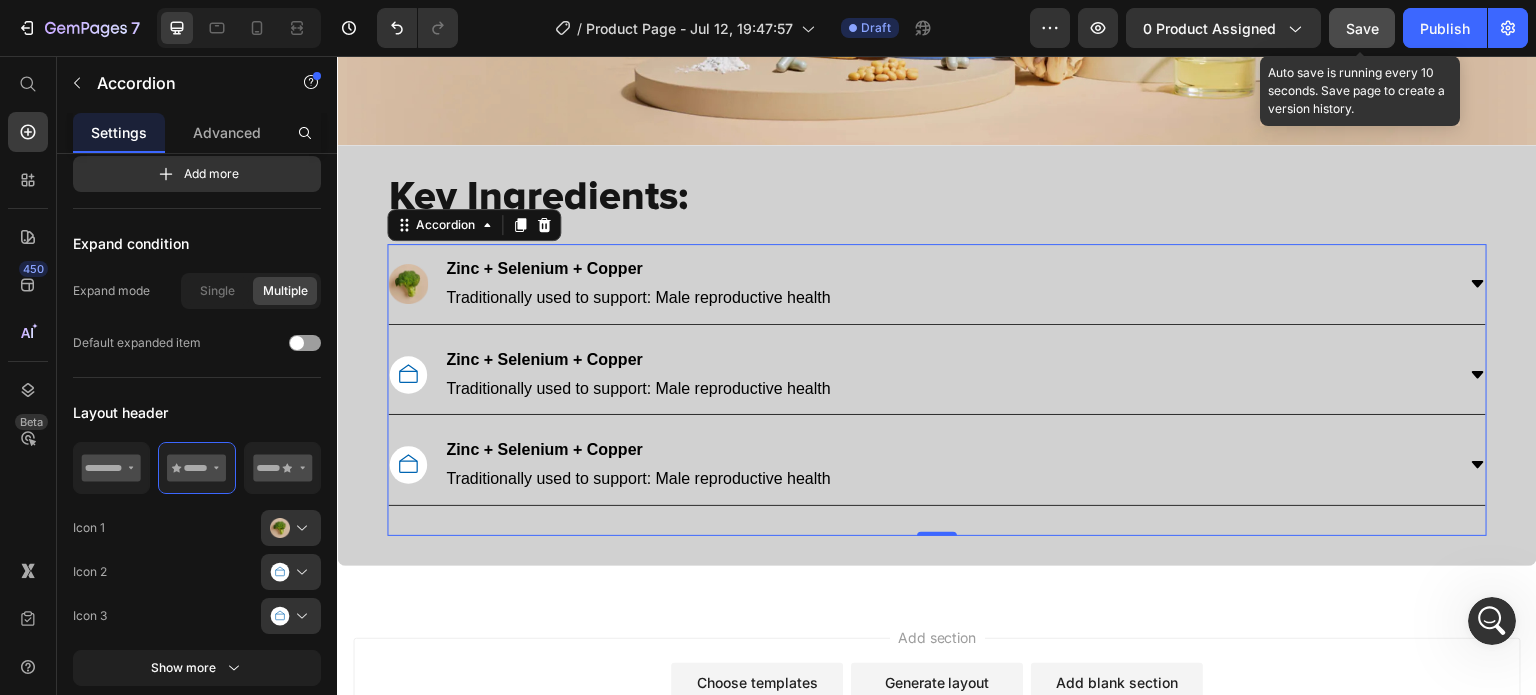 click 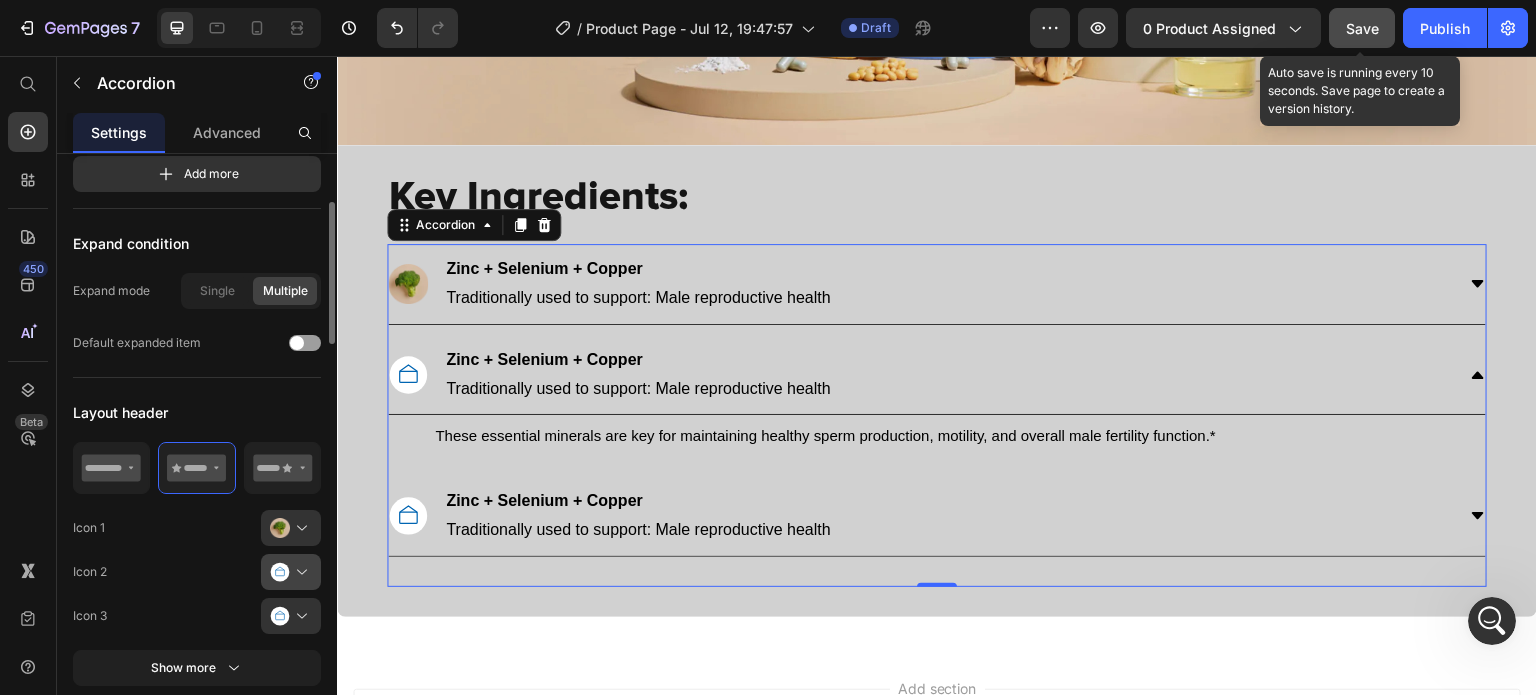 click at bounding box center [299, 572] 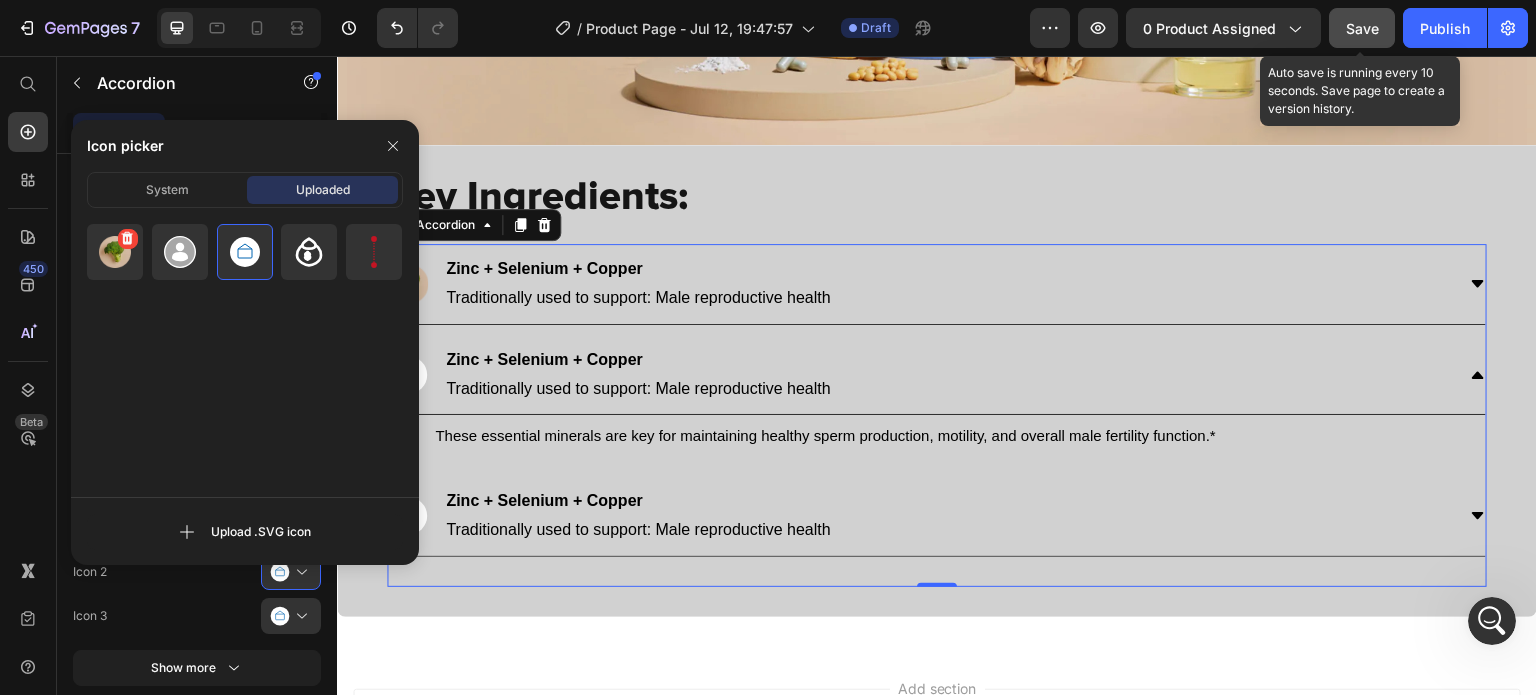 click at bounding box center (115, 252) 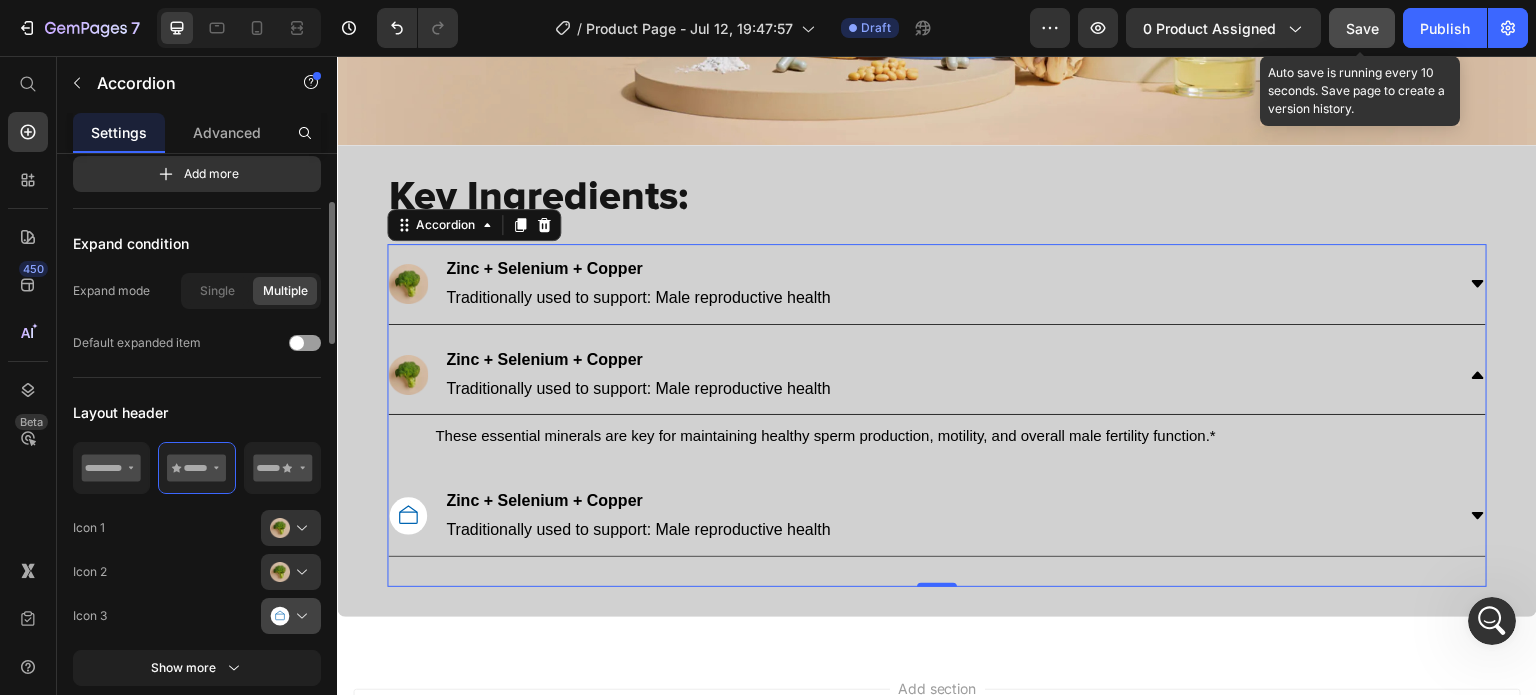 click at bounding box center [299, 616] 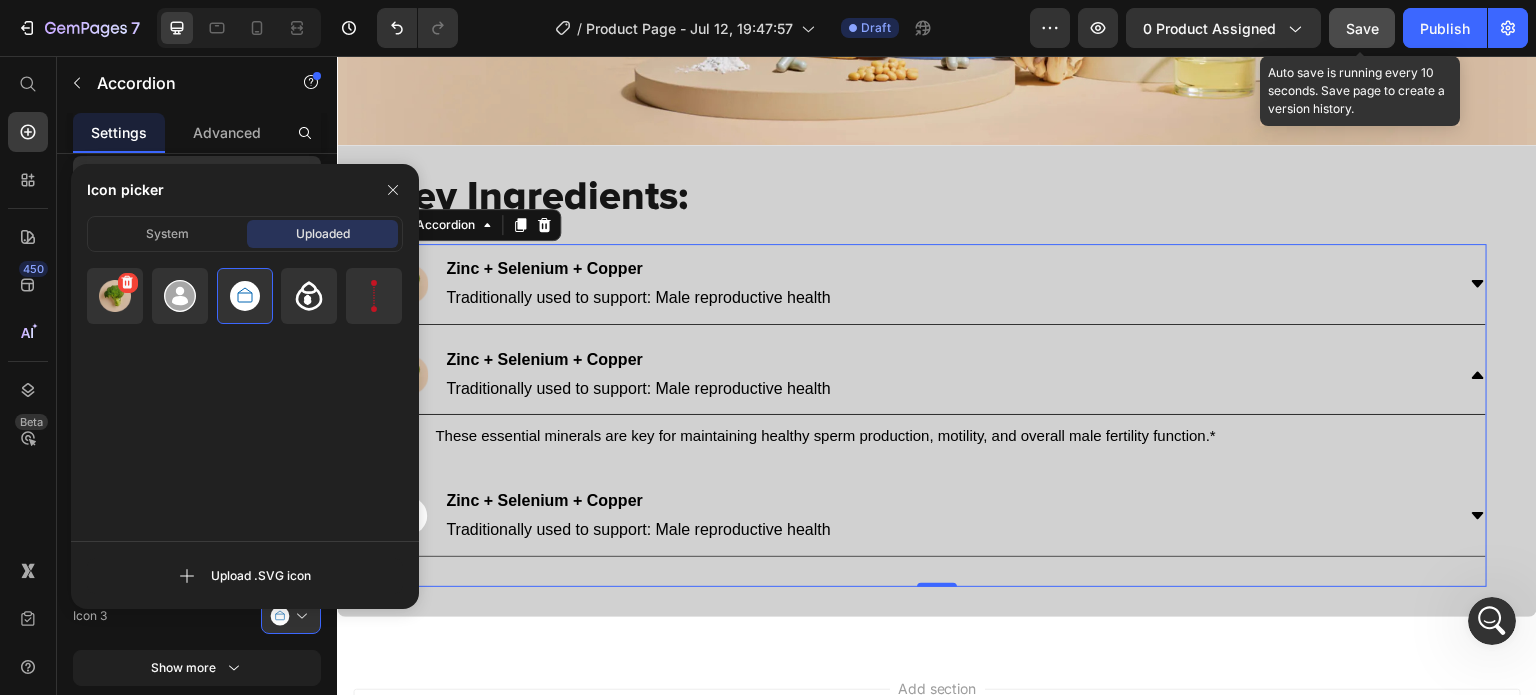 click 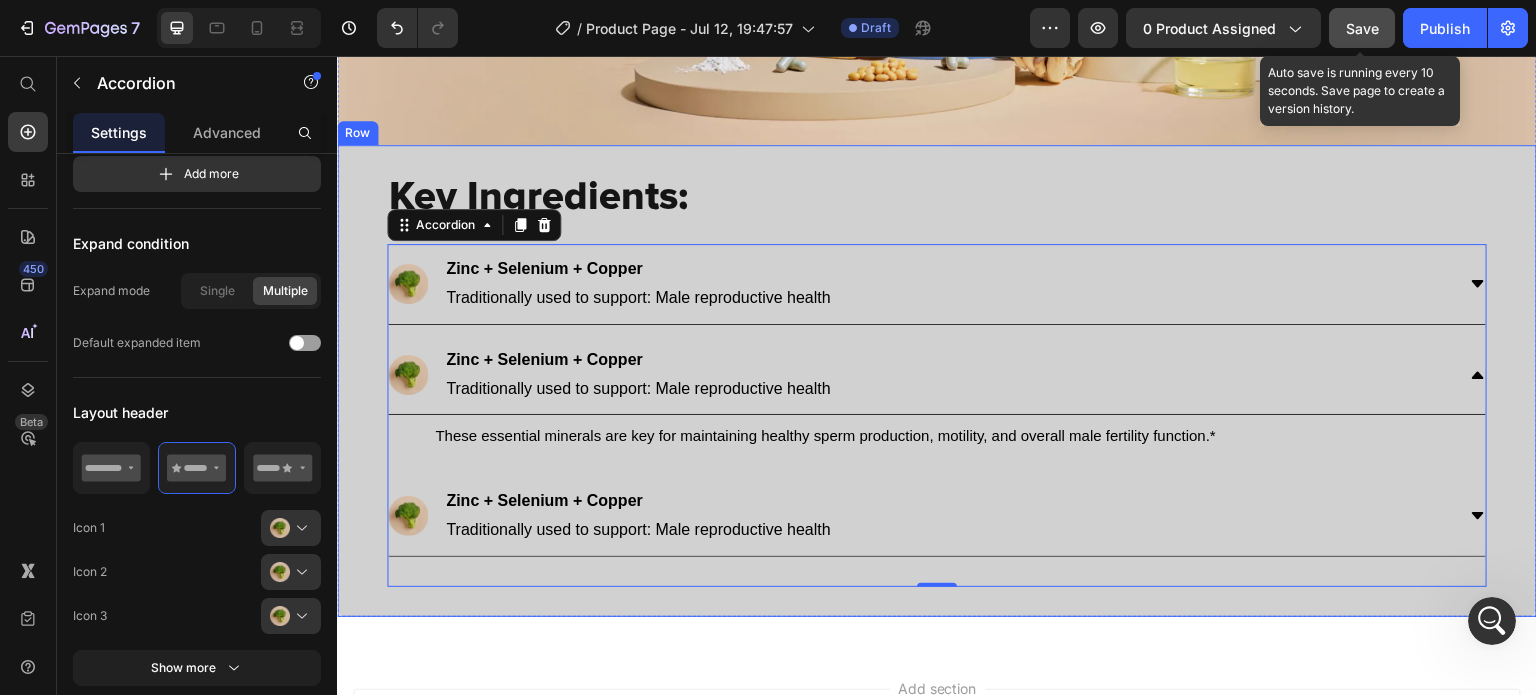 click on "Key Ingredients: Heading
Zinc + Selenium + Copper Traditionally used to support: Male reproductive health
Zinc + Selenium + Copper Traditionally used to support: Male reproductive health These essential minerals are key for maintaining healthy sperm production, motility, and overall male fertility function.* Text Block
Zinc + Selenium + Copper Traditionally used to support: Male reproductive health Accordion   0 Row" at bounding box center (937, 380) 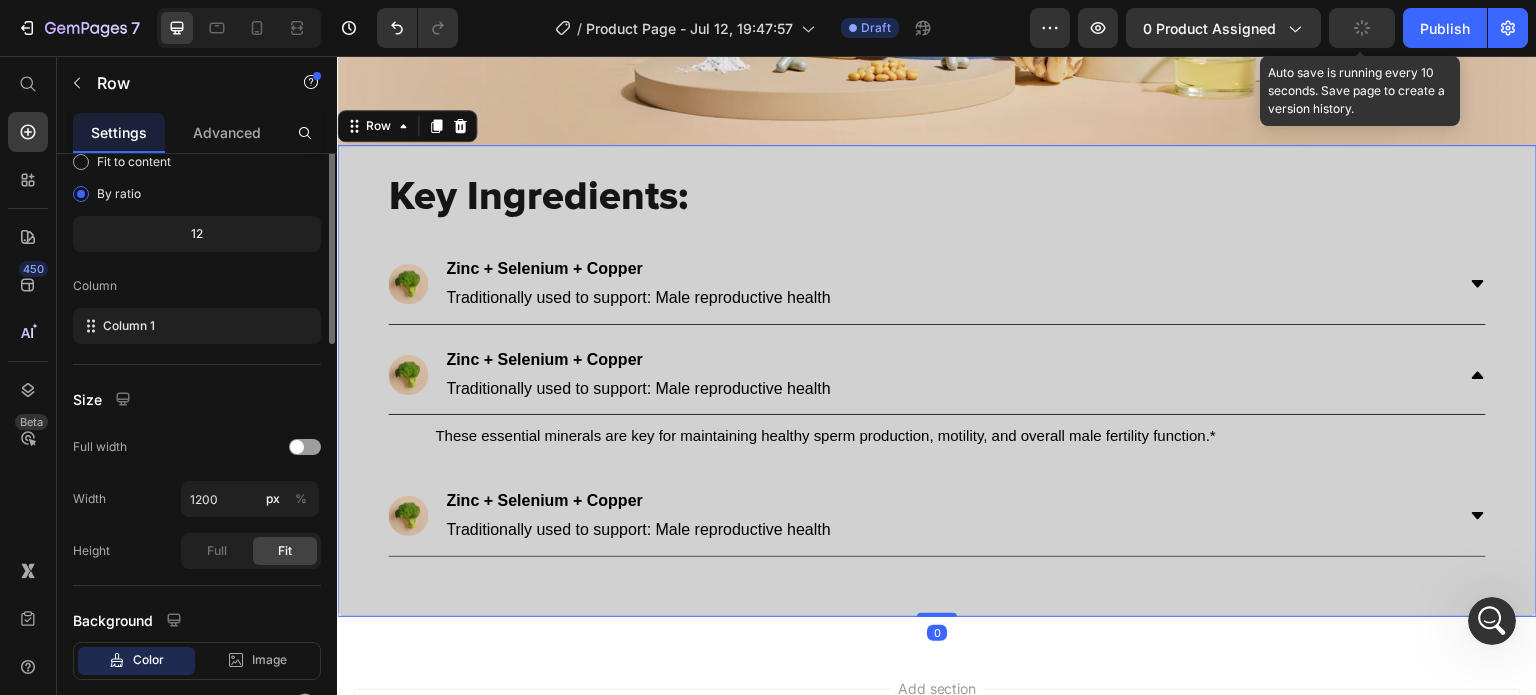 scroll, scrollTop: 0, scrollLeft: 0, axis: both 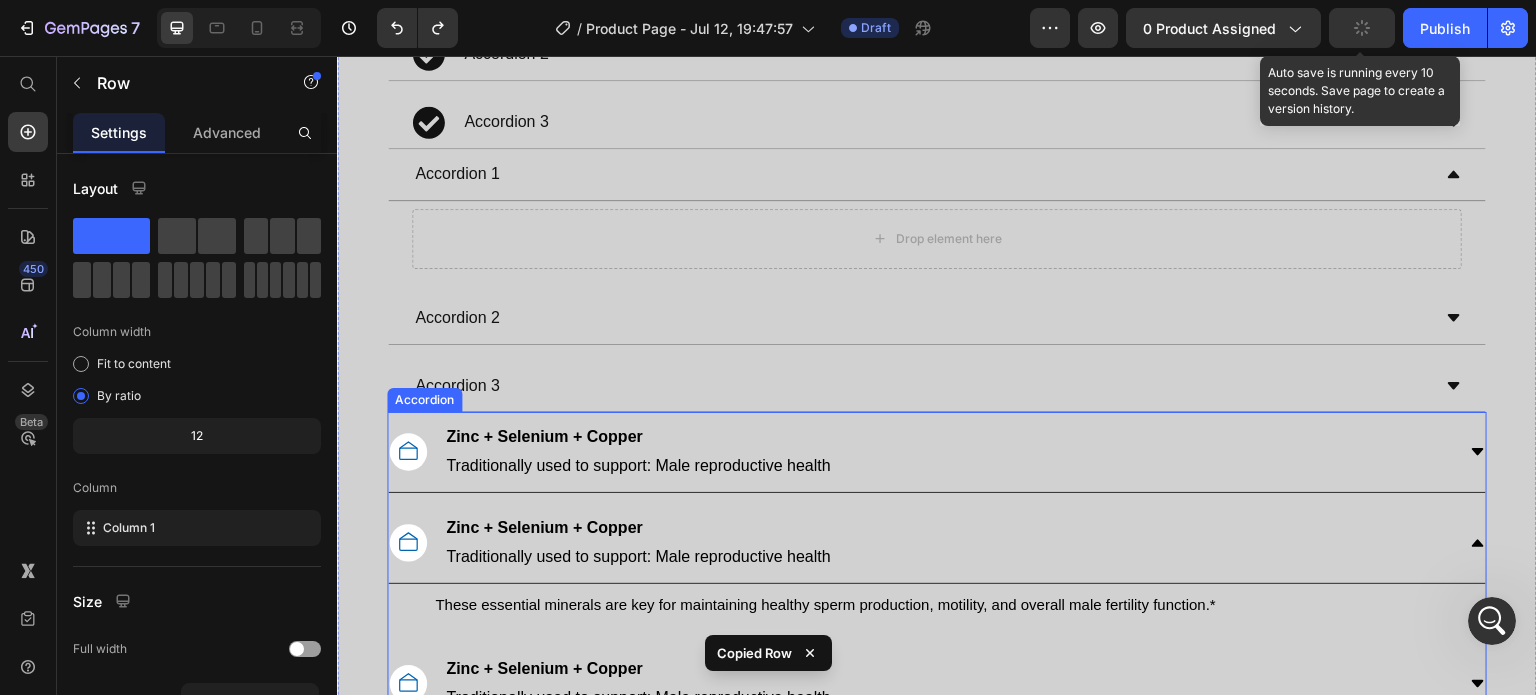 click on "Zinc + Selenium + Copper" at bounding box center (638, 437) 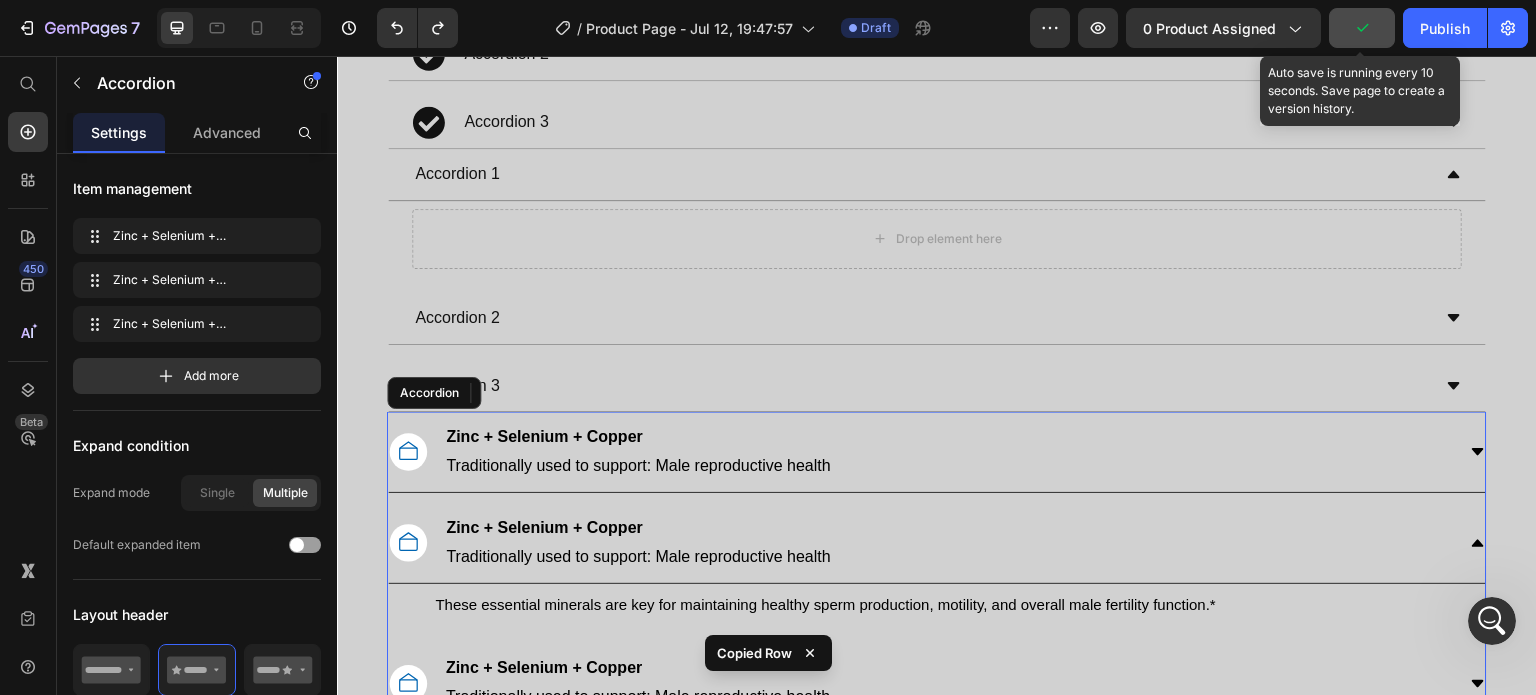 click on "Zinc + Selenium + Copper Traditionally used to support: Male reproductive health" at bounding box center (921, 452) 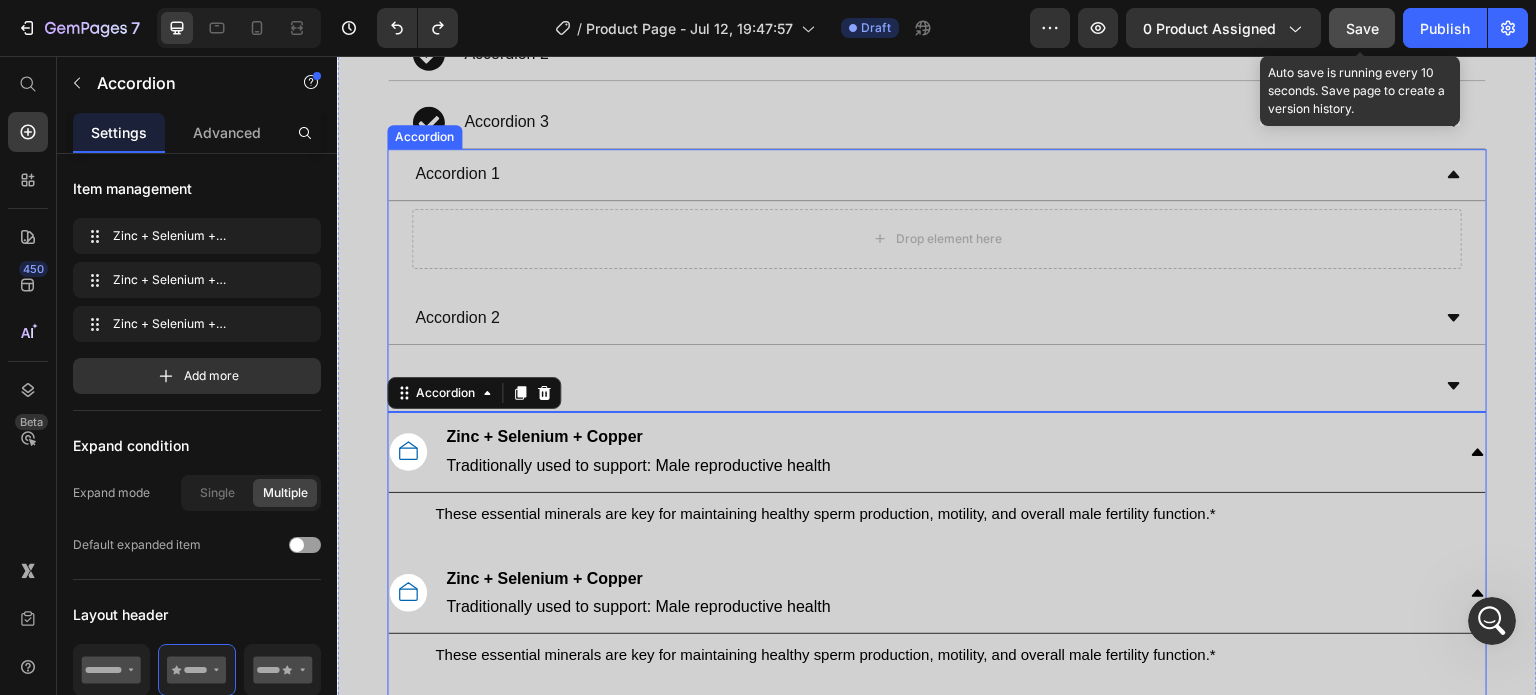 scroll, scrollTop: 2457, scrollLeft: 0, axis: vertical 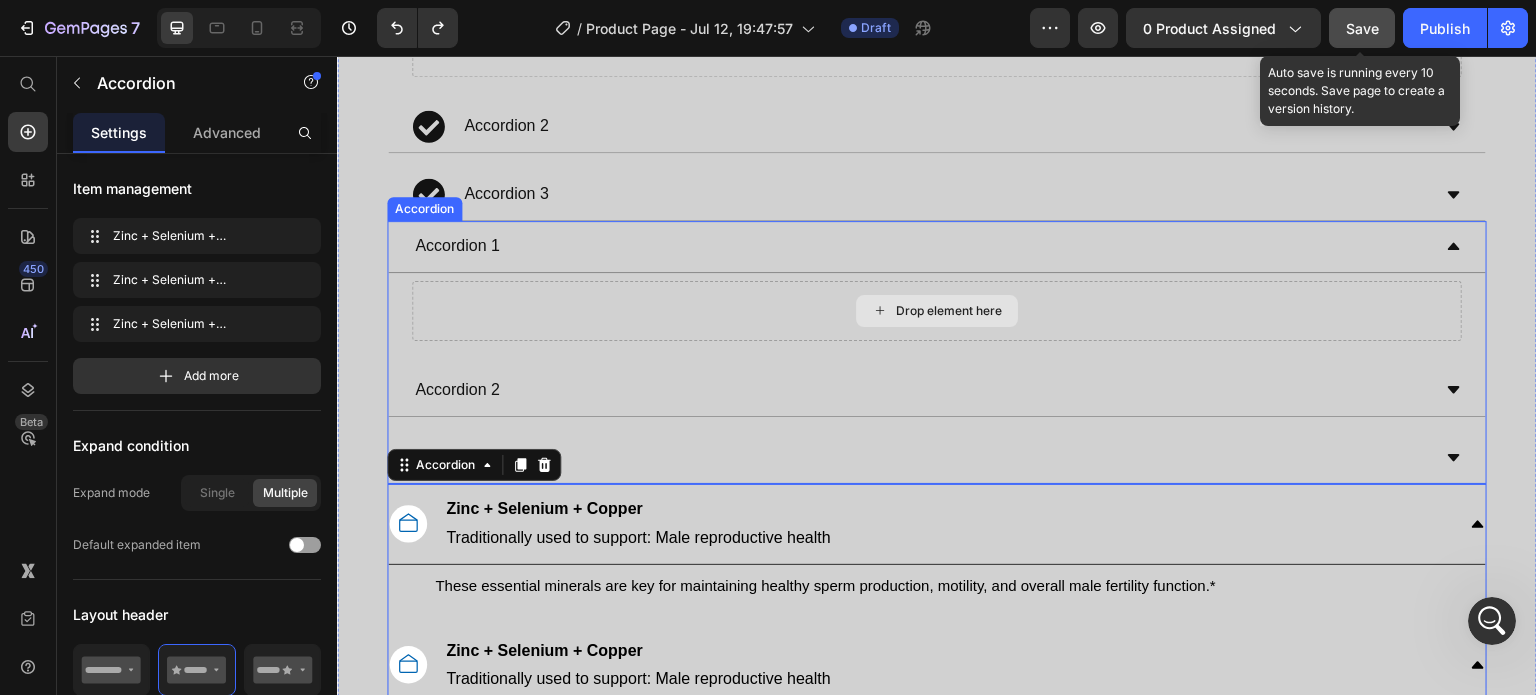 click on "Drop element here" at bounding box center (937, 311) 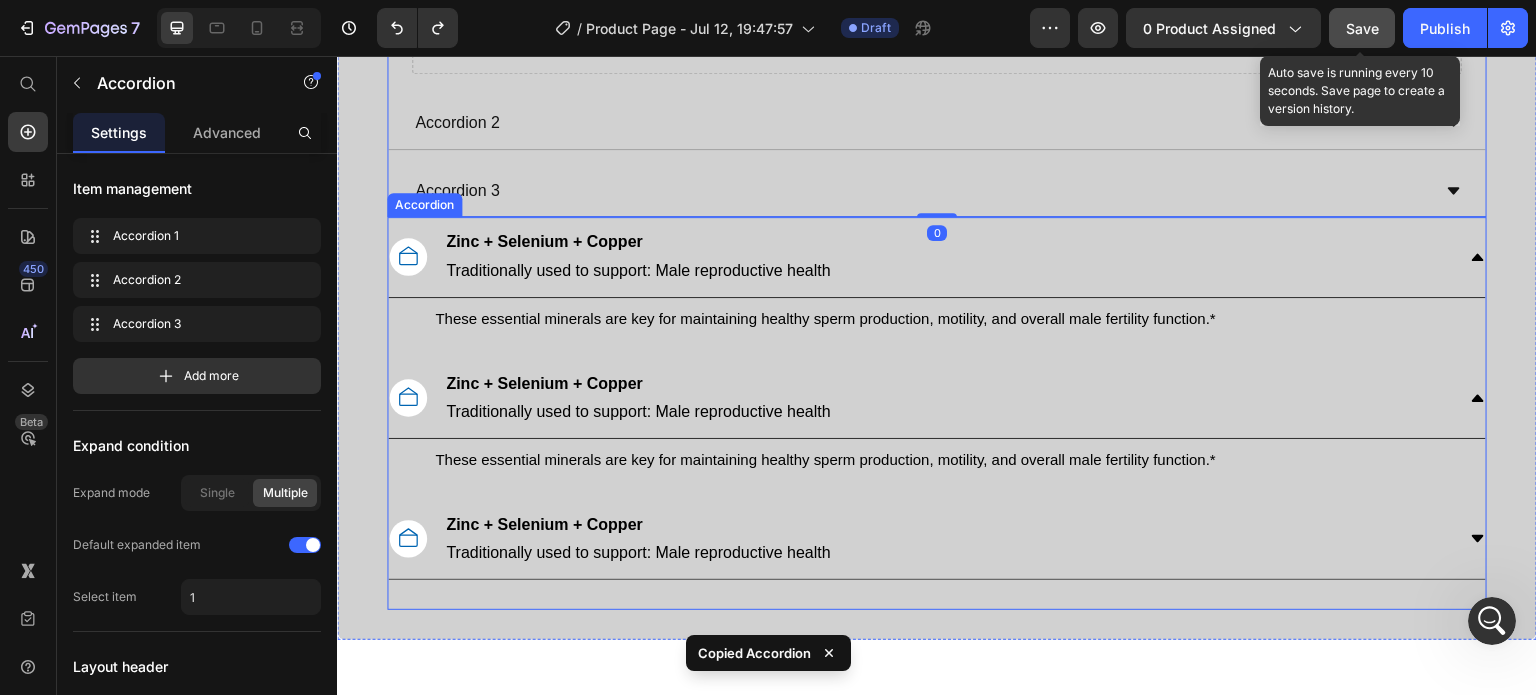scroll, scrollTop: 2725, scrollLeft: 0, axis: vertical 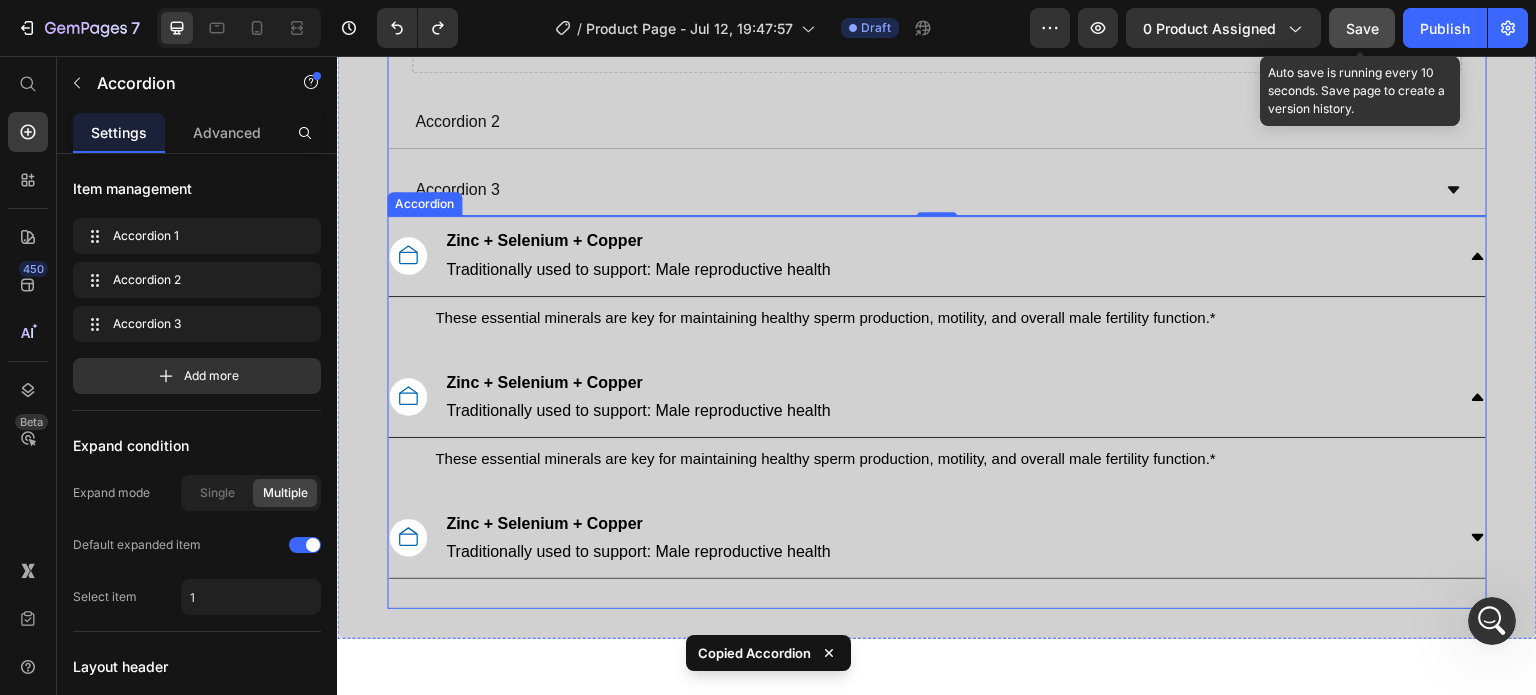 click on "Zinc + Selenium + Copper Traditionally used to support: Male reproductive health" at bounding box center (937, 398) 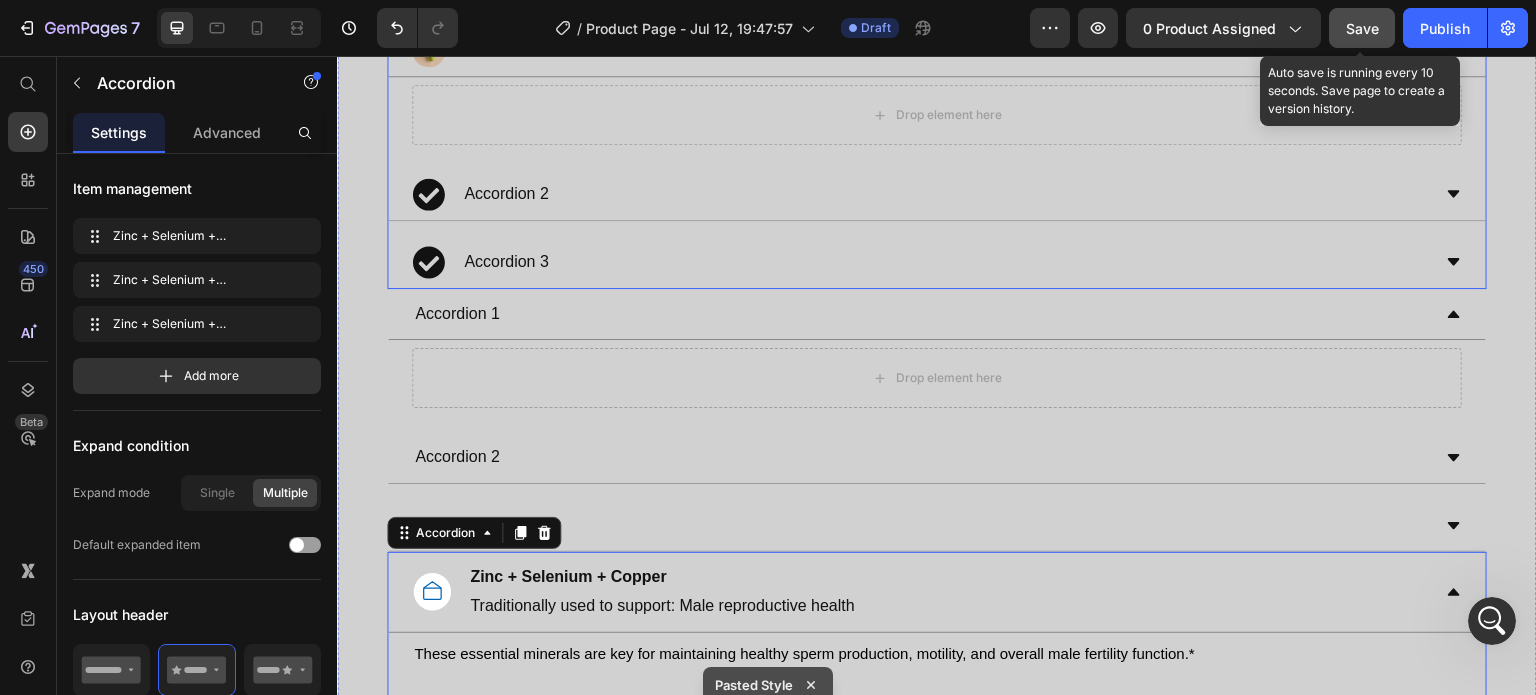 scroll, scrollTop: 2342, scrollLeft: 0, axis: vertical 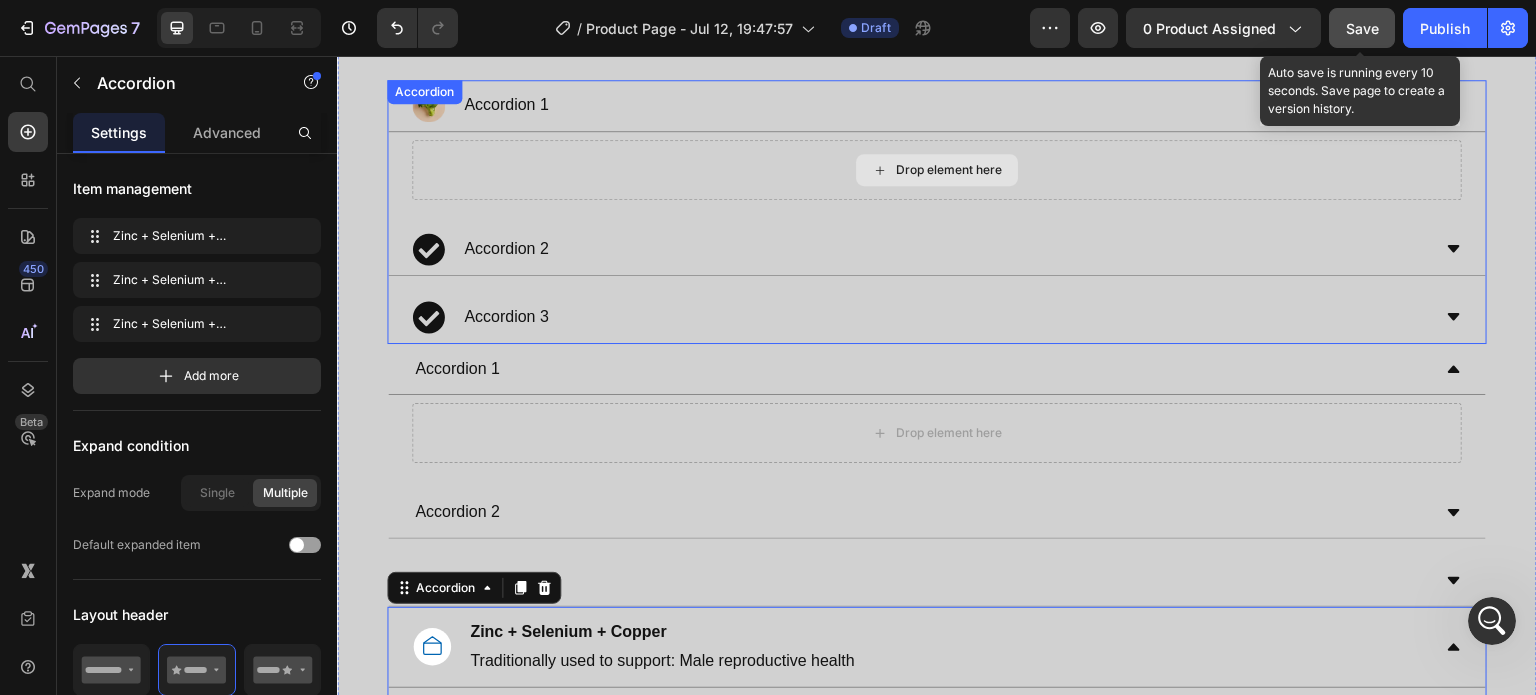 click on "Drop element here" at bounding box center (937, 170) 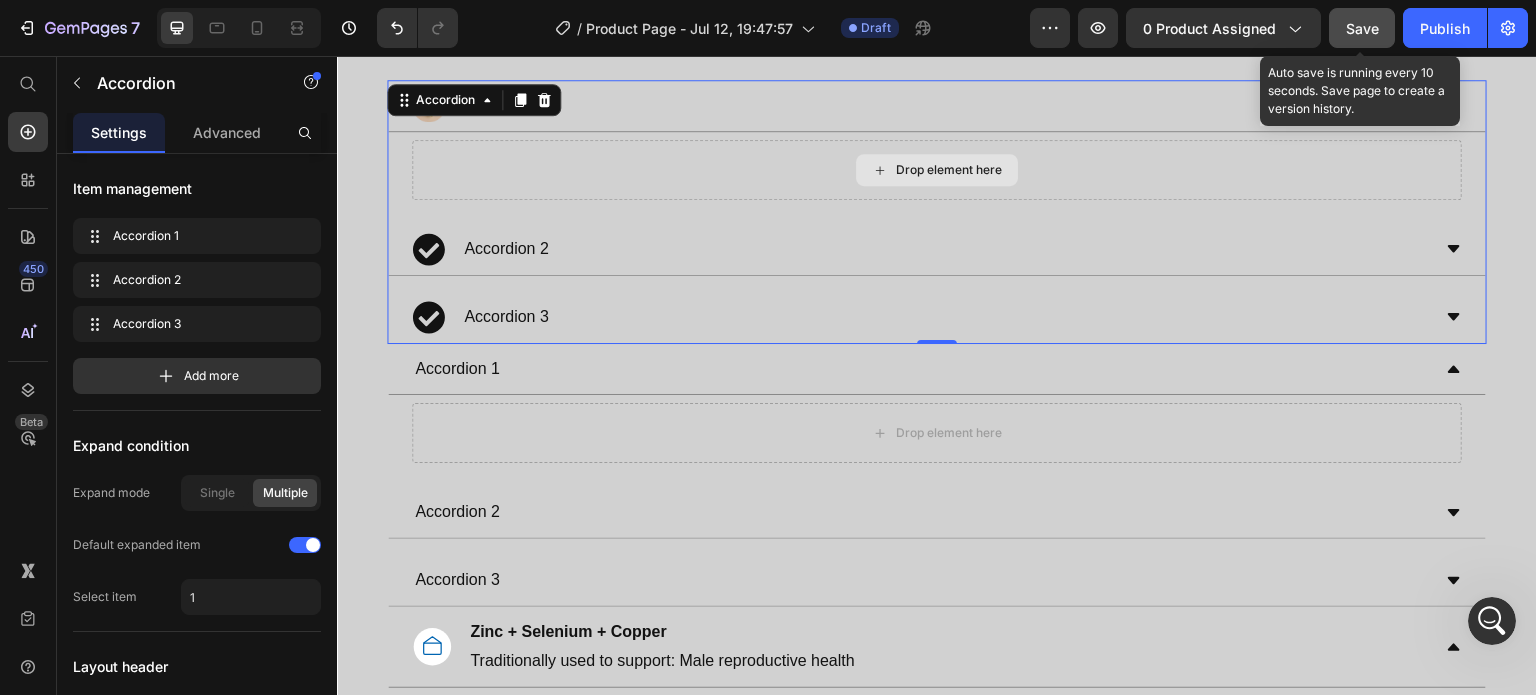 scroll, scrollTop: 2278, scrollLeft: 0, axis: vertical 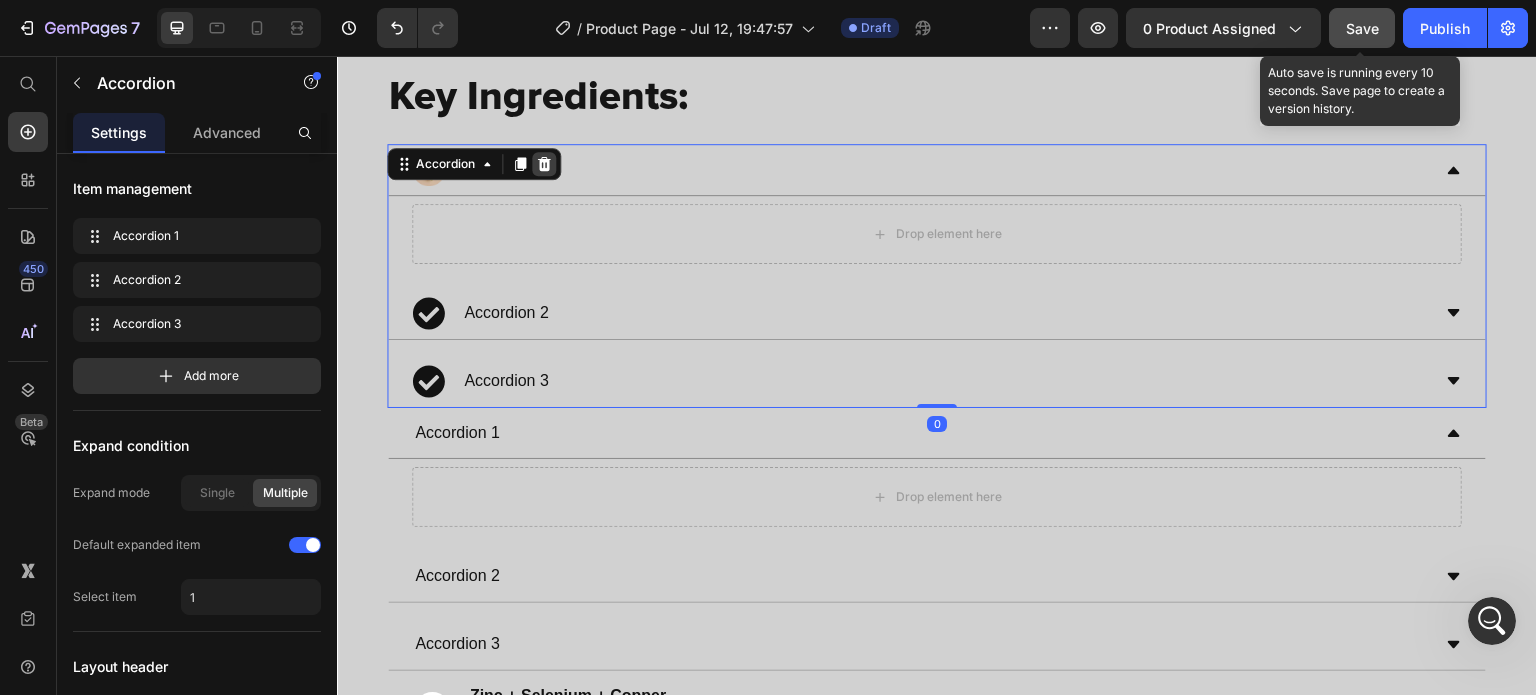 click 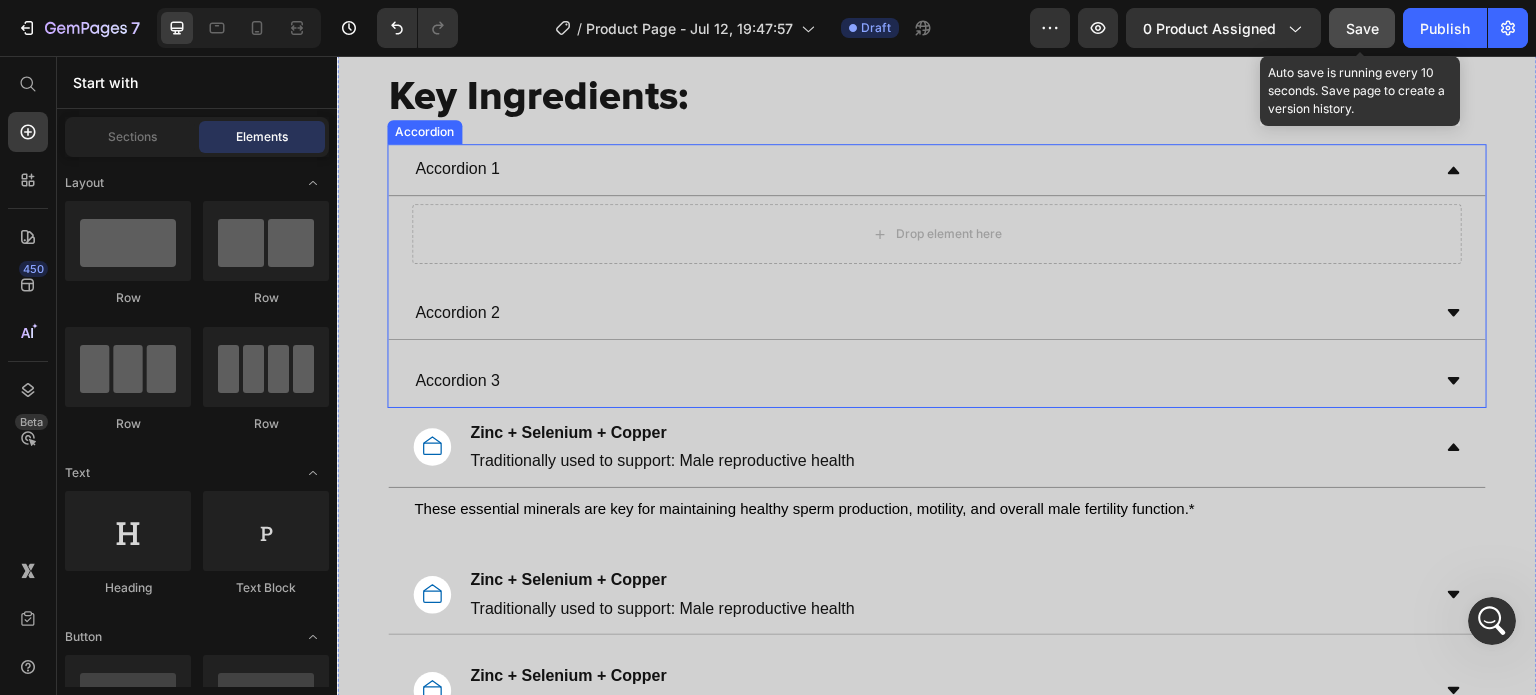 click on "Accordion 1" at bounding box center (921, 169) 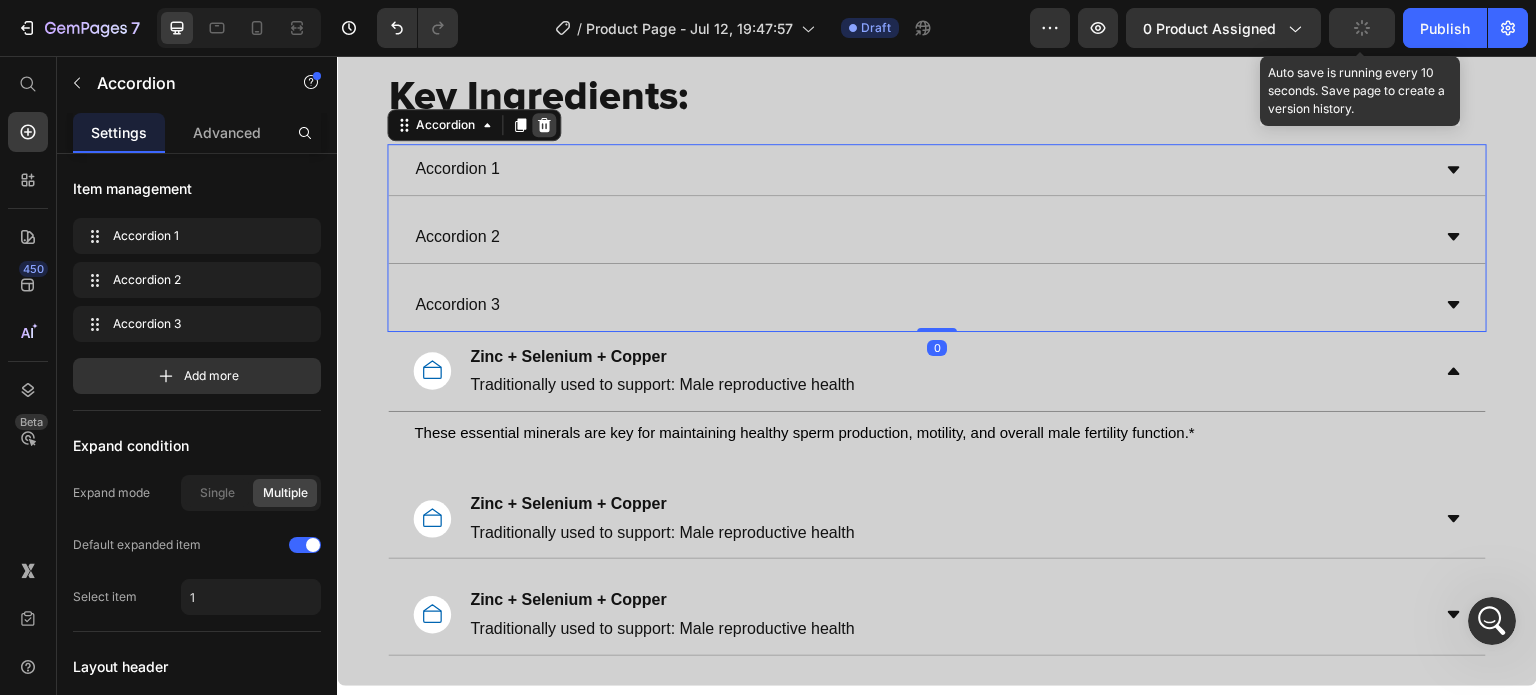 click 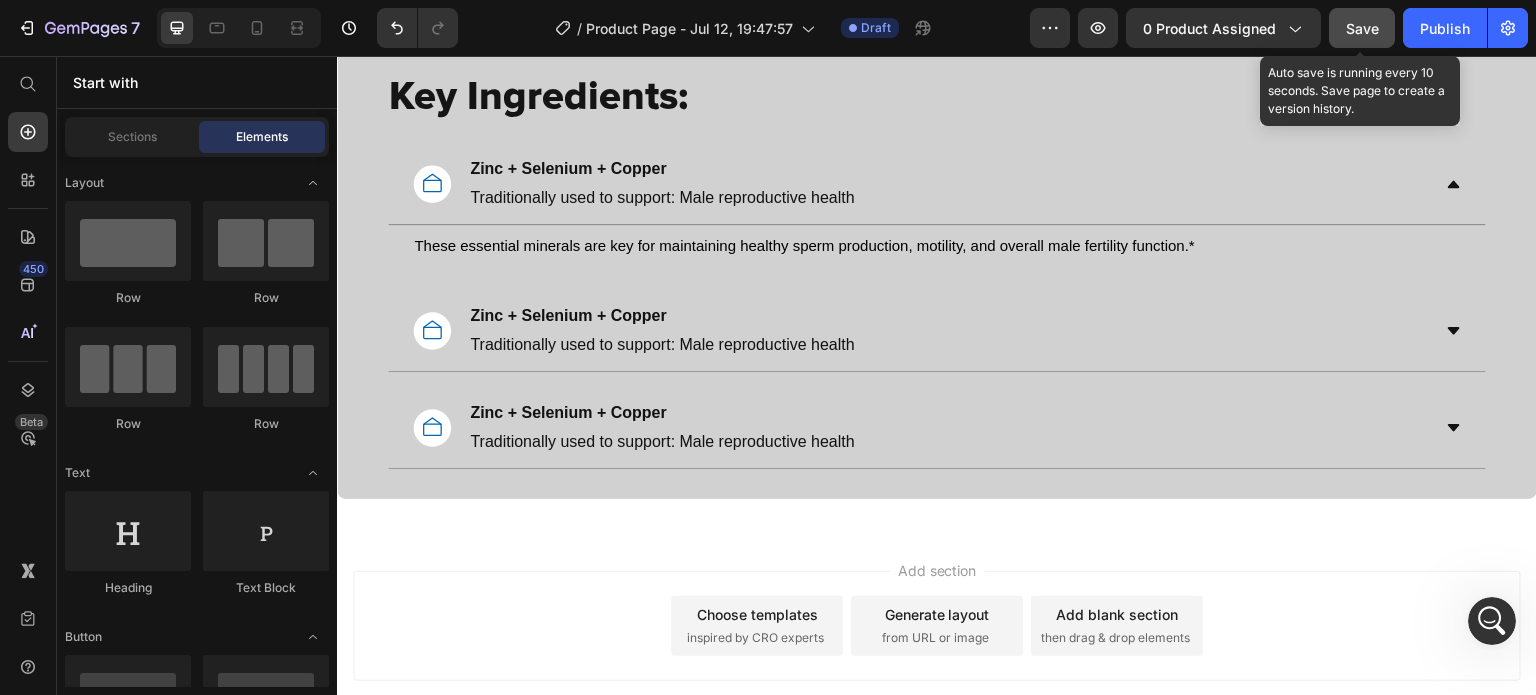 scroll, scrollTop: 11347, scrollLeft: 0, axis: vertical 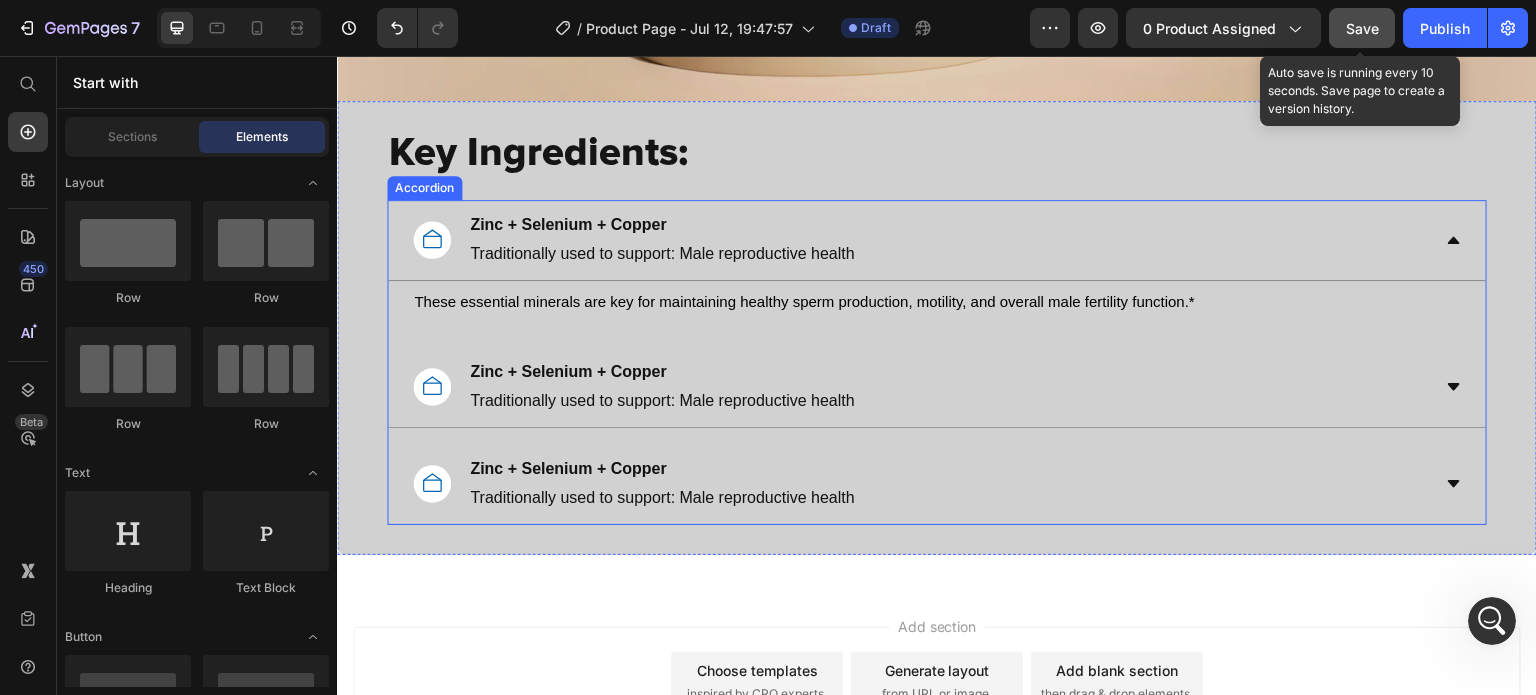 click 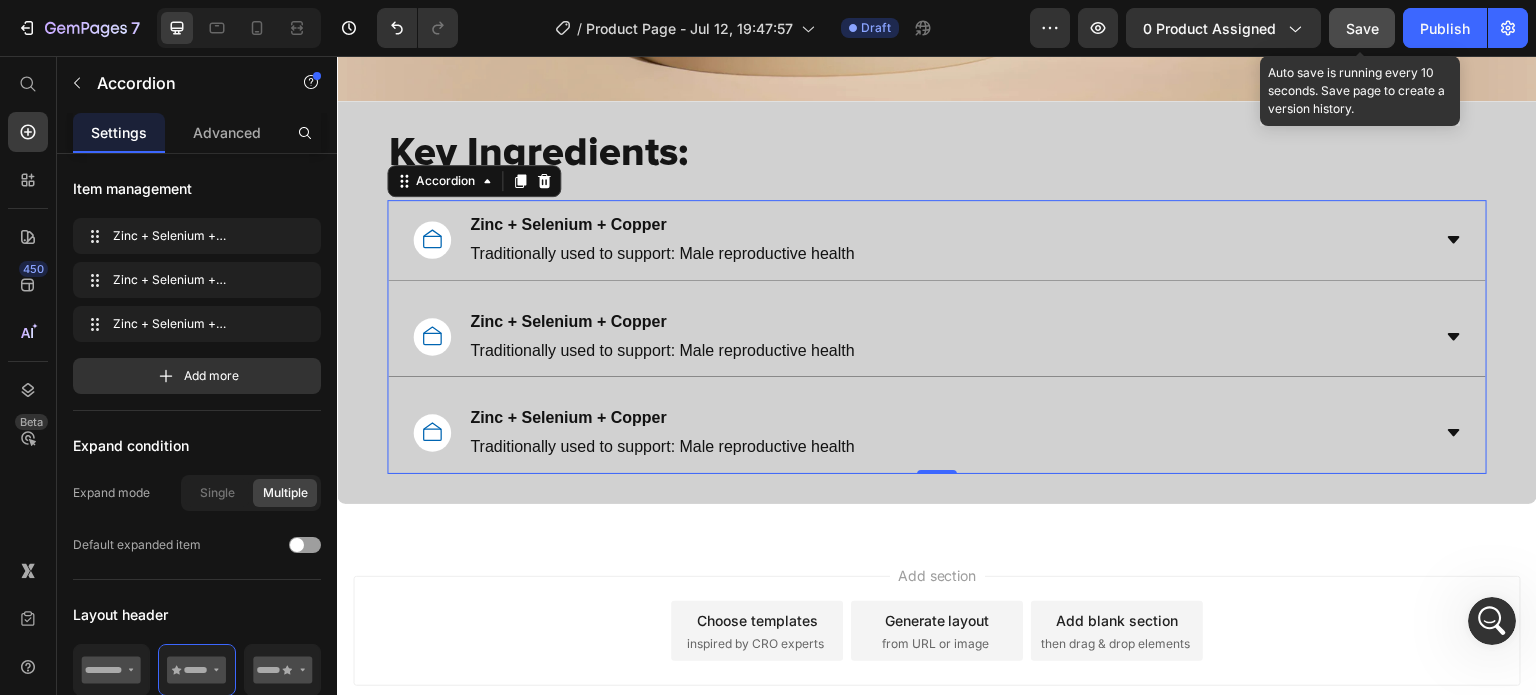 scroll, scrollTop: 11295, scrollLeft: 0, axis: vertical 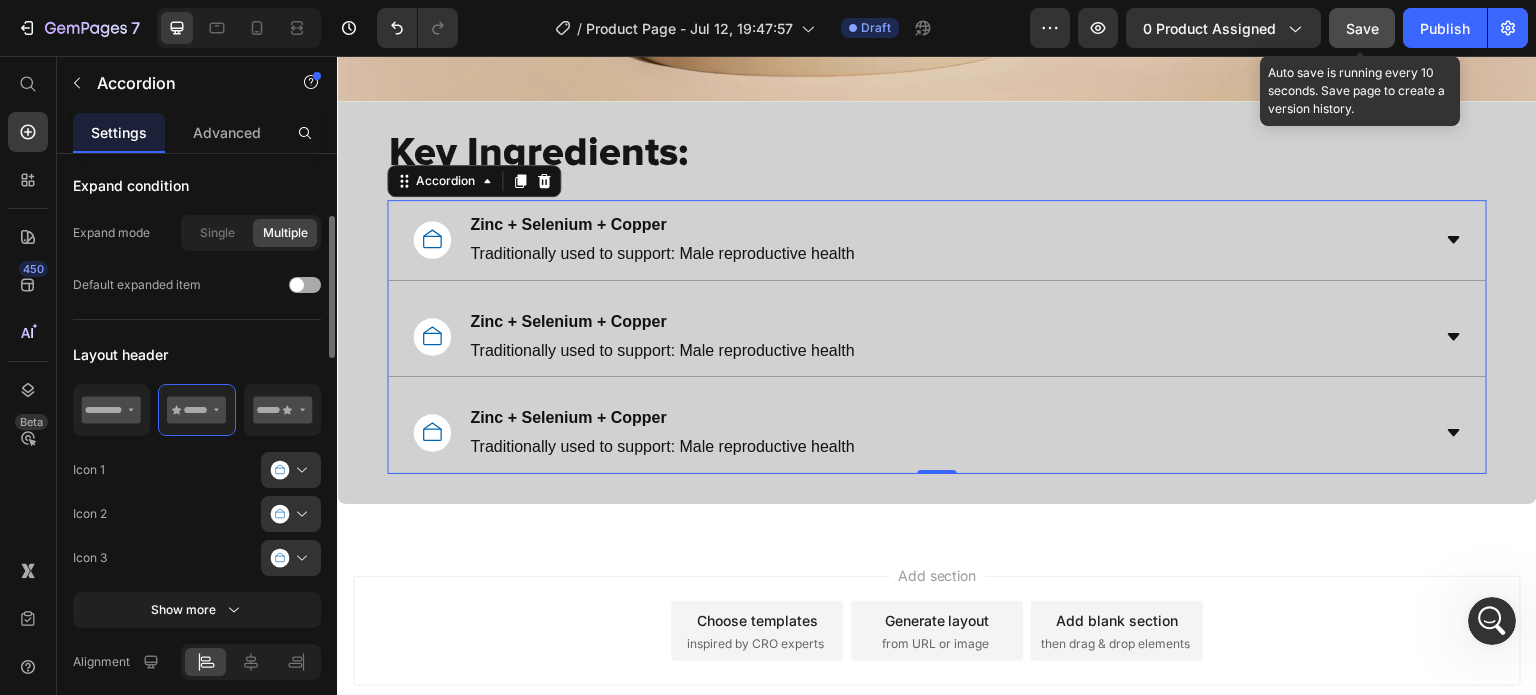 click at bounding box center (305, 285) 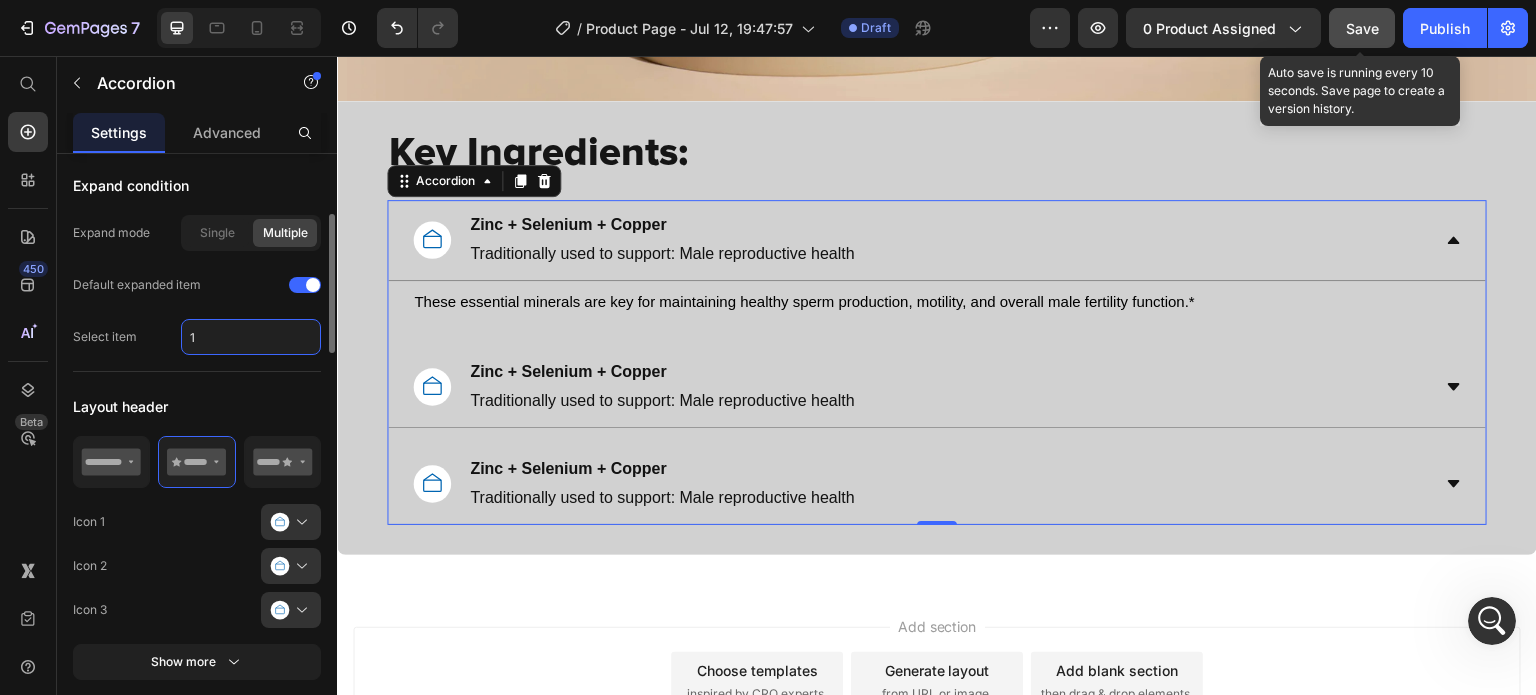 click on "1" 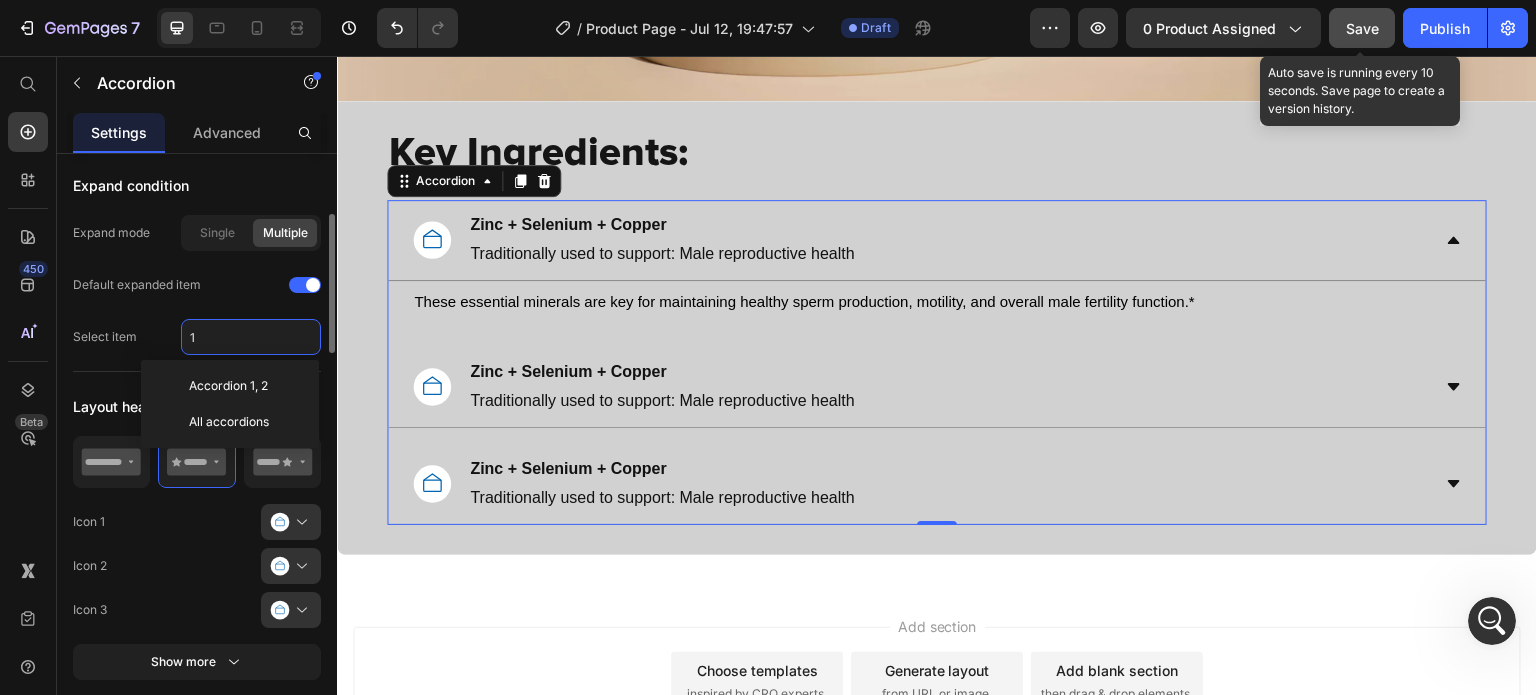 click on "1" 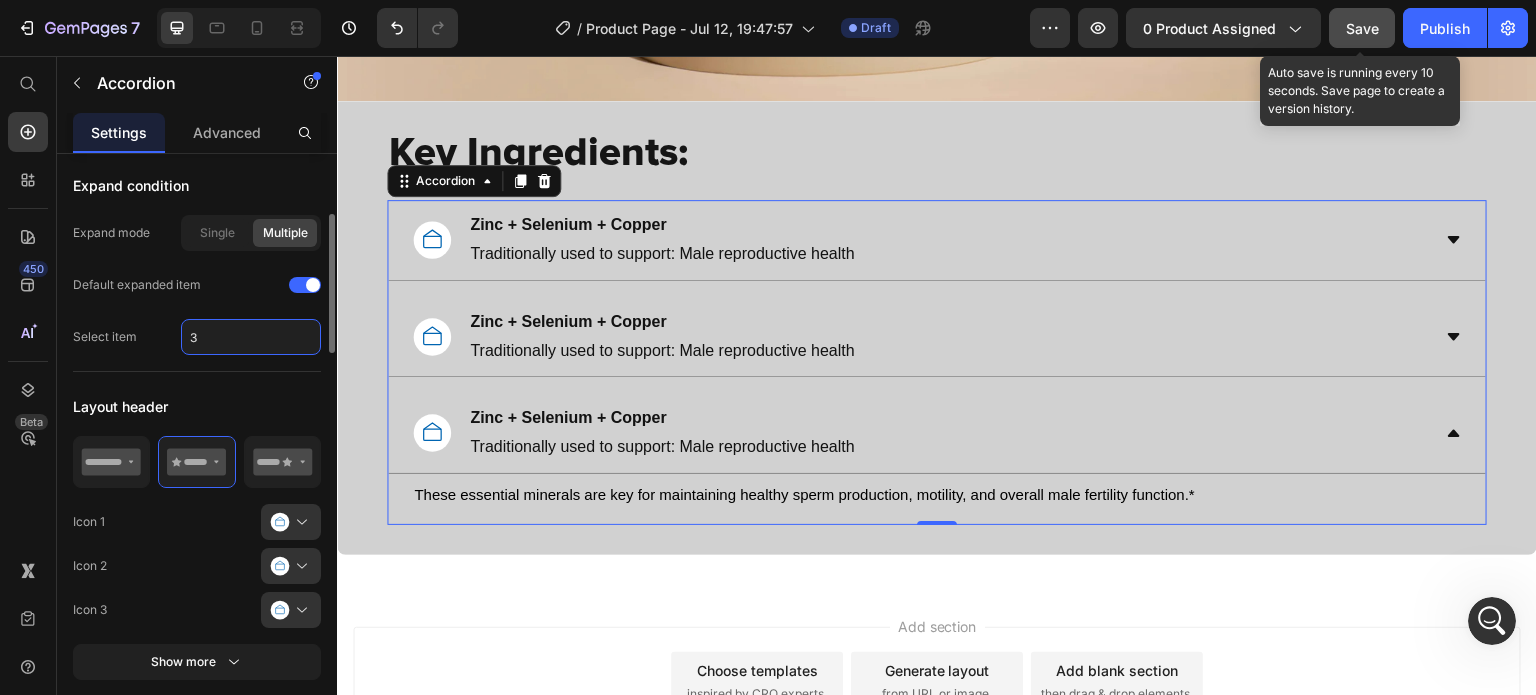 click on "3" 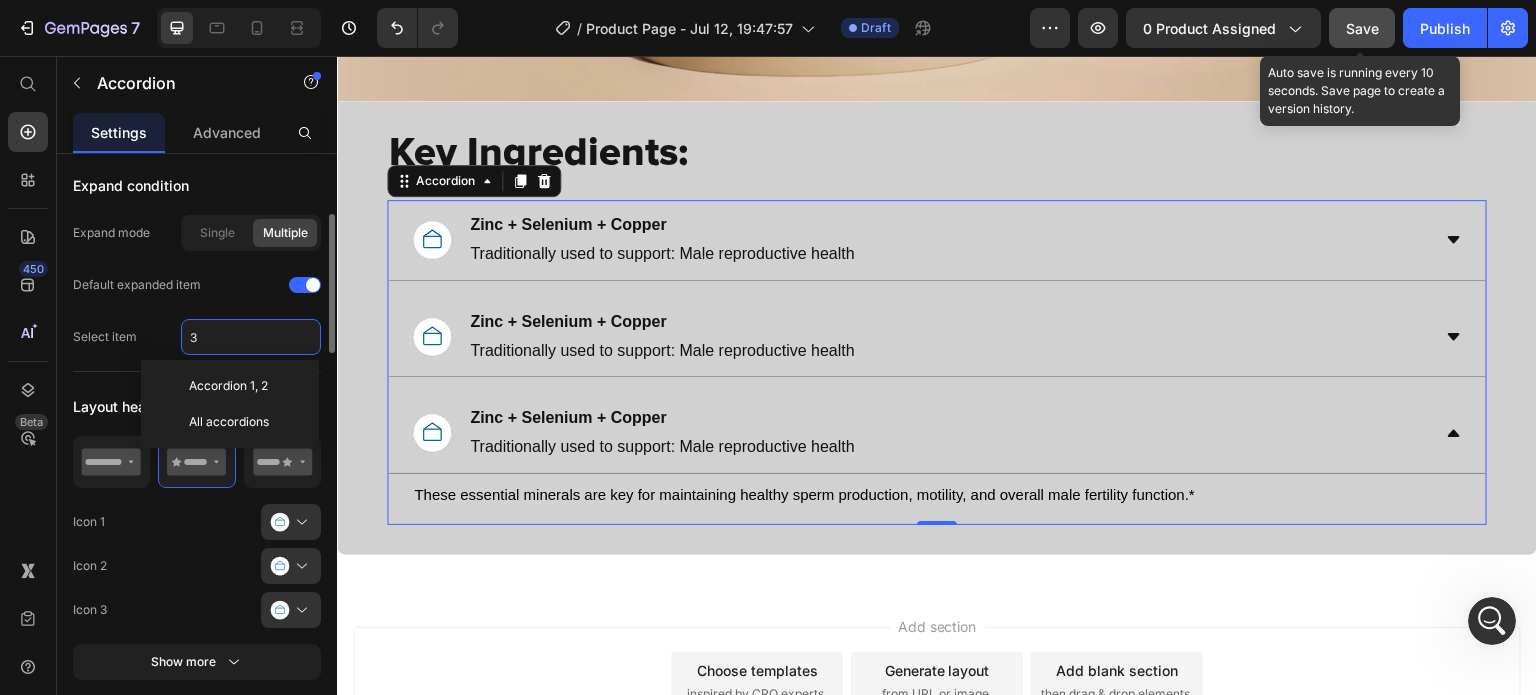 click on "3" 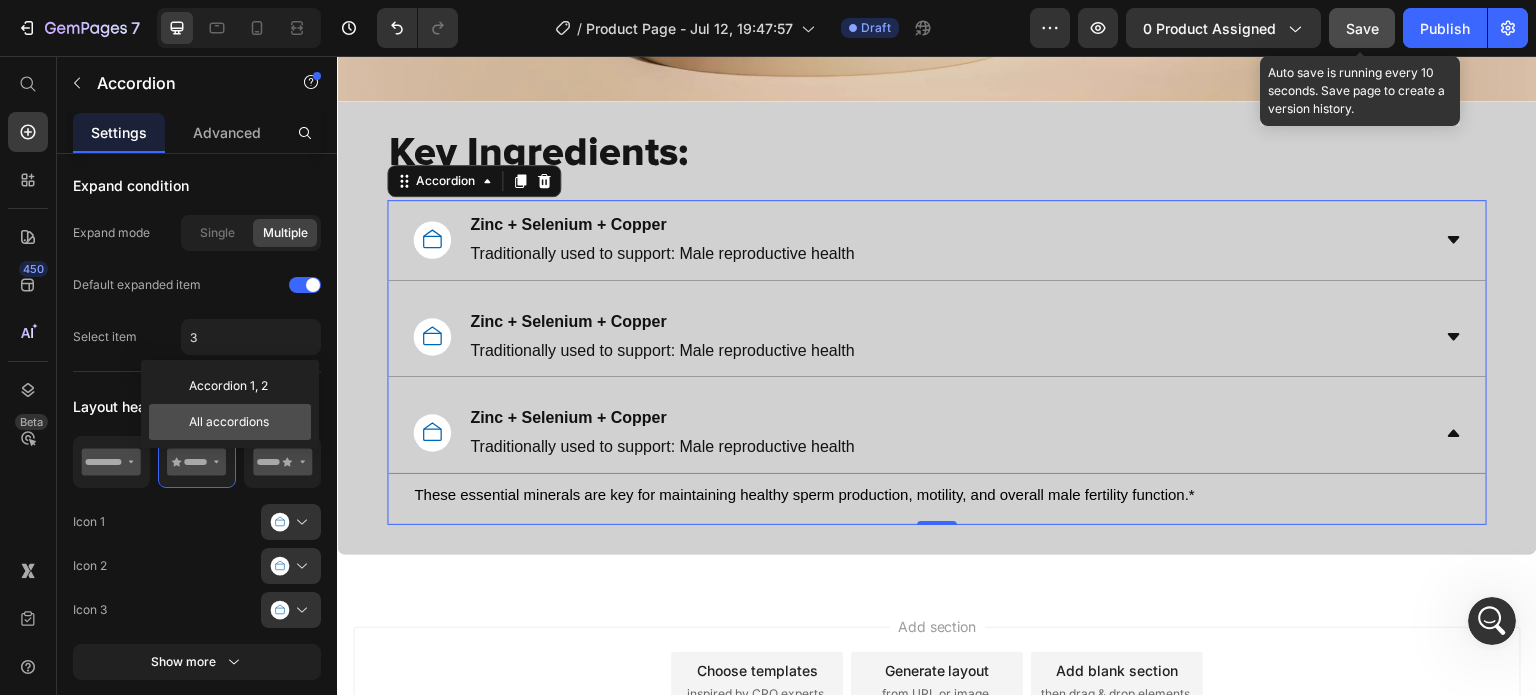 click on "All accordions" at bounding box center [238, 422] 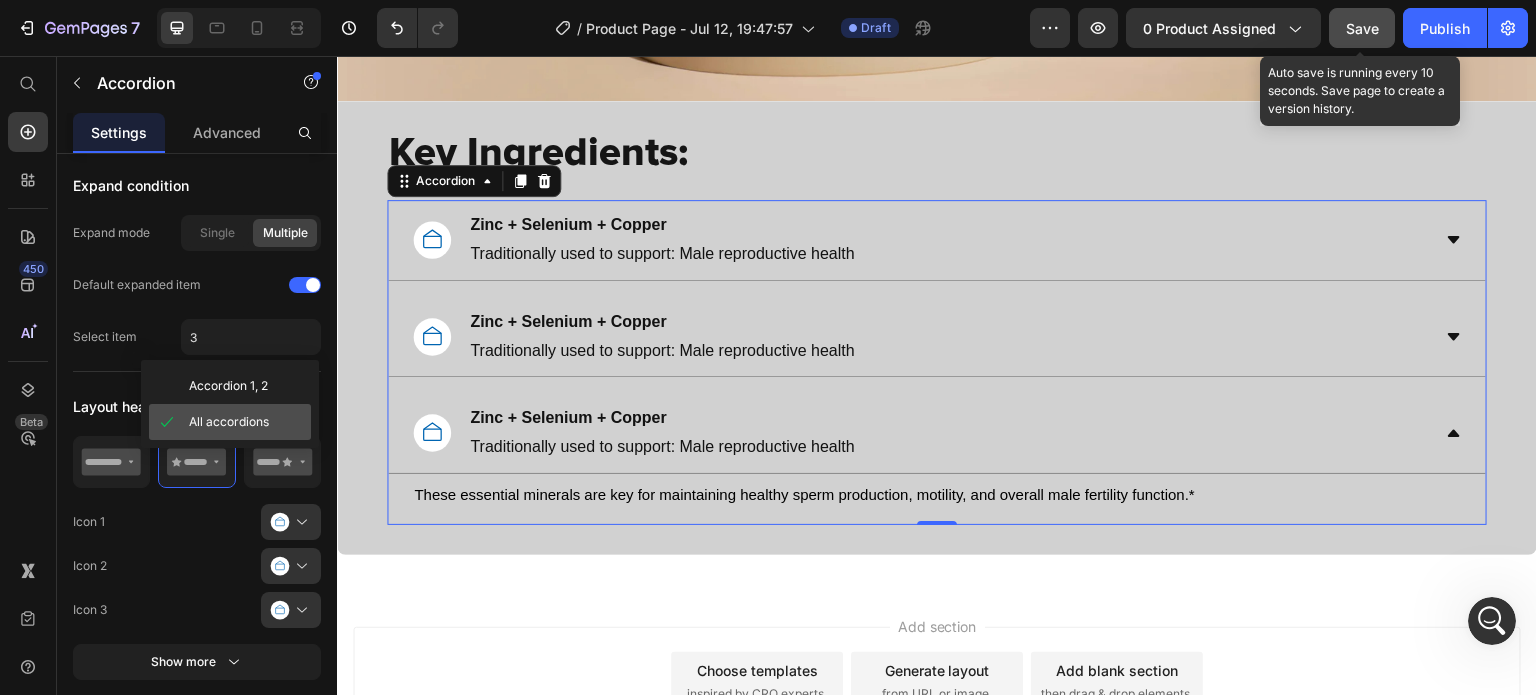 type on "all" 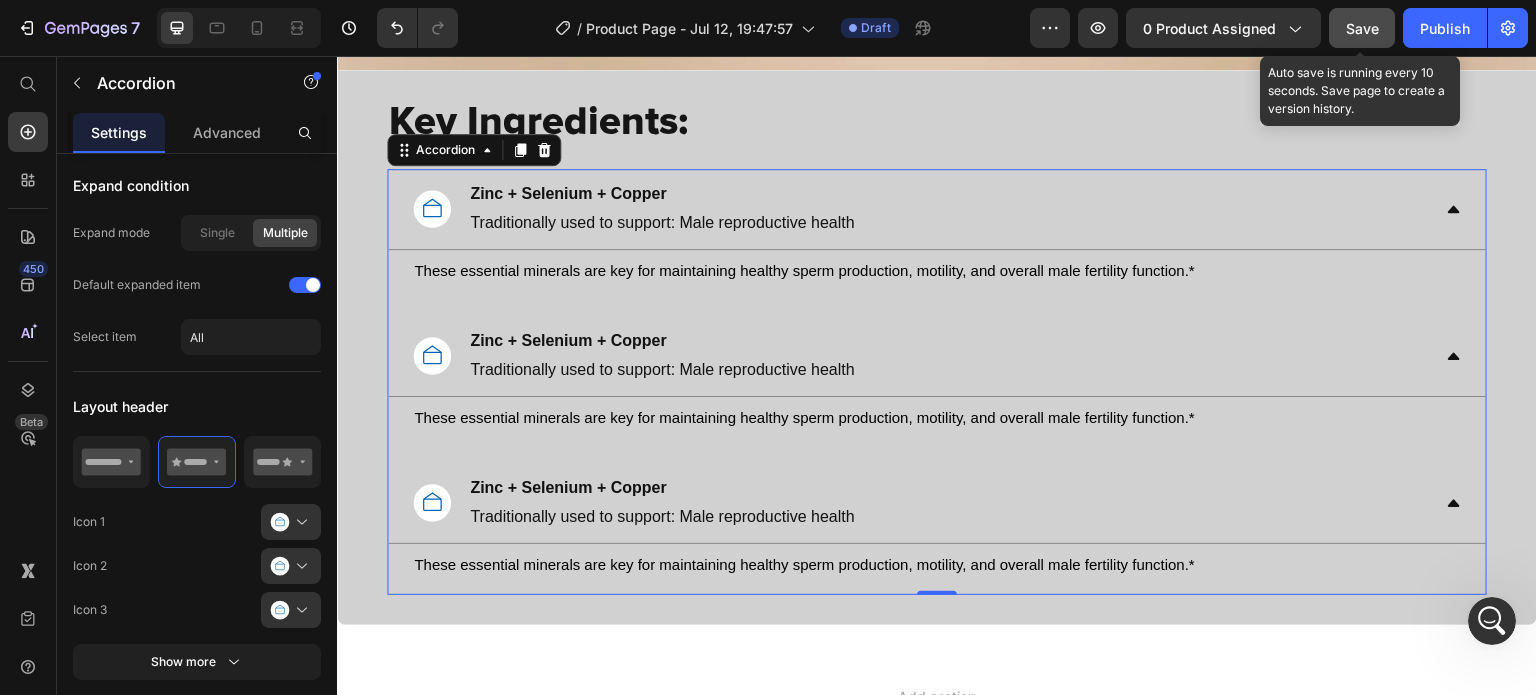 scroll, scrollTop: 2230, scrollLeft: 0, axis: vertical 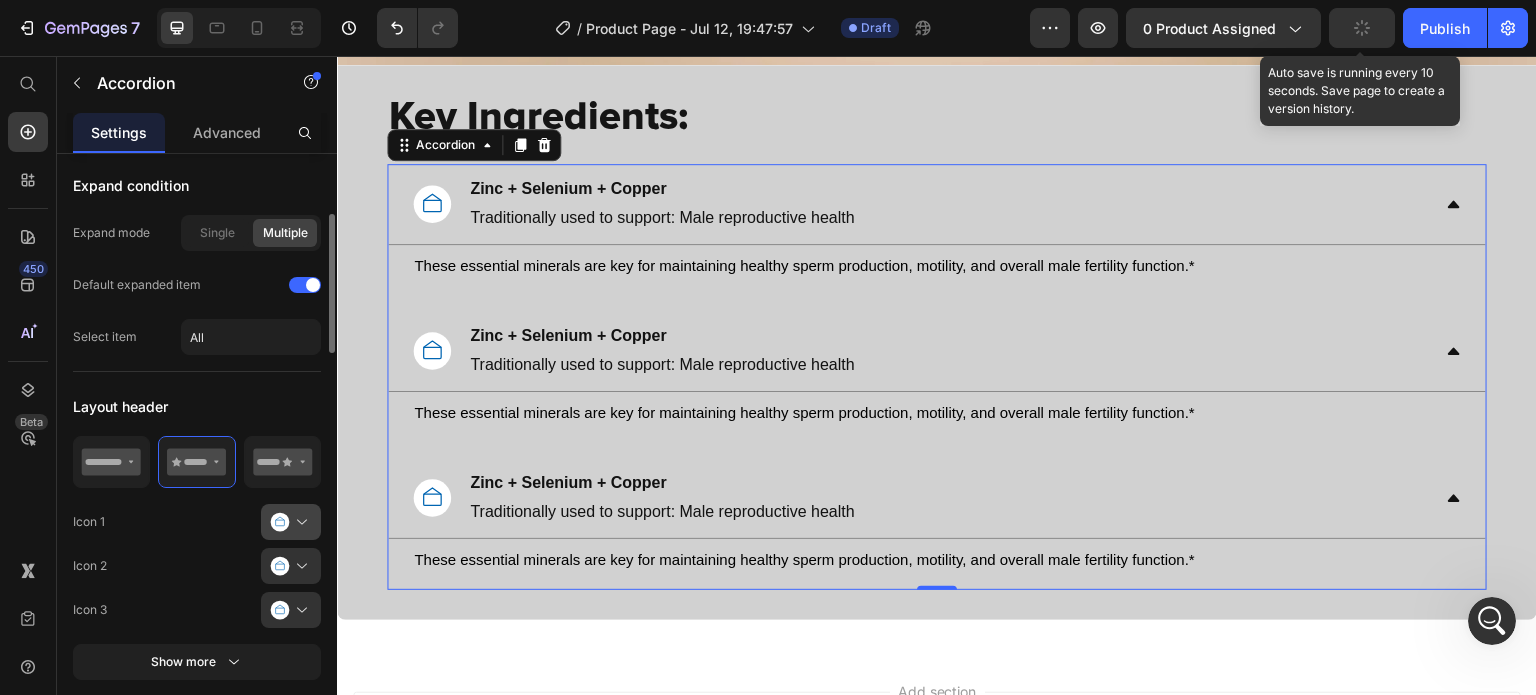 click at bounding box center [299, 522] 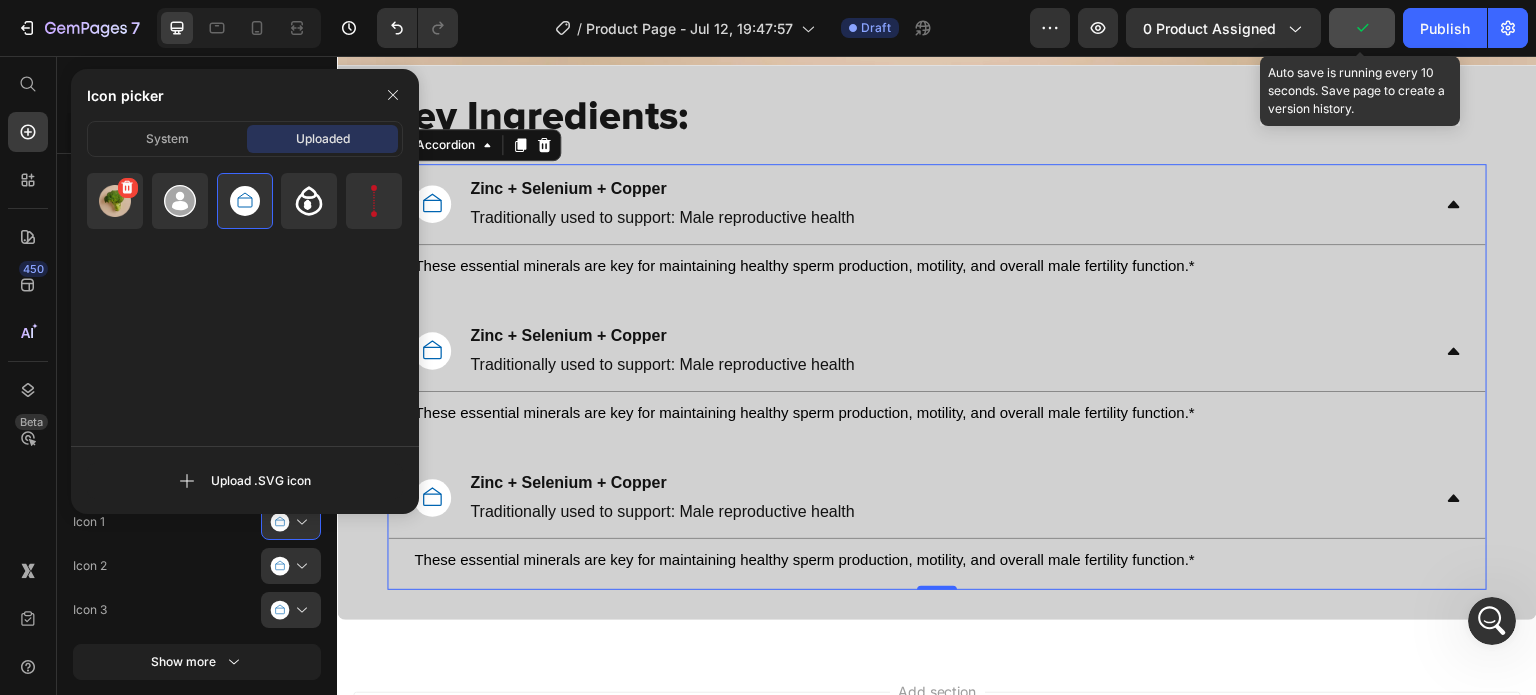 click at bounding box center (115, 201) 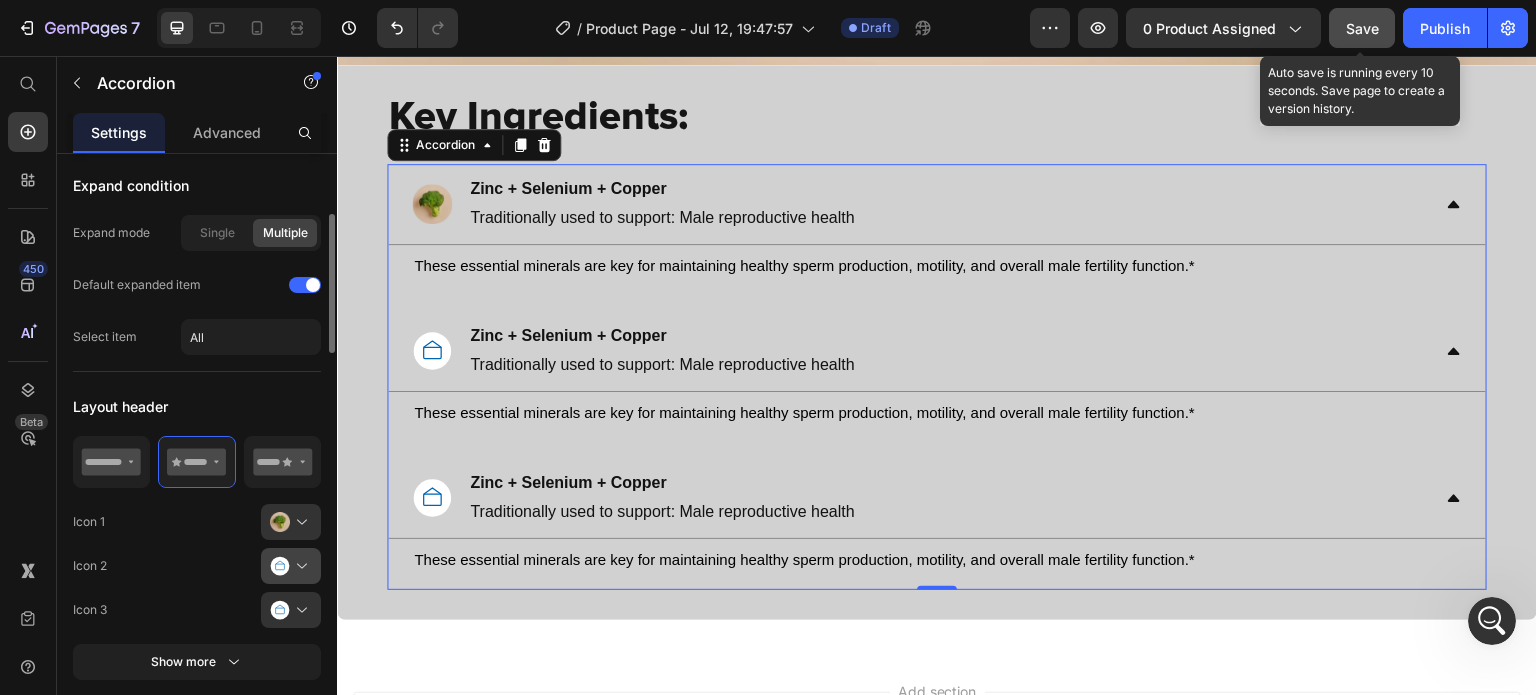 click at bounding box center (299, 566) 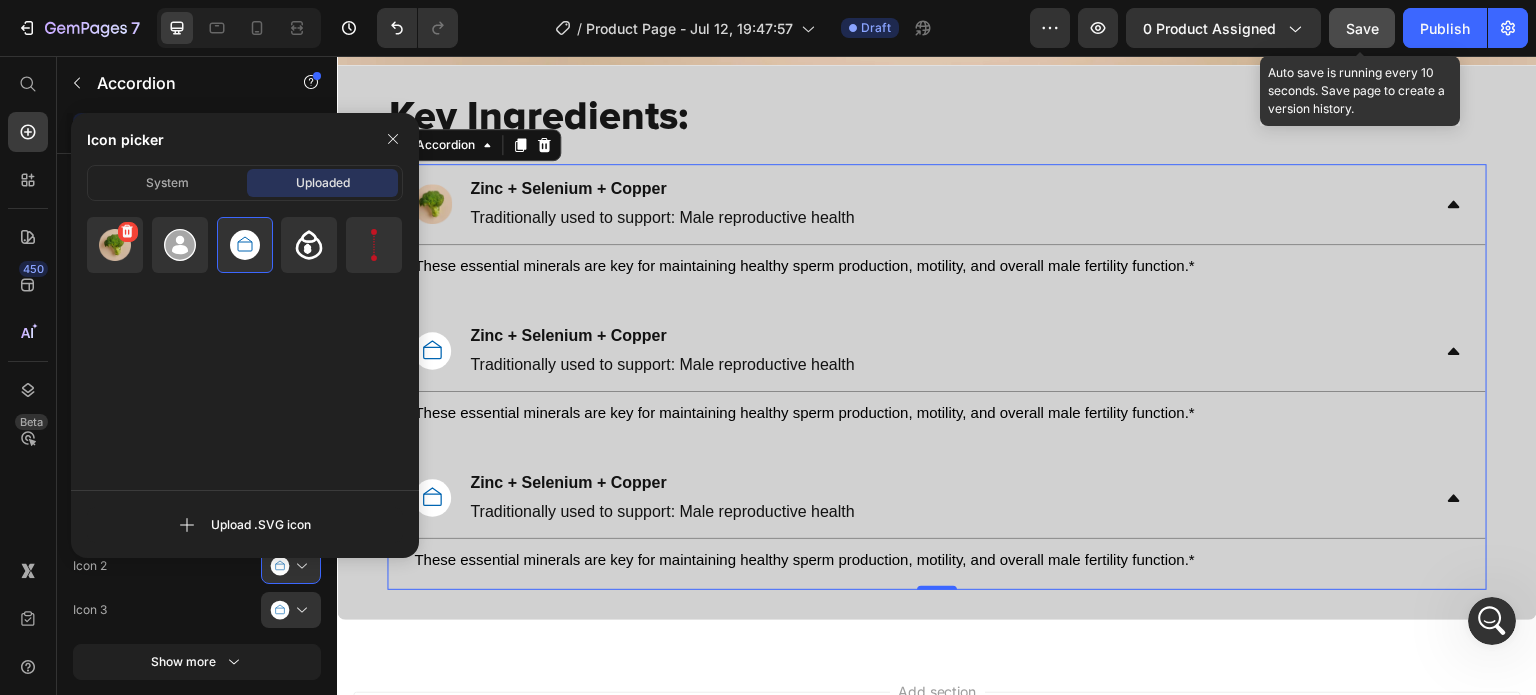 click 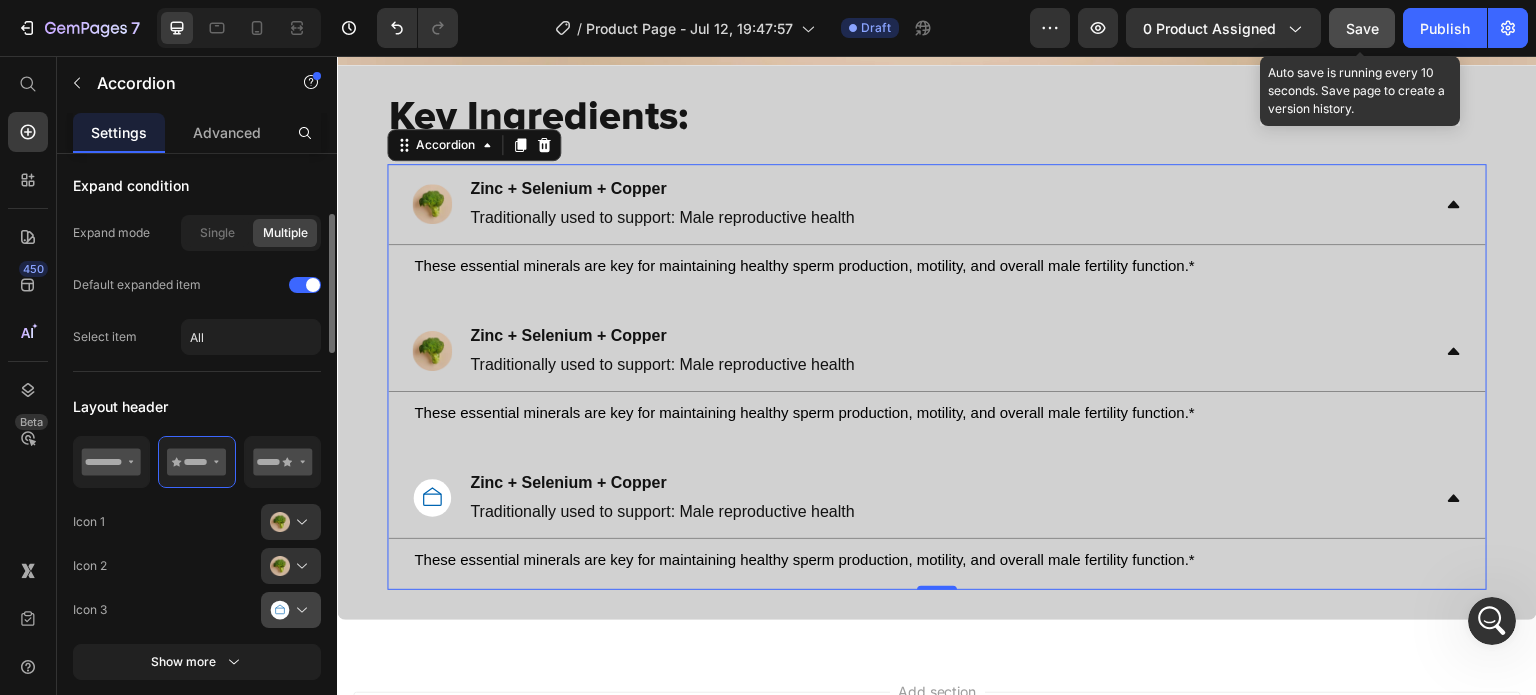 click at bounding box center [299, 610] 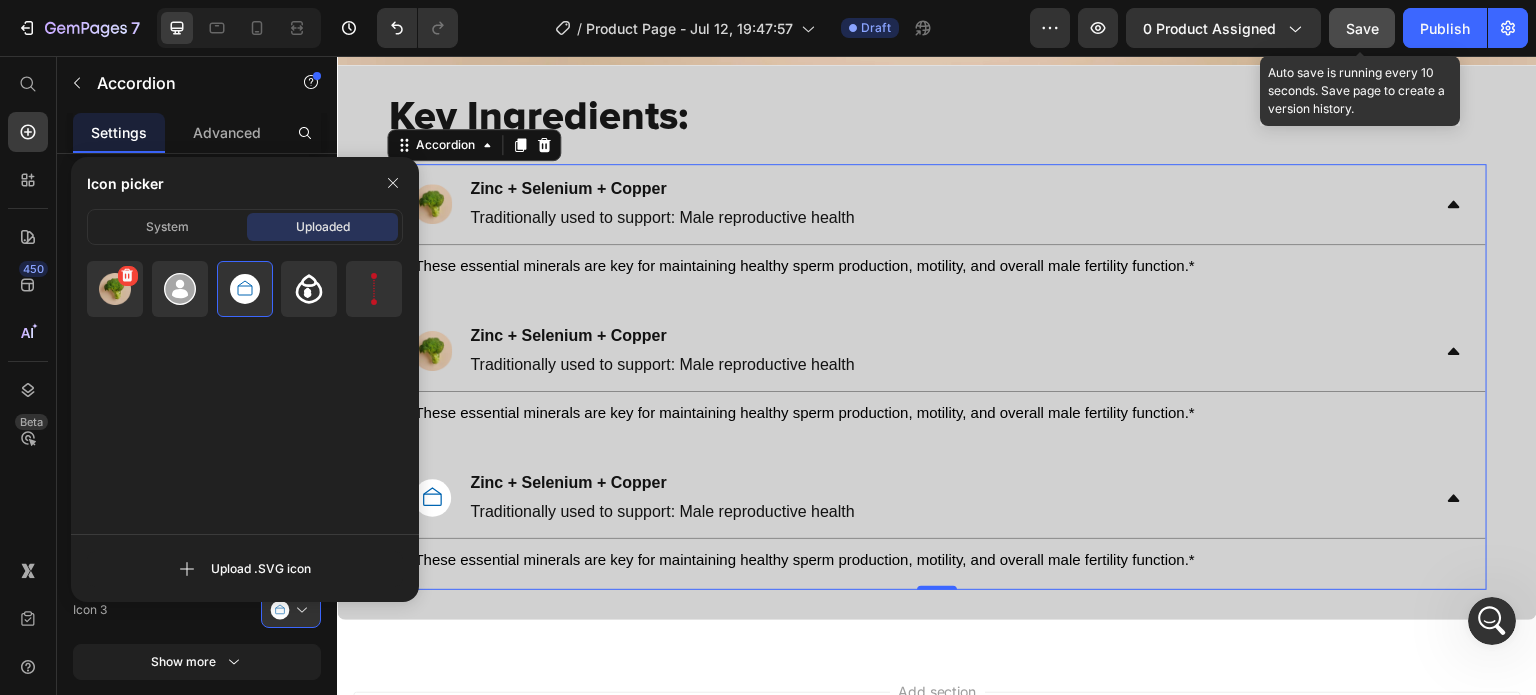 click 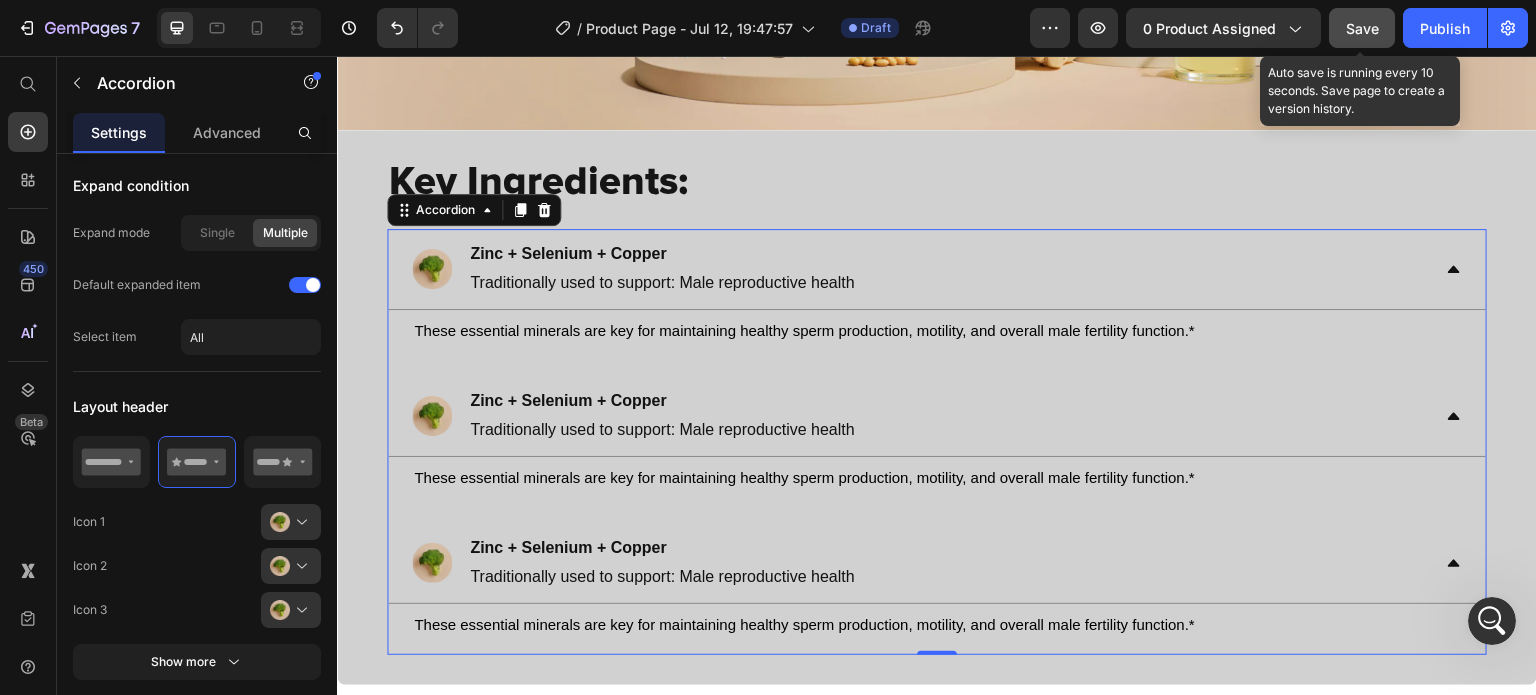 scroll, scrollTop: 2158, scrollLeft: 0, axis: vertical 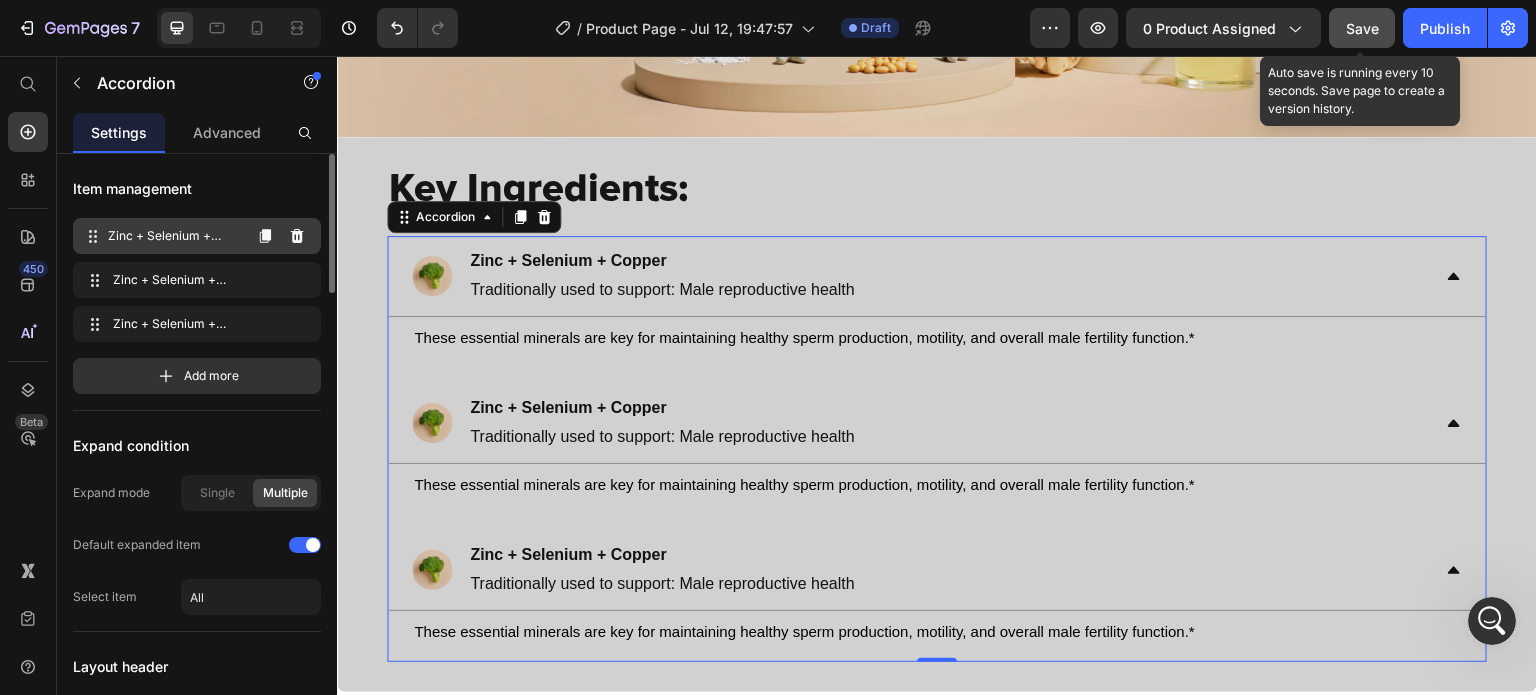 click on "Zinc + Selenium + CopperTraditionally used to support: Male reproductive health" at bounding box center (174, 236) 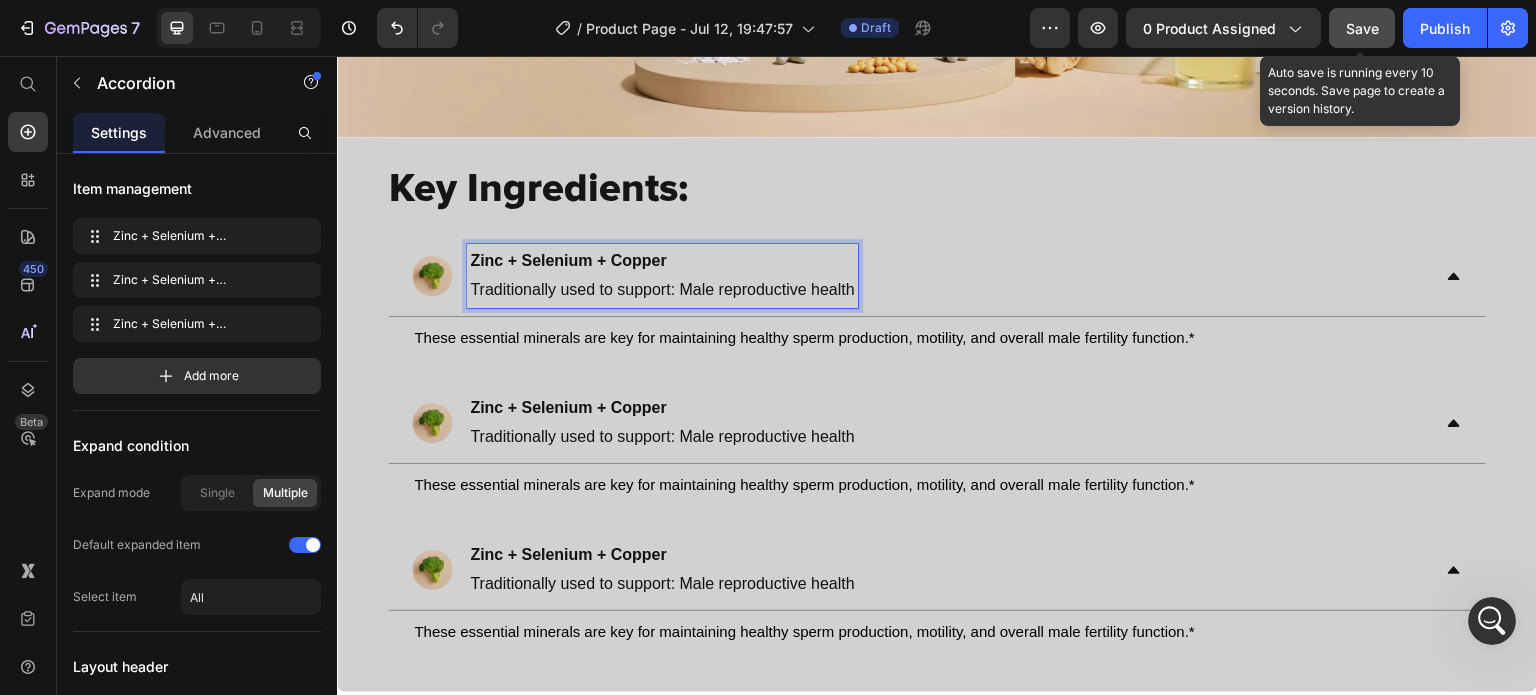 click on "Zinc + Selenium + Copper" at bounding box center [662, 261] 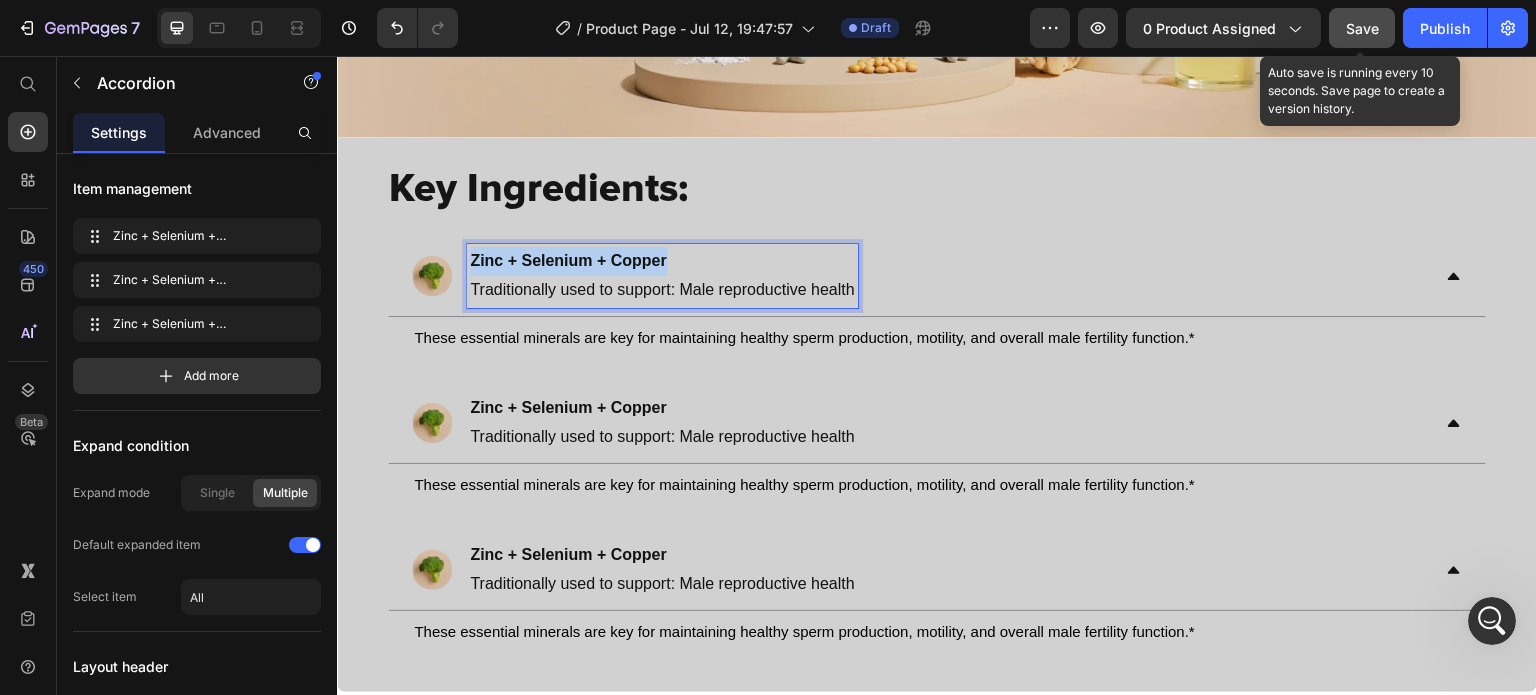 drag, startPoint x: 673, startPoint y: 251, endPoint x: 468, endPoint y: 241, distance: 205.24376 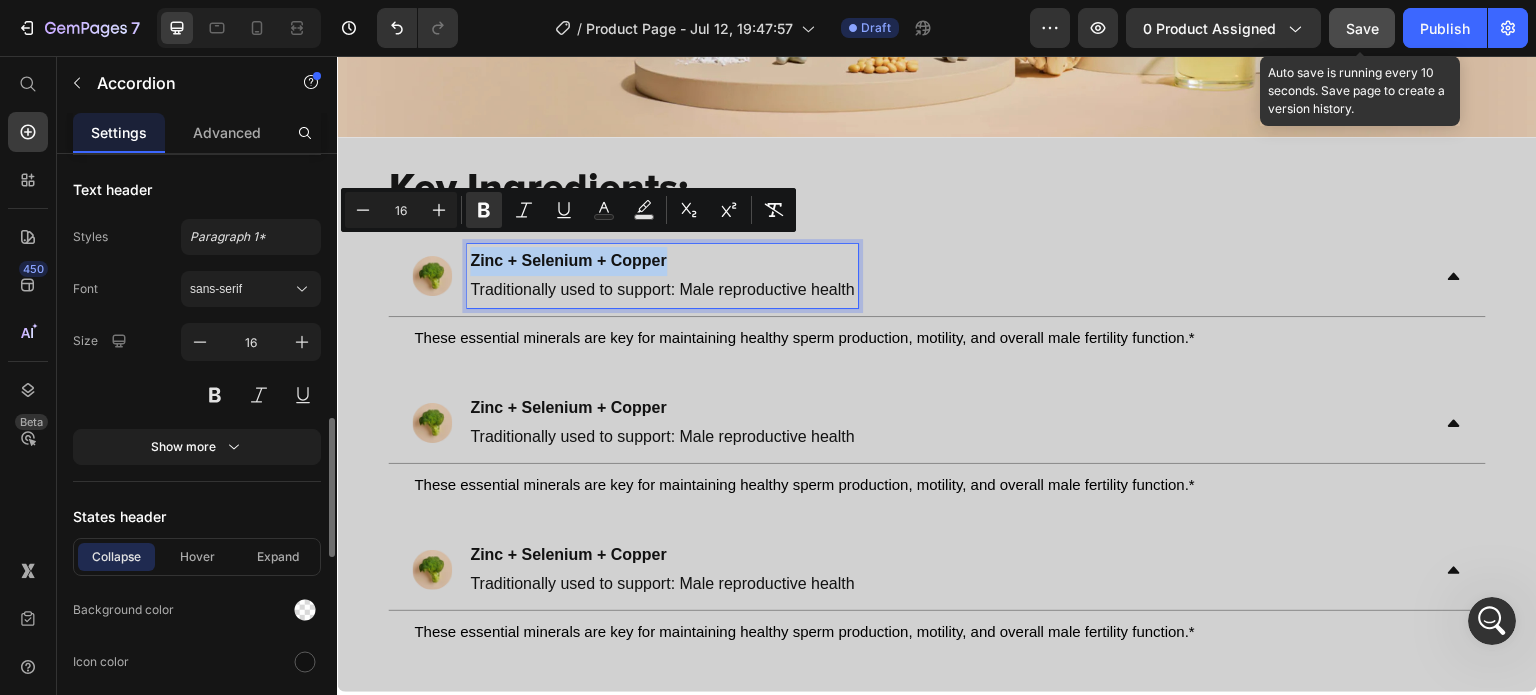 scroll, scrollTop: 1148, scrollLeft: 0, axis: vertical 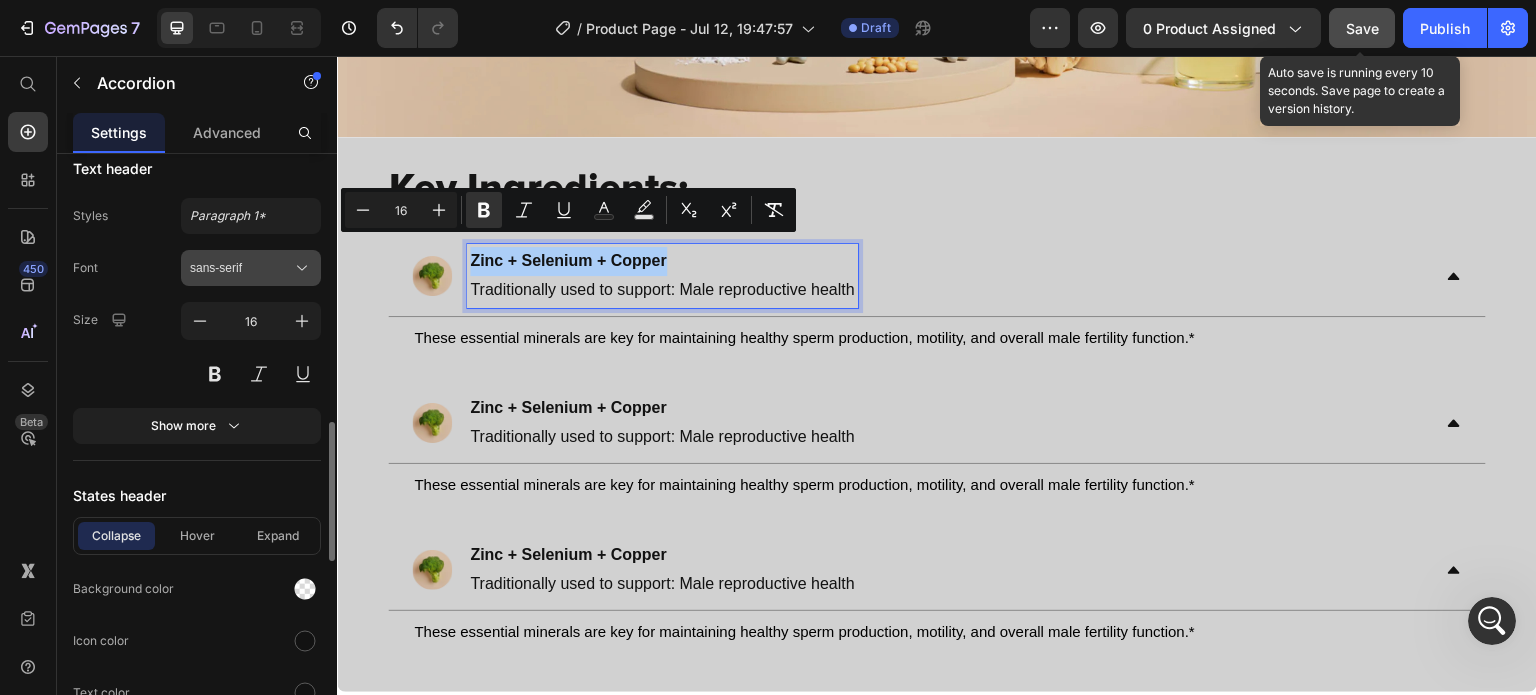 click on "sans-serif" at bounding box center [251, 268] 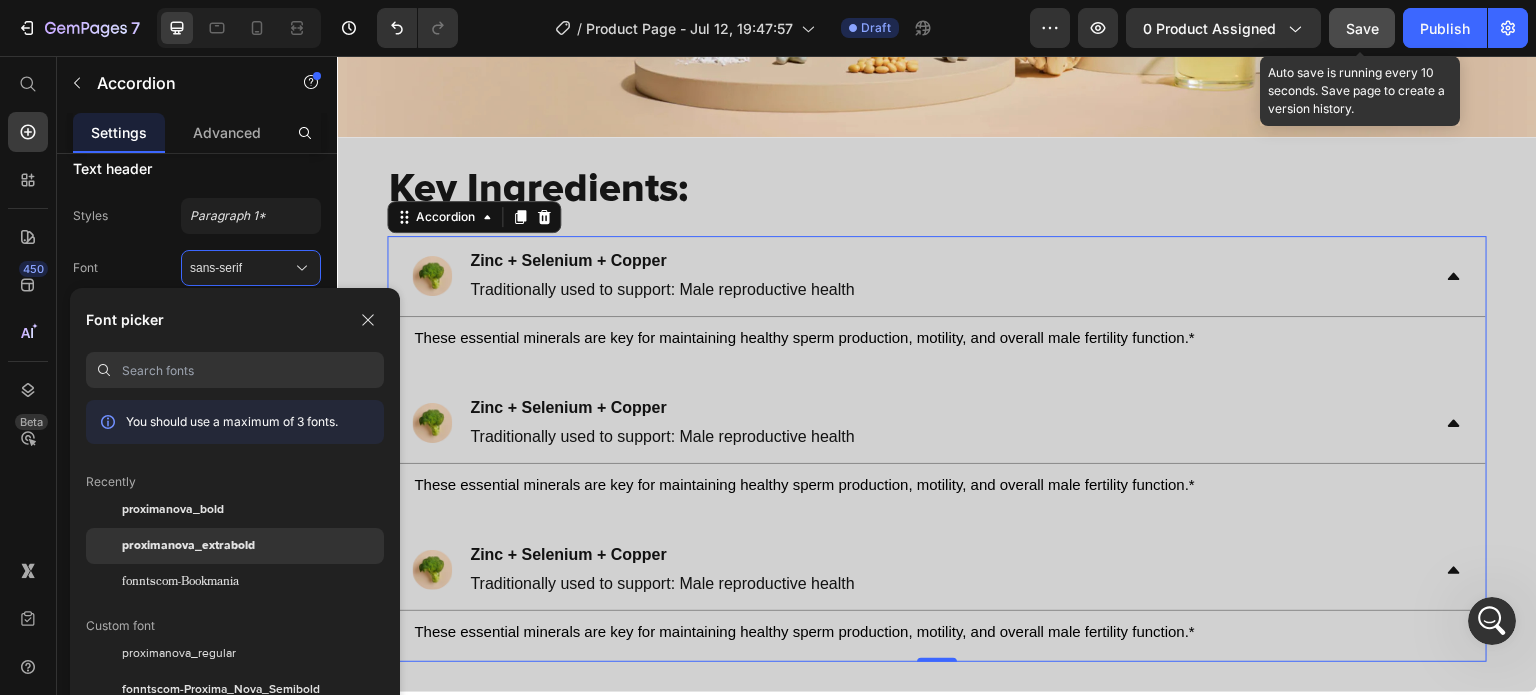 click on "proximanova_extrabold" 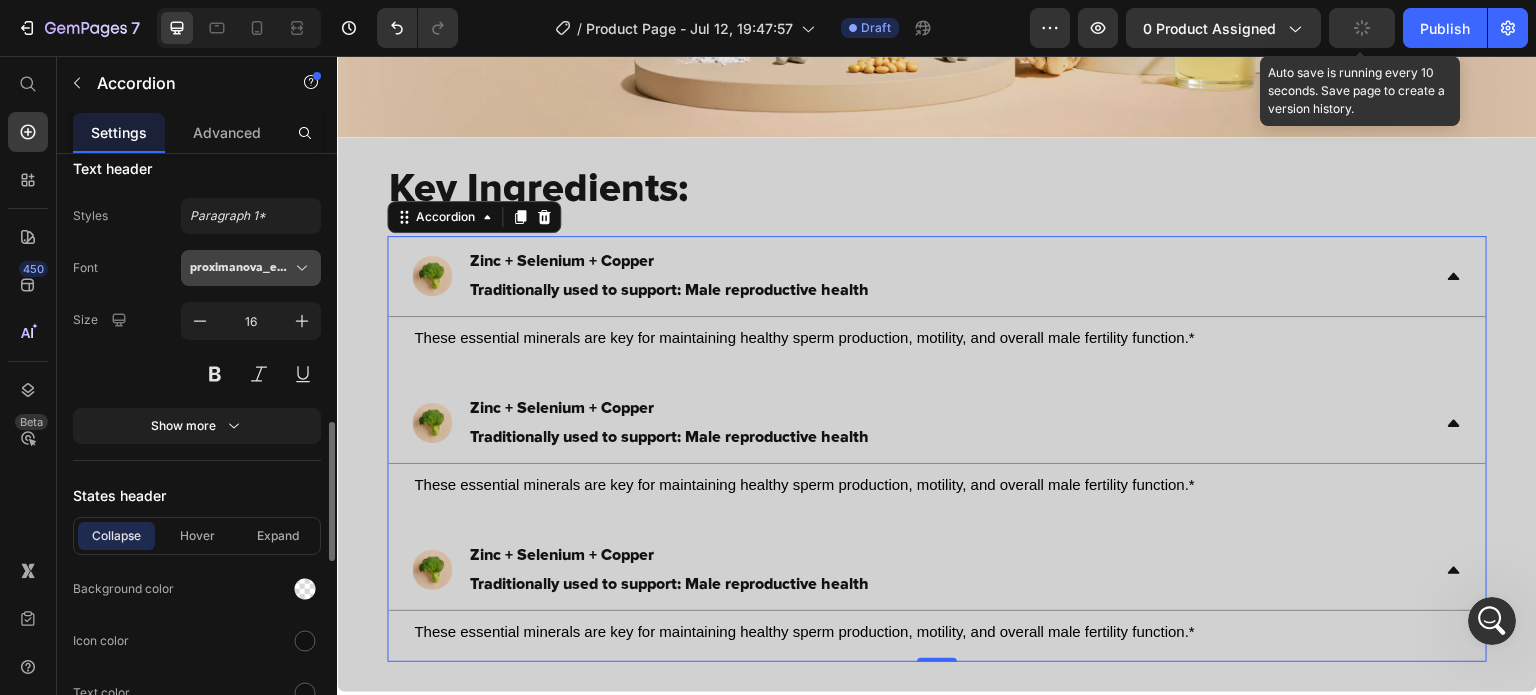 click on "proximanova_extrabold" at bounding box center [241, 268] 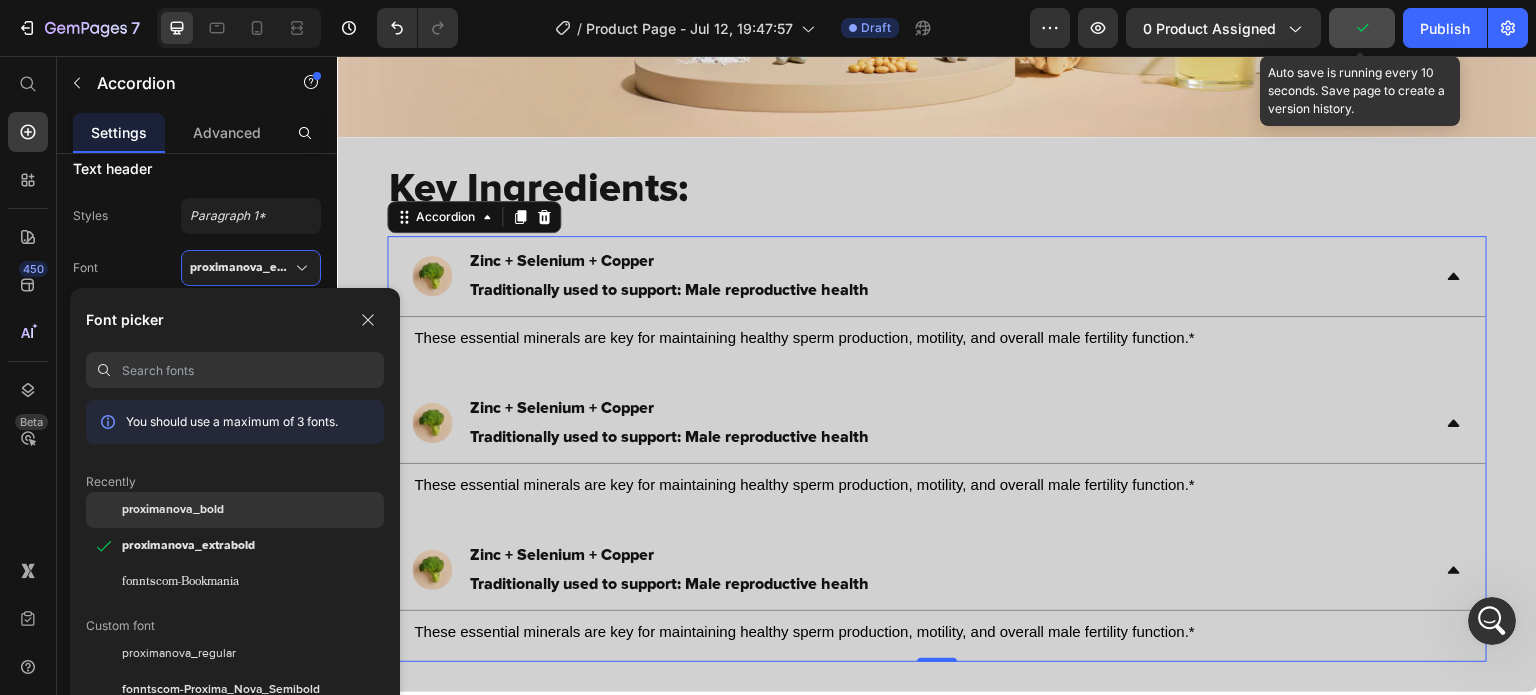 click on "proximanova_bold" 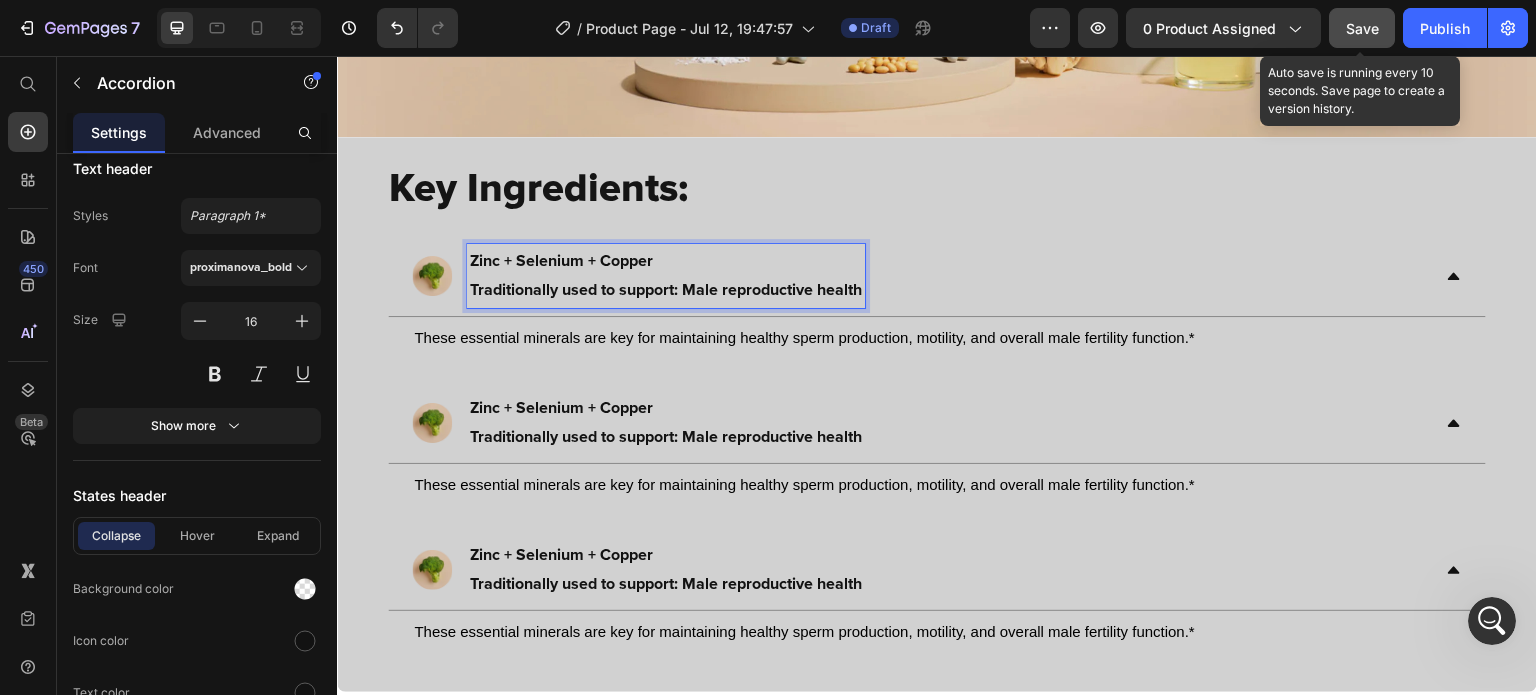 click on "Traditionally used to support: Male reproductive health" at bounding box center [666, 290] 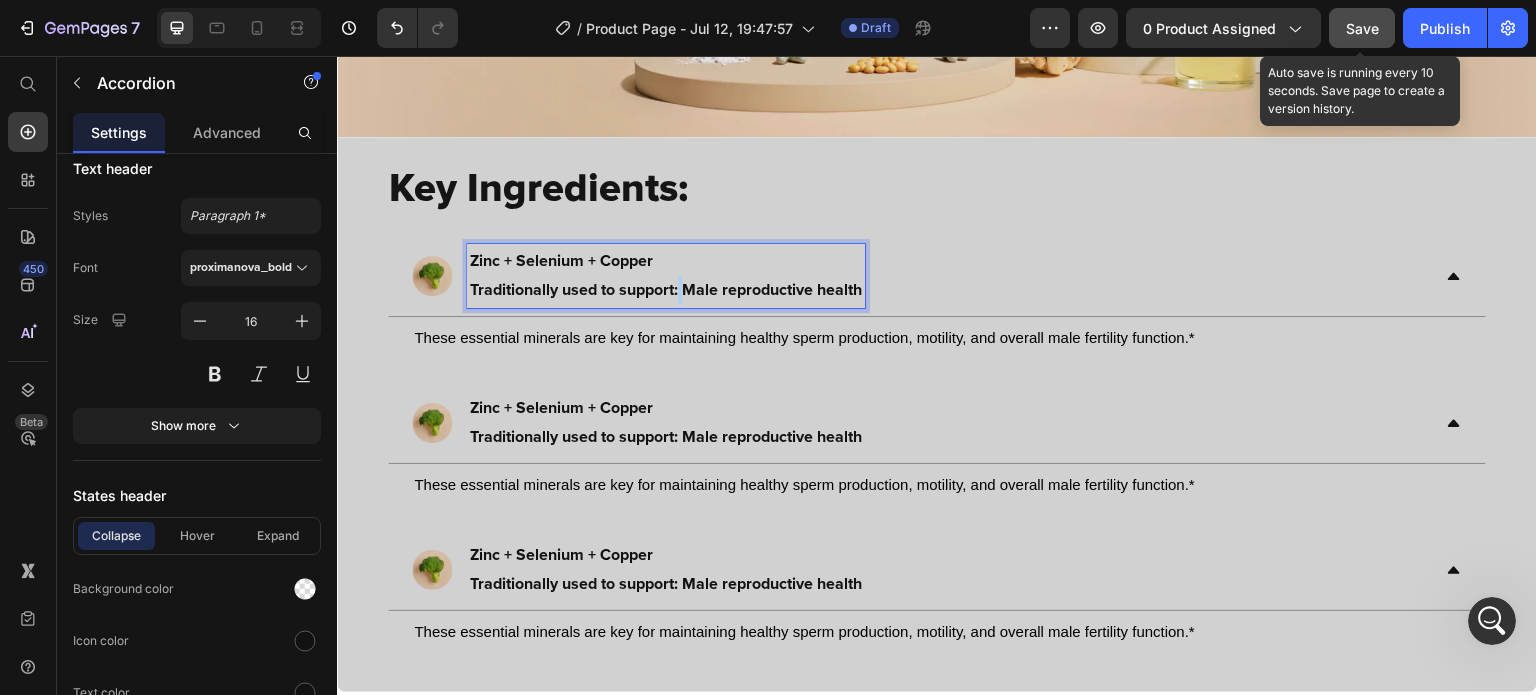 click on "Traditionally used to support: Male reproductive health" at bounding box center [666, 290] 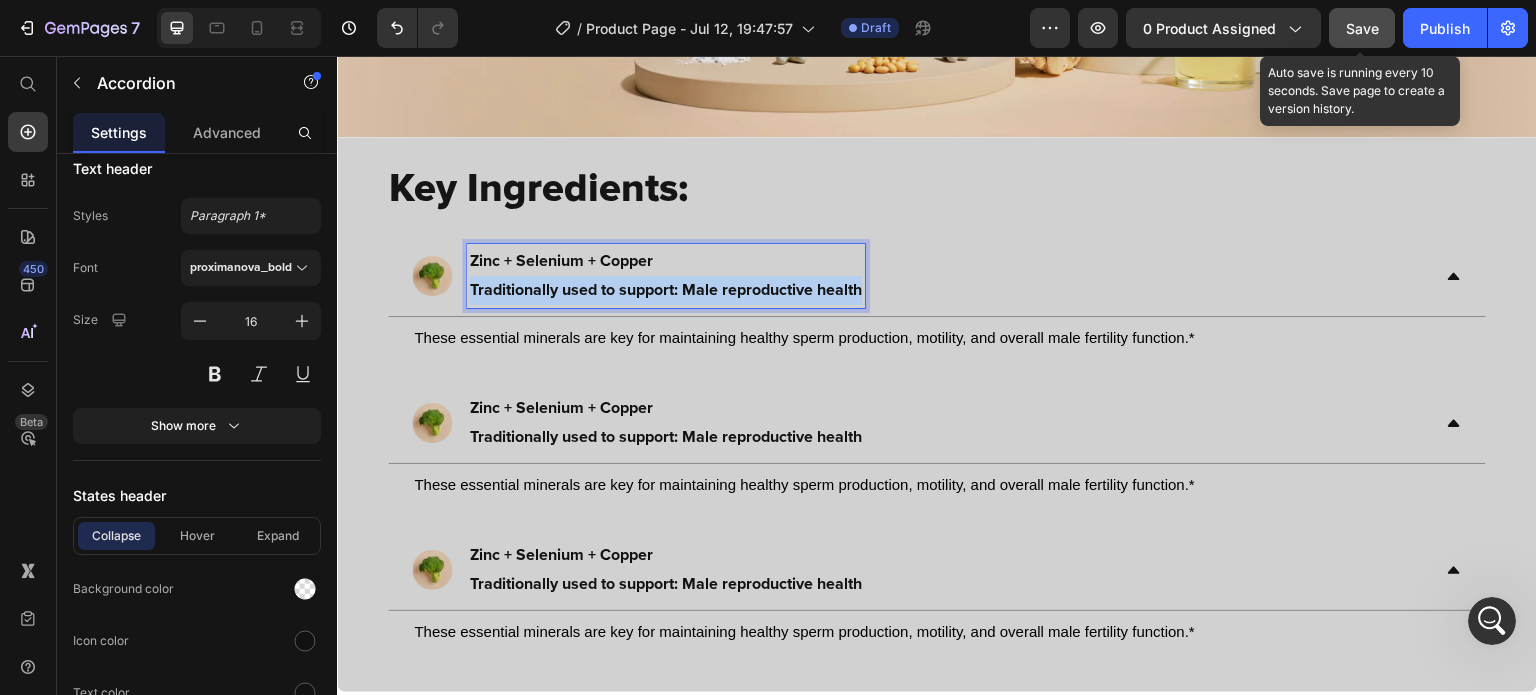 click on "Traditionally used to support: Male reproductive health" at bounding box center (666, 290) 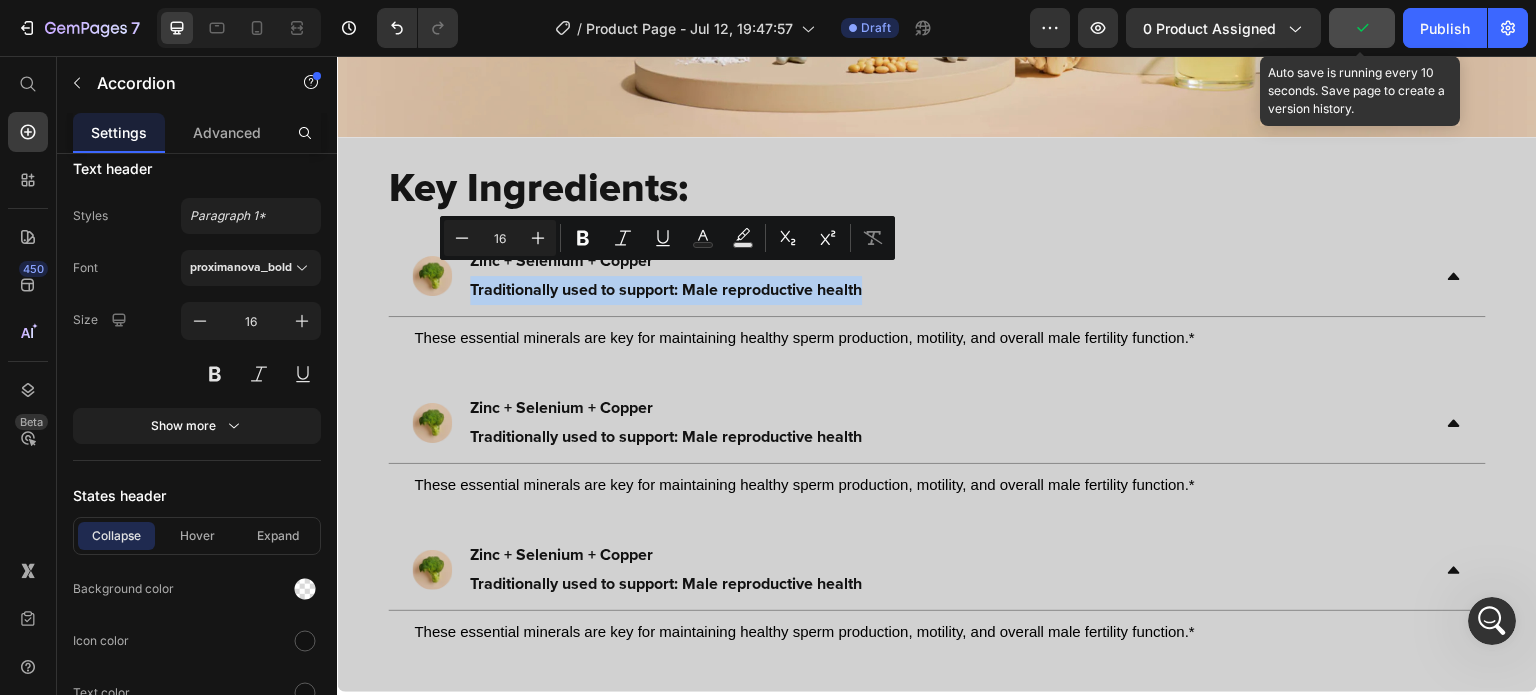click on "Zinc + Selenium + Copper Traditionally used to support: Male reproductive health" at bounding box center (921, 276) 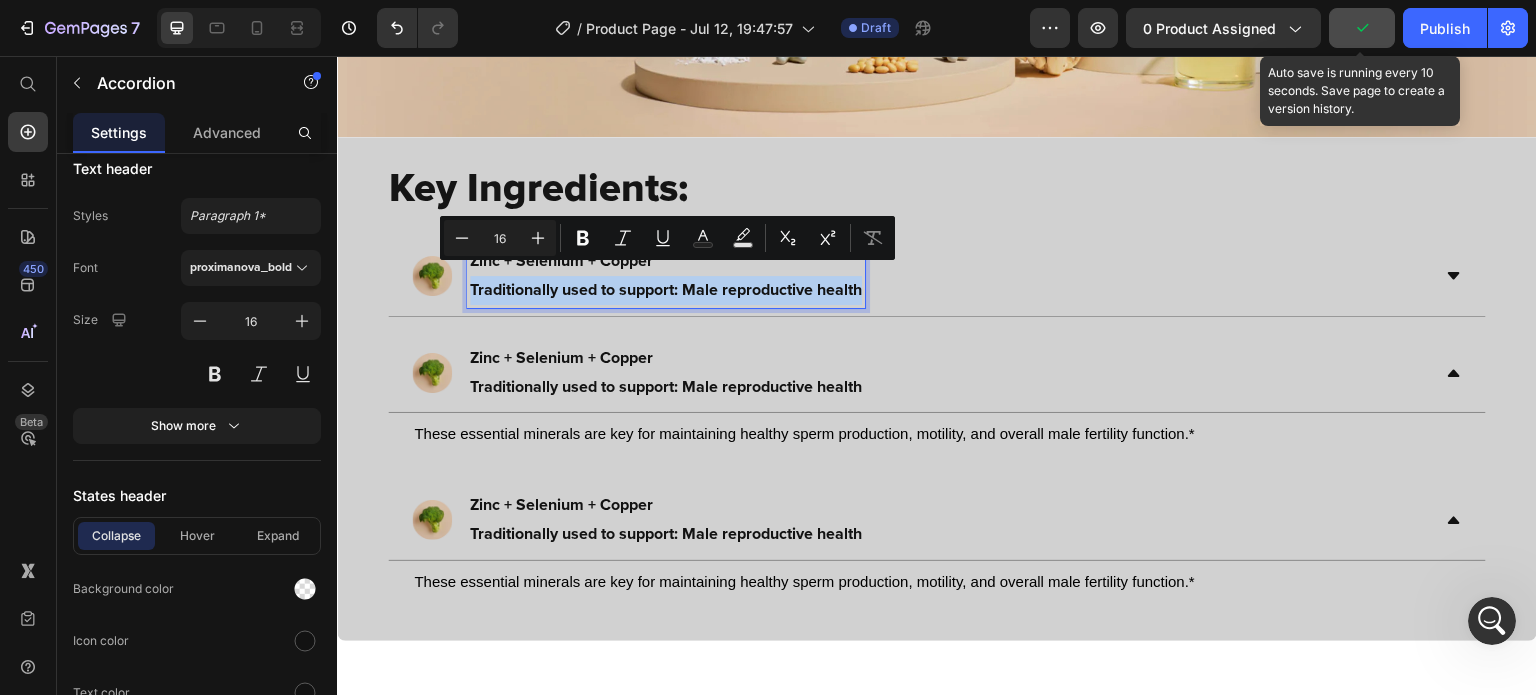 click on "Traditionally used to support: Male reproductive health" at bounding box center [666, 290] 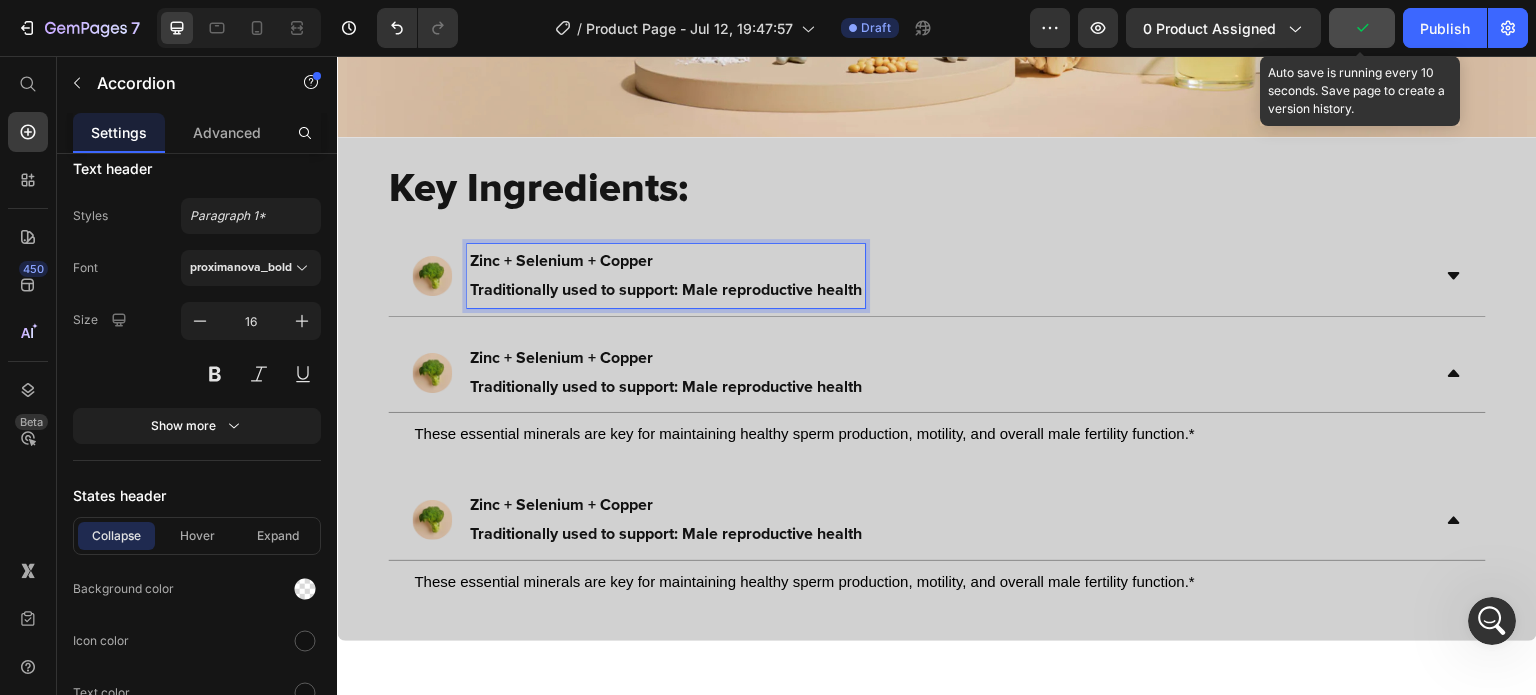 click on "Traditionally used to support: Male reproductive health" at bounding box center (666, 290) 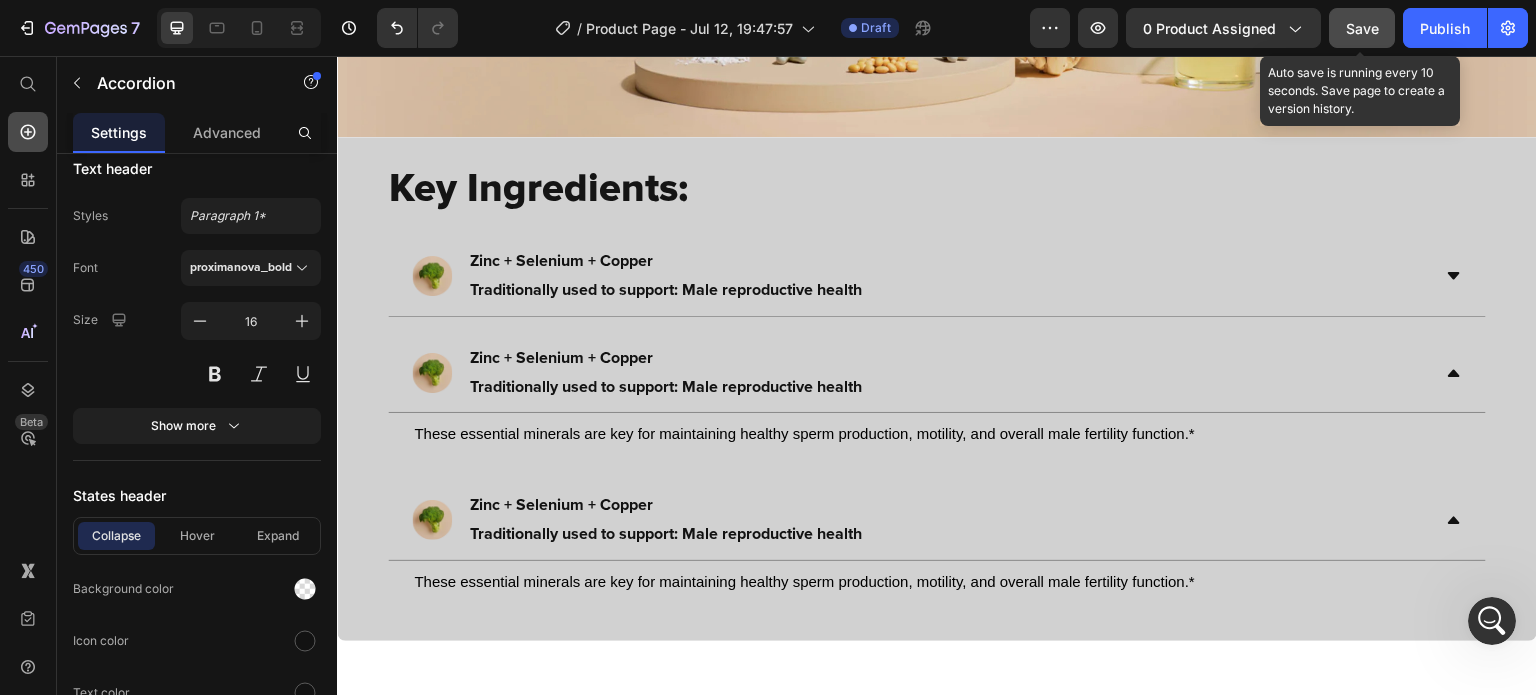 drag, startPoint x: 400, startPoint y: 221, endPoint x: 30, endPoint y: 123, distance: 382.75842 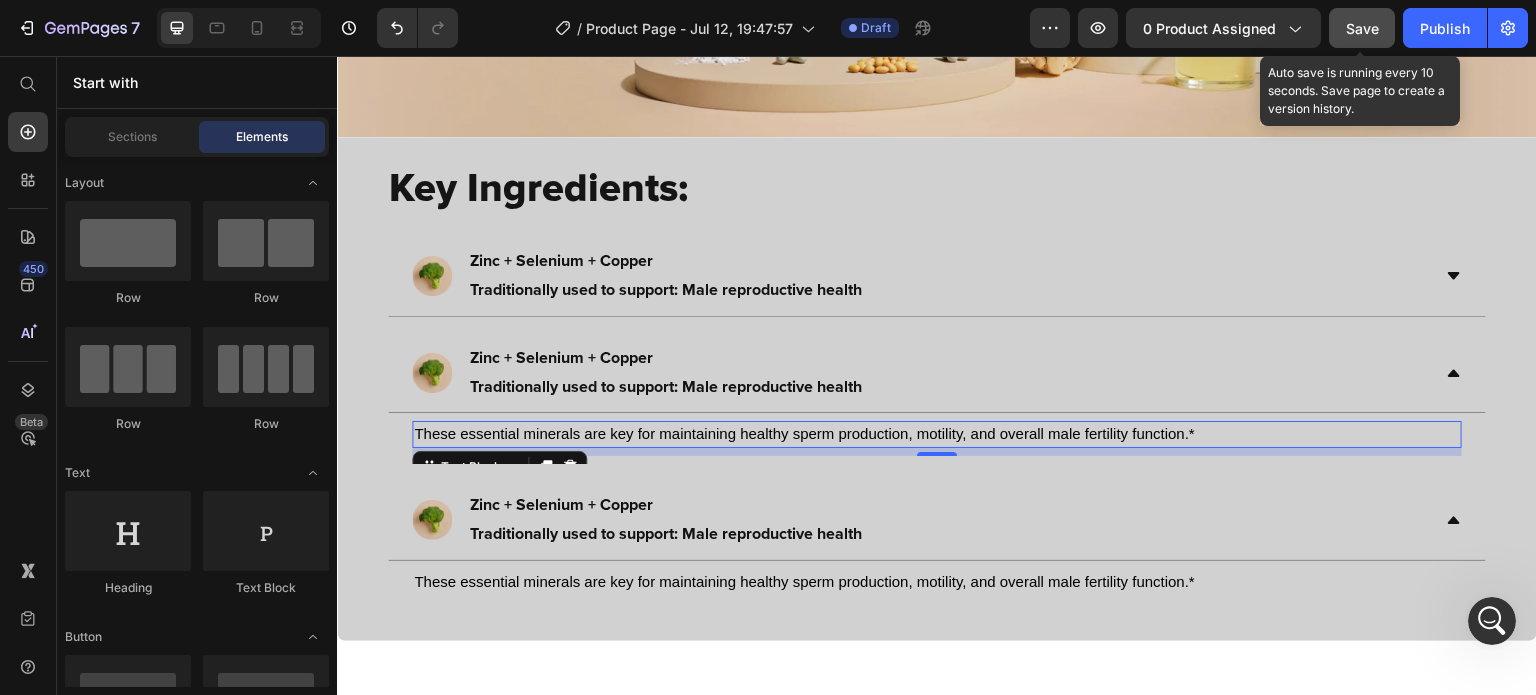 click on "These essential minerals are key for maintaining healthy sperm production, motility, and overall male fertility function.*" at bounding box center [937, 434] 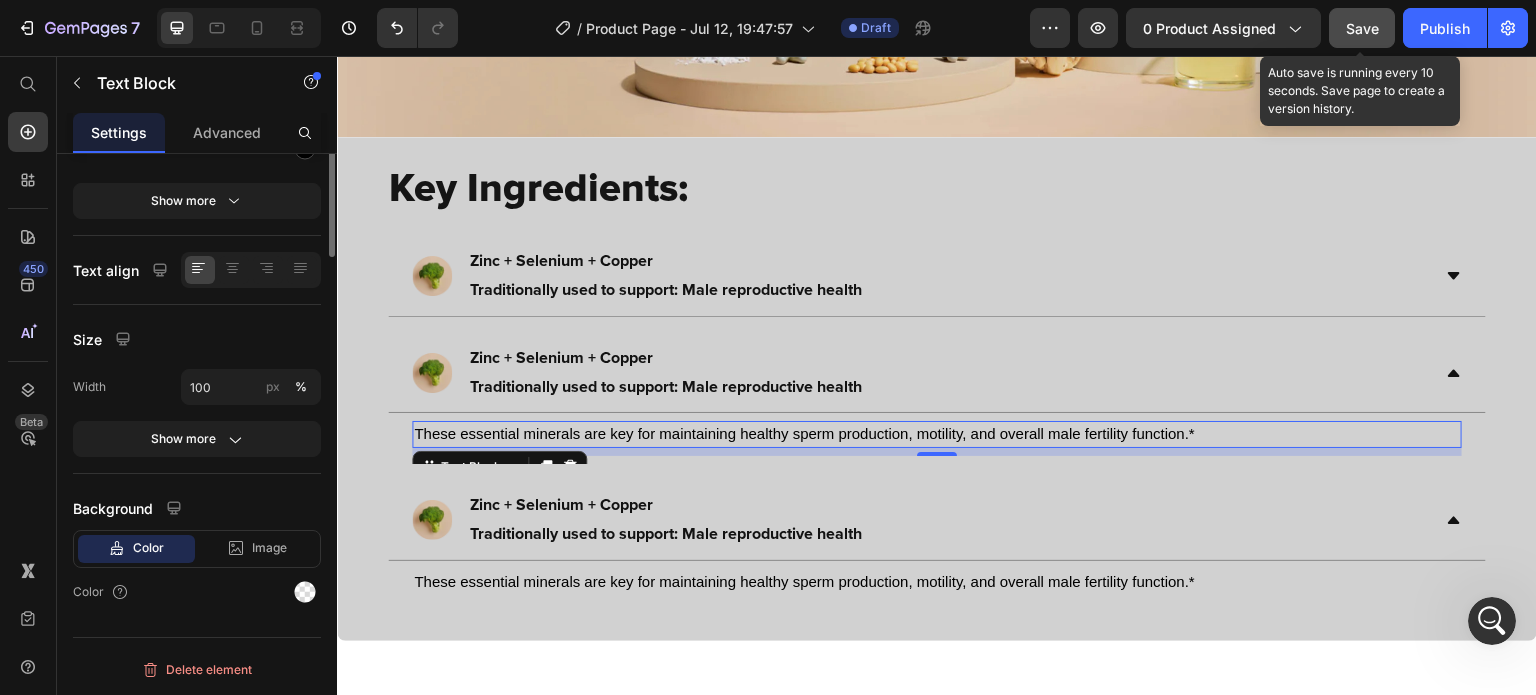 scroll, scrollTop: 0, scrollLeft: 0, axis: both 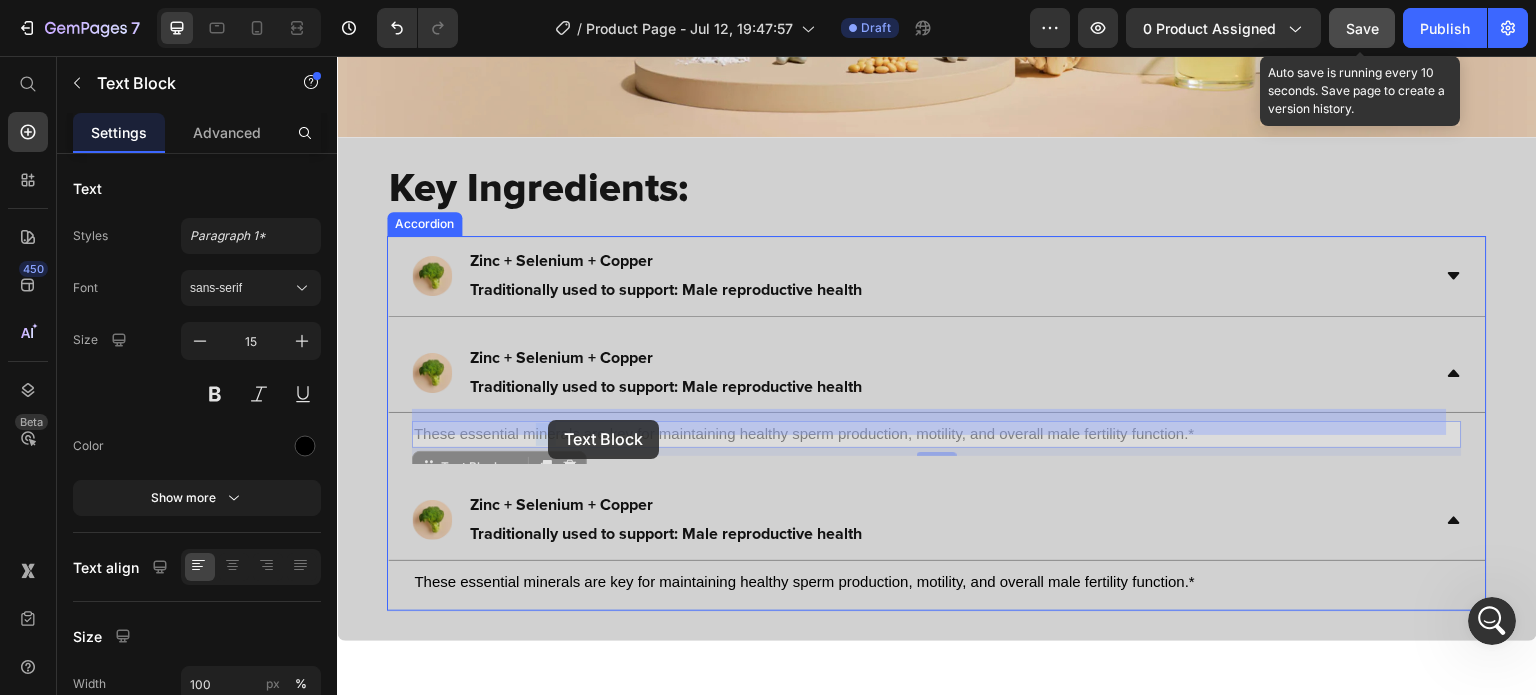 drag, startPoint x: 530, startPoint y: 421, endPoint x: 559, endPoint y: 414, distance: 29.832869 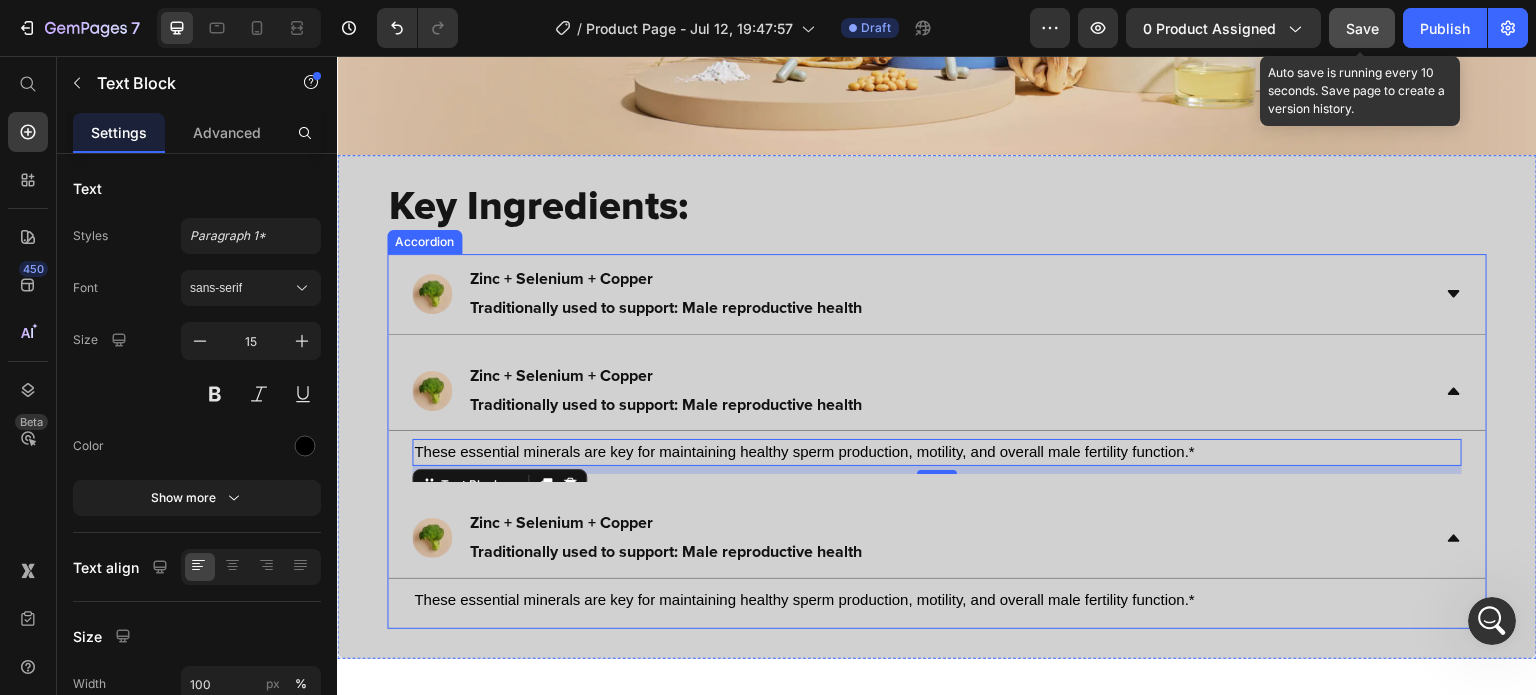 scroll, scrollTop: 2148, scrollLeft: 0, axis: vertical 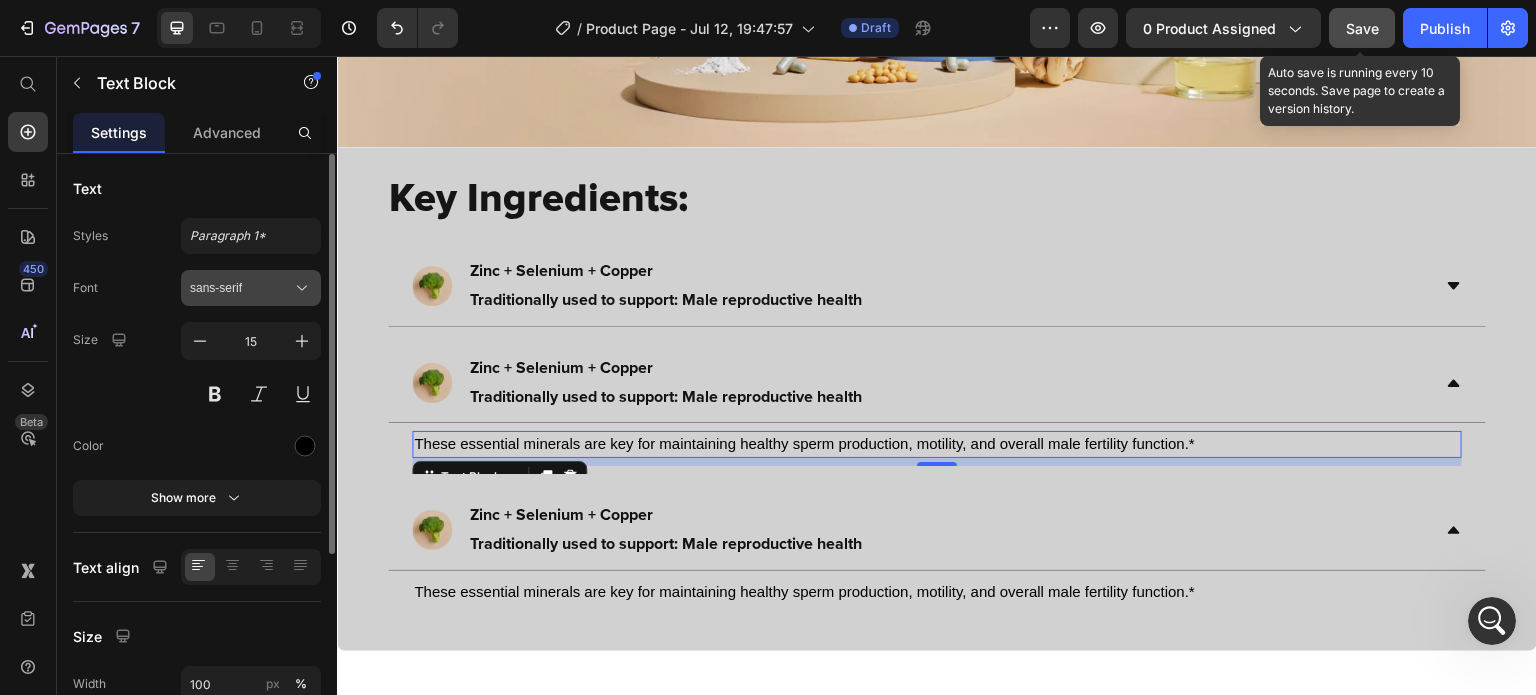 click on "sans-serif" at bounding box center (251, 288) 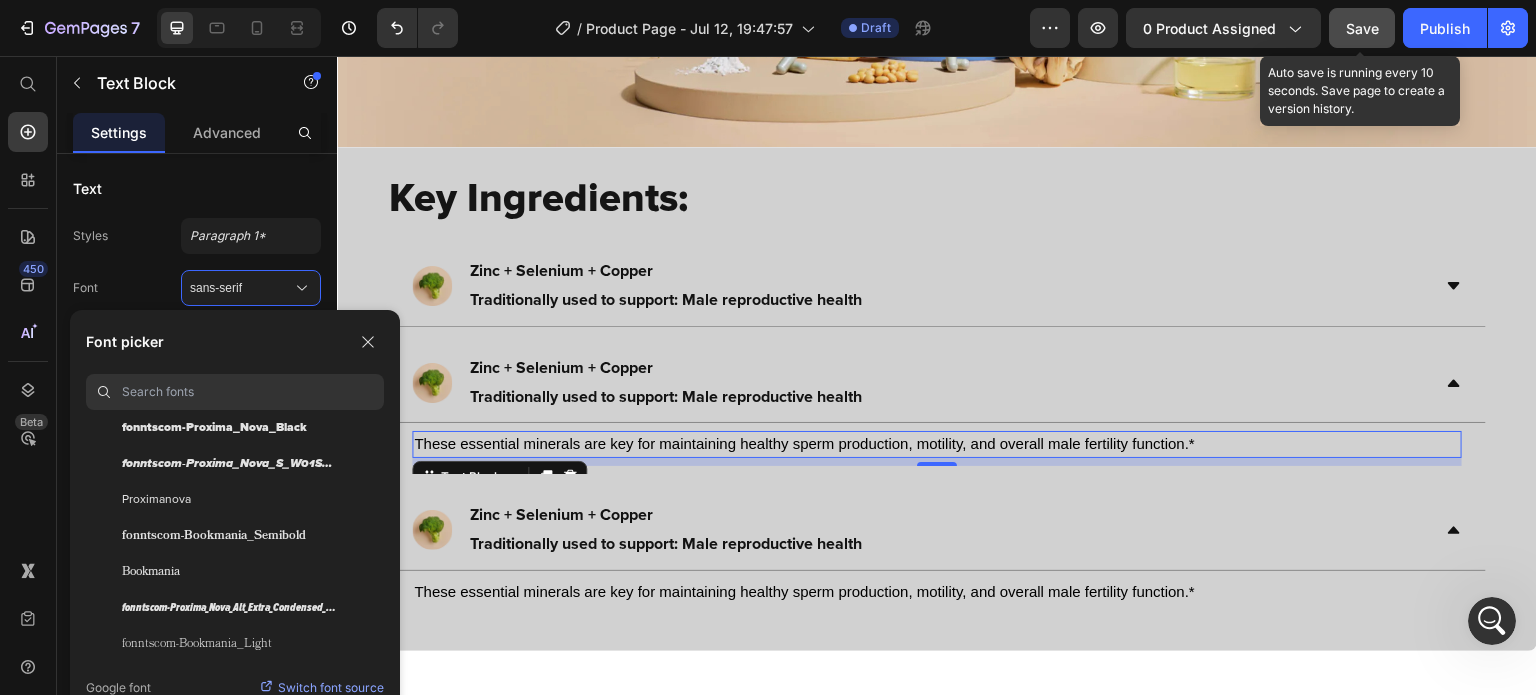 scroll, scrollTop: 428, scrollLeft: 0, axis: vertical 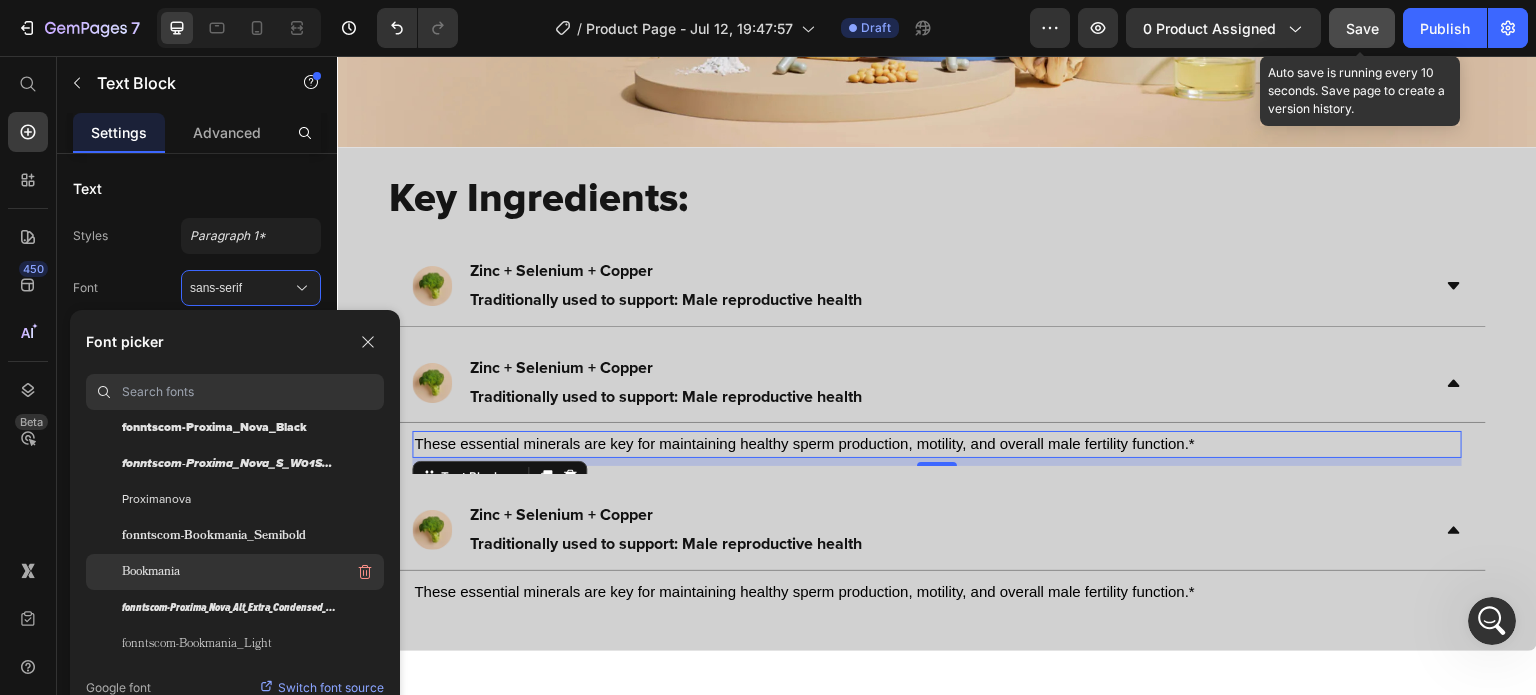 click on "Bookmania" 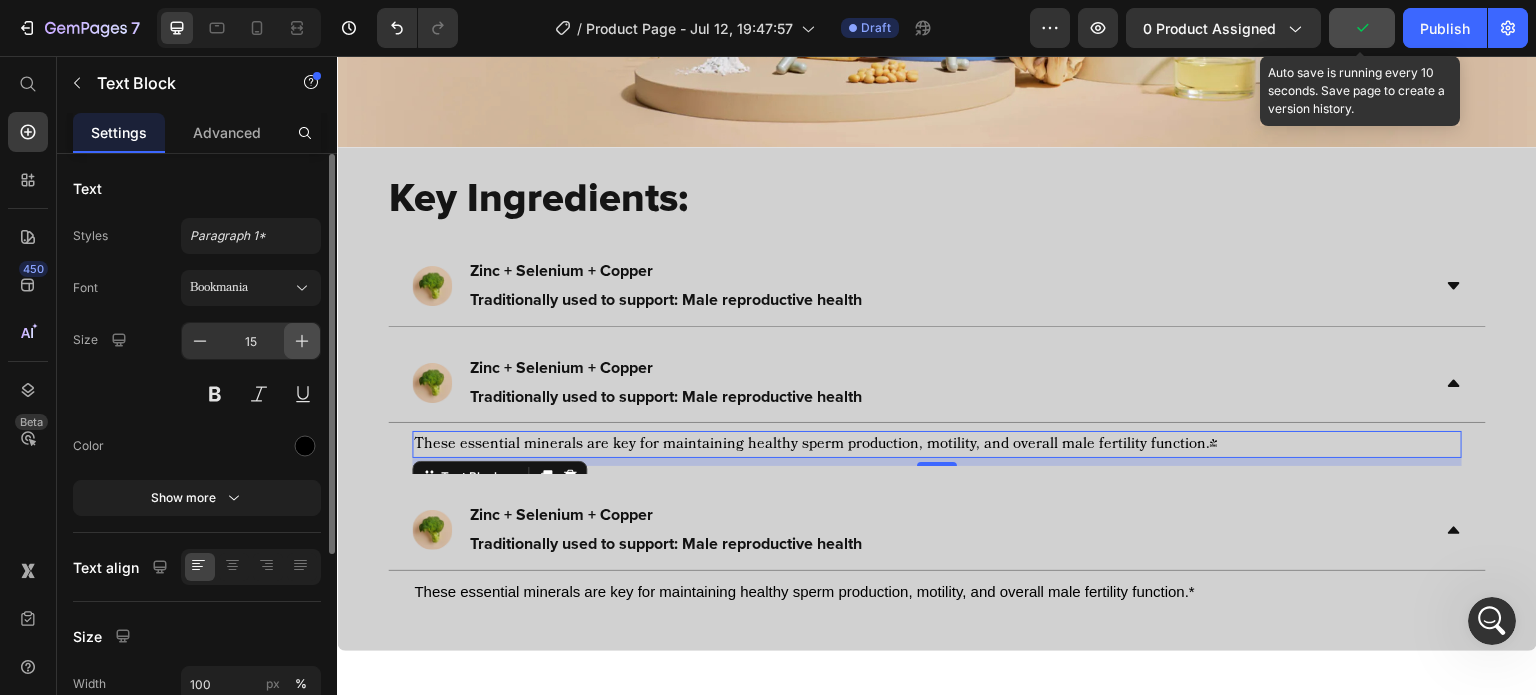 click at bounding box center [302, 341] 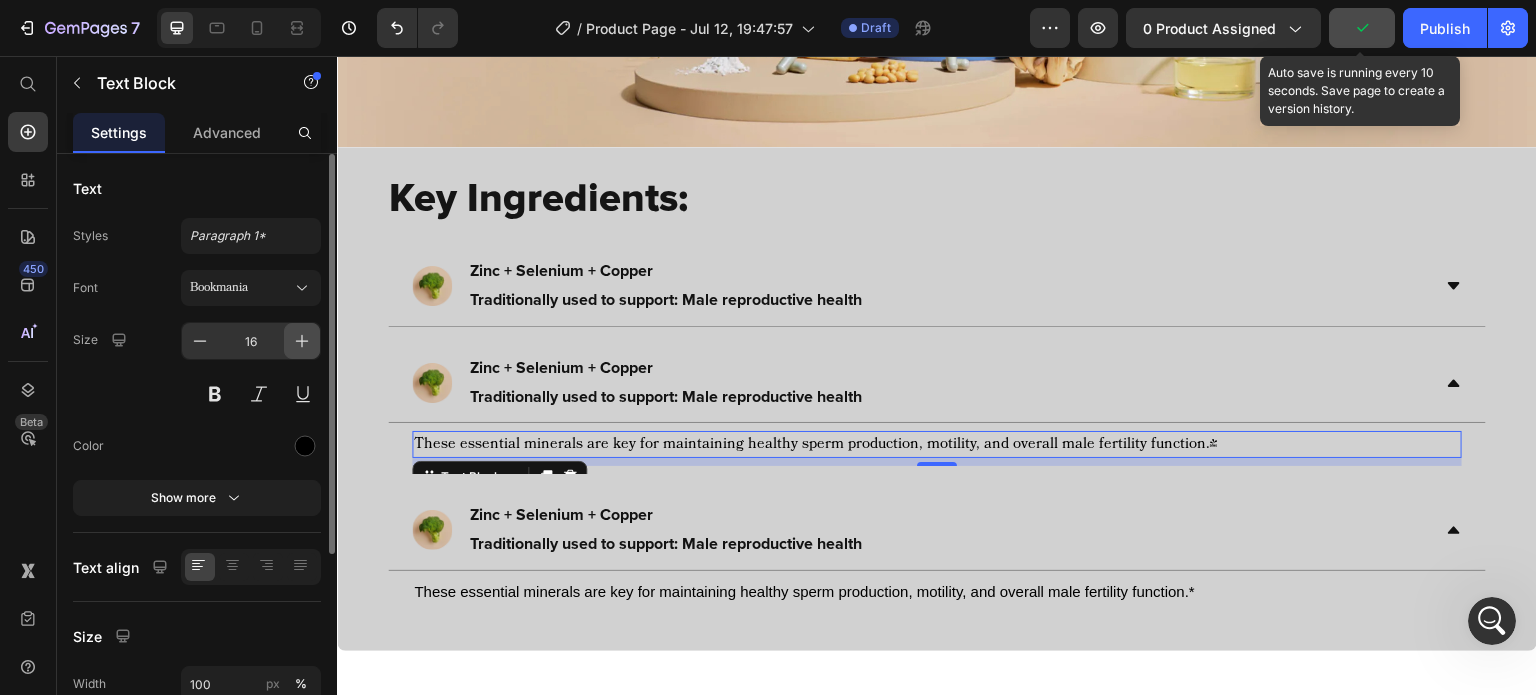 click at bounding box center (302, 341) 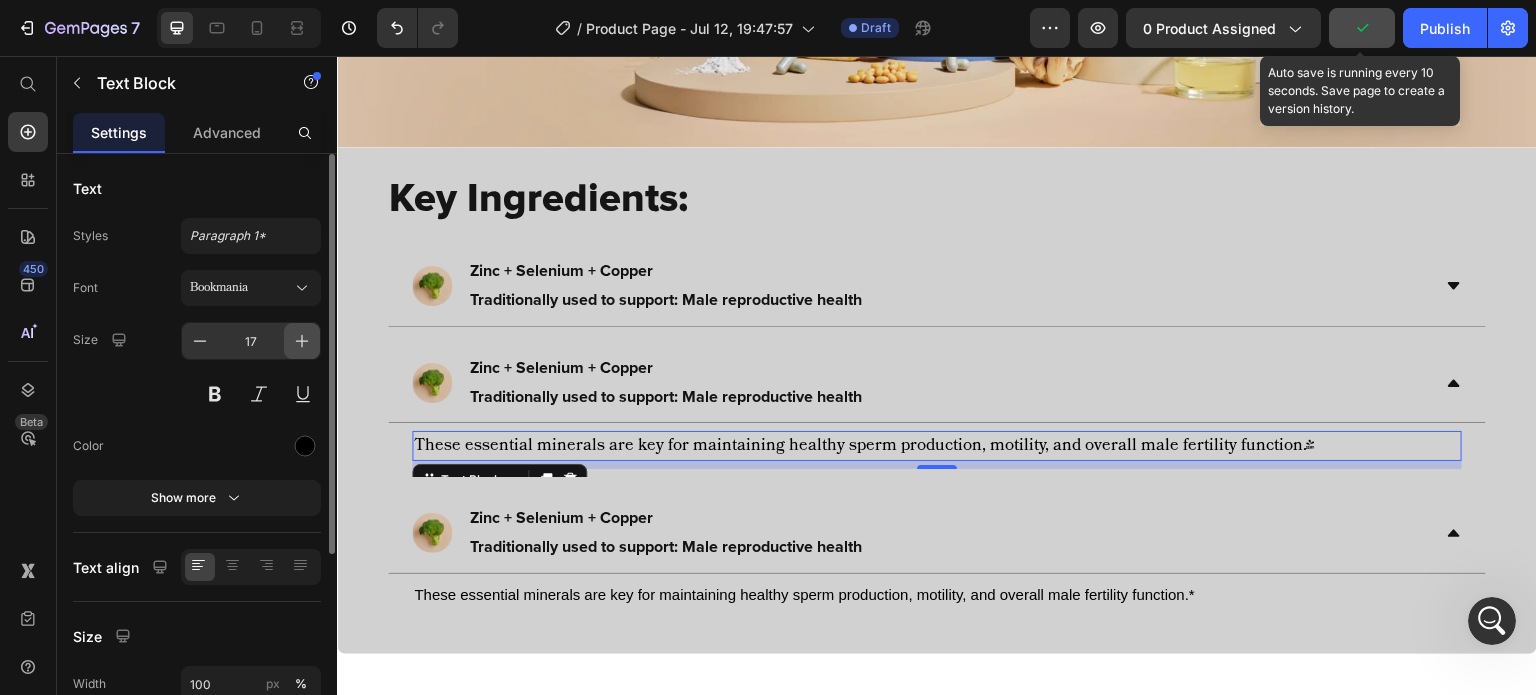 click at bounding box center (302, 341) 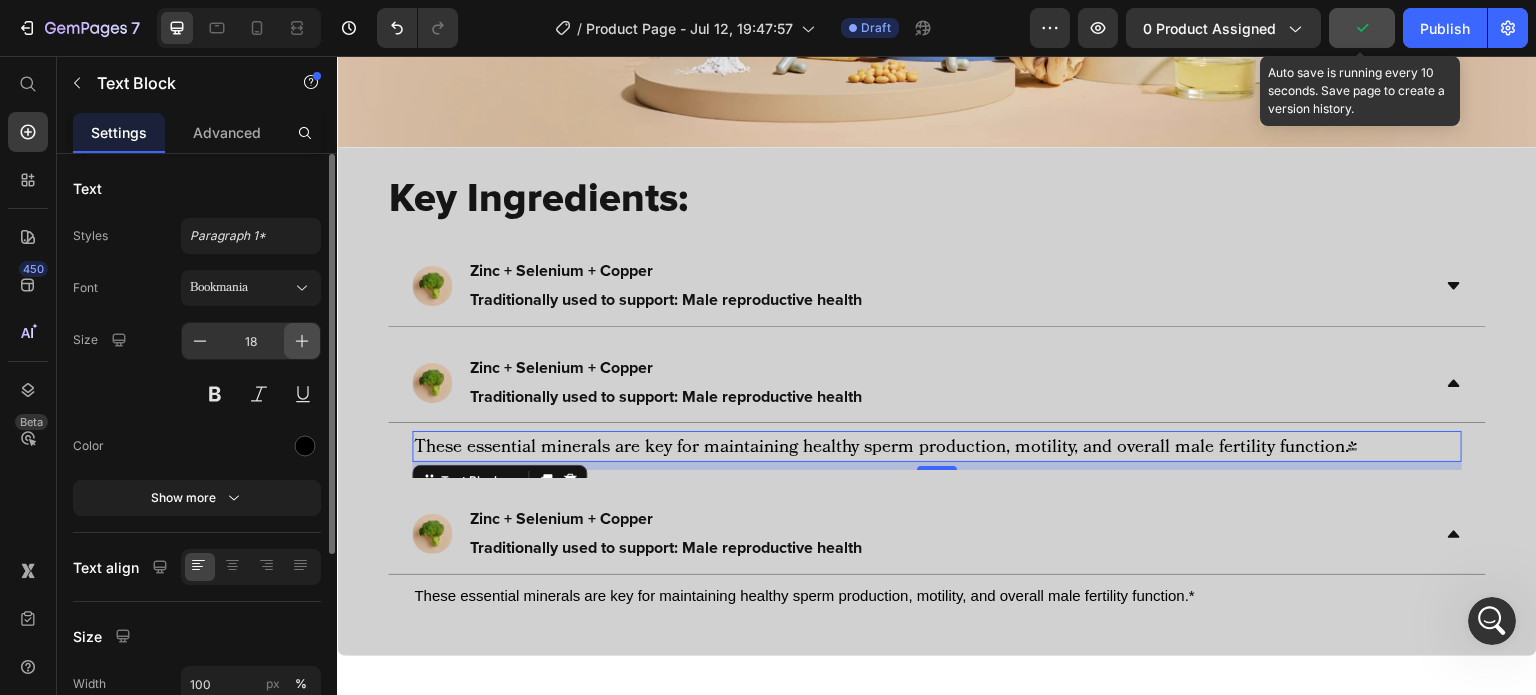 click at bounding box center [302, 341] 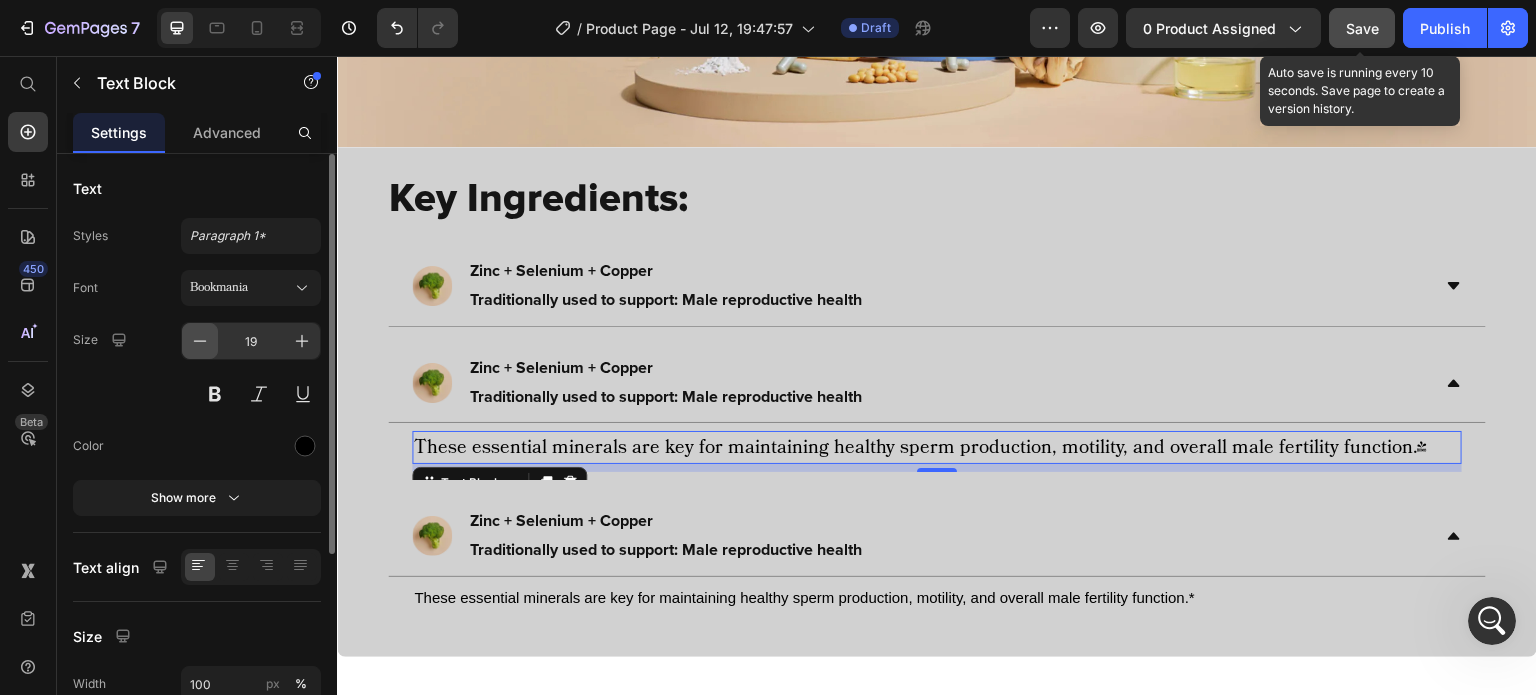 click at bounding box center (200, 341) 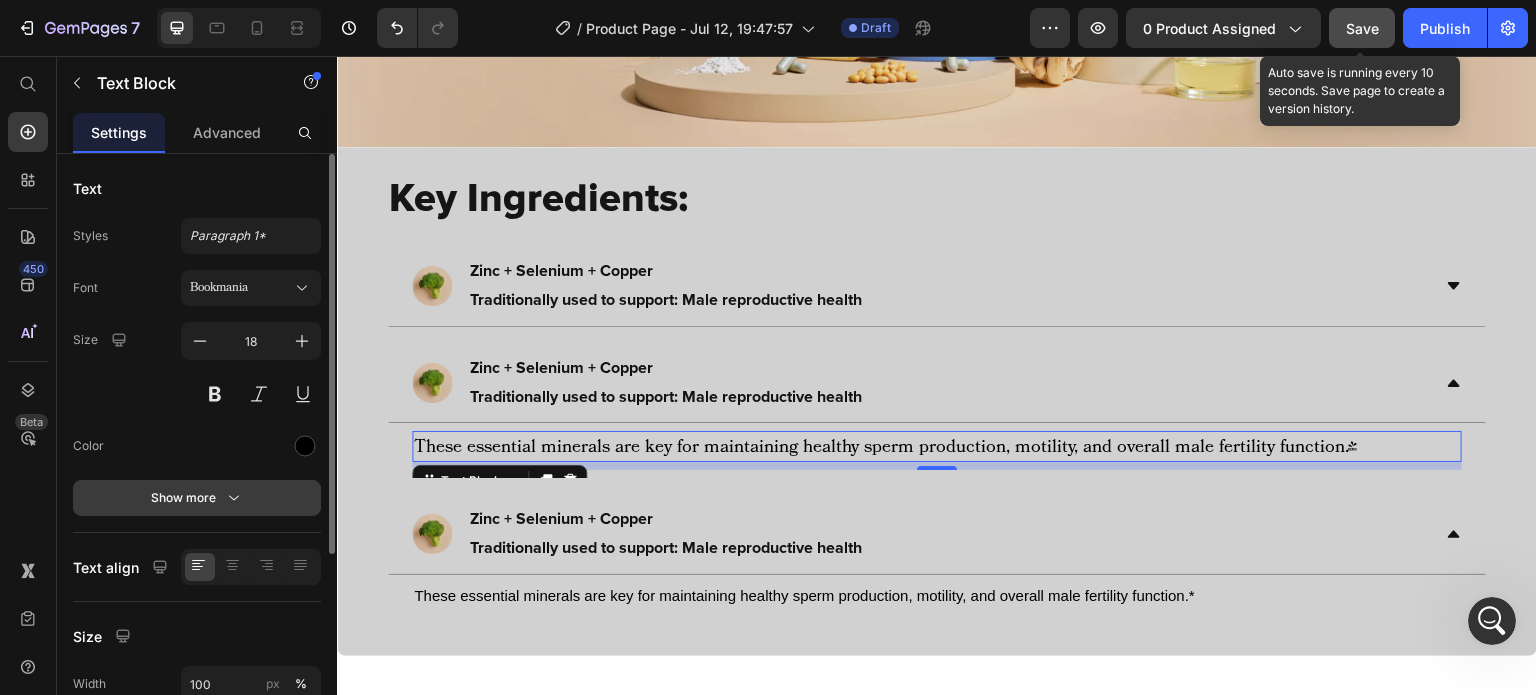click 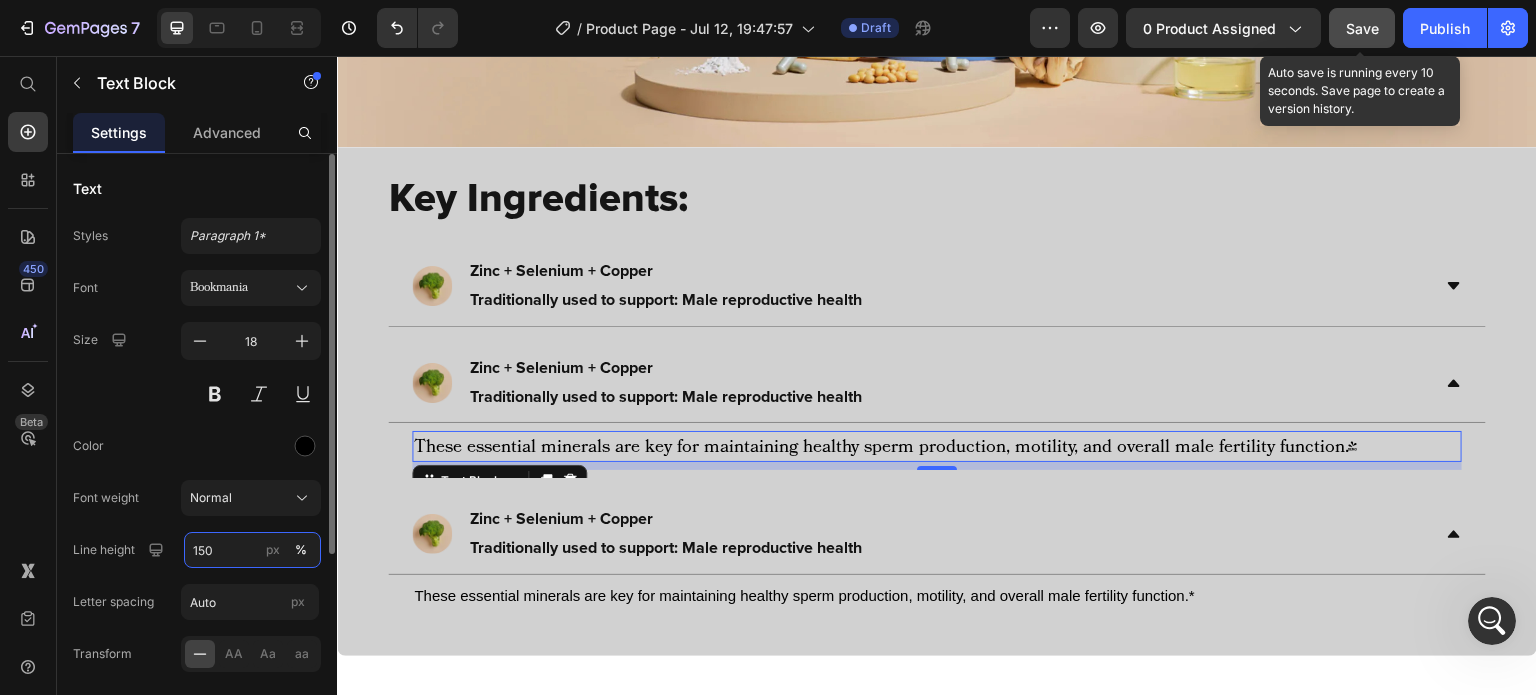 click on "150" at bounding box center [252, 550] 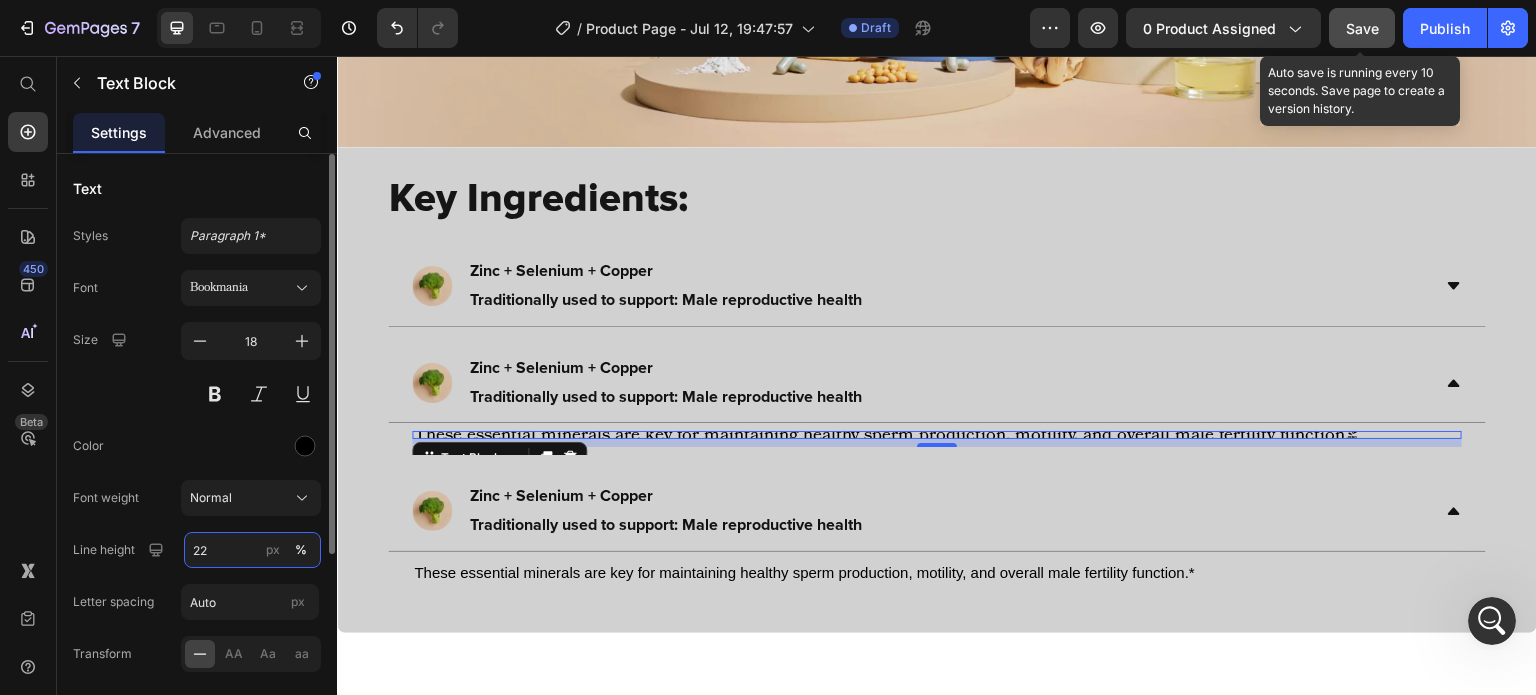 type on "22" 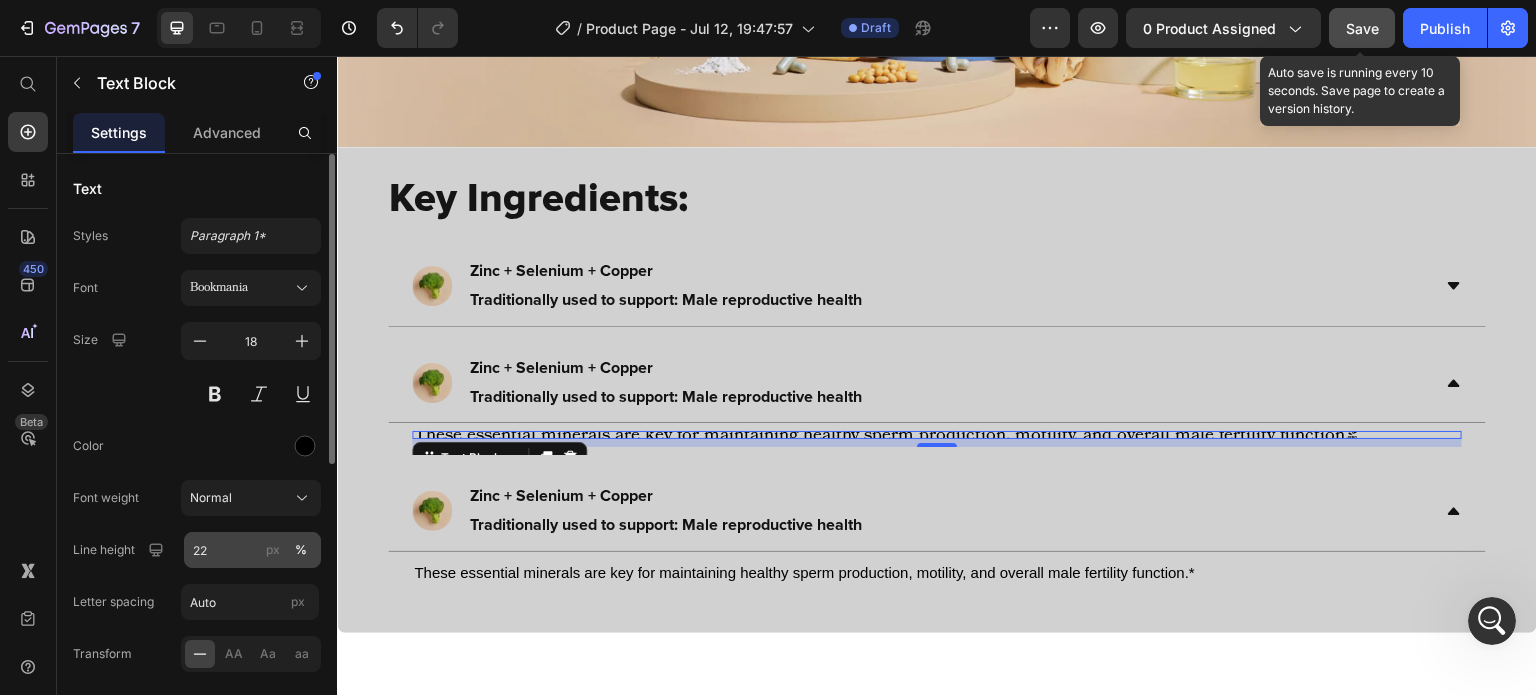 click on "px" at bounding box center (273, 550) 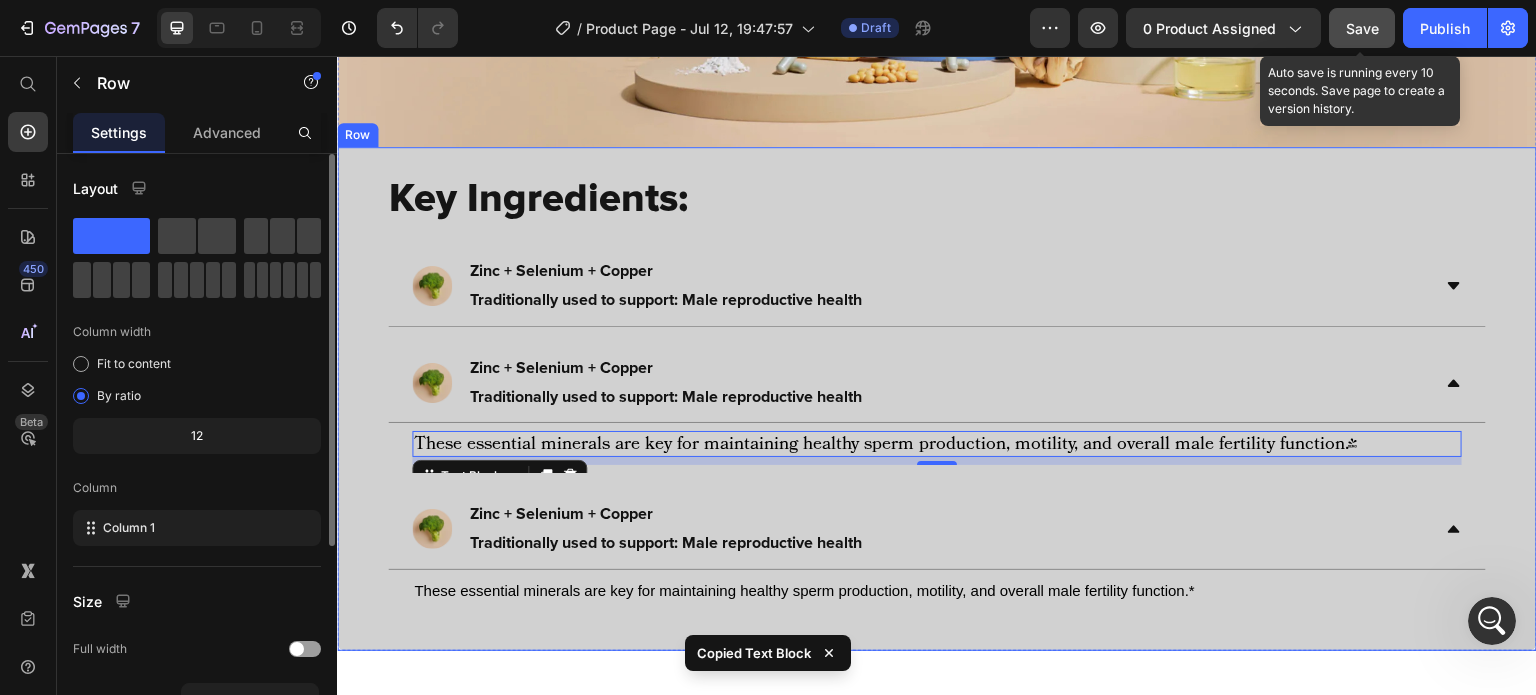 click on "Key Ingredients: Heading
Zinc + Selenium + Copper Traditionally used to support: Male reproductive health
Zinc + Selenium + Copper Traditionally used to support: Male reproductive health These essential minerals are key for maintaining healthy sperm production, motility, and overall male fertility function.* Text Block   8
Zinc + Selenium + Copper Traditionally used to support: Male reproductive health These essential minerals are key for maintaining healthy sperm production, motility, and overall male fertility function.* Text Block Accordion Row" at bounding box center [937, 398] 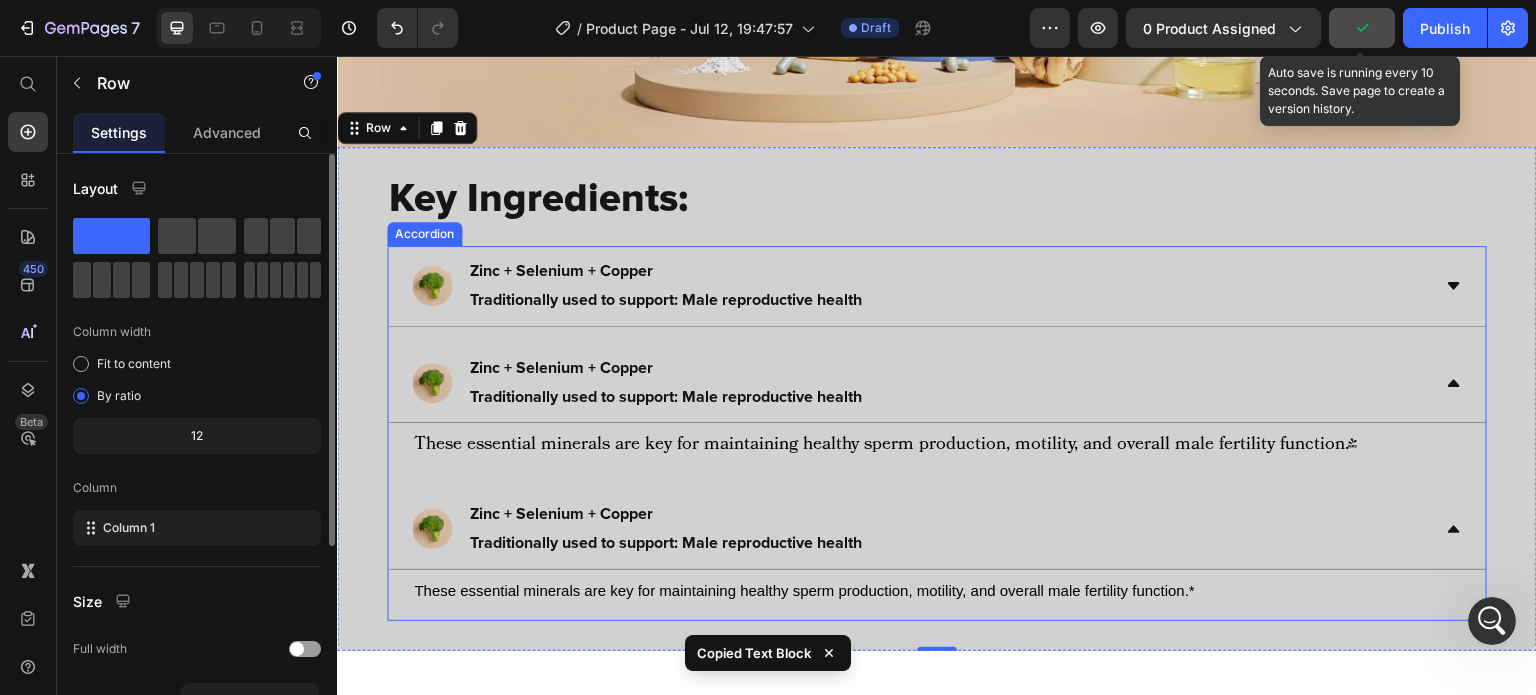 click 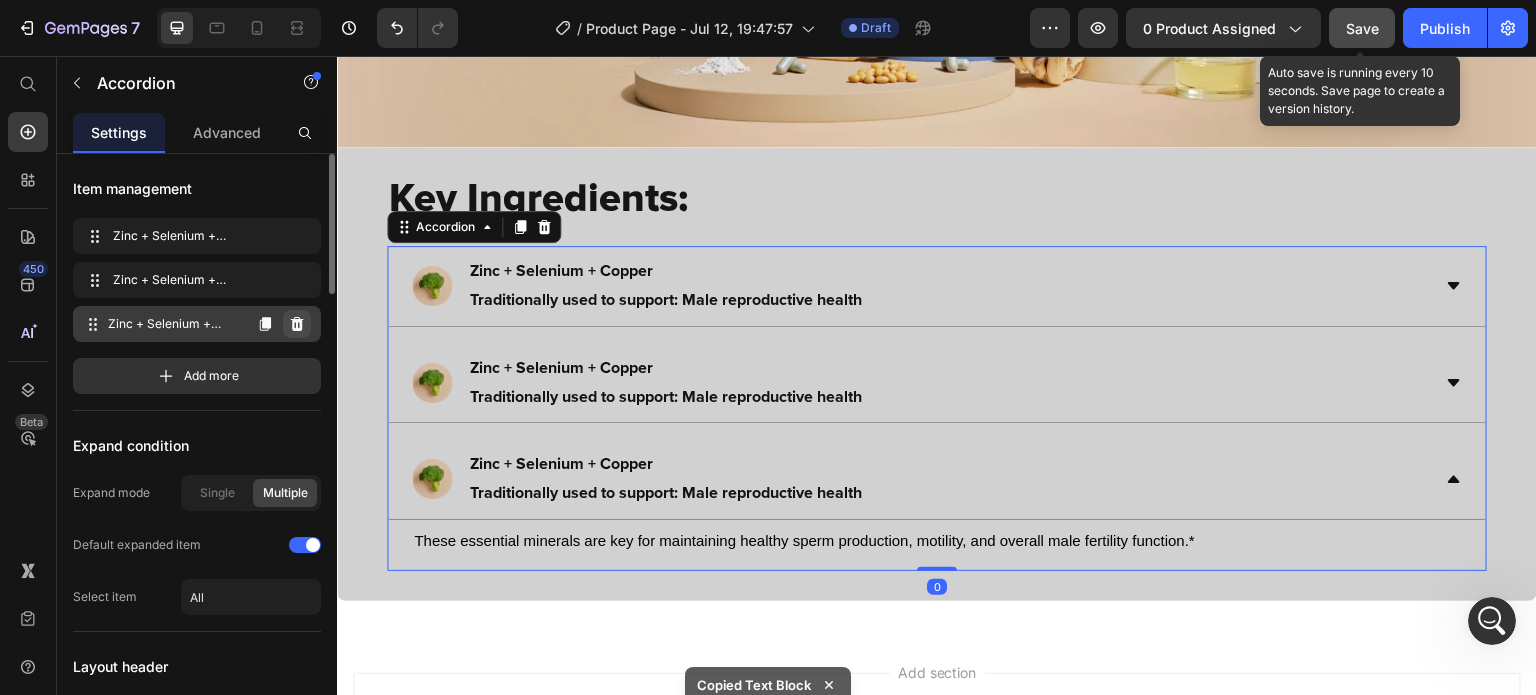 click 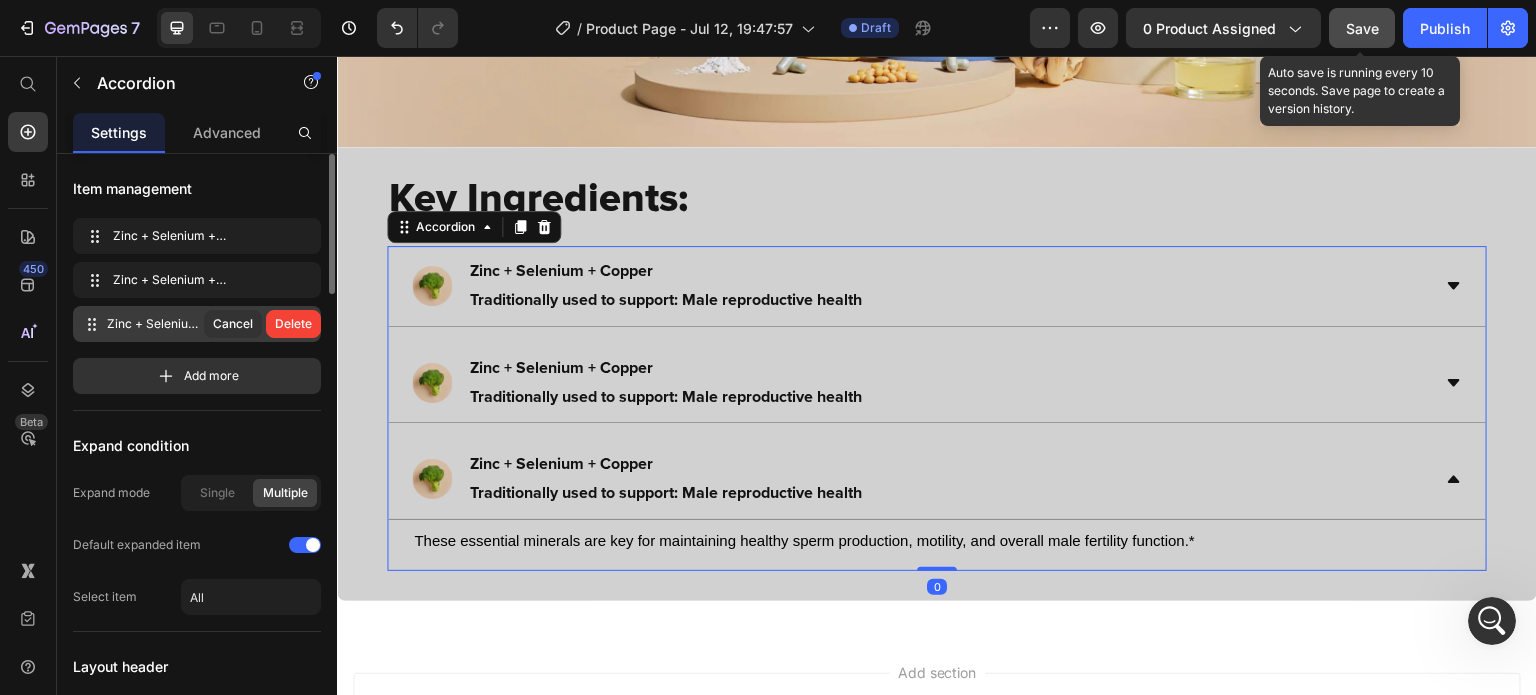 click on "Delete" at bounding box center (293, 324) 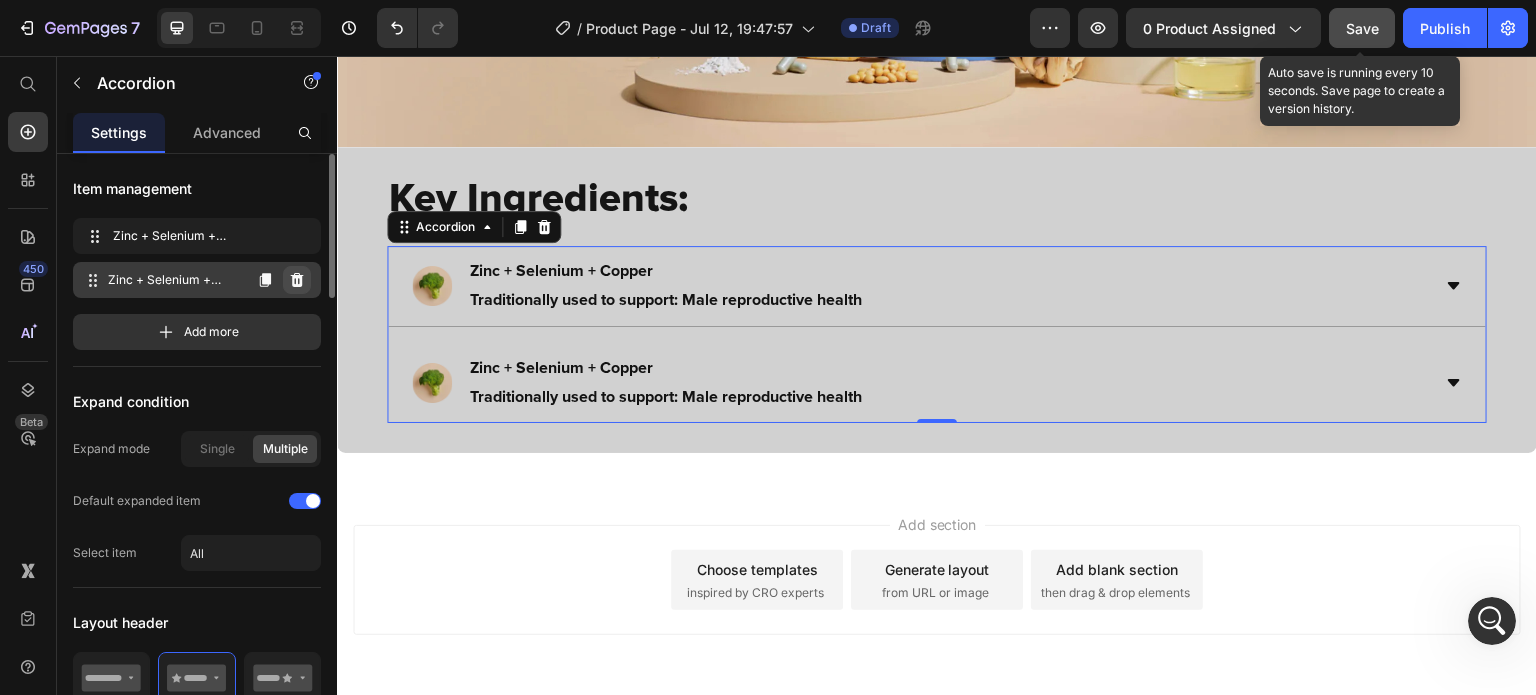 click 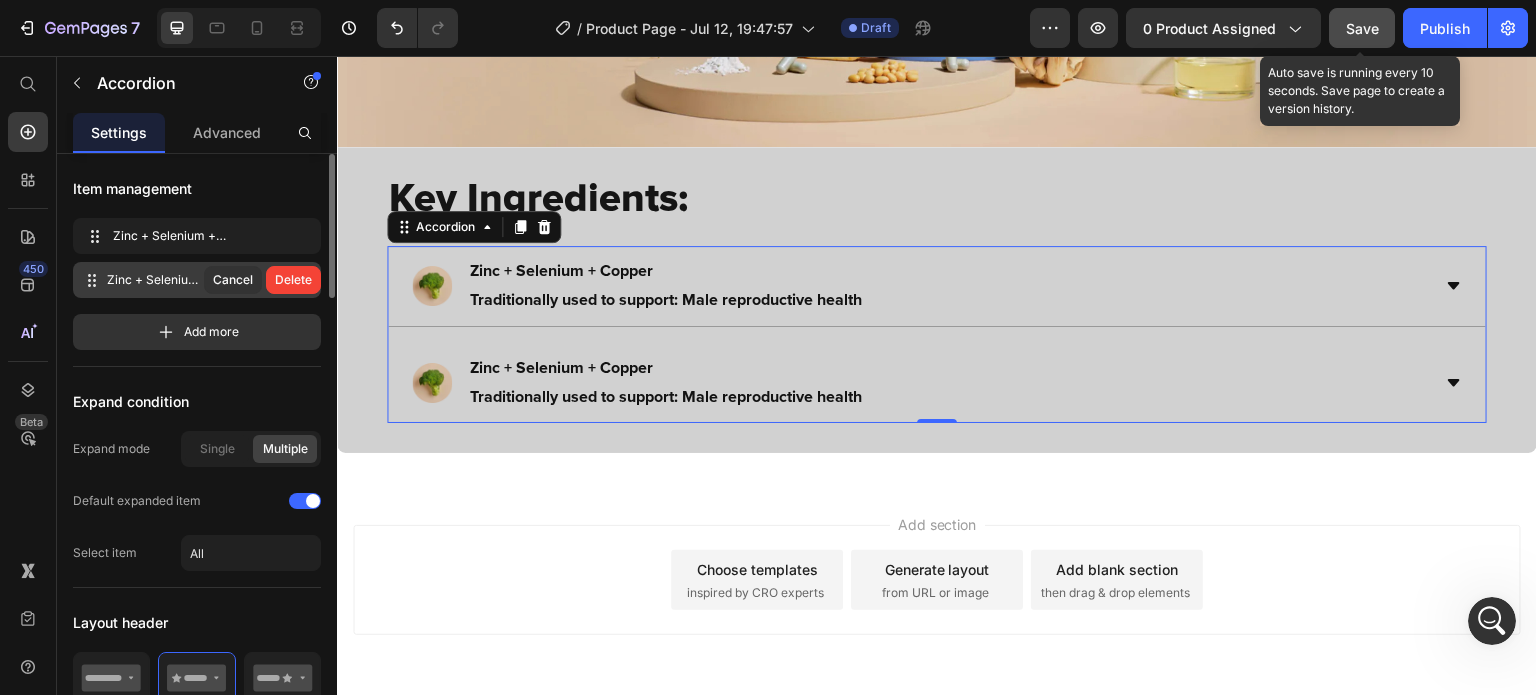 click on "Delete" at bounding box center [293, 280] 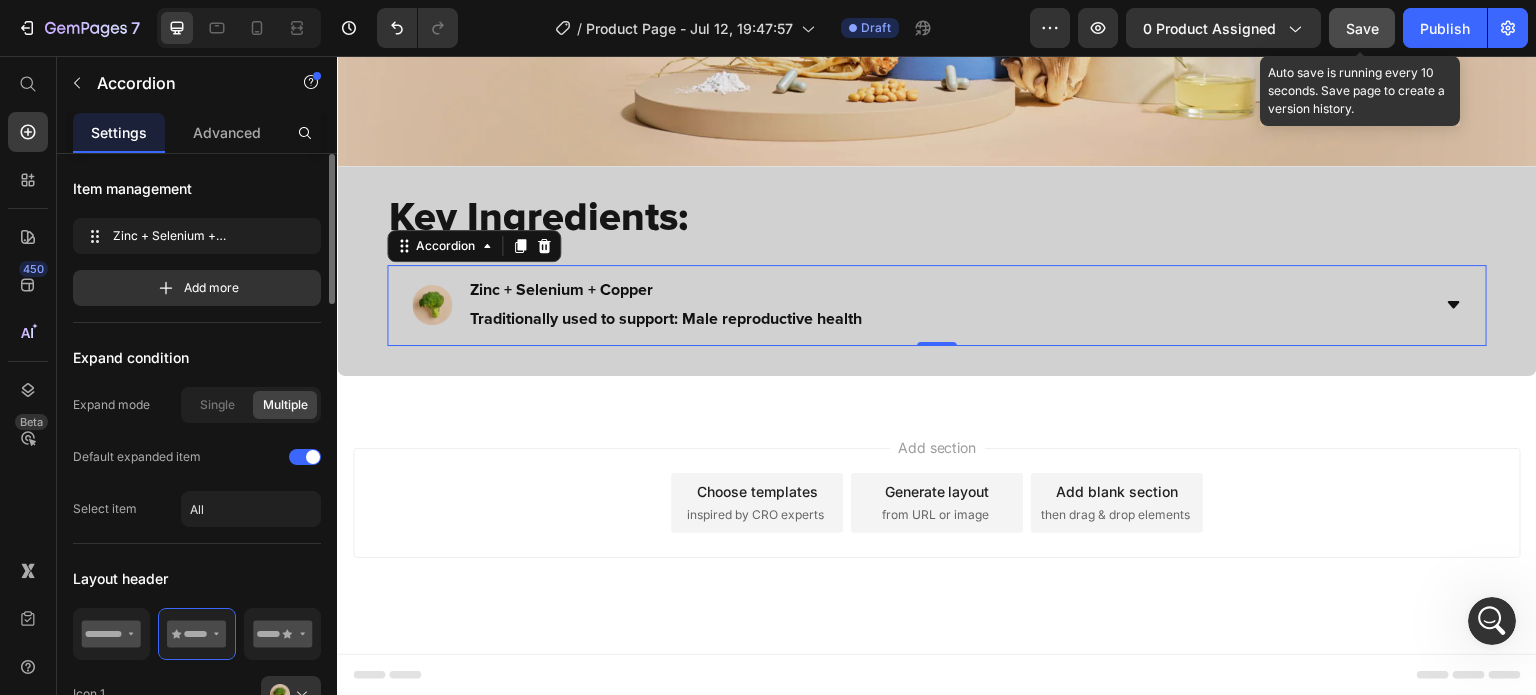 scroll, scrollTop: 2116, scrollLeft: 0, axis: vertical 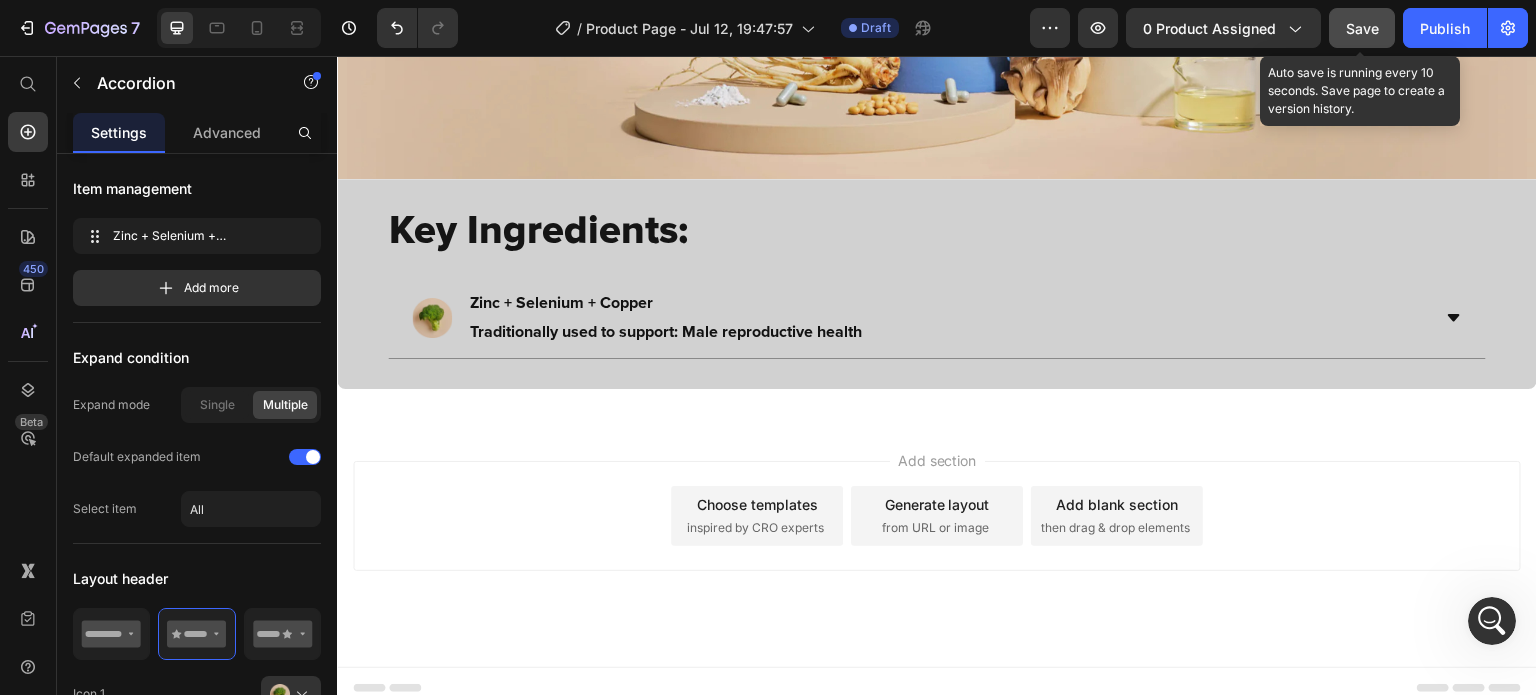 click on "Zinc + Selenium + Copper Traditionally used to support: Male reproductive health" at bounding box center [921, 318] 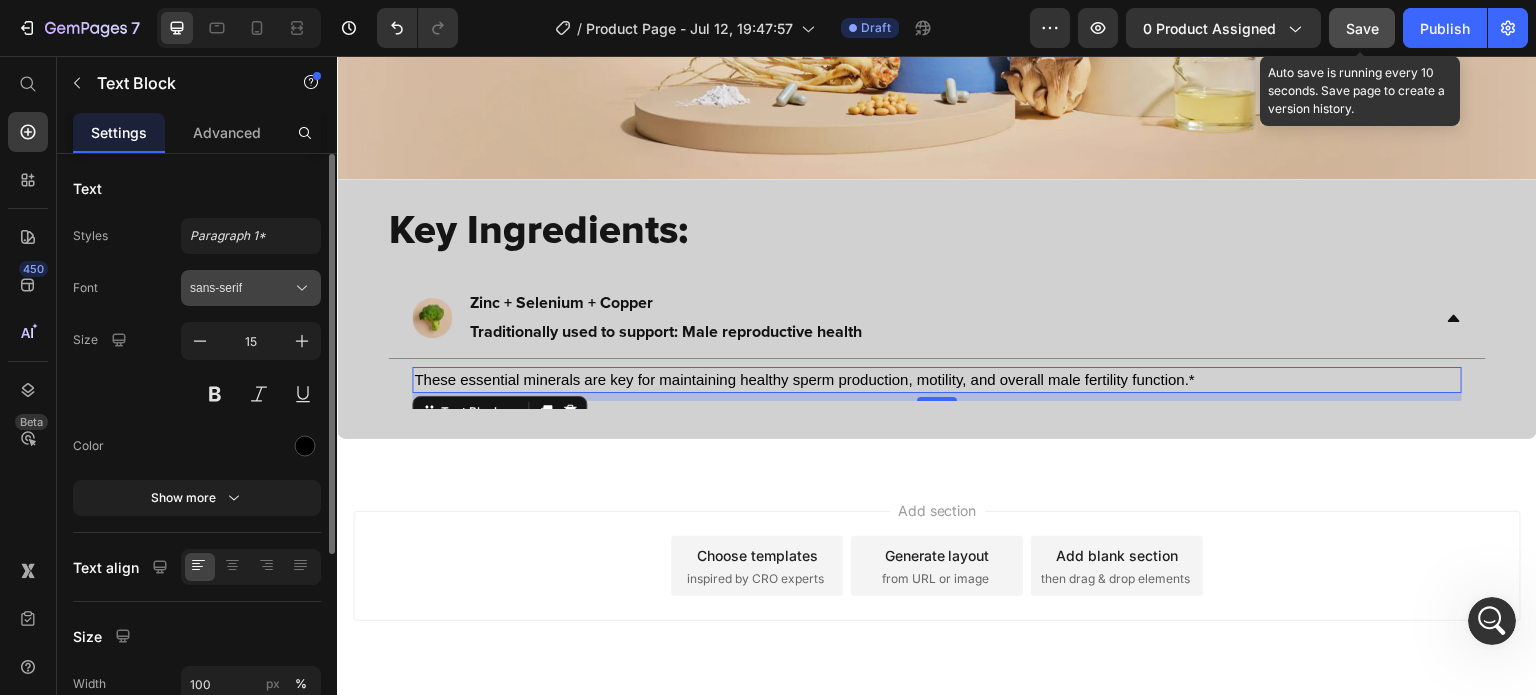 click 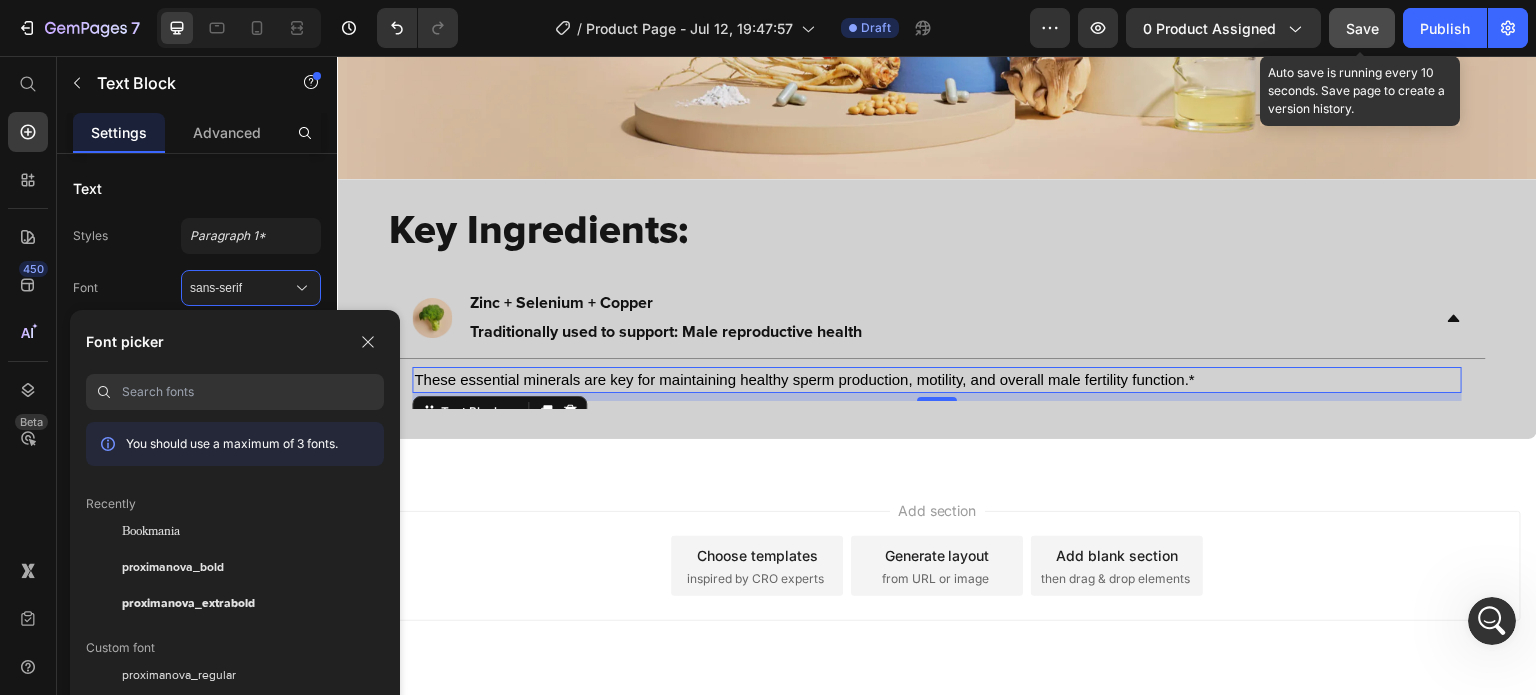 scroll, scrollTop: 42, scrollLeft: 0, axis: vertical 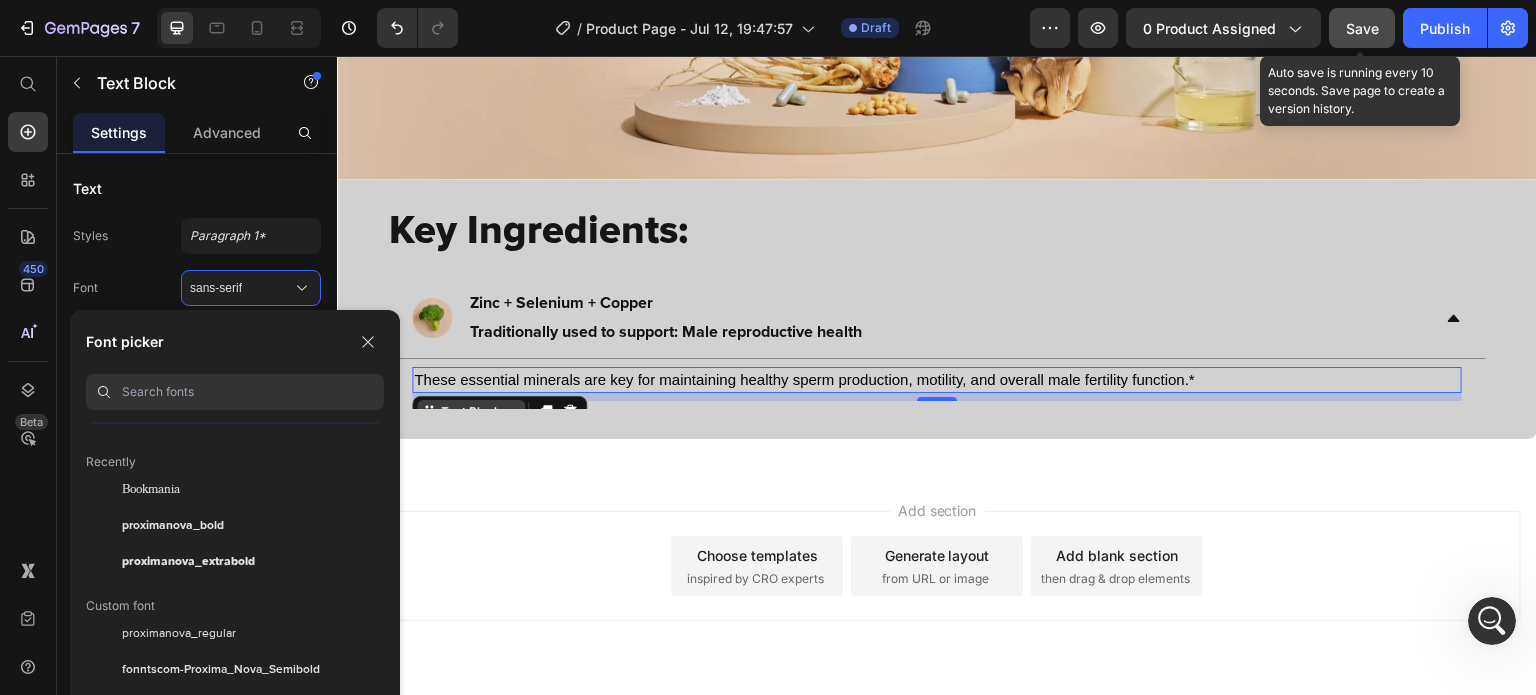 paste on "Copy element from Gempages!" 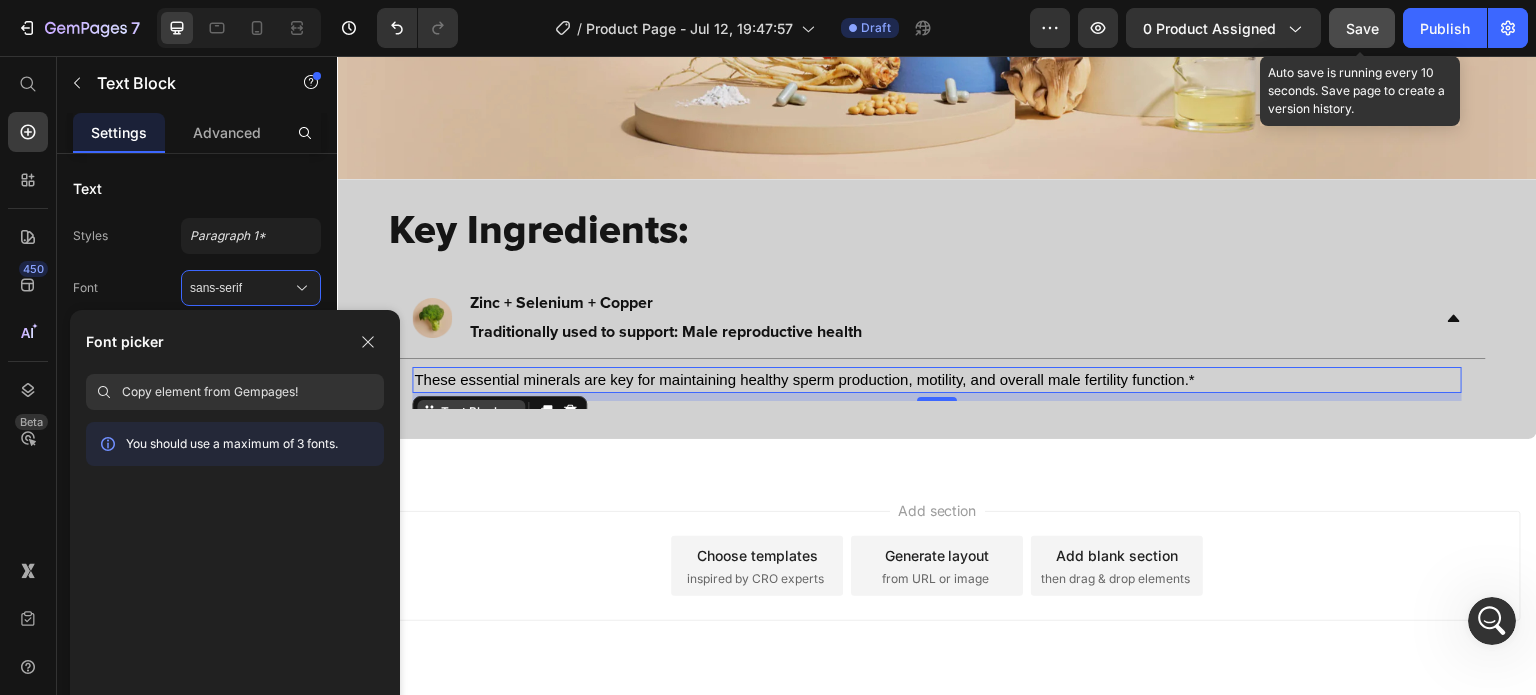 scroll, scrollTop: 0, scrollLeft: 0, axis: both 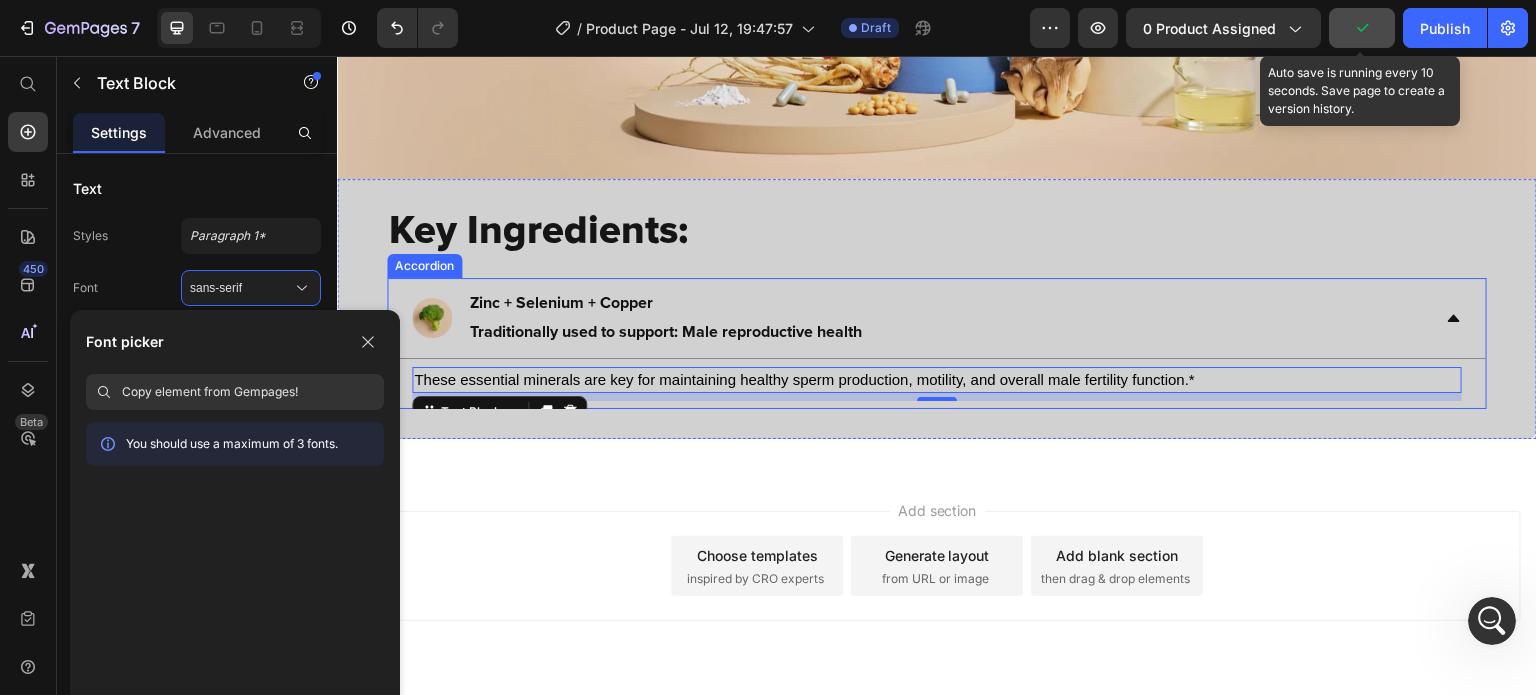 click on "Zinc + Selenium + Copper" at bounding box center (561, 303) 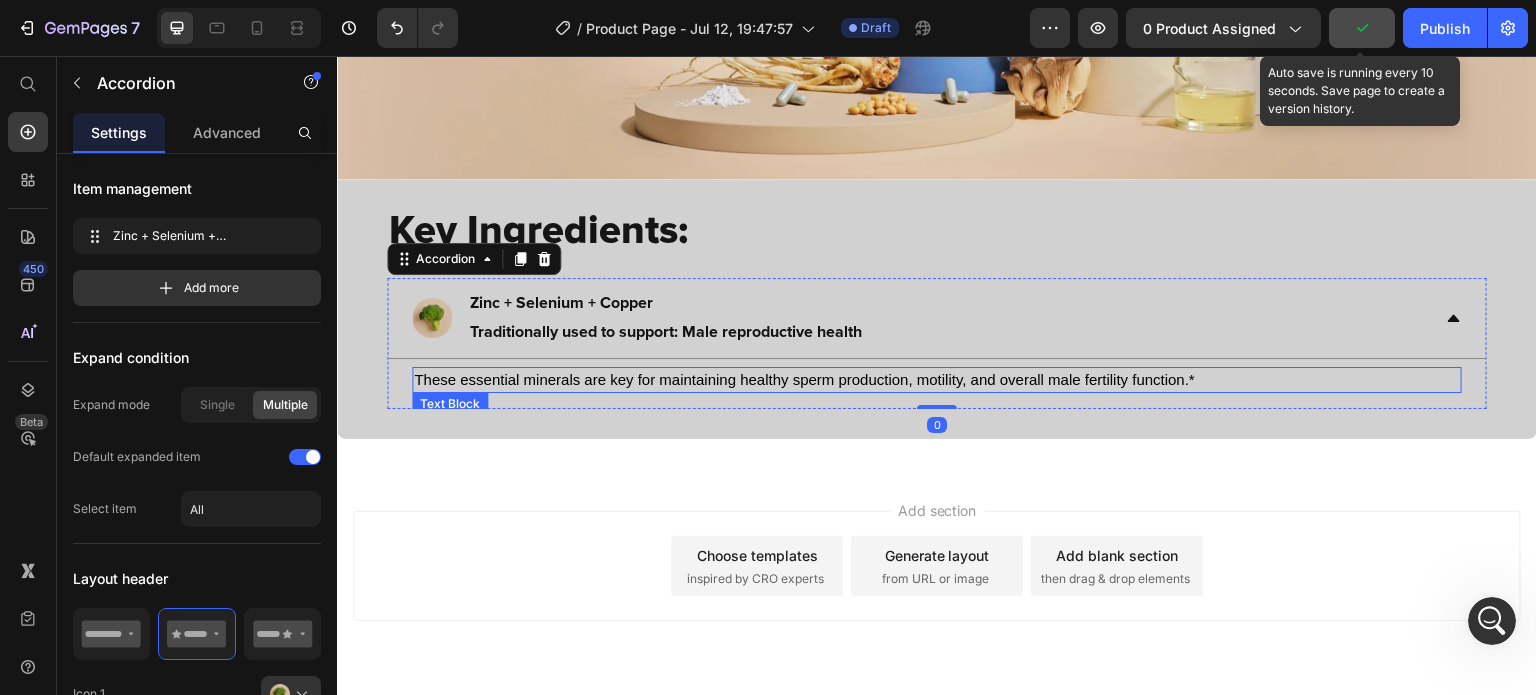 click on "These essential minerals are key for maintaining healthy sperm production, motility, and overall male fertility function.*" at bounding box center (937, 380) 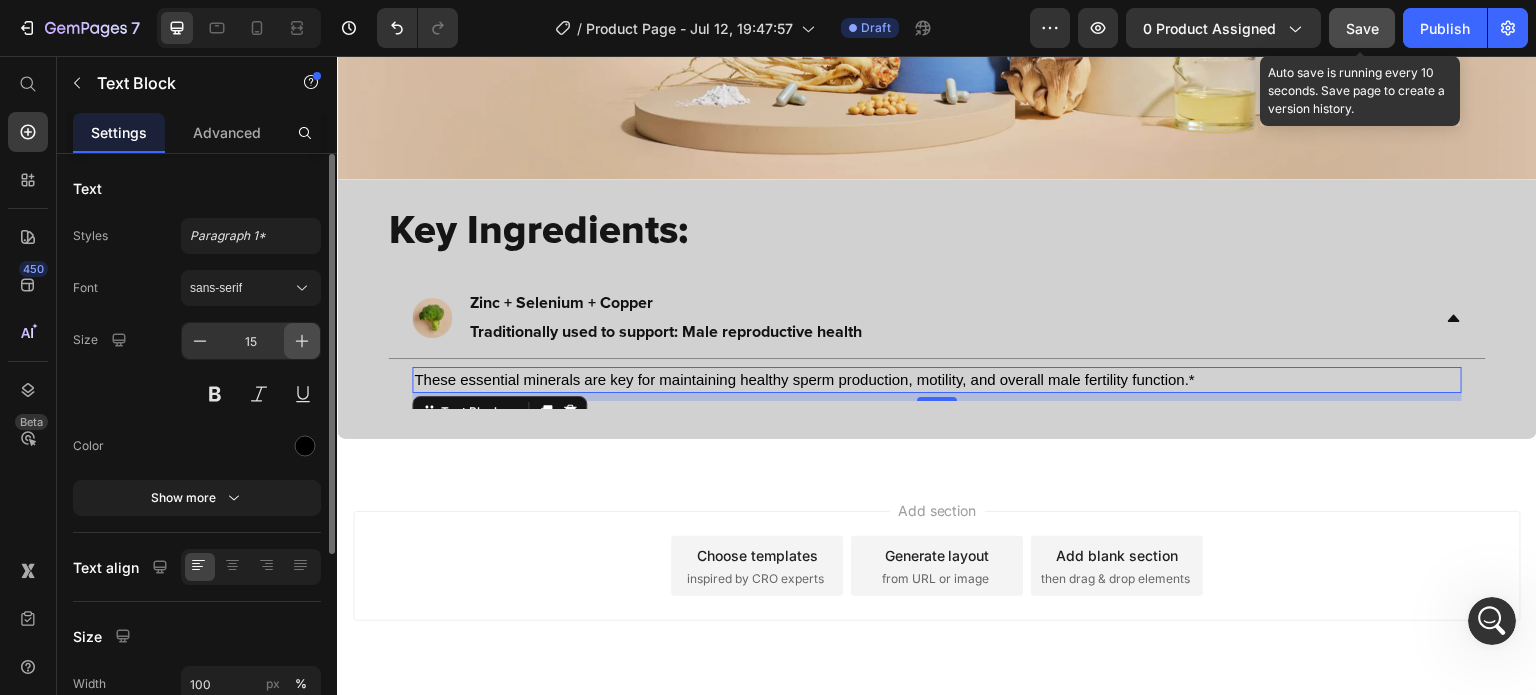 click 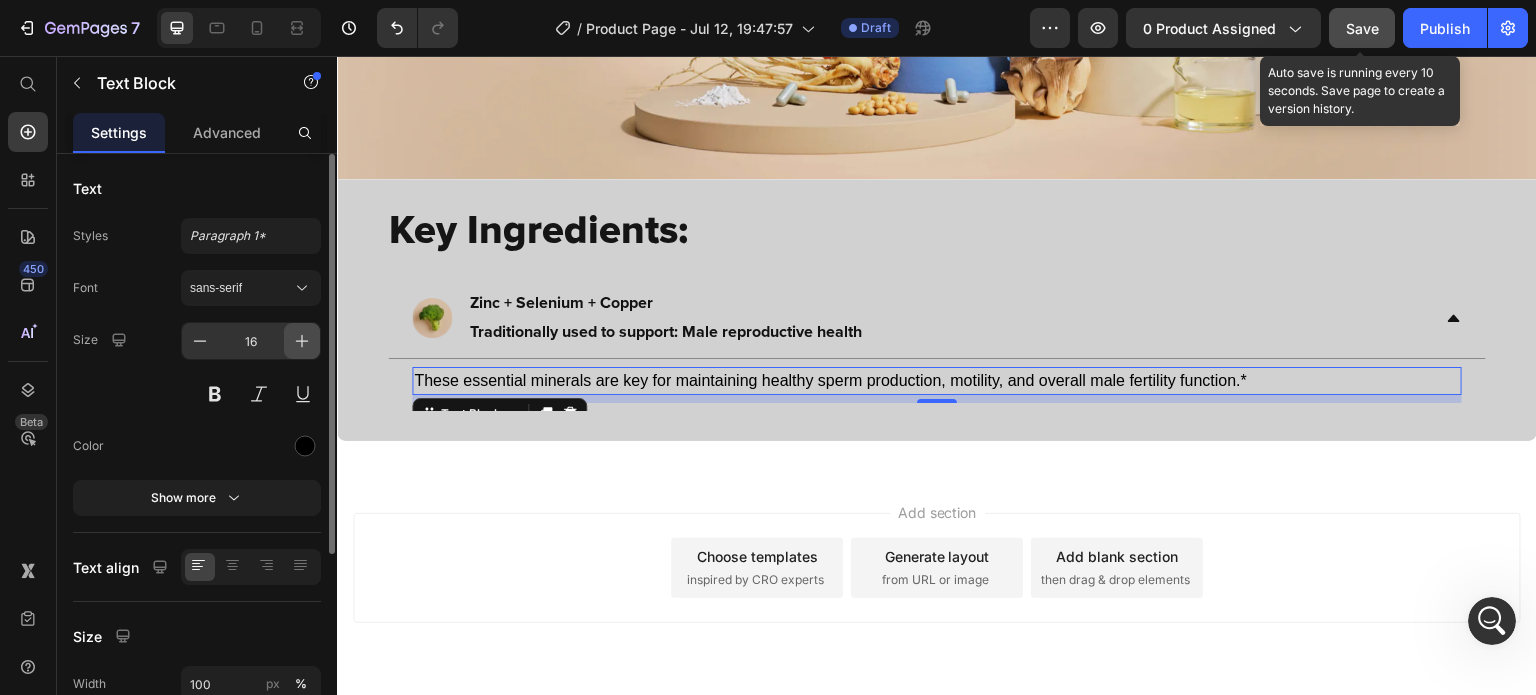 click 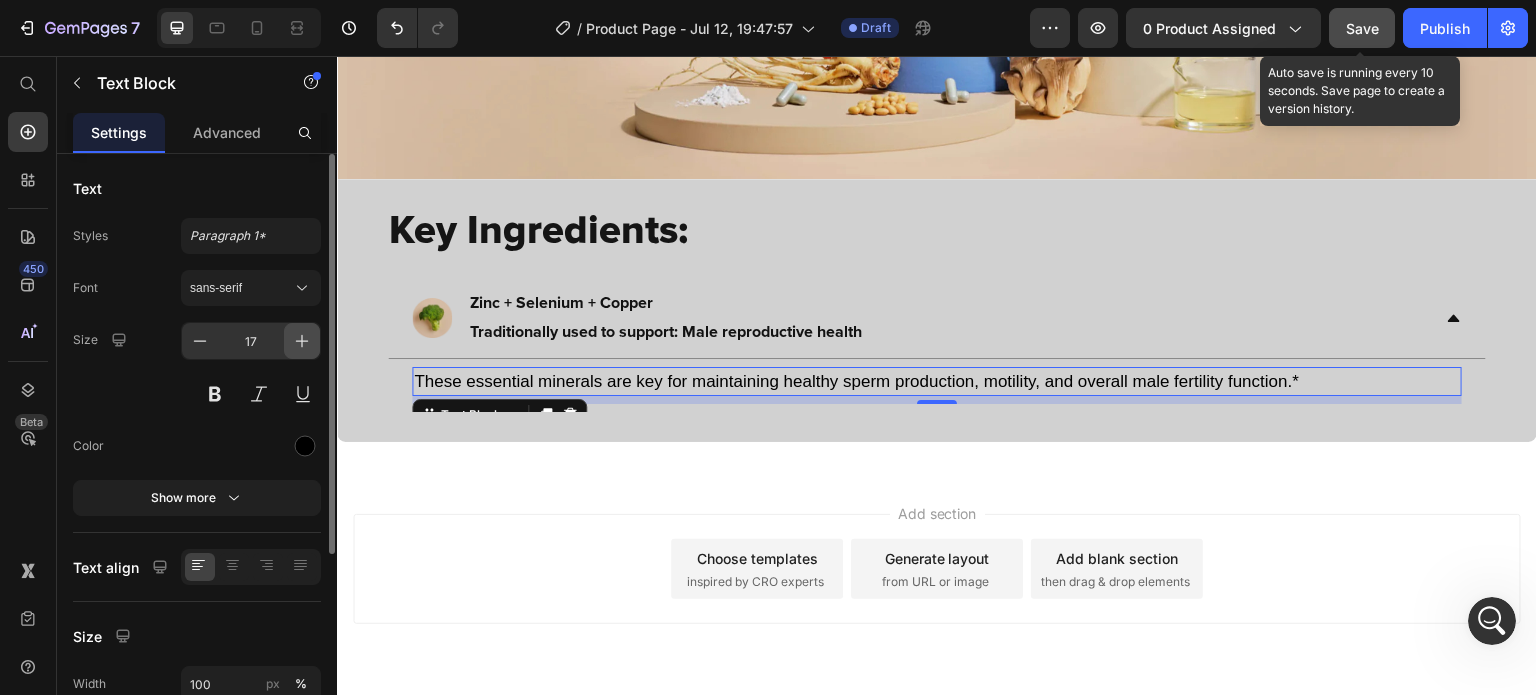 click 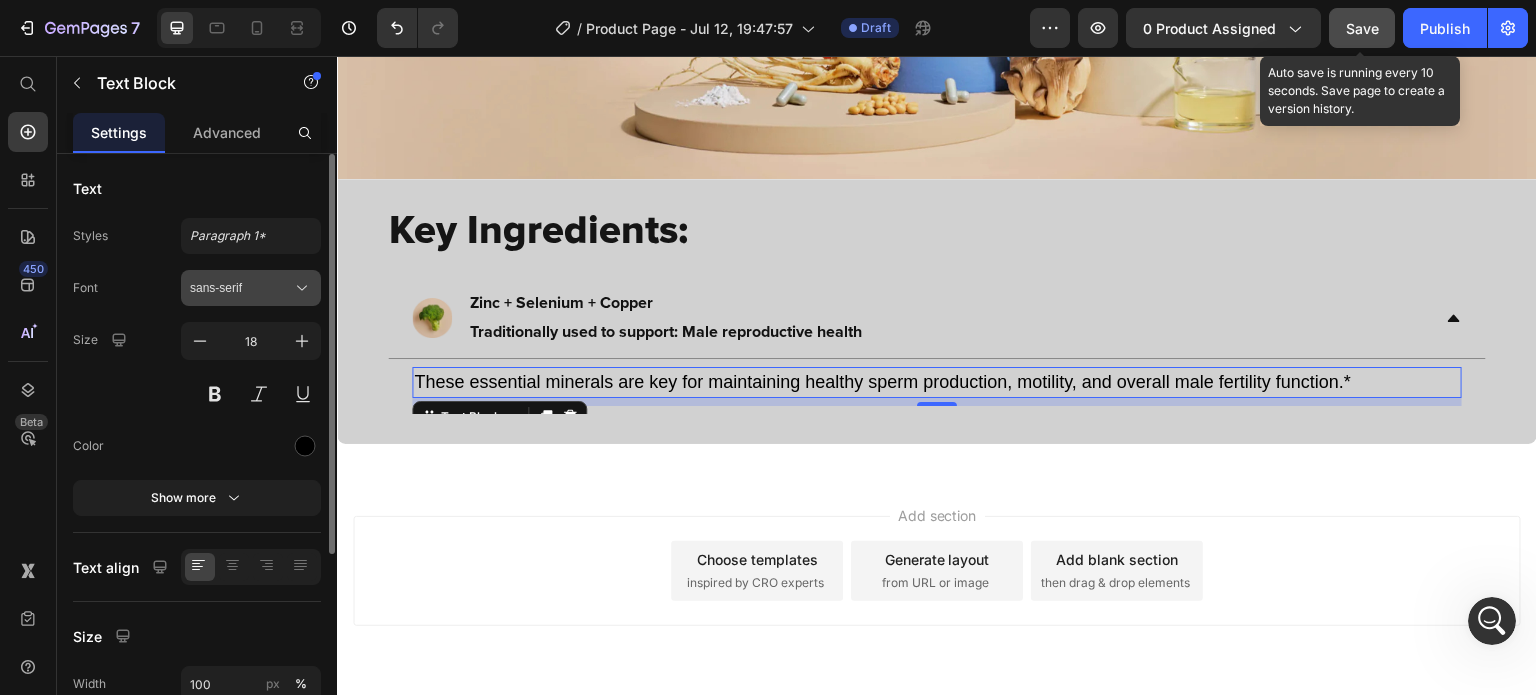click on "sans-serif" at bounding box center [251, 288] 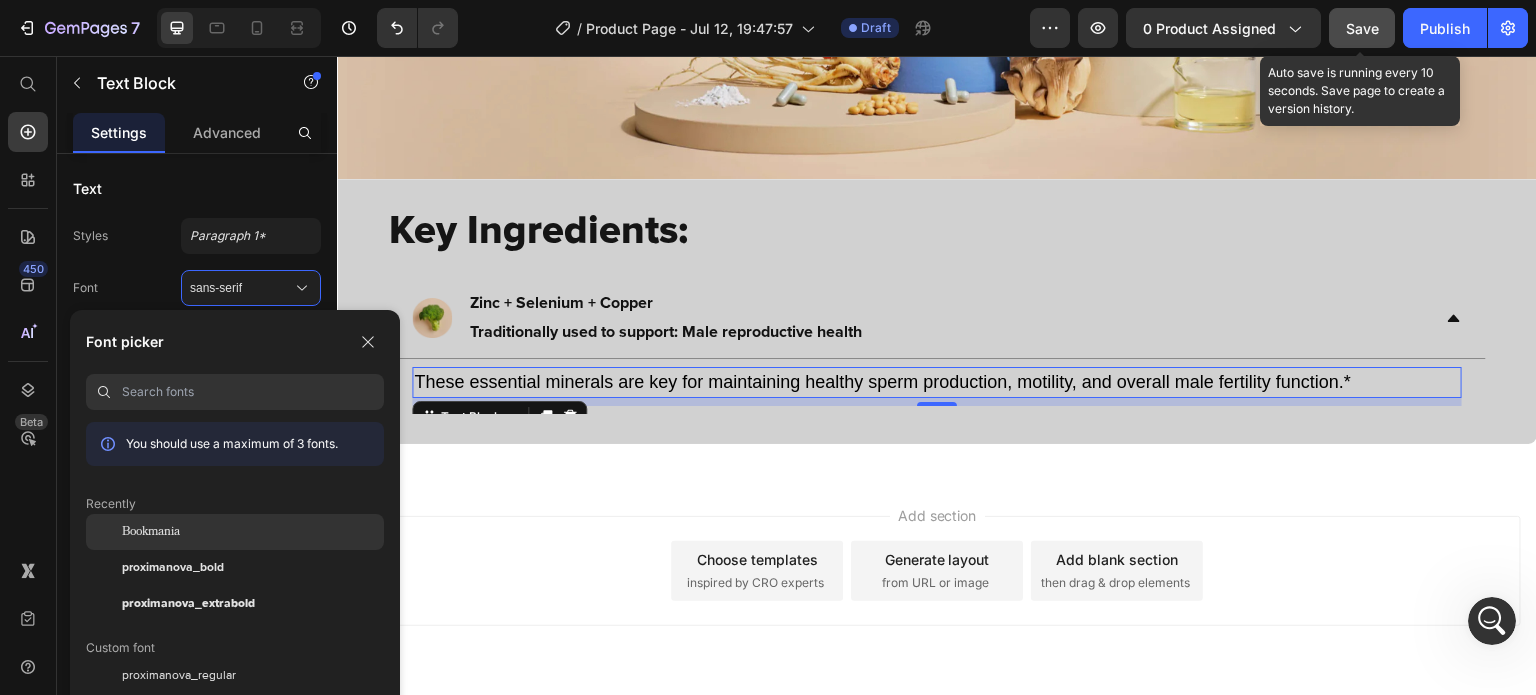 click on "Bookmania" at bounding box center (151, 532) 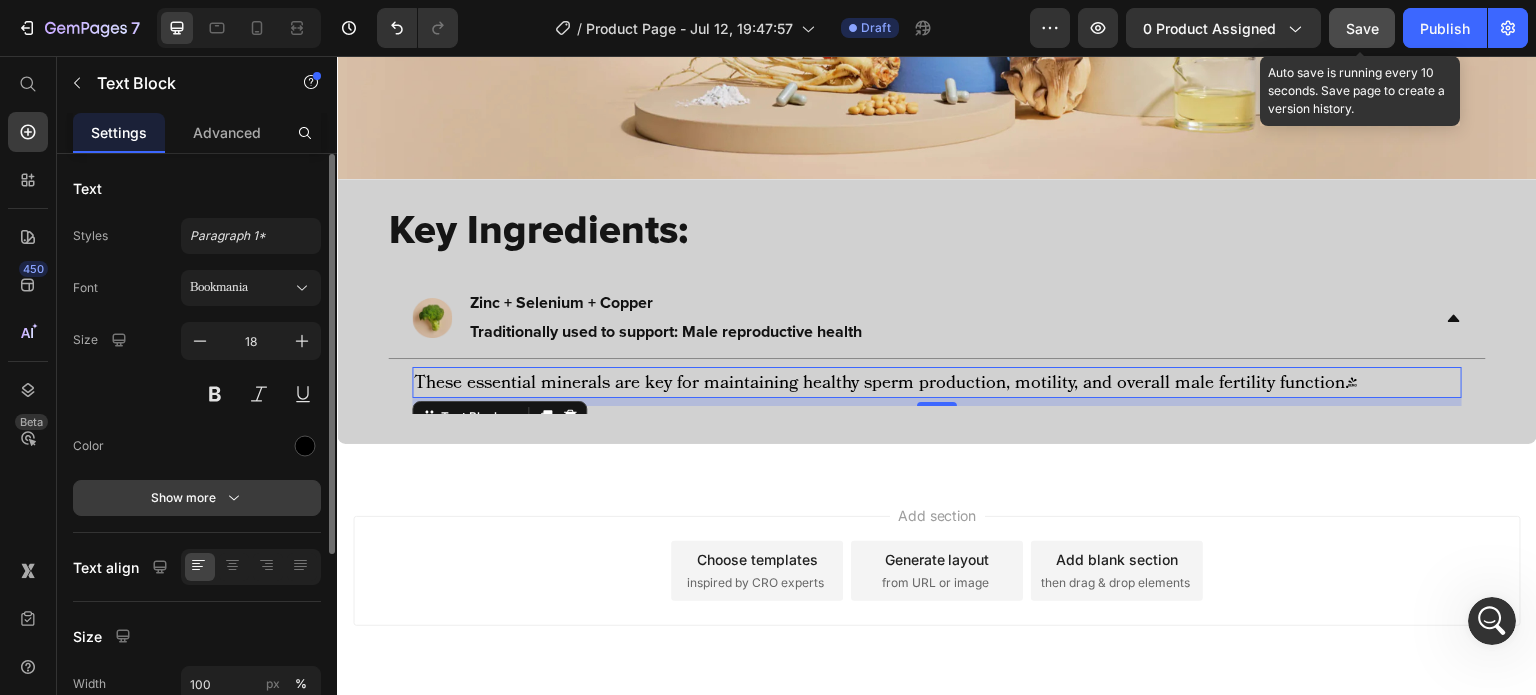 click on "Show more" at bounding box center (197, 498) 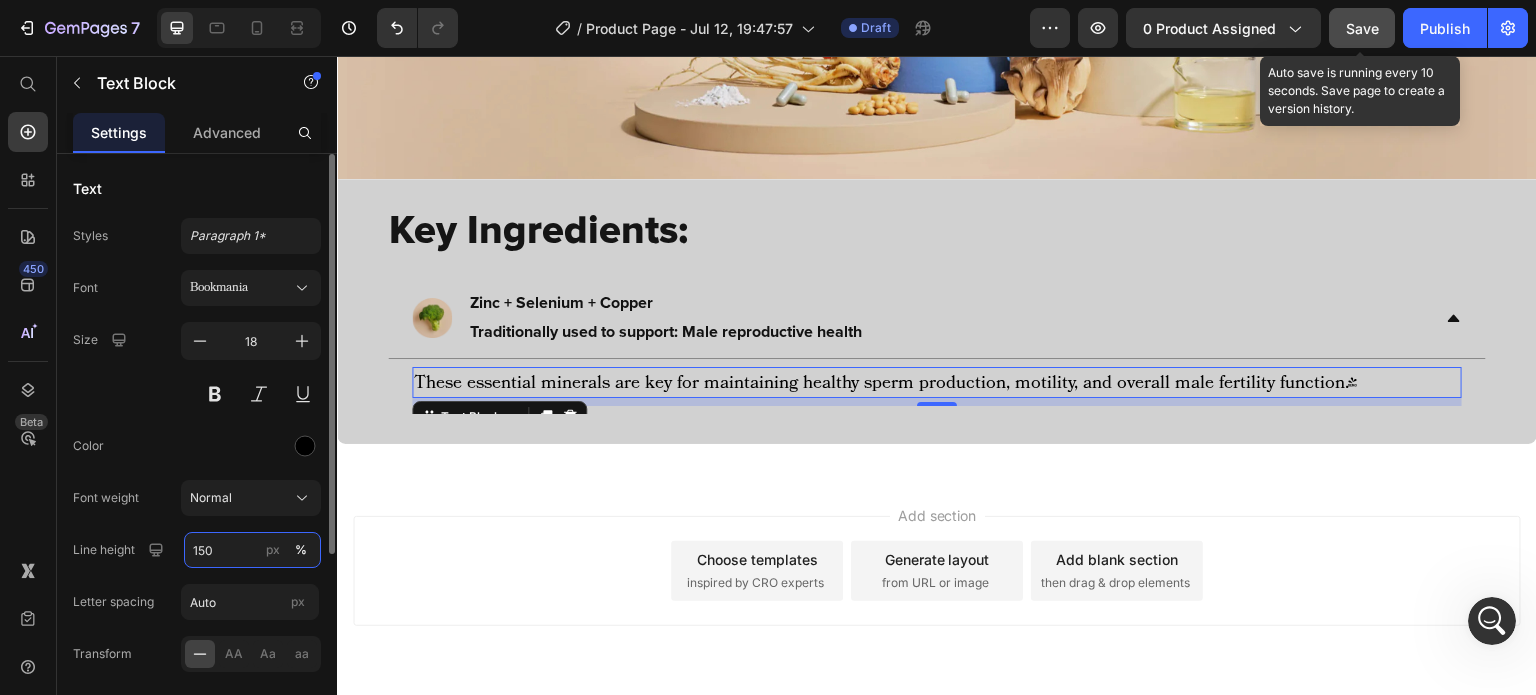 click on "150" at bounding box center (252, 550) 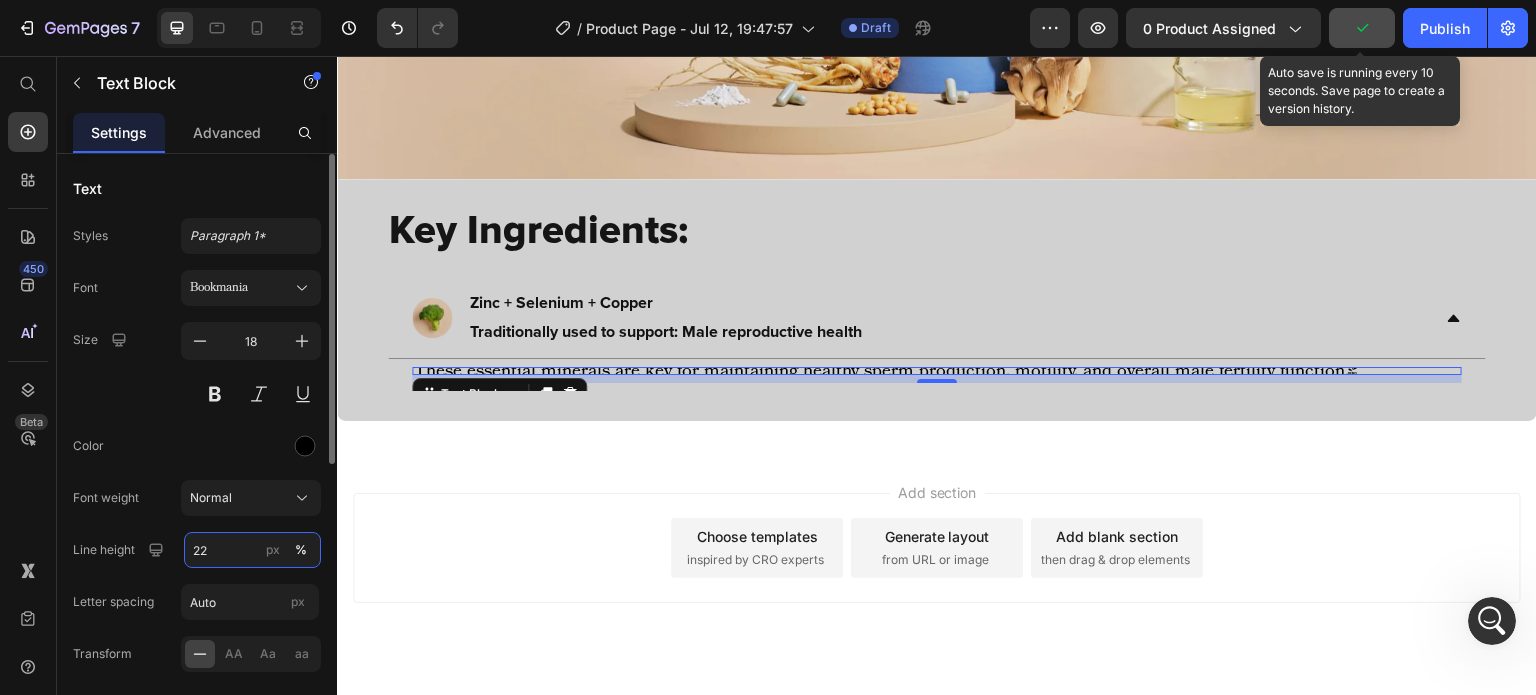 type on "22" 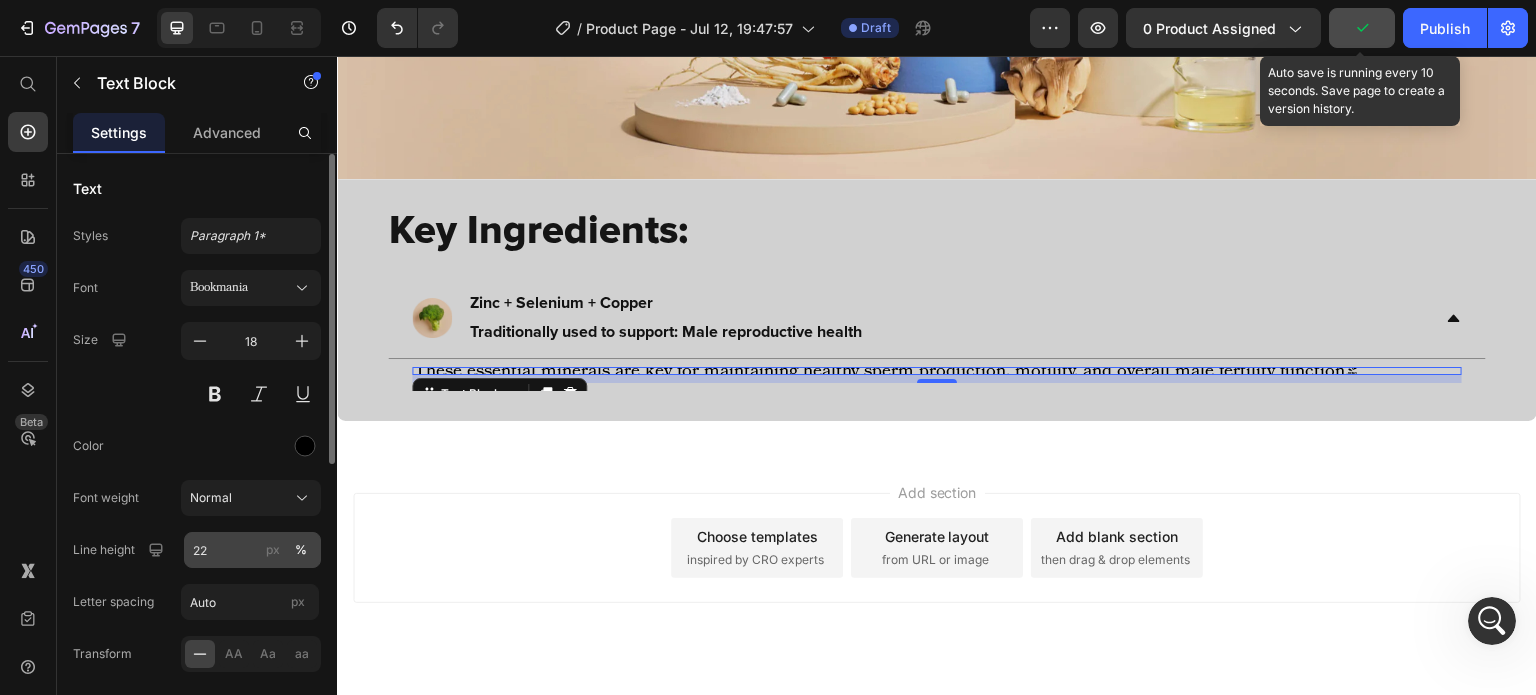 click on "px" at bounding box center [273, 550] 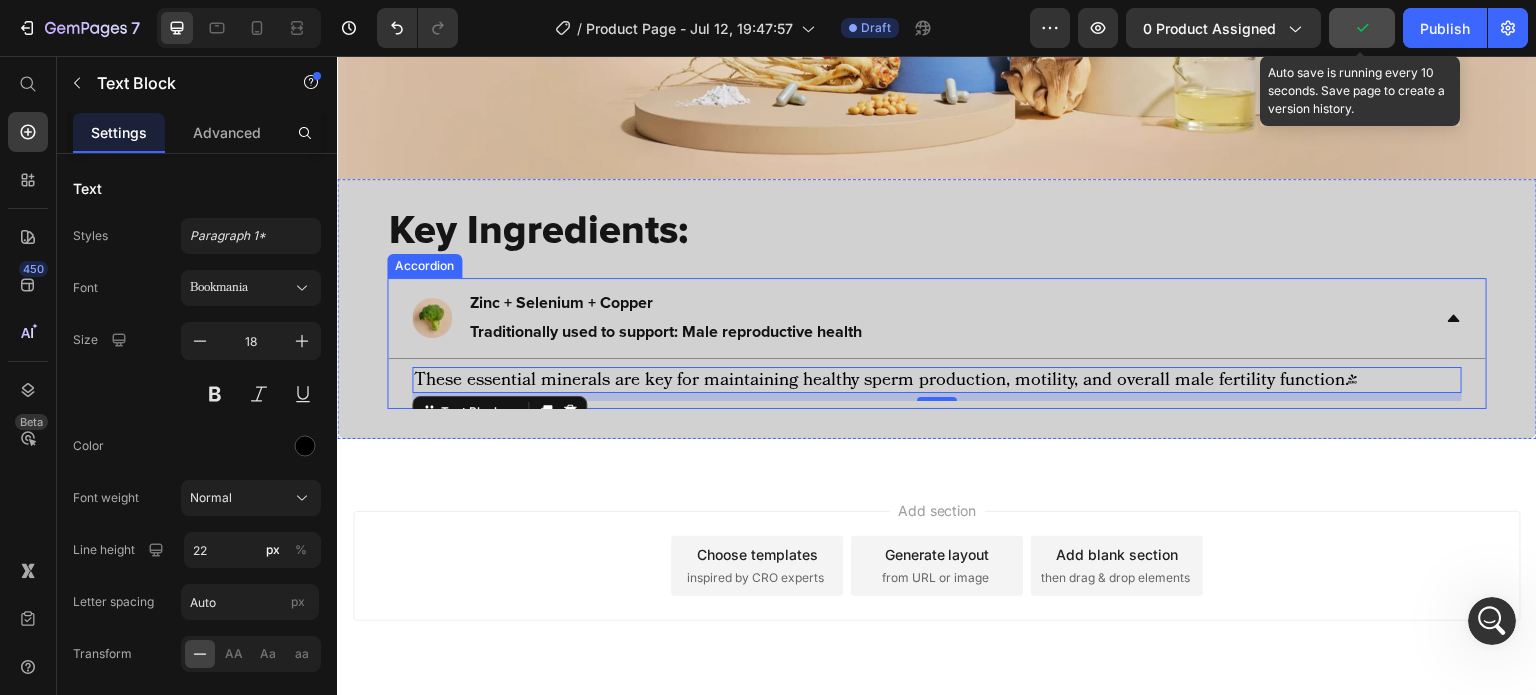 click on "Zinc + Selenium + Copper" at bounding box center [666, 303] 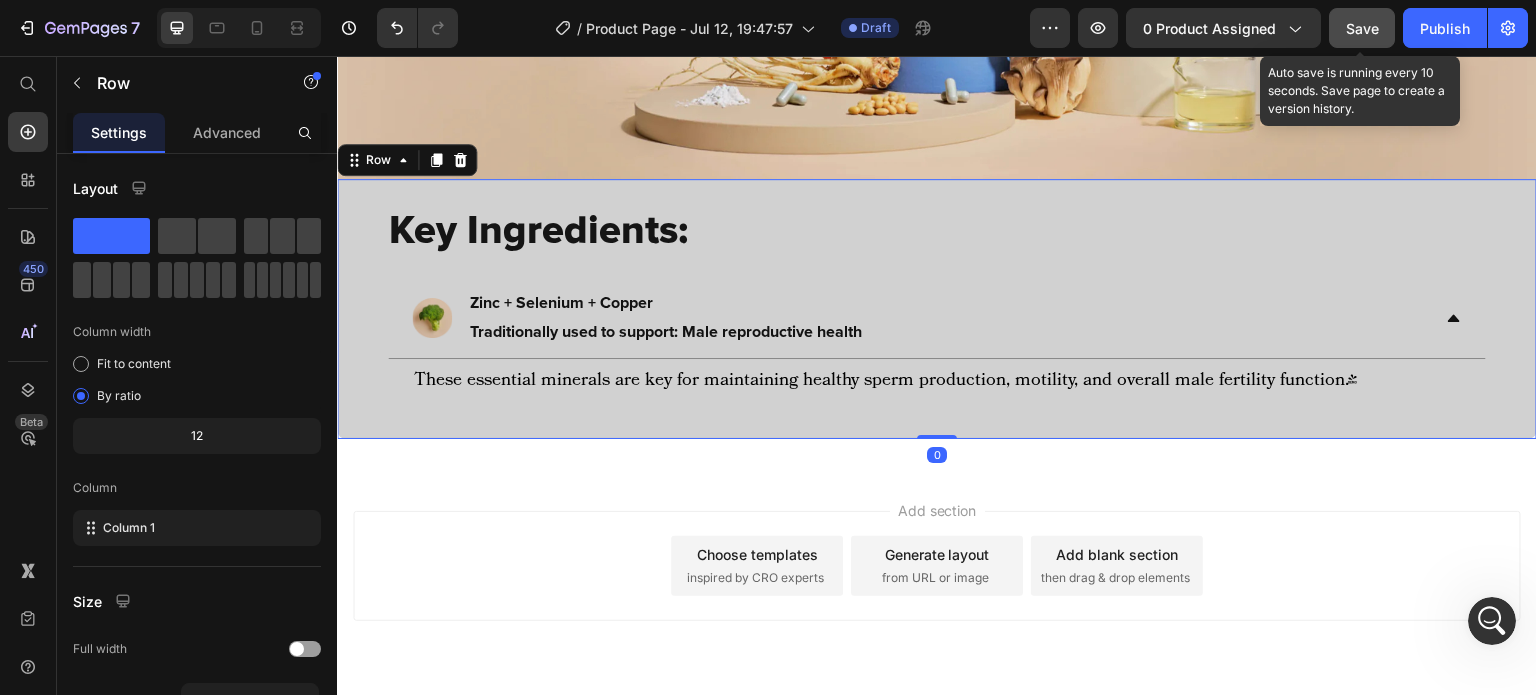 click on "Key Ingredients: Heading
Zinc + Selenium + Copper Traditionally used to support: Male reproductive health These essential minerals are key for maintaining healthy sperm production, motility, and overall male fertility function.* Text Block Accordion Row   0" at bounding box center [937, 309] 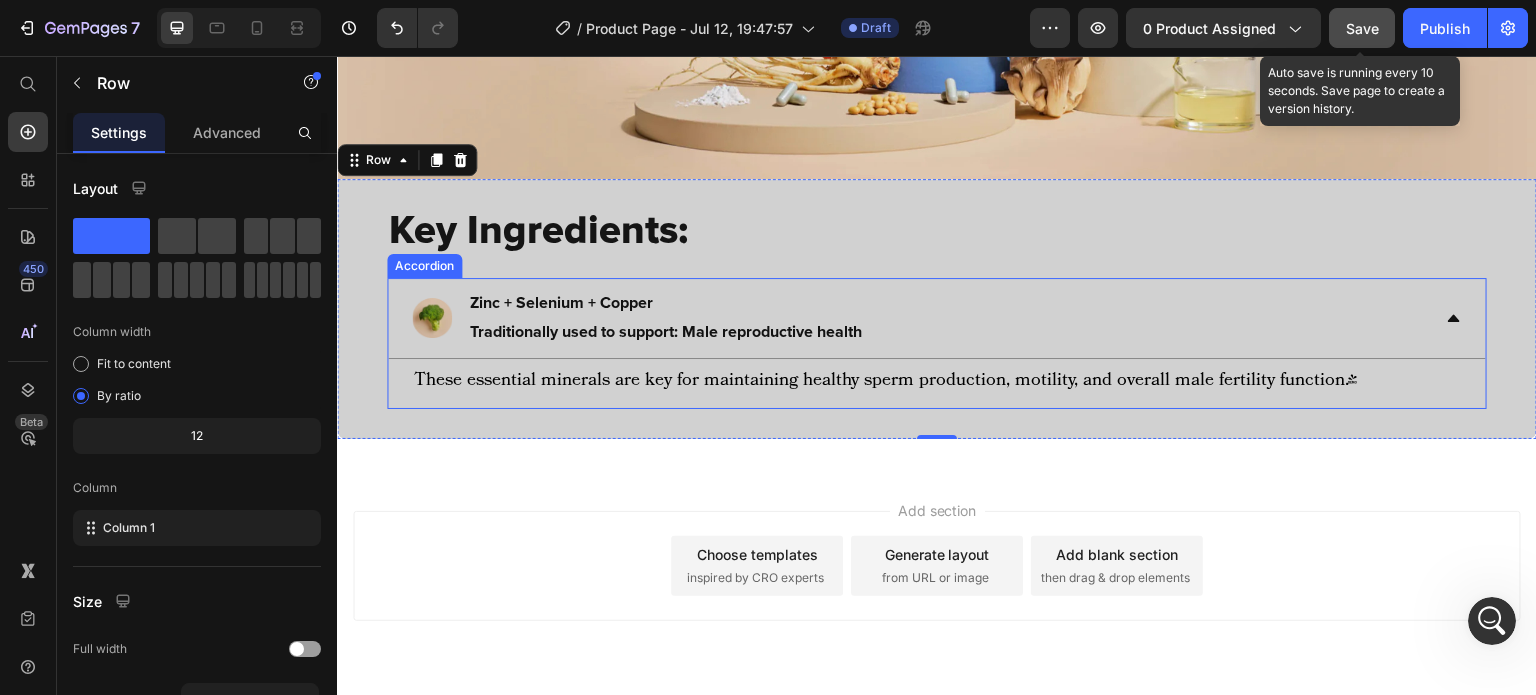 click on "Traditionally used to support: Male reproductive health" at bounding box center (666, 332) 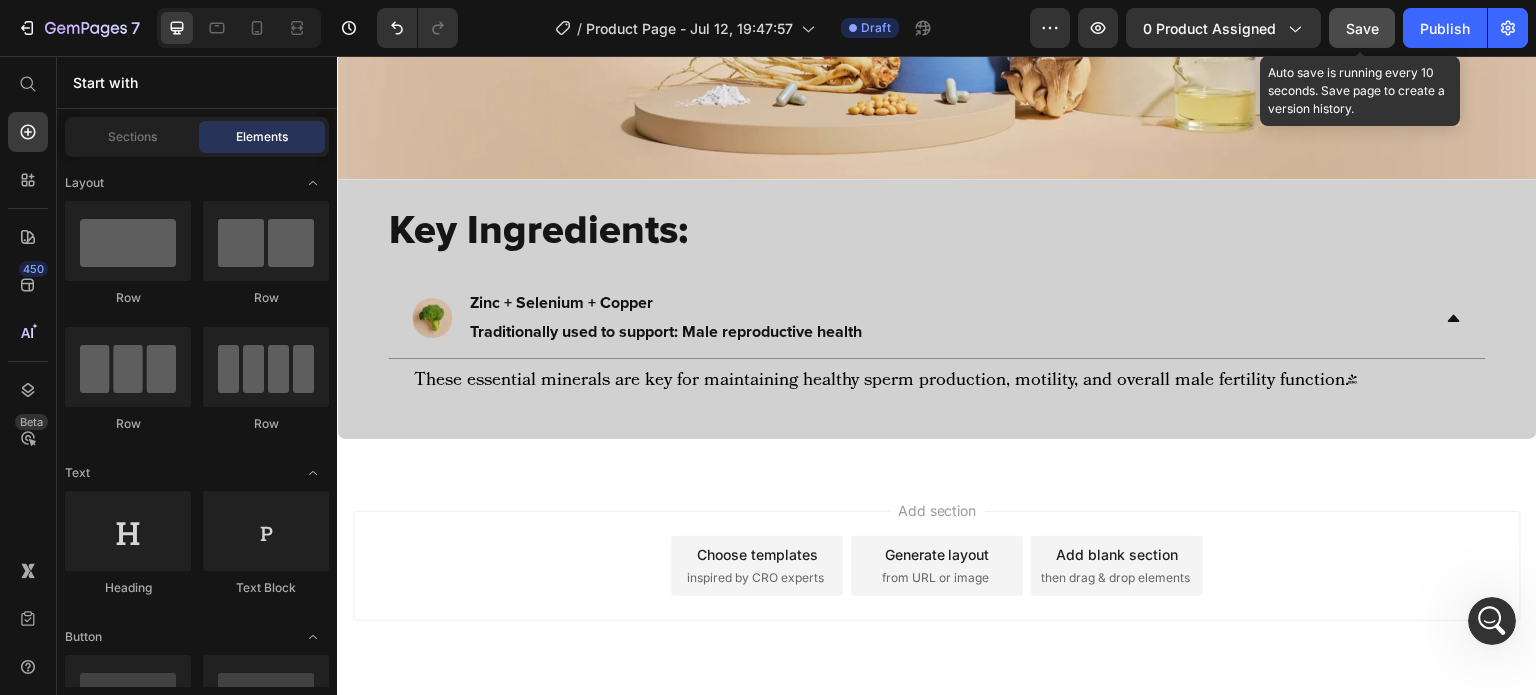 click on "Add section Choose templates inspired by CRO experts Generate layout from URL or image Add blank section then drag & drop elements" at bounding box center [937, 566] 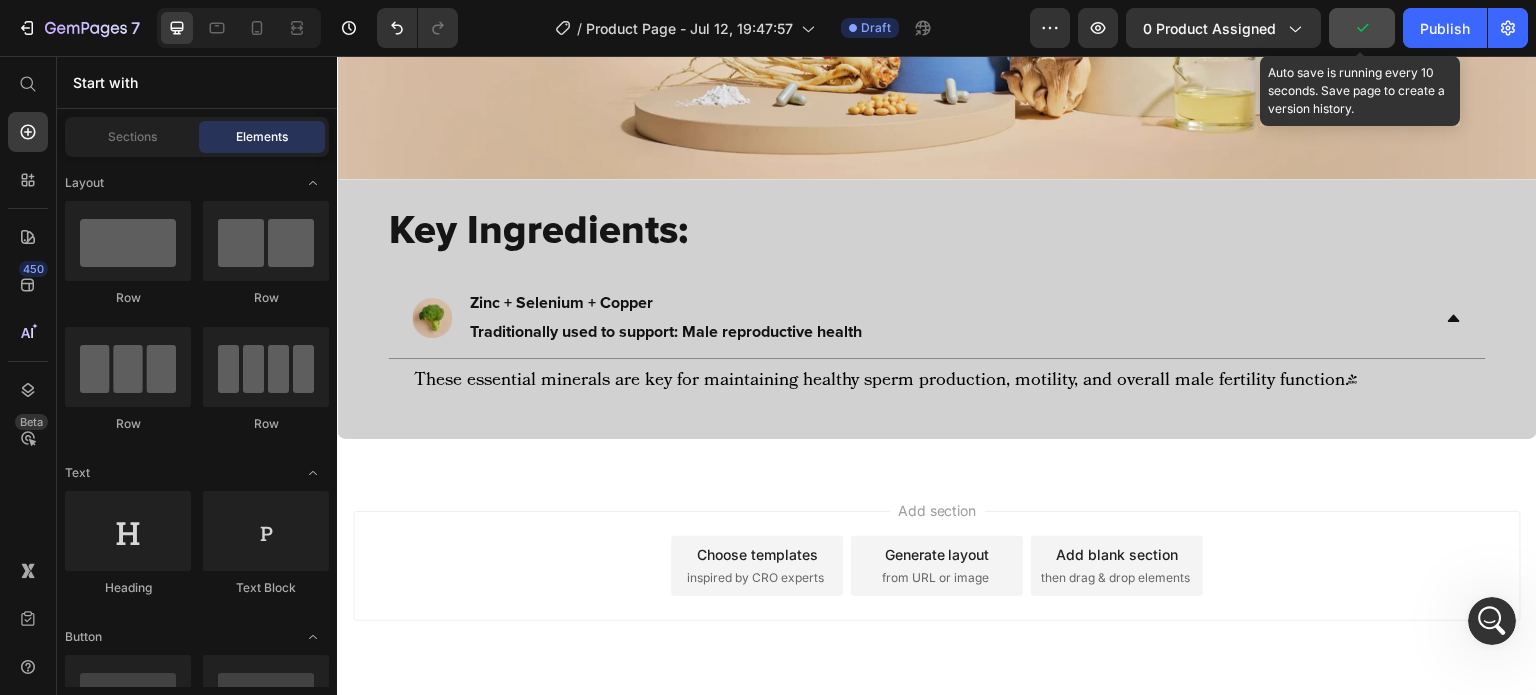 click 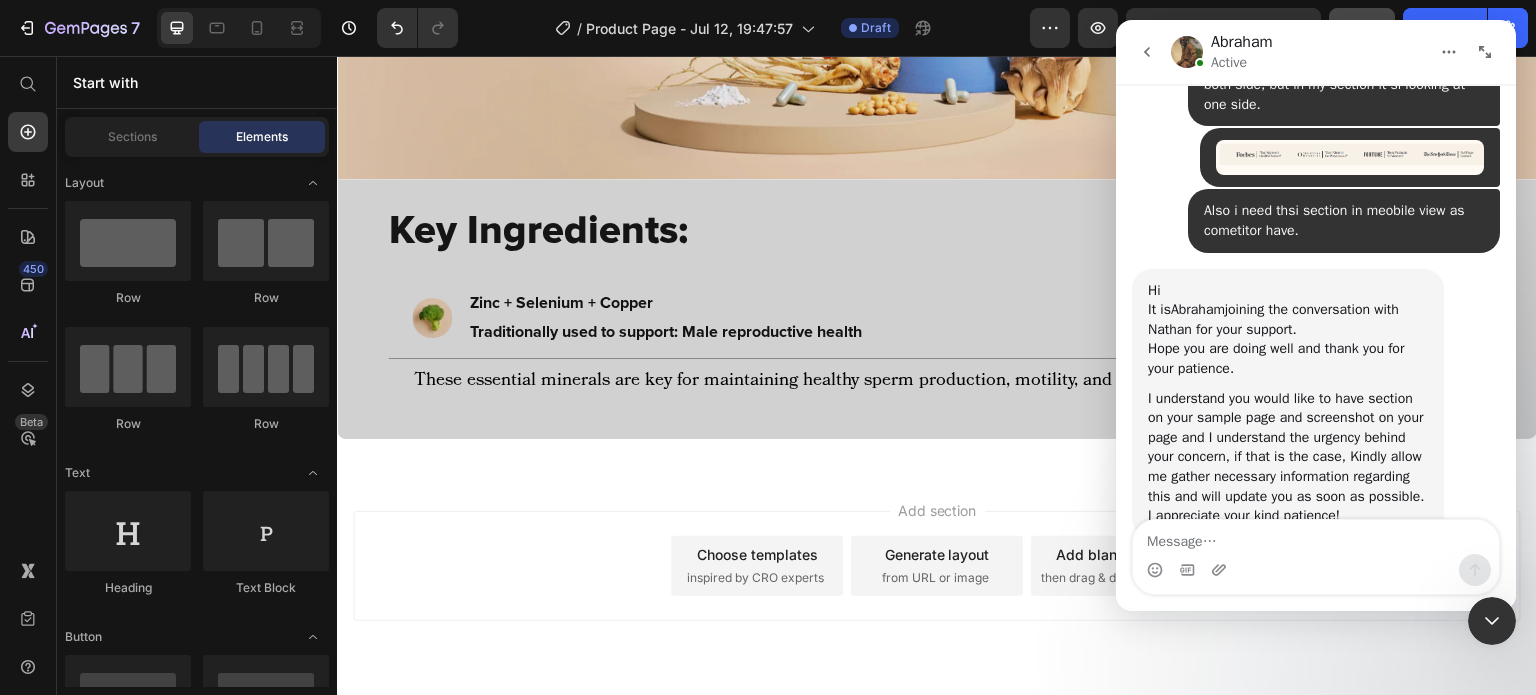 scroll, scrollTop: 11295, scrollLeft: 0, axis: vertical 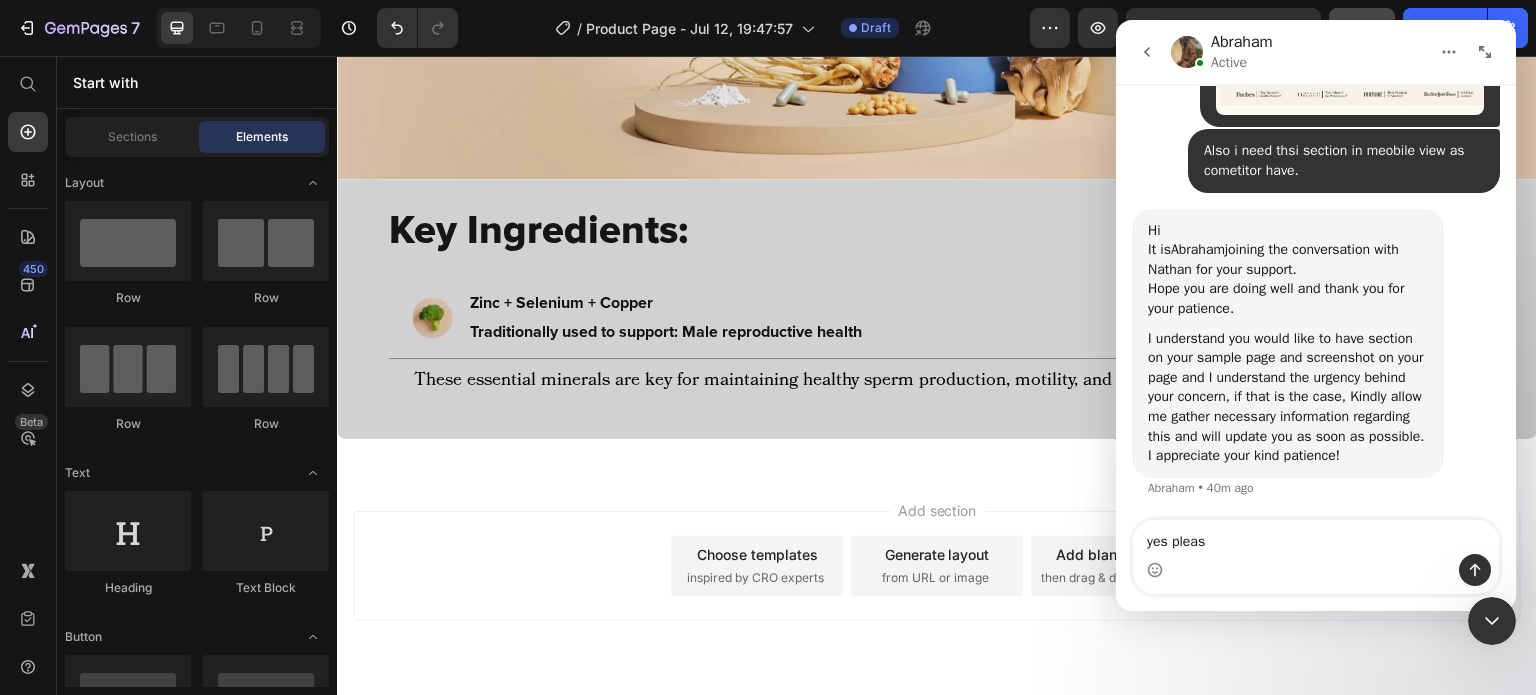 type on "yes please" 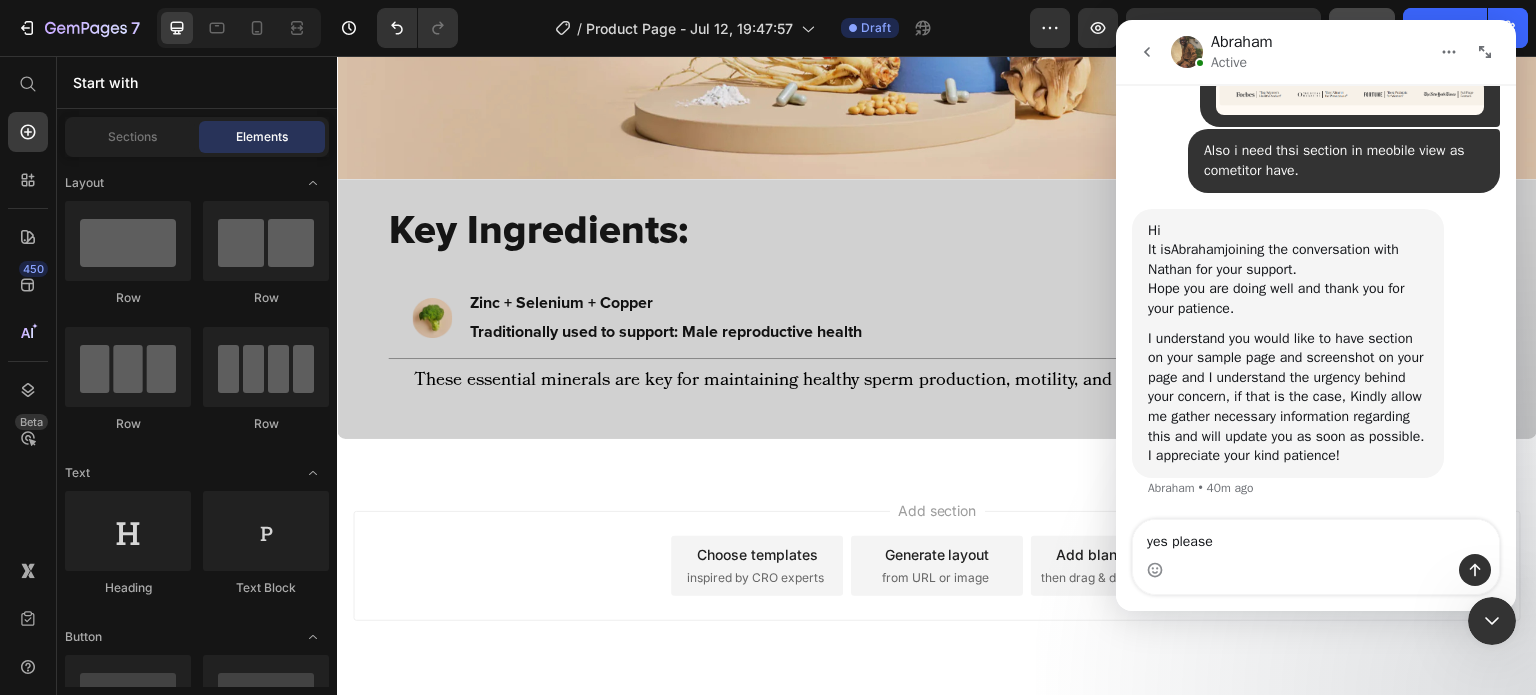 type 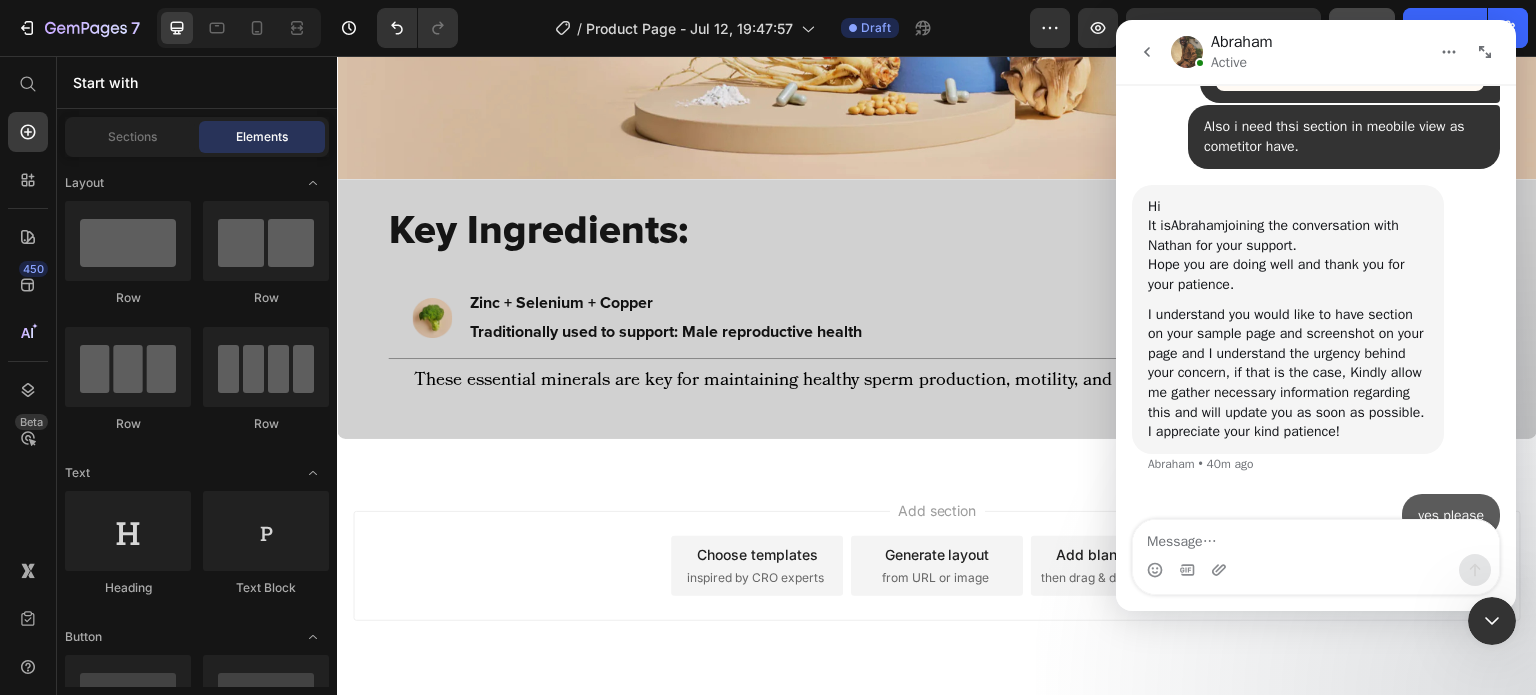 scroll, scrollTop: 11355, scrollLeft: 0, axis: vertical 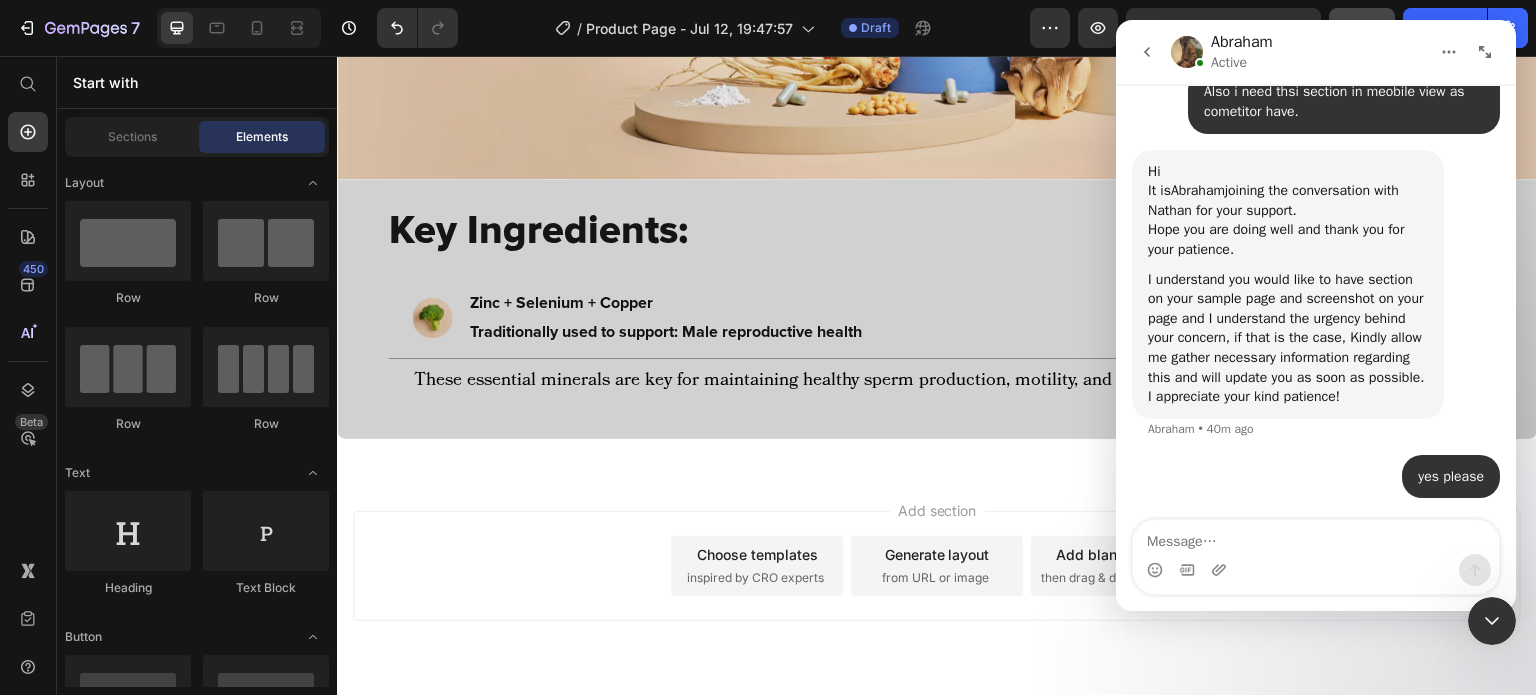 drag, startPoint x: 1476, startPoint y: 626, endPoint x: 2437, endPoint y: 1044, distance: 1047.9718 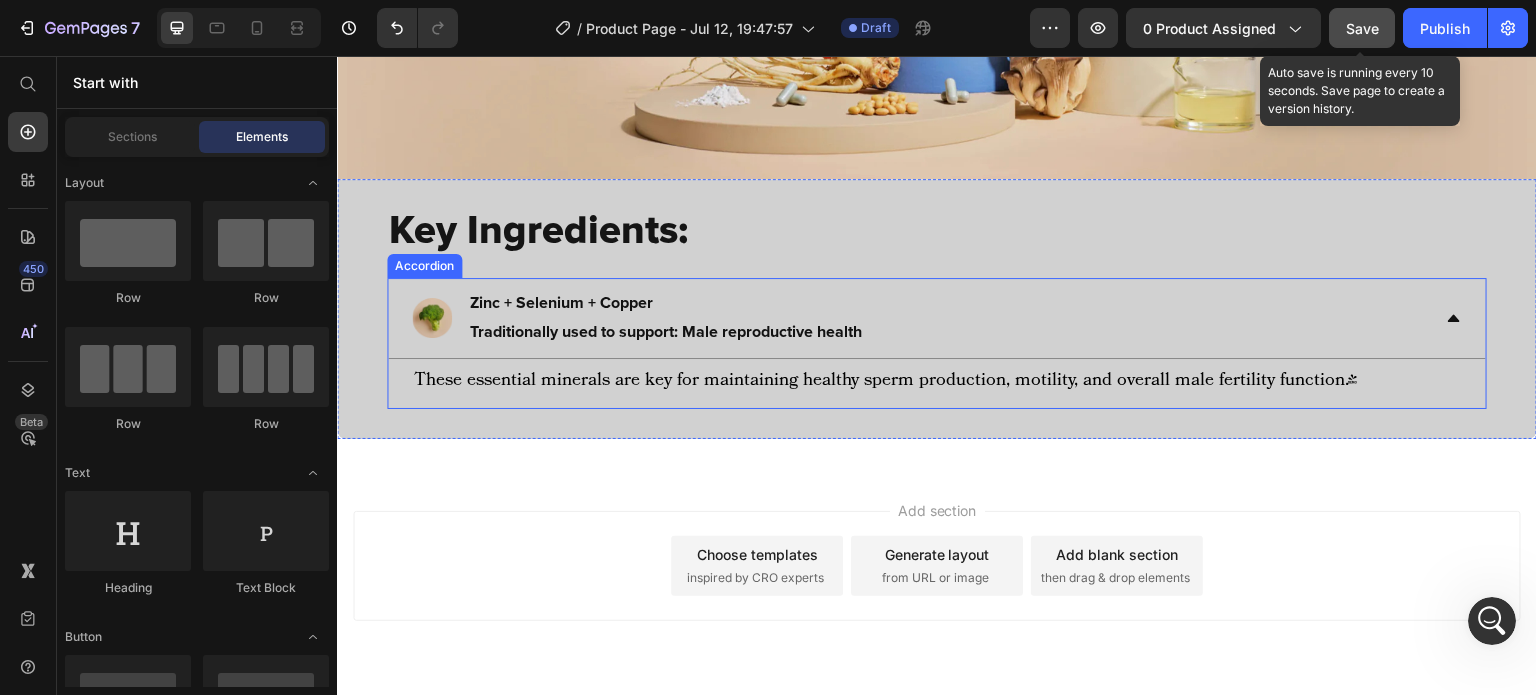 click on "These essential minerals are key for maintaining healthy sperm production, motility, and overall male fertility function.* Text Block" at bounding box center (937, 384) 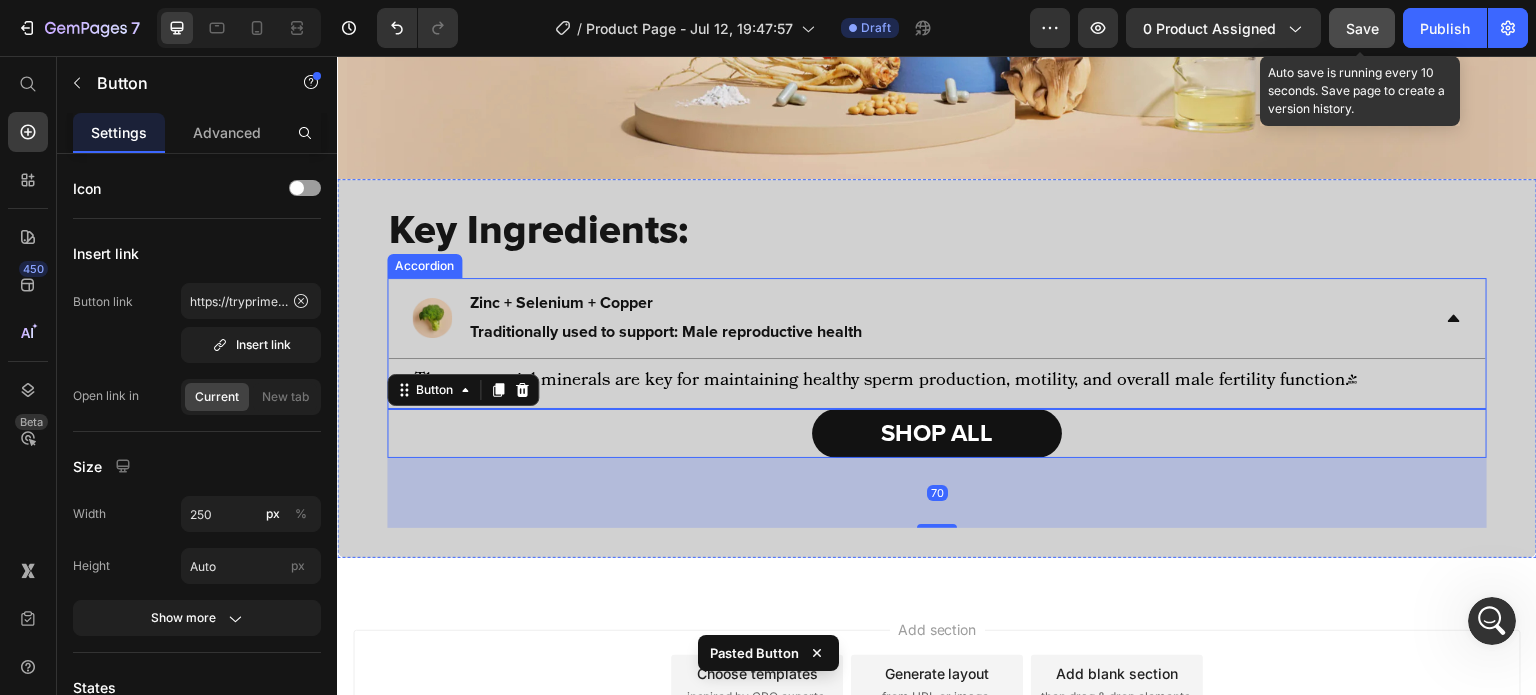 click on "Zinc + Selenium + Copper Traditionally used to support: Male reproductive health" at bounding box center [921, 318] 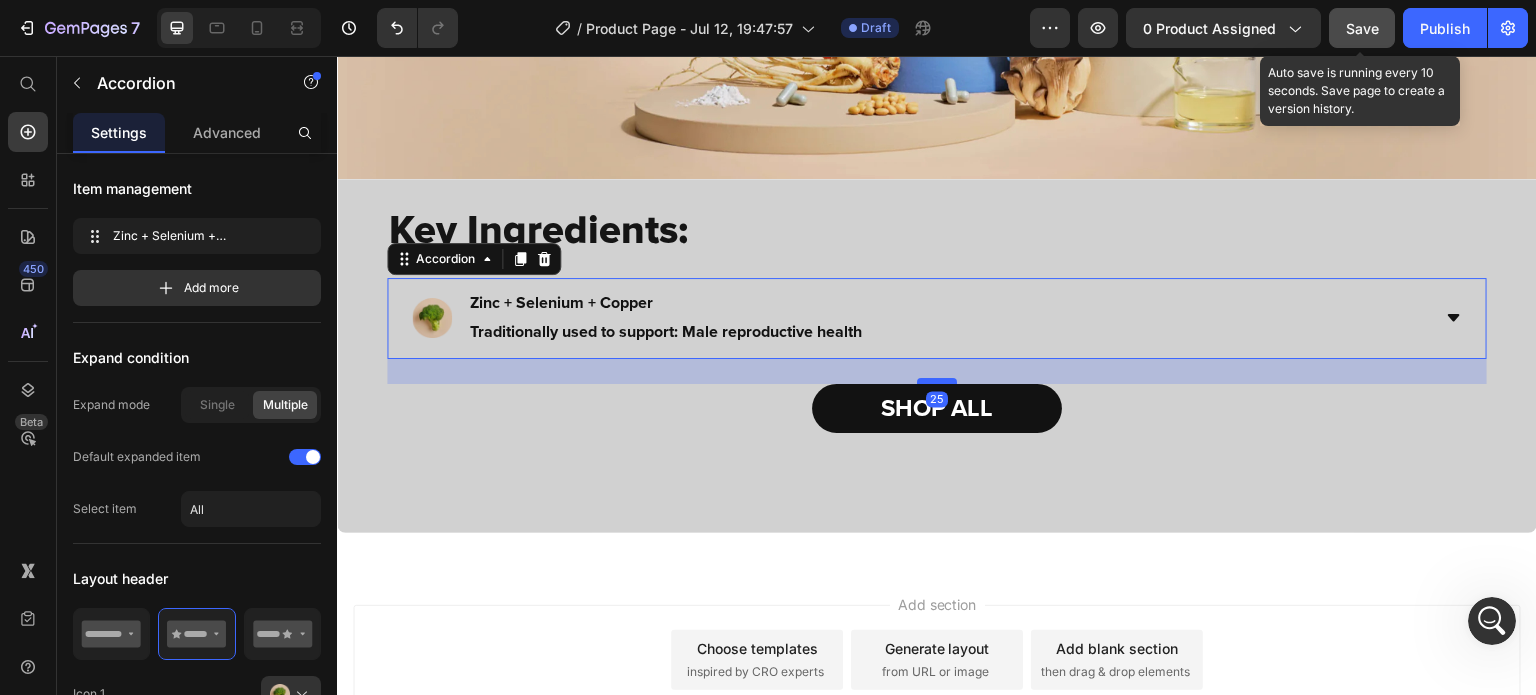drag, startPoint x: 924, startPoint y: 342, endPoint x: 916, endPoint y: 367, distance: 26.24881 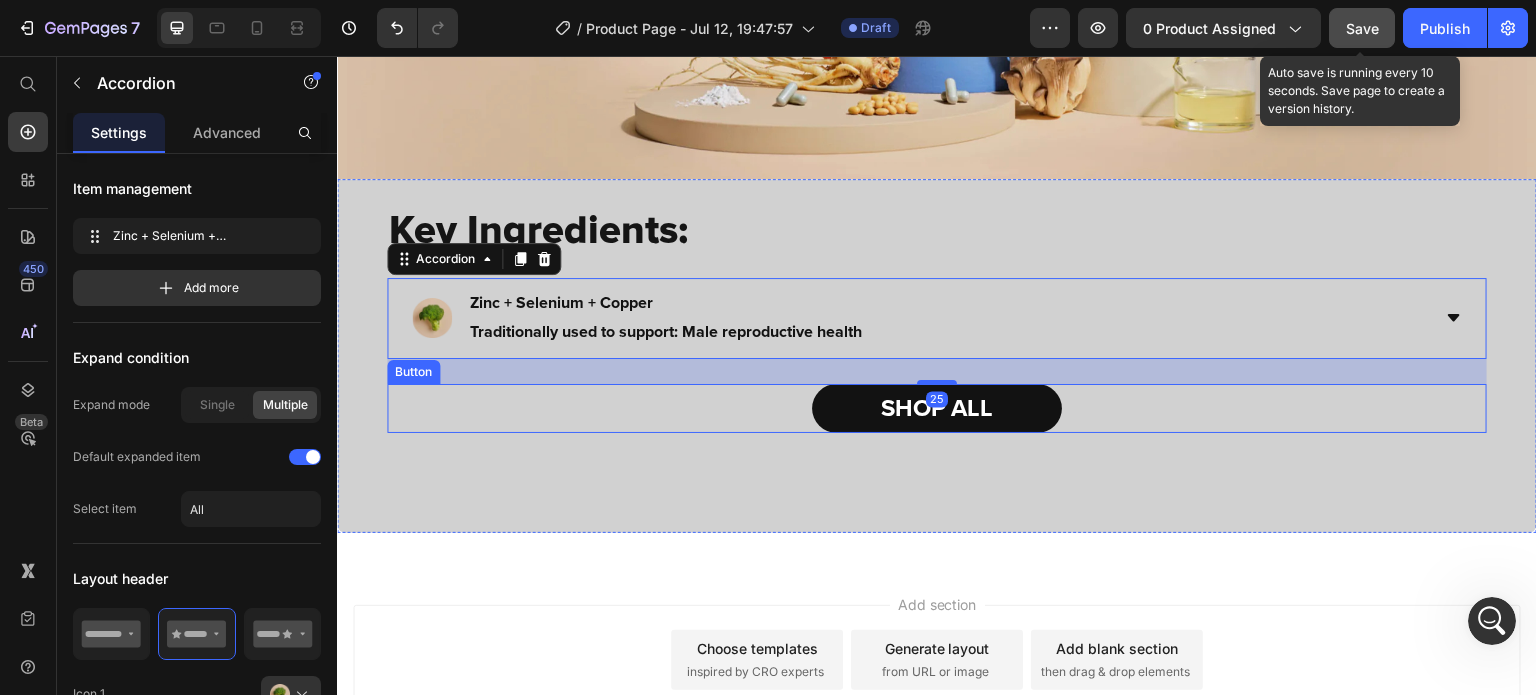 click on "SHOP ALL Button" at bounding box center (937, 408) 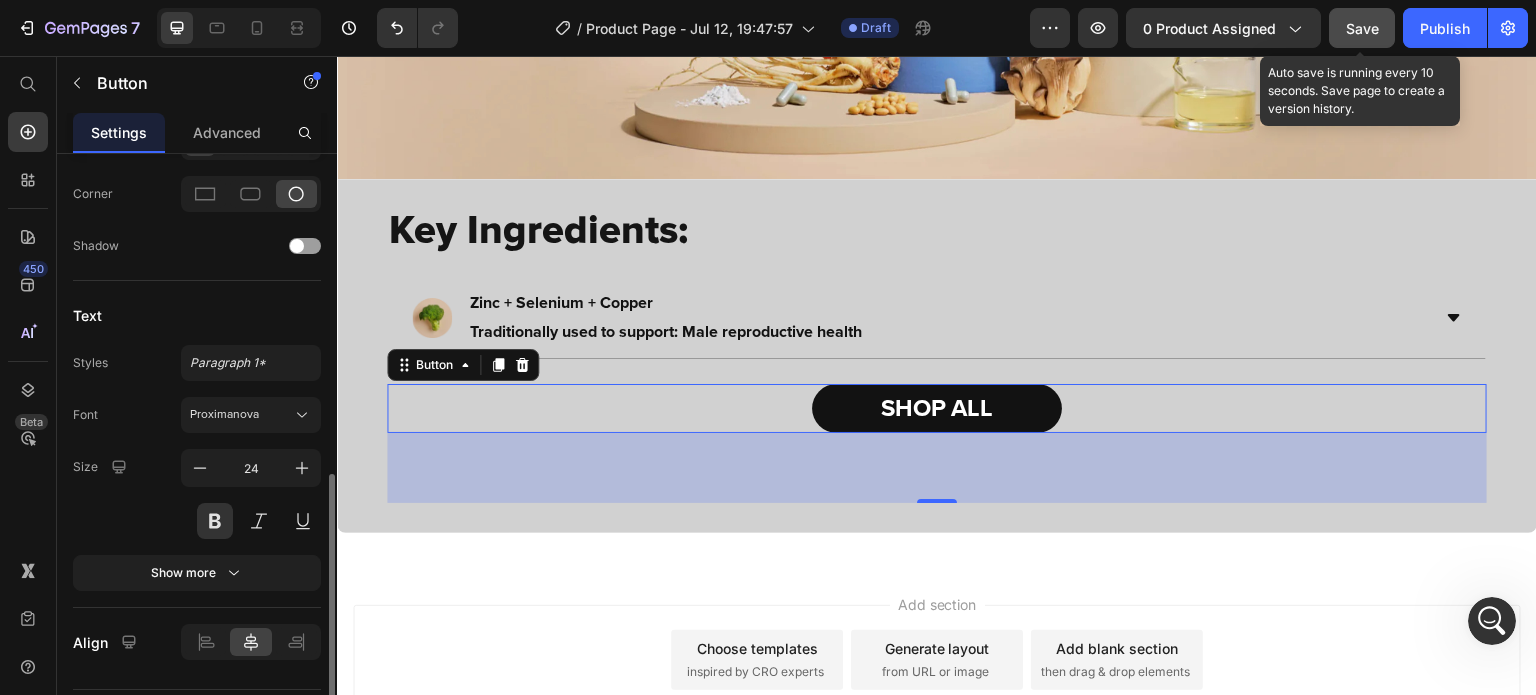 scroll, scrollTop: 745, scrollLeft: 0, axis: vertical 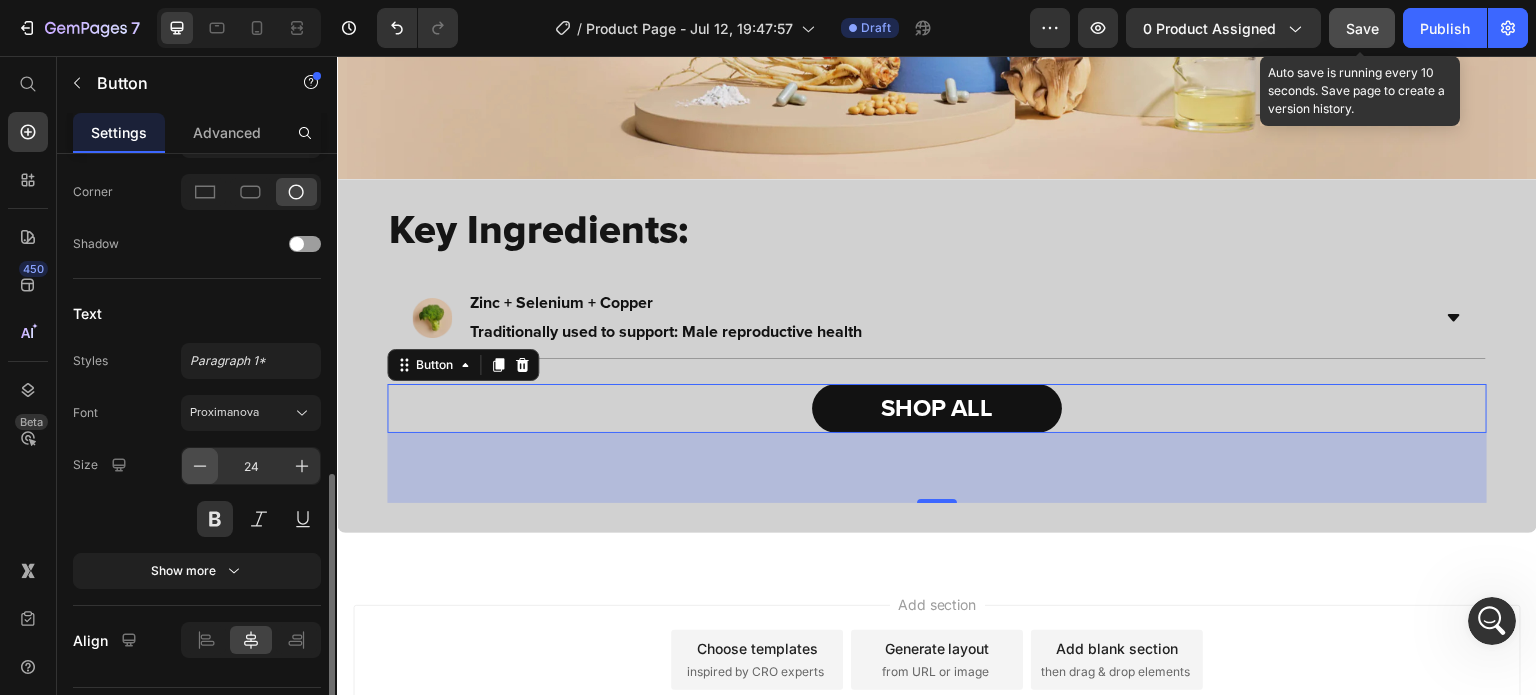 click 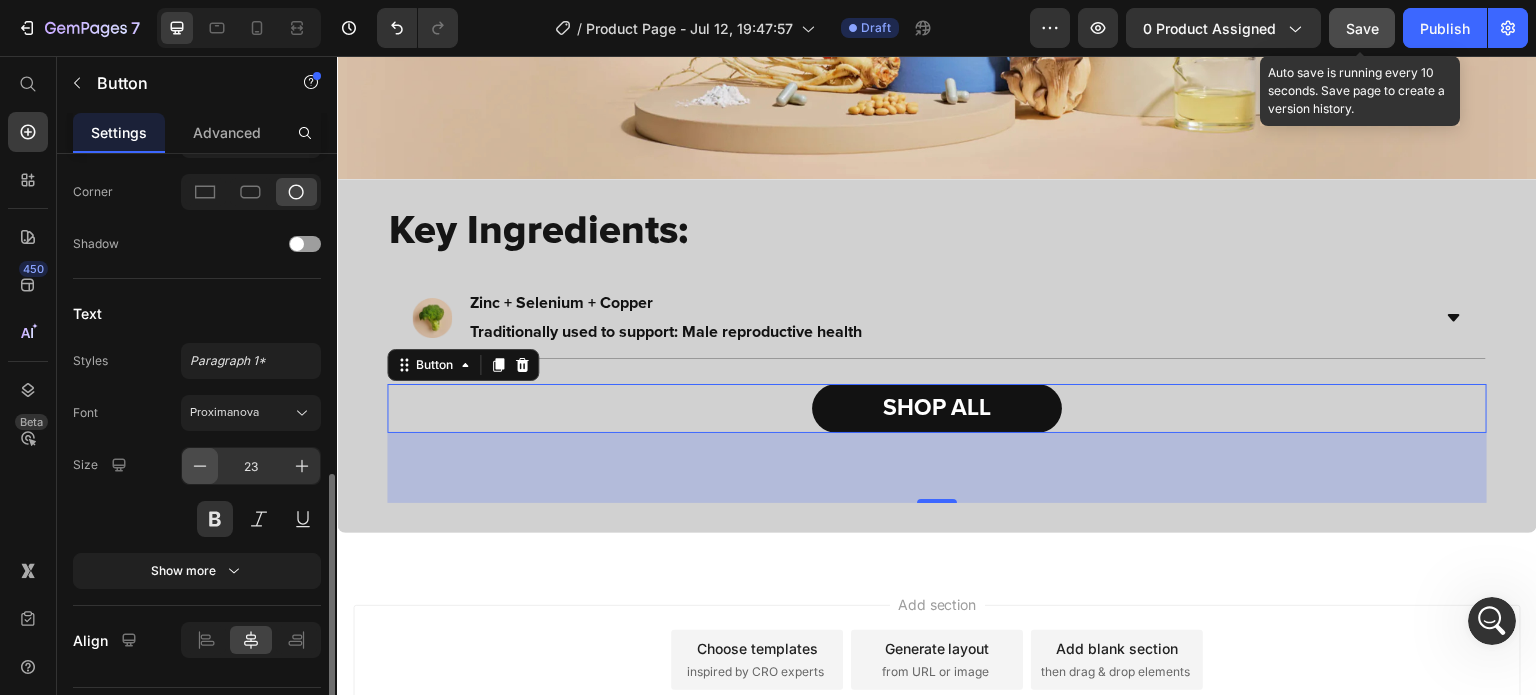 click 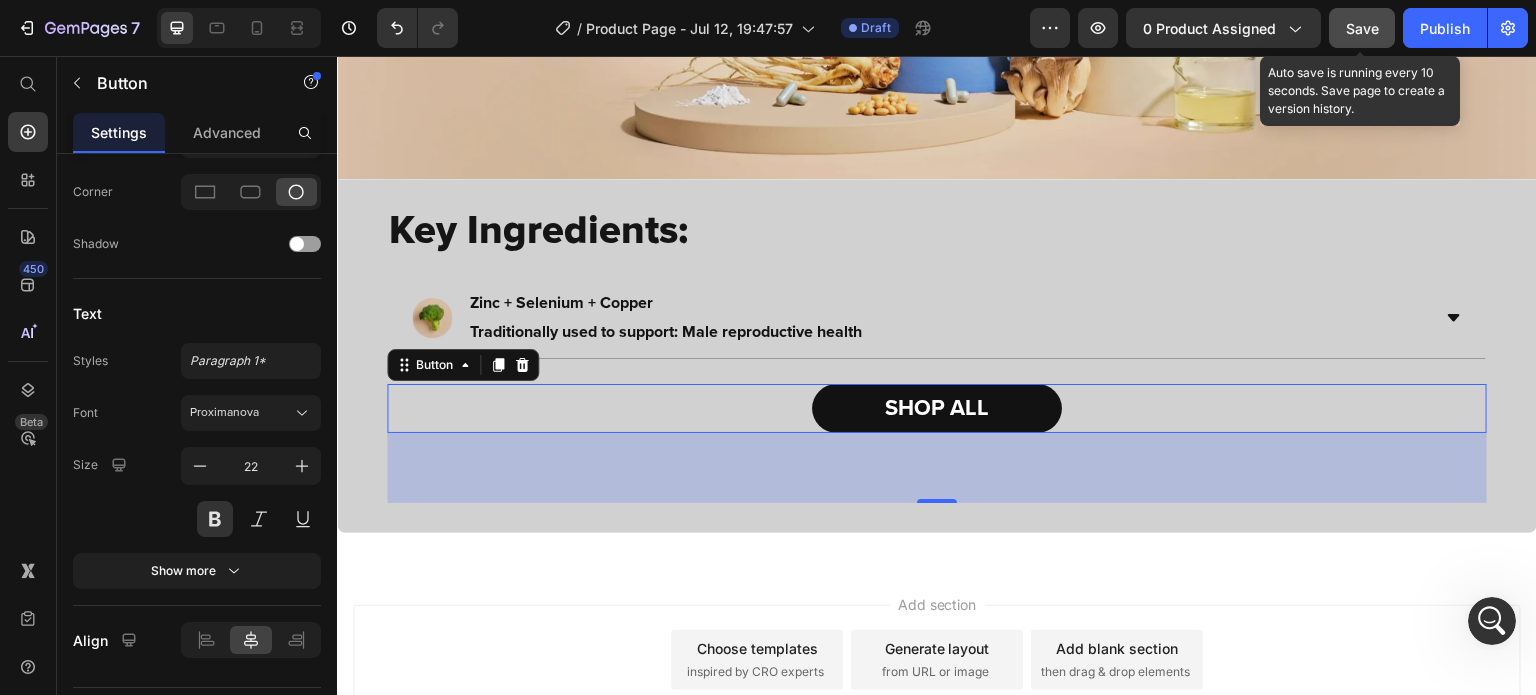 type 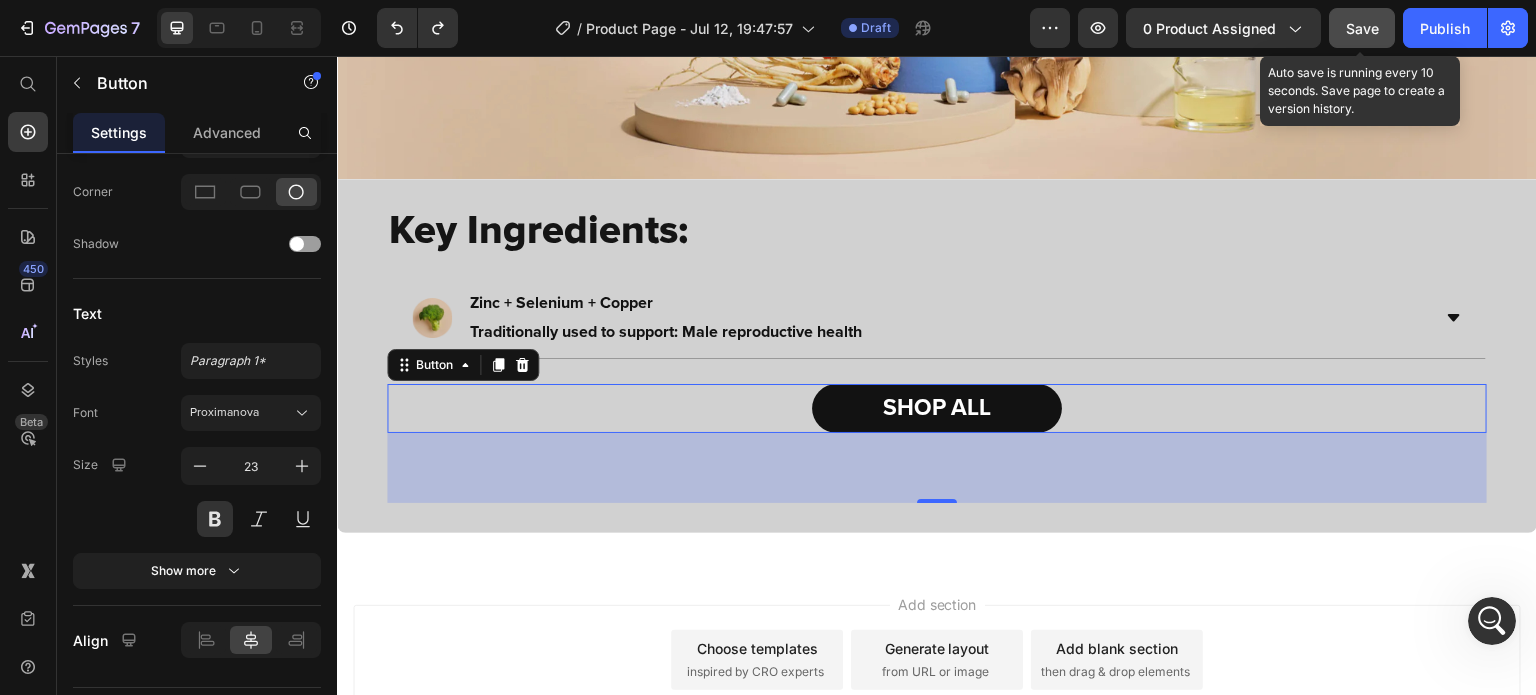 type on "24" 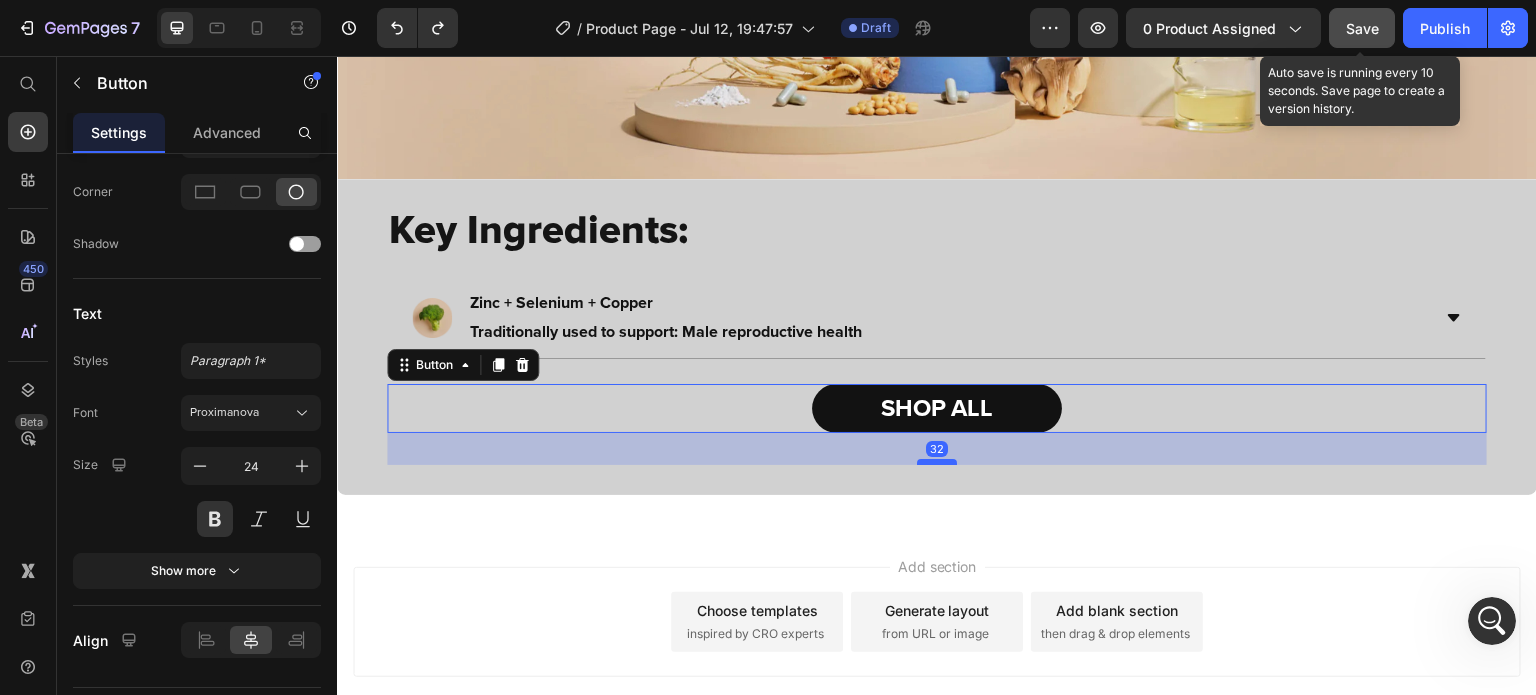 drag, startPoint x: 931, startPoint y: 485, endPoint x: 937, endPoint y: 447, distance: 38.470768 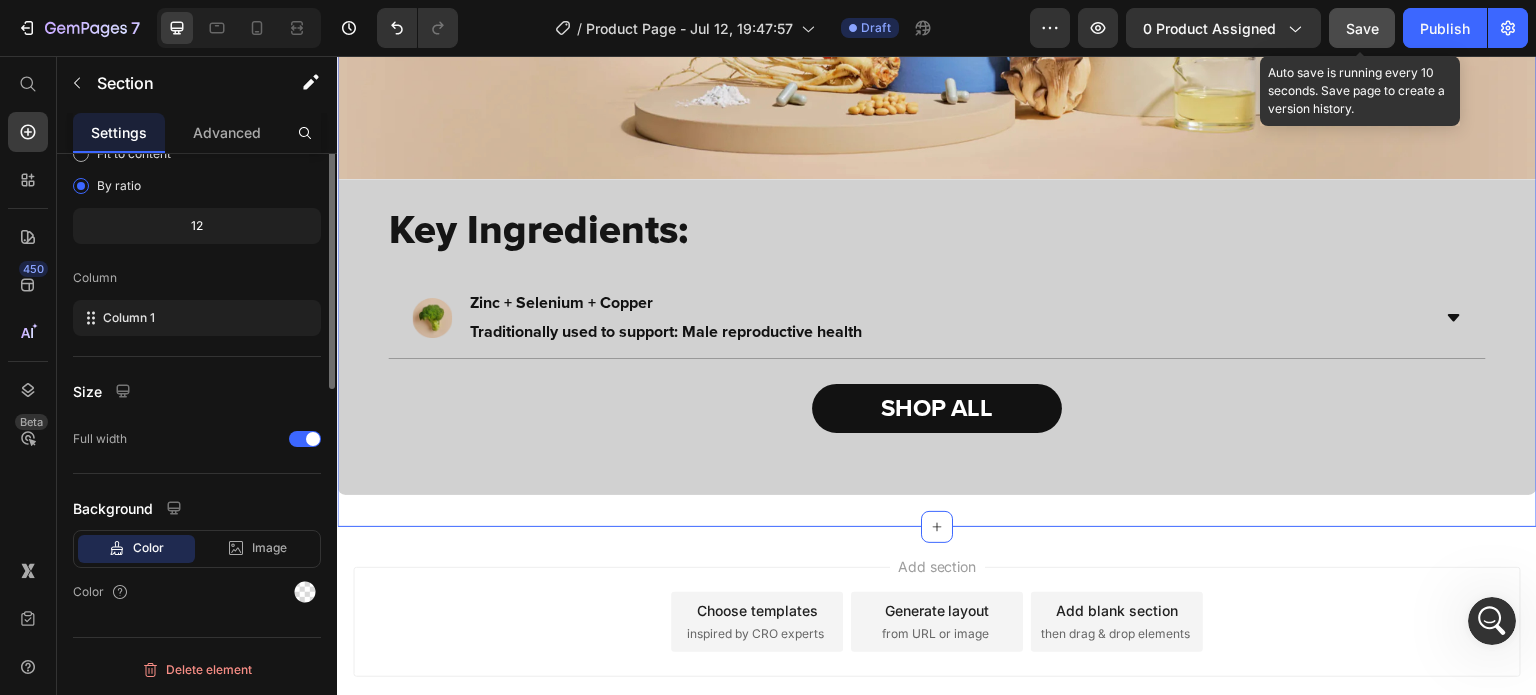 scroll, scrollTop: 0, scrollLeft: 0, axis: both 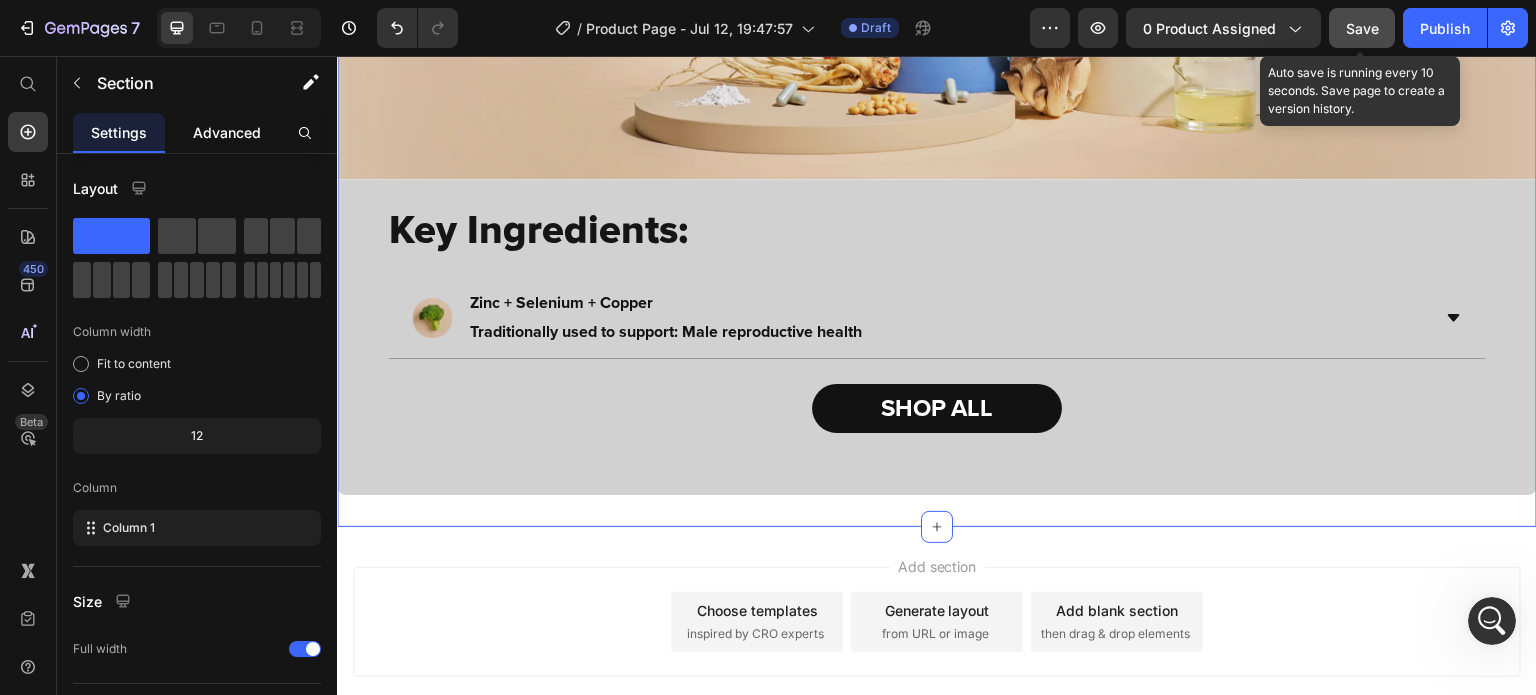 click on "Advanced" at bounding box center [227, 132] 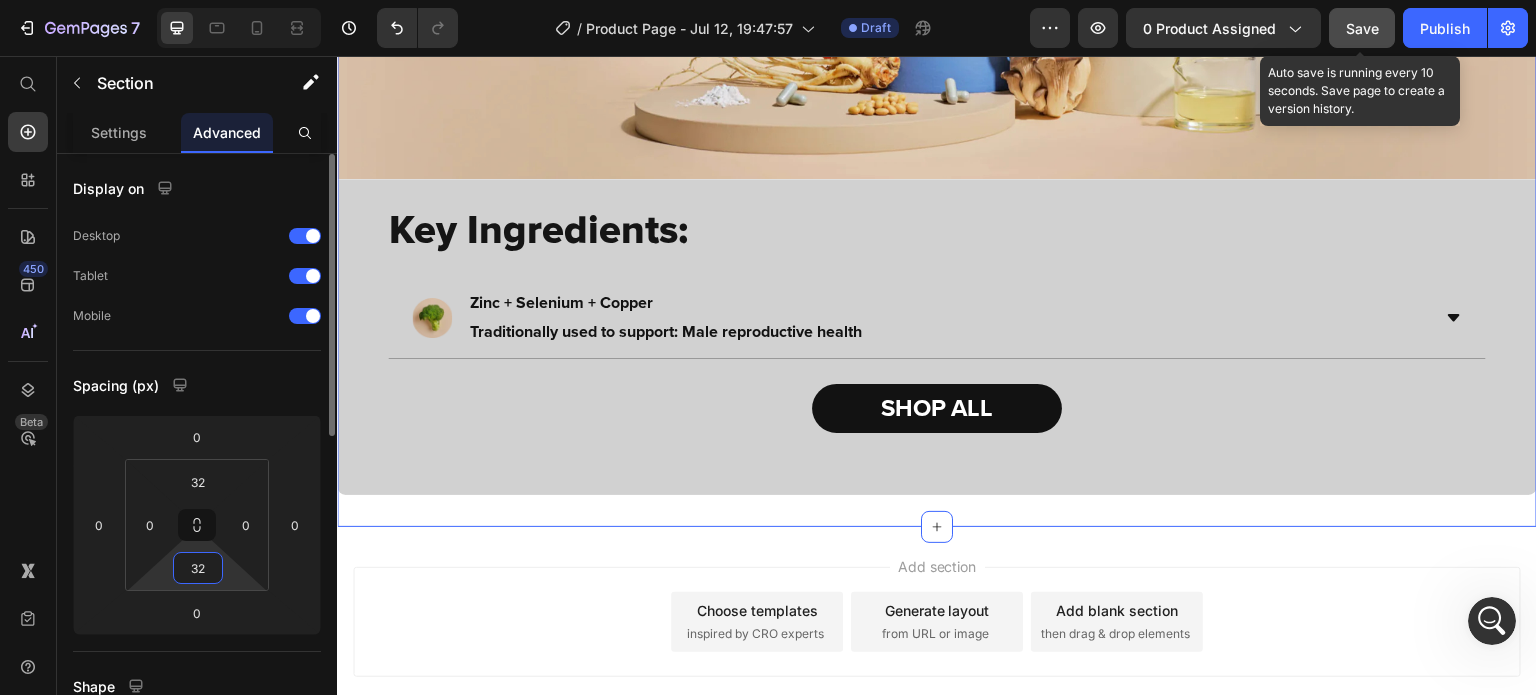 click on "32" at bounding box center [198, 568] 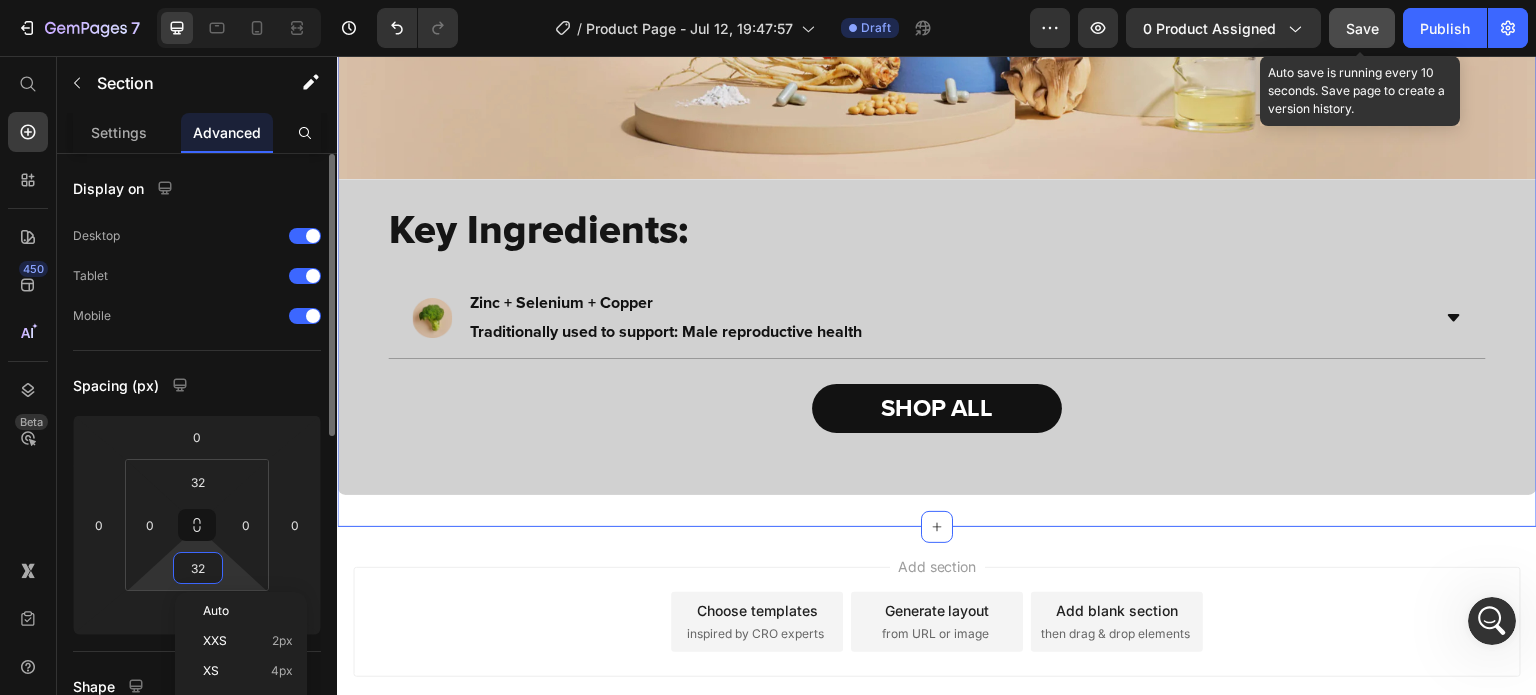 type on "0" 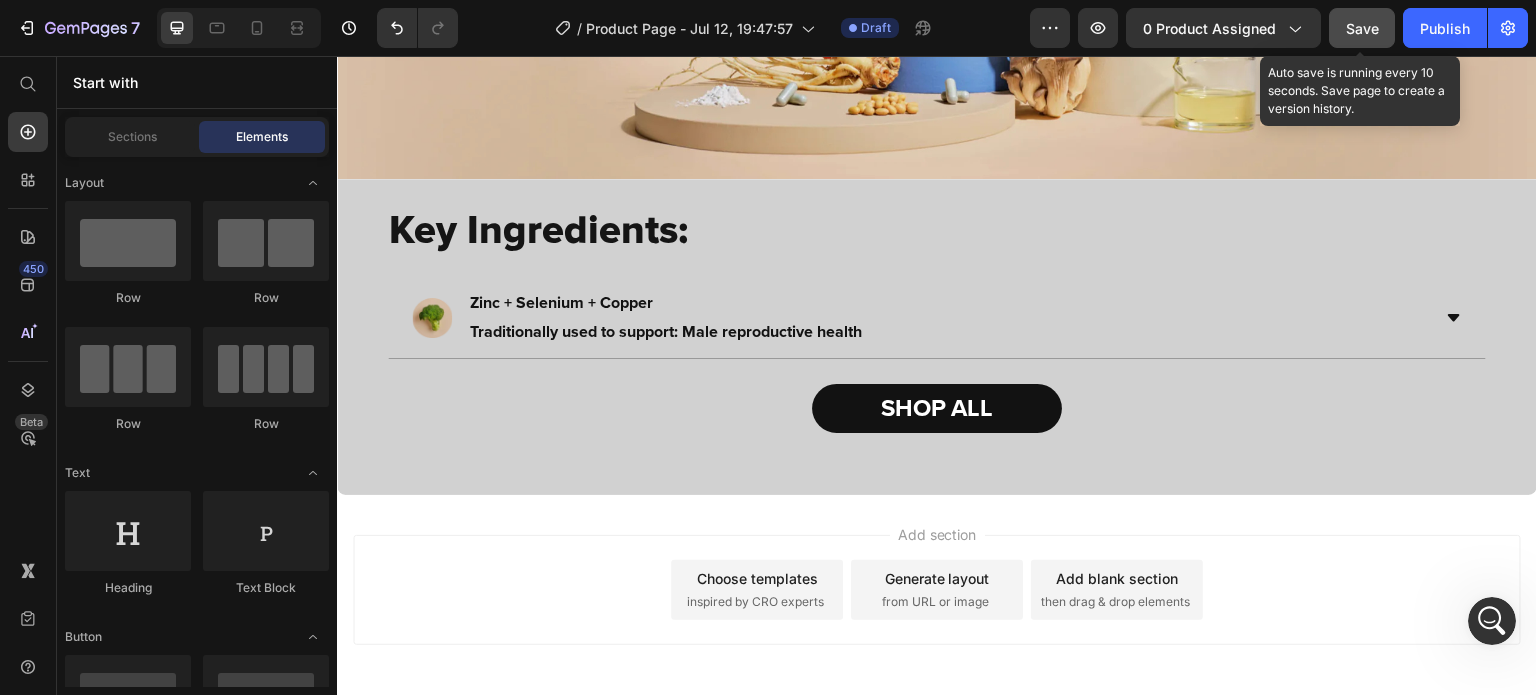 click on "Add section Choose templates inspired by CRO experts Generate layout from URL or image Add blank section then drag & drop elements" at bounding box center [937, 618] 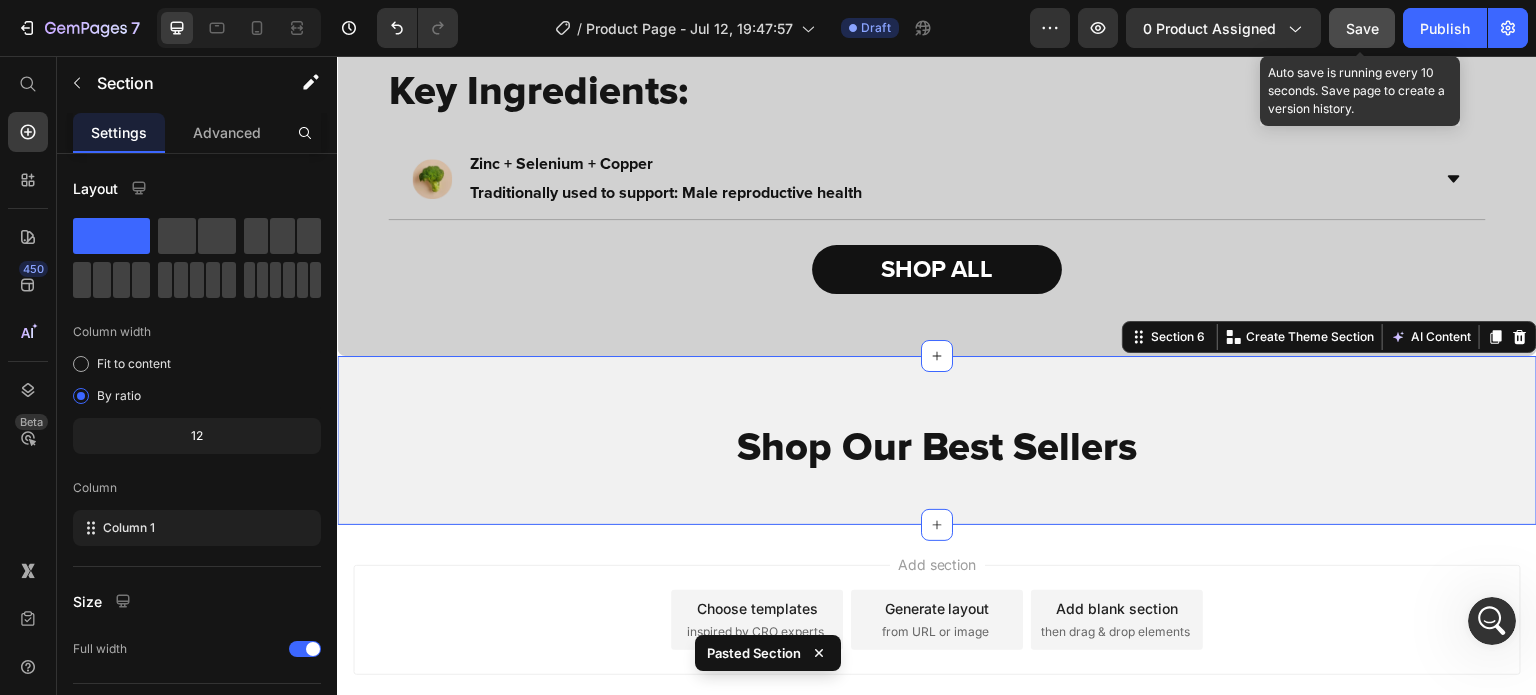 scroll, scrollTop: 2261, scrollLeft: 0, axis: vertical 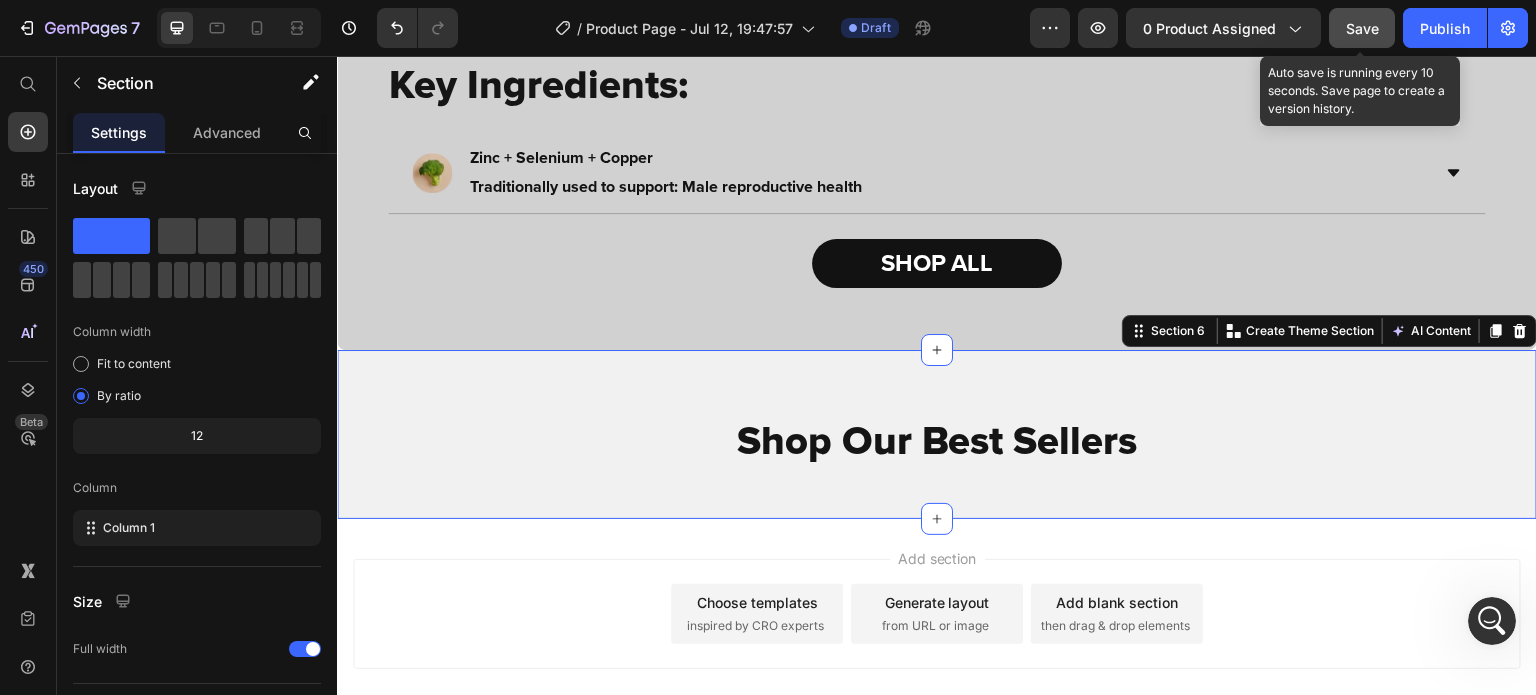 click on "Shop Our  Best Sellers Heading Shop Our Best Sellers Heading Row Section 6   Create Theme Section AI Content Write with GemAI What would you like to describe here? Tone and Voice Persuasive Product PRIME BRAIN – Cognitive Enhancement Gummies Show more Generate" at bounding box center (937, 434) 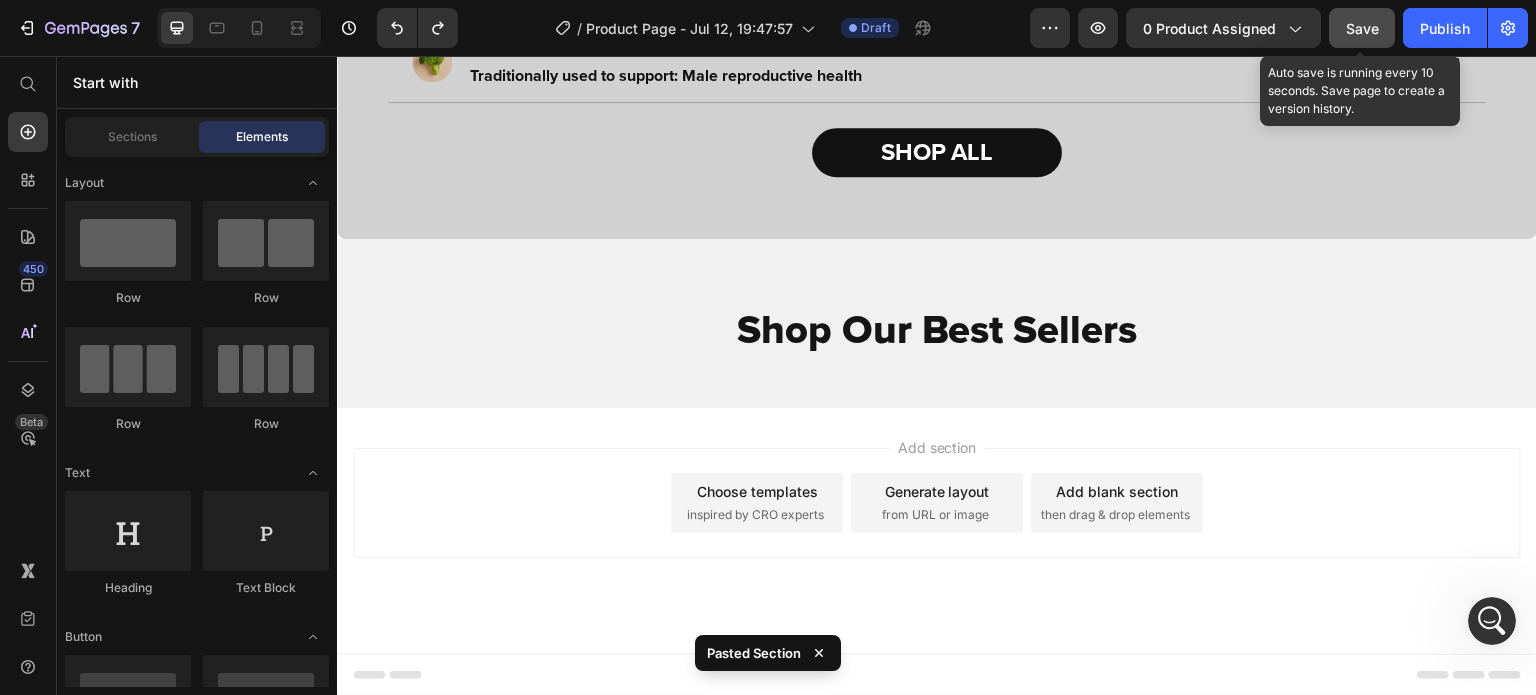 scroll, scrollTop: 2359, scrollLeft: 0, axis: vertical 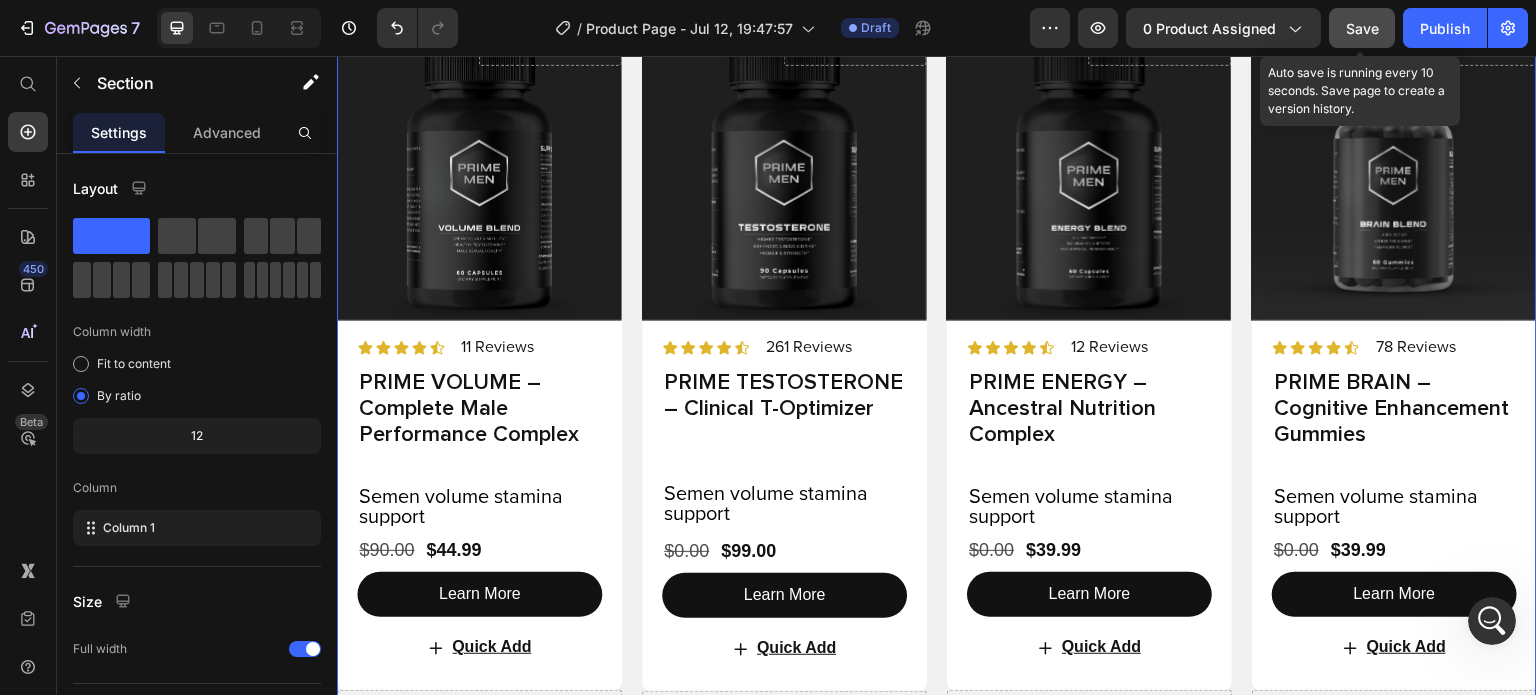 click on "BEST SELLER Text Block Row
Row BEST SELLER Text Block Row
Row Product Images Icon Icon Icon Icon Icon Icon List 11 Reviews Text Block Row PRIME VOLUME – Complete Male Performance Complex Product Title Semen volume stamina support Text Block $44.99 Product Price $90.00 Product Price Row Learn More Button
Quick Add Add to Cart Row
Drop element here Product Row BEST SELLER Text Block Row
Row BEST SELLER Text Block Row
Row Product Images Icon Icon Icon Icon Icon Icon List 261 Reviews Text Block Row PRIME TESTOSTERONE – Clinical T-Optimizer Product Title Semen volume stamina support Text Block $99.00 Product Price $0.00 Product Price Row Learn More Button
Quick Add Add to Cart Row
Drop element here Product Row BEST SELLER Text Block Row
Row BEST SELLER Text Block Row
Row Product Images Icon Icon Icon Icon Icon Icon List 12 Reviews Row" at bounding box center [937, 393] 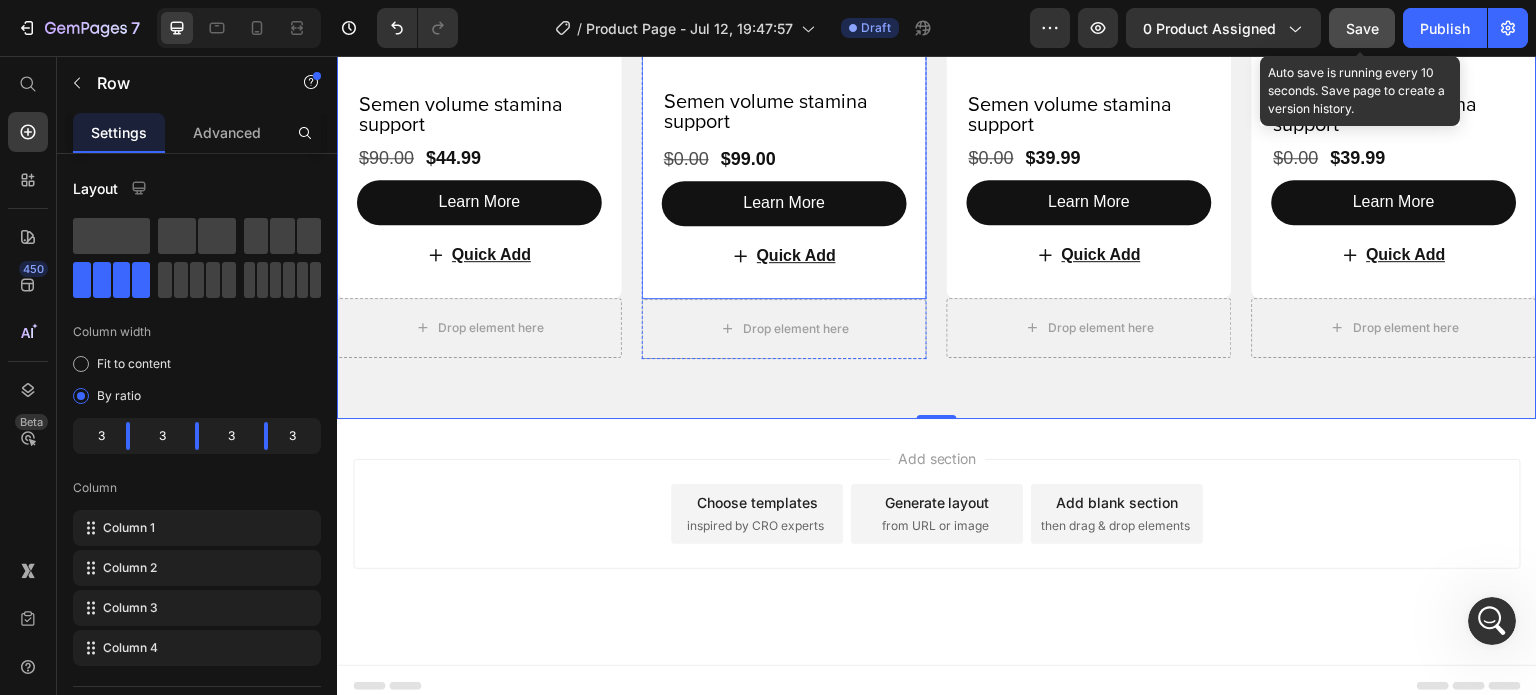scroll, scrollTop: 3191, scrollLeft: 0, axis: vertical 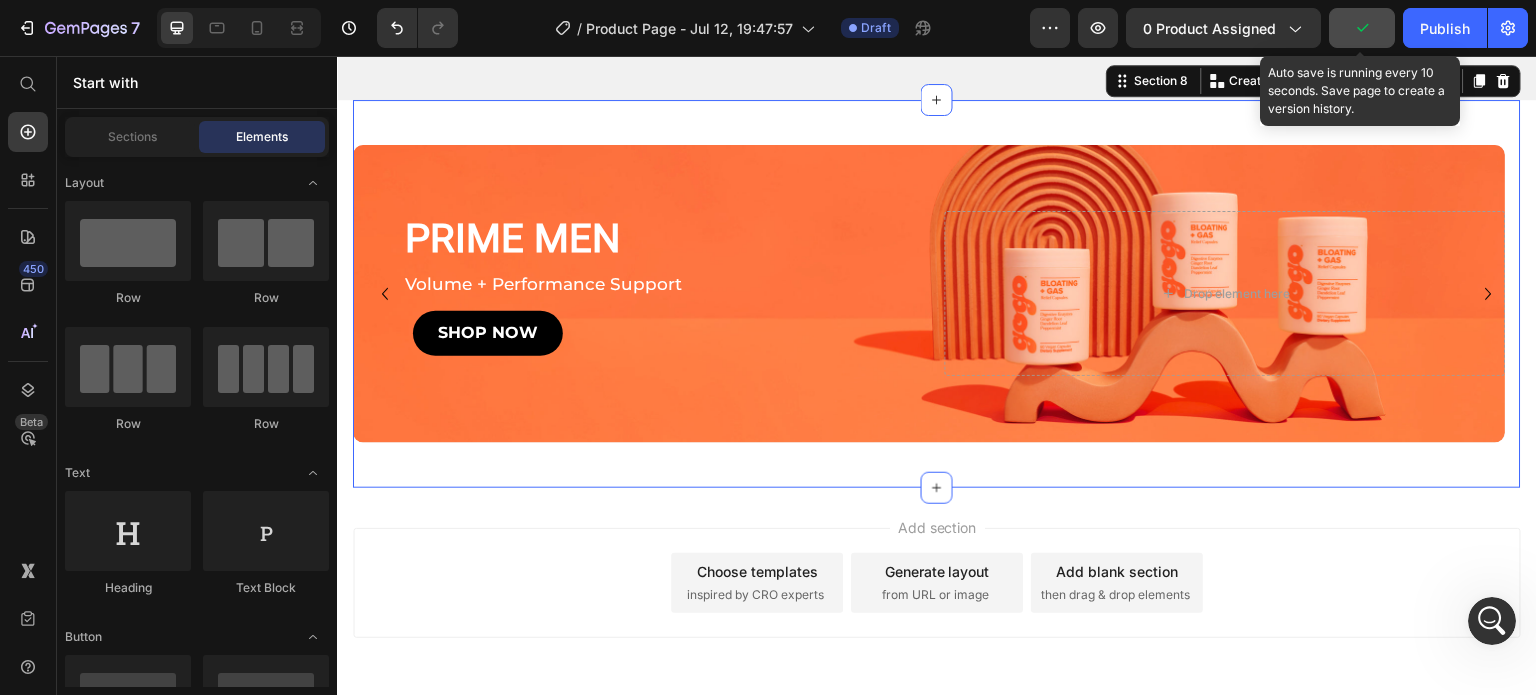 click on "Add section Choose templates inspired by CRO experts Generate layout from URL or image Add blank section then drag & drop elements" at bounding box center (937, 611) 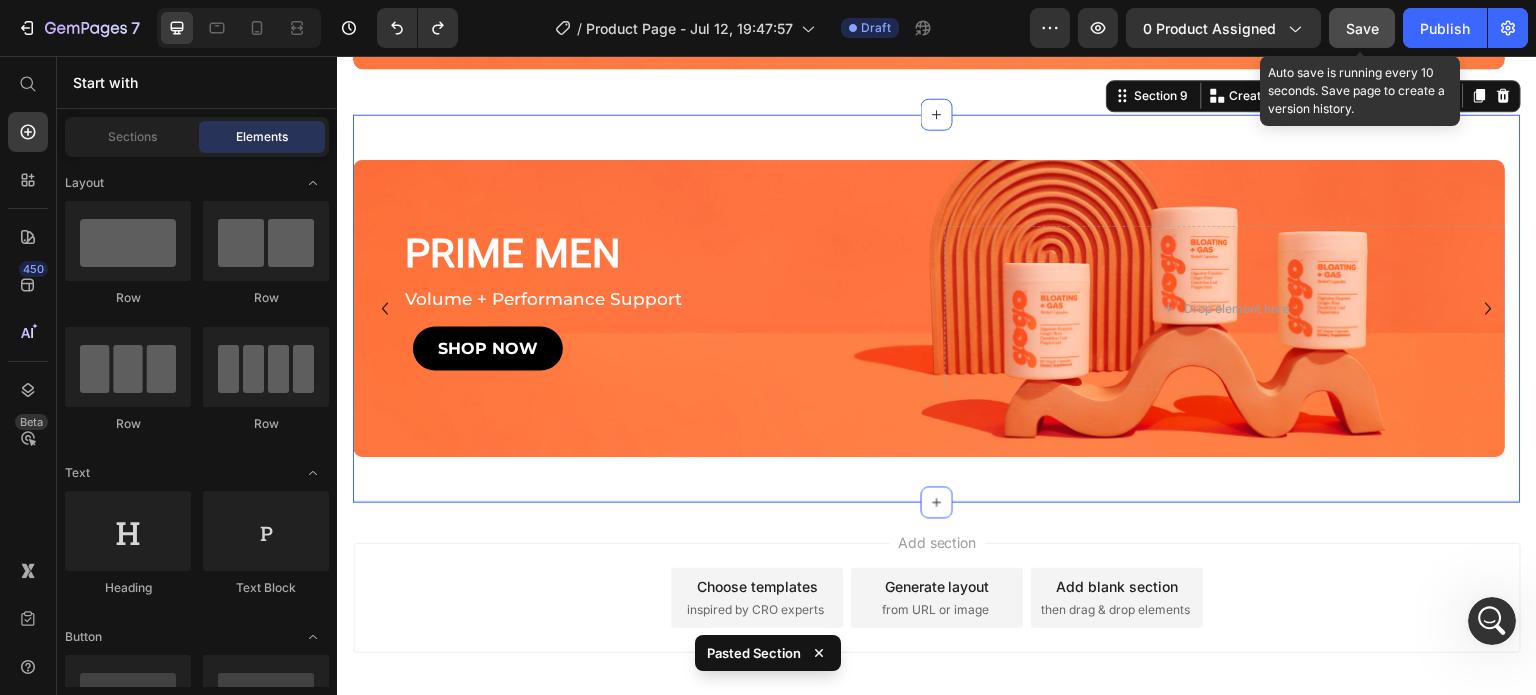 scroll, scrollTop: 3580, scrollLeft: 0, axis: vertical 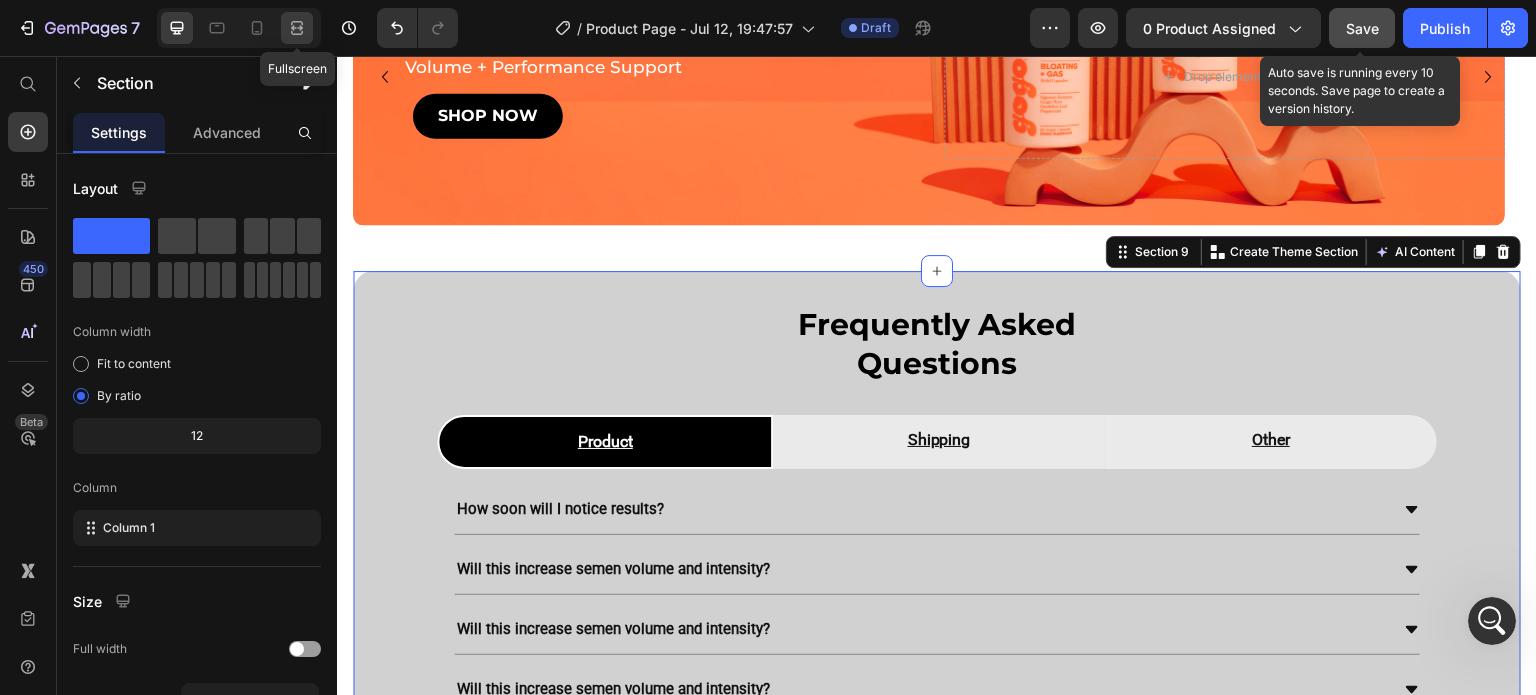 click 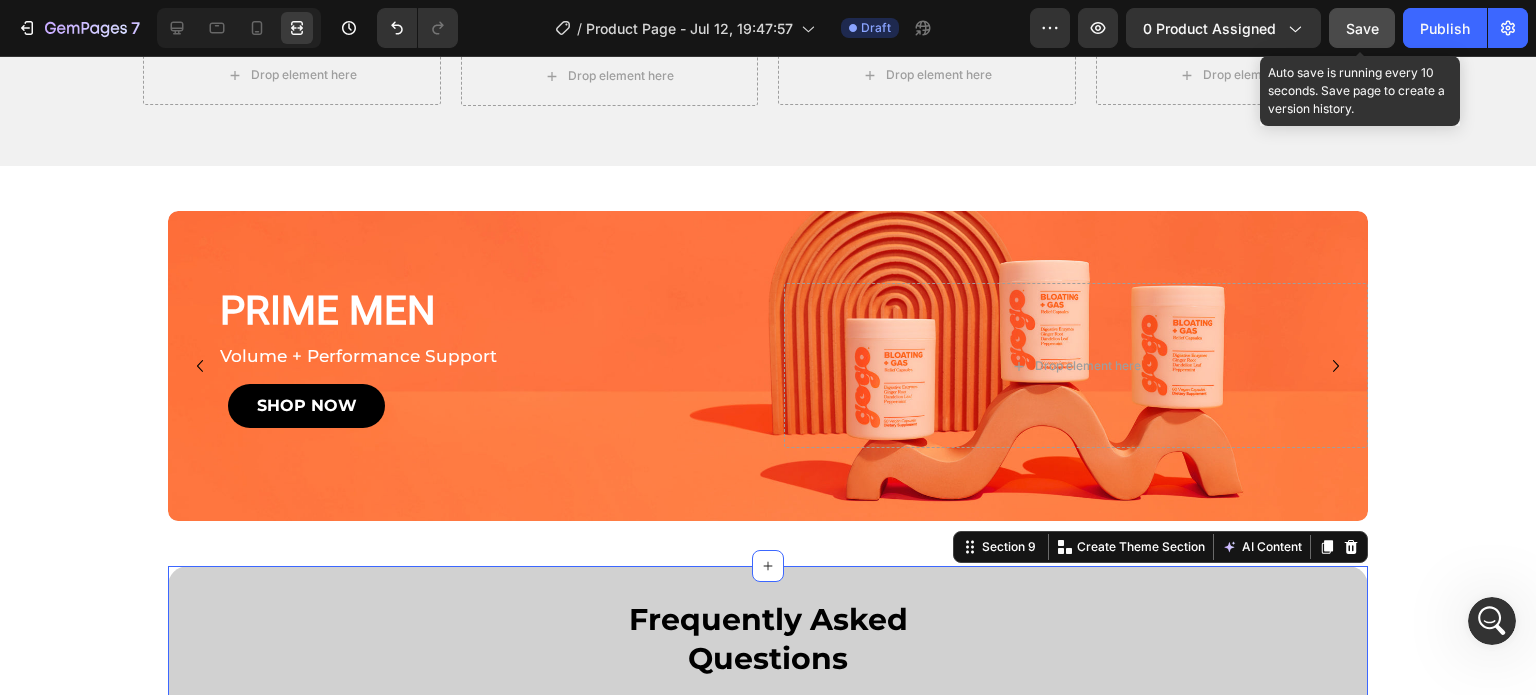 scroll, scrollTop: 3449, scrollLeft: 0, axis: vertical 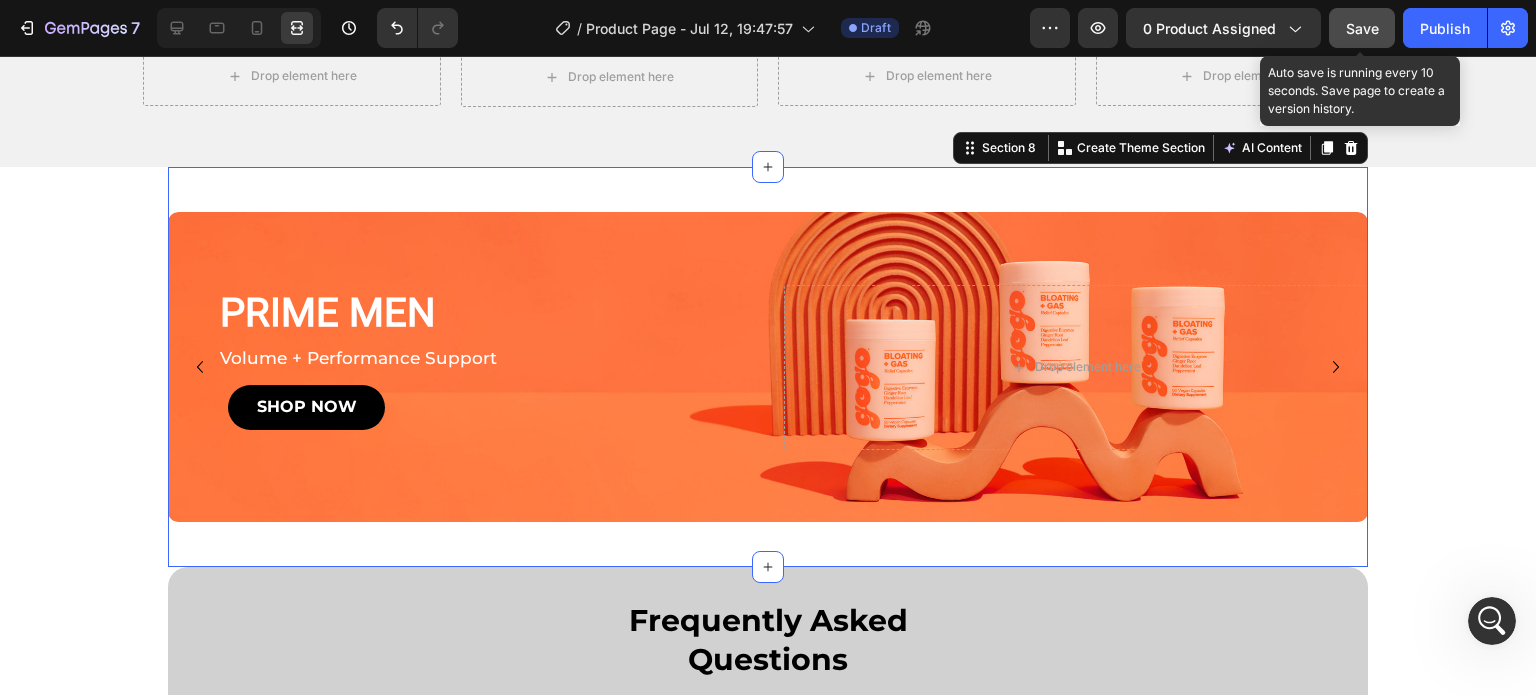 click at bounding box center [239, 28] 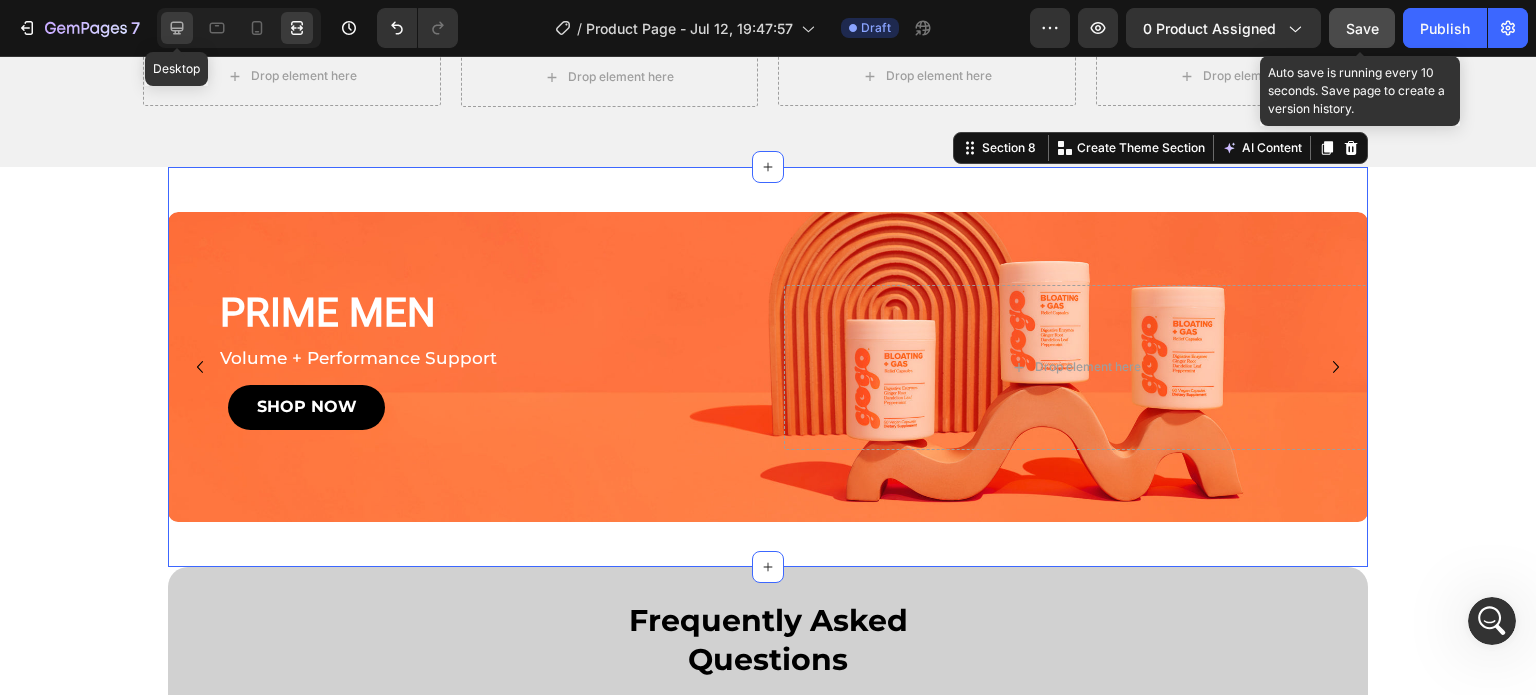 click 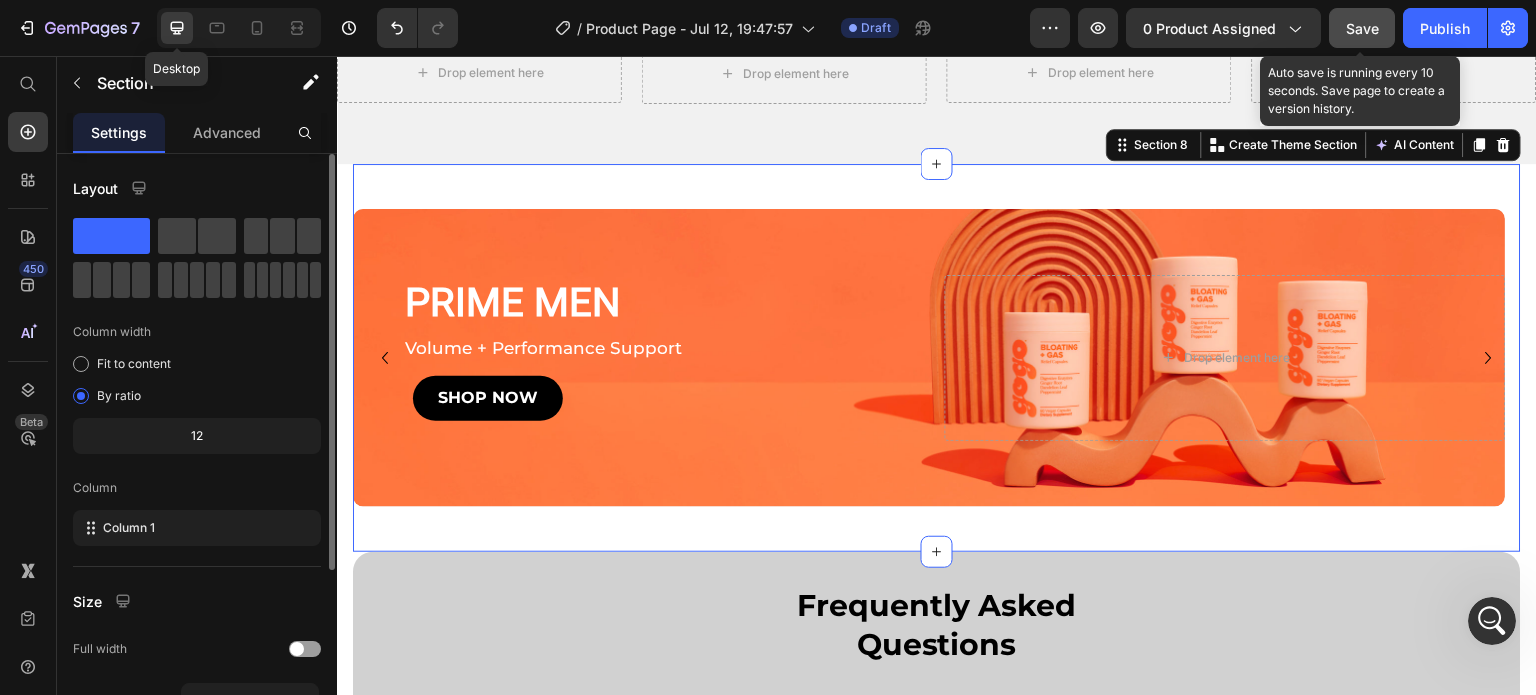 scroll, scrollTop: 3433, scrollLeft: 0, axis: vertical 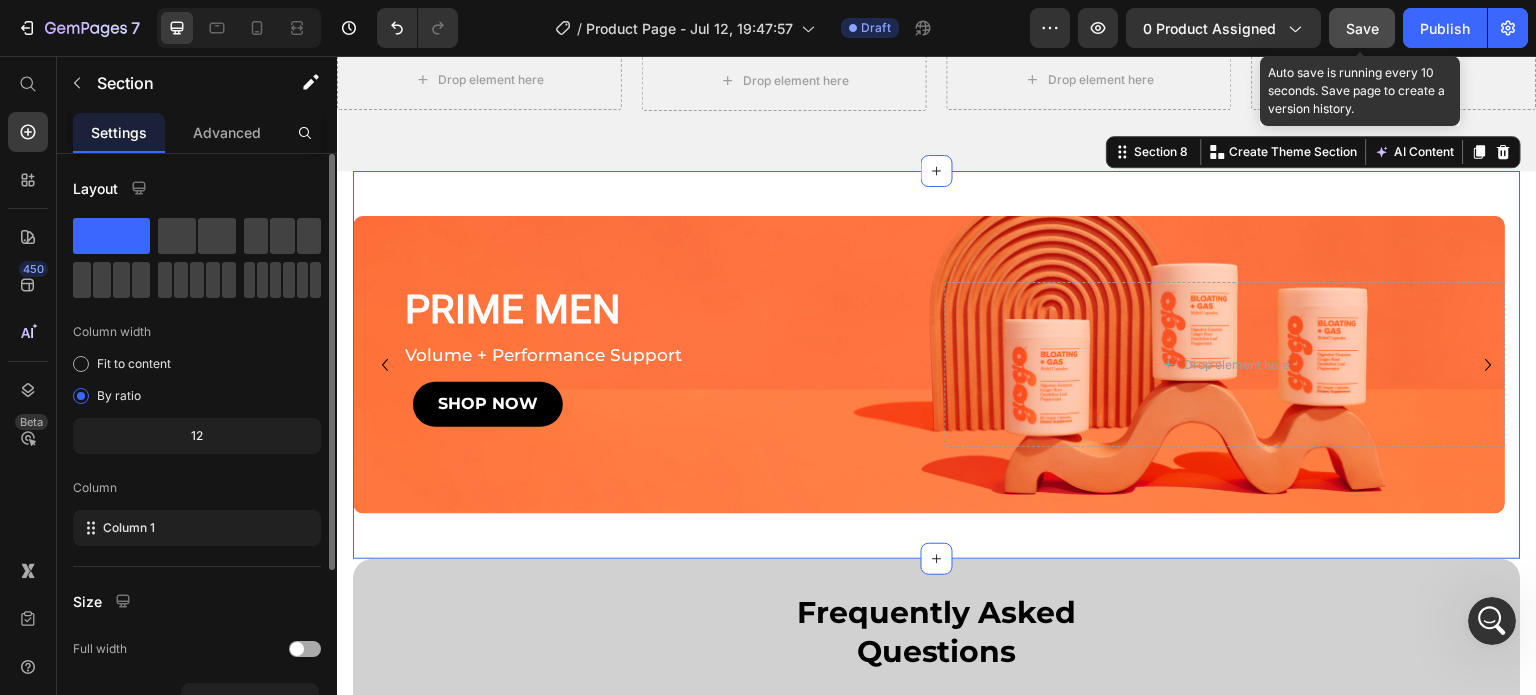 click at bounding box center [297, 649] 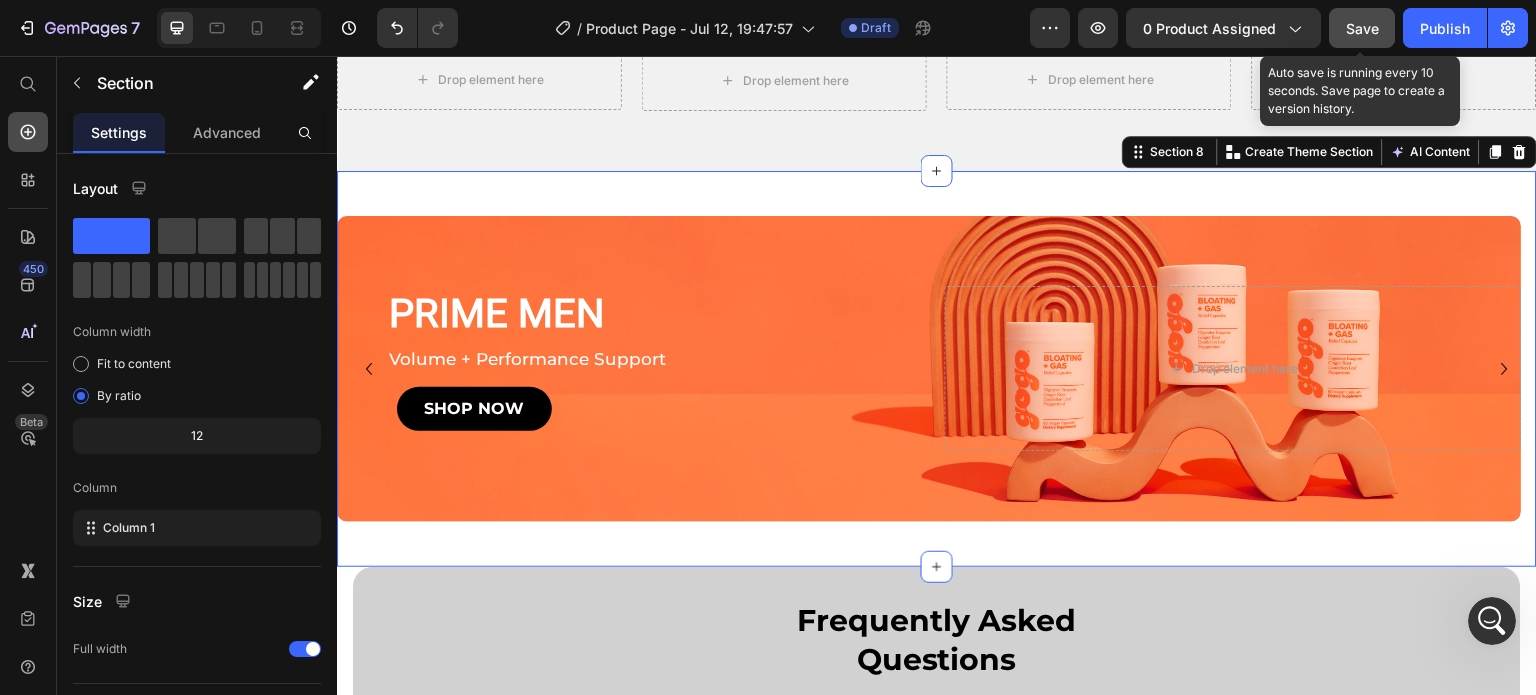 click 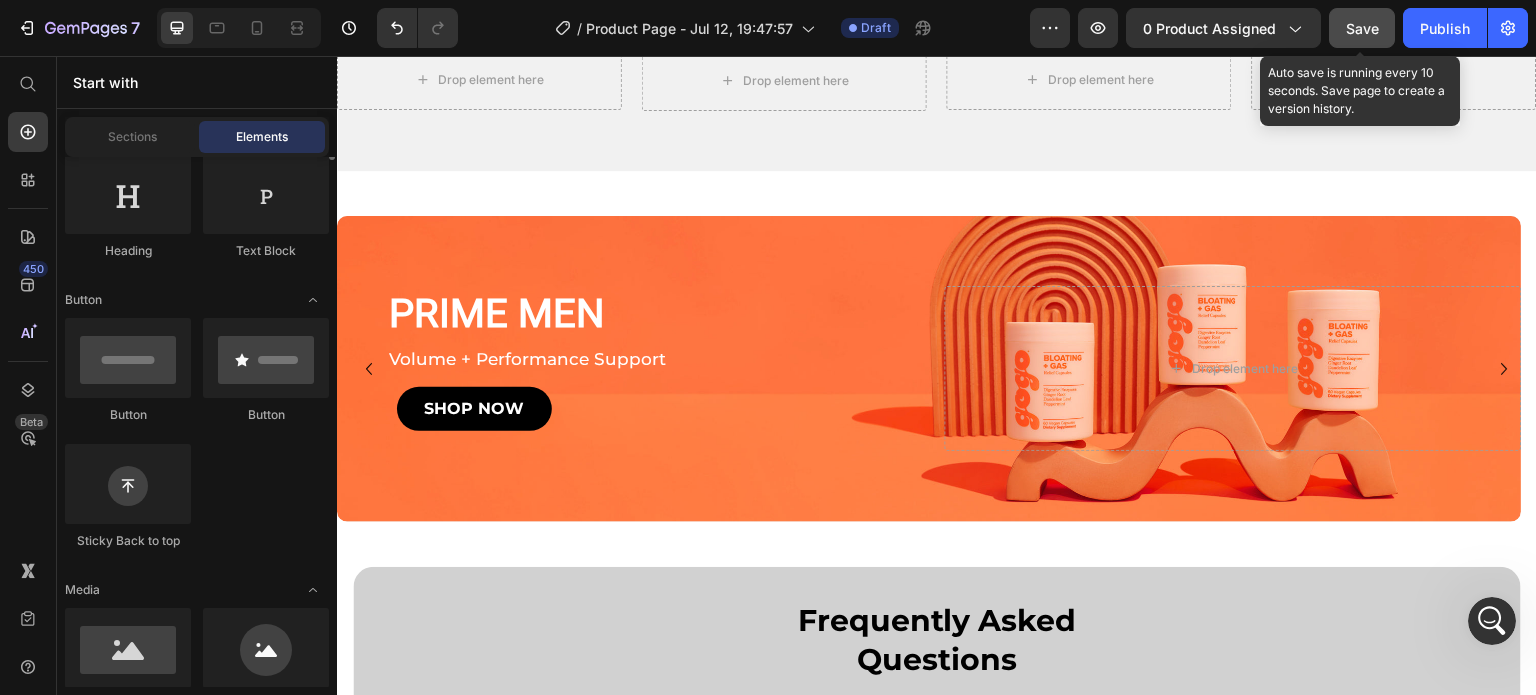 scroll, scrollTop: 0, scrollLeft: 0, axis: both 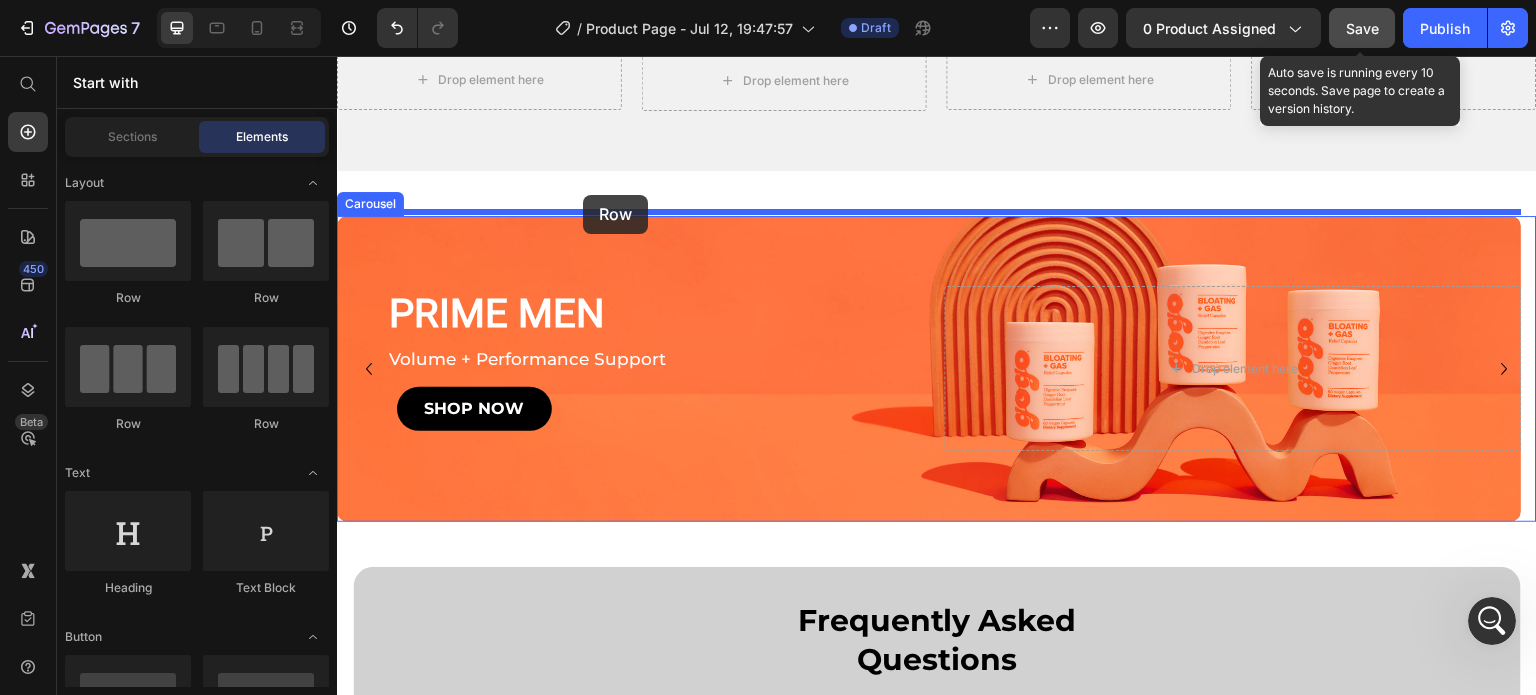 drag, startPoint x: 464, startPoint y: 305, endPoint x: 581, endPoint y: 195, distance: 160.58954 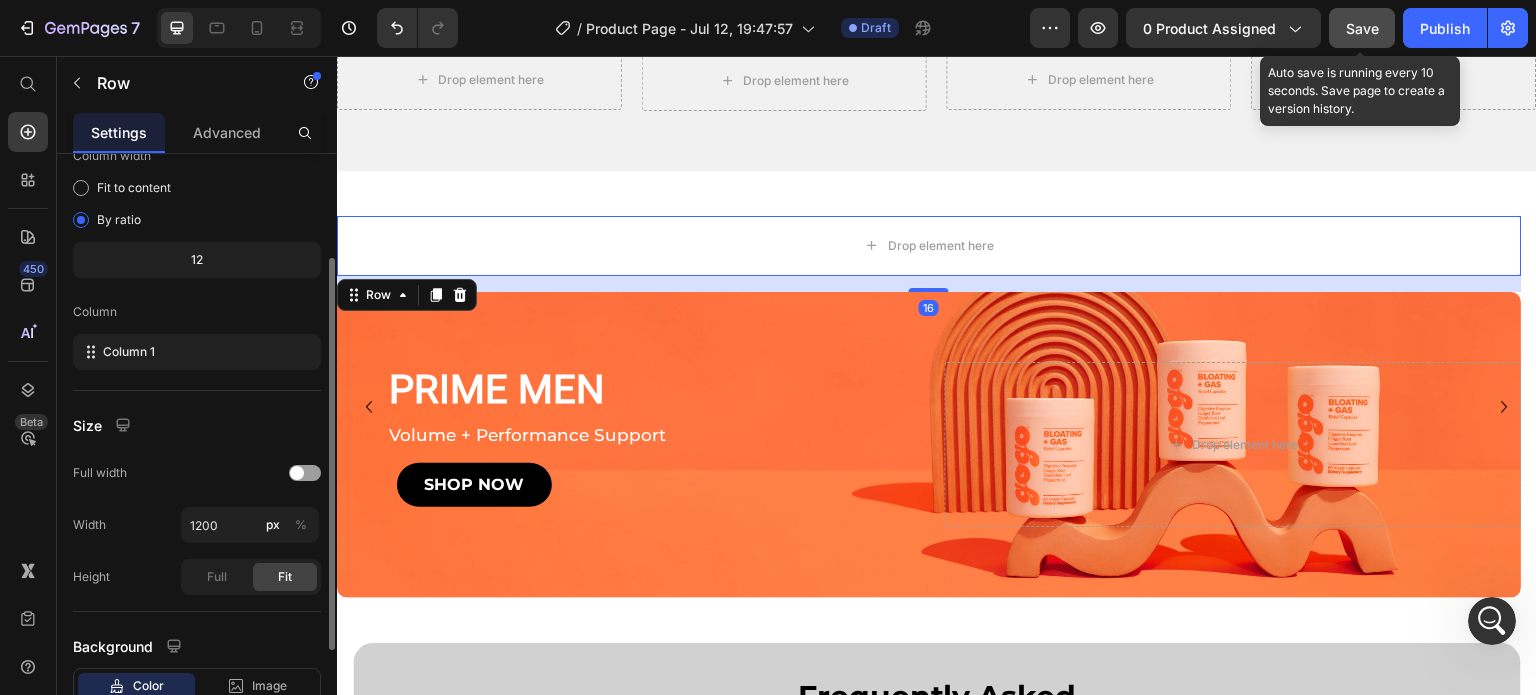 scroll, scrollTop: 182, scrollLeft: 0, axis: vertical 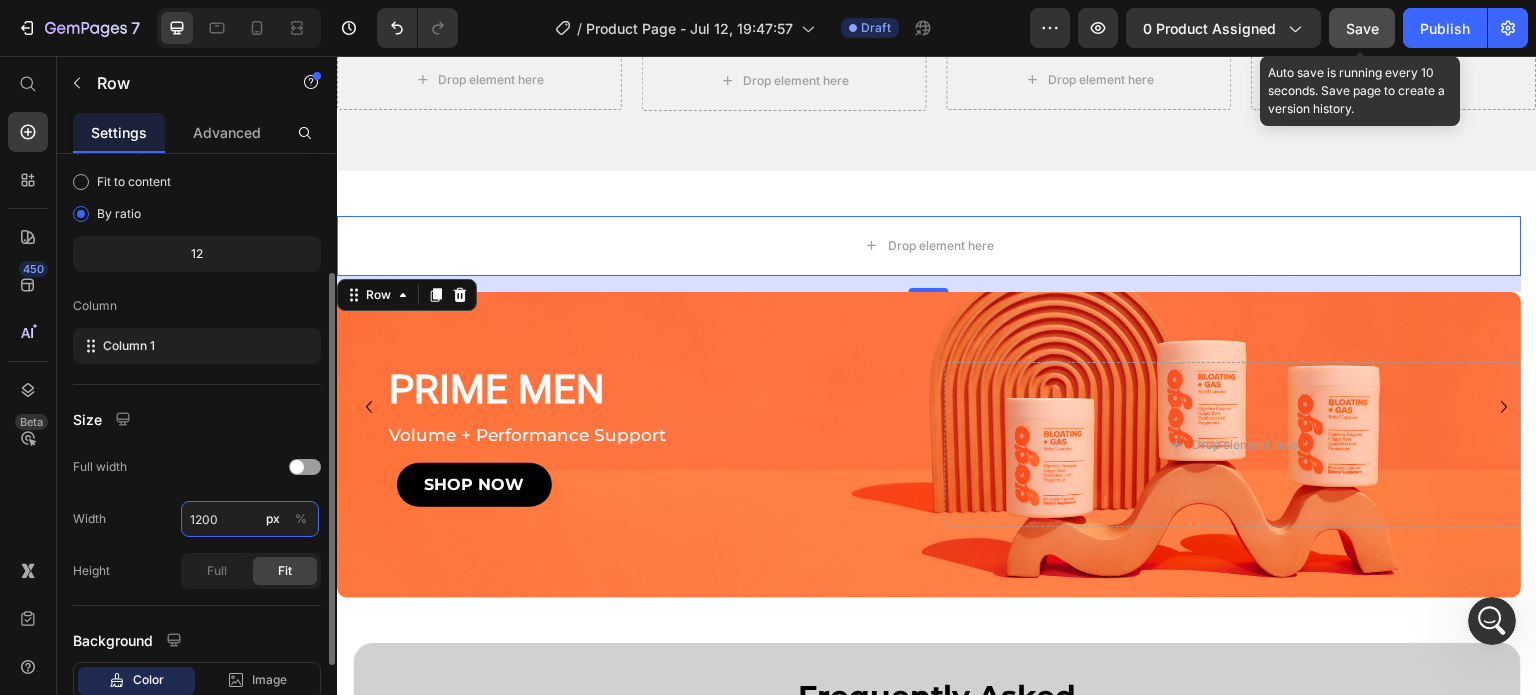 click on "1200" at bounding box center (250, 519) 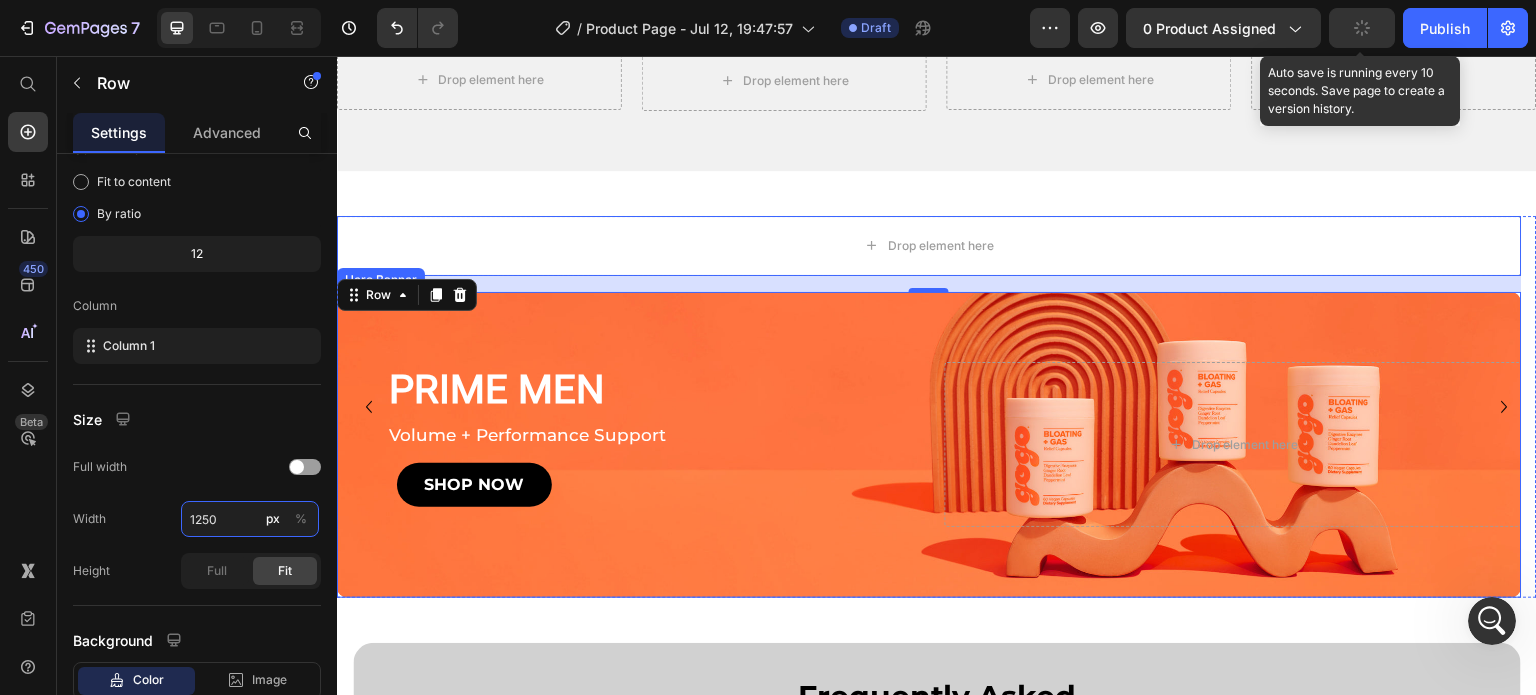 type on "1200" 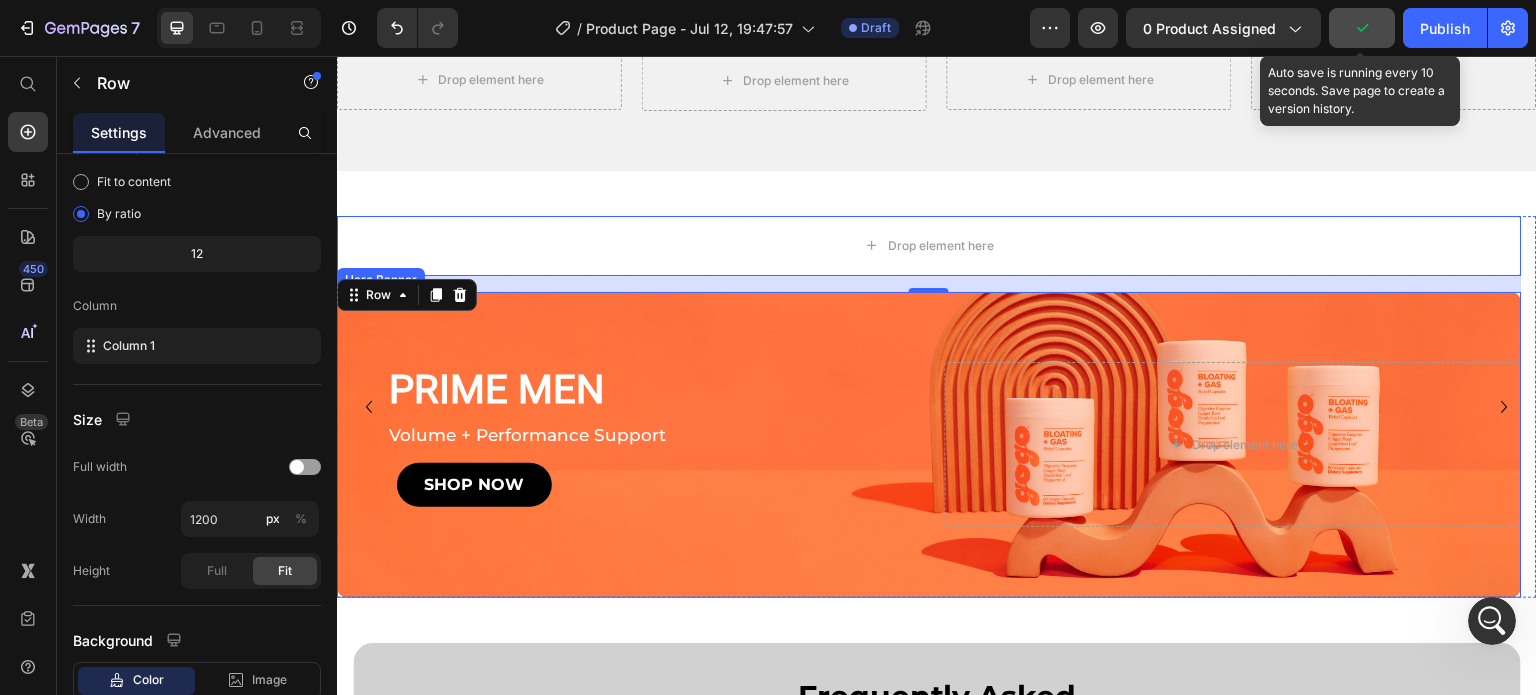 click at bounding box center [929, 445] 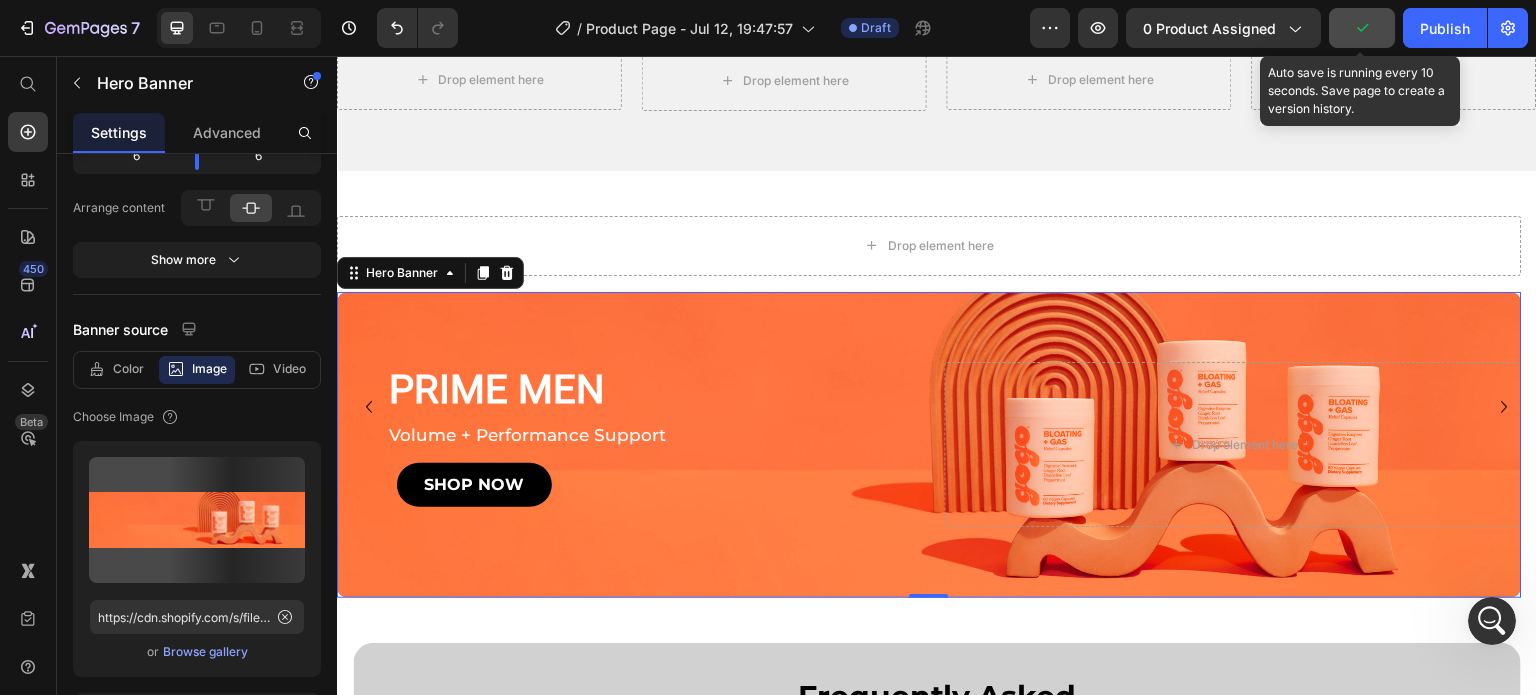 scroll, scrollTop: 0, scrollLeft: 0, axis: both 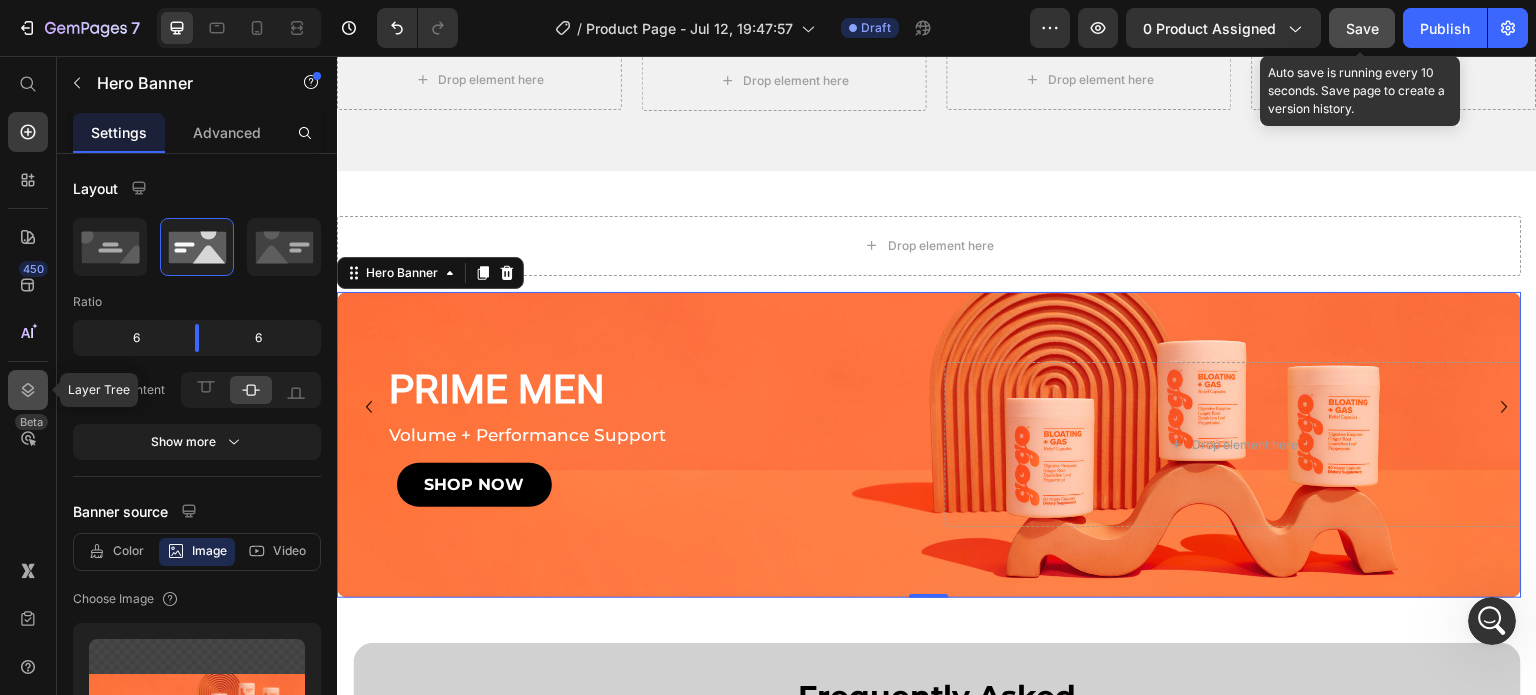 click 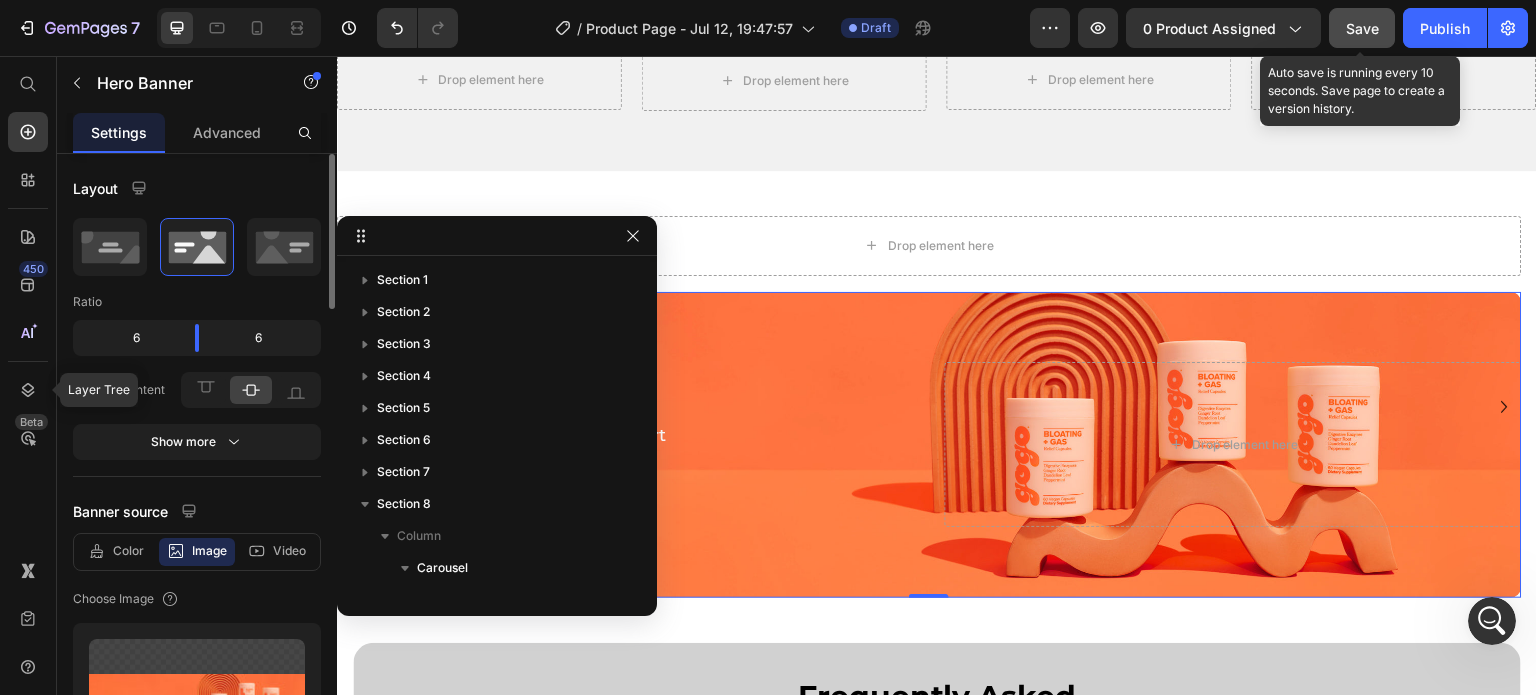 scroll, scrollTop: 245, scrollLeft: 0, axis: vertical 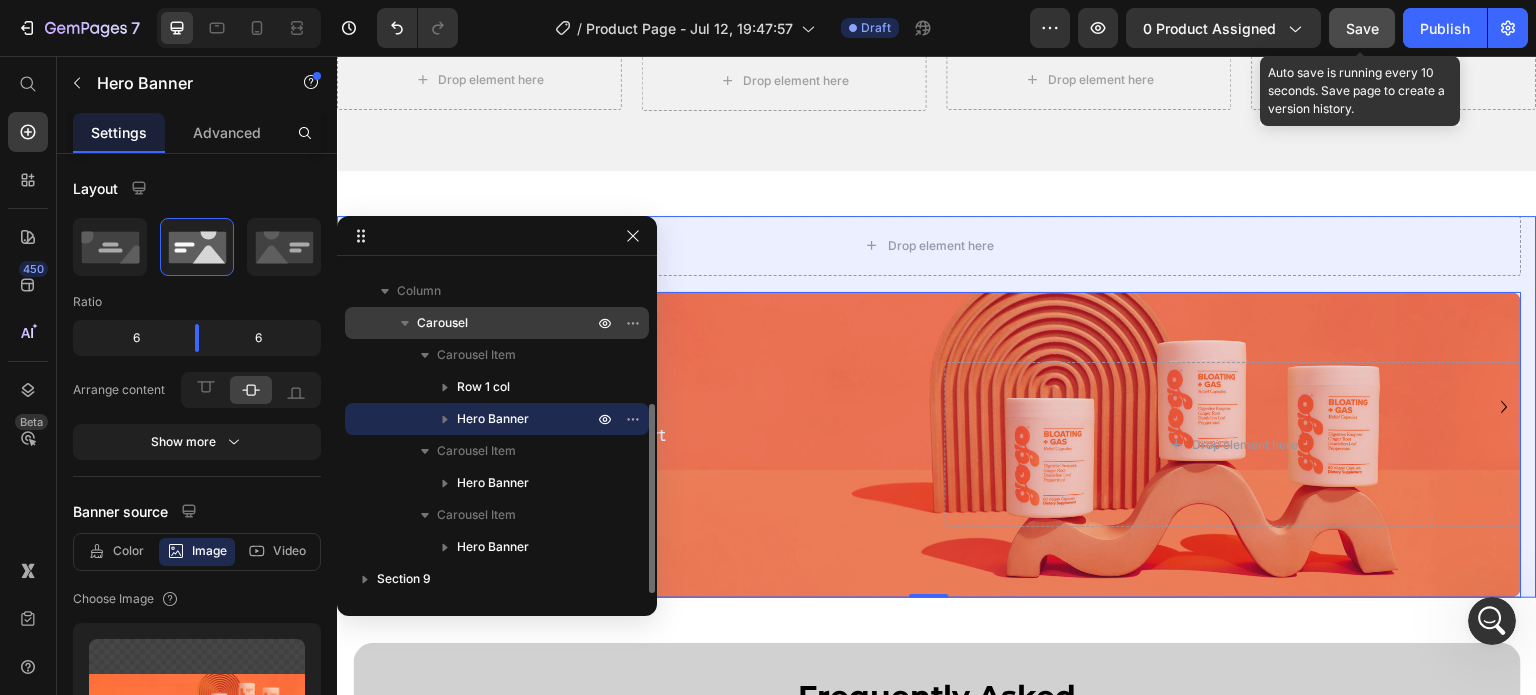 click on "Carousel" at bounding box center [497, 323] 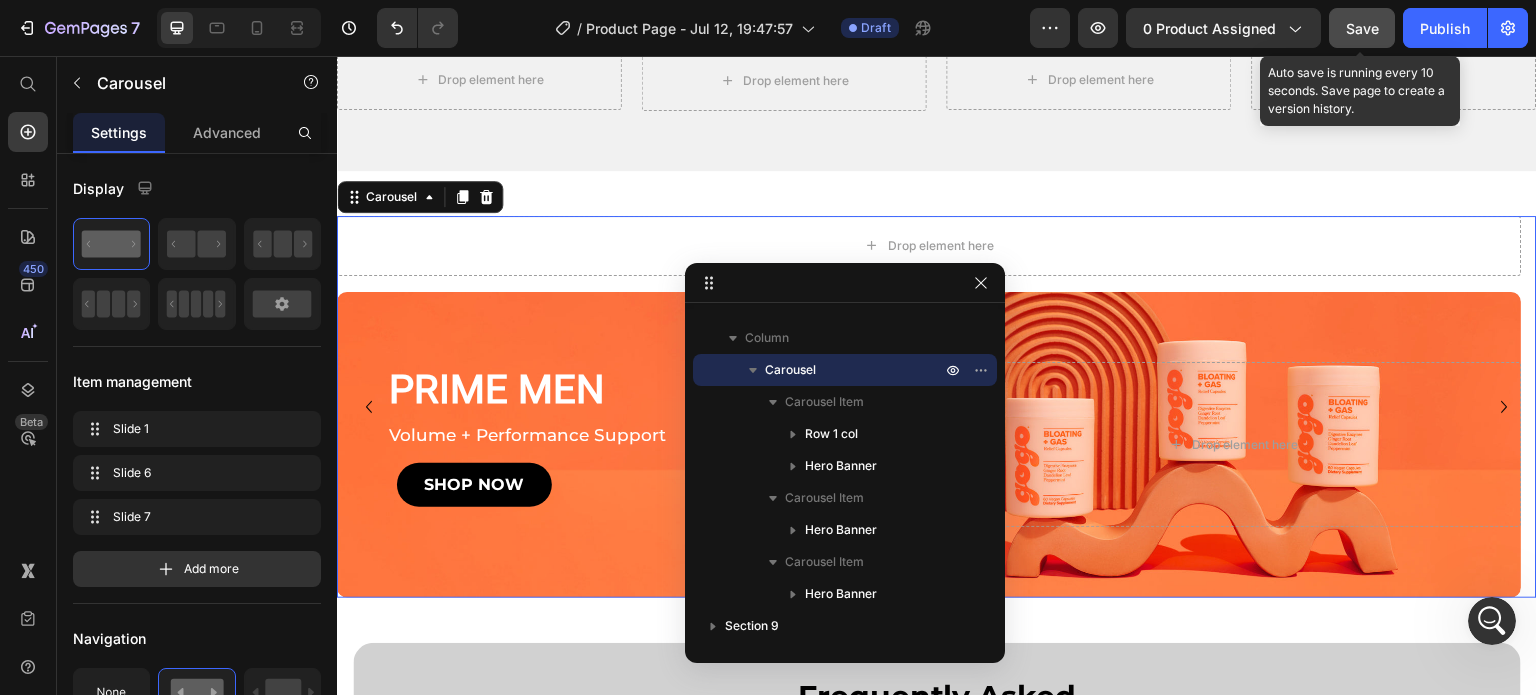 drag, startPoint x: 430, startPoint y: 239, endPoint x: 928, endPoint y: 295, distance: 501.1387 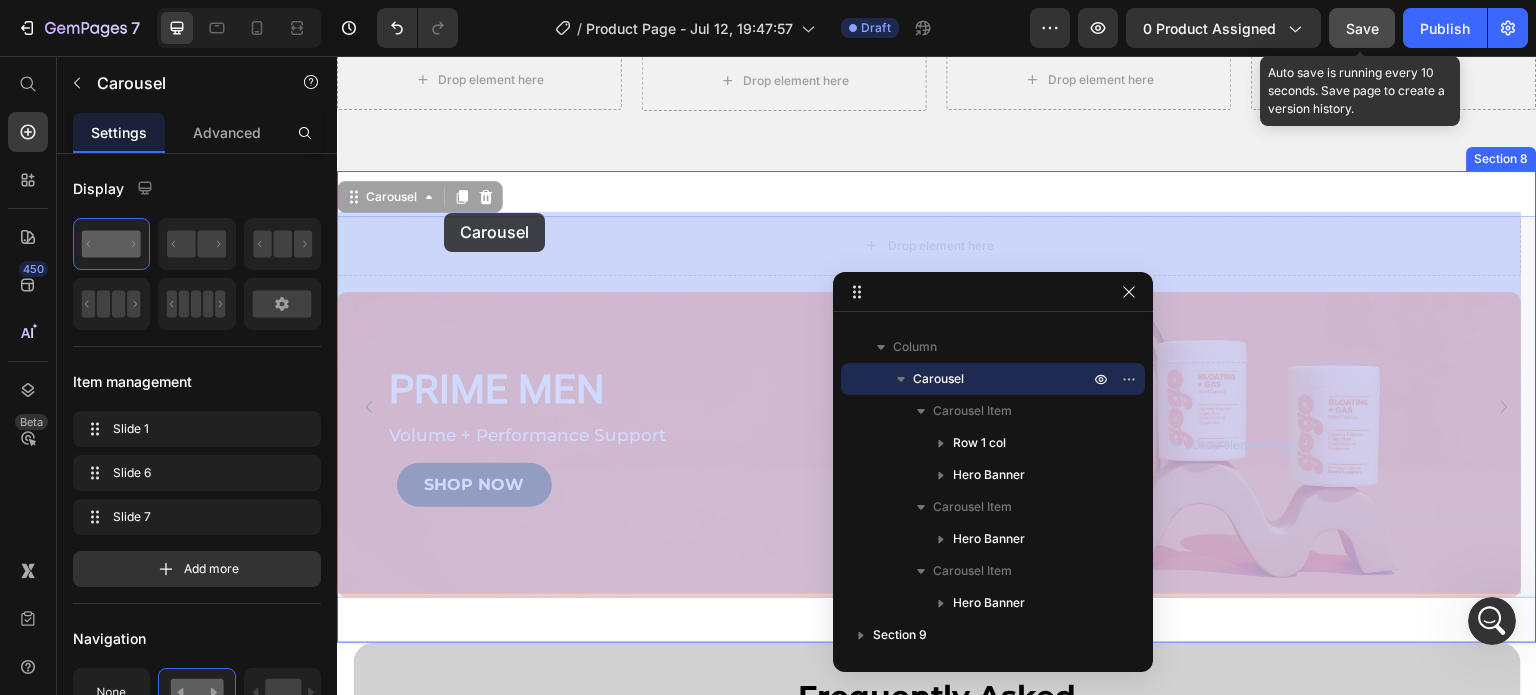 drag, startPoint x: 398, startPoint y: 200, endPoint x: 444, endPoint y: 213, distance: 47.801674 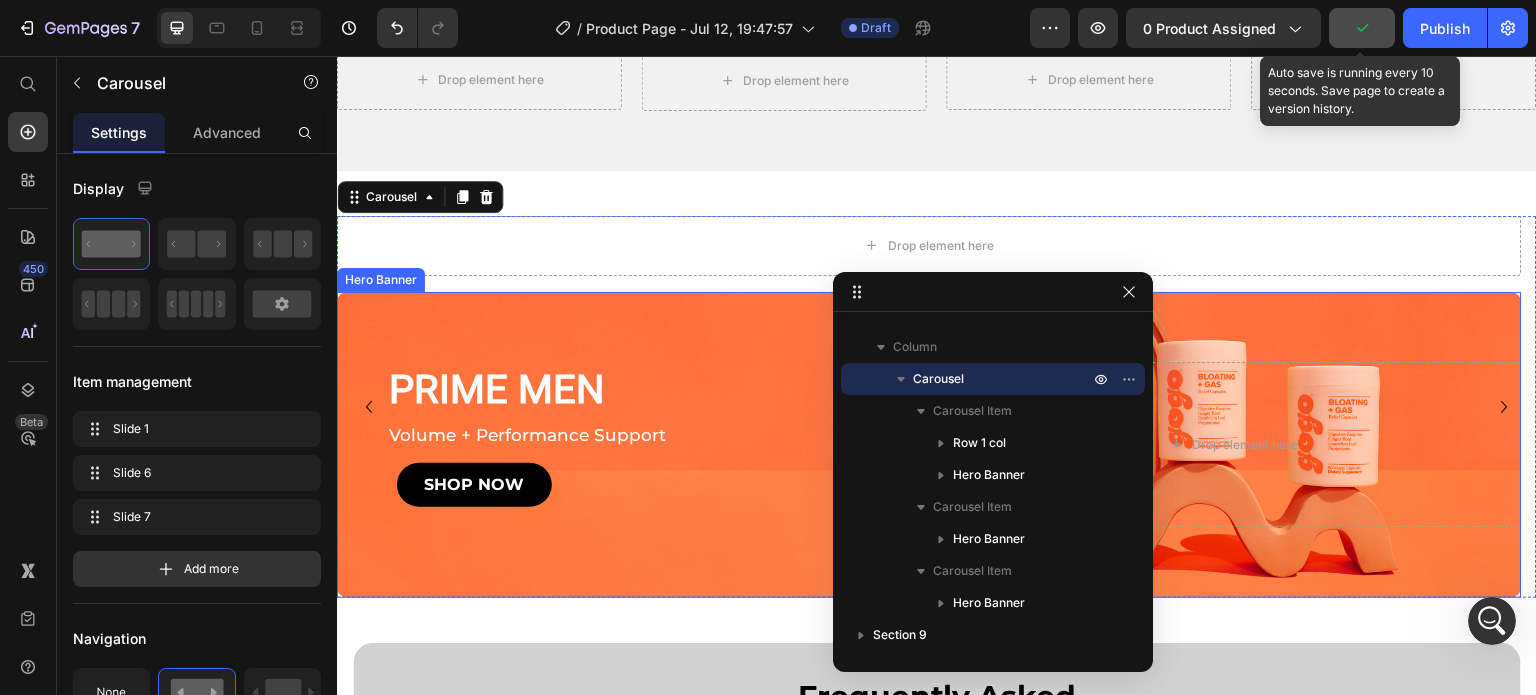 click at bounding box center [929, 445] 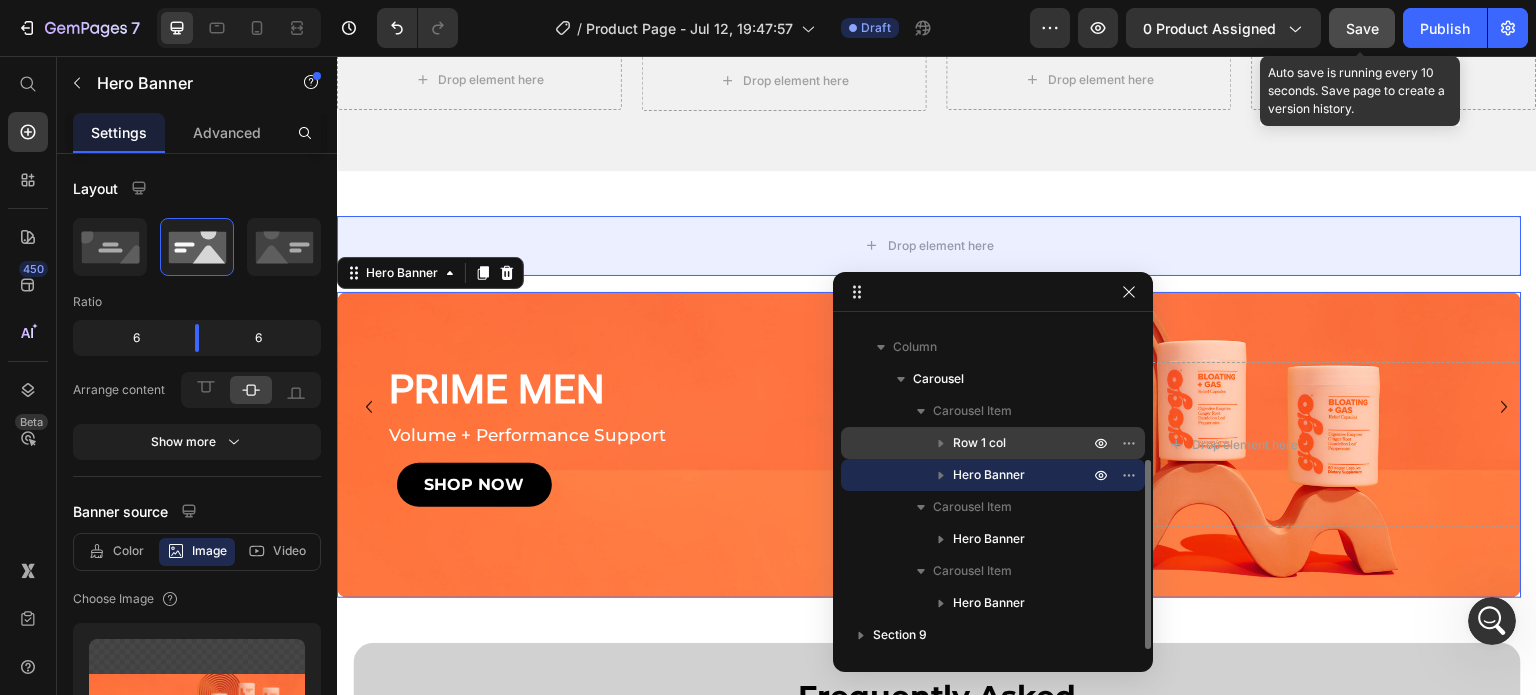 click on "Row 1 col" at bounding box center (993, 443) 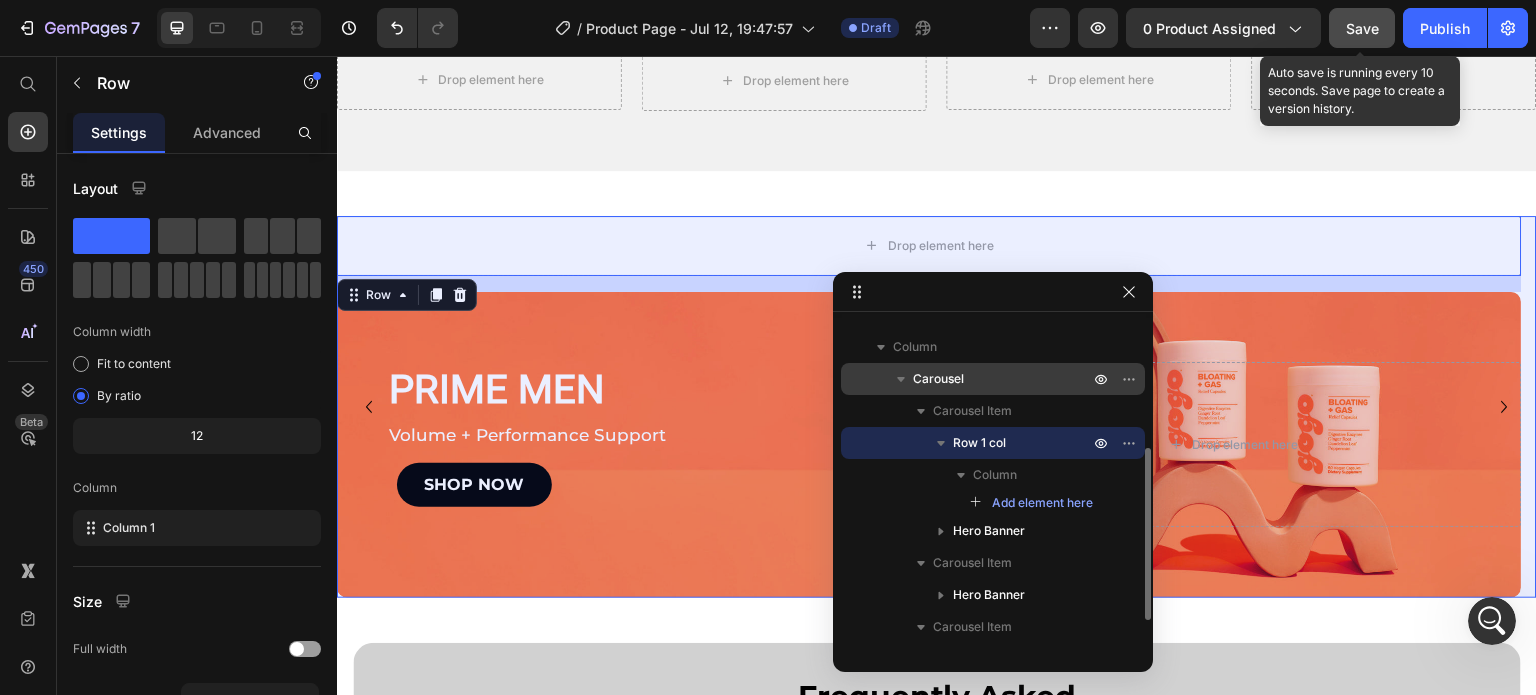 click on "Carousel" at bounding box center (993, 379) 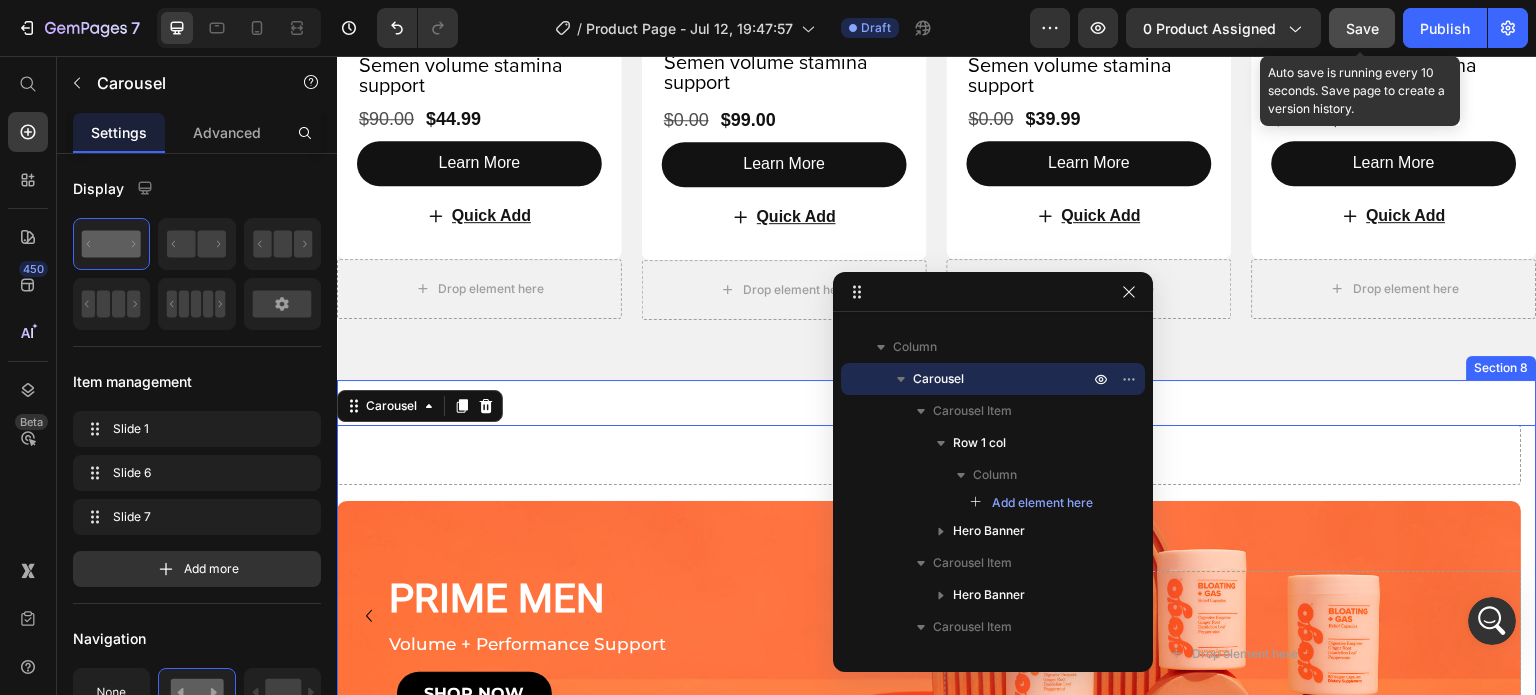 scroll, scrollTop: 3222, scrollLeft: 0, axis: vertical 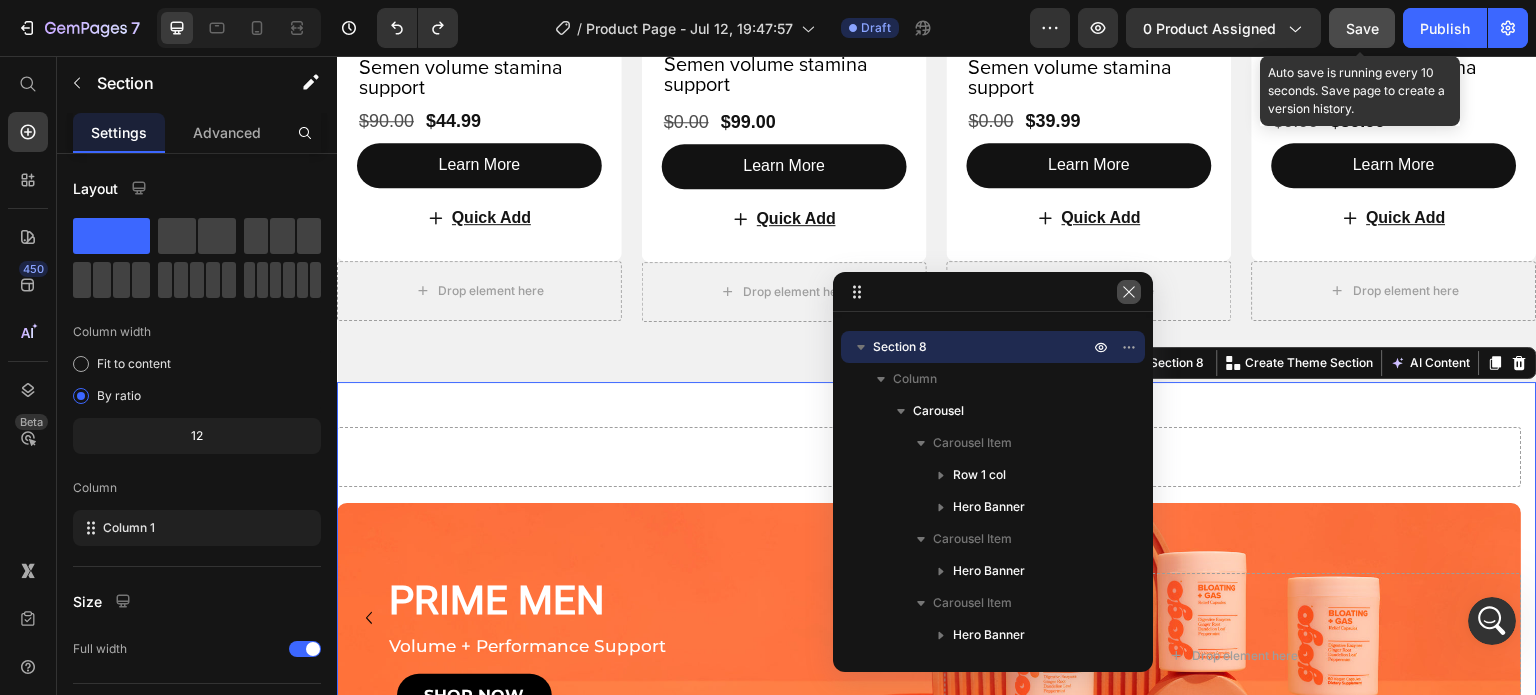 click 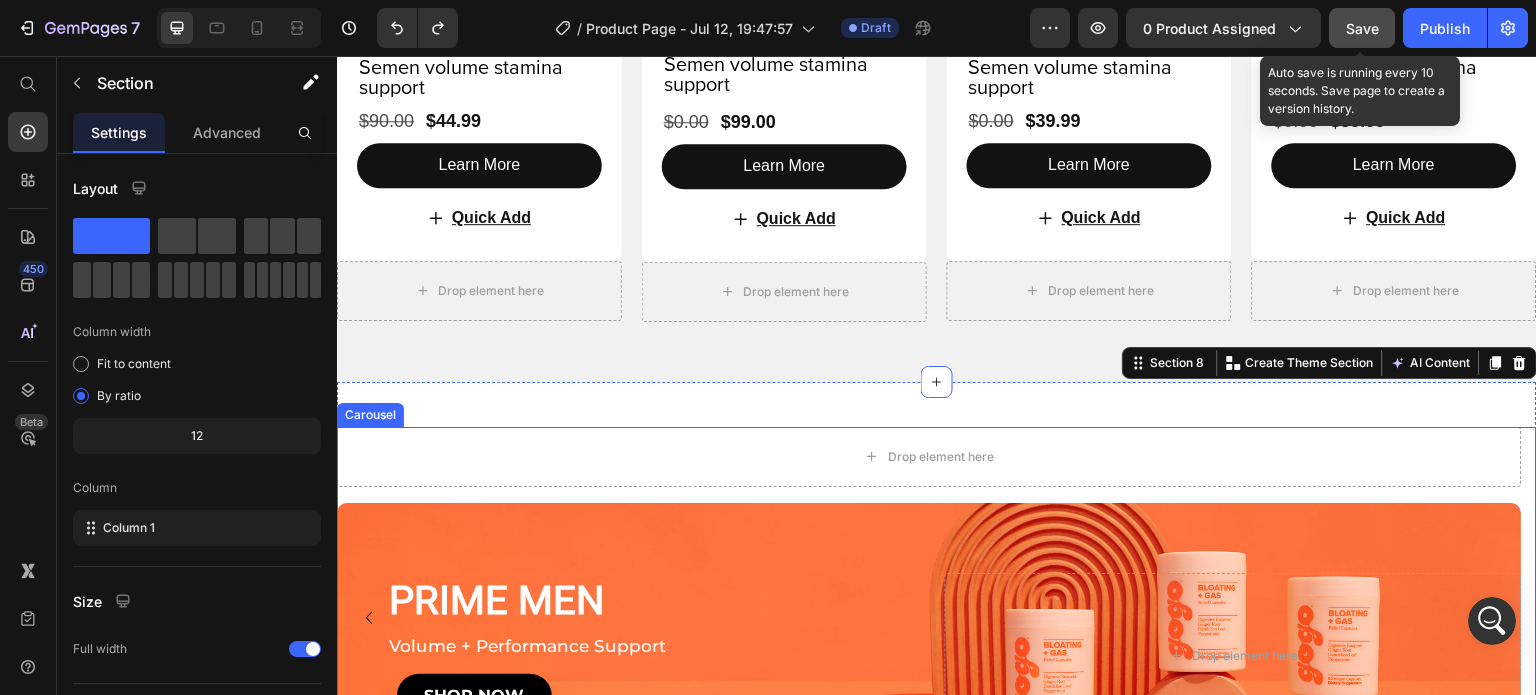 click on "Drop element here Row PRIME MEN Heading Volume + Performance Support Text Block SHOP NOW Button
Drop element here Hero Banner" at bounding box center [929, 618] 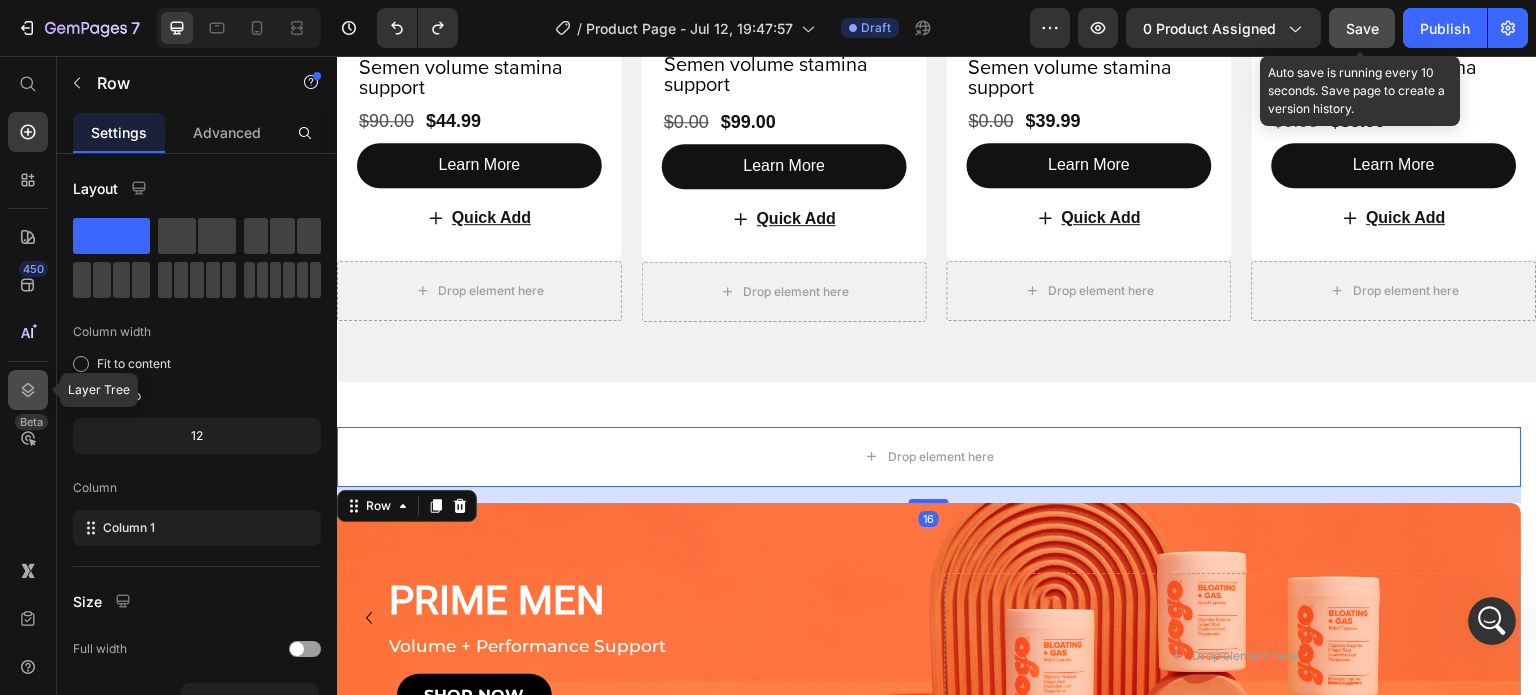 click 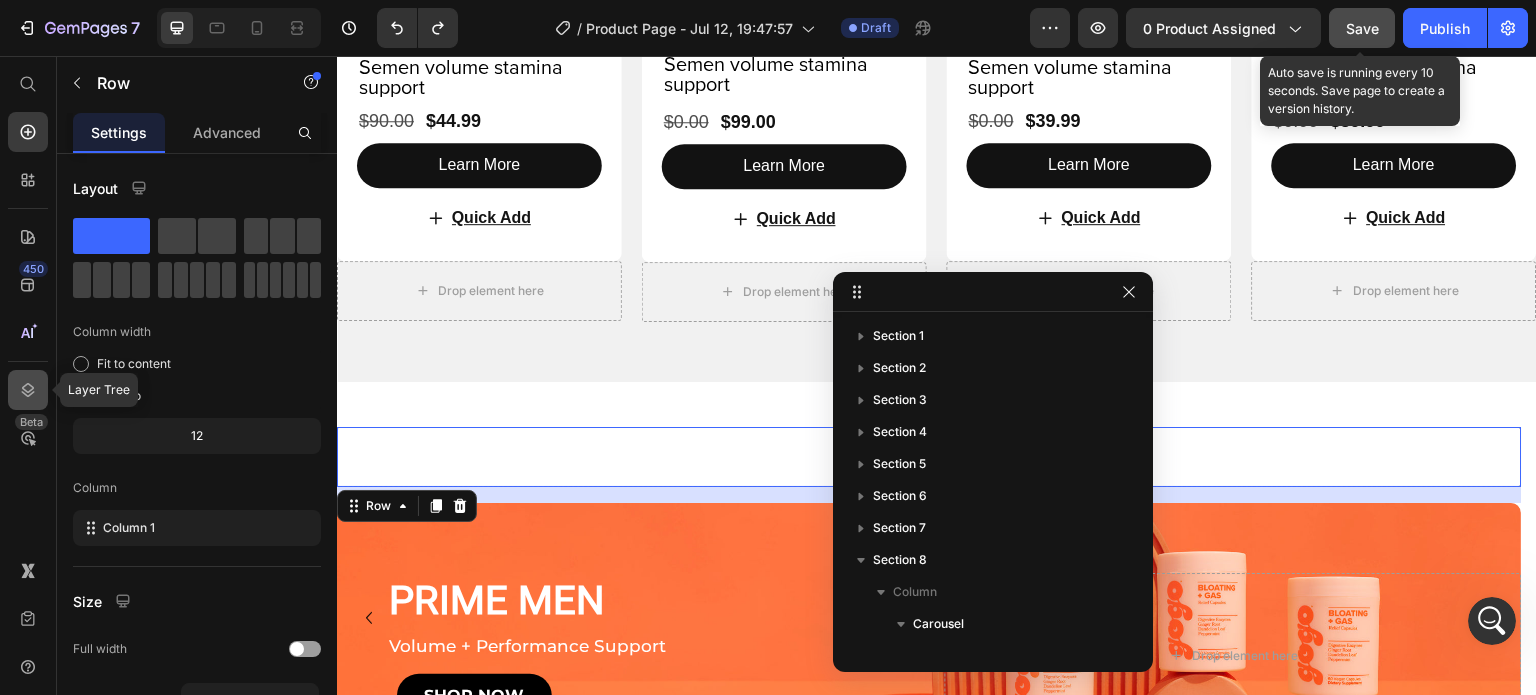 scroll, scrollTop: 218, scrollLeft: 0, axis: vertical 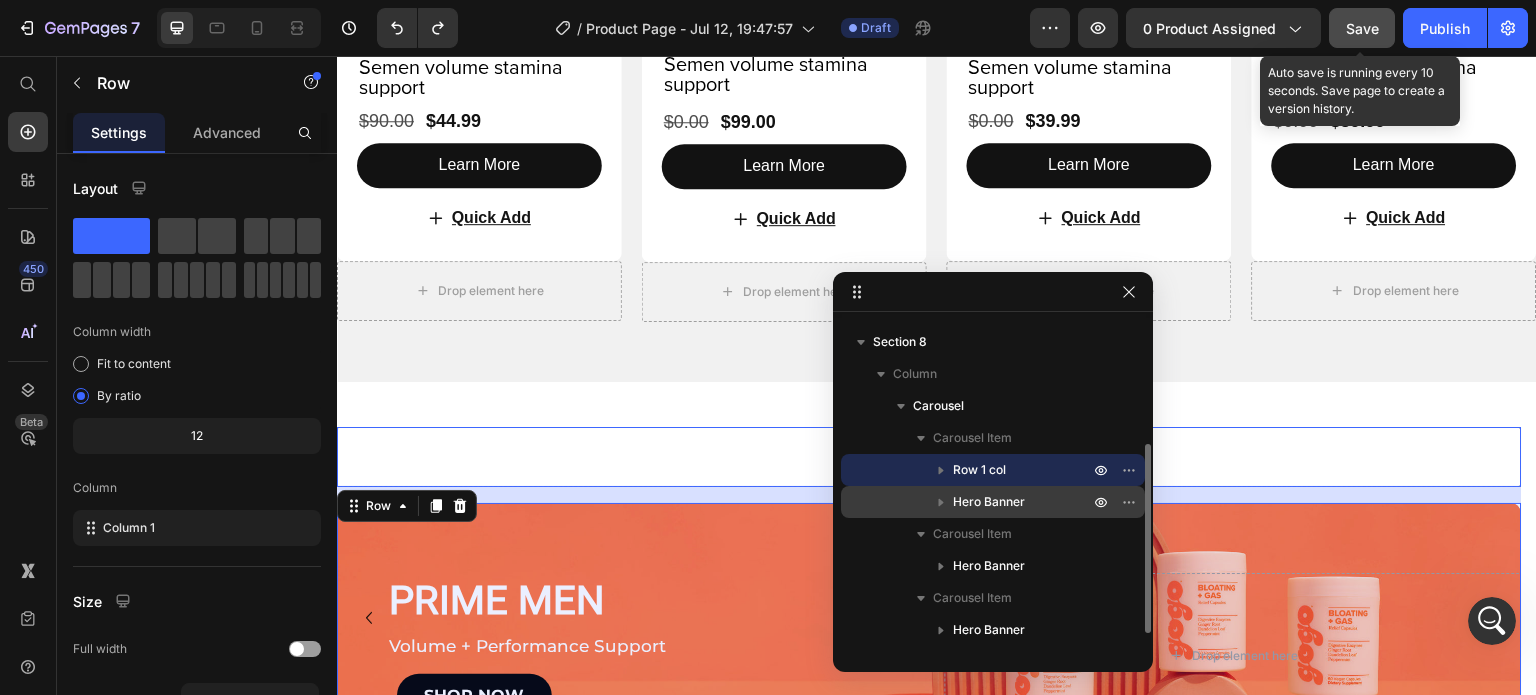 click on "Hero Banner" at bounding box center [993, 502] 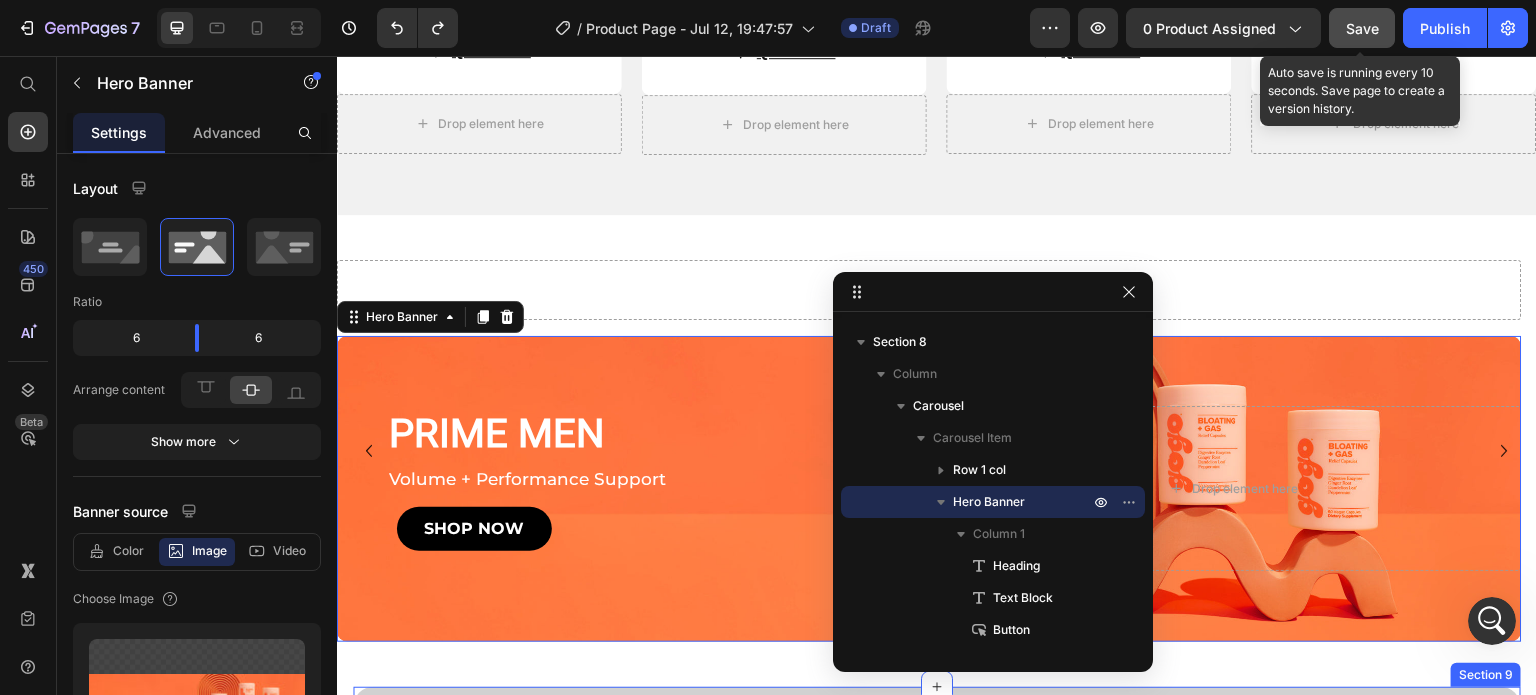 scroll, scrollTop: 3318, scrollLeft: 0, axis: vertical 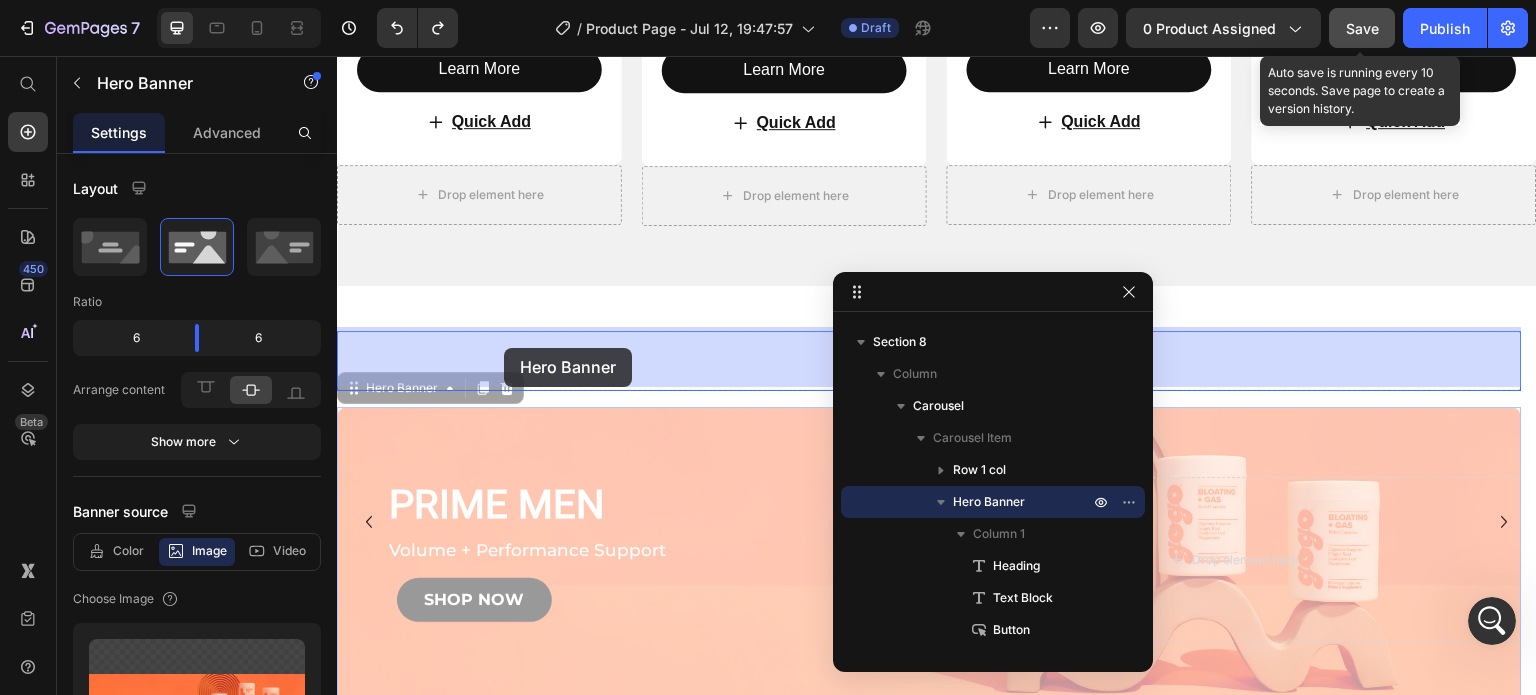 drag, startPoint x: 412, startPoint y: 389, endPoint x: 506, endPoint y: 348, distance: 102.55243 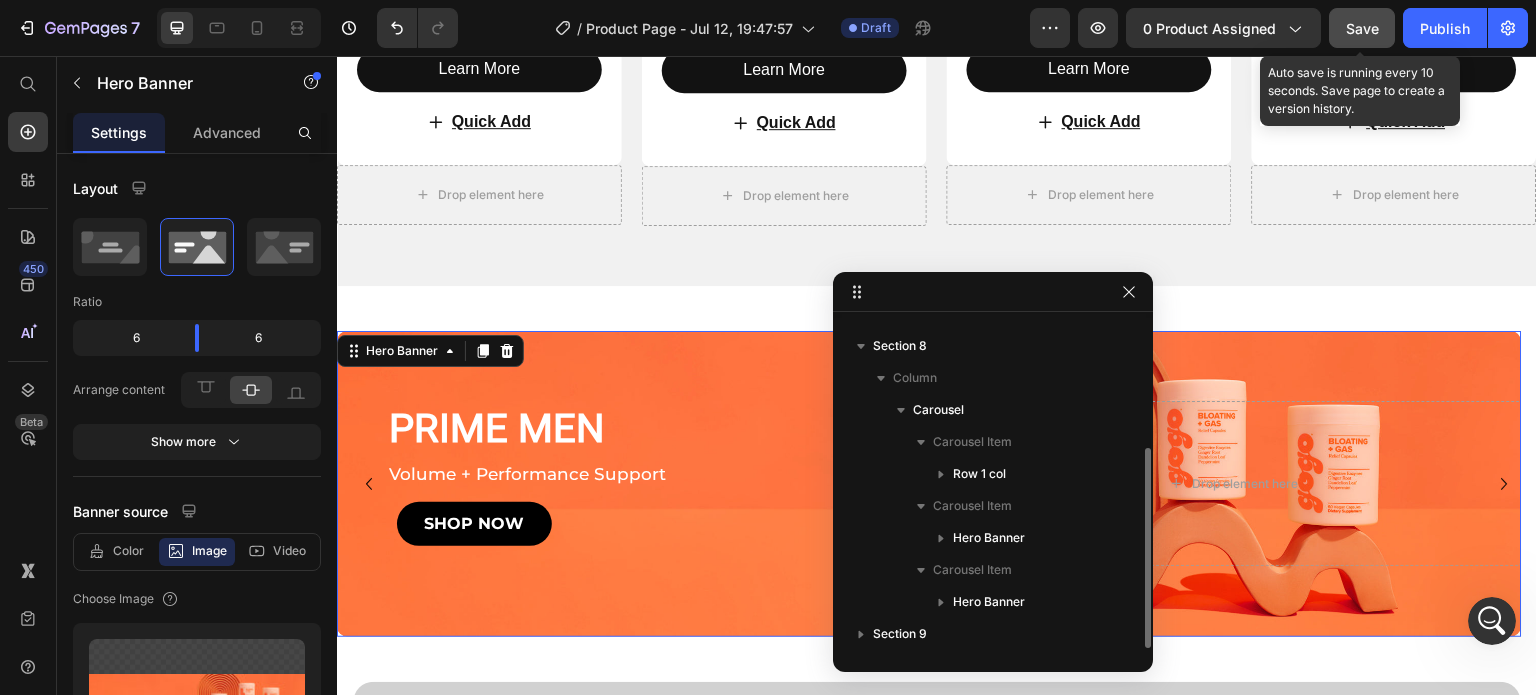 scroll, scrollTop: 213, scrollLeft: 0, axis: vertical 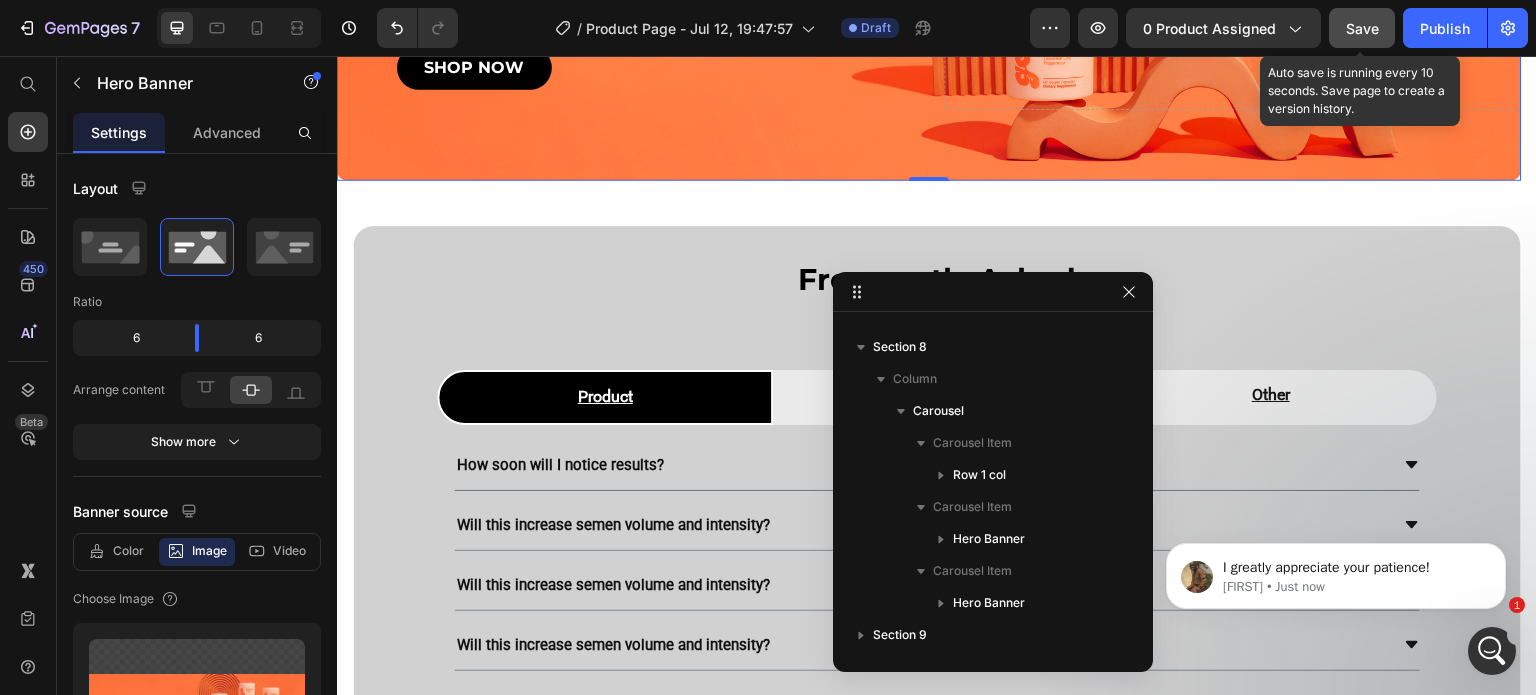 click 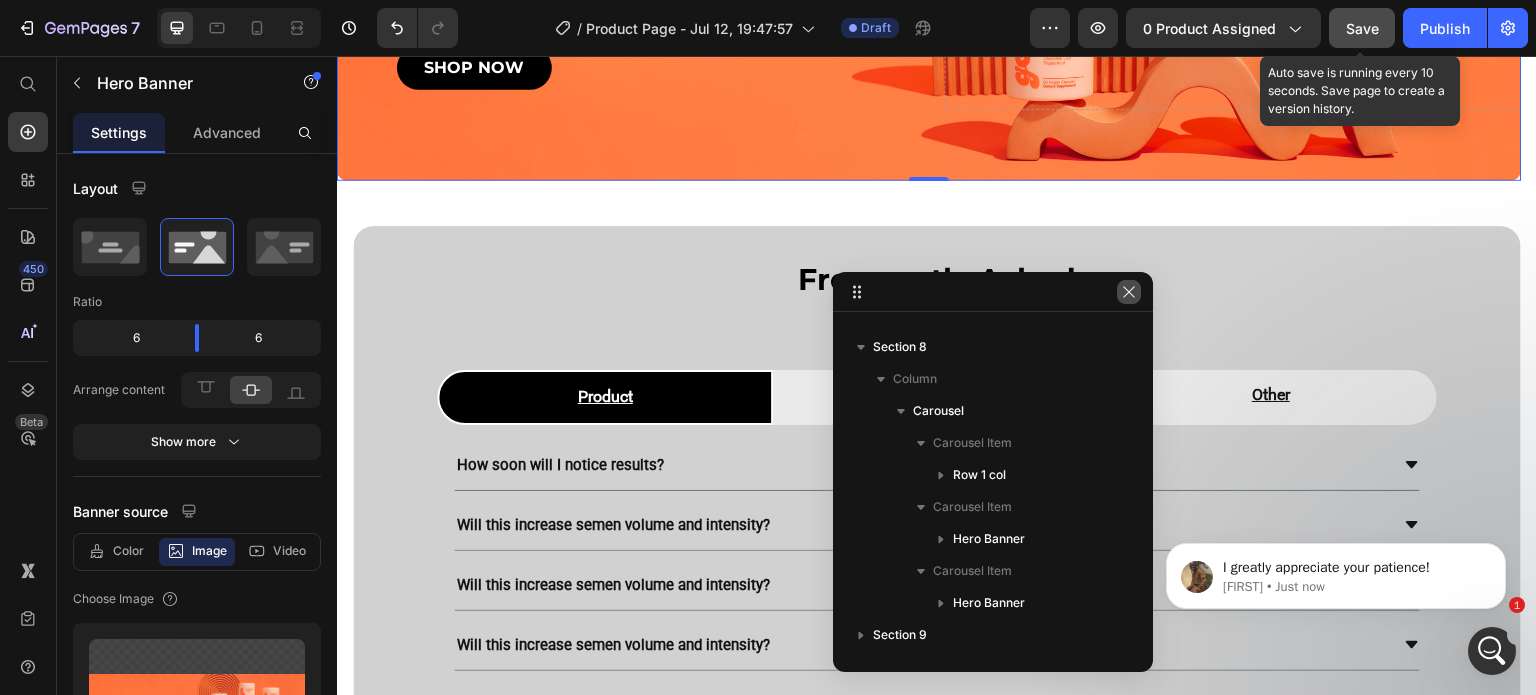 click 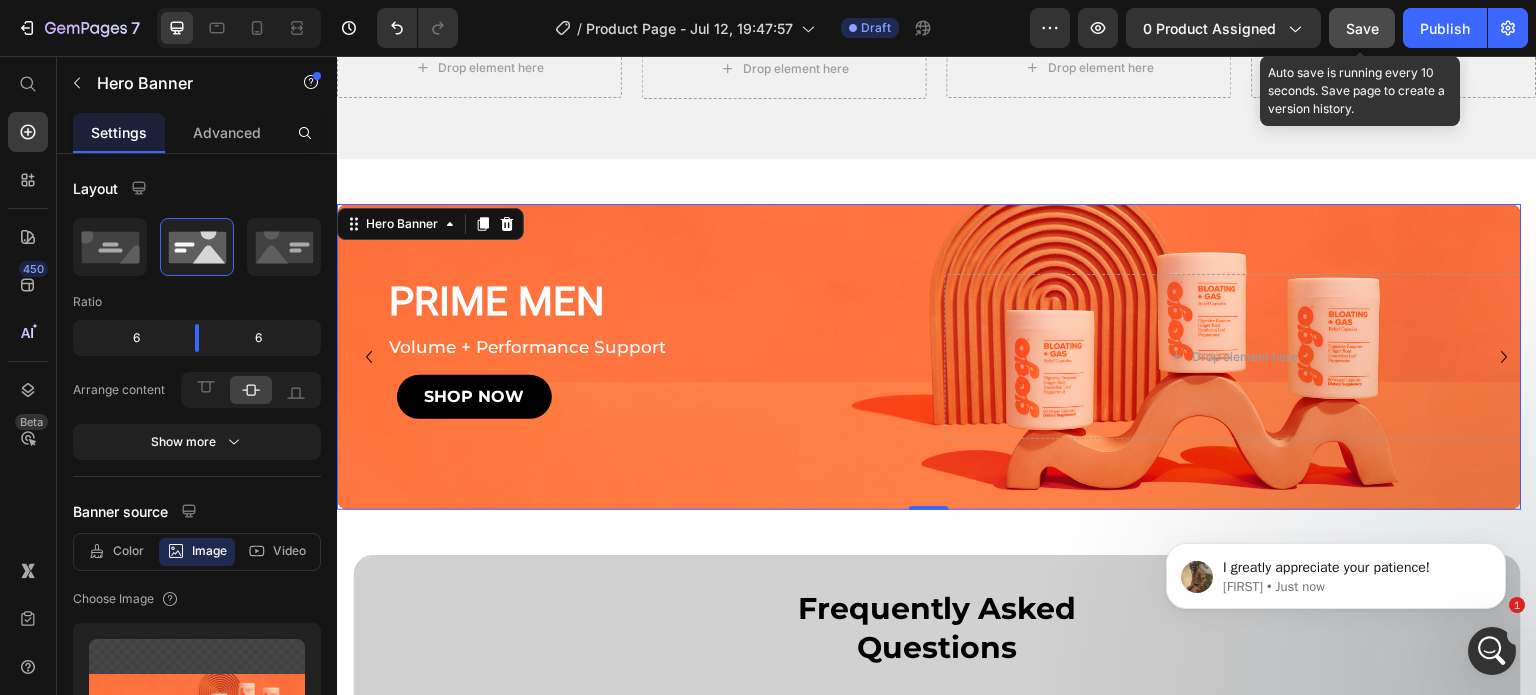 scroll, scrollTop: 3446, scrollLeft: 0, axis: vertical 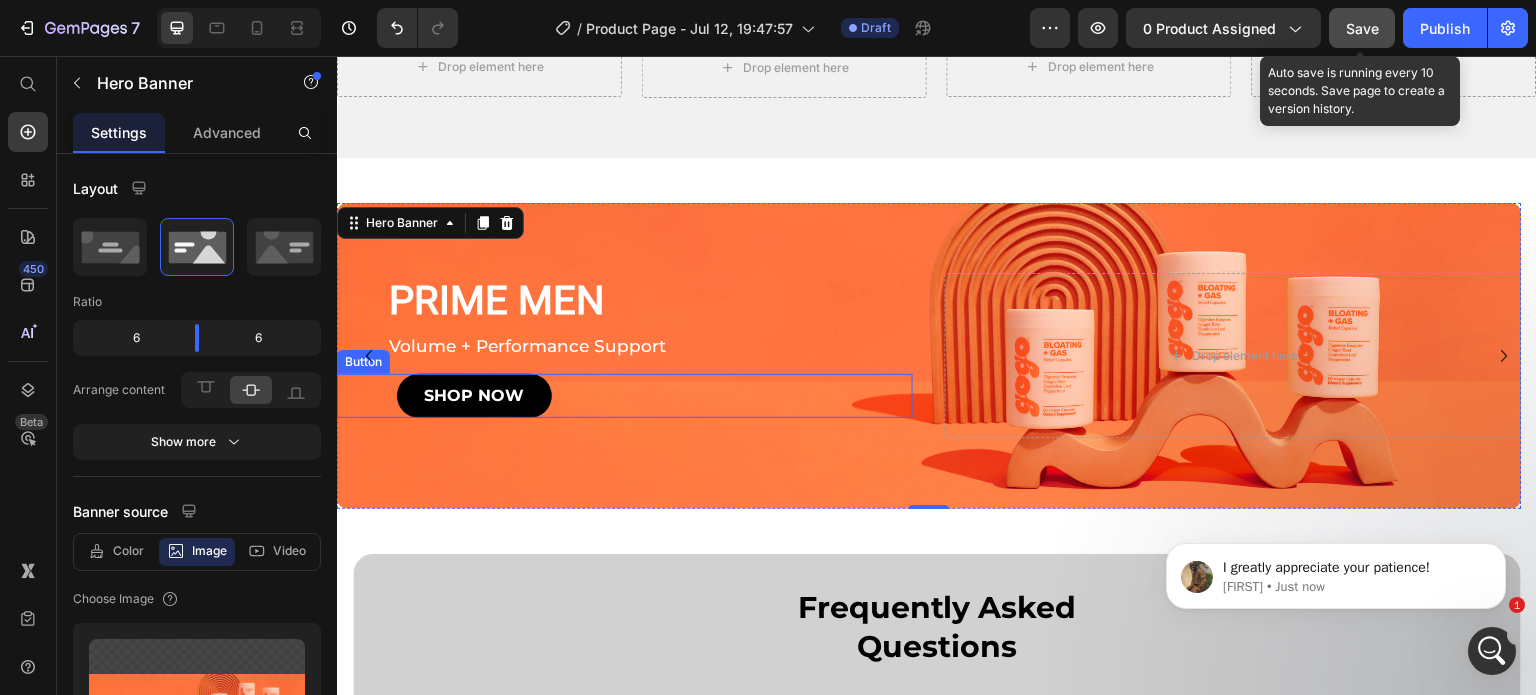 click on "SHOP NOW" at bounding box center [474, 396] 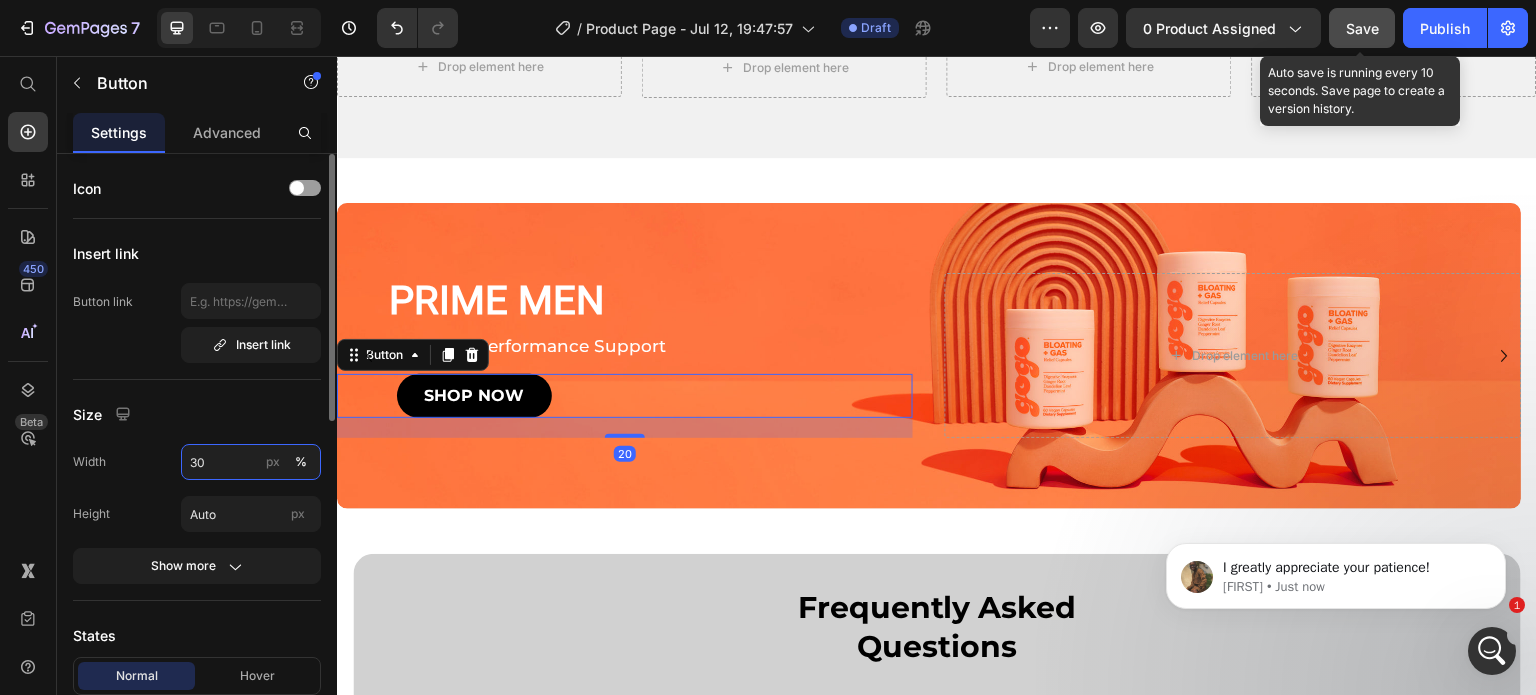 click on "30" at bounding box center [251, 462] 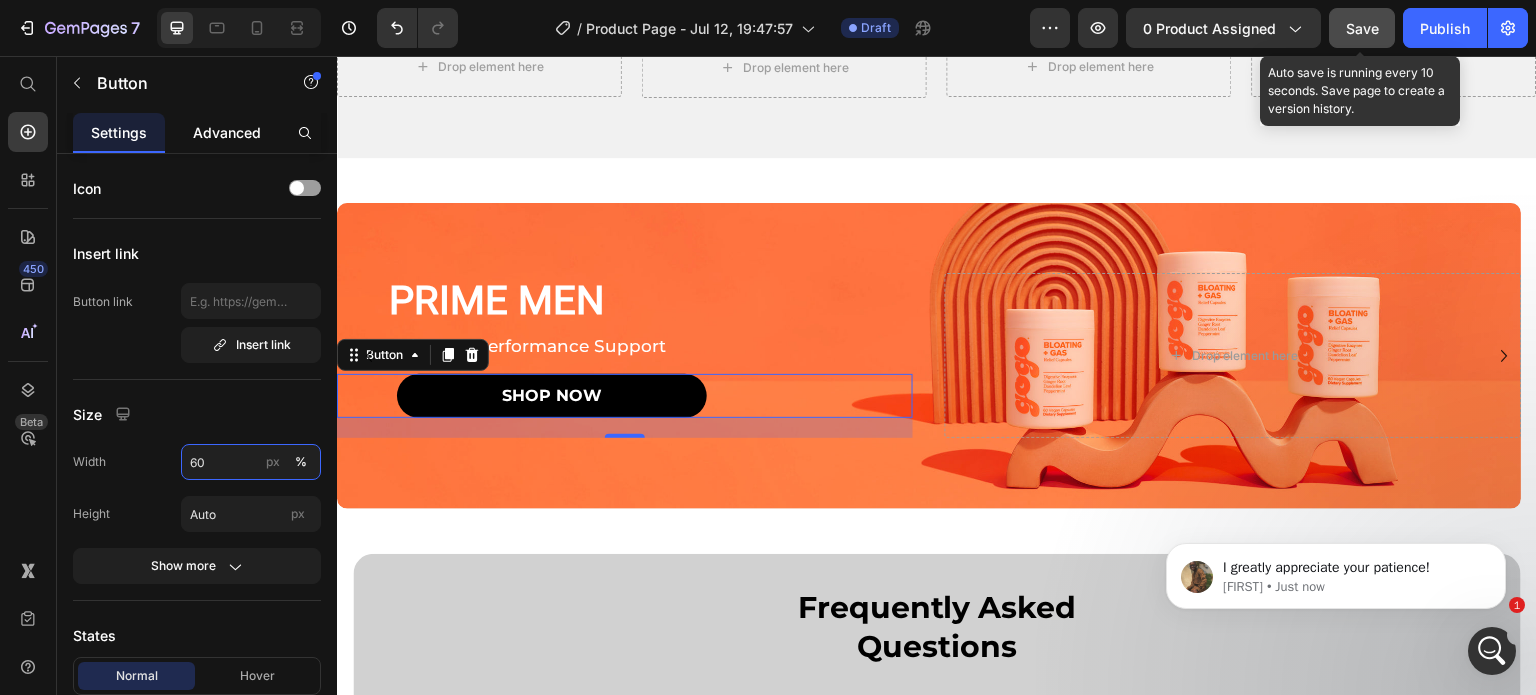 type on "60" 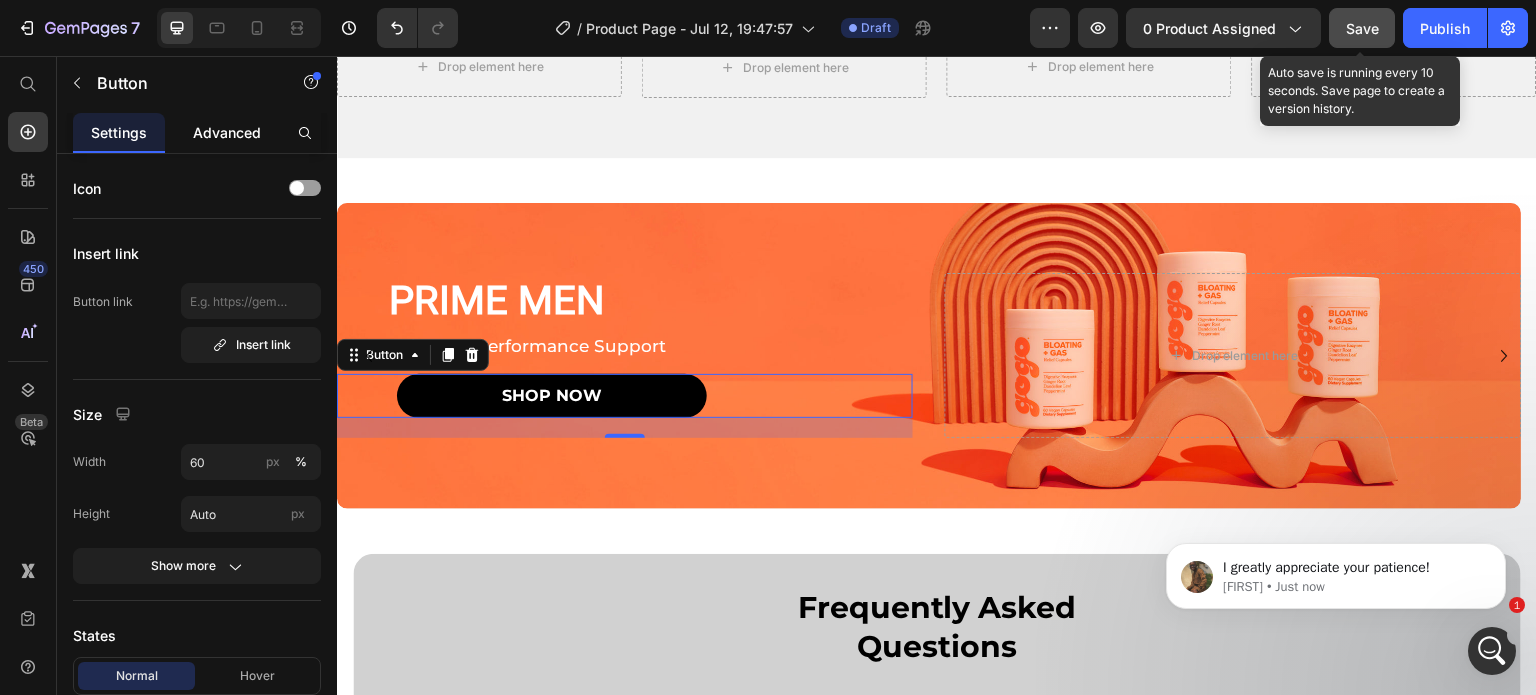 click on "Advanced" 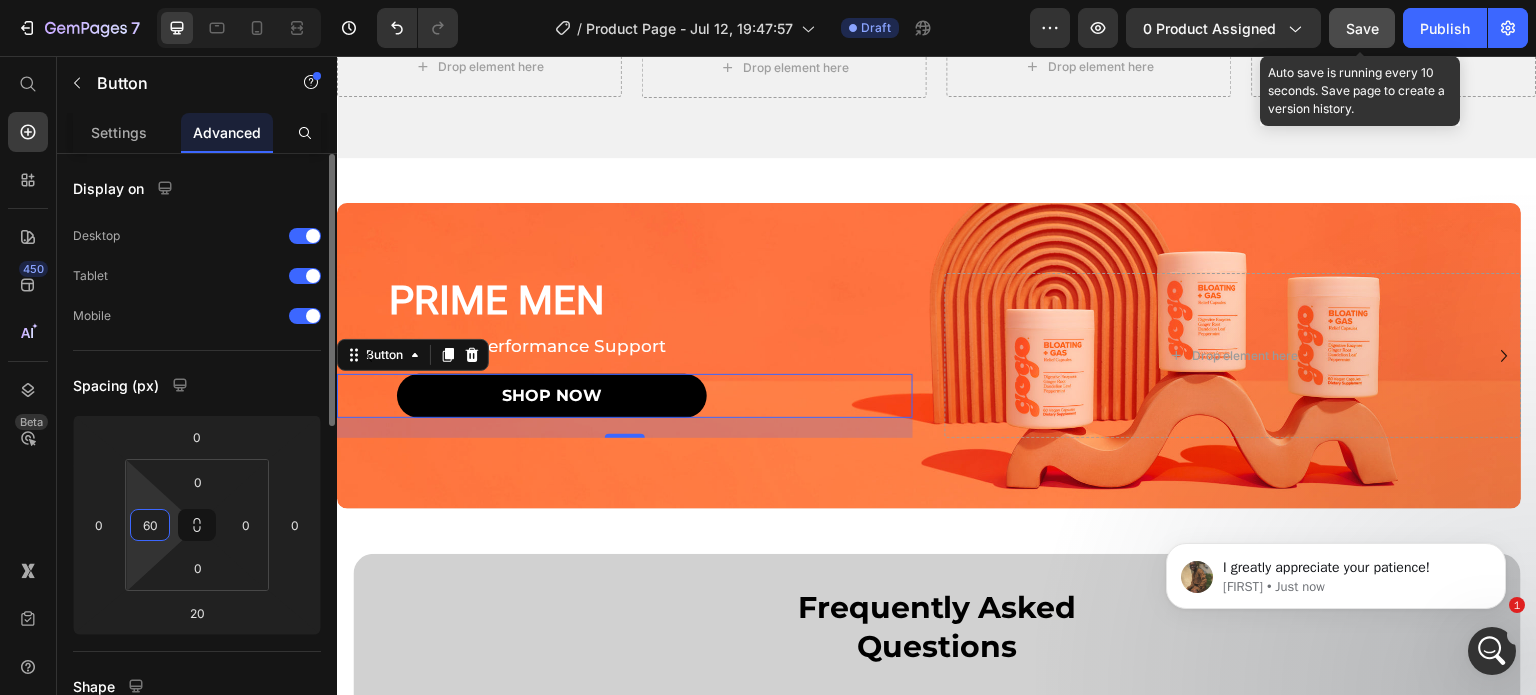 click on "60" at bounding box center [150, 525] 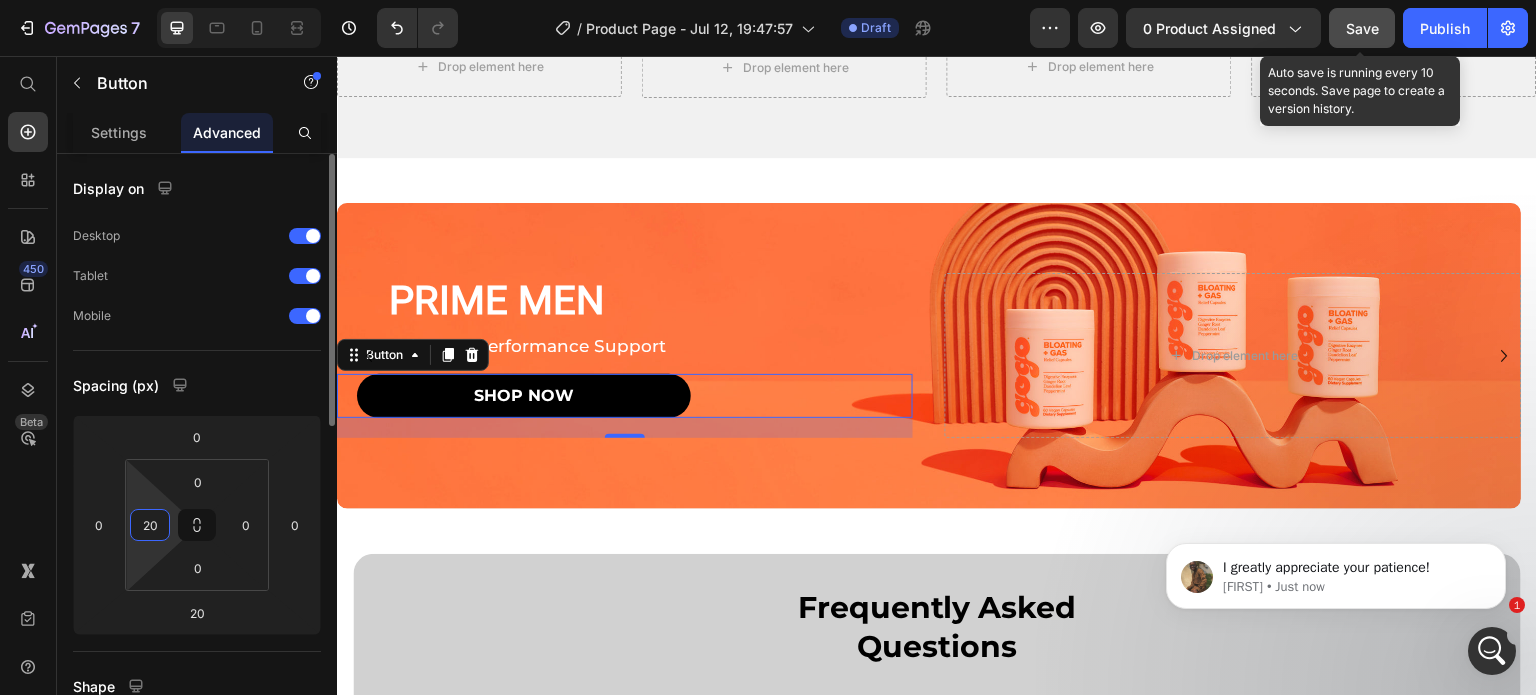 type on "2" 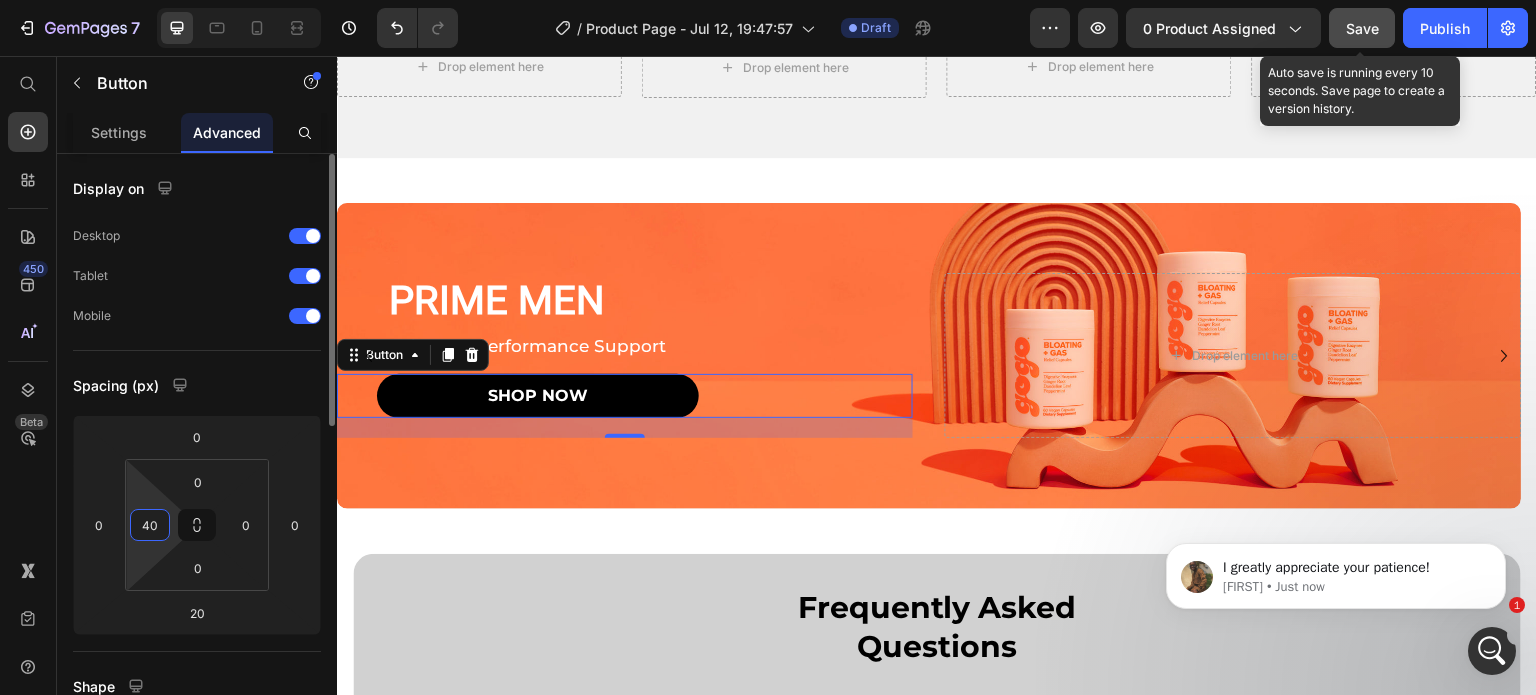 type on "4" 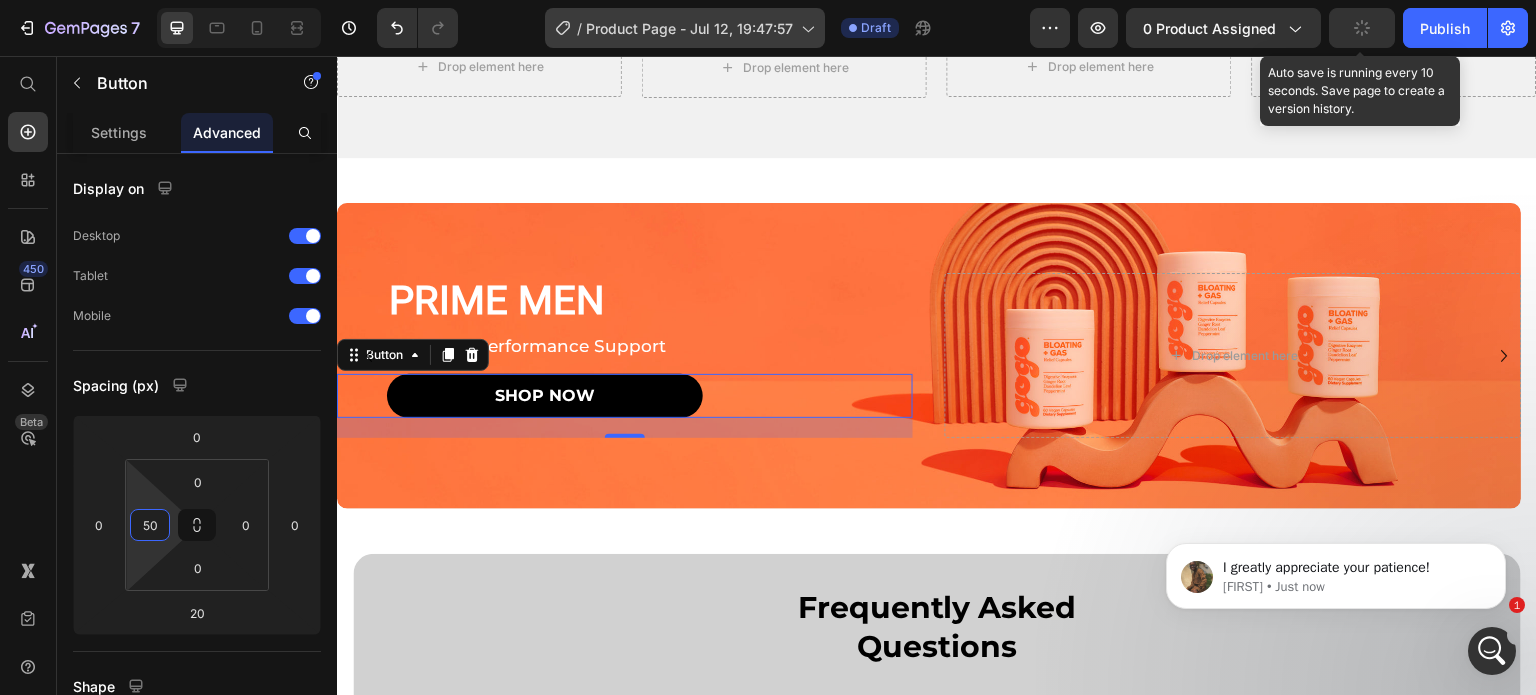 type on "50" 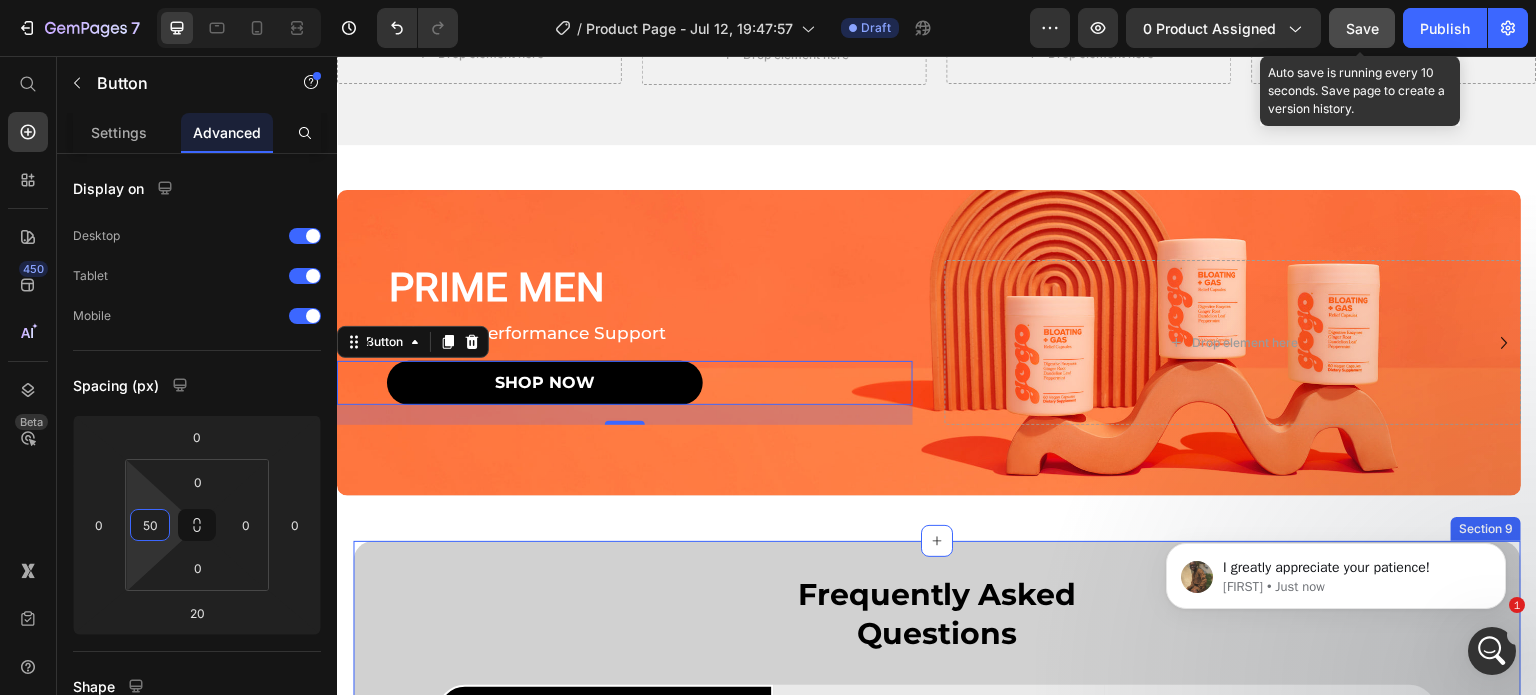 scroll, scrollTop: 3453, scrollLeft: 0, axis: vertical 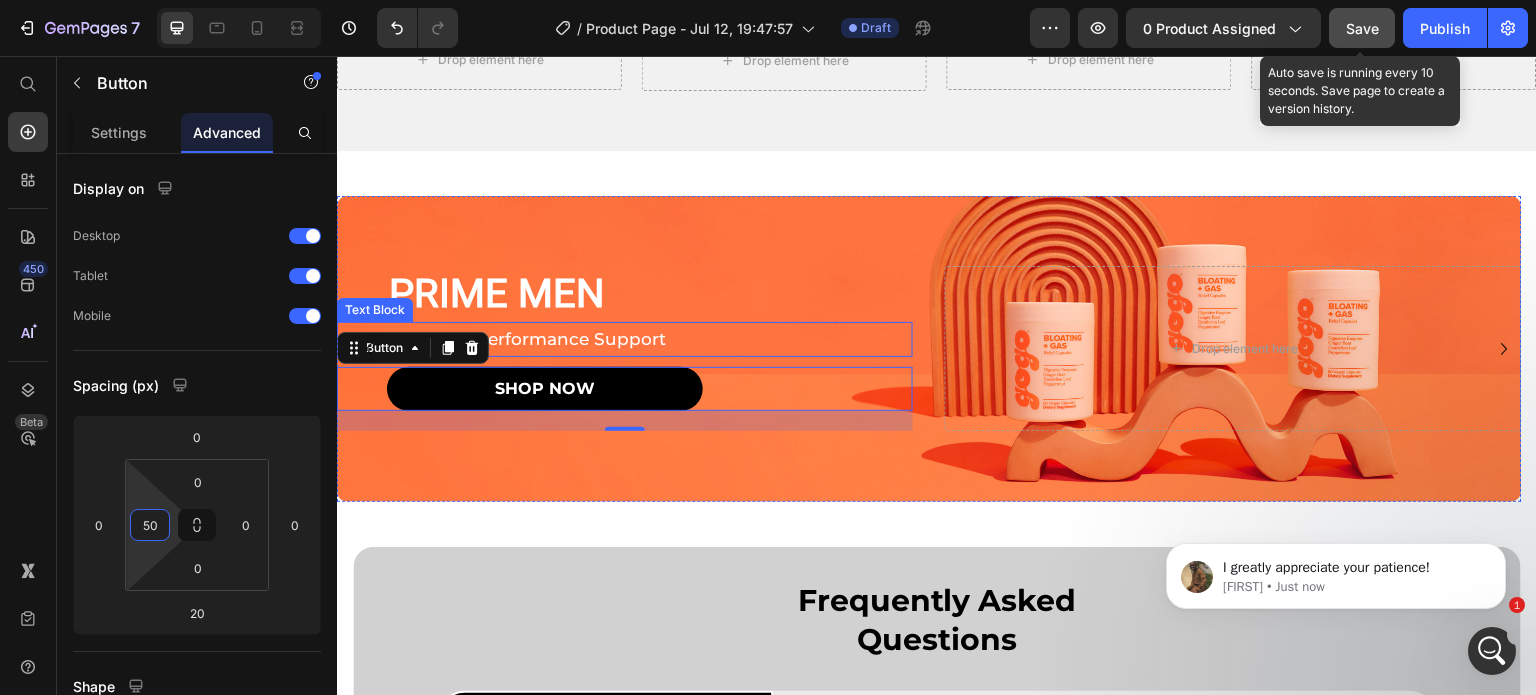 click on "Volume + Performance Support" at bounding box center (650, 339) 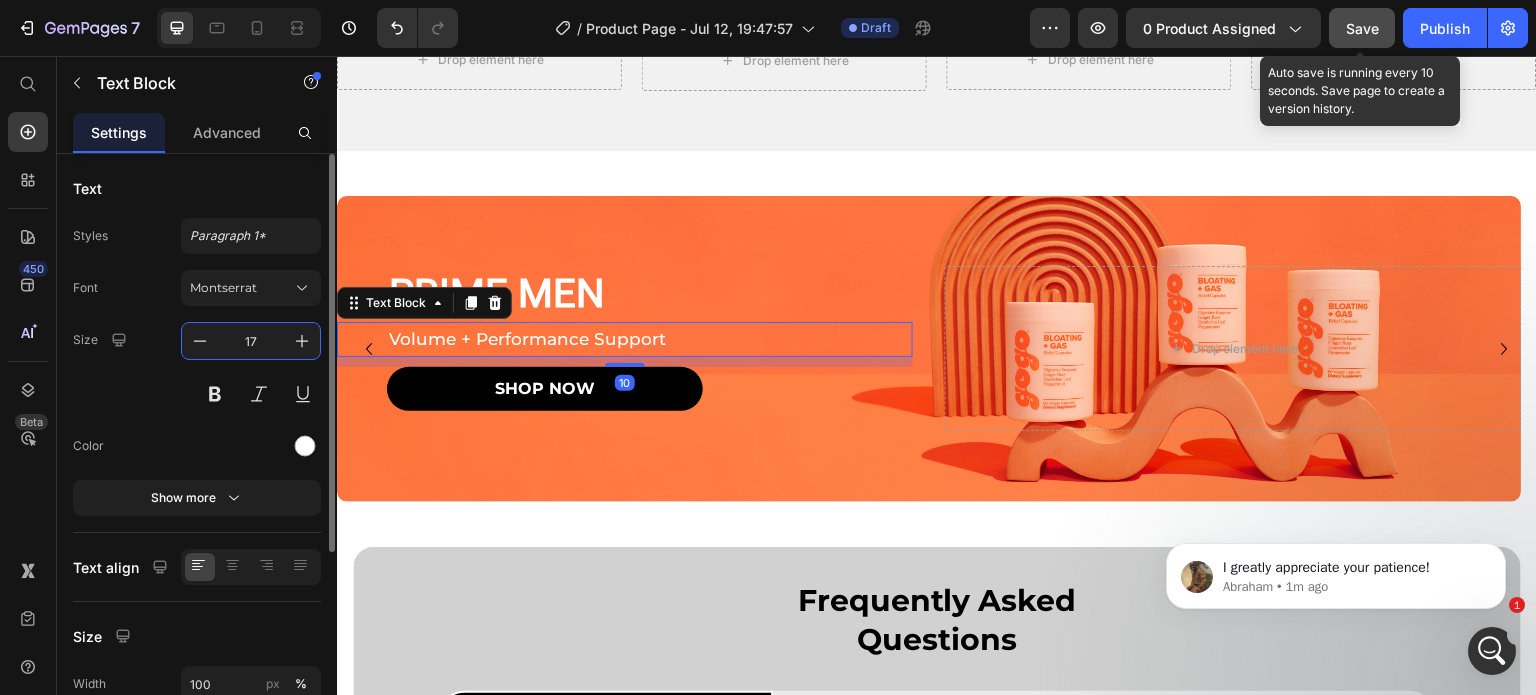 click on "17" at bounding box center (251, 341) 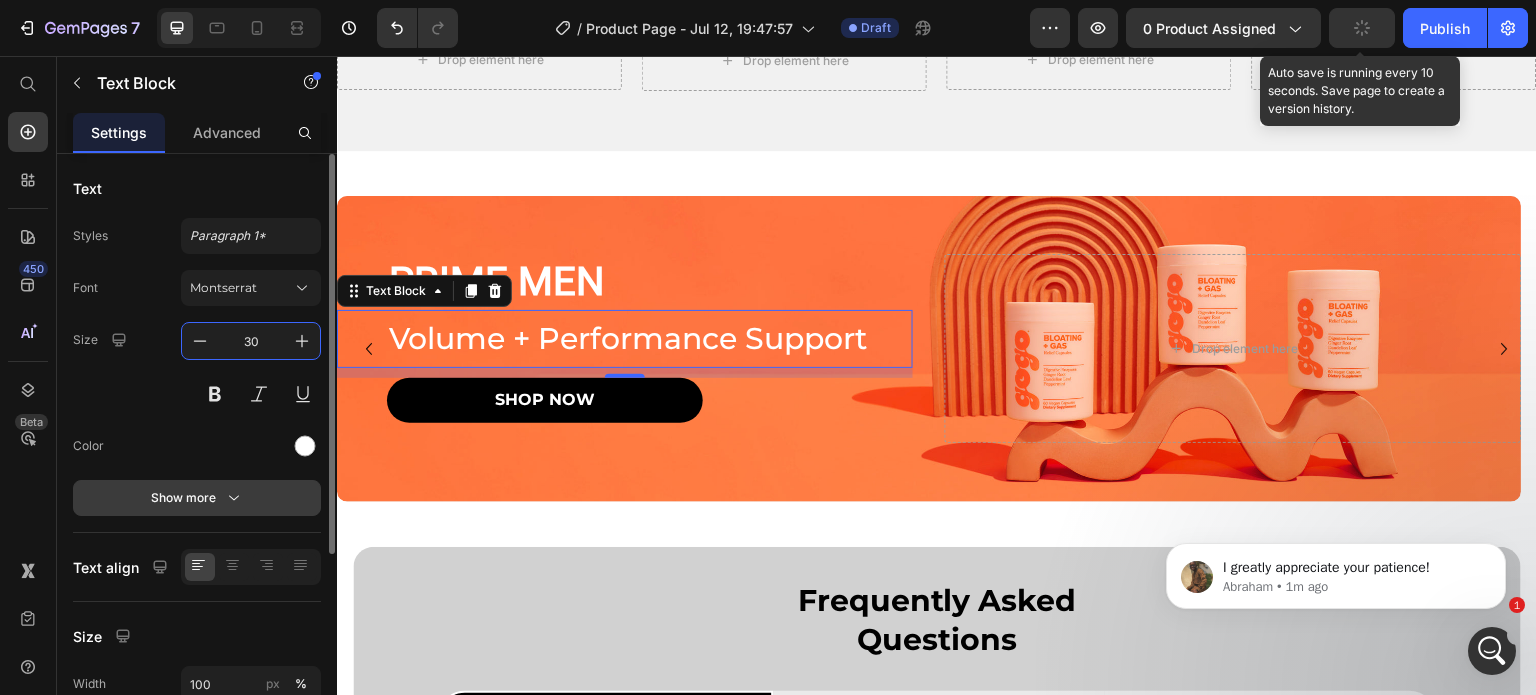 type on "30" 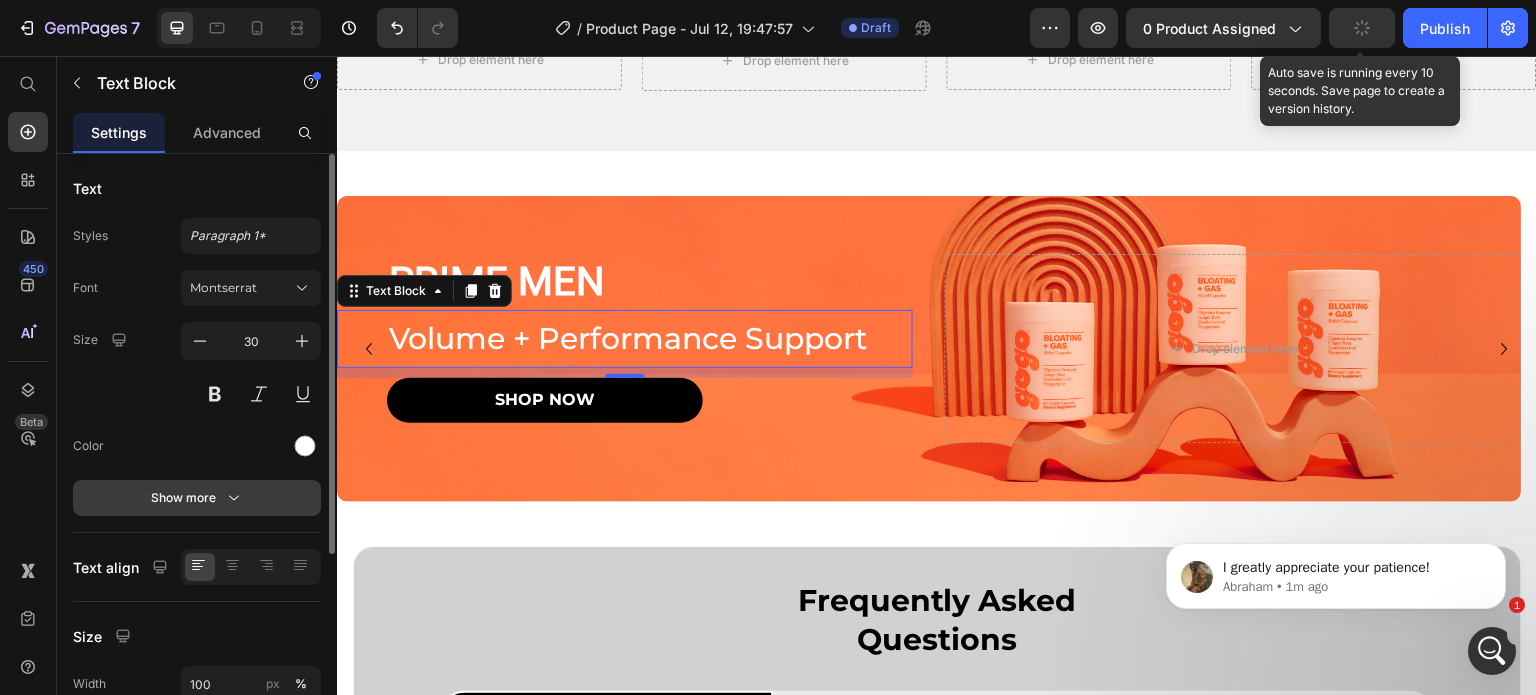 click on "Show more" at bounding box center [197, 498] 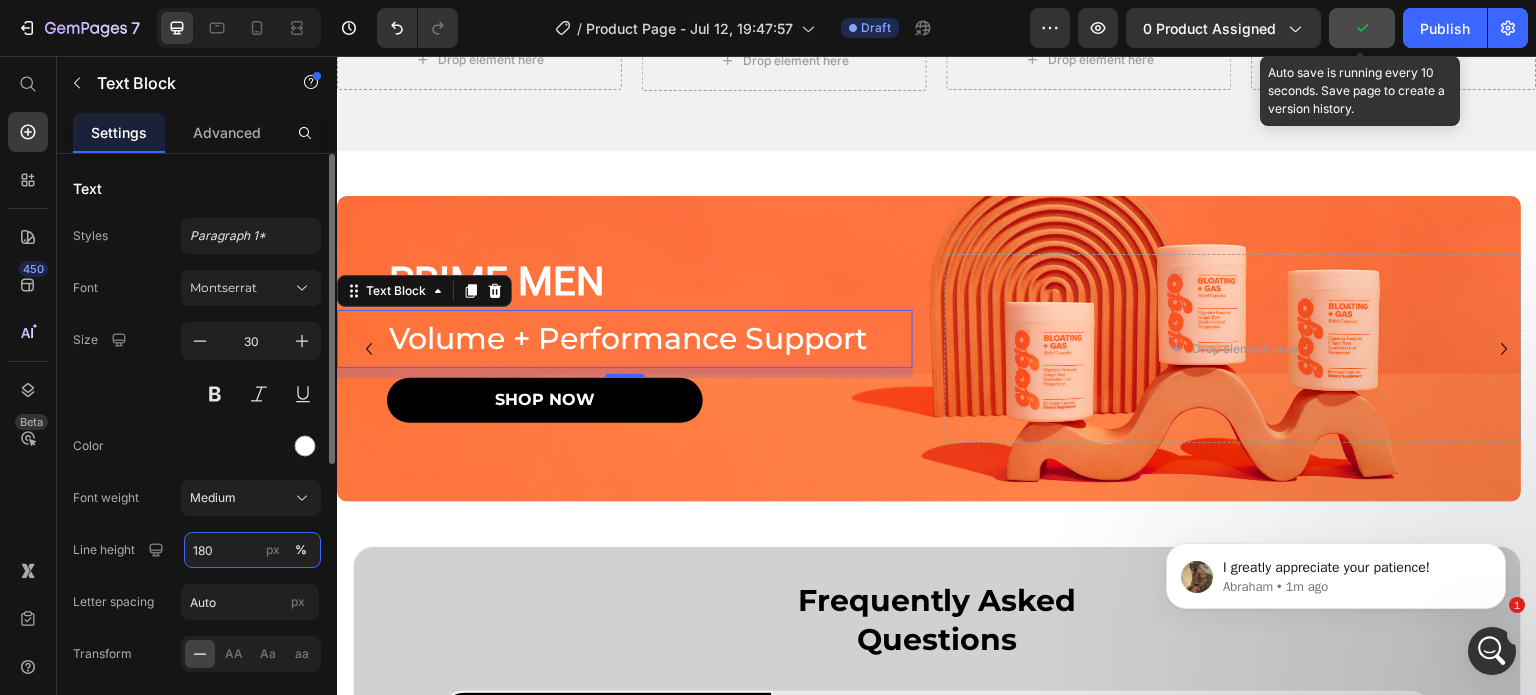 click on "180" at bounding box center [252, 550] 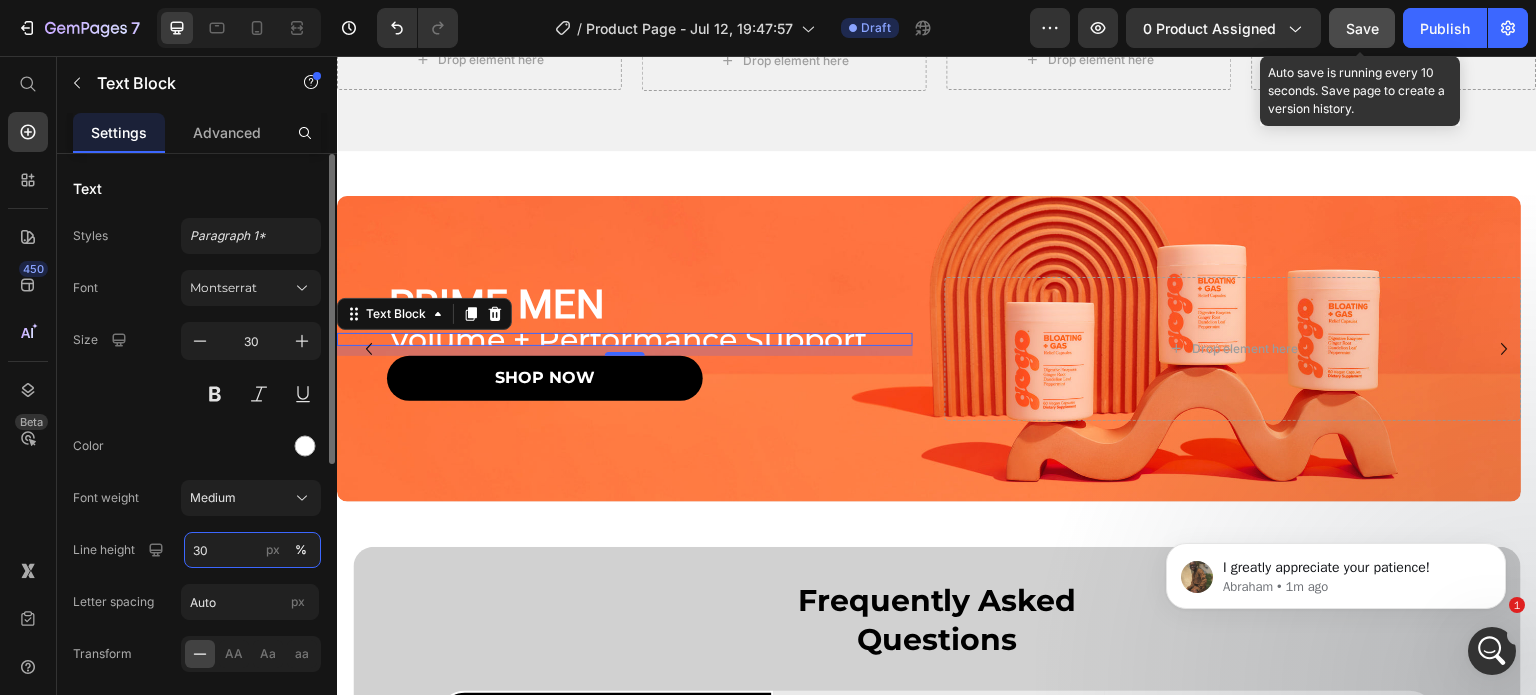 type on "30" 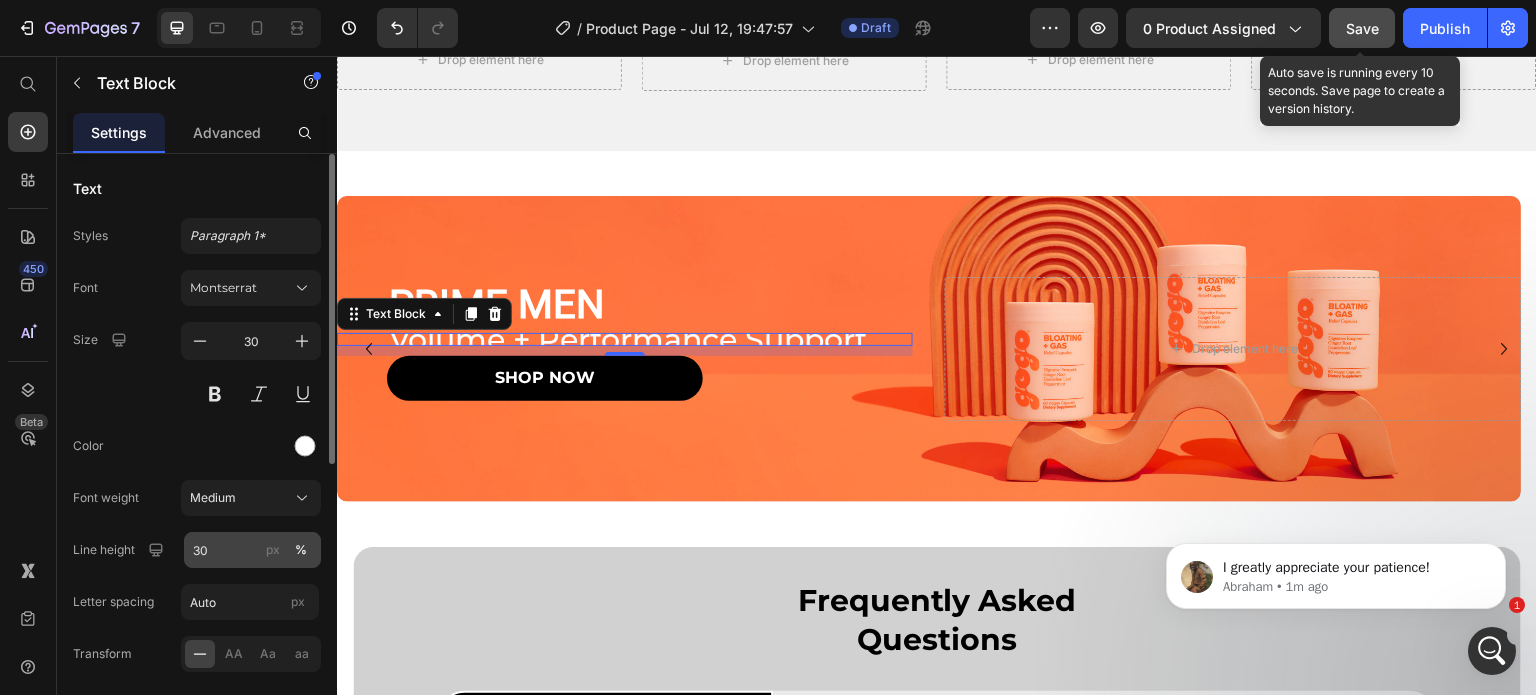 click on "px" at bounding box center (273, 550) 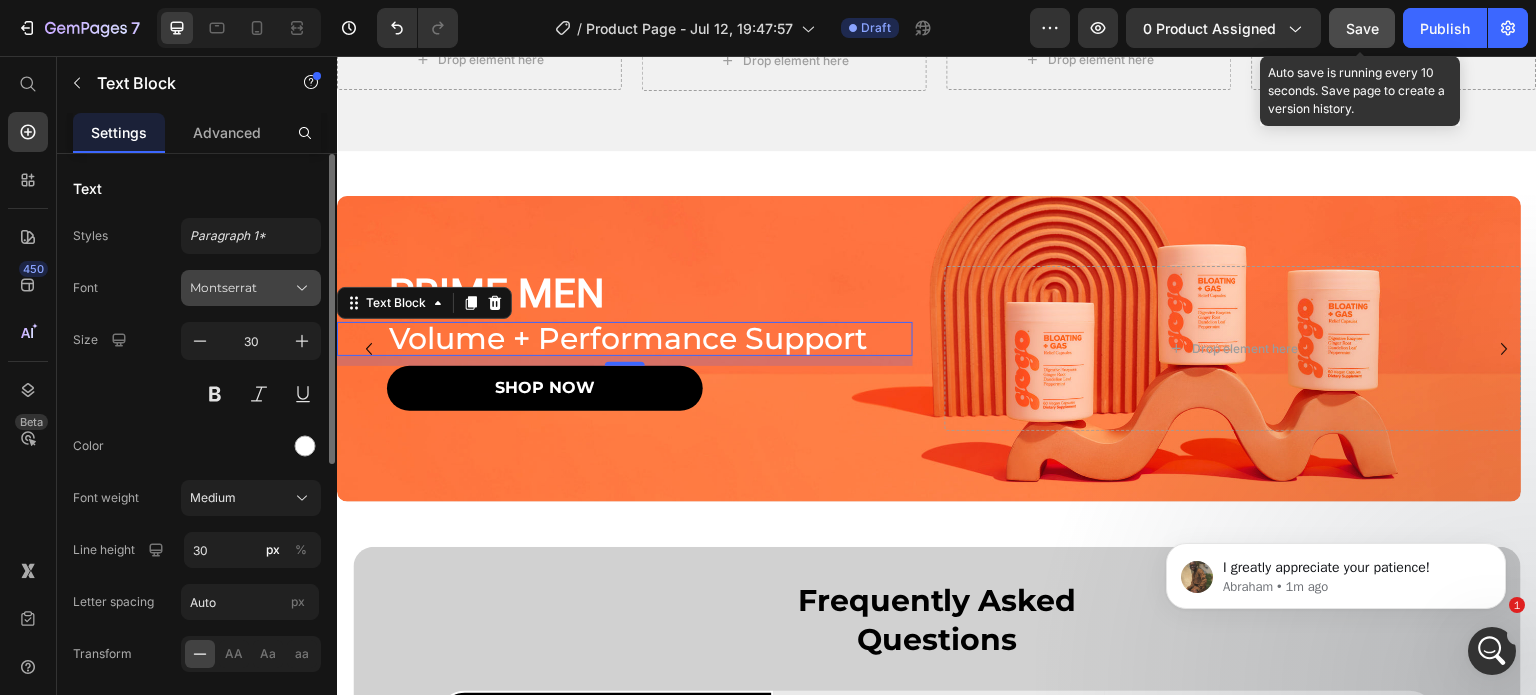 click 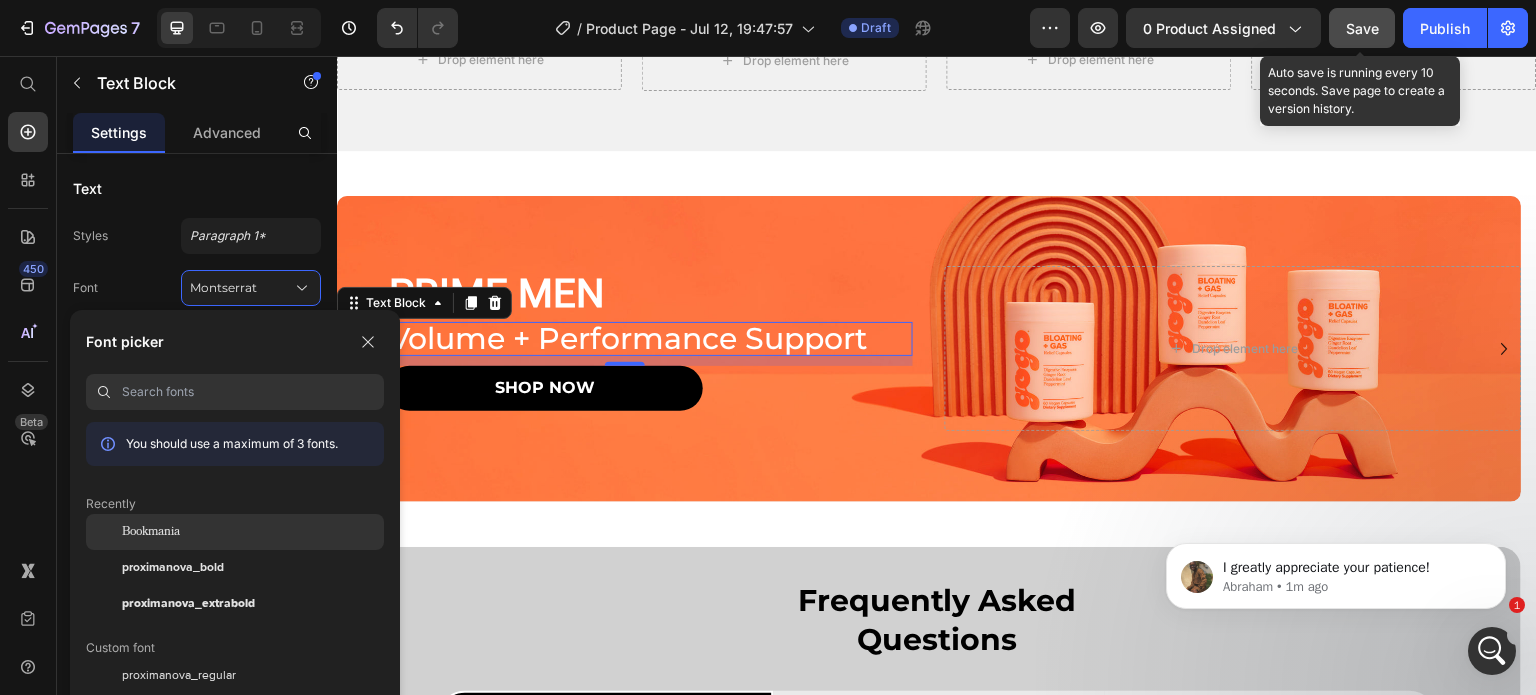 click on "Bookmania" 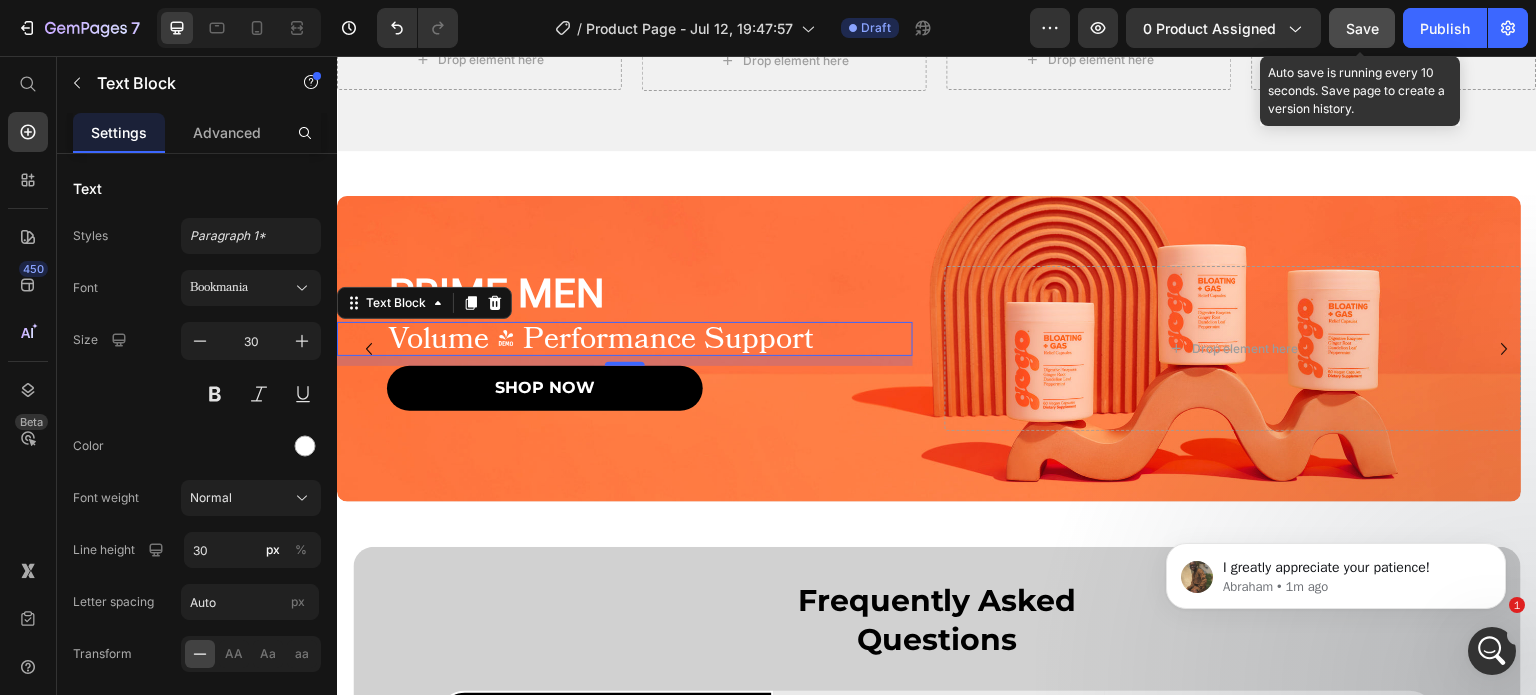 scroll, scrollTop: 3432, scrollLeft: 0, axis: vertical 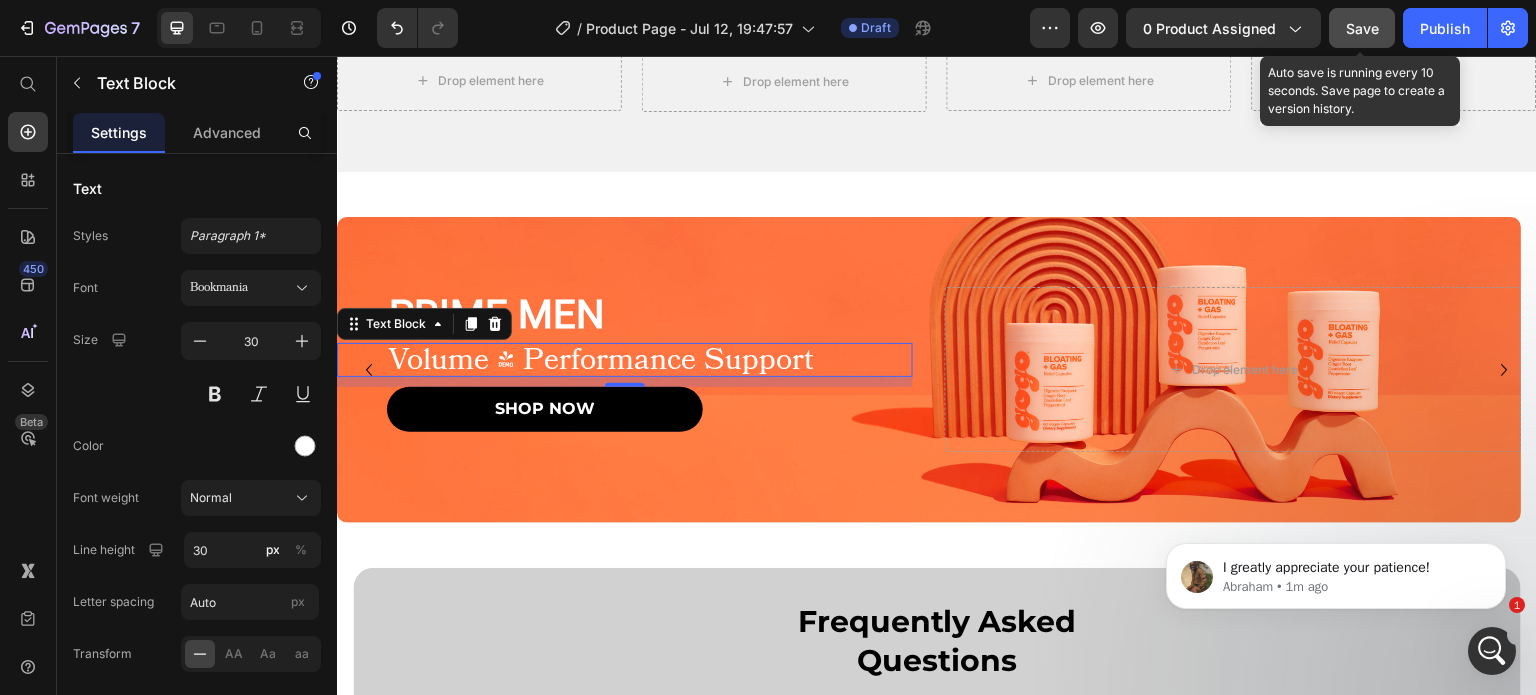 click on "Volume + Performance Support" at bounding box center [650, 360] 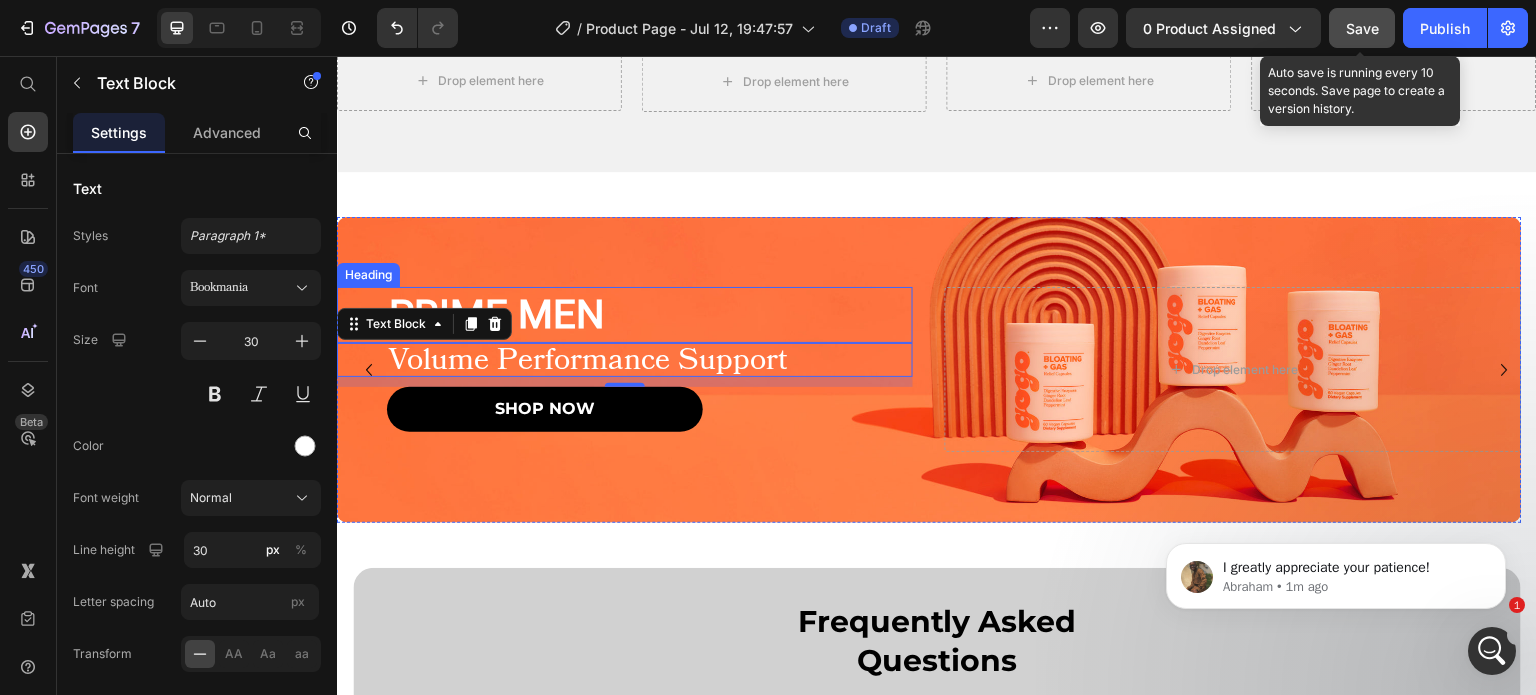 click on "PRIME MEN" at bounding box center (650, 315) 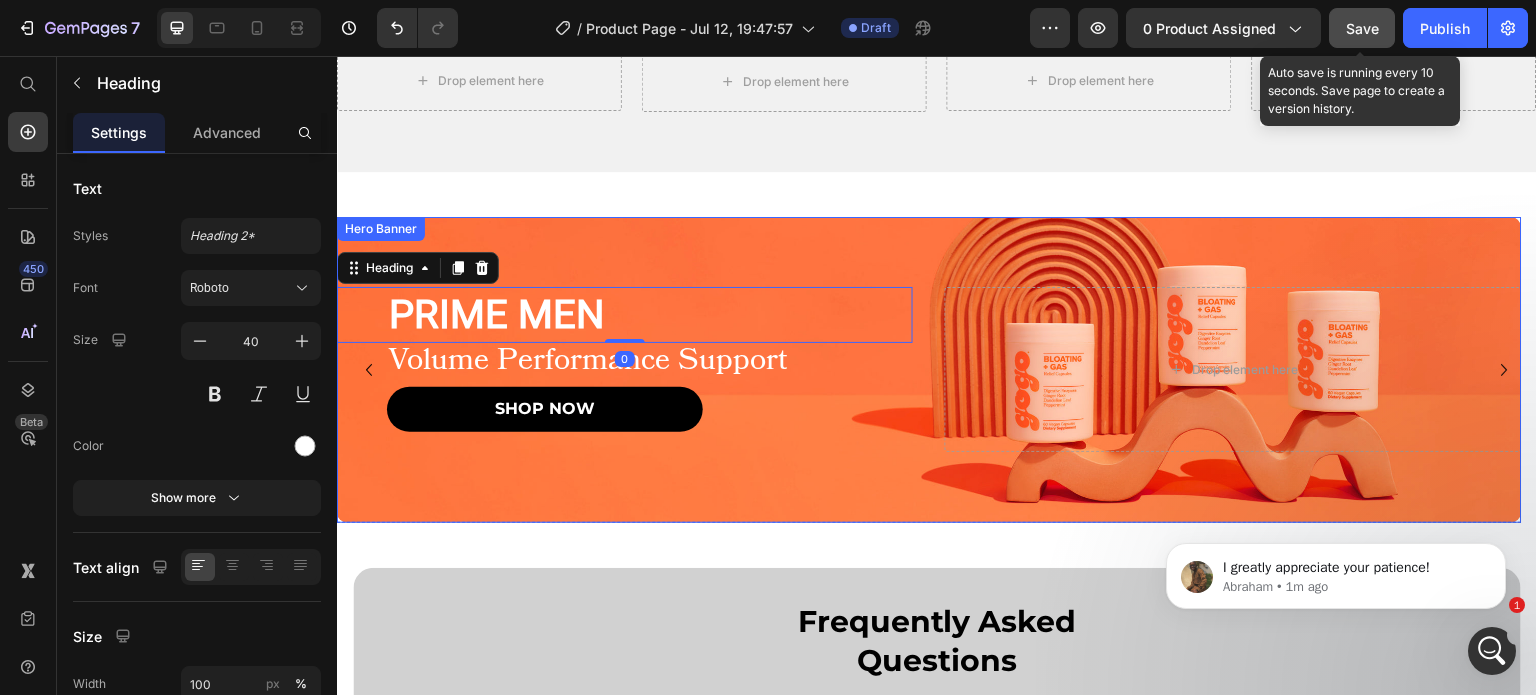 click on "PRIME MEN Heading   0 Volume Performance Support Text Block SHOP NOW Button" at bounding box center (625, 369) 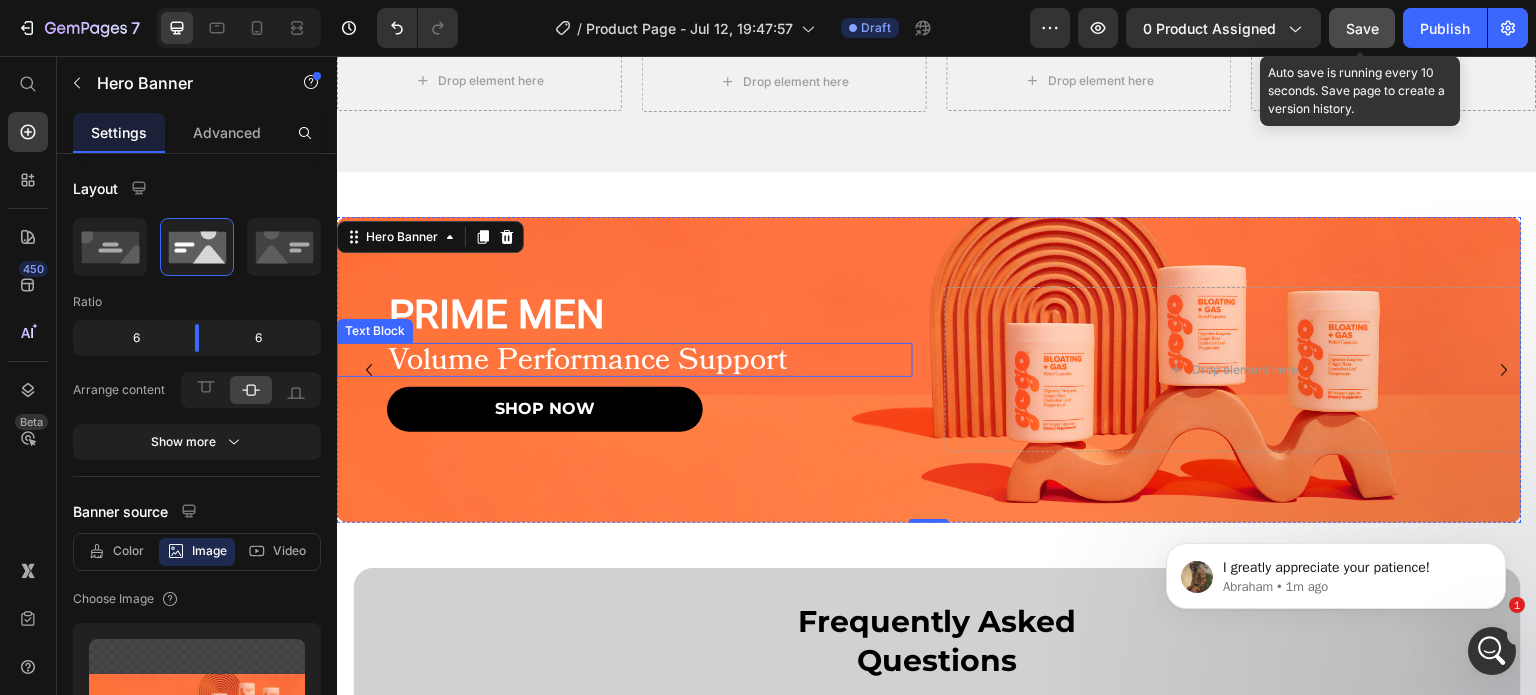 click on "Volume Performance Support" at bounding box center (650, 360) 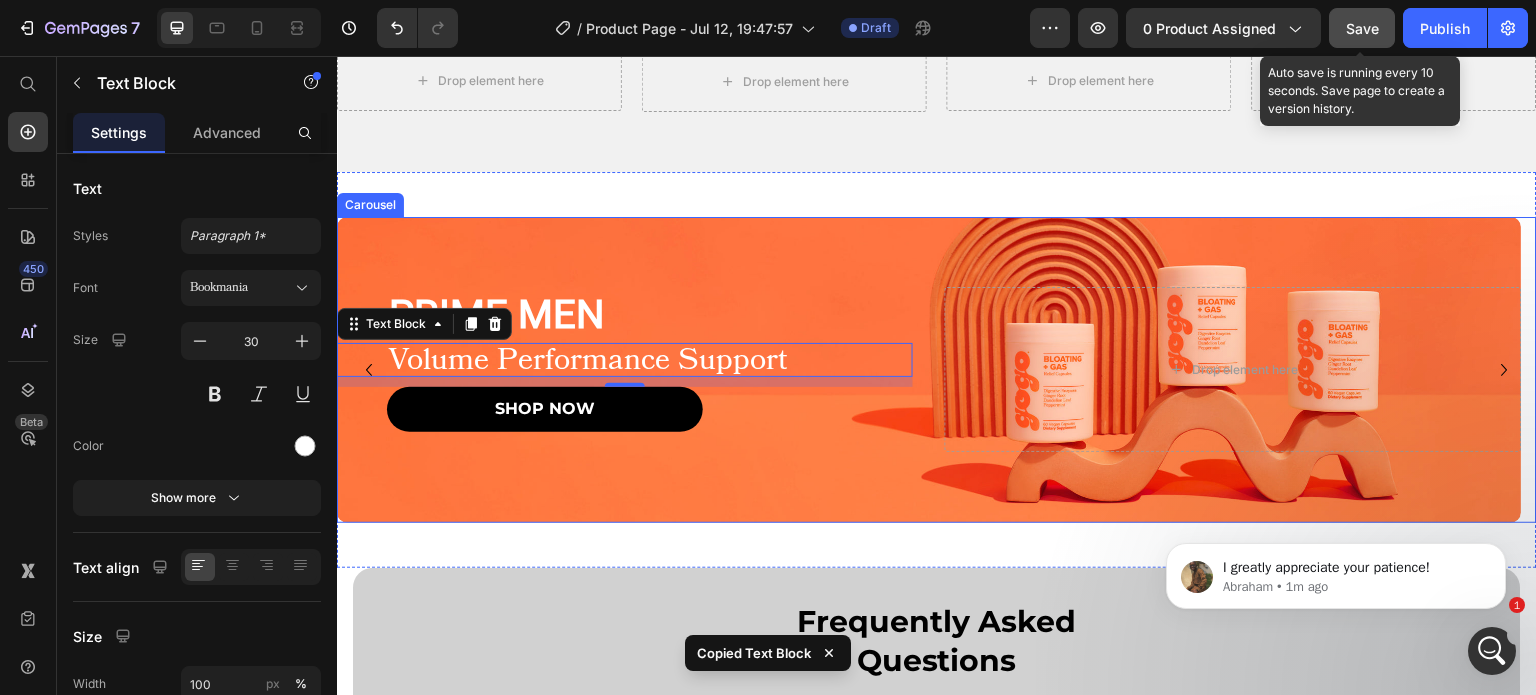 click 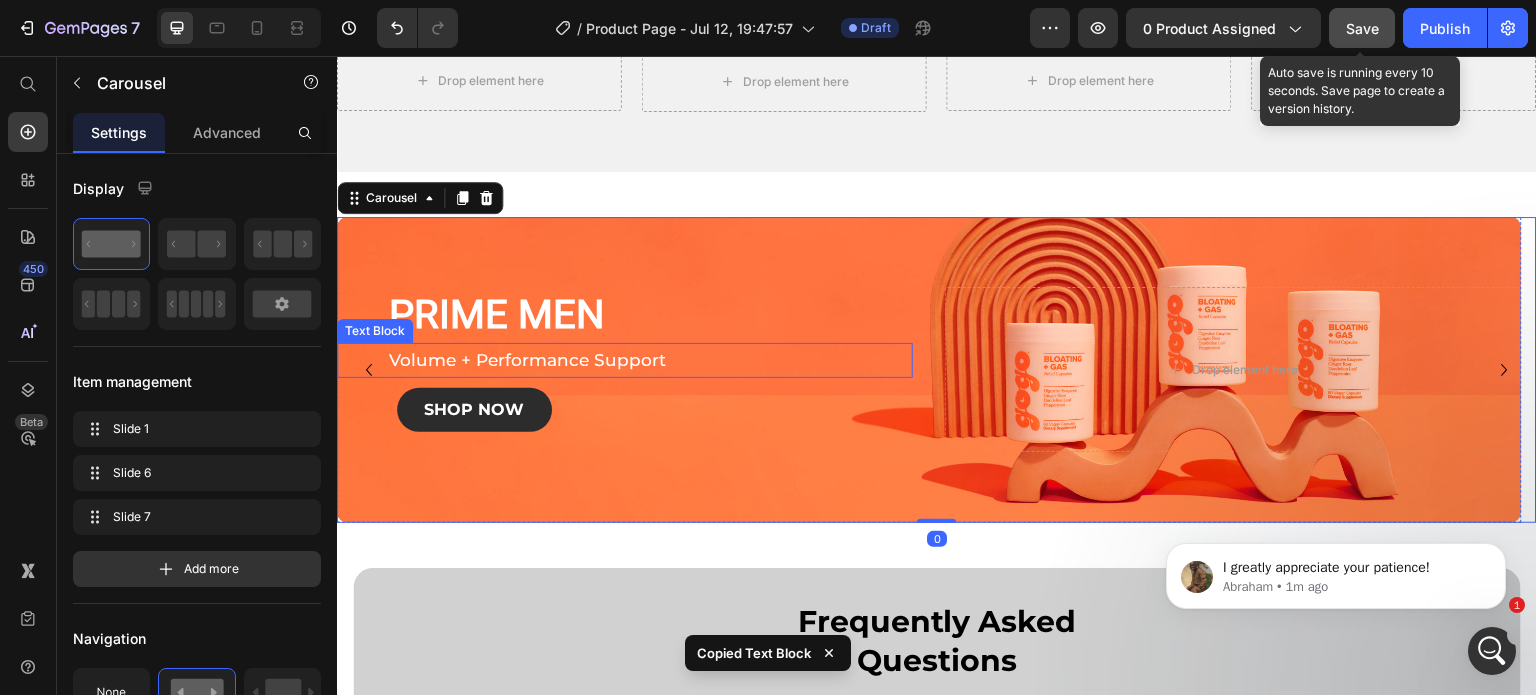 click on "Volume + Performance Support" at bounding box center [650, 360] 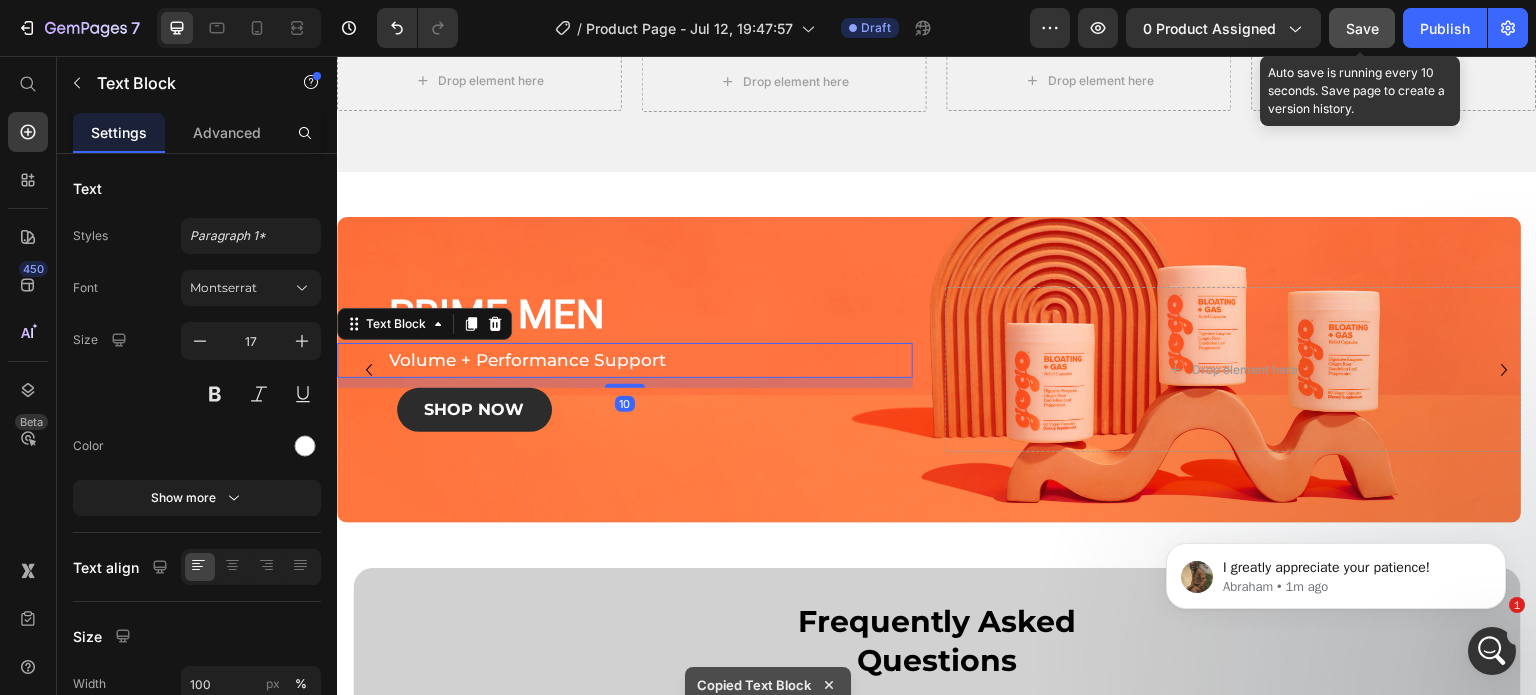 type on "30" 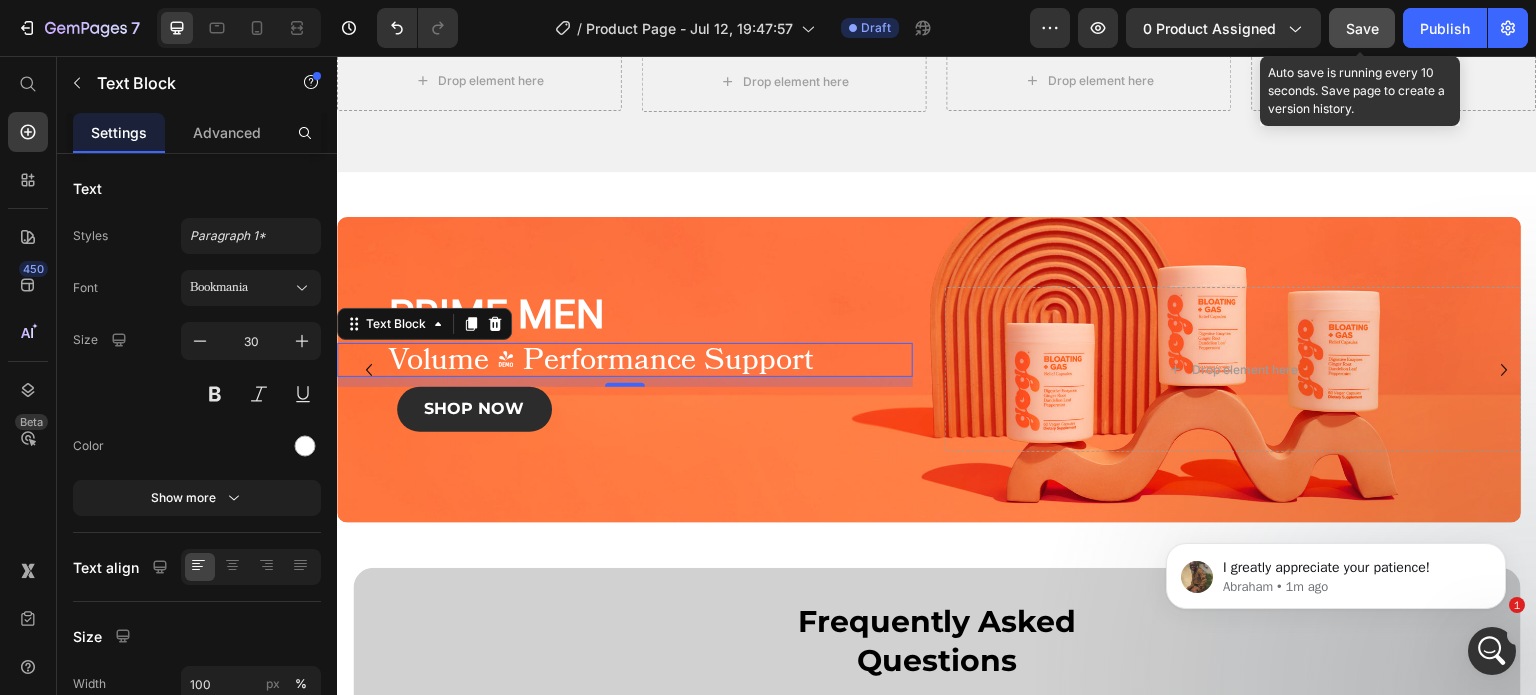 click on "PRIME MEN Heading Volume + Performance Support Text Block   10 SHOP NOW Button" at bounding box center (625, 369) 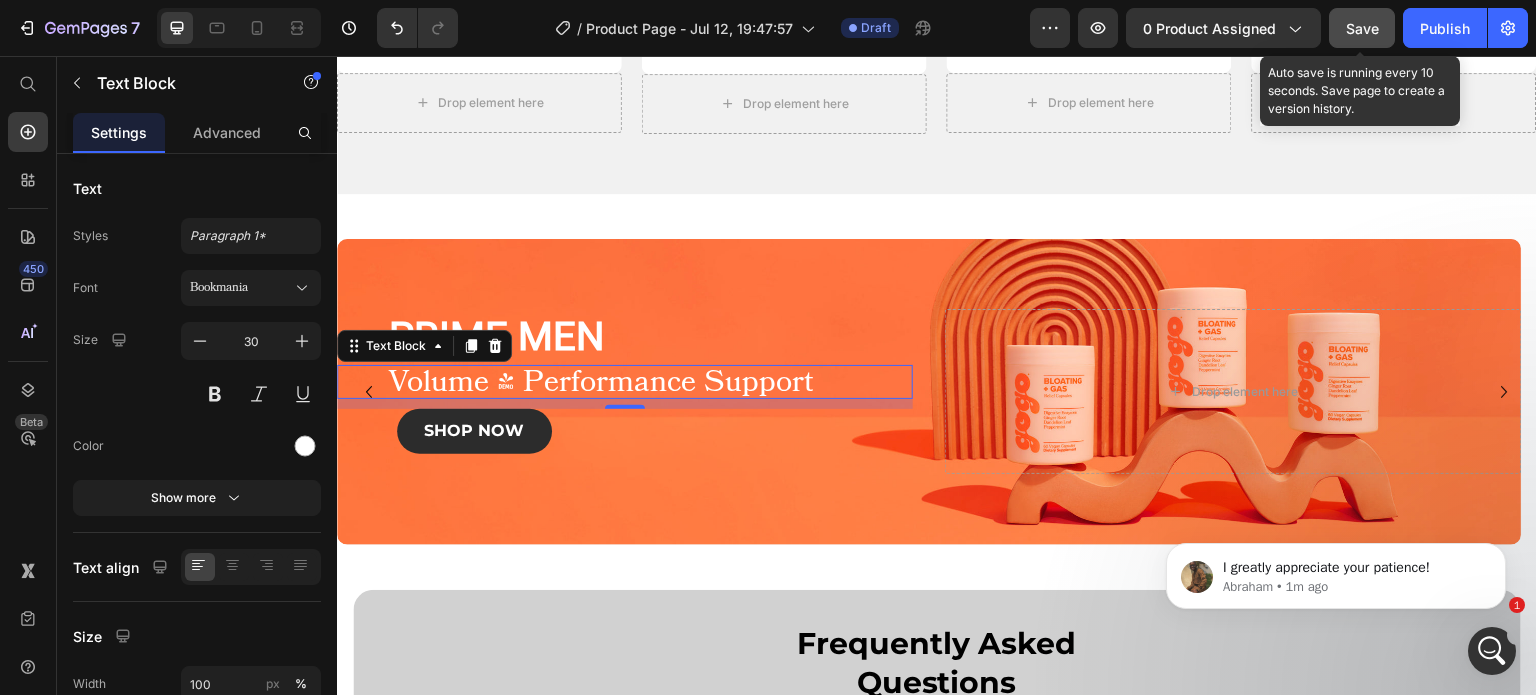 click on "Volume + Performance Support" at bounding box center [650, 382] 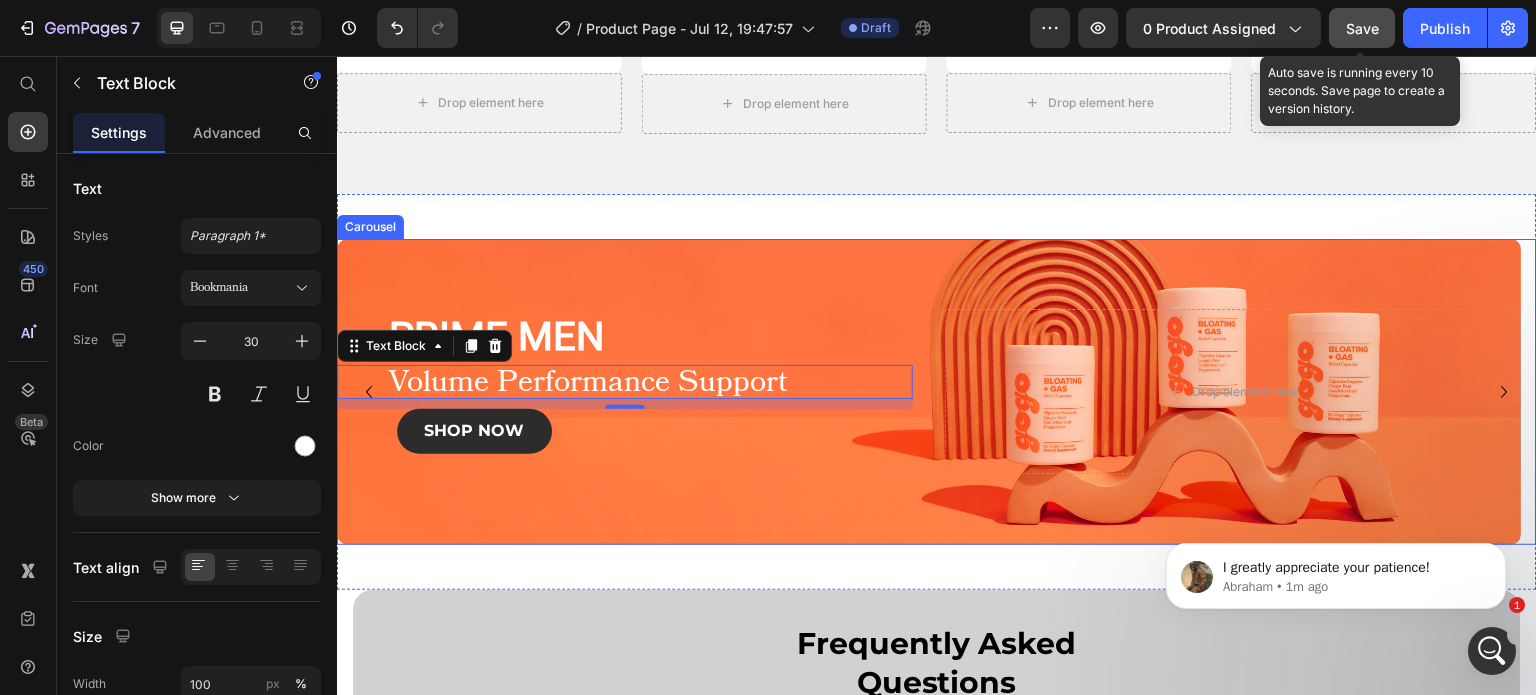 click 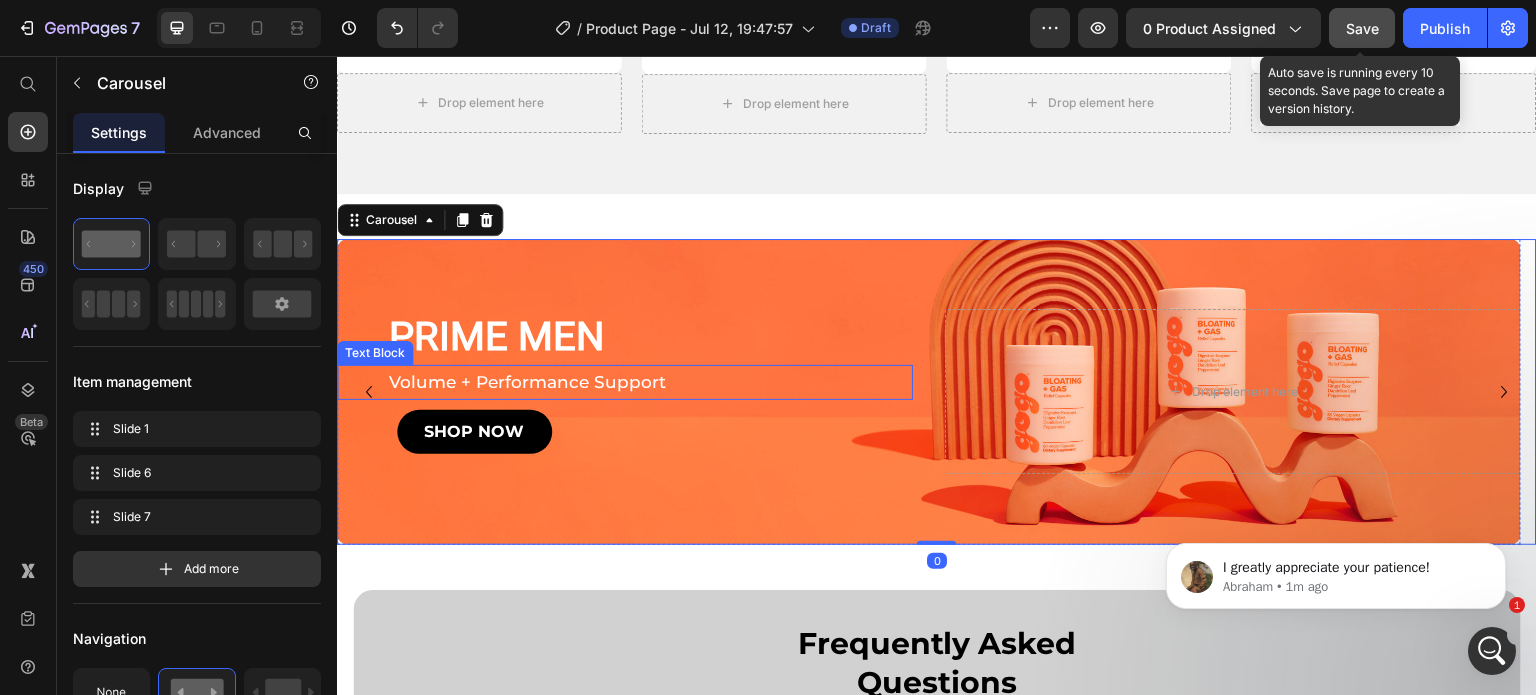 click on "Volume + Performance Support" at bounding box center [650, 382] 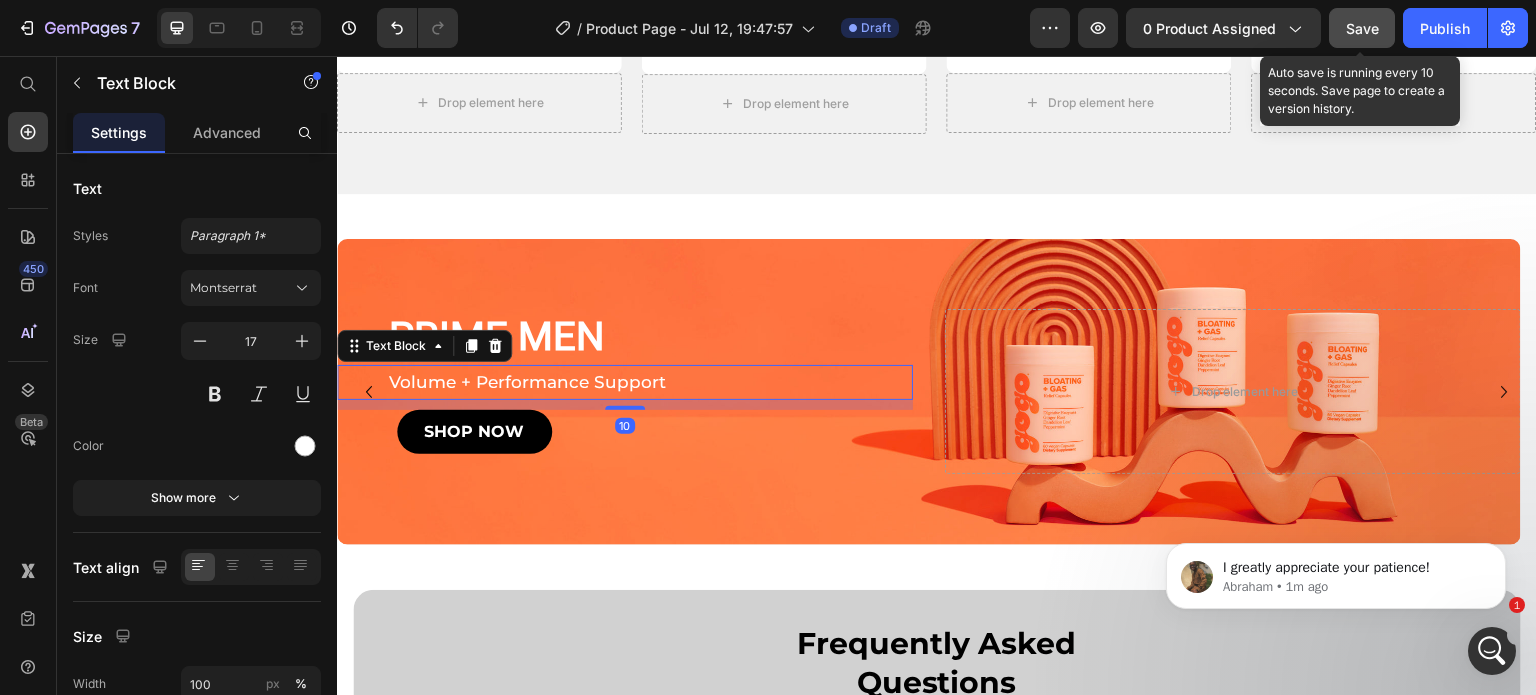 type on "30" 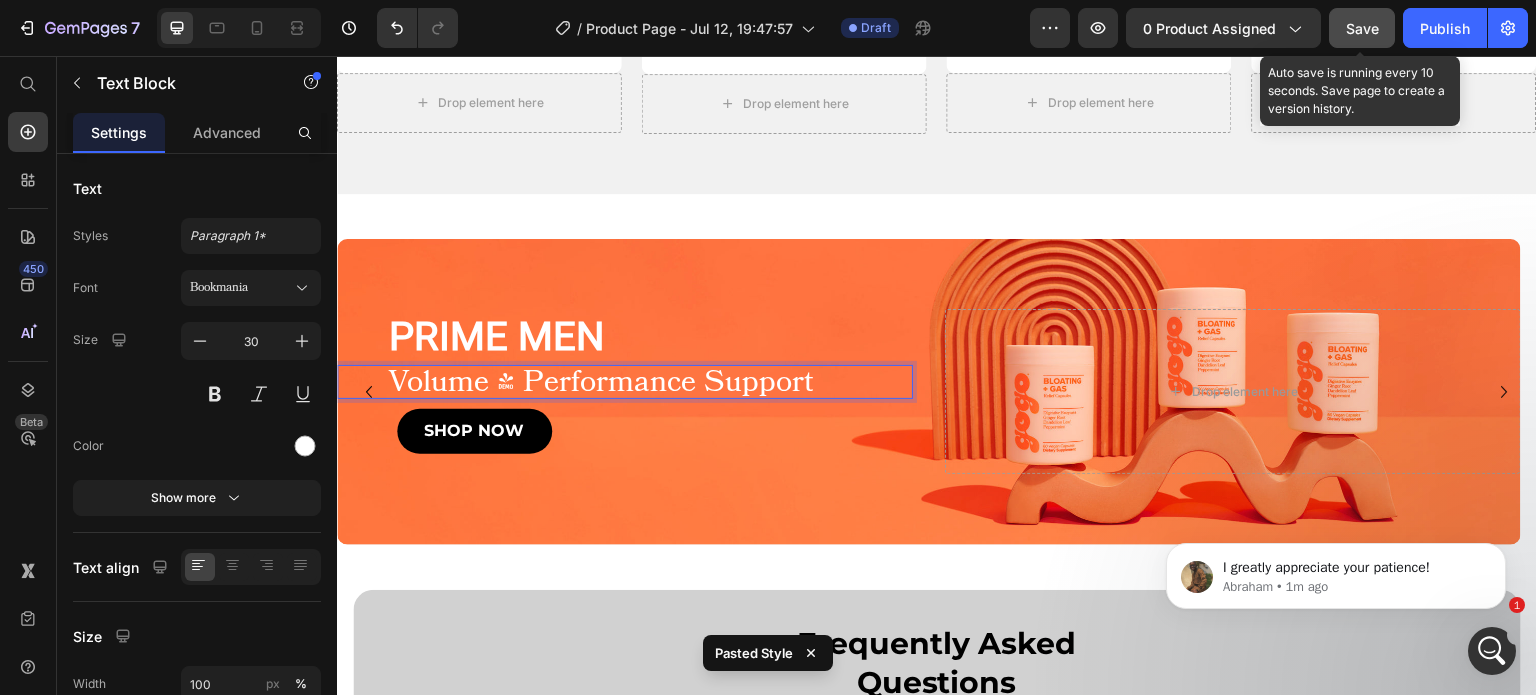 click on "PRIME MEN Heading Volume + Performance Support Text Block   10 SHOP NOW Button" at bounding box center [625, 391] 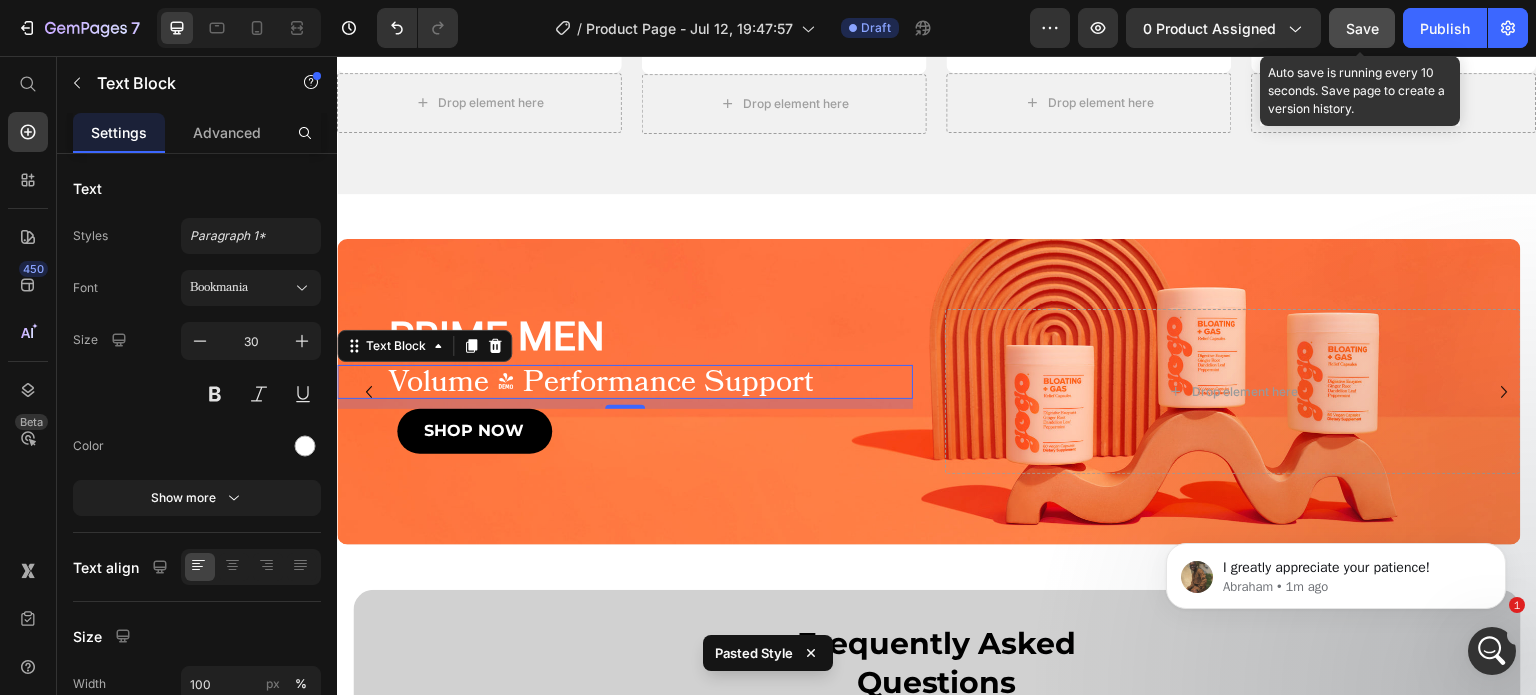 scroll, scrollTop: 3388, scrollLeft: 0, axis: vertical 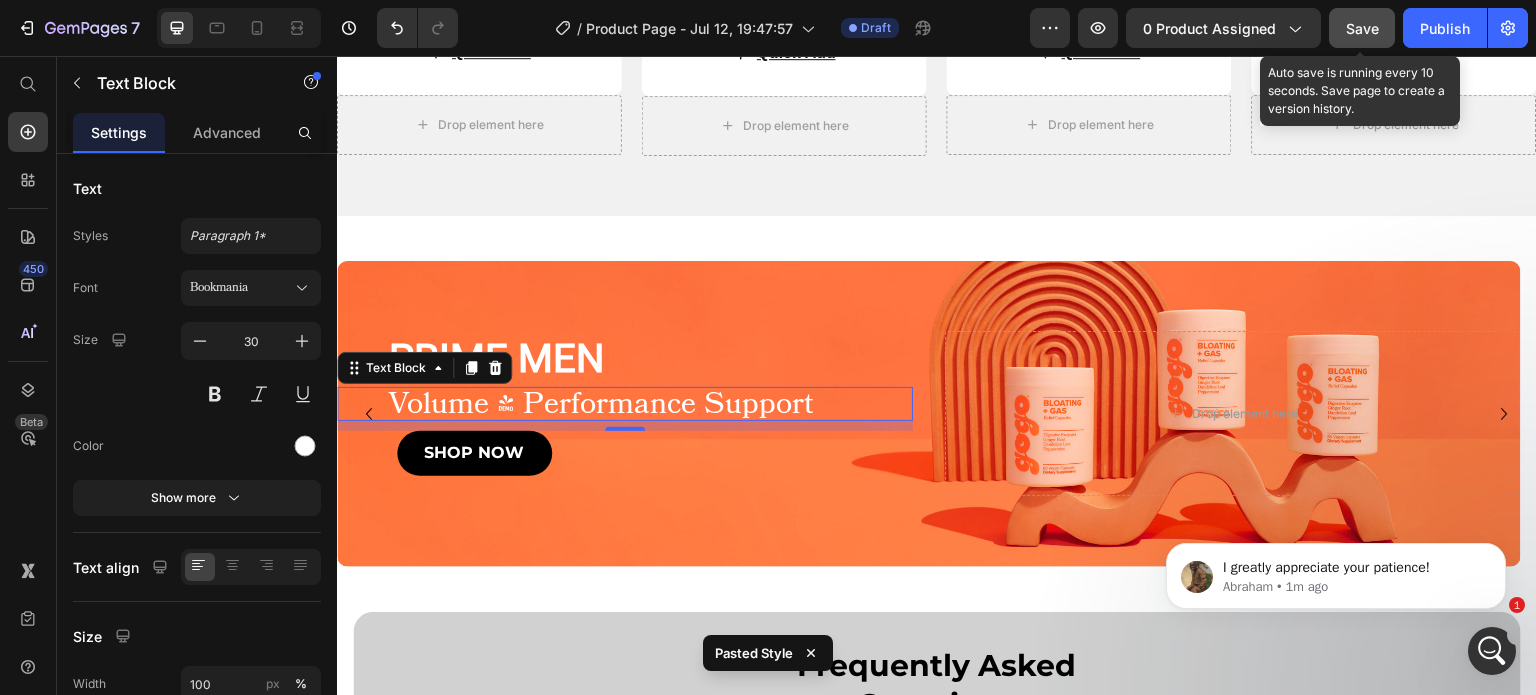click on "Volume + Performance Support" at bounding box center (650, 404) 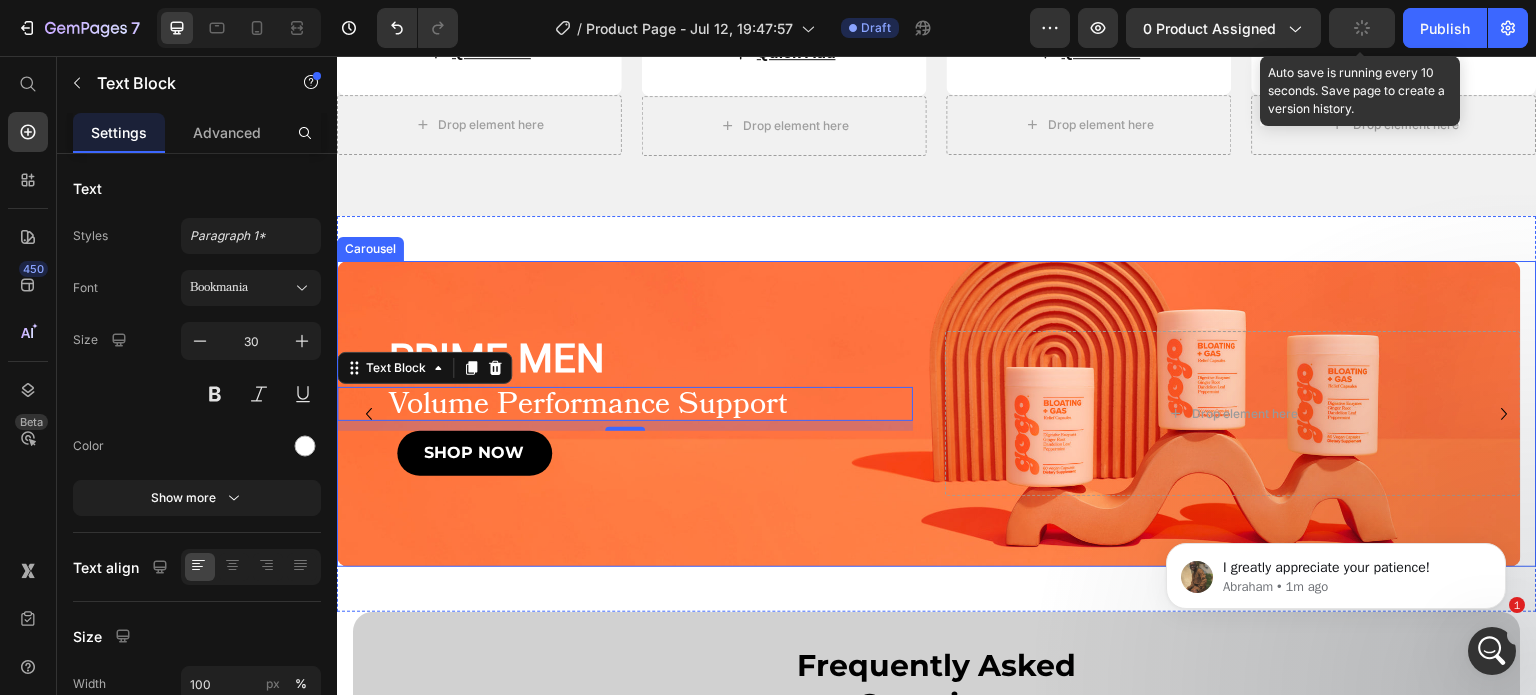 click 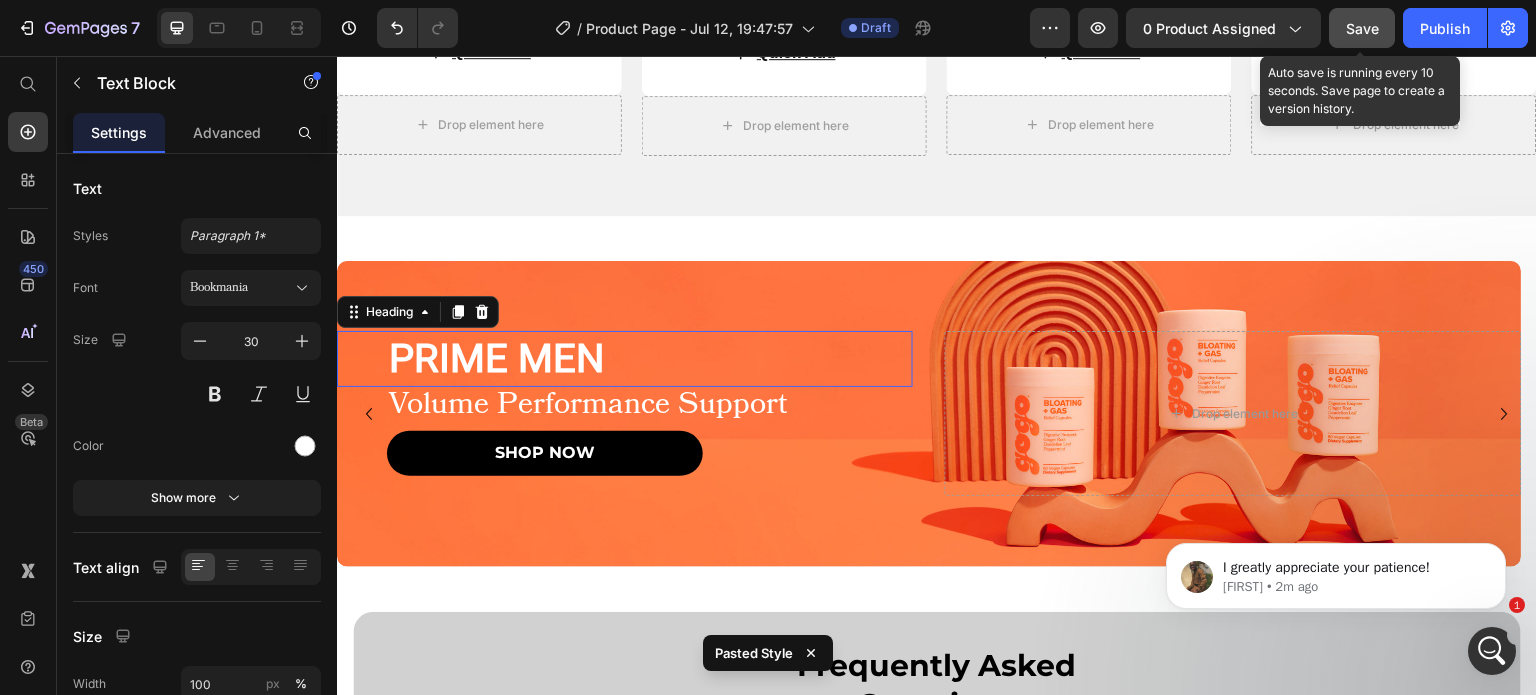 click on "PRIME MEN" at bounding box center (650, 359) 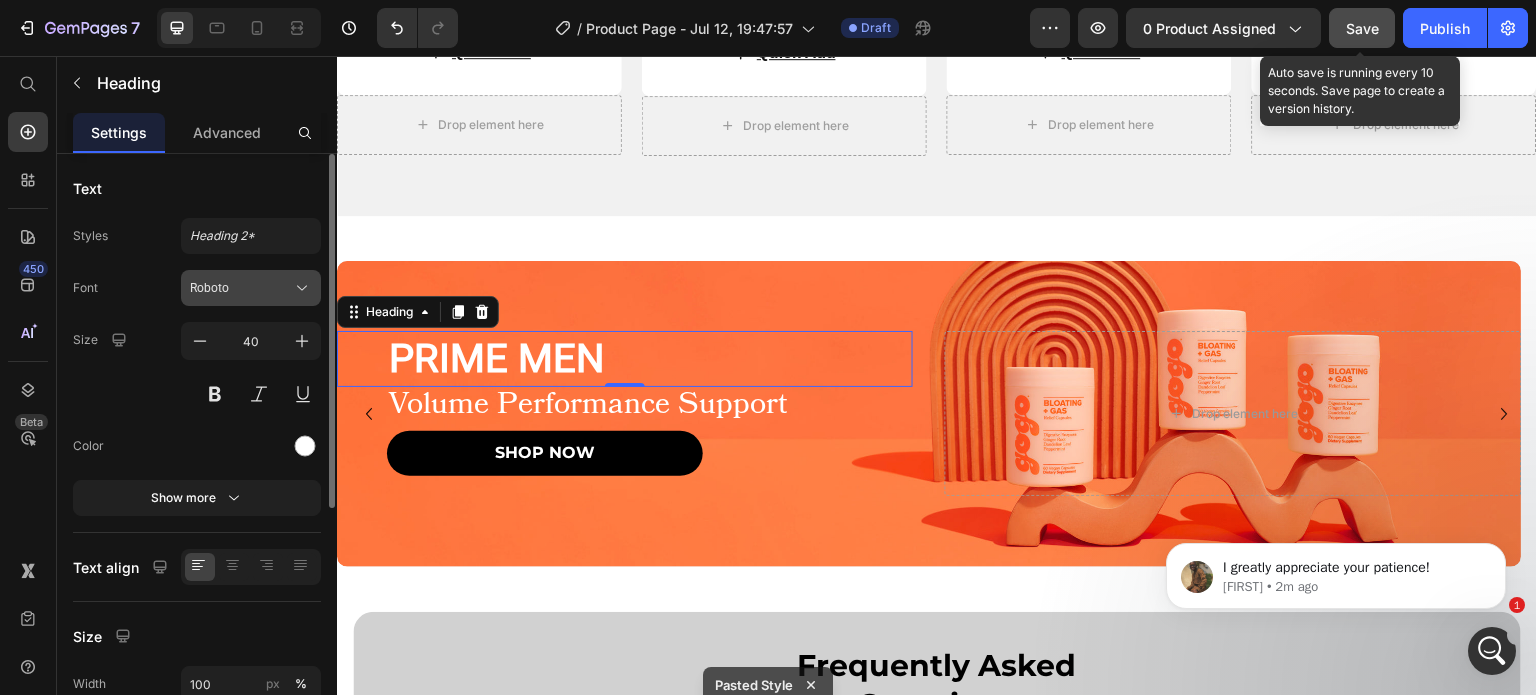 click 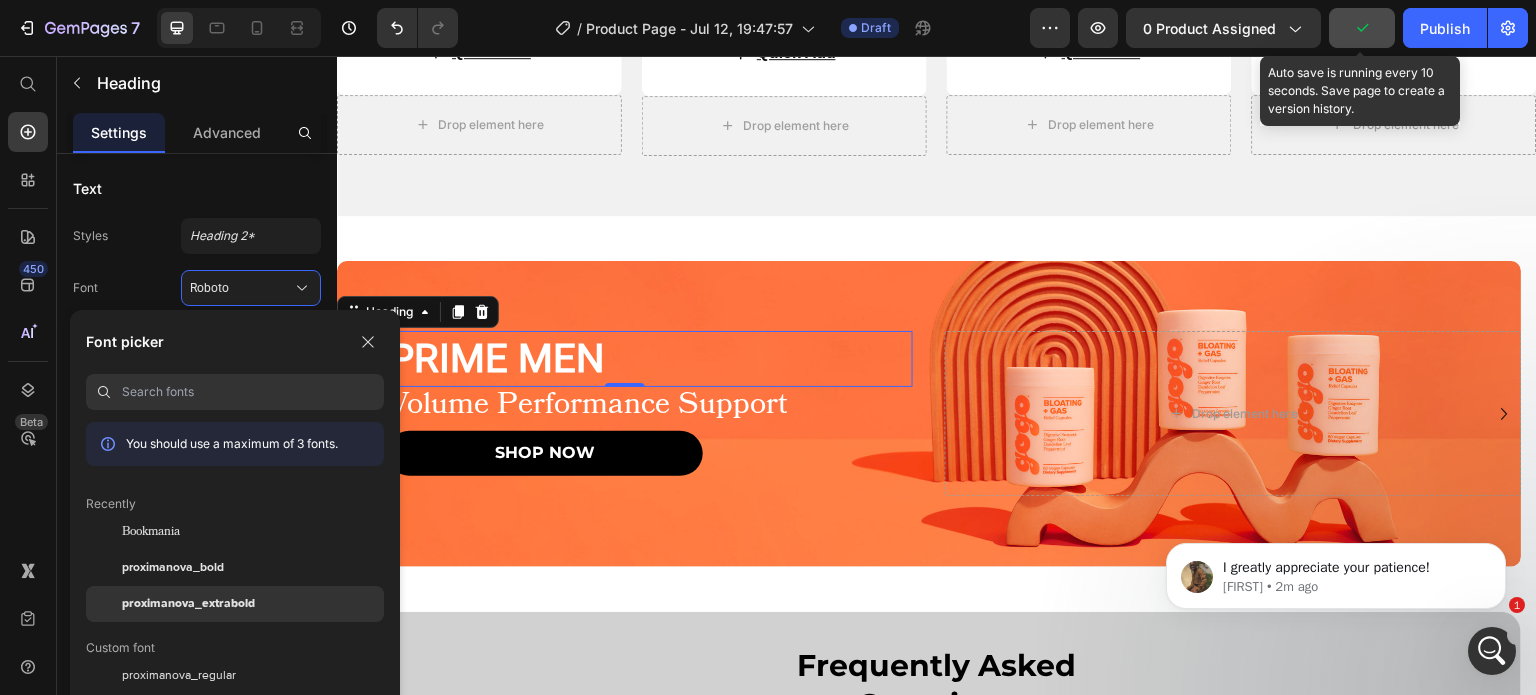 click on "proximanova_extrabold" at bounding box center (188, 604) 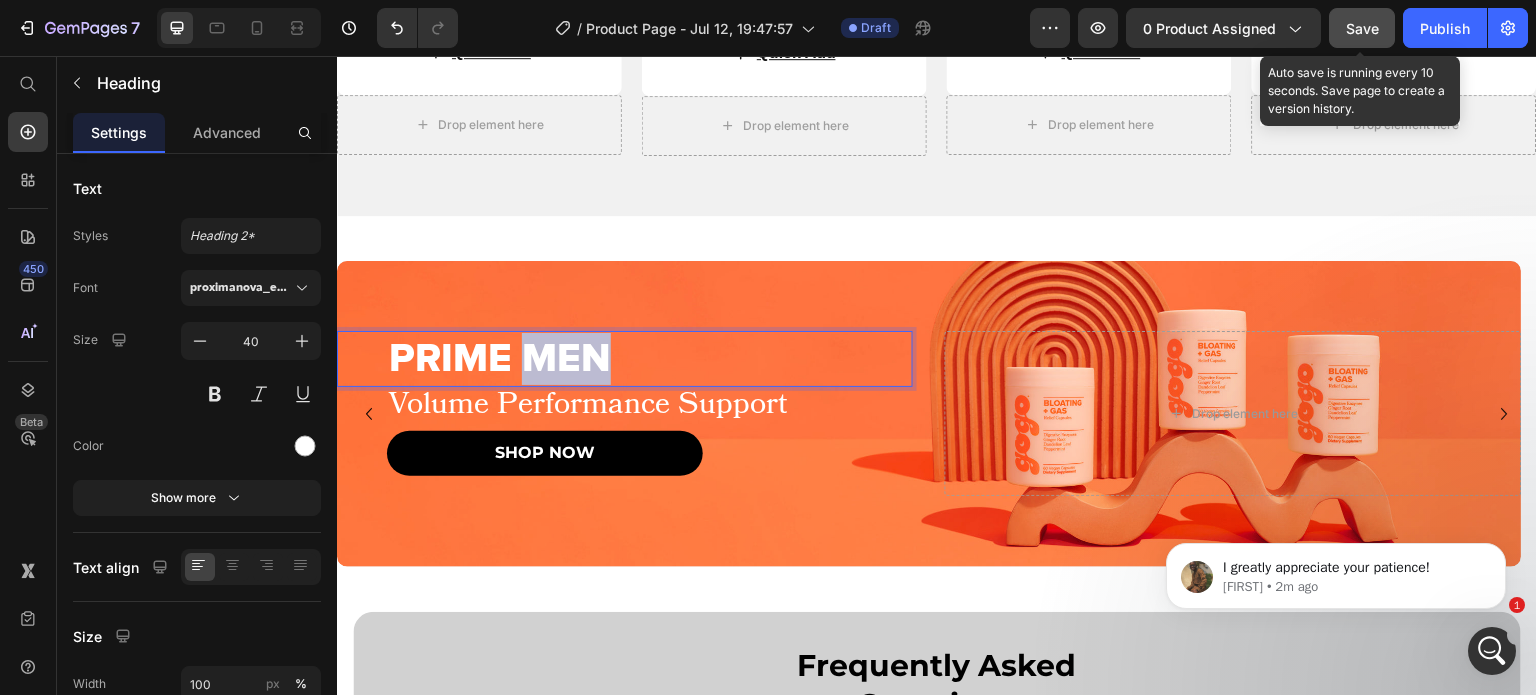 click on "PRIME MEN" at bounding box center (500, 359) 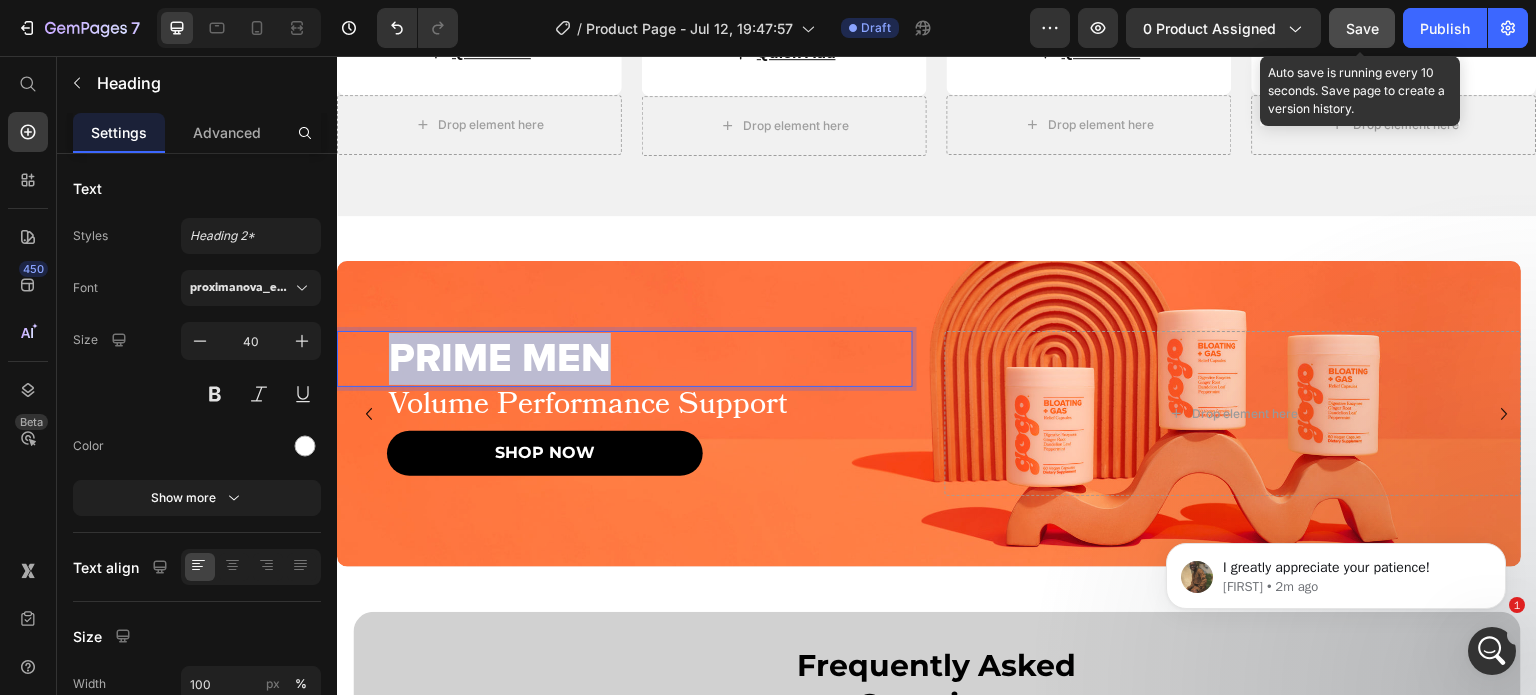 click on "PRIME MEN" at bounding box center (500, 359) 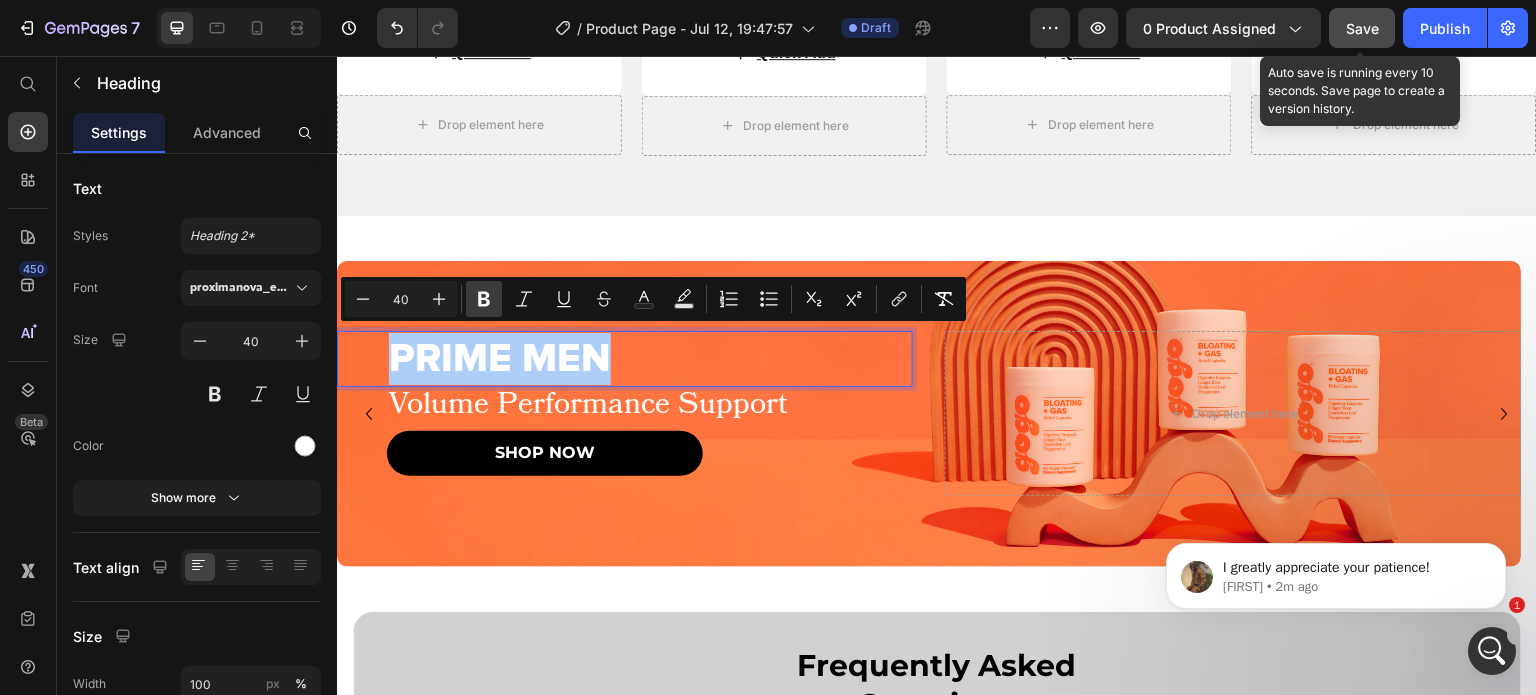 click on "Bold" at bounding box center [484, 299] 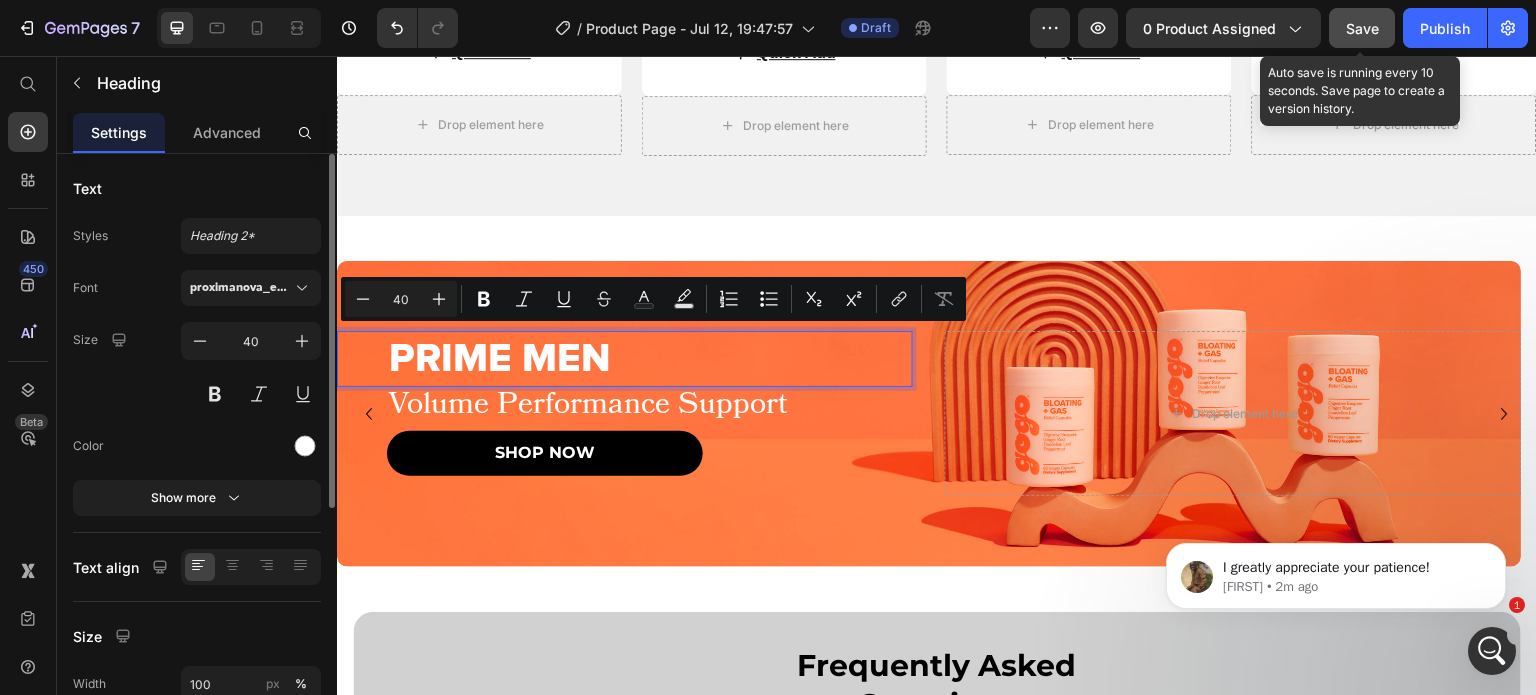 click on "Font proximanova_extrabold Size 40 Color Show more" at bounding box center (197, 393) 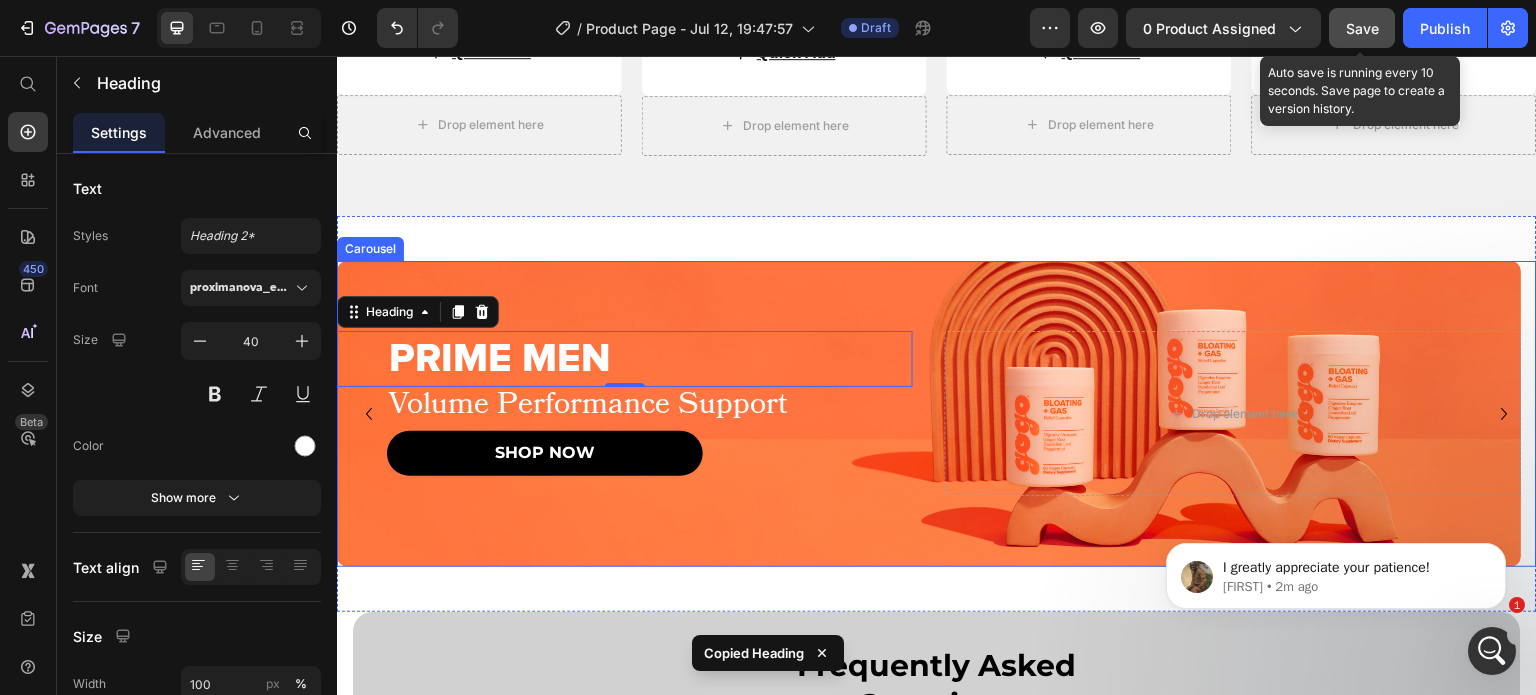 click 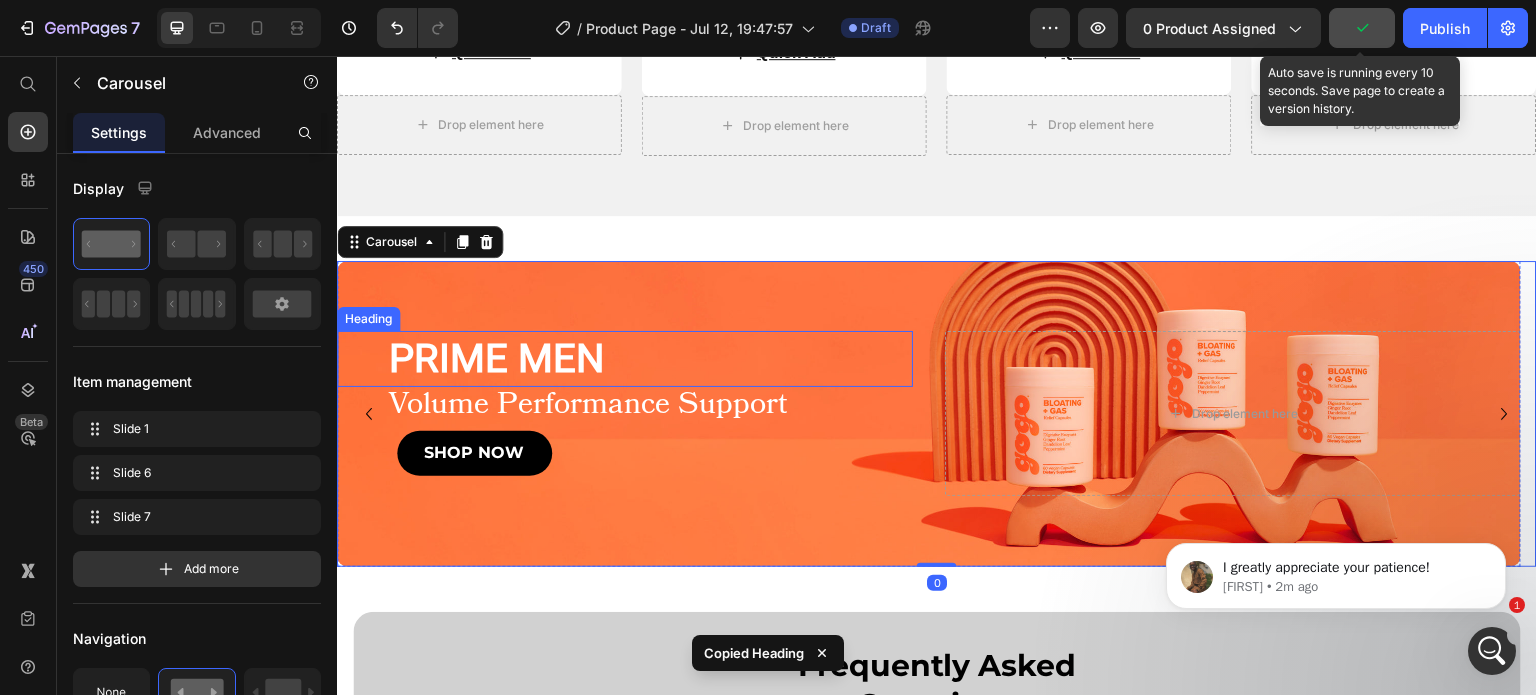 click on "PRIME MEN" at bounding box center [497, 358] 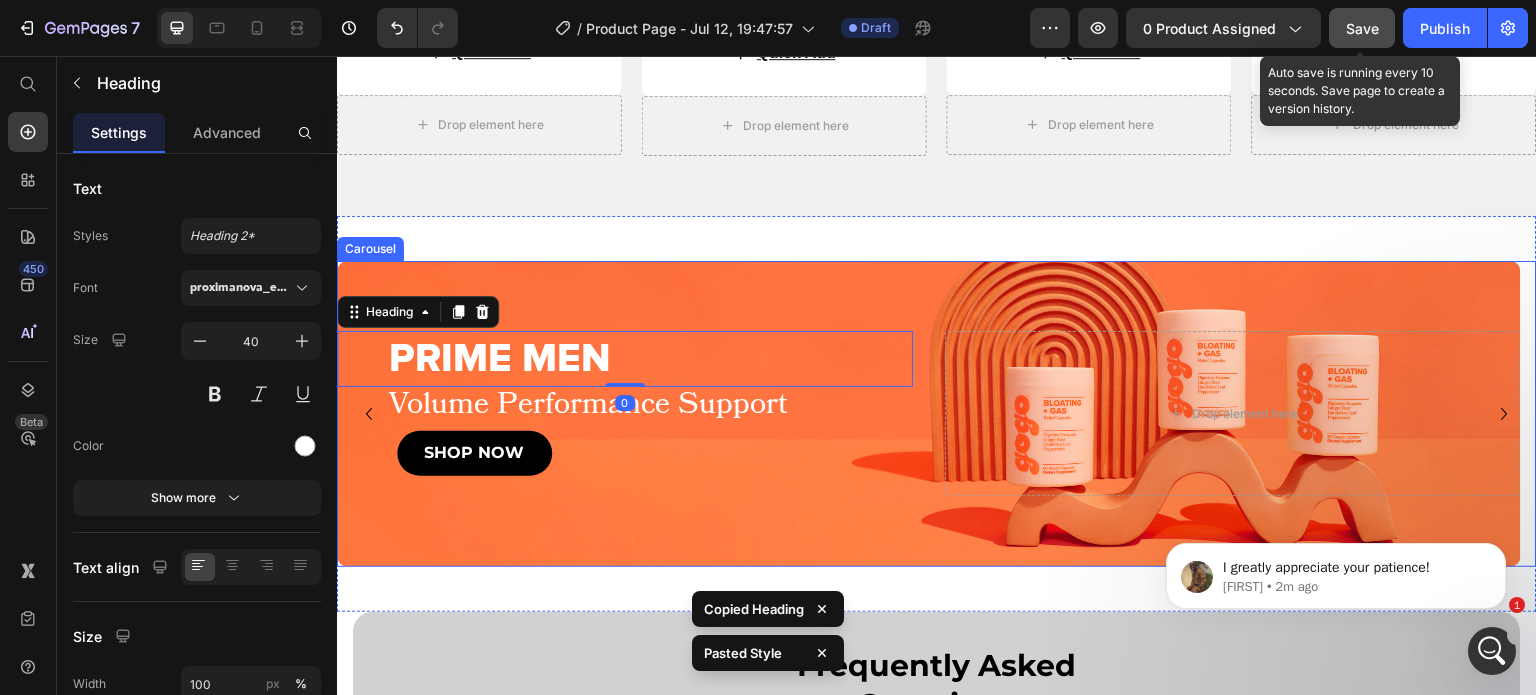 click 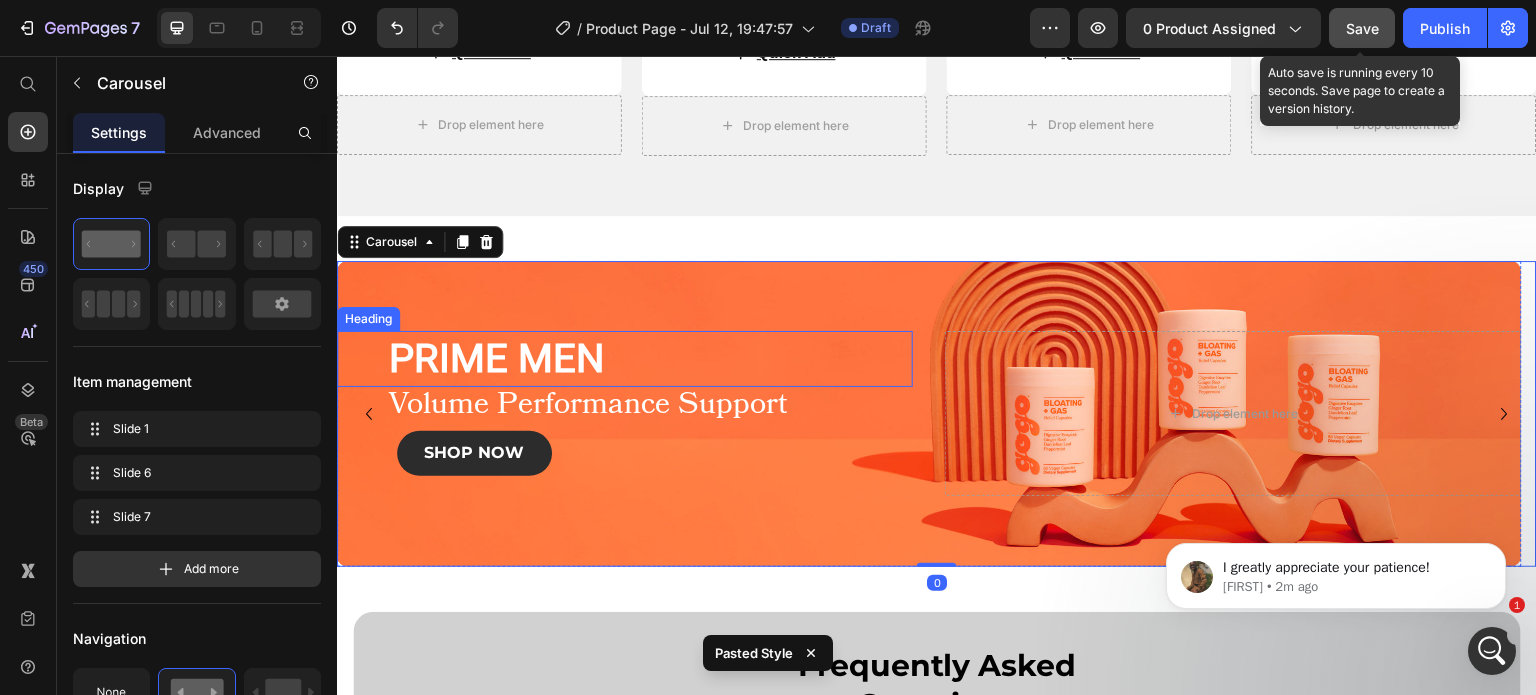 click on "PRIME MEN" at bounding box center (497, 358) 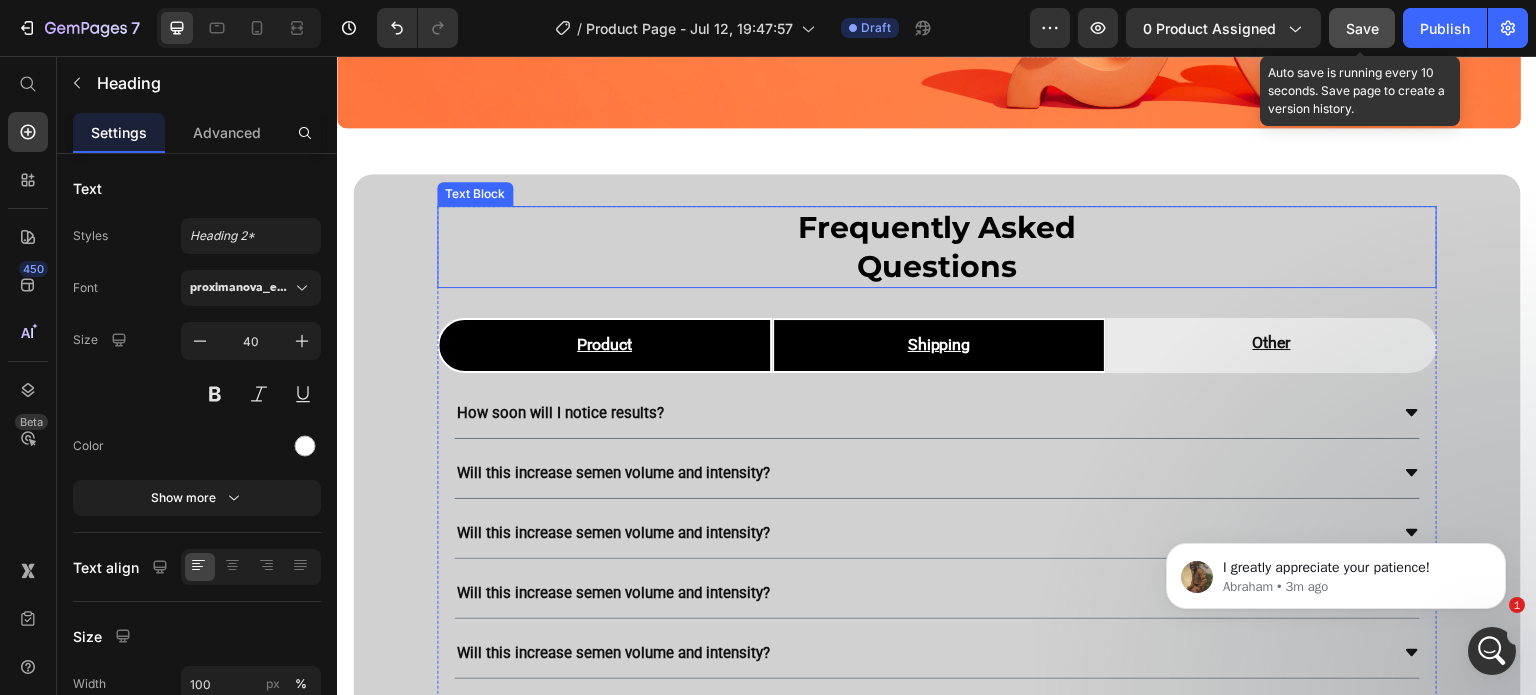 scroll, scrollTop: 3829, scrollLeft: 0, axis: vertical 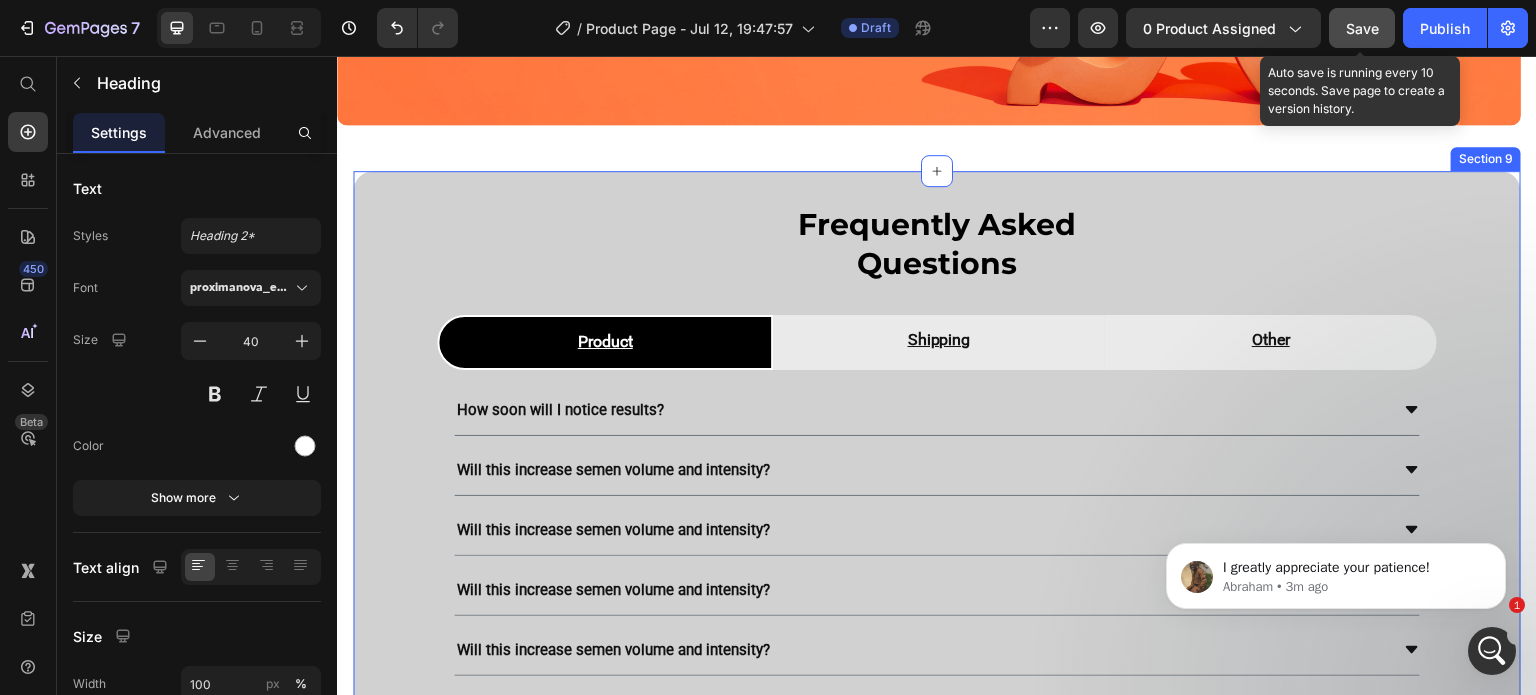 click on "Frequently Asked  Questions Text Block Product Shipping Other
How soon will I notice results?
Will this increase semen volume and intensity?
Will this increase semen volume and intensity?
Will this increase semen volume and intensity?
Will this increase semen volume and intensity?
Performance Ingredient Facts Accordion
How soon will I notice results?
Will this increase semen volume and intensity?
Will this increase semen volume and intensity?
Will this increase semen volume and intensity?
Will this increase semen volume and intensity?" at bounding box center (937, 507) 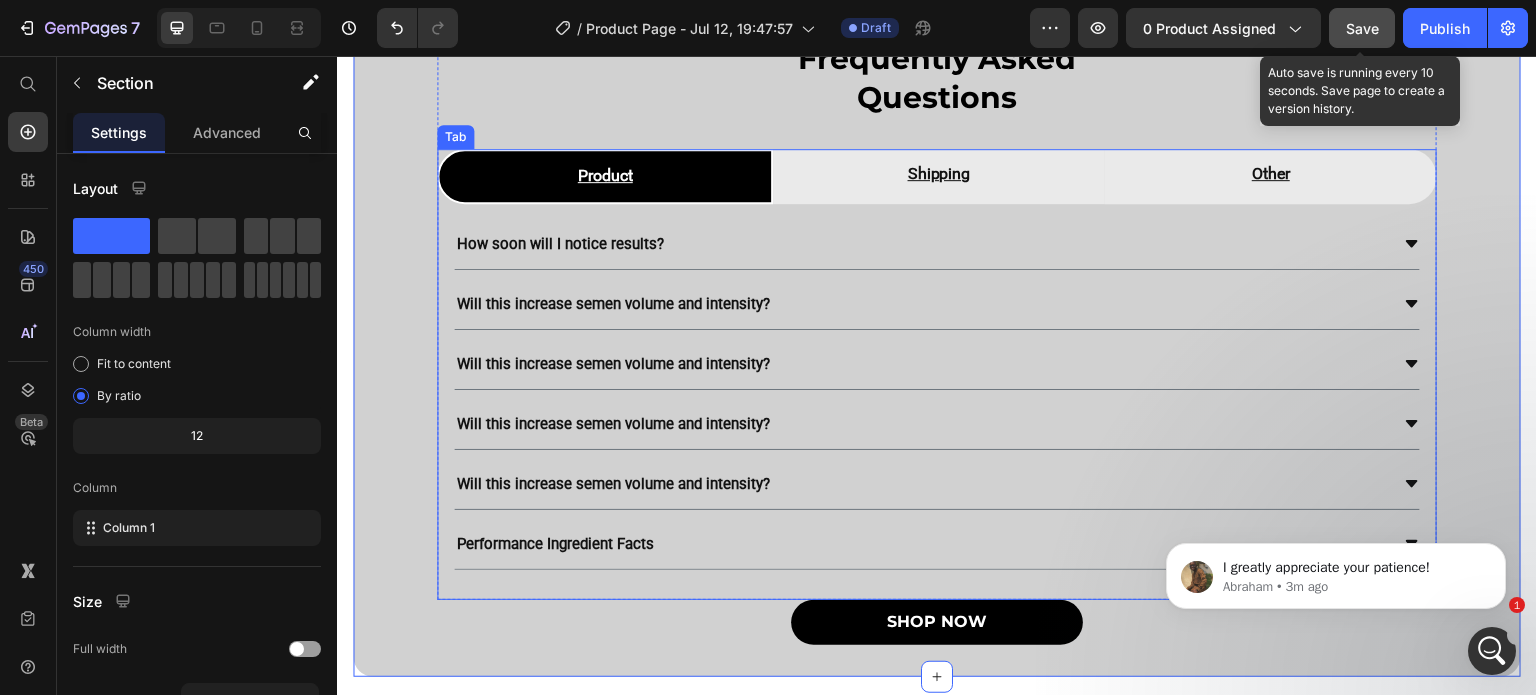 scroll, scrollTop: 4008, scrollLeft: 0, axis: vertical 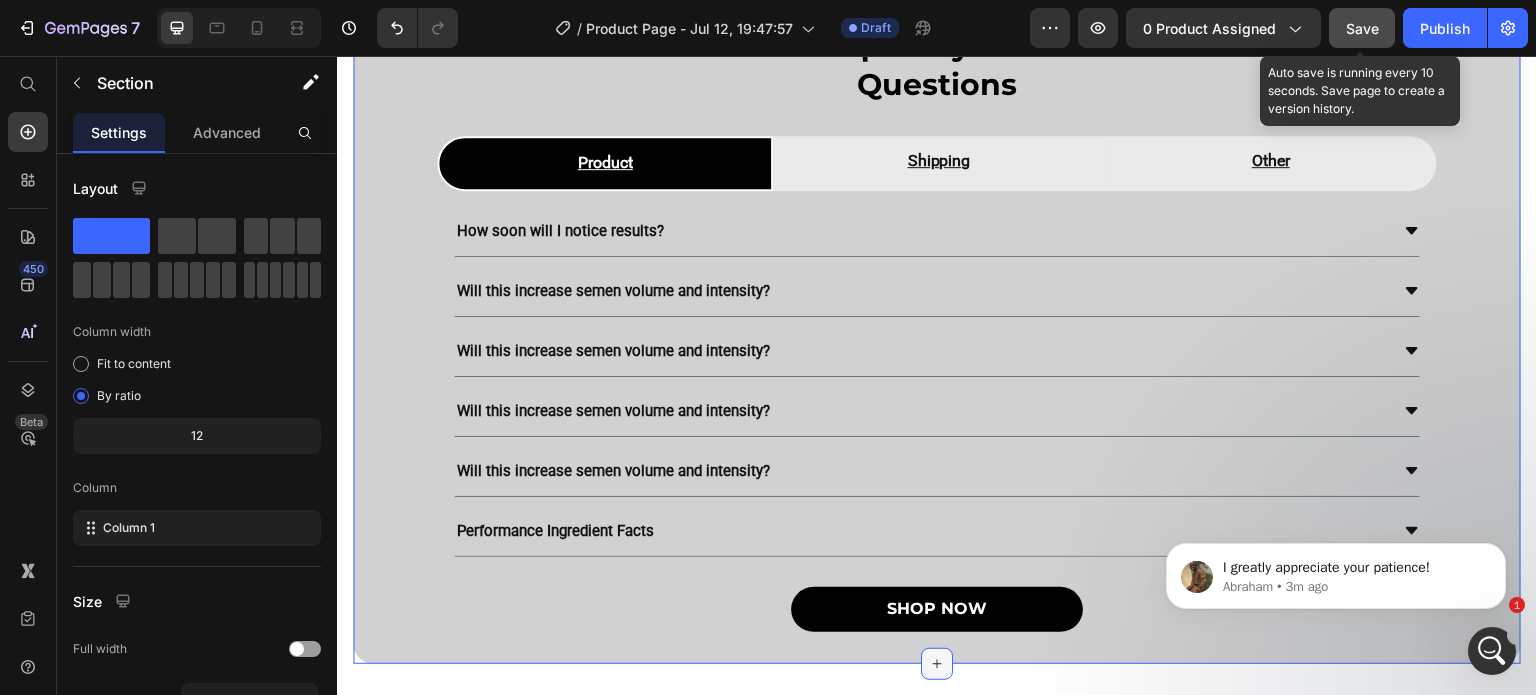 click 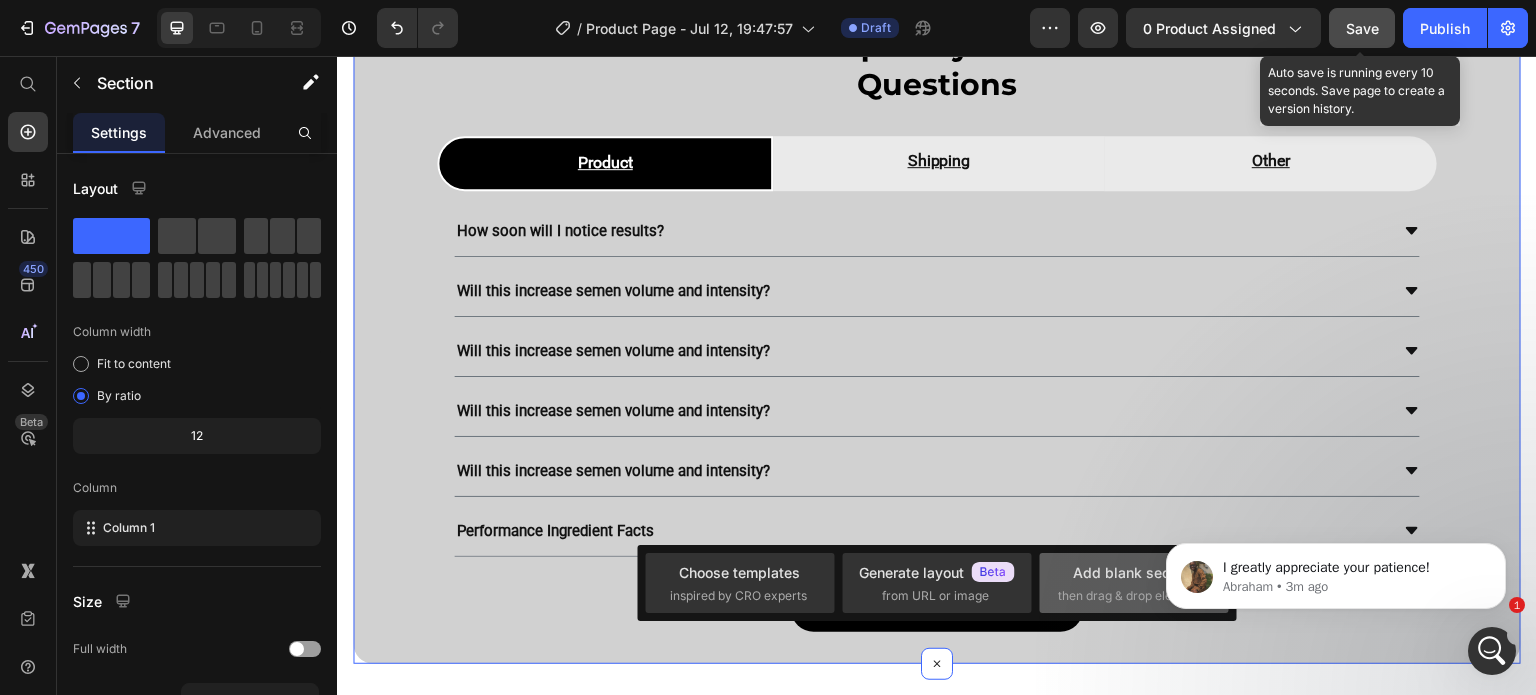 click on "then drag & drop elements" at bounding box center [1132, 596] 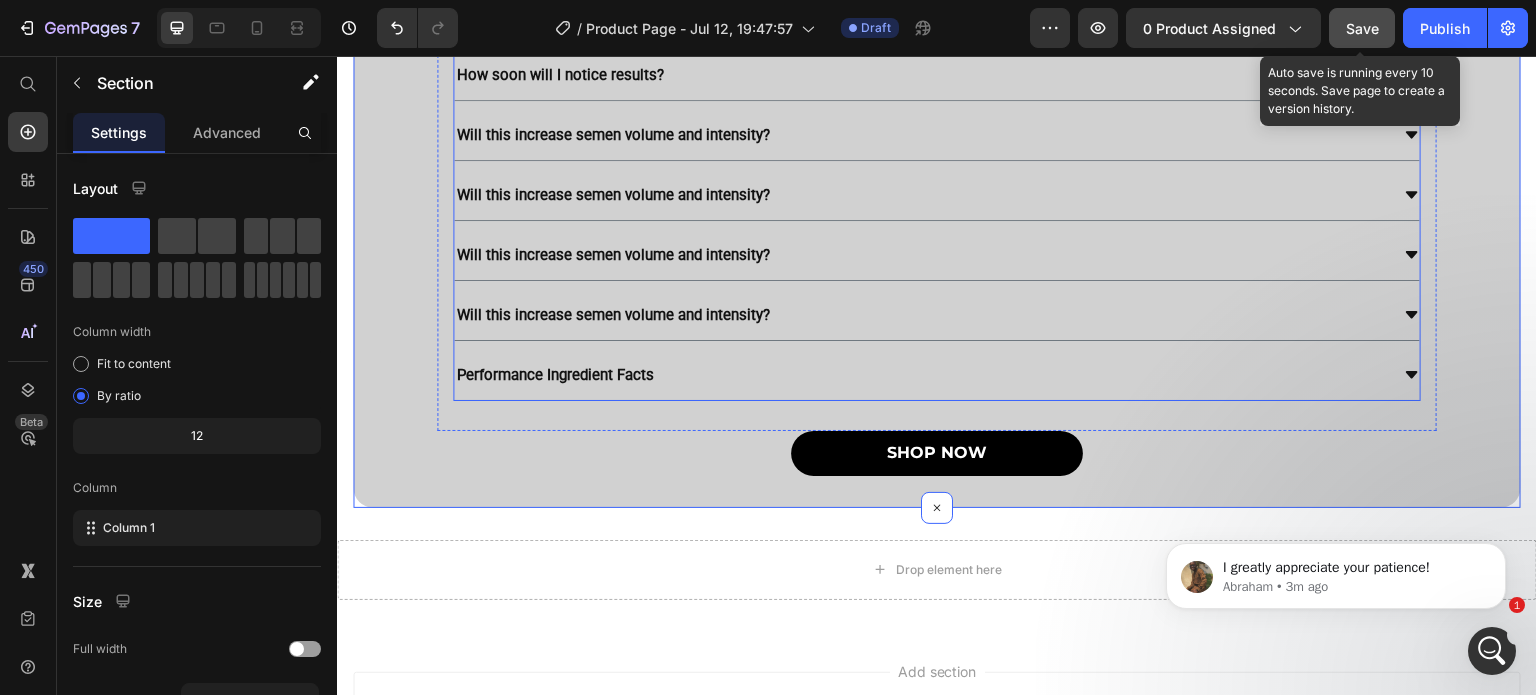 scroll, scrollTop: 4180, scrollLeft: 0, axis: vertical 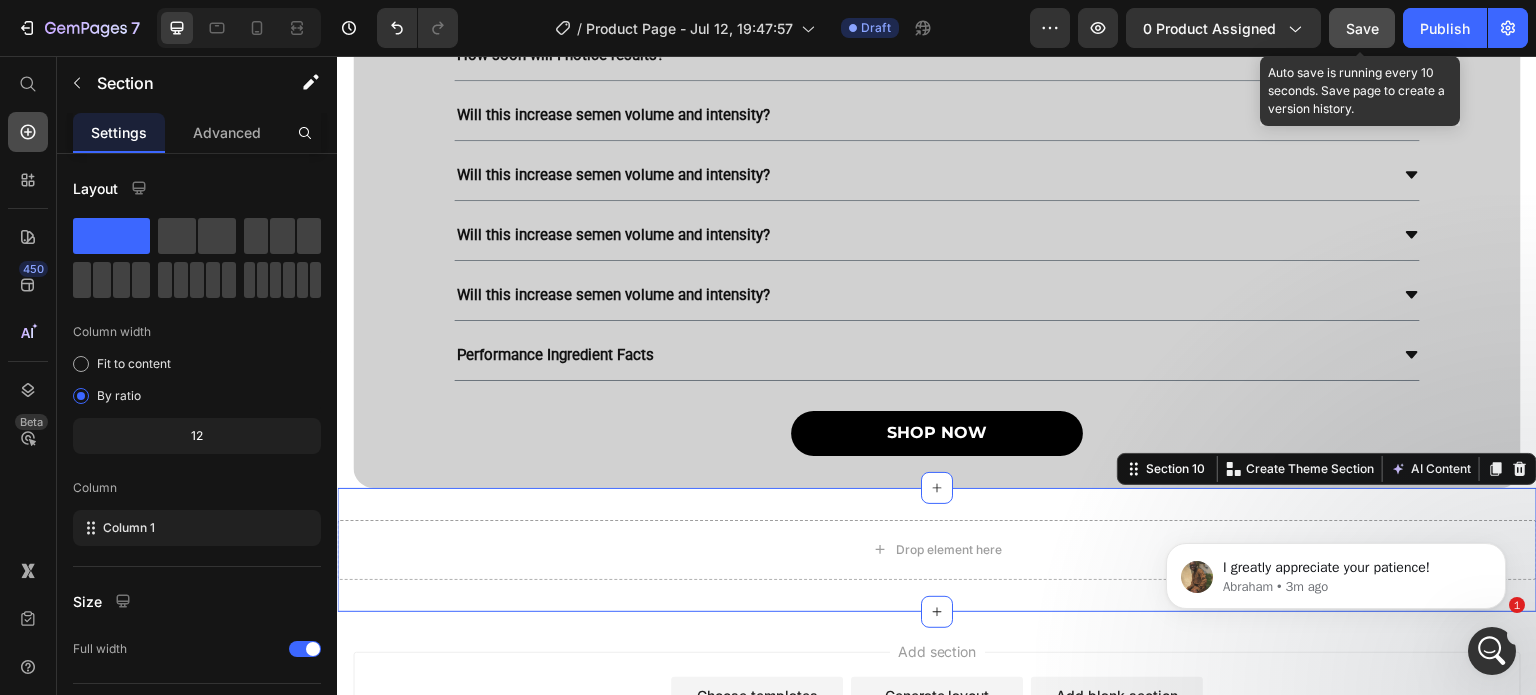 click 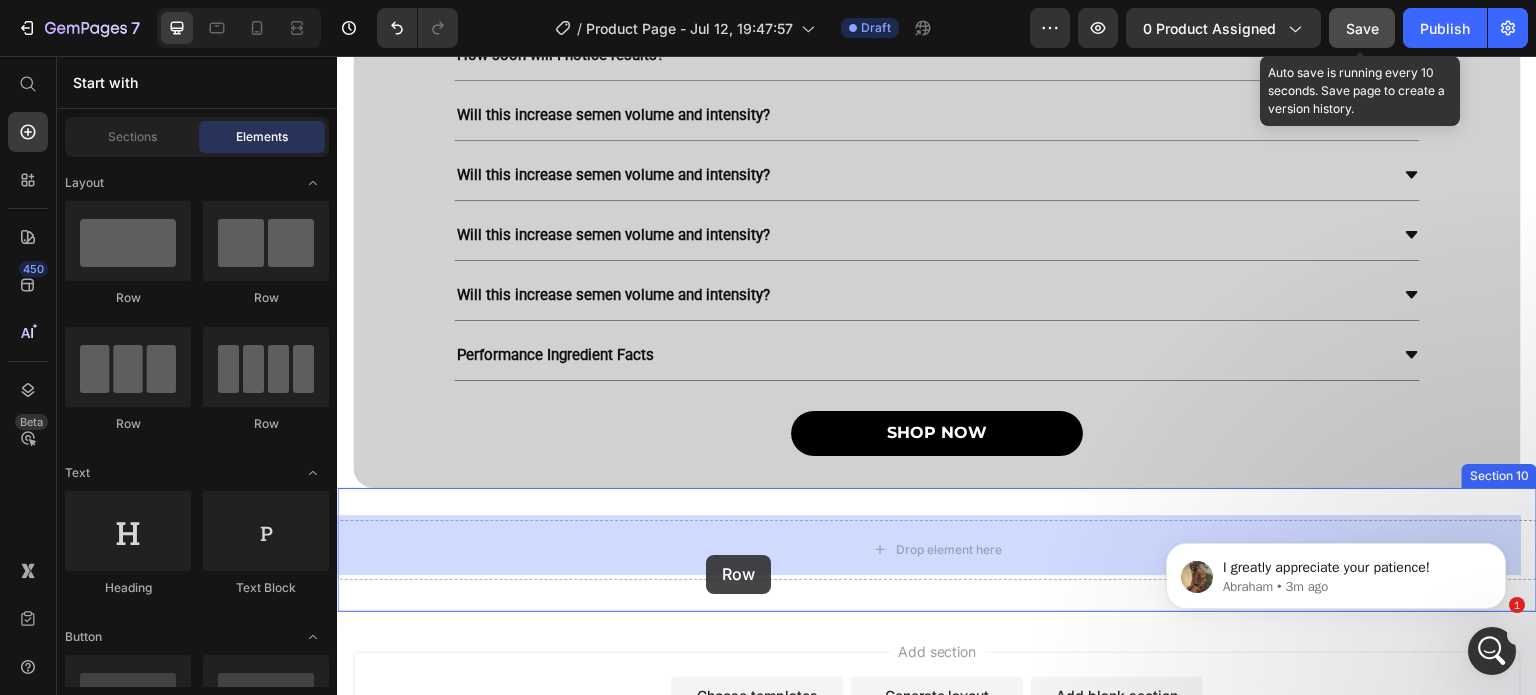 drag, startPoint x: 437, startPoint y: 325, endPoint x: 706, endPoint y: 556, distance: 354.57297 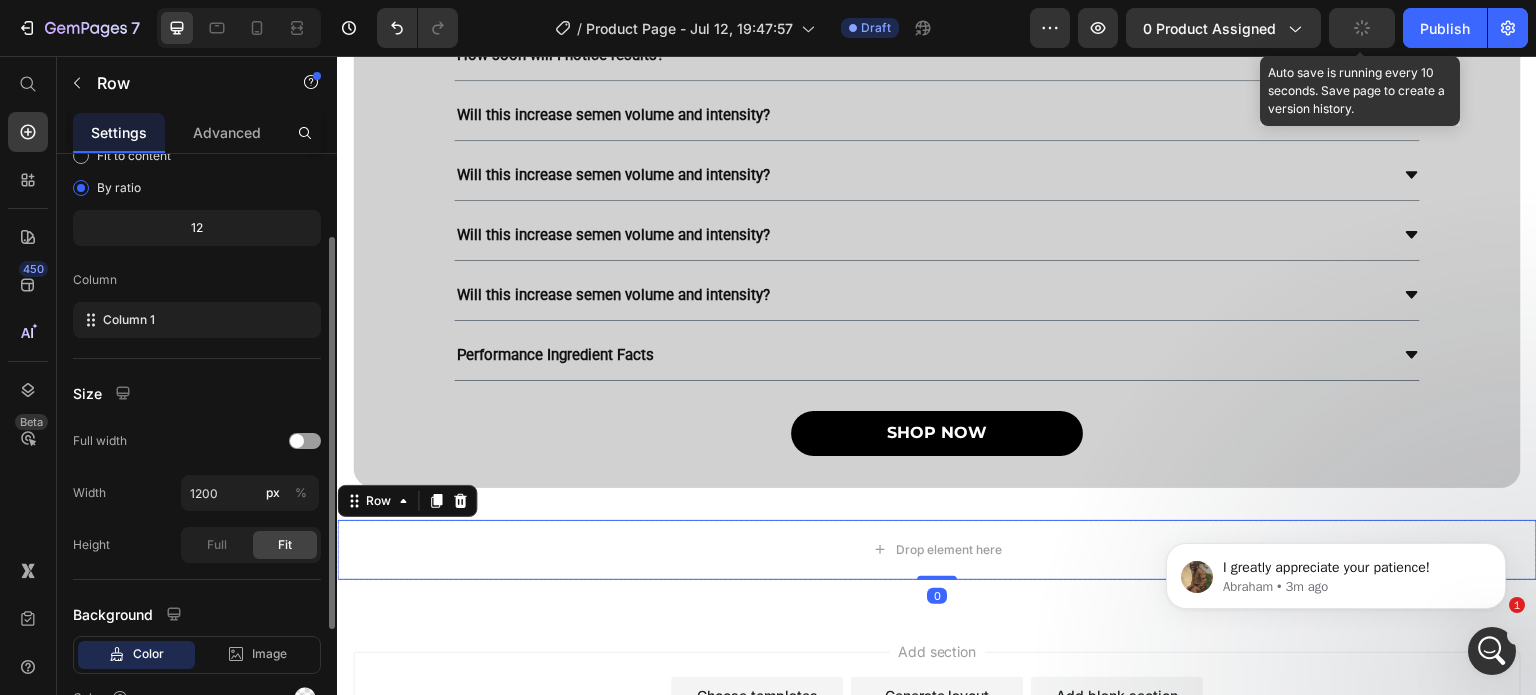 scroll, scrollTop: 211, scrollLeft: 0, axis: vertical 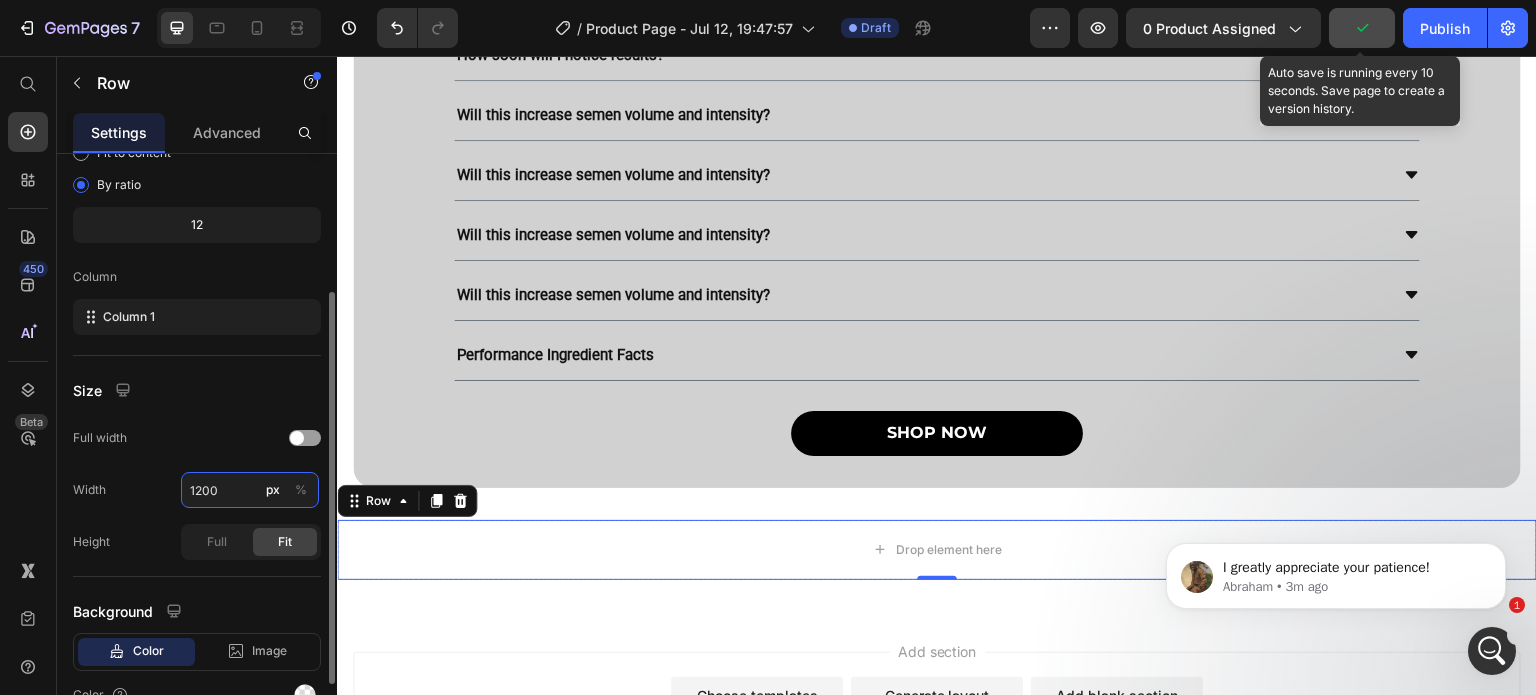 click on "1200" at bounding box center [250, 490] 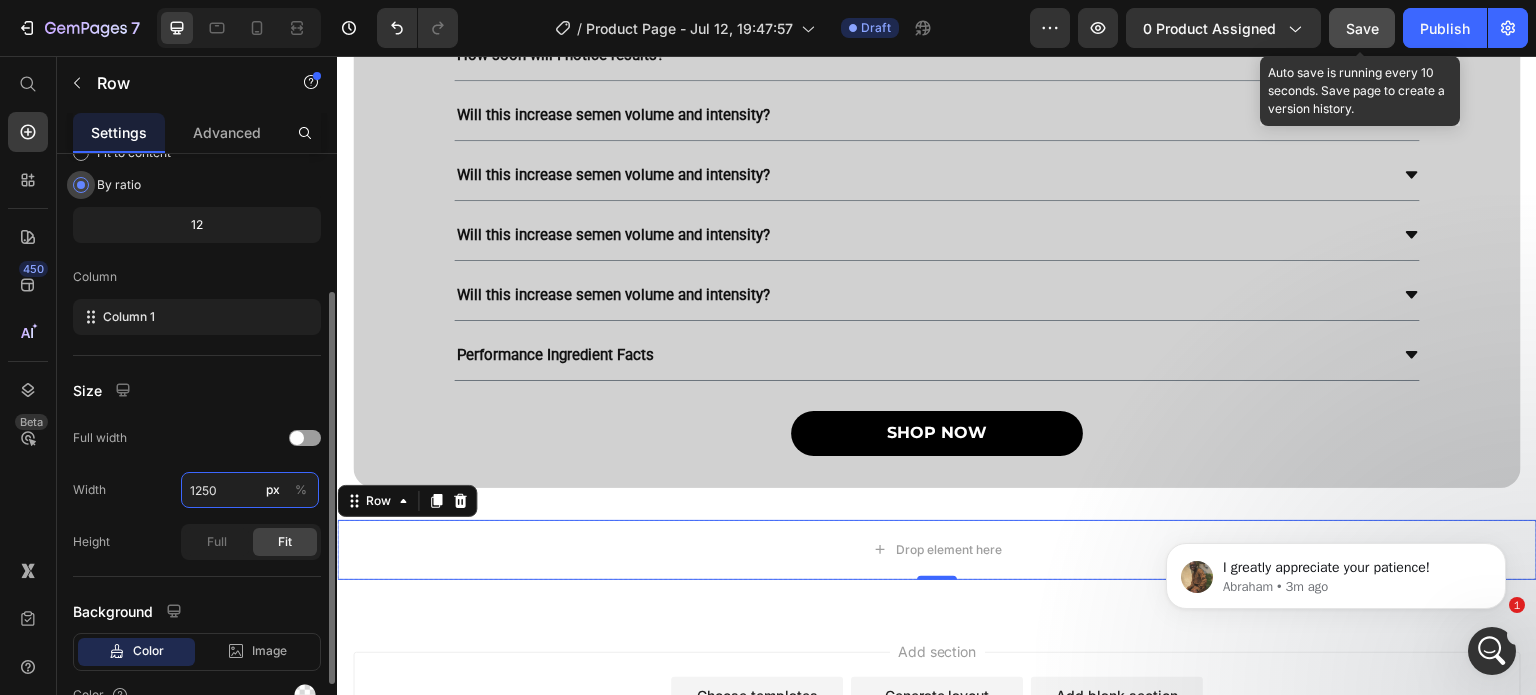 scroll, scrollTop: 0, scrollLeft: 0, axis: both 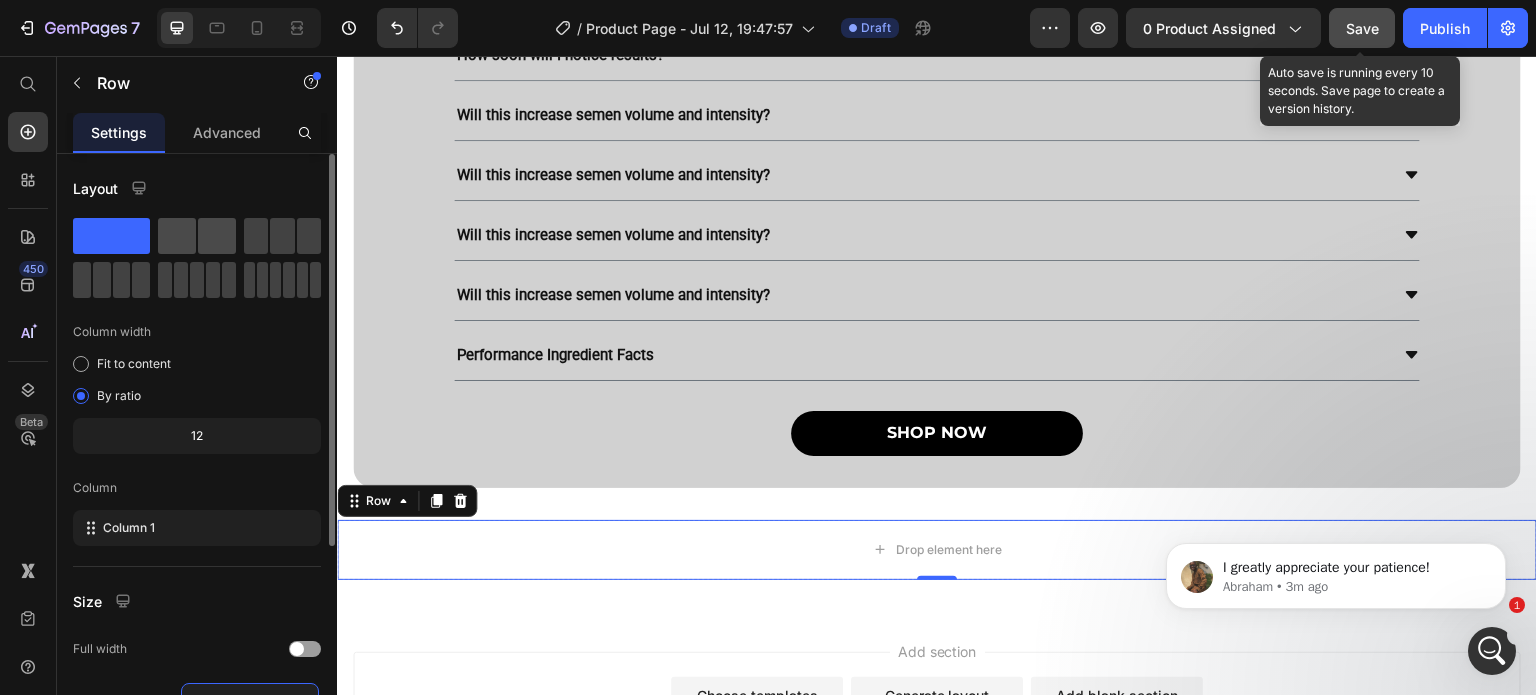 type on "1250" 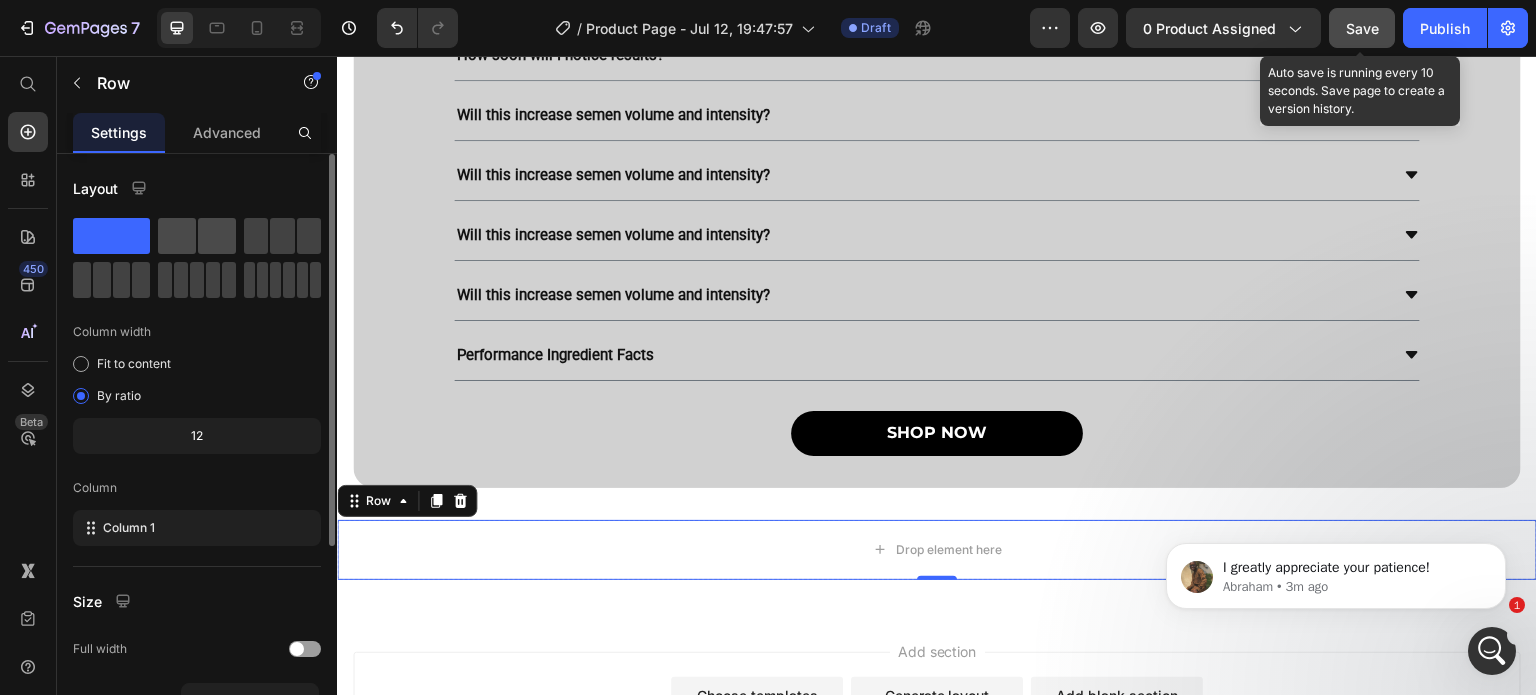 click 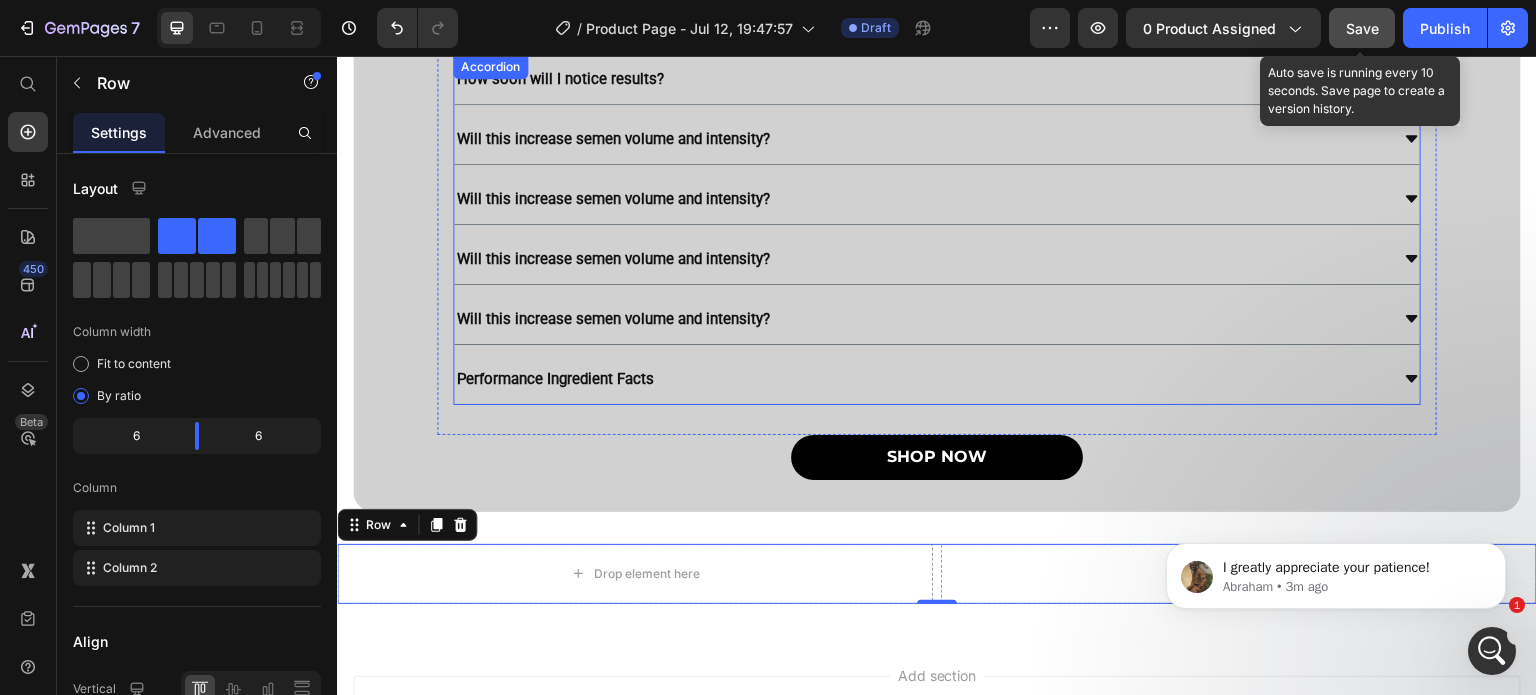 scroll, scrollTop: 4069, scrollLeft: 0, axis: vertical 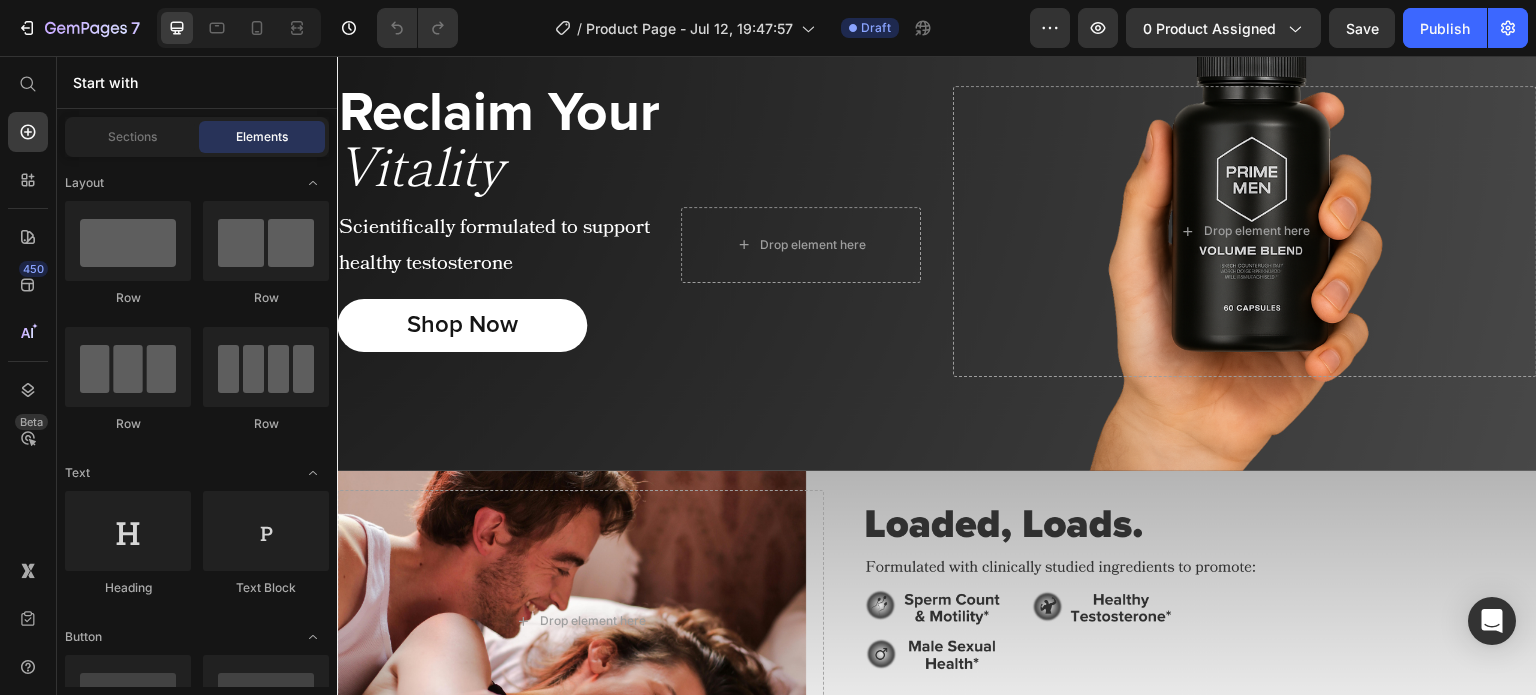 click 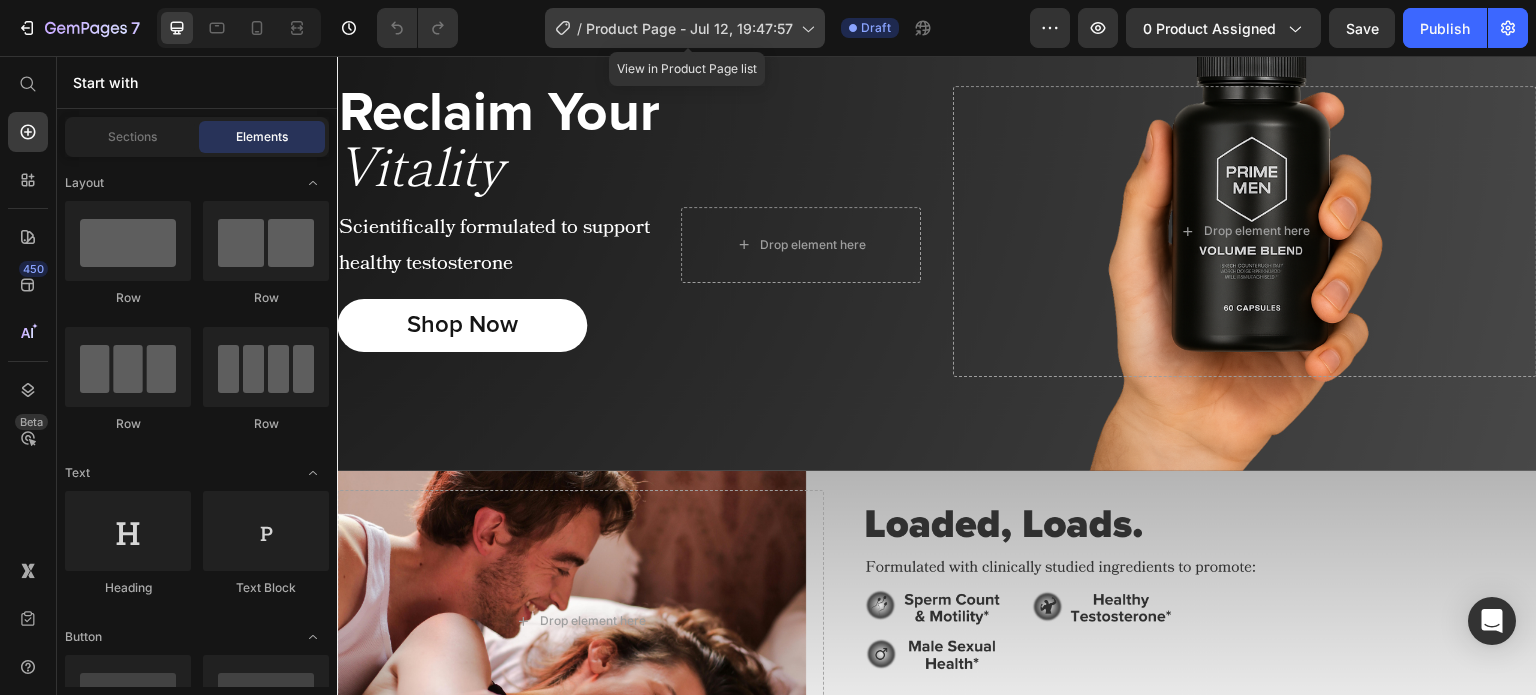 click on "Product Page - Jul 12, 19:47:57" at bounding box center [689, 28] 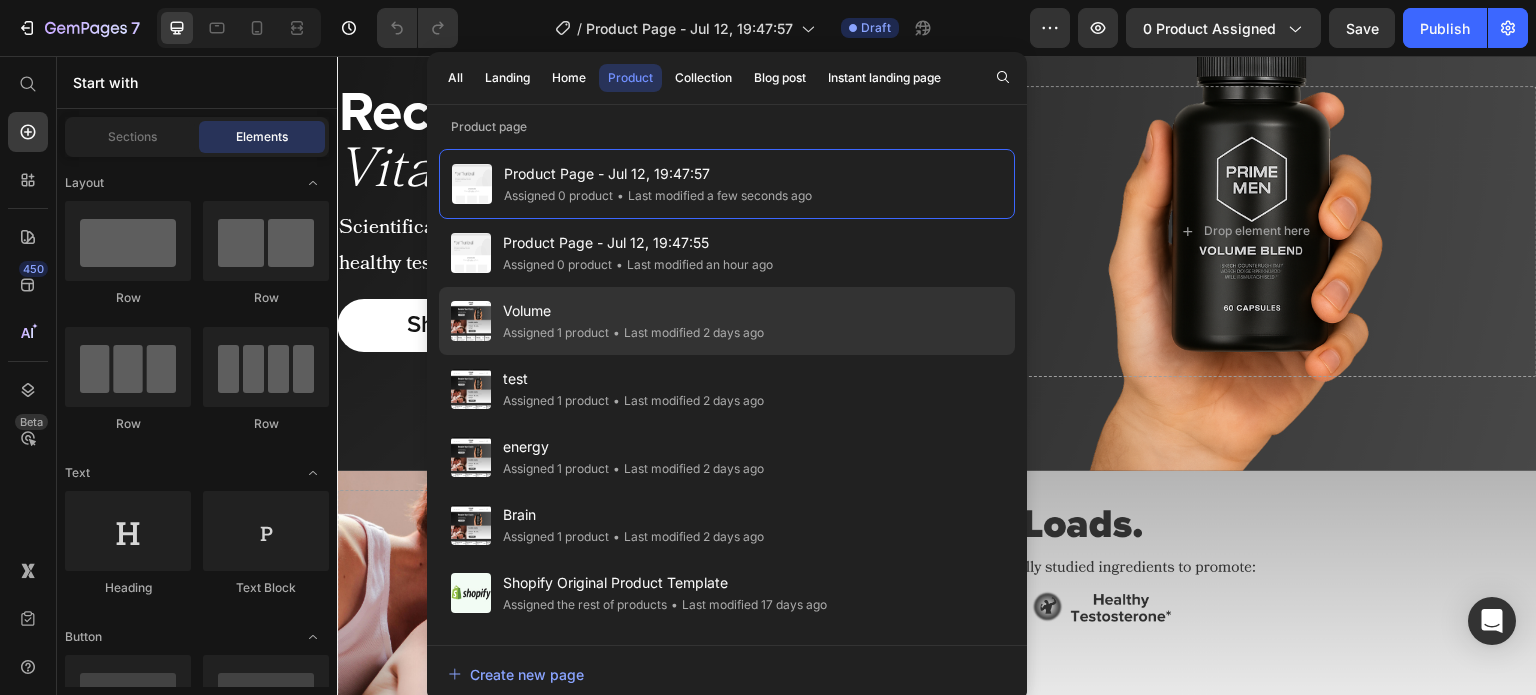 click on "Volume Assigned 1 product • Last modified 2 days ago" 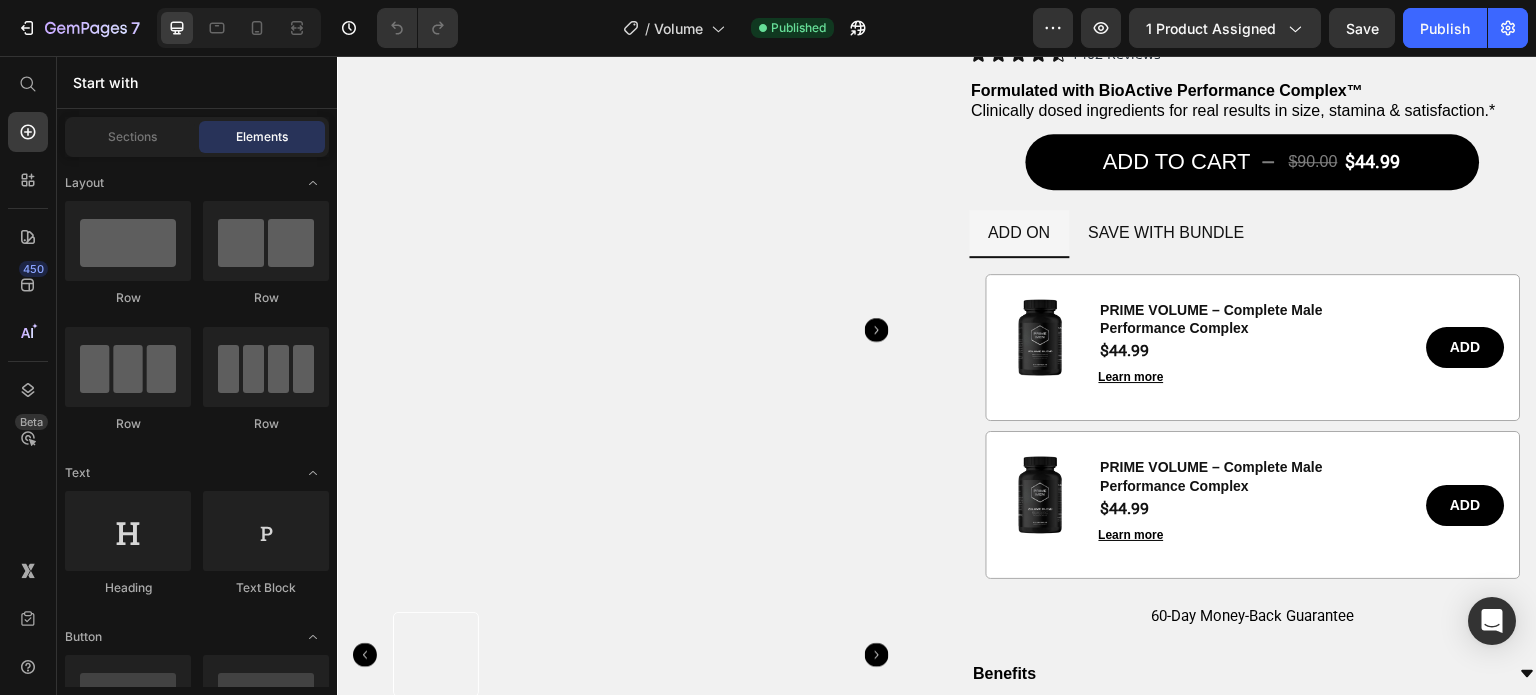 scroll, scrollTop: 804, scrollLeft: 0, axis: vertical 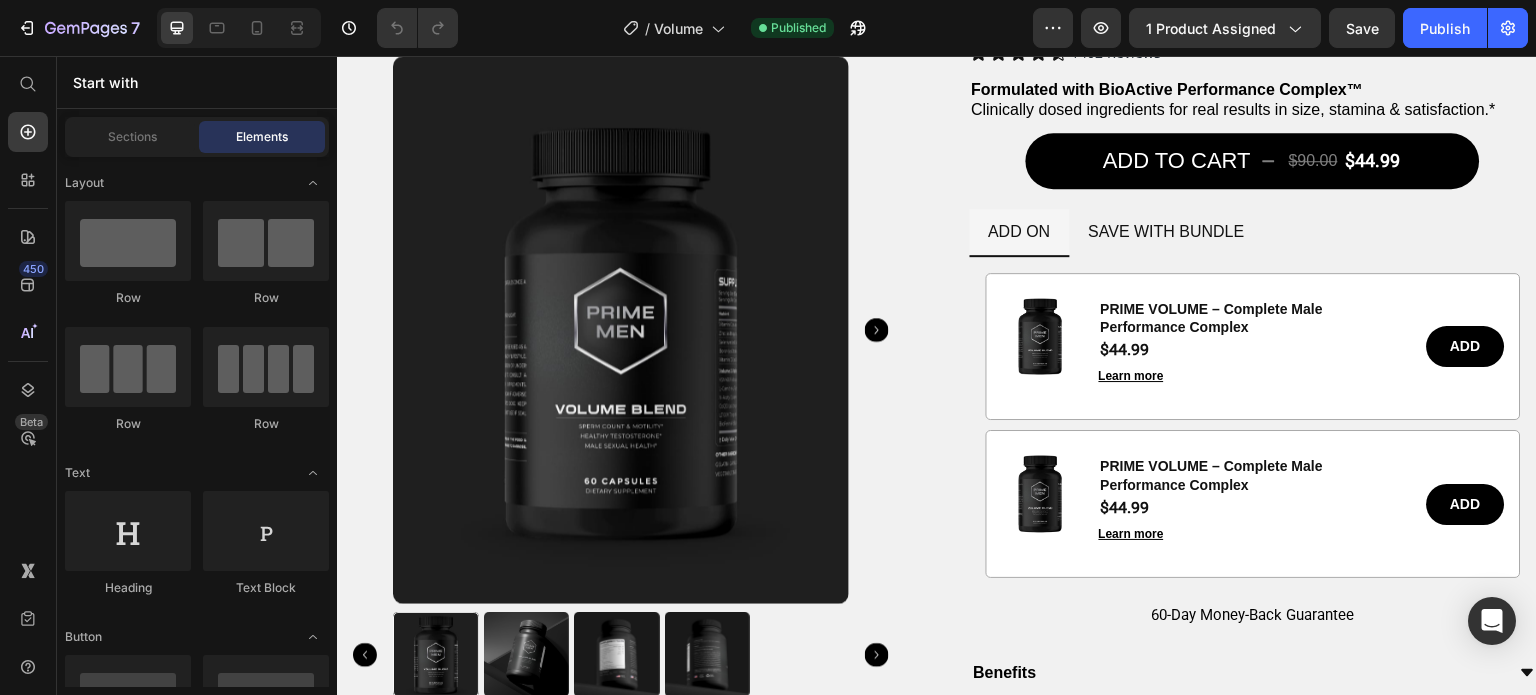 click on "Icon Icon Icon Icon Icon Icon List Bigger, better, more confident Text Block Icon Icon Icon Icon Icon Icon List Row I’ve been using Prime Men for just under a month and I’m honestly blown away. The increase in volume is real — and my partner noticed too. I feel more confident during and after, and there’s a noticeable boost in energy and mood throughout the day.     Text Block [FIRST] [LAST] ✓ Text Block Row Row Icon Icon Icon Icon Icon Icon List Bigger, better, more confident Text Block Icon Icon Icon Icon Icon Icon List Row I’ve been using Prime Men for just under a month and I’m honestly blown away. The increase in volume is real — and my partner noticed too. I feel more confident during and after, and there’s a noticeable boost in energy and mood throughout the day.     Text Block [FIRST] [LAST] ✓ Text Block Row Row Icon Icon Icon Icon Icon Icon List Bigger, better, more confident Text Block Icon Icon Icon Icon Icon Icon List Row     Text Block [FIRST] [LAST] ✓ Text Block Row Row Icon Icon Icon" at bounding box center (937, -436) 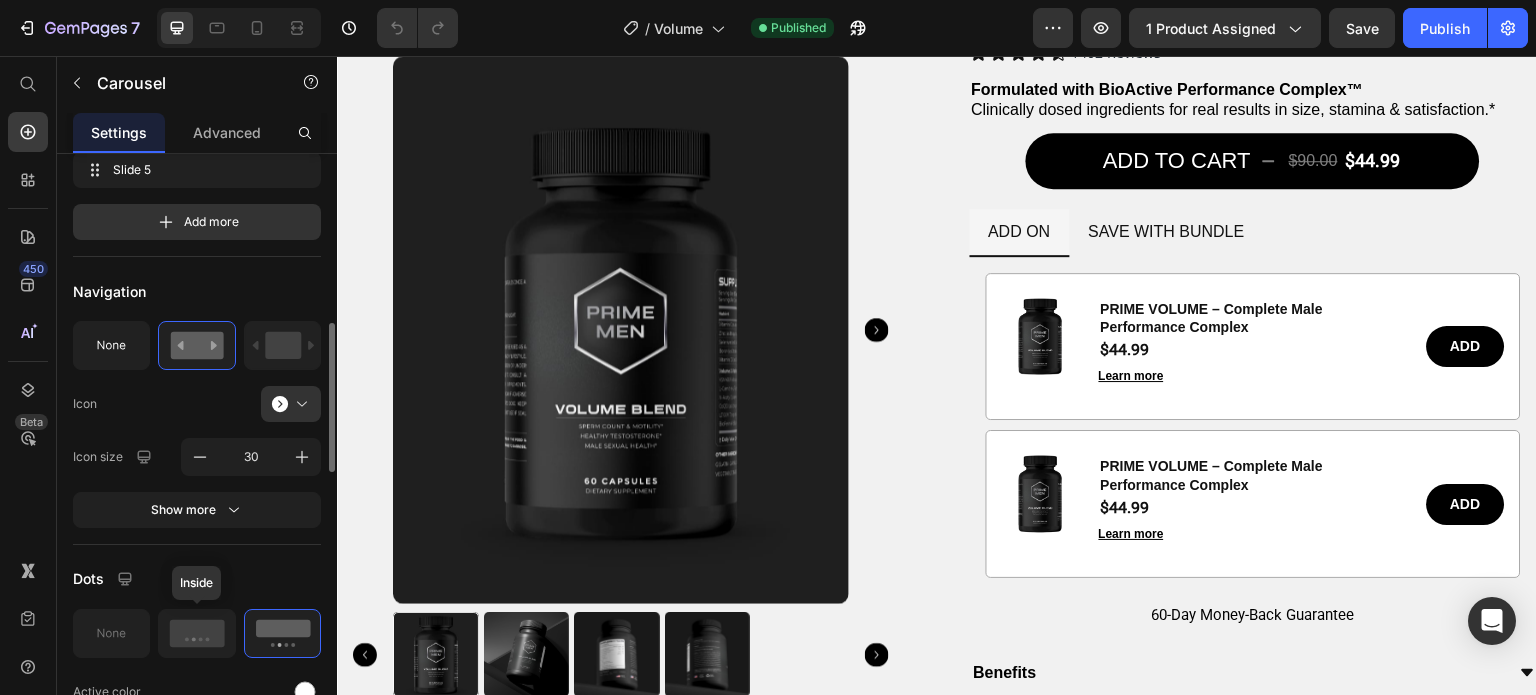 scroll, scrollTop: 700, scrollLeft: 0, axis: vertical 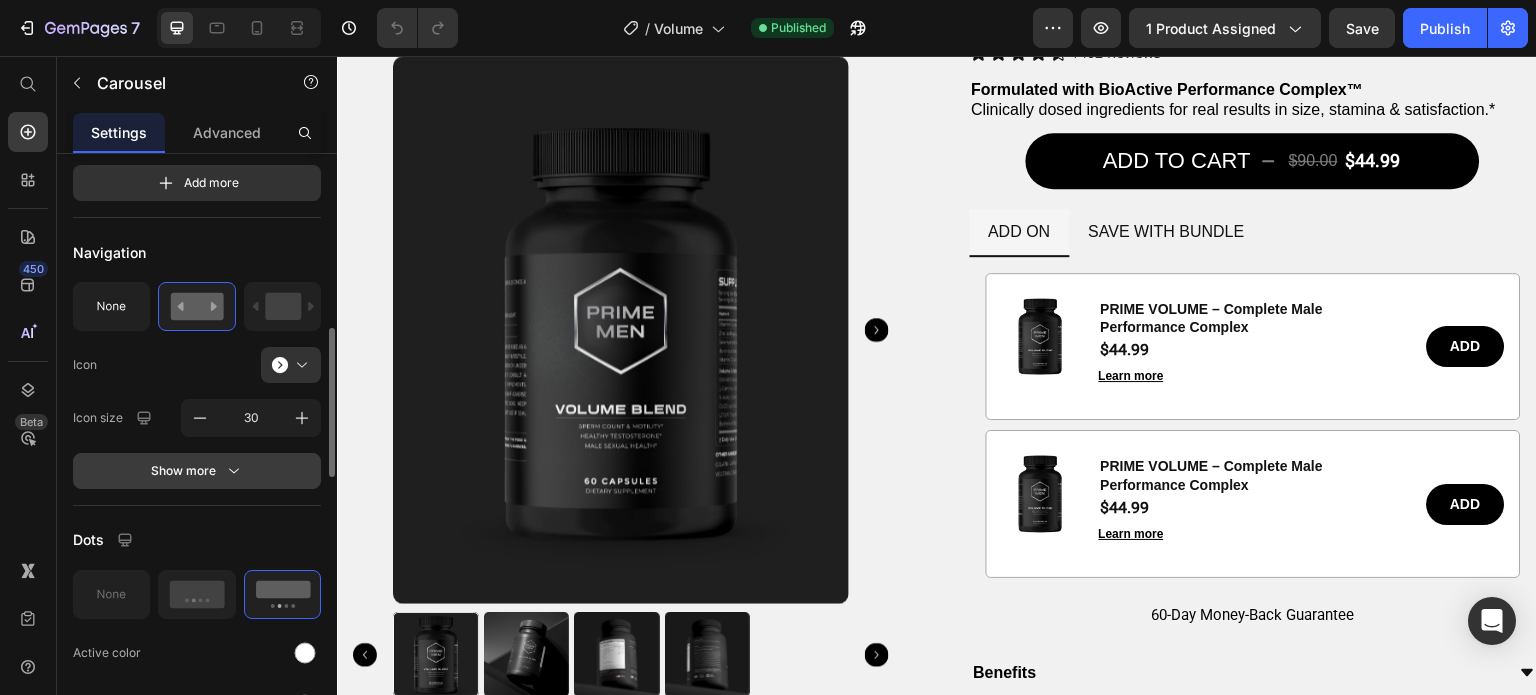 click on "Show more" at bounding box center (197, 471) 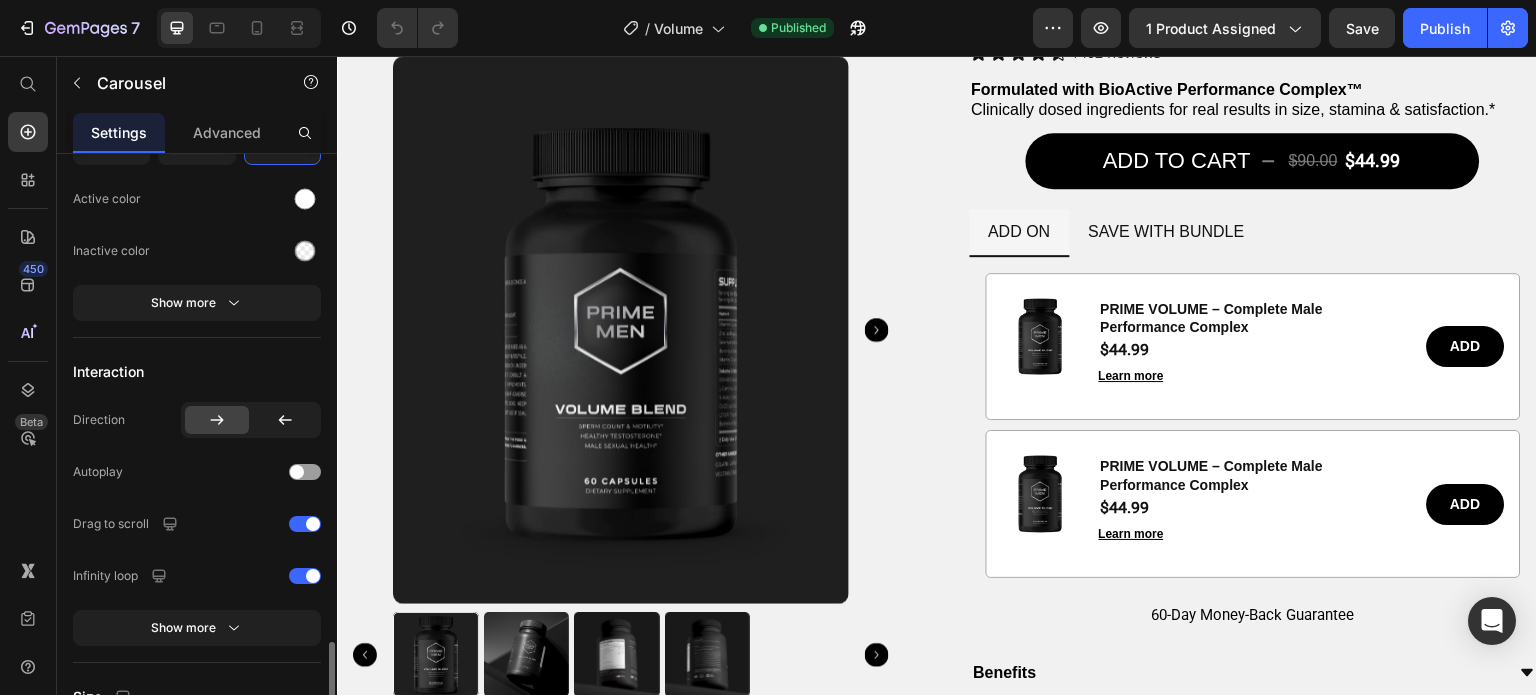 scroll, scrollTop: 1944, scrollLeft: 0, axis: vertical 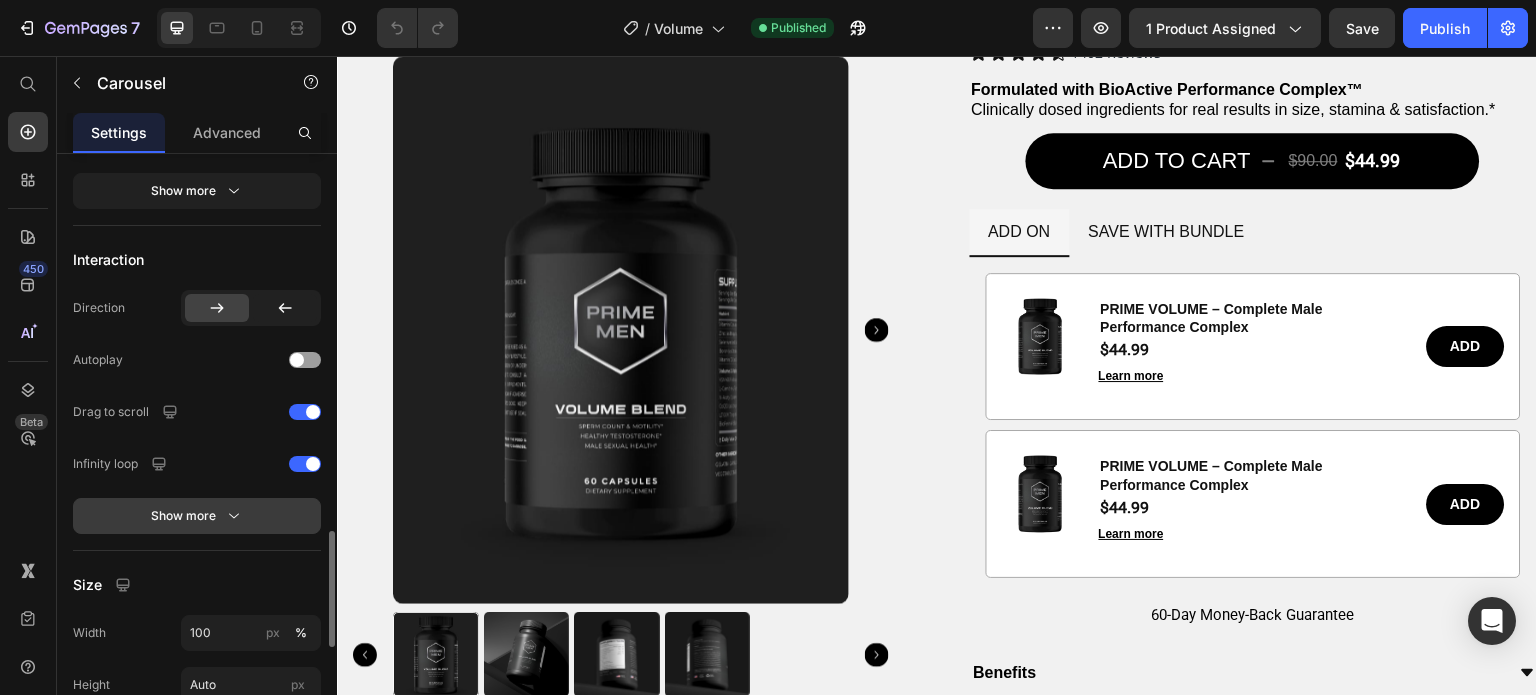 click 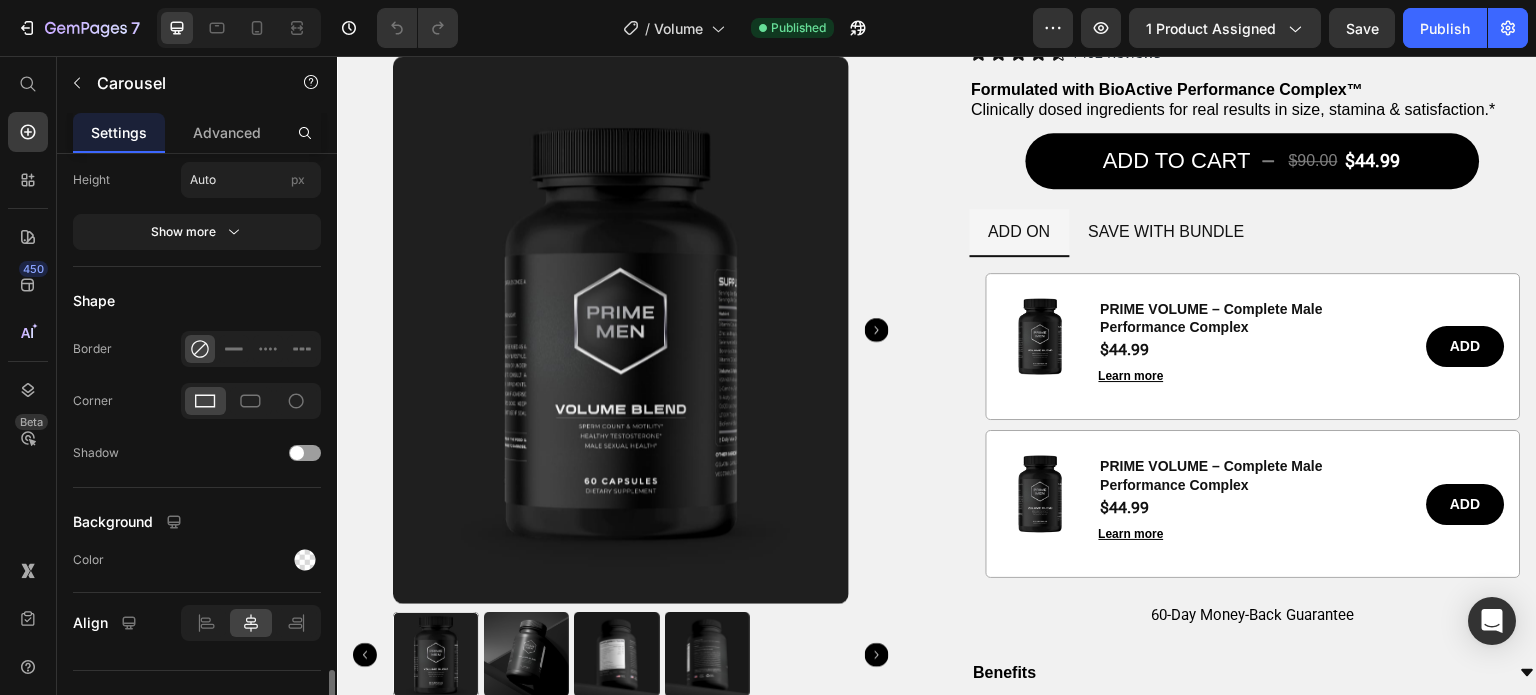 scroll, scrollTop: 2583, scrollLeft: 0, axis: vertical 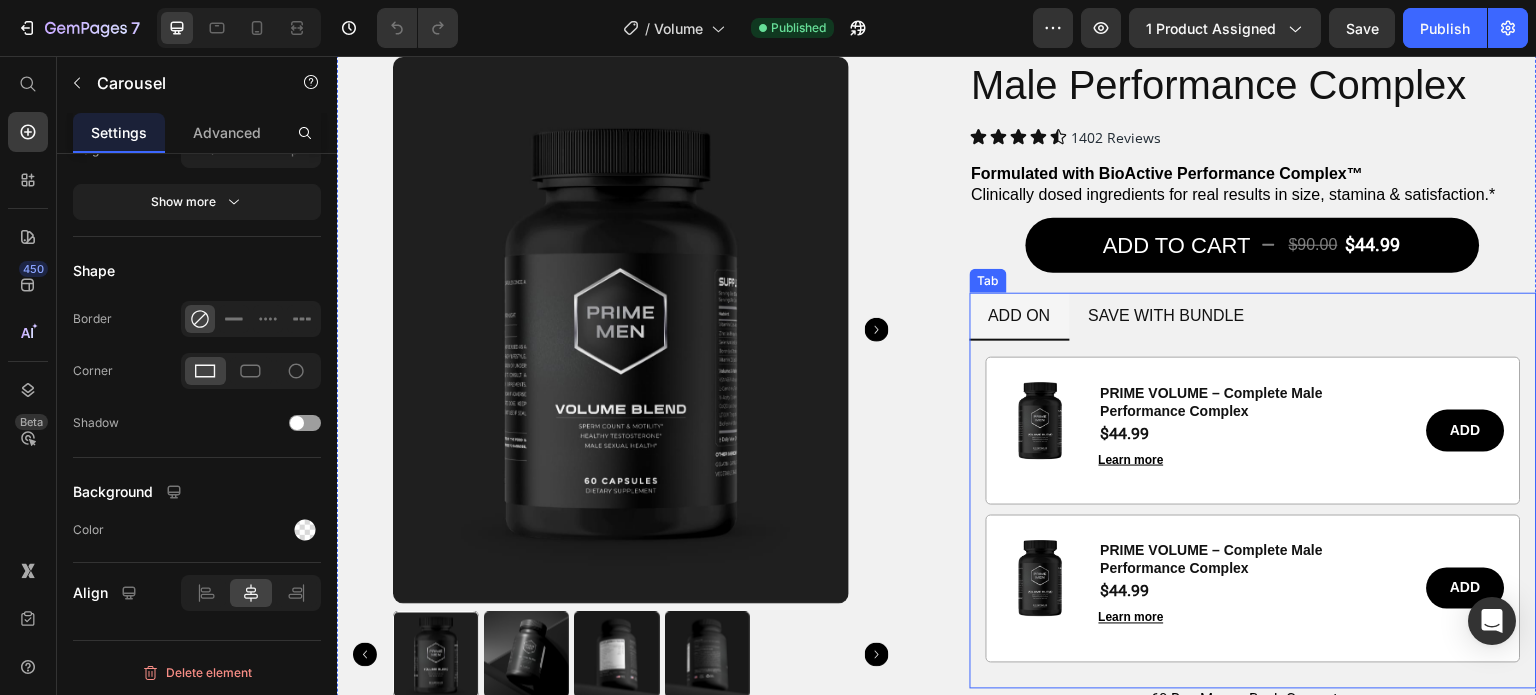click on "ADD ON" at bounding box center (1020, 317) 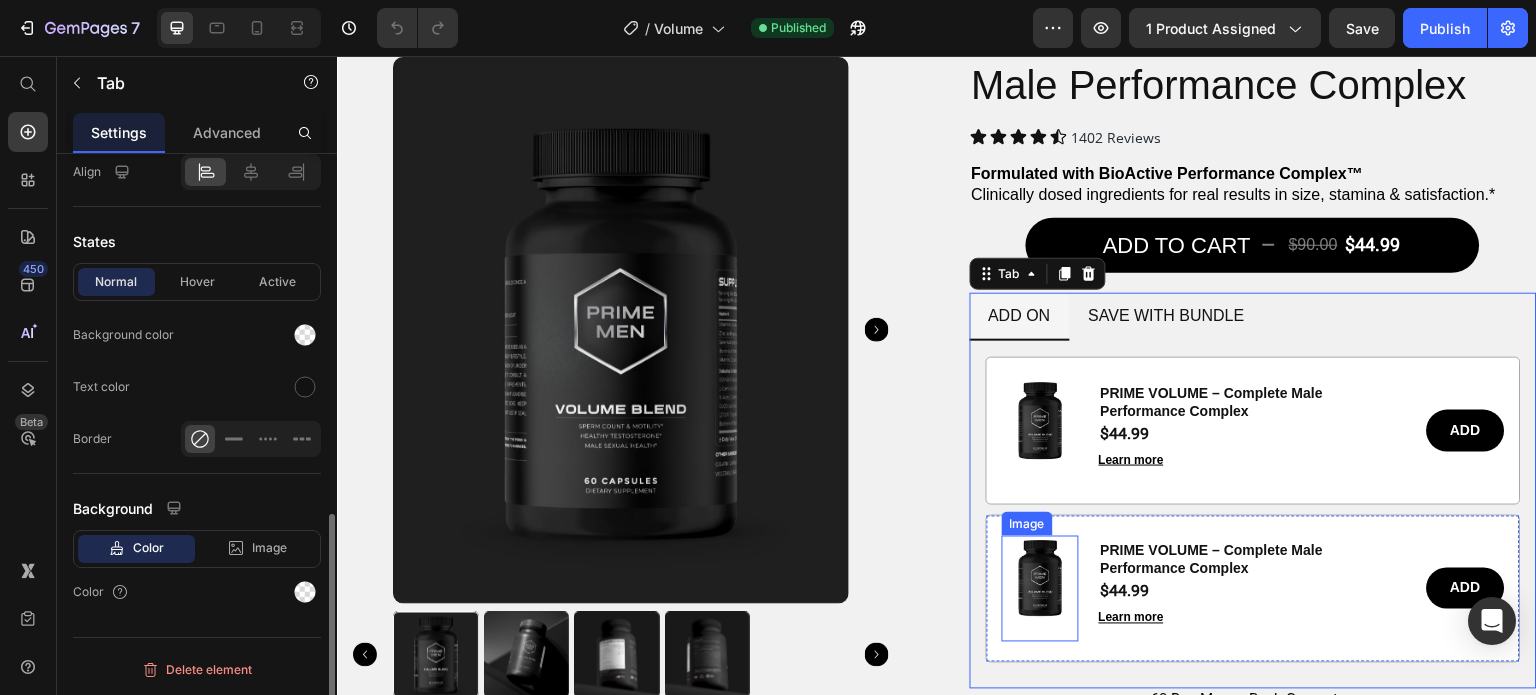 scroll, scrollTop: 0, scrollLeft: 0, axis: both 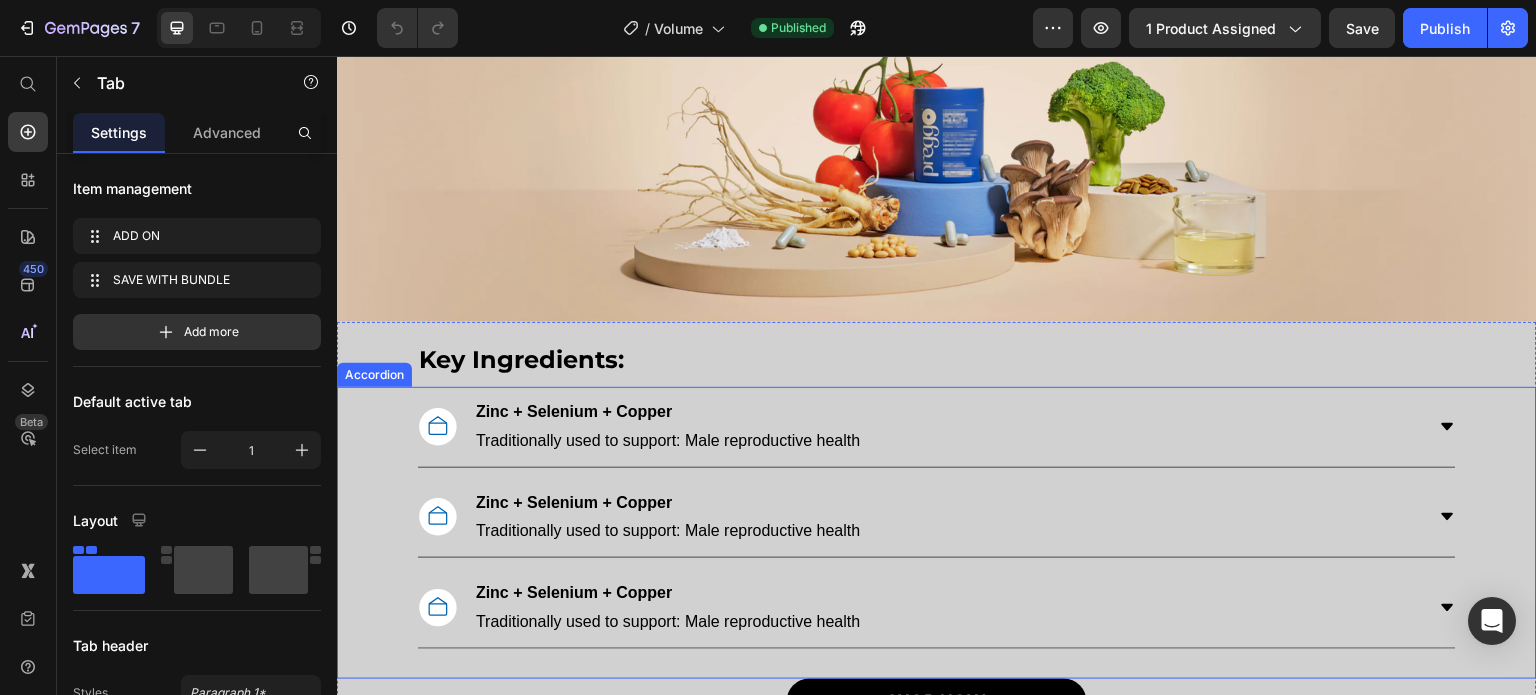 click 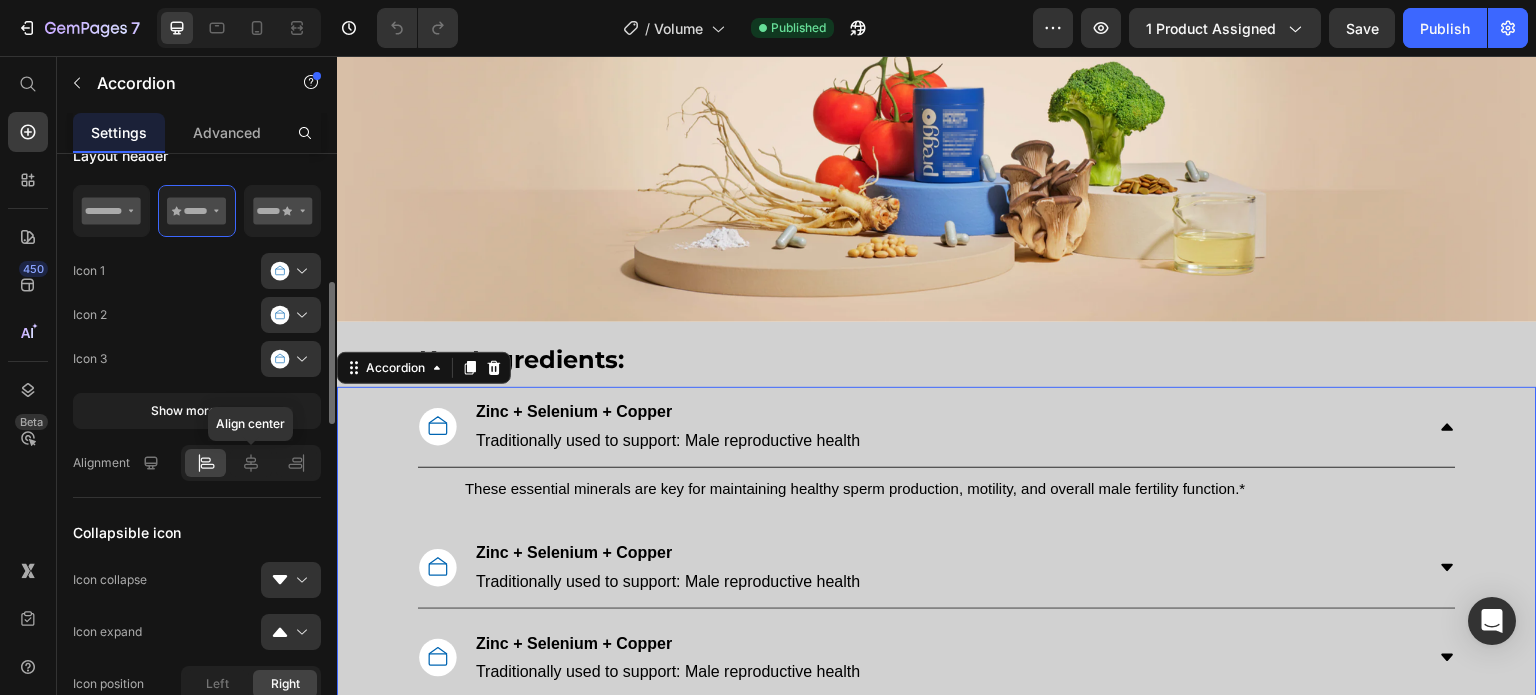 scroll, scrollTop: 474, scrollLeft: 0, axis: vertical 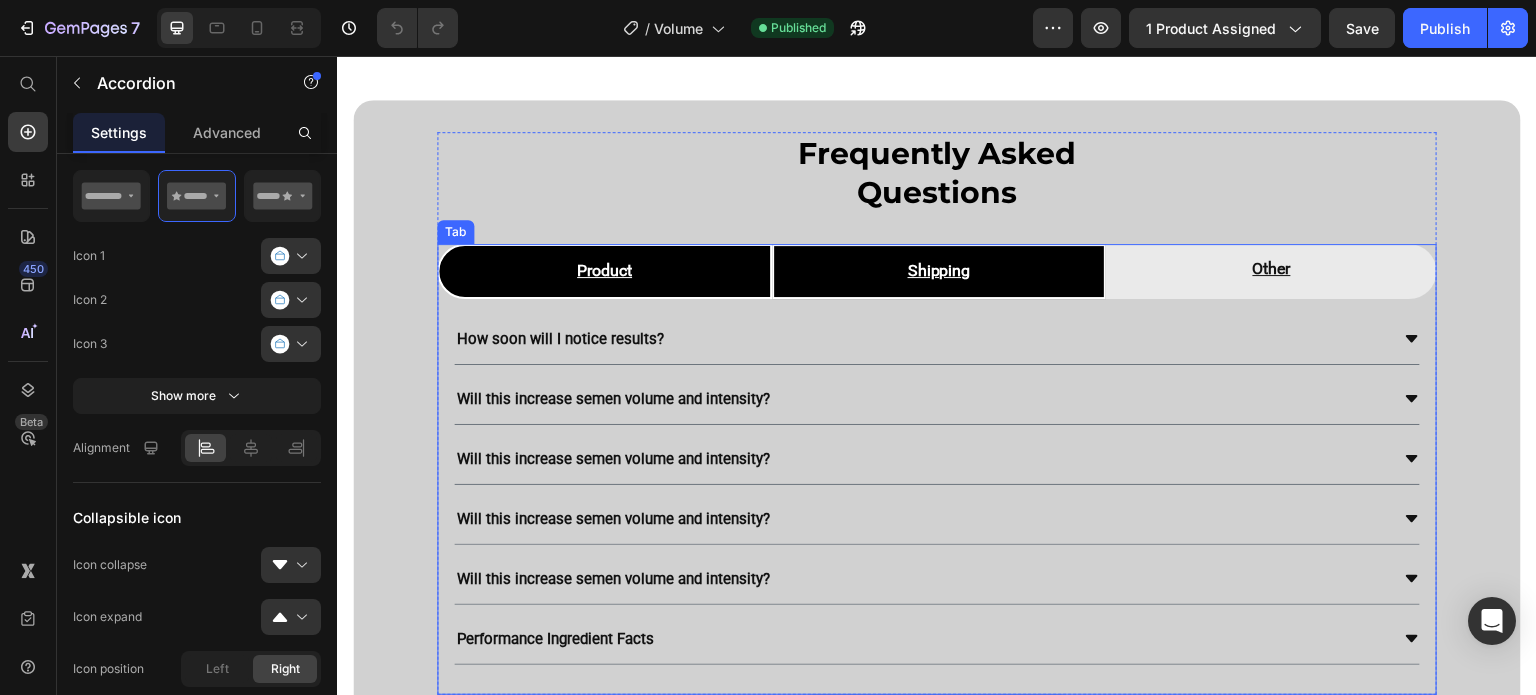 click on "Shipping" at bounding box center (939, 271) 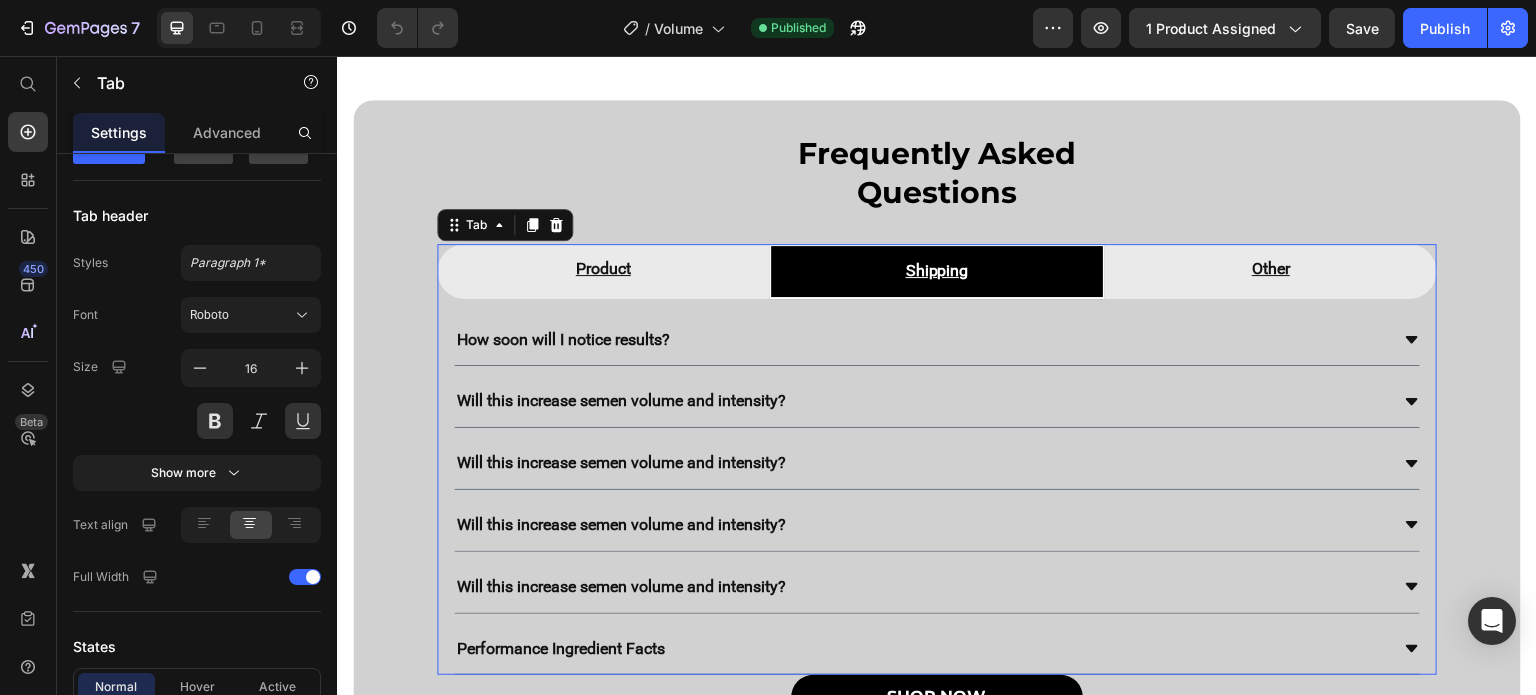 scroll, scrollTop: 0, scrollLeft: 0, axis: both 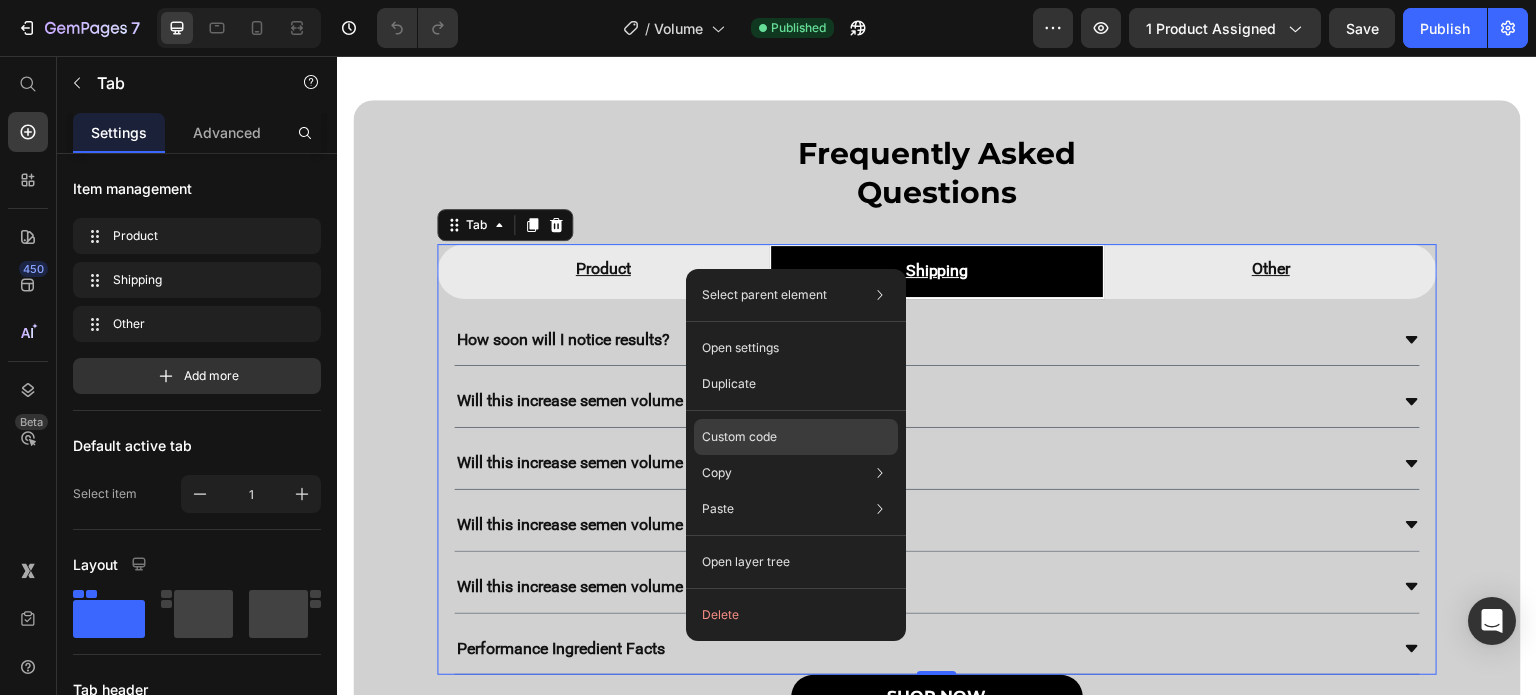 click on "Custom code" at bounding box center [739, 437] 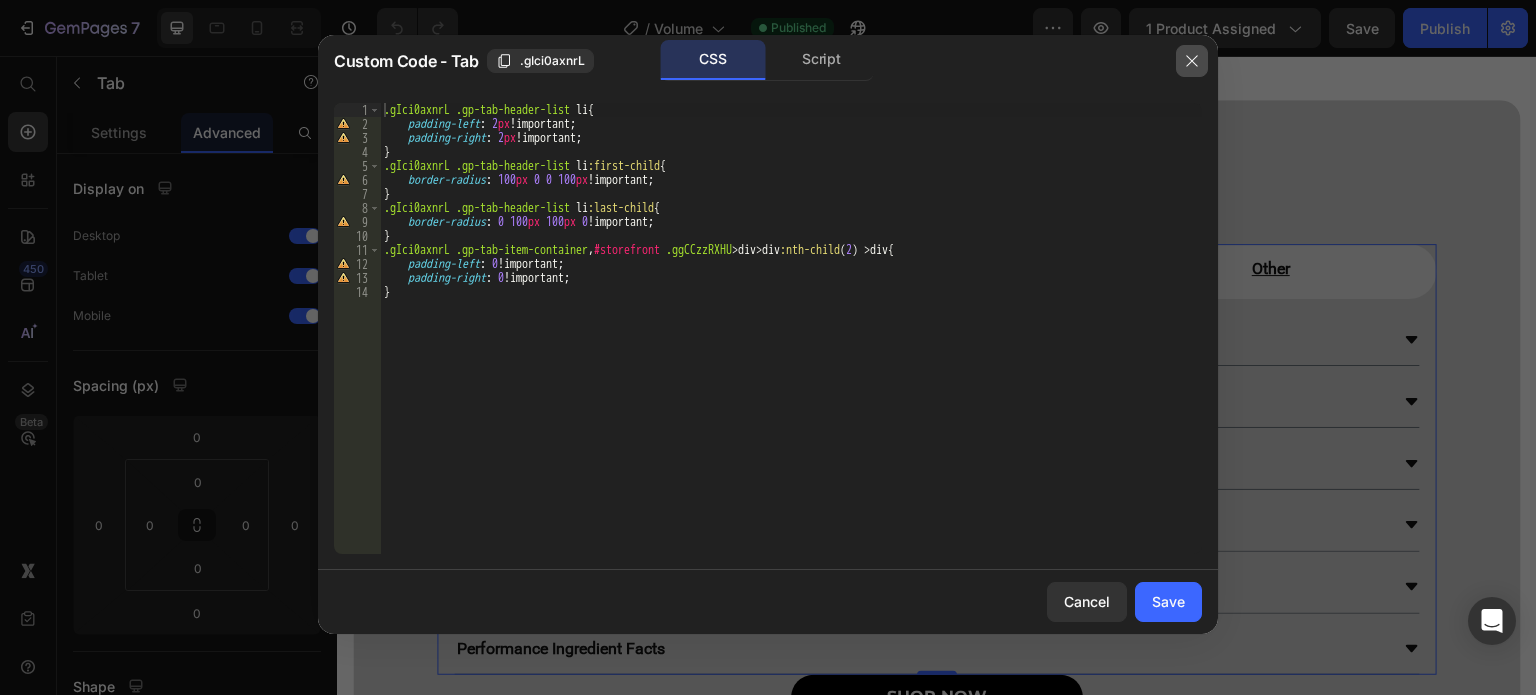 click 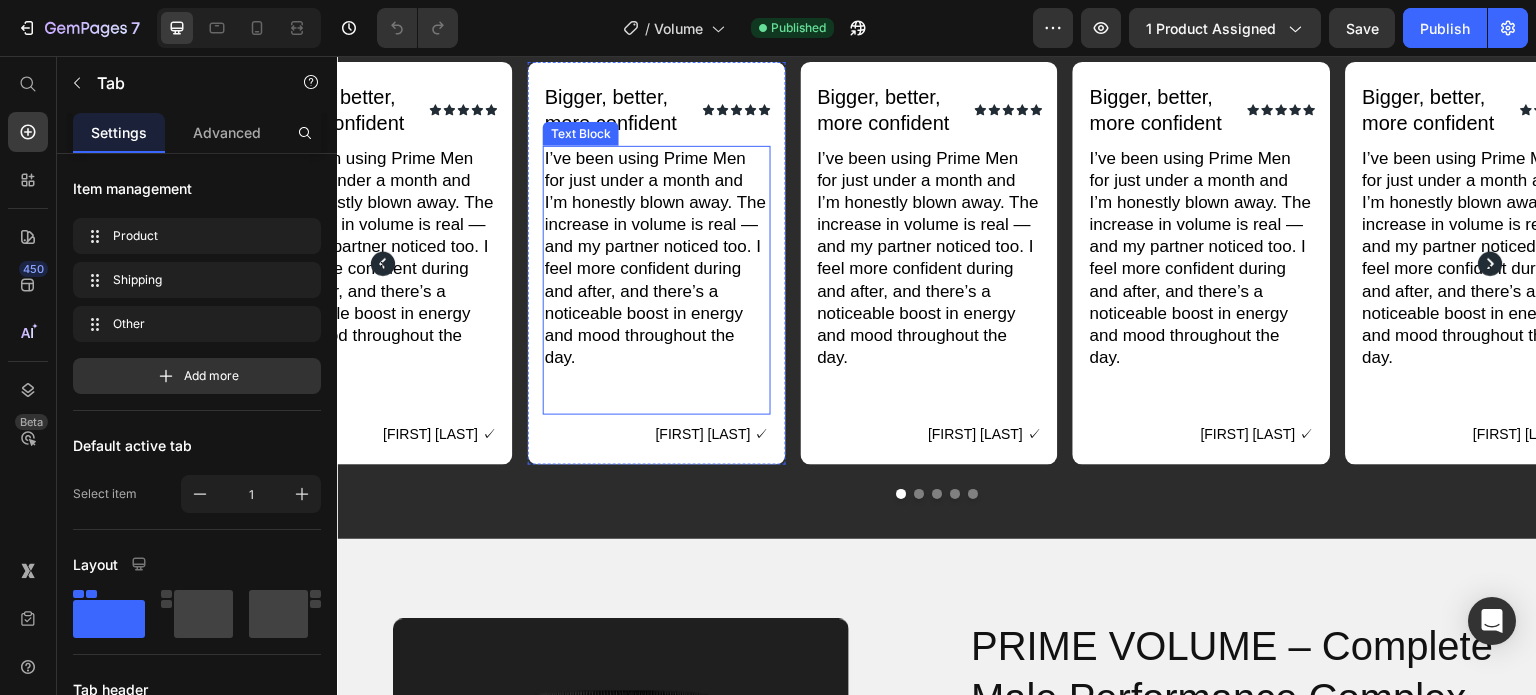 scroll, scrollTop: 102, scrollLeft: 0, axis: vertical 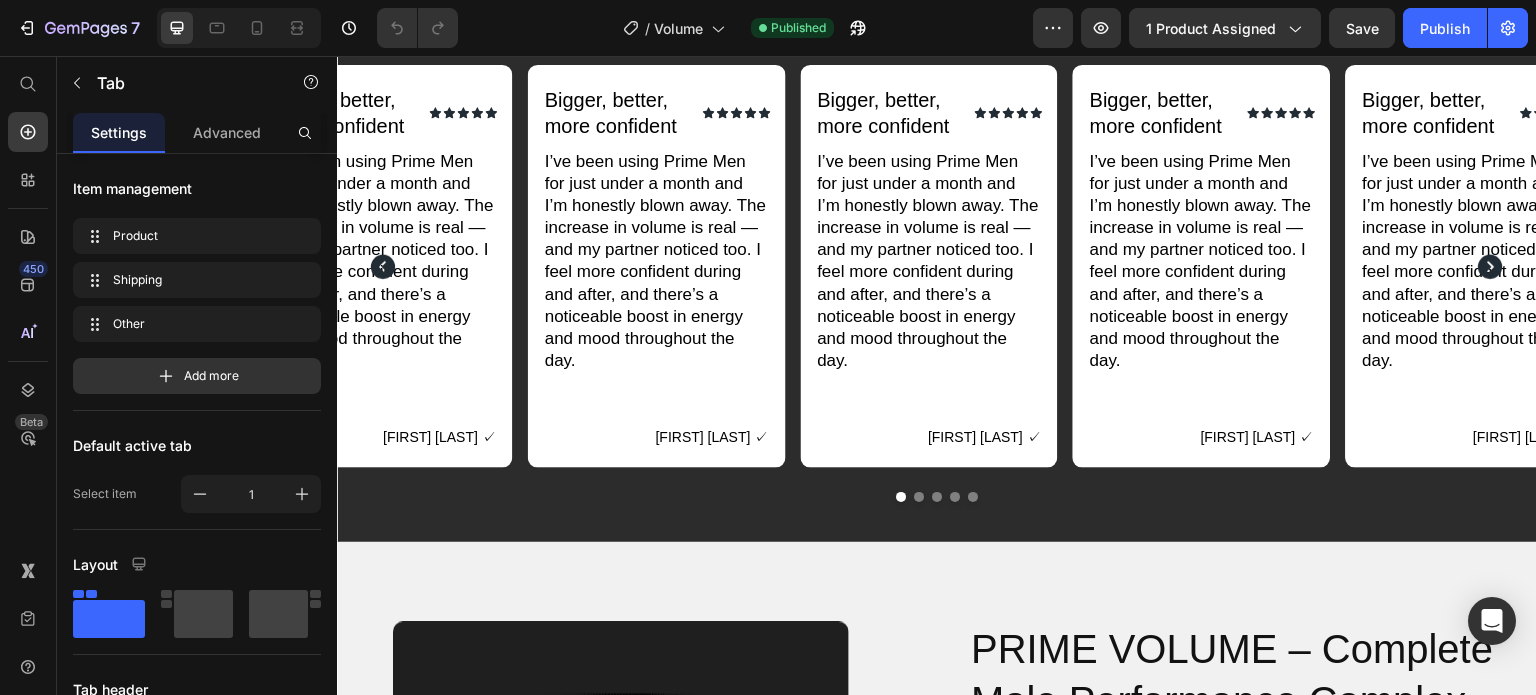 click at bounding box center [937, 5] 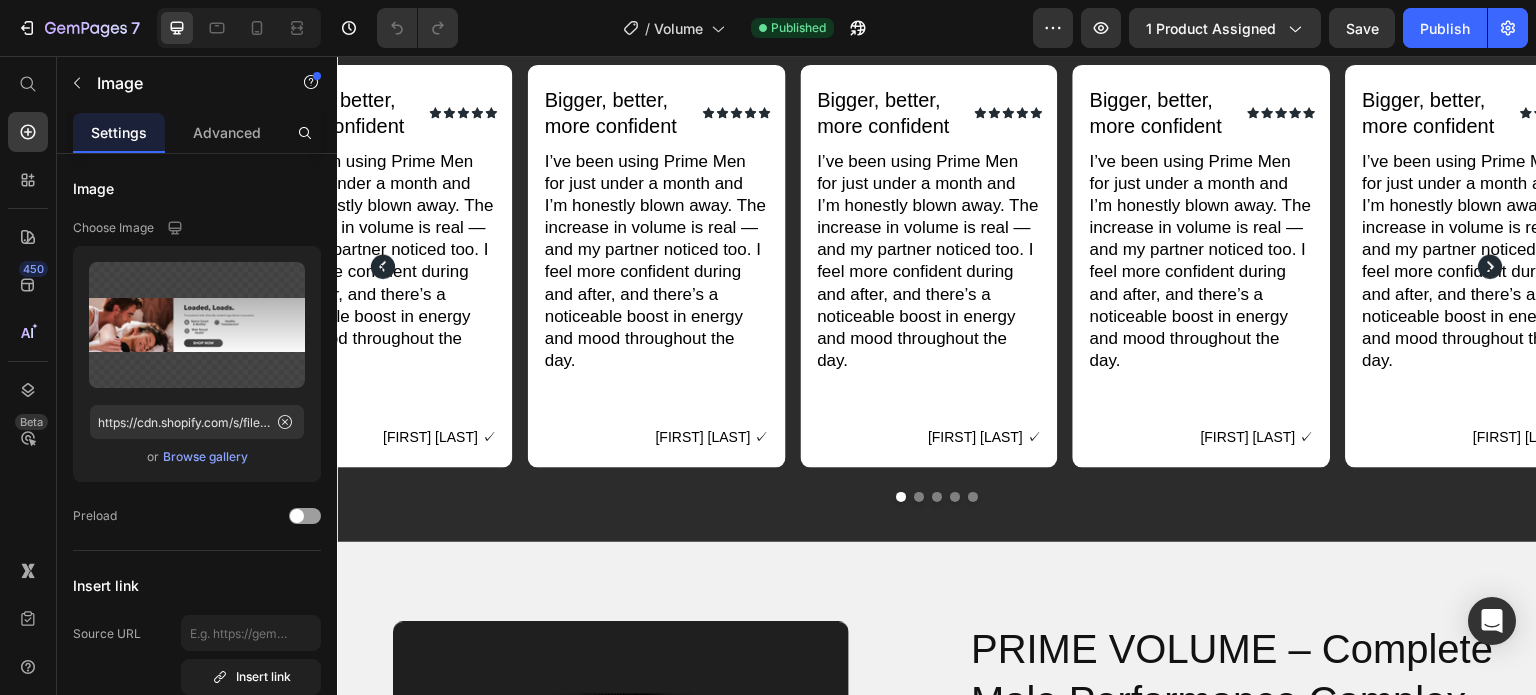 click at bounding box center (937, 5) 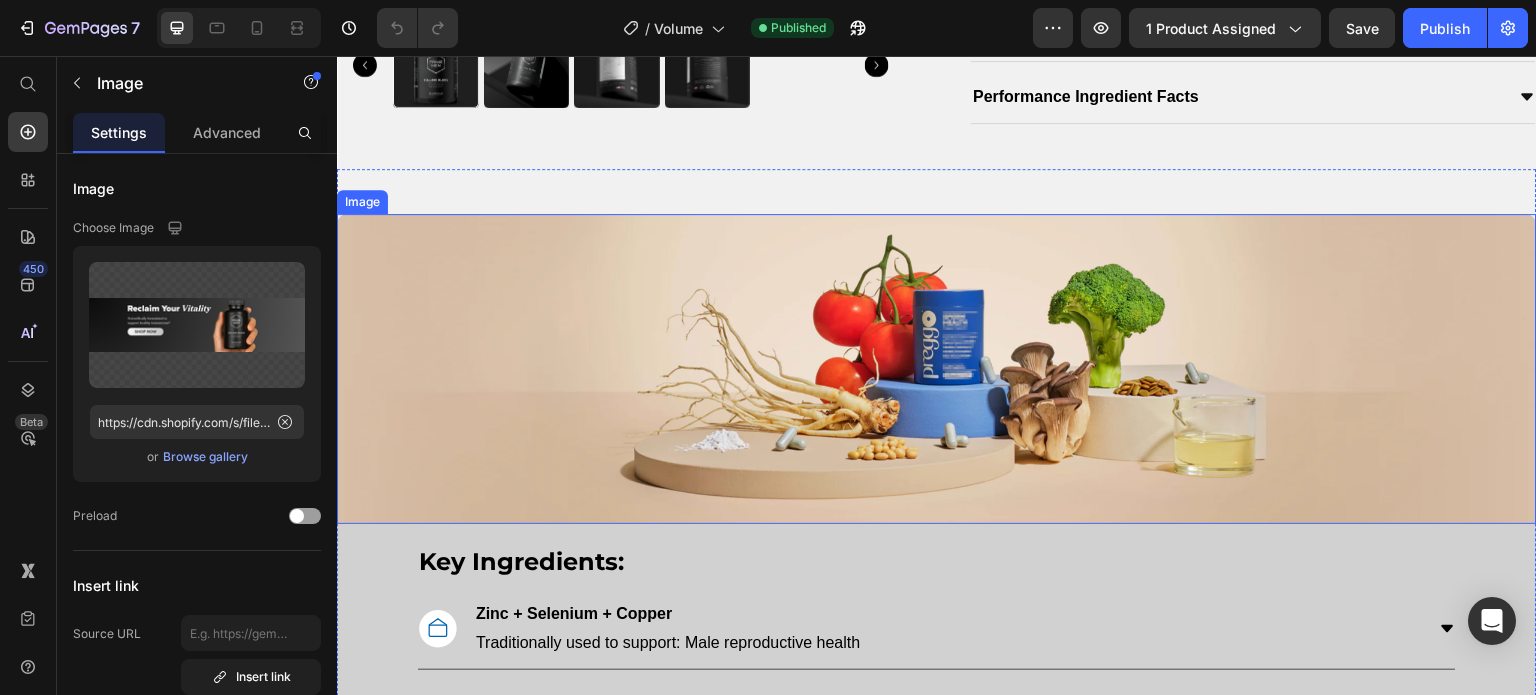 scroll, scrollTop: 2198, scrollLeft: 0, axis: vertical 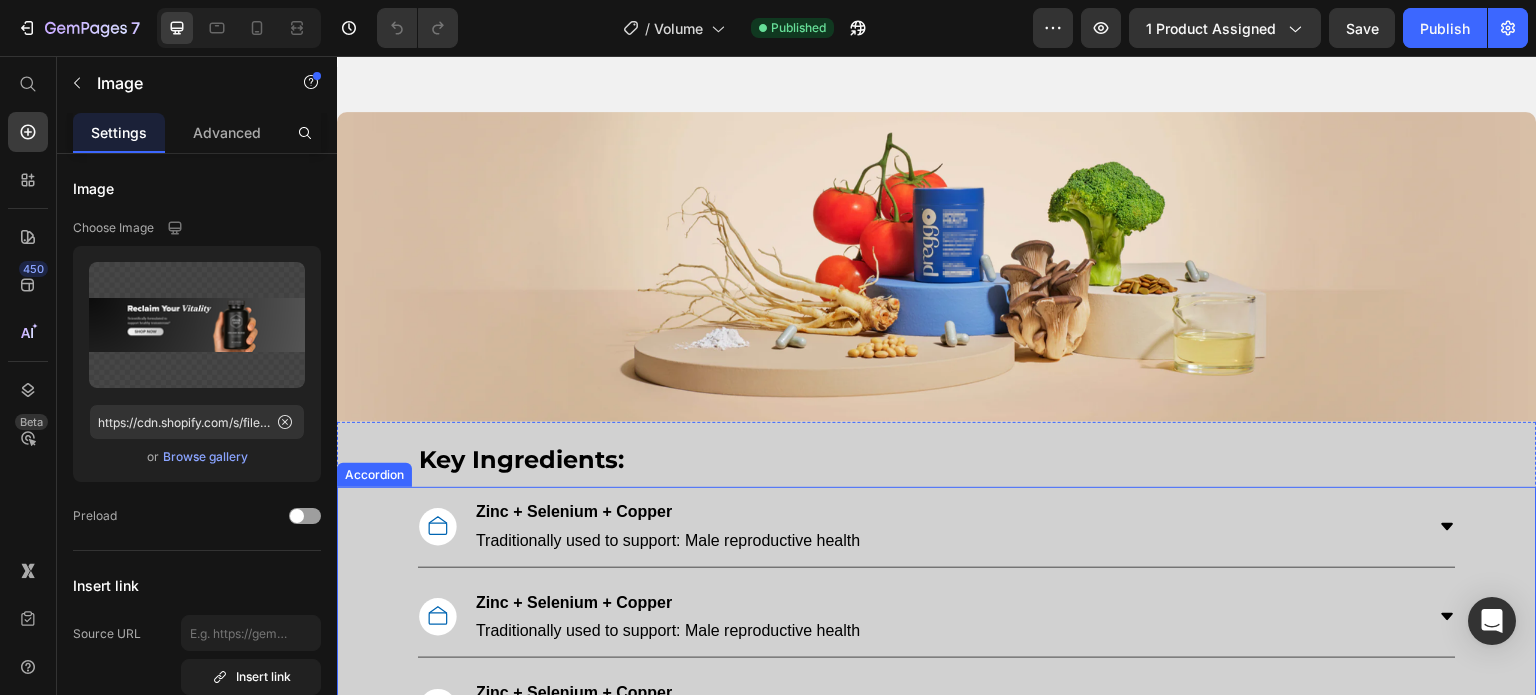 click on "Zinc + Selenium + Copper Traditionally used to support: Male reproductive health" at bounding box center (668, 527) 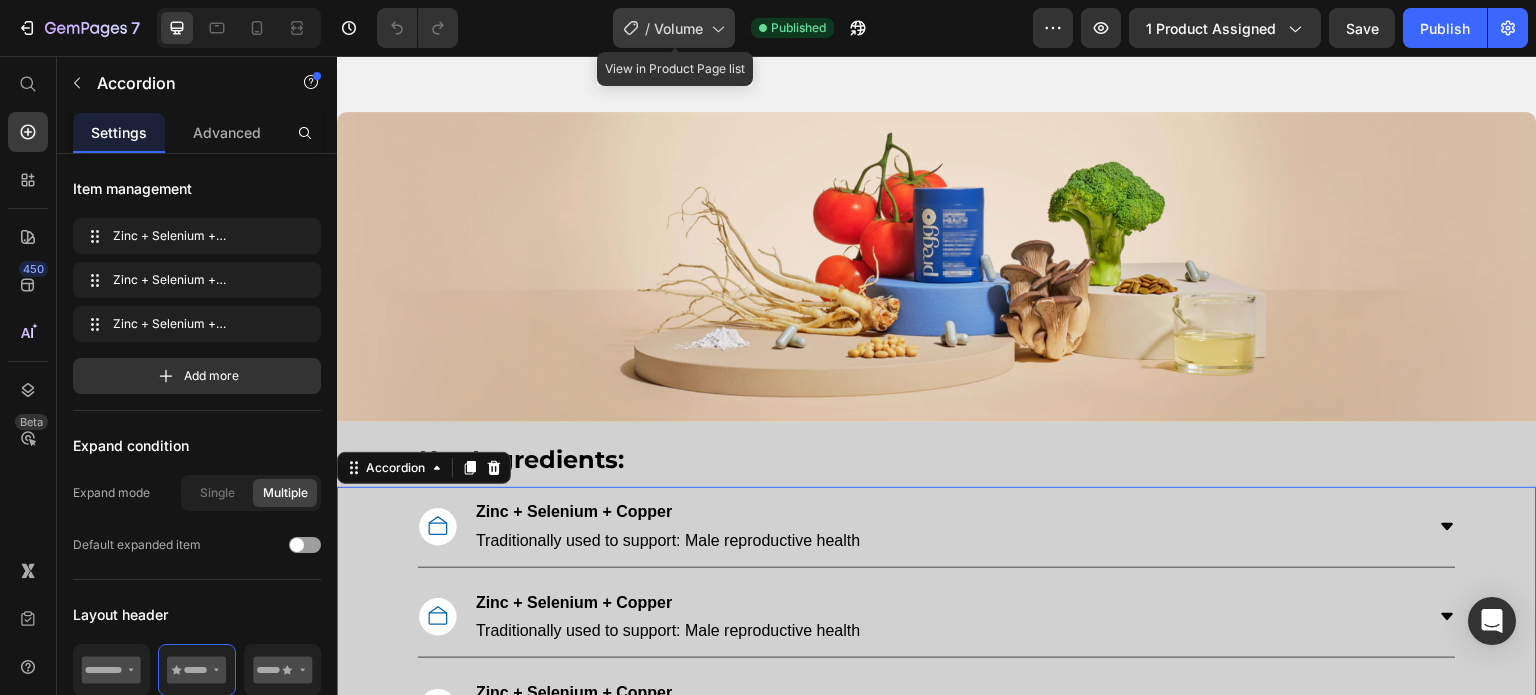 click on "/  Volume" 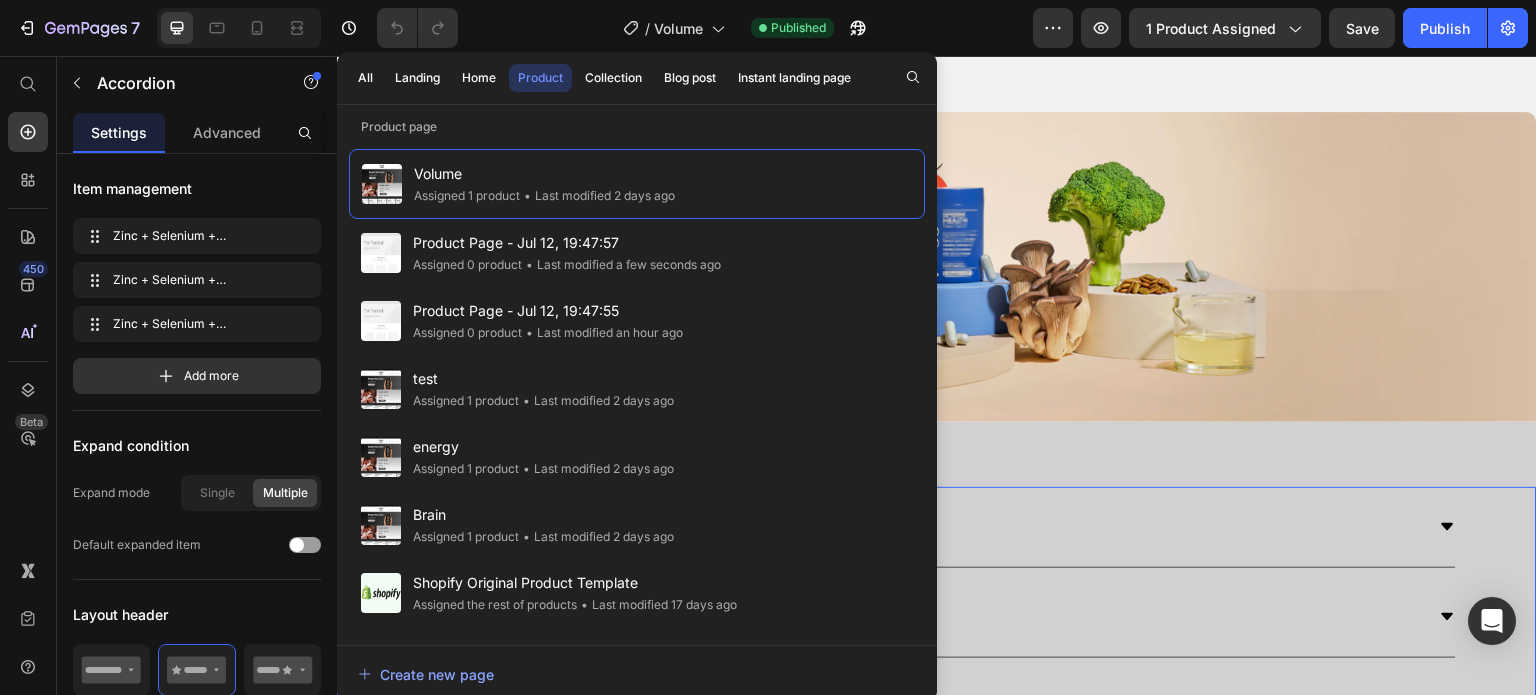 click at bounding box center [937, 267] 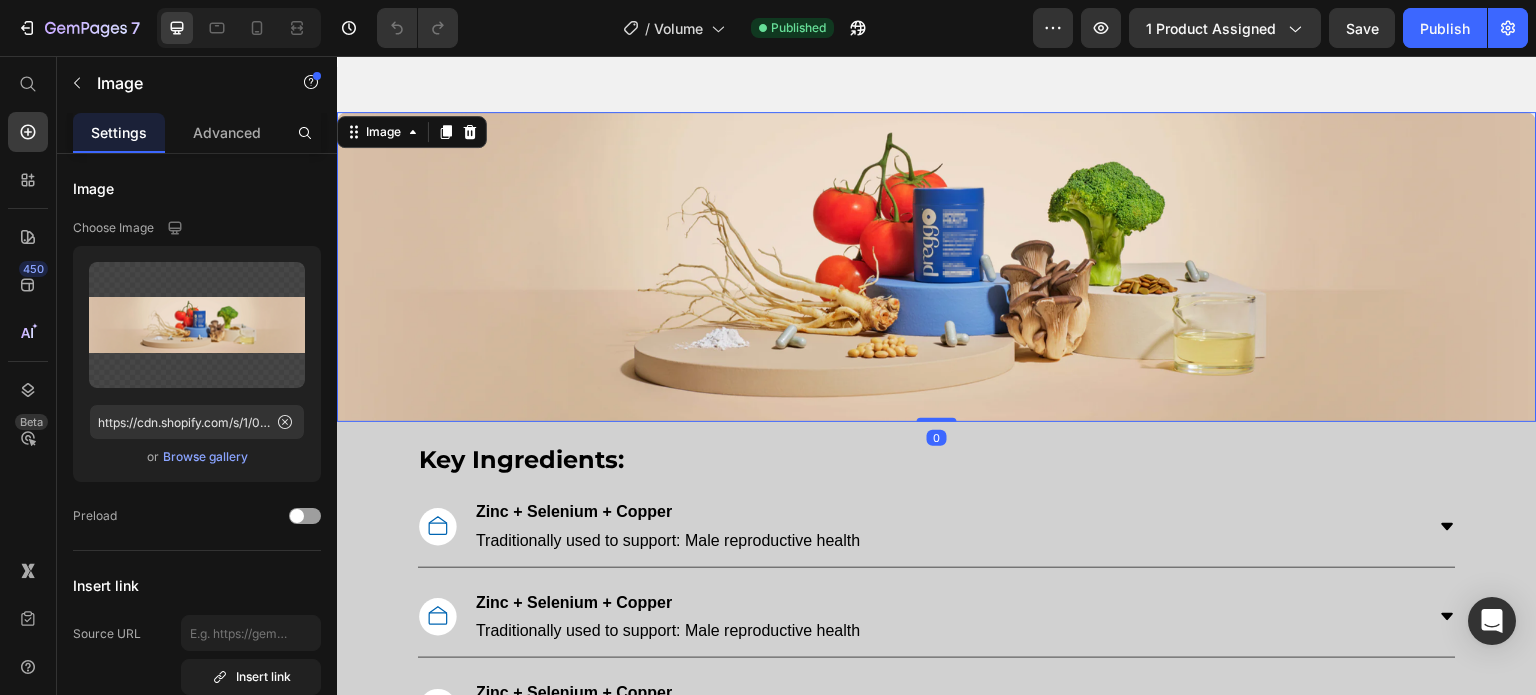 click on "/  Volume Published" 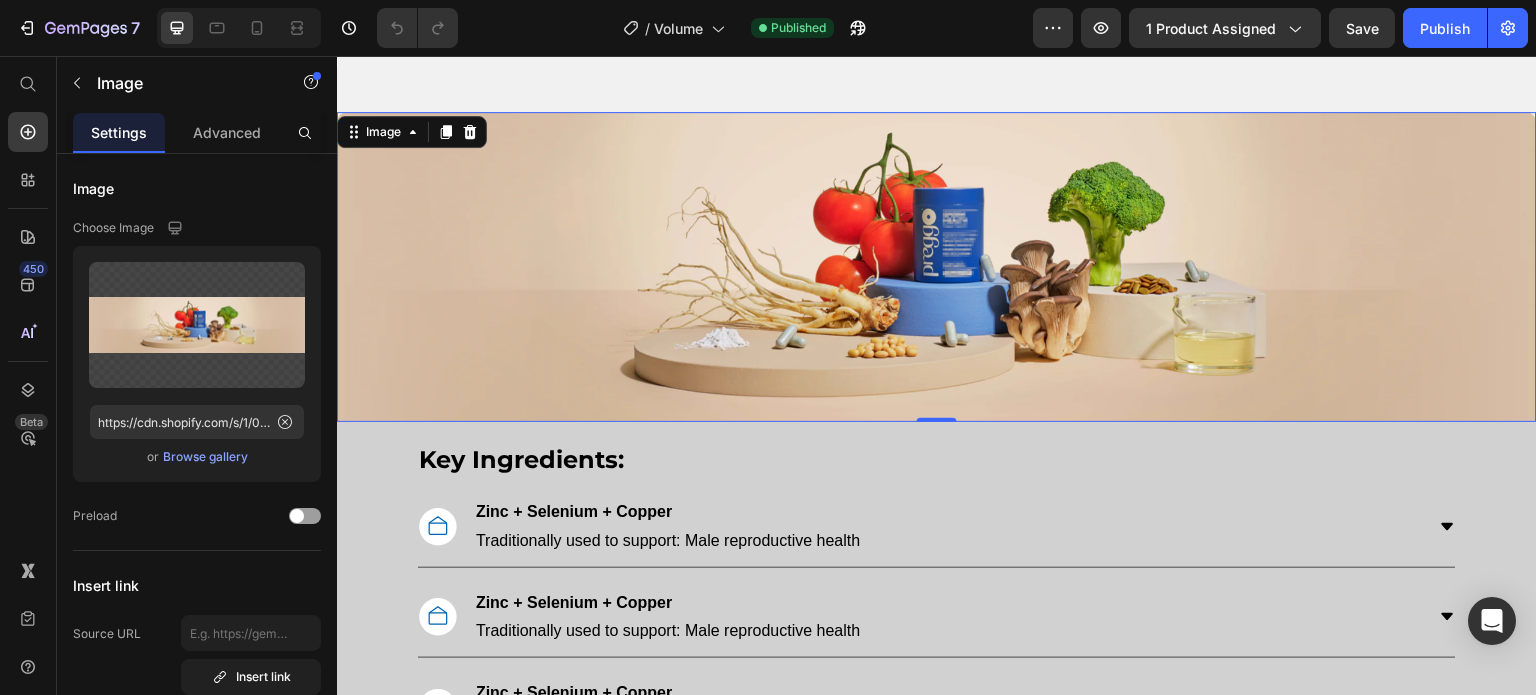 scroll, scrollTop: 2368, scrollLeft: 0, axis: vertical 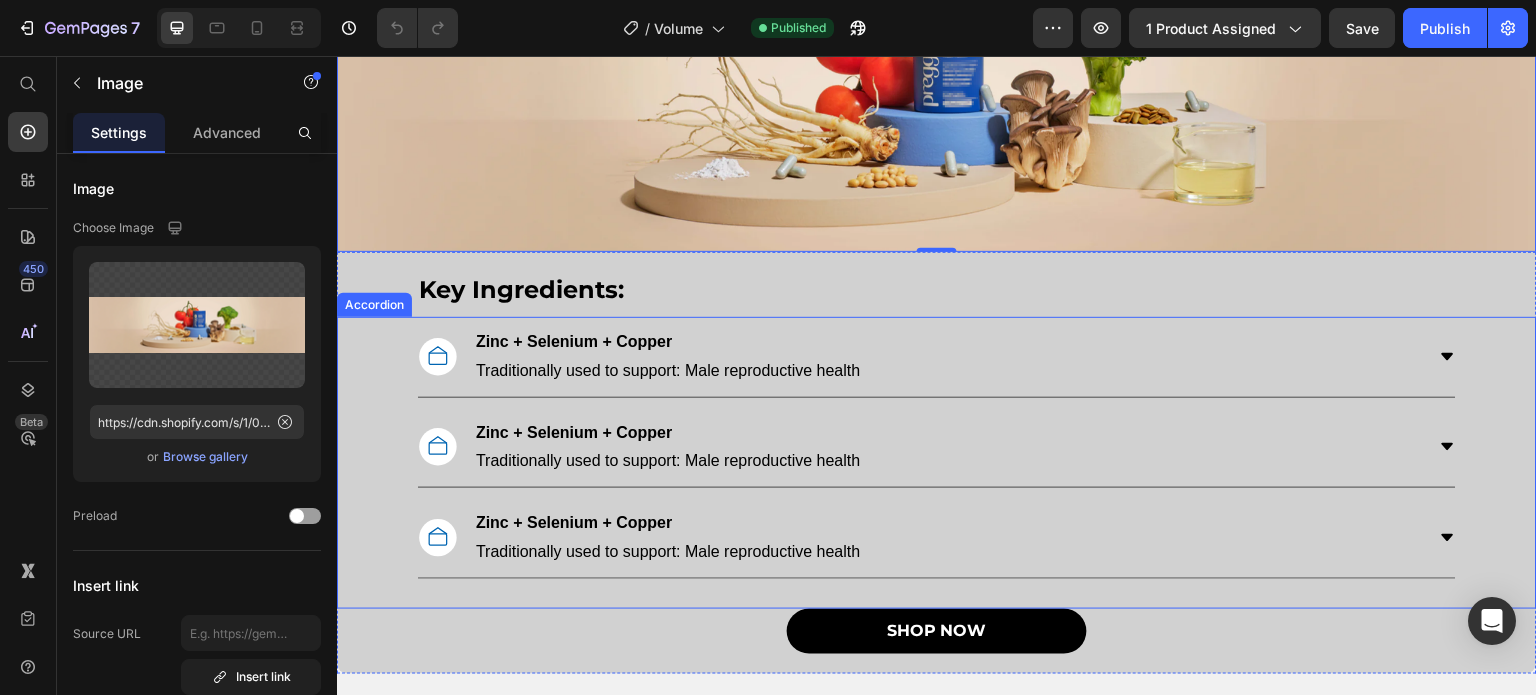 click 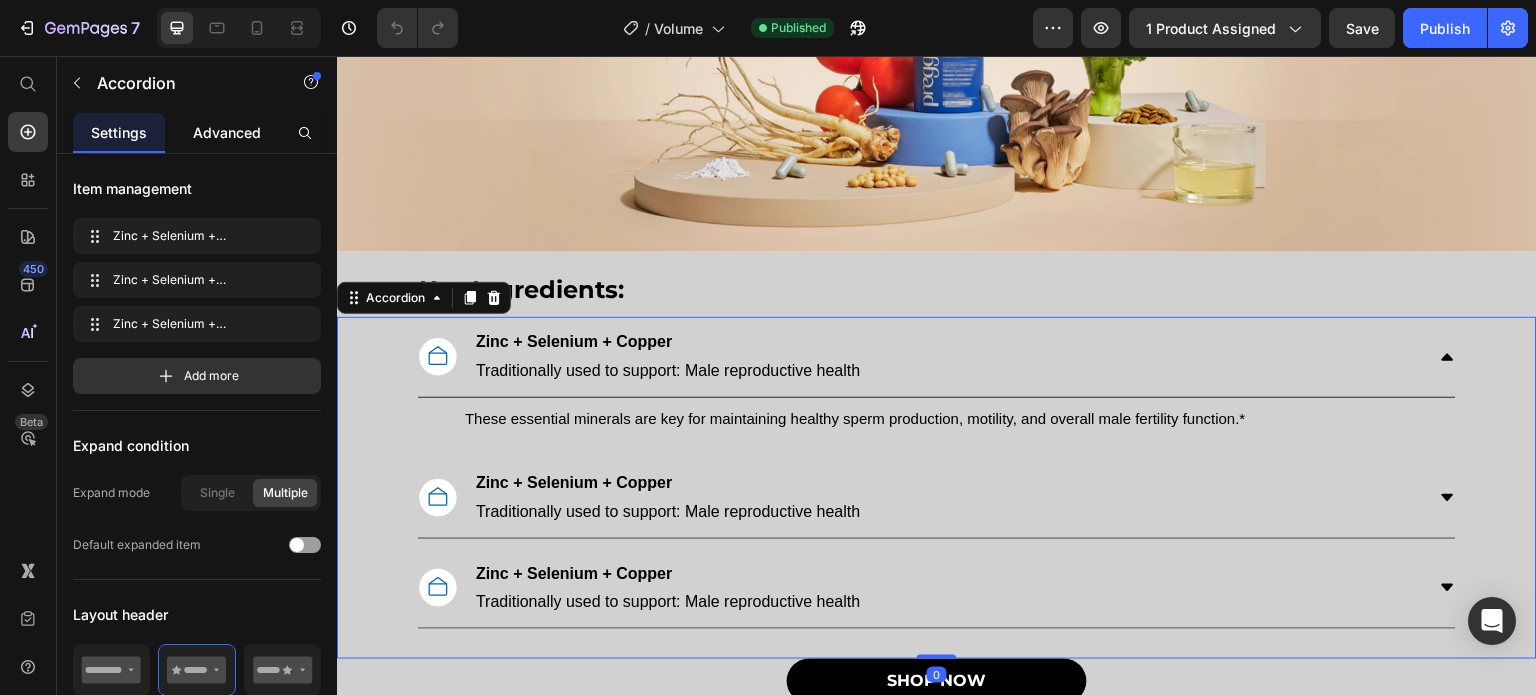 click on "Advanced" at bounding box center (227, 132) 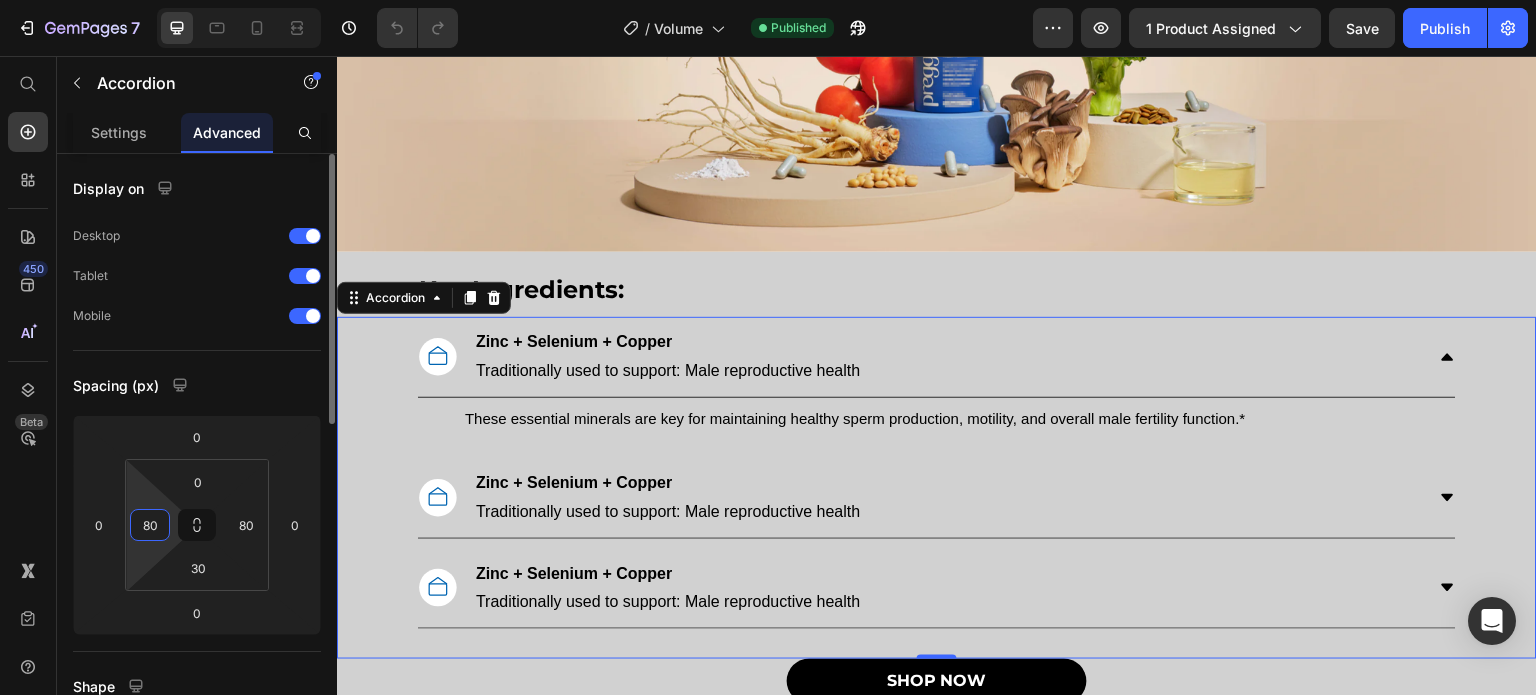 click on "80" at bounding box center [150, 525] 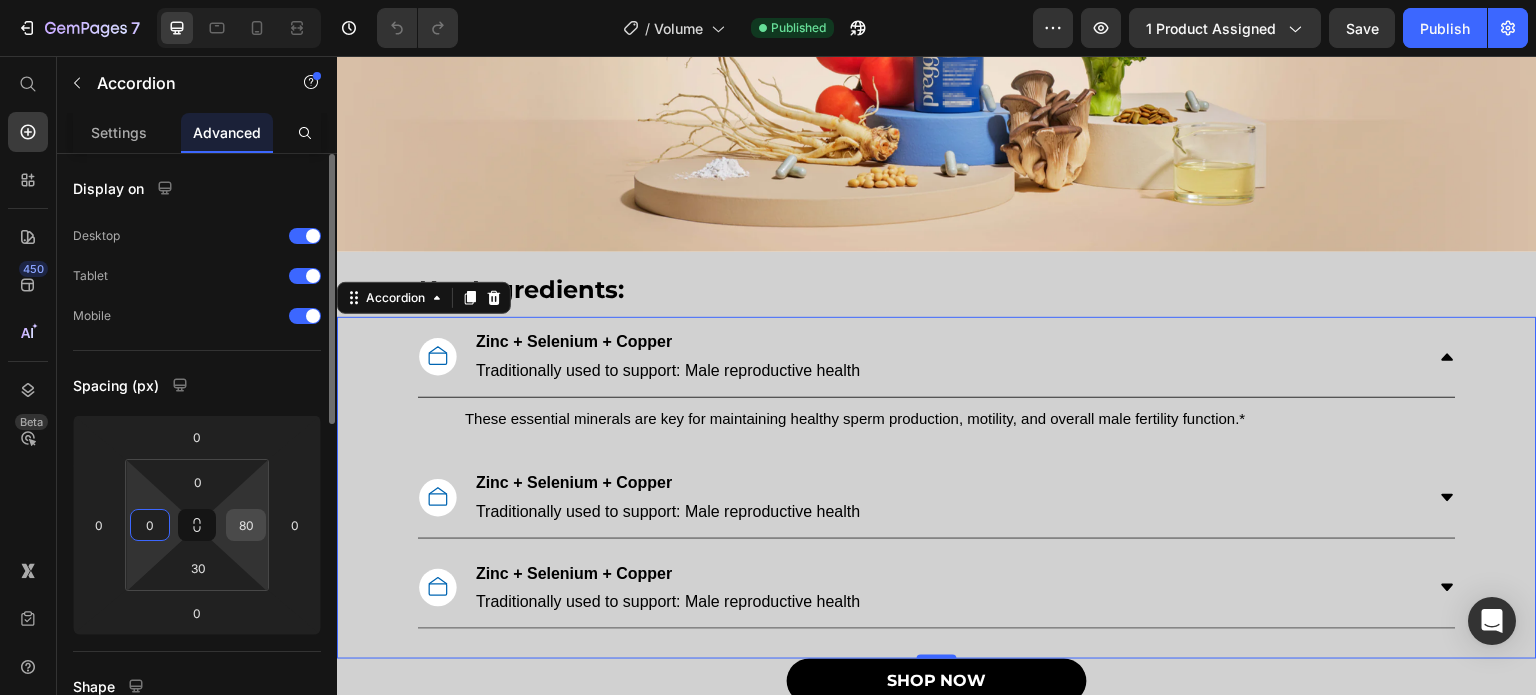 type on "0" 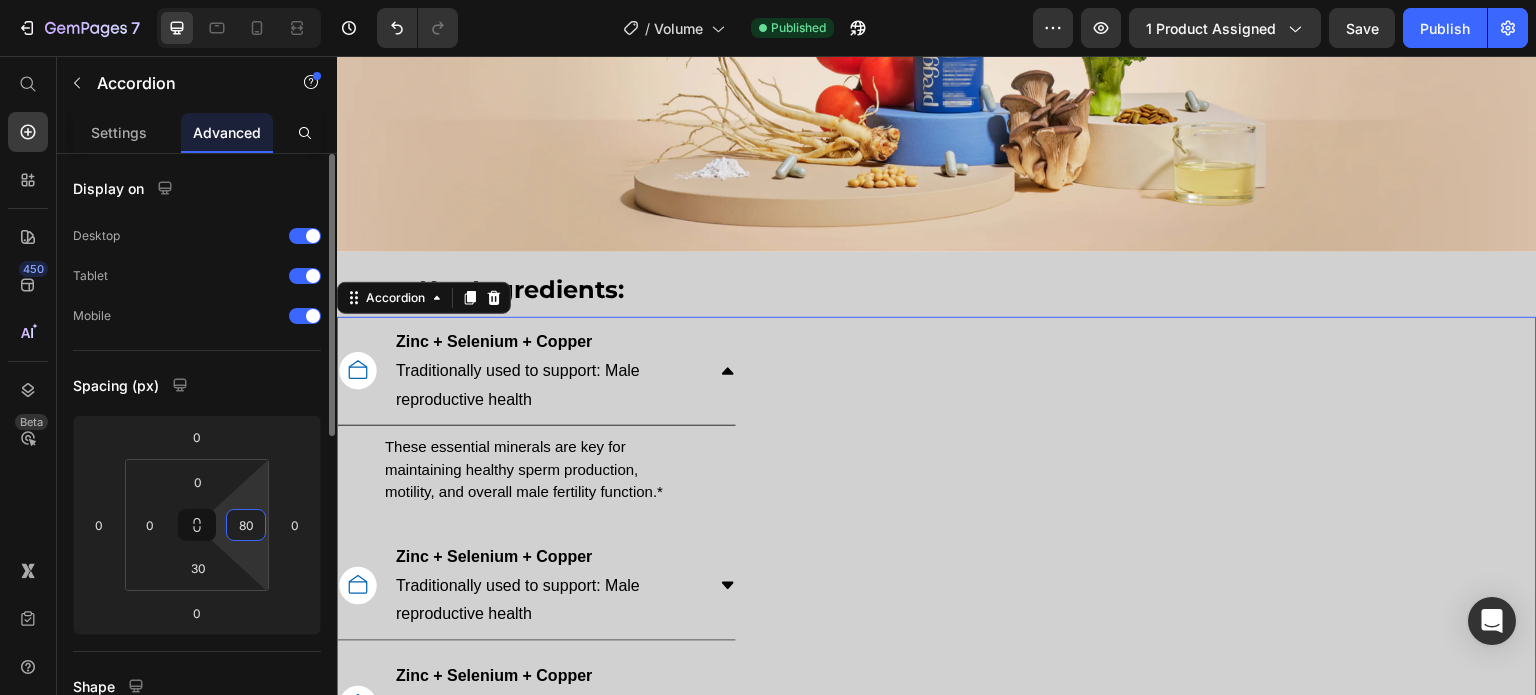 type on "800" 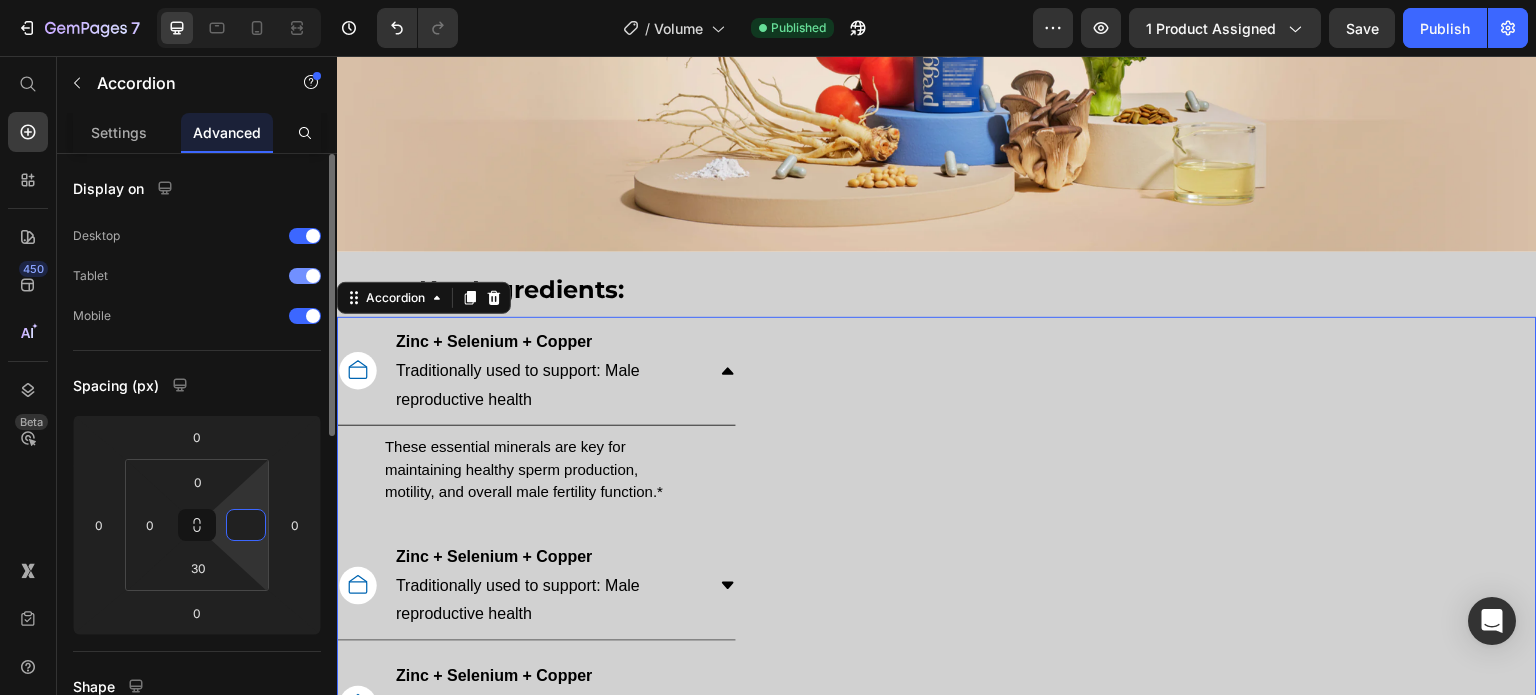 type on "0" 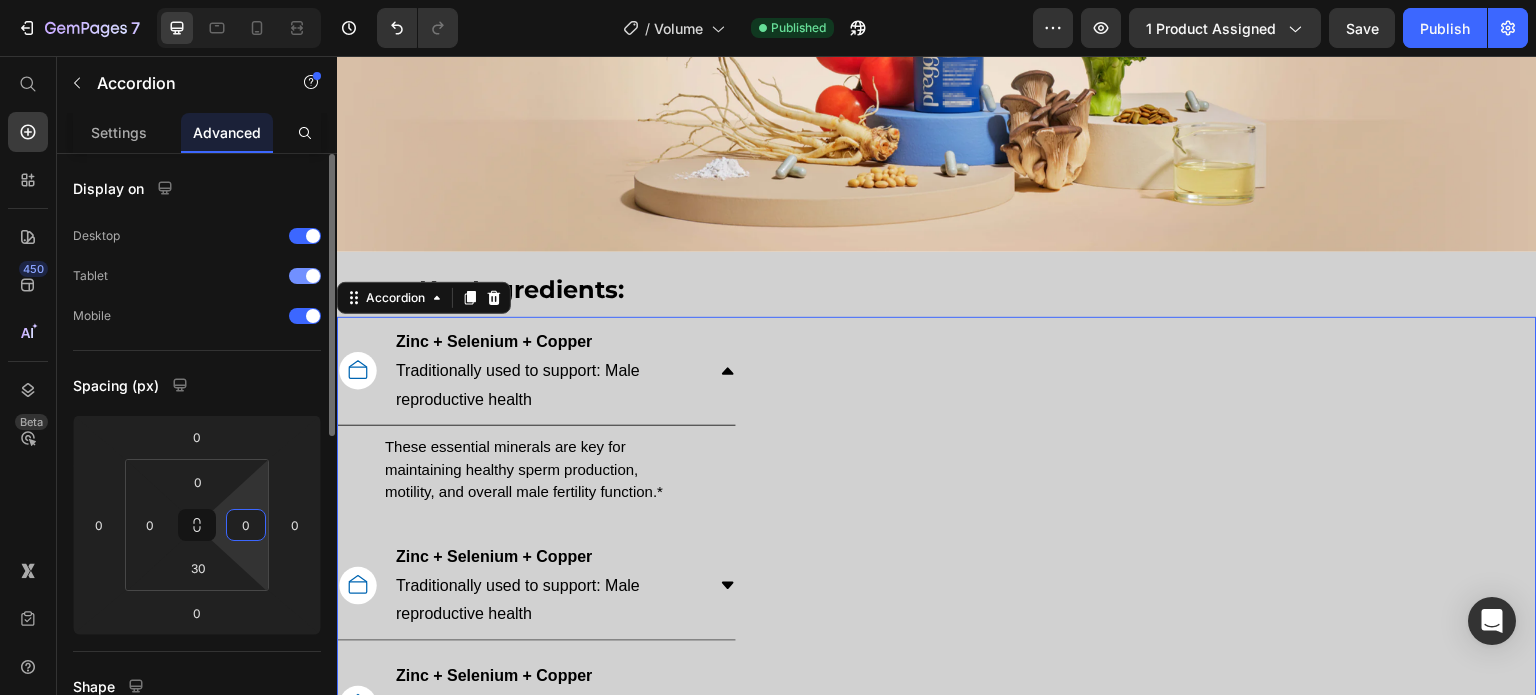 click on "Tablet" at bounding box center (197, 276) 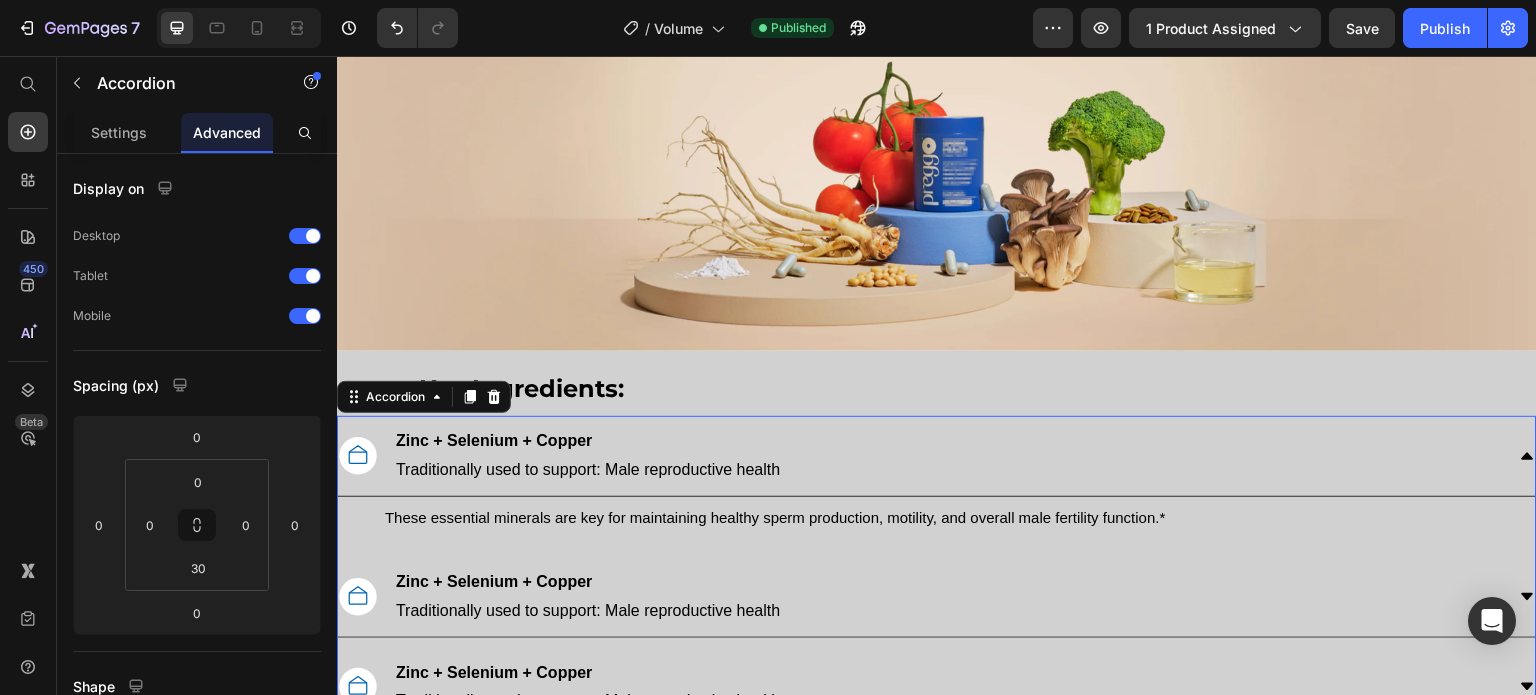 scroll, scrollTop: 2392, scrollLeft: 0, axis: vertical 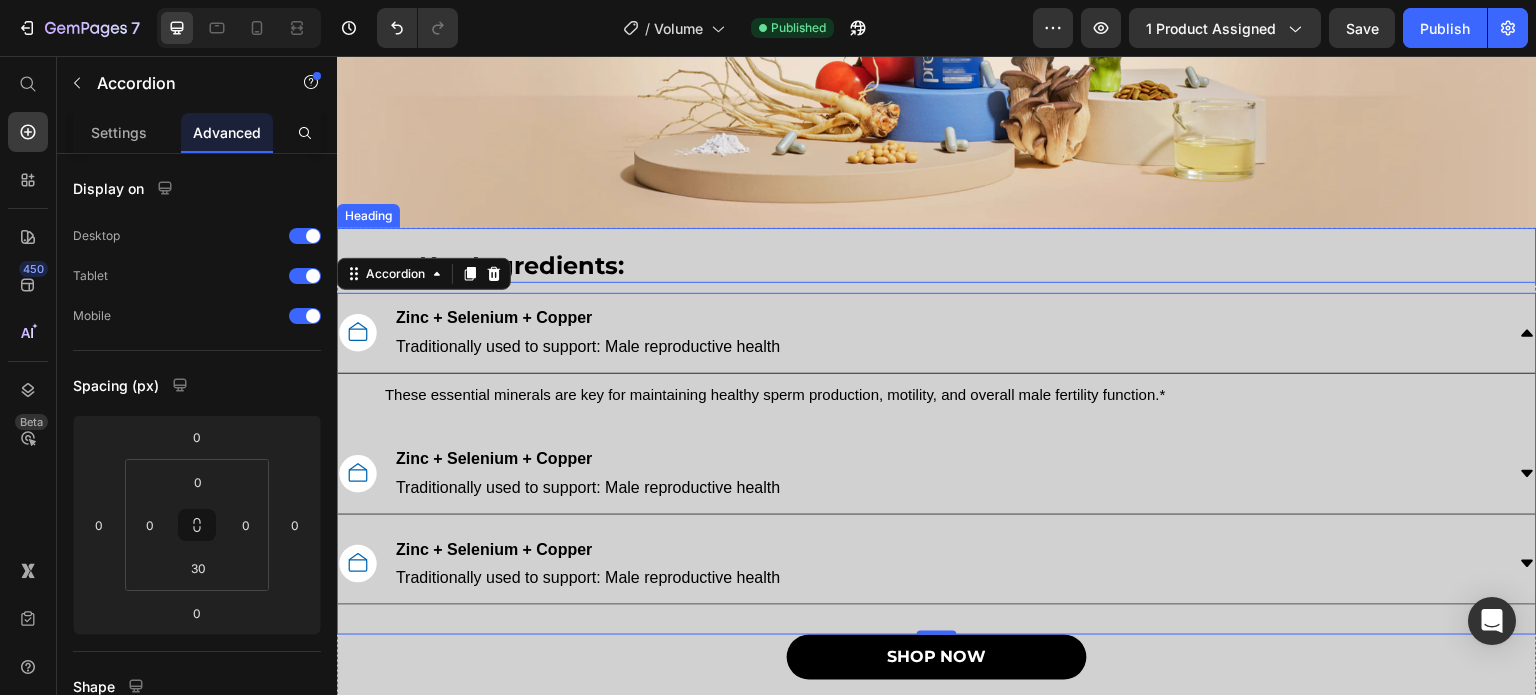 click on "Key Ingredients:" at bounding box center [937, 265] 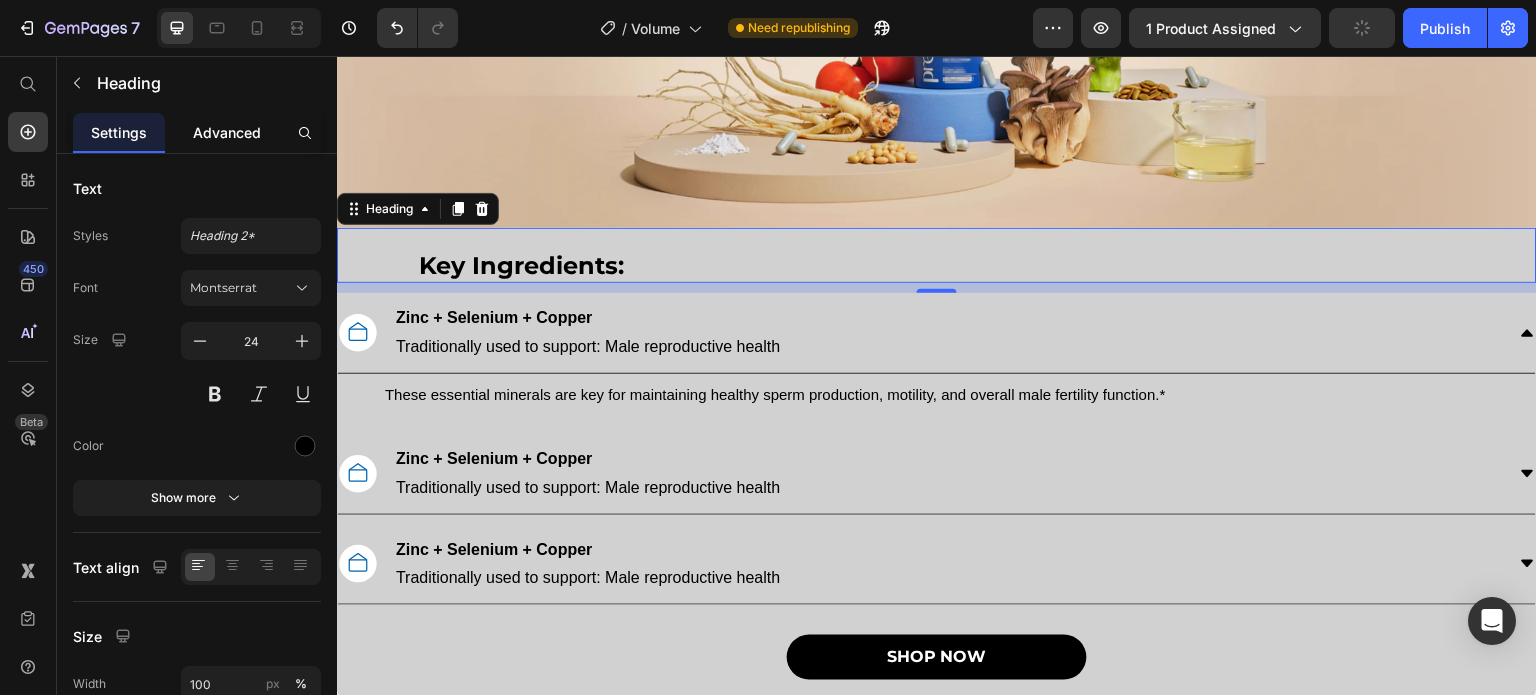 click on "Advanced" at bounding box center [227, 132] 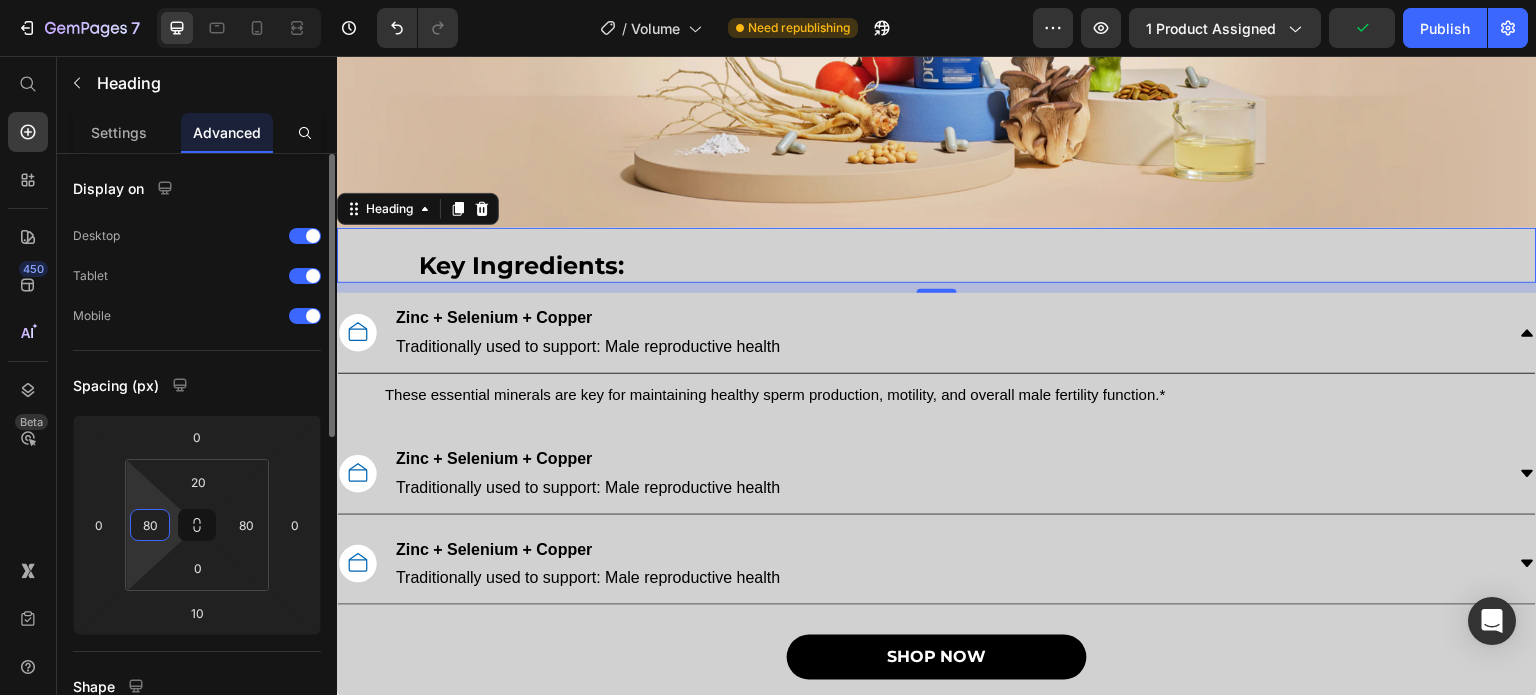 click on "80" at bounding box center [150, 525] 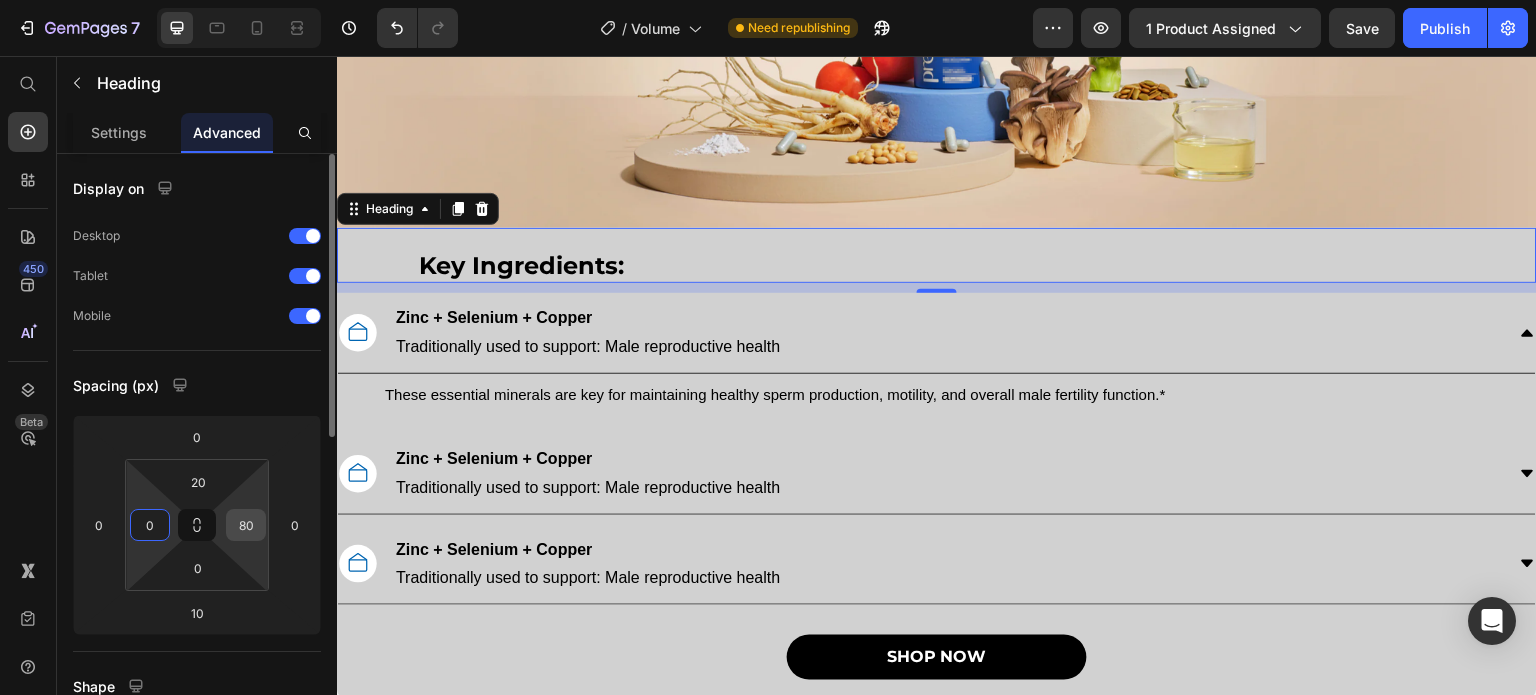 type on "0" 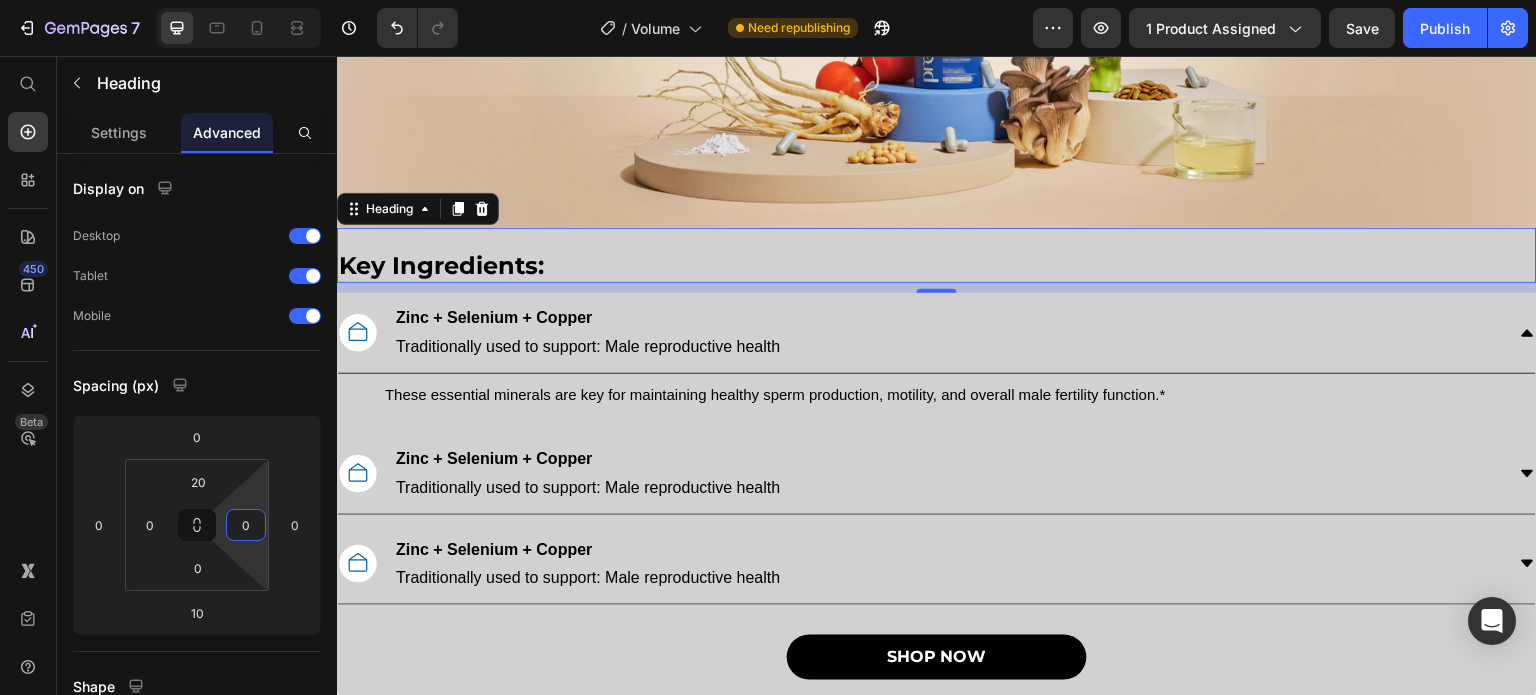type on "0" 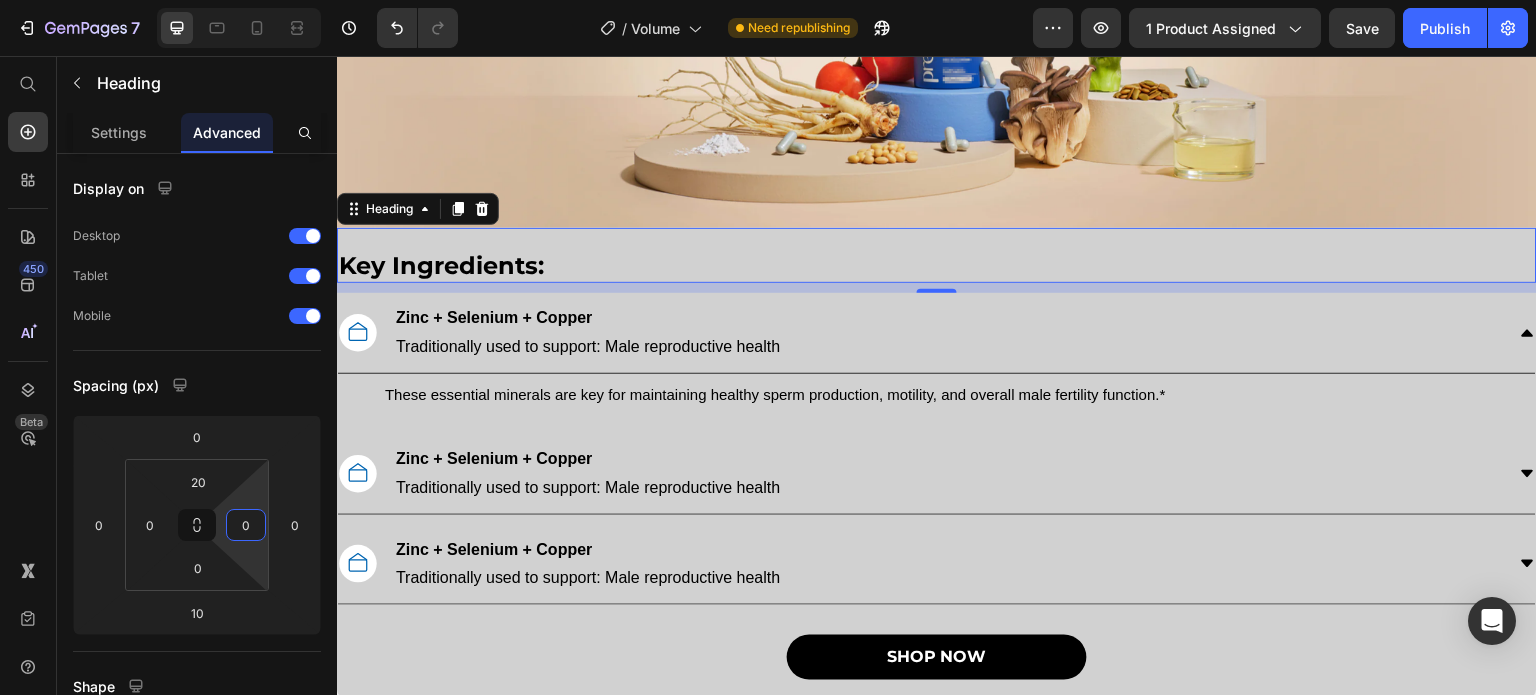 click on "Key Ingredients:" at bounding box center (897, 265) 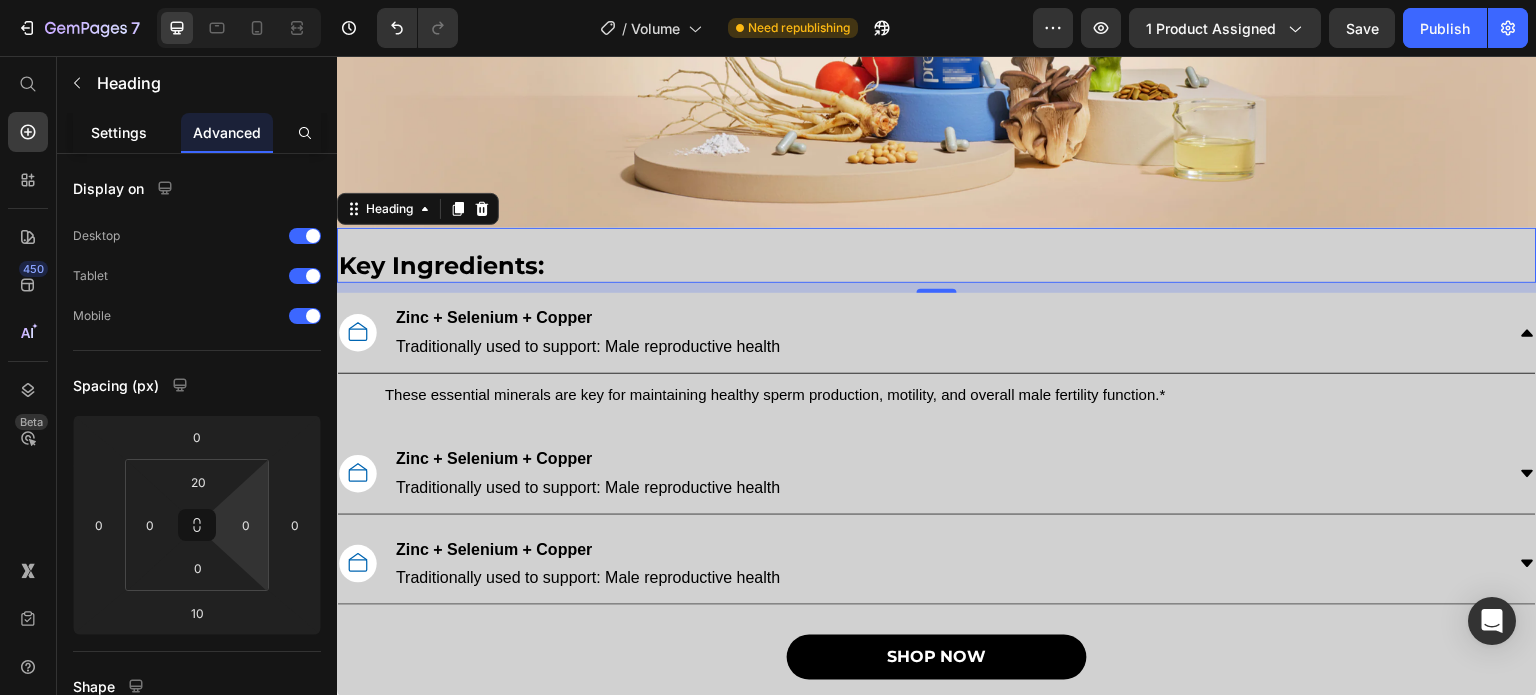 click on "Settings" at bounding box center (119, 132) 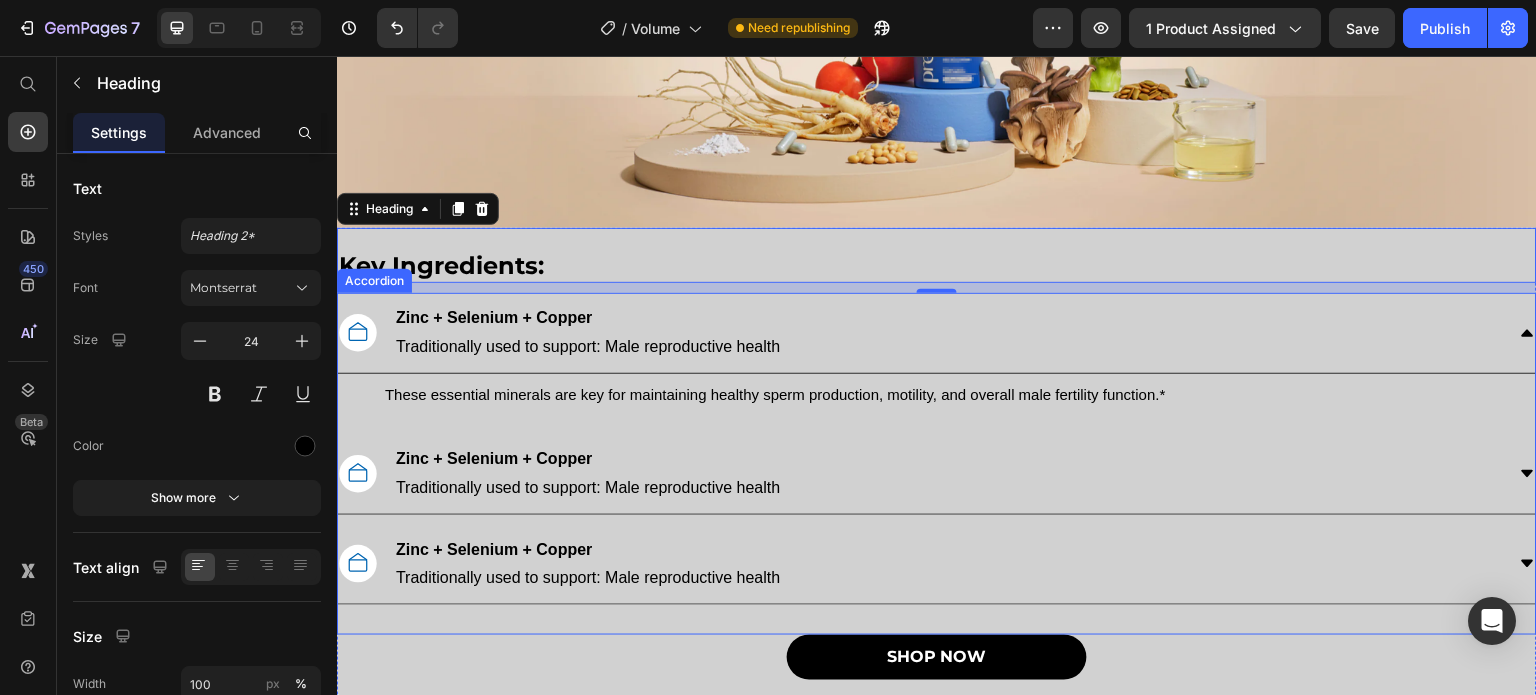 click on "Zinc + Selenium + Copper" at bounding box center [494, 317] 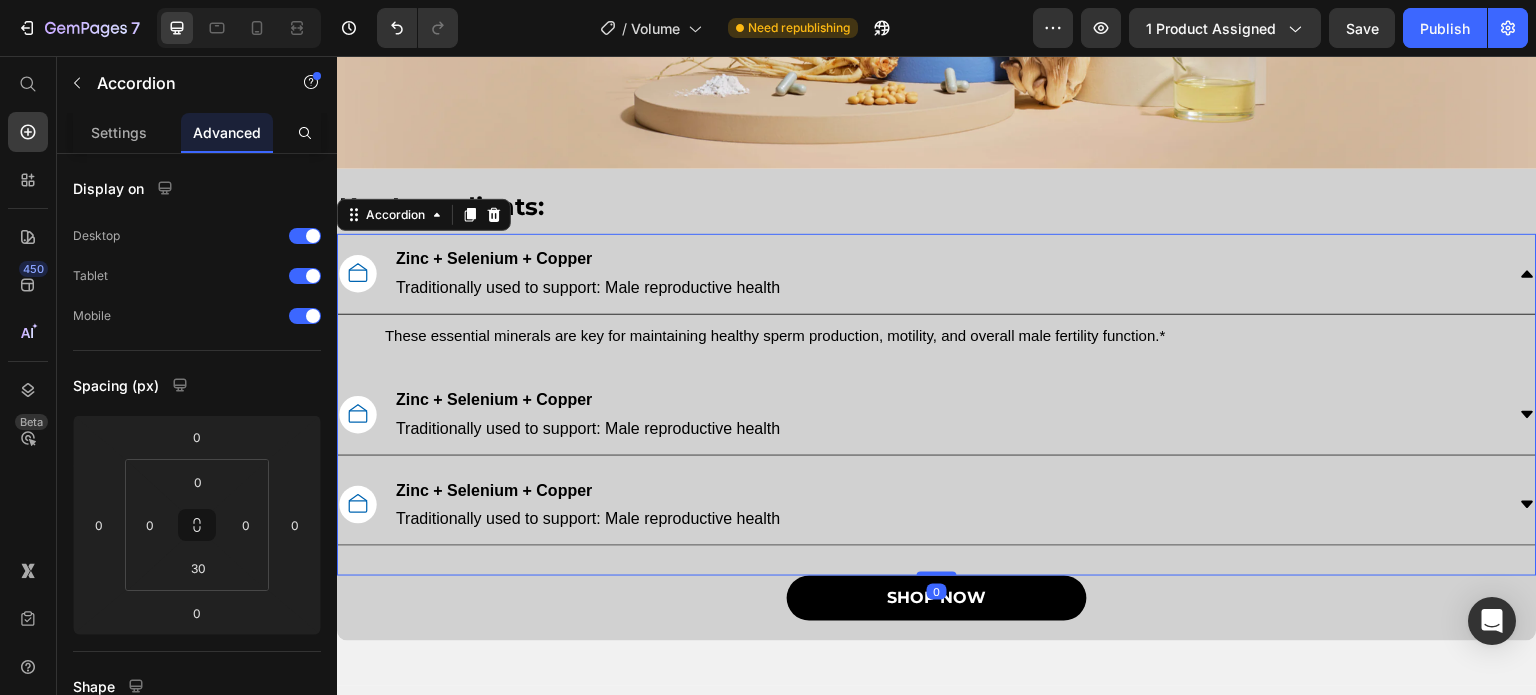 scroll, scrollTop: 2464, scrollLeft: 0, axis: vertical 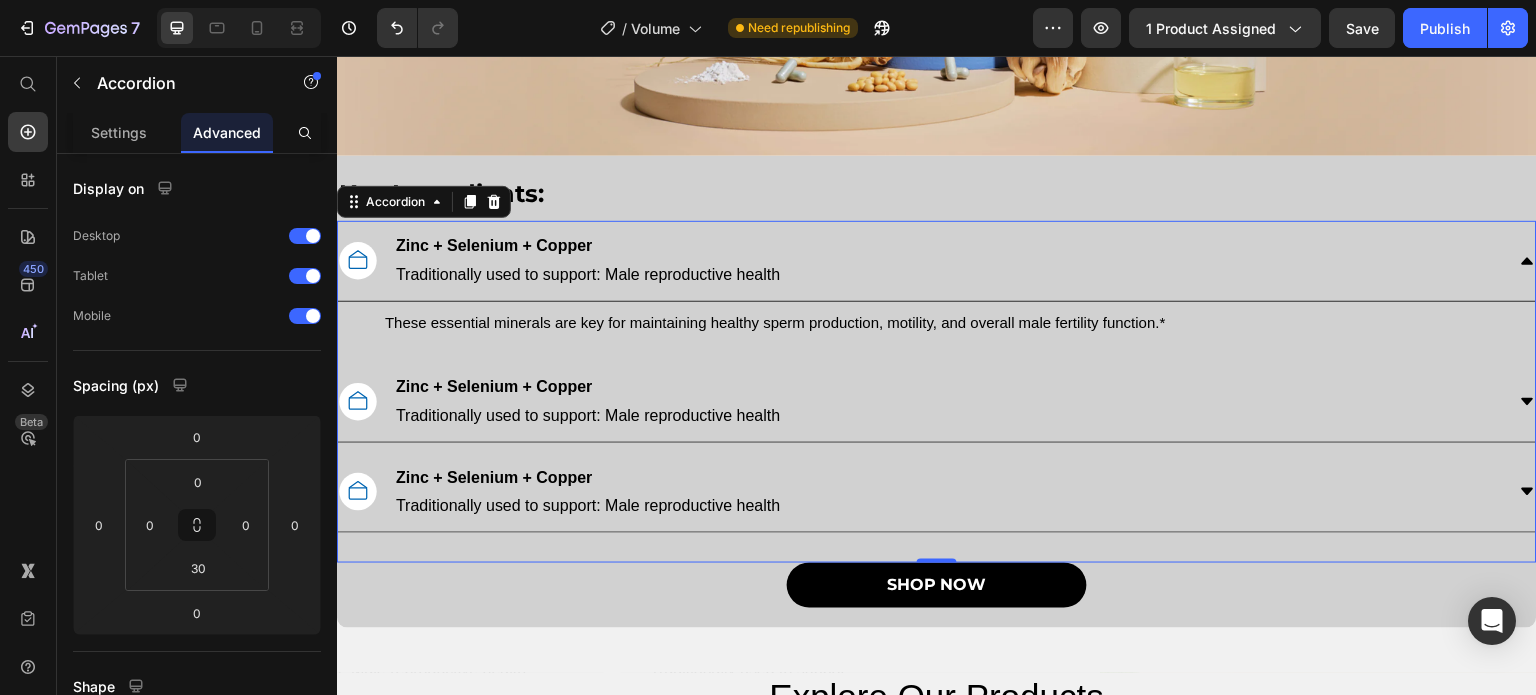click 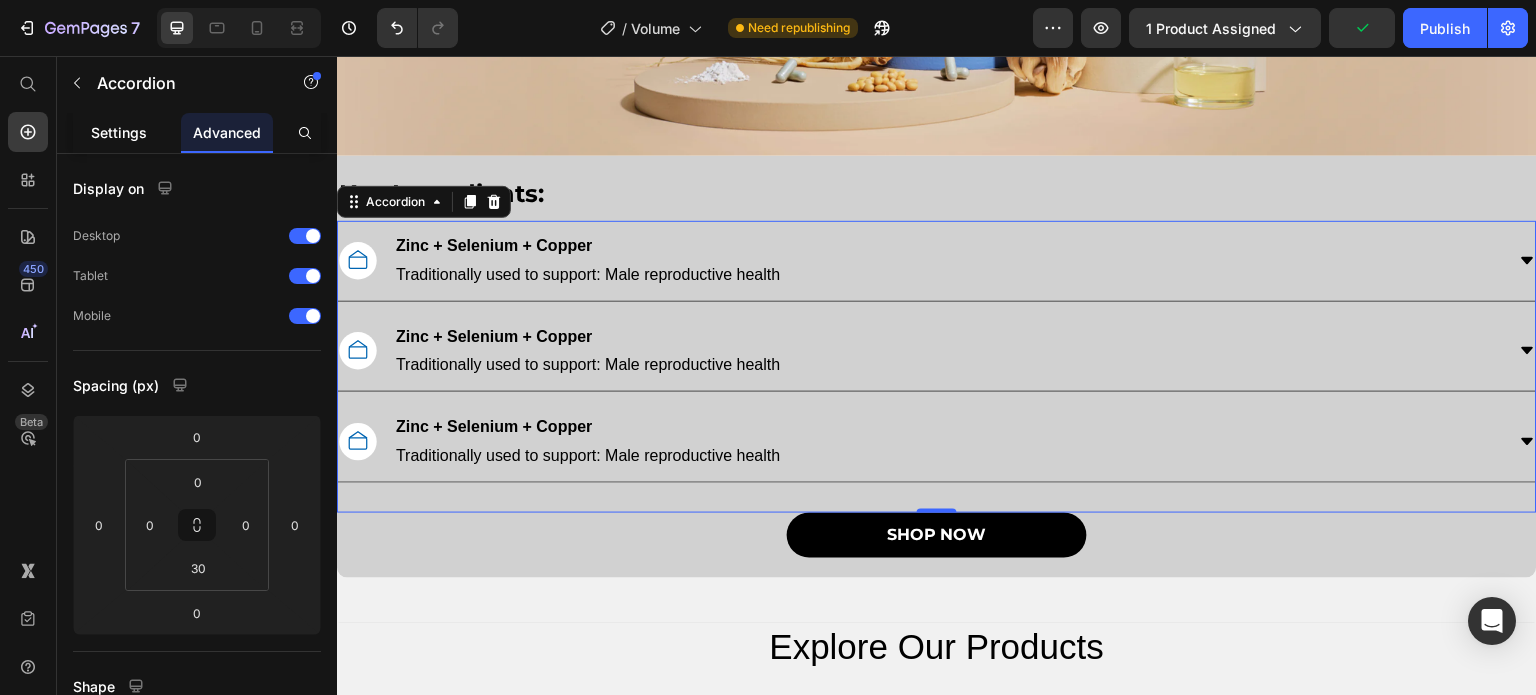 click on "Settings" 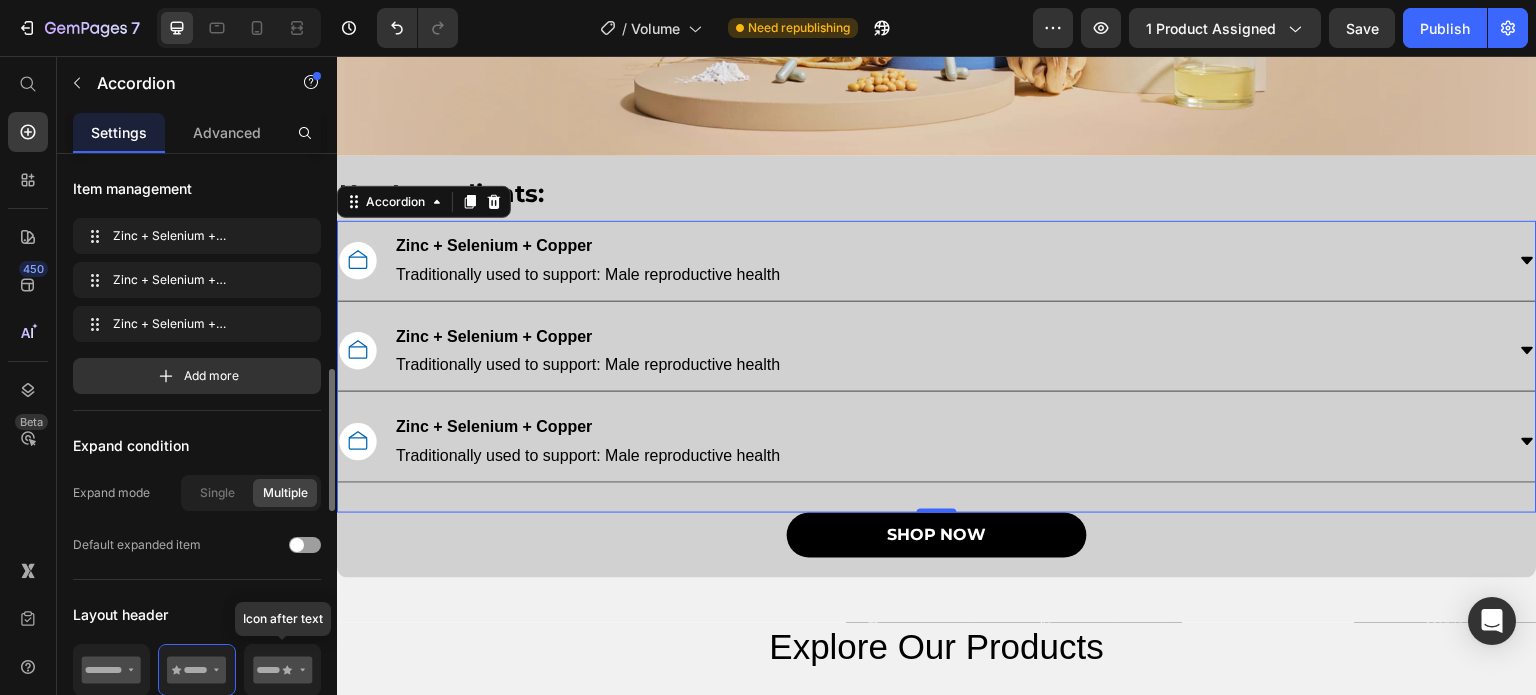 scroll, scrollTop: 174, scrollLeft: 0, axis: vertical 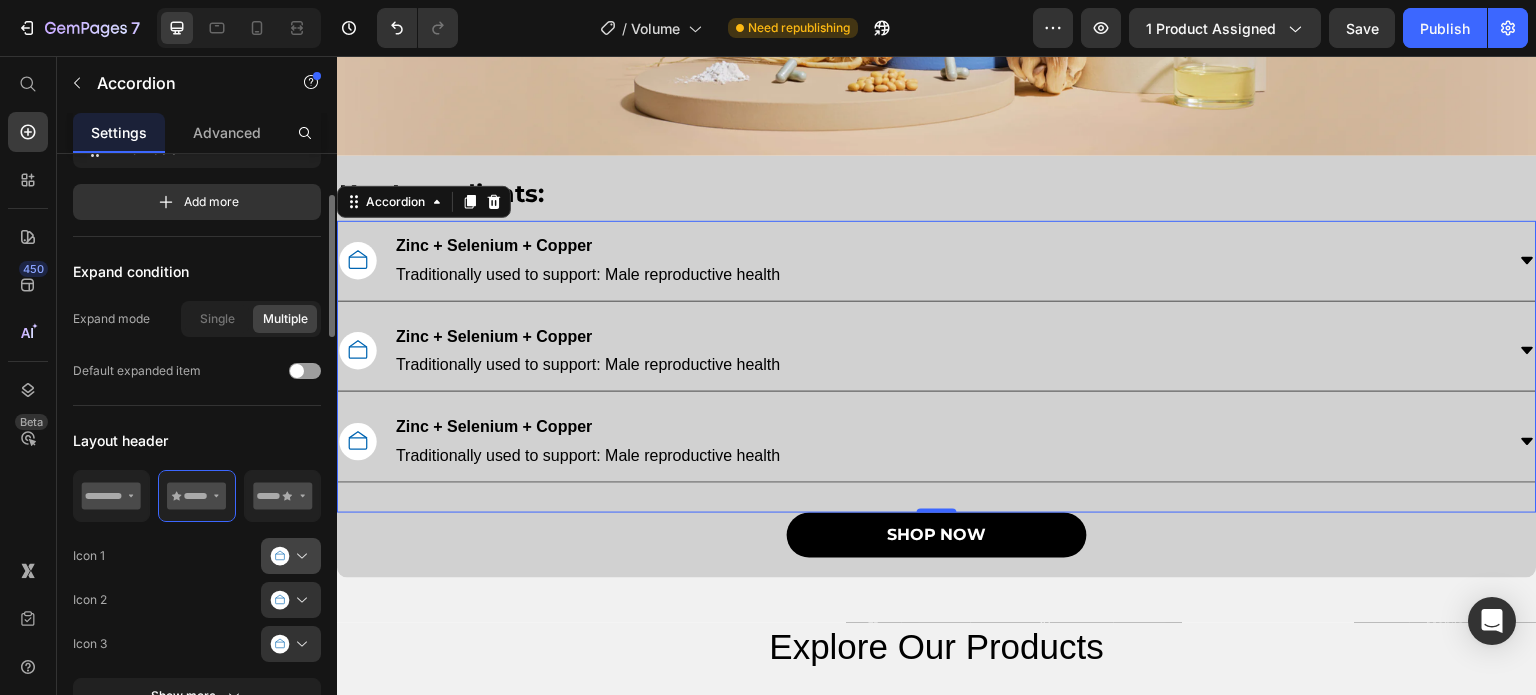 click at bounding box center [299, 556] 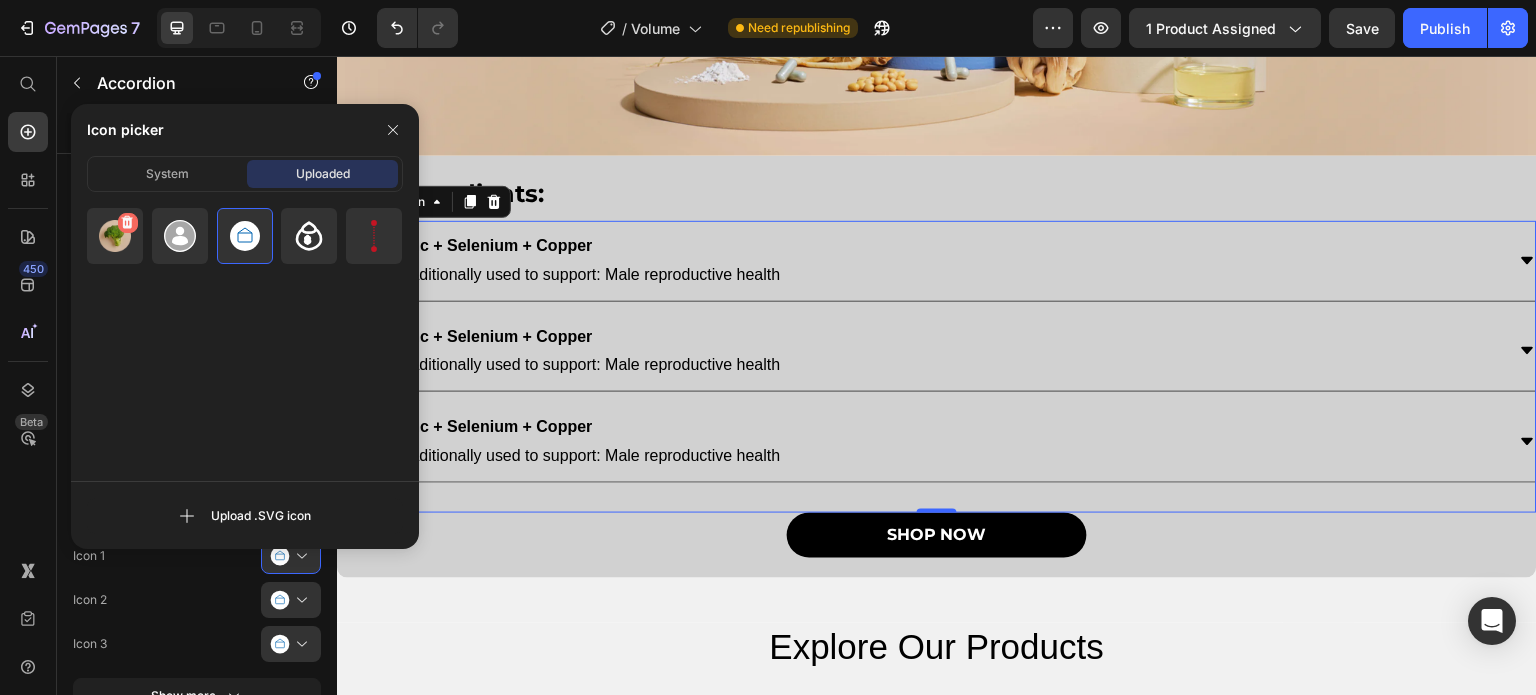 click at bounding box center (128, 223) 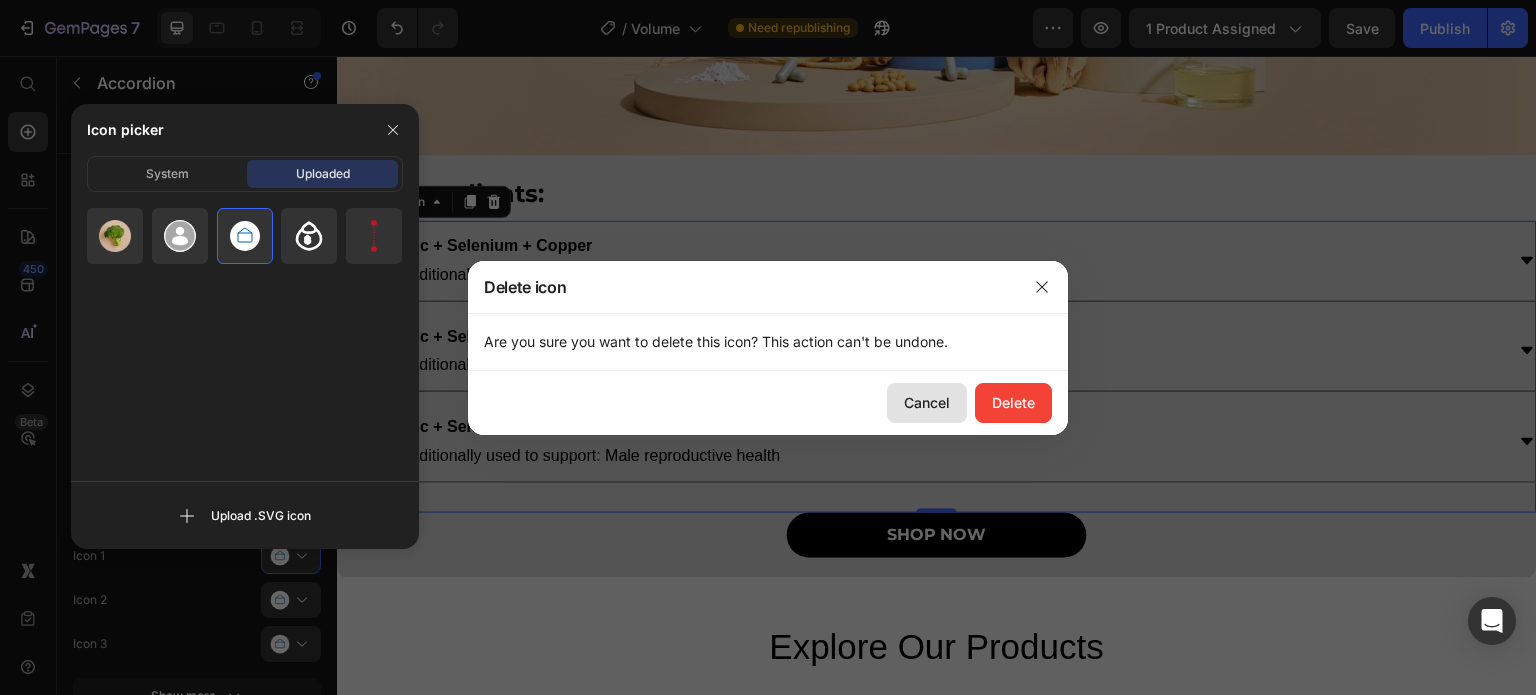 click on "Cancel" 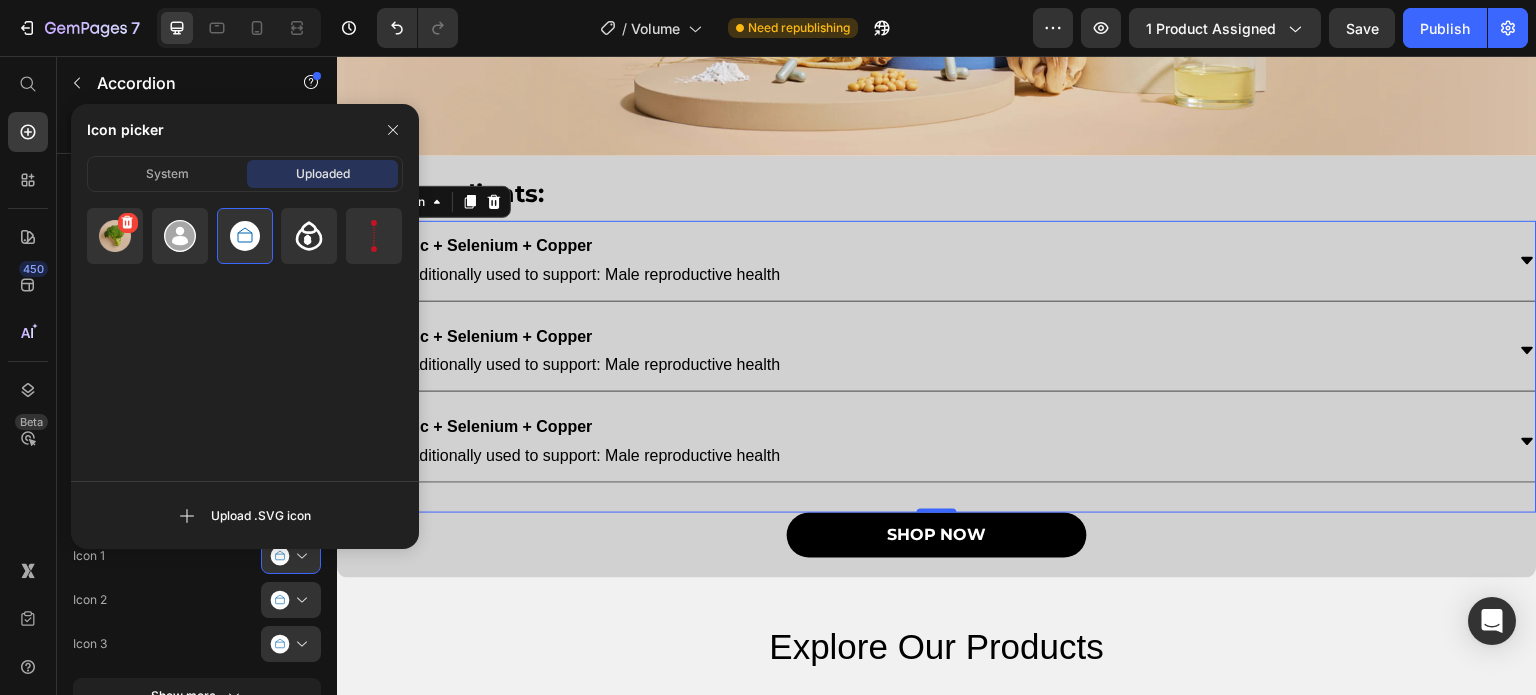click at bounding box center [115, 236] 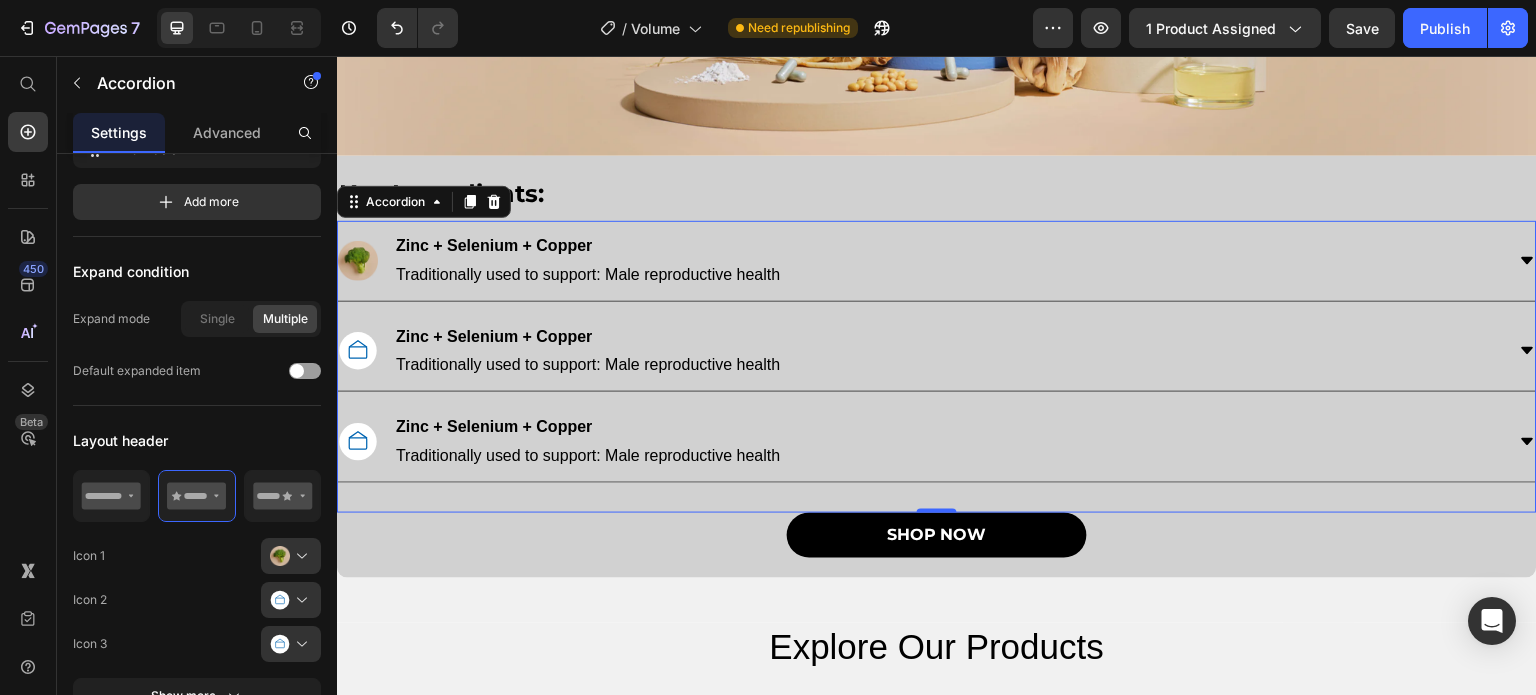 scroll, scrollTop: 0, scrollLeft: 0, axis: both 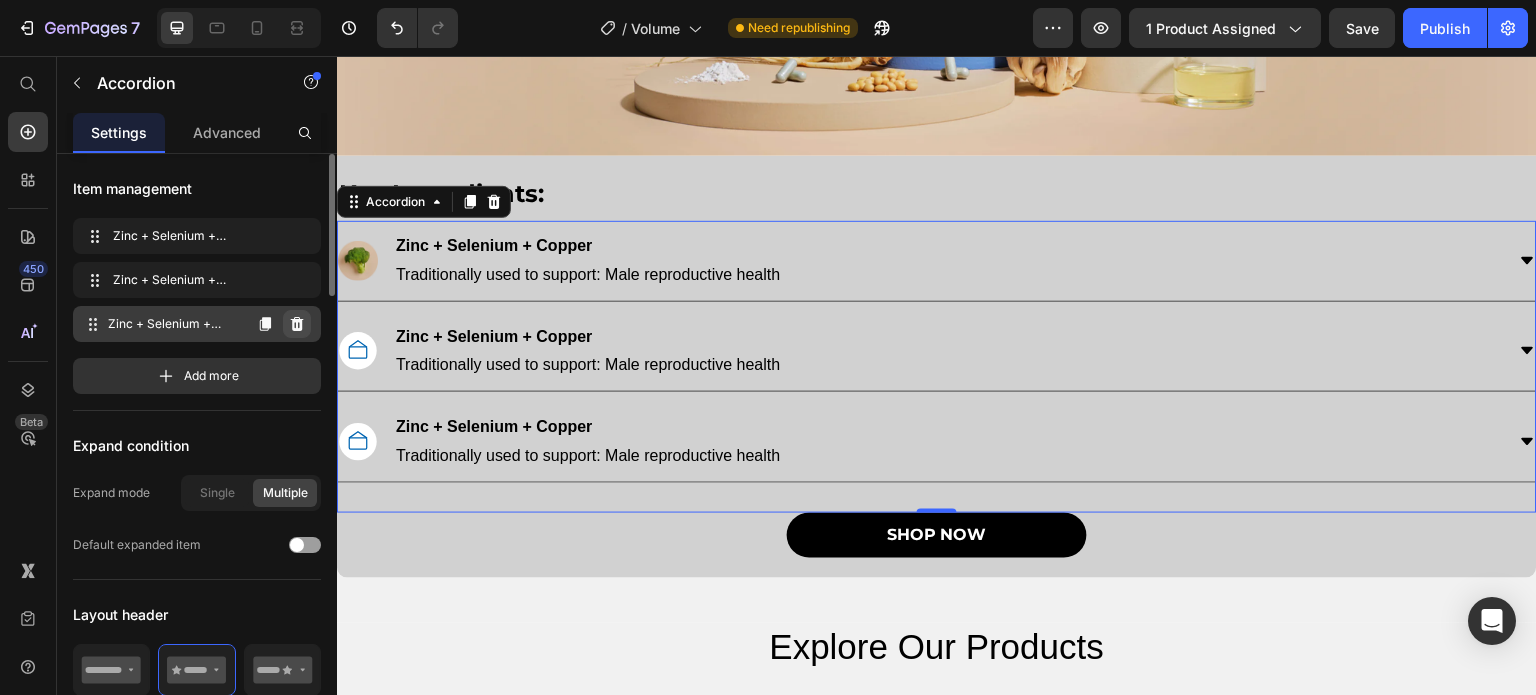 click 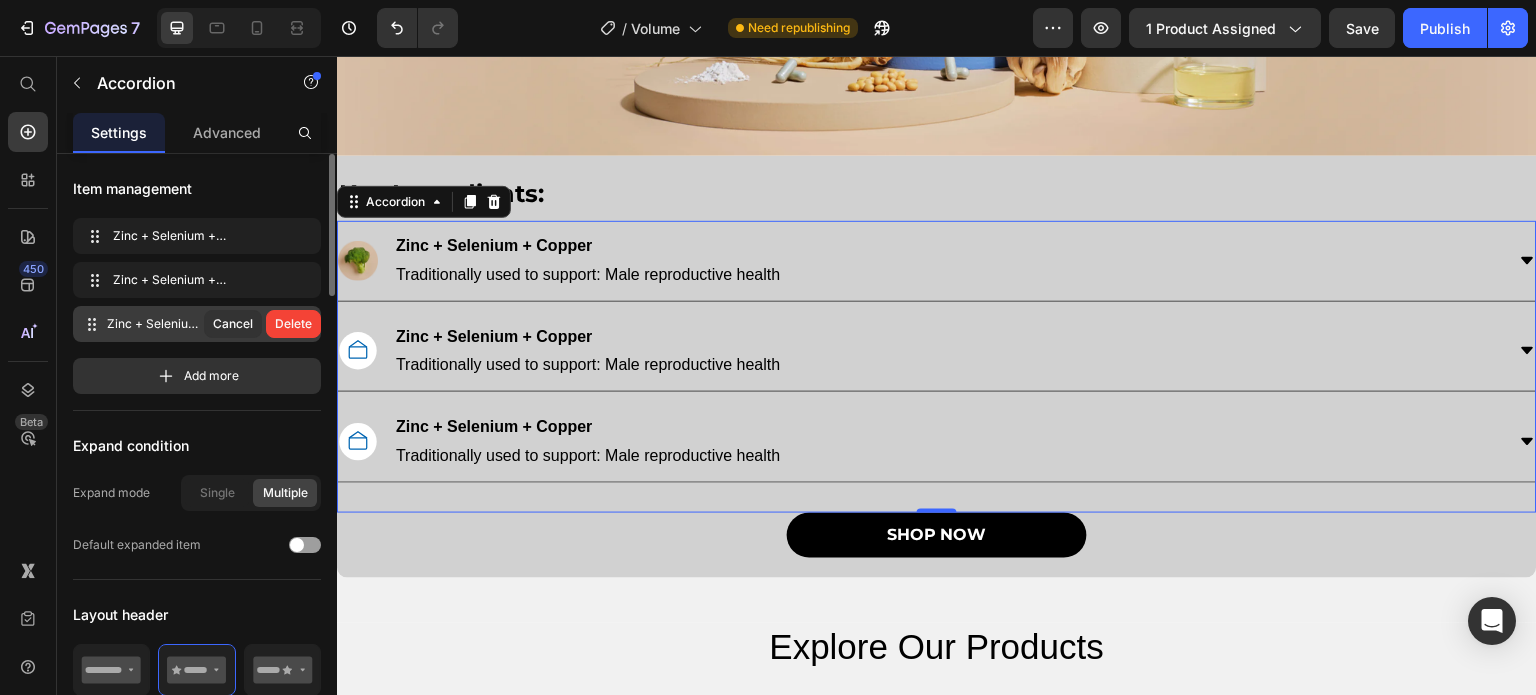 click on "Delete" at bounding box center (293, 324) 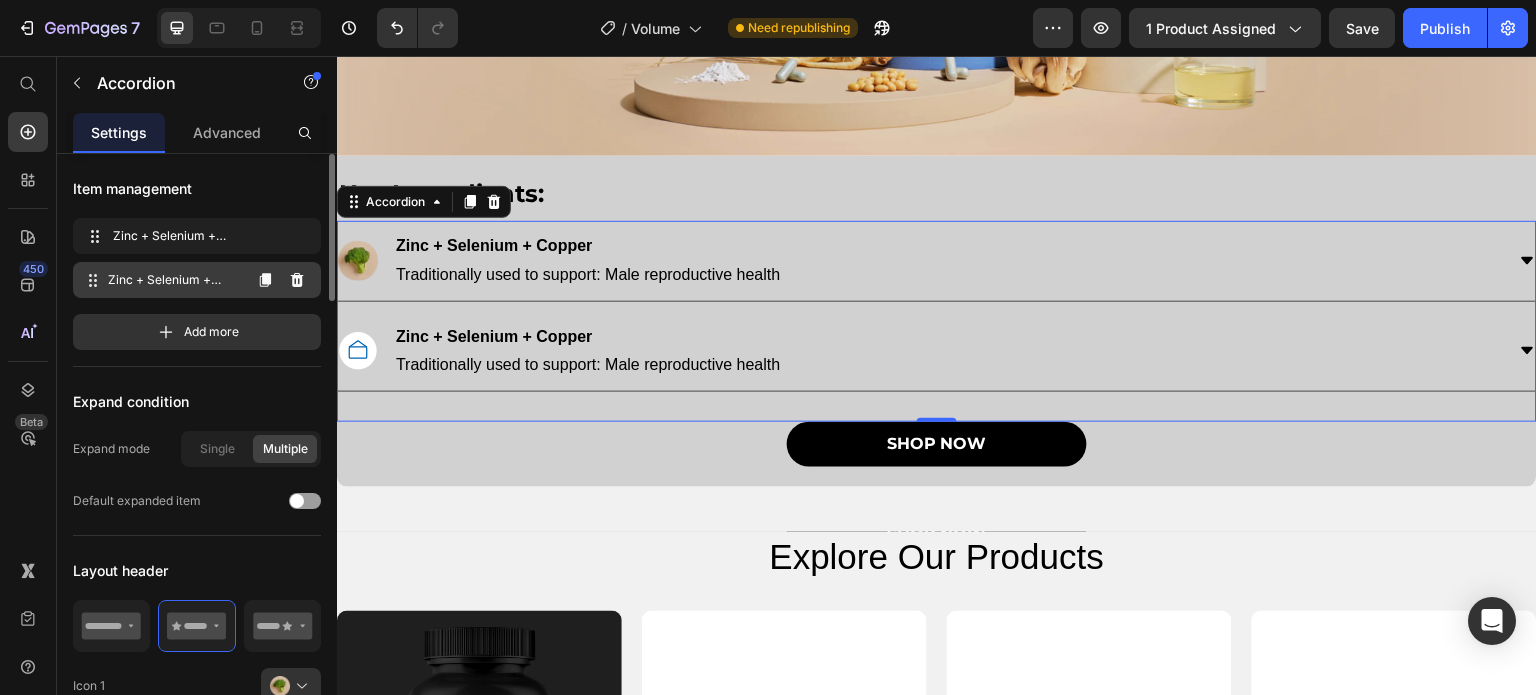 click 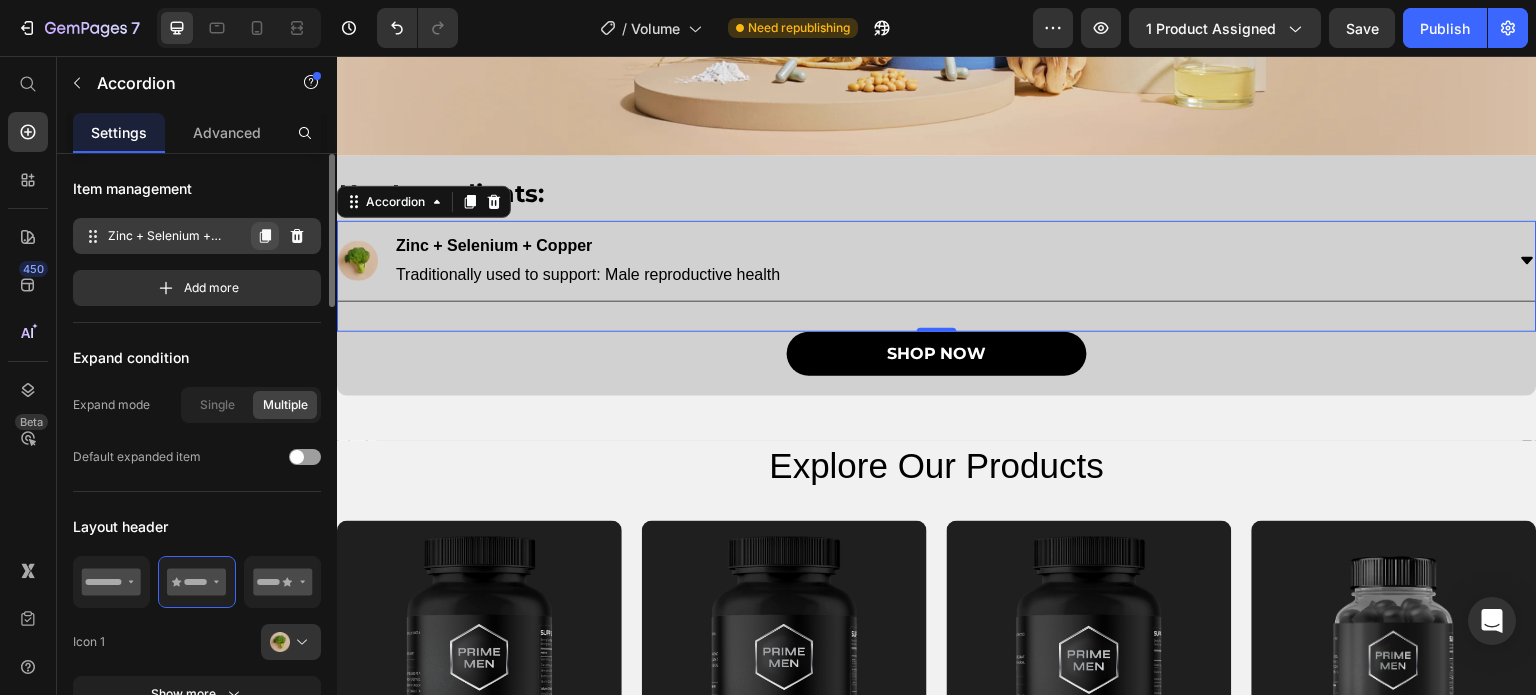 click 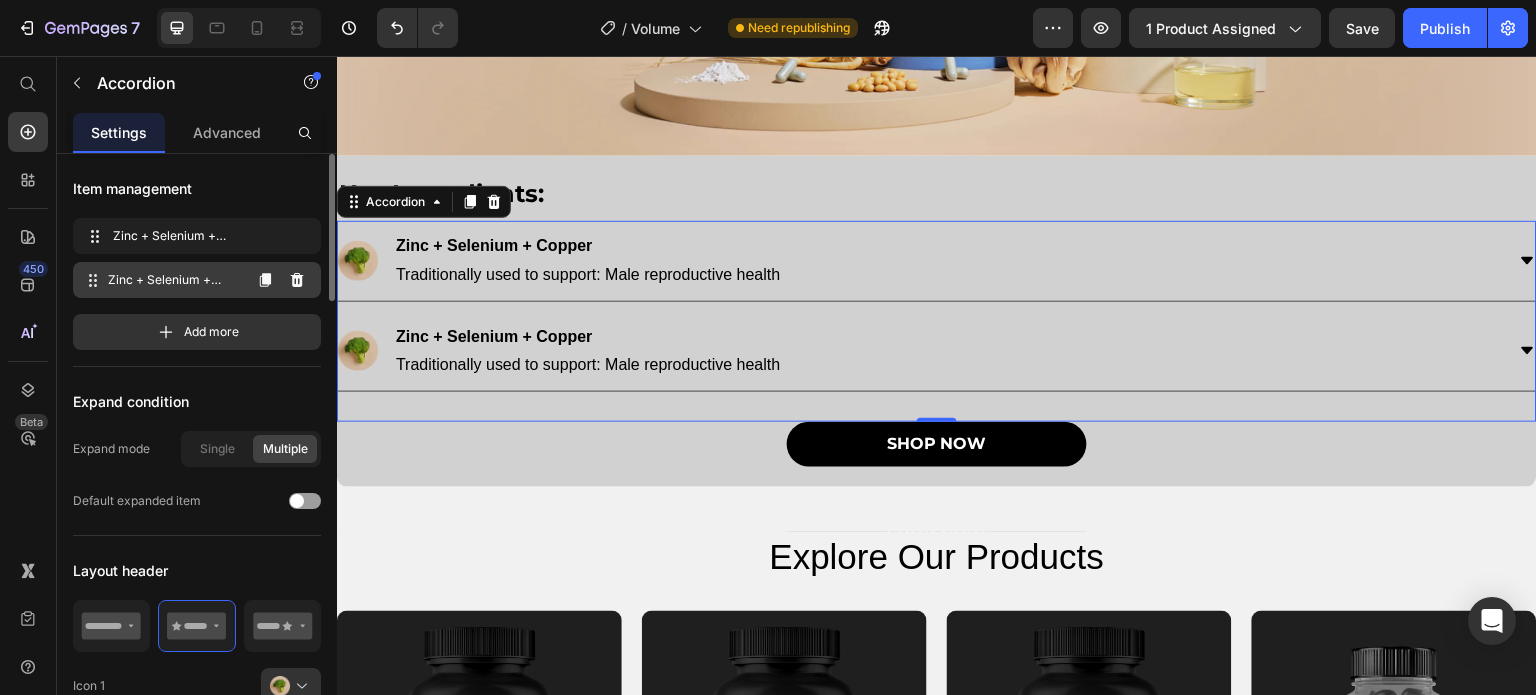 click 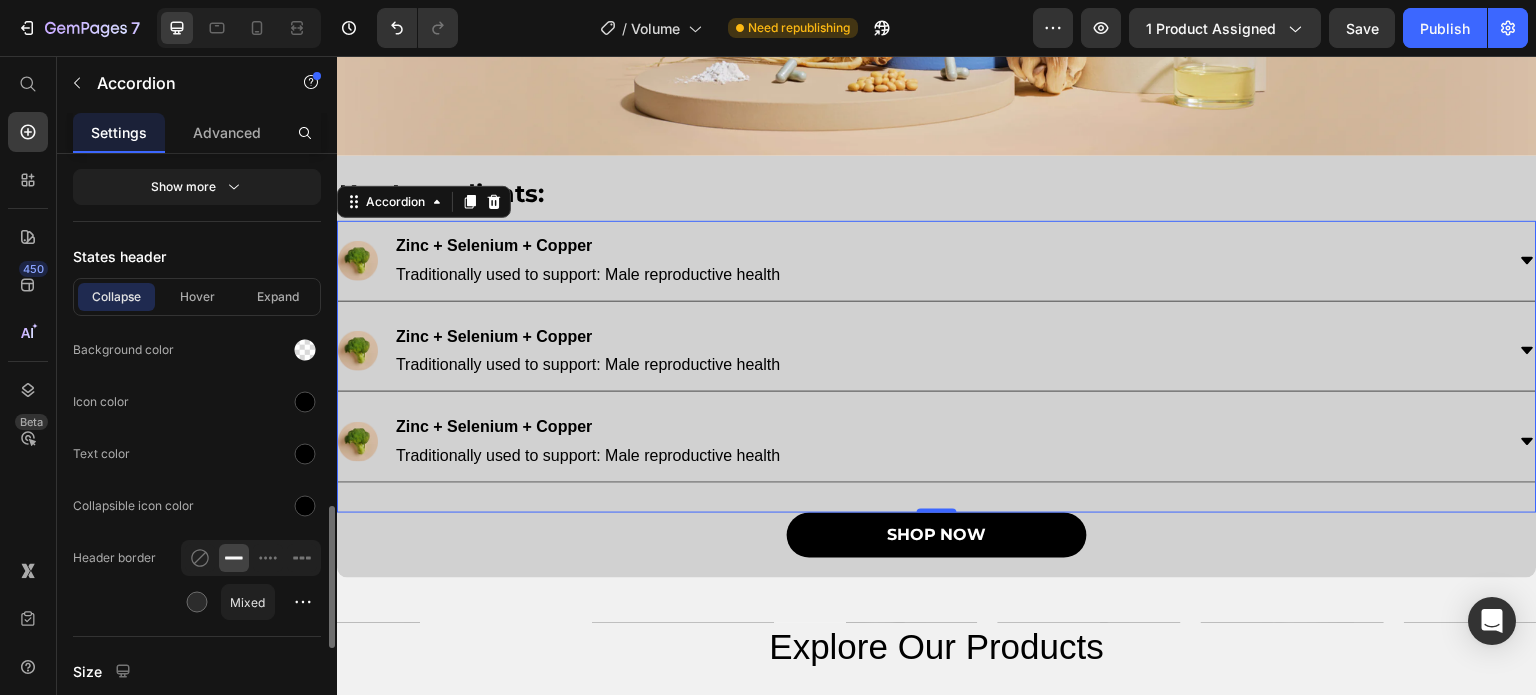 scroll, scrollTop: 1362, scrollLeft: 0, axis: vertical 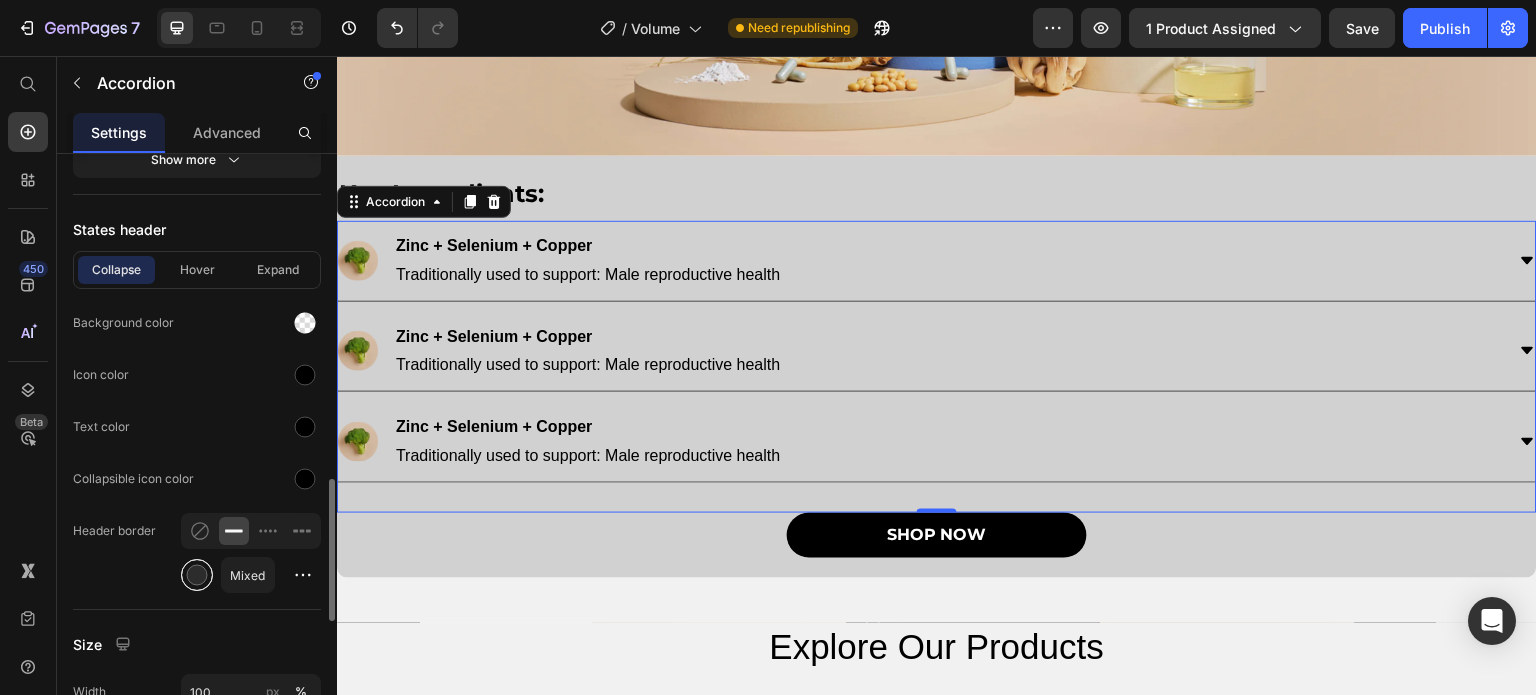 click at bounding box center [197, 575] 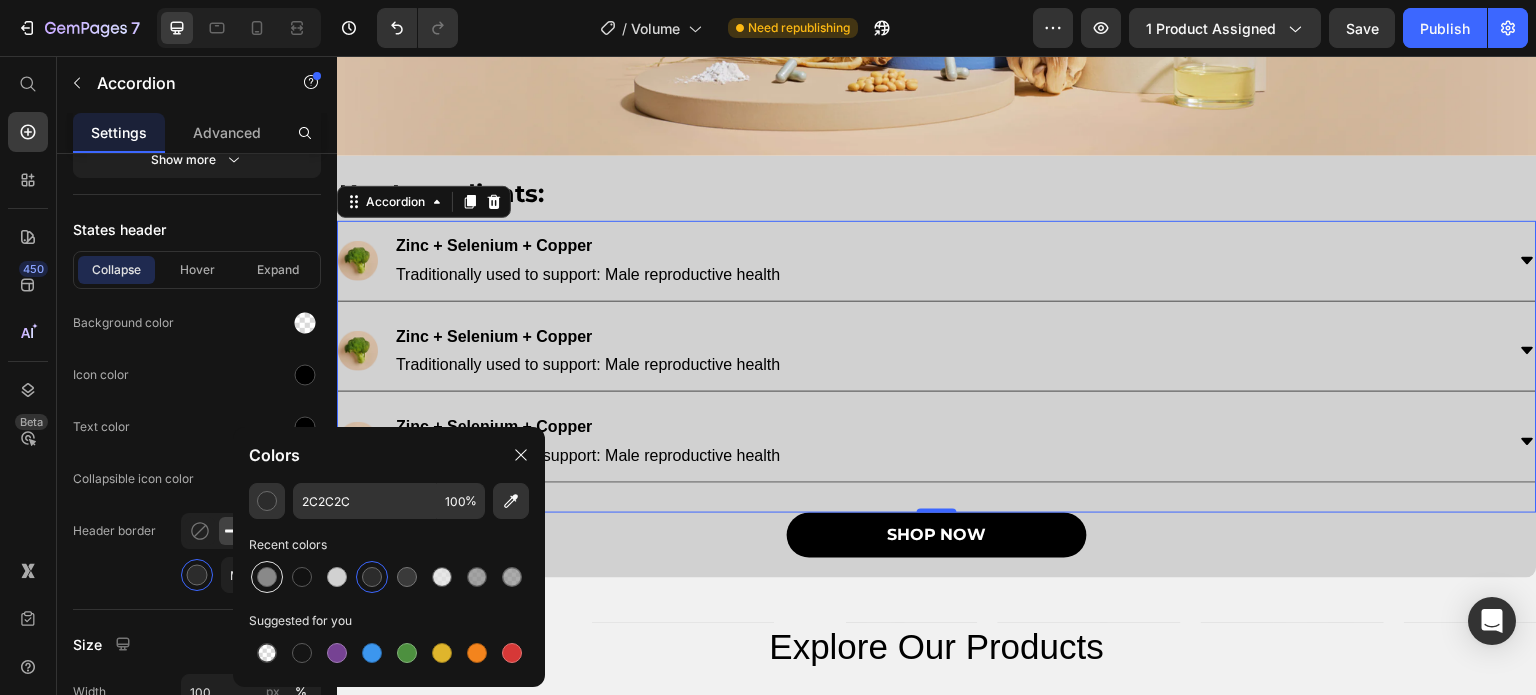 click at bounding box center (267, 577) 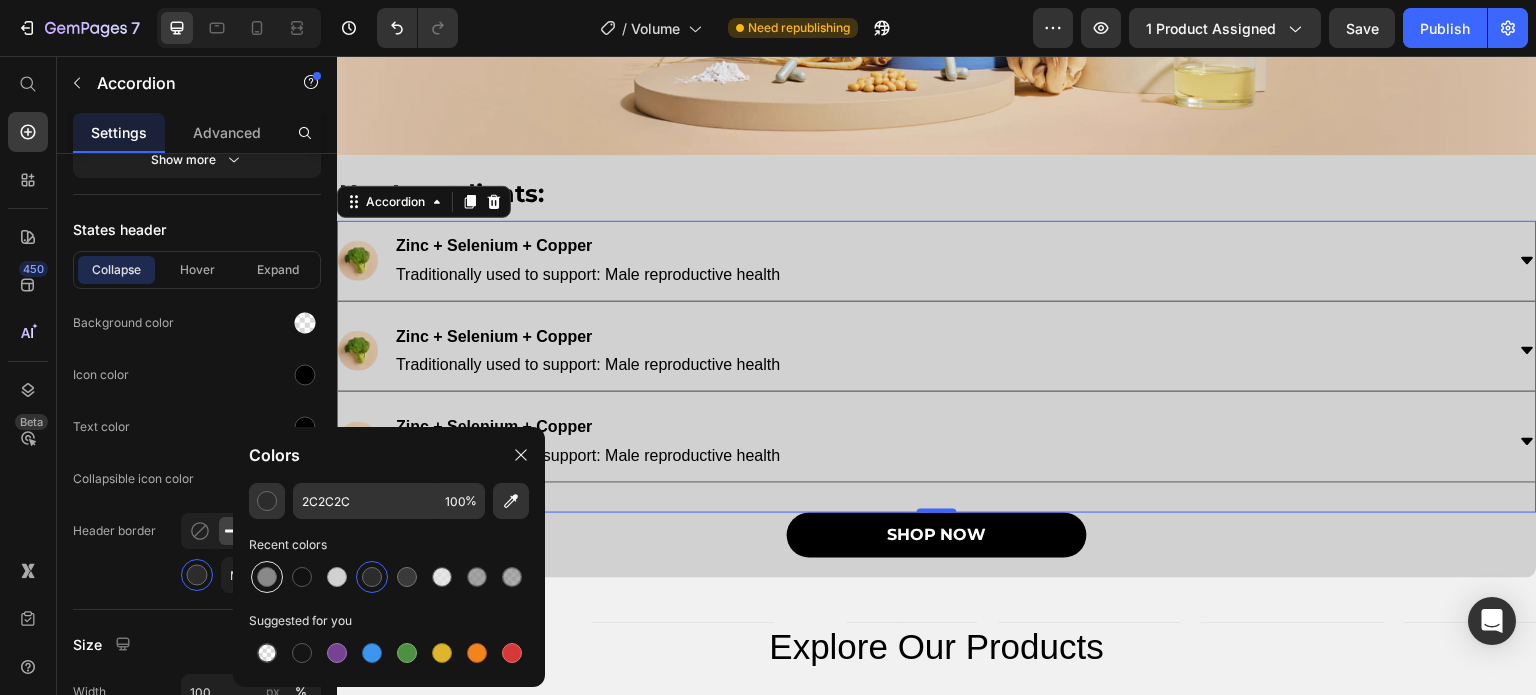 type on "898989" 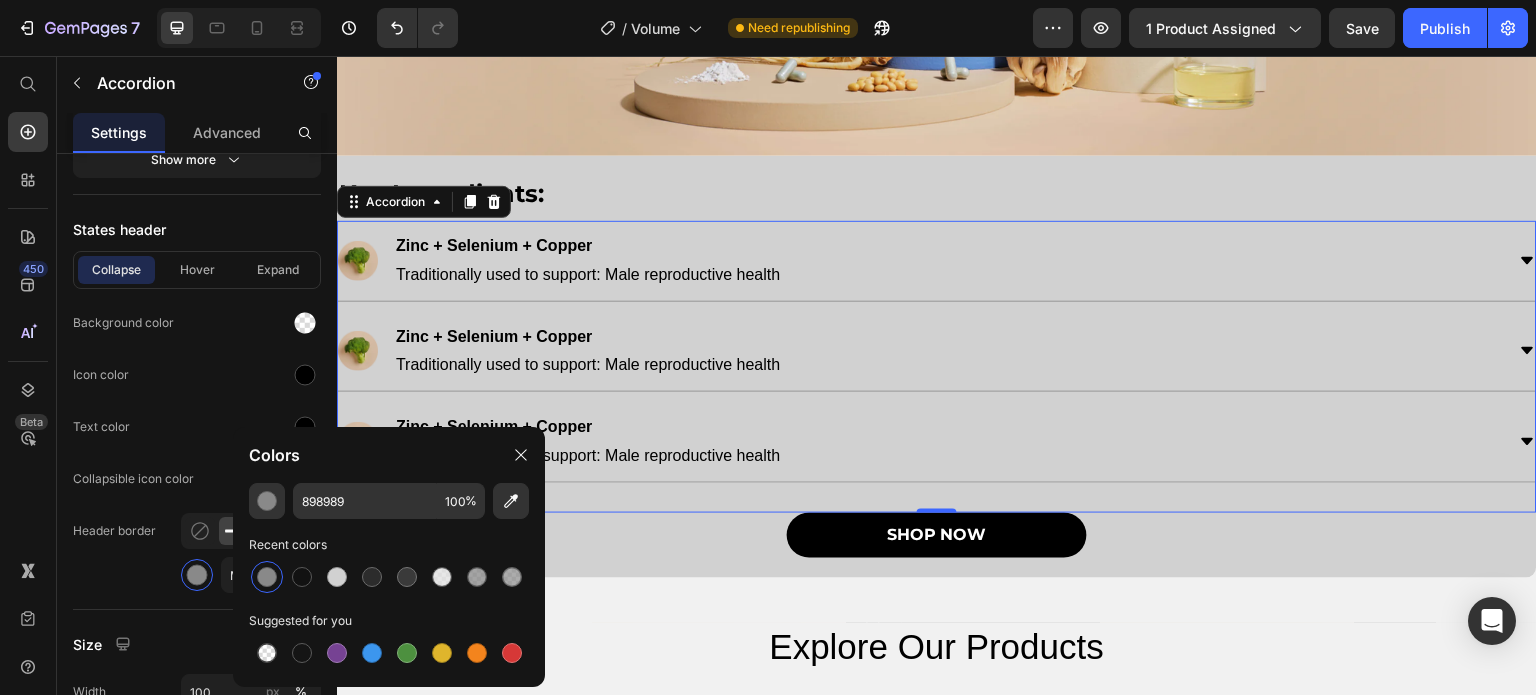 click on "Collapsible icon color" 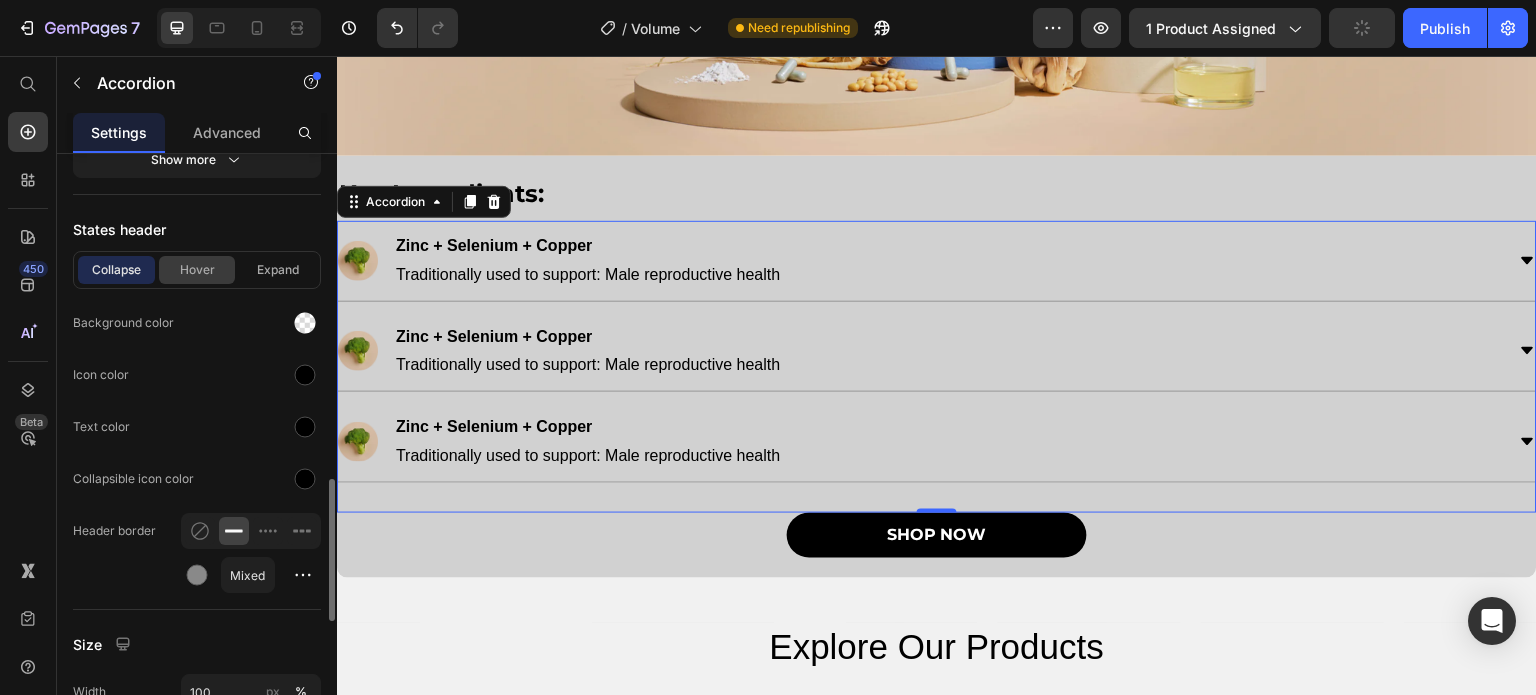 click on "Hover" at bounding box center (197, 270) 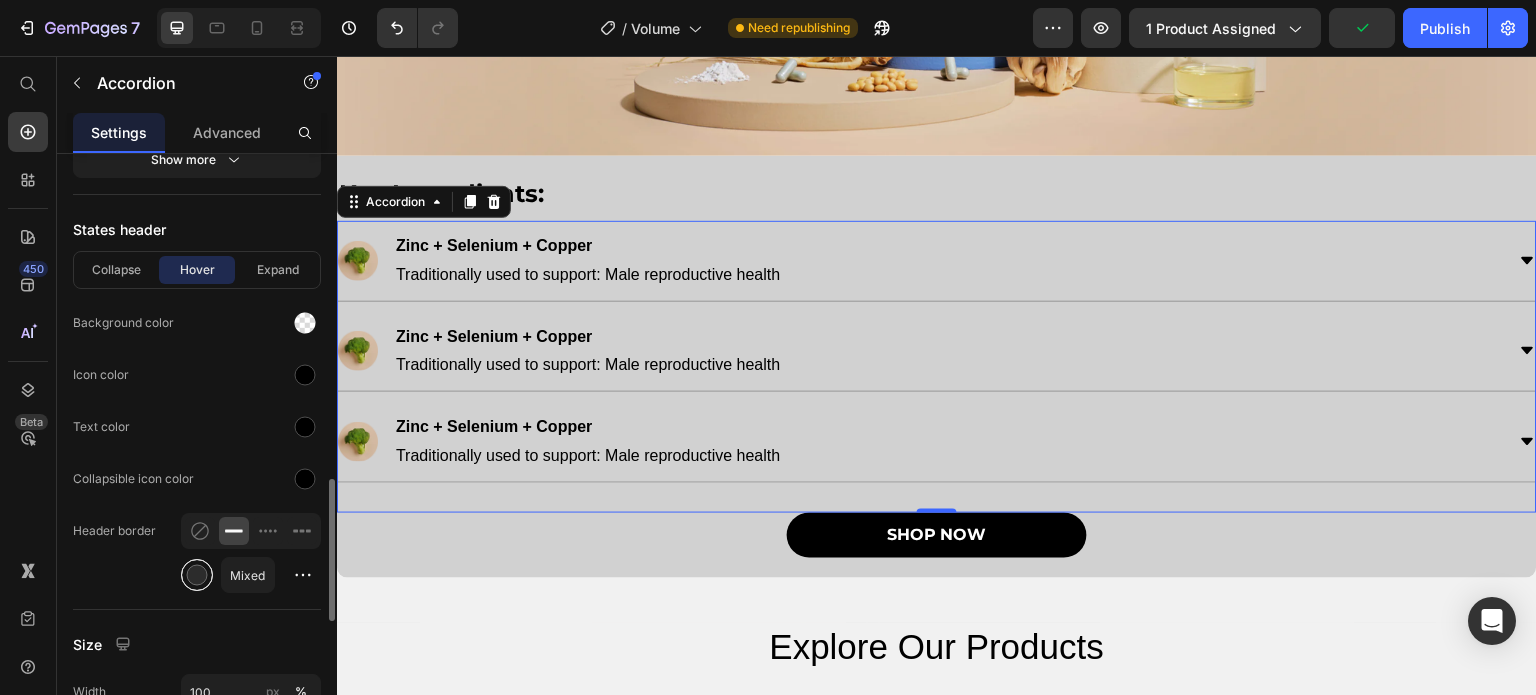 click at bounding box center (197, 575) 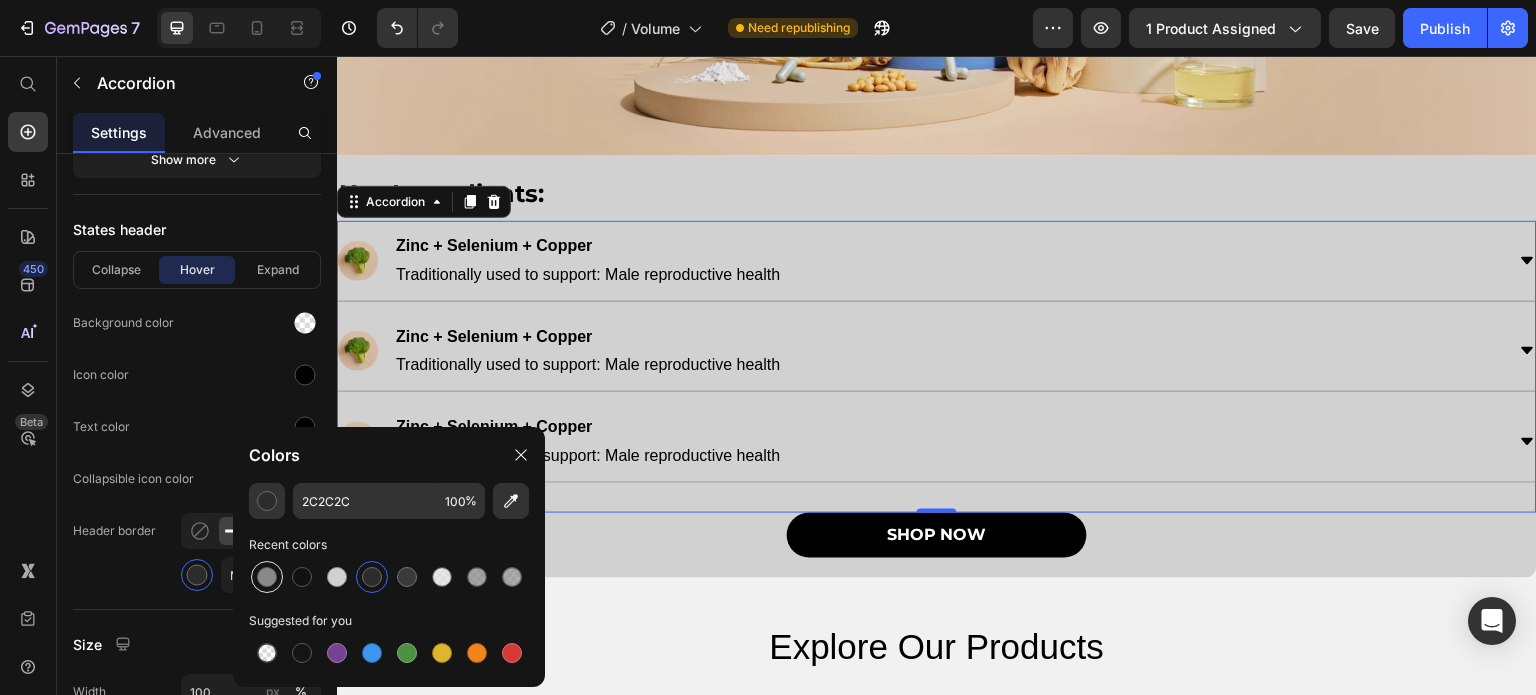 drag, startPoint x: 284, startPoint y: 583, endPoint x: 258, endPoint y: 583, distance: 26 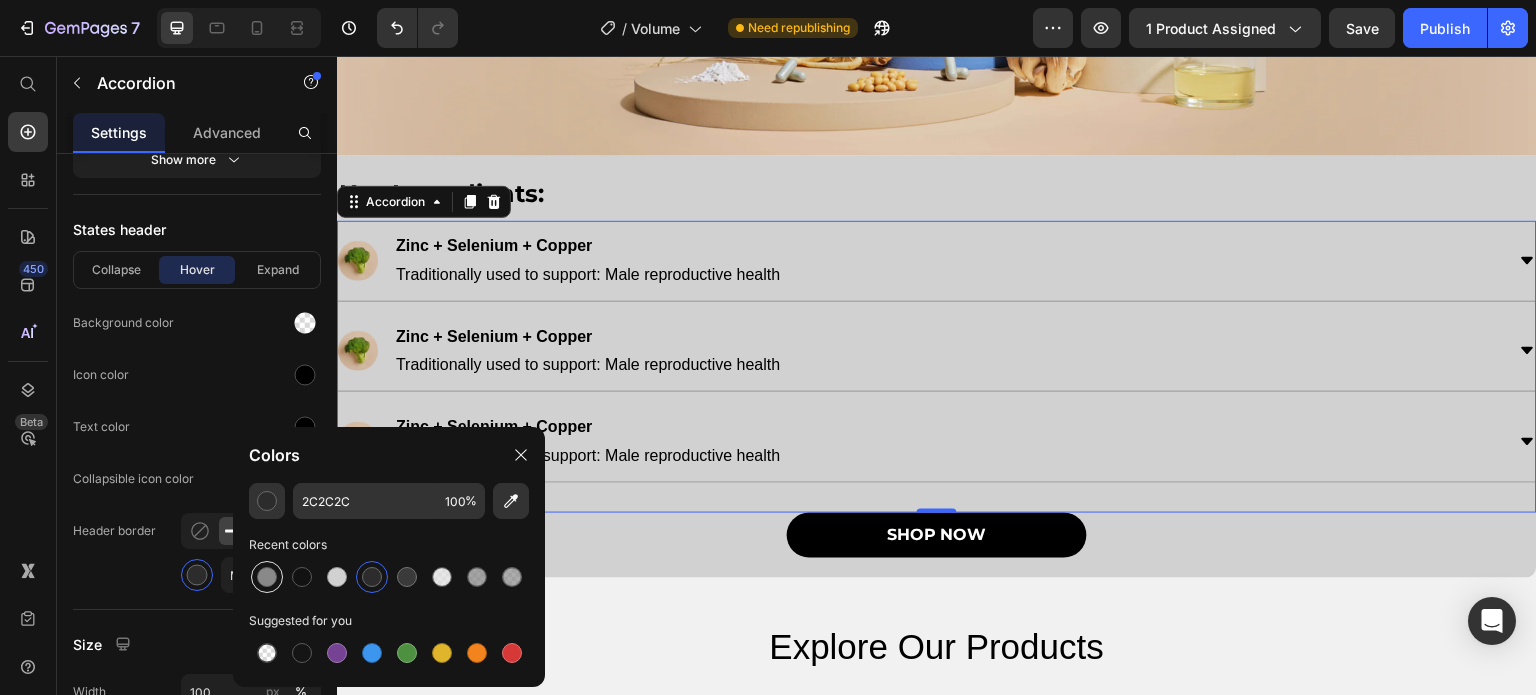 click at bounding box center (389, 577) 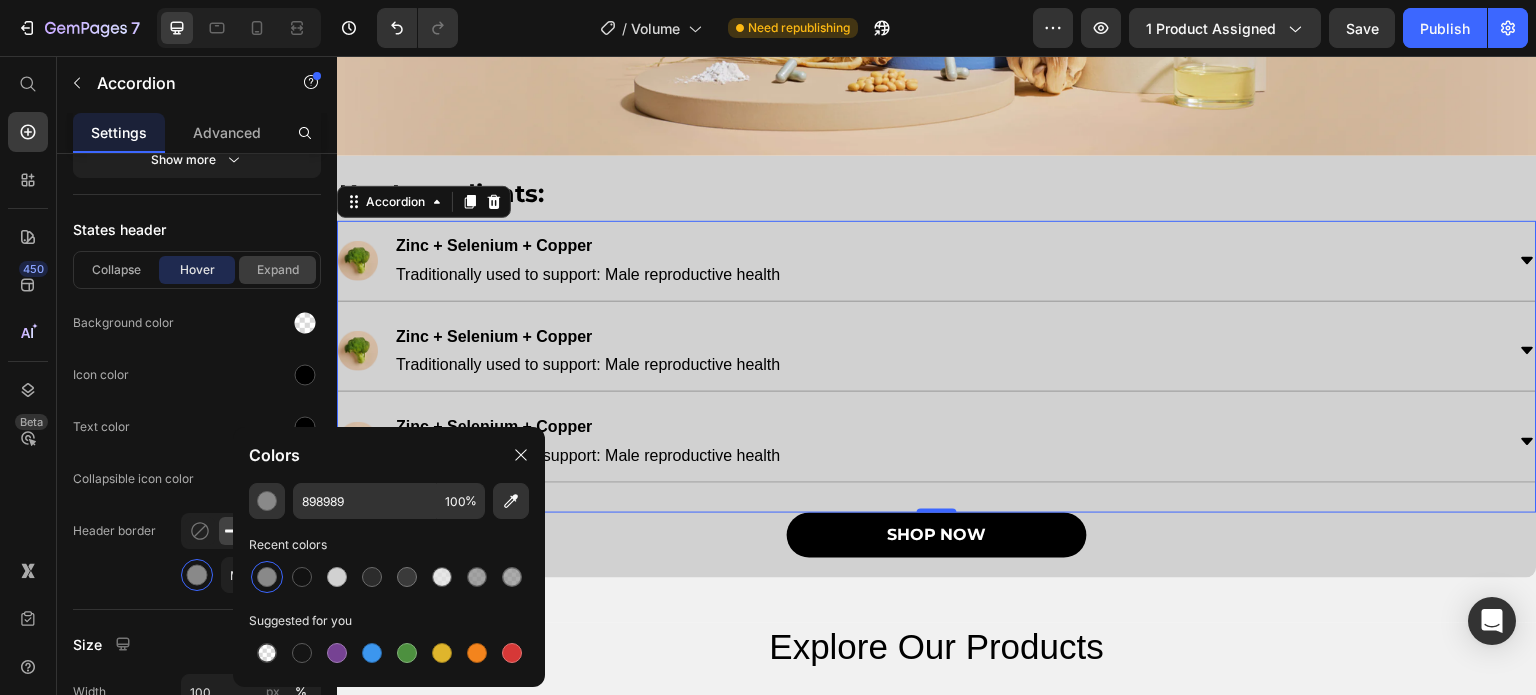 click on "Expand" at bounding box center [277, 270] 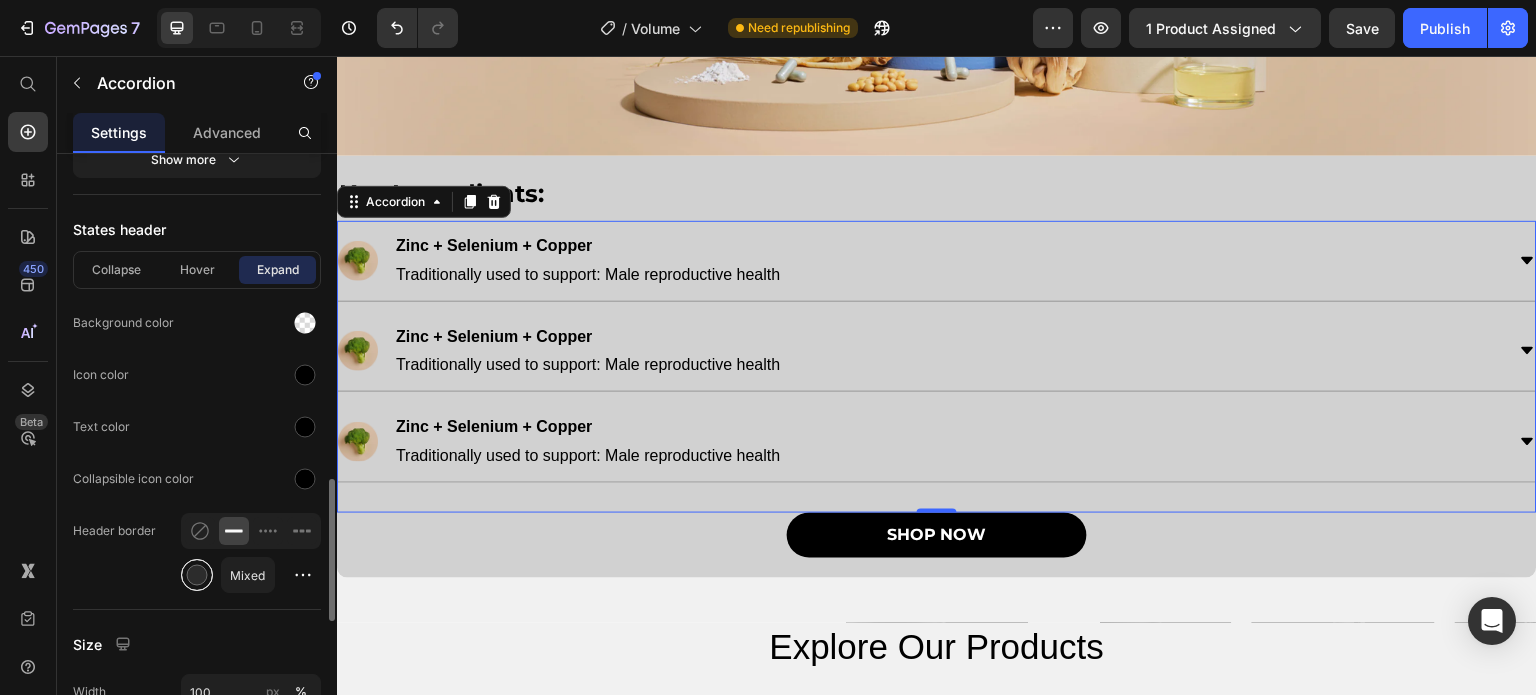 click at bounding box center (197, 575) 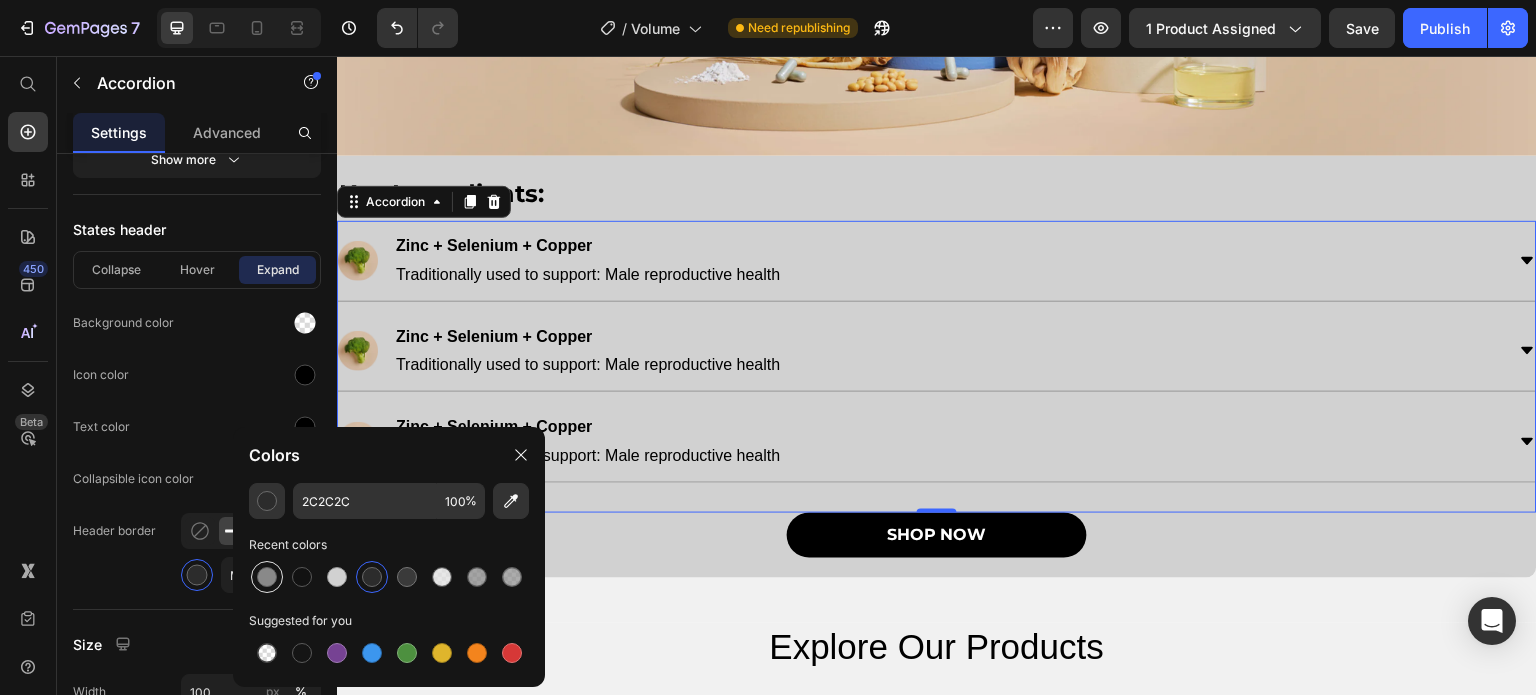 click at bounding box center (267, 577) 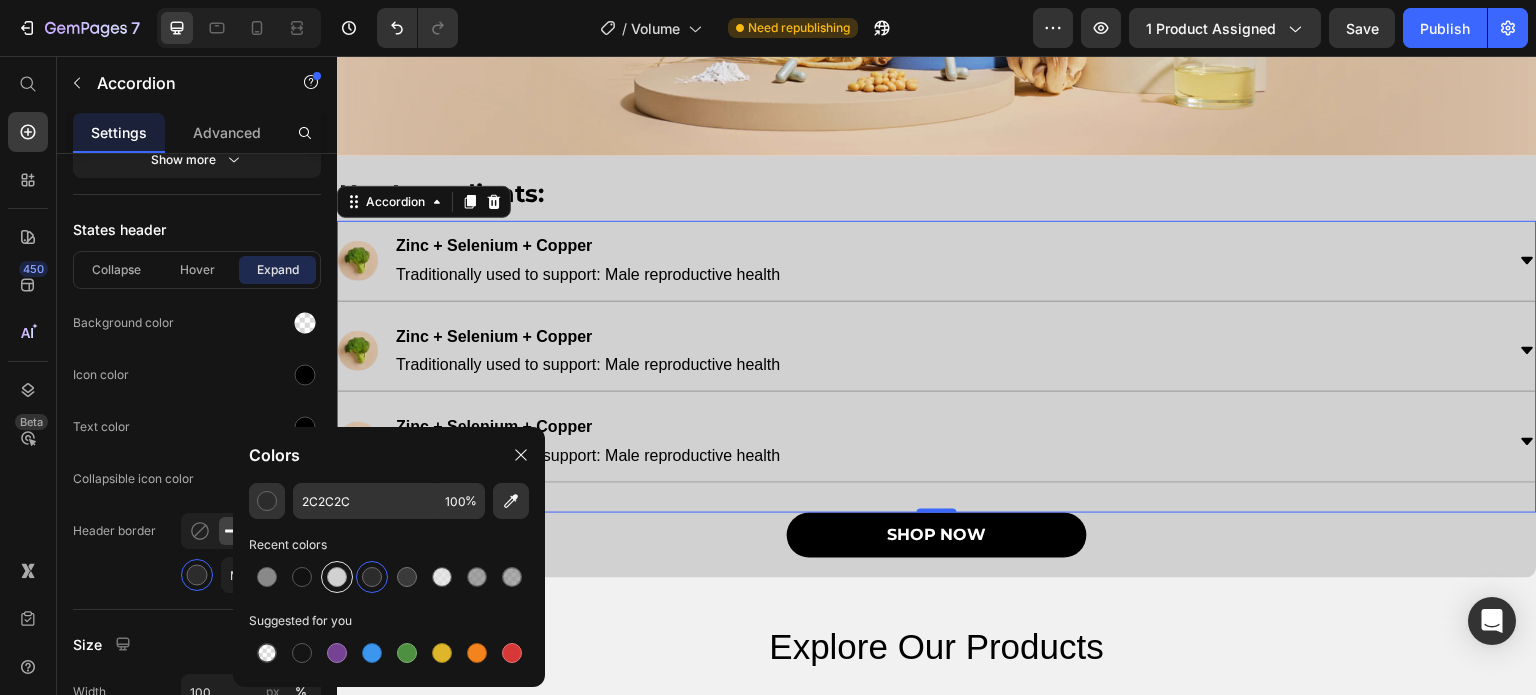 type on "898989" 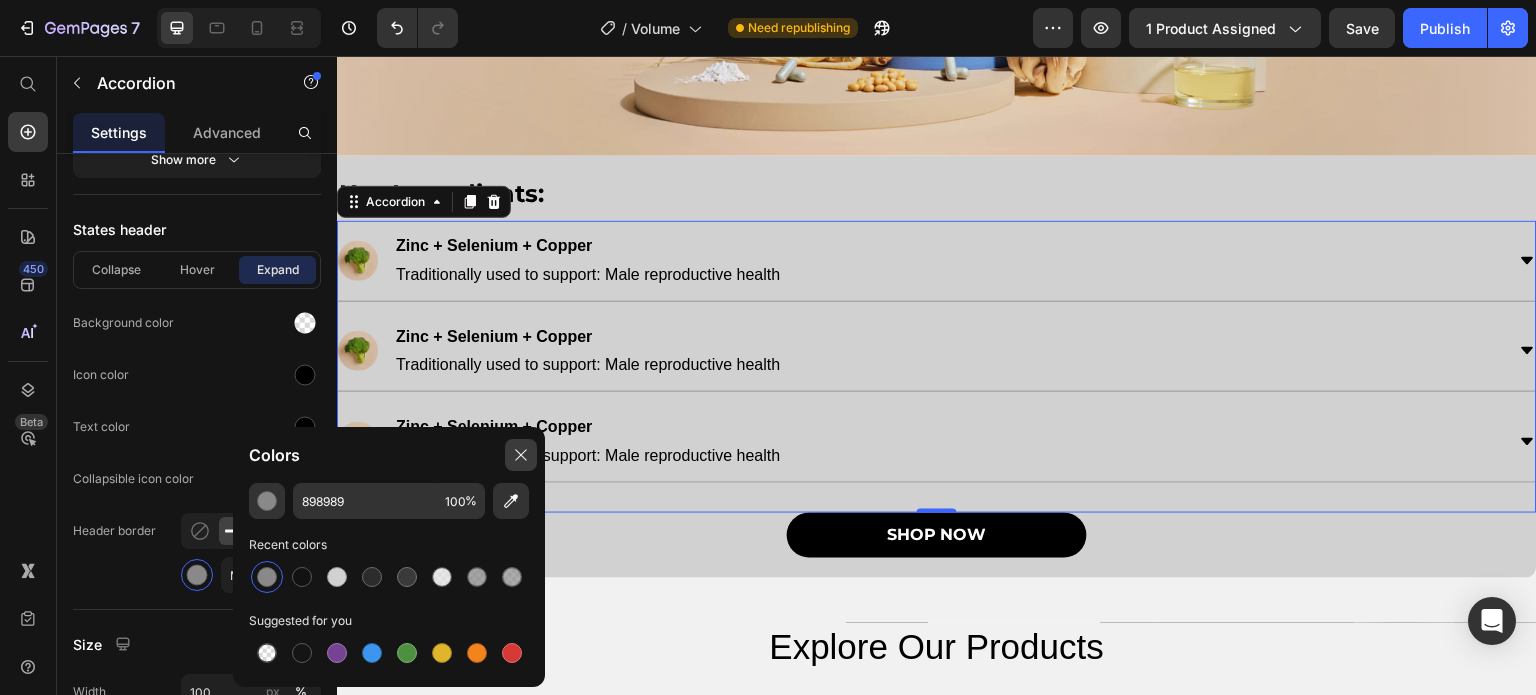 click 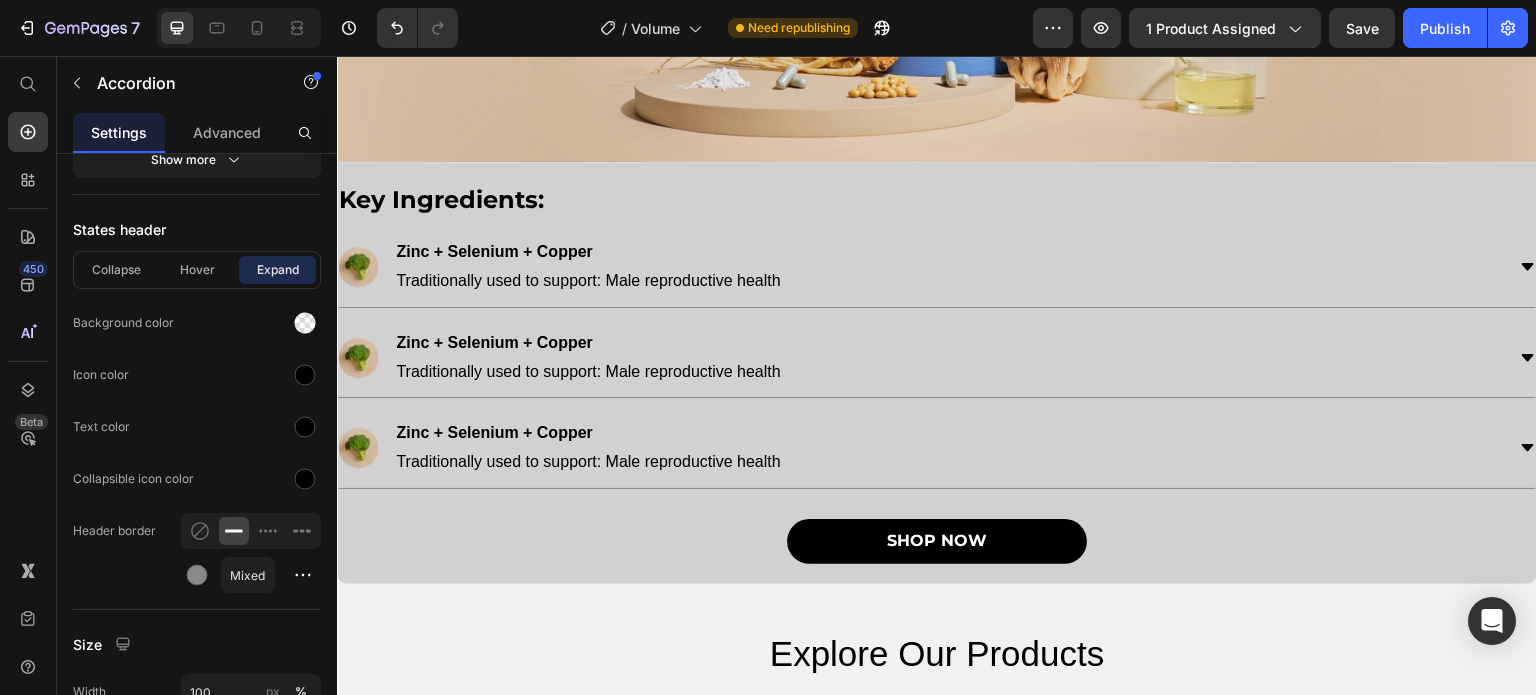 scroll, scrollTop: 1658, scrollLeft: 0, axis: vertical 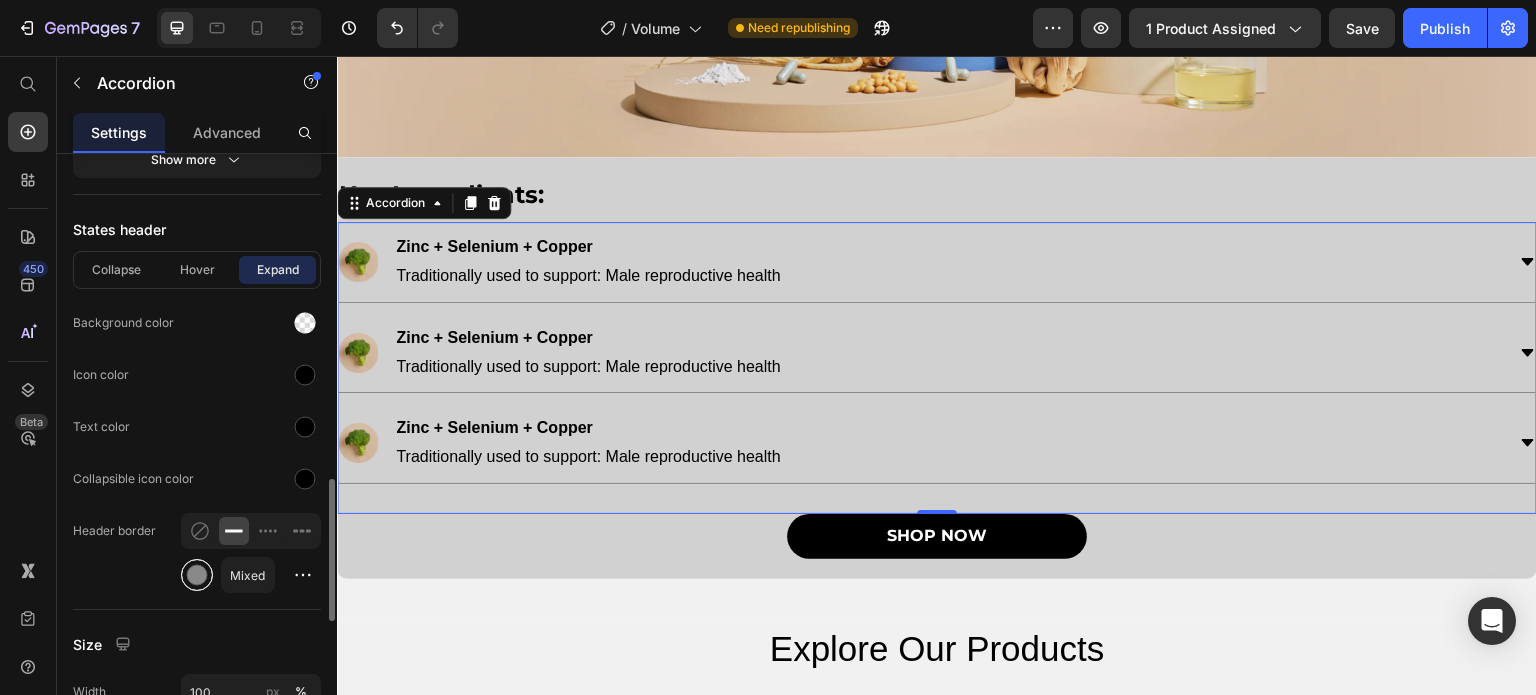 click at bounding box center [197, 575] 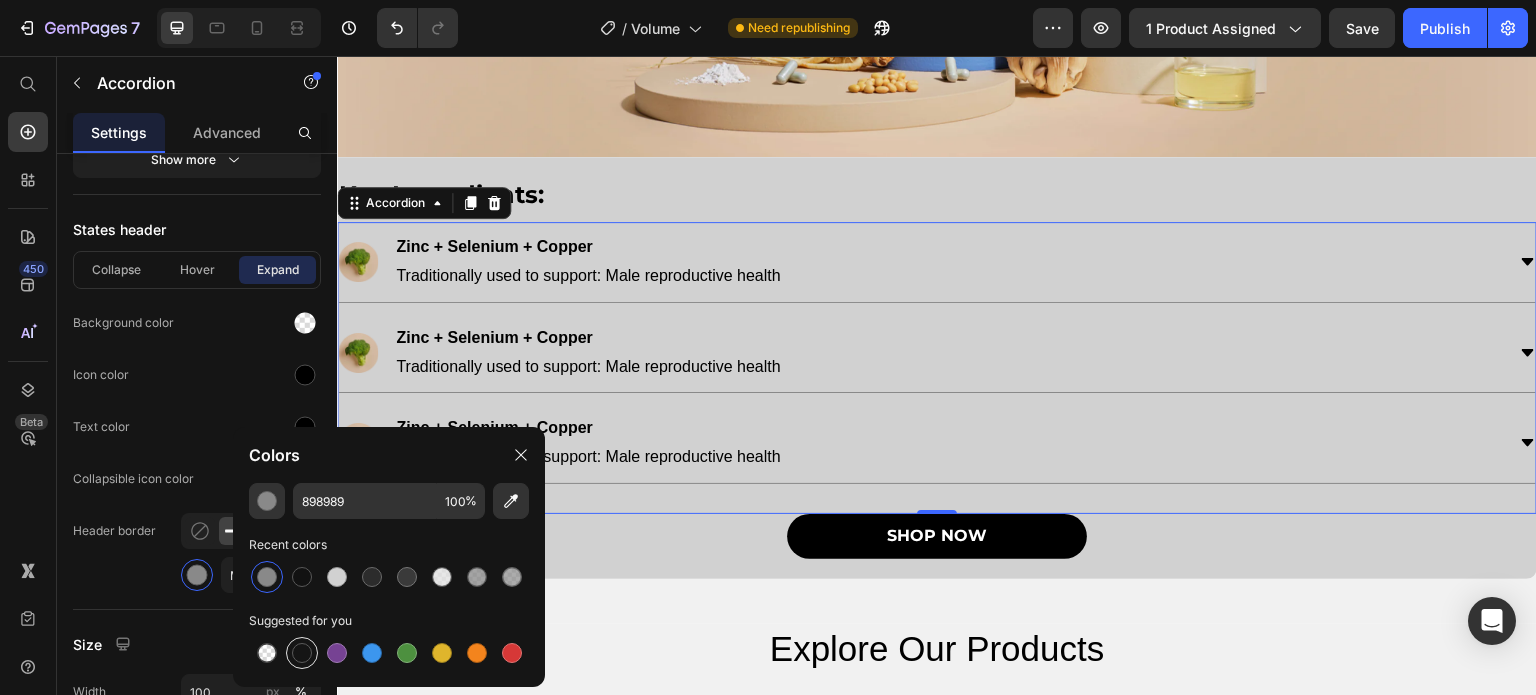 click at bounding box center (302, 653) 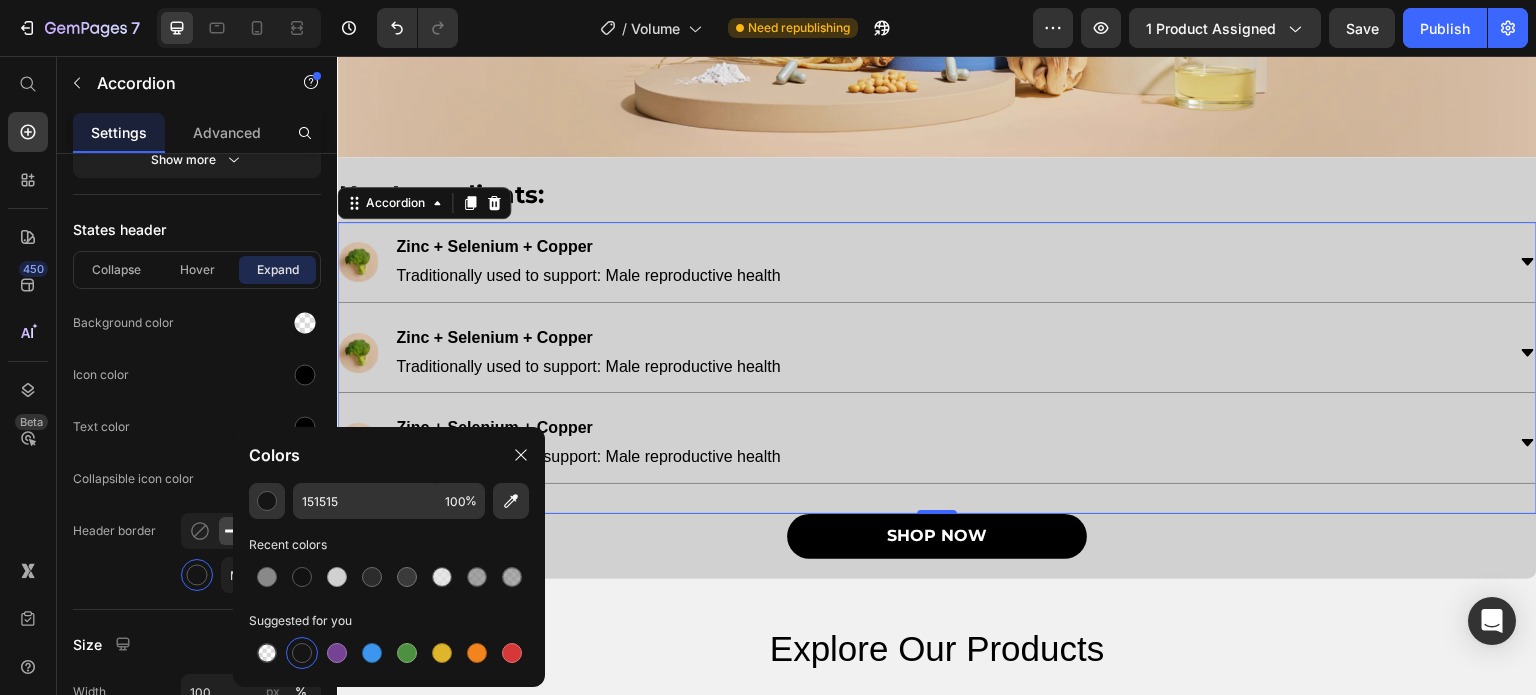 click on "Icon color" 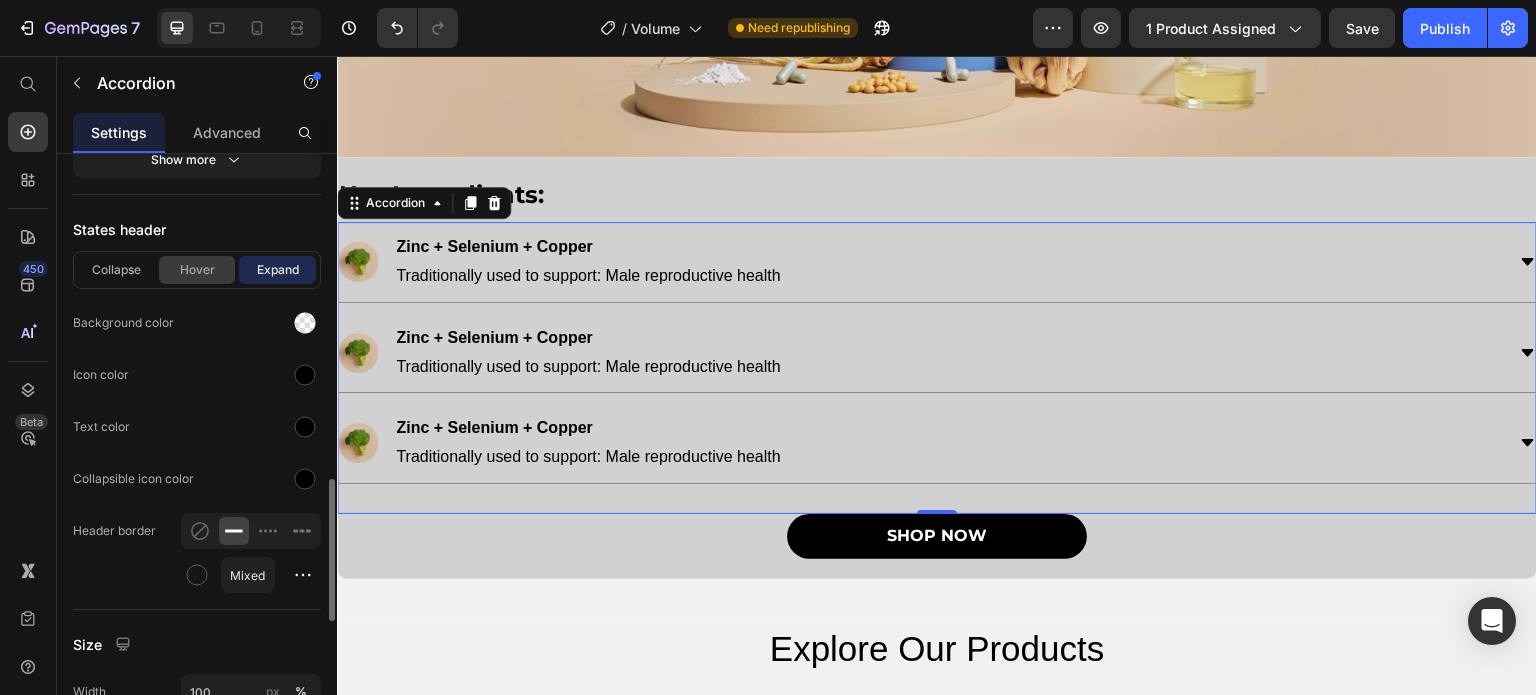 click on "Hover" at bounding box center (197, 270) 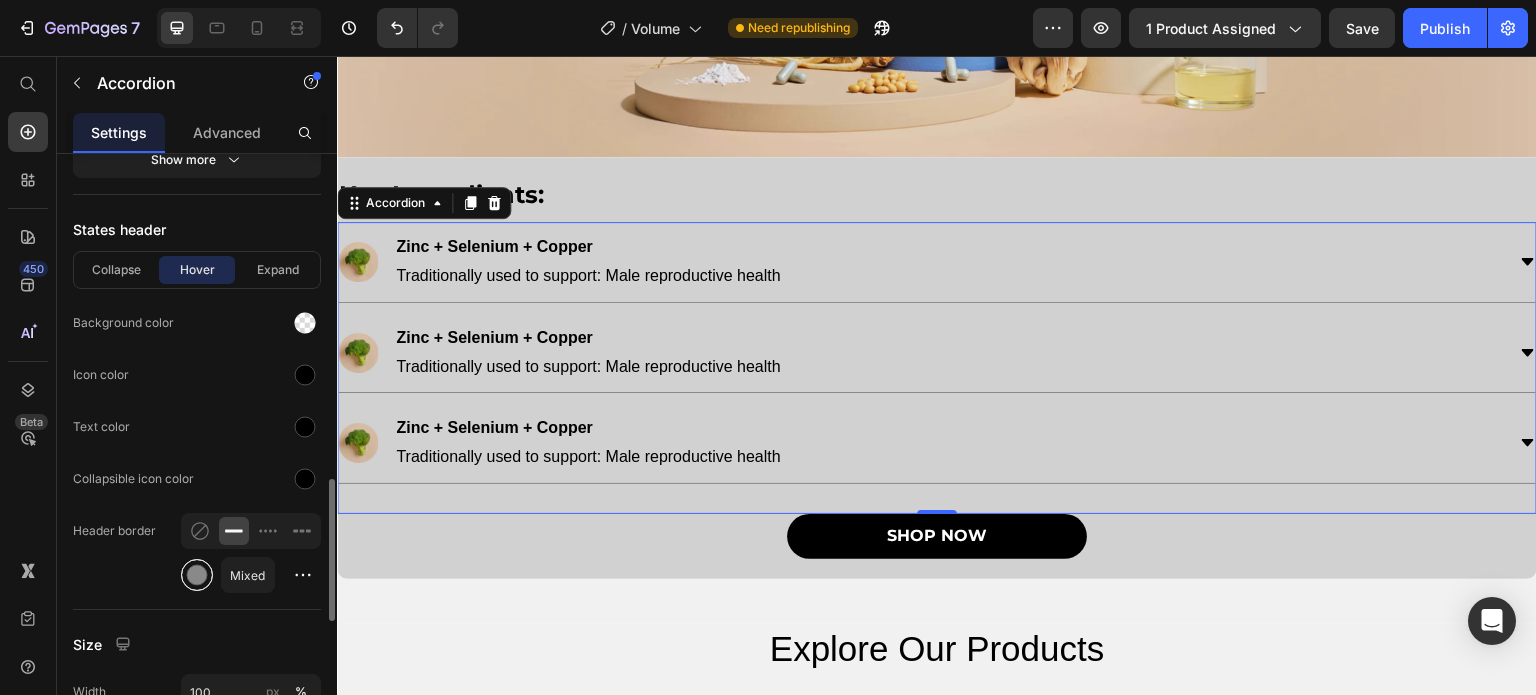 click at bounding box center (197, 575) 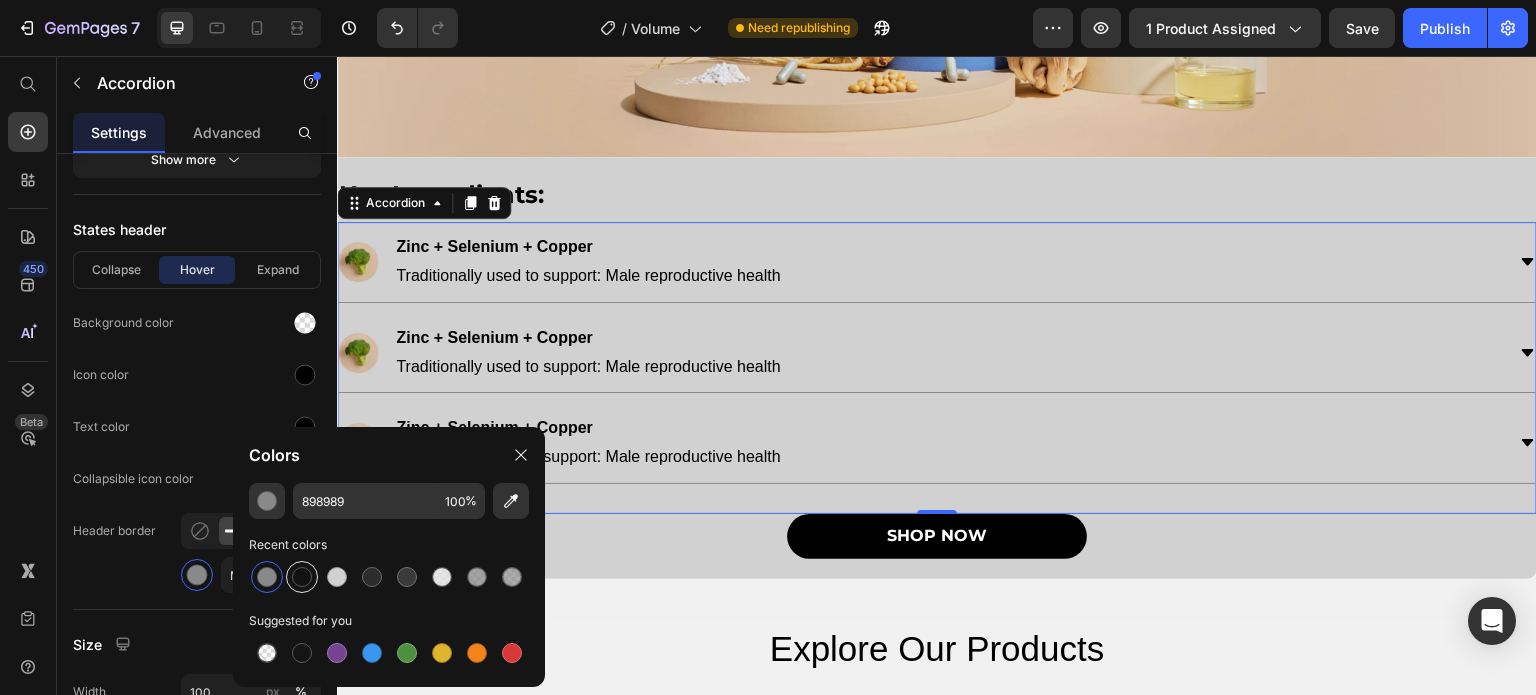 click at bounding box center (302, 577) 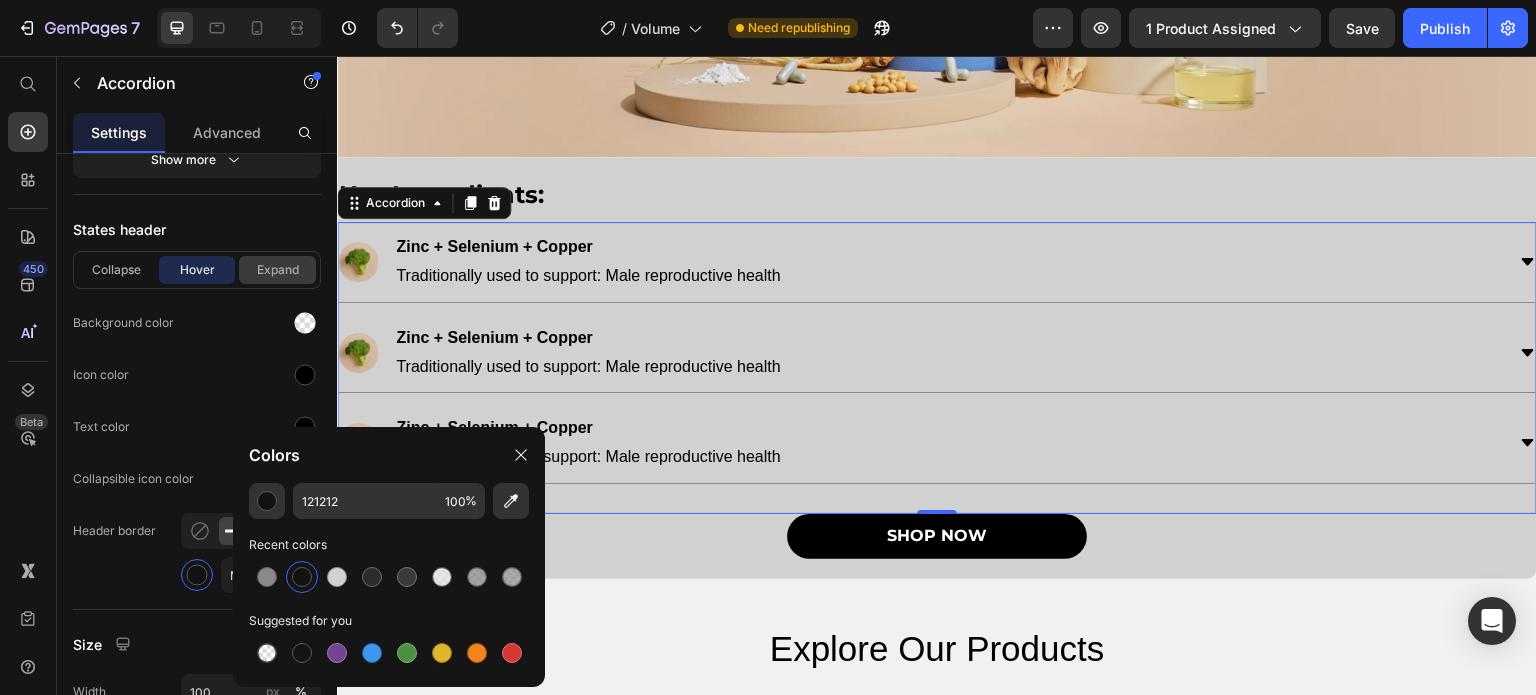 click on "Expand" at bounding box center (277, 270) 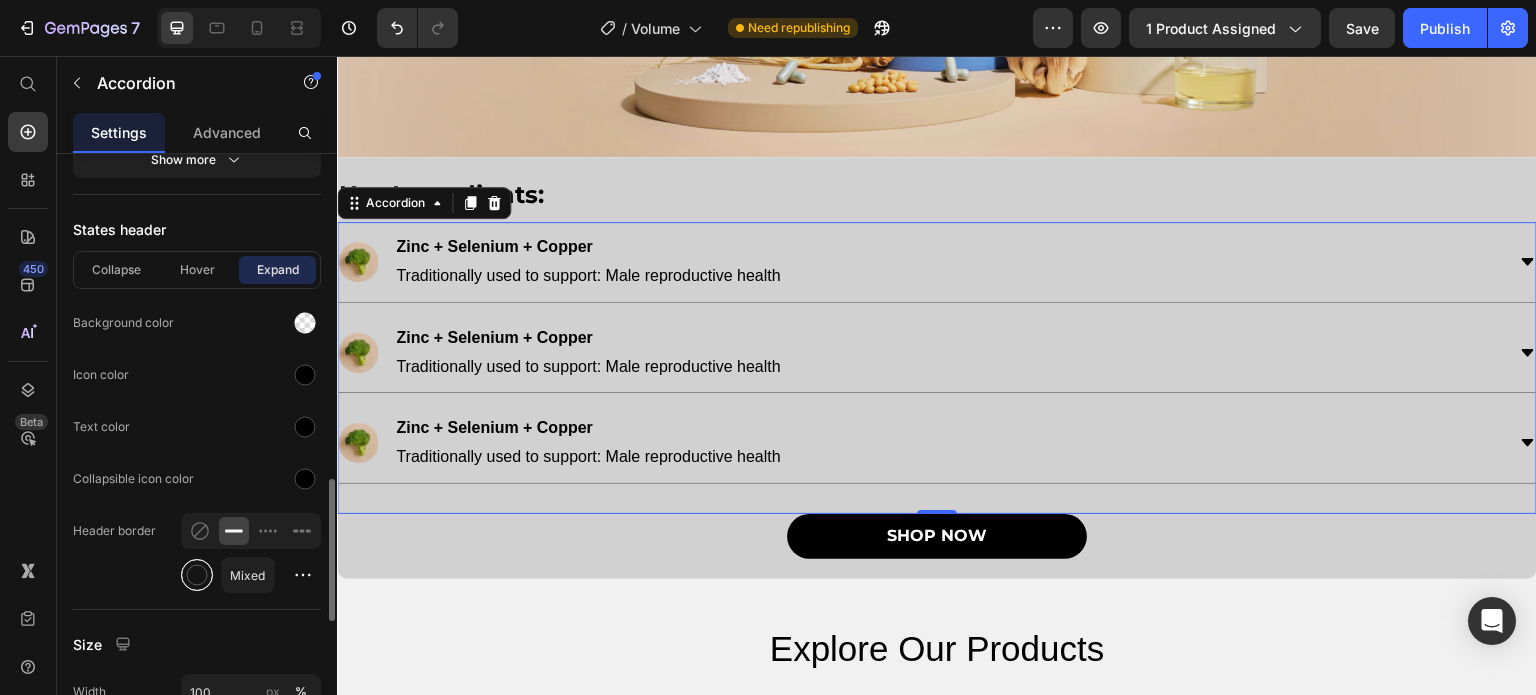 click at bounding box center (197, 575) 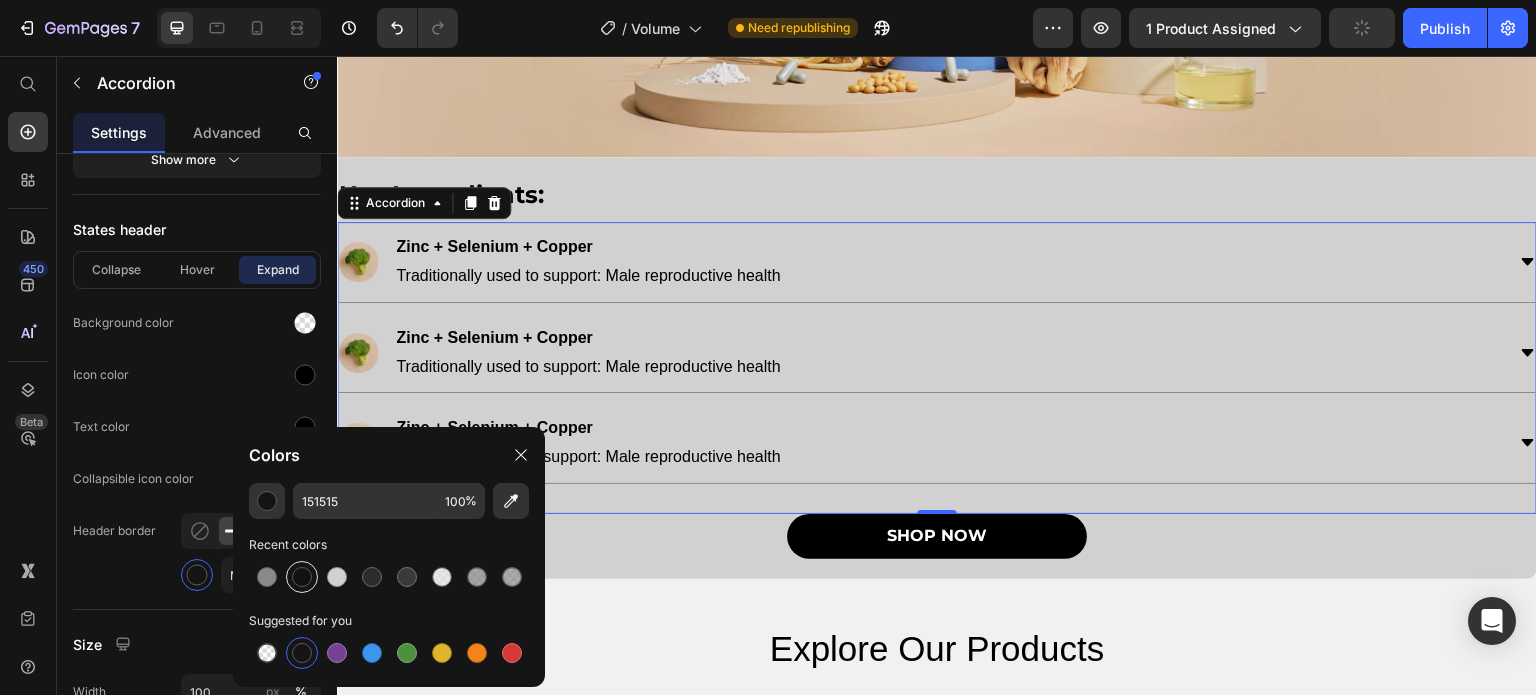 click at bounding box center [302, 577] 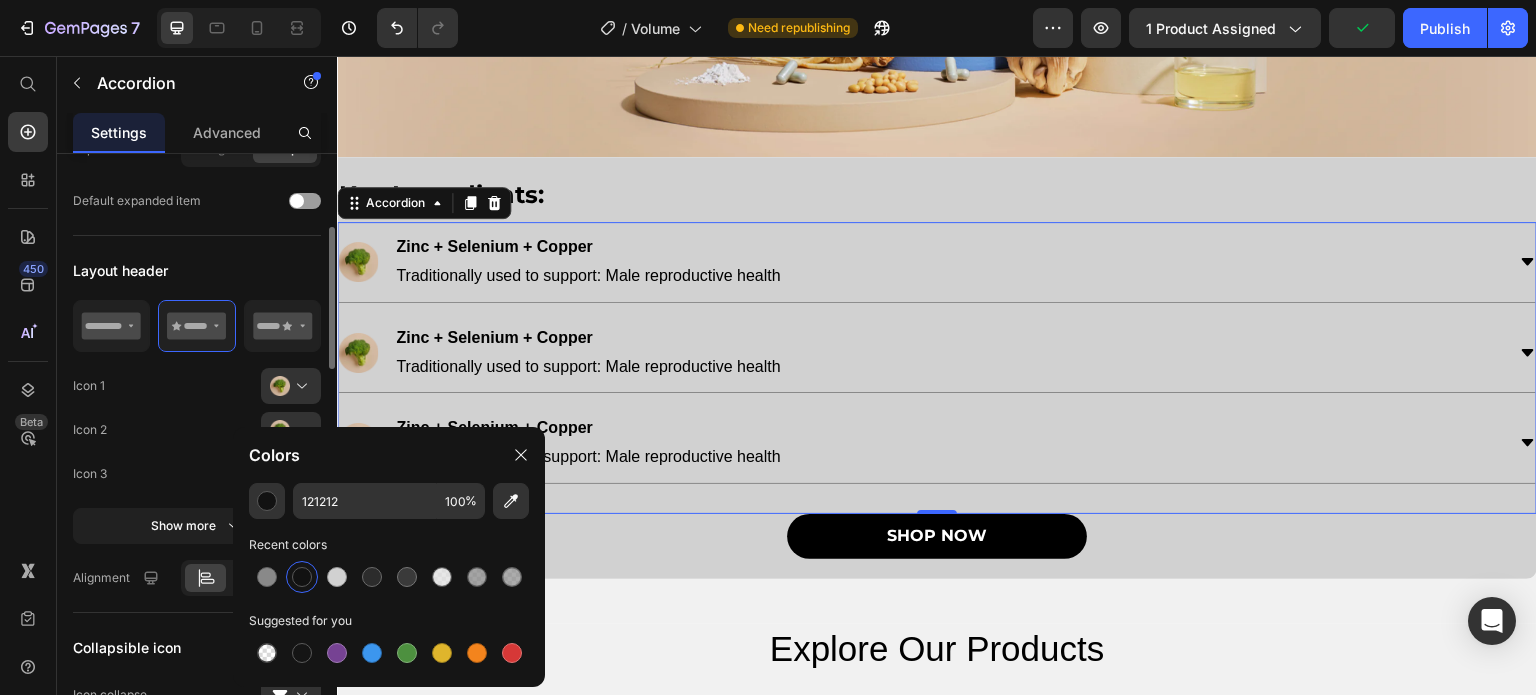 scroll, scrollTop: 337, scrollLeft: 0, axis: vertical 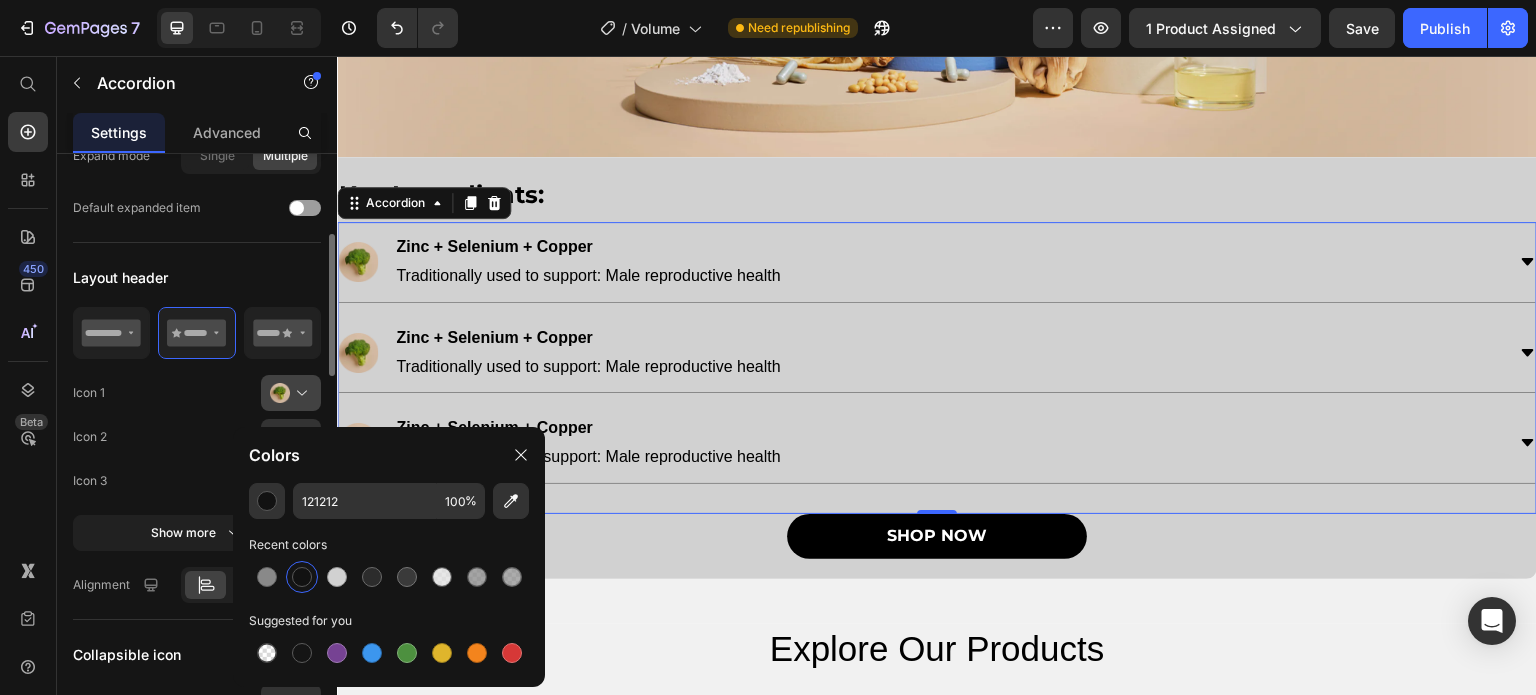 click at bounding box center [299, 393] 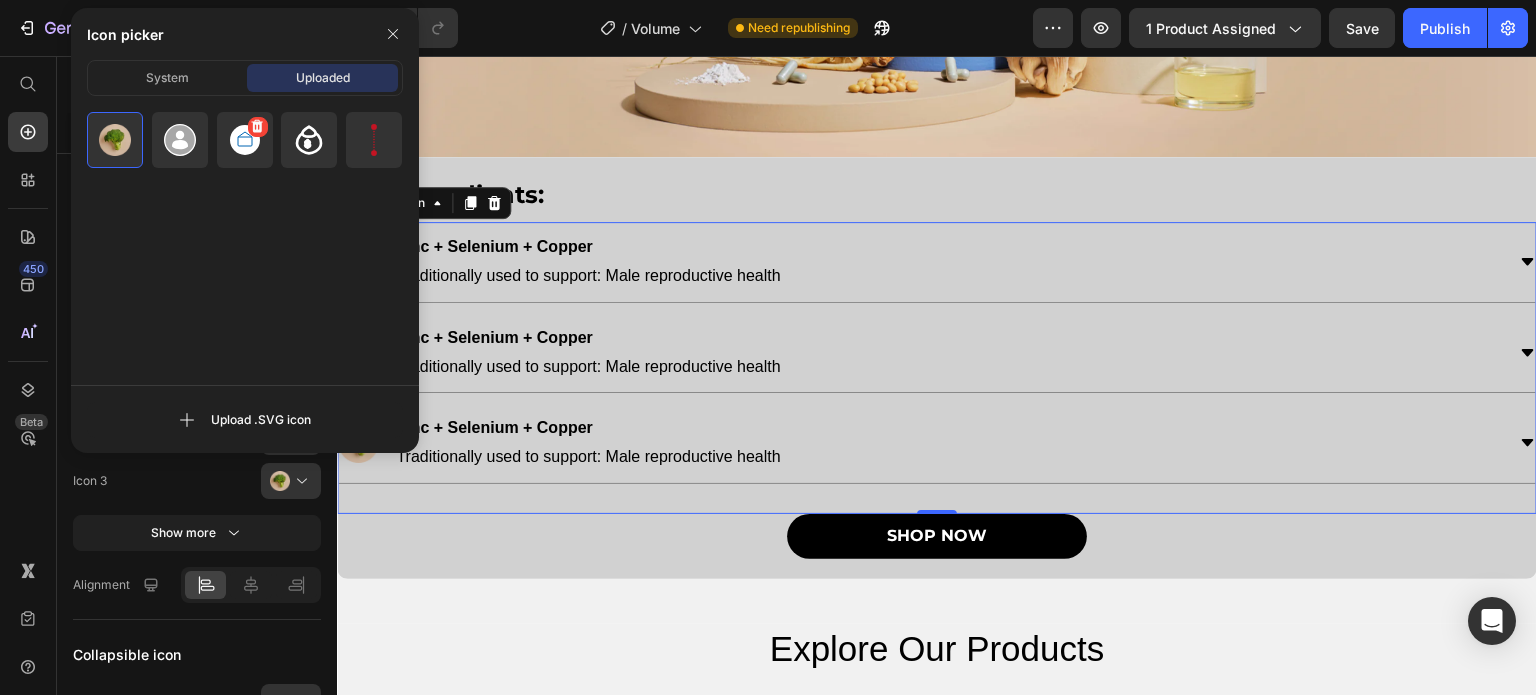 click at bounding box center [245, 140] 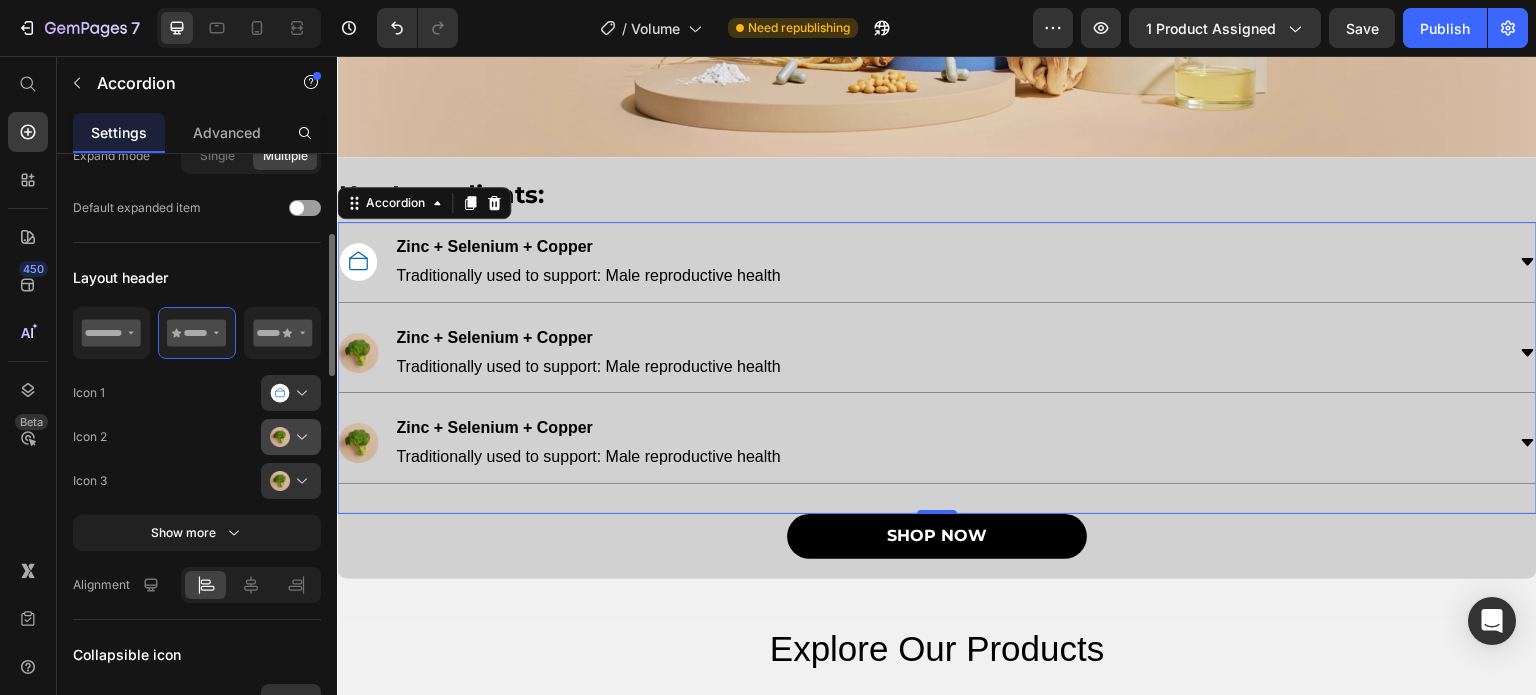 click at bounding box center (299, 437) 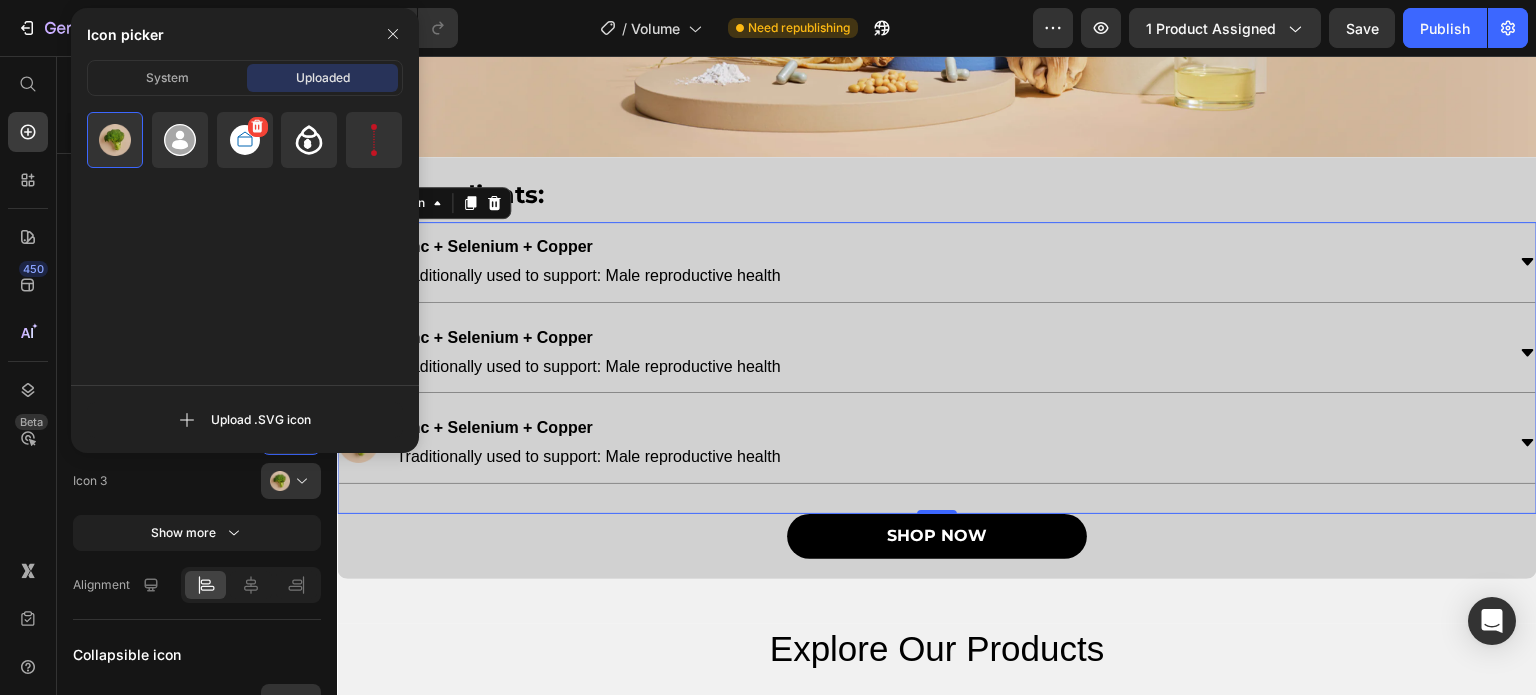 click at bounding box center [245, 140] 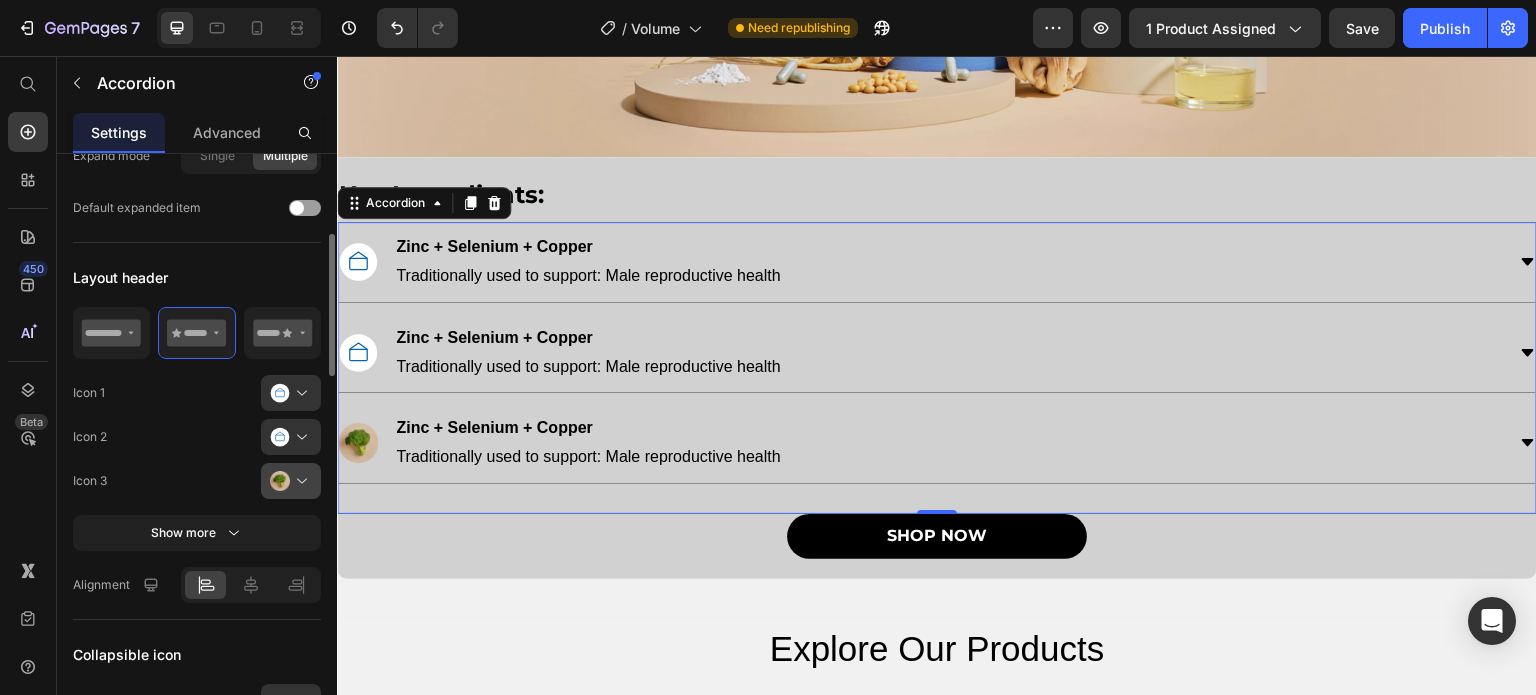 click at bounding box center (299, 481) 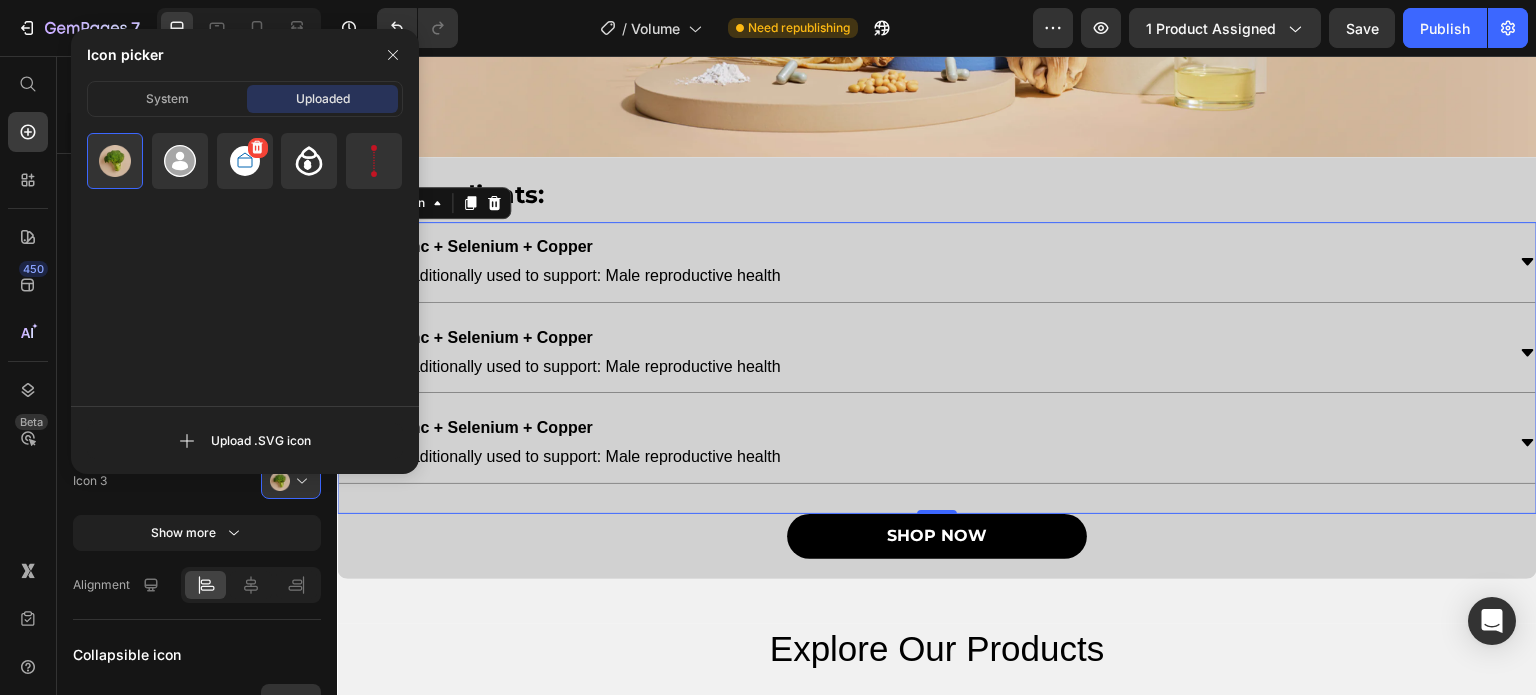 click 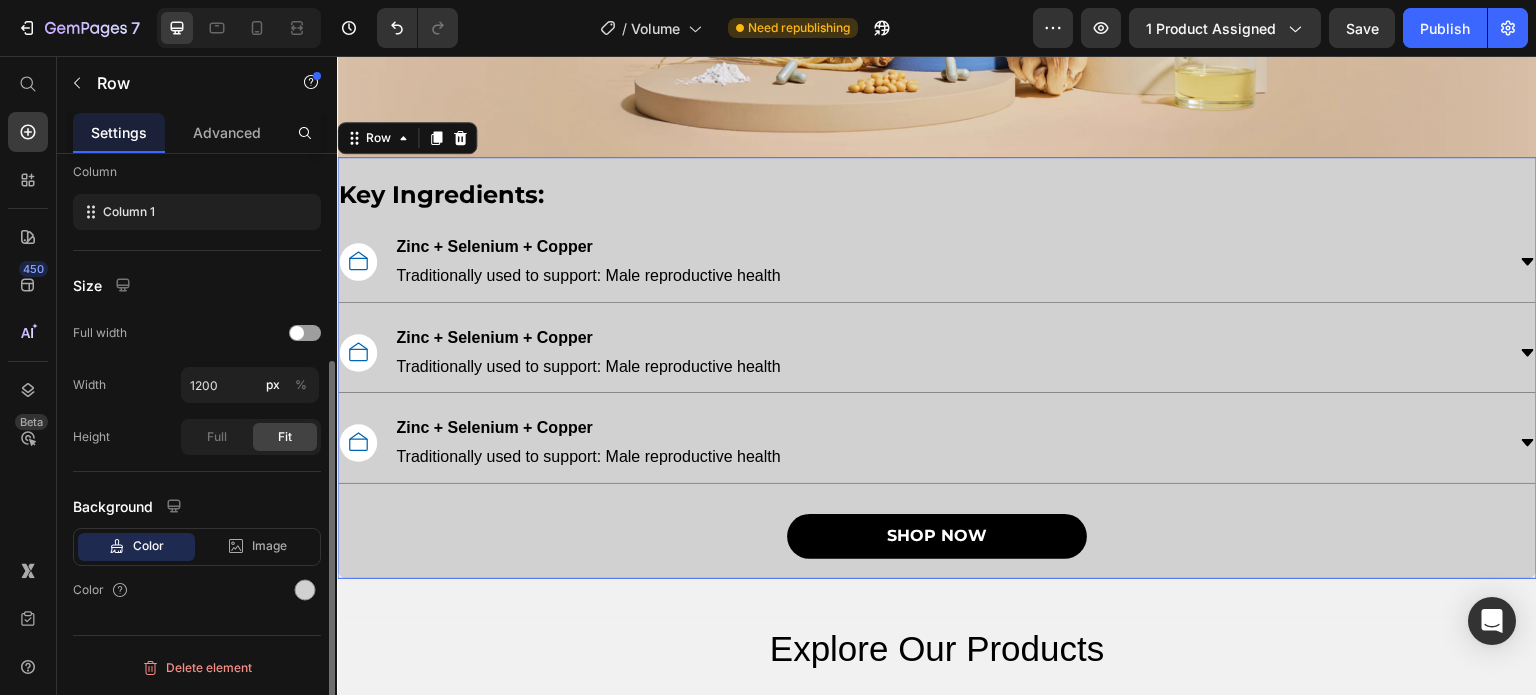 scroll, scrollTop: 0, scrollLeft: 0, axis: both 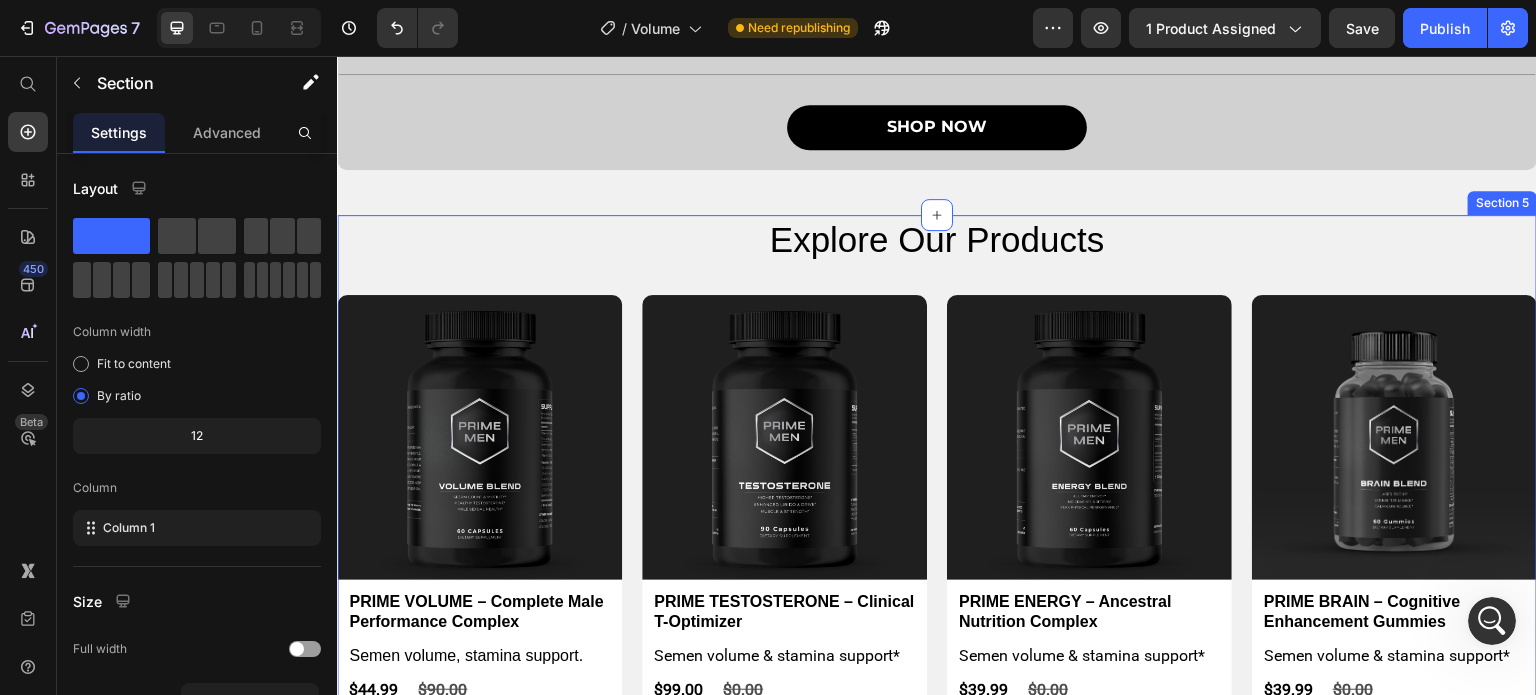 click on "Explore Our Products Text Block Product Images PRIME VOLUME – Complete Male Performance Complex Product Title Semen volume, stamina support. Text Block $44.99 Product Price $90.00 Product Price Row LEARN MORE Product Cart Button  + Quick Add Text Block Row Row Product List Product Images PRIME TESTOSTERONE – Clinical T-Optimizer Product Title Semen volume & stamina support* Text Block $99.00 Product Price $0.00 Product Price Row LEARN MORE Product Cart Button  + Quick Add Text Block Row Row Product List Product Images PRIME ENERGY – Ancestral Nutrition Complex Product Title Semen volume & stamina support* Text Block $39.99 Product Price $0.00 Product Price Row LEARN MORE Product Cart Button  + Quick Add Text Block Row Row Product List Product Images PRIME BRAIN – Cognitive Enhancement Gummies Product Title Semen volume & stamina support* Text Block $39.99 Product Price $0.00 Product Price Row LEARN MORE Product Cart Button  + Quick Add Text Block Row Row Product List Row" at bounding box center (937, 520) 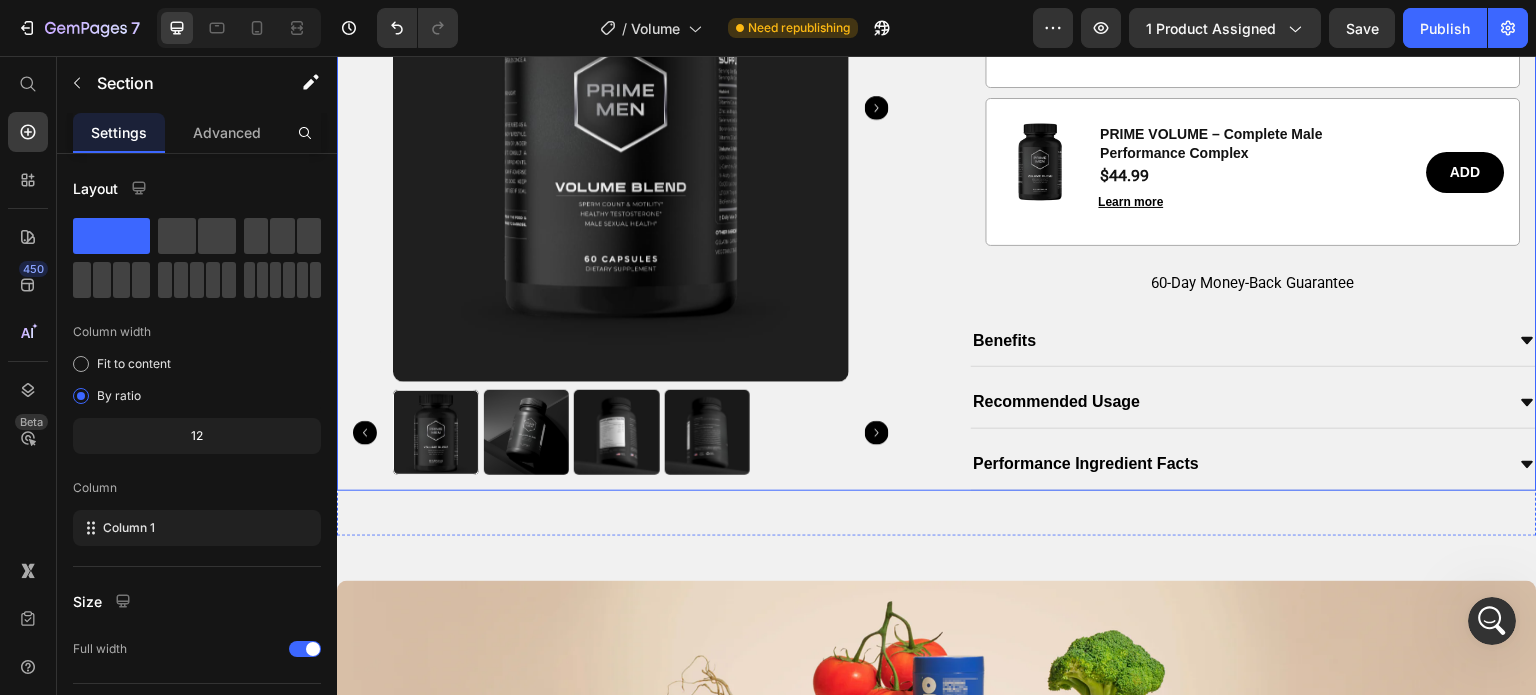 scroll, scrollTop: 1134, scrollLeft: 0, axis: vertical 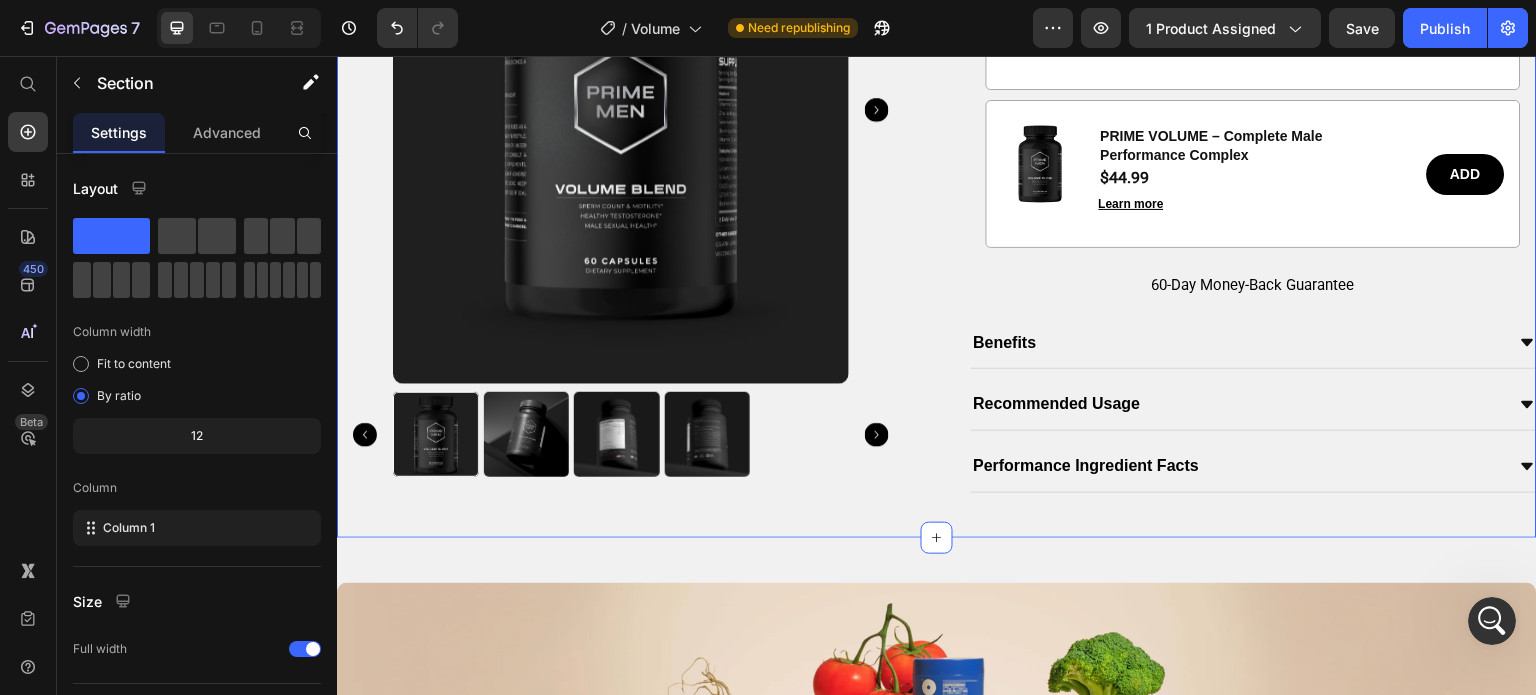 click on "Product Images PRIME VOLUME – Complete Male Performance Complex Product Title Icon Icon Icon Icon Icon Icon List 1402 Reviews Text Block Row Formulated with BioActive Performance Complex™ Clinically dosed ingredients for real results in size, stamina & satisfaction.* Text Block ADD TO CART
$90.00 $44.99 Add to Cart ADD ON SAVE WITH BUNDLE Image PRIME VOLUME – Complete Male Performance Complex Product Title $44.99 Product Price Learn more Button ADD Button Row Image PRIME VOLUME – Complete Male Performance Complex Product Title $44.99 Product Price Learn more Button ADD Button Row Row Image PRIME VOLUME – Complete Male Performance Complex Product Title $44.99 Product Price Learn more Button ADD Button Row Tab 60-Day Money-Back Guarantee Text Block
Benefits
Recommended Usage
Performance Ingredient Facts Accordion Product Section 3" at bounding box center [937, 24] 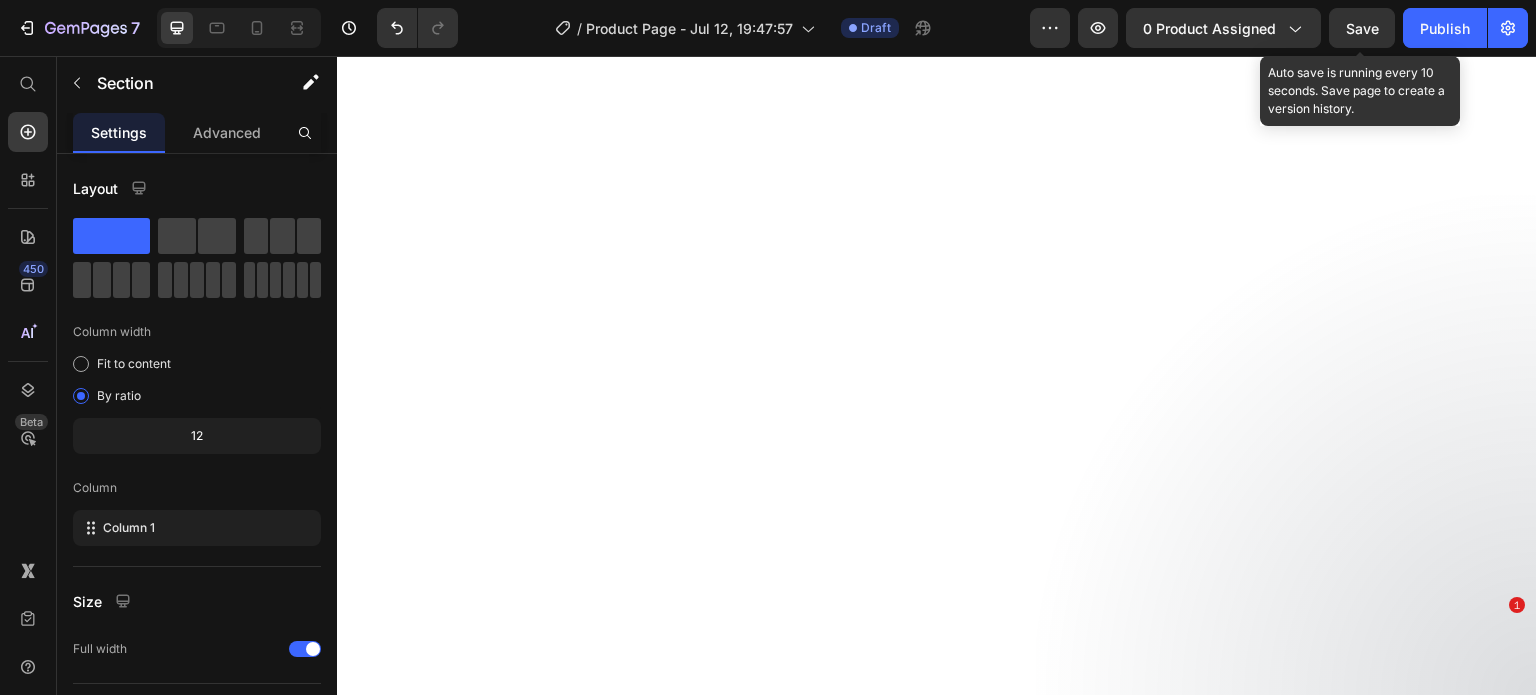 scroll, scrollTop: 0, scrollLeft: 0, axis: both 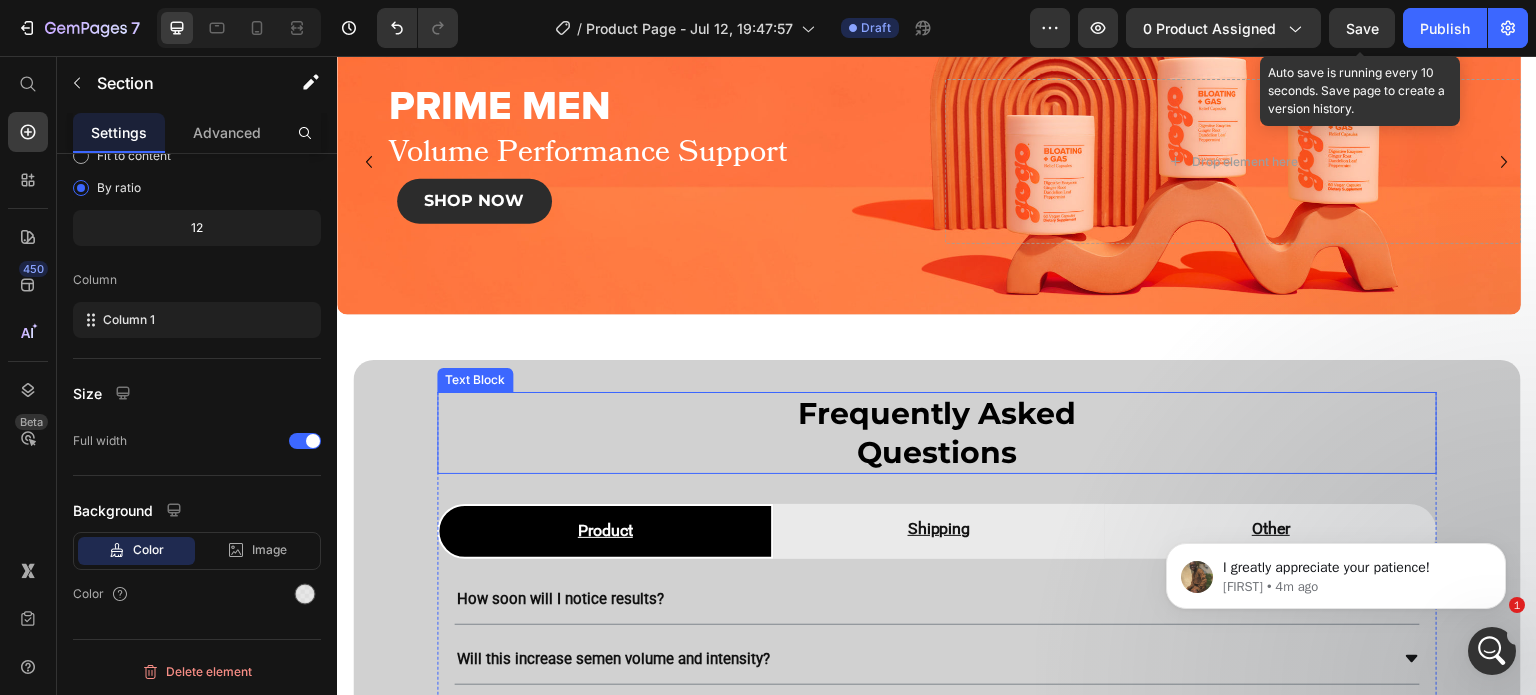 click on "Questions" at bounding box center [937, 452] 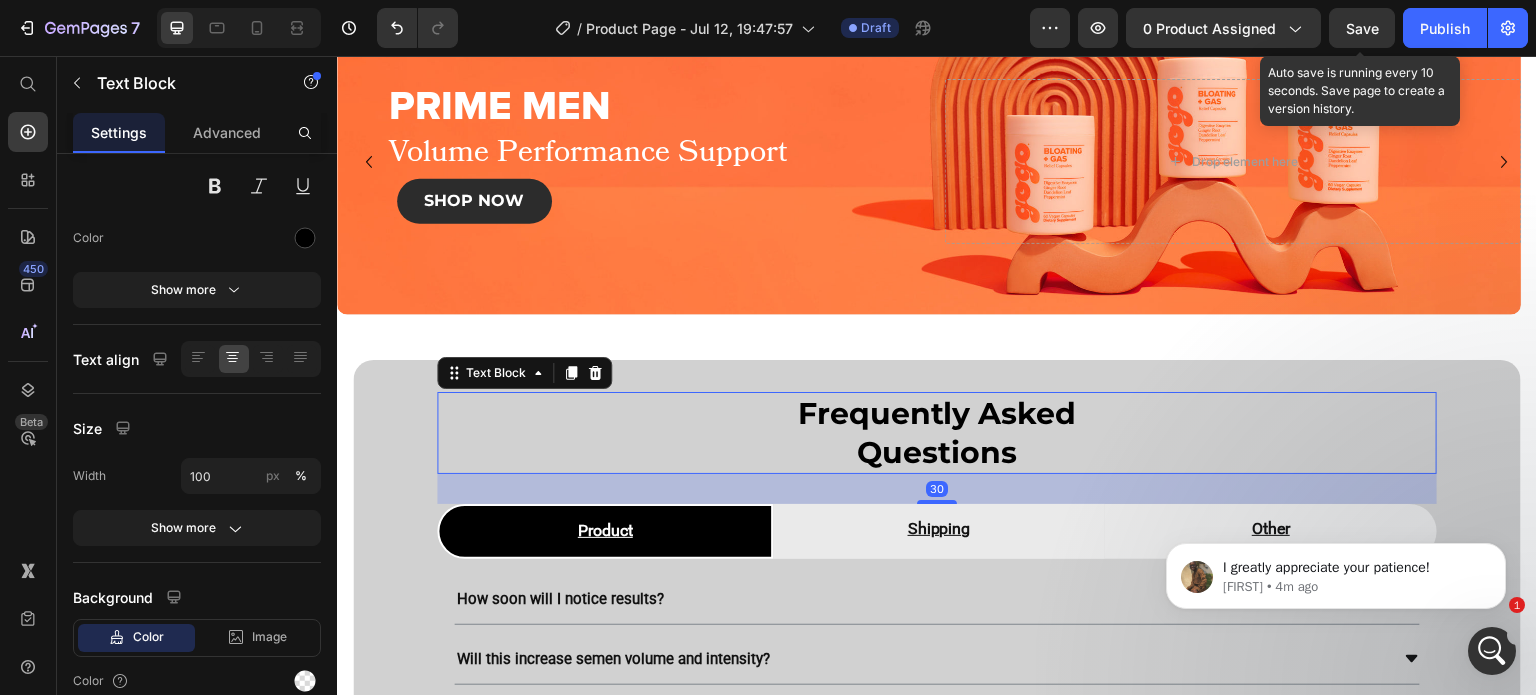 scroll, scrollTop: 0, scrollLeft: 0, axis: both 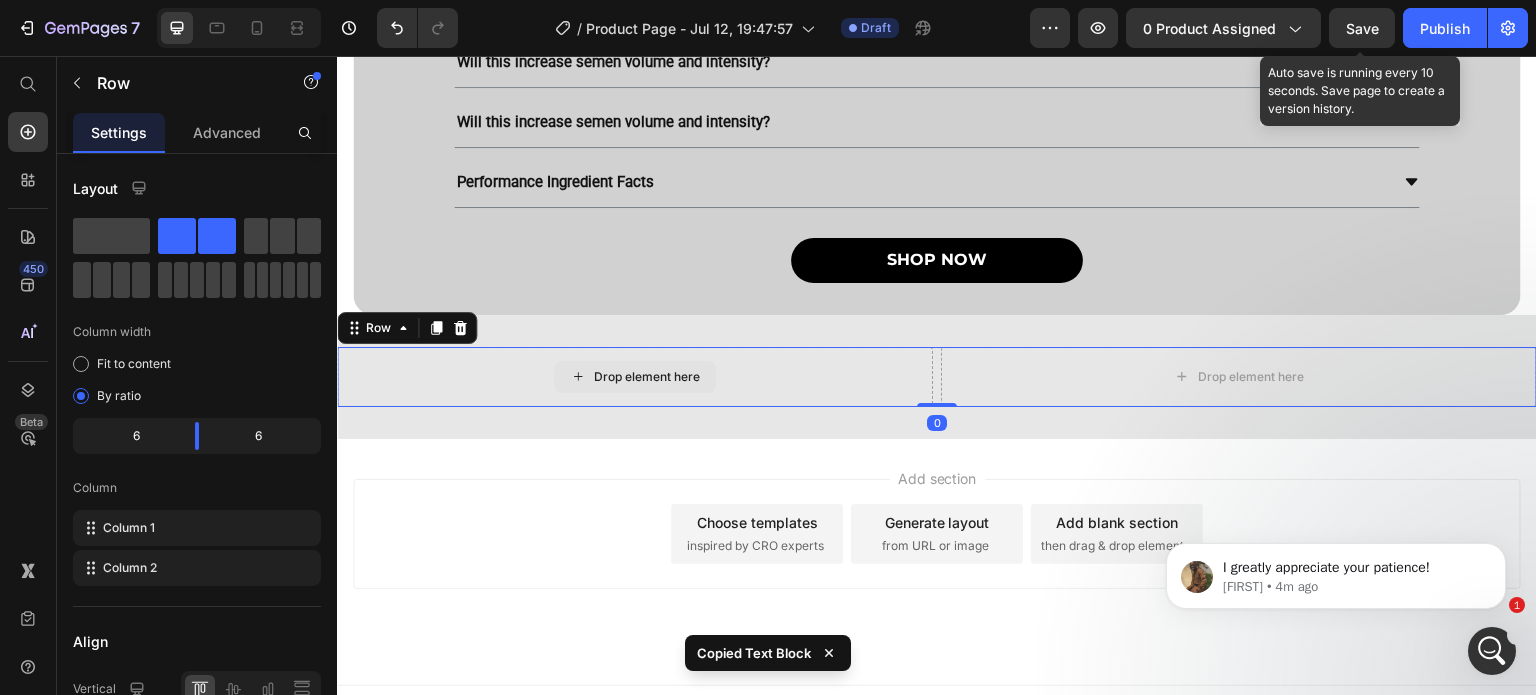 click on "Drop element here" at bounding box center [635, 377] 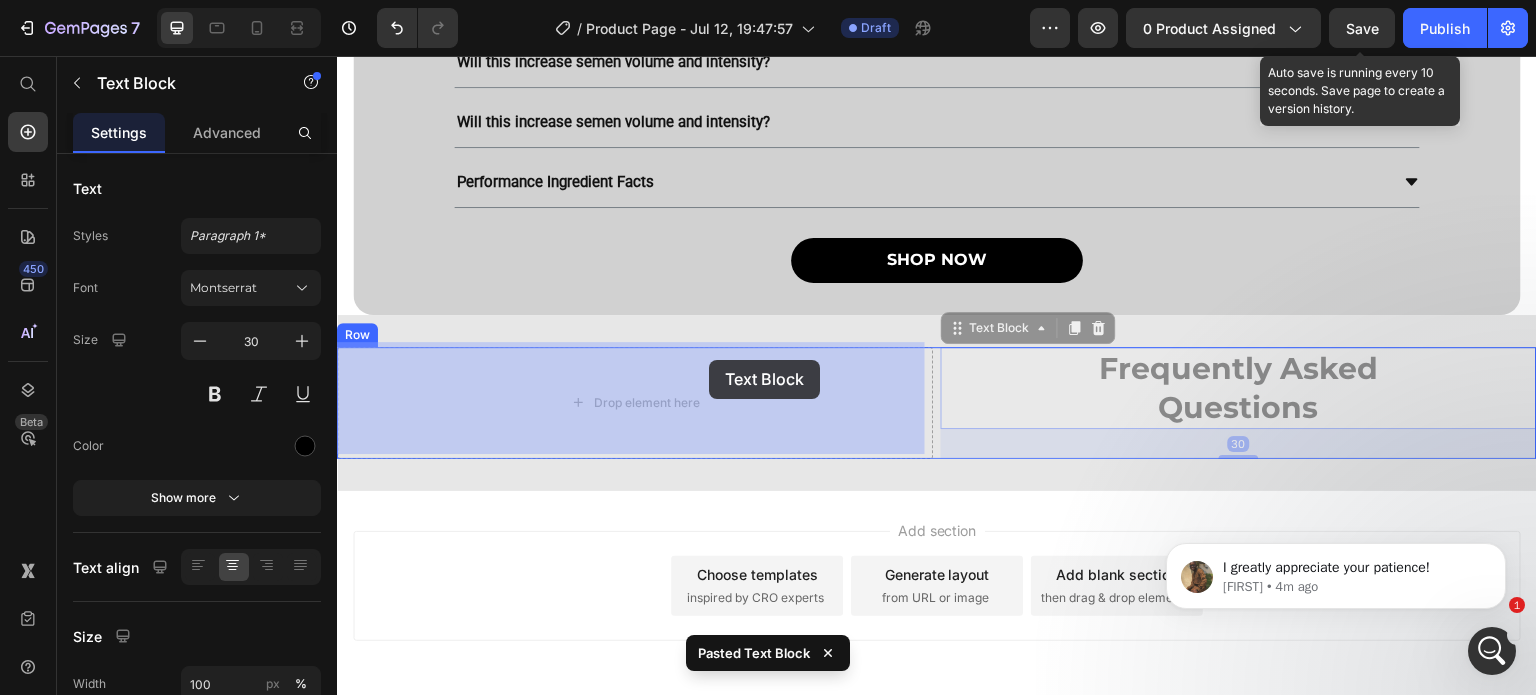 drag, startPoint x: 1013, startPoint y: 316, endPoint x: 707, endPoint y: 360, distance: 309.14722 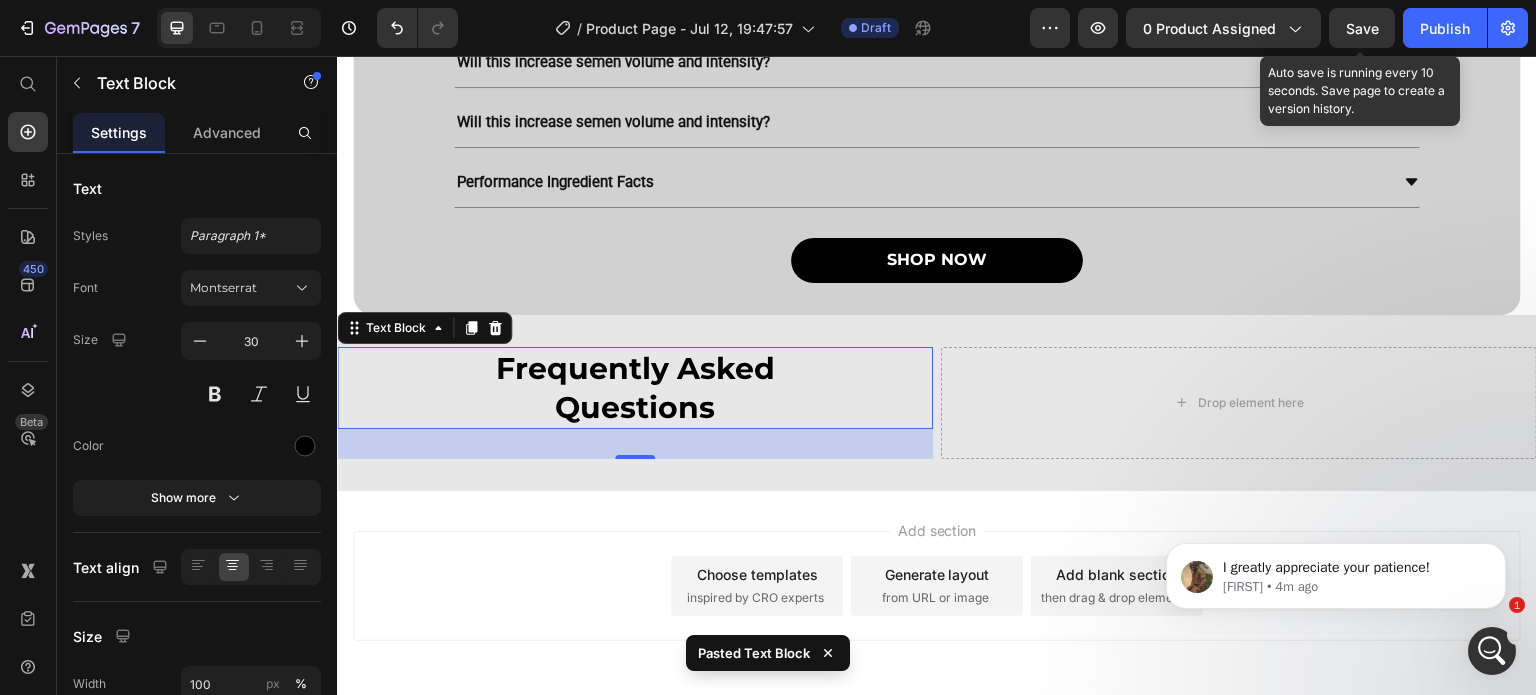 drag, startPoint x: 640, startPoint y: 452, endPoint x: 649, endPoint y: 388, distance: 64.629715 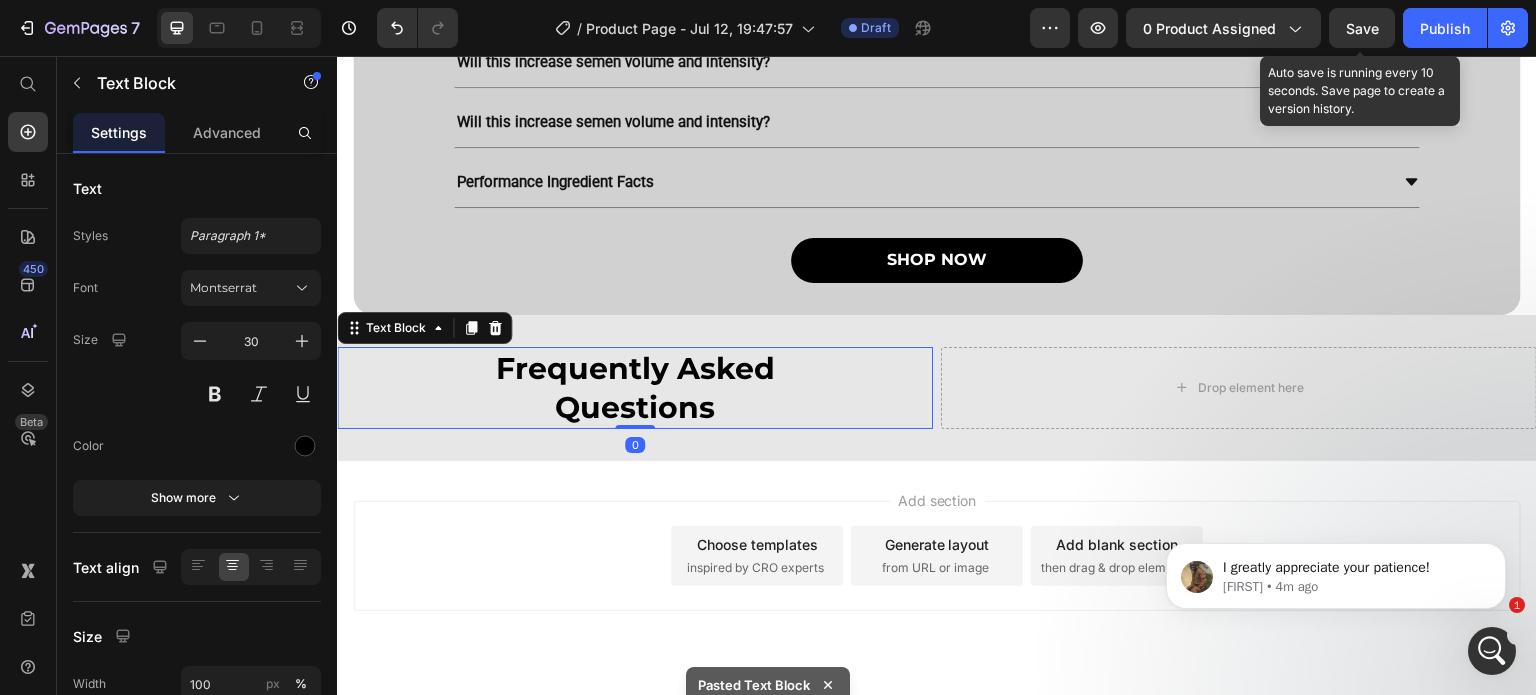 click on "Frequently Asked" at bounding box center [635, 368] 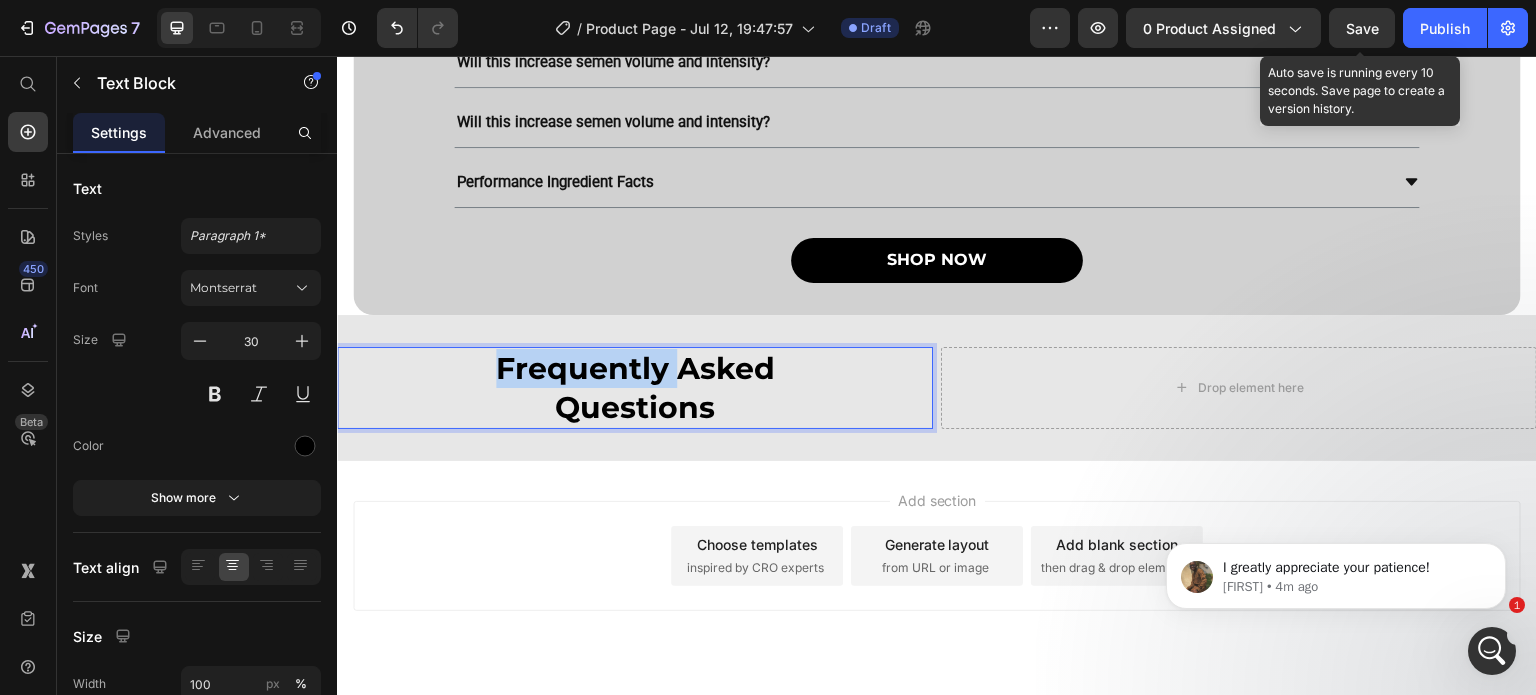 click on "Frequently Asked" at bounding box center (635, 368) 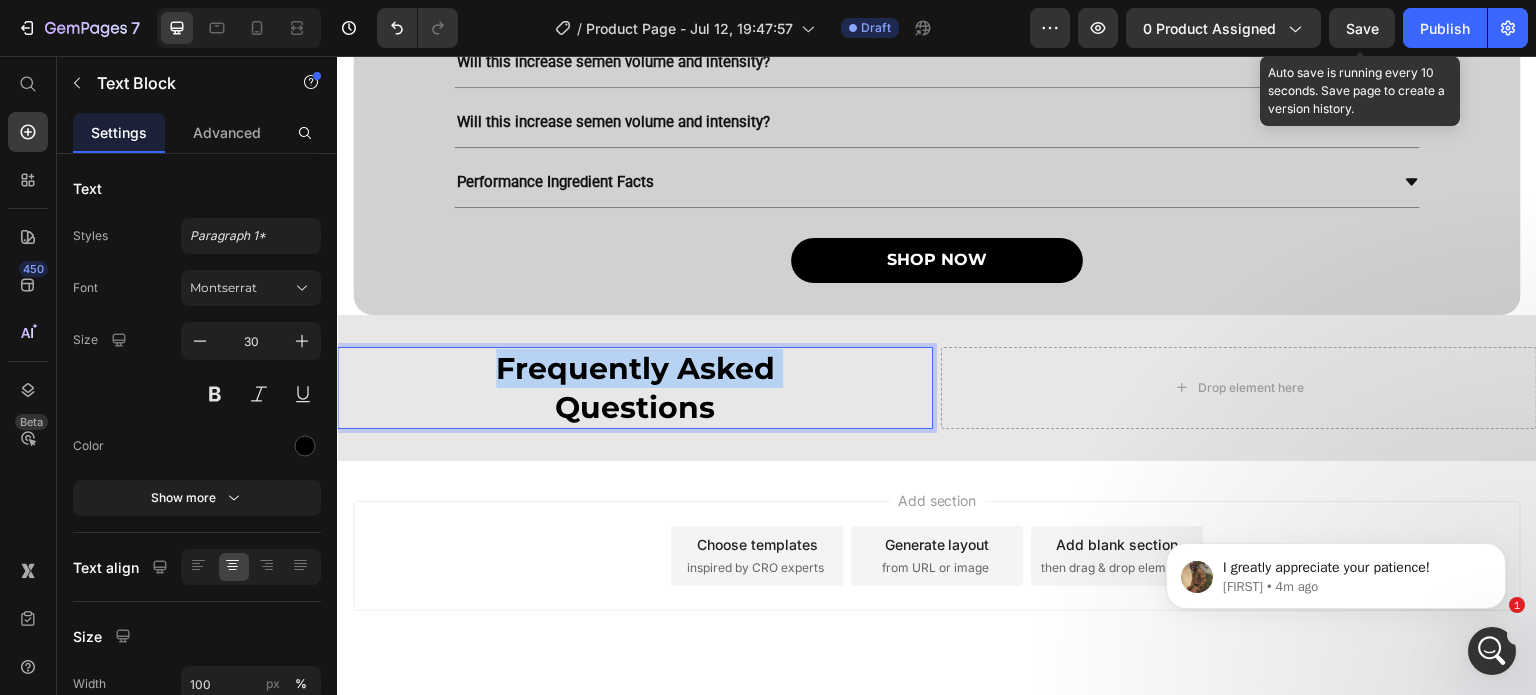 click on "Frequently Asked" at bounding box center [635, 368] 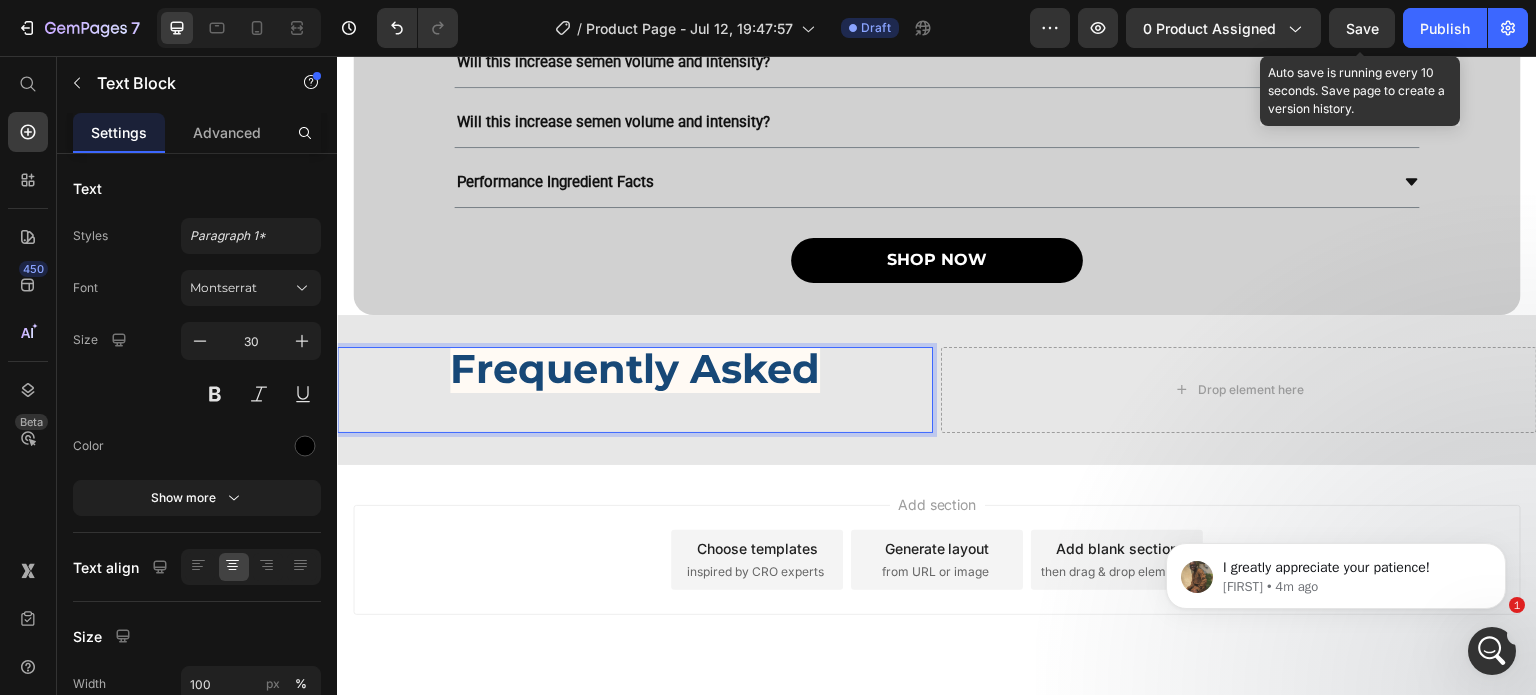 click on "Frequently Asked" at bounding box center (635, 390) 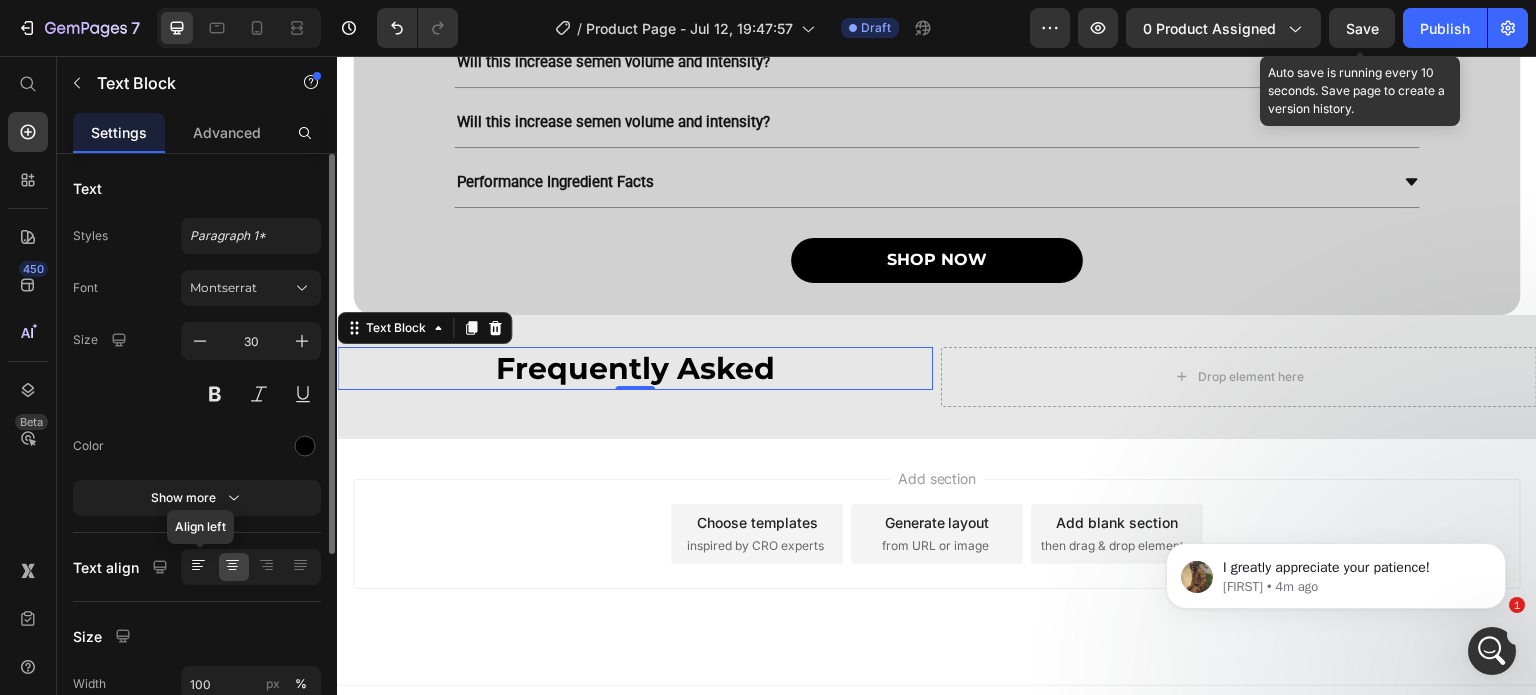 click 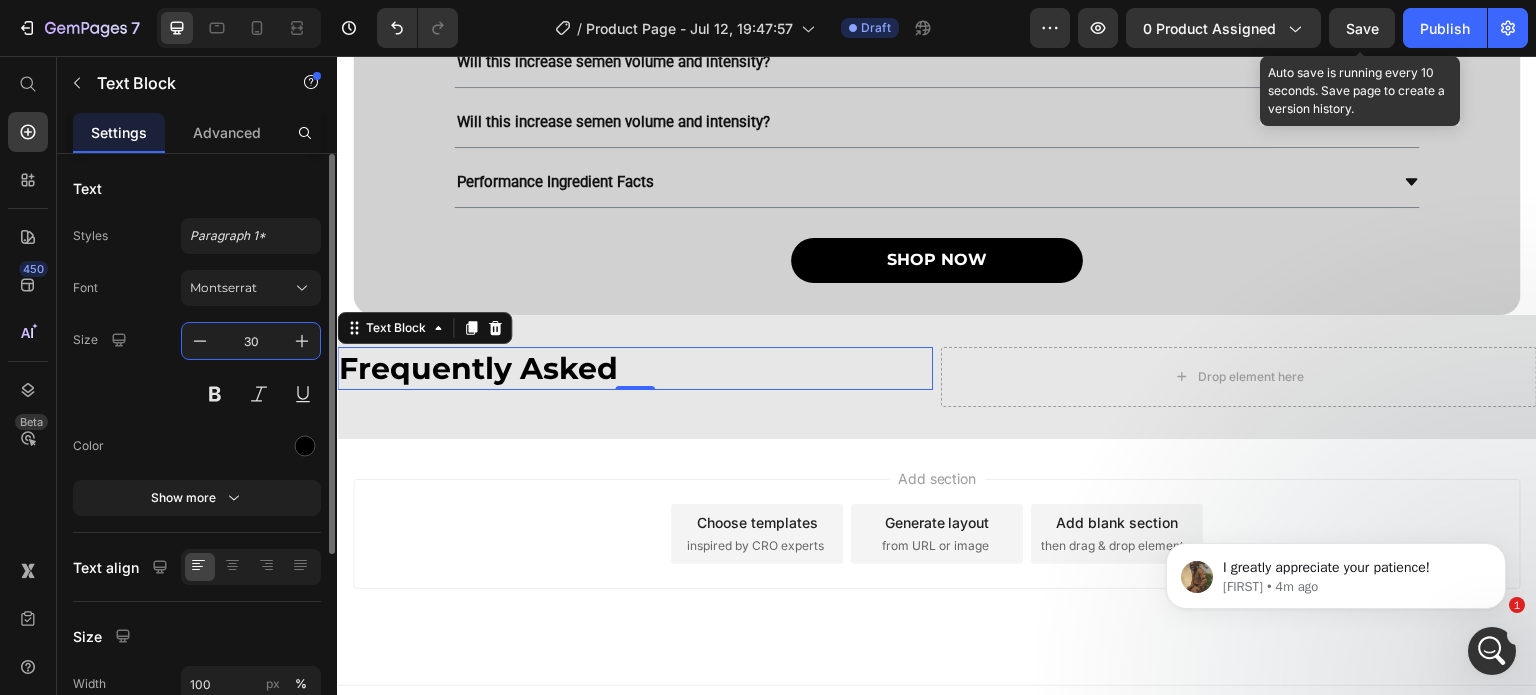 click on "30" at bounding box center [251, 341] 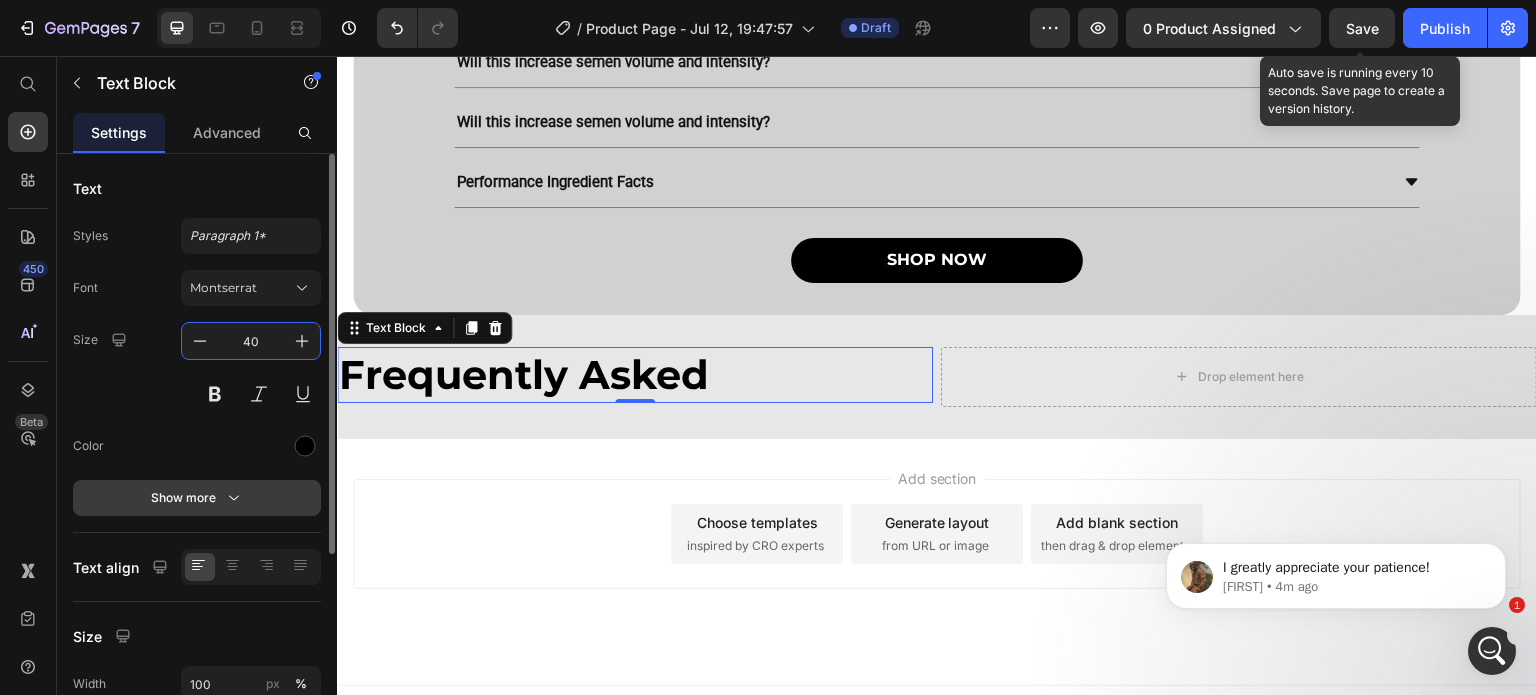 type on "40" 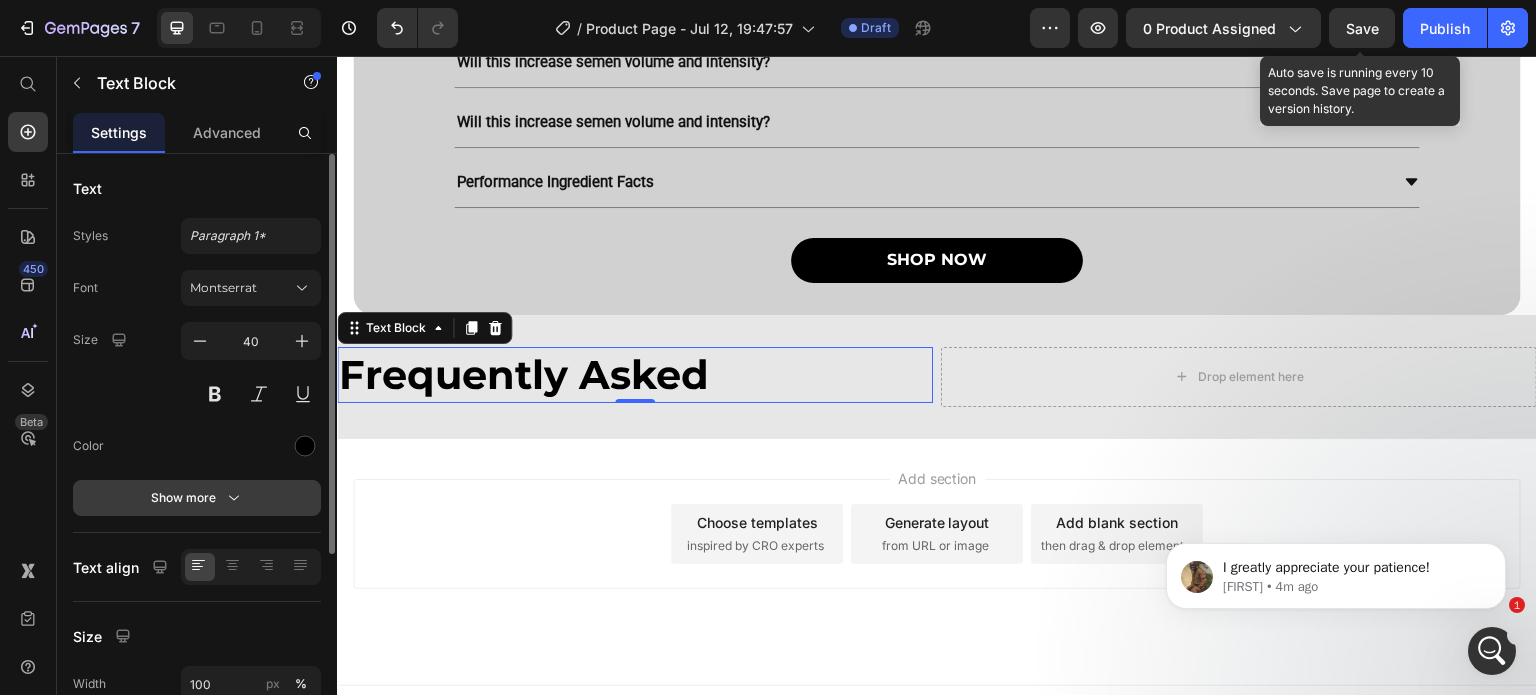 click on "Show more" at bounding box center [197, 498] 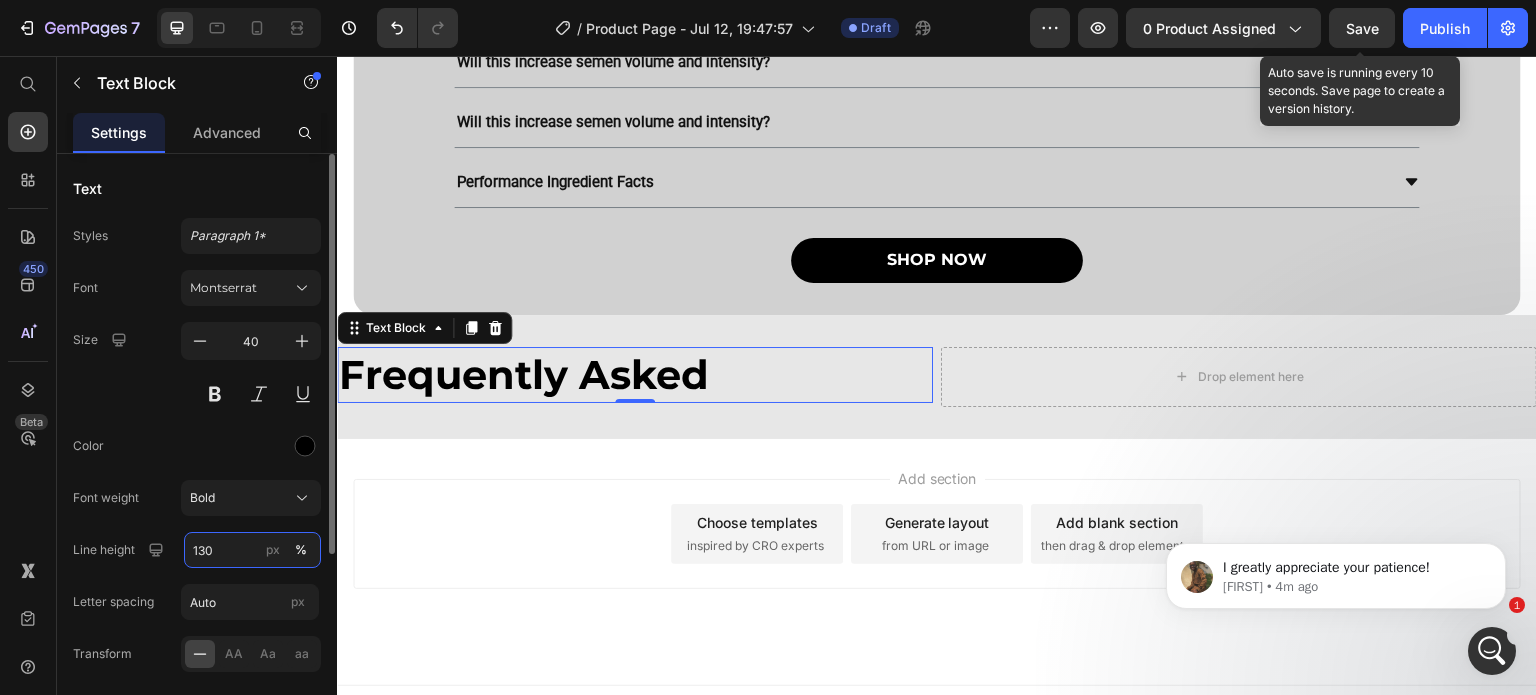 click on "130" at bounding box center (252, 550) 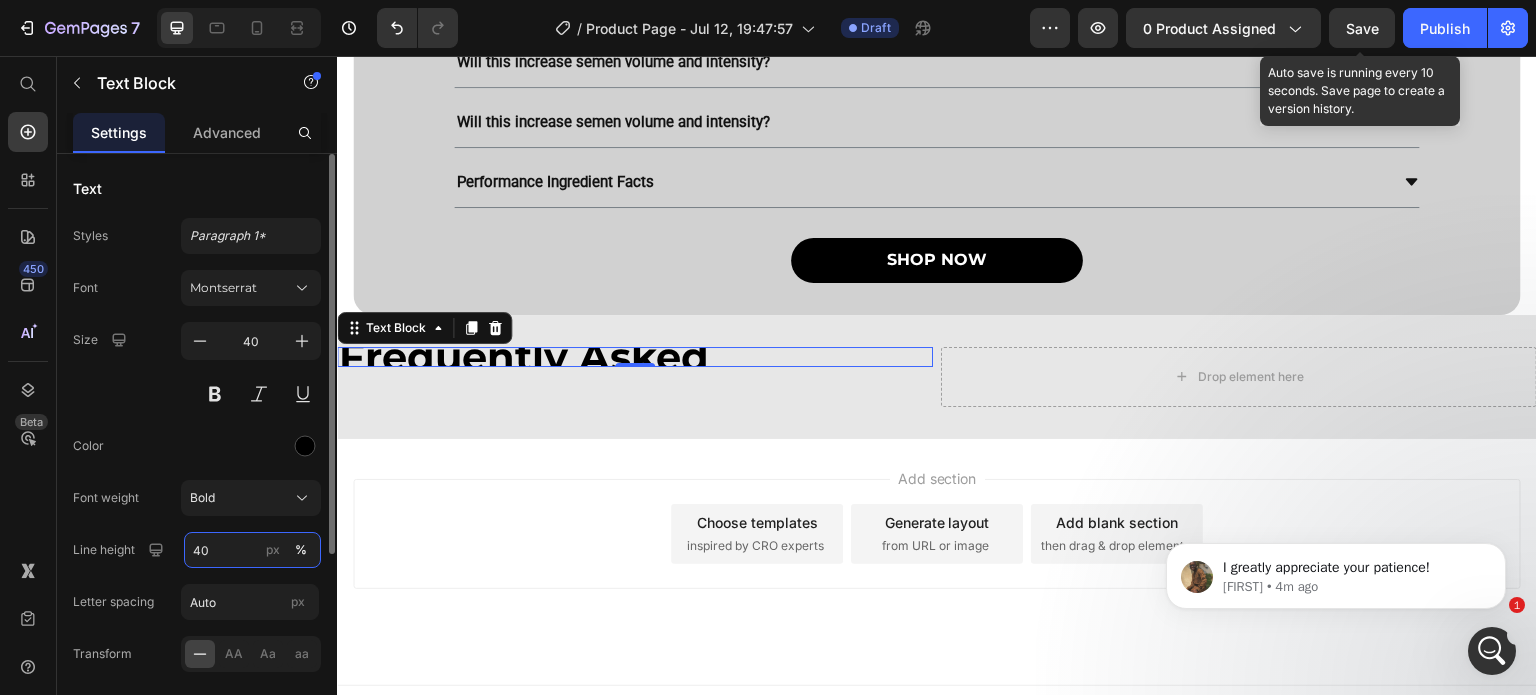 type on "40" 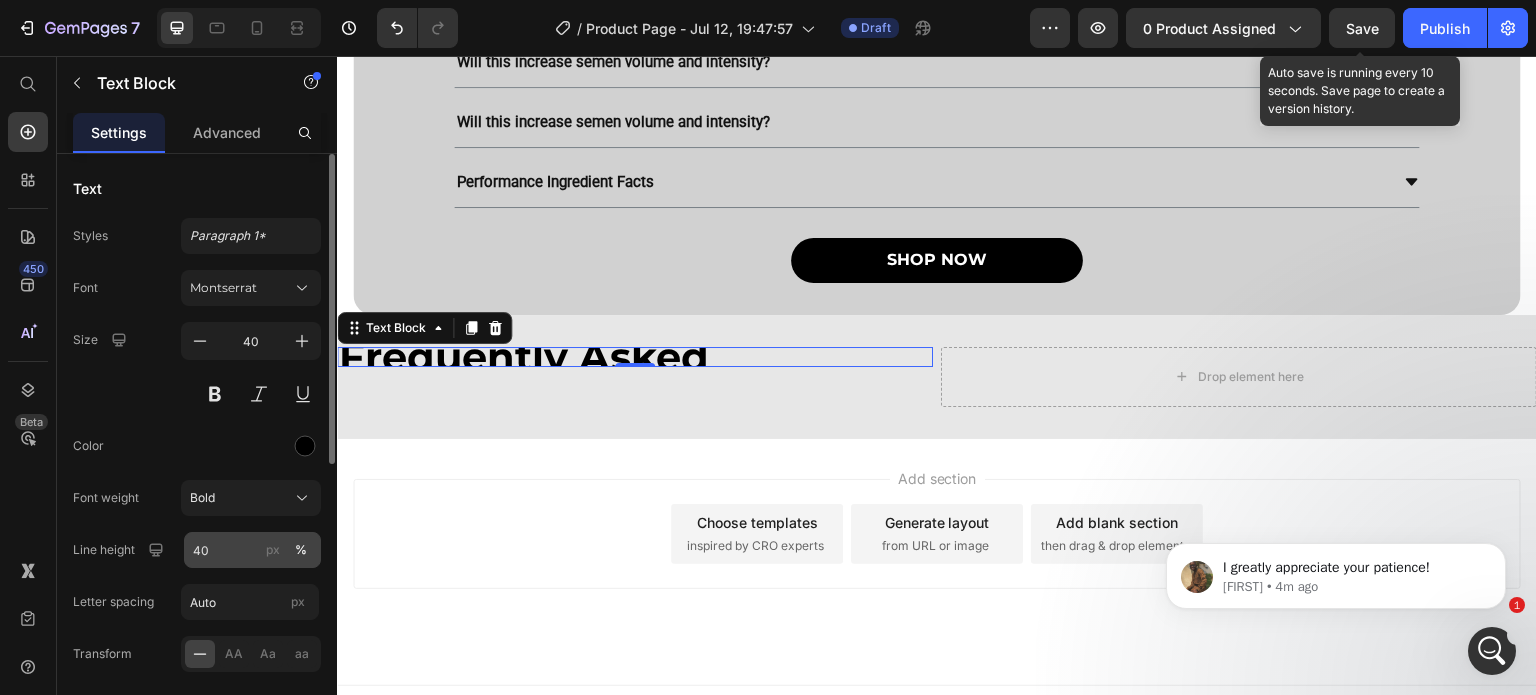 click on "px" at bounding box center (273, 550) 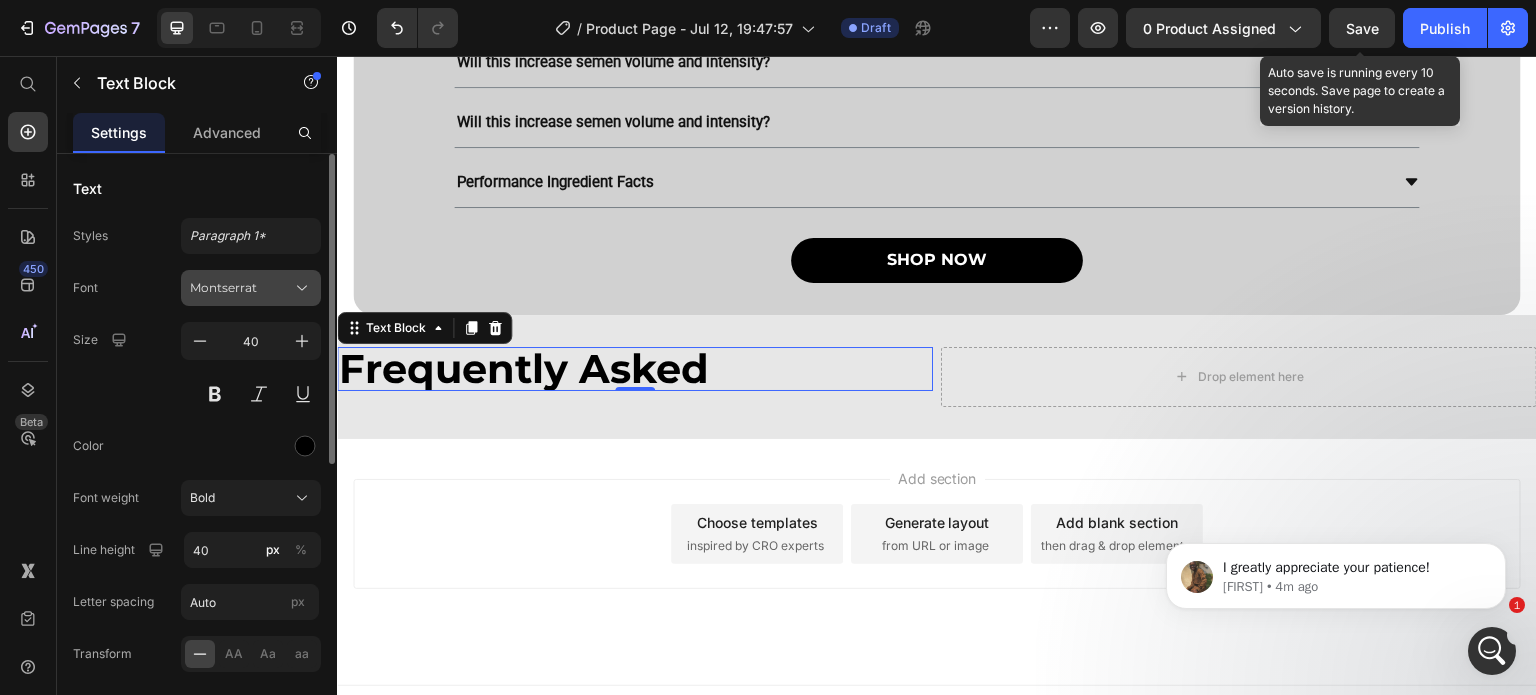 click on "Montserrat" at bounding box center [241, 288] 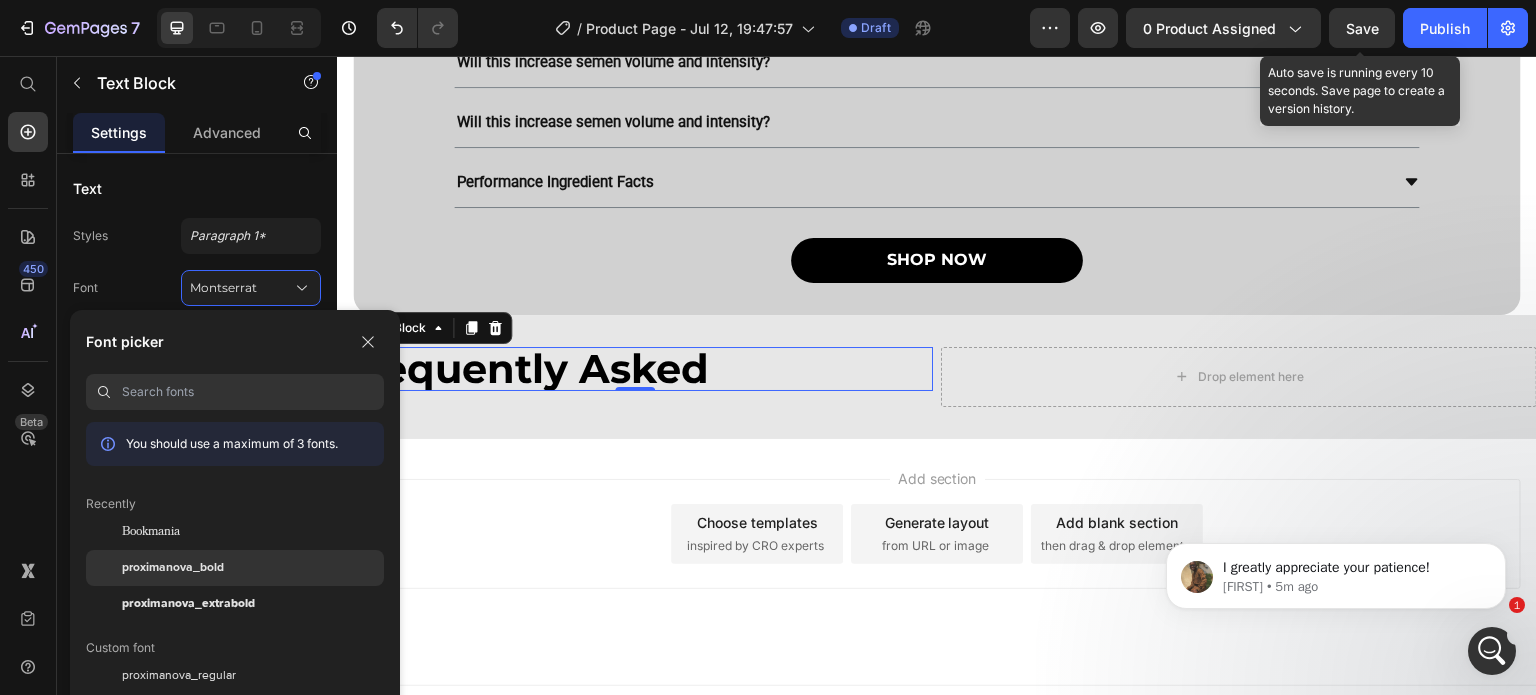 scroll, scrollTop: 23, scrollLeft: 0, axis: vertical 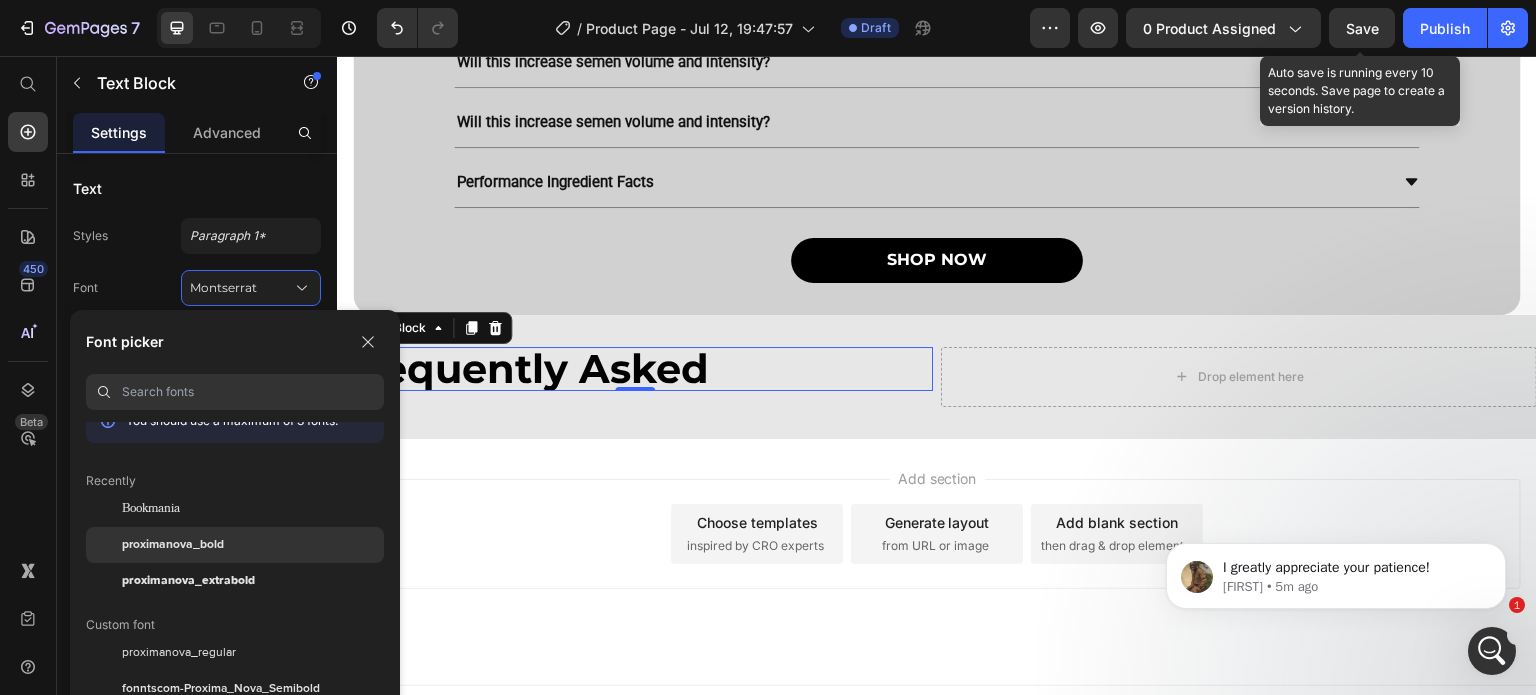 click on "proximanova_bold" 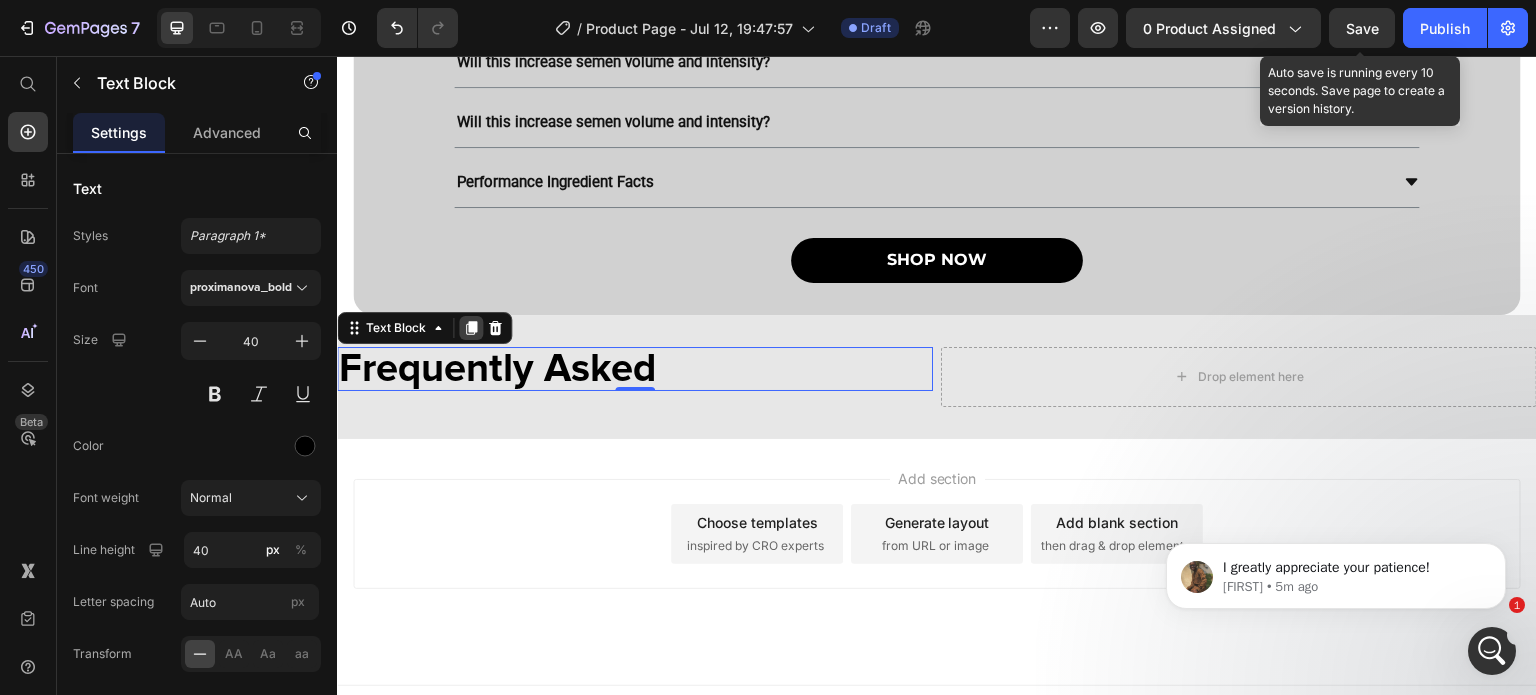 click 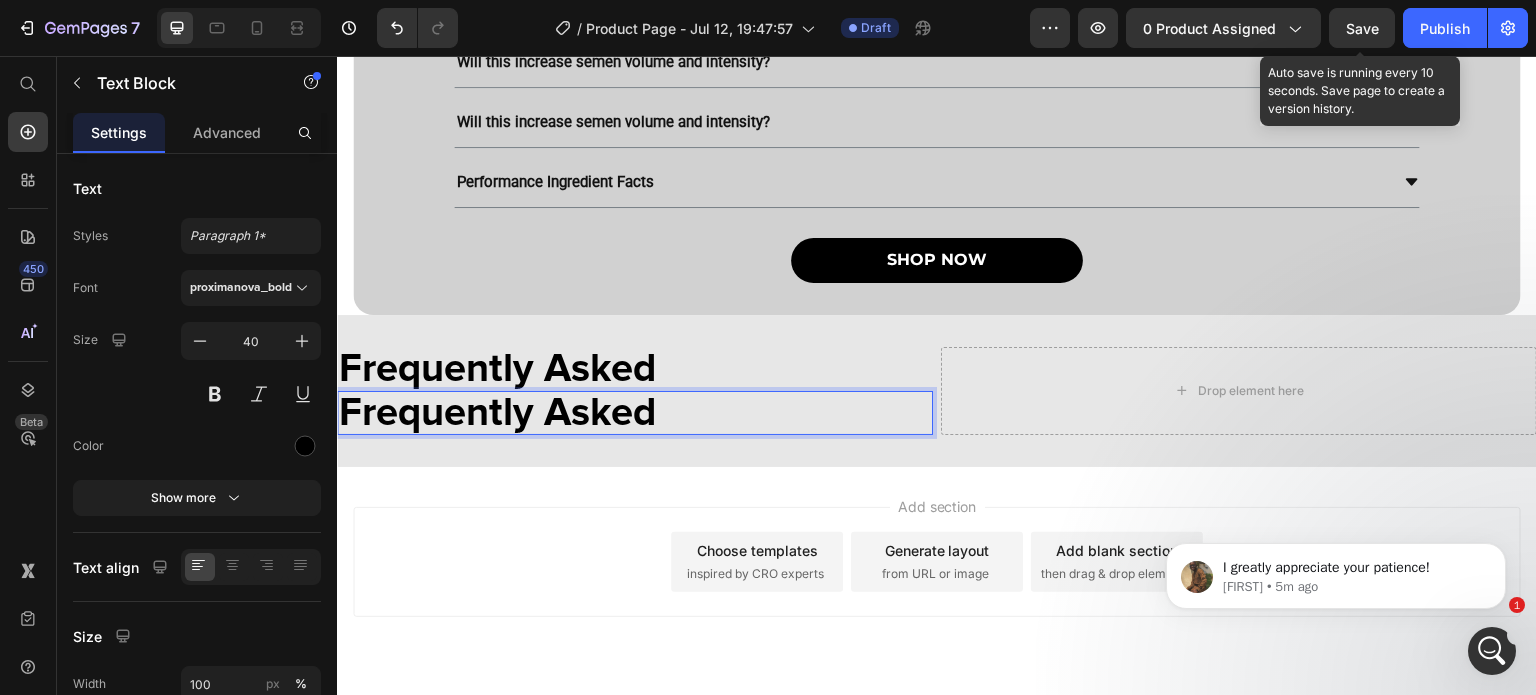 click on "Frequently Asked" at bounding box center (635, 413) 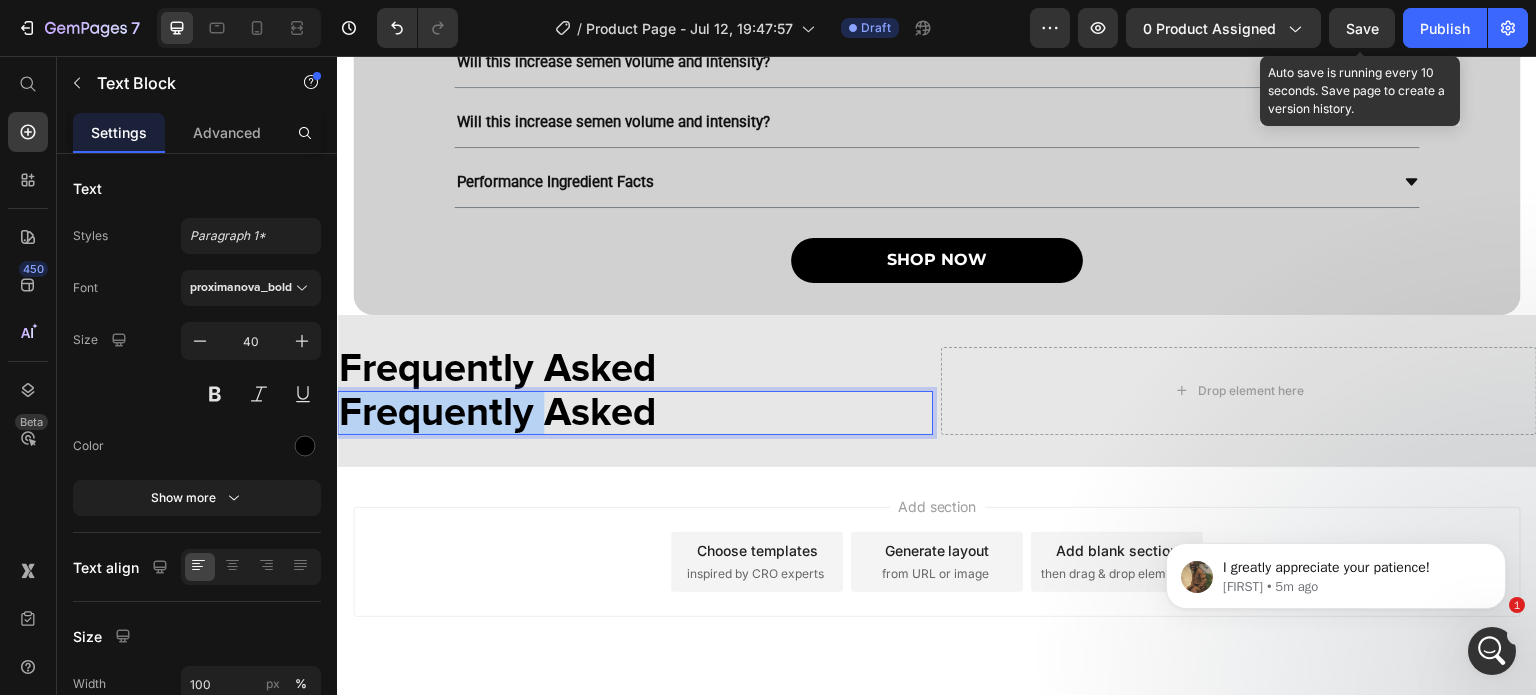 click on "Frequently Asked" at bounding box center (635, 413) 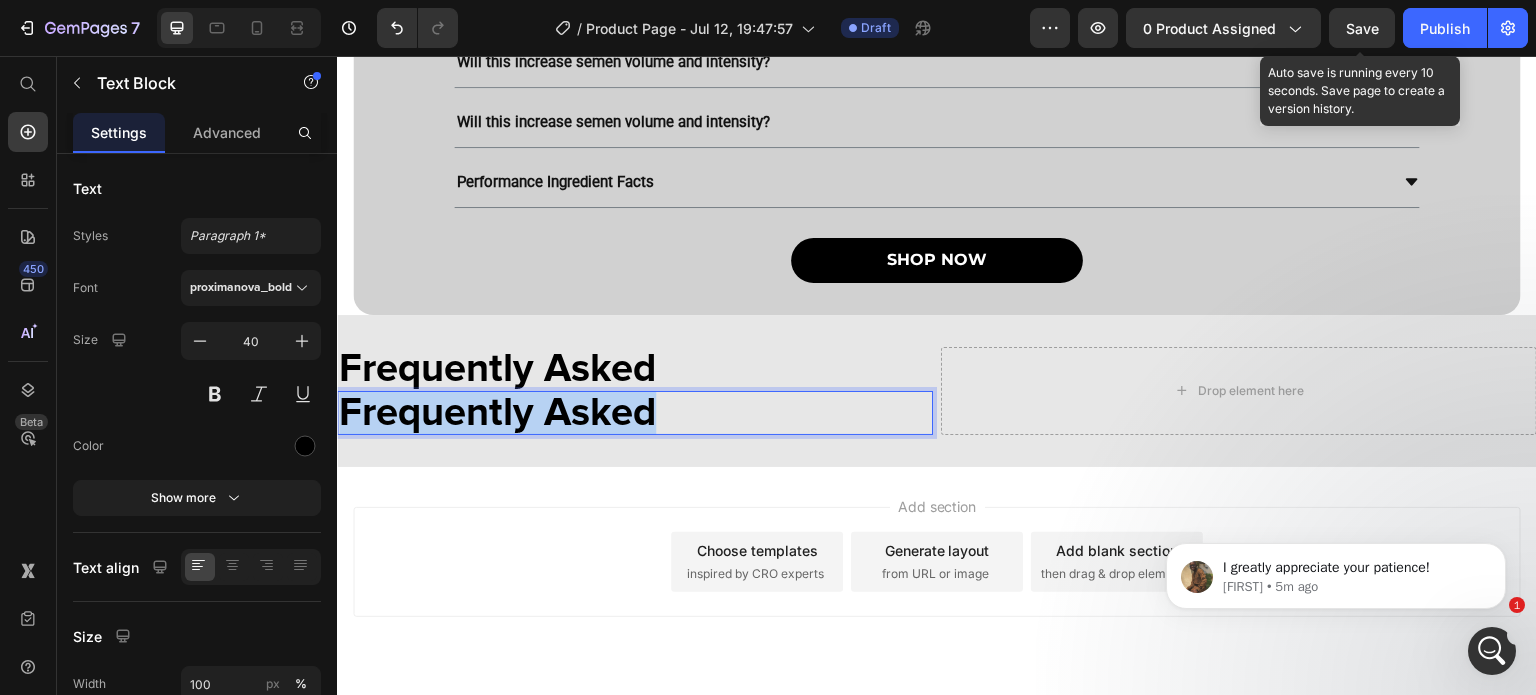 click on "Frequently Asked" at bounding box center (635, 413) 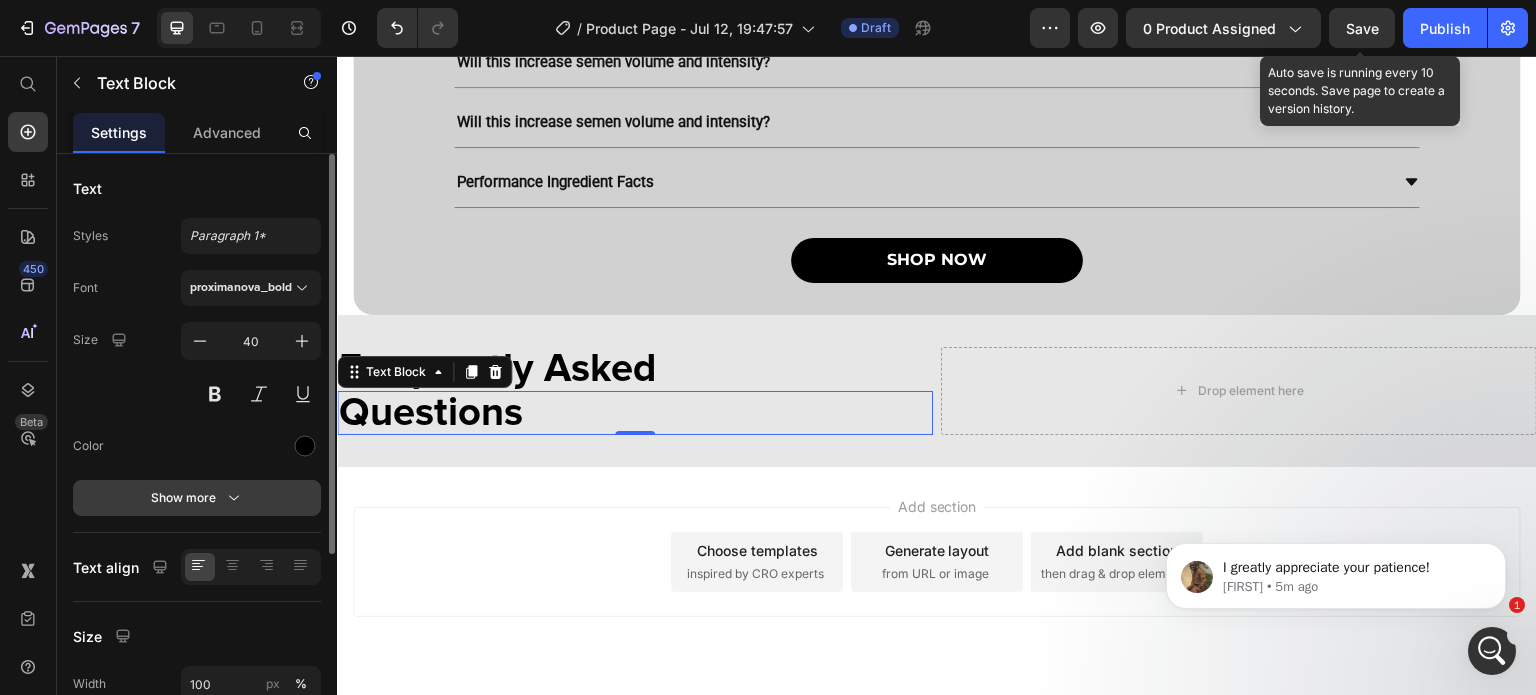 click on "Show more" at bounding box center [197, 498] 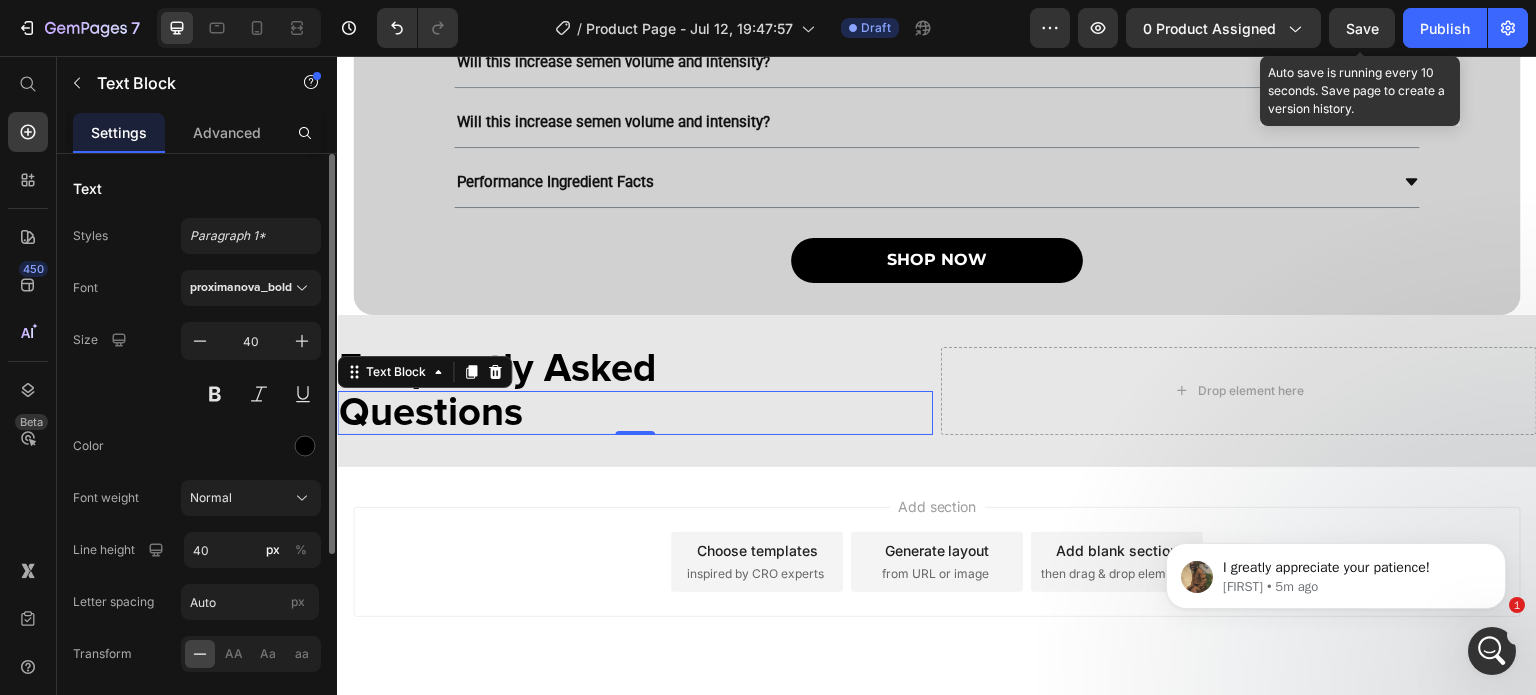 click on "Font proximanova_bold Size 40 Color Font weight Normal Line height 40 px % Letter spacing Auto px Transform
AA Aa aa Shadow Show less" at bounding box center (197, 523) 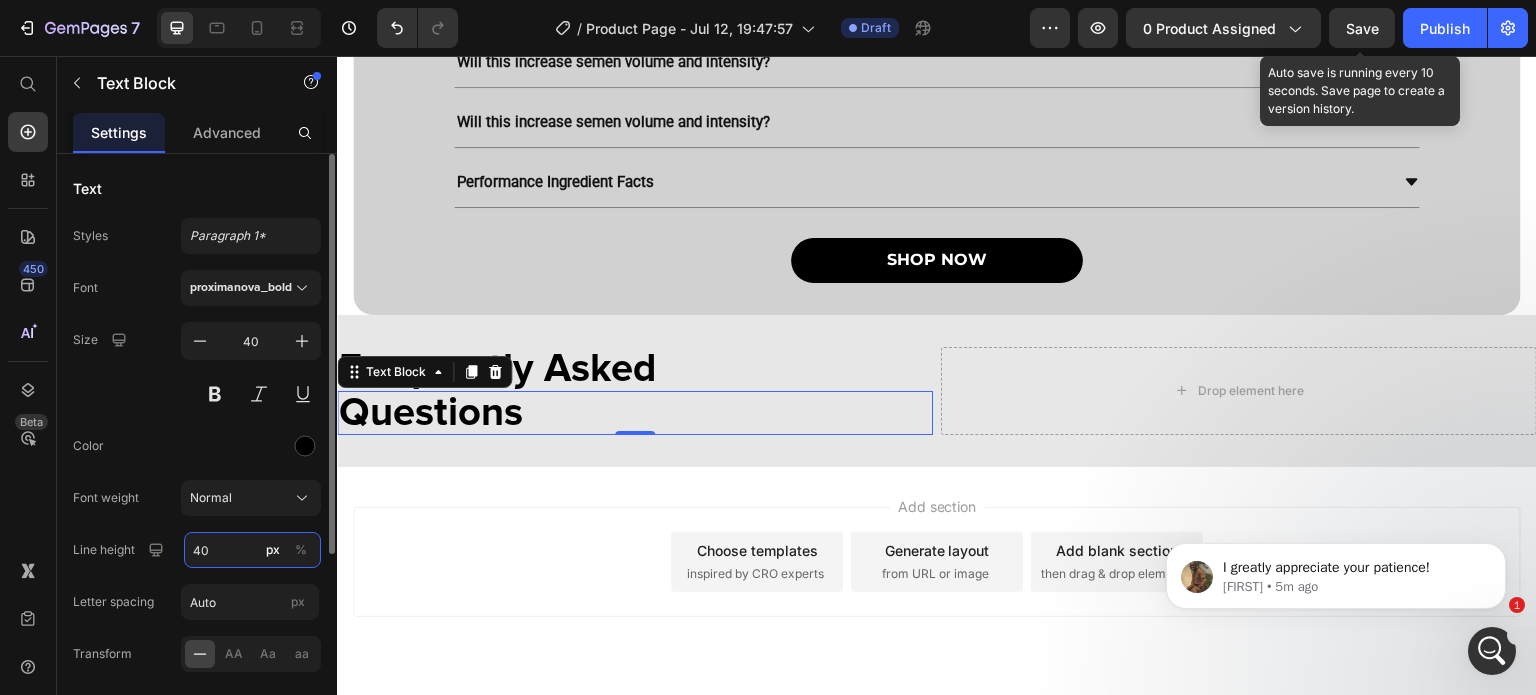 click on "40" at bounding box center [252, 550] 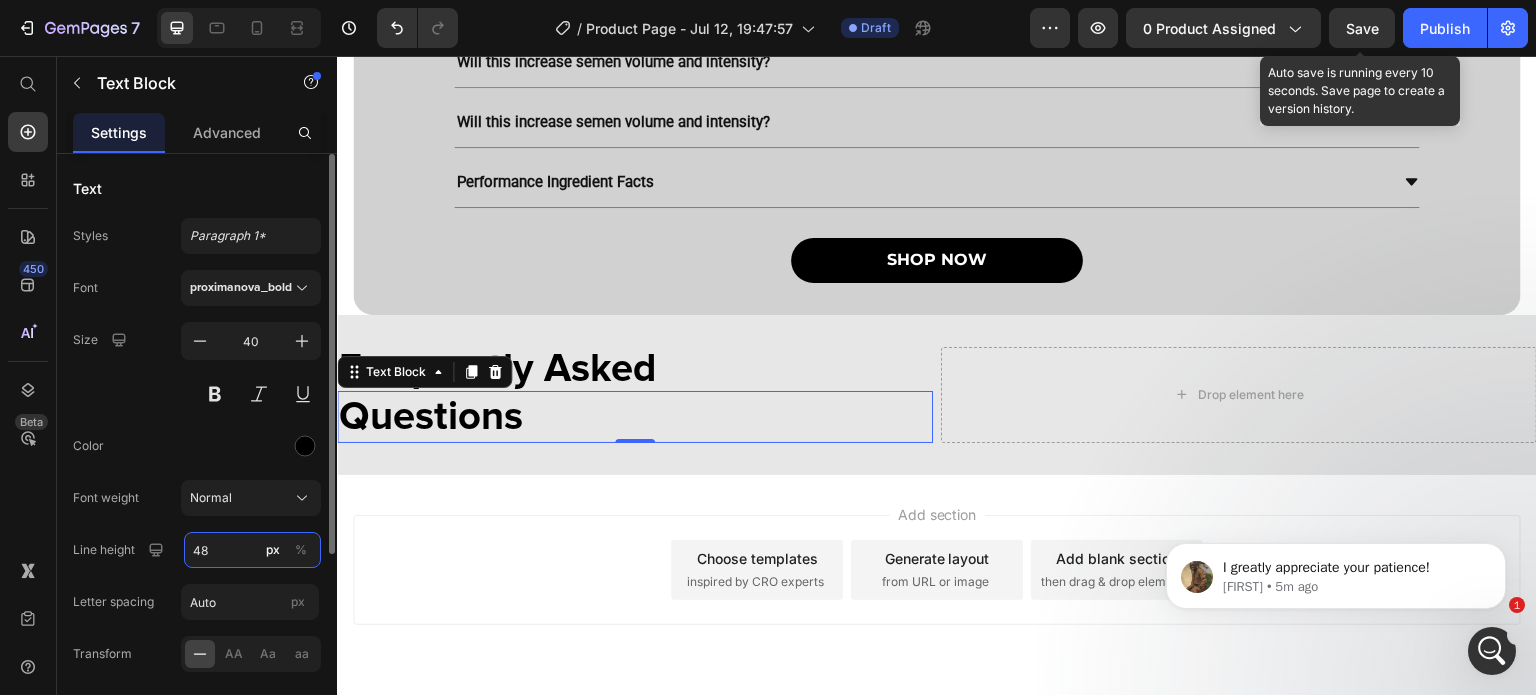 type on "48" 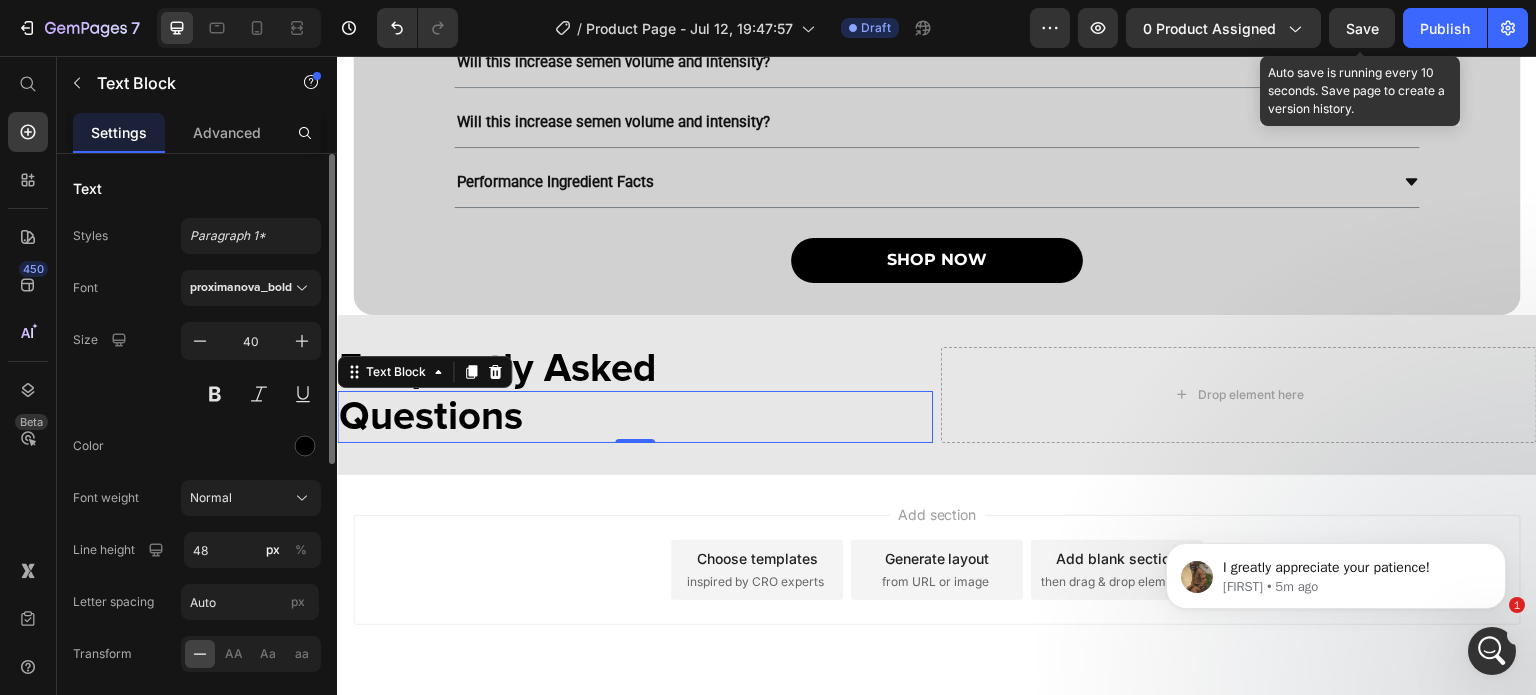 click on "Font proximanova_bold Size 40 Color Font weight Normal Line height 48 px % Letter spacing Auto px Transform
AA Aa aa Shadow Show less" at bounding box center [197, 523] 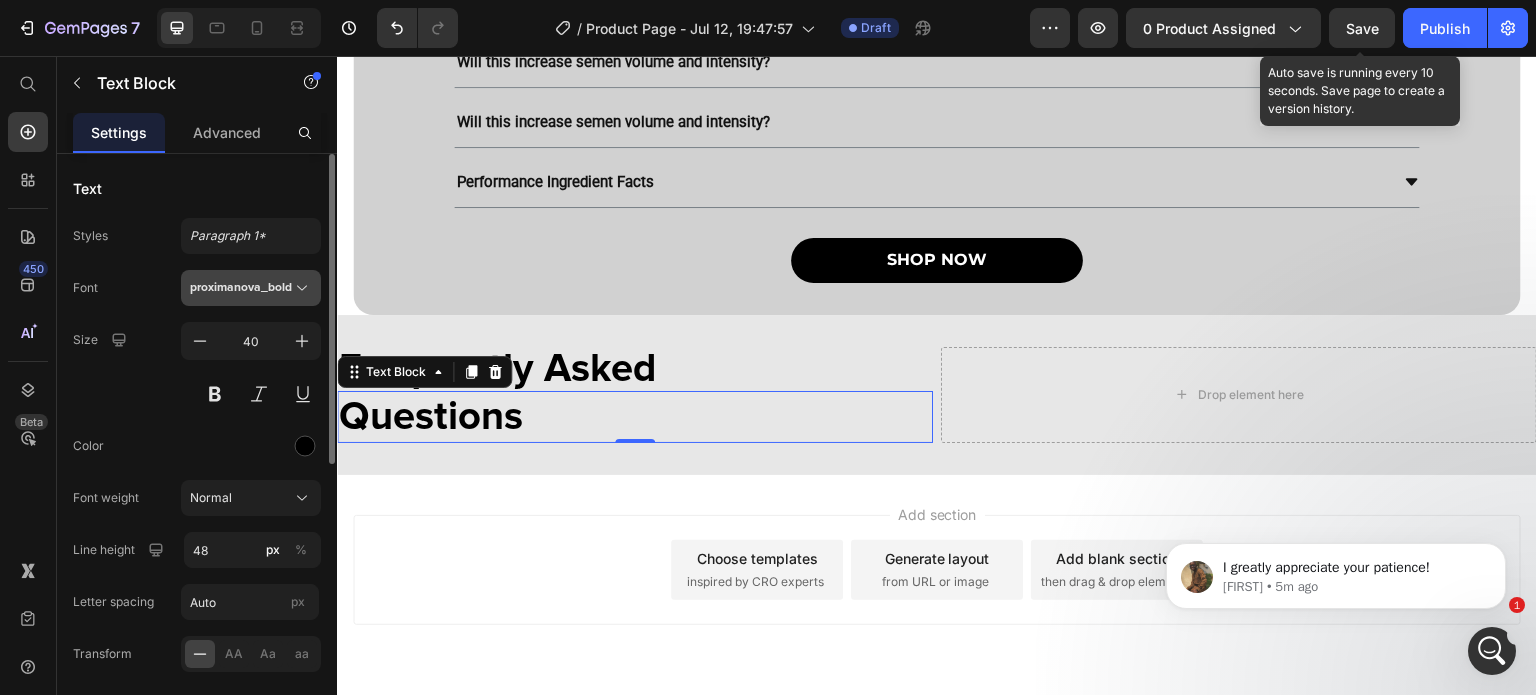 click on "proximanova_bold" at bounding box center [251, 288] 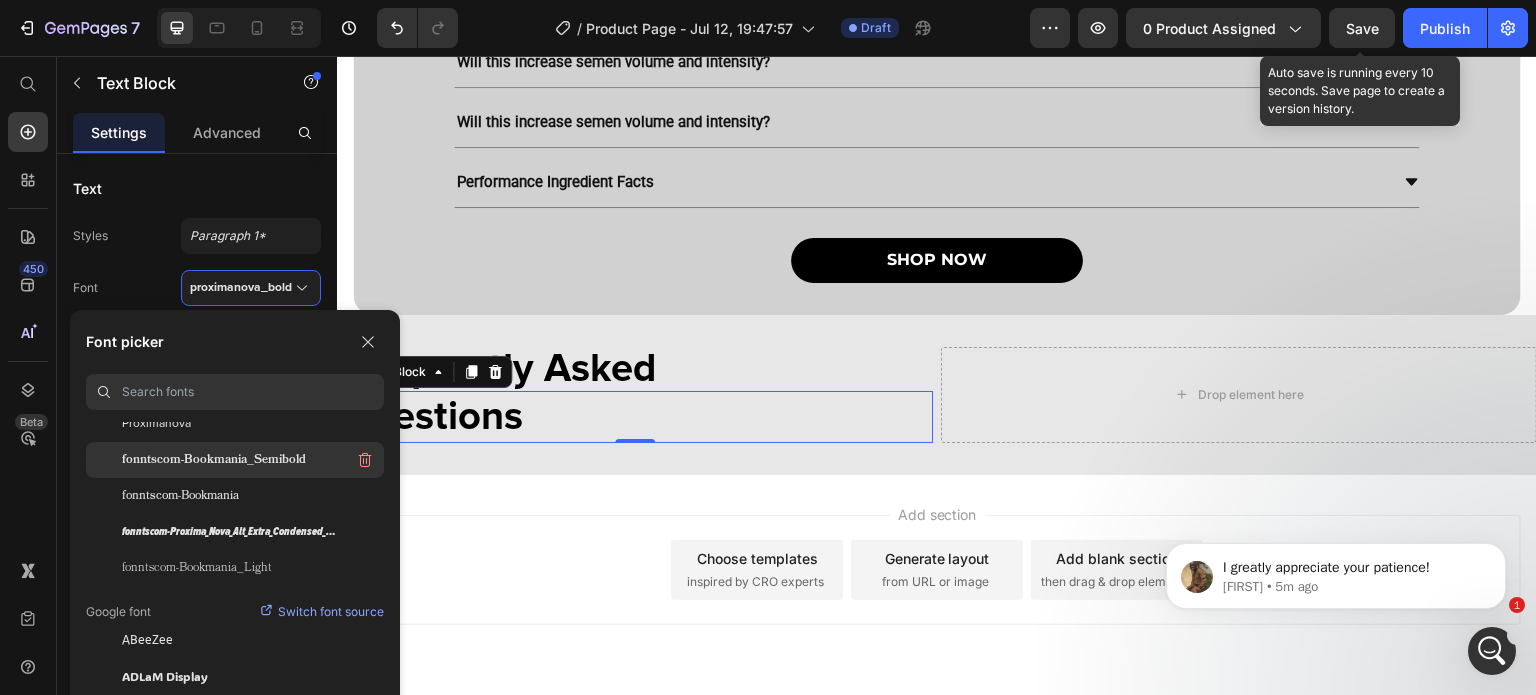 scroll, scrollTop: 448, scrollLeft: 0, axis: vertical 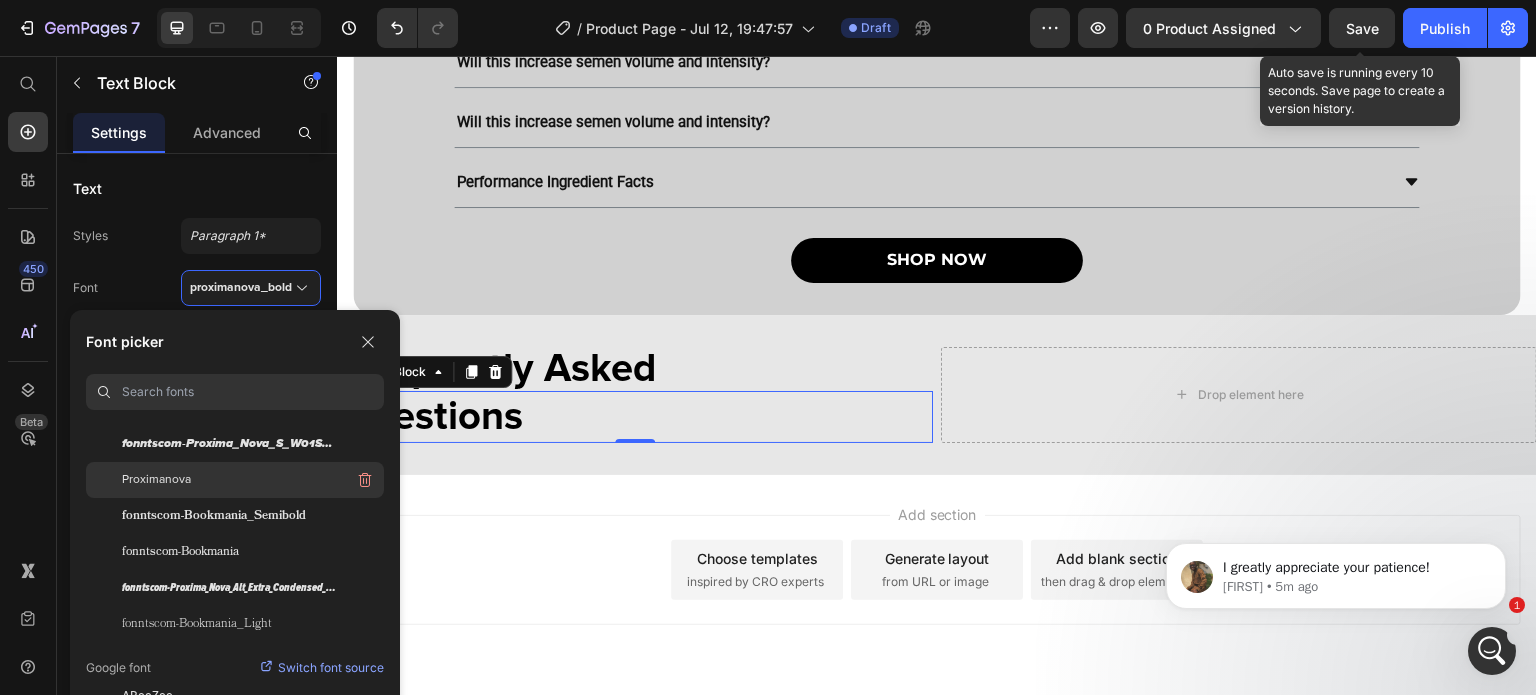 click on "Proximanova" 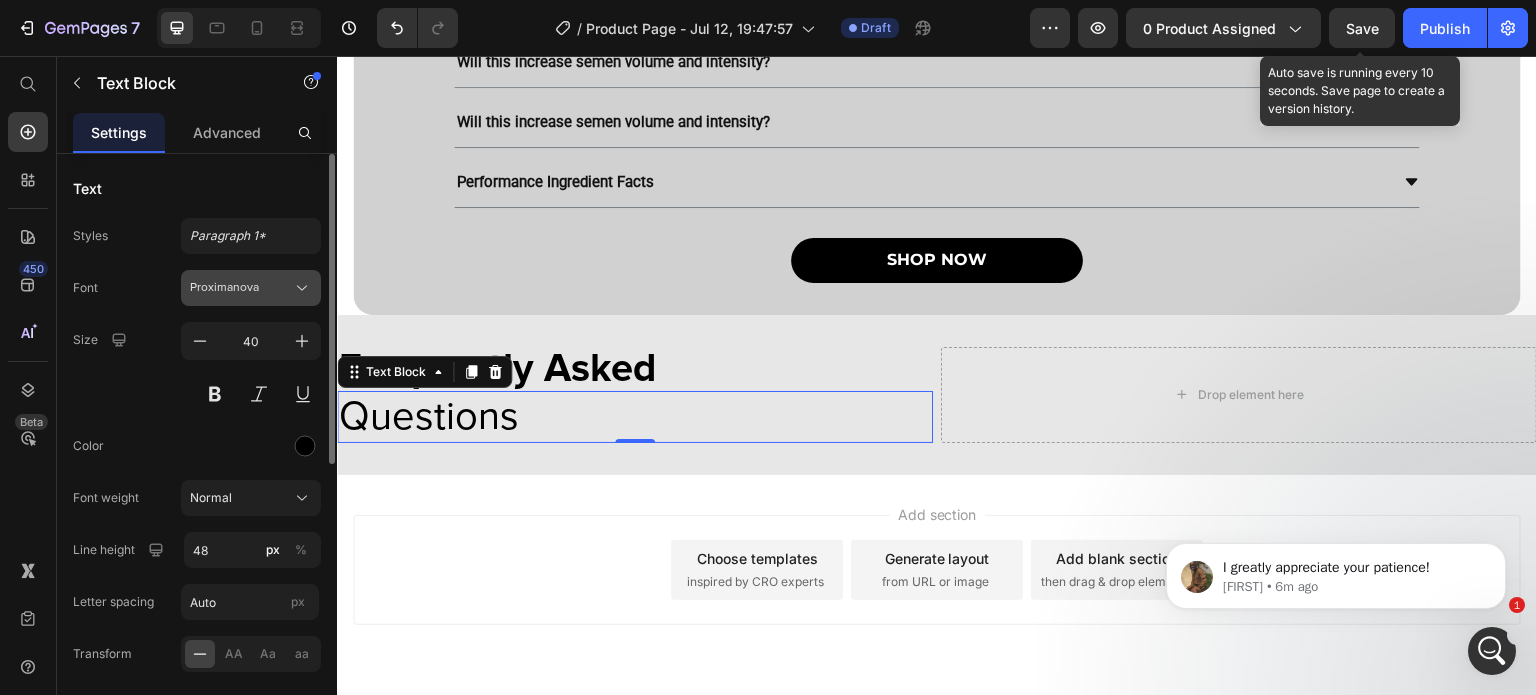 click on "Proximanova" at bounding box center [241, 288] 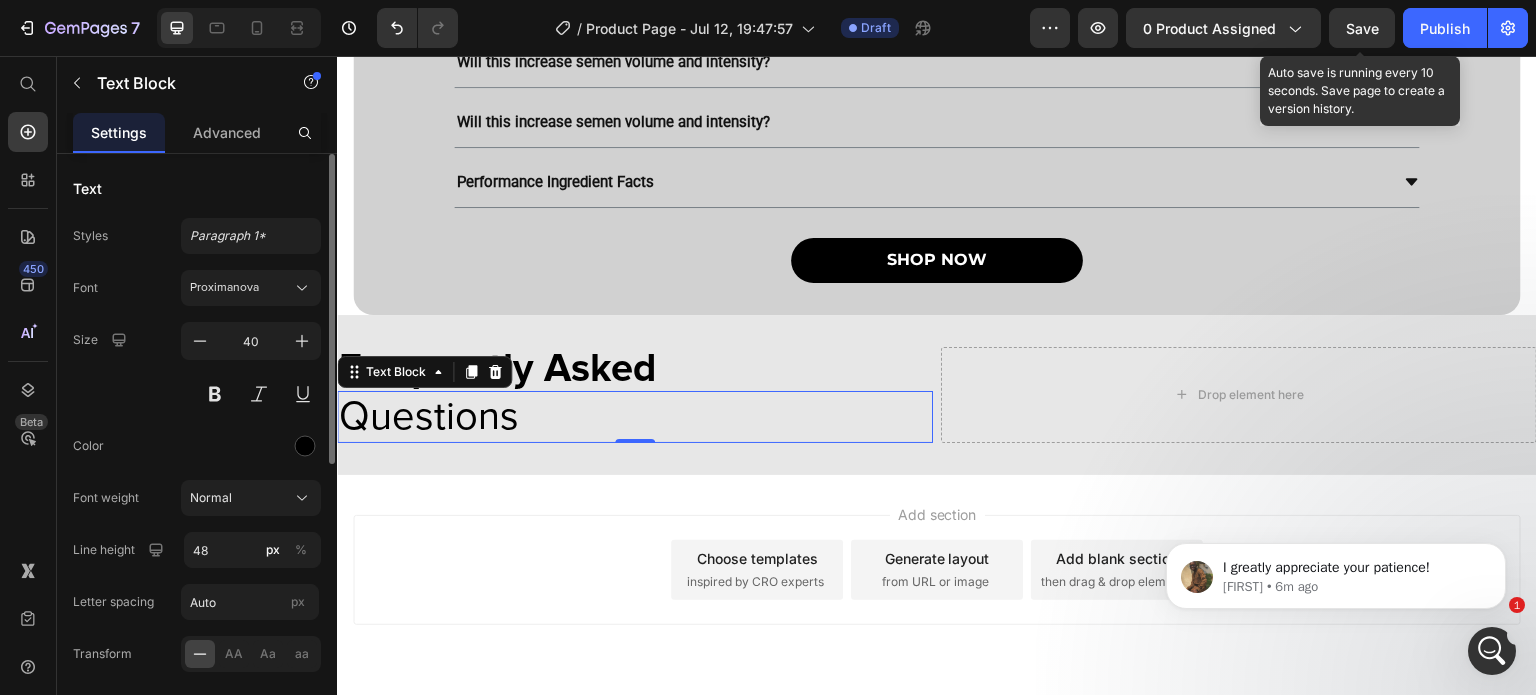 click on "Font Proximanova" at bounding box center (197, 288) 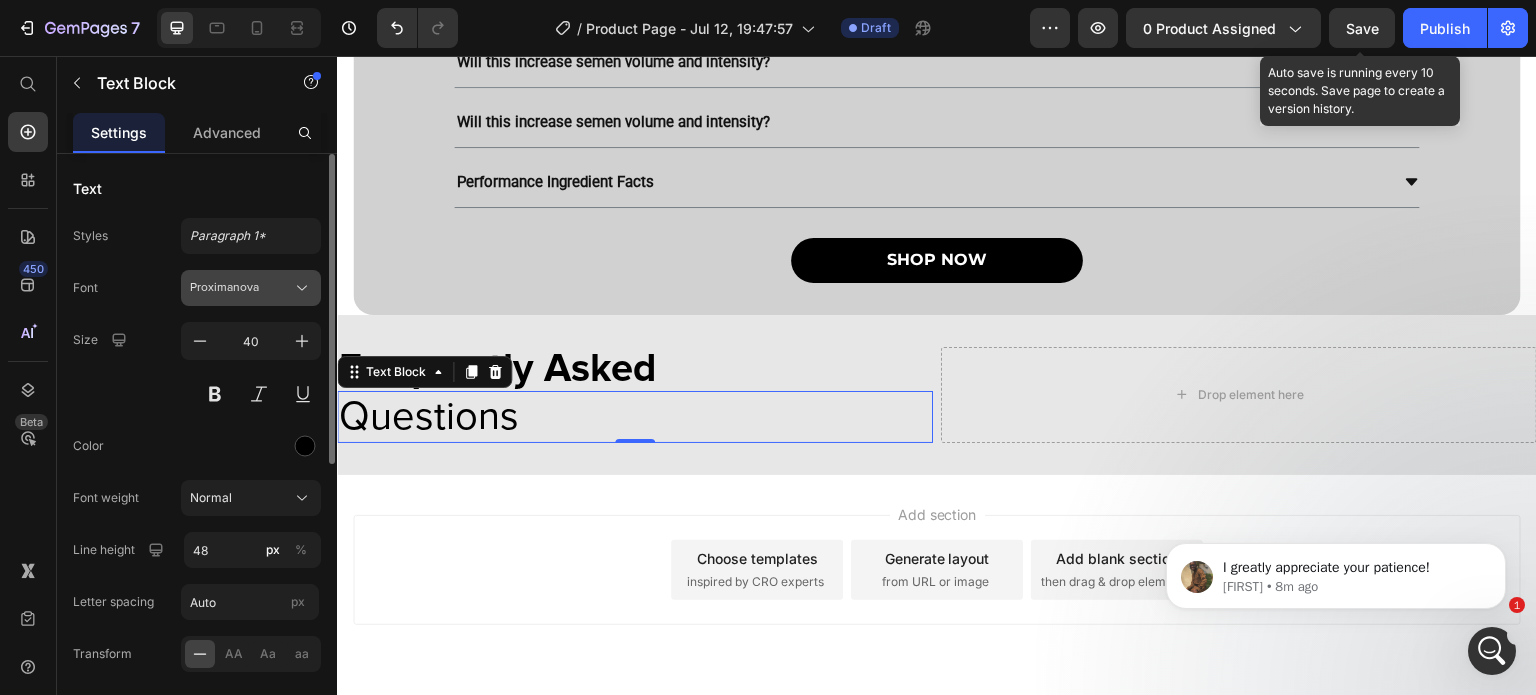 click on "Proximanova" at bounding box center [241, 288] 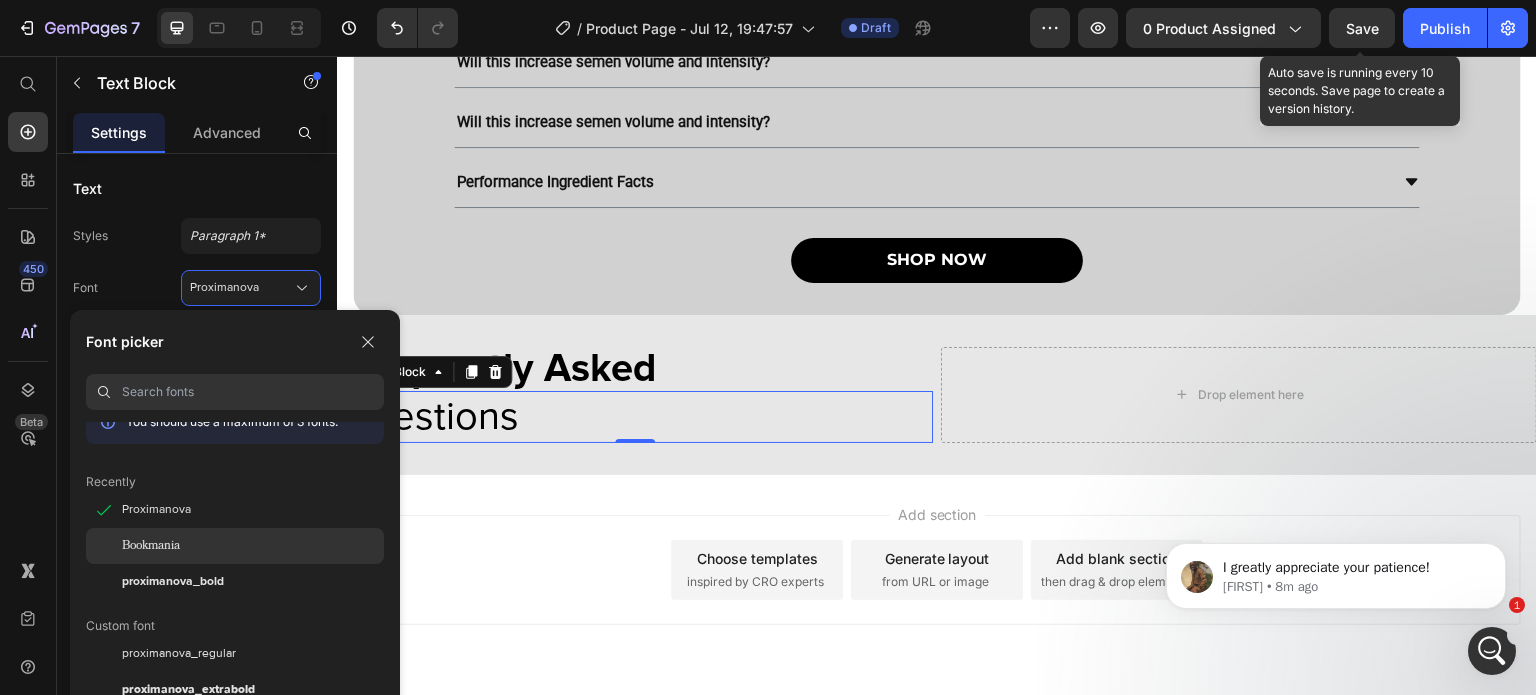 scroll, scrollTop: 20, scrollLeft: 0, axis: vertical 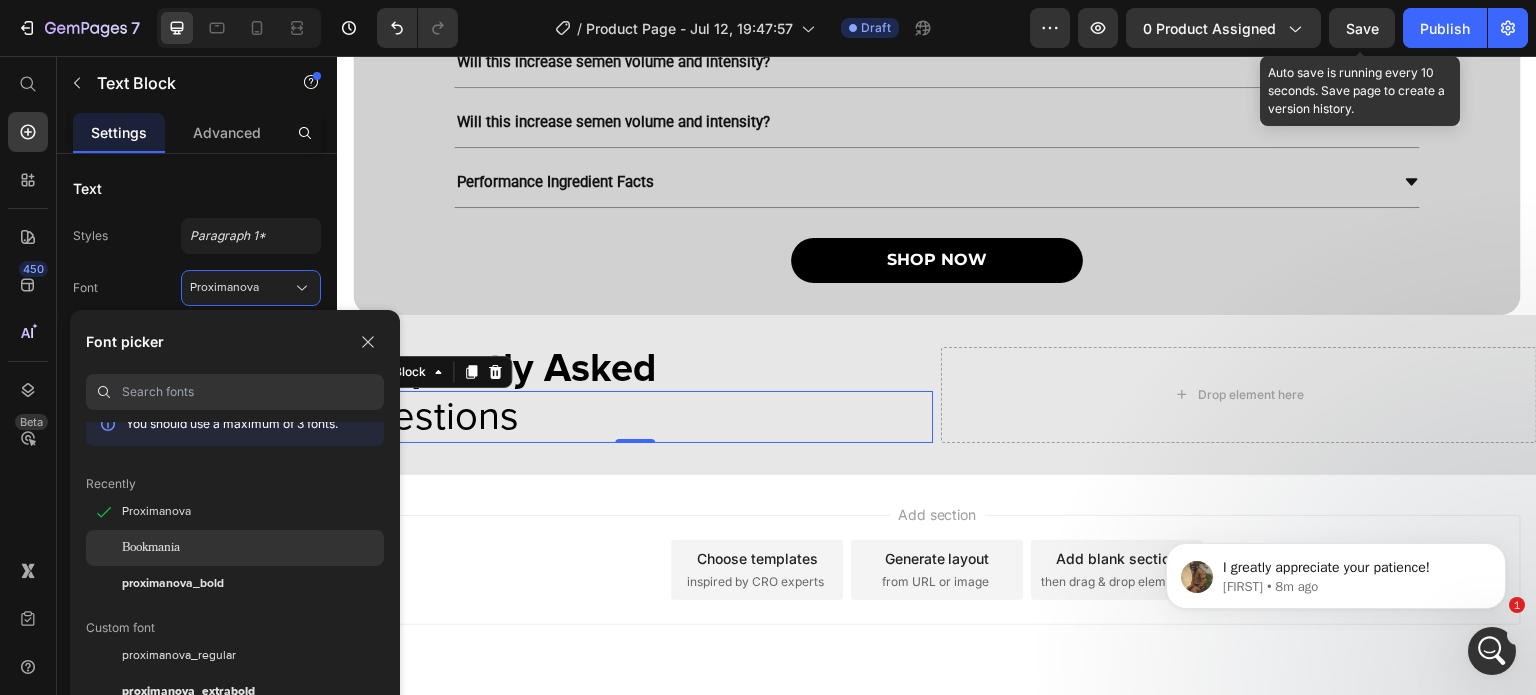click on "Bookmania" 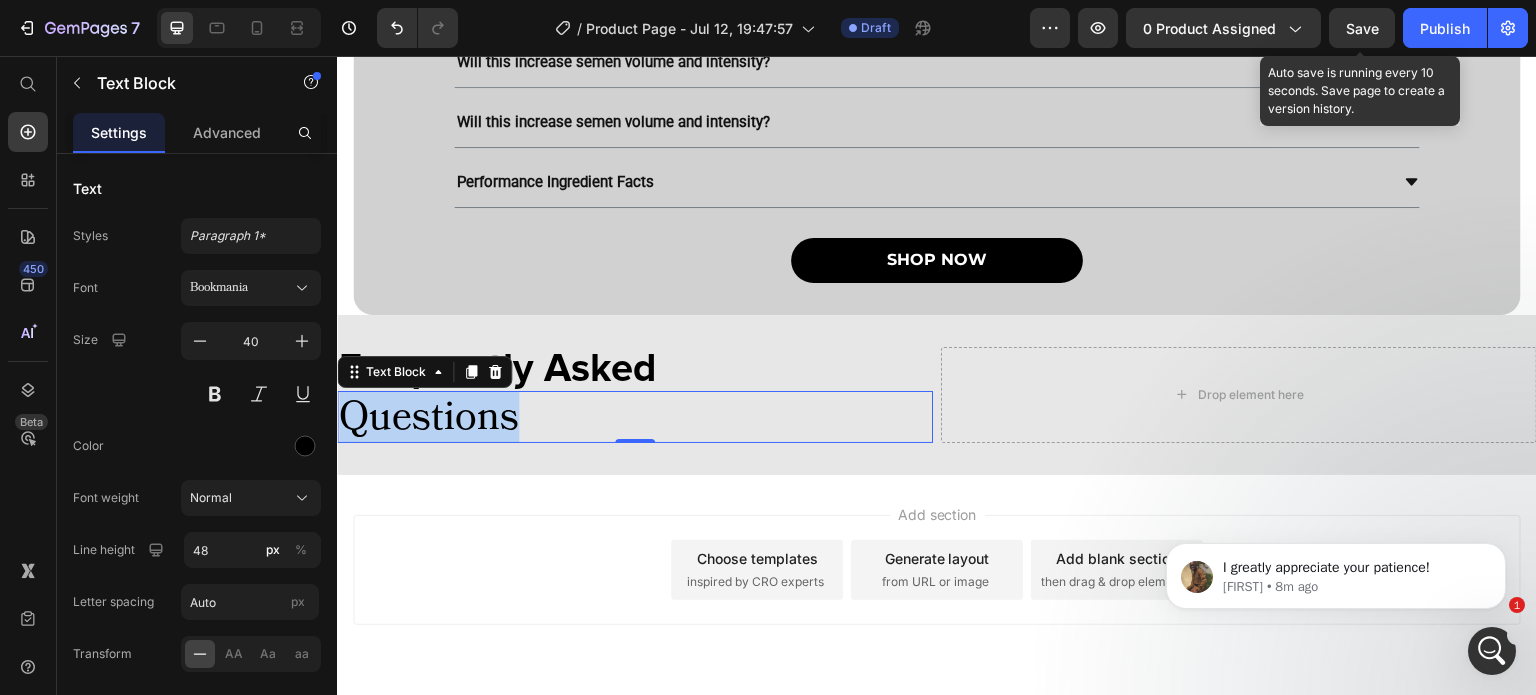 click on "Questions" at bounding box center [635, 417] 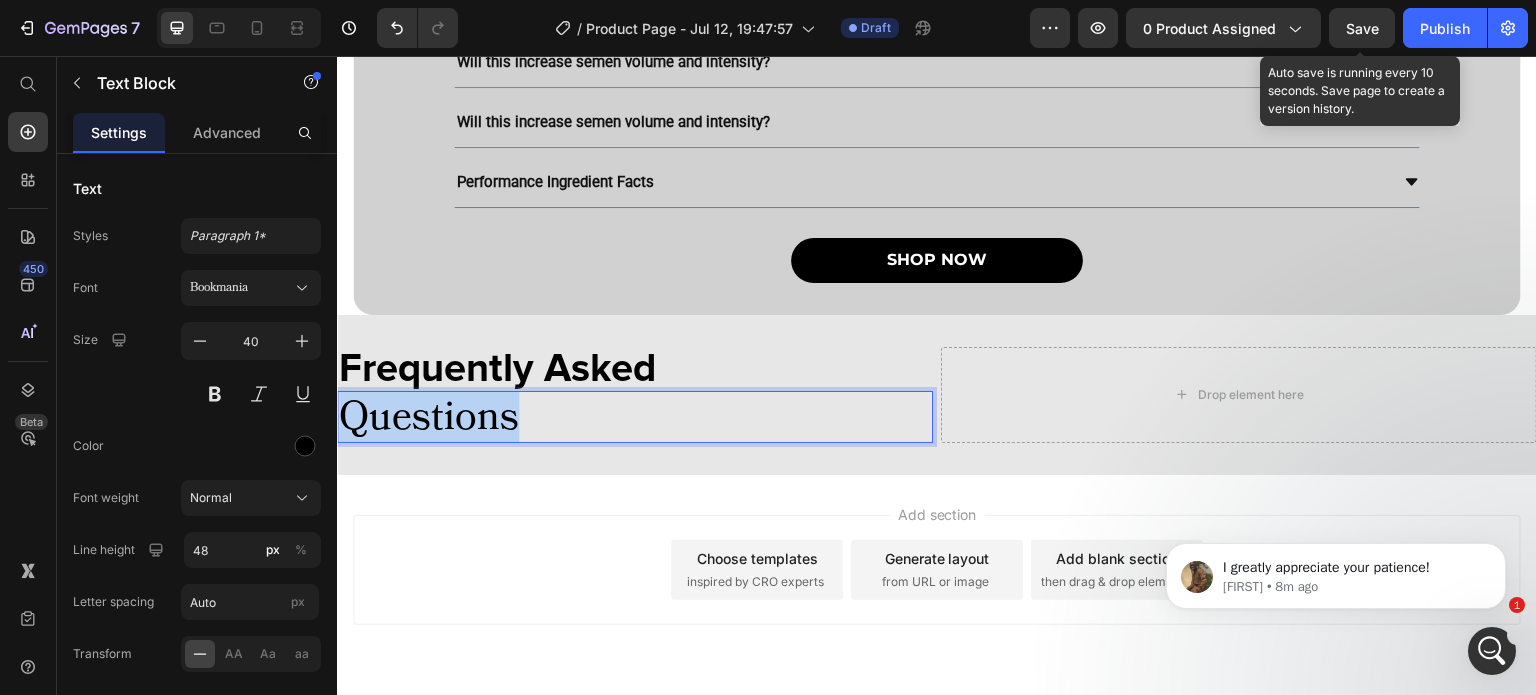 click on "Questions" at bounding box center [635, 417] 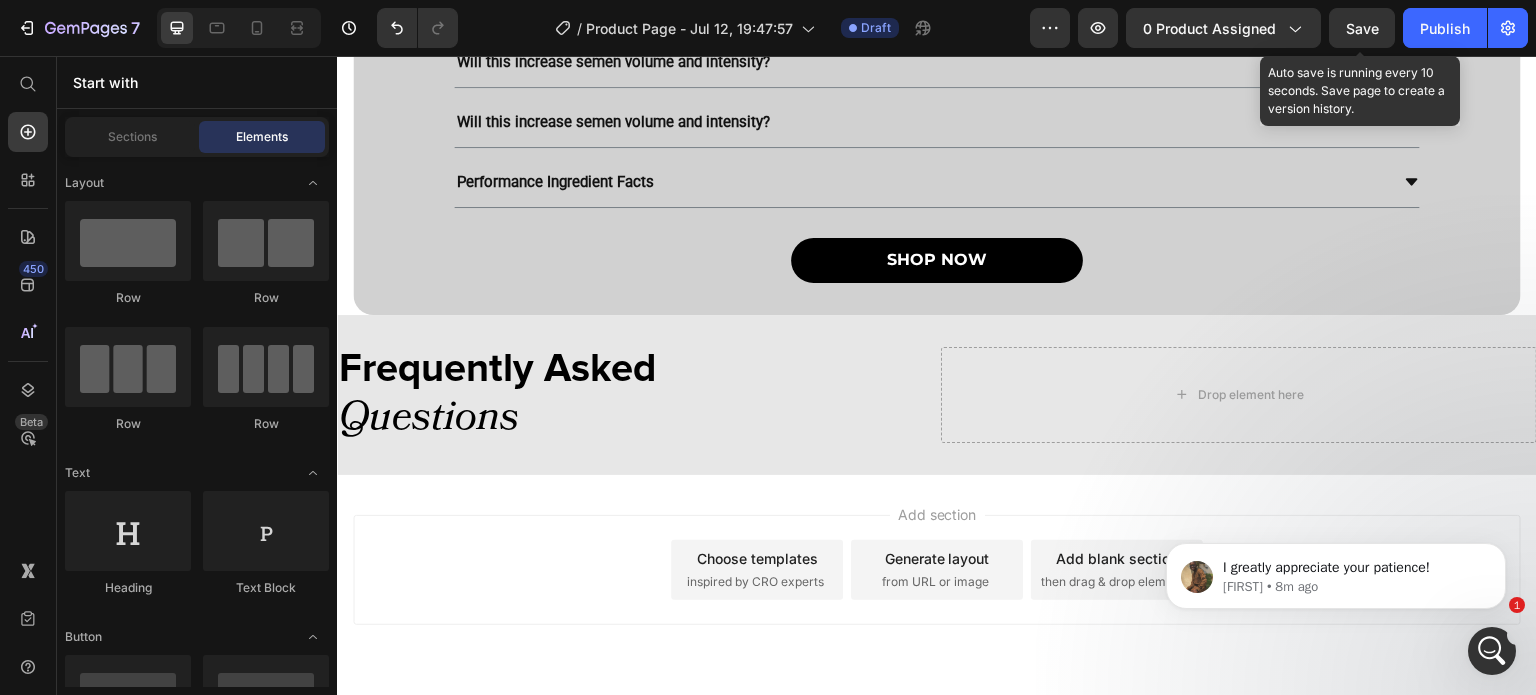 click on "Add section Choose templates inspired by CRO experts Generate layout from URL or image Add blank section then drag & drop elements" at bounding box center [937, 598] 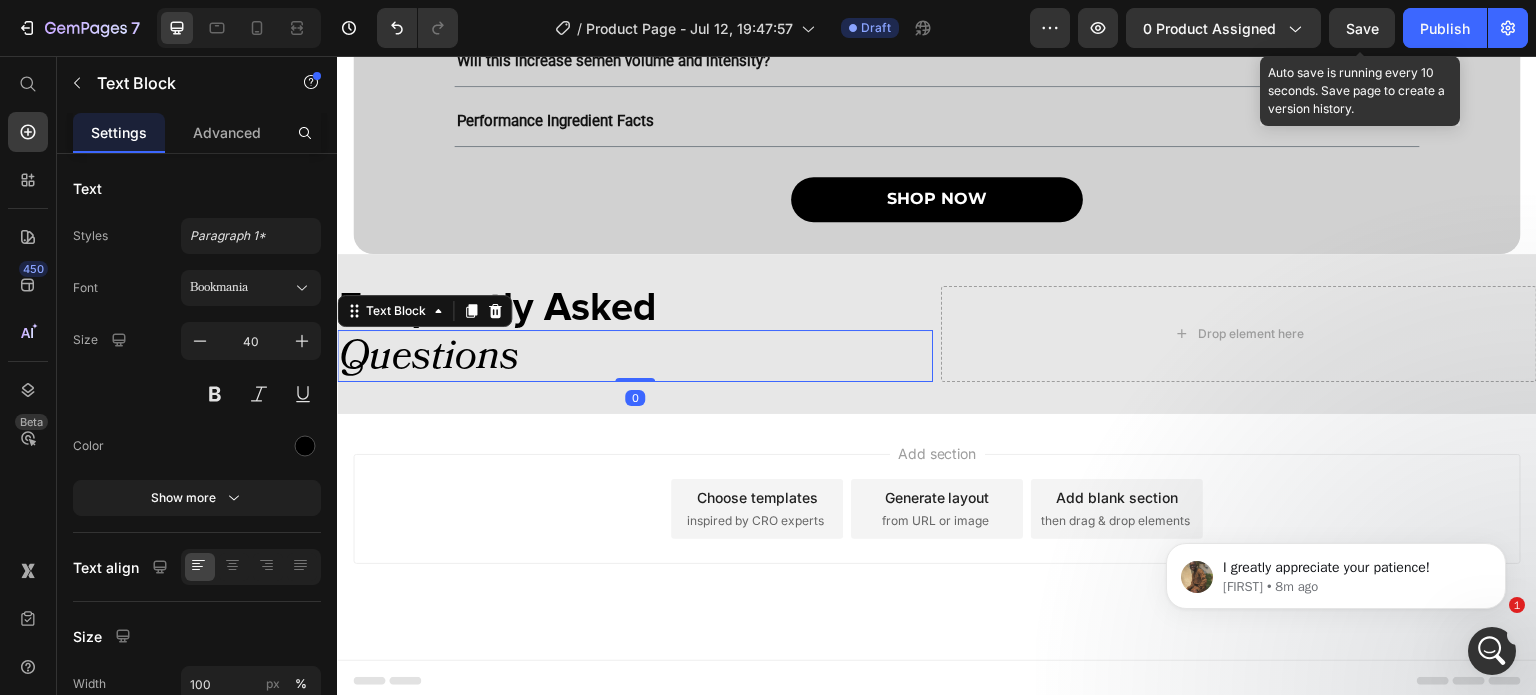 click on "Questions" at bounding box center (635, 356) 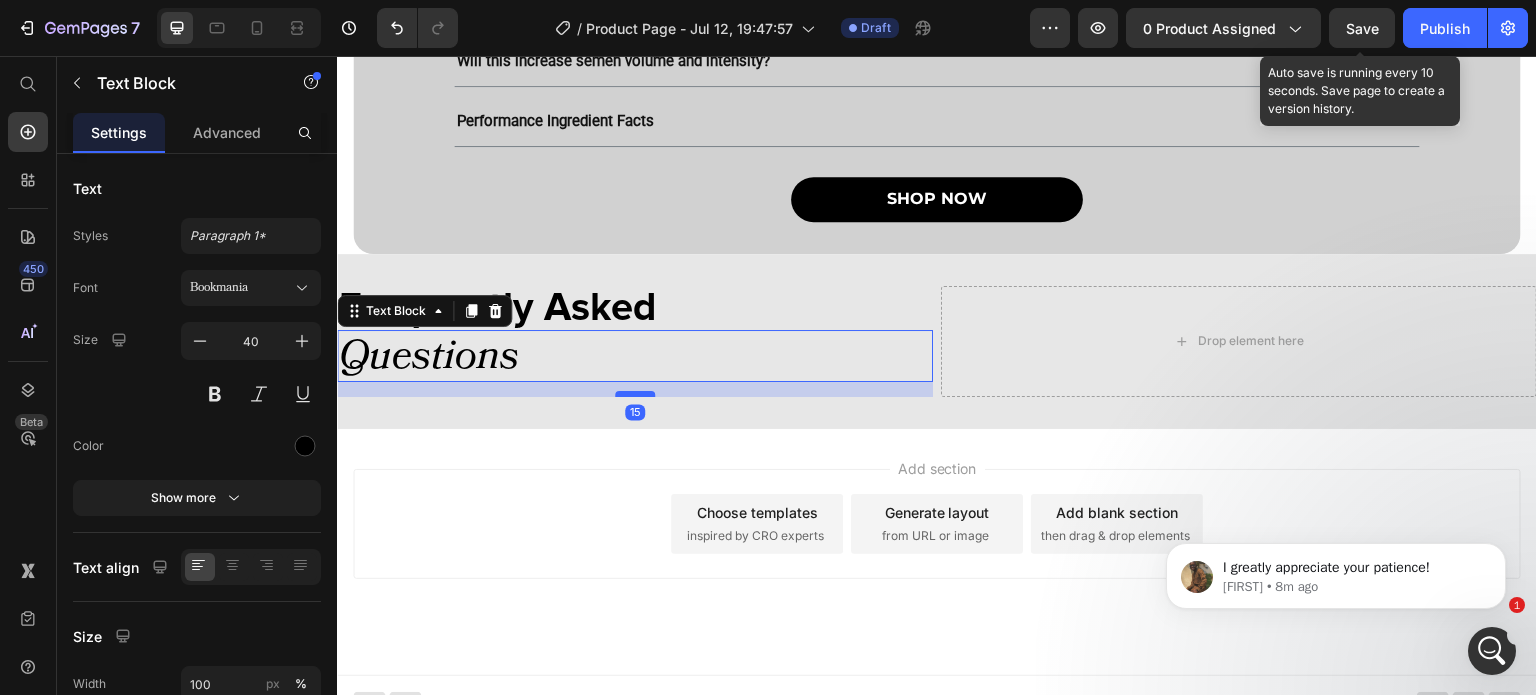 drag, startPoint x: 637, startPoint y: 372, endPoint x: 641, endPoint y: 386, distance: 14.56022 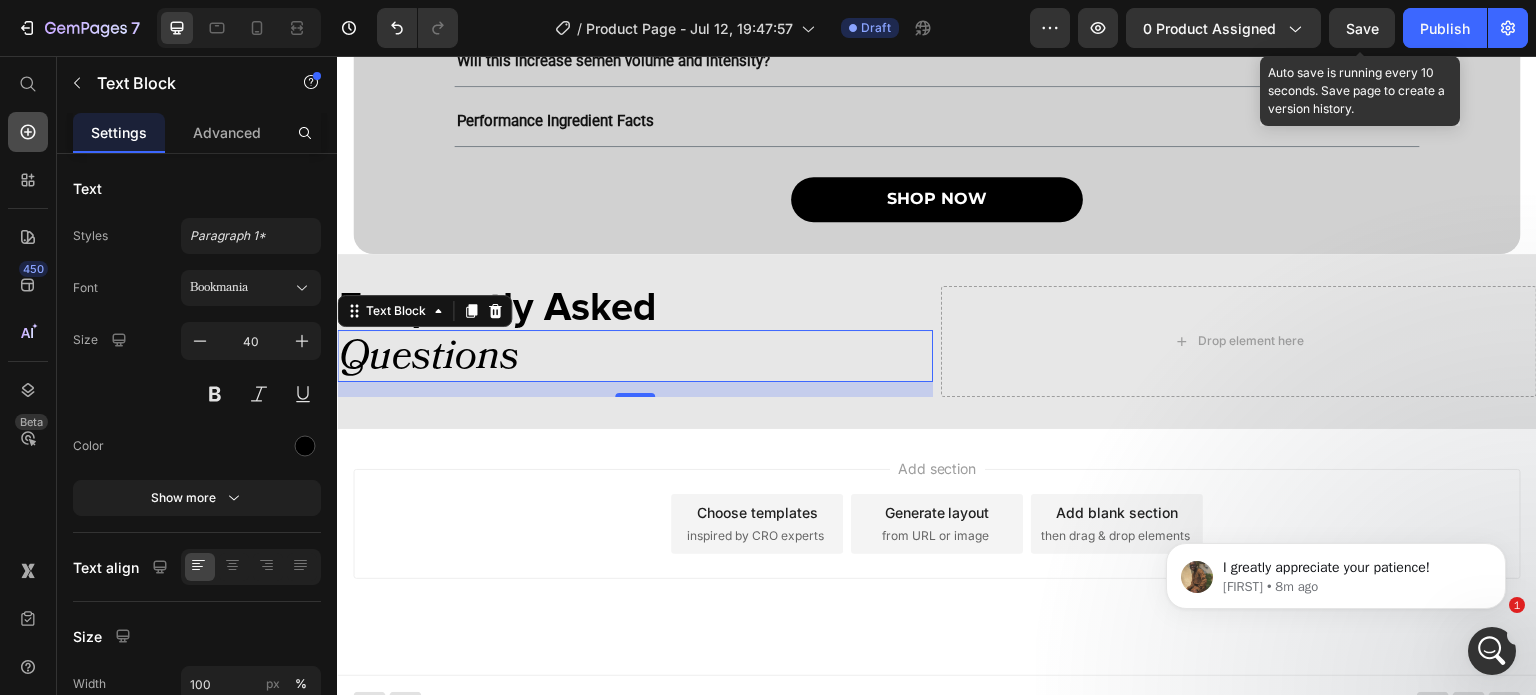 click 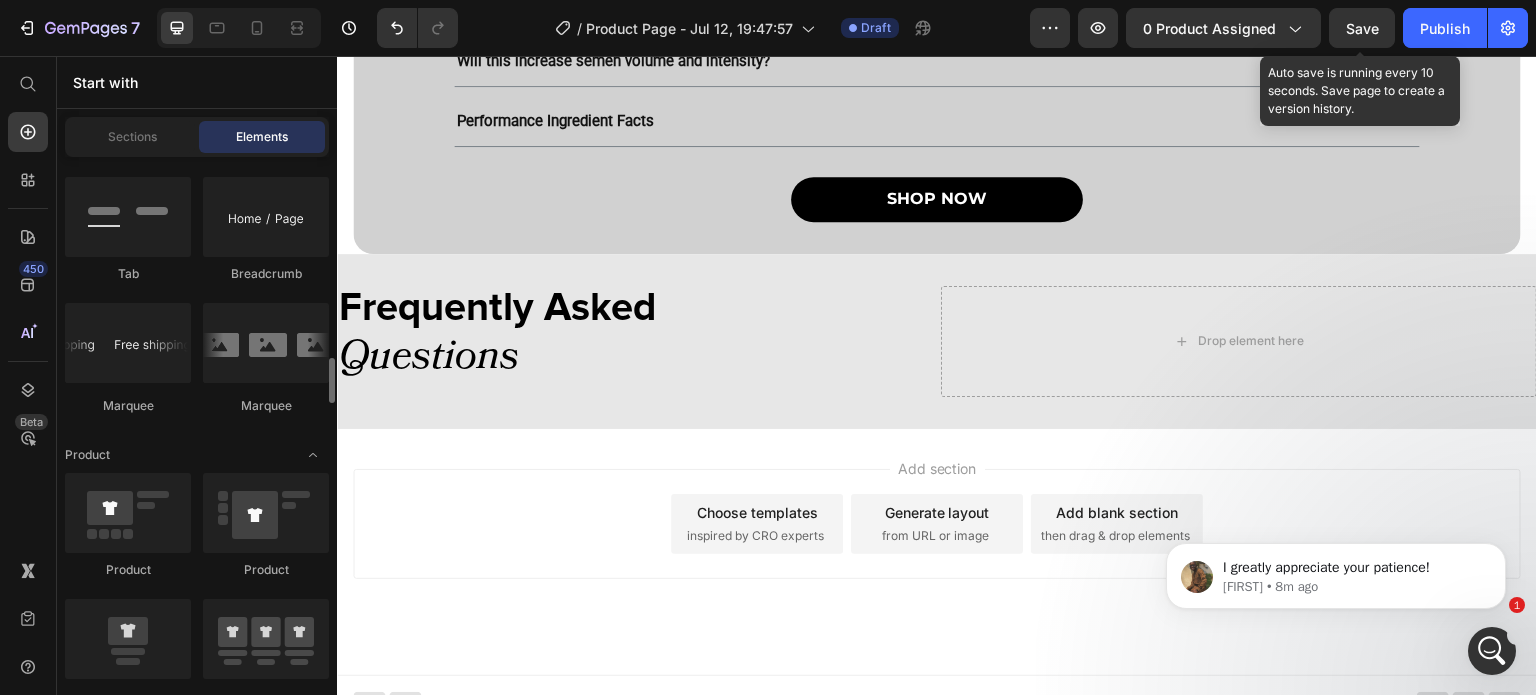 scroll, scrollTop: 2396, scrollLeft: 0, axis: vertical 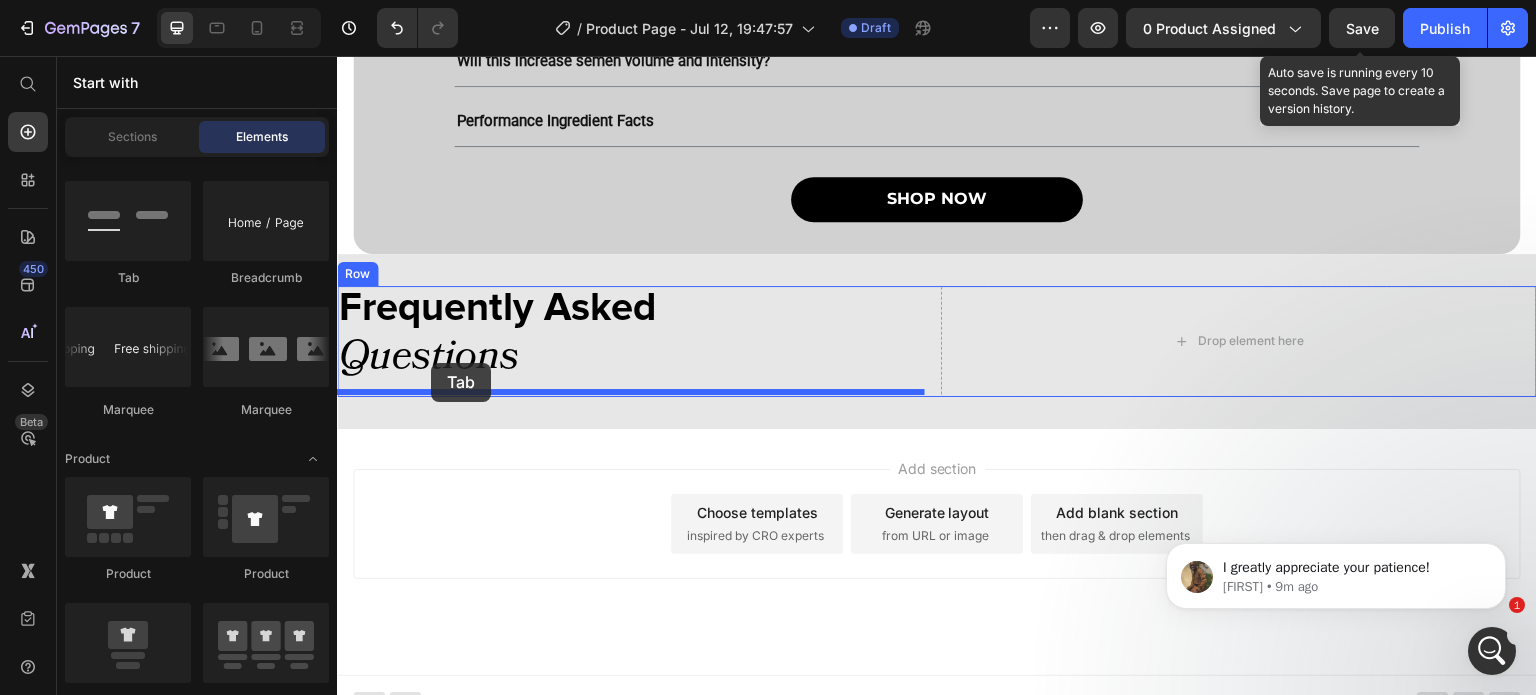 drag, startPoint x: 481, startPoint y: 272, endPoint x: 431, endPoint y: 364, distance: 104.70912 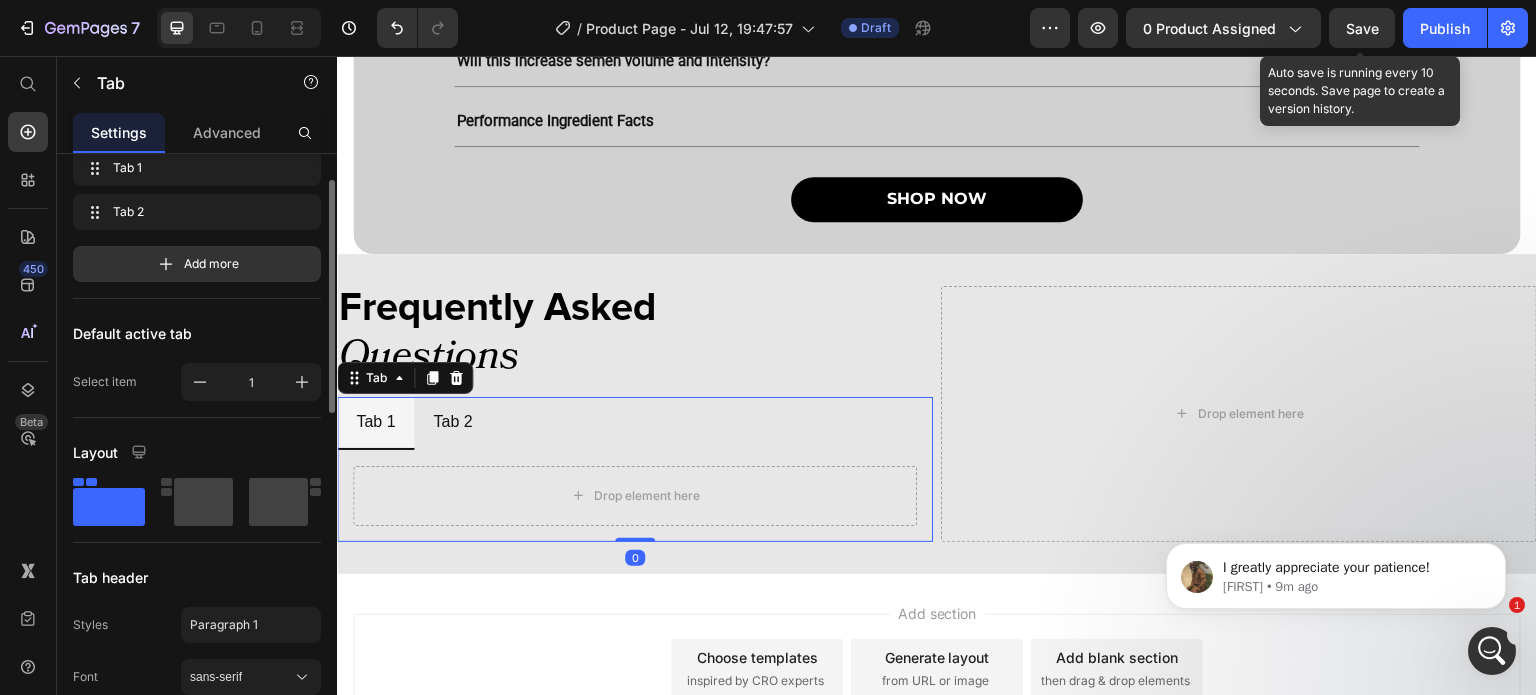 scroll, scrollTop: 69, scrollLeft: 0, axis: vertical 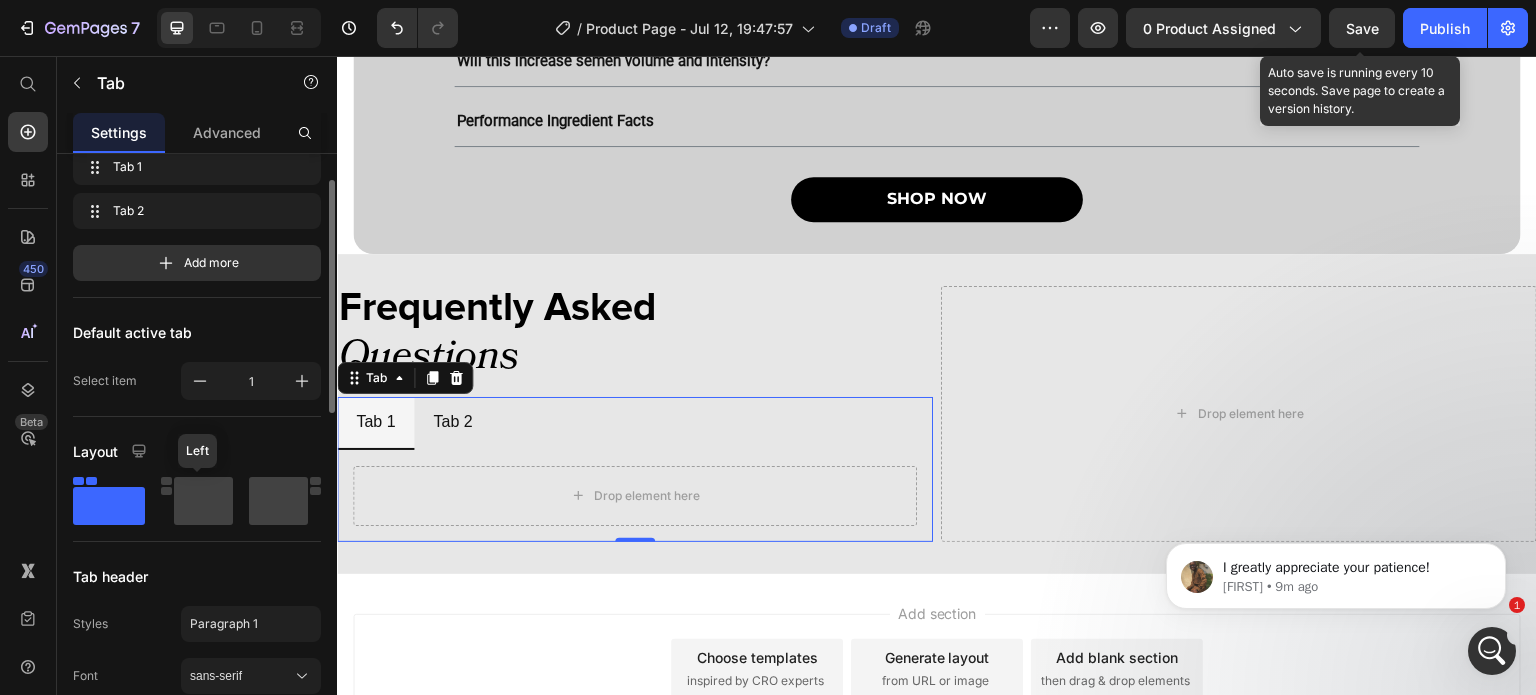 click 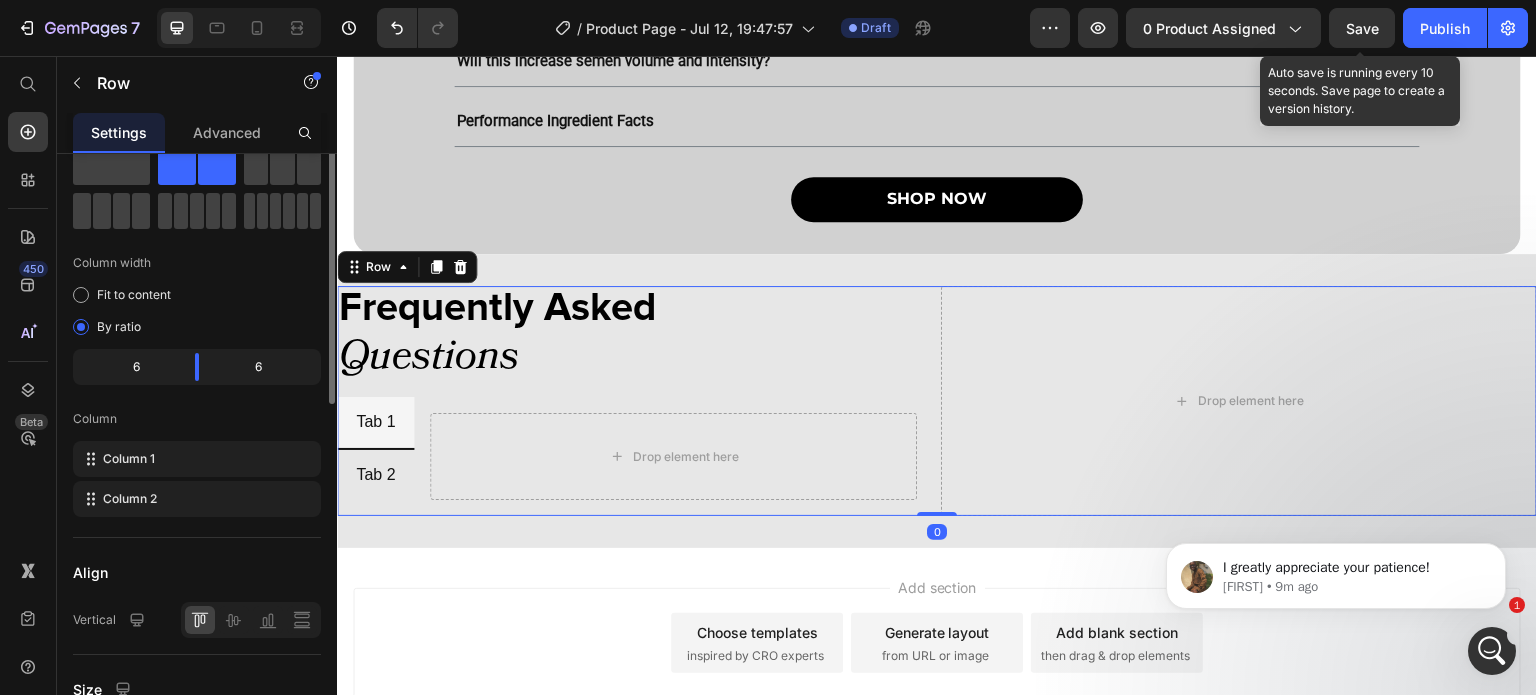 scroll, scrollTop: 0, scrollLeft: 0, axis: both 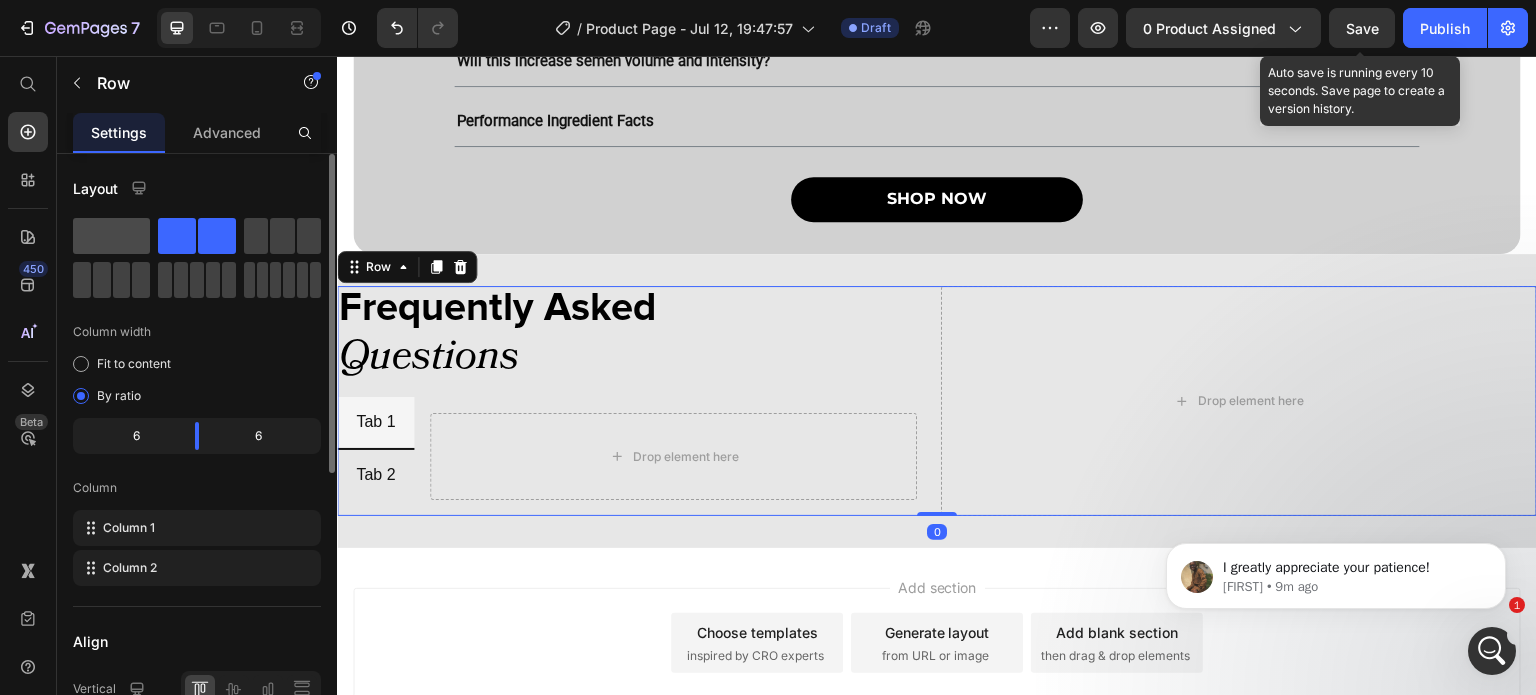 click 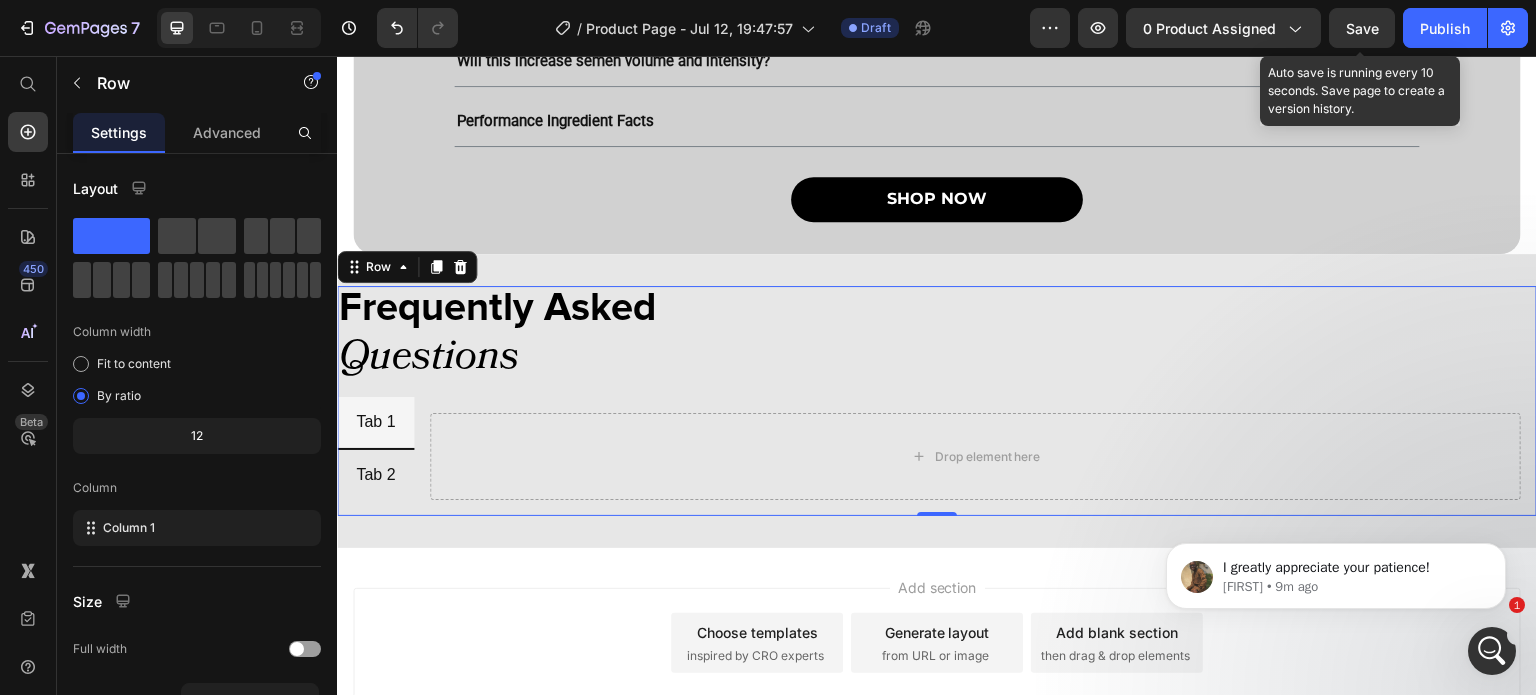 click on "450 Beta" at bounding box center (28, 375) 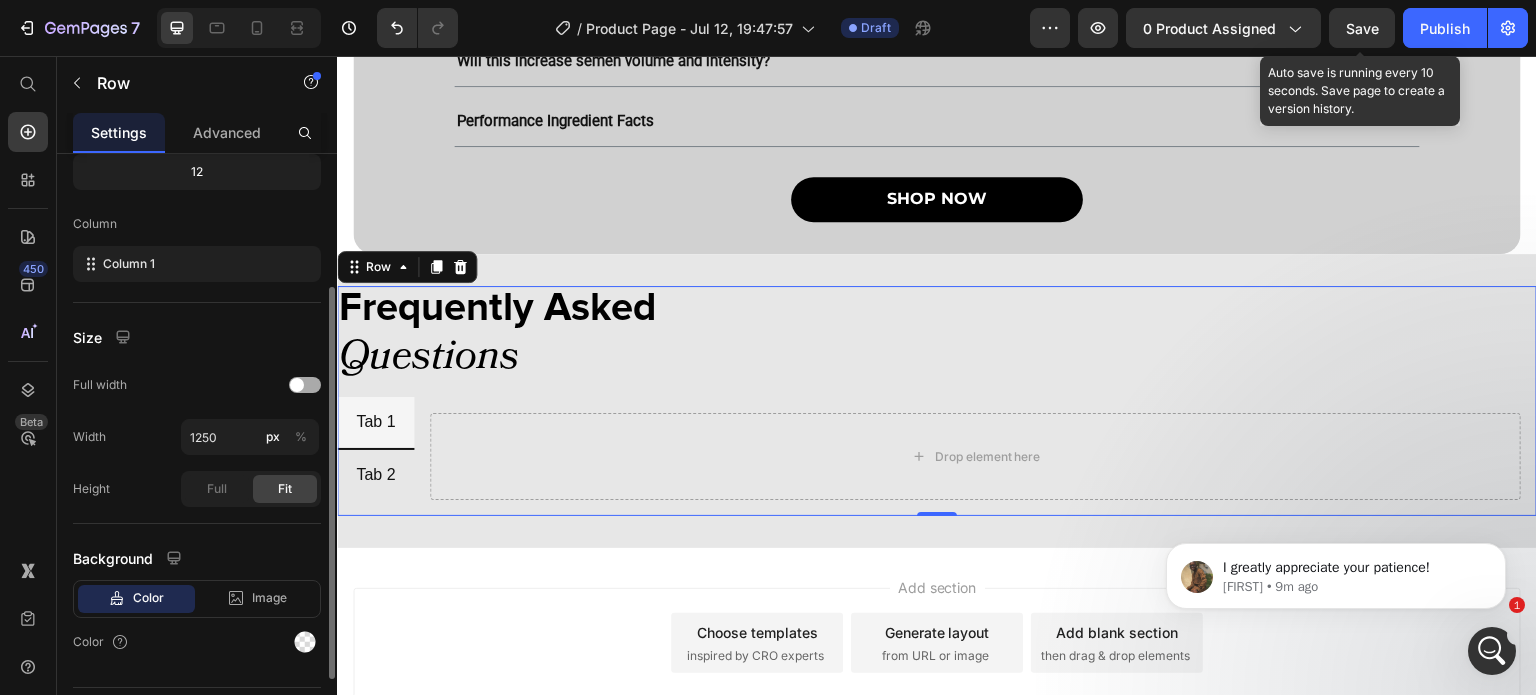 scroll, scrollTop: 266, scrollLeft: 0, axis: vertical 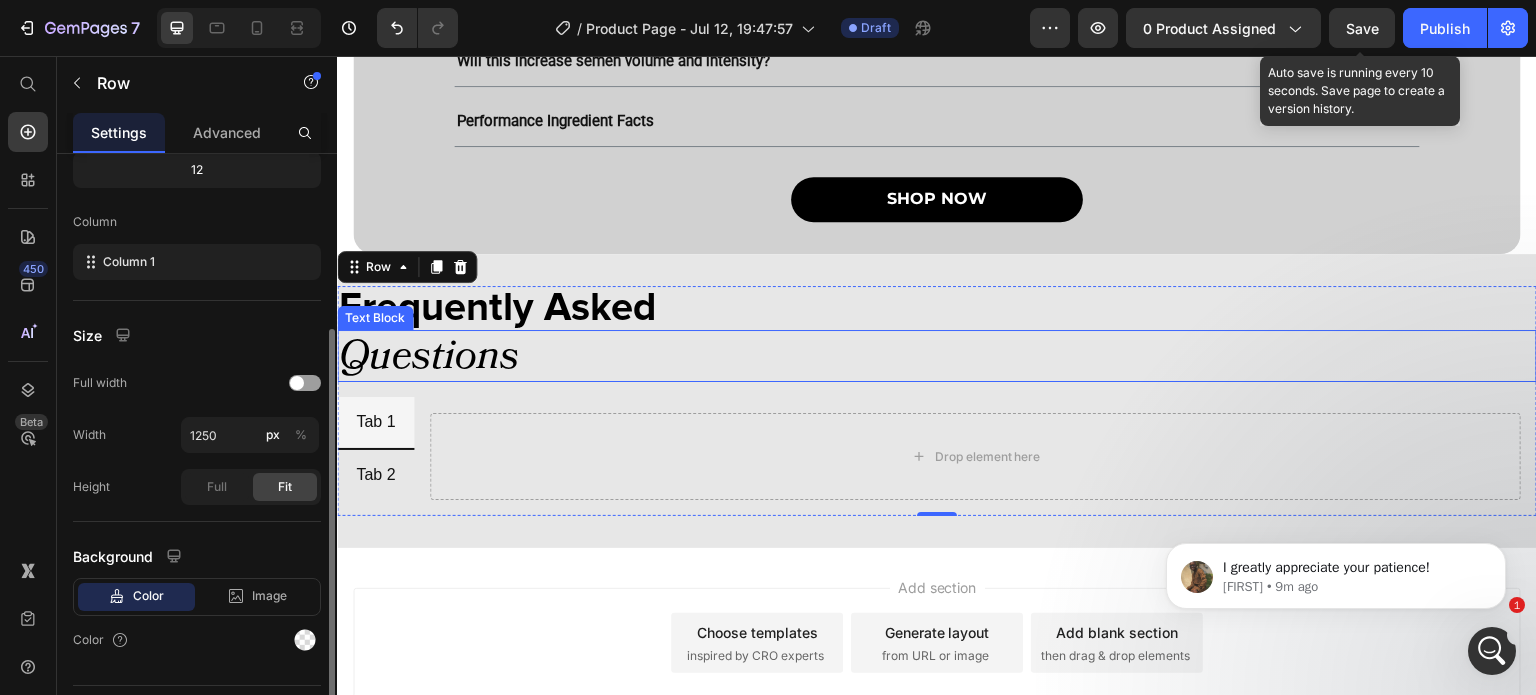 click on "Questions" at bounding box center [937, 356] 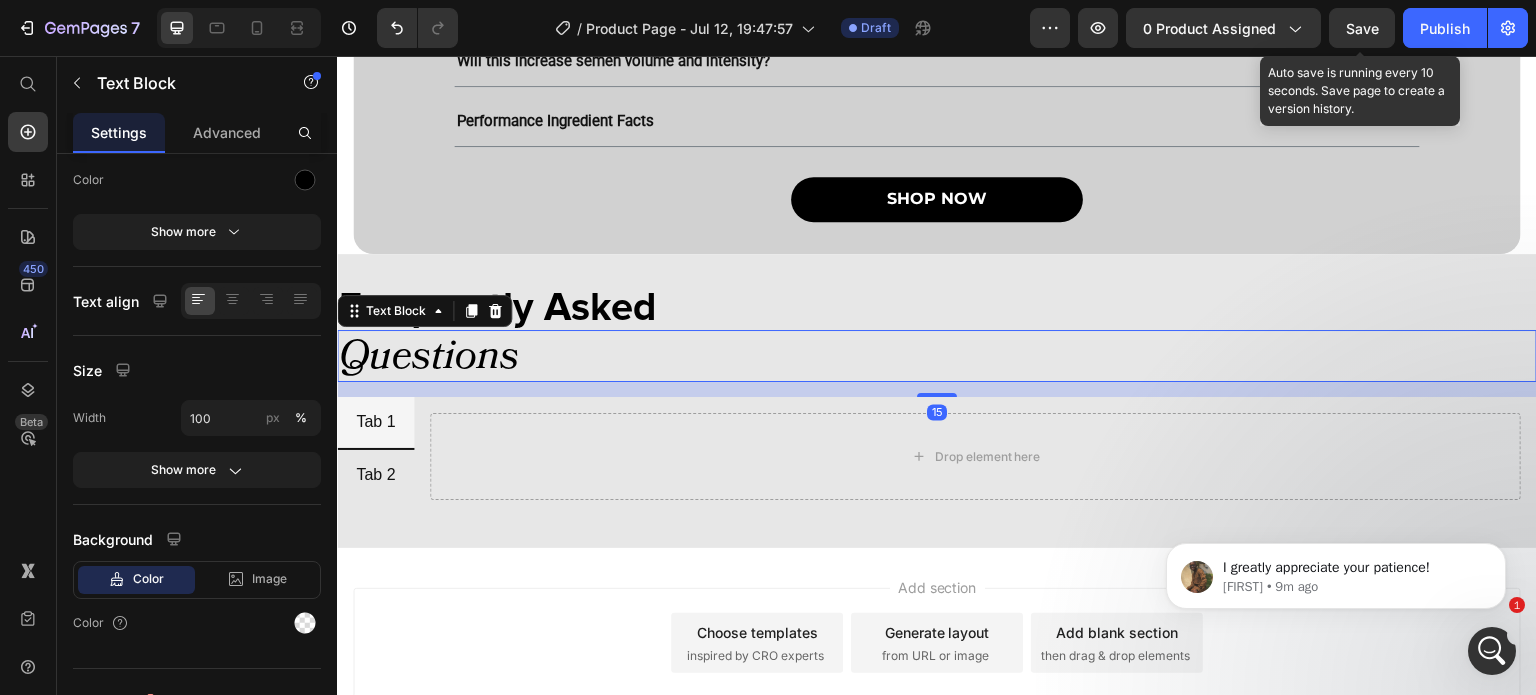 scroll, scrollTop: 0, scrollLeft: 0, axis: both 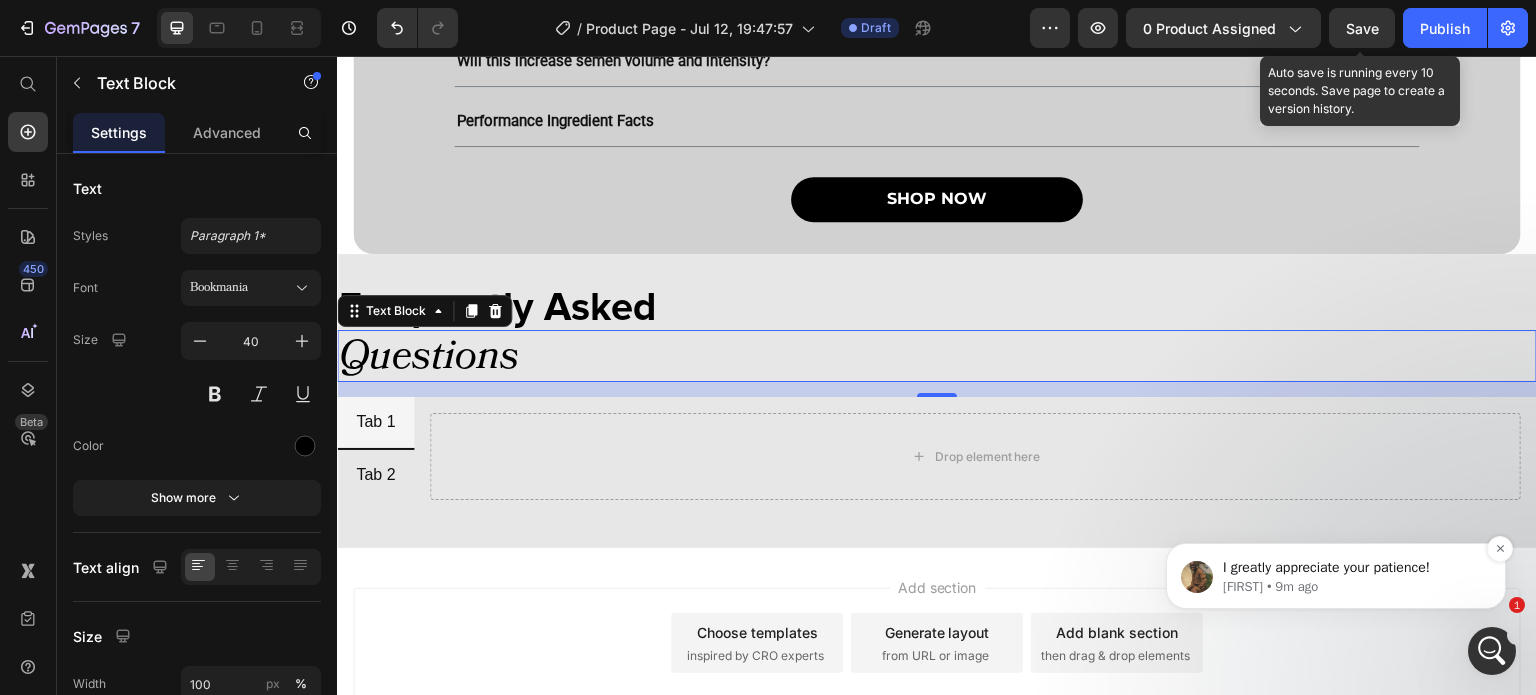 click on "[FIRST] • 9m ago" at bounding box center (1352, 587) 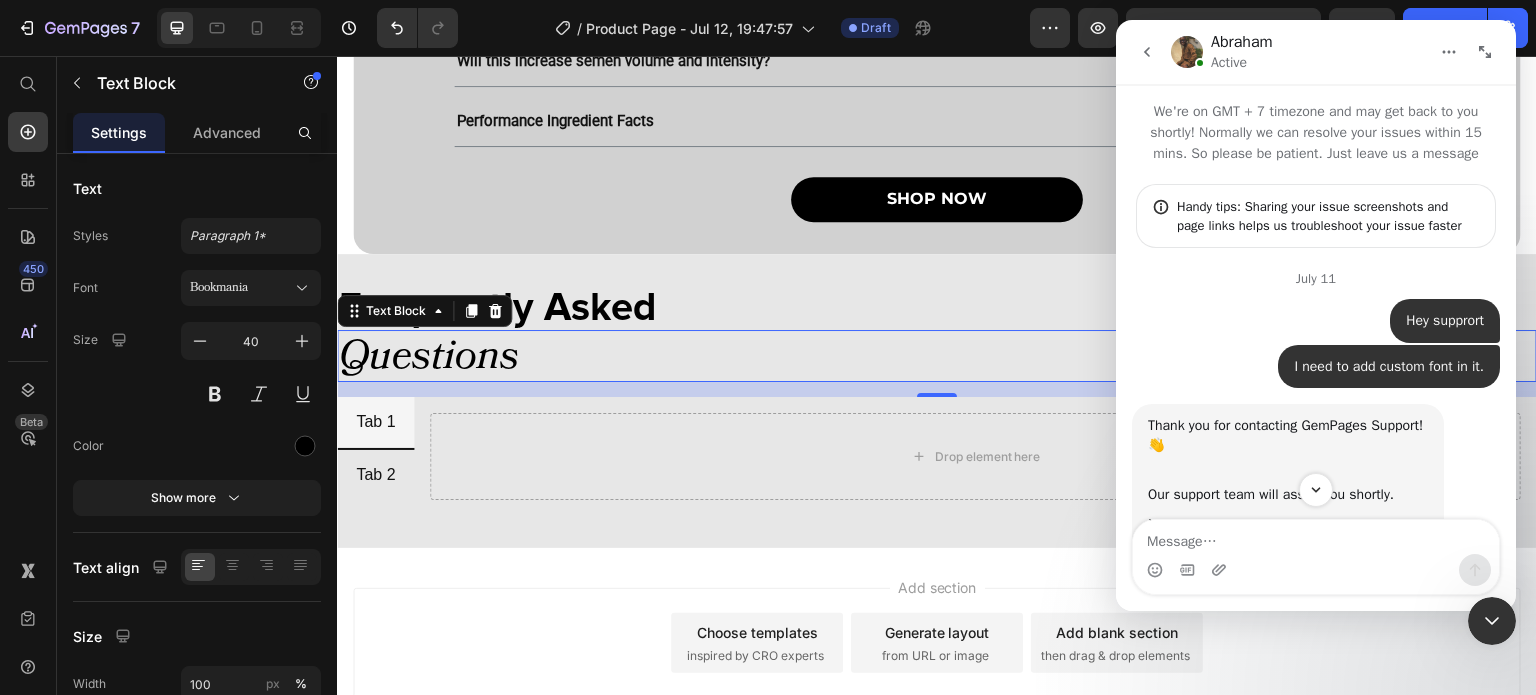 scroll, scrollTop: 6291, scrollLeft: 0, axis: vertical 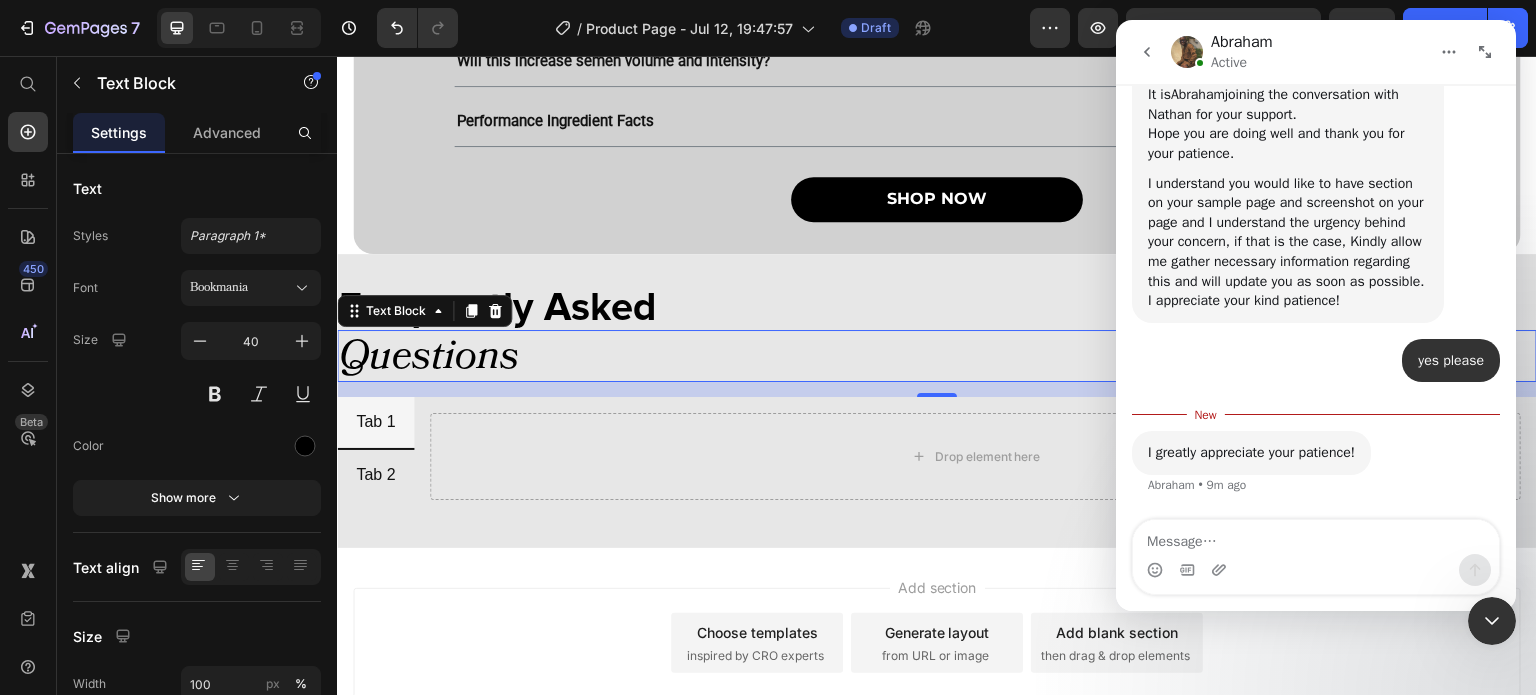 click at bounding box center (1316, 537) 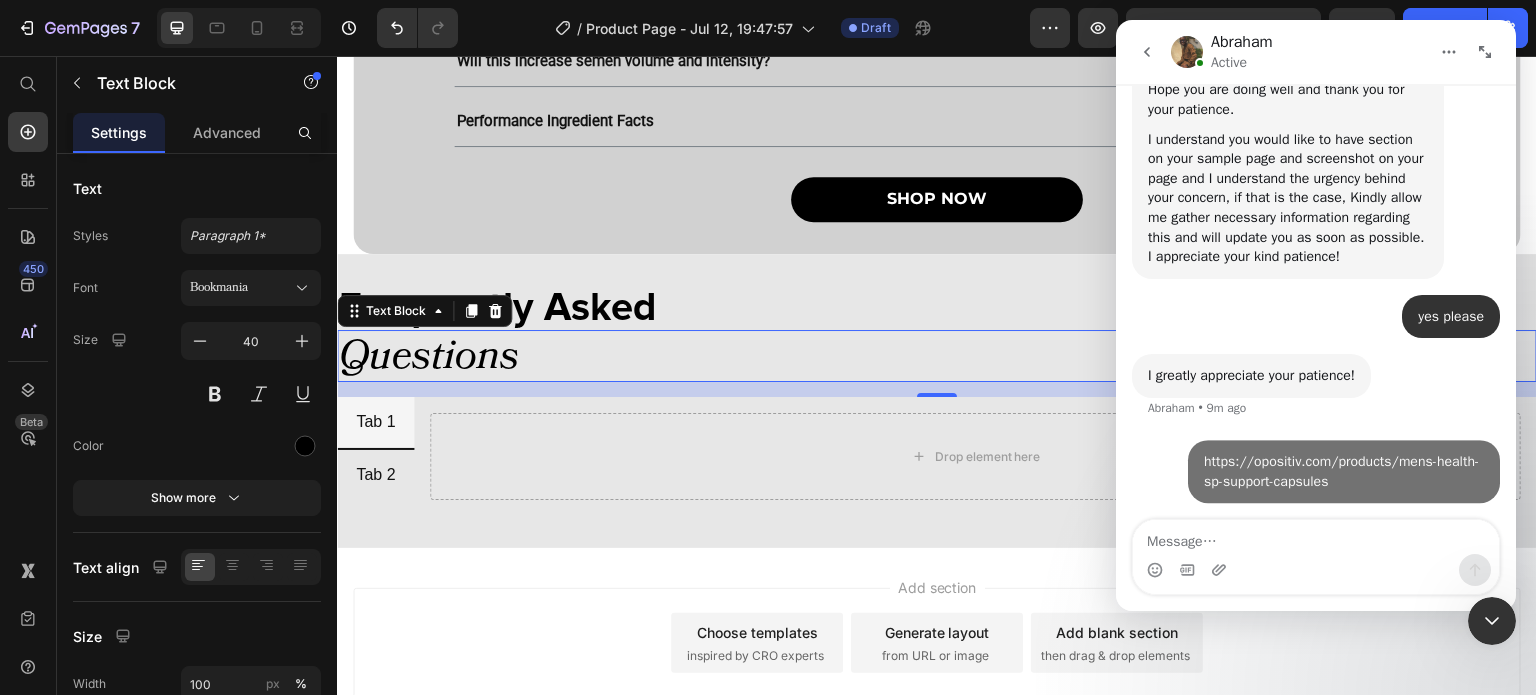 scroll, scrollTop: 11493, scrollLeft: 0, axis: vertical 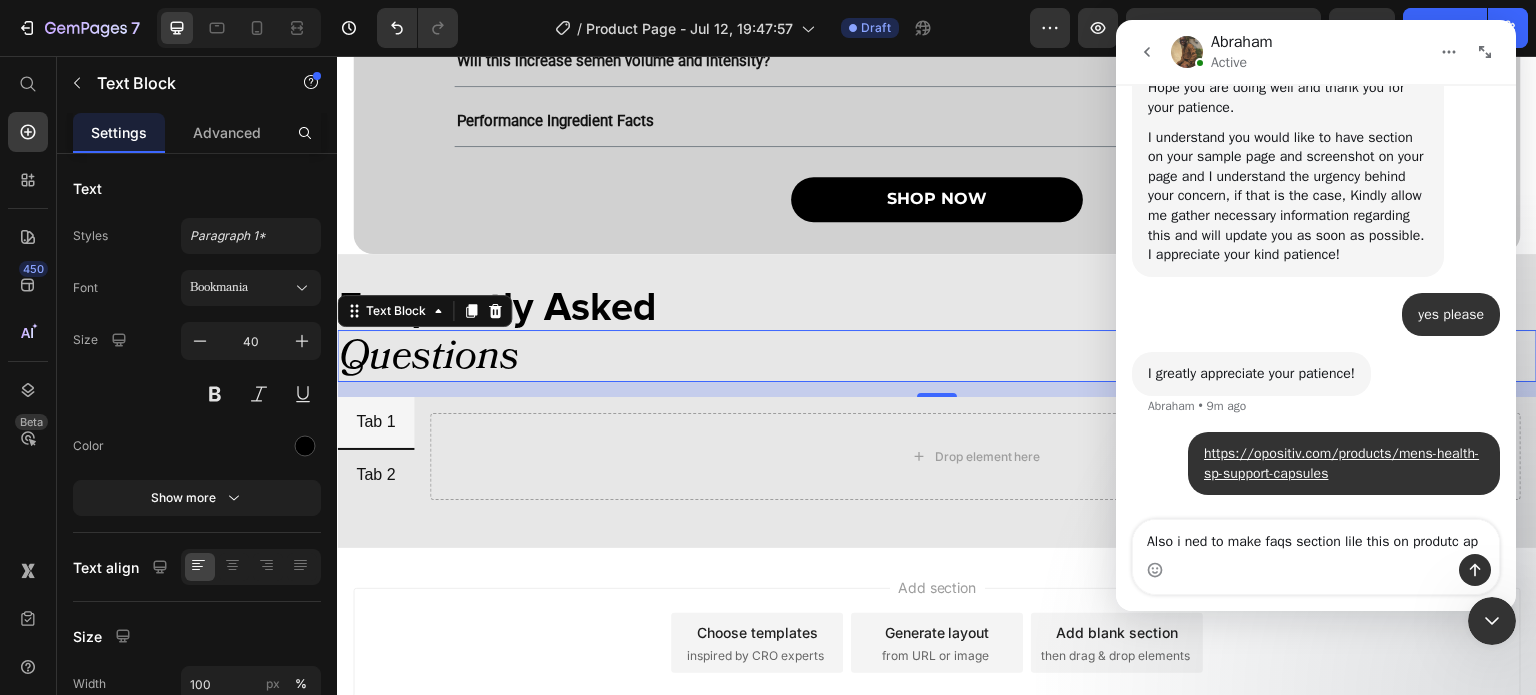 type on "Also i ned to make faqs section lile this on produtc app" 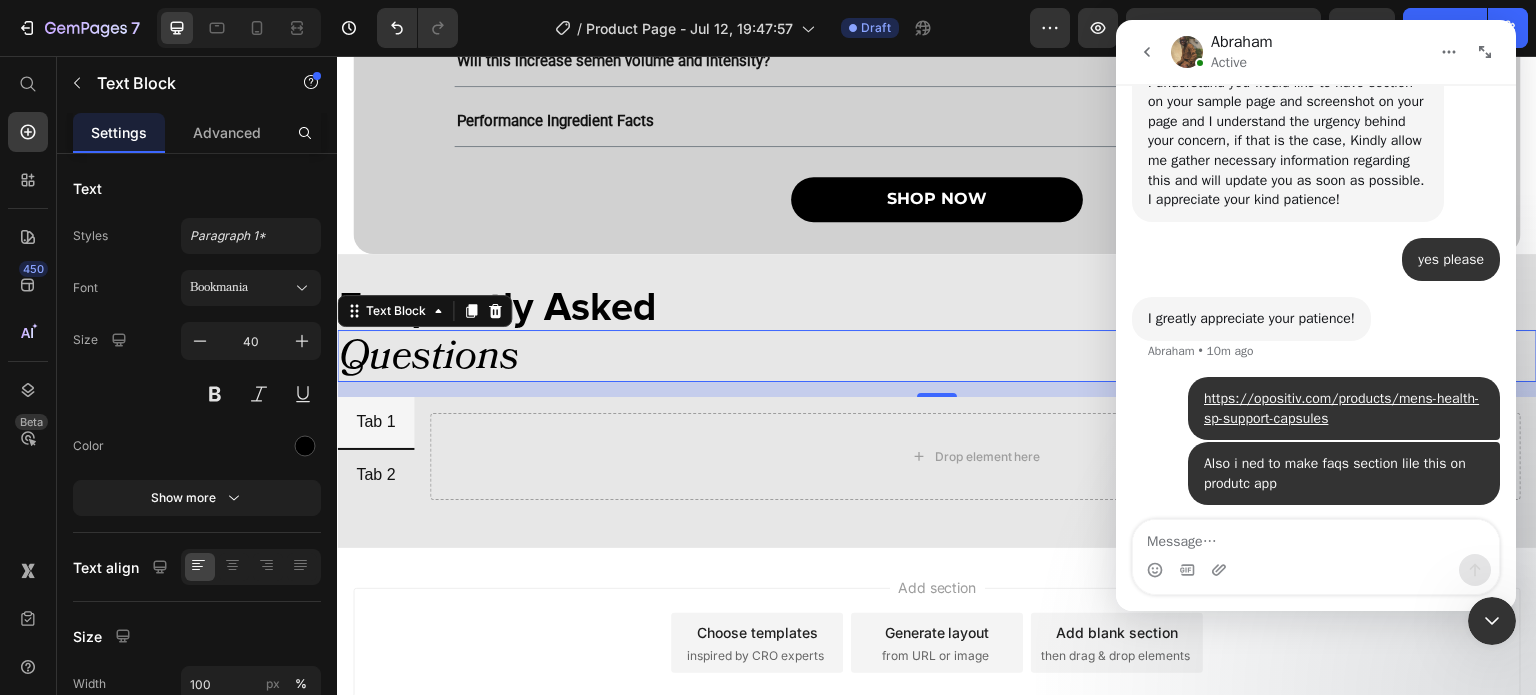 scroll, scrollTop: 11559, scrollLeft: 0, axis: vertical 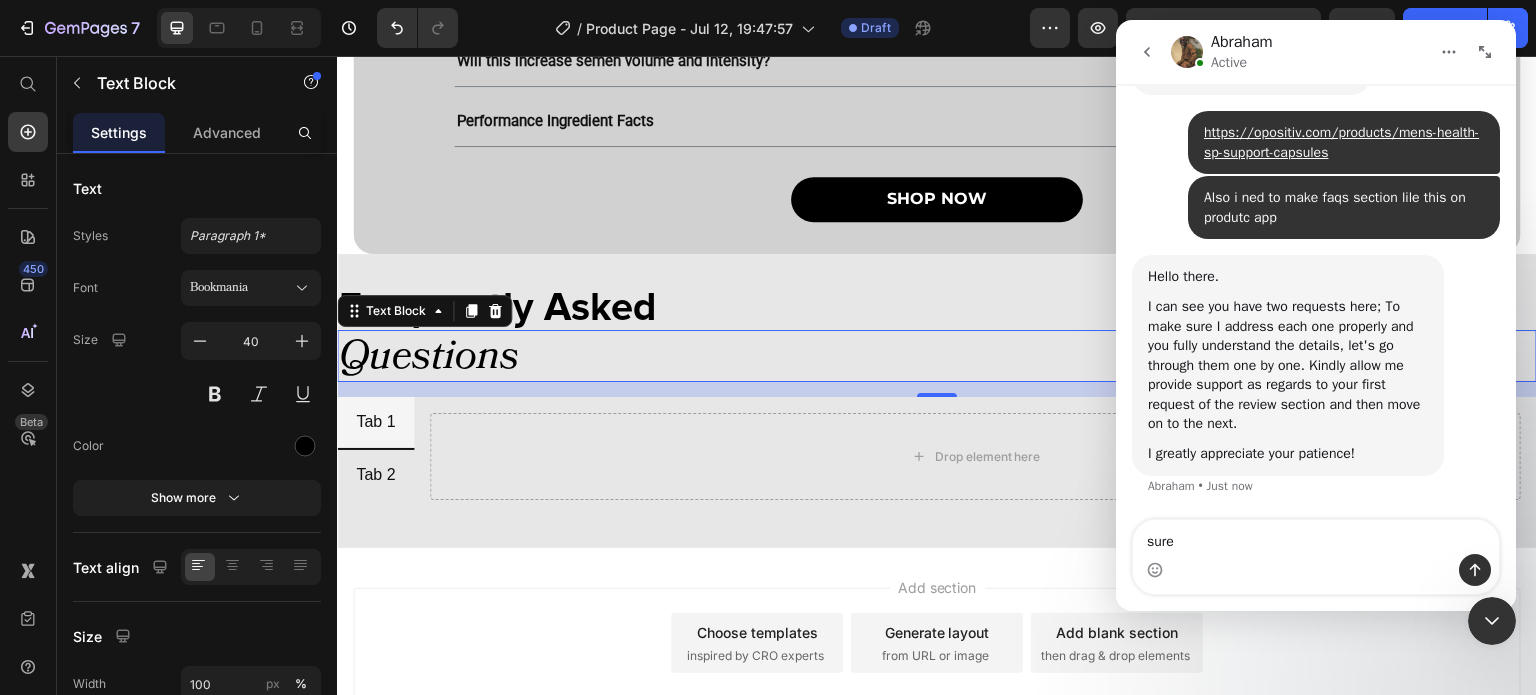 type on "sure." 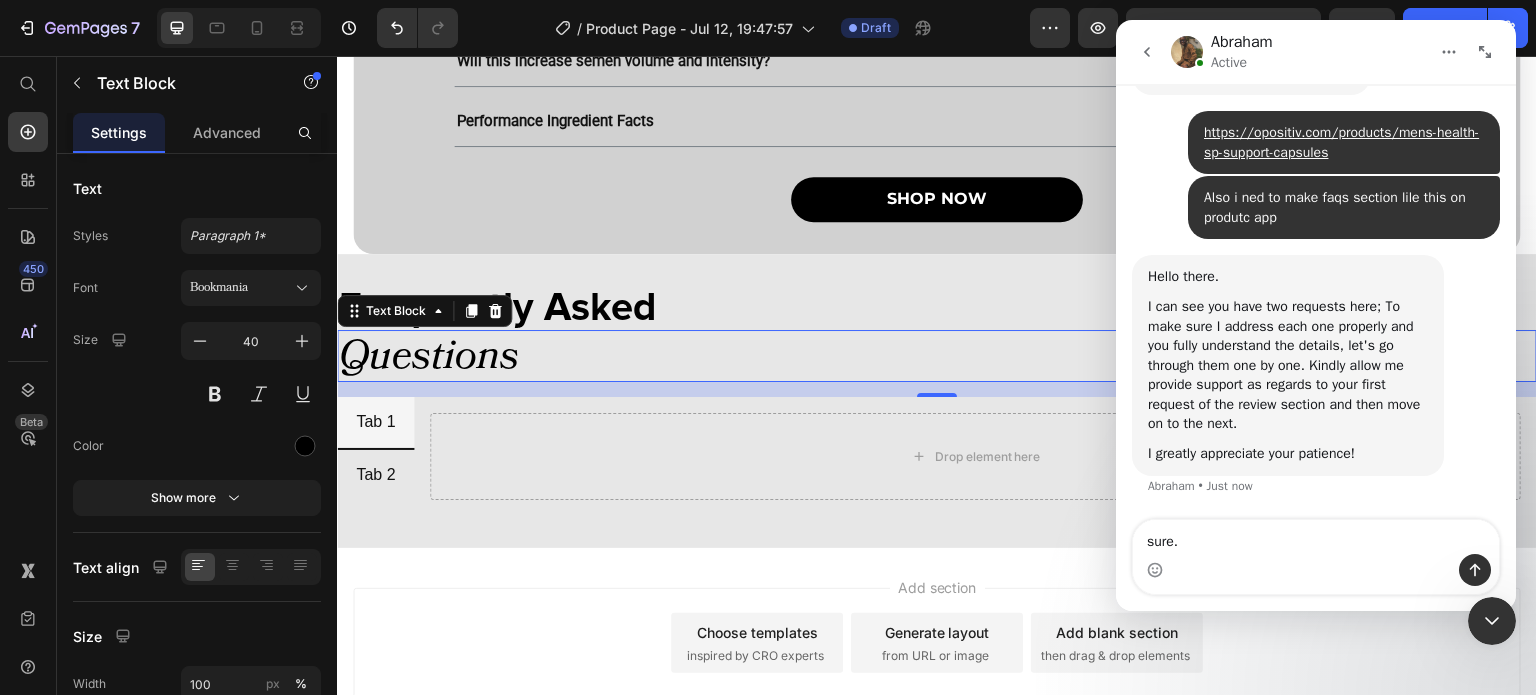 type 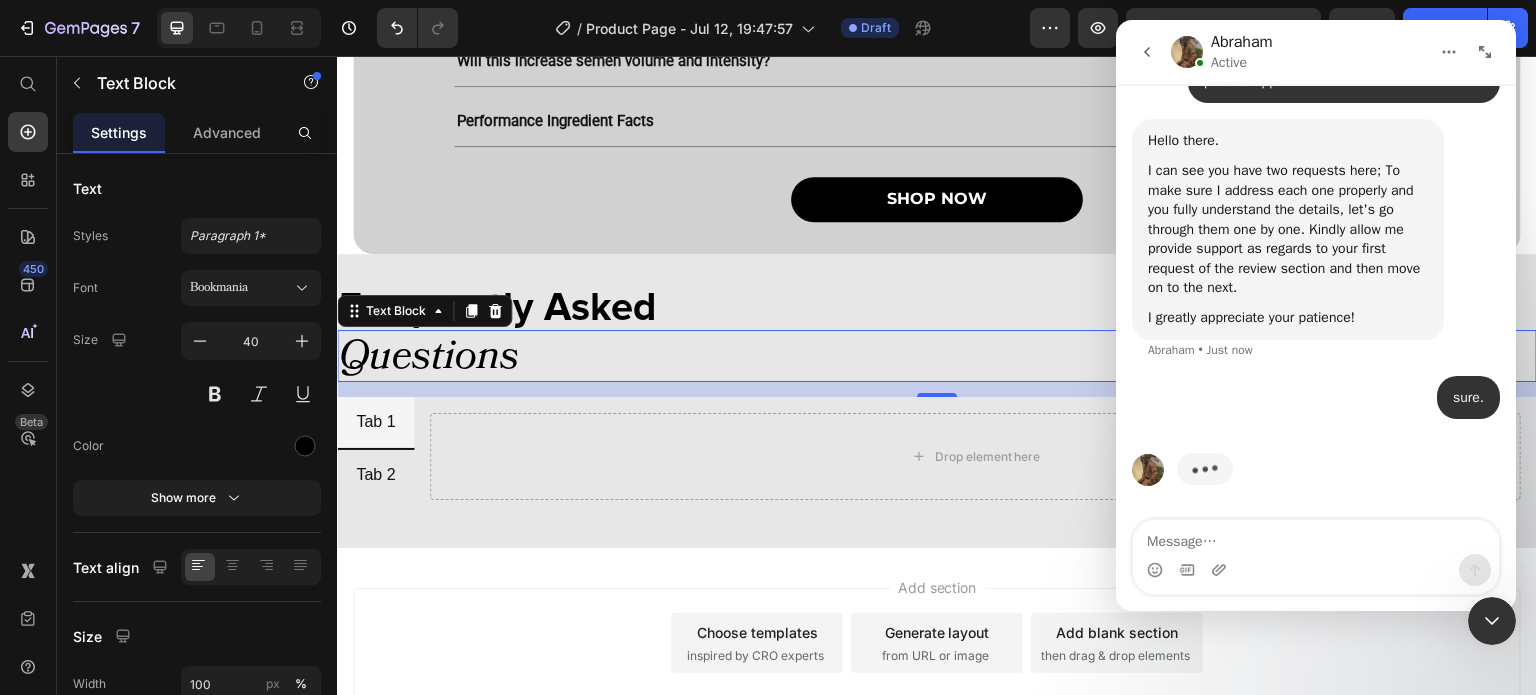 scroll, scrollTop: 11932, scrollLeft: 0, axis: vertical 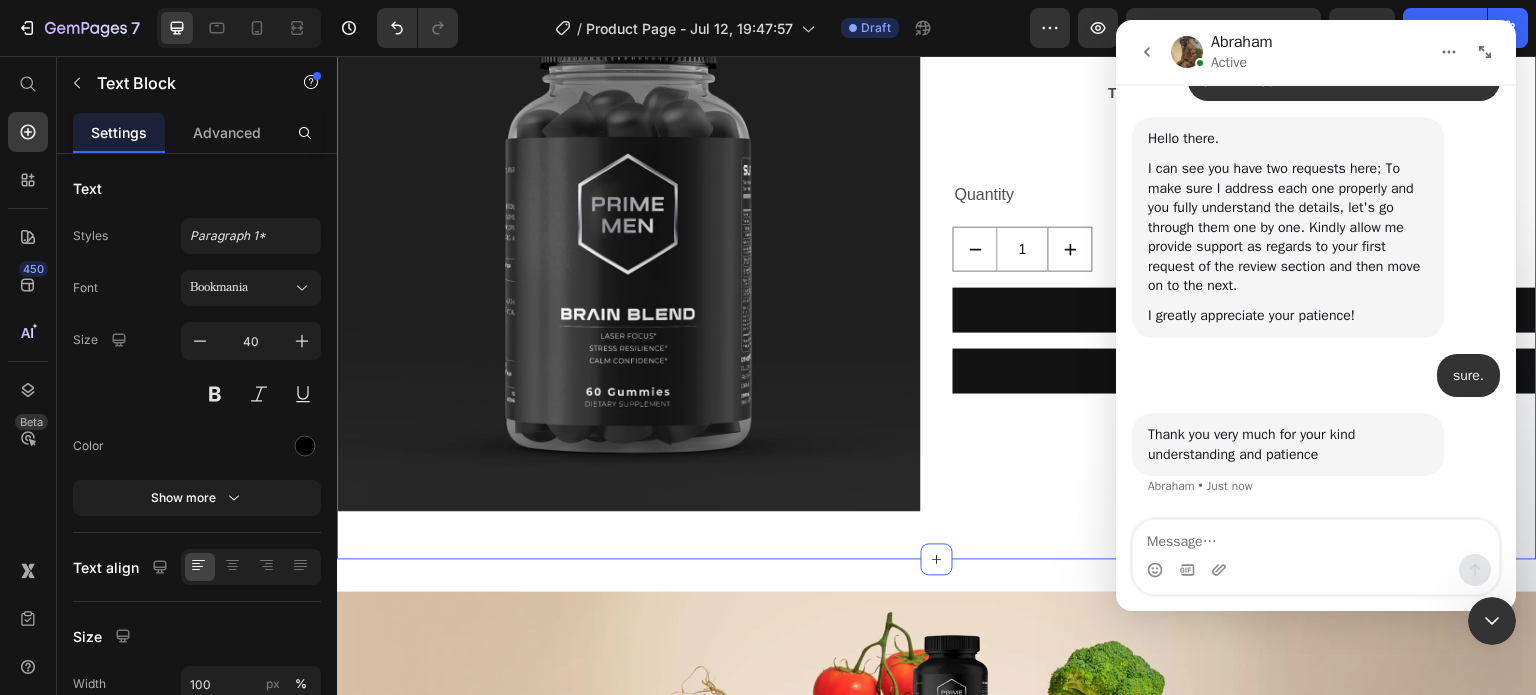 click on "Product Images PRIME BRAIN – Cognitive Enhancement Gummies Product Title $39.99 Product Price $0.00 Product Price Row This product does not have a description Product Description This product has only default variant Product Variants & Swatches Quantity Text Block 1 Product Quantity
Add to cart Add to Cart Buy it now Dynamic Checkout Product Section 4" at bounding box center [937, 228] 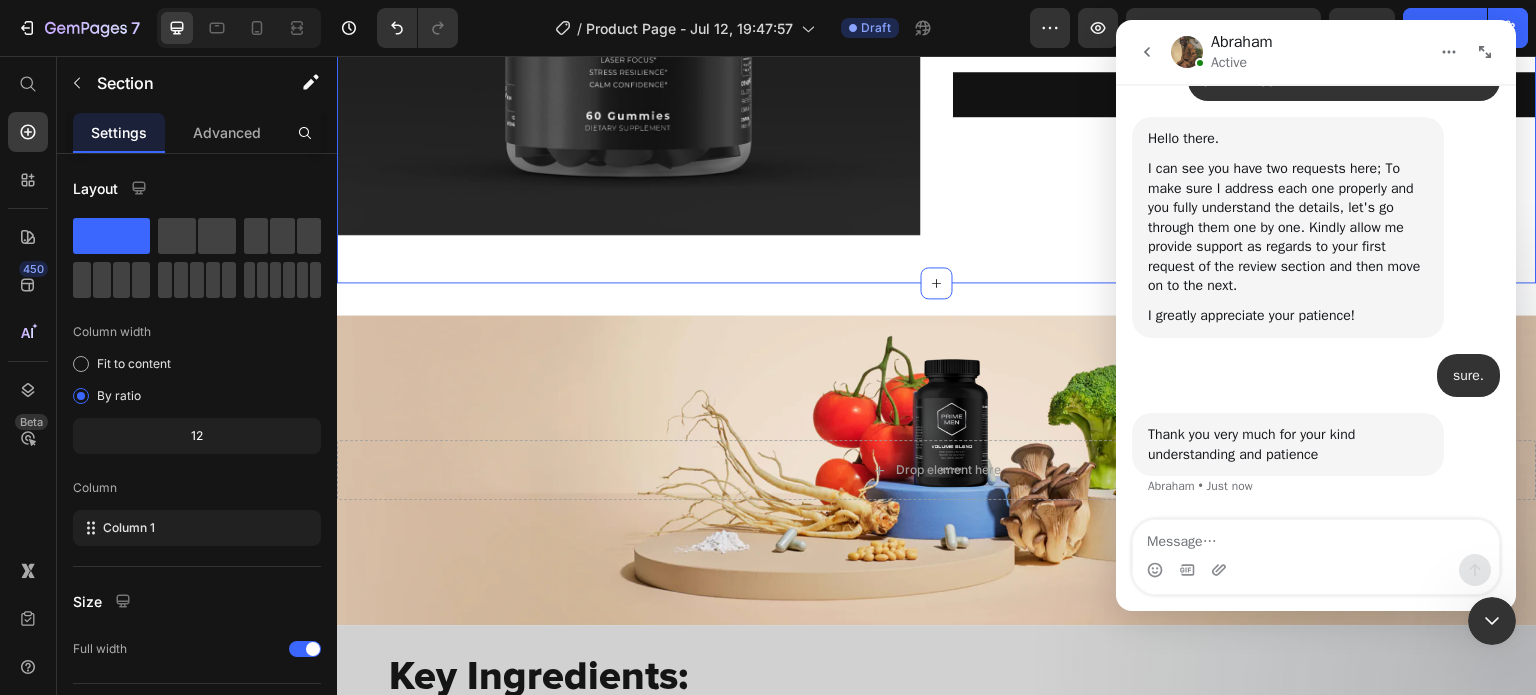 scroll, scrollTop: 2316, scrollLeft: 0, axis: vertical 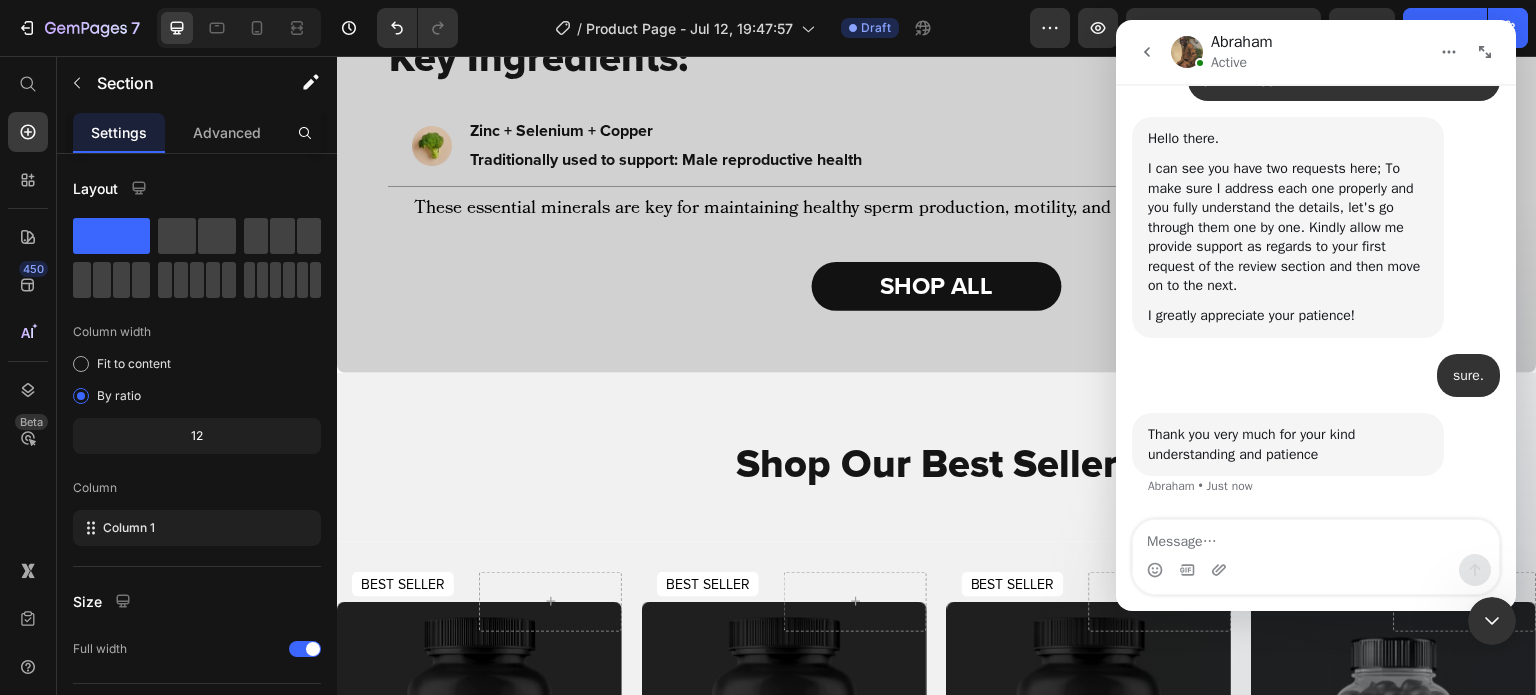 drag, startPoint x: 1488, startPoint y: 614, endPoint x: 2486, endPoint y: 1170, distance: 1142.4272 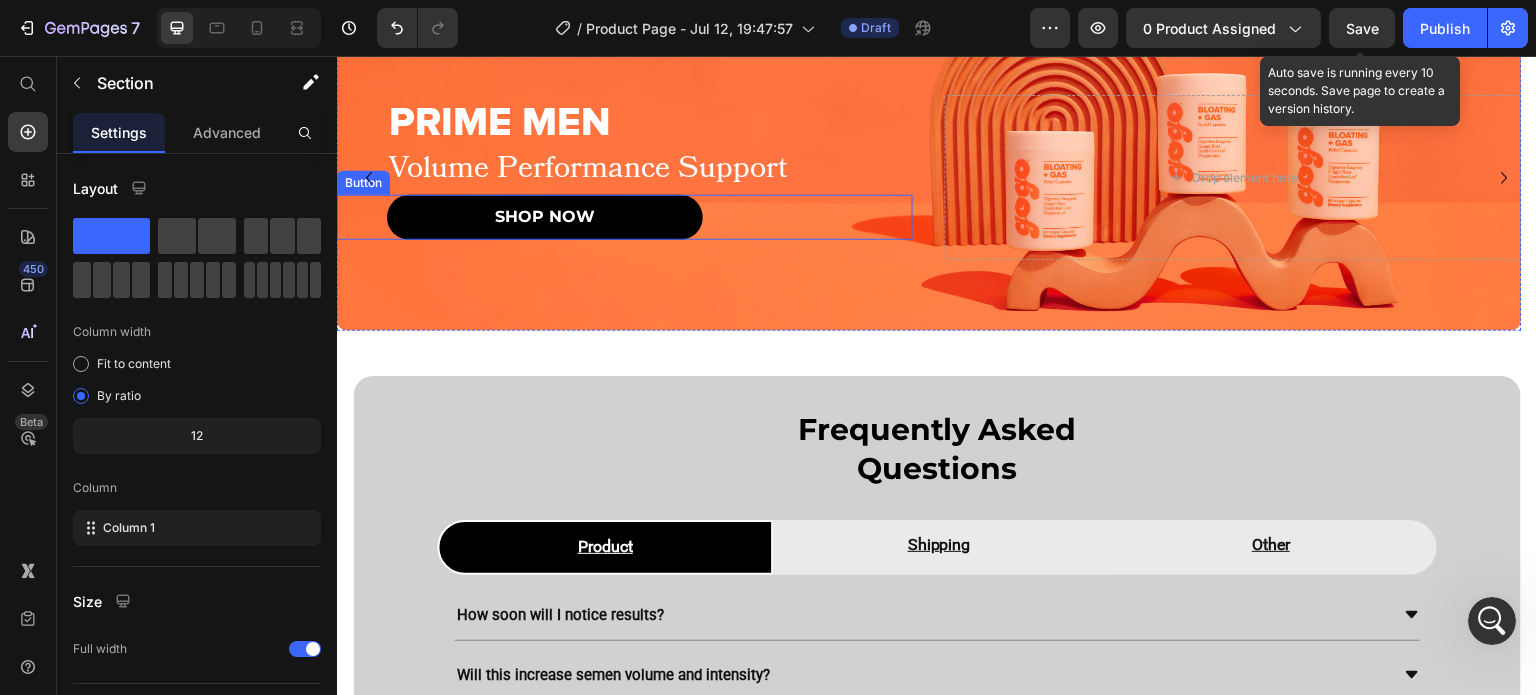 scroll, scrollTop: 3613, scrollLeft: 0, axis: vertical 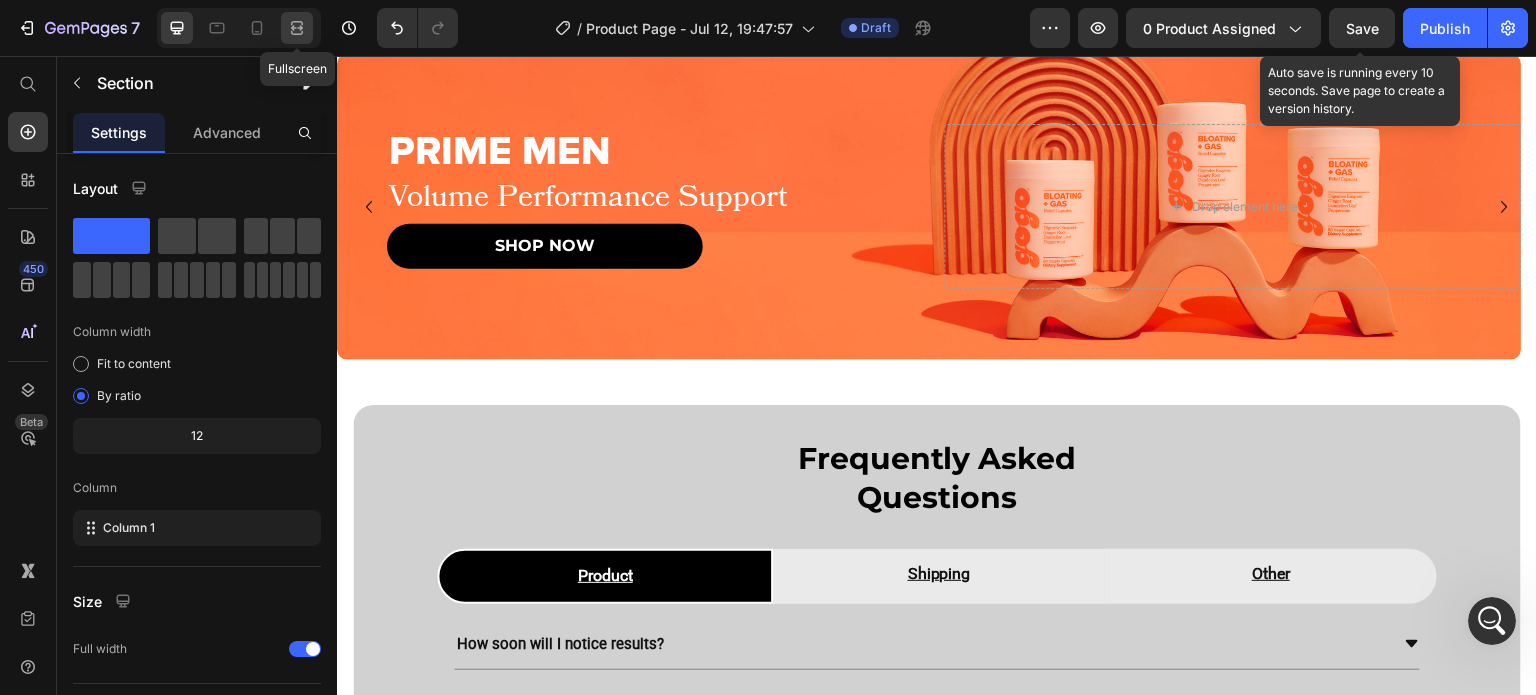 click 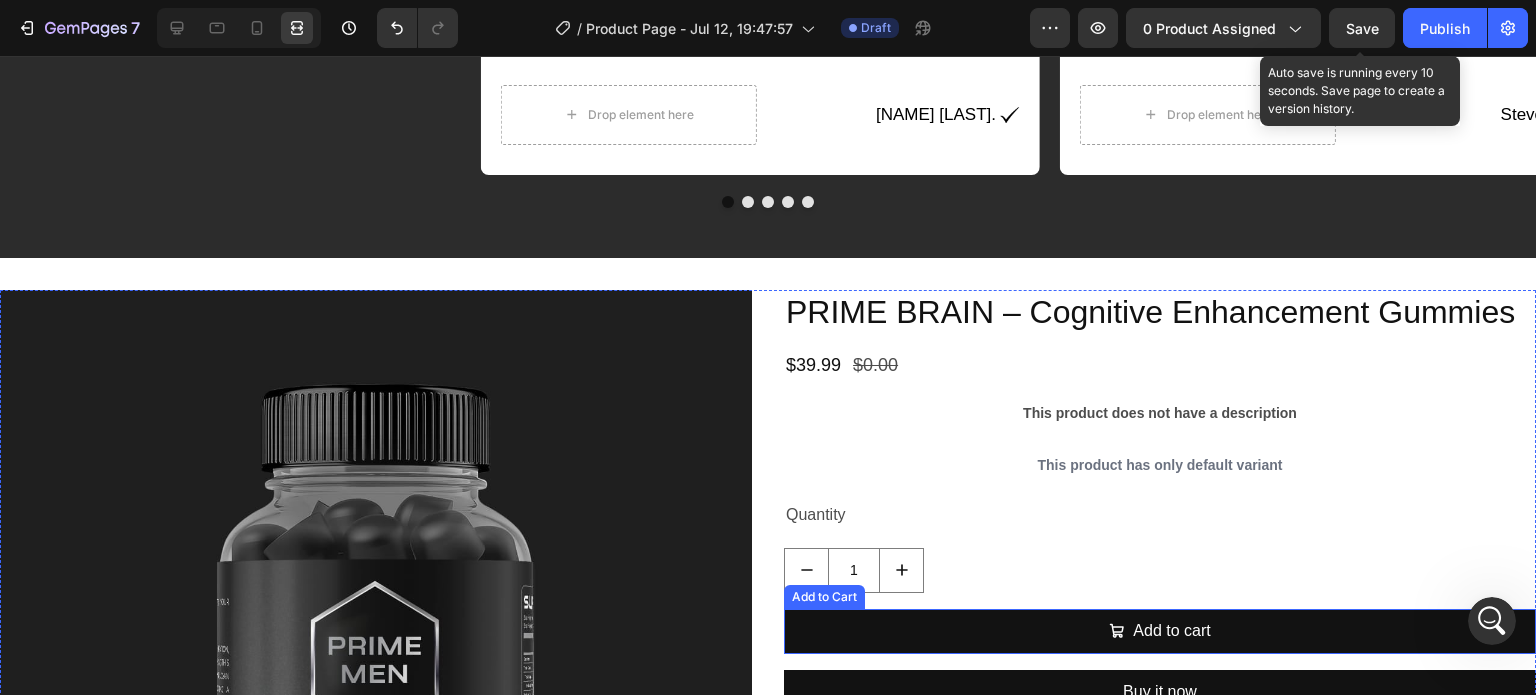 scroll, scrollTop: 1108, scrollLeft: 0, axis: vertical 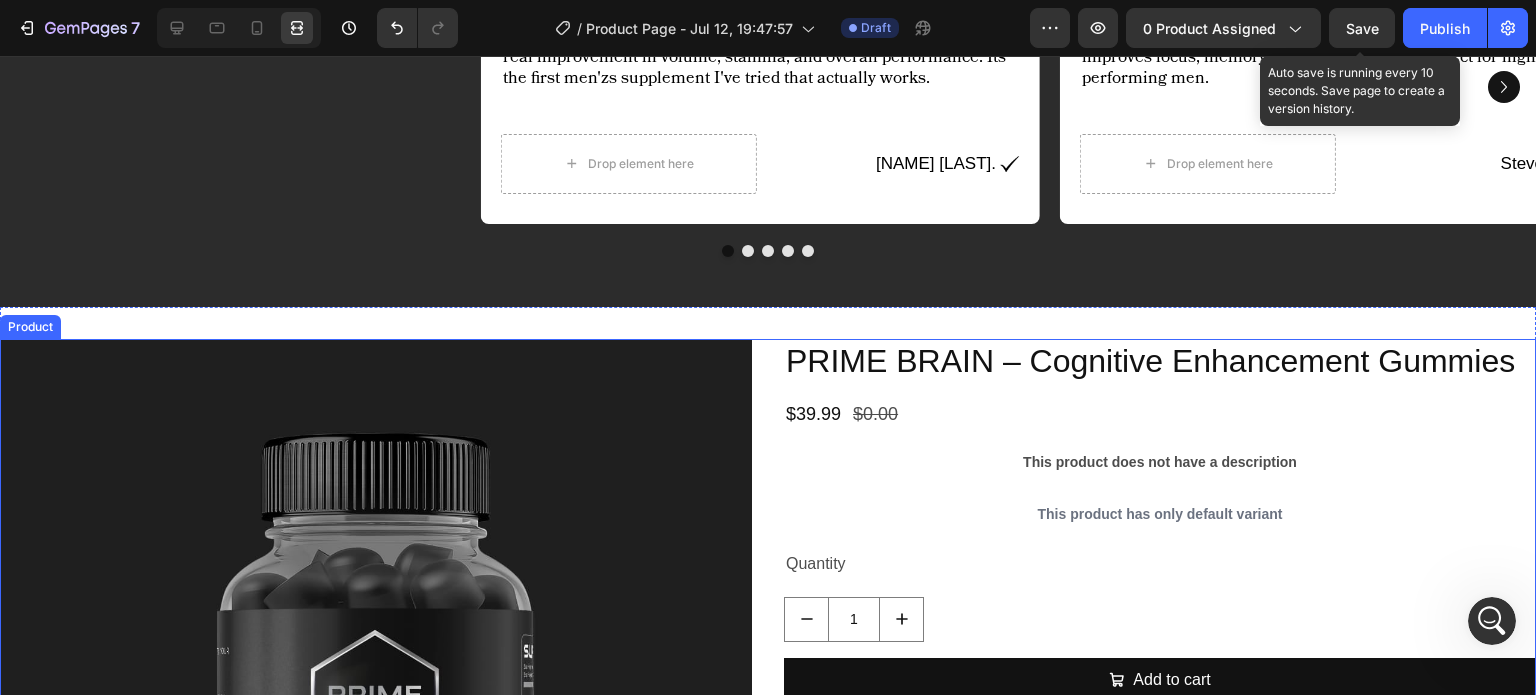 click on "Product Images PRIME BRAIN – Cognitive Enhancement Gummies Product Title $39.99 Product Price $0.00 Product Price Row This product does not have a description Product Description This product has only default variant Product Variants & Swatches Quantity Text Block 1 Product Quantity
Add to cart Add to Cart Buy it now Dynamic Checkout Product" at bounding box center [768, 723] 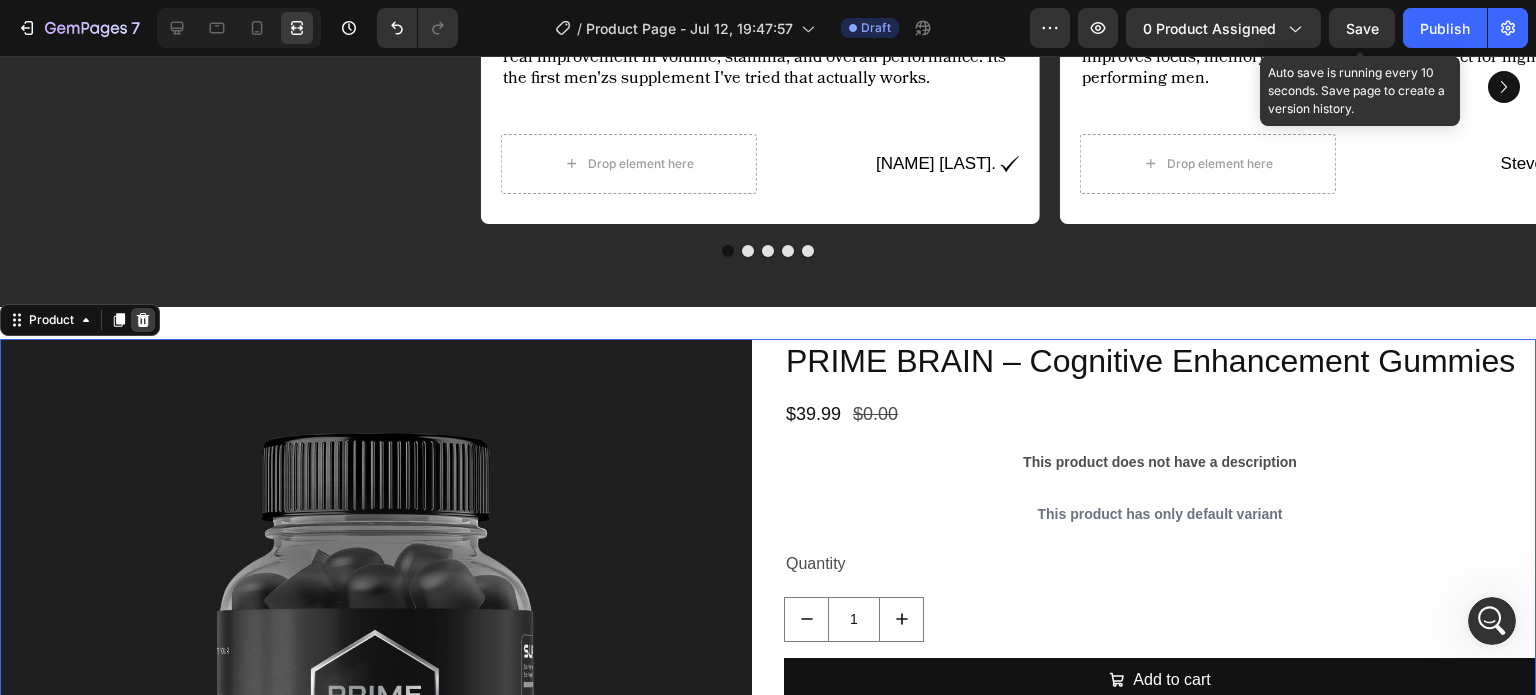 click at bounding box center [143, 320] 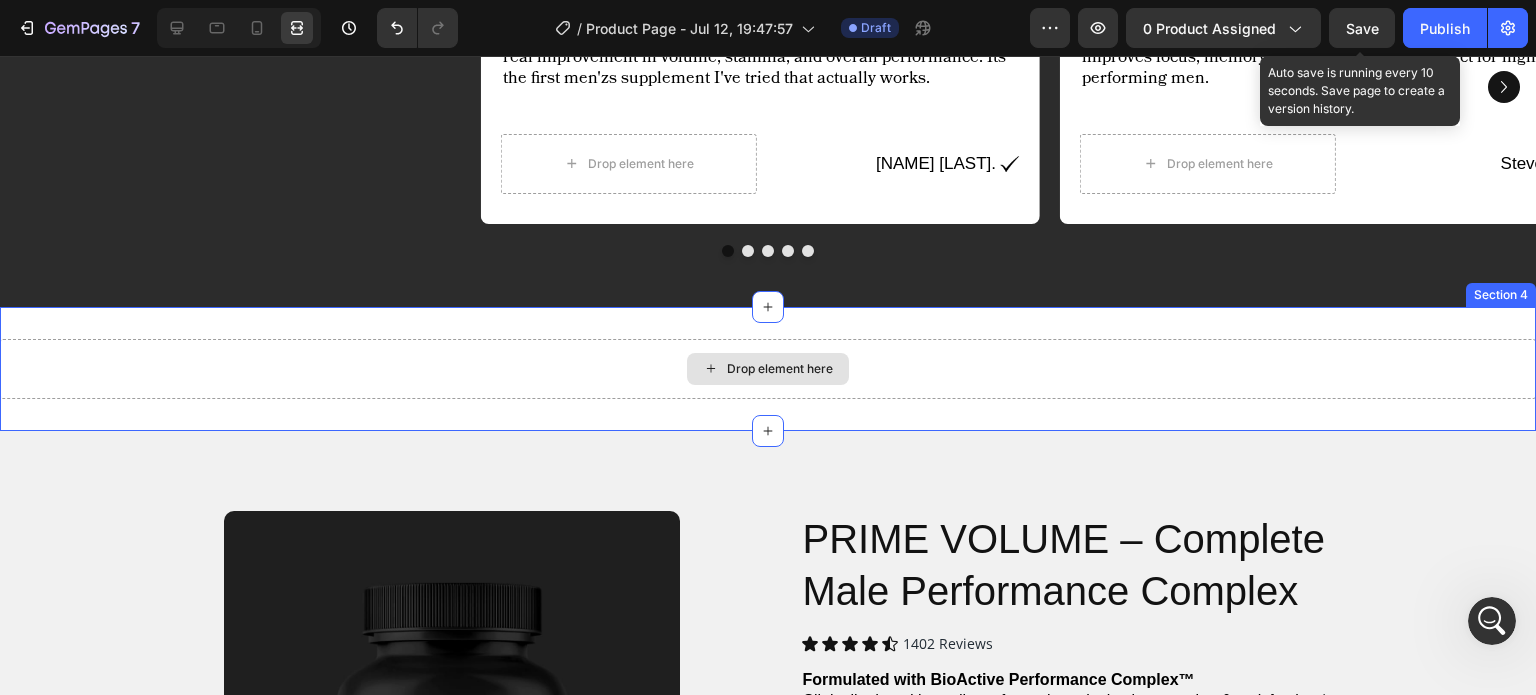 click on "Drop element here" at bounding box center [768, 369] 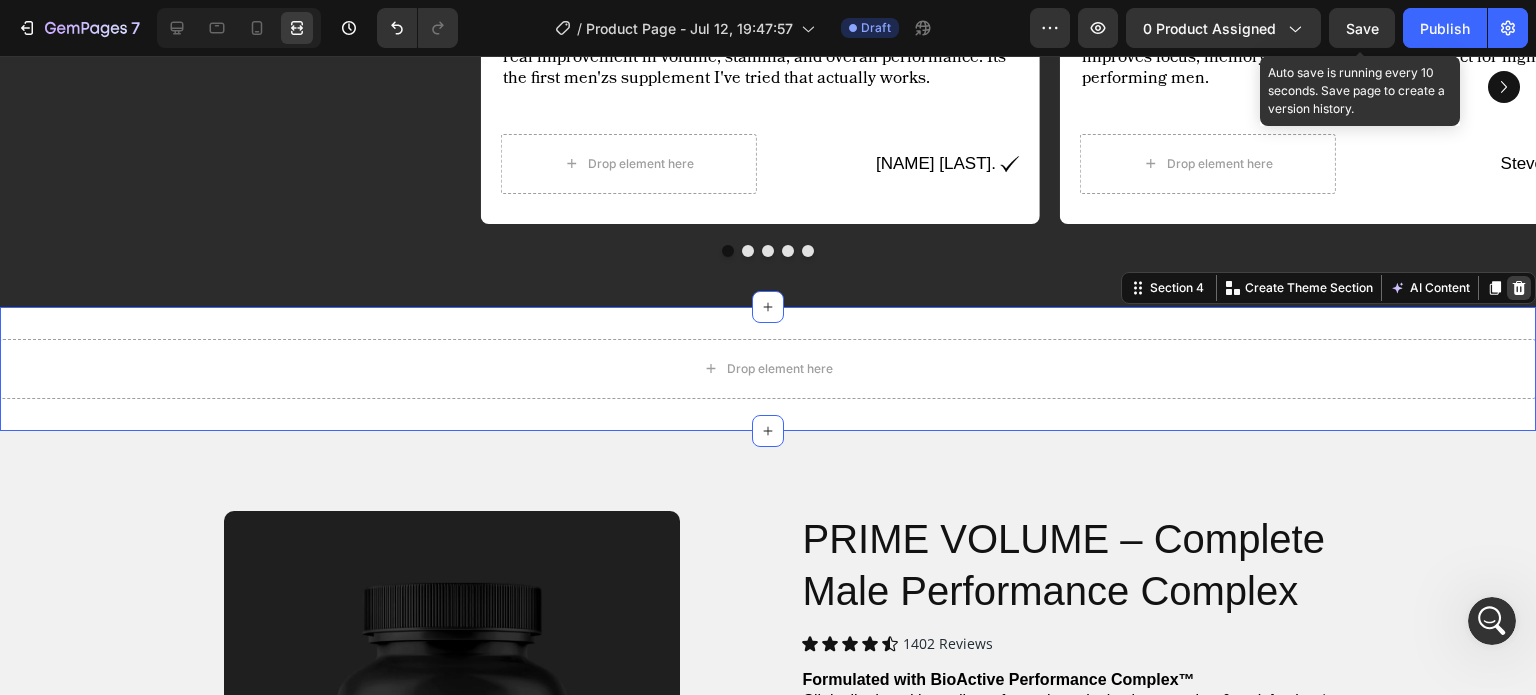click 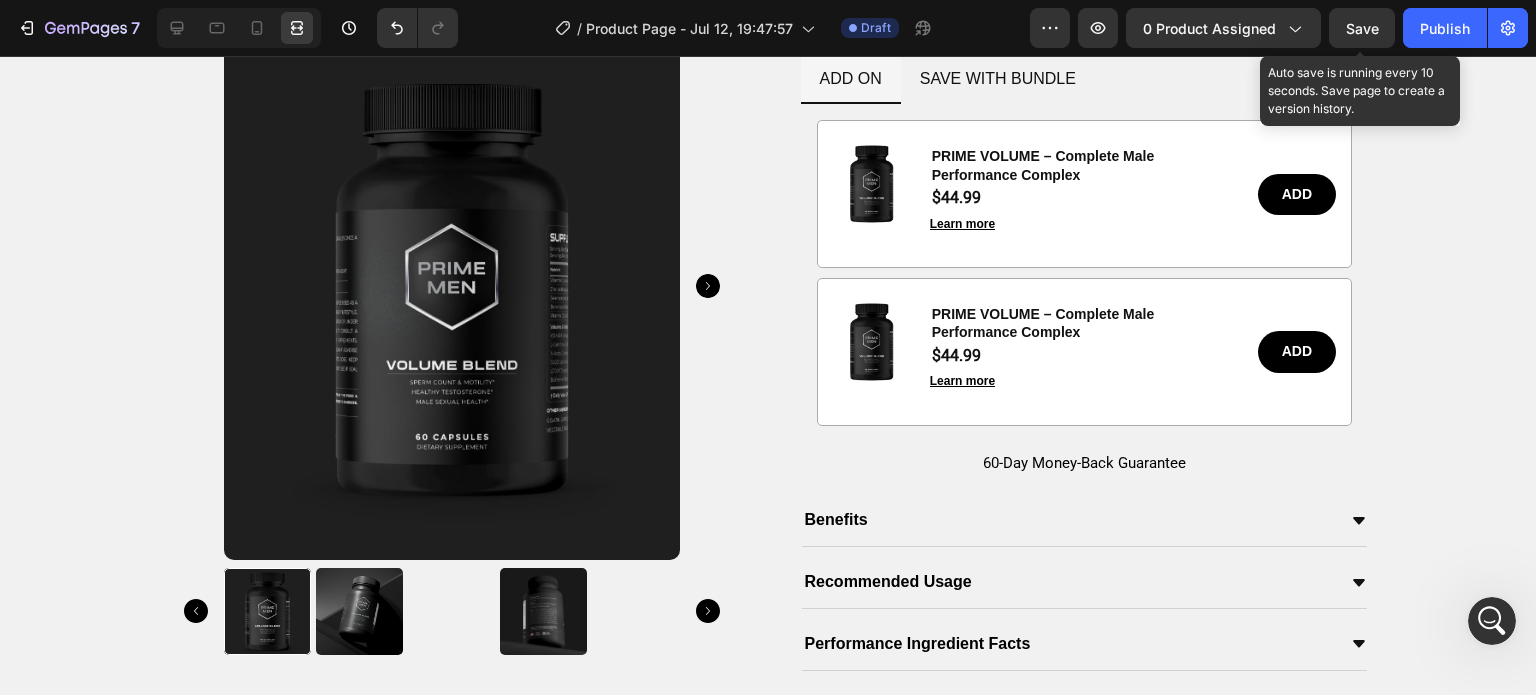 scroll, scrollTop: 1948, scrollLeft: 0, axis: vertical 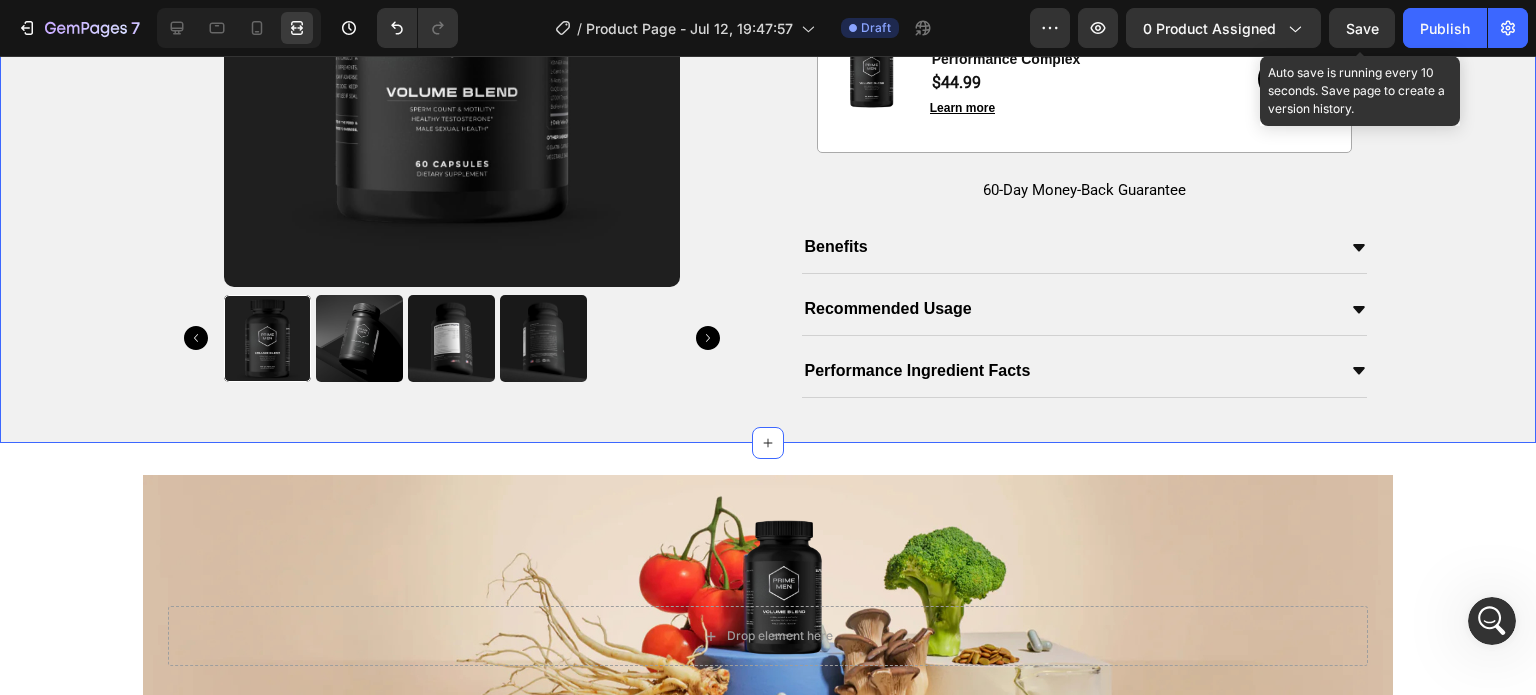 click on "Product Images PRIME VOLUME – Complete Male Performance Complex Product Title Icon Icon Icon Icon Icon Icon List 1402 Reviews Text Block Row Formulated with BioActive Performance Complex™ Clinically dosed ingredients for real results in size, stamina & satisfaction.* Text Block ADD TO CART
$90.00 $44.99 Add to Cart ADD ON SAVE WITH BUNDLE Image PRIME VOLUME – Complete Male Performance Complex Product Title $44.99 Product Price Learn more Button ADD Button Row Image PRIME VOLUME – Complete Male Performance Complex Product Title $44.99 Product Price Learn more Button ADD Button Row Row Image PRIME VOLUME – Complete Male Performance Complex Product Title $44.99 Product Price Learn more Button ADD Button Row Tab 60-Day Money-Back Guarantee Text Block
Benefits
Recommended Usage
Performance Ingredient Facts Accordion Product Section 4" at bounding box center [768, -71] 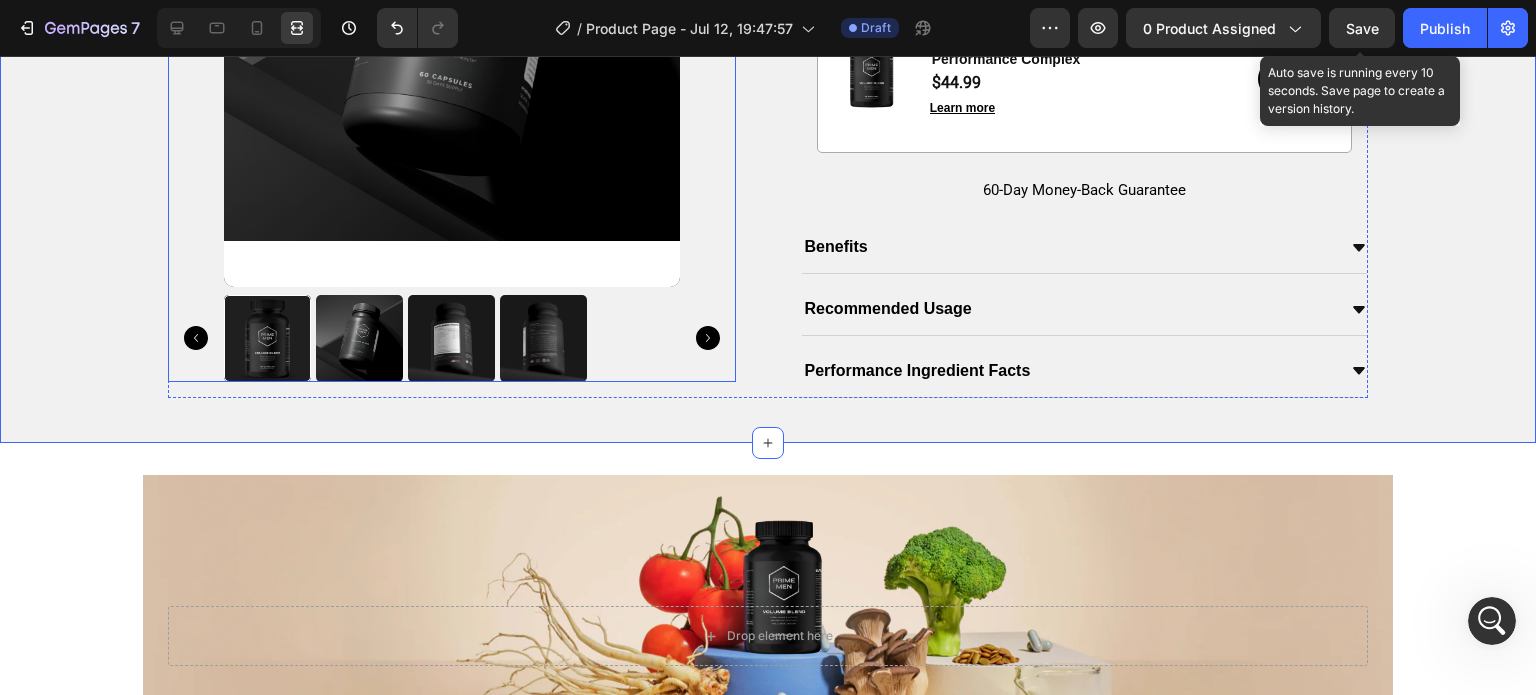 click at bounding box center [452, 12] 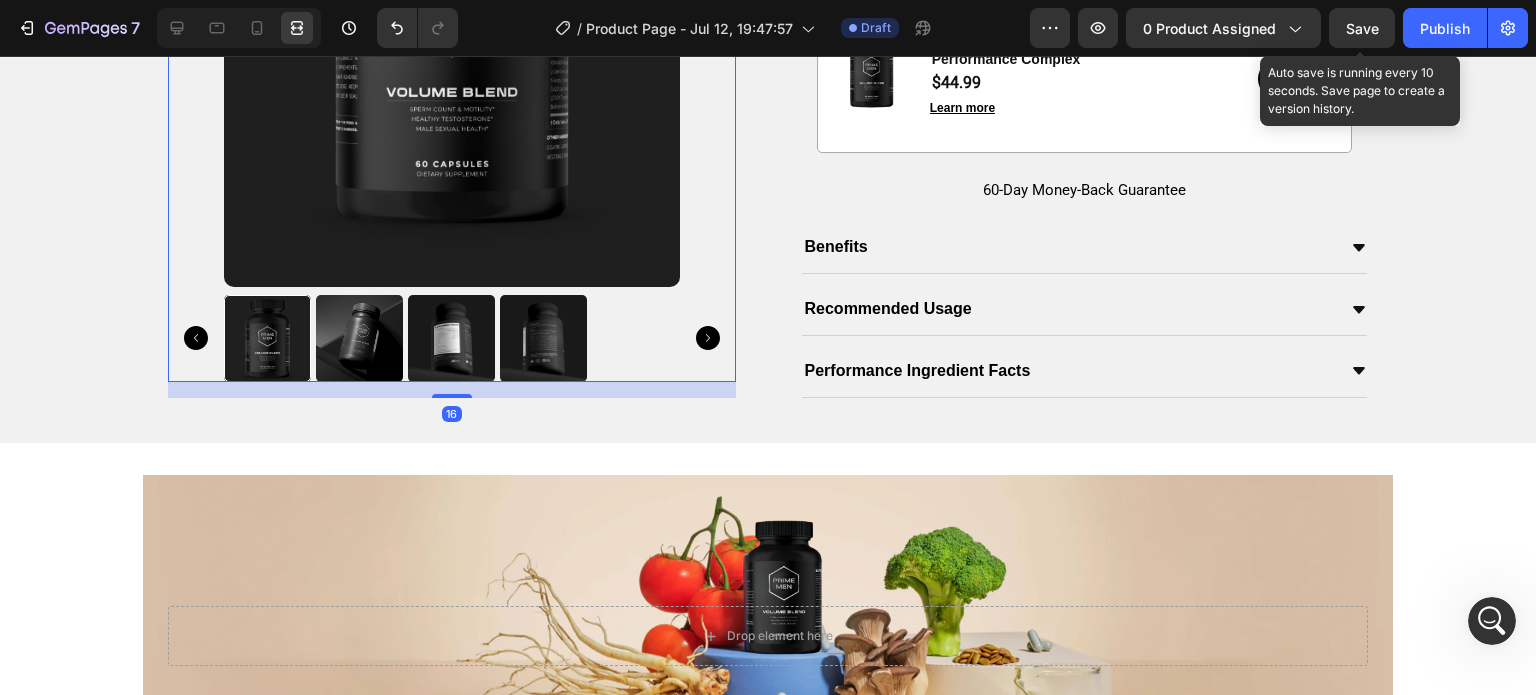 click at bounding box center (452, 12) 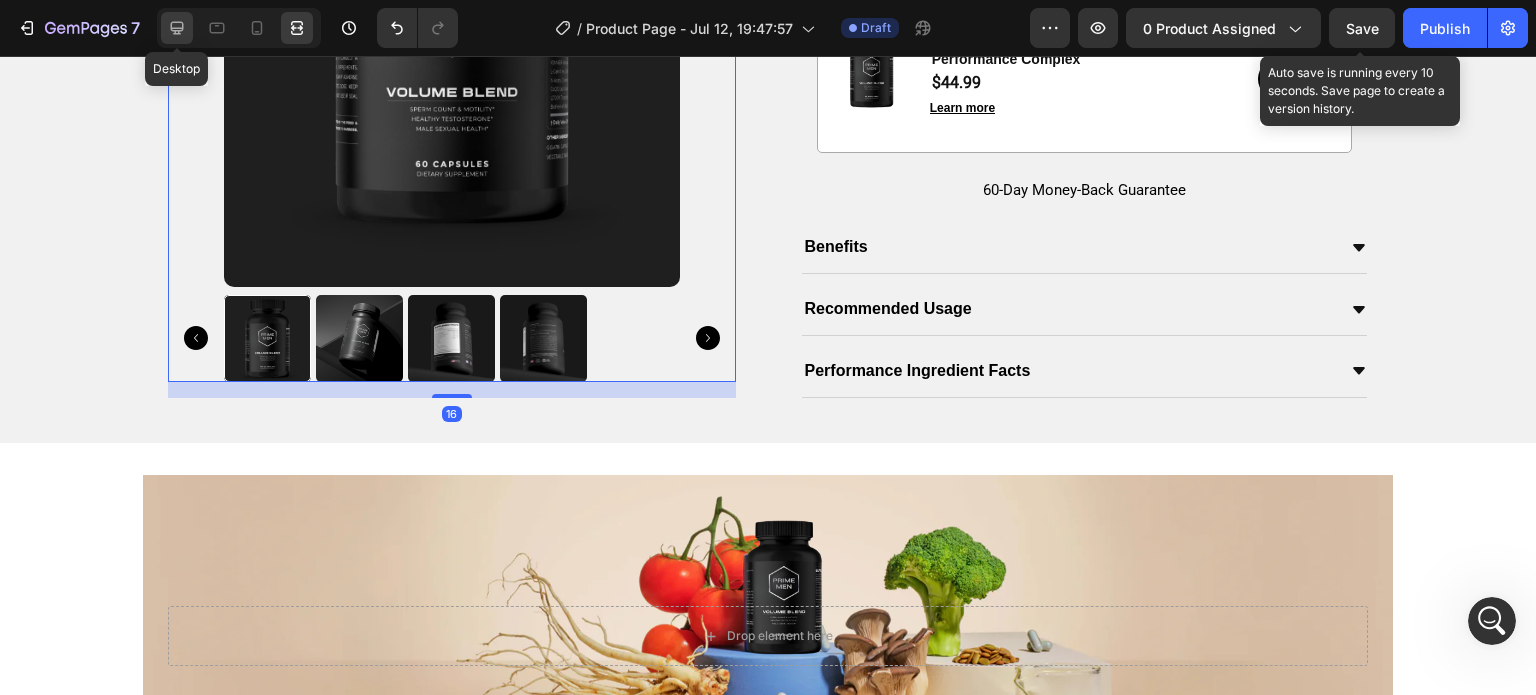 click 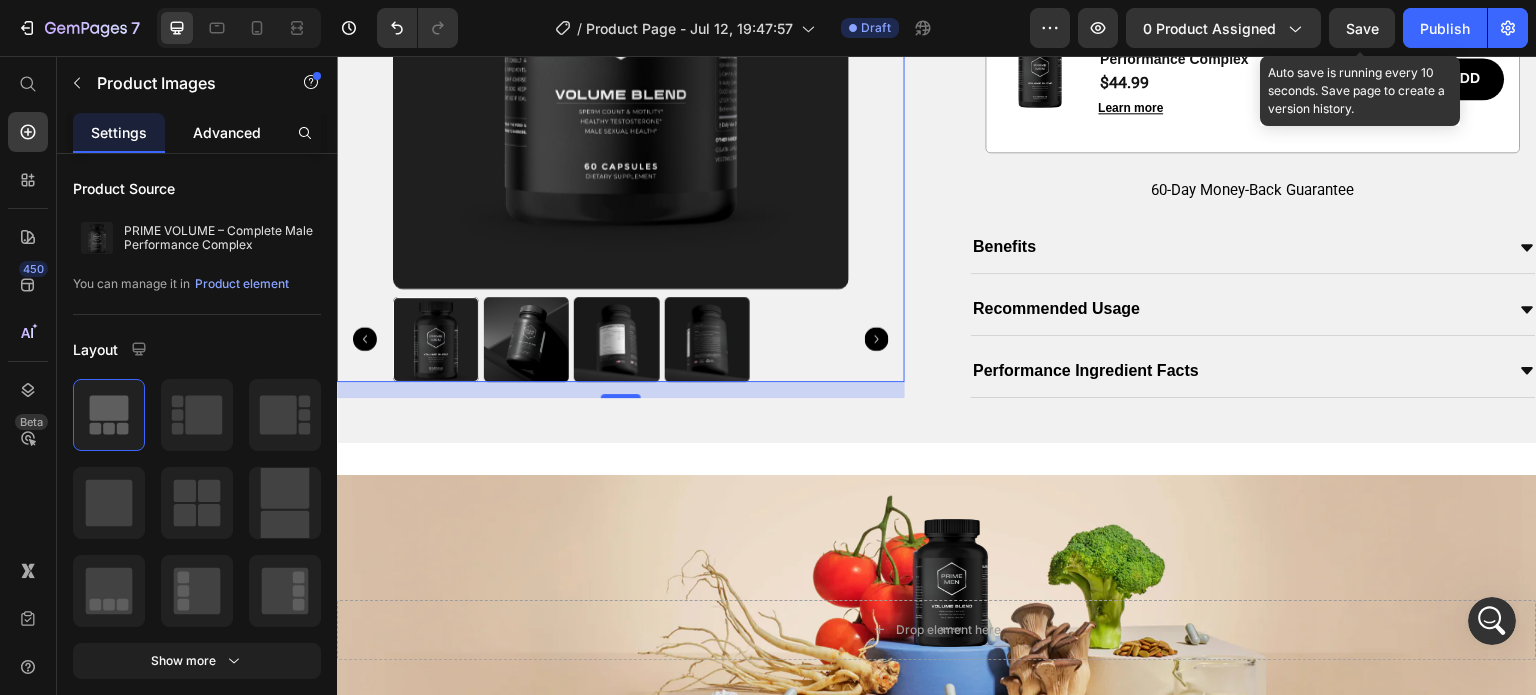 click on "Advanced" at bounding box center (227, 132) 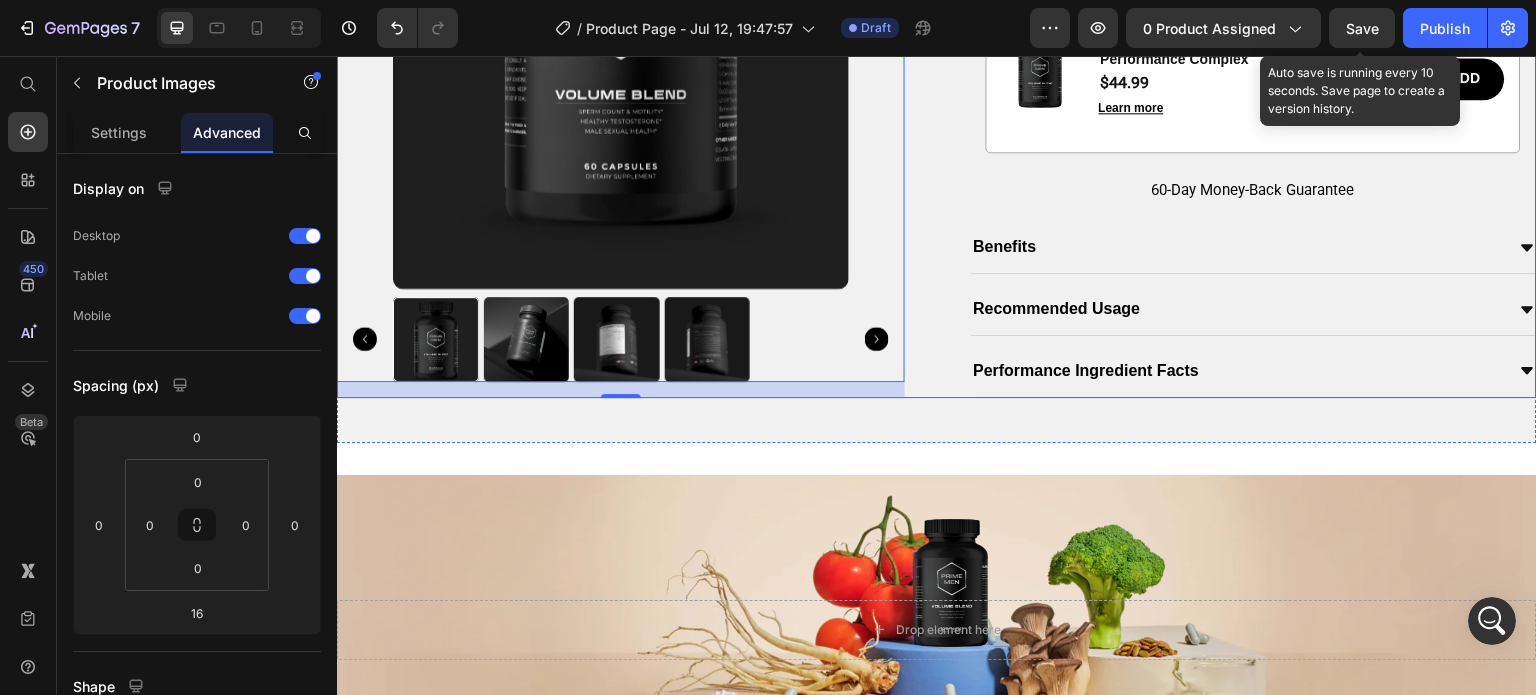click on "Product Images   16 PRIME VOLUME – Complete Male Performance Complex Product Title Icon Icon Icon Icon Icon Icon List 1402 Reviews Text Block Row Formulated with BioActive Performance Complex™ Clinically dosed ingredients for real results in size, stamina & satisfaction.* Text Block ADD TO CART
$90.00 $44.99 Add to Cart ADD ON SAVE WITH BUNDLE Image PRIME VOLUME – Complete Male Performance Complex Product Title $44.99 Product Price Learn more Button ADD Button Row Image PRIME VOLUME – Complete Male Performance Complex Product Title $44.99 Product Price Learn more Button ADD Button Row Row Image PRIME VOLUME – Complete Male Performance Complex Product Title $44.99 Product Price Learn more Button ADD Button Row Tab 60-Day Money-Back Guarantee Text Block
Benefits
Recommended Usage
Performance Ingredient Facts Accordion Product" at bounding box center (937, -54) 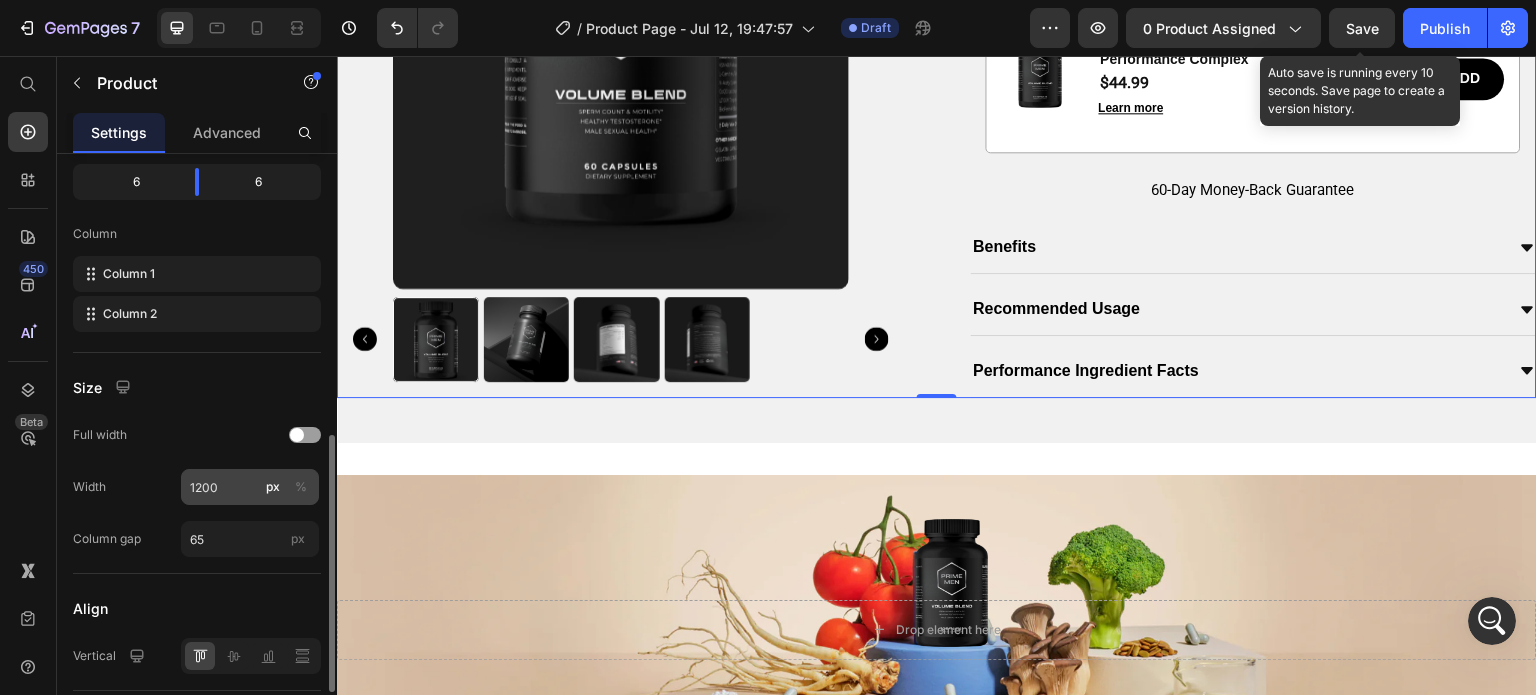scroll, scrollTop: 791, scrollLeft: 0, axis: vertical 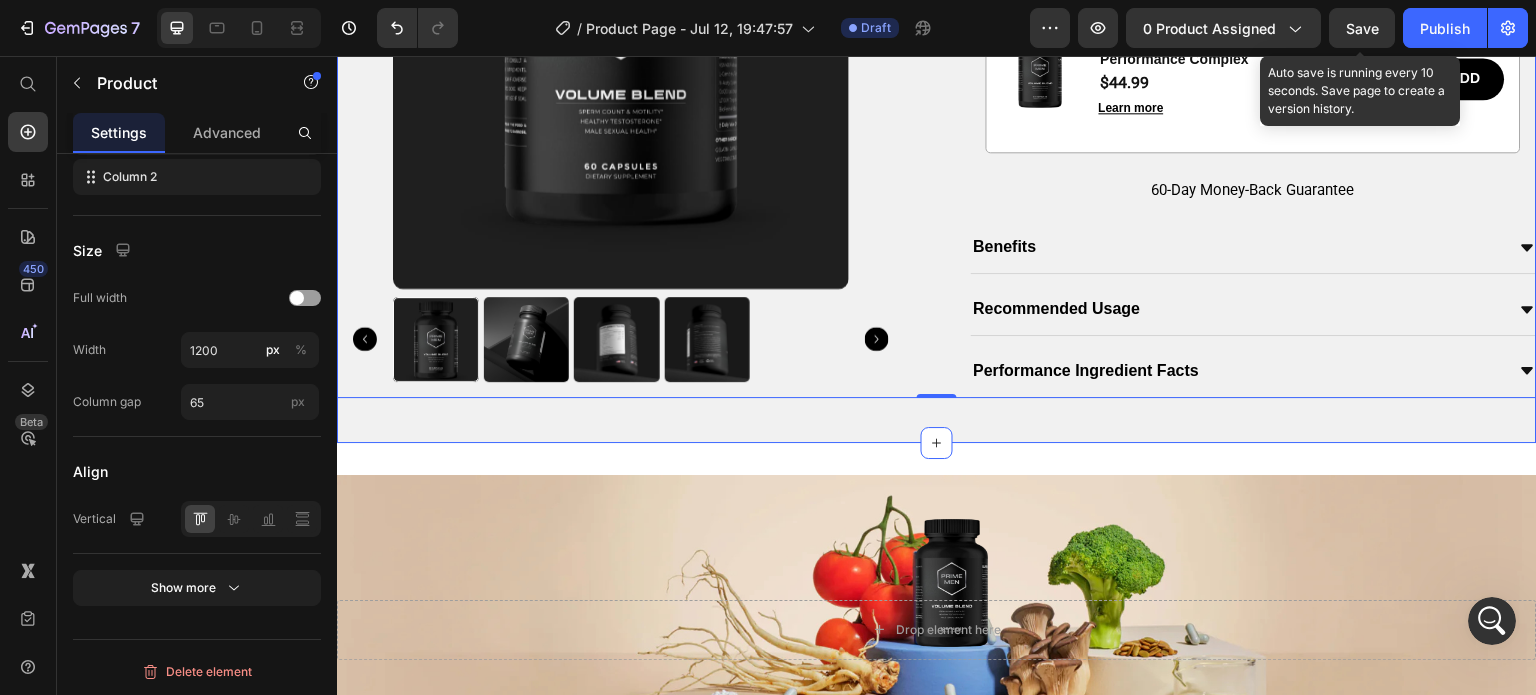 click on "Product Images PRIME VOLUME – Complete Male Performance Complex Product Title Icon Icon Icon Icon Icon Icon List 1402 Reviews Text Block Row Formulated with BioActive Performance Complex™ Clinically dosed ingredients for real results in size, stamina & satisfaction.* Text Block ADD TO CART
$90.00 $44.99 Add to Cart ADD ON SAVE WITH BUNDLE Image PRIME VOLUME – Complete Male Performance Complex Product Title $44.99 Product Price Learn more Button ADD Button Row Image PRIME VOLUME – Complete Male Performance Complex Product Title $44.99 Product Price Learn more Button ADD Button Row Row Image PRIME VOLUME – Complete Male Performance Complex Product Title $44.99 Product Price Learn more Button ADD Button Row Tab 60-Day Money-Back Guarantee Text Block
Benefits
Recommended Usage
Performance Ingredient Facts Accordion Product   0" at bounding box center [937, -71] 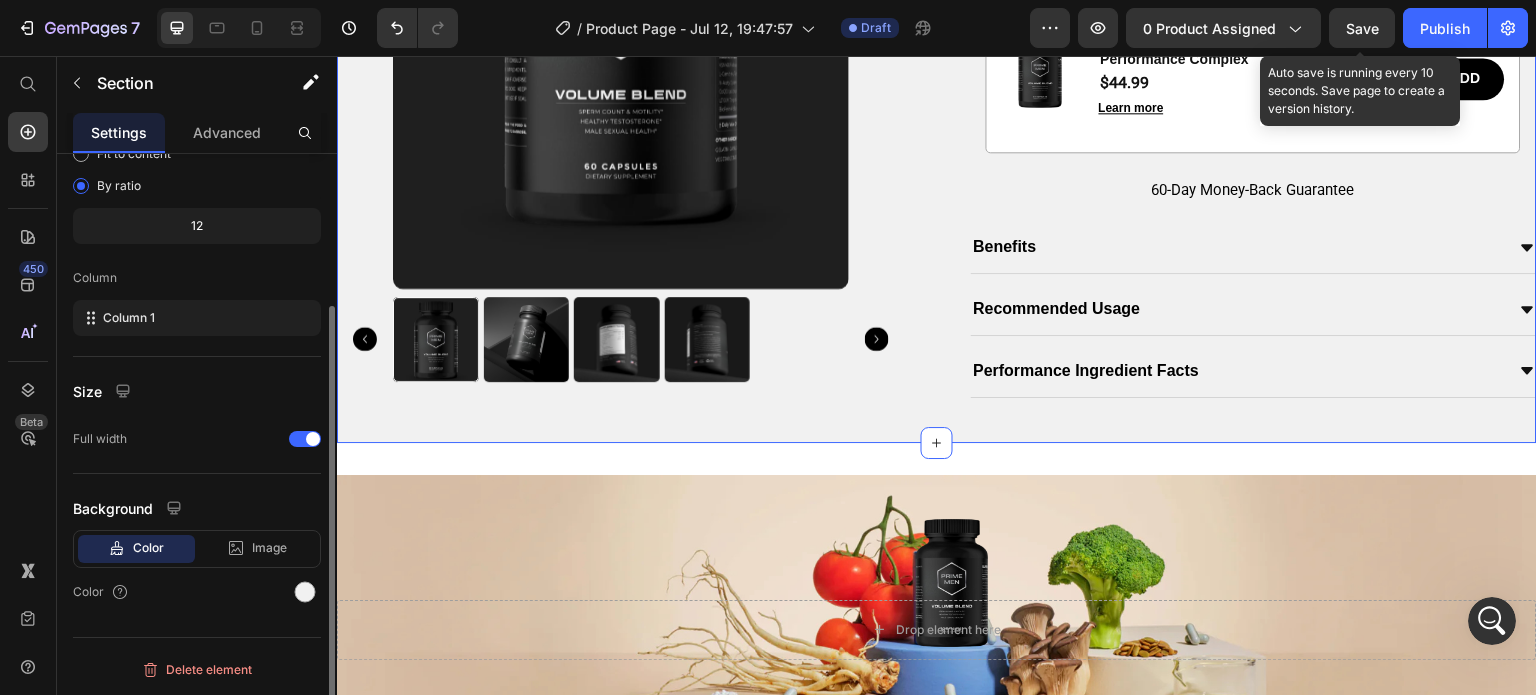 scroll, scrollTop: 0, scrollLeft: 0, axis: both 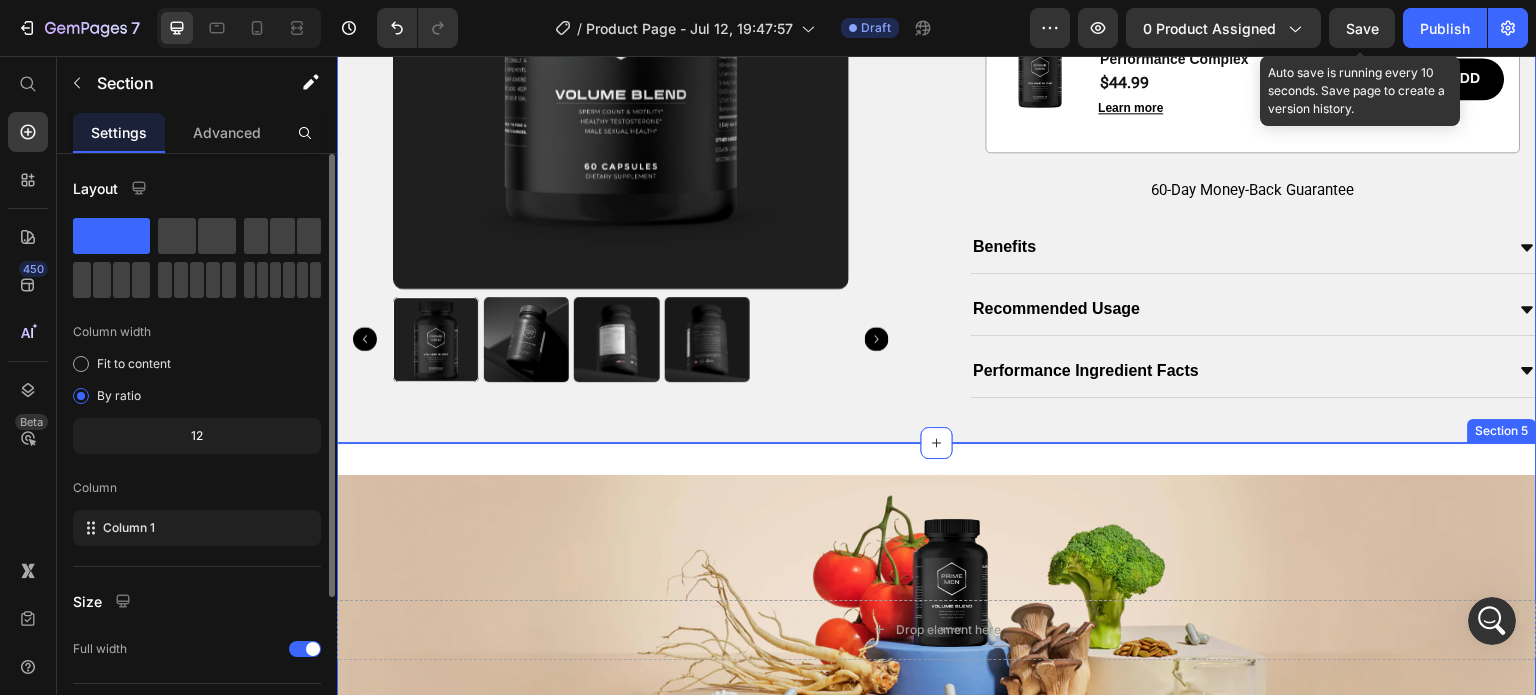 click on "Drop element here Hero Banner Key Ingredients: Heading
Zinc + Selenium + Copper Traditionally used to support: Male reproductive health These essential minerals are key for maintaining healthy sperm production, motility, and overall male fertility function.* Text Block Accordion SHOP ALL Button Row Row Section 5" at bounding box center [937, 797] 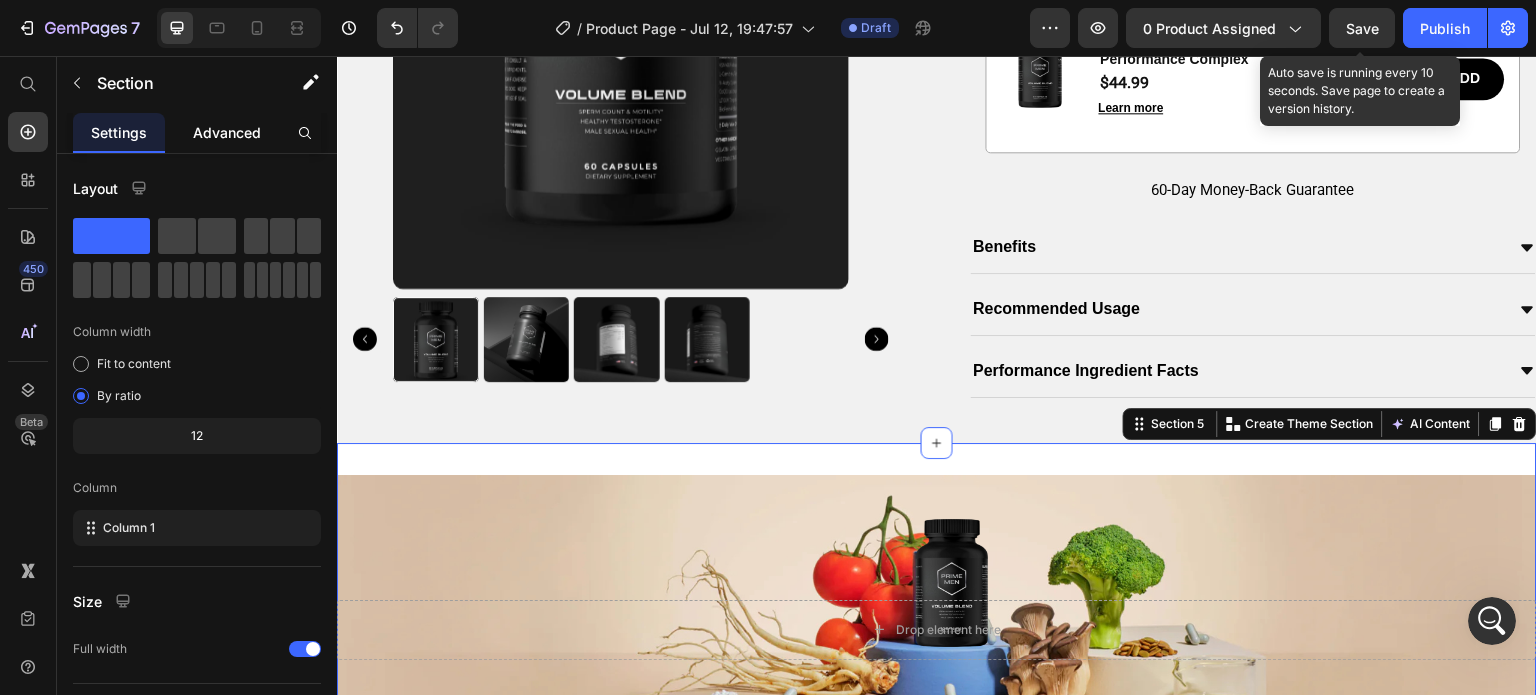 scroll, scrollTop: 2264, scrollLeft: 0, axis: vertical 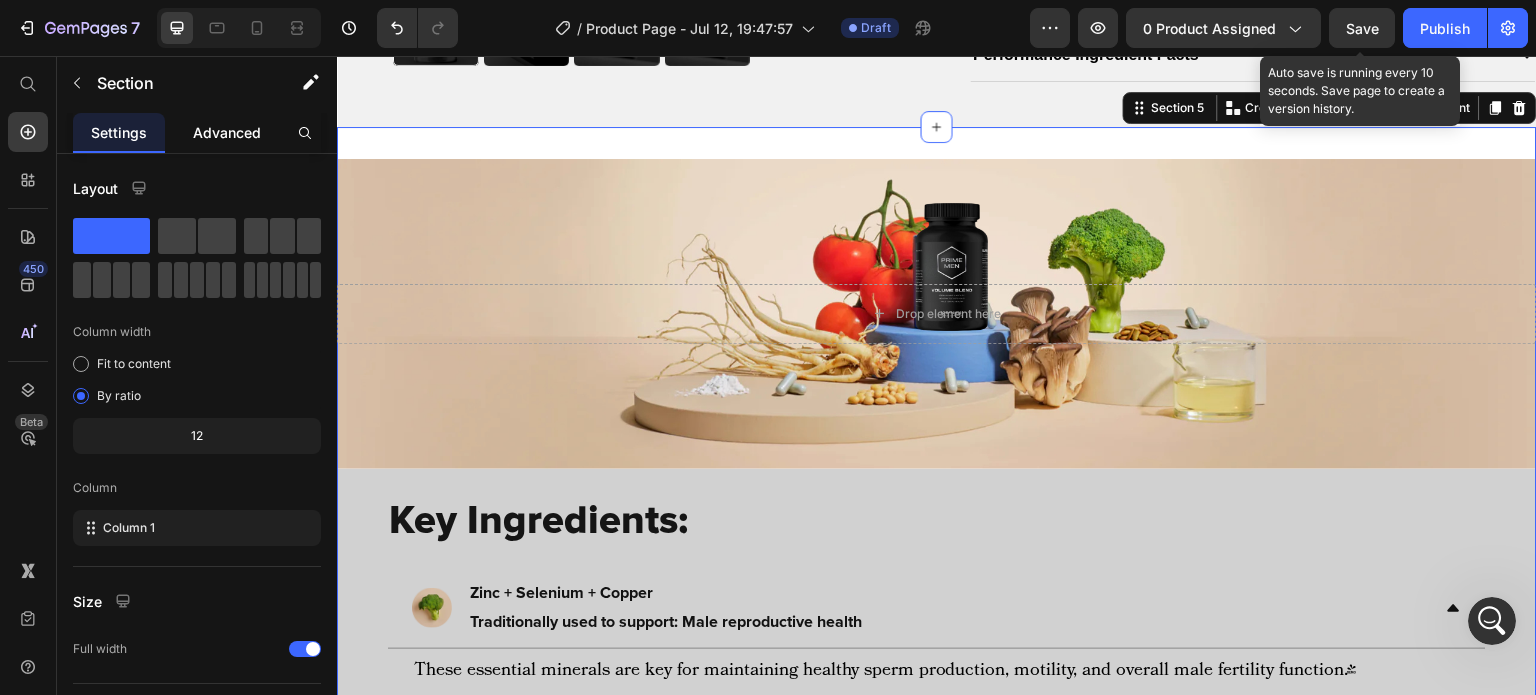 click on "Advanced" at bounding box center (227, 132) 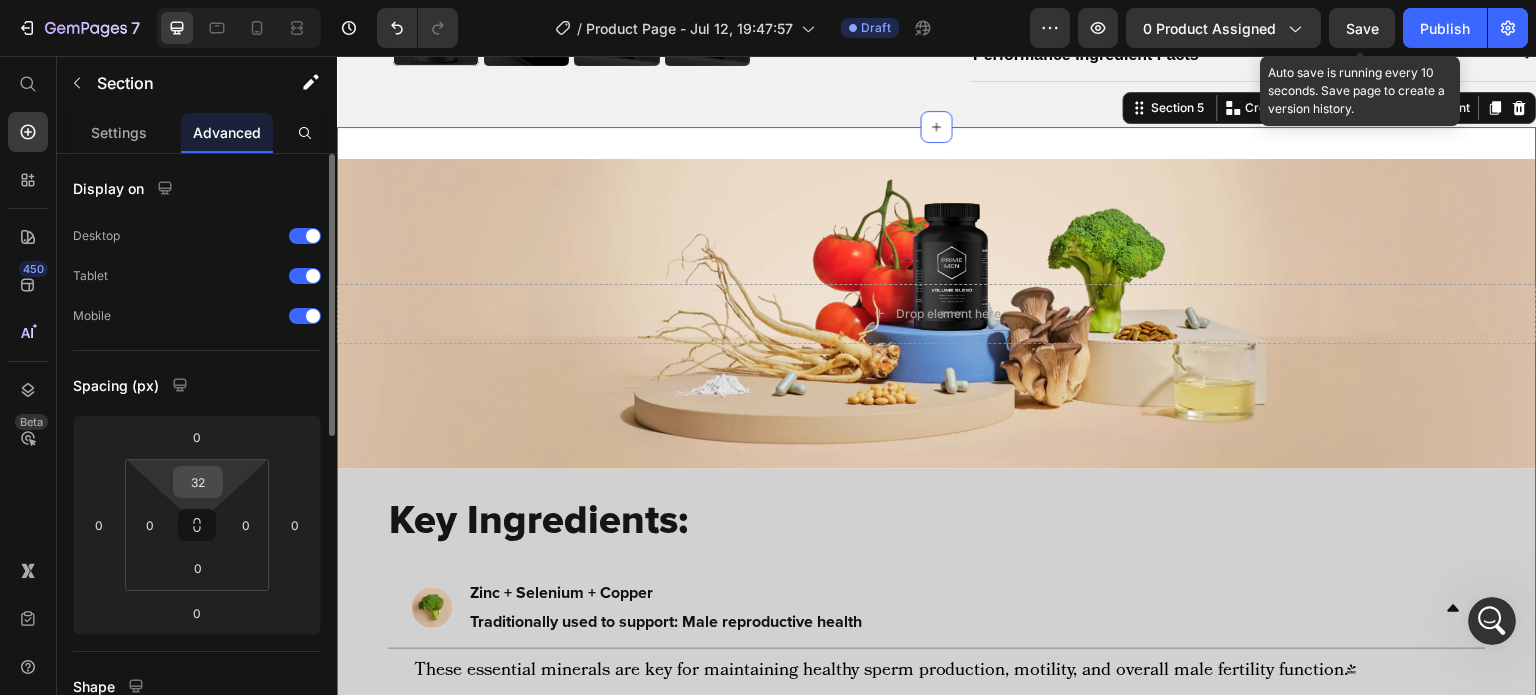 click on "32" at bounding box center [198, 482] 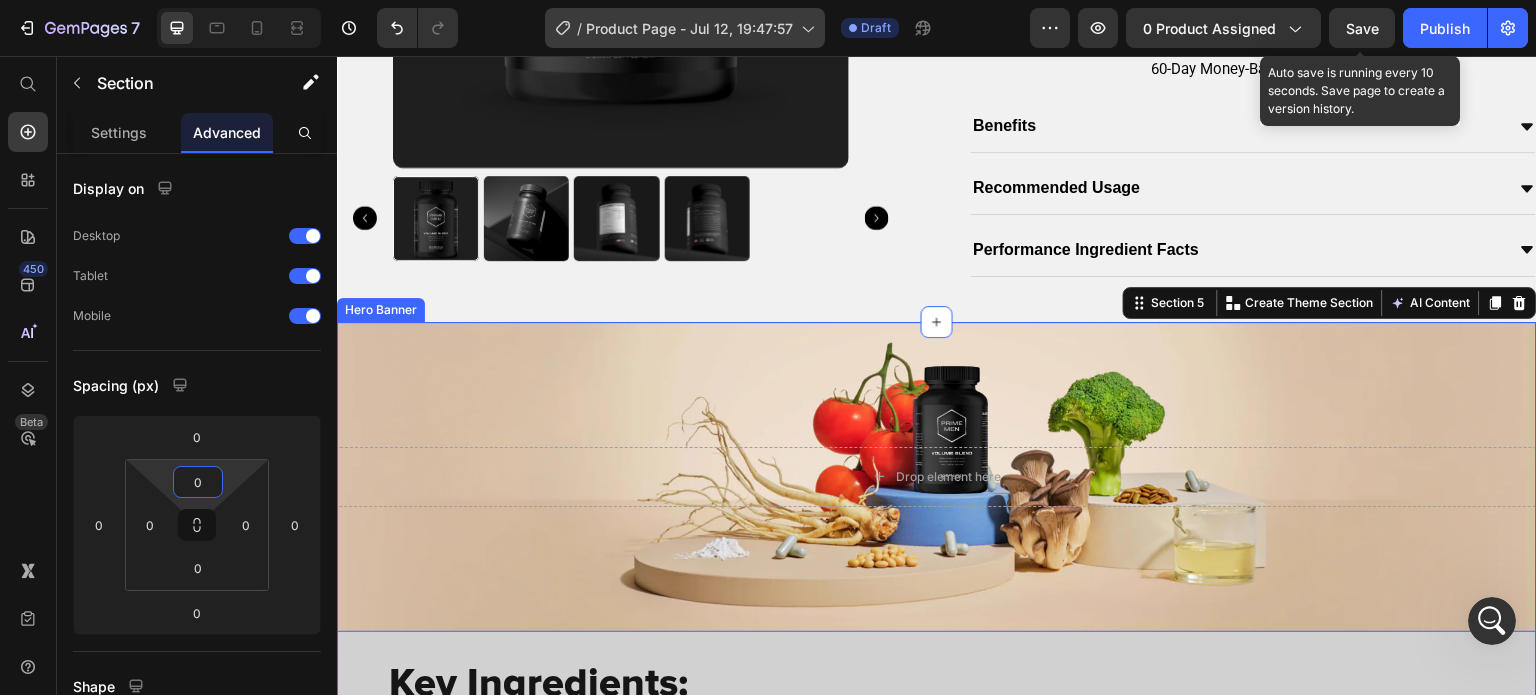 scroll, scrollTop: 2068, scrollLeft: 0, axis: vertical 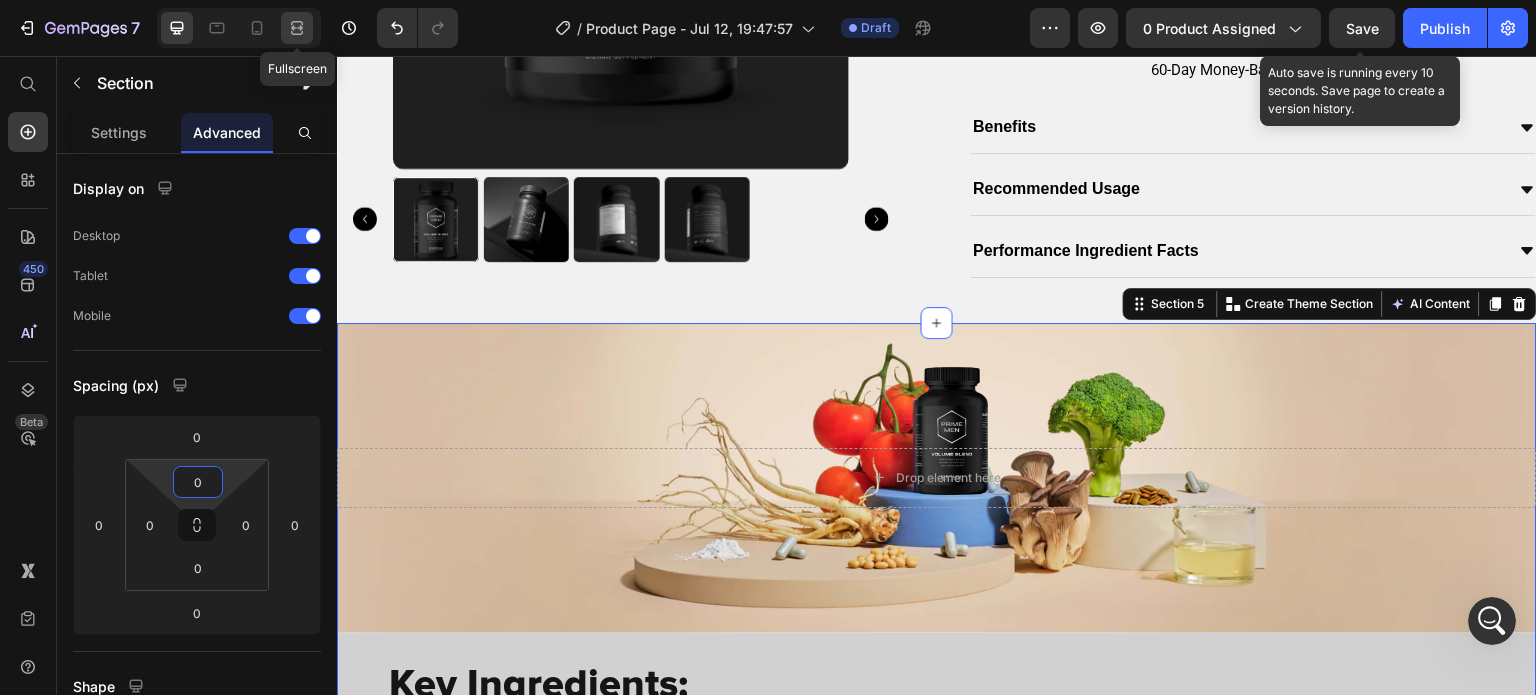 click 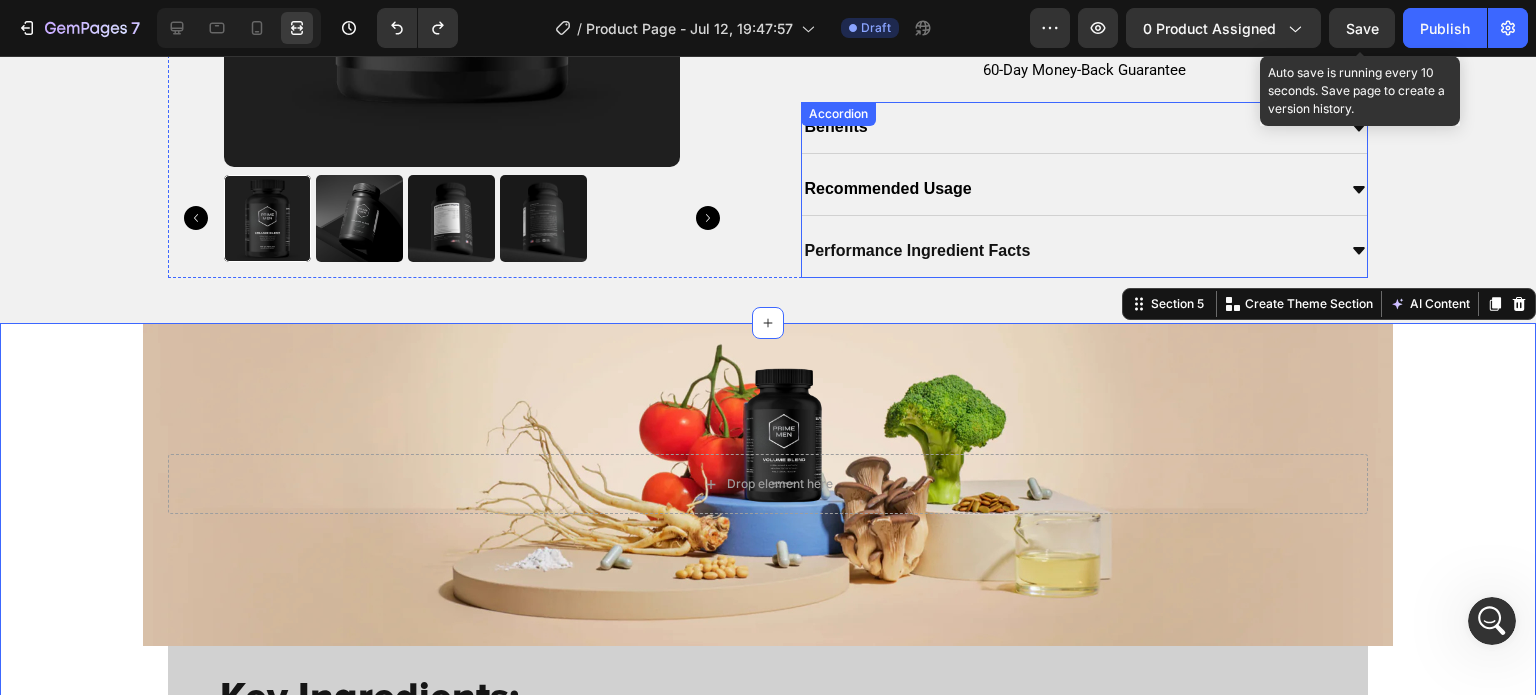 type on "32" 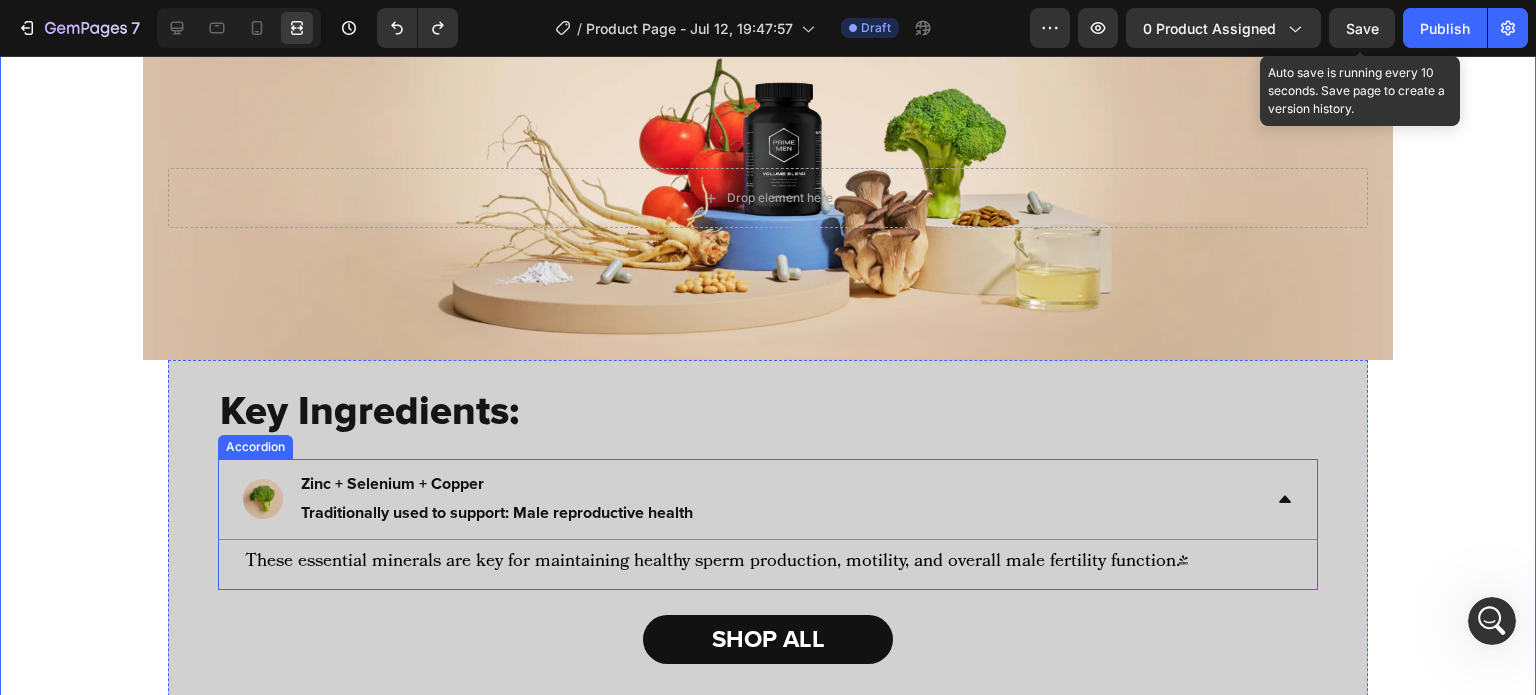 scroll, scrollTop: 2528, scrollLeft: 0, axis: vertical 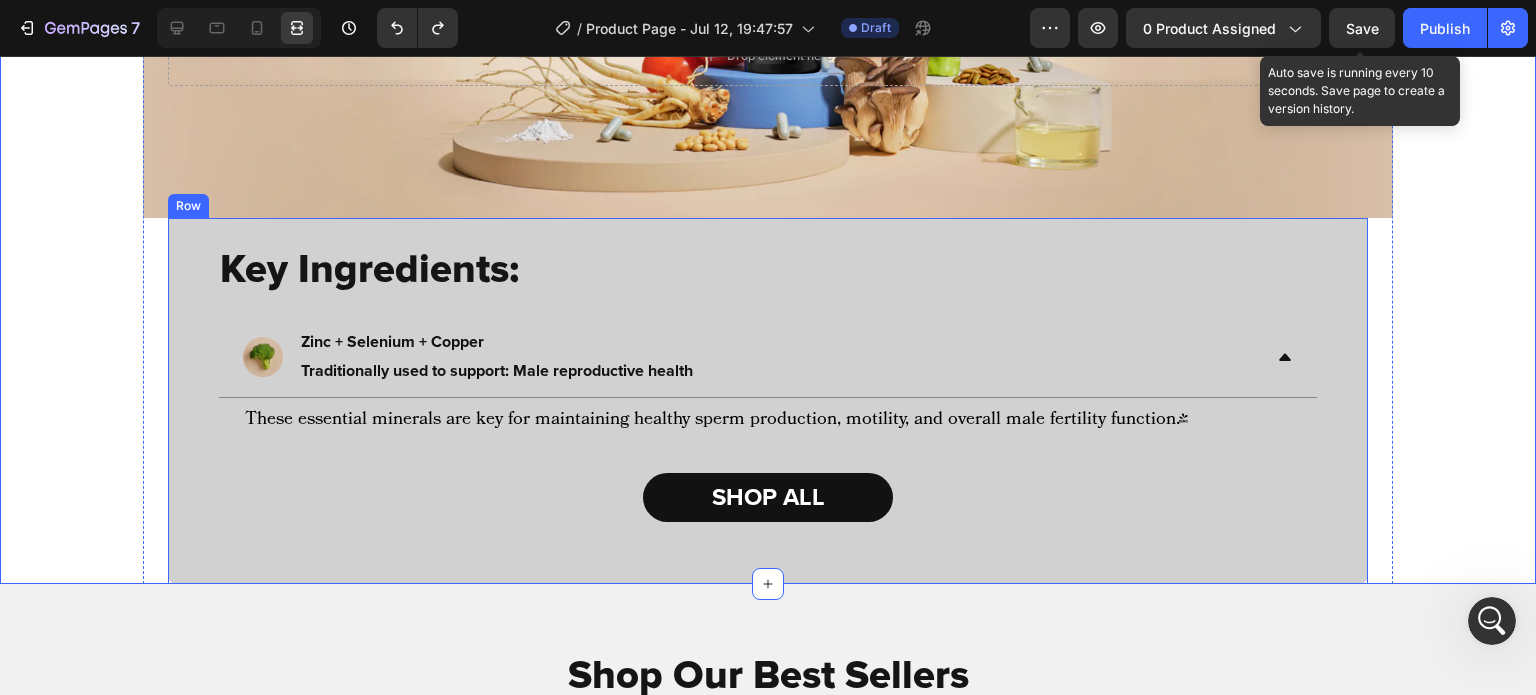 click on "Key Ingredients: Heading
Zinc + Selenium + Copper Traditionally used to support: Male reproductive health These essential minerals are key for maintaining healthy sperm production, motility, and overall male fertility function.* Text Block Accordion SHOP ALL Button Row" at bounding box center (768, 401) 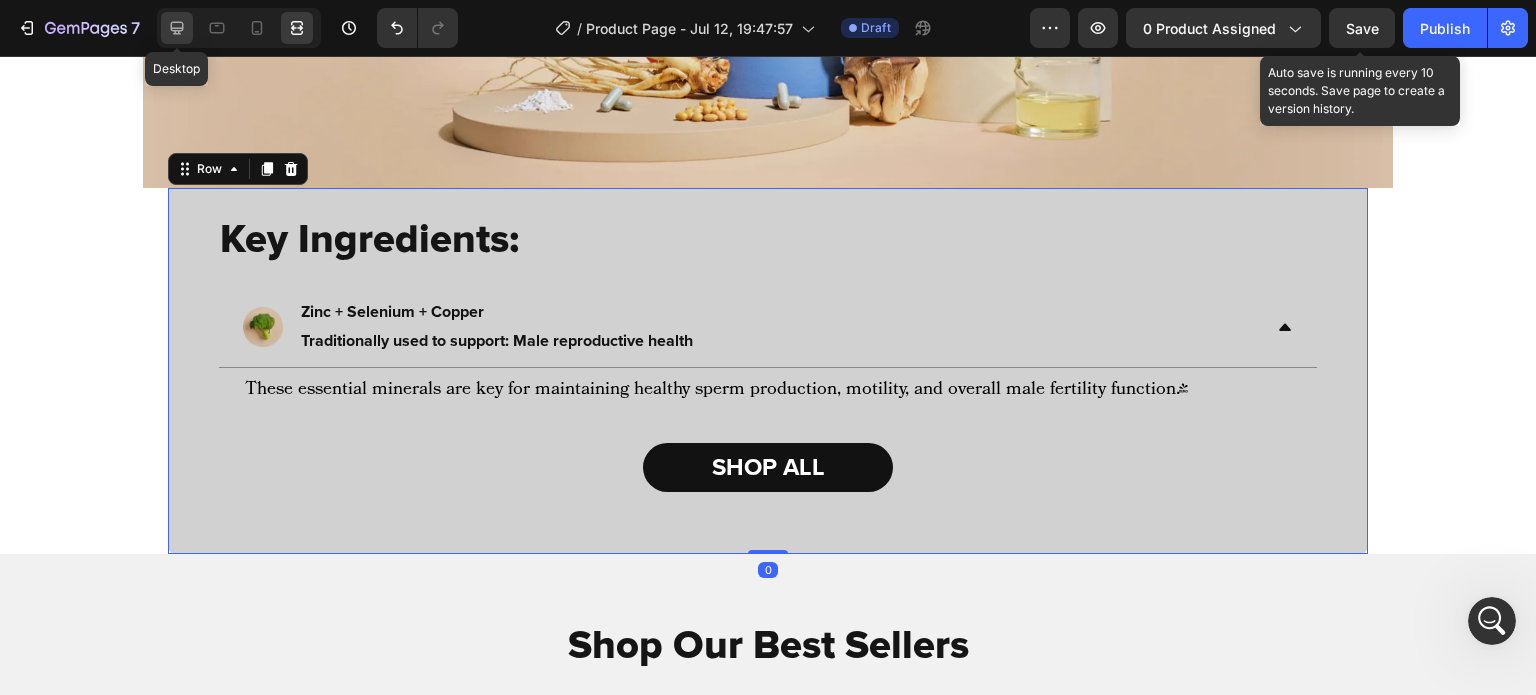 click 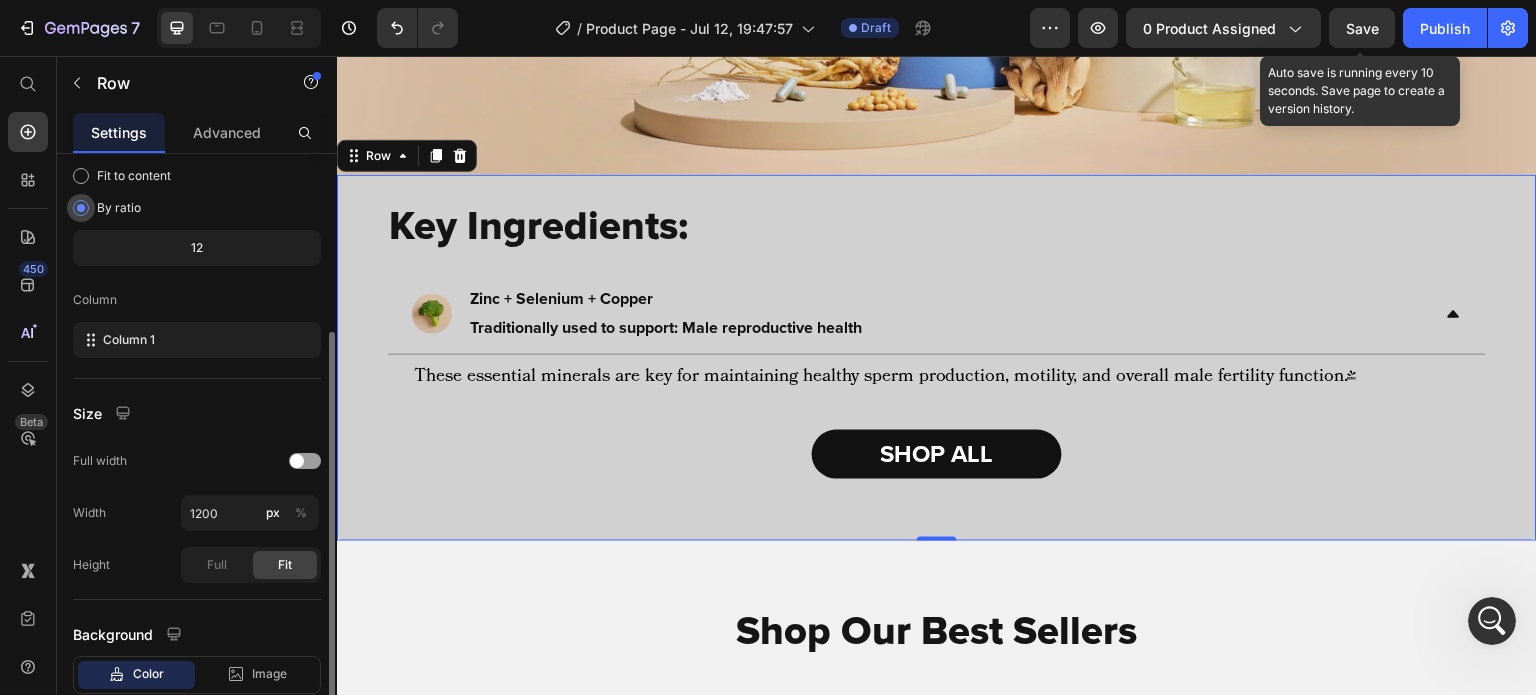 scroll, scrollTop: 223, scrollLeft: 0, axis: vertical 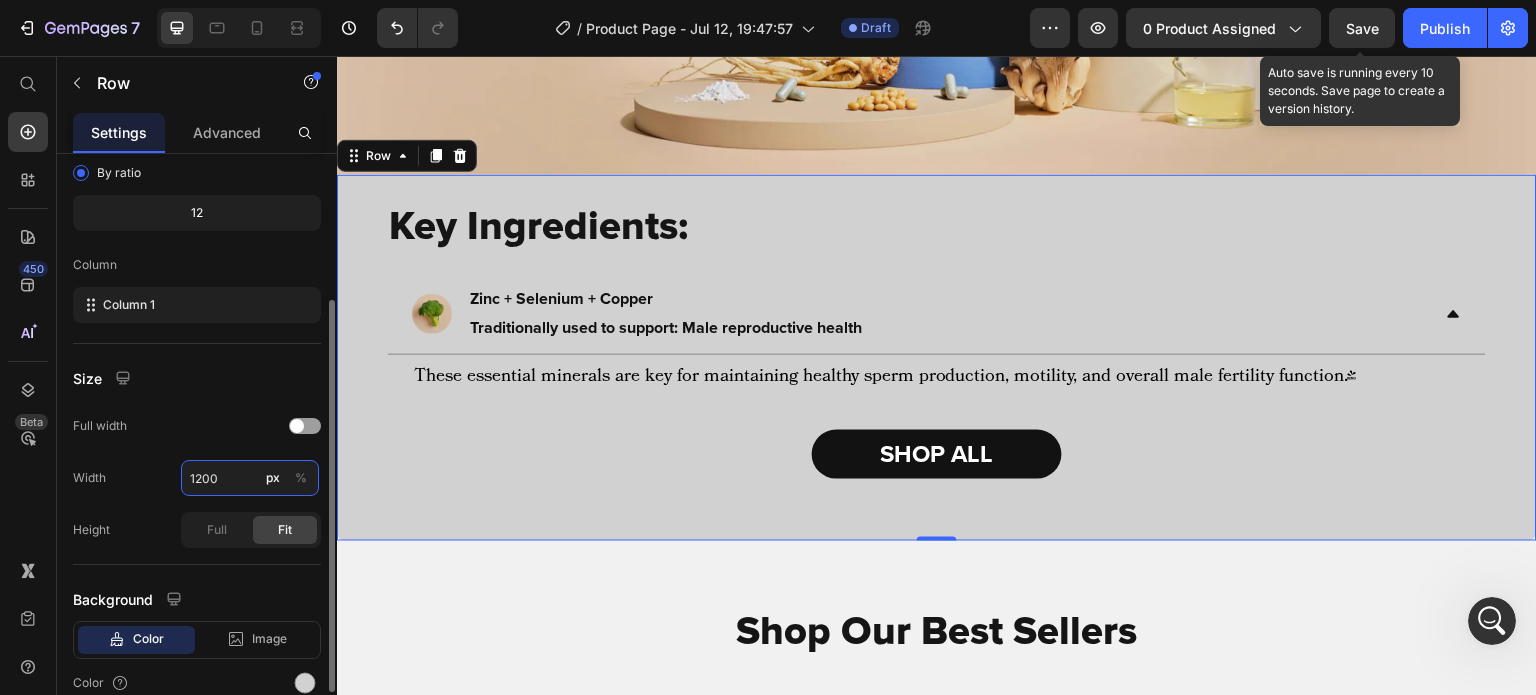 click on "1200" at bounding box center (250, 478) 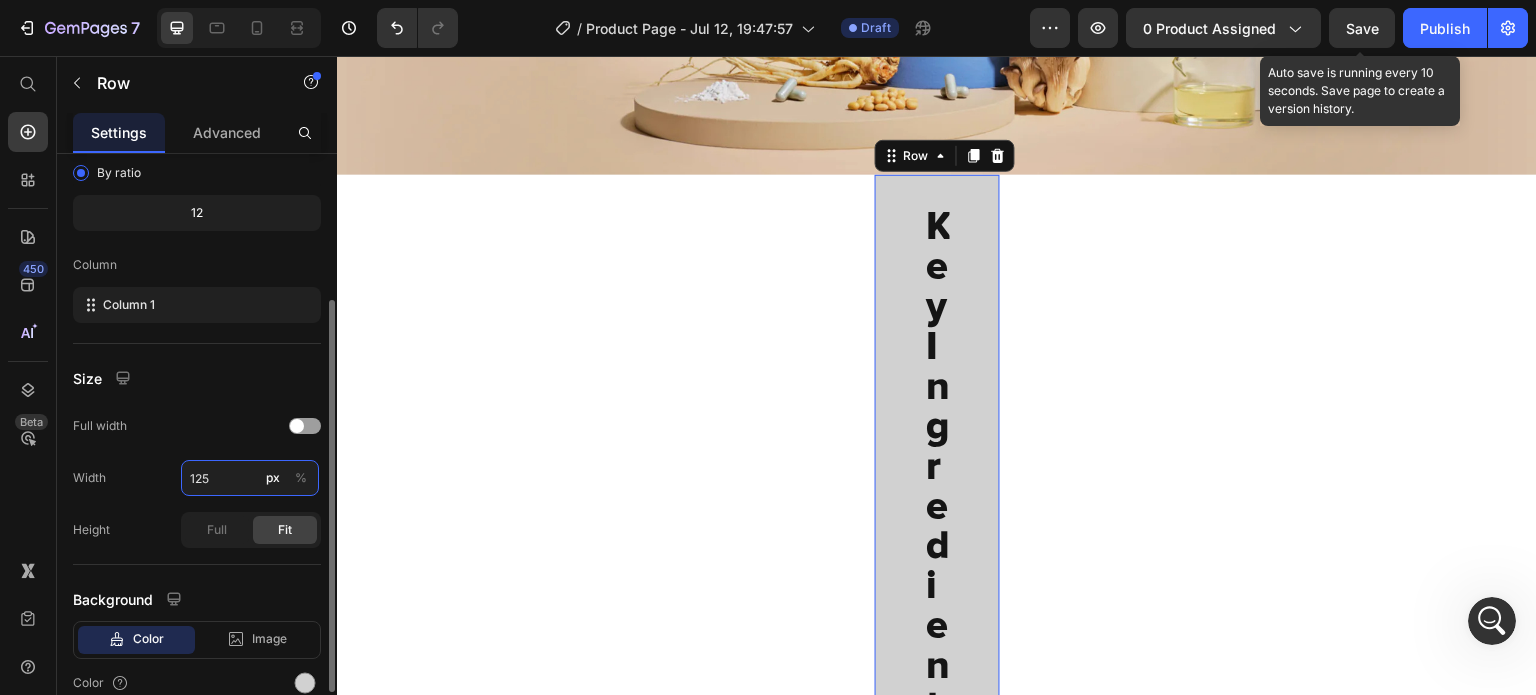 type on "1250" 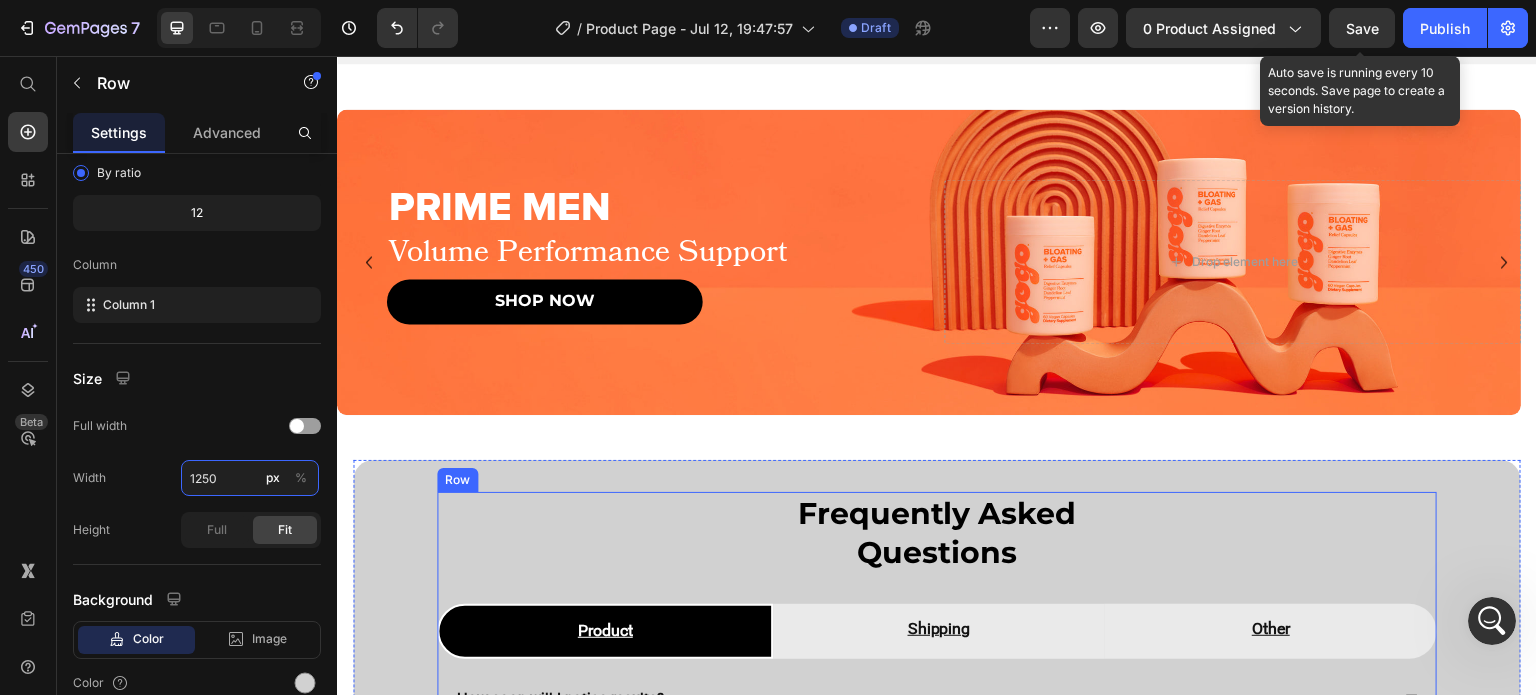 scroll, scrollTop: 3991, scrollLeft: 0, axis: vertical 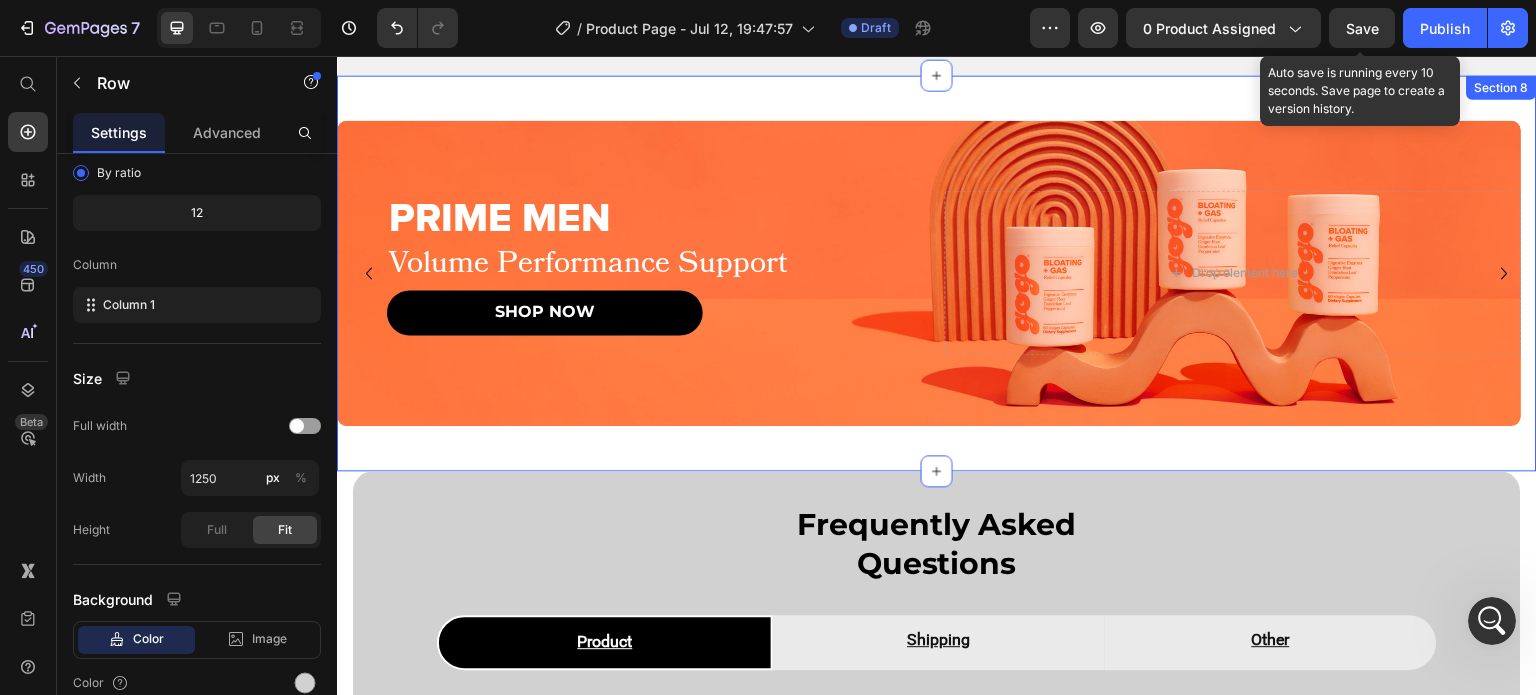 click on "PRIME MEN Heading Volume Performance Support Text Block SHOP NOW Button
Drop element here Hero Banner Row PRIME MEN Heading Volume Performance Support Text Block SHOP NOW Button
Drop element here Hero Banner PRIME MEN Heading Volume Performance Support Text Block SHOP NOW Button
Drop element here Hero Banner
Carousel Section 8" at bounding box center (937, 273) 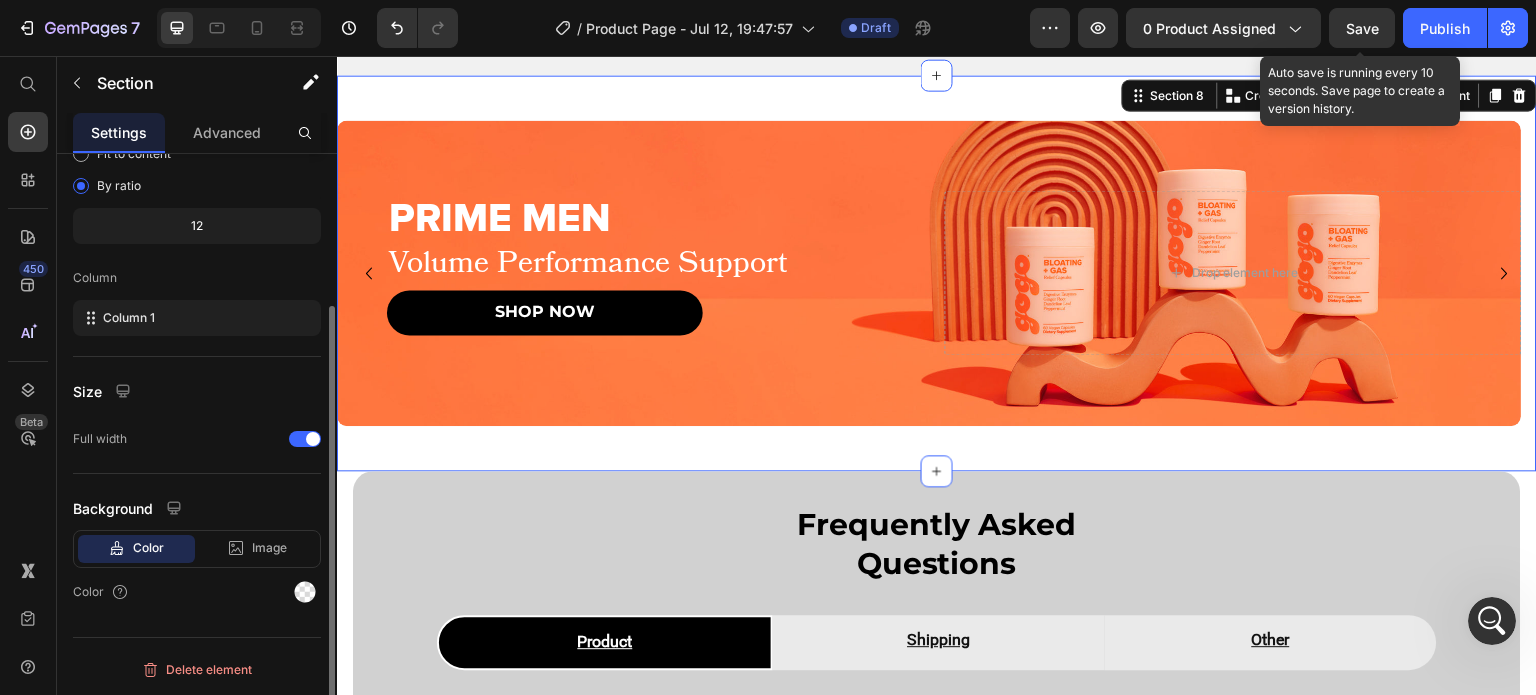 scroll, scrollTop: 0, scrollLeft: 0, axis: both 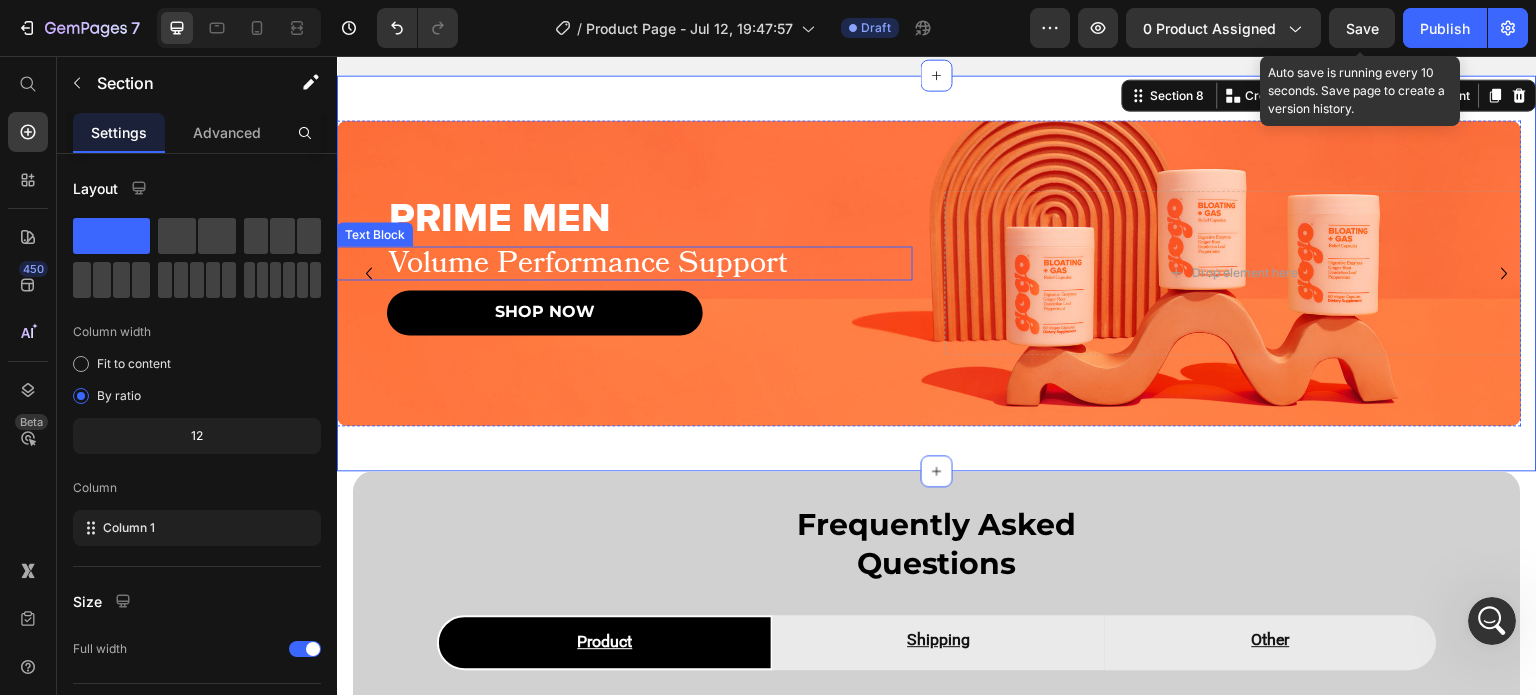 click on "Volume Performance Support" at bounding box center [650, 263] 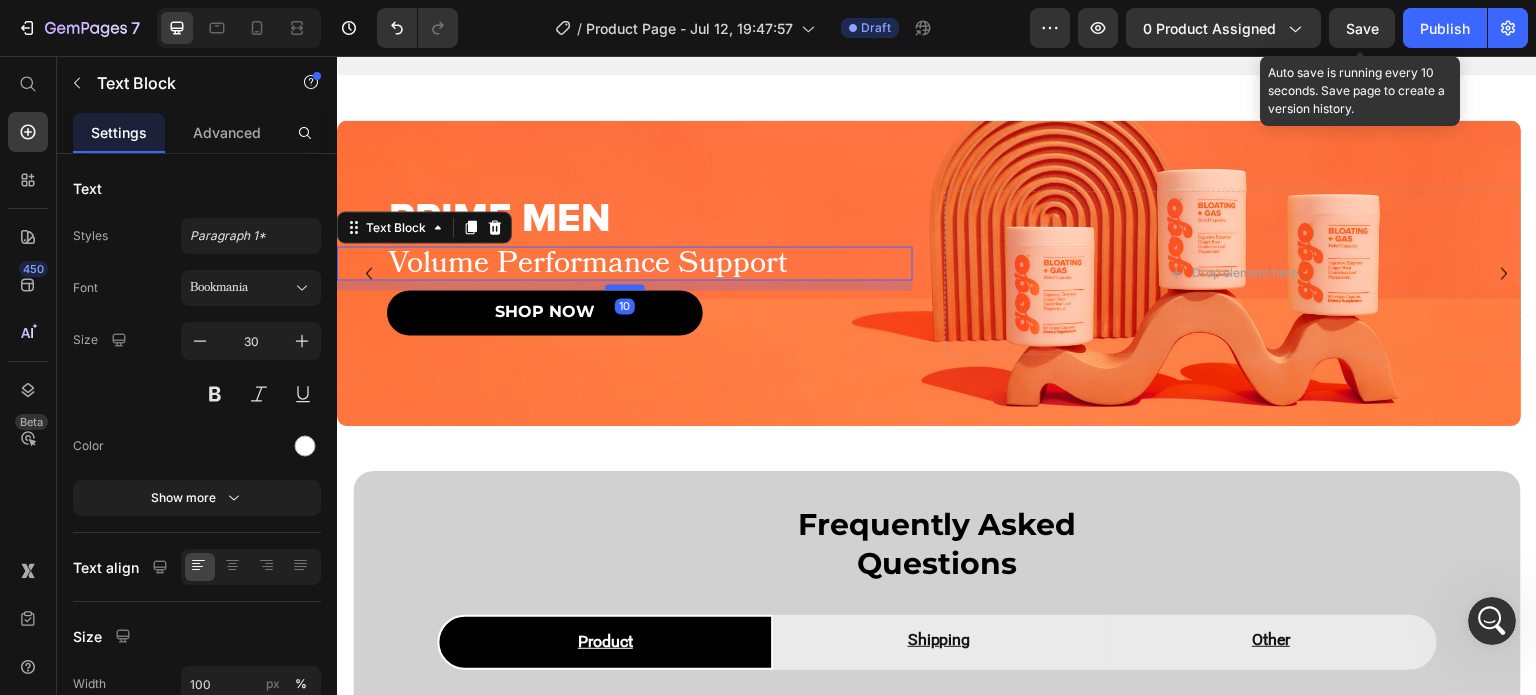 click at bounding box center (625, 287) 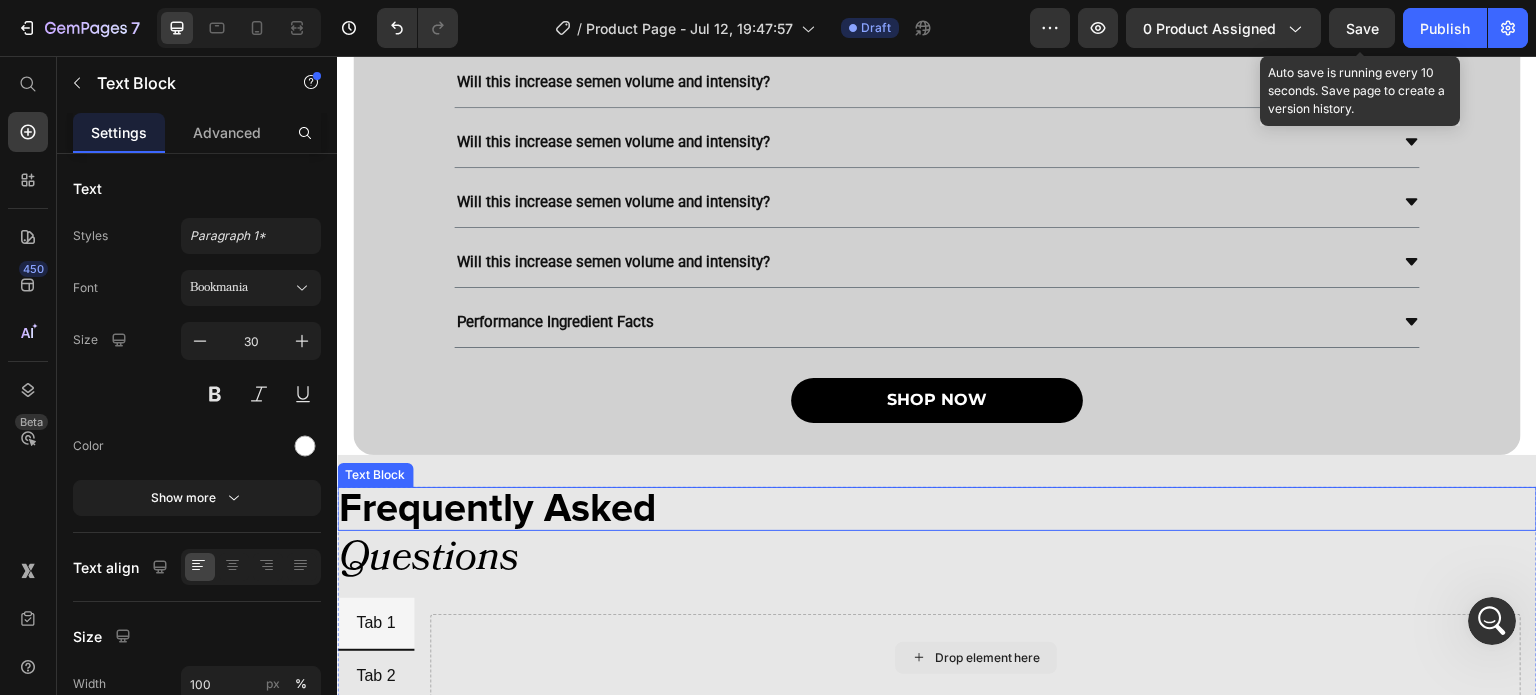 scroll, scrollTop: 4786, scrollLeft: 0, axis: vertical 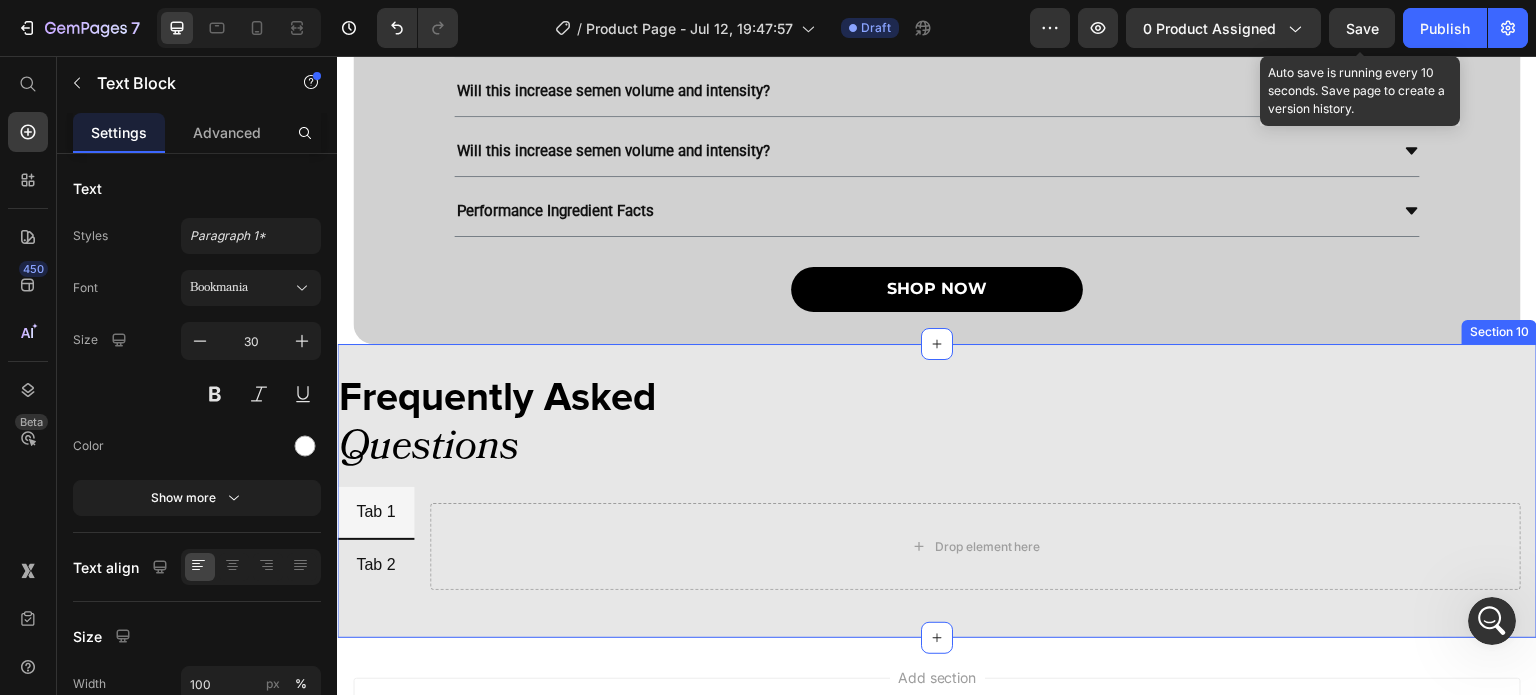 click on "Frequently Asked Text Block Questions Text Block Tab 1 Tab 2
Drop element here
Tab Row Section 10" at bounding box center [937, 491] 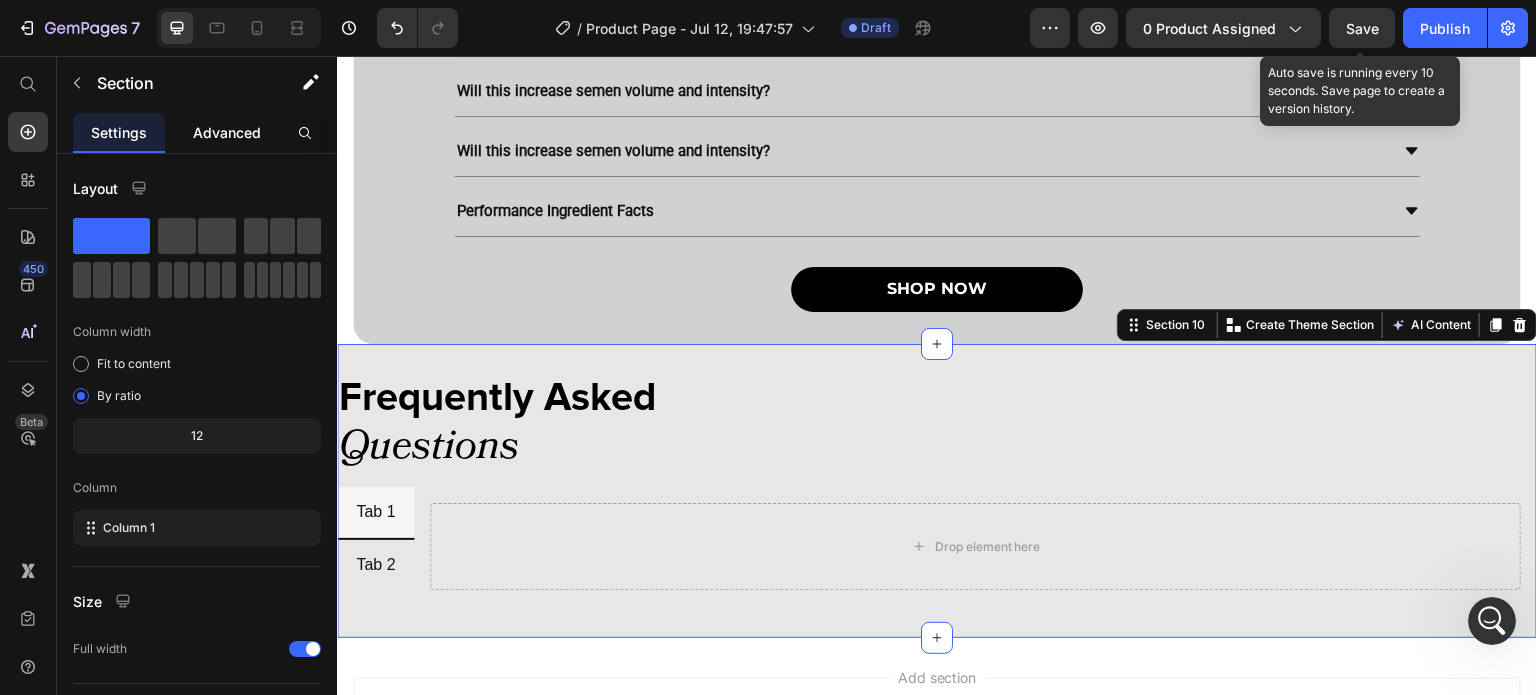 click on "Advanced" at bounding box center [227, 132] 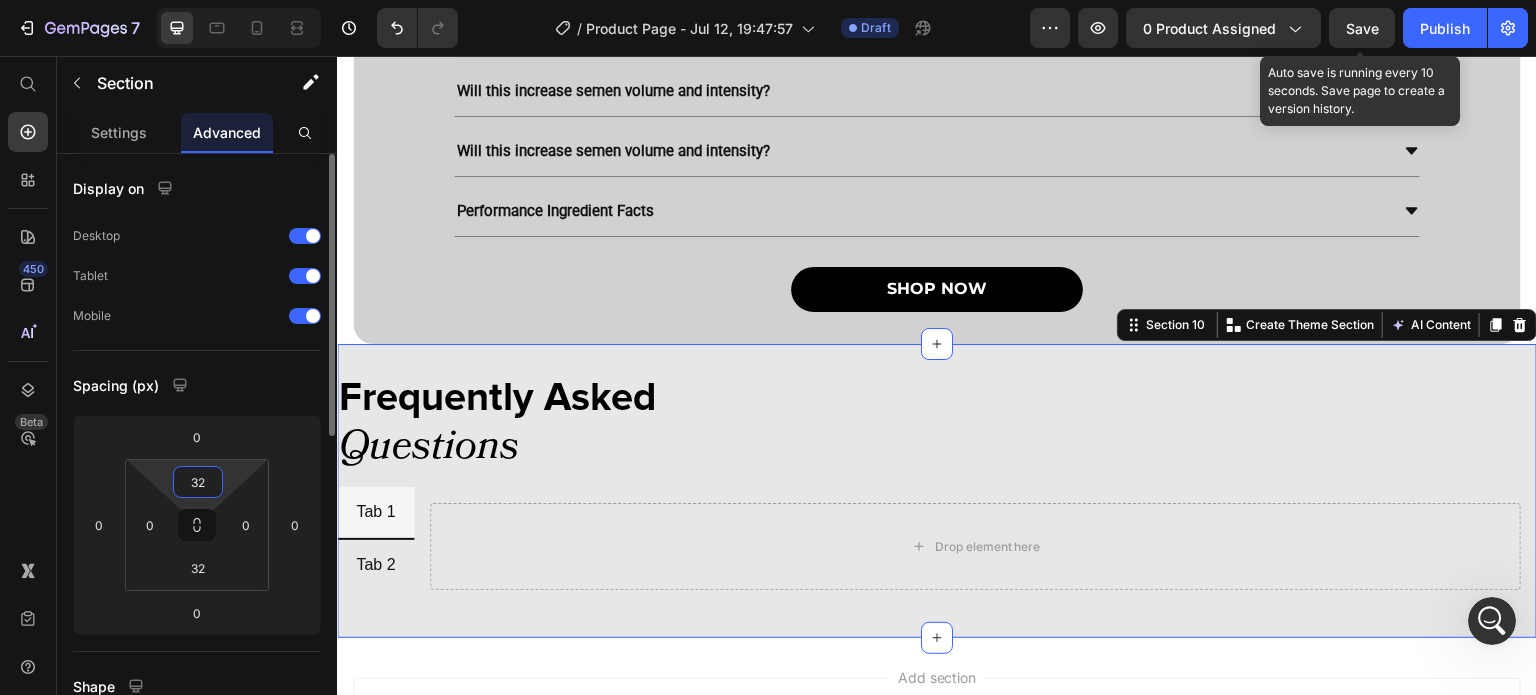 click on "32" at bounding box center [198, 482] 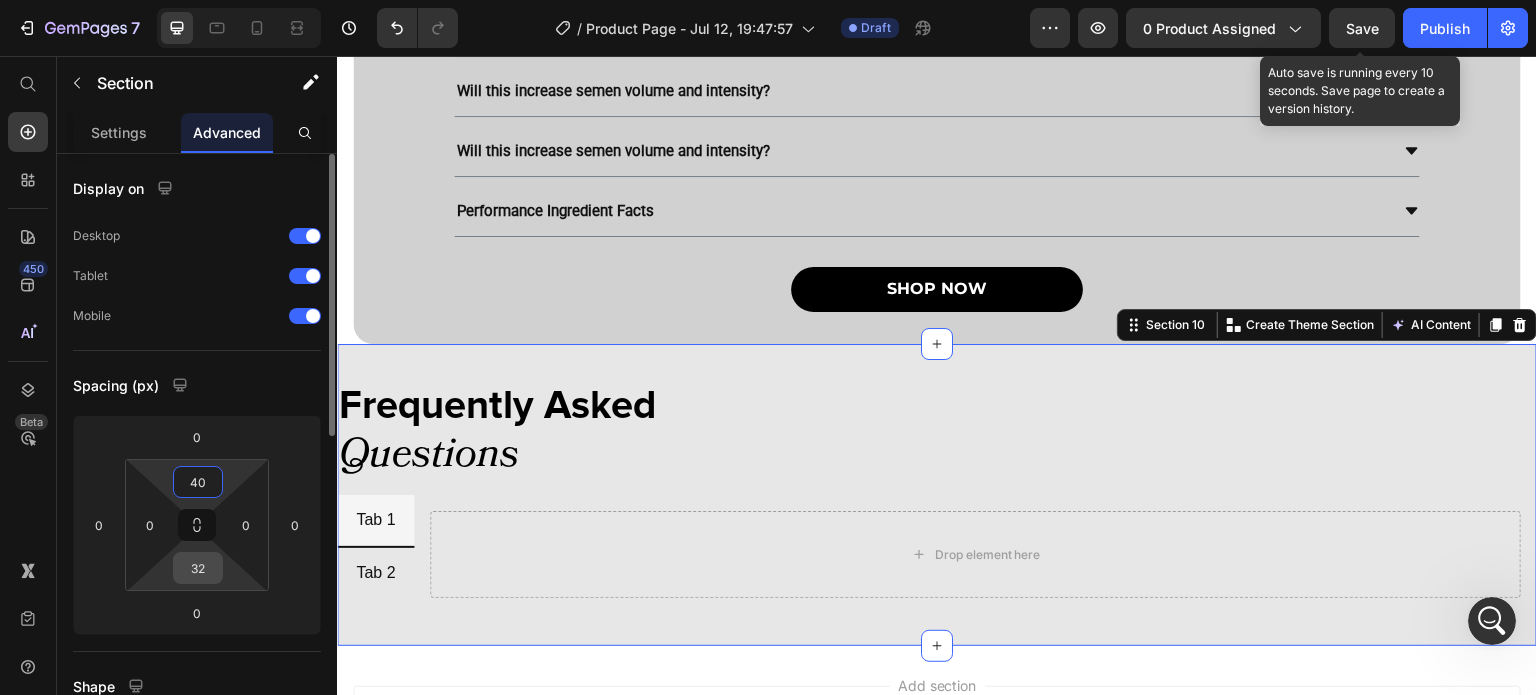 type on "40" 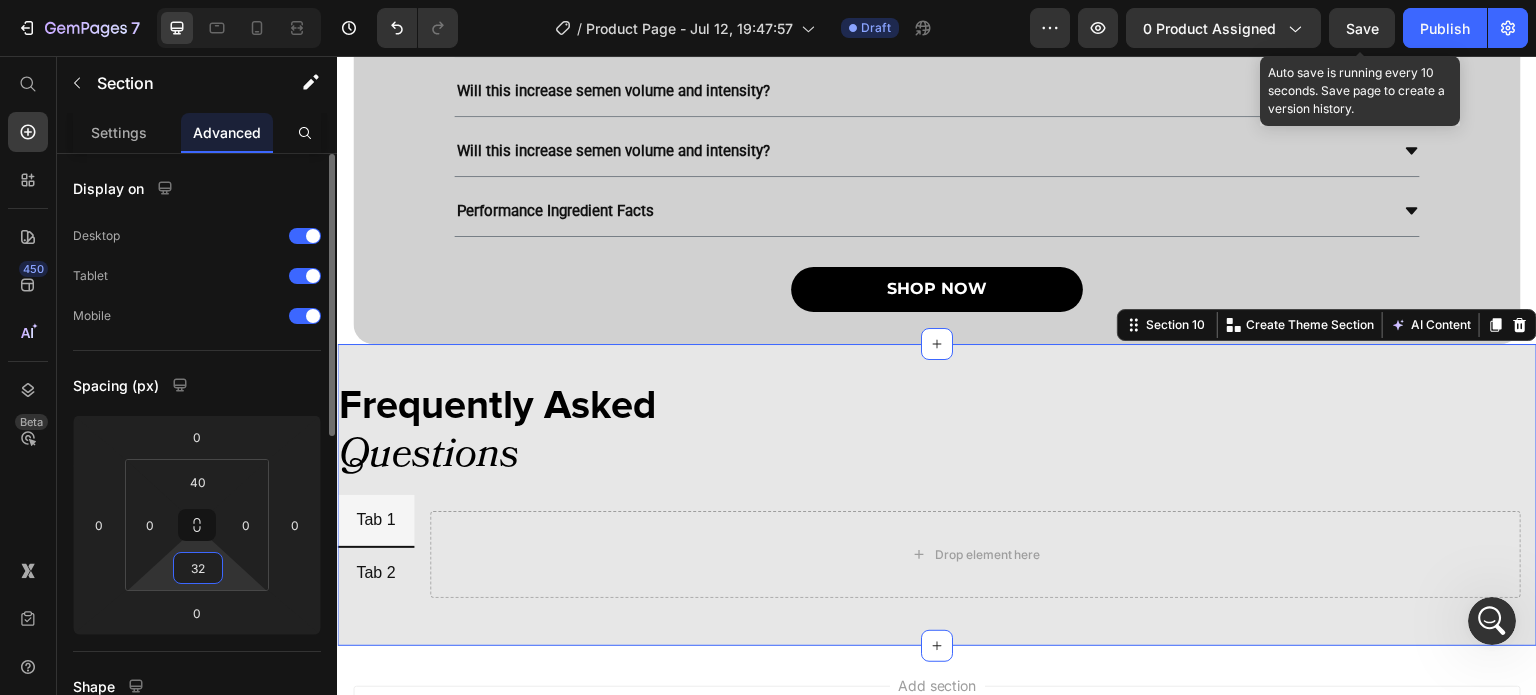 click on "32" at bounding box center [198, 568] 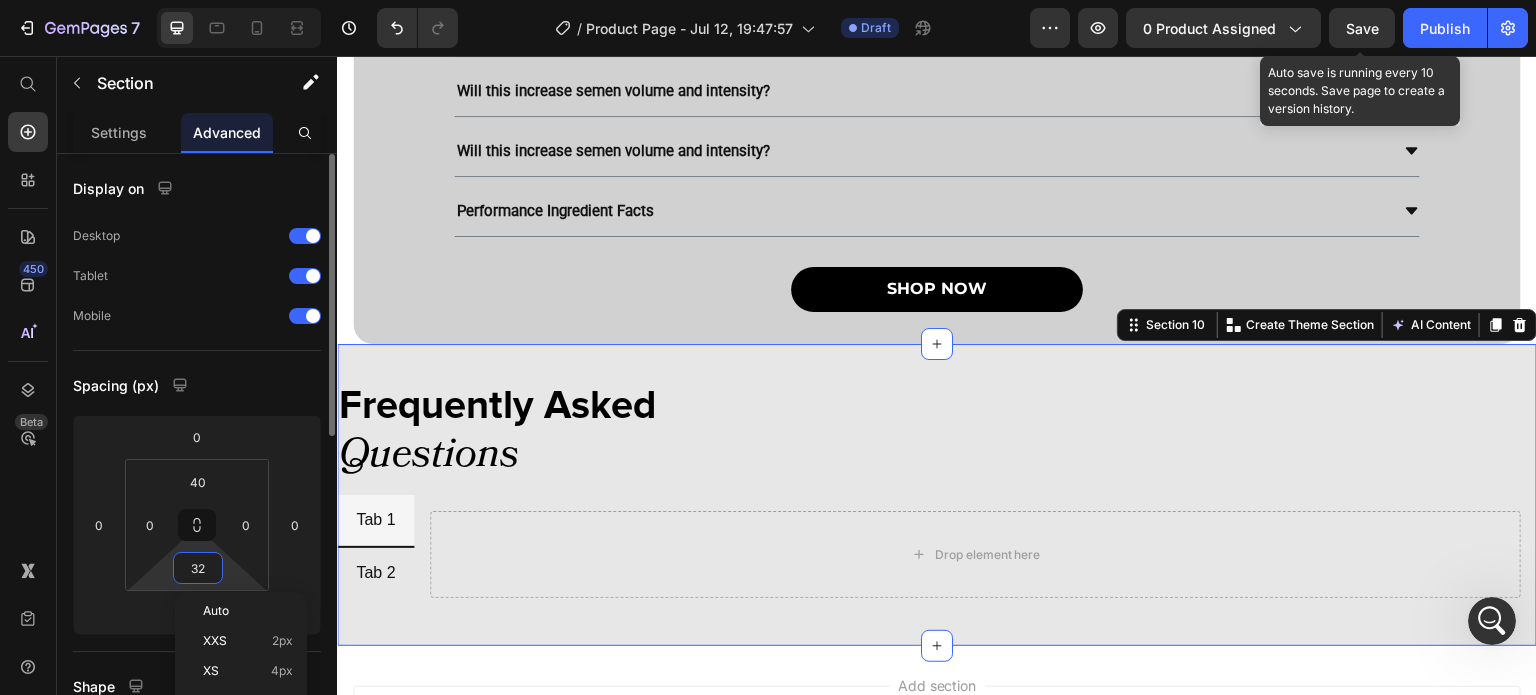 click on "32" at bounding box center (198, 568) 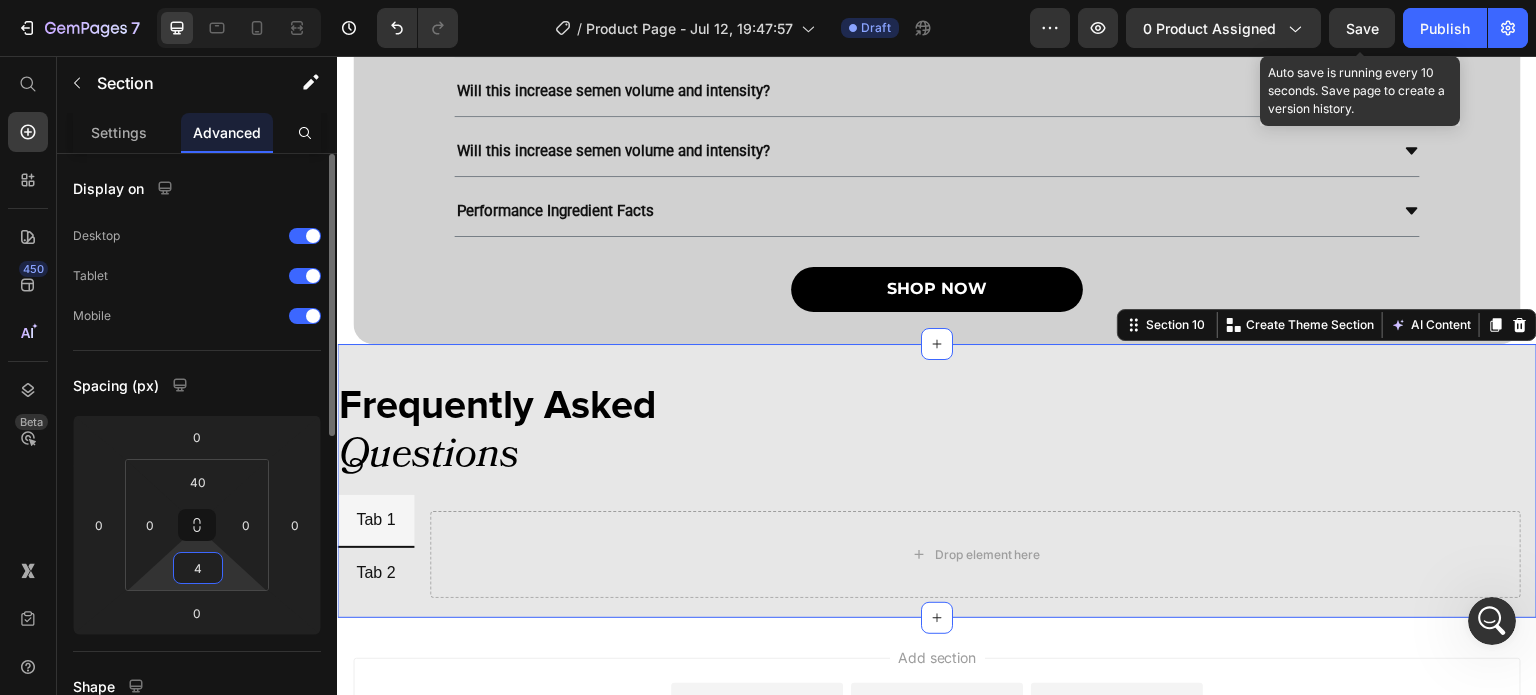 type on "40" 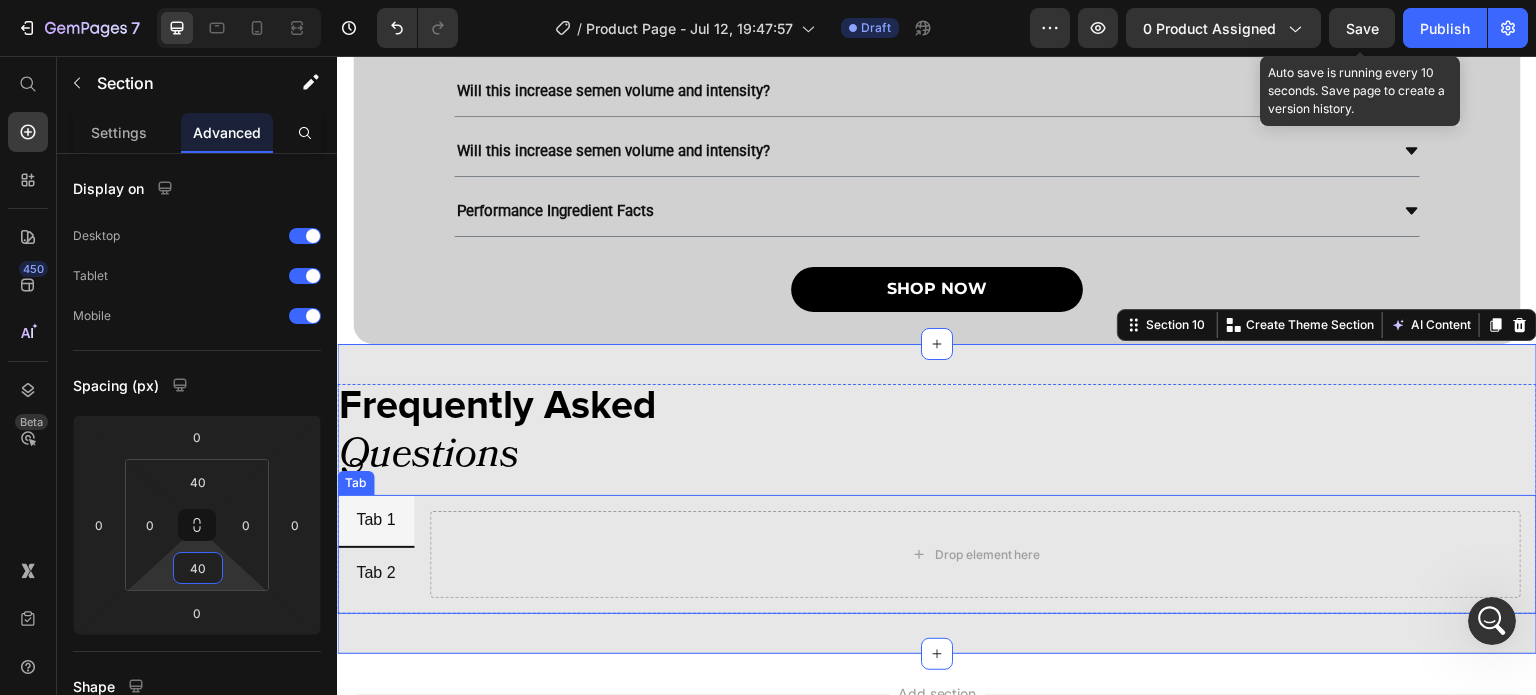 click on "Drop element here" at bounding box center (975, 547) 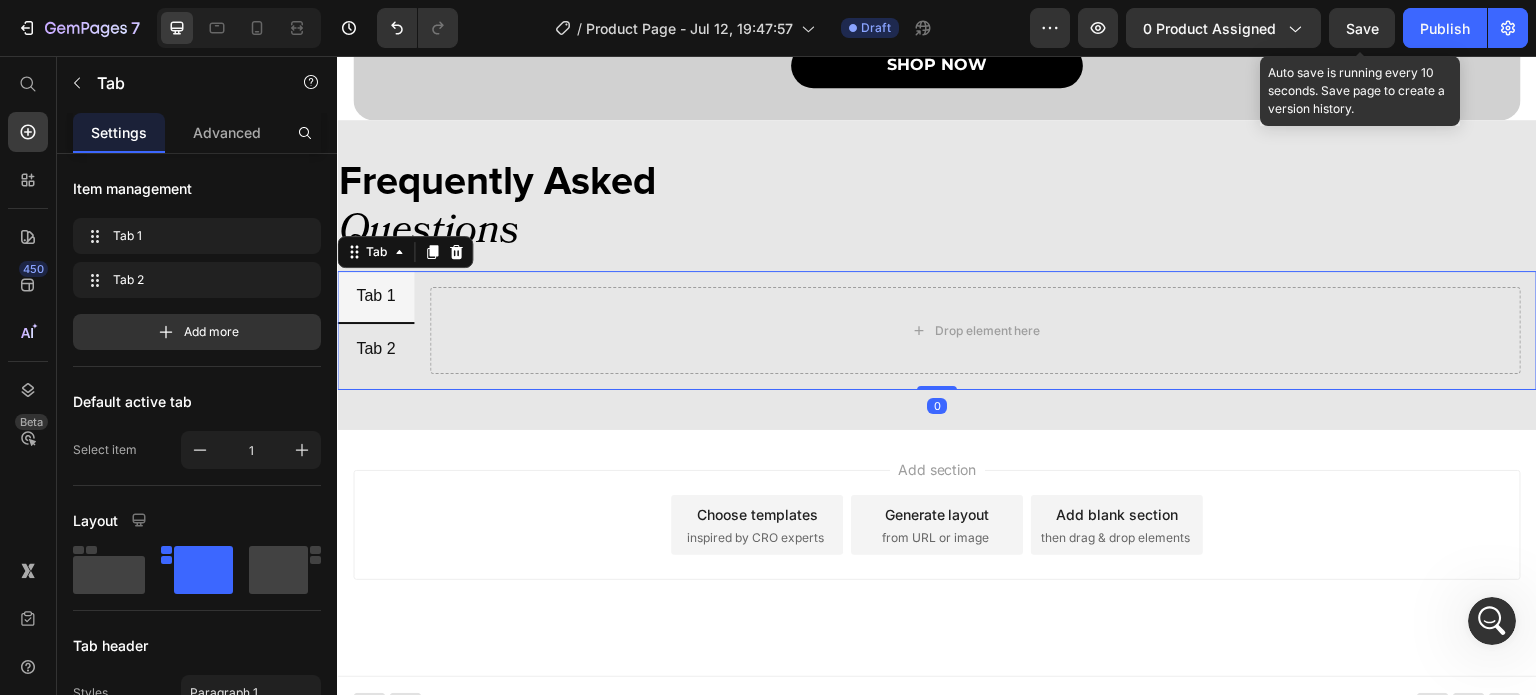 scroll, scrollTop: 5026, scrollLeft: 0, axis: vertical 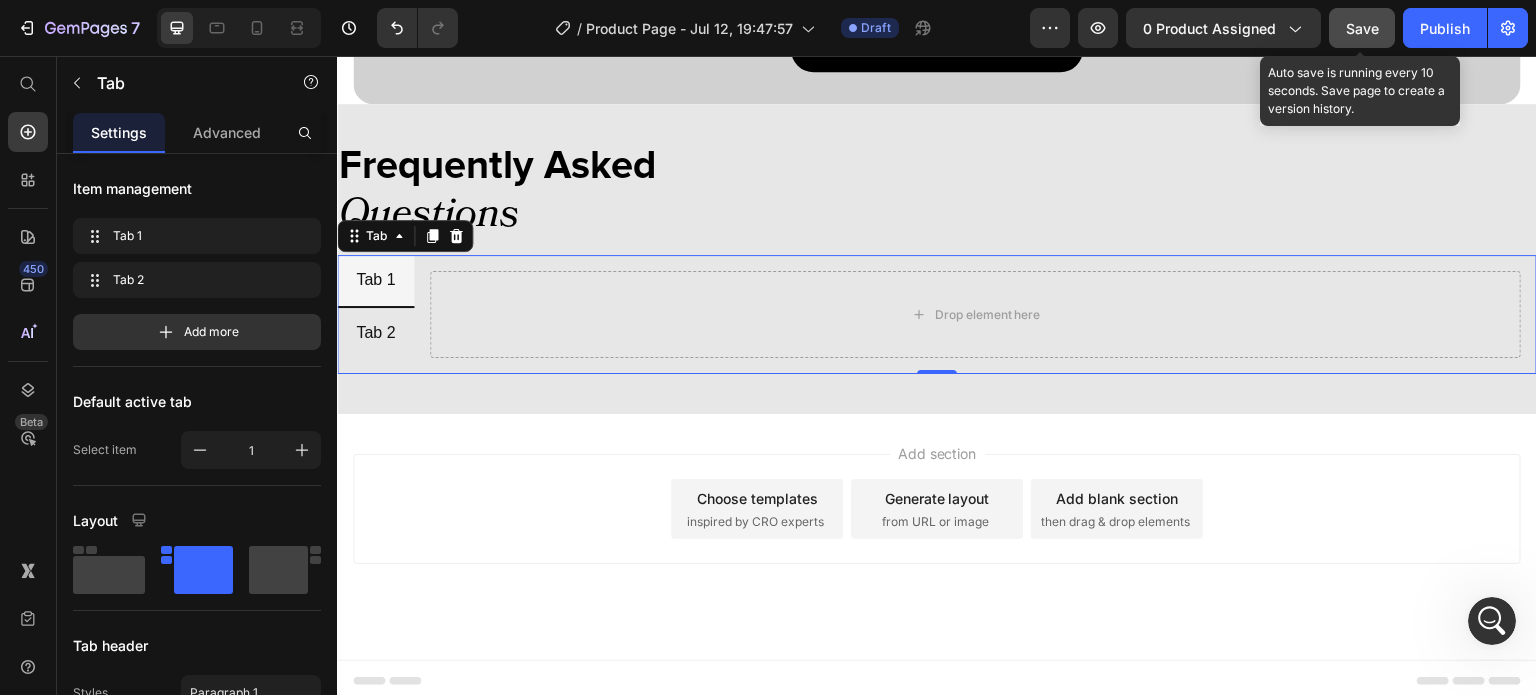 drag, startPoint x: 1368, startPoint y: 21, endPoint x: 869, endPoint y: 211, distance: 533.9485 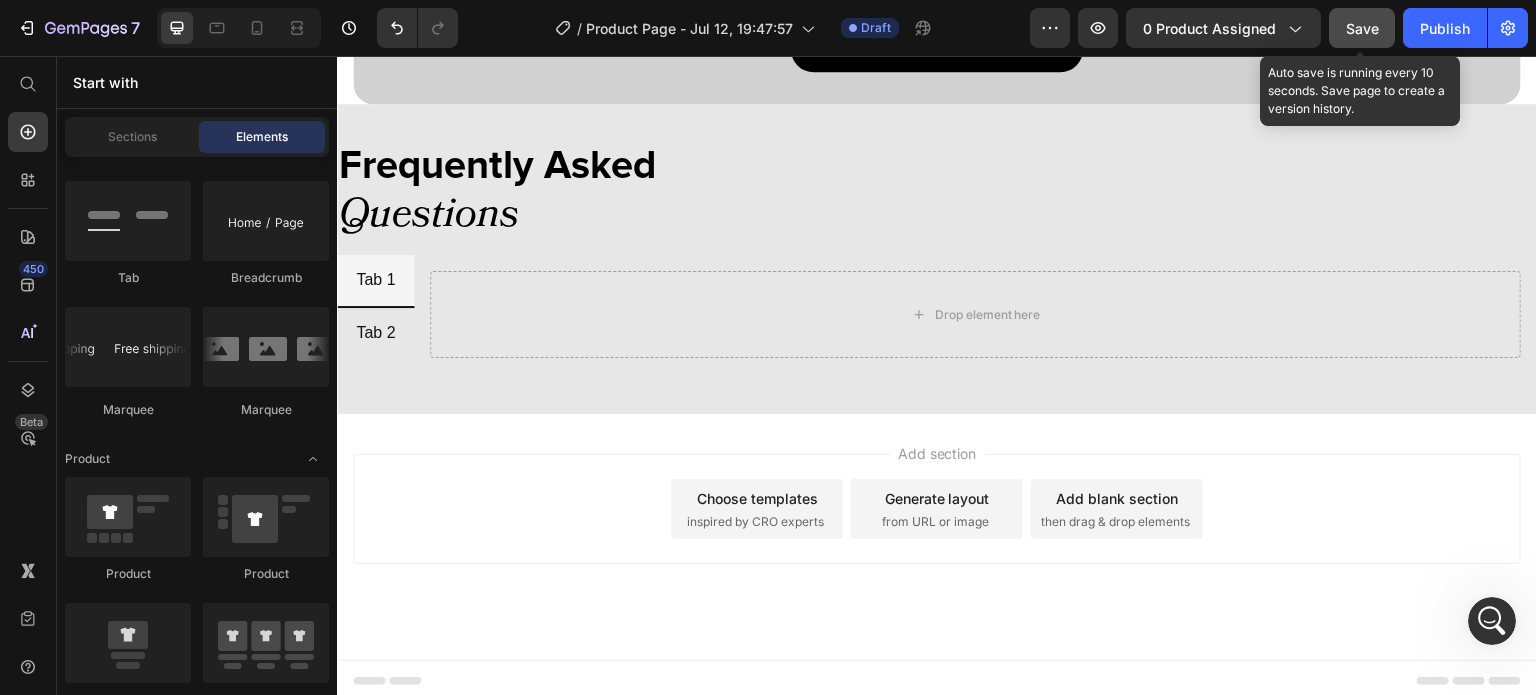 scroll, scrollTop: 4942, scrollLeft: 0, axis: vertical 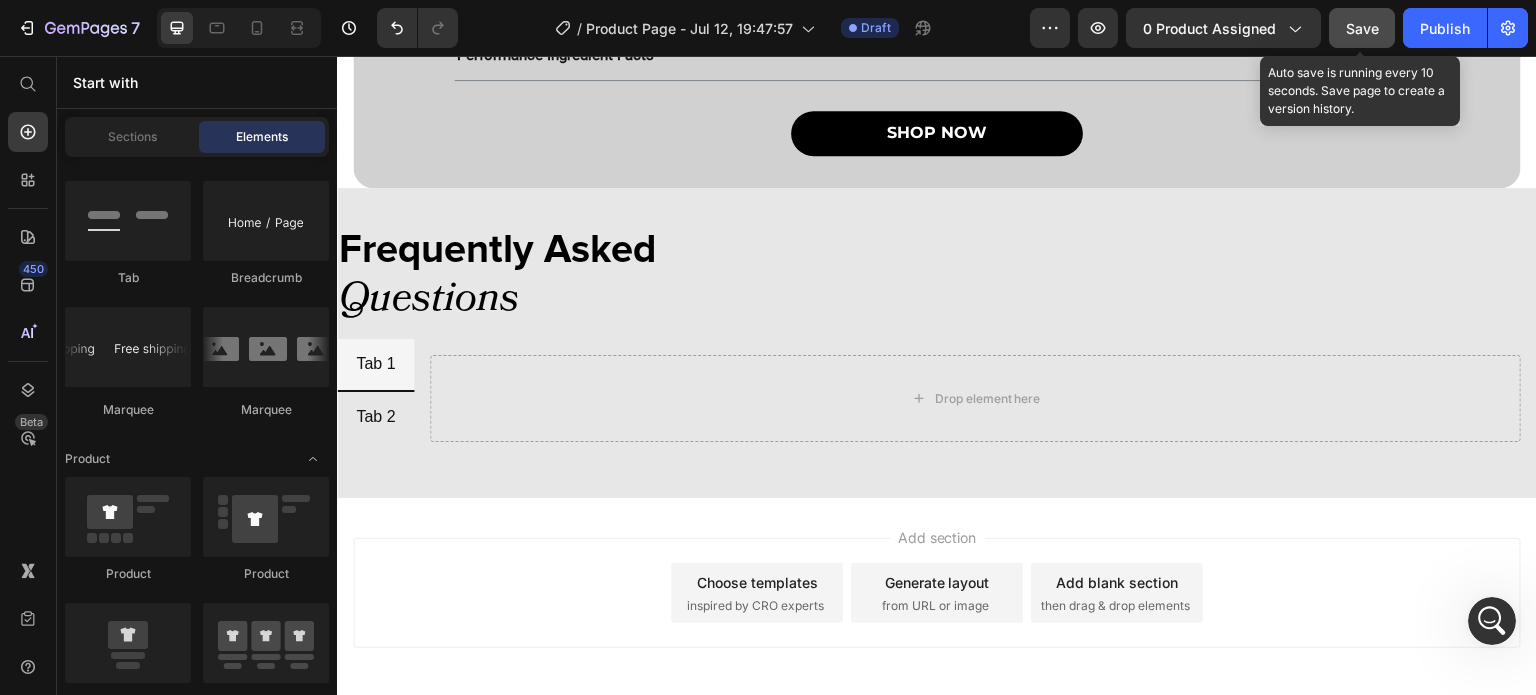 click on "Save" 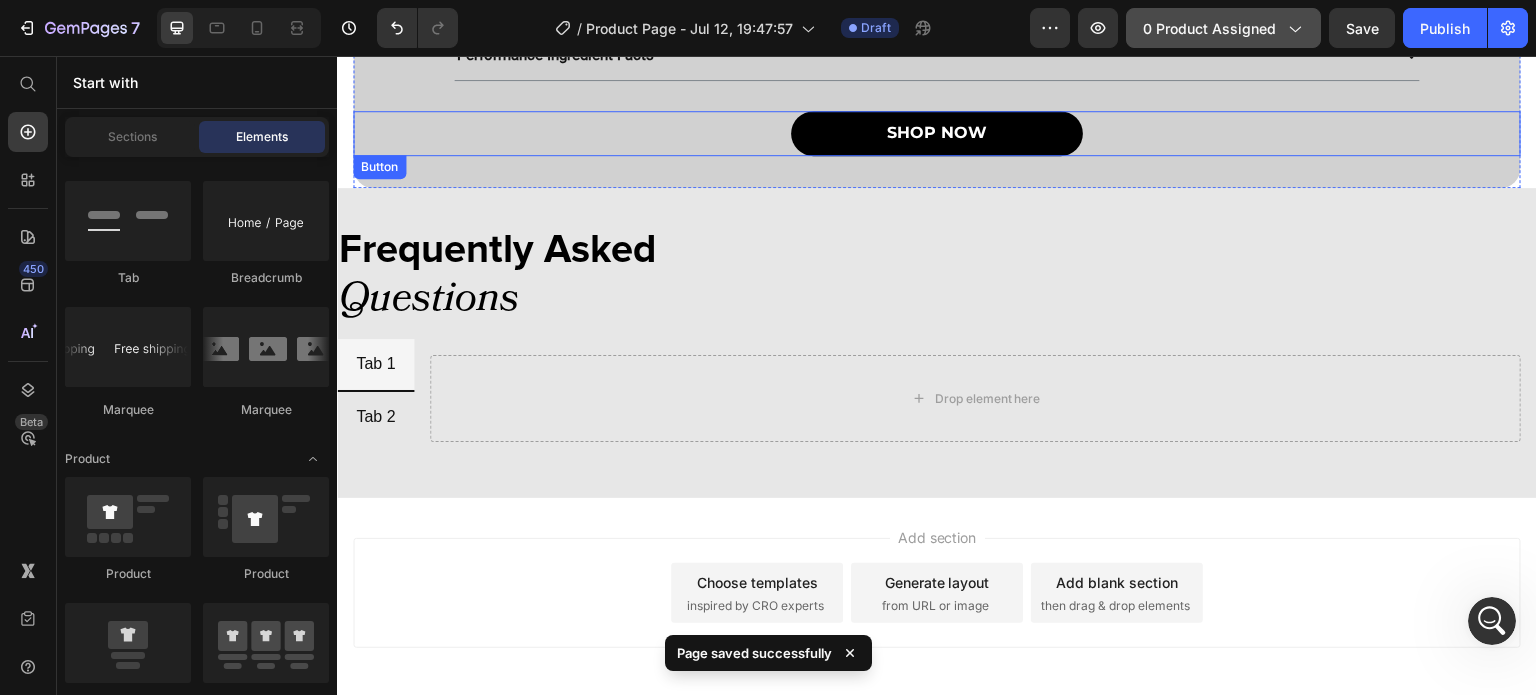 scroll, scrollTop: 3855, scrollLeft: 0, axis: vertical 